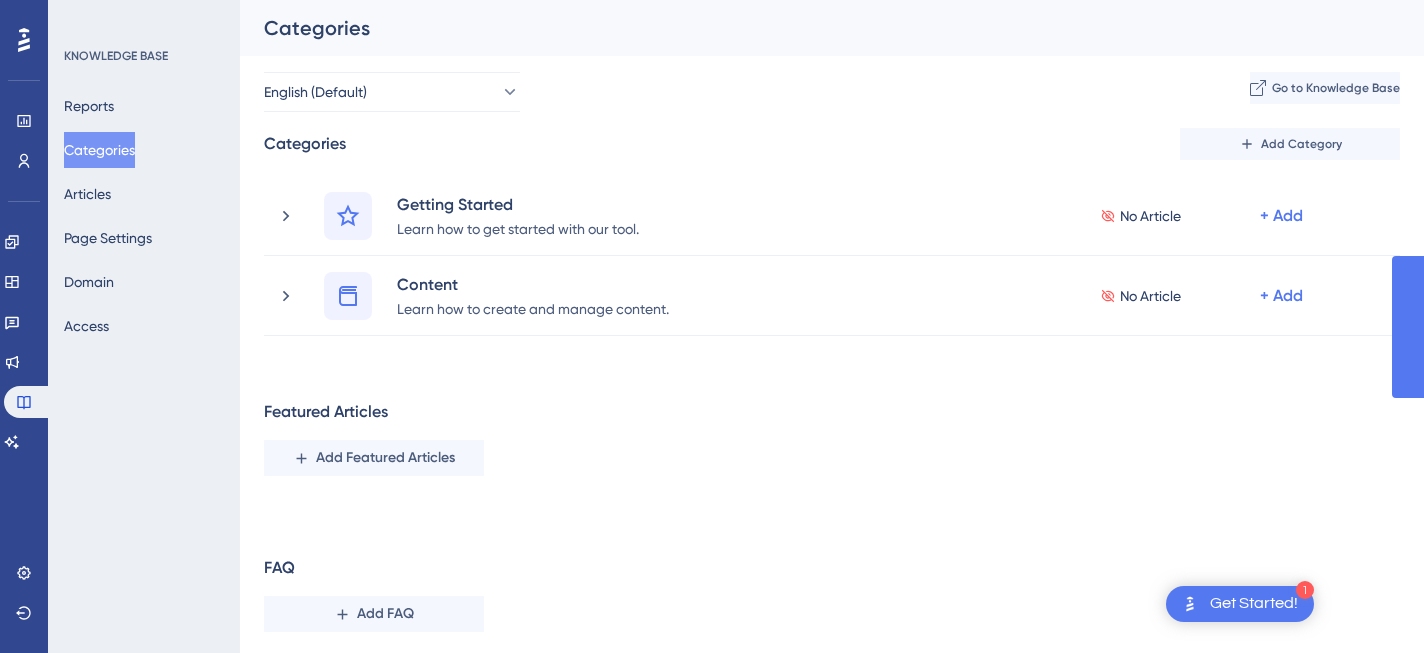 scroll, scrollTop: 0, scrollLeft: 0, axis: both 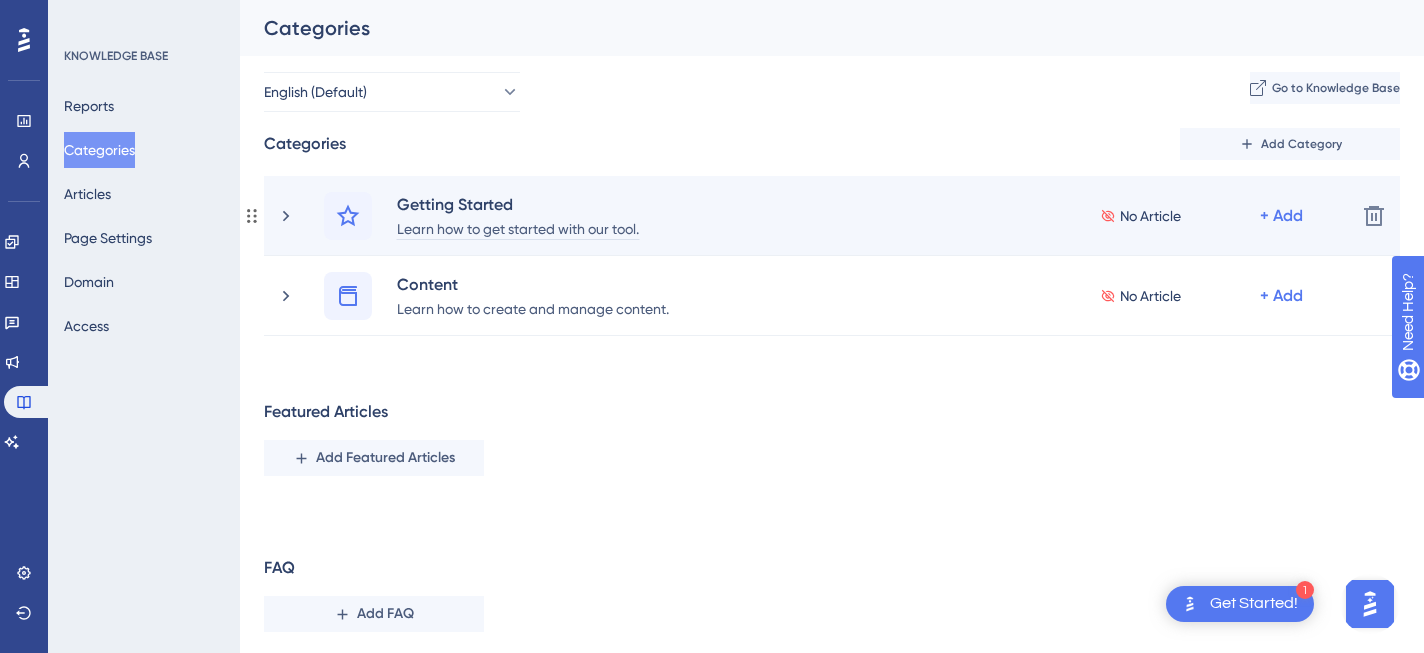 click on "Learn how to get started with our tool." at bounding box center (518, 228) 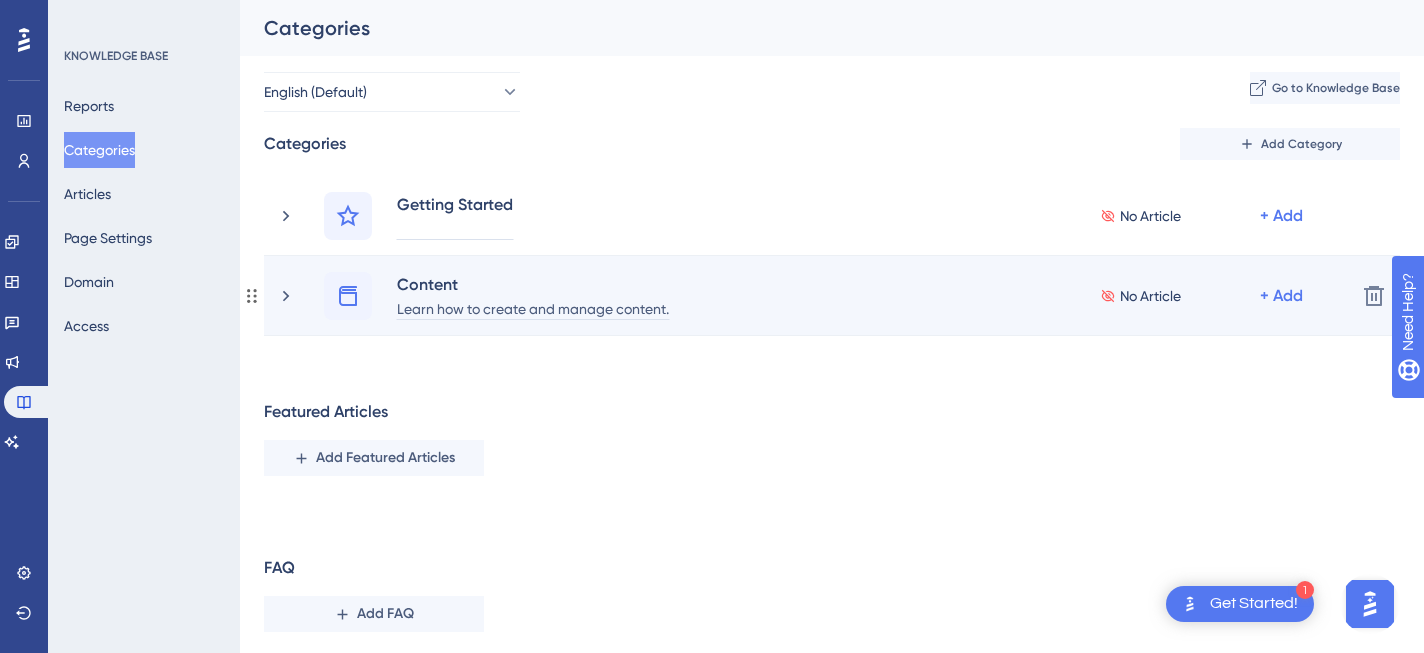 click on "Learn how to create and manage content." at bounding box center [533, 308] 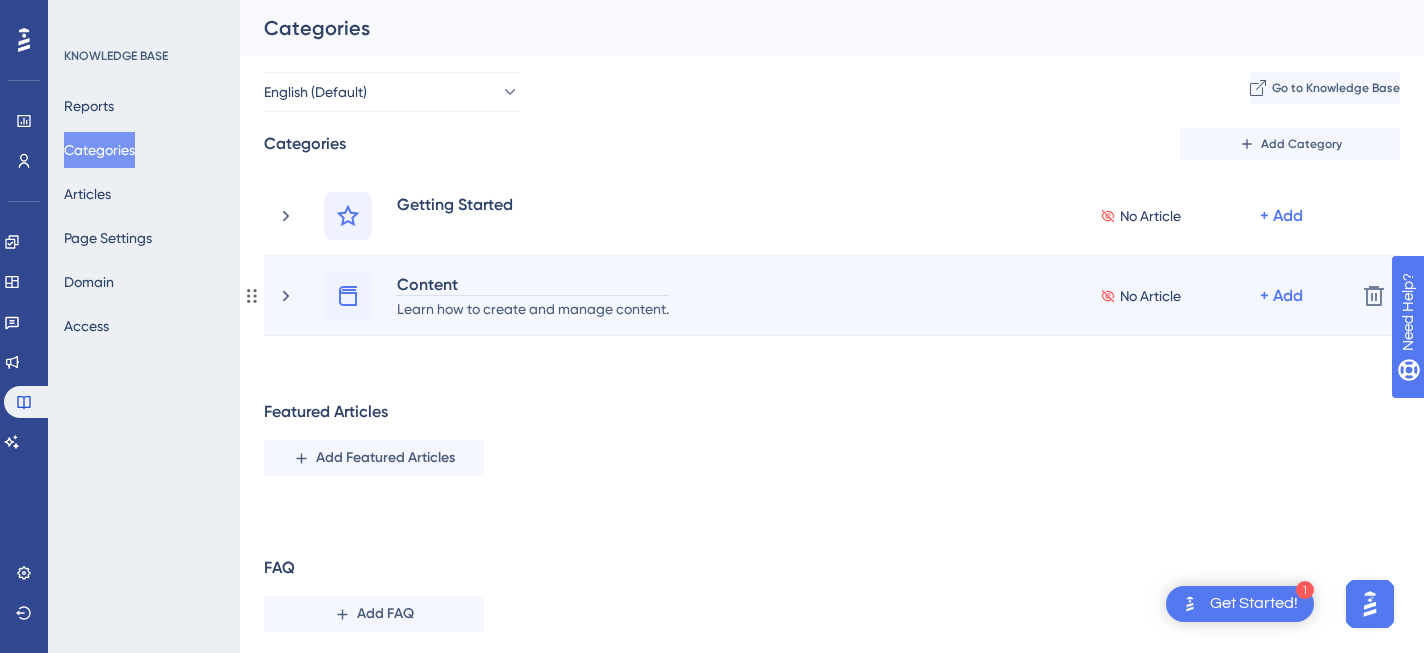 click on "Content" at bounding box center (533, 284) 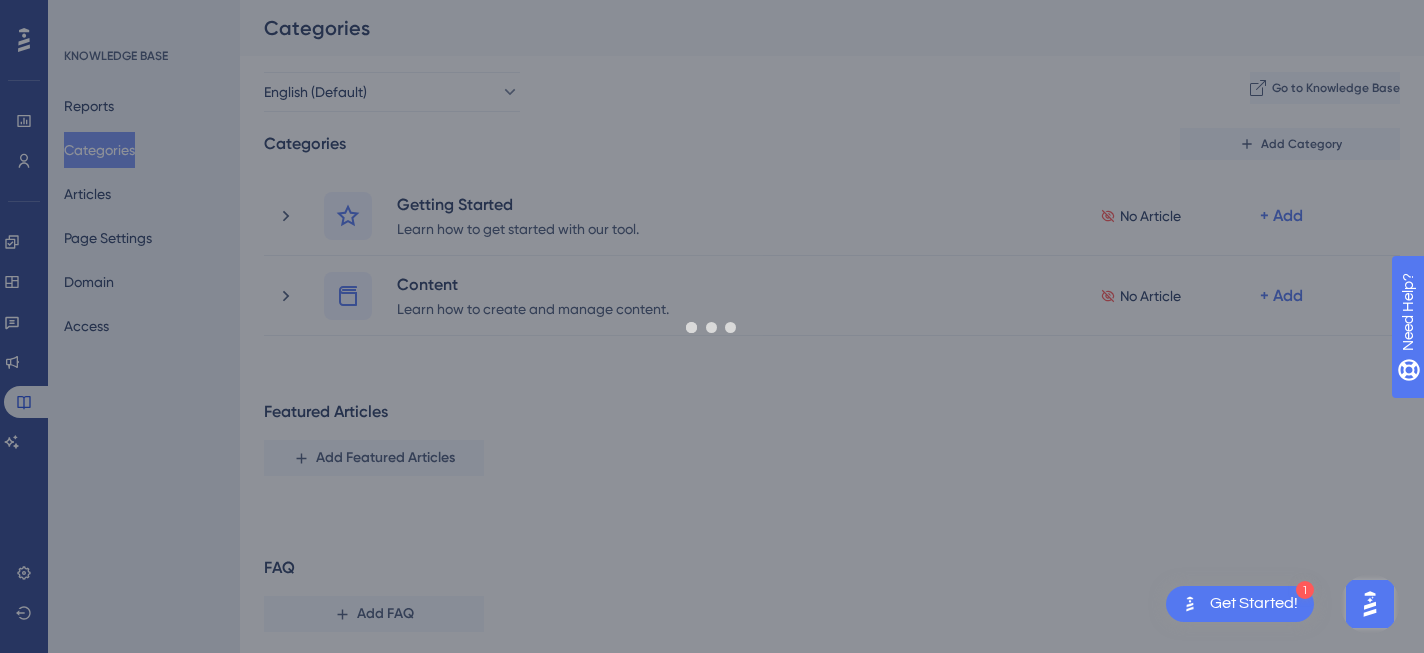 click on "Performance Users Engagement Widgets Feedback Product Updates Knowledge Base AI Assistant Settings Logout KNOWLEDGE BASE Reports Categories Articles Page Settings Domain Access Categories English (Default) Go to Knowledge Base Categories Add Category Getting Started Learn how to get started with our tool.   No Article + Add Delete Content Learn how to create and manage content.   No Article + Add Delete Featured Articles Add Featured Articles FAQ Add FAQ" at bounding box center (832, 340) 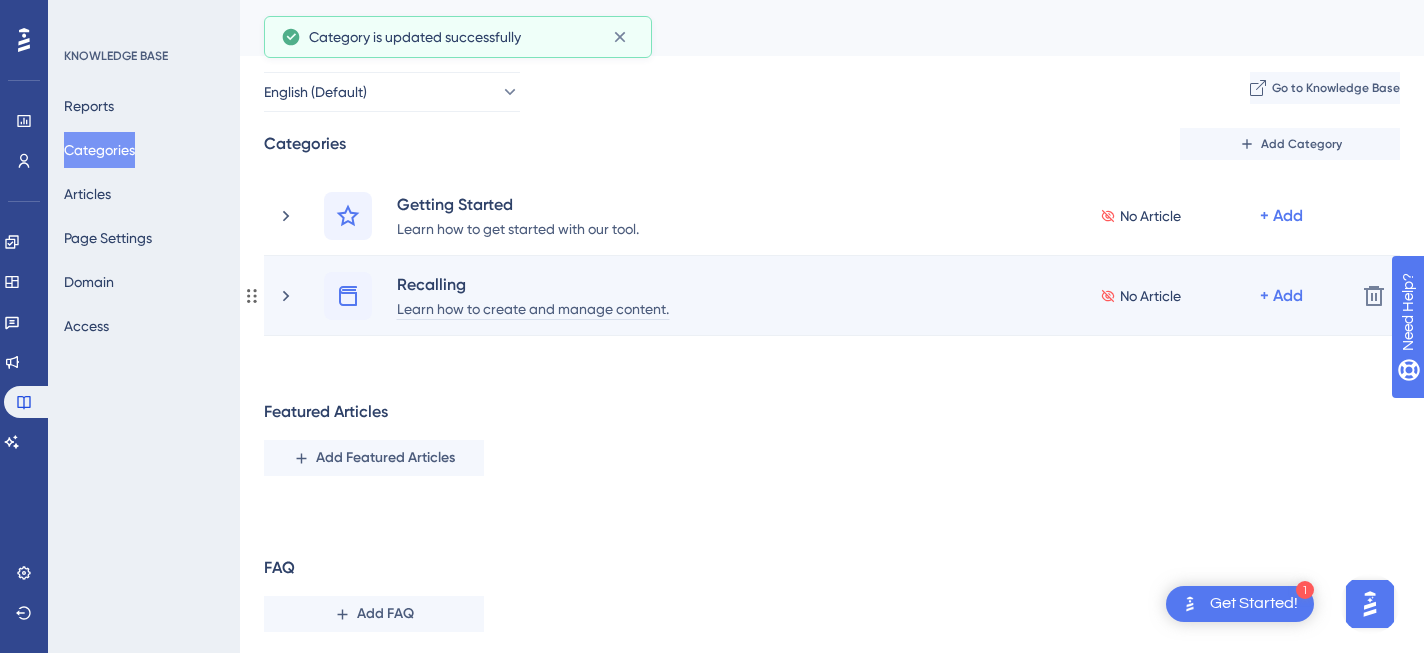 click on "Learn how to create and manage content." at bounding box center (533, 308) 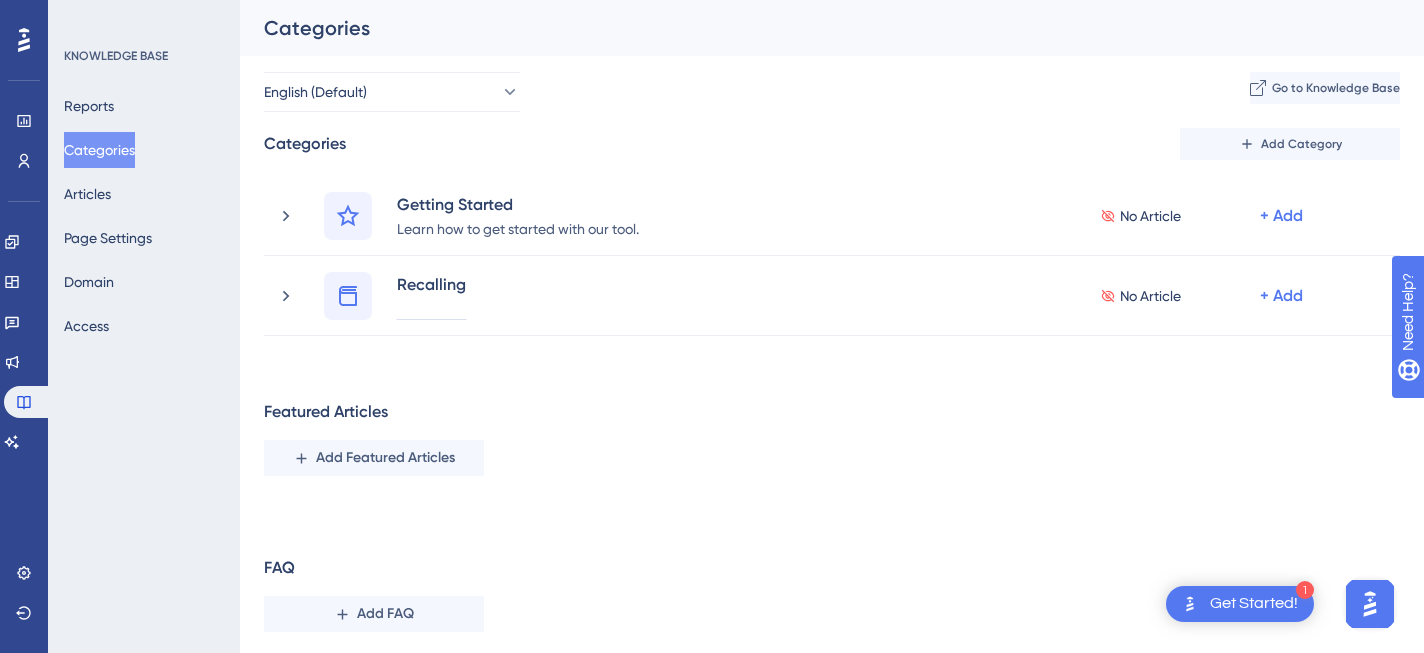 click on "Categories Add Category Getting Started Learn how to get started with our tool.   No Article + Add Delete Recalling   No Article + Add Delete Featured Articles Add Featured Articles FAQ Add FAQ" at bounding box center (832, 388) 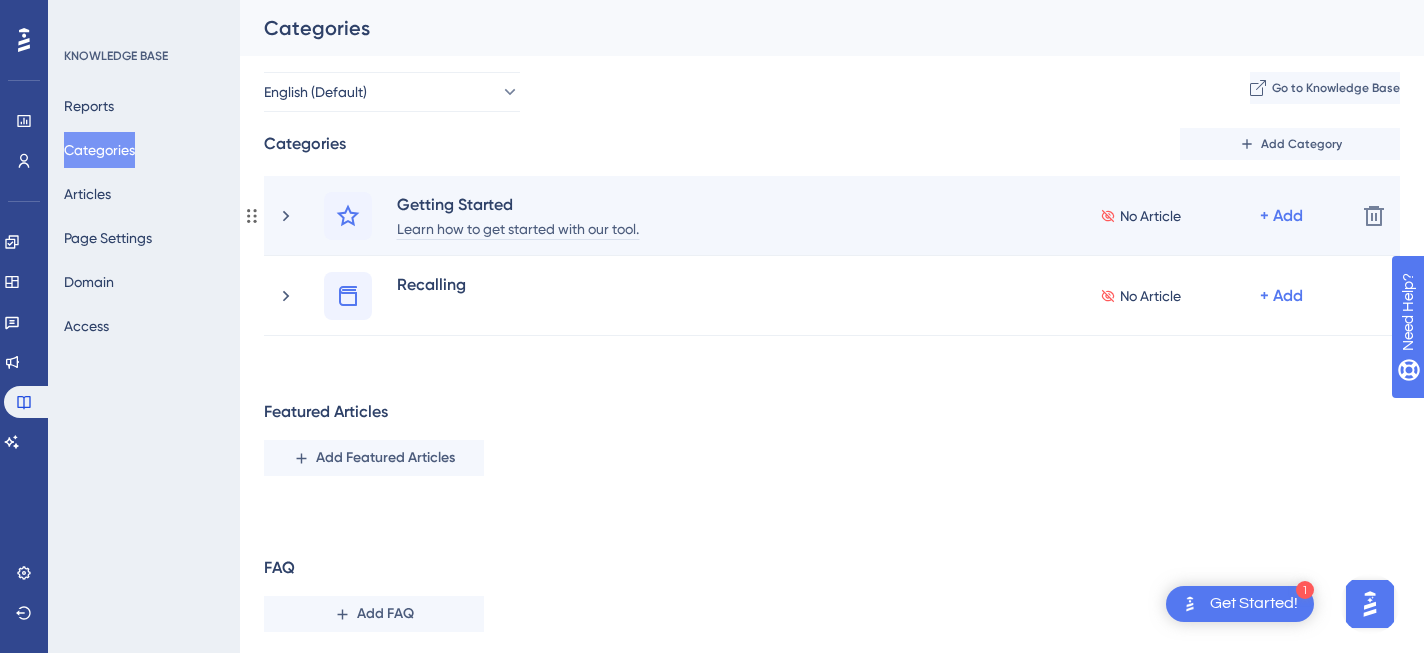 click on "Learn how to get started with our tool." at bounding box center (518, 228) 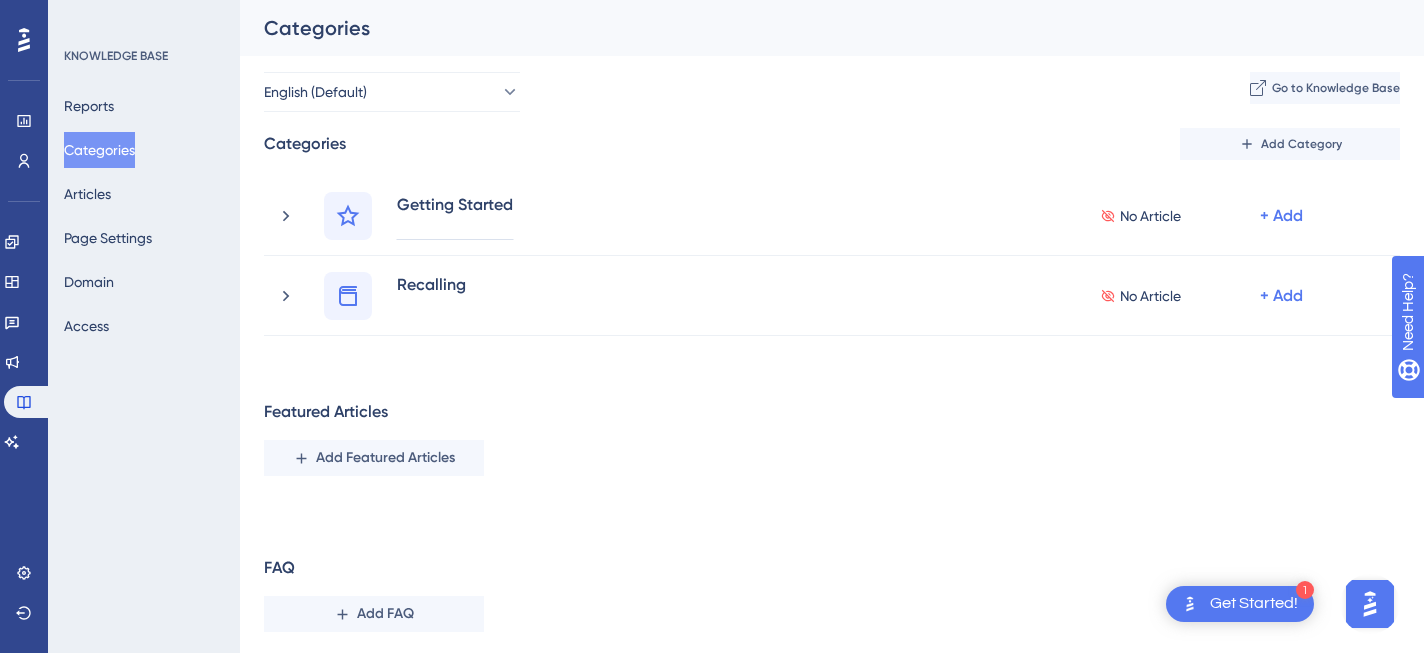 click on "Categories Add Category Getting Started   No Article + Add Delete Recalling   No Article + Add Delete Featured Articles Add Featured Articles FAQ Add FAQ" at bounding box center (832, 388) 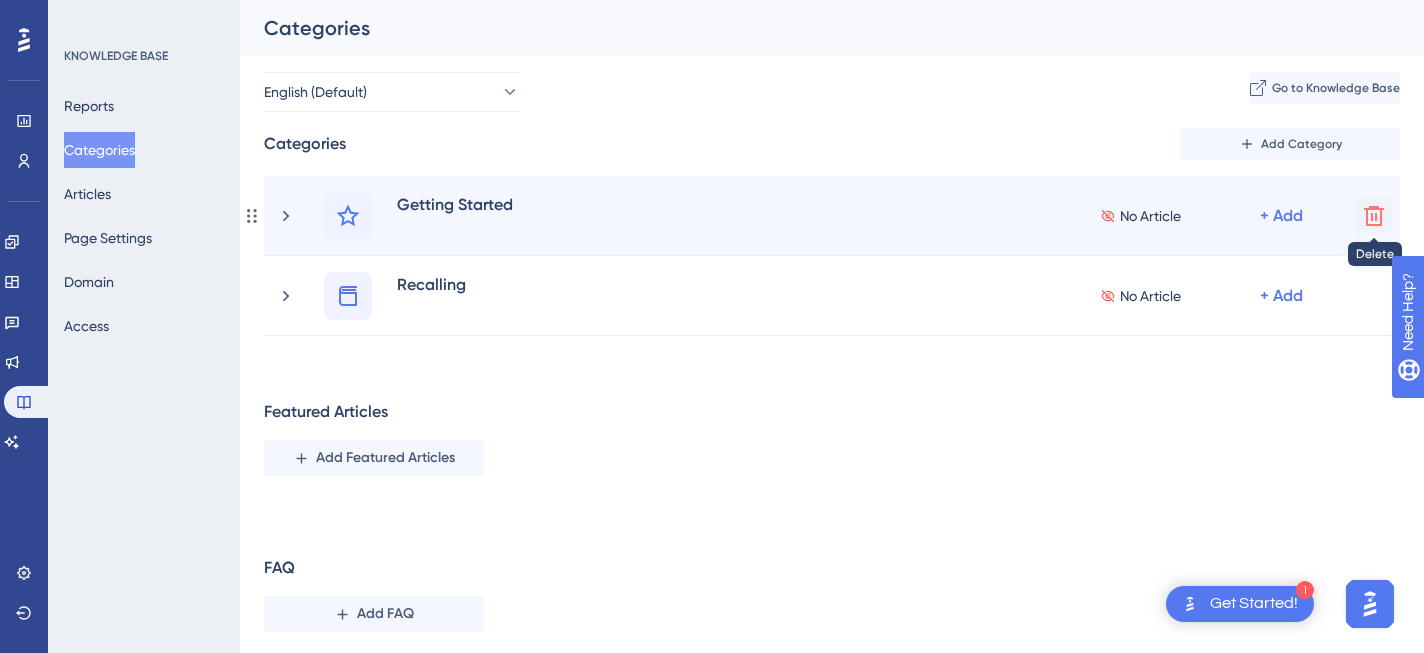click 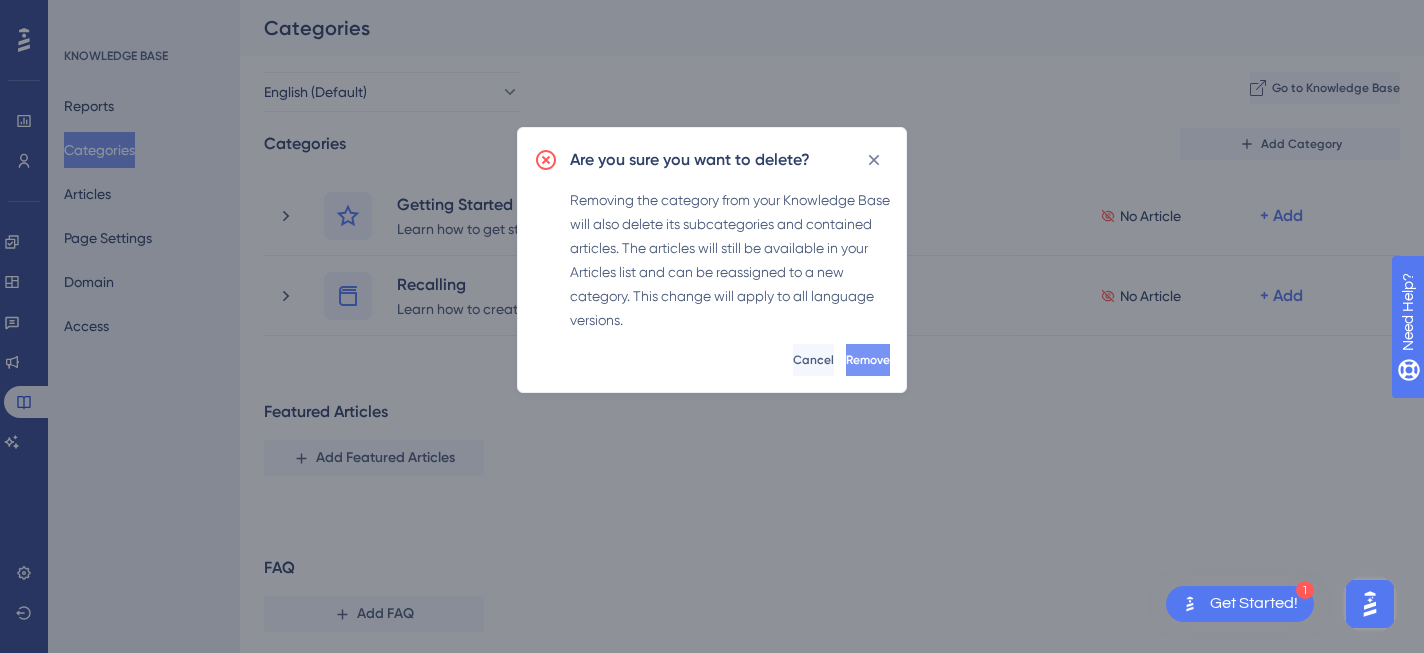 click on "Remove" at bounding box center [868, 360] 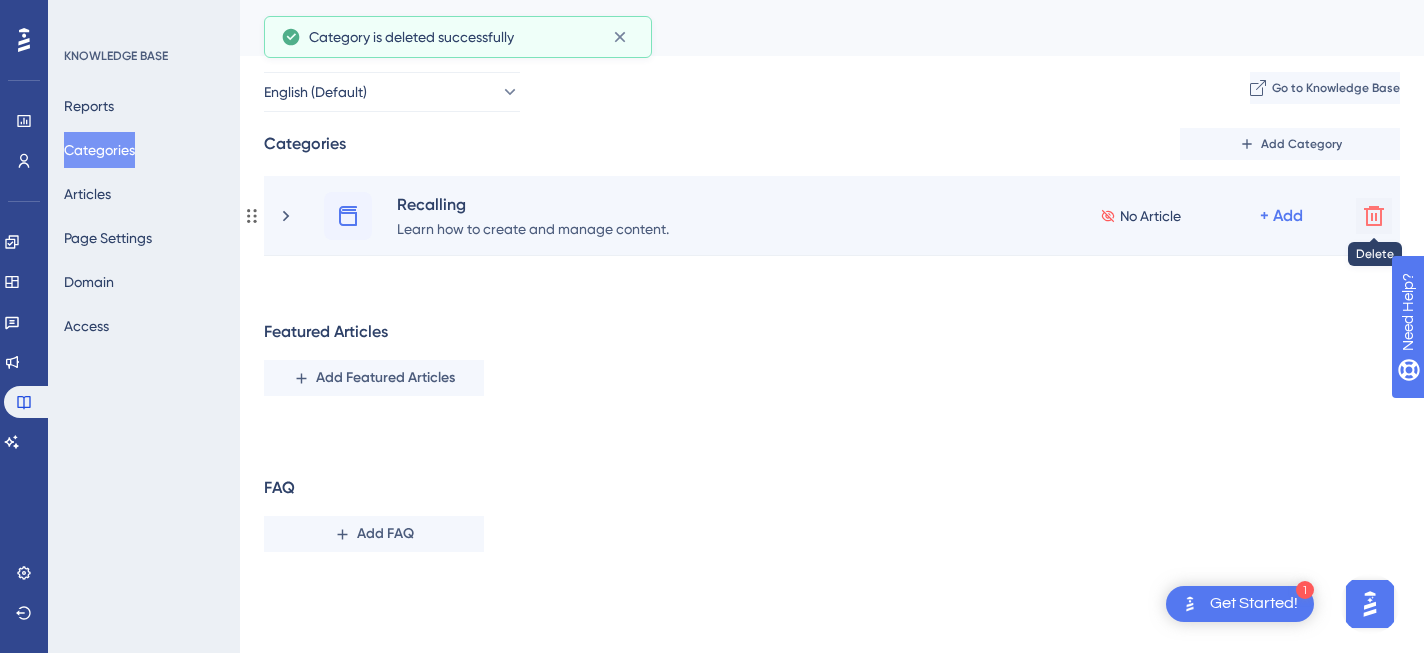 click 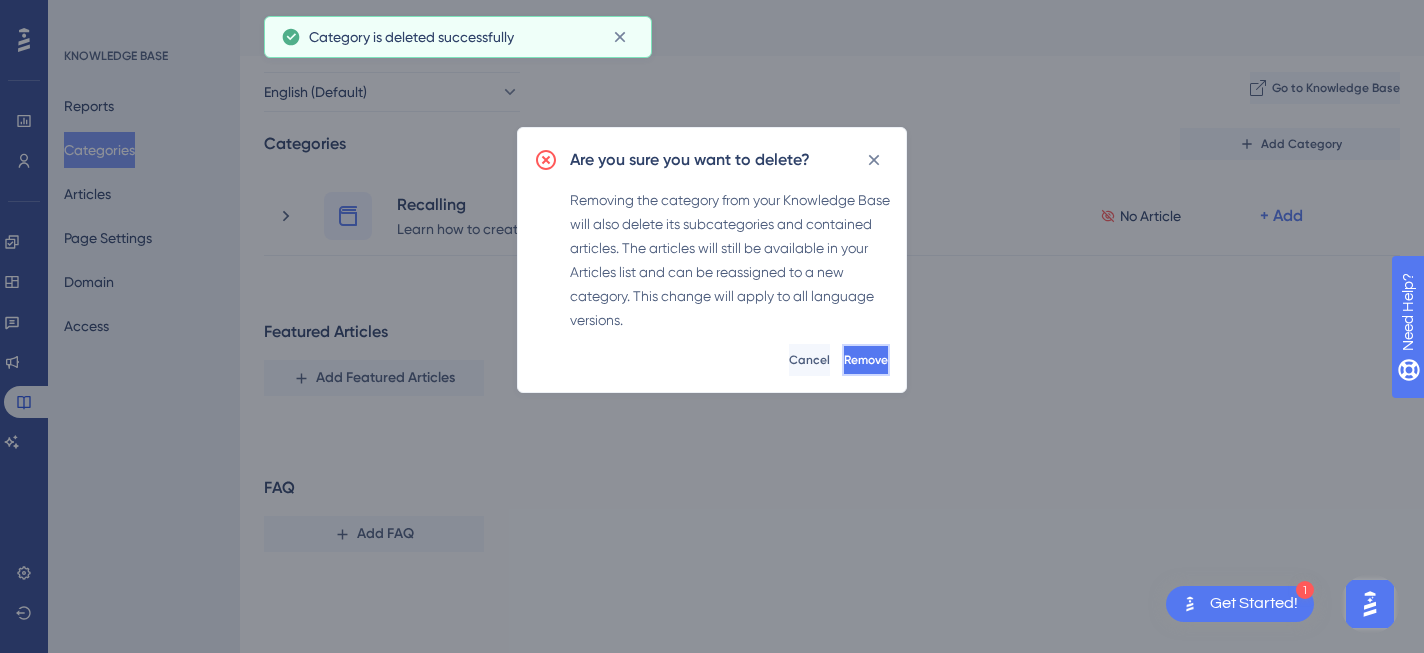 click on "Remove" at bounding box center [866, 360] 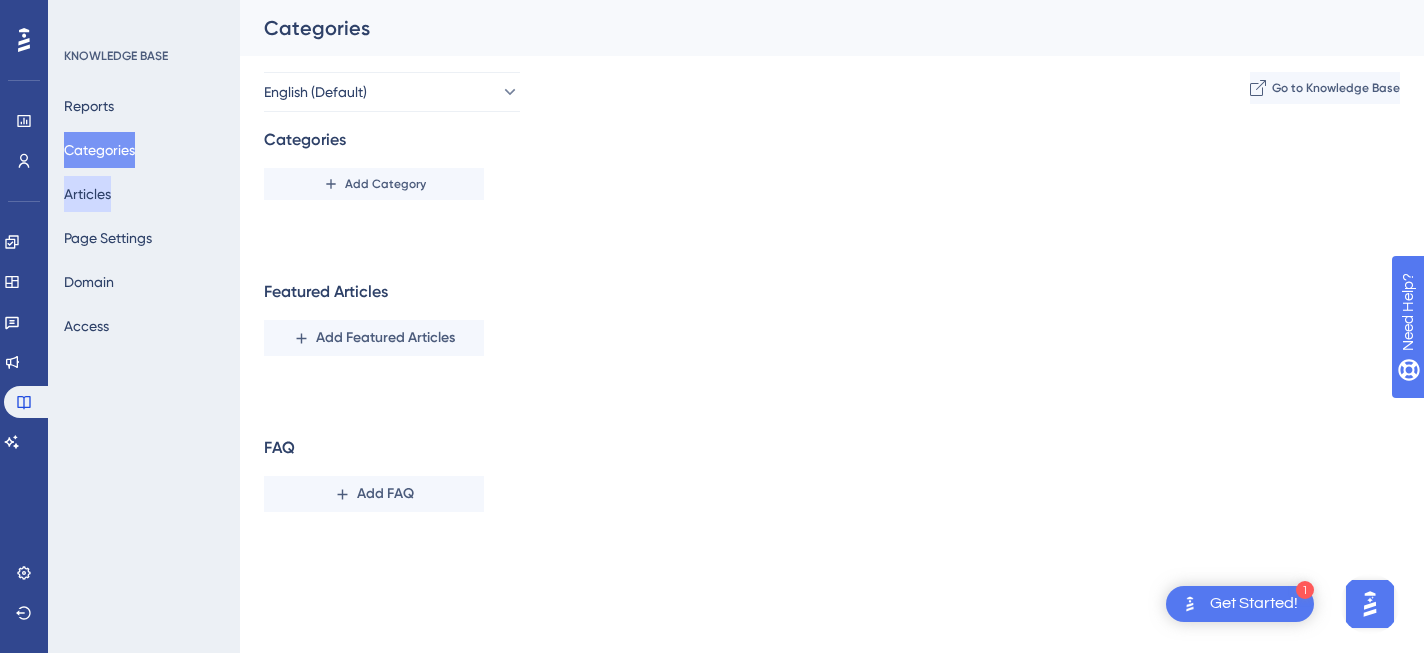 click on "Articles" at bounding box center (87, 194) 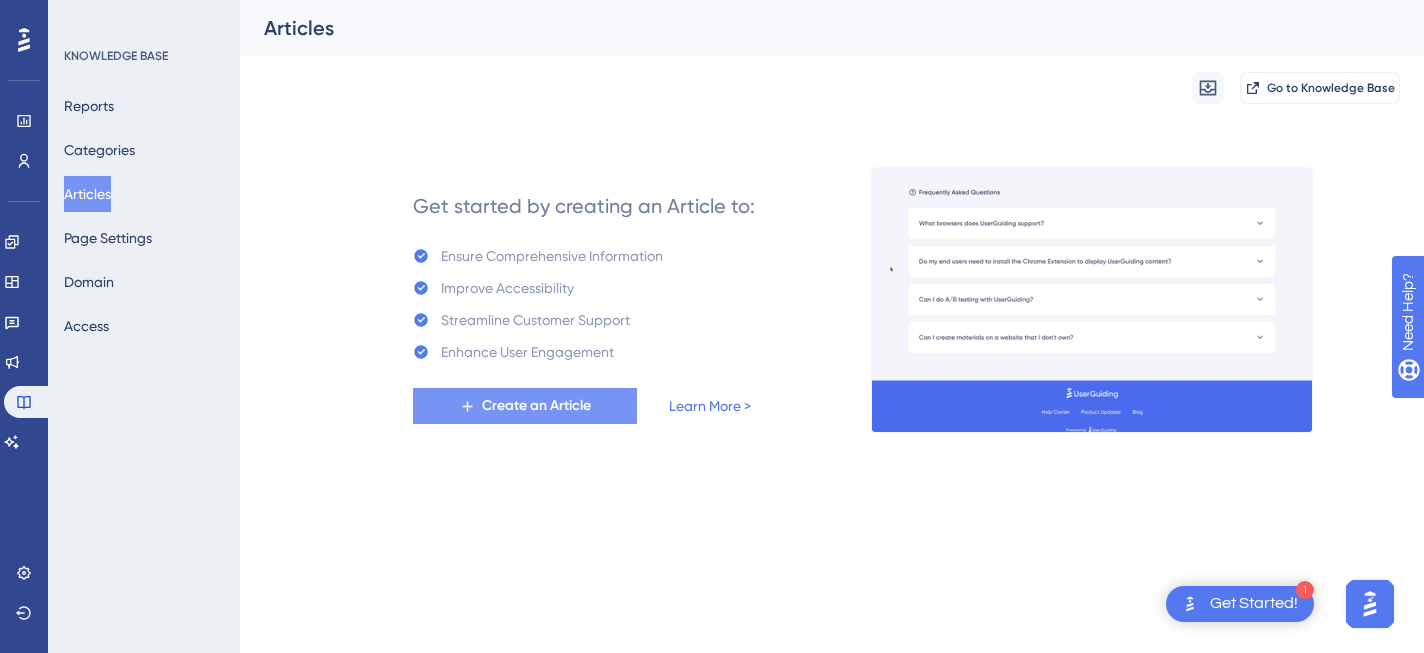click on "Create an Article" at bounding box center (536, 406) 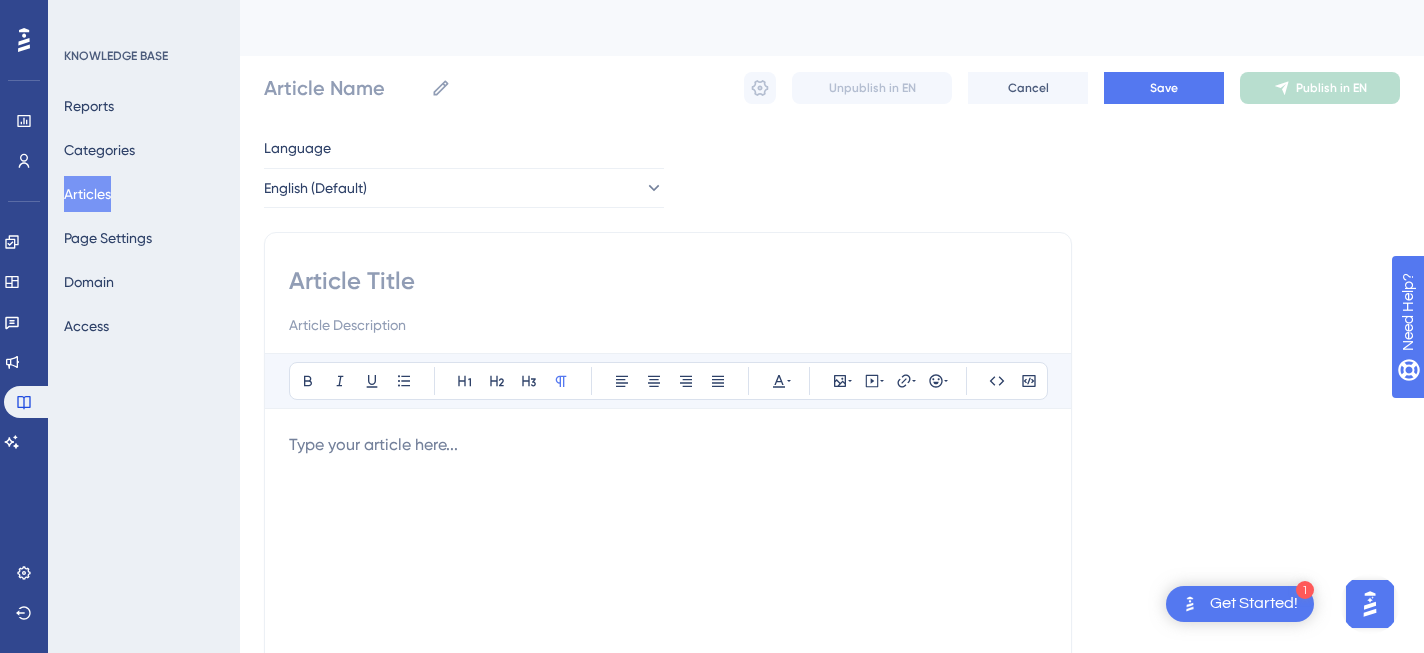 click at bounding box center (668, 281) 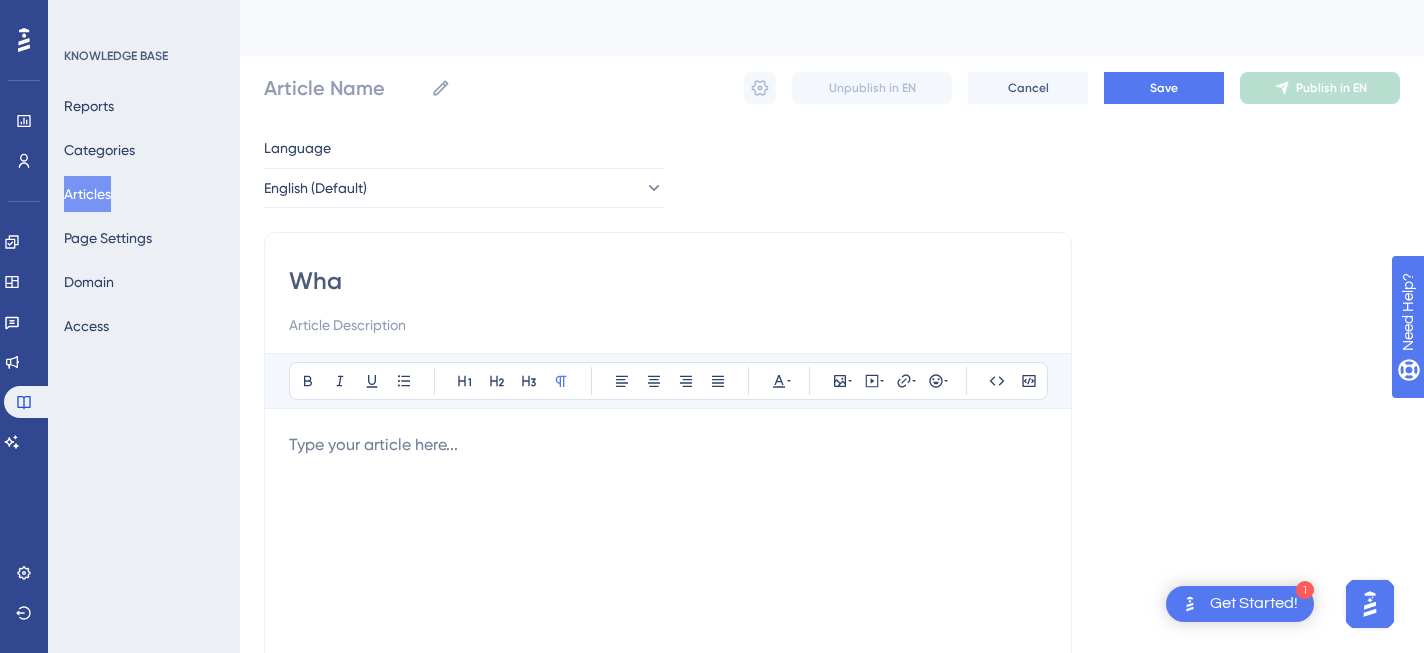 type on "What" 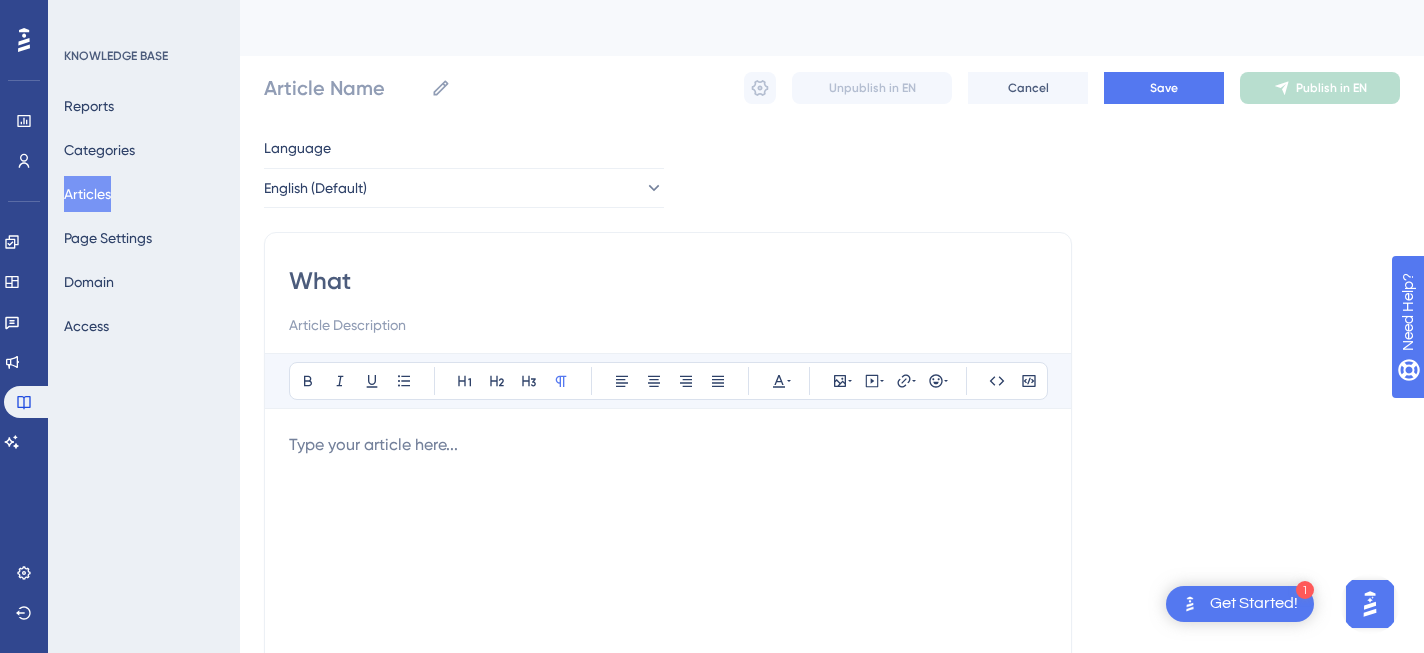 type on "What" 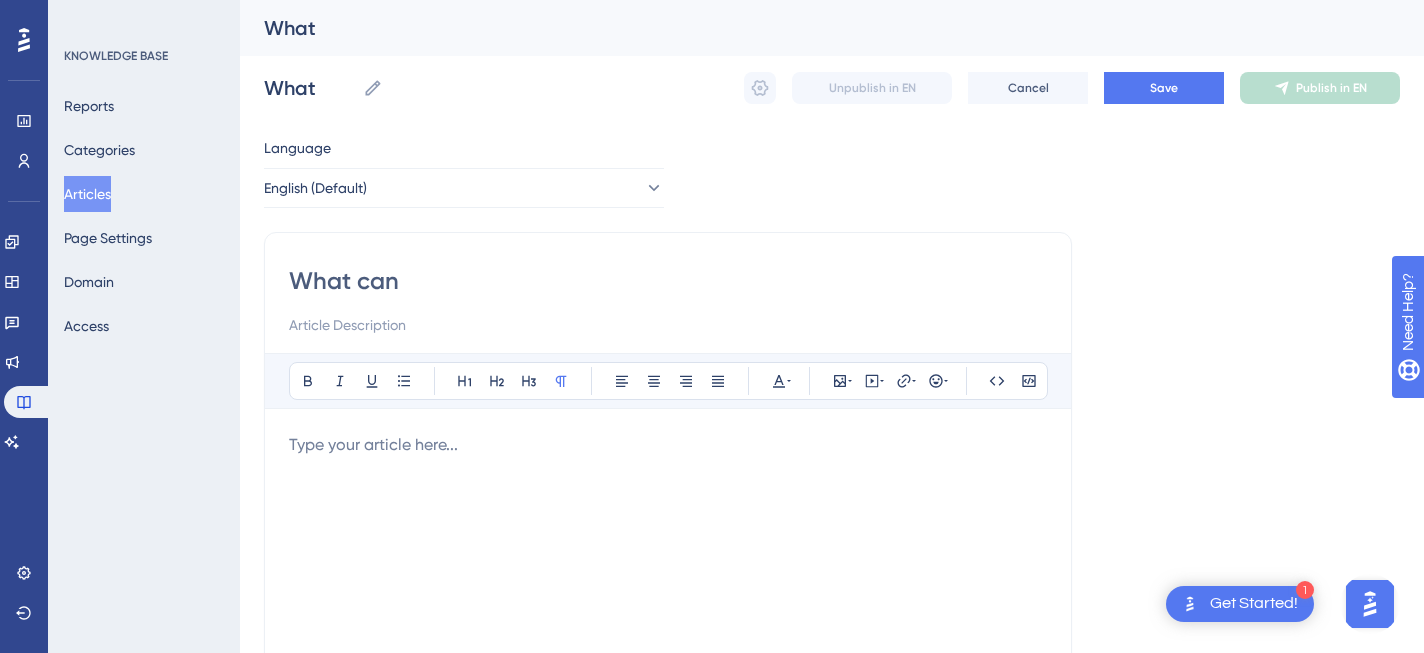 type on "What can P" 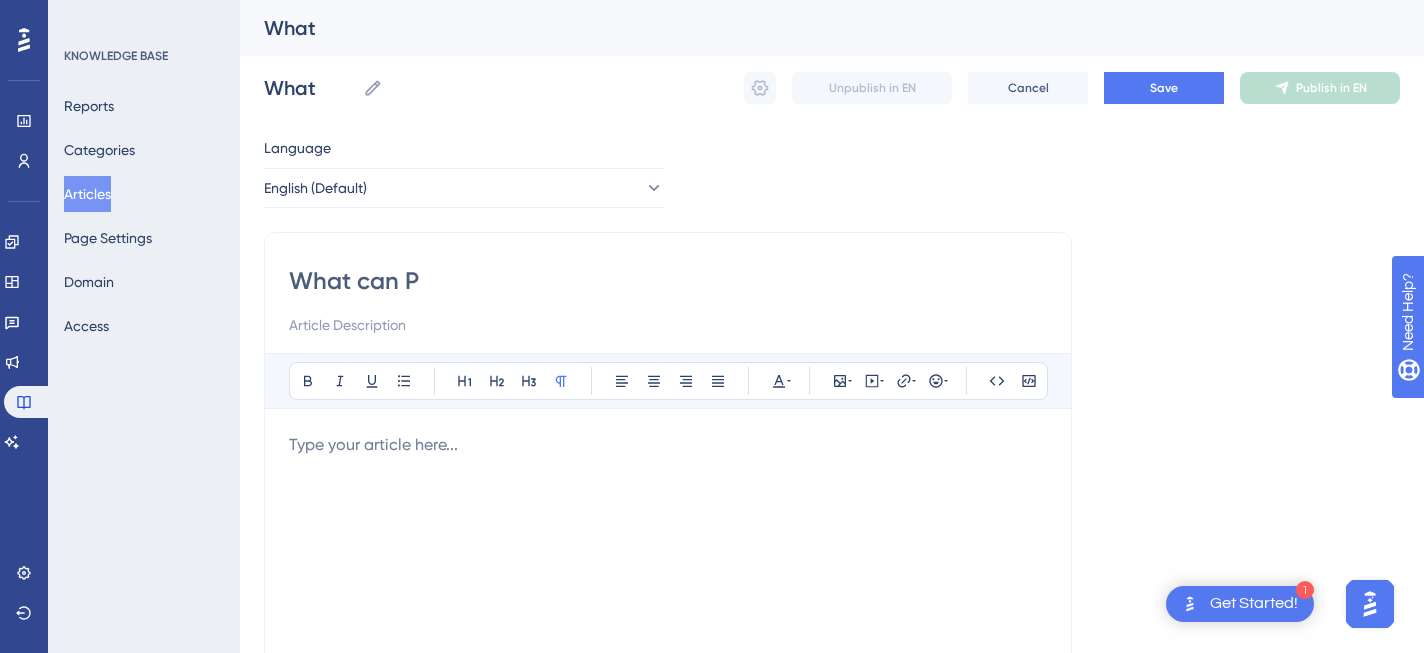 type on "What can P" 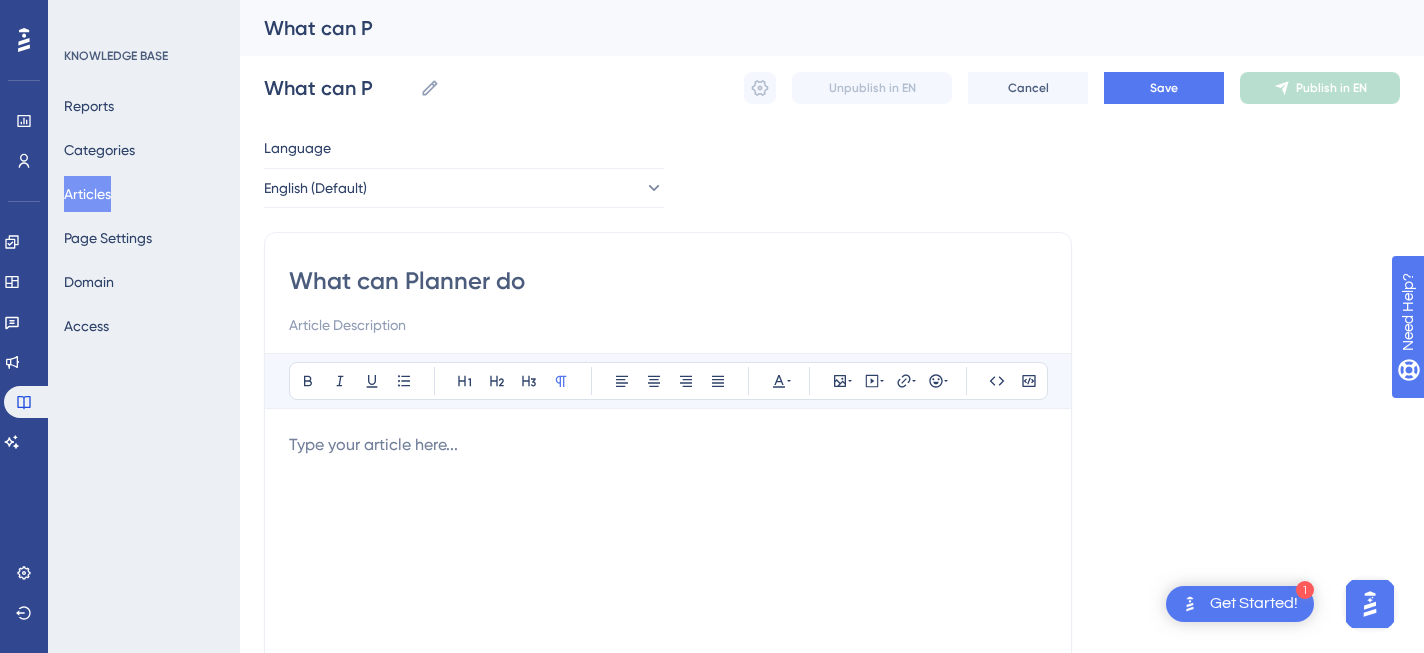 type on "What can Planner do?" 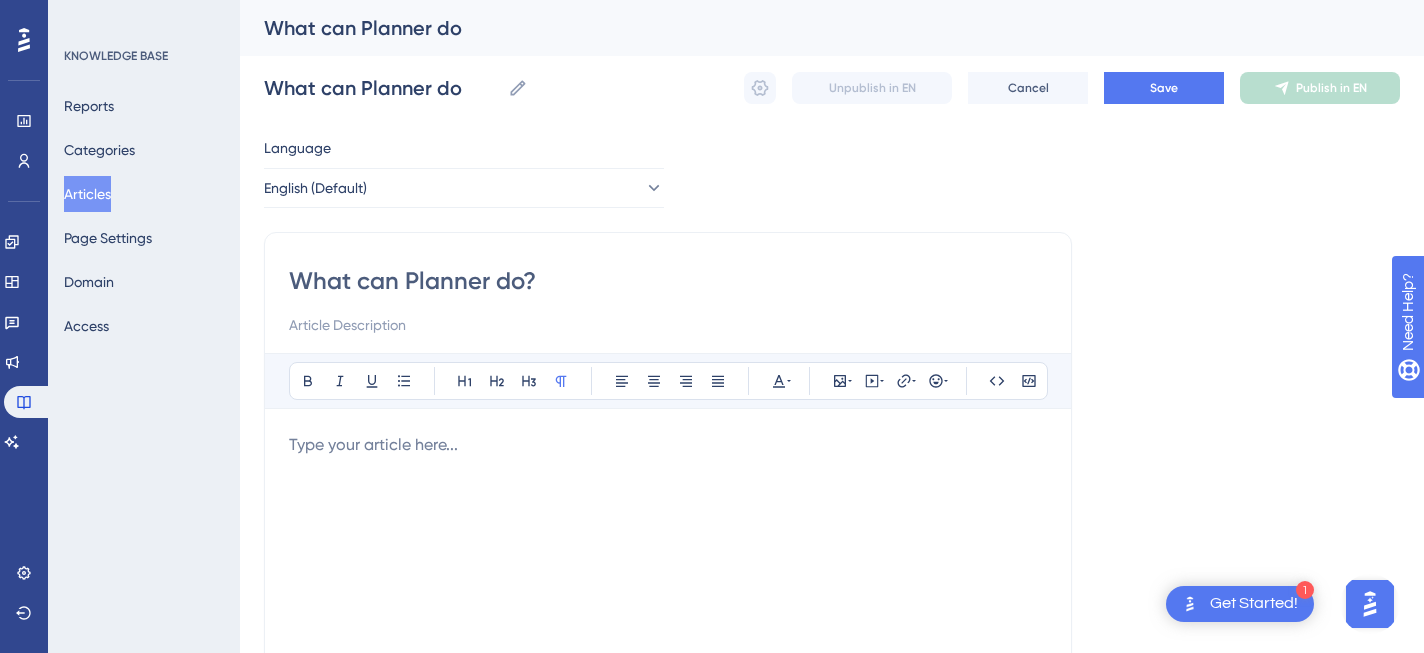 type on "What can Planner do?" 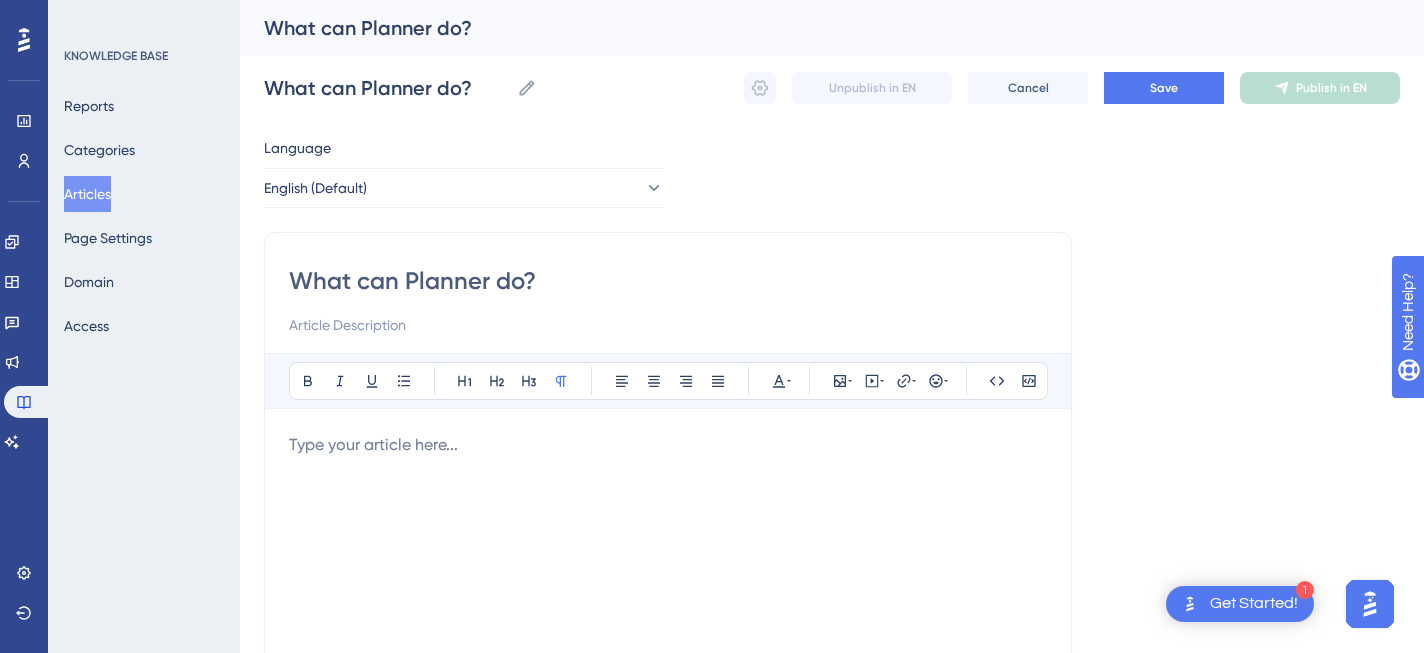 click on "Bold Italic Underline Bullet Point Heading 1 Heading 2 Heading 3 Normal Align Left Align Center Align Right Align Justify Text Color Insert Image Embed Video Hyperlink Emojis Code Code Block Type your article here..." at bounding box center (668, 613) 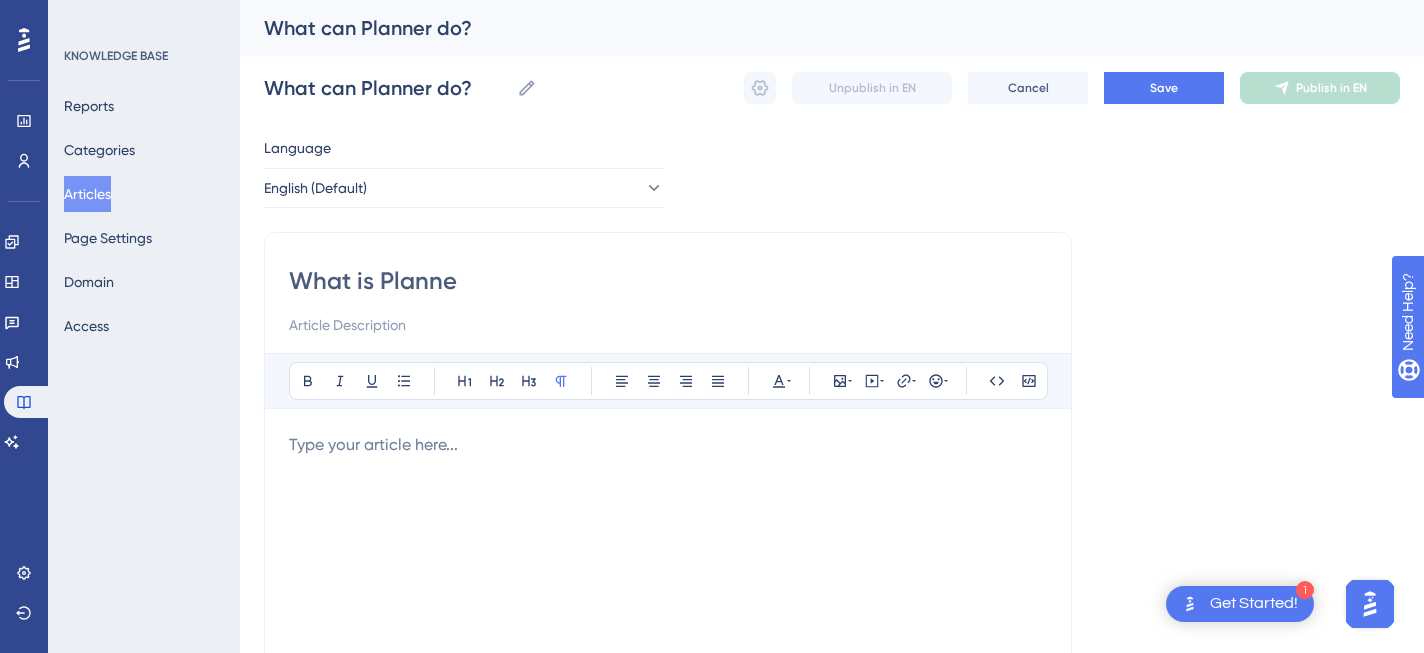 type on "What is Planner" 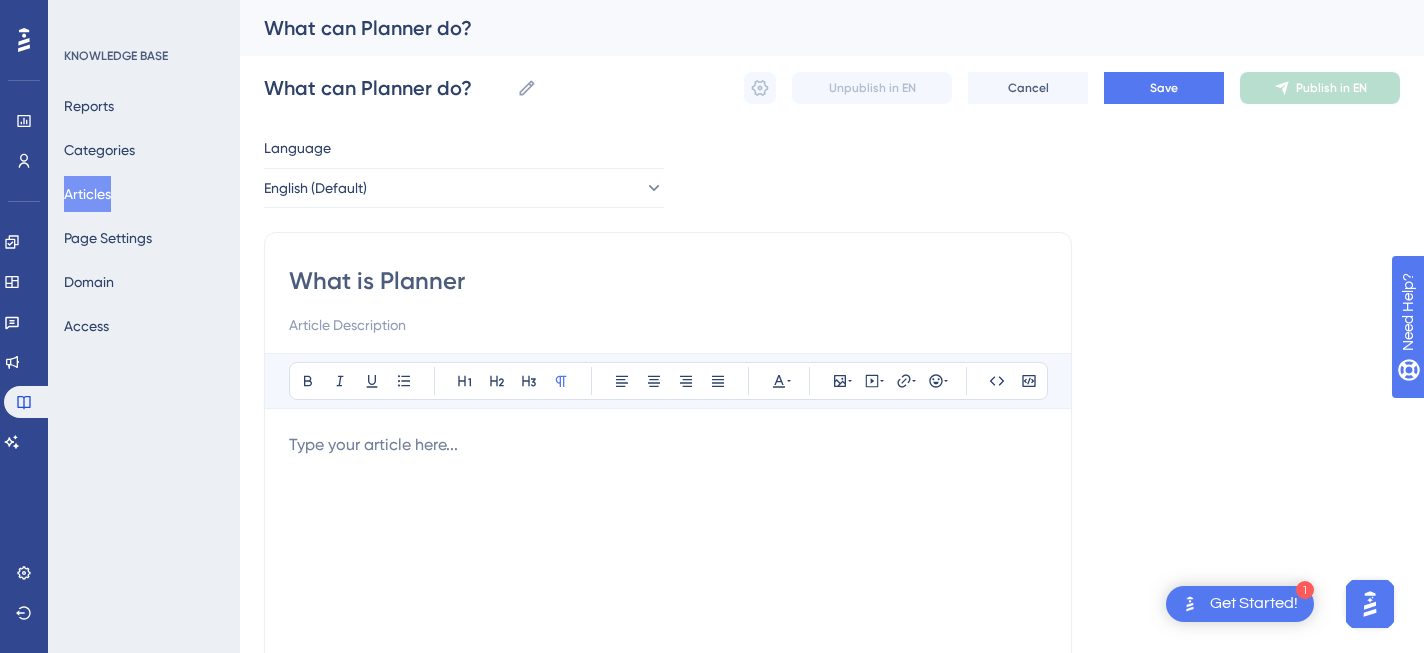 type on "What is Planner" 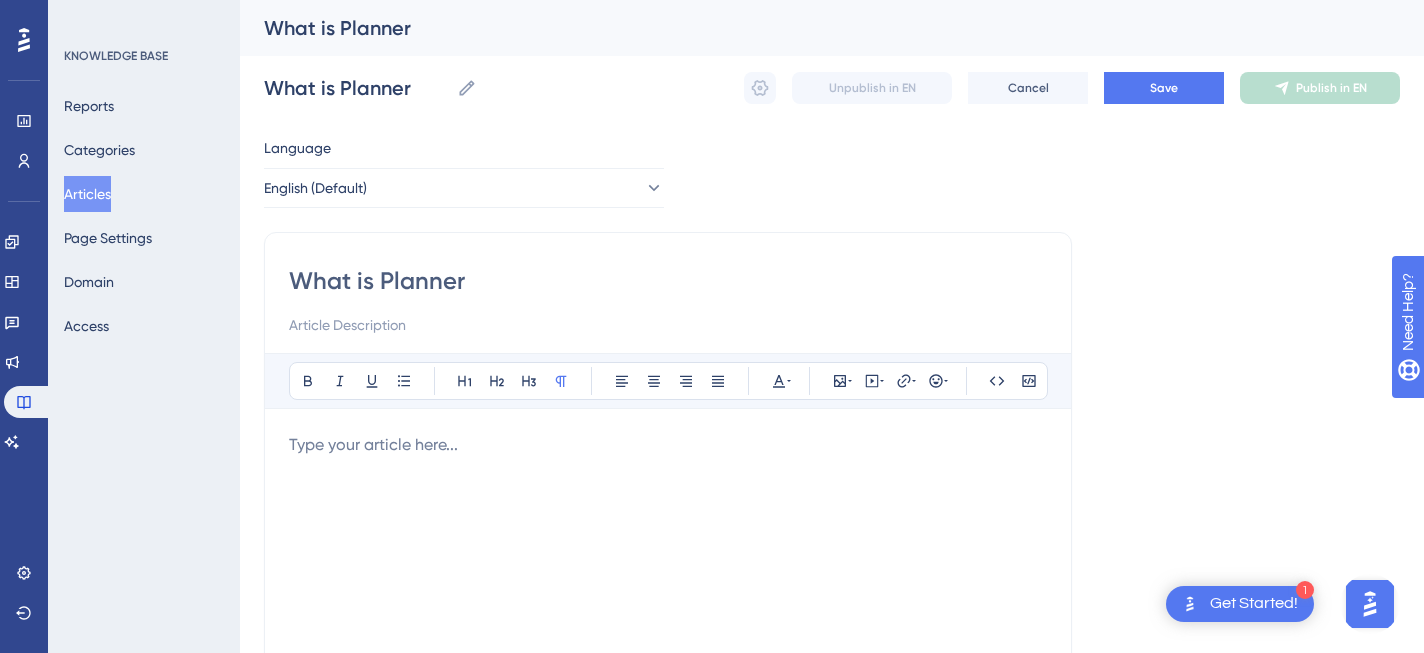 type on "What is Planner?" 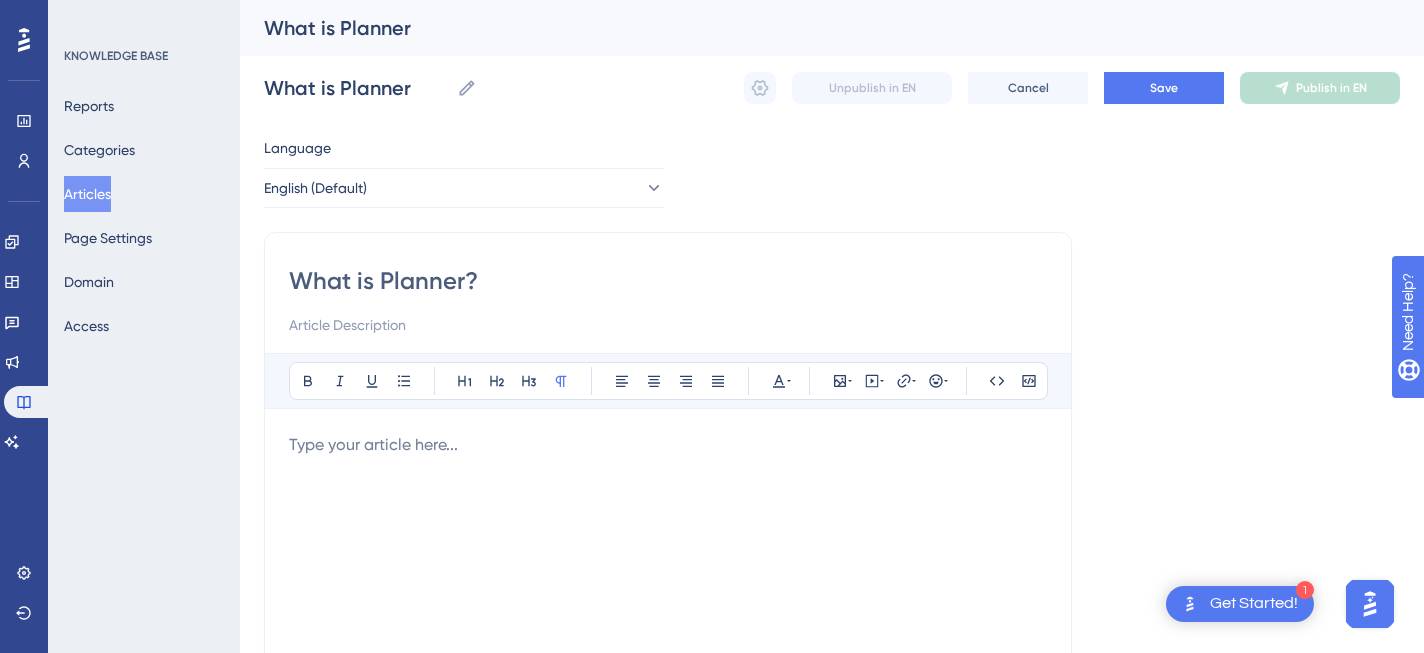 type on "What is Planner?" 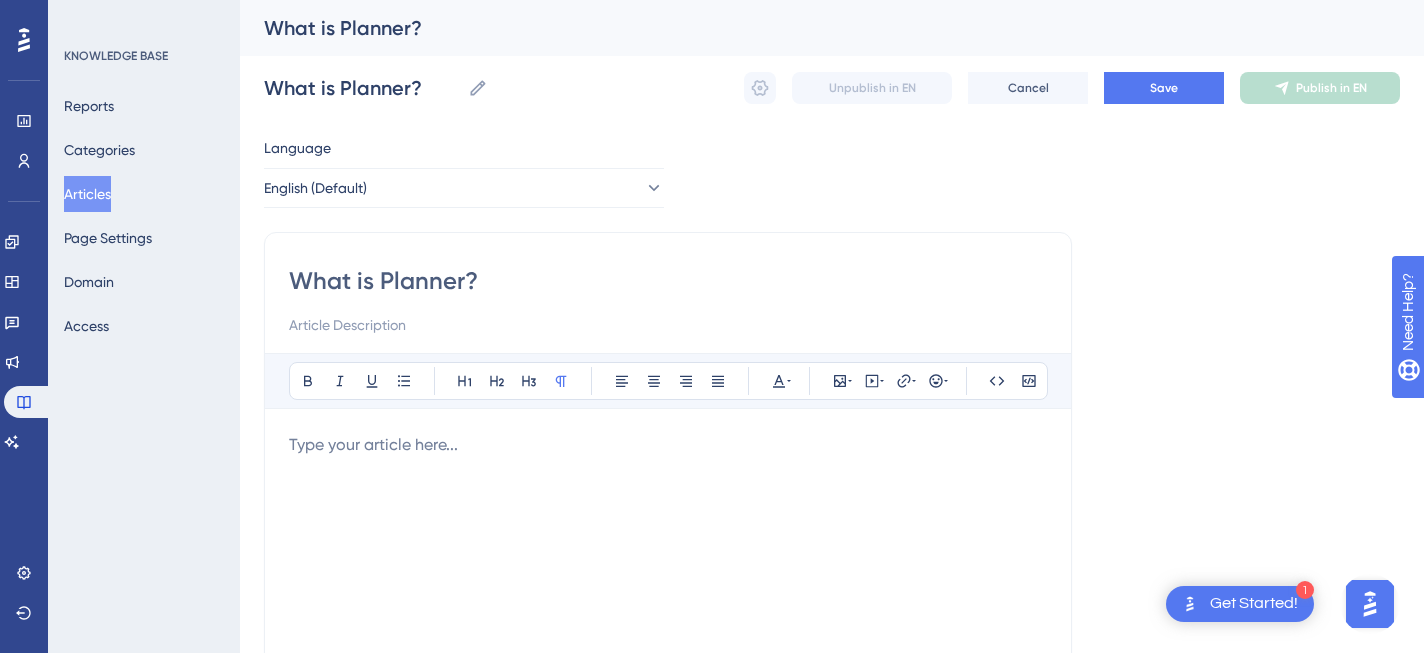 click at bounding box center [668, 653] 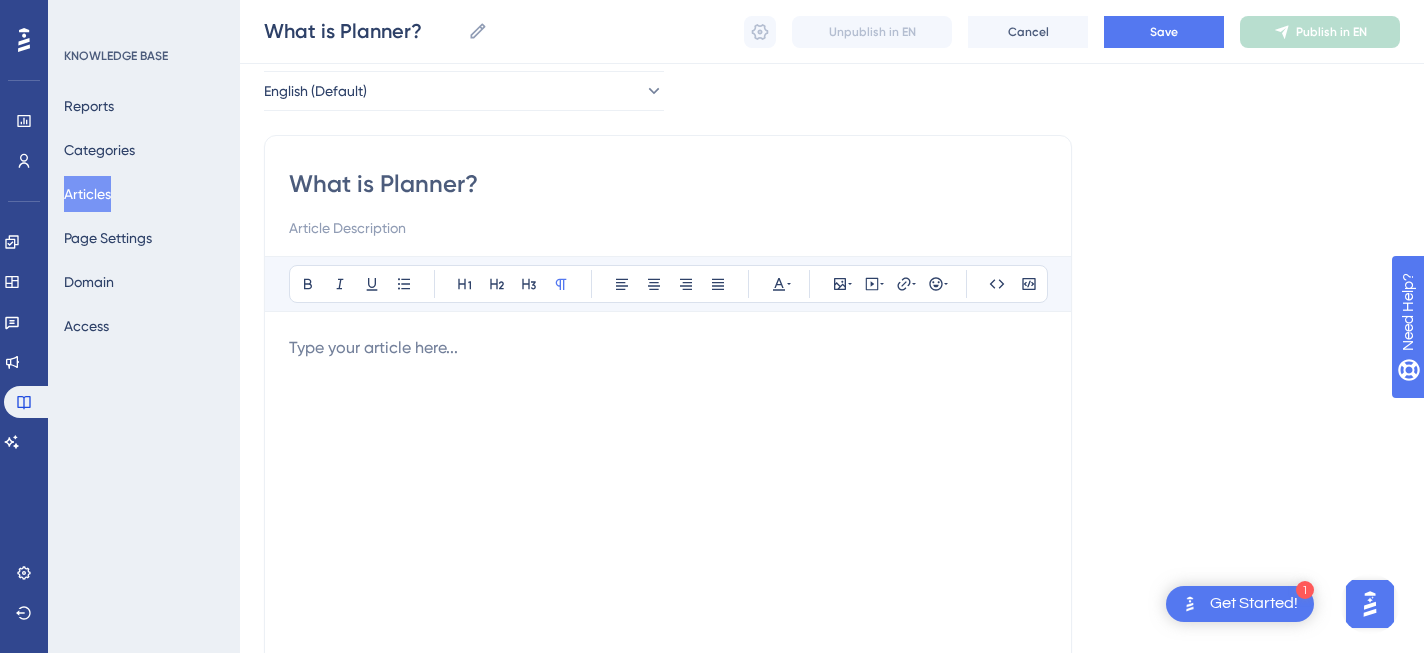 scroll, scrollTop: 145, scrollLeft: 0, axis: vertical 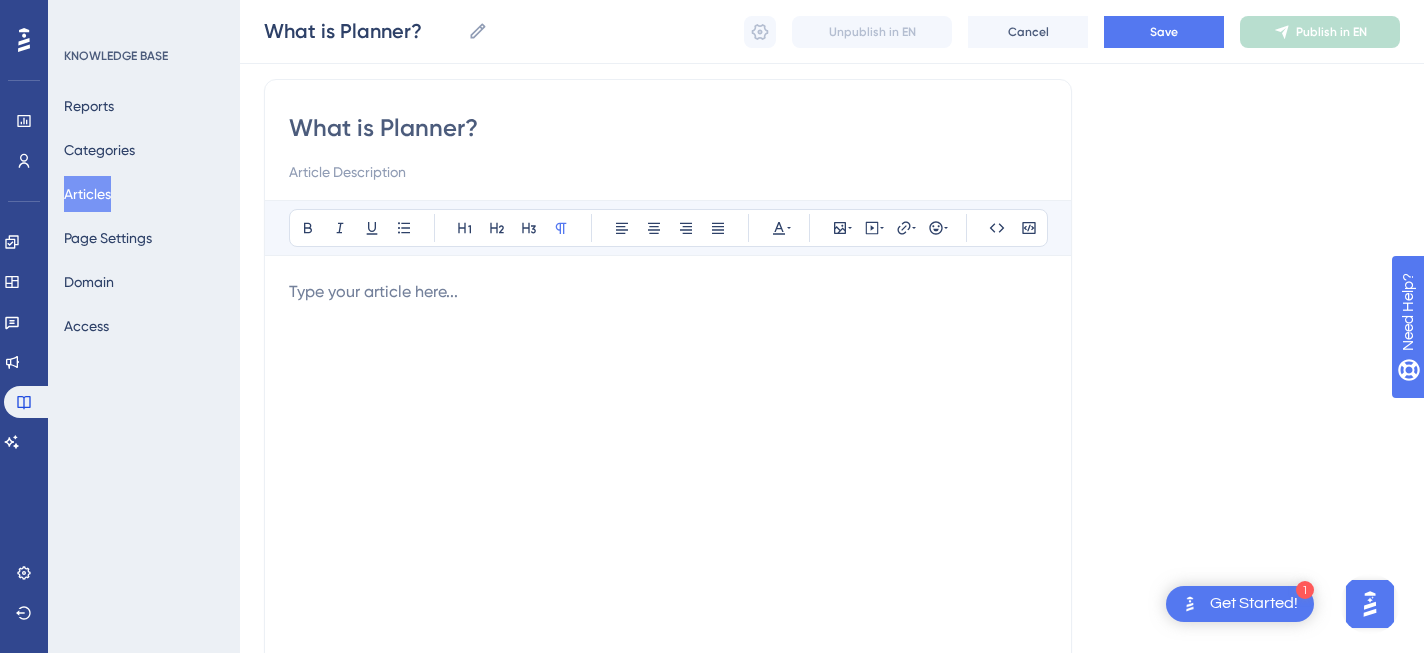 drag, startPoint x: 359, startPoint y: 132, endPoint x: 612, endPoint y: 137, distance: 253.04941 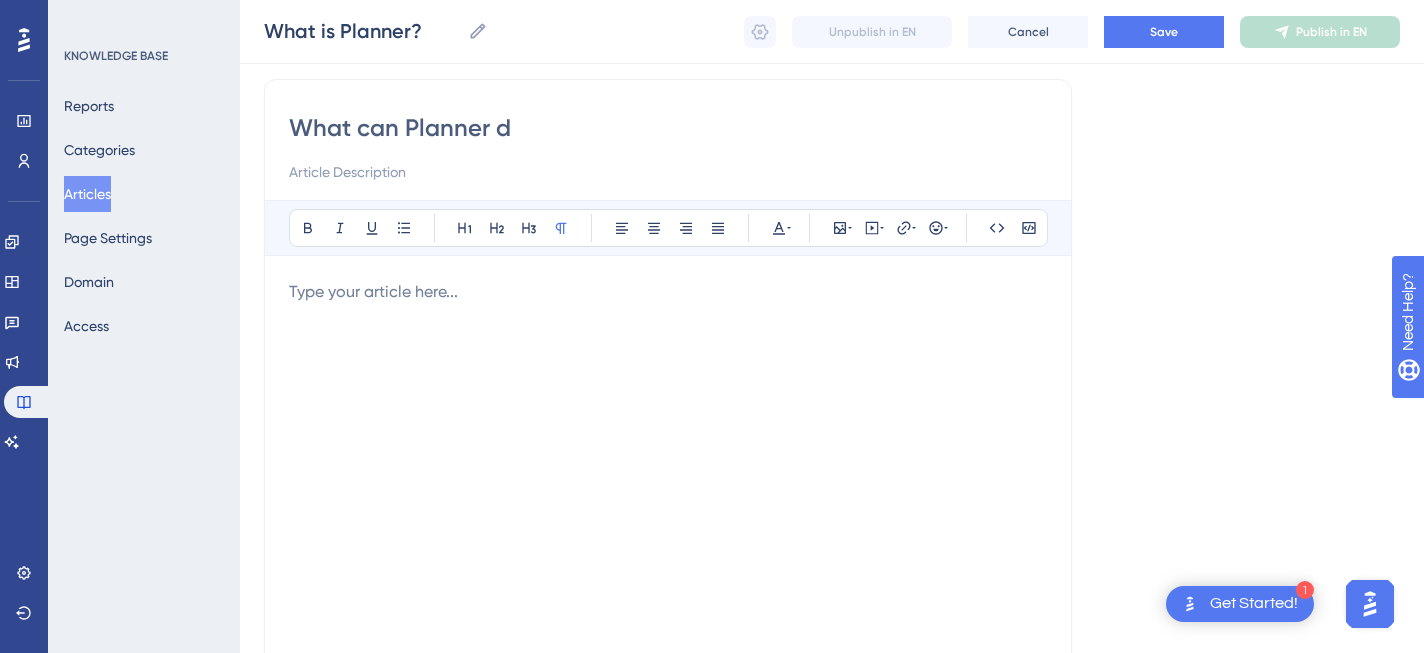 type on "What can Planner do" 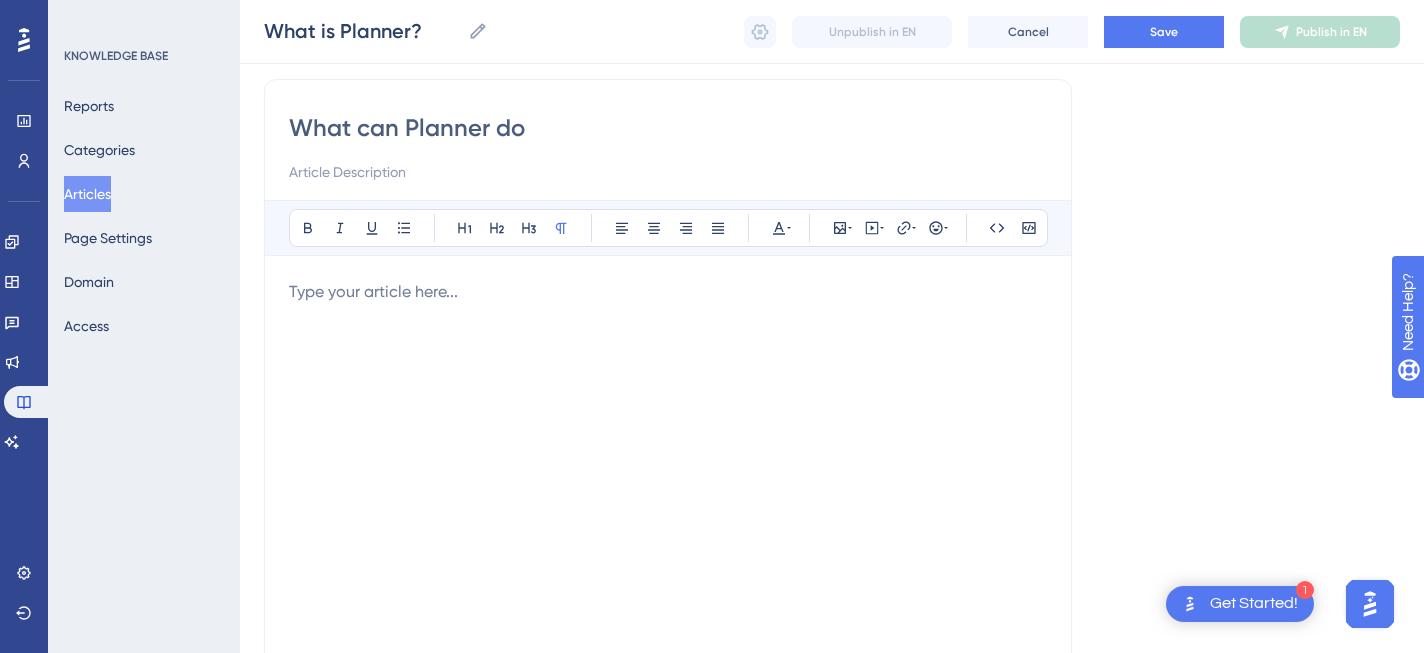 type on "What can Planner do" 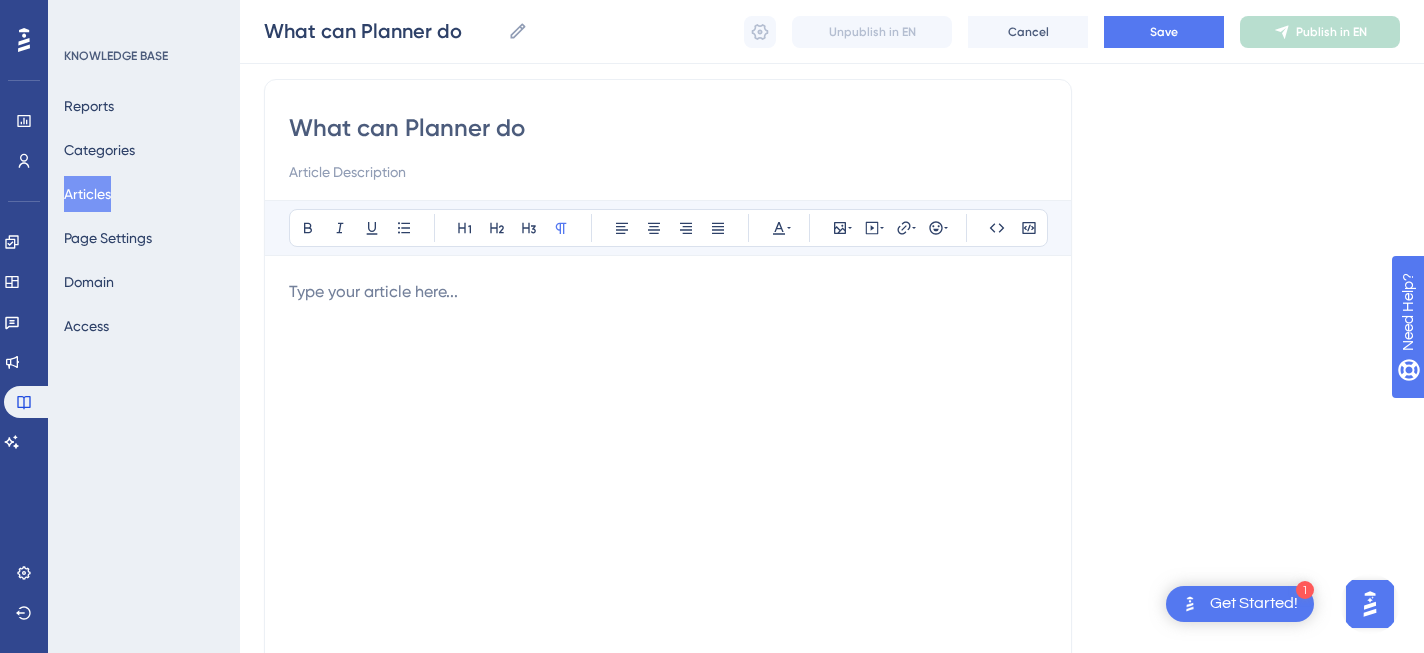 type on "What can Planner do?" 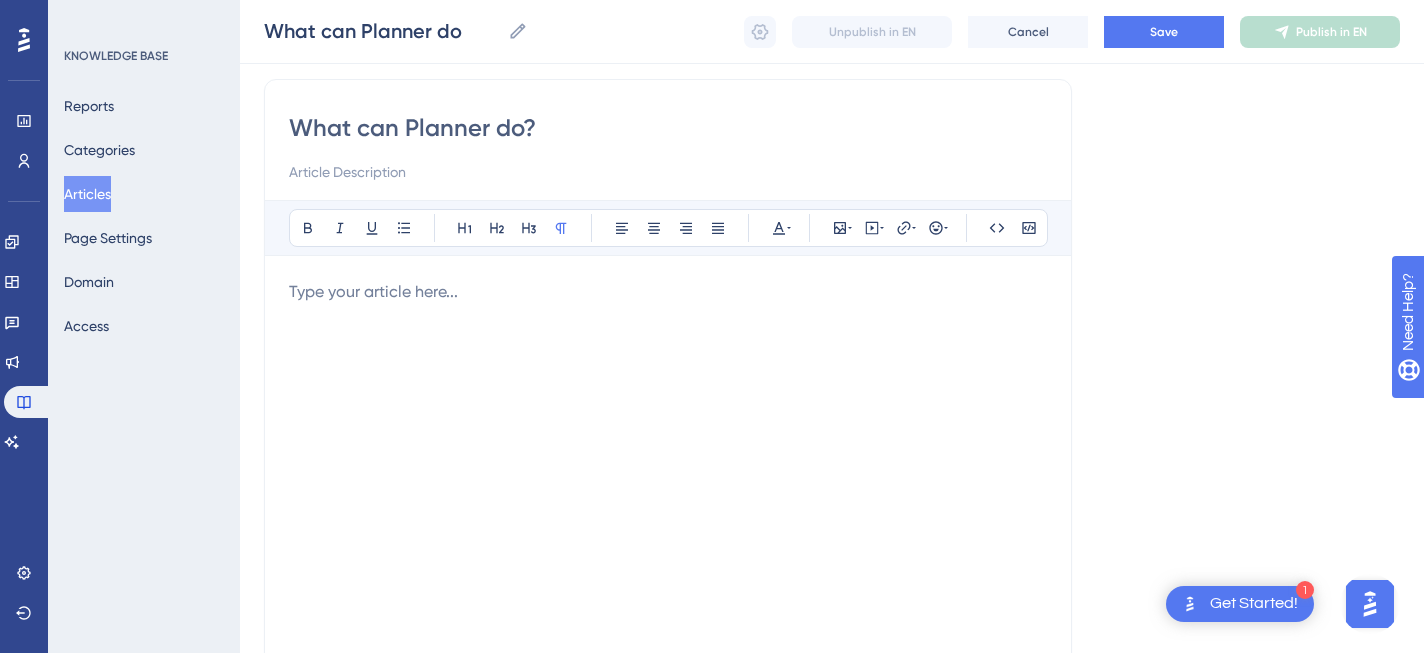 type on "What can Planner do?" 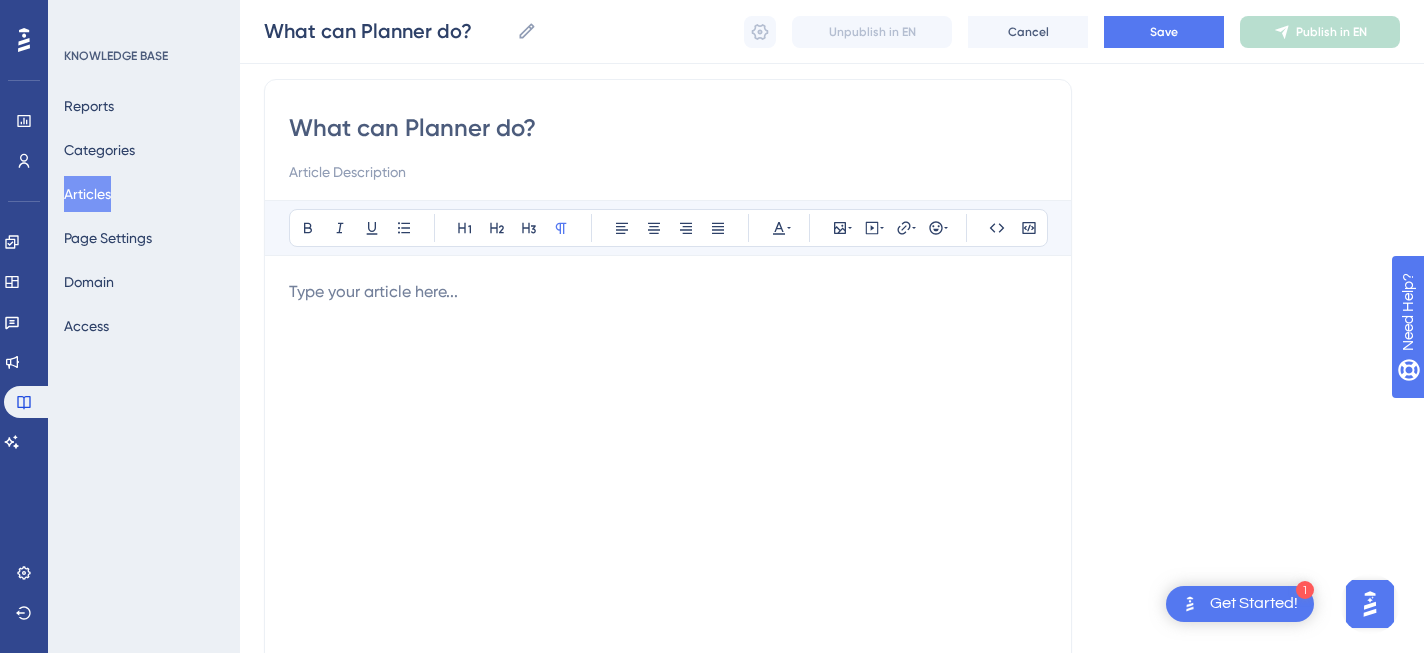 type on "What can Planner do?" 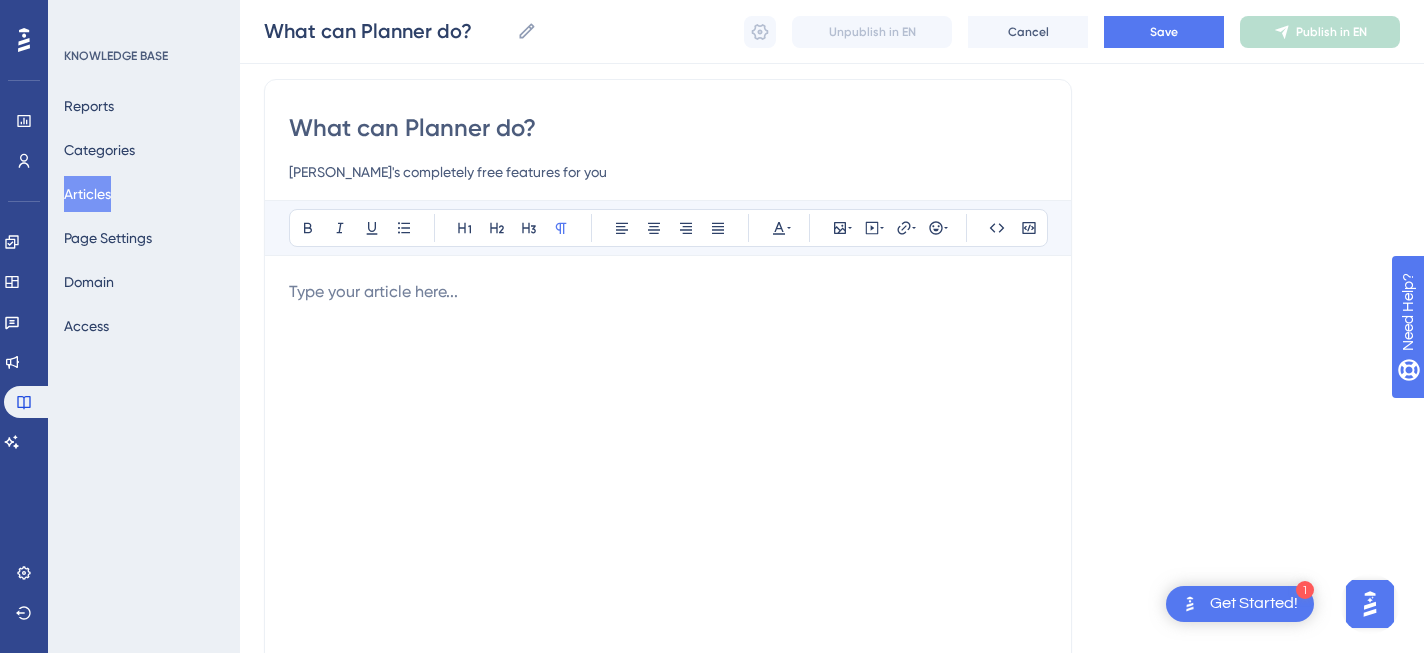 type on "[PERSON_NAME]'s completely free features for you" 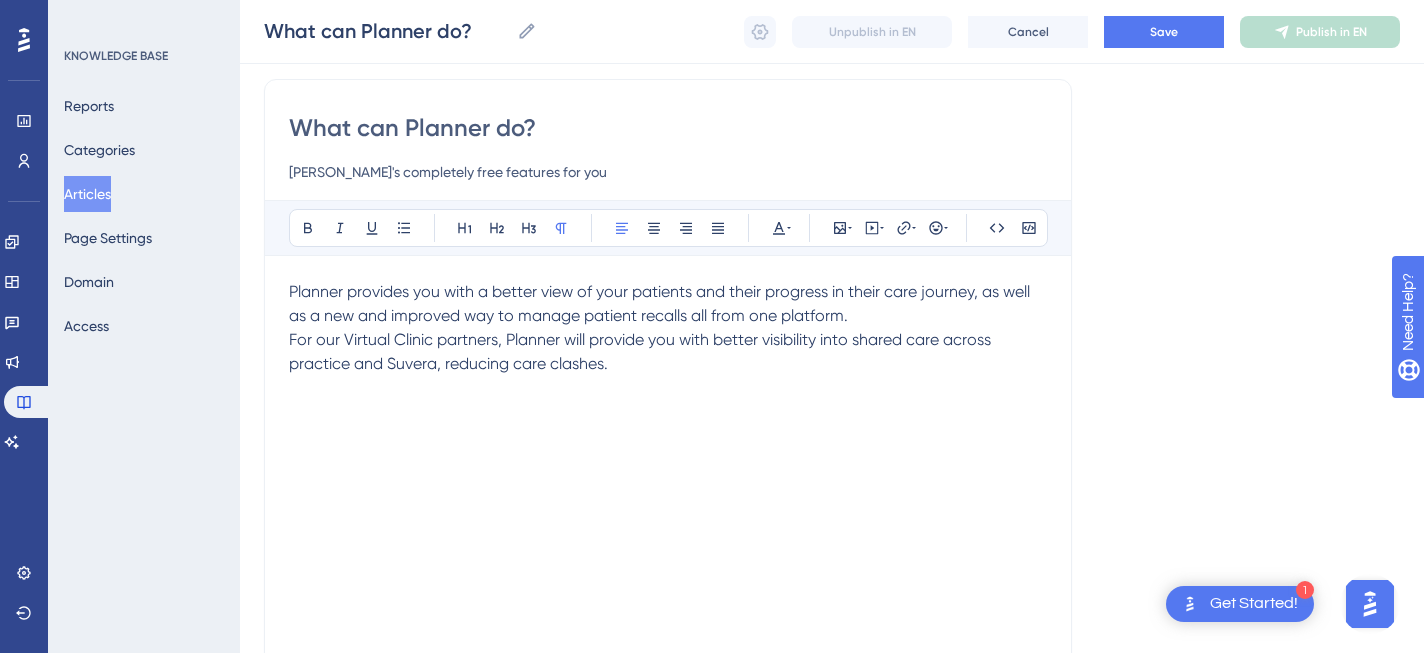 click on "For our Virtual Clinic partners, Planner will provide you with better visibility into shared care across practice and Suvera, reducing care clashes." at bounding box center [642, 351] 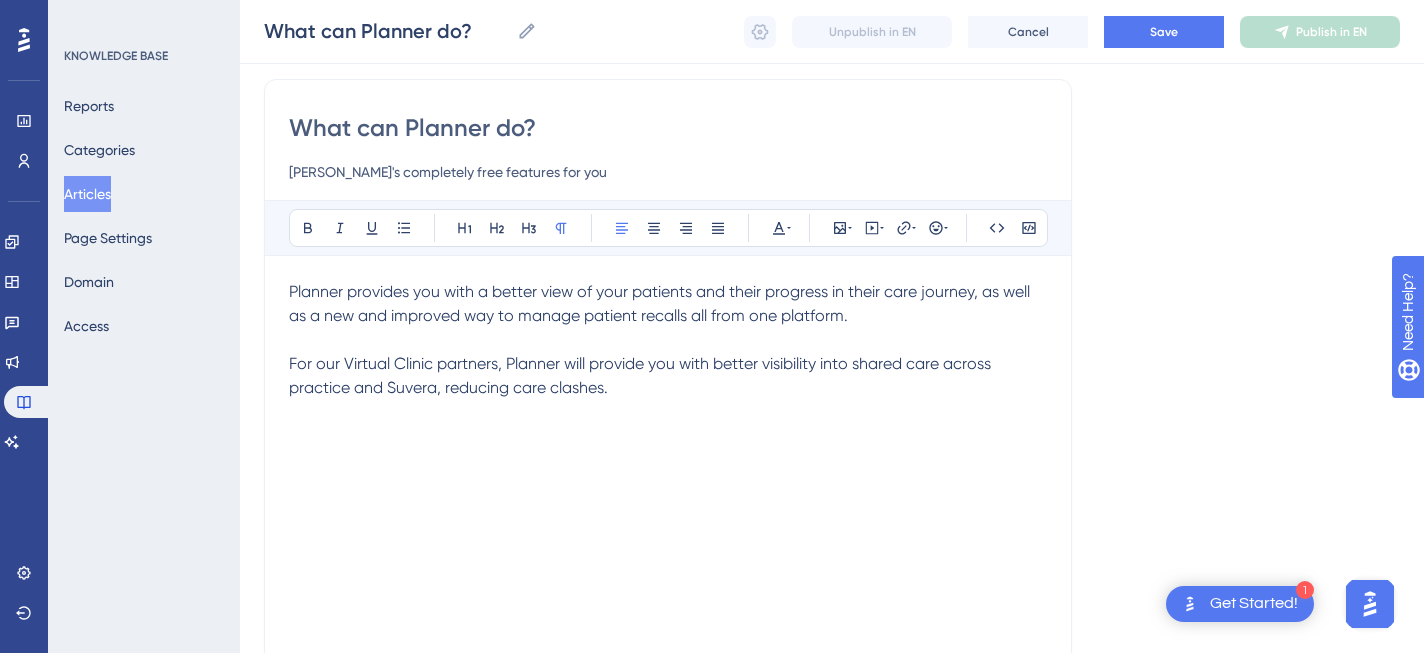 click on "Planner provides you with a better view of your patients and their progress in their care journey, as well as a new and improved way to manage patient recalls all from one platform. For our Virtual Clinic partners, Planner will provide you with better visibility into shared care across practice and Suvera, reducing care clashes." at bounding box center [668, 500] 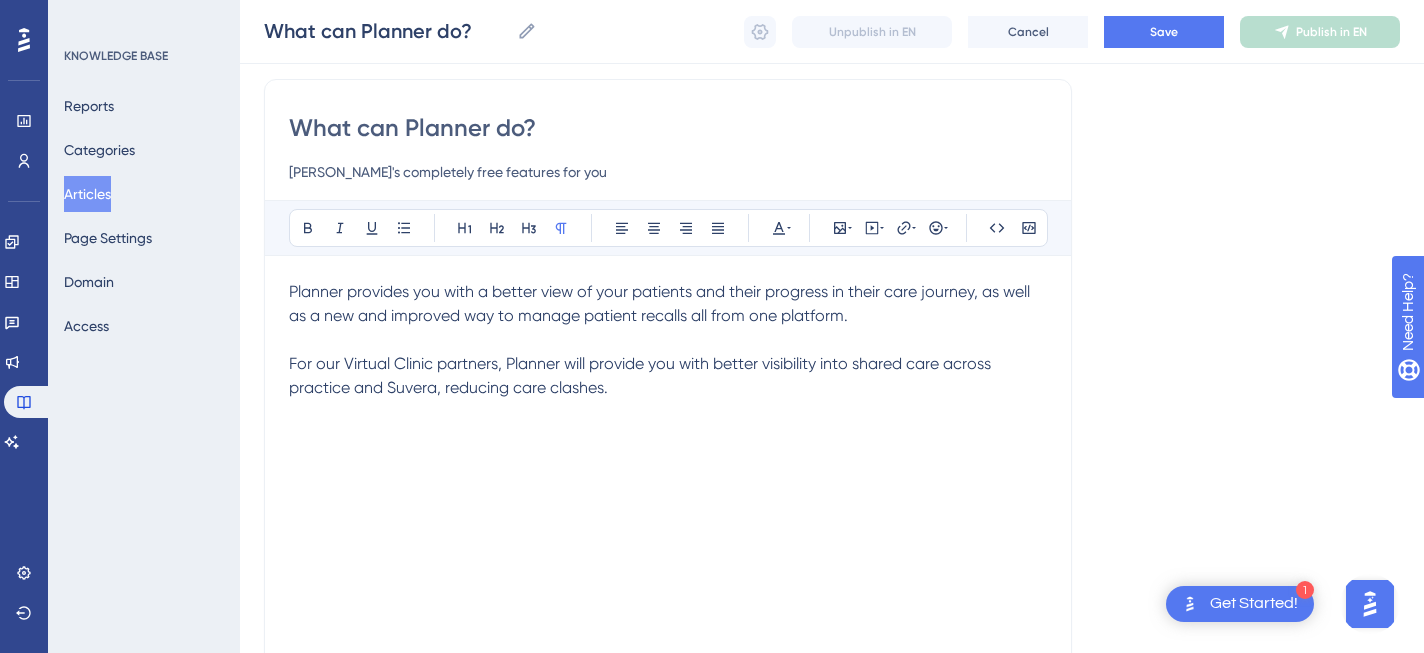 scroll, scrollTop: 157, scrollLeft: 0, axis: vertical 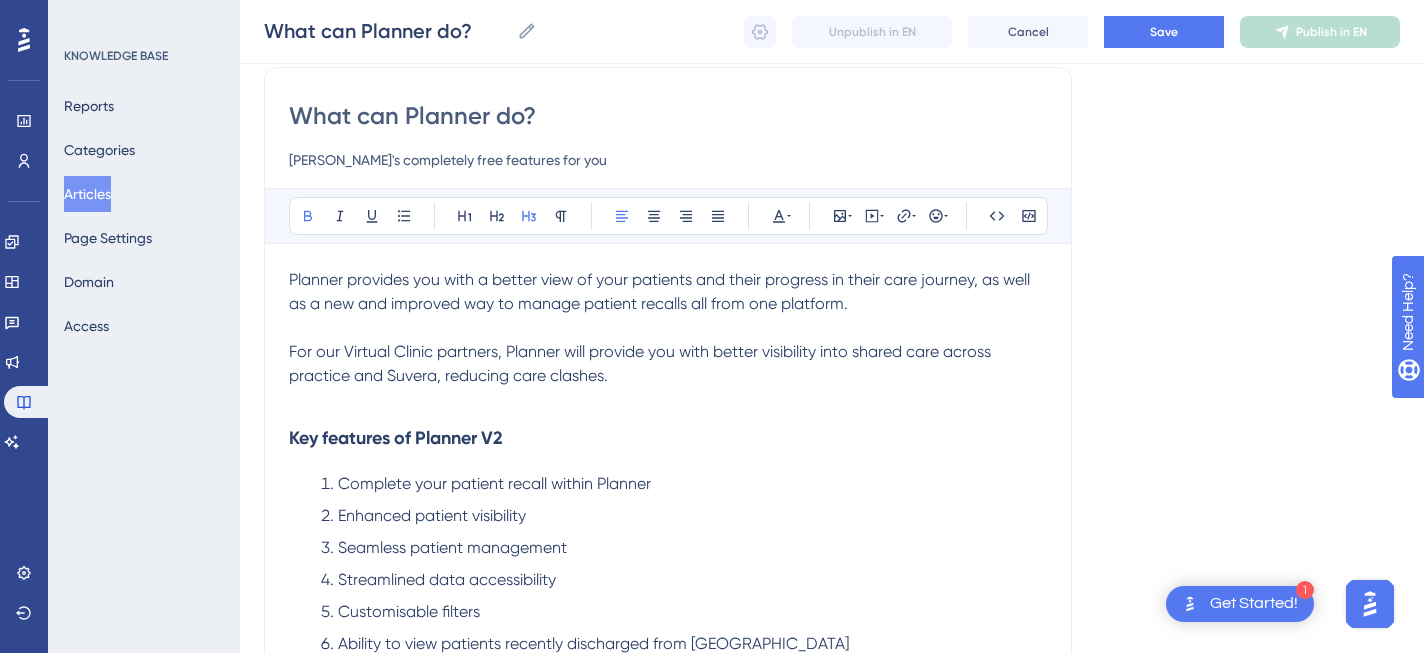 click on "Key features of Planner V2" at bounding box center [668, 438] 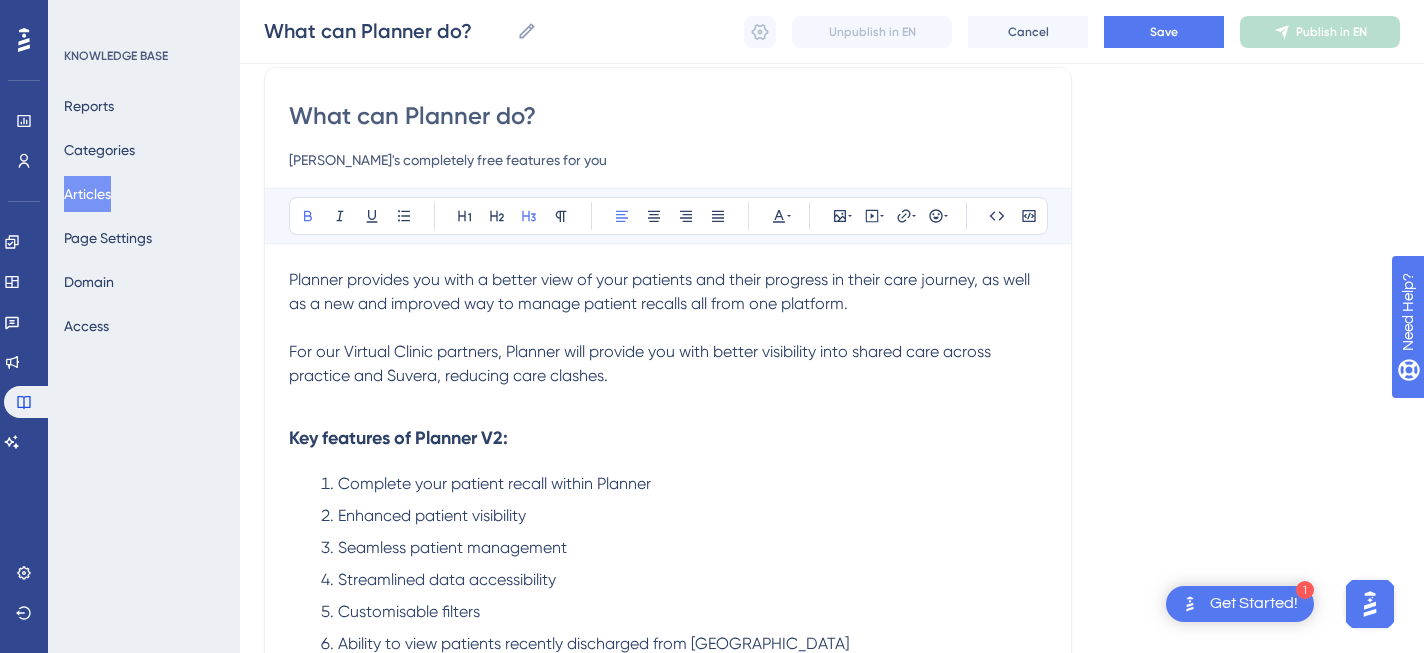 click on "For our Virtual Clinic partners, Planner will provide you with better visibility into shared care across practice and Suvera, reducing care clashes." at bounding box center [668, 364] 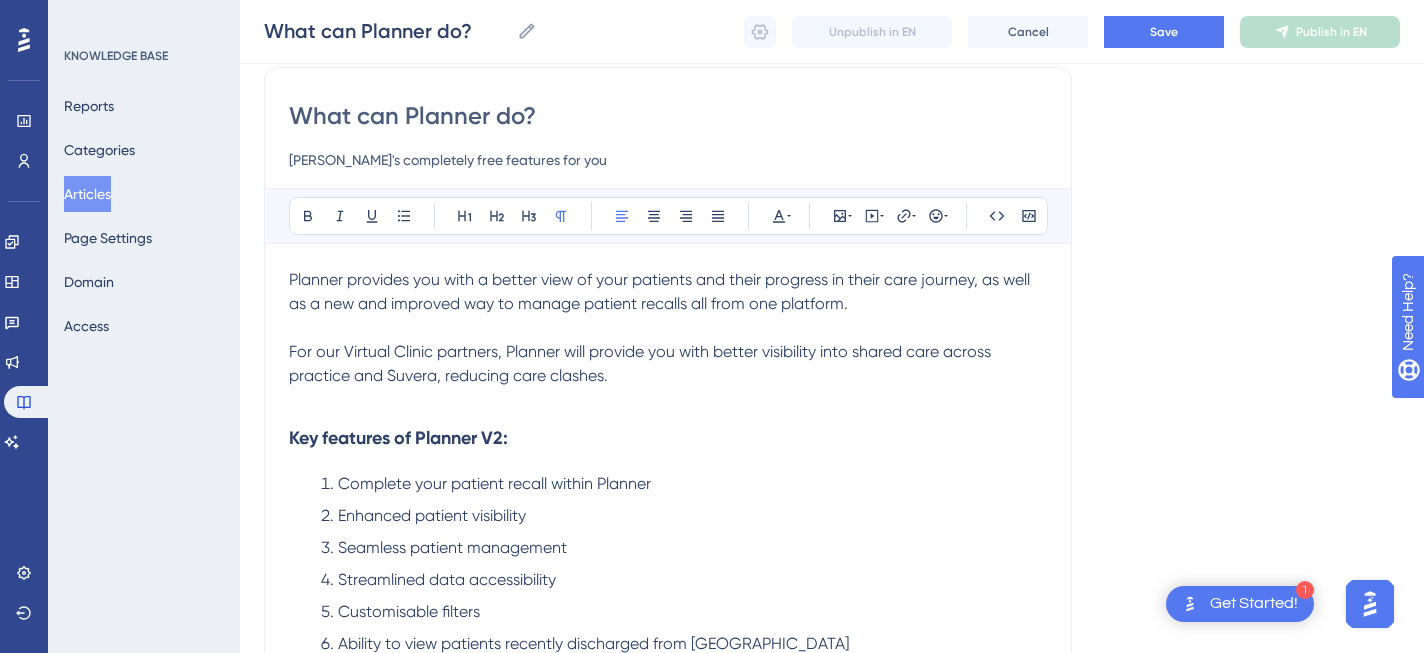 click on "[PERSON_NAME]'s completely free features for you" at bounding box center (668, 160) 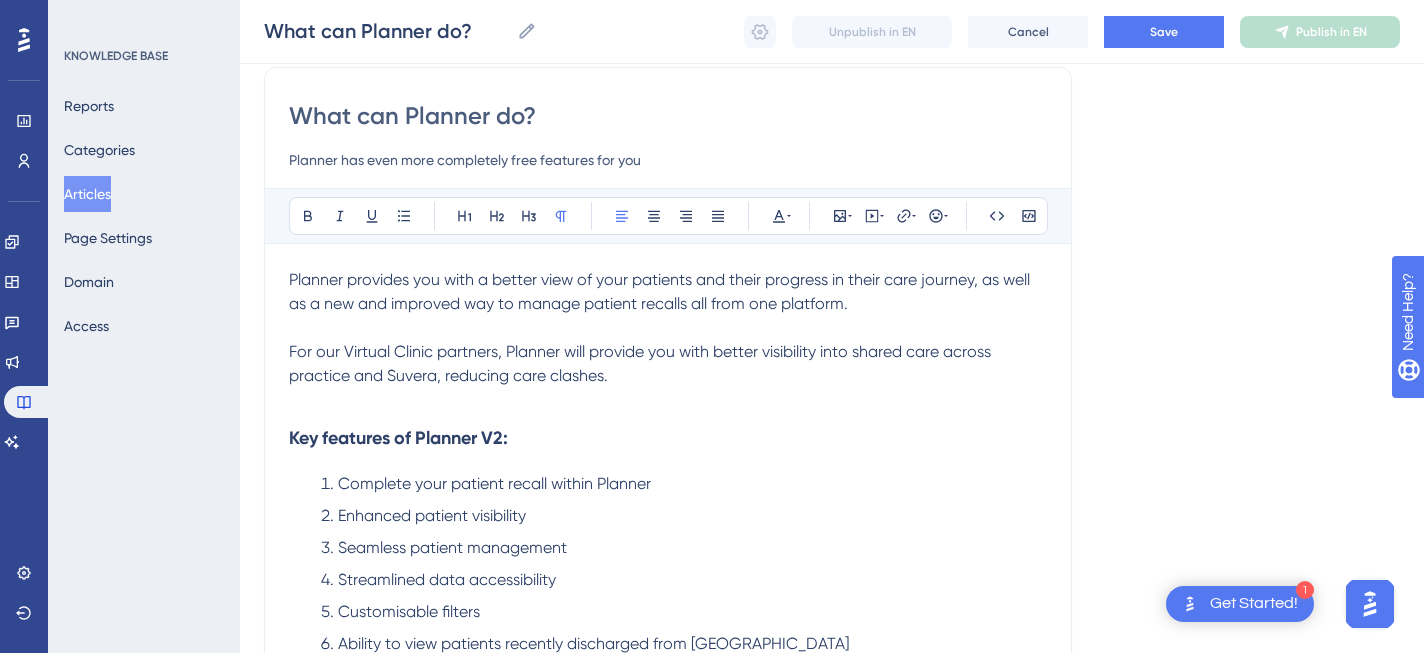 click on "Planner has even more completely free features for you" at bounding box center (668, 160) 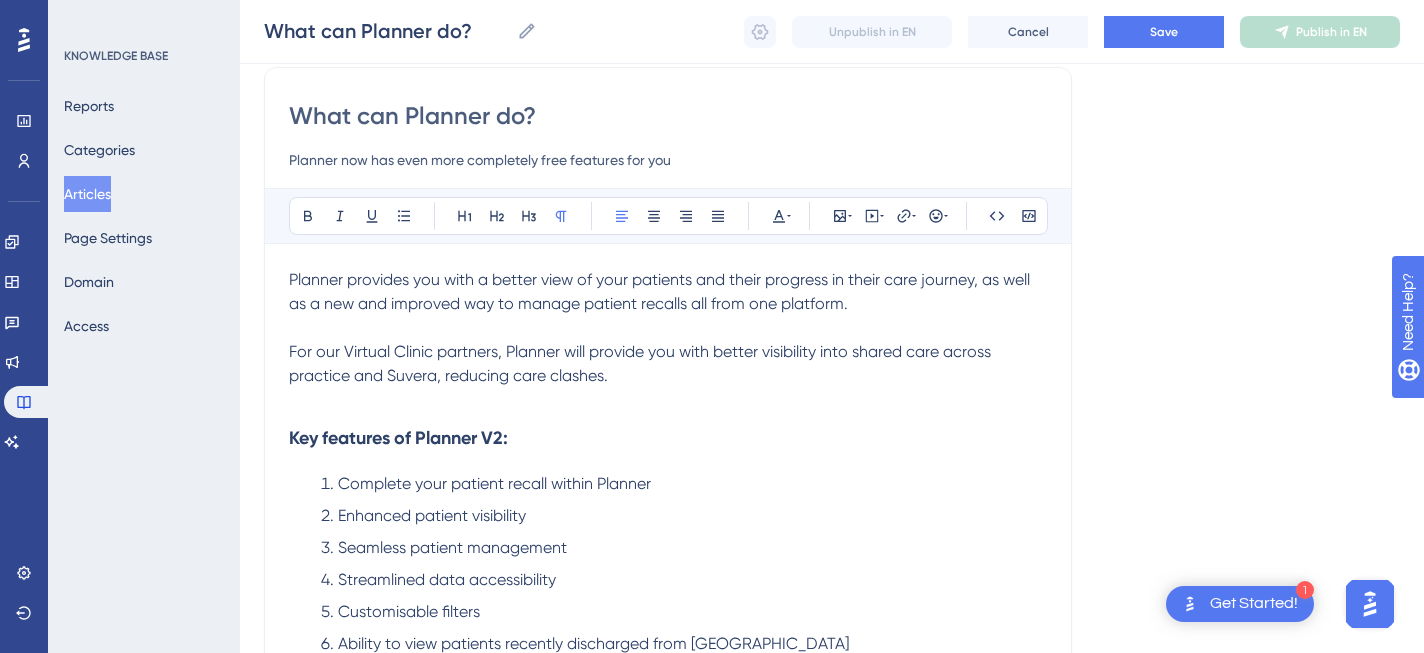 click on "For our Virtual Clinic partners, Planner will provide you with better visibility into shared care across practice and Suvera, reducing care clashes." at bounding box center (668, 364) 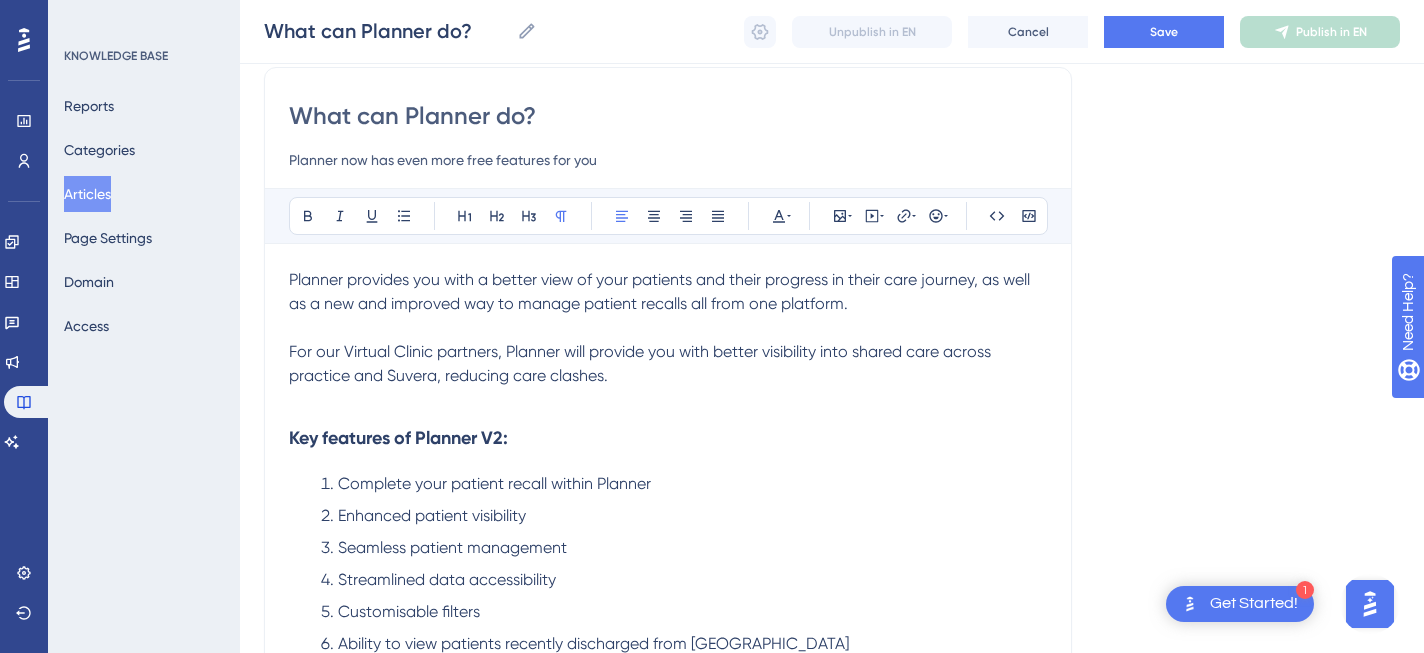 click at bounding box center (668, 400) 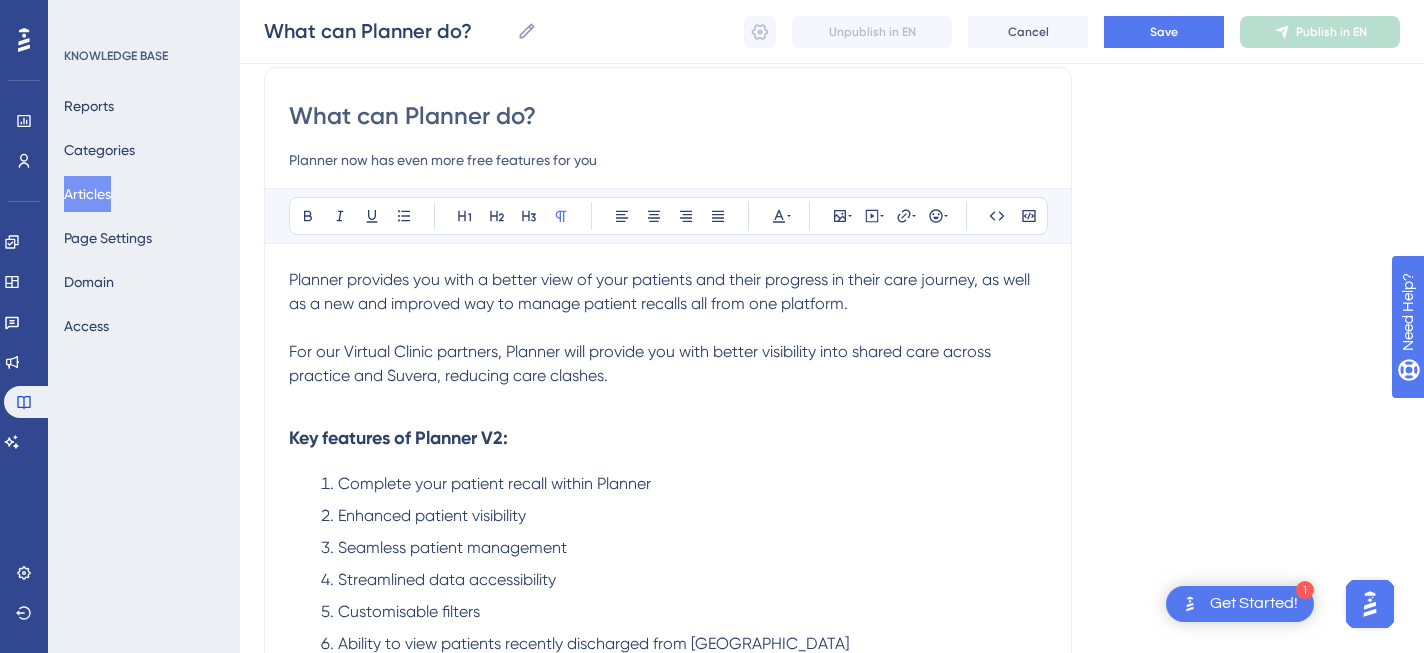 click on "Planner now has even more free features for you" at bounding box center (668, 160) 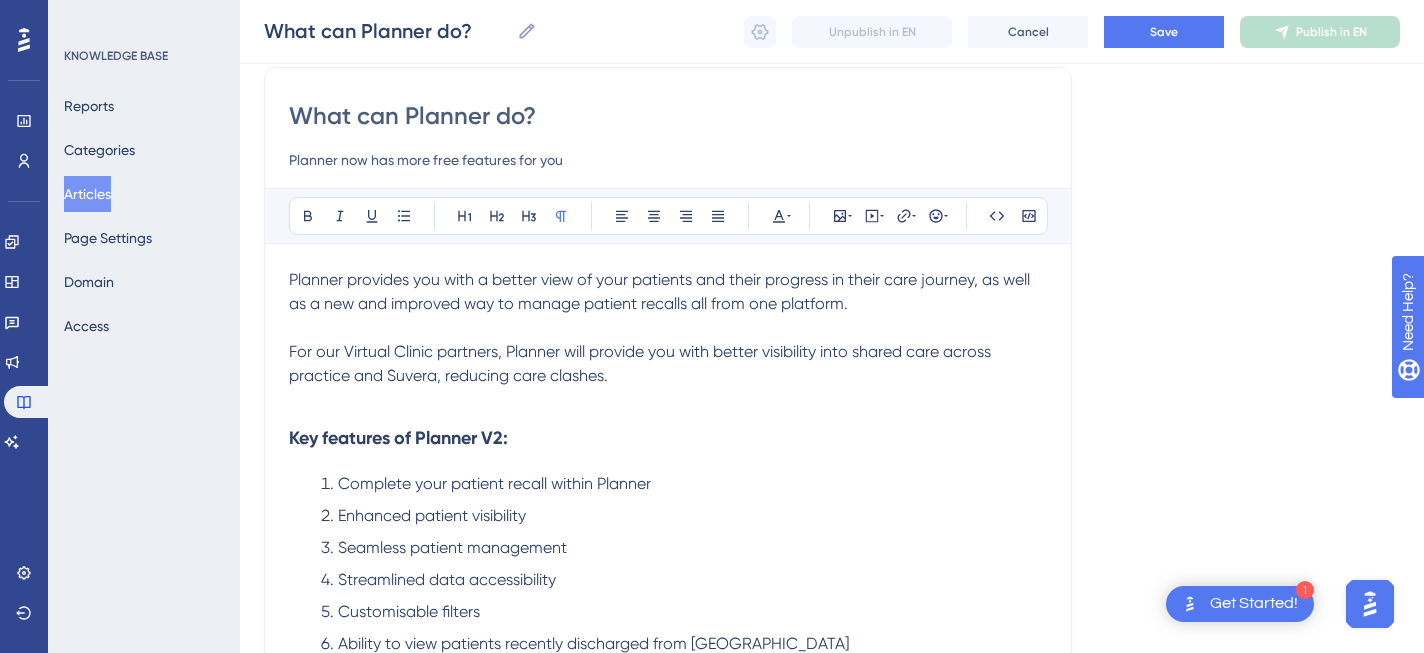 click on "Planner provides you with a better view of your patients and their progress in their care journey, as well as a new and improved way to manage patient recalls all from one platform." at bounding box center [668, 292] 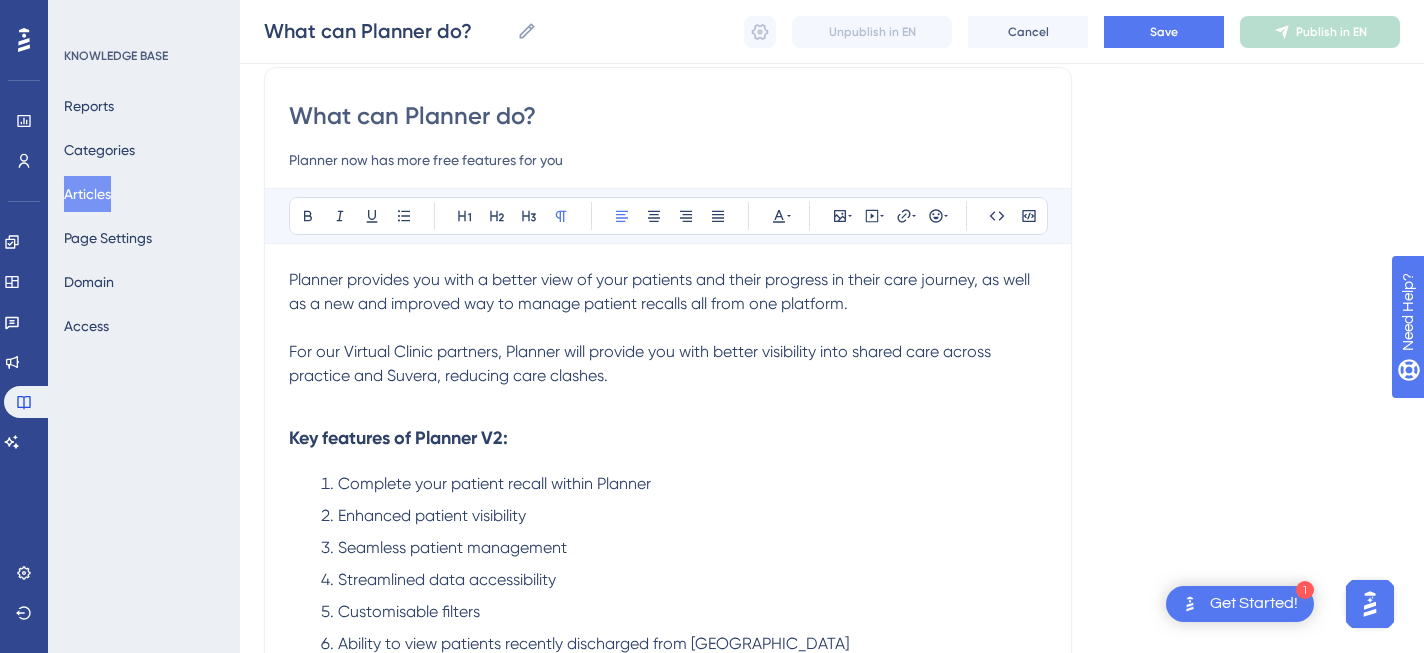 click on "Planner now has more free features for you" at bounding box center [668, 160] 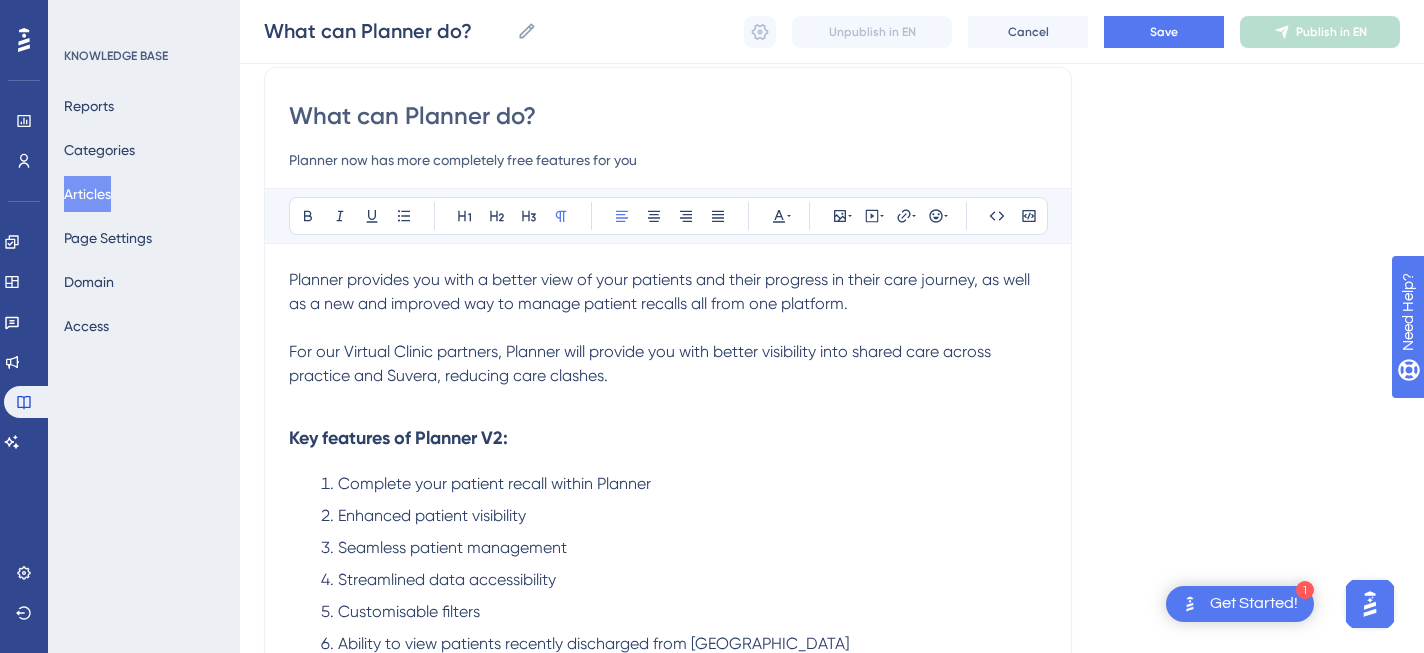 click on "Bold Italic Underline Bullet Point Heading 1 Heading 2 Heading 3 Normal Align Left Align Center Align Right Align Justify Text Color Insert Image Embed Video Hyperlink Emojis Code Code Block Planner provides you with a better view of your patients and their progress in their care journey, as well as a new and improved way to manage patient recalls all from one platform. For our Virtual Clinic partners, Planner will provide you with better visibility into shared care across practice and Suvera, reducing care clashes. Key features of Planner V2: Complete your patient recall within Planner Enhanced patient visibility Seamless patient management Streamlined data accessibility Customisable filters Ability to view patients recently discharged from Suvera" at bounding box center (668, 448) 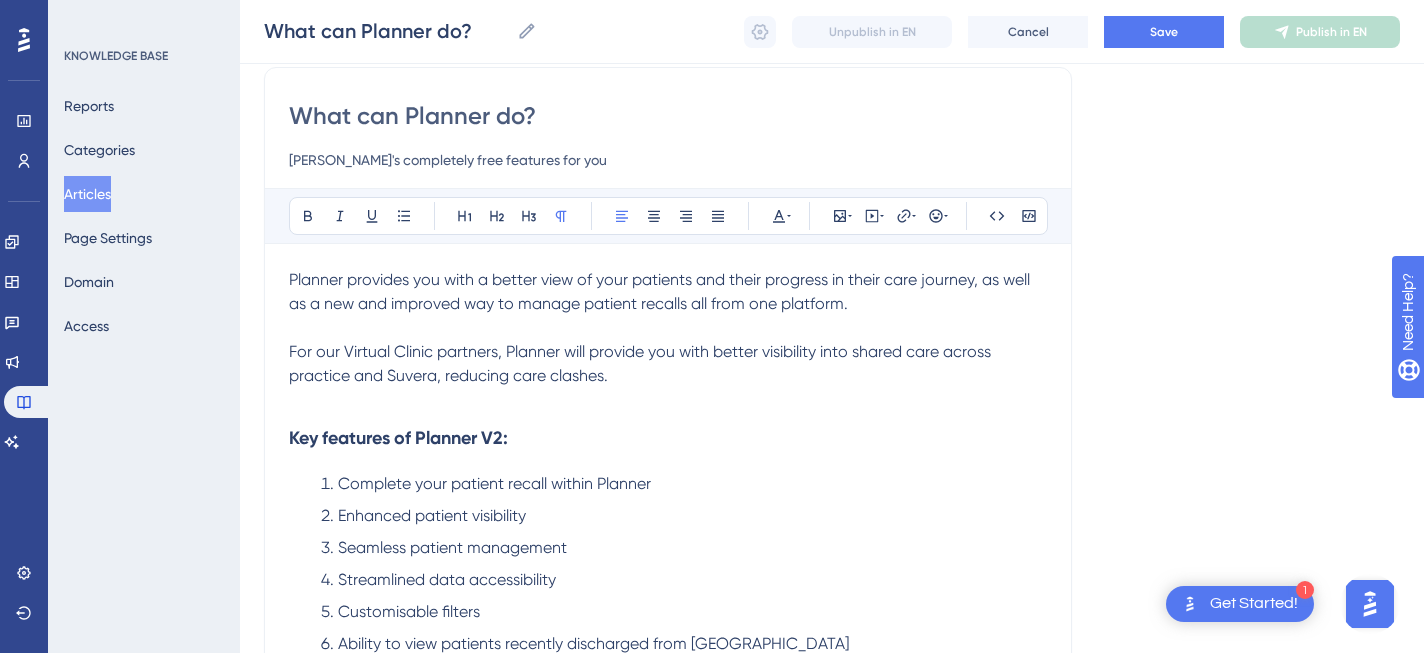 type on "[PERSON_NAME]'s completely free features for you" 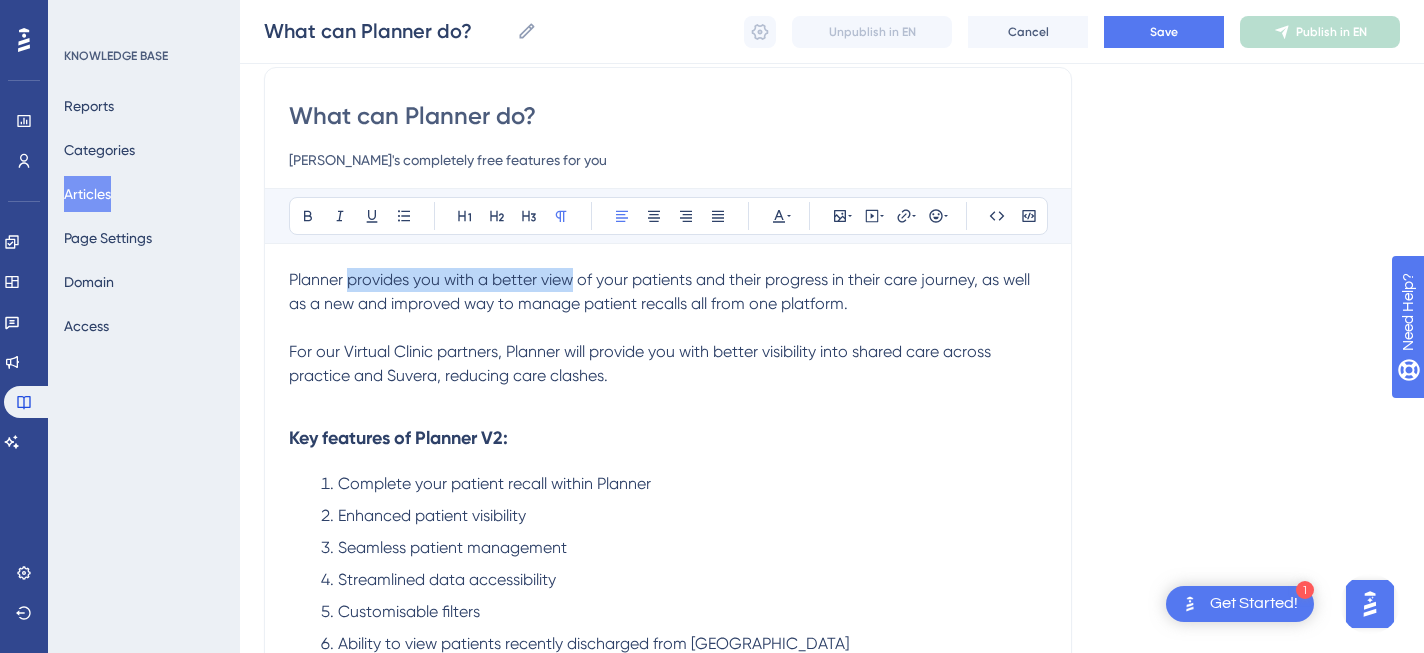 drag, startPoint x: 348, startPoint y: 283, endPoint x: 574, endPoint y: 277, distance: 226.07964 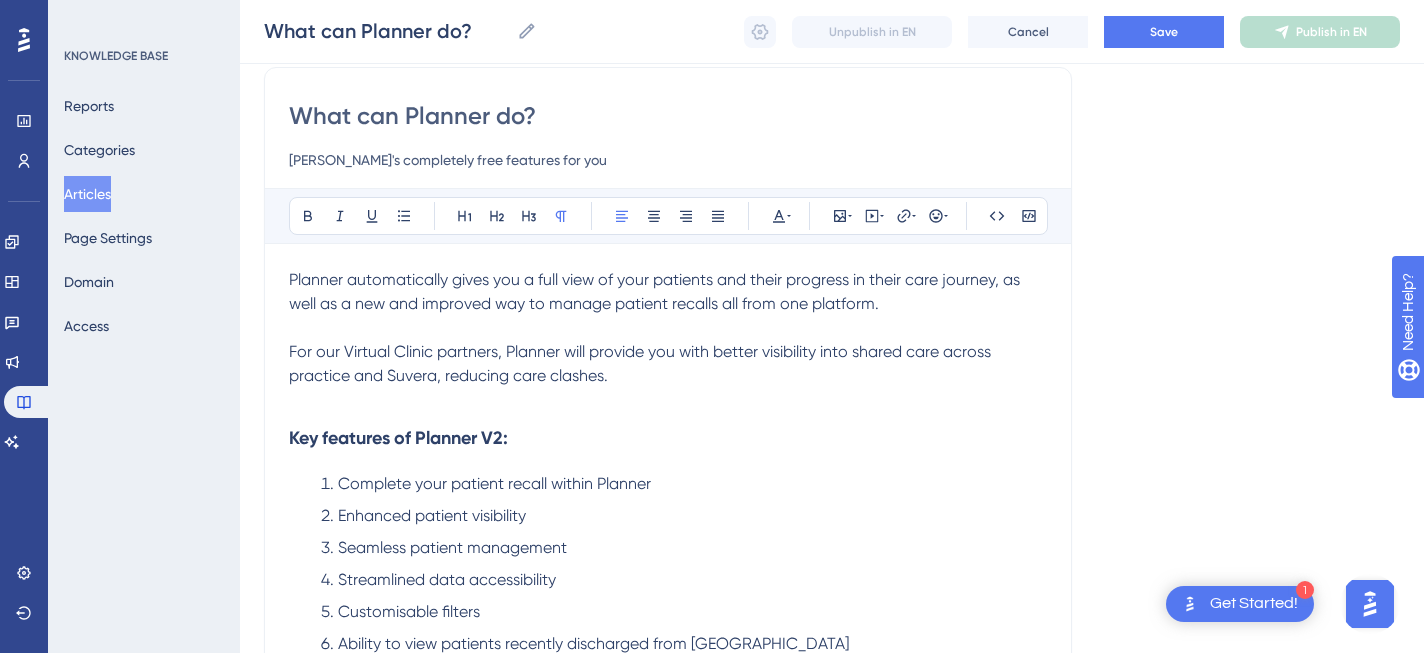 click on "Planner automatically gives you a full view of your patients and their progress in their care journey, as well as a new and improved way to manage patient recalls all from one platform." at bounding box center (656, 291) 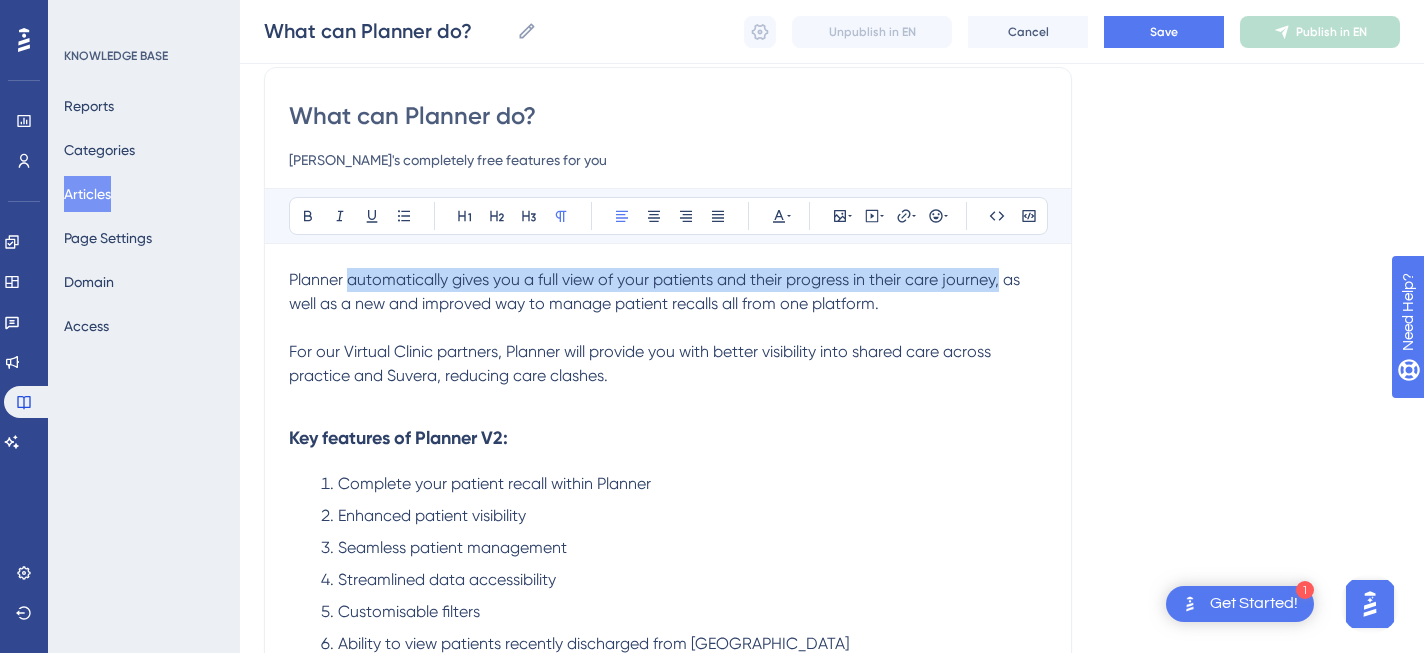 drag, startPoint x: 1002, startPoint y: 285, endPoint x: 348, endPoint y: 277, distance: 654.04895 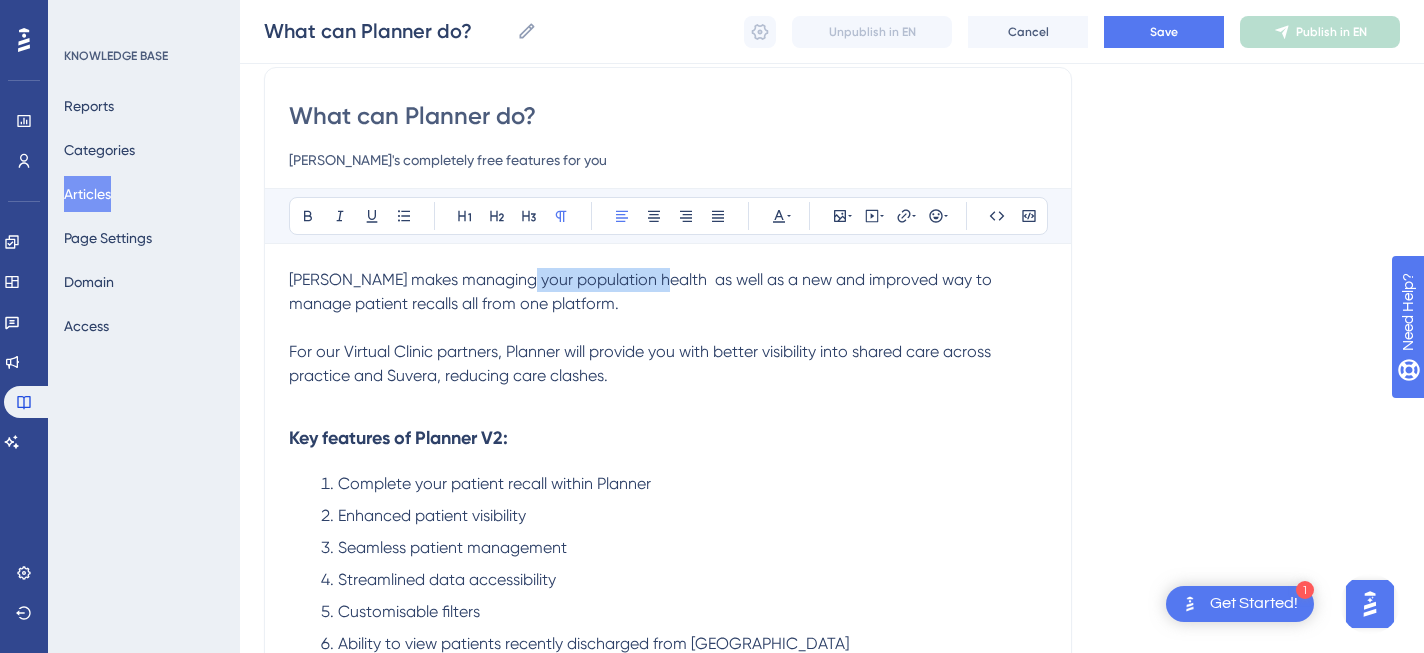 drag, startPoint x: 515, startPoint y: 278, endPoint x: 649, endPoint y: 278, distance: 134 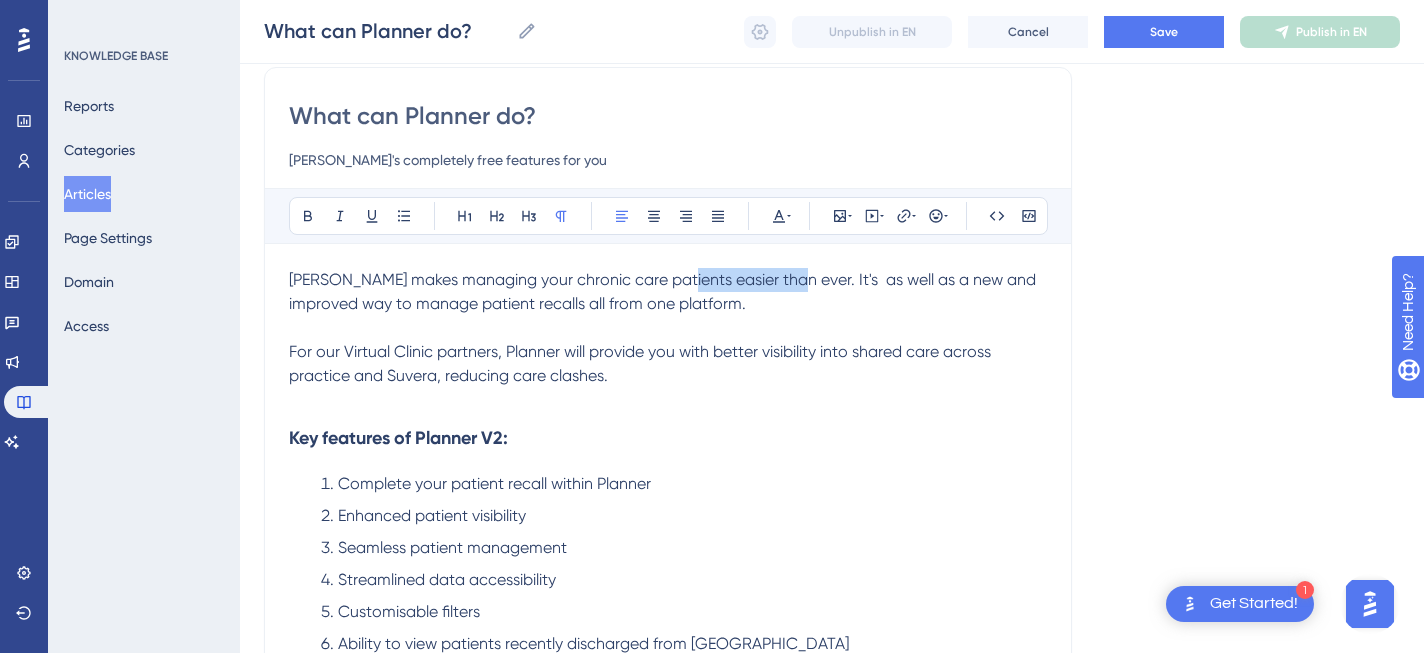 drag, startPoint x: 674, startPoint y: 283, endPoint x: 790, endPoint y: 285, distance: 116.01724 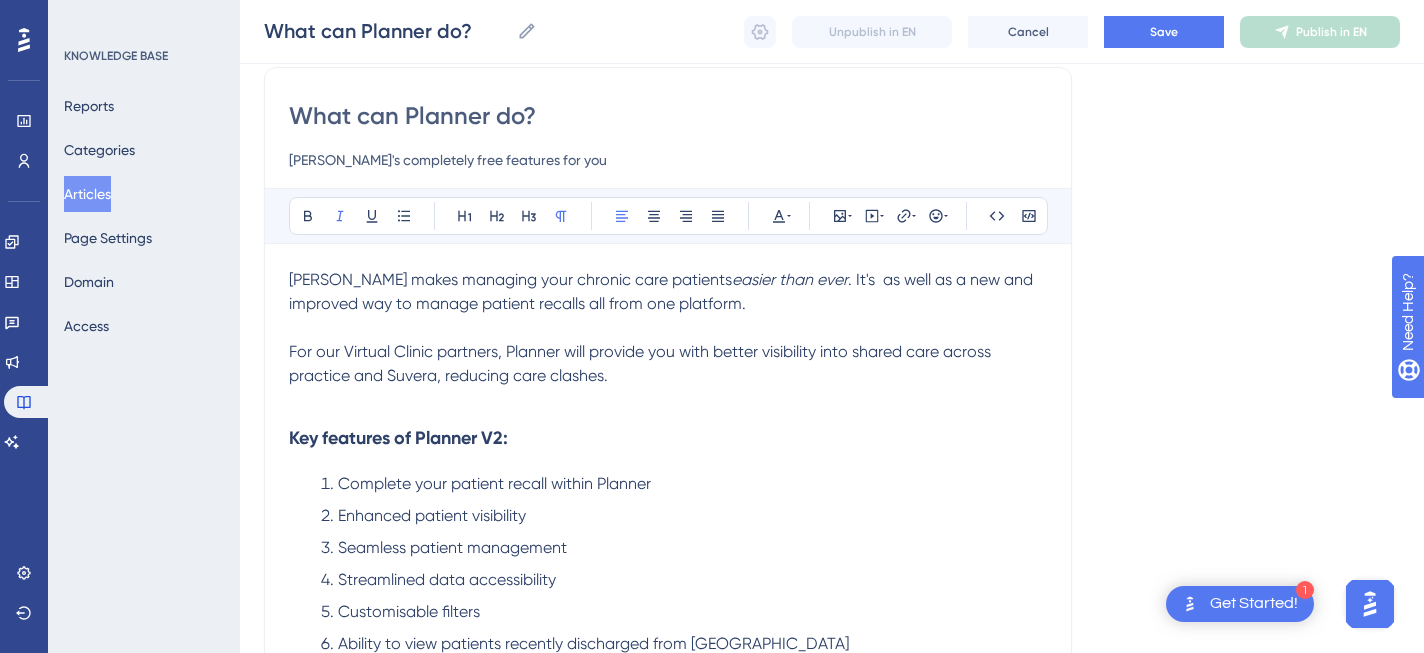 click on "For our Virtual Clinic partners, Planner will provide you with better visibility into shared care across practice and Suvera, reducing care clashes." at bounding box center [642, 363] 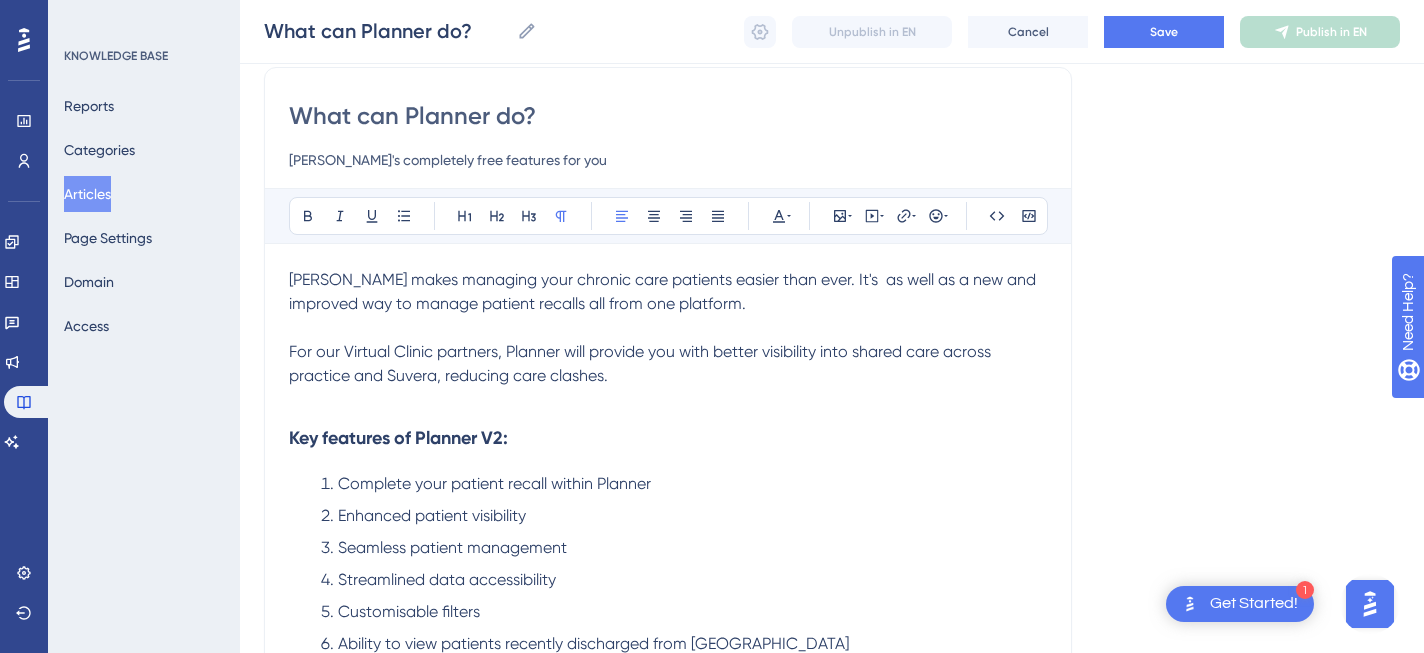 click on "Planner makes managing your chronic care patients easier than ever. It's  as well as a new and improved way to manage patient recalls all from one platform." at bounding box center (664, 291) 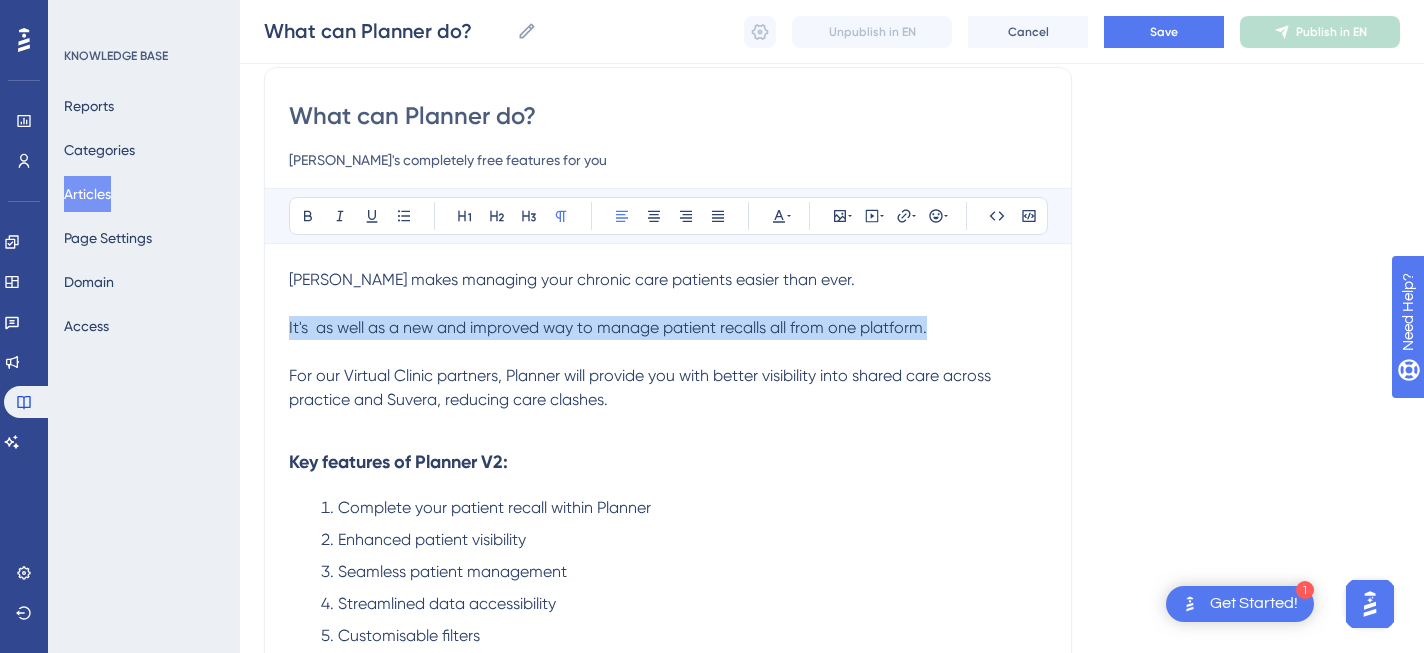 drag, startPoint x: 289, startPoint y: 324, endPoint x: 1017, endPoint y: 335, distance: 728.0831 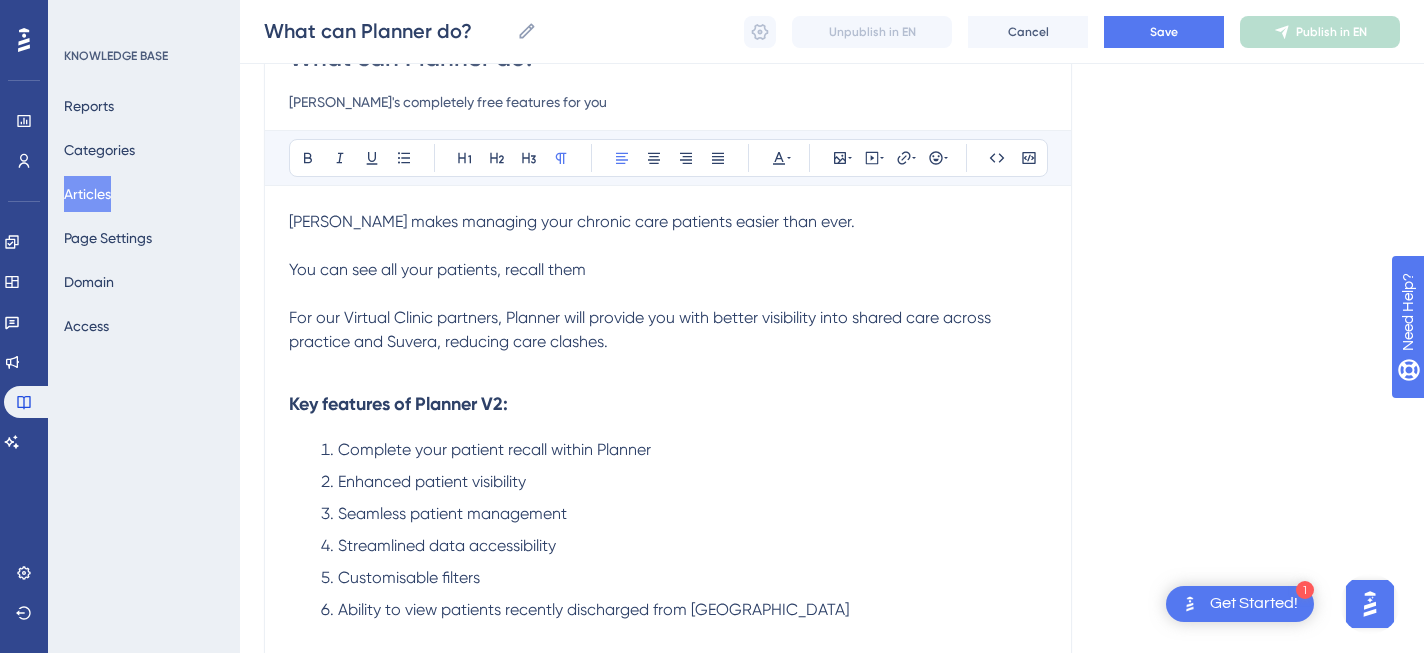 scroll, scrollTop: 223, scrollLeft: 0, axis: vertical 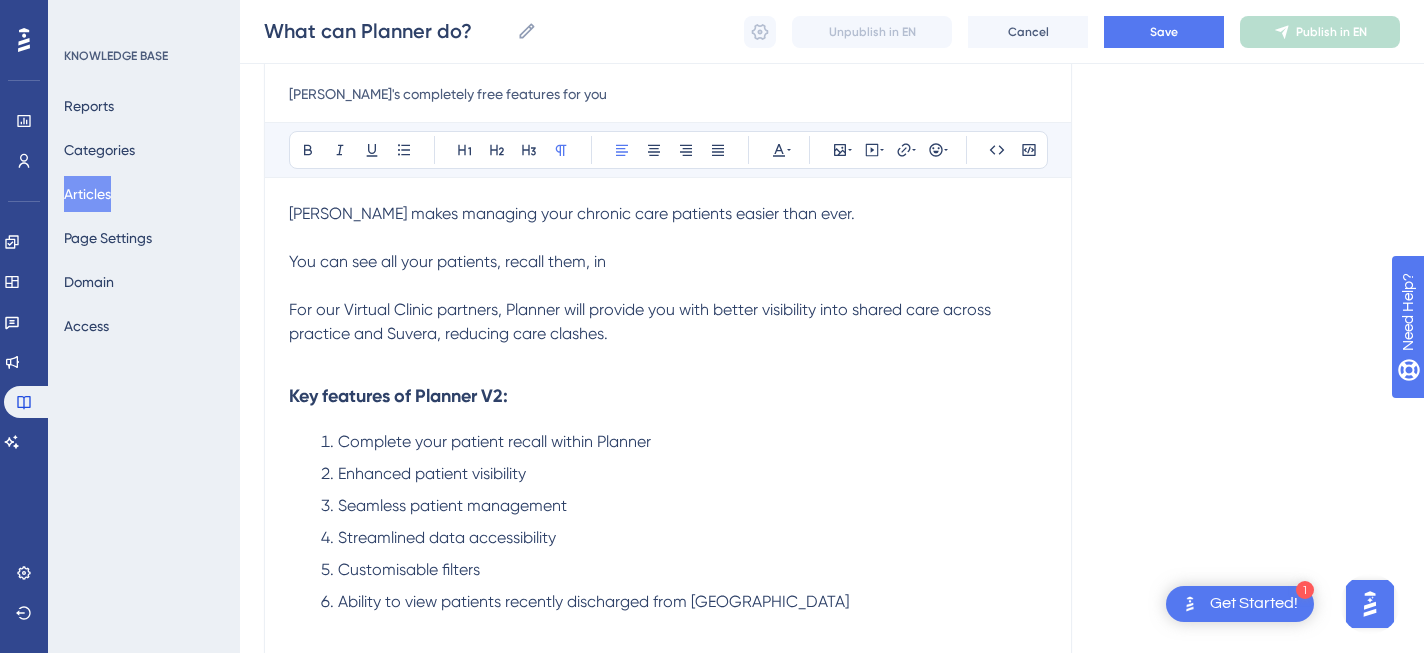 drag, startPoint x: 638, startPoint y: 257, endPoint x: 587, endPoint y: 260, distance: 51.088158 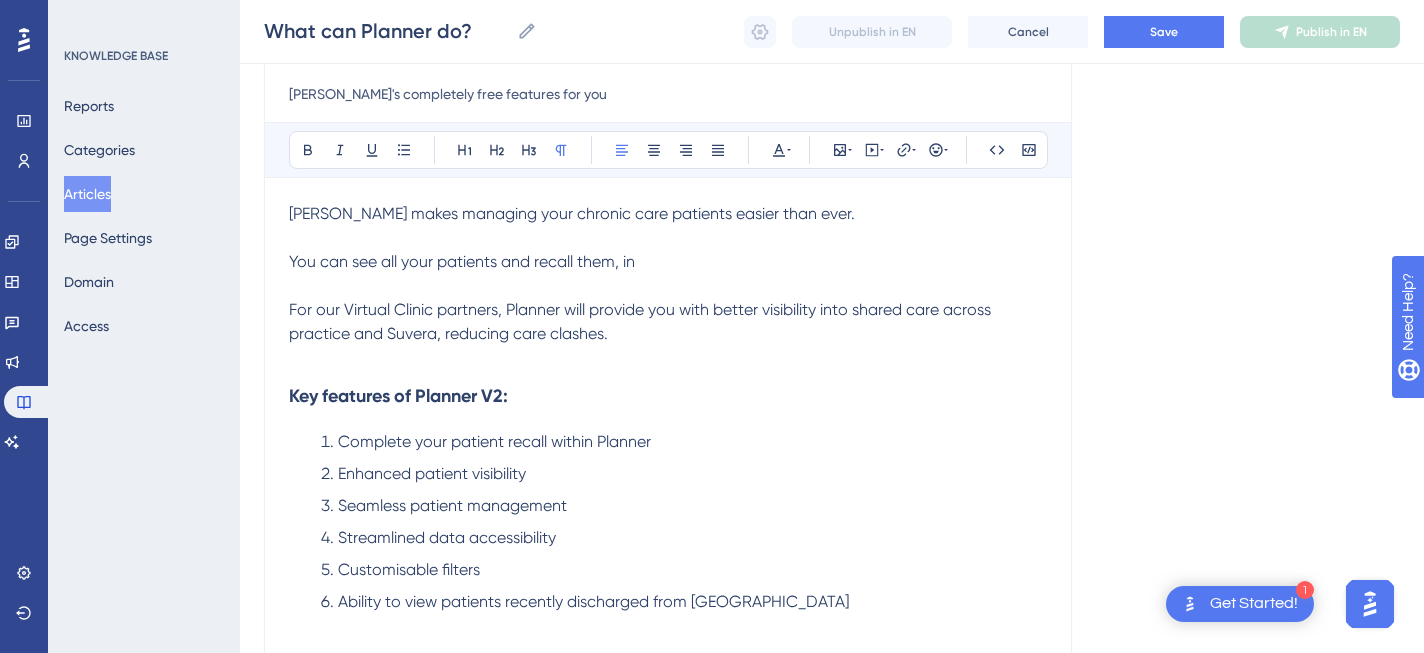 drag, startPoint x: 649, startPoint y: 261, endPoint x: 624, endPoint y: 262, distance: 25.019993 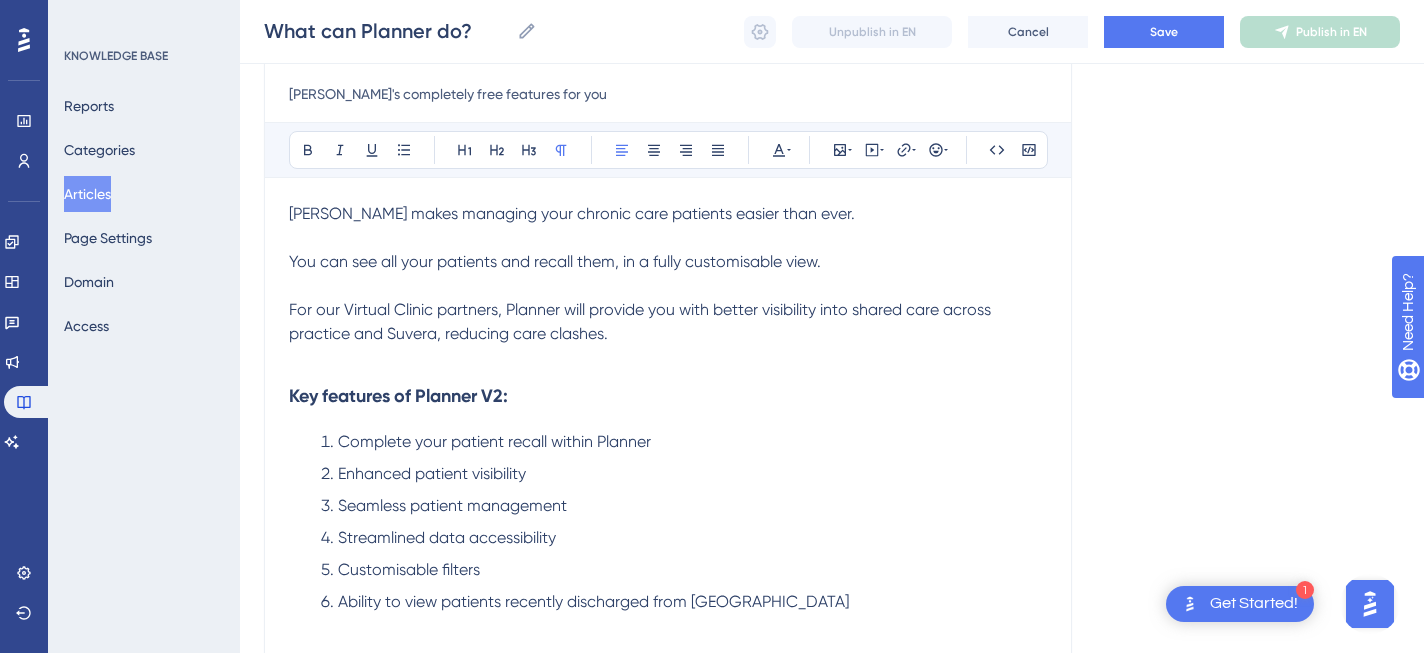click on "For our Virtual Clinic partners, Planner will provide you with better visibility into shared care across practice and Suvera, reducing care clashes." at bounding box center [668, 322] 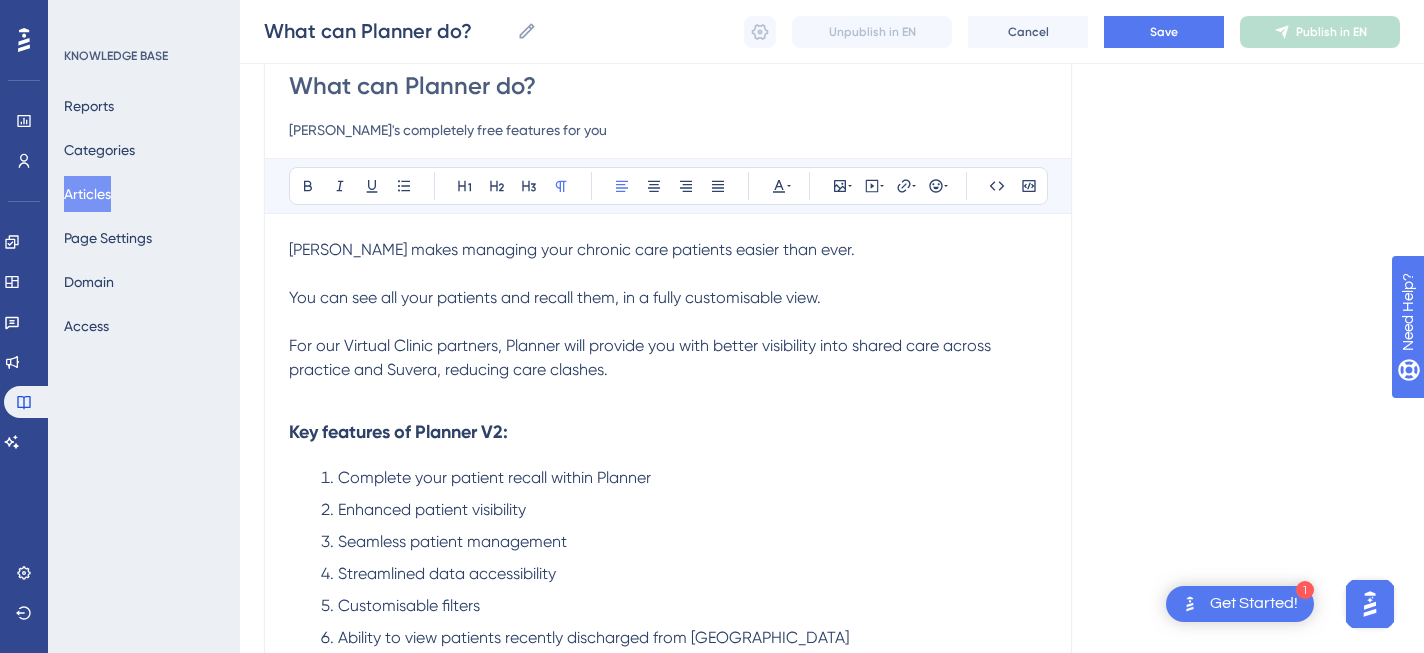 scroll, scrollTop: 190, scrollLeft: 0, axis: vertical 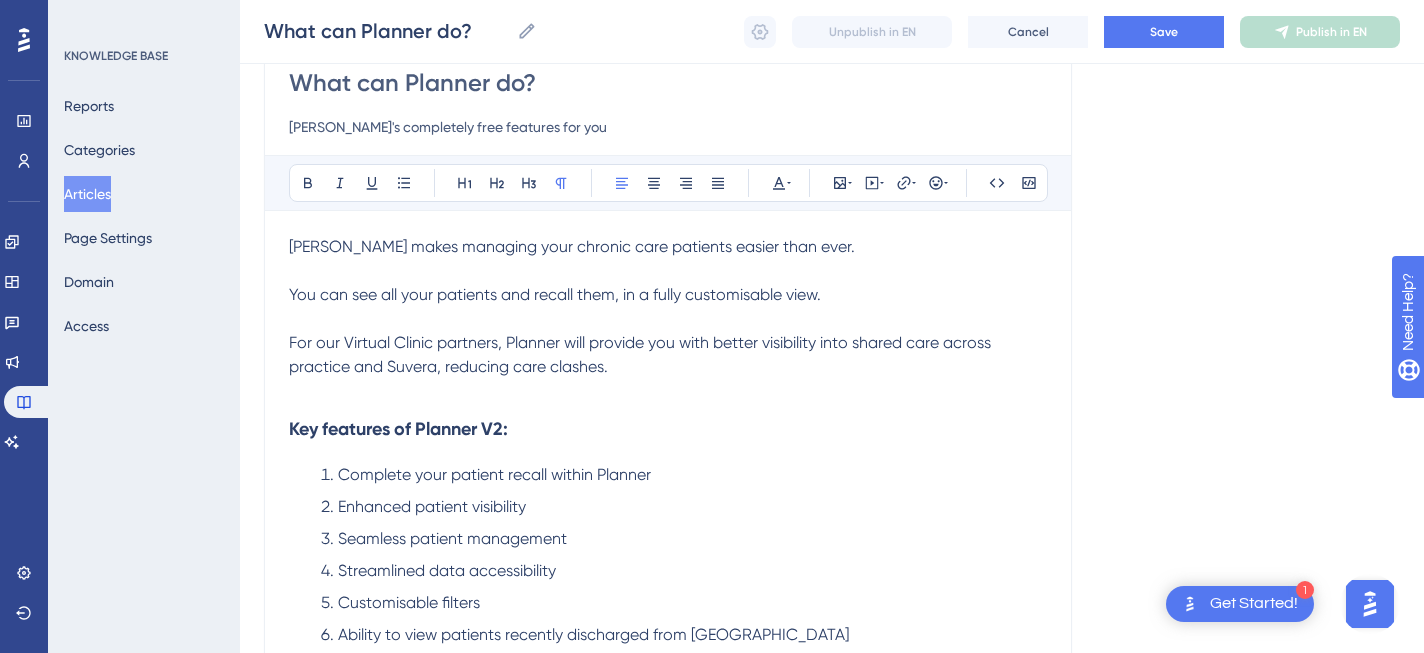 click on "For our Virtual Clinic partners, Planner will provide you with better visibility into shared care across practice and Suvera, reducing care clashes." at bounding box center (642, 354) 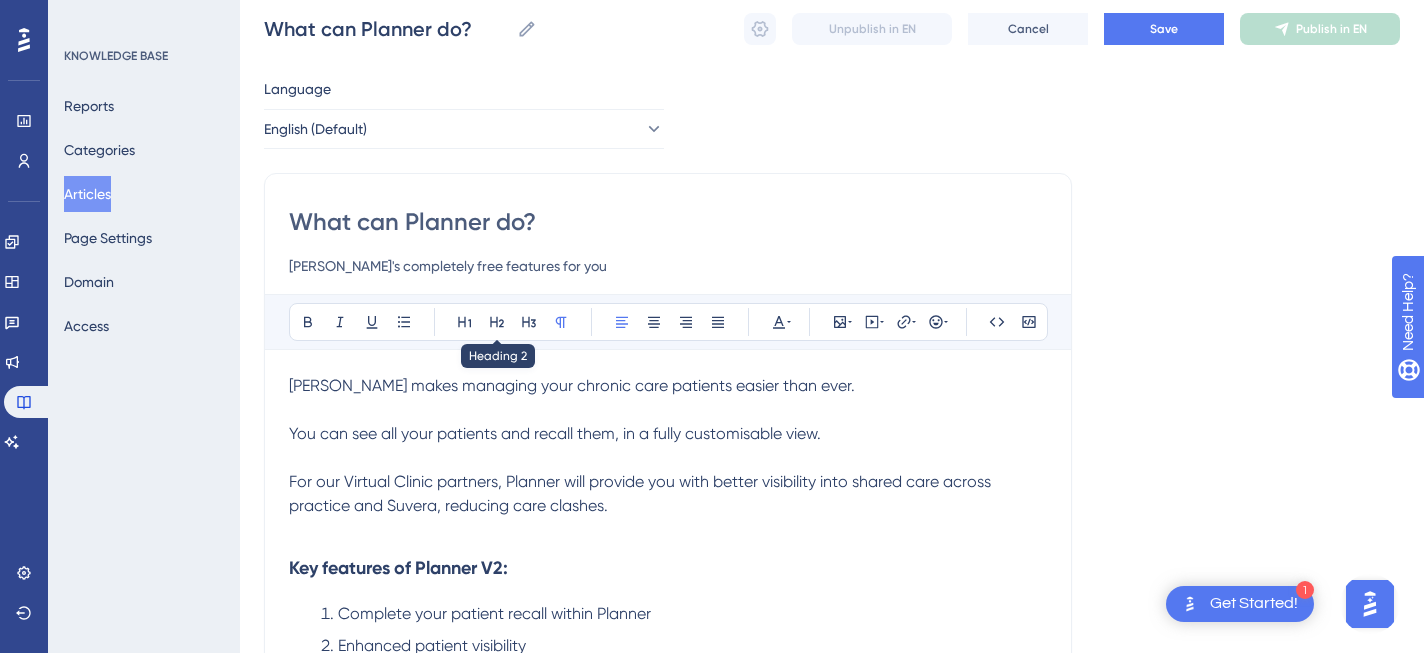 scroll, scrollTop: 45, scrollLeft: 0, axis: vertical 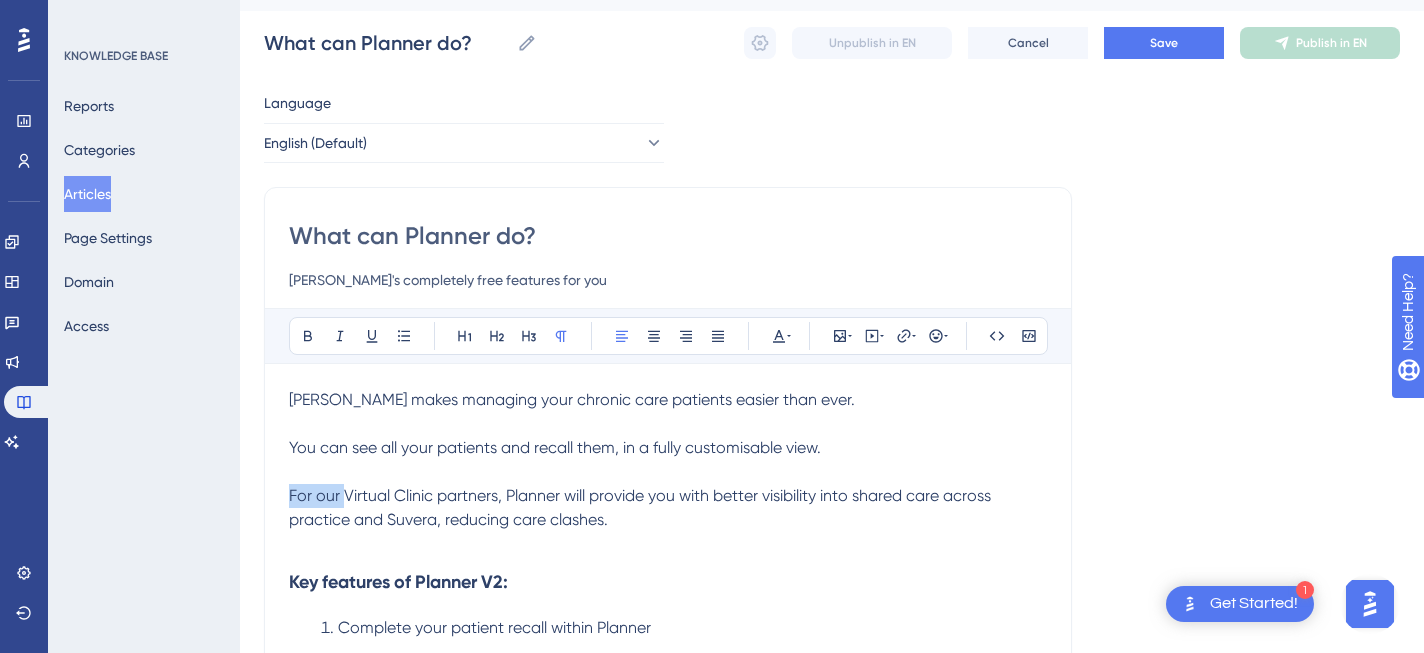 drag, startPoint x: 344, startPoint y: 492, endPoint x: 288, endPoint y: 499, distance: 56.435802 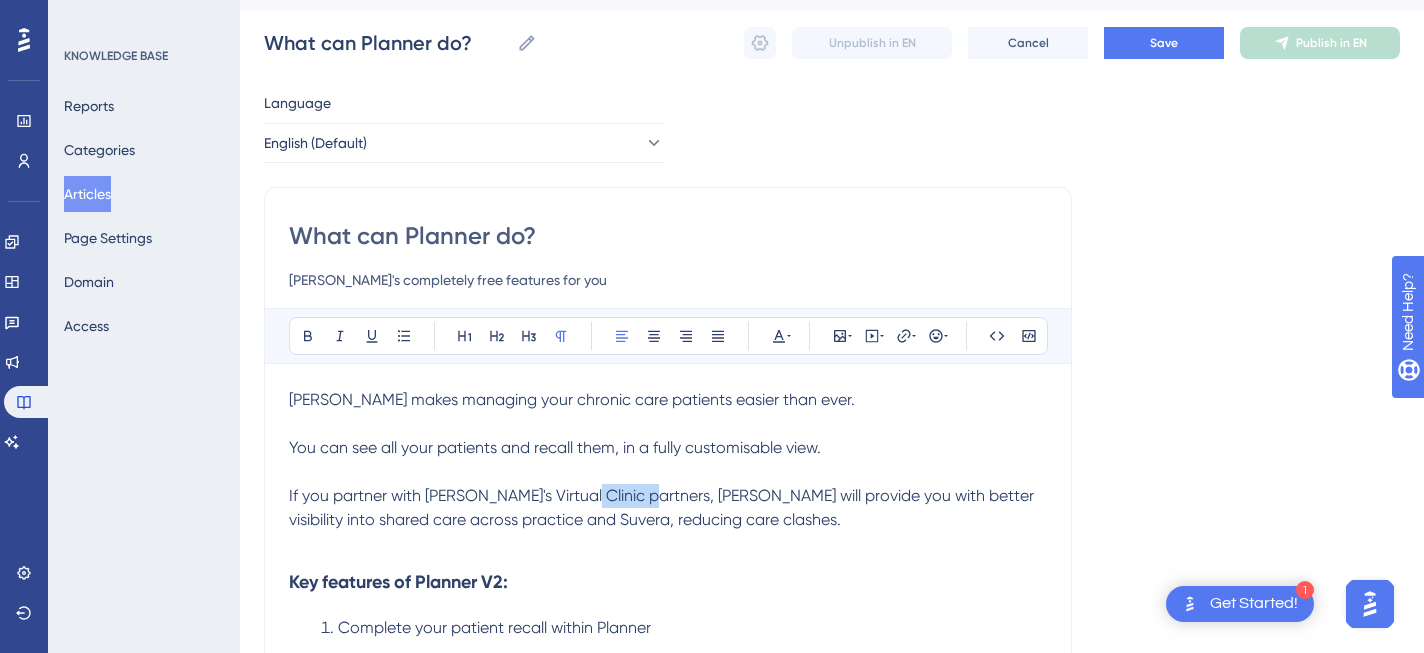drag, startPoint x: 643, startPoint y: 499, endPoint x: 575, endPoint y: 500, distance: 68.007355 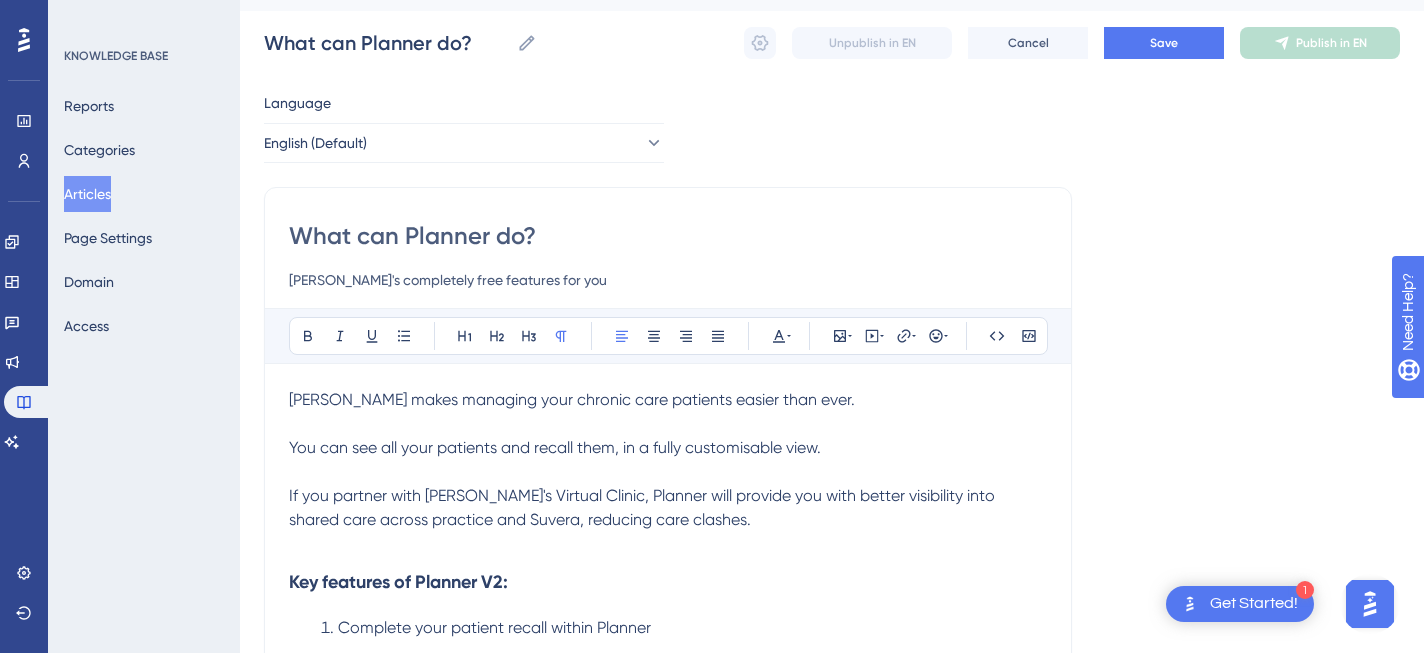 click on "If you partner with Suvera's Virtual Clinic, Planner will provide you with better visibility into shared care across practice and Suvera, reducing care clashes." at bounding box center [668, 508] 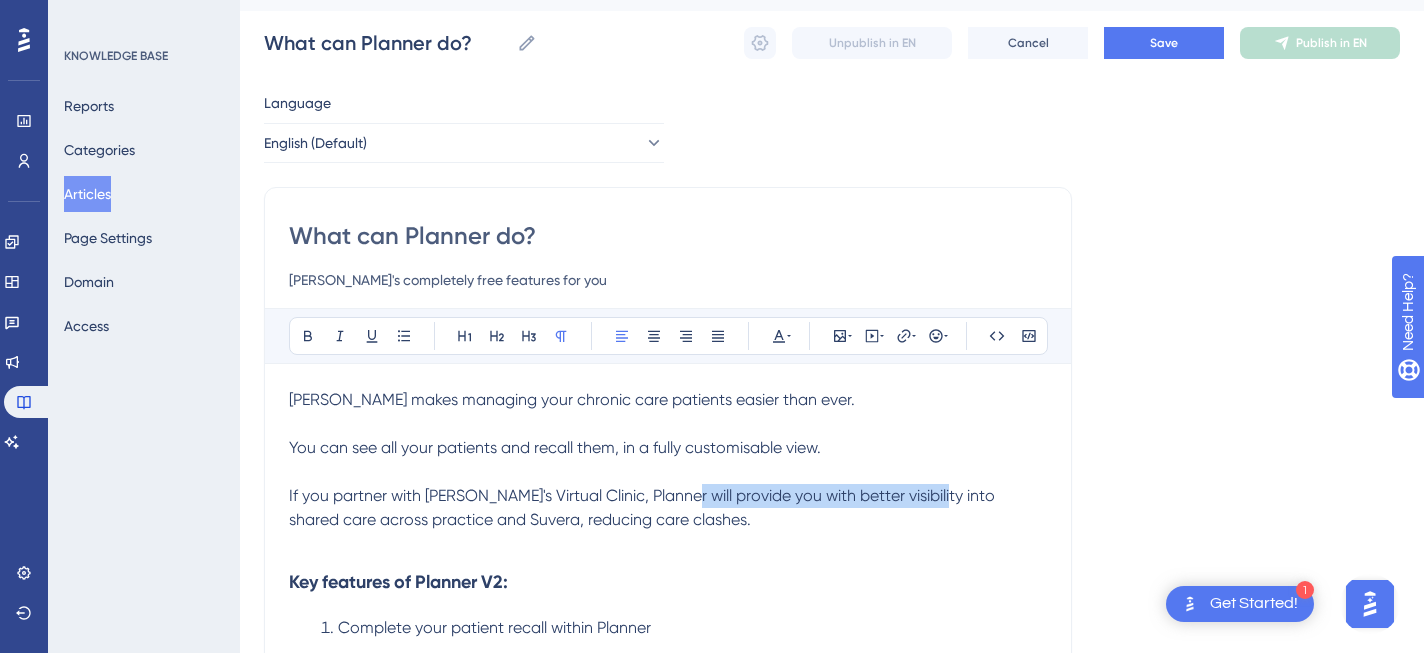drag, startPoint x: 673, startPoint y: 494, endPoint x: 929, endPoint y: 498, distance: 256.03125 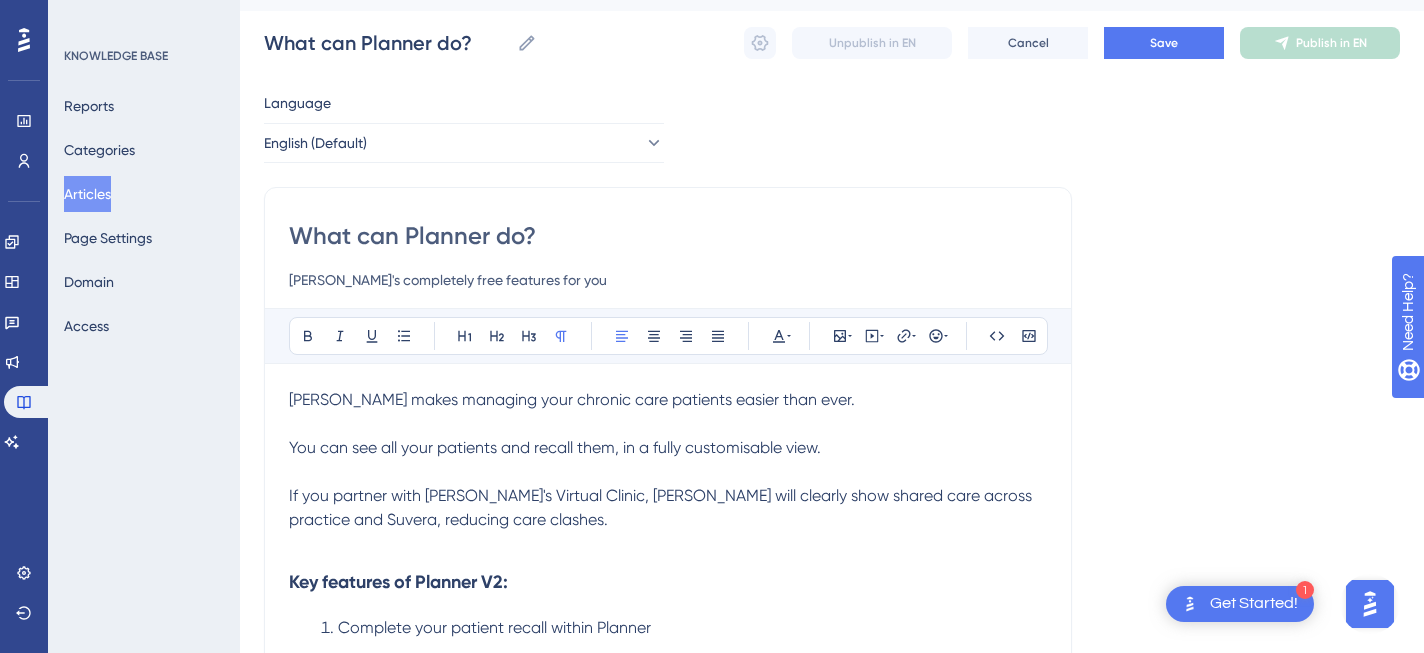 click on "If you partner with Suvera's Virtual Clinic, Planner will clearly show shared care across practice and Suvera, reducing care clashes." at bounding box center (668, 508) 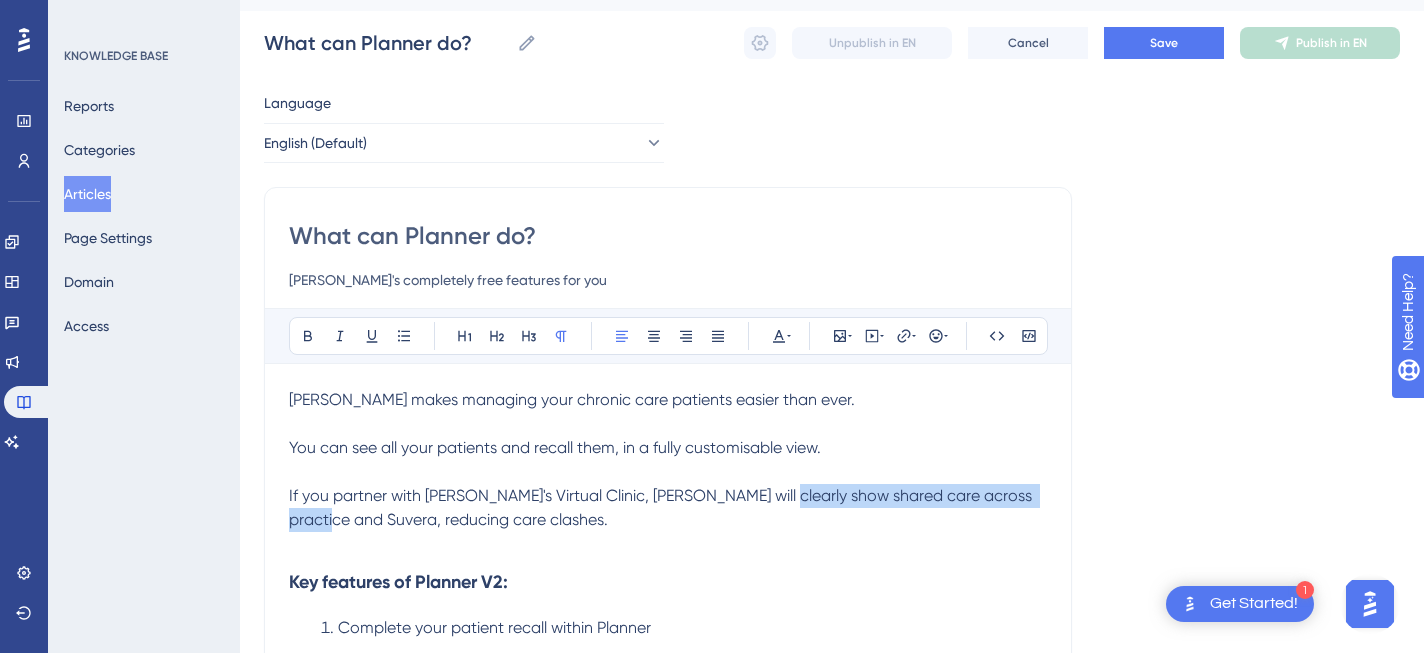 drag, startPoint x: 765, startPoint y: 495, endPoint x: 336, endPoint y: 517, distance: 429.56372 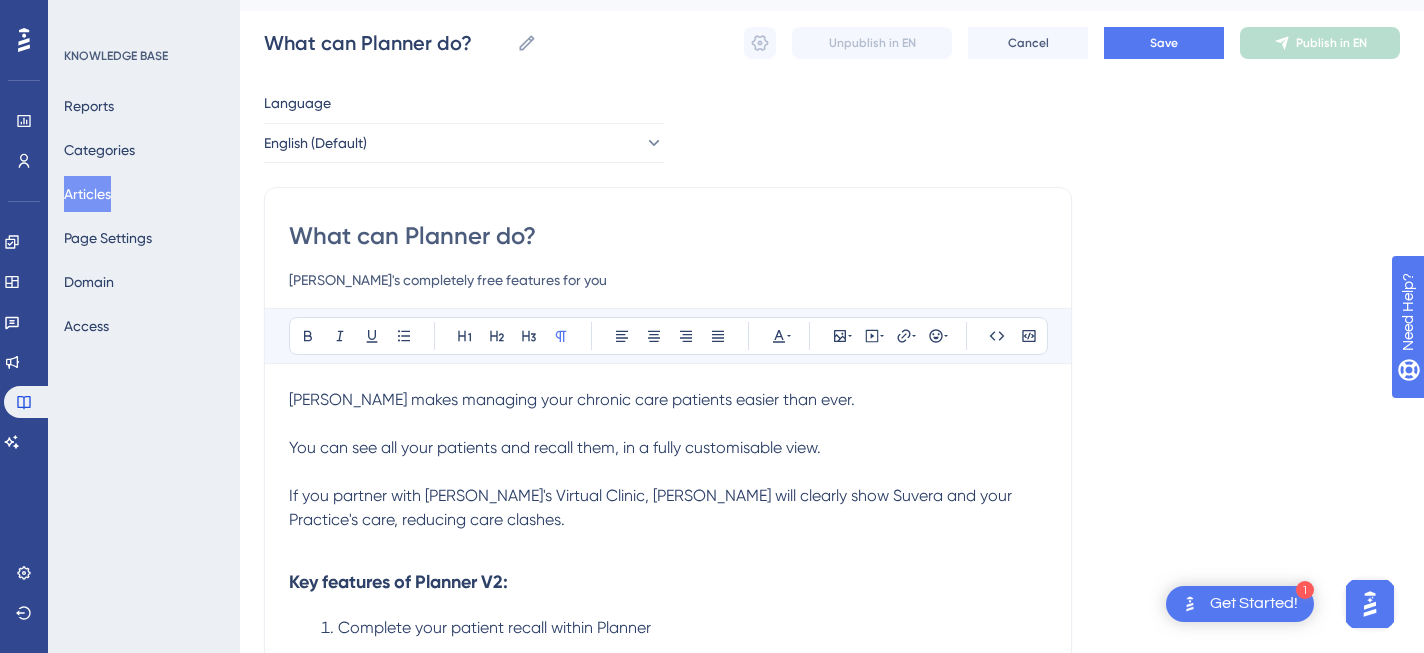 click at bounding box center [668, 544] 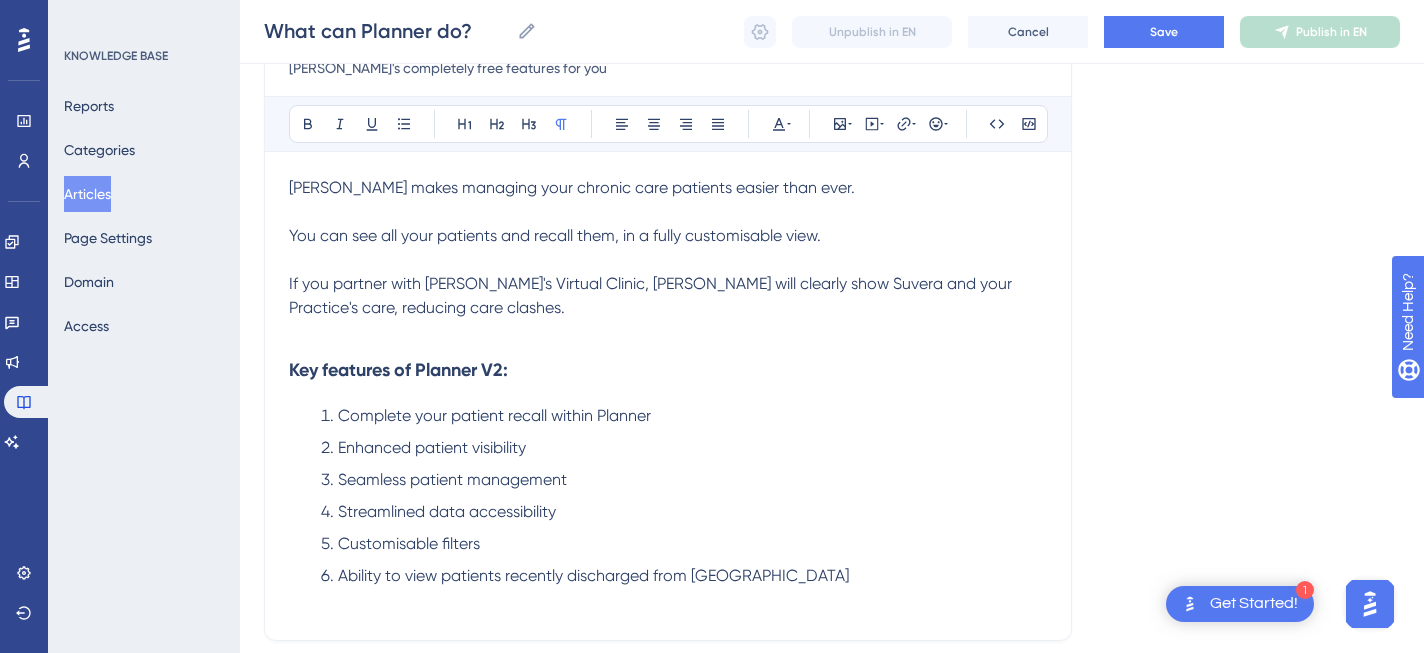 scroll, scrollTop: 256, scrollLeft: 0, axis: vertical 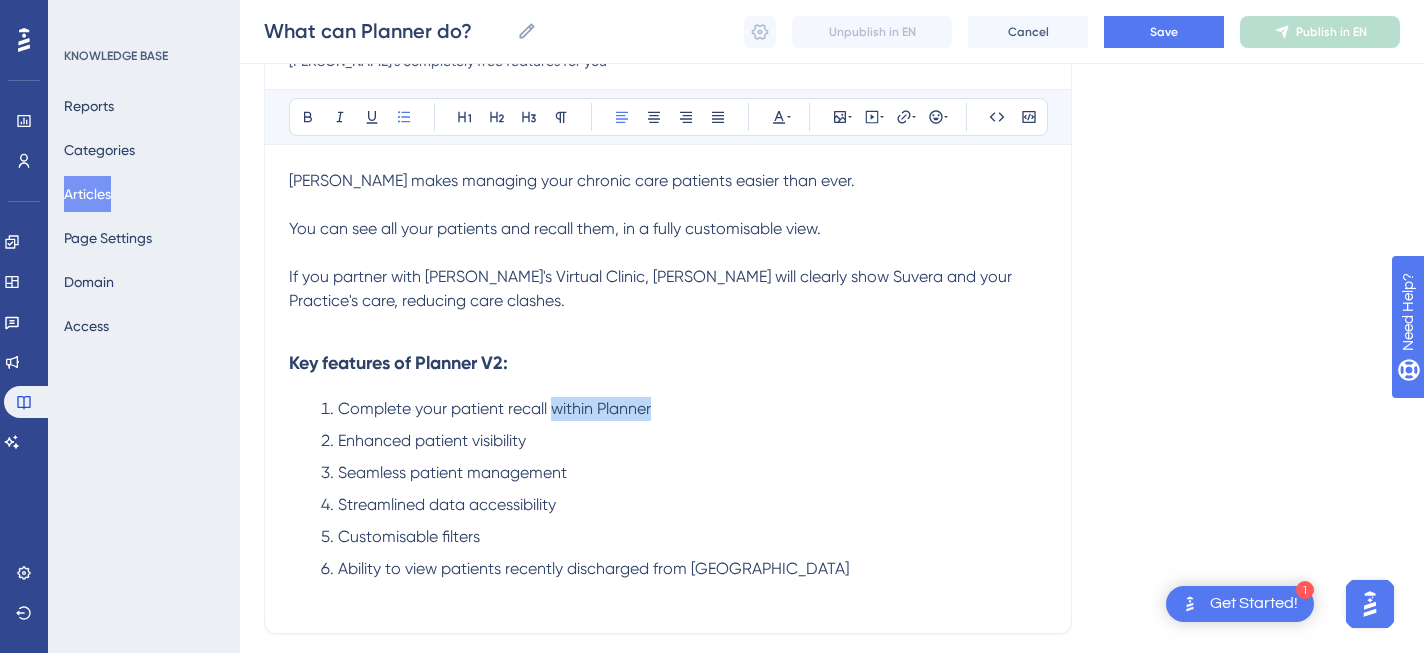 drag, startPoint x: 685, startPoint y: 404, endPoint x: 552, endPoint y: 411, distance: 133.18408 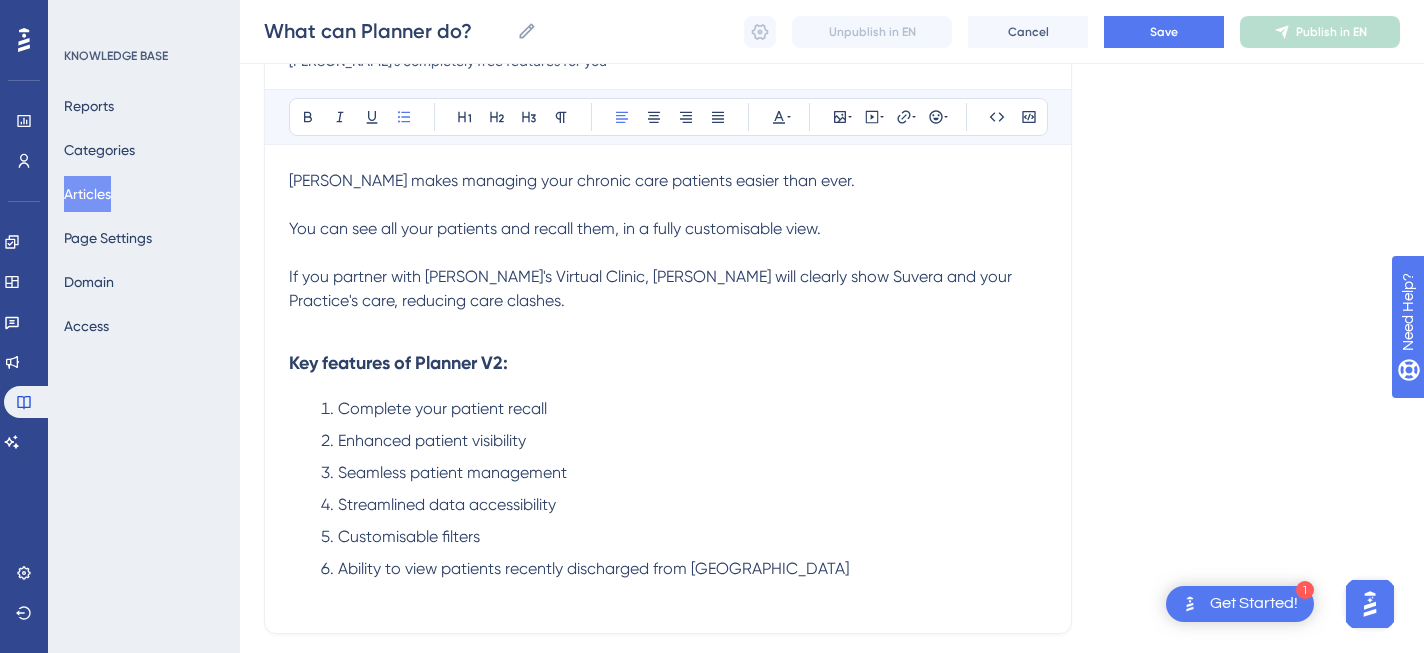 drag, startPoint x: 339, startPoint y: 411, endPoint x: 577, endPoint y: 411, distance: 238 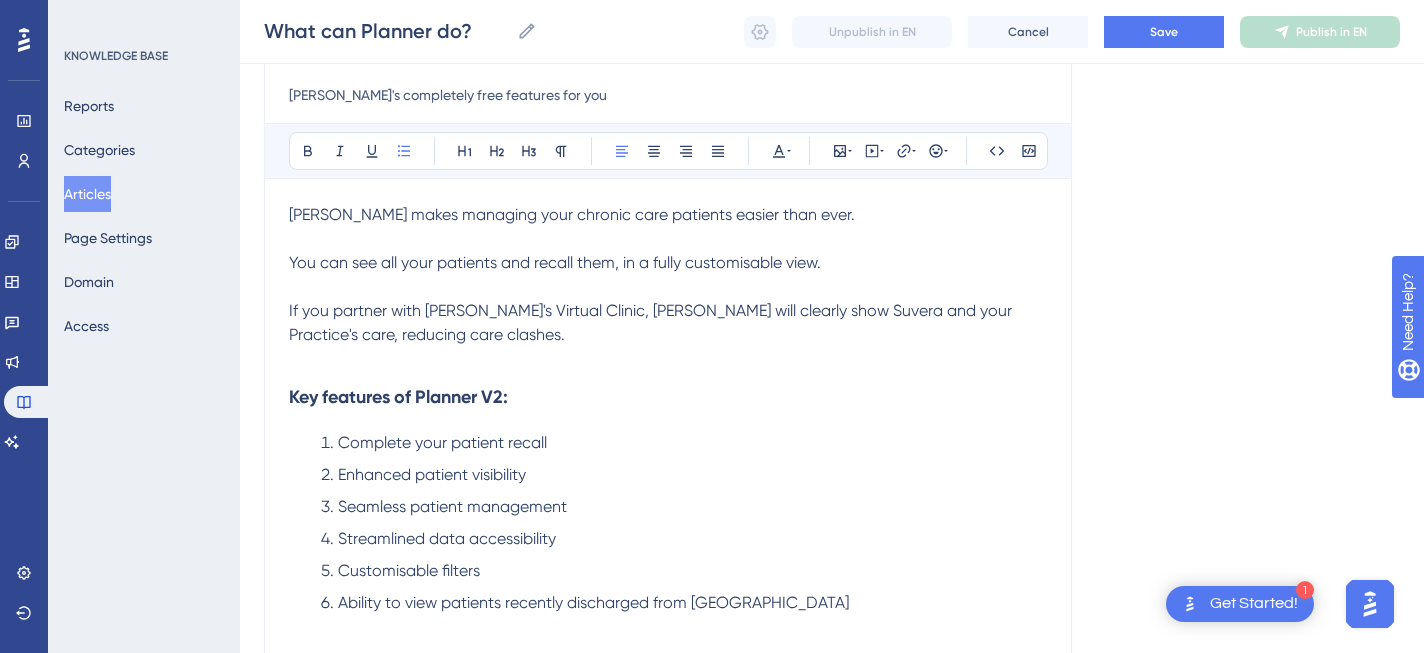 scroll, scrollTop: 270, scrollLeft: 0, axis: vertical 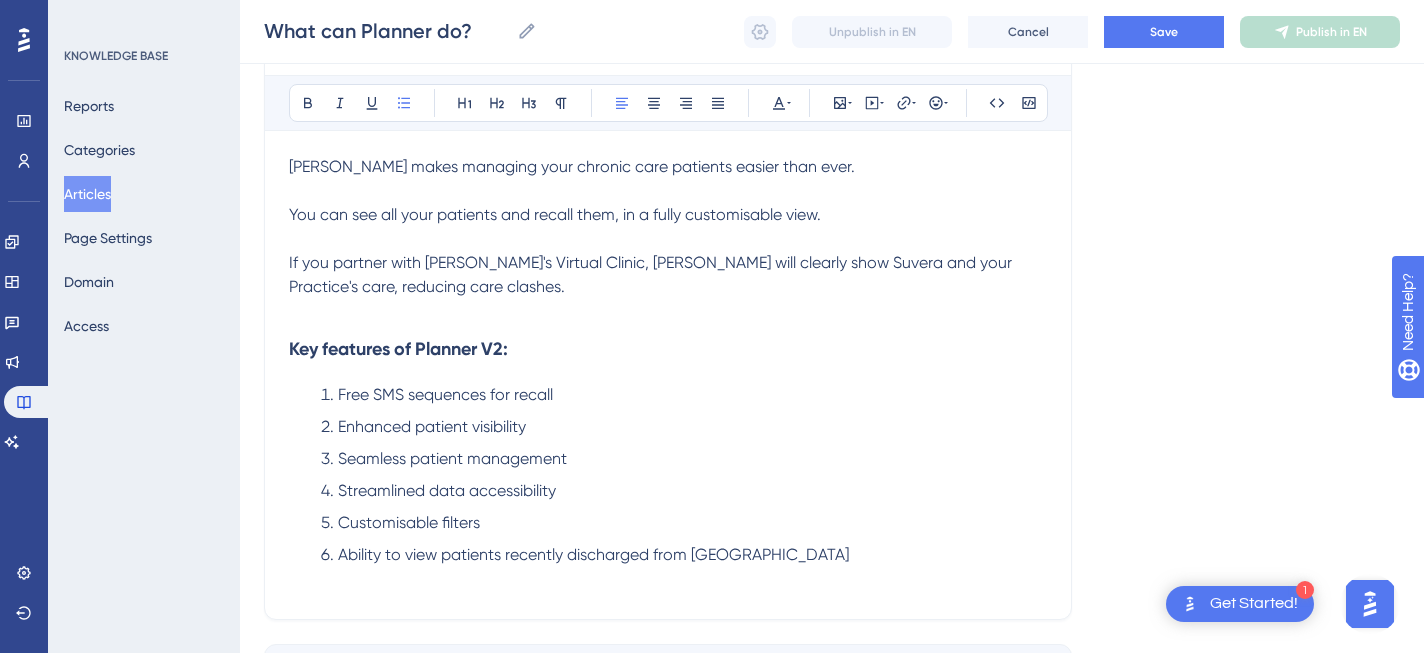 click on "Enhanced patient visibility" at bounding box center [432, 426] 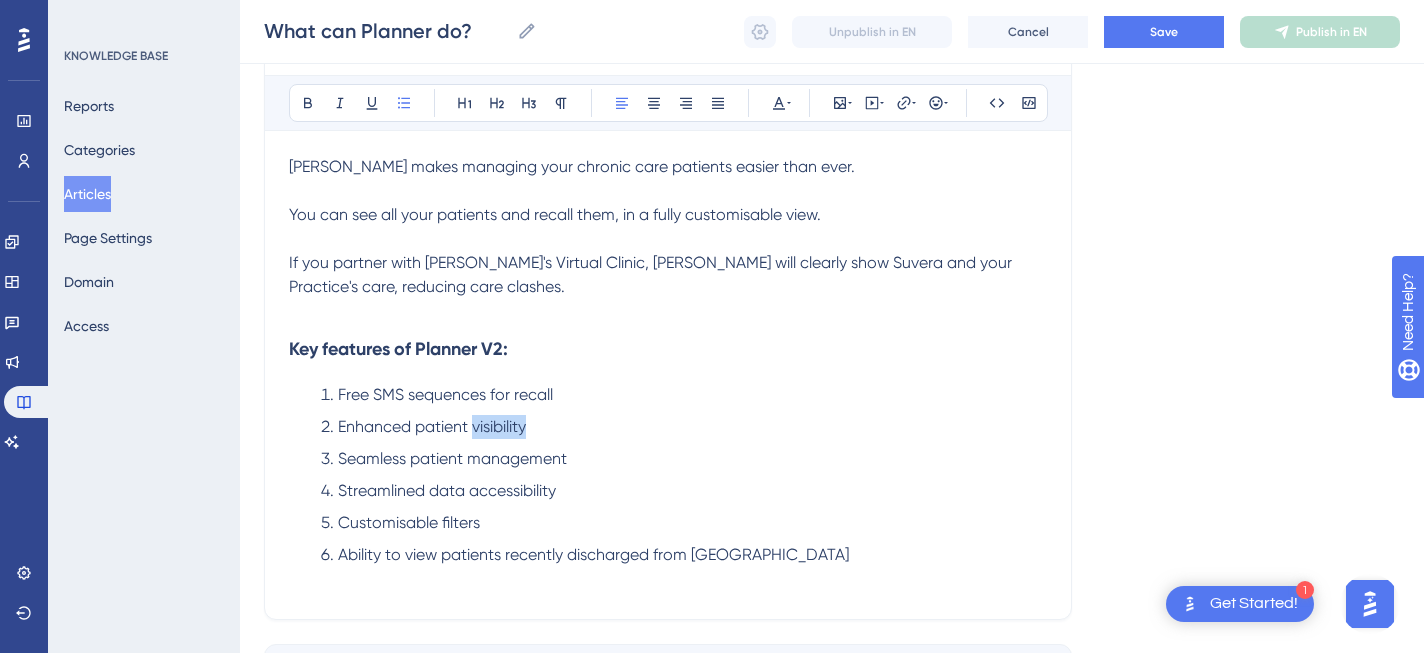 click on "Enhanced patient visibility" at bounding box center [432, 426] 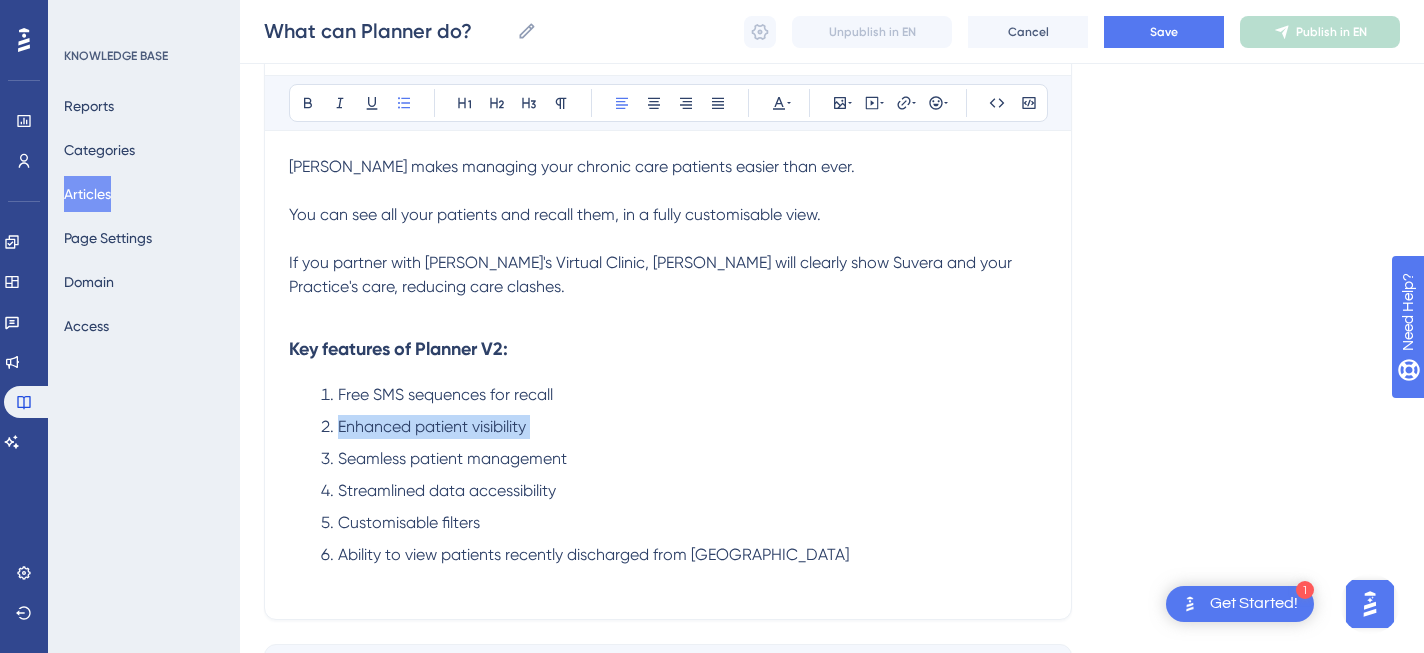 click on "Enhanced patient visibility" at bounding box center (432, 426) 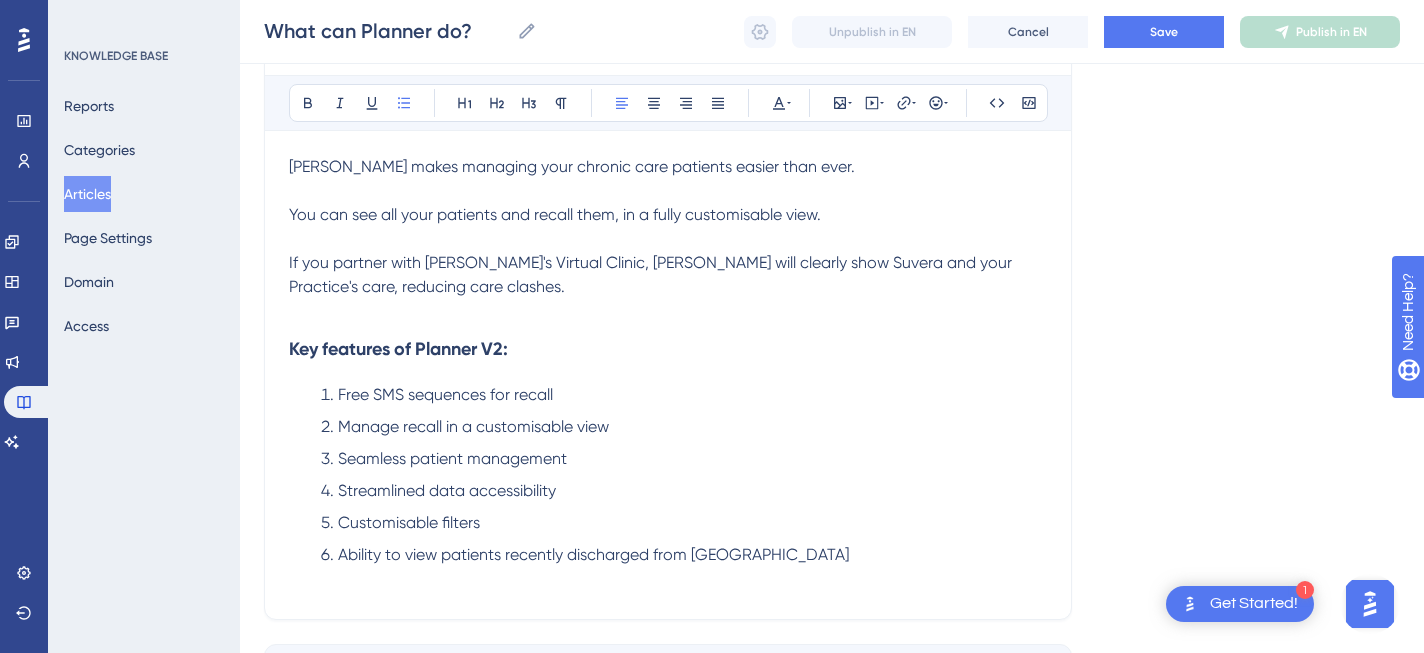 click on "Free SMS sequences for recall Manage recall in a customisable view Seamless patient management Streamlined data accessibility Customisable filters Ability to view patients recently discharged from Suvera" at bounding box center [668, 475] 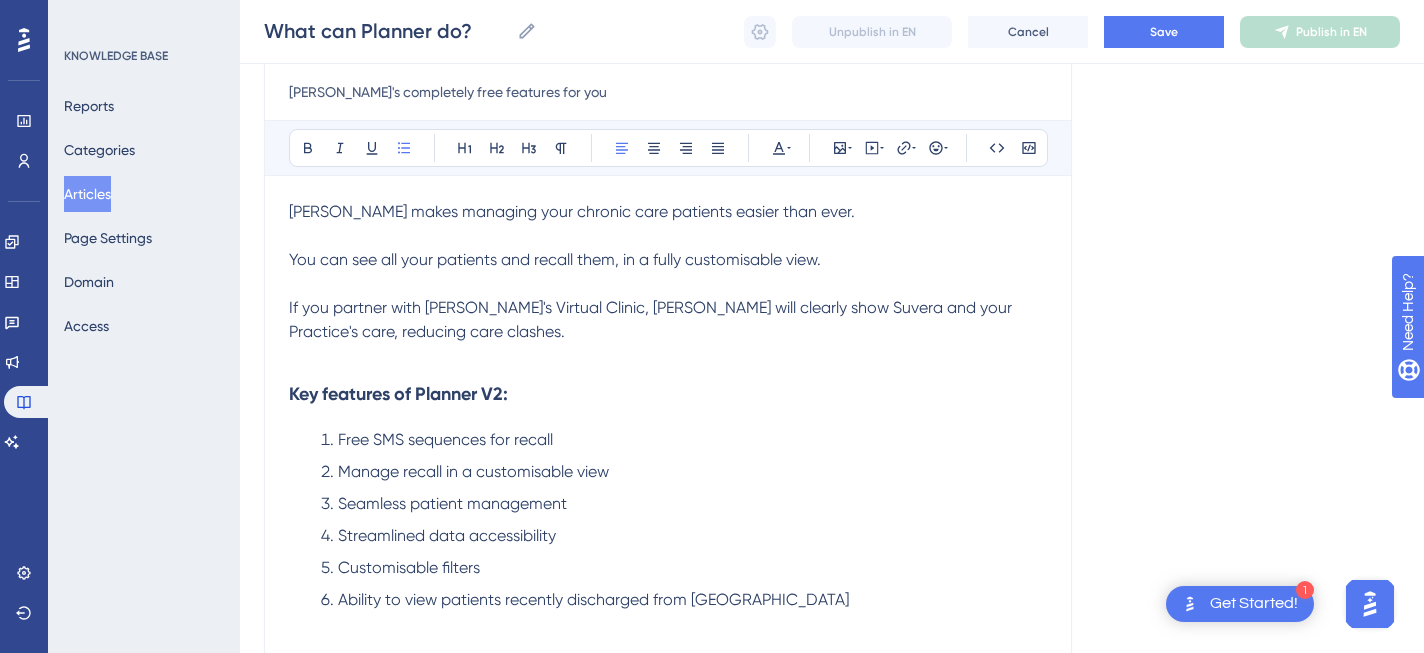 scroll, scrollTop: 194, scrollLeft: 0, axis: vertical 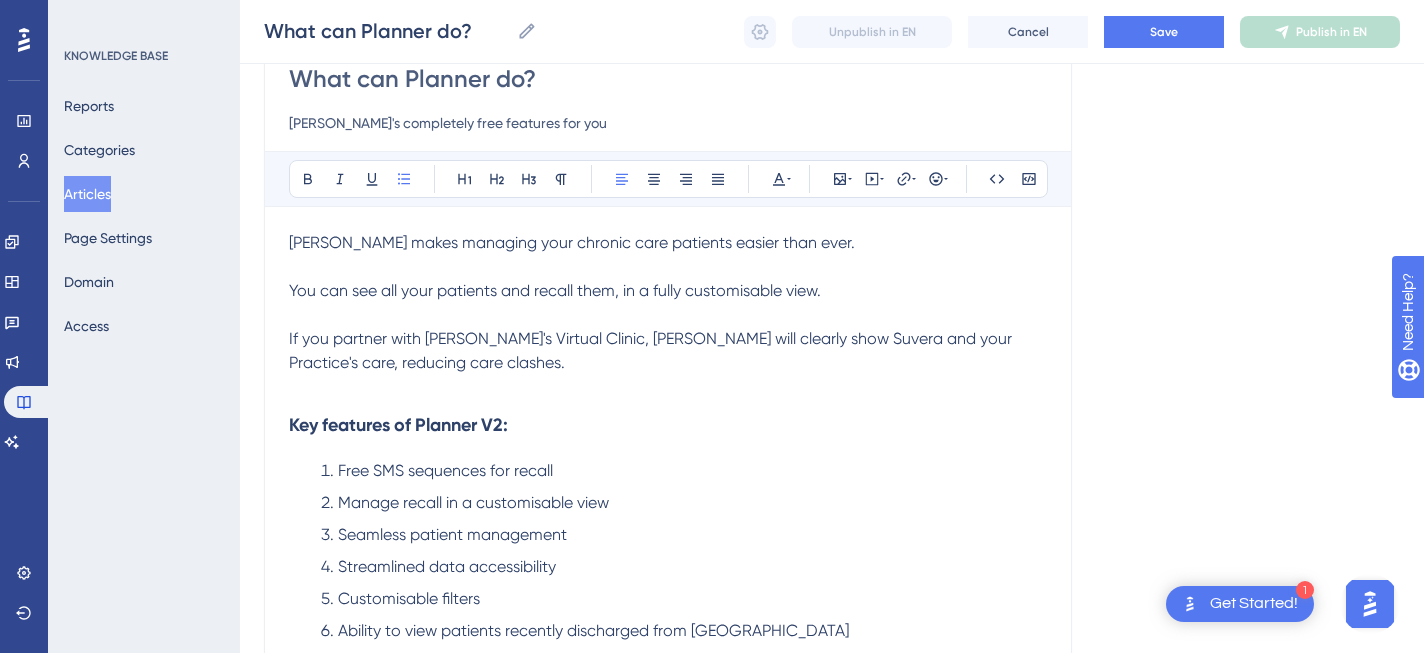 click on "Free SMS sequences for recall" at bounding box center [445, 470] 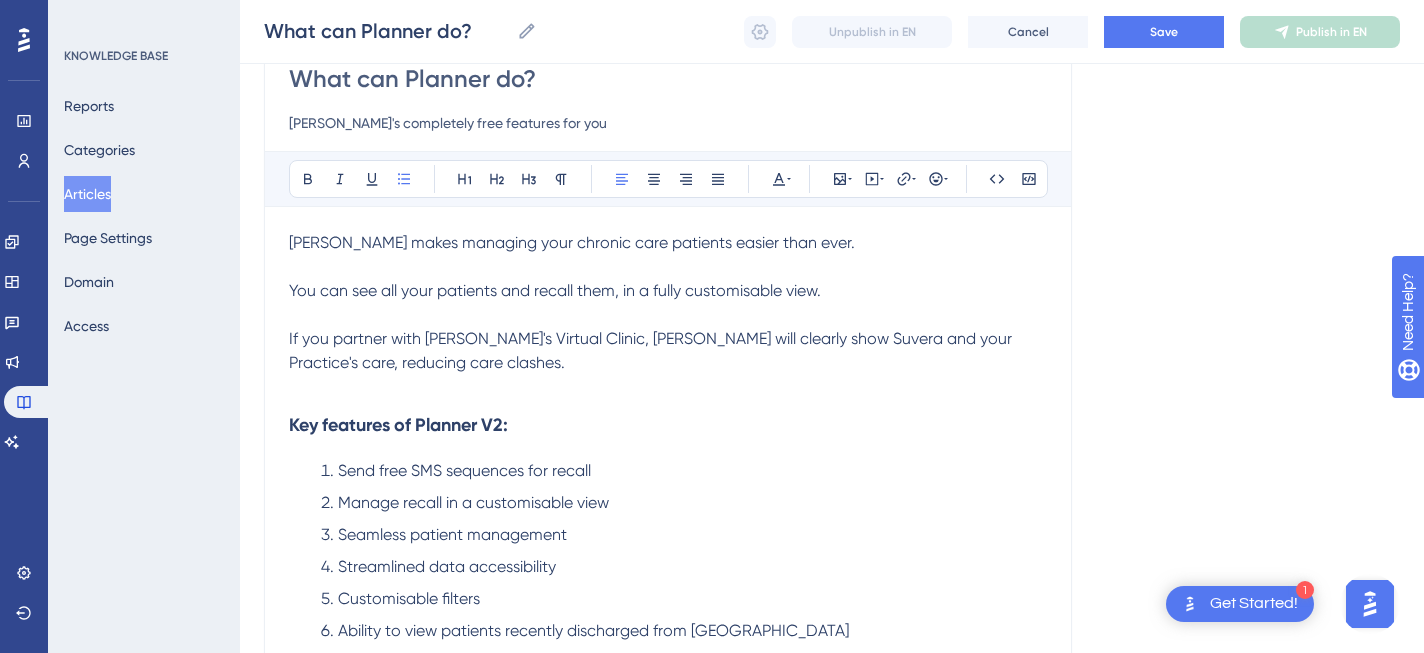 click on "If you partner with [PERSON_NAME]'s Virtual Clinic, [PERSON_NAME] will clearly show Suvera and your Practice's care, reducing care clashes." at bounding box center [652, 350] 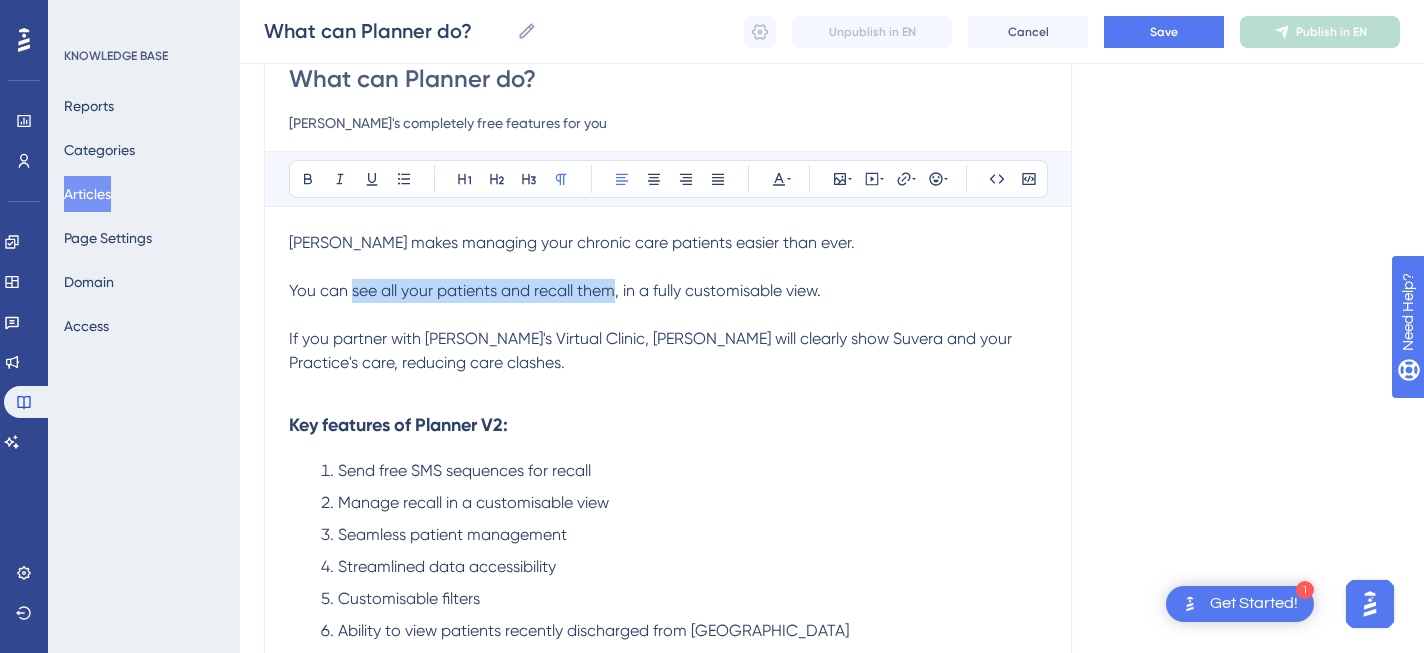 drag, startPoint x: 352, startPoint y: 294, endPoint x: 615, endPoint y: 292, distance: 263.0076 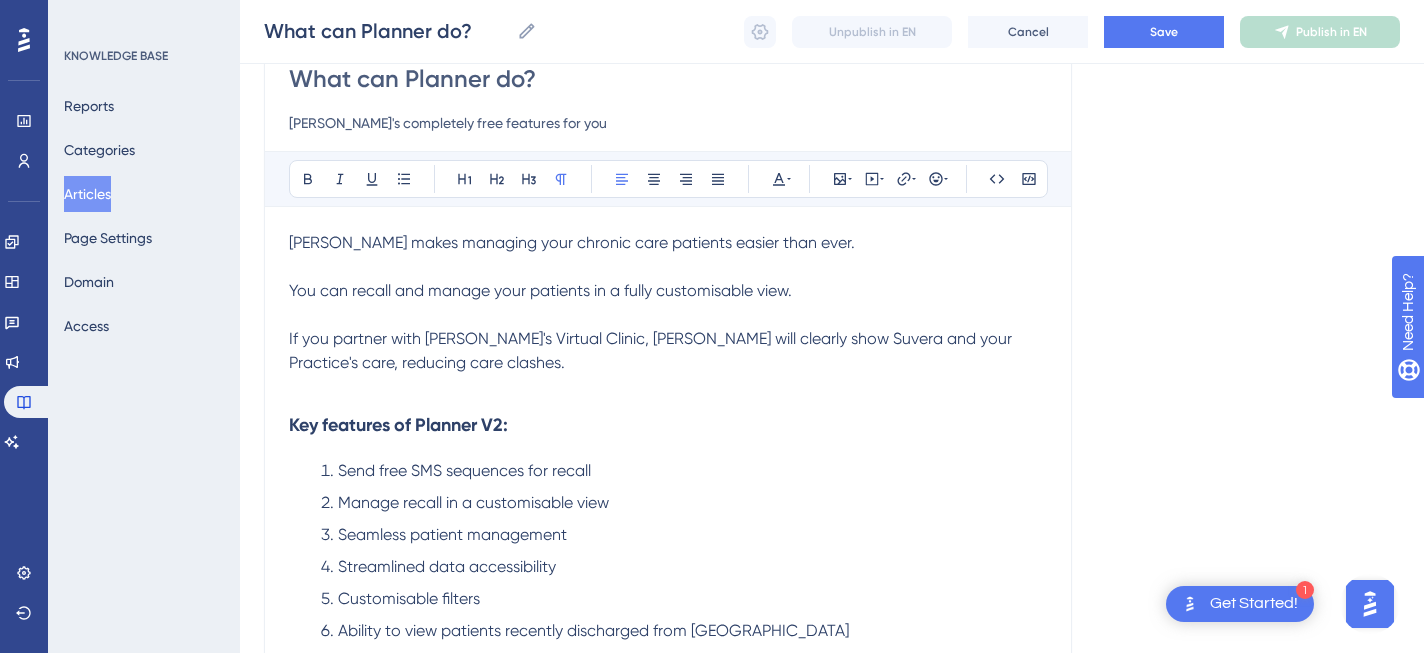 click on "You can recall and manage your patients in a fully customisable view." at bounding box center (540, 290) 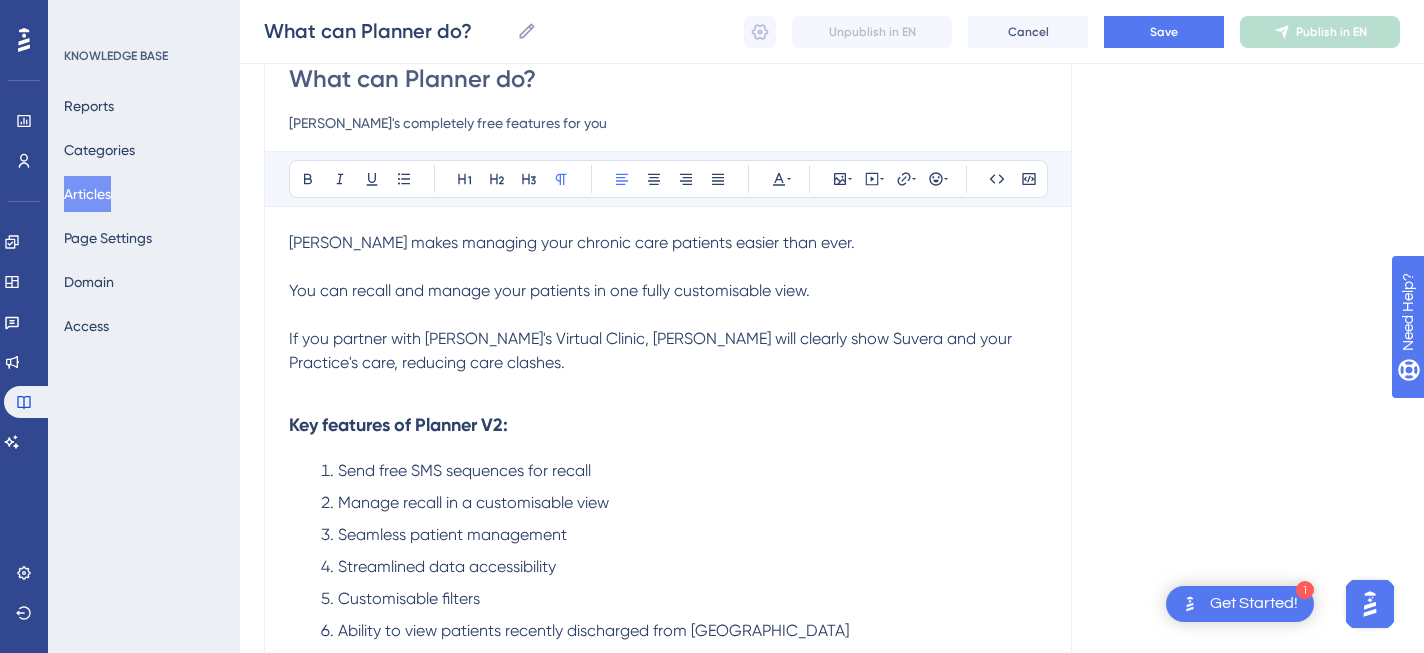 click at bounding box center [668, 387] 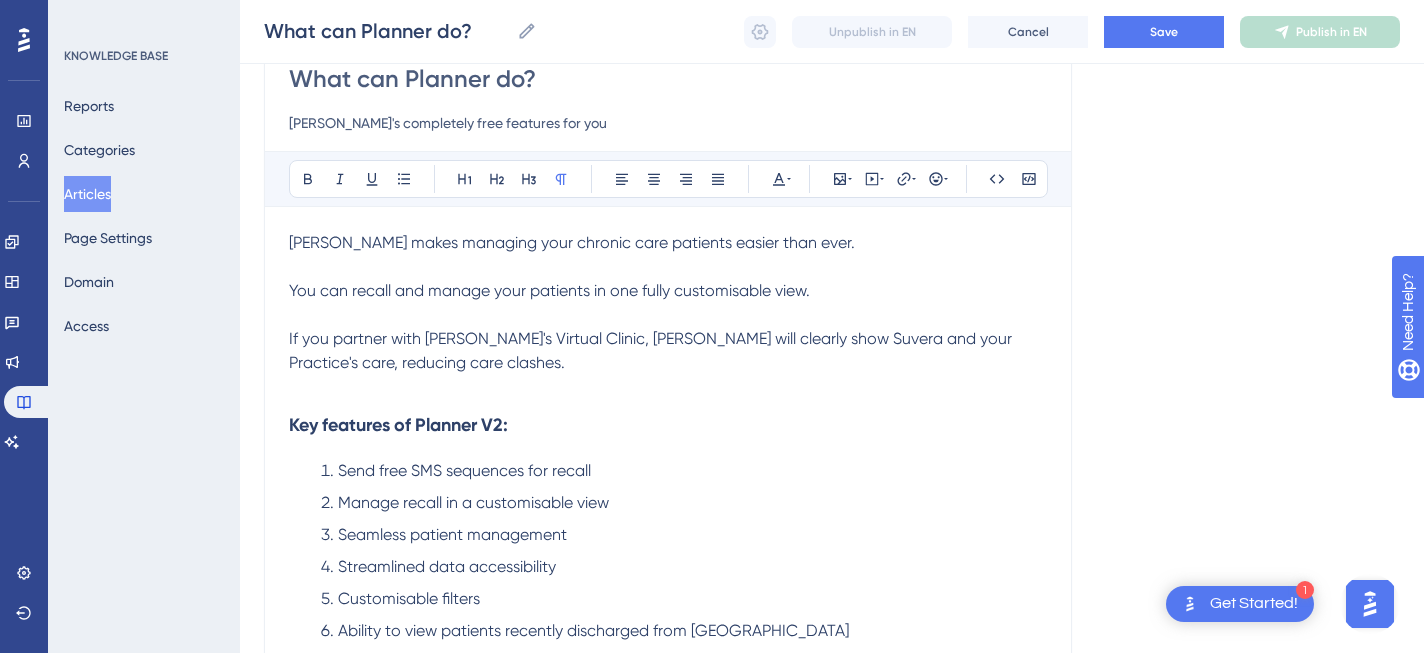 click on "You can recall and manage your patients in one fully customisable view." at bounding box center (549, 290) 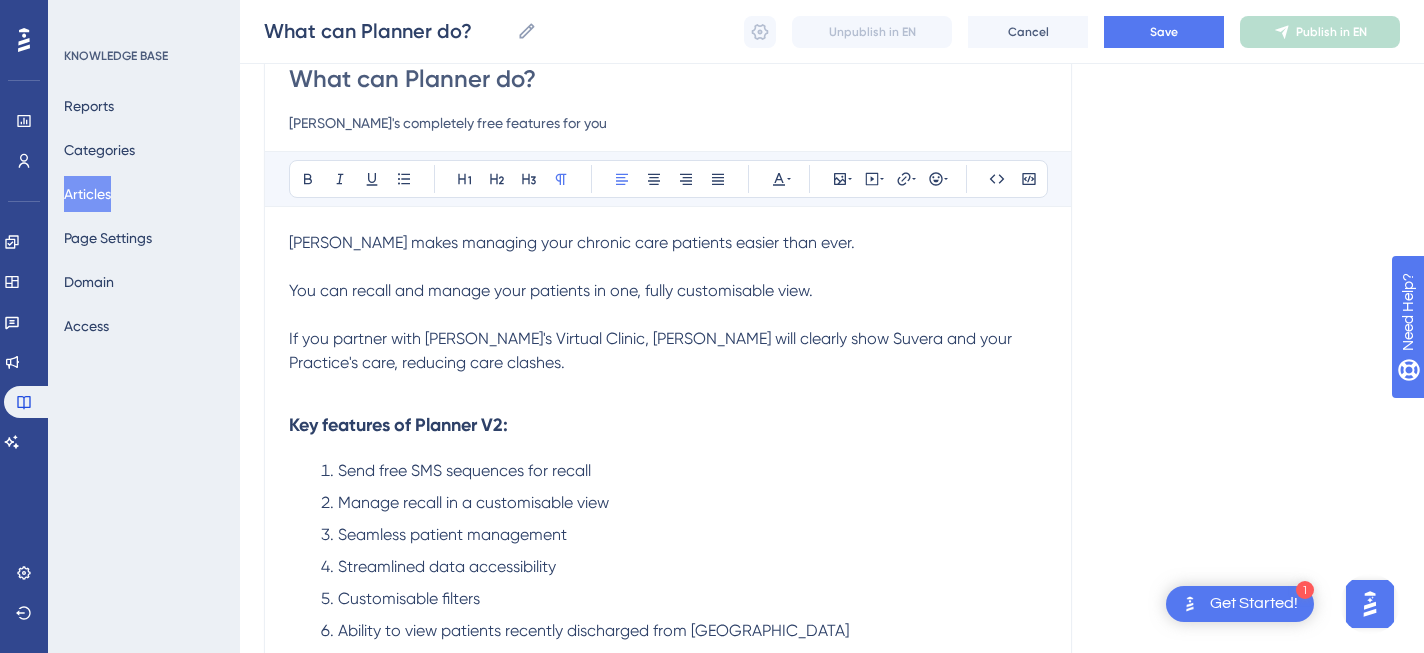 click on "You can recall and manage your patients in one, fully customisable view." at bounding box center [551, 290] 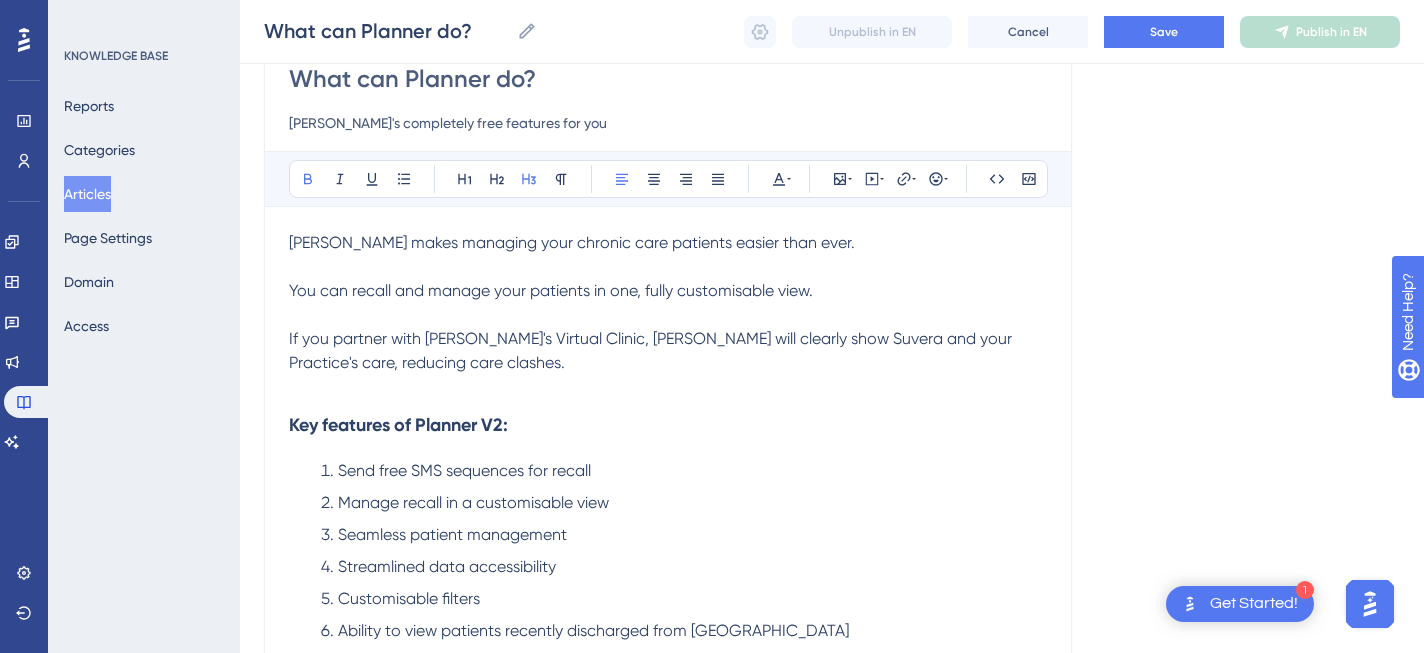 click on "Key features of Planner V2:" at bounding box center (668, 425) 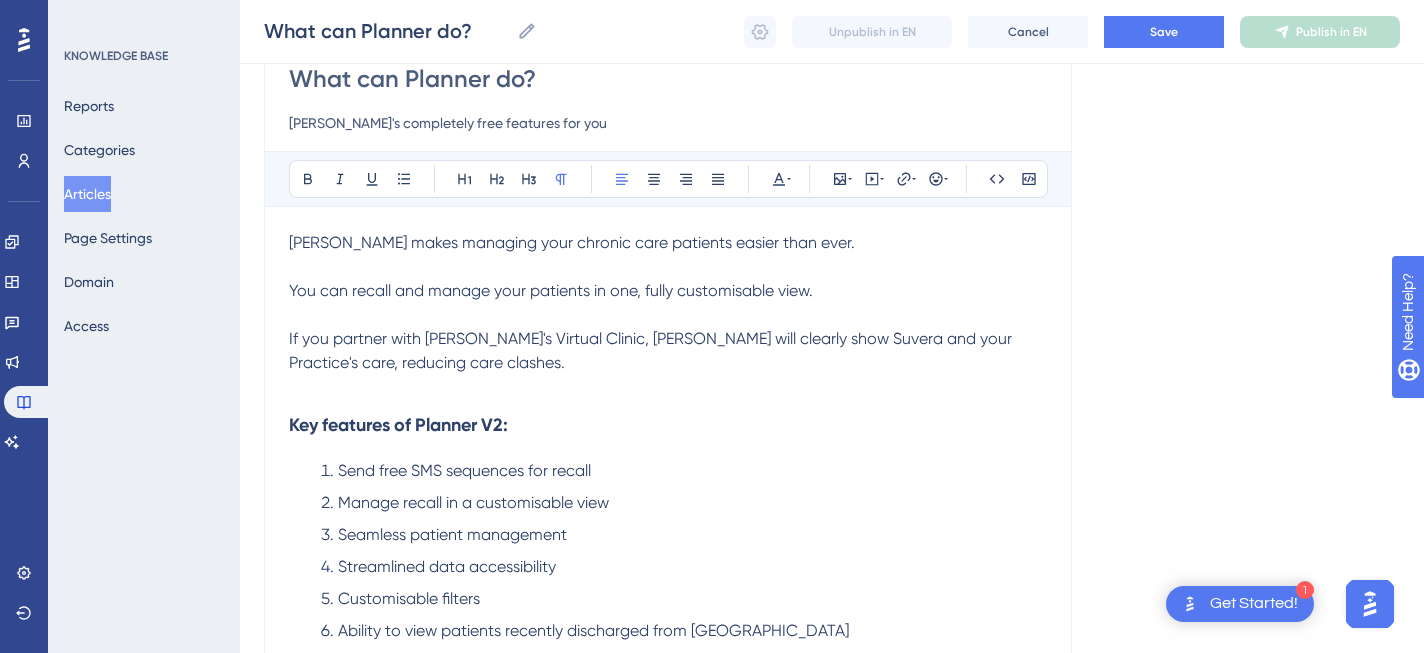 click on "You can recall and manage your patients in one, fully customisable view." at bounding box center (551, 290) 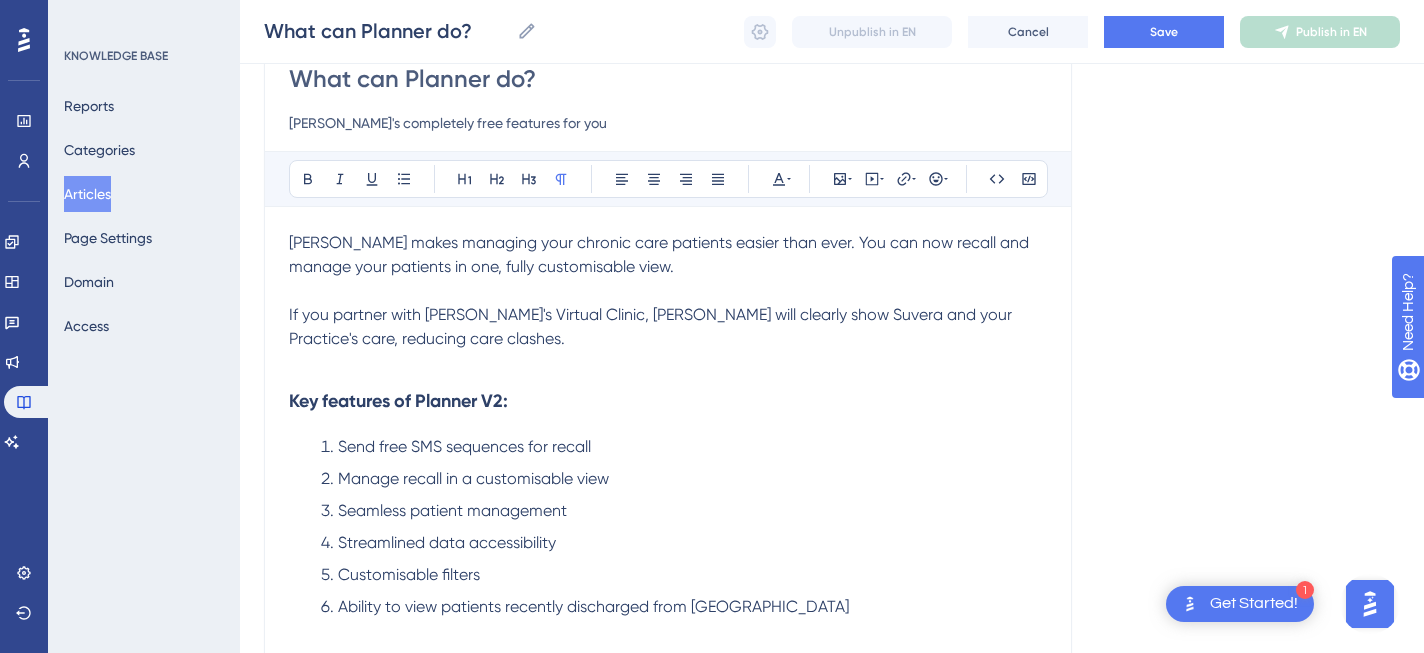 click at bounding box center (668, 363) 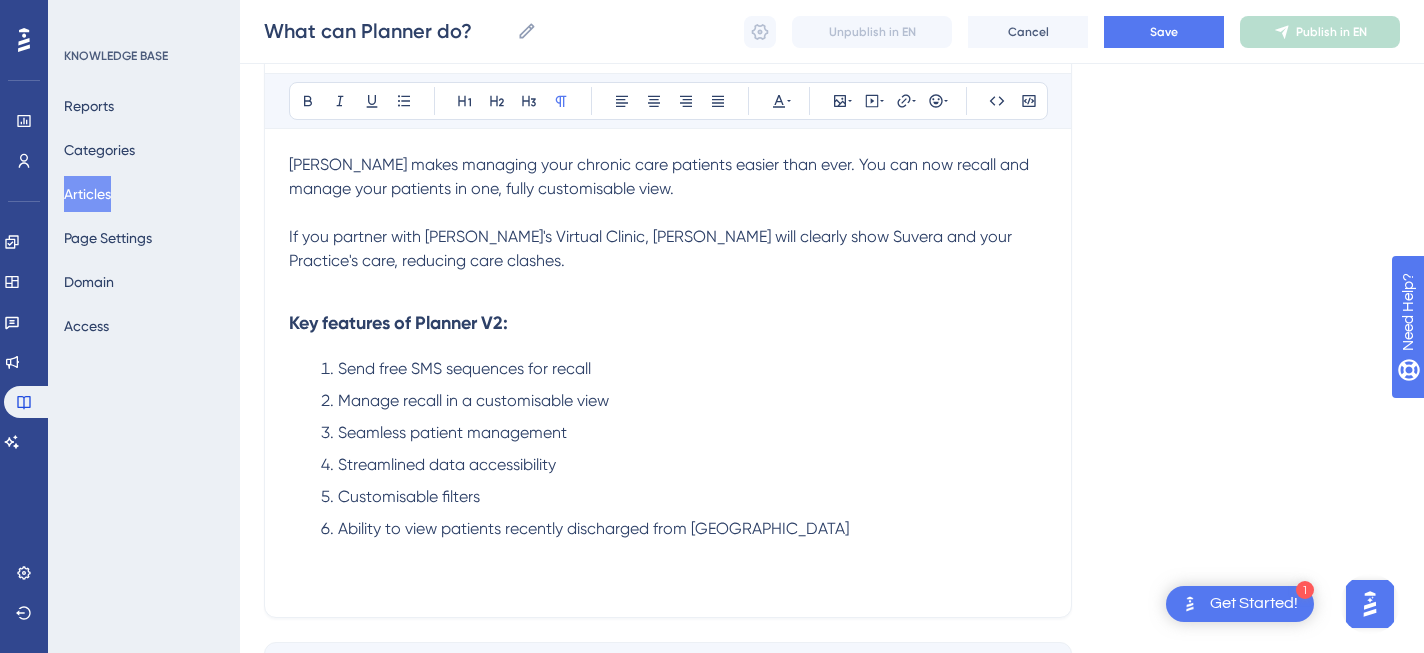 scroll, scrollTop: 281, scrollLeft: 0, axis: vertical 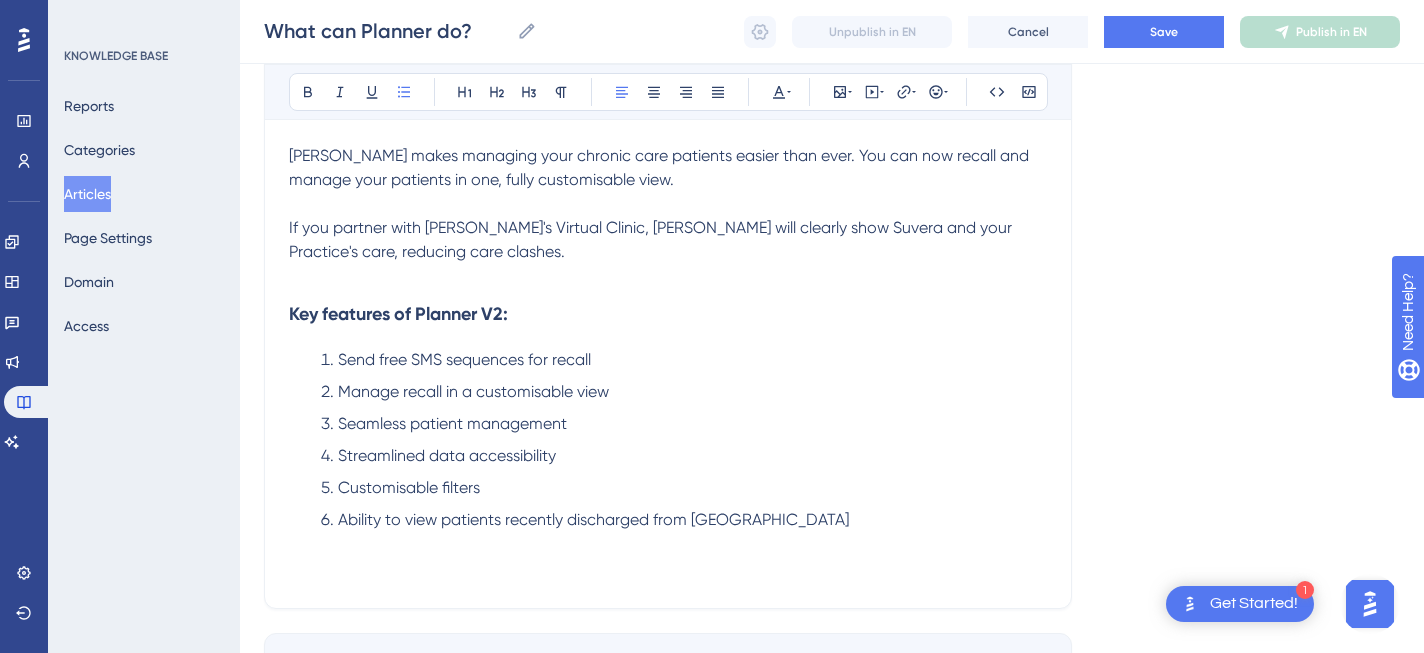 click on "Customisable filters" at bounding box center [409, 487] 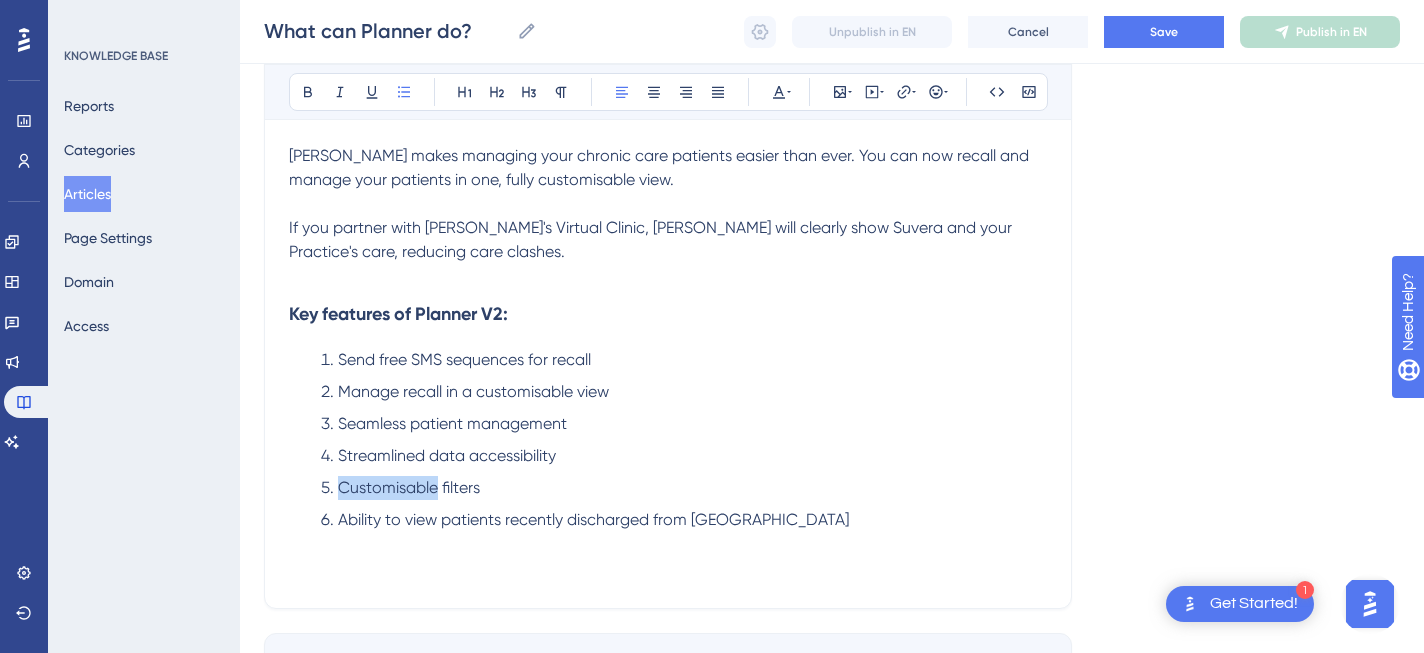 click on "Customisable filters" at bounding box center (409, 487) 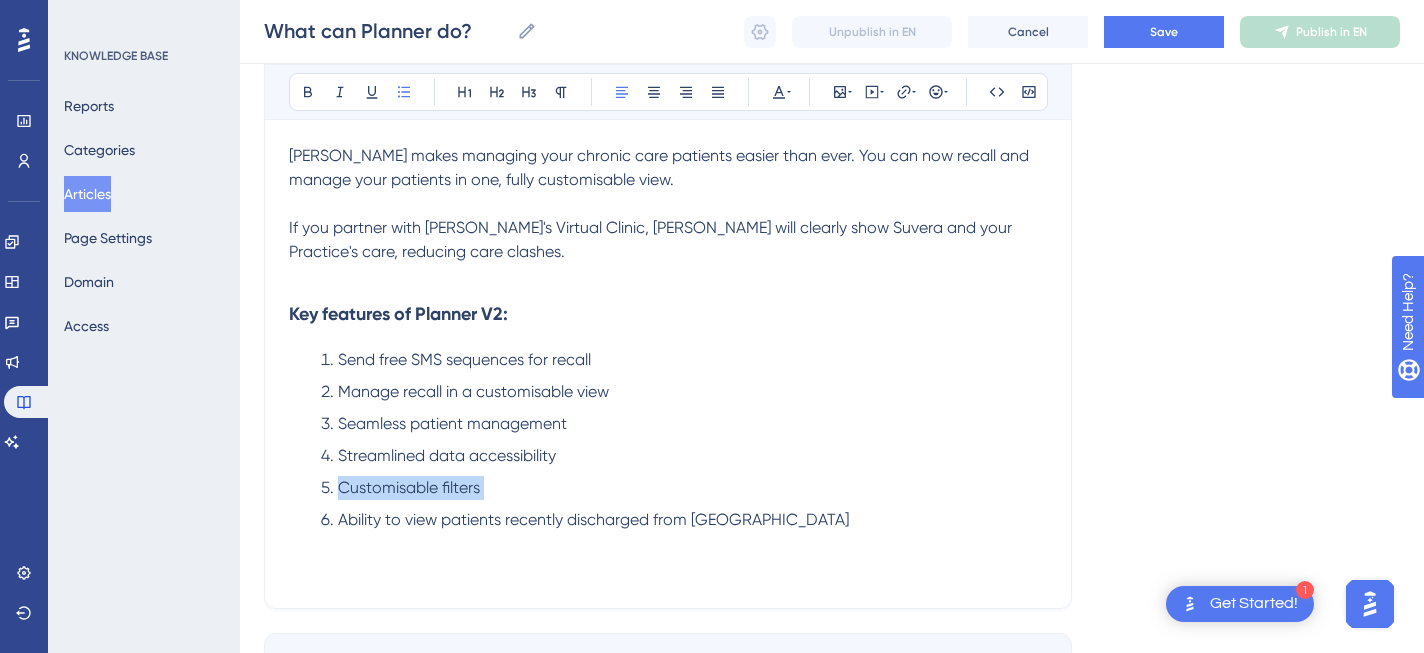 click on "Customisable filters" at bounding box center (409, 487) 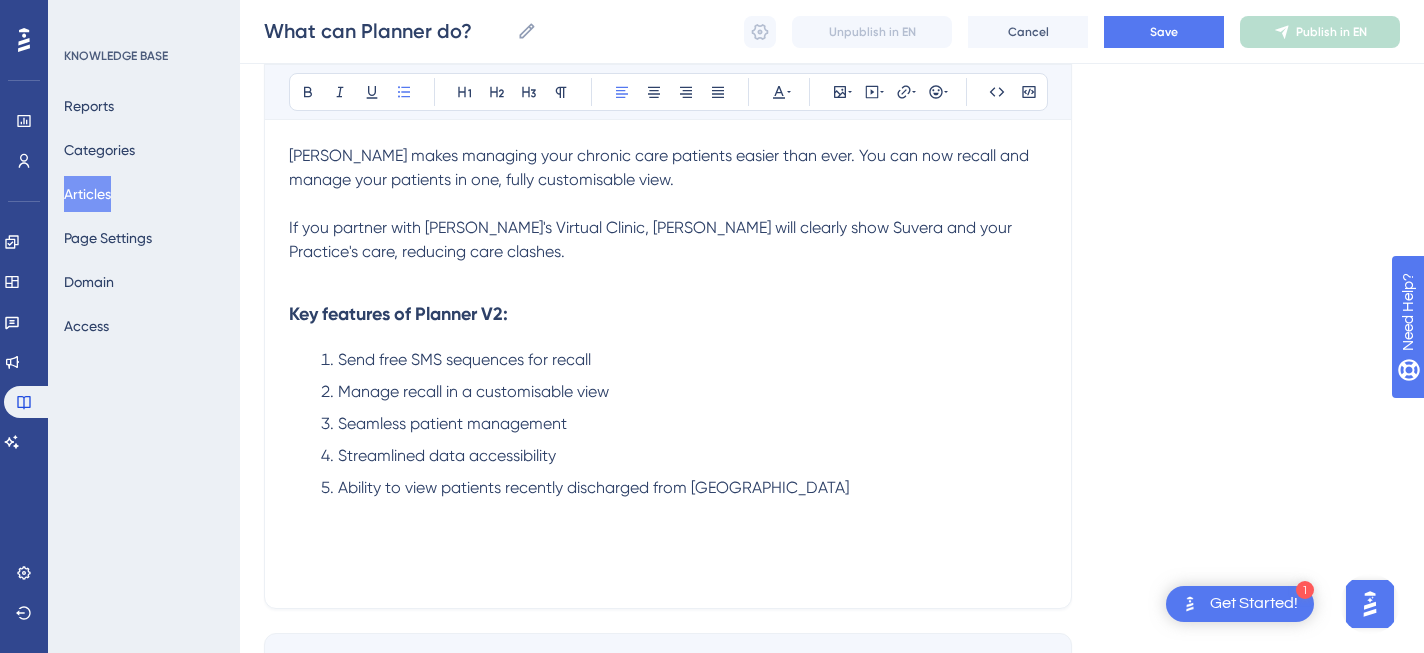 click on "Seamless patient management" at bounding box center [452, 423] 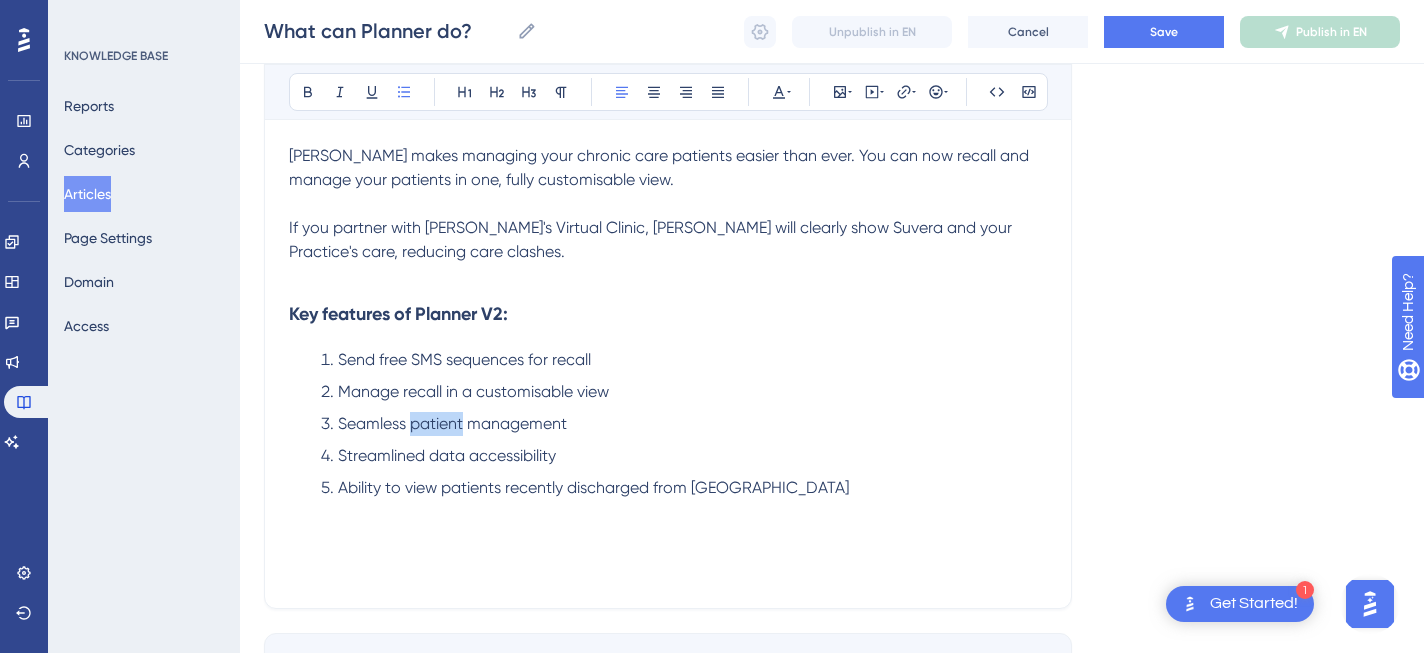 click on "Seamless patient management" at bounding box center (452, 423) 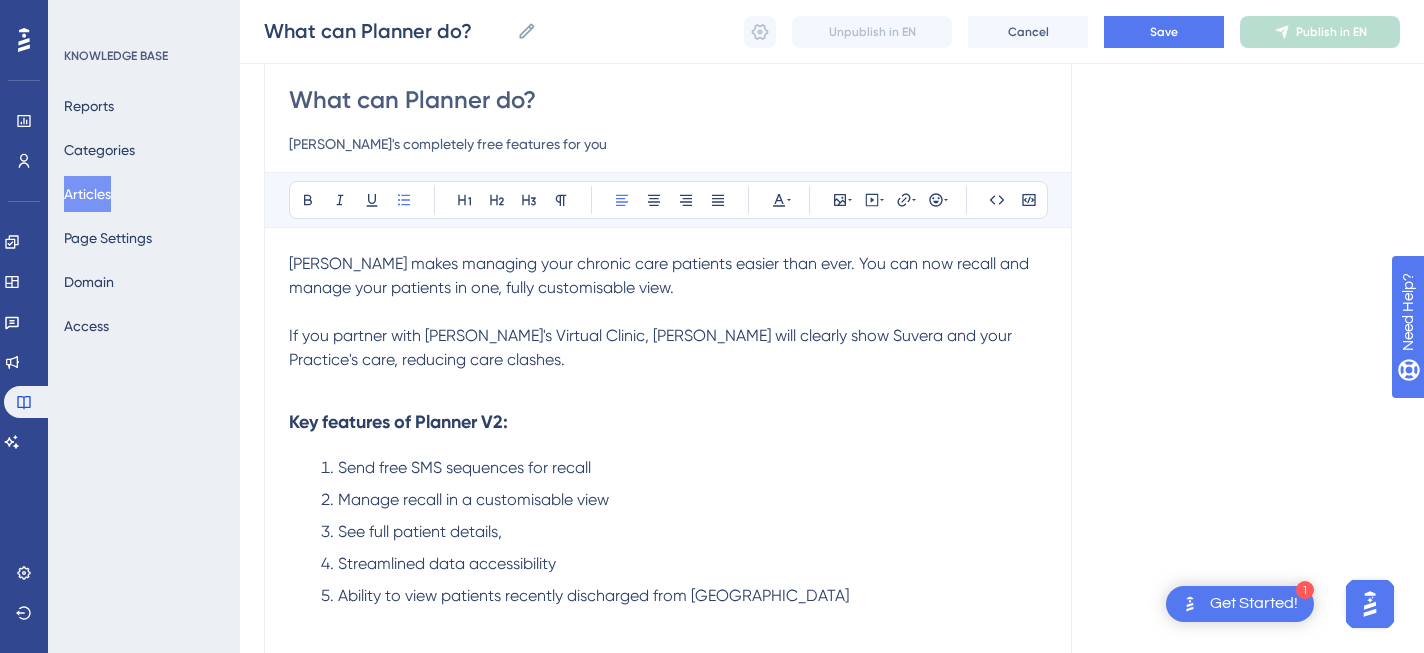 scroll, scrollTop: 191, scrollLeft: 0, axis: vertical 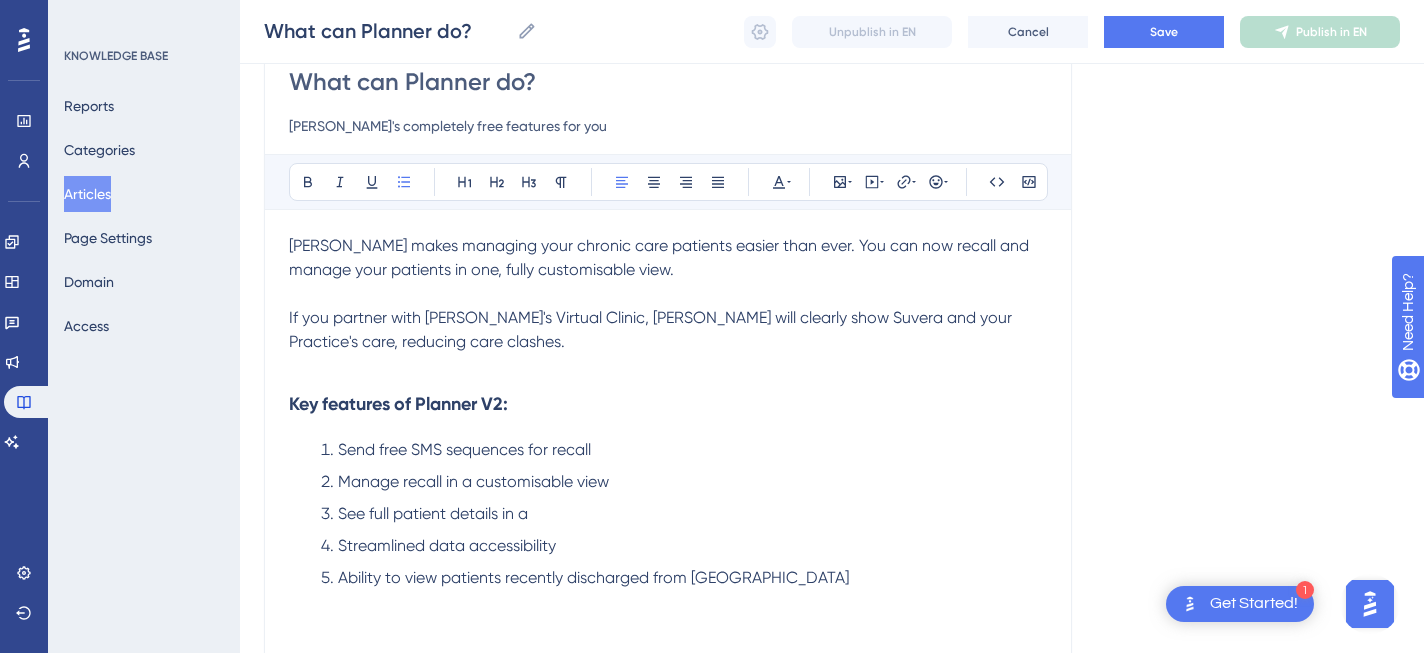 click on "Streamlined data accessibility" at bounding box center [447, 545] 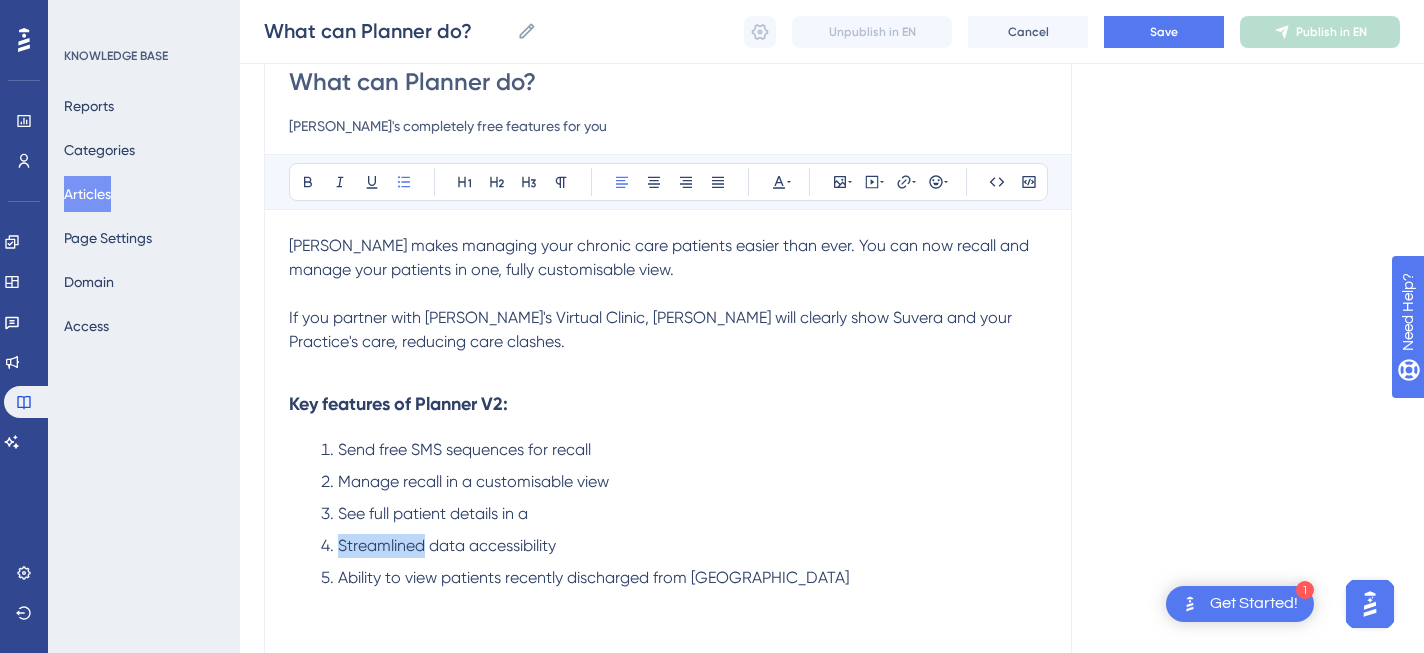 click on "Streamlined data accessibility" at bounding box center (447, 545) 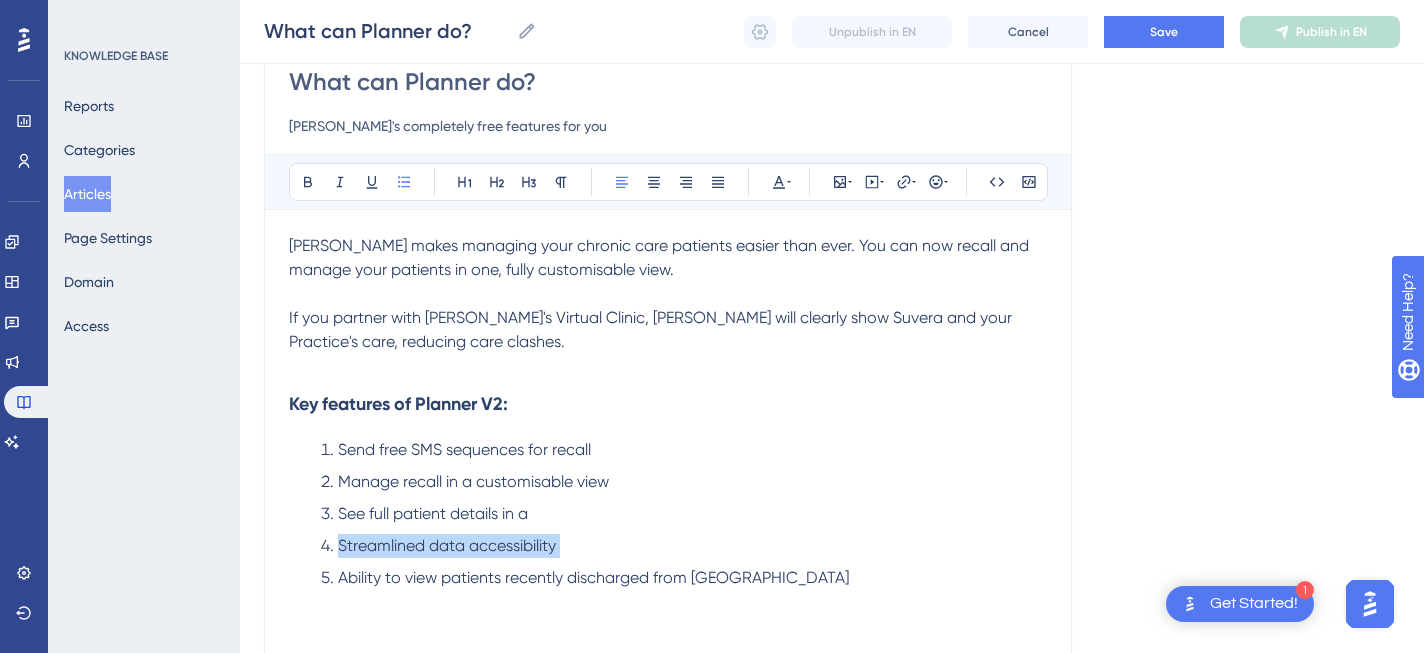 click on "Streamlined data accessibility" at bounding box center [447, 545] 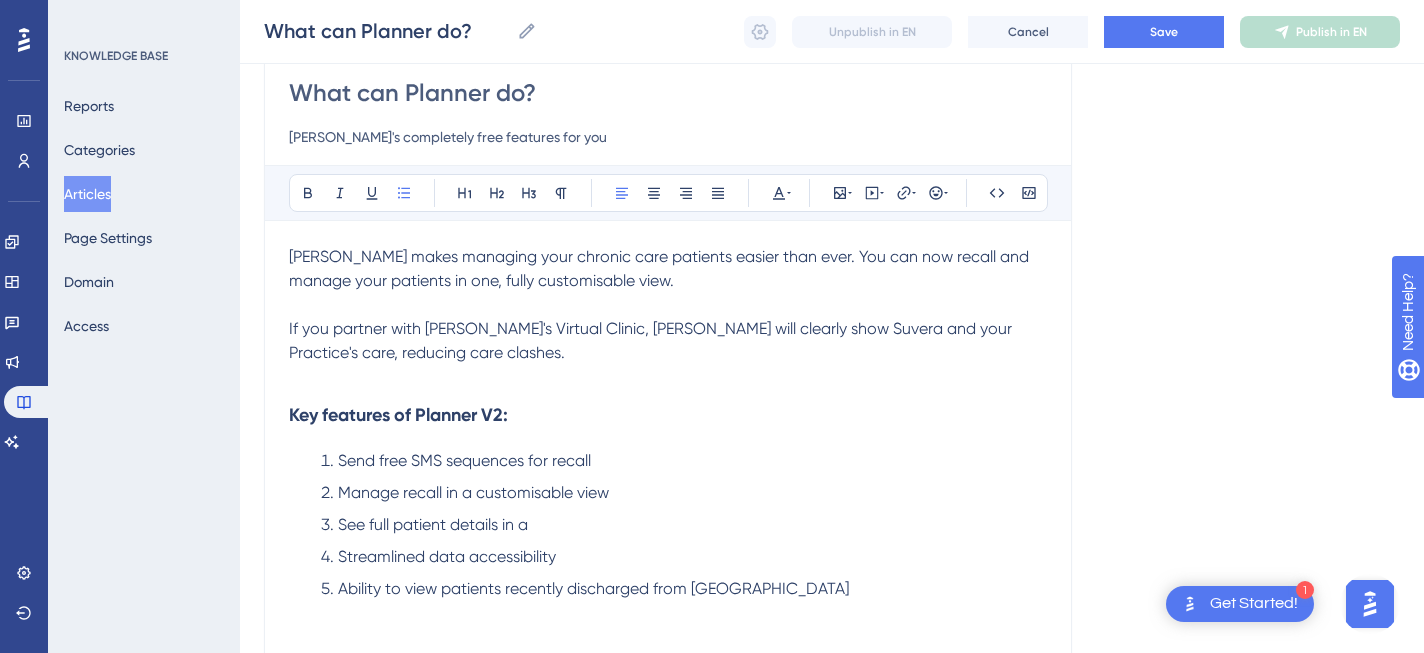 scroll, scrollTop: 184, scrollLeft: 0, axis: vertical 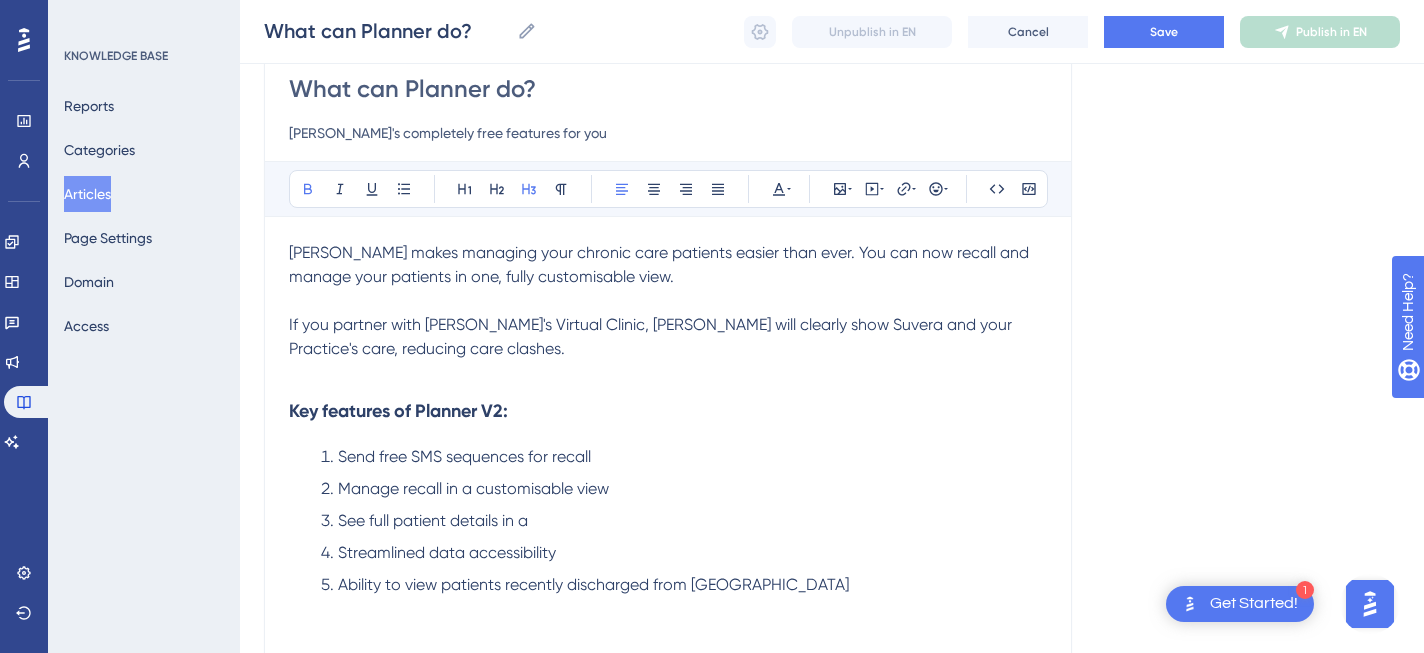 click on "Key features of Planner V2:" at bounding box center (668, 411) 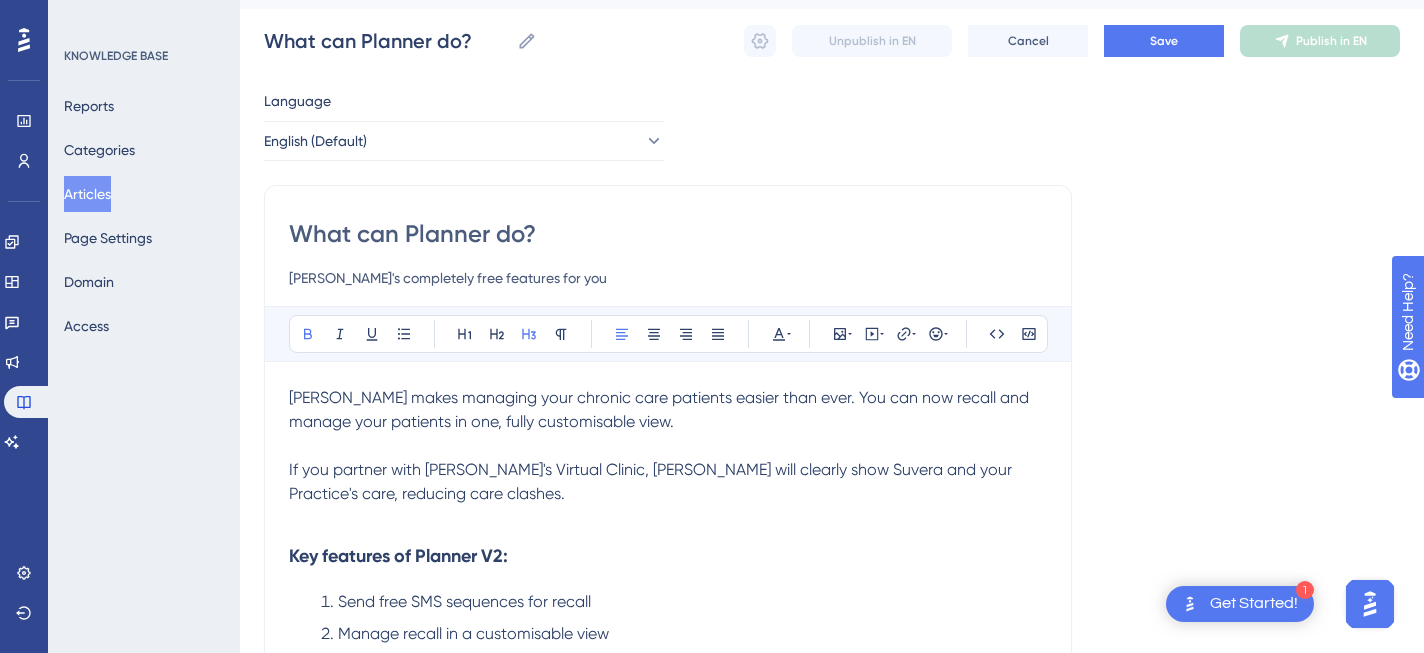 click on "Planner makes managing your chronic care patients easier than ever. You can now recall and manage your patients in one, fully customisable view." at bounding box center [661, 409] 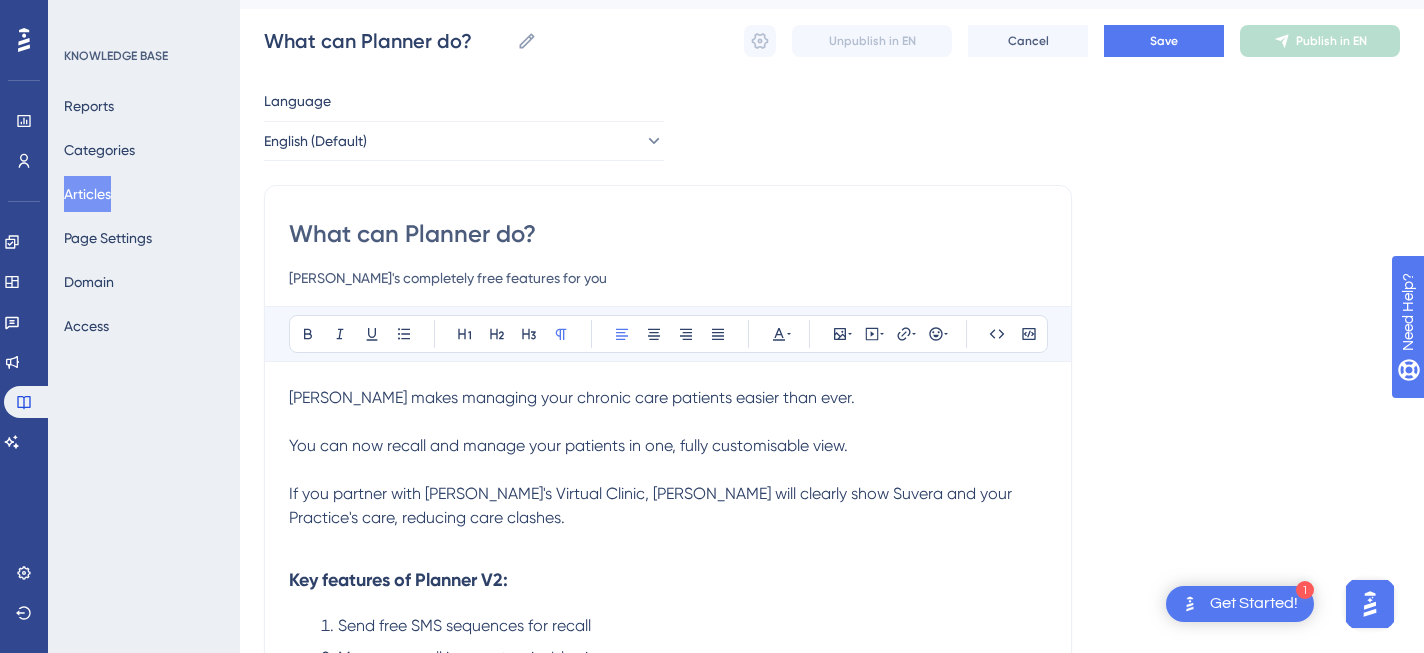 click on "If you partner with [PERSON_NAME]'s Virtual Clinic, [PERSON_NAME] will clearly show Suvera and your Practice's care, reducing care clashes." at bounding box center [668, 506] 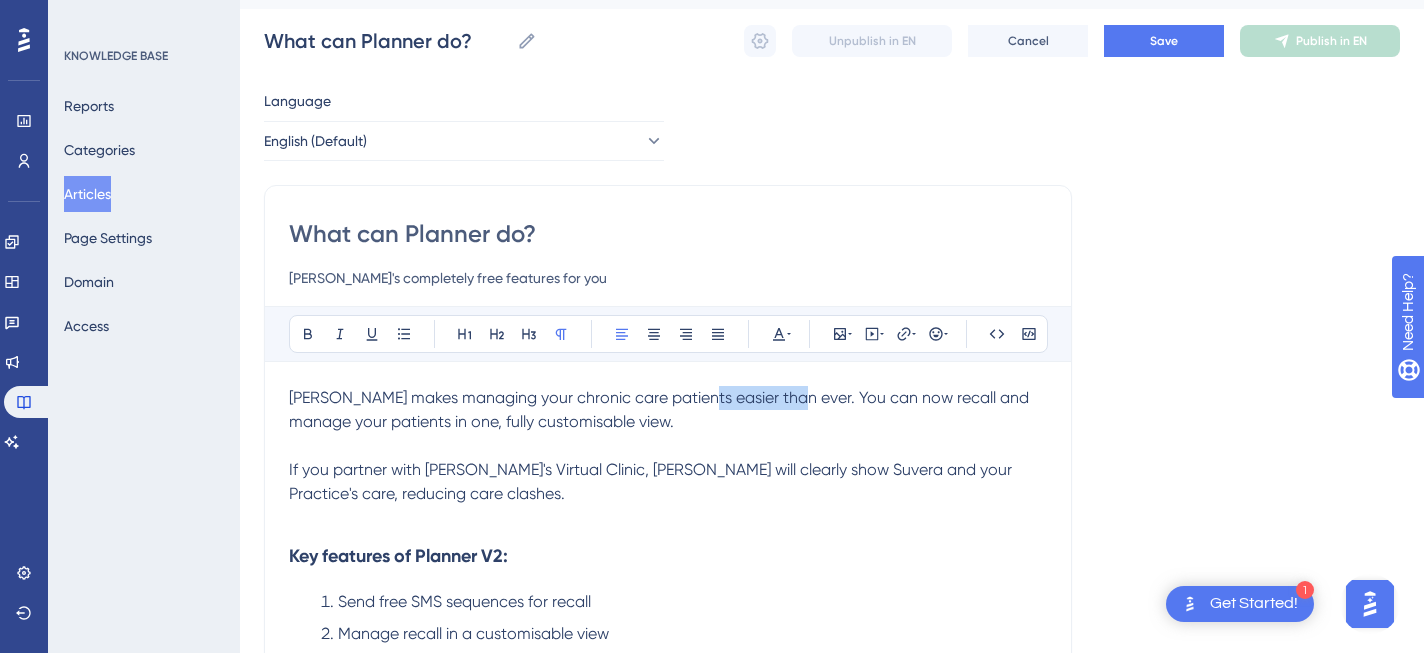 drag, startPoint x: 788, startPoint y: 402, endPoint x: 699, endPoint y: 400, distance: 89.02247 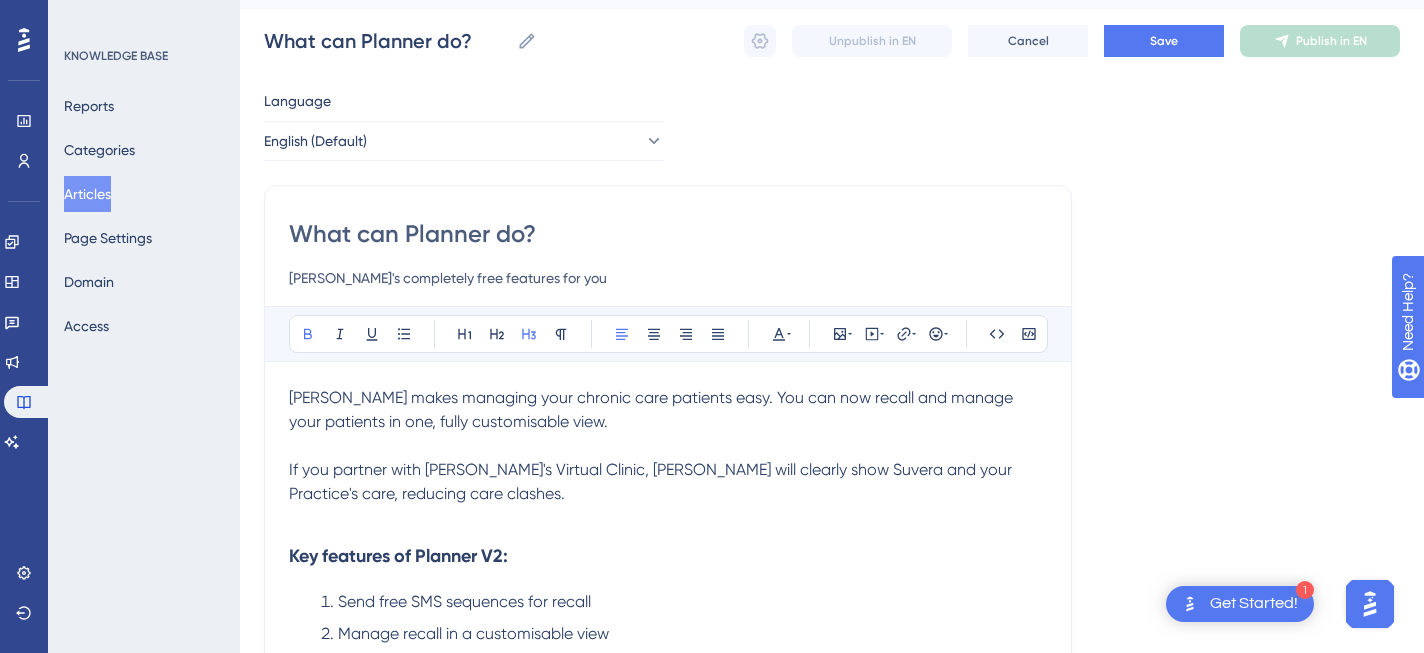 click on "Key features of Planner V2:" at bounding box center (668, 556) 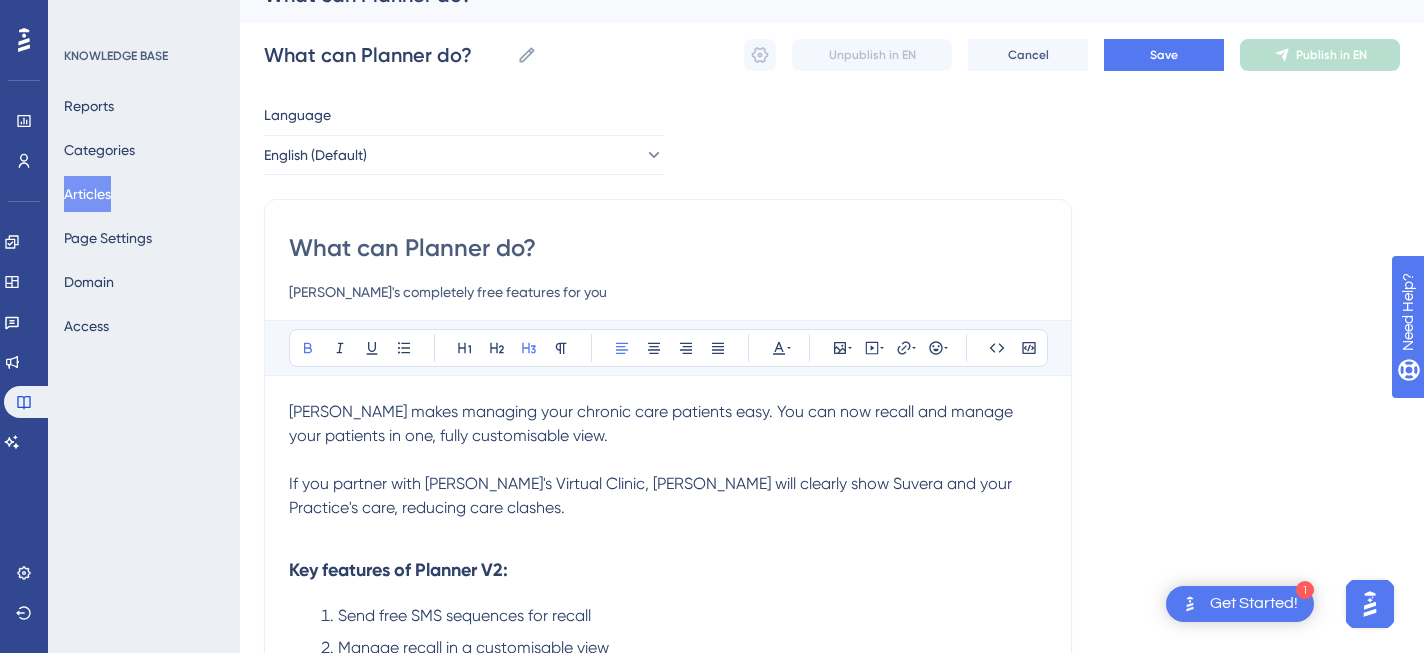 scroll, scrollTop: 30, scrollLeft: 0, axis: vertical 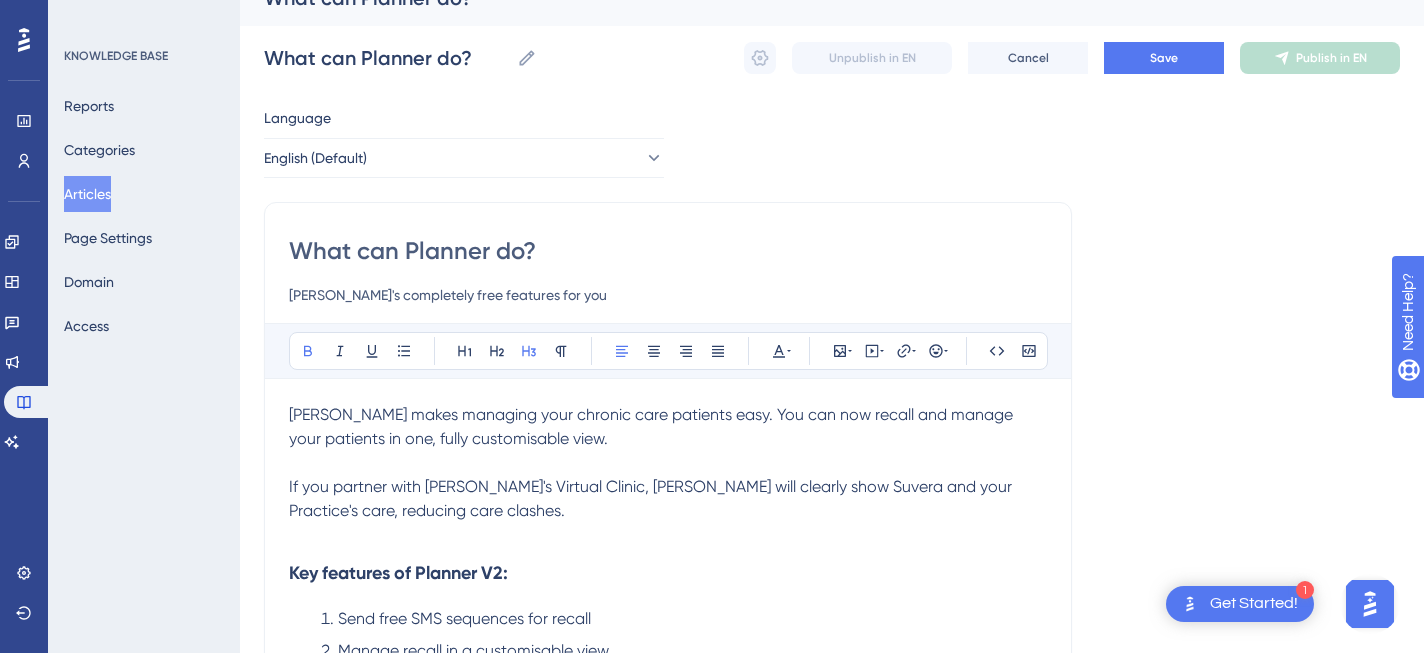 click on "Planner makes managing your chronic care patients easy. You can now recall and manage your patients in one, fully customisable view." at bounding box center [653, 426] 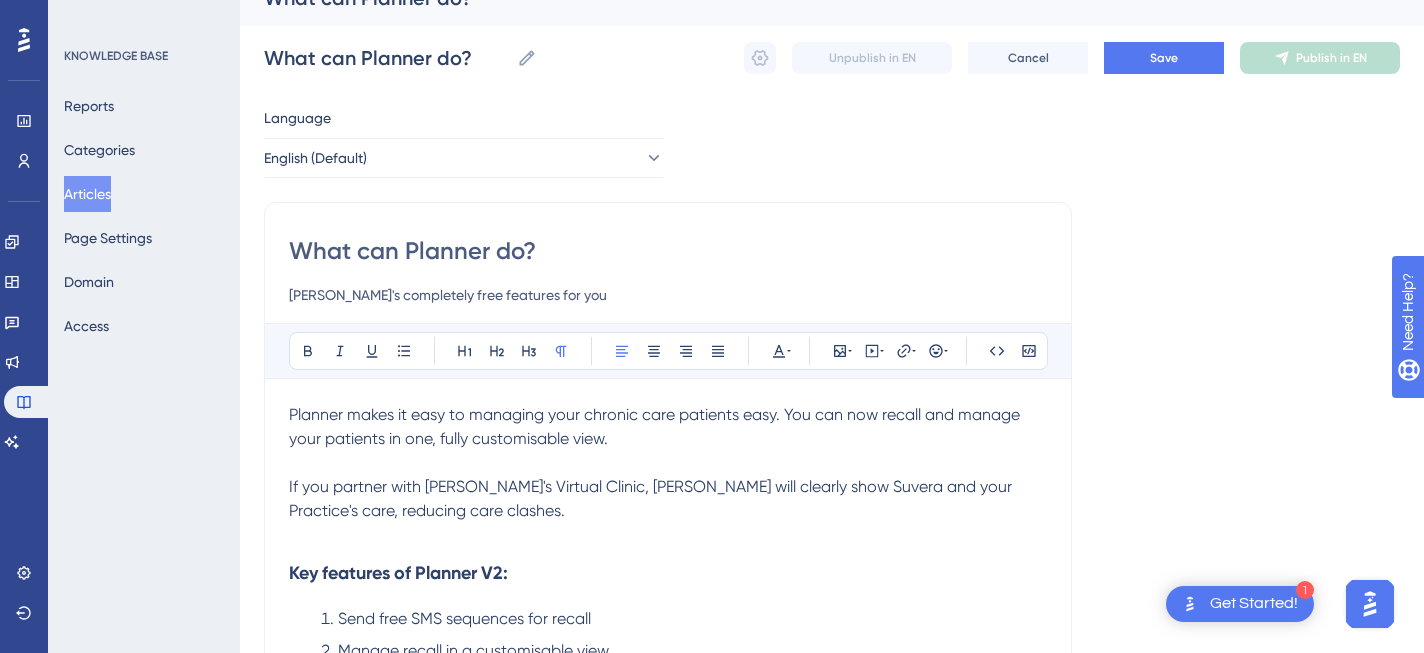 click on "Planner makes it easy to managing your chronic care patients easy. You can now recall and manage your patients in one, fully customisable view." at bounding box center (656, 426) 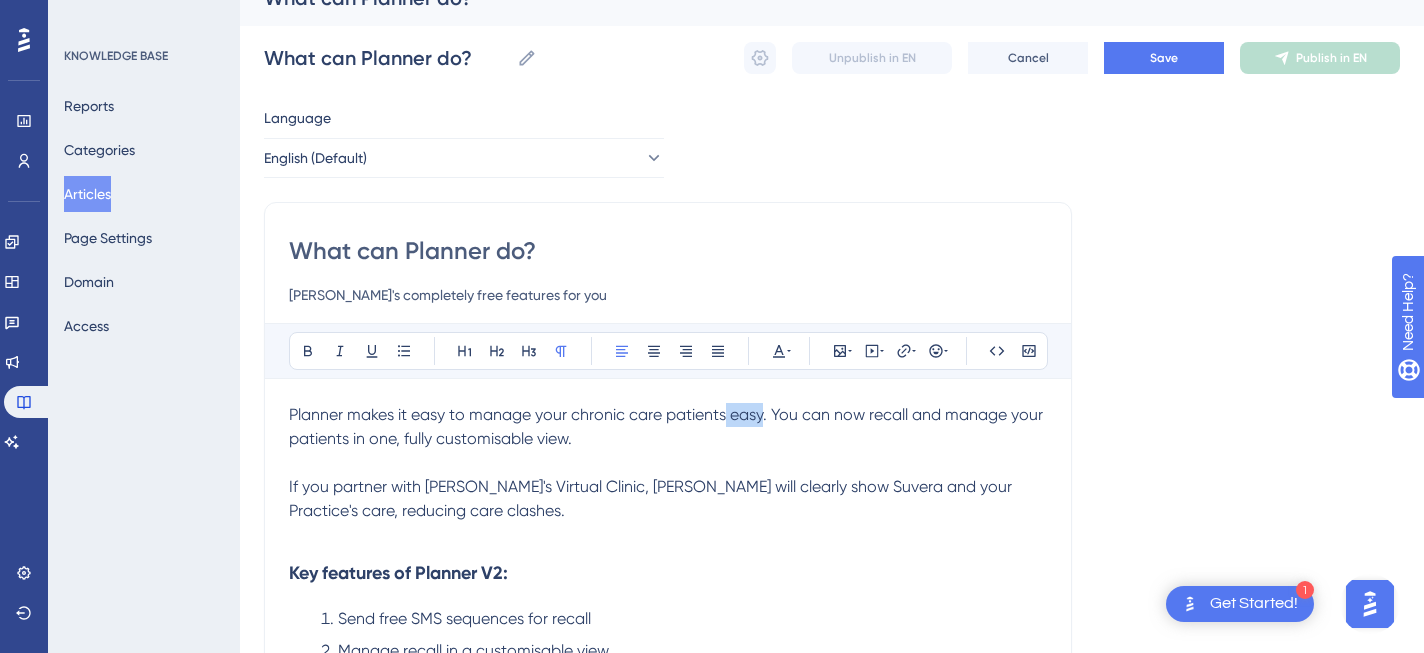 drag, startPoint x: 764, startPoint y: 419, endPoint x: 727, endPoint y: 419, distance: 37 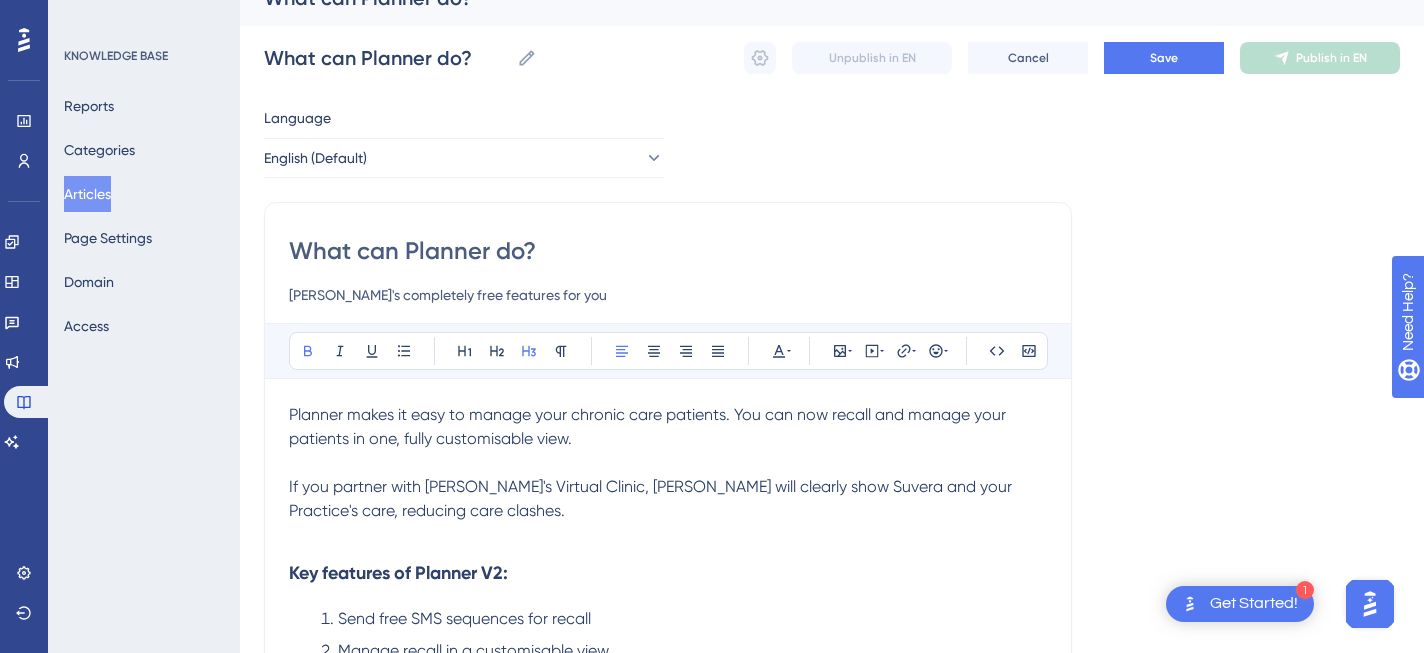 click on "Key features of Planner V2:" at bounding box center (668, 573) 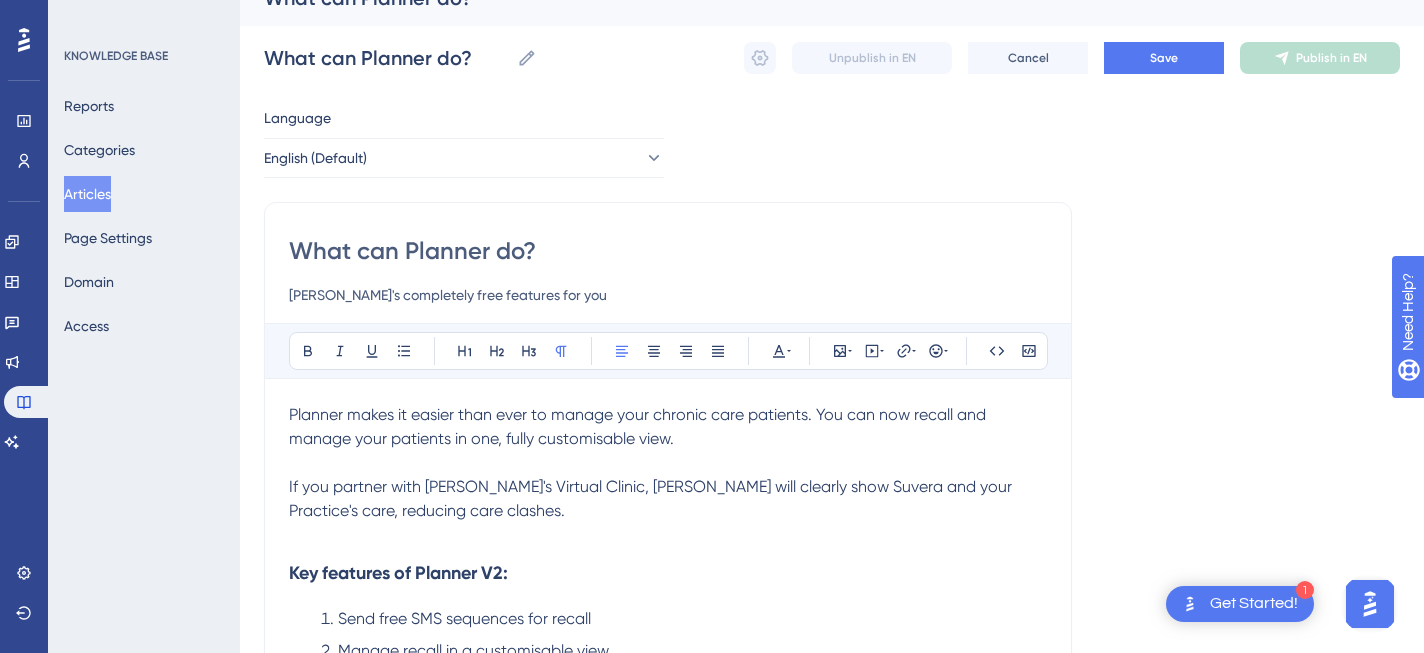 click at bounding box center (668, 535) 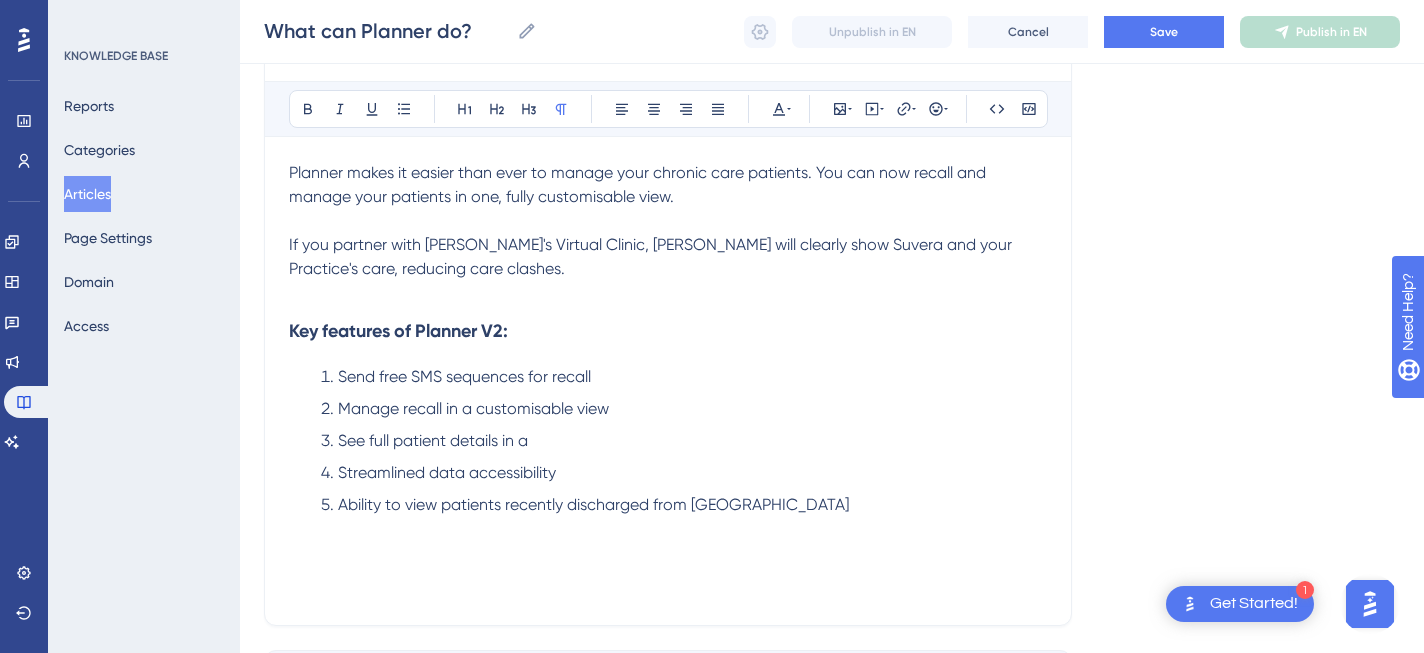 scroll, scrollTop: 301, scrollLeft: 0, axis: vertical 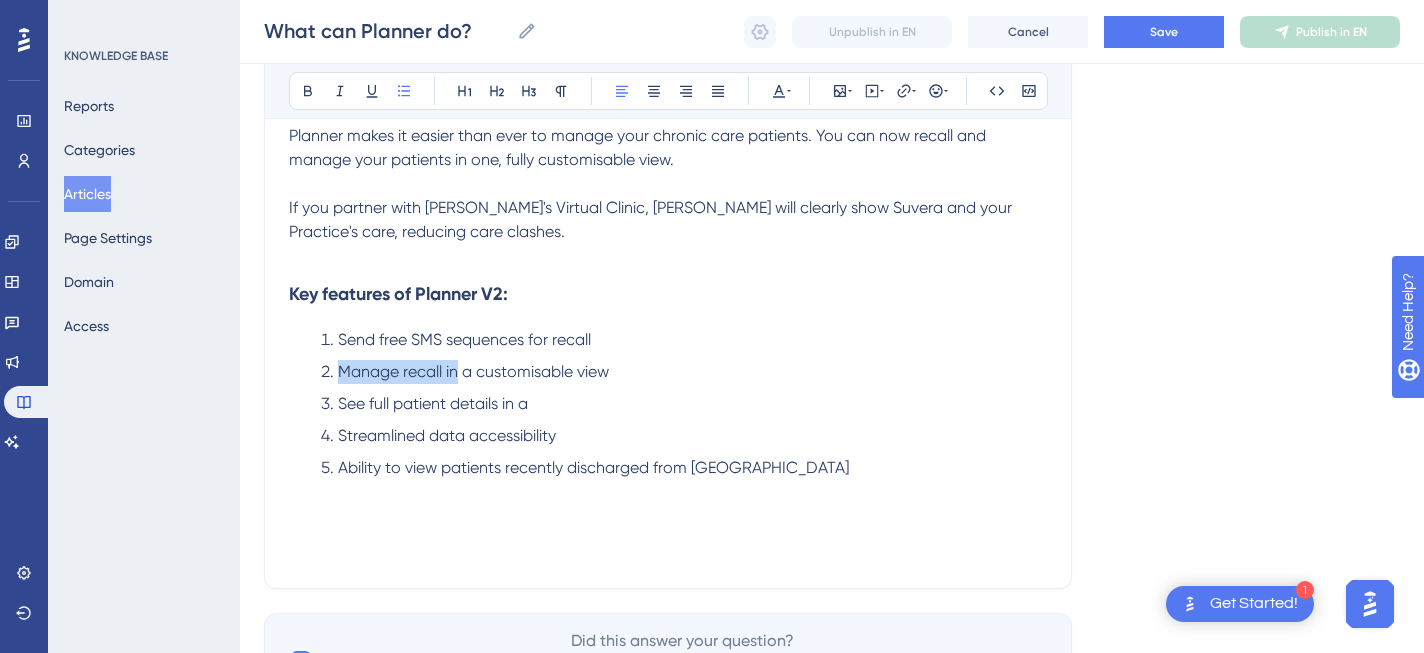drag, startPoint x: 459, startPoint y: 375, endPoint x: 341, endPoint y: 375, distance: 118 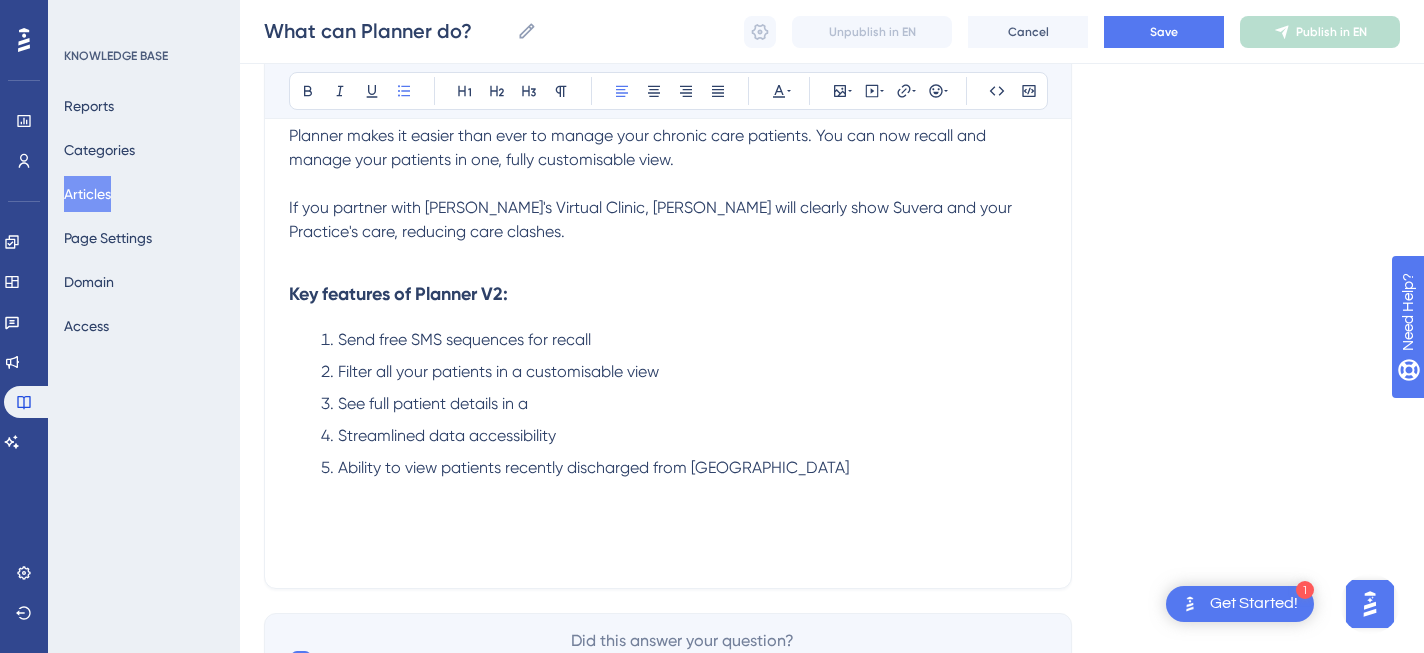 click on "Streamlined data accessibility" at bounding box center (447, 435) 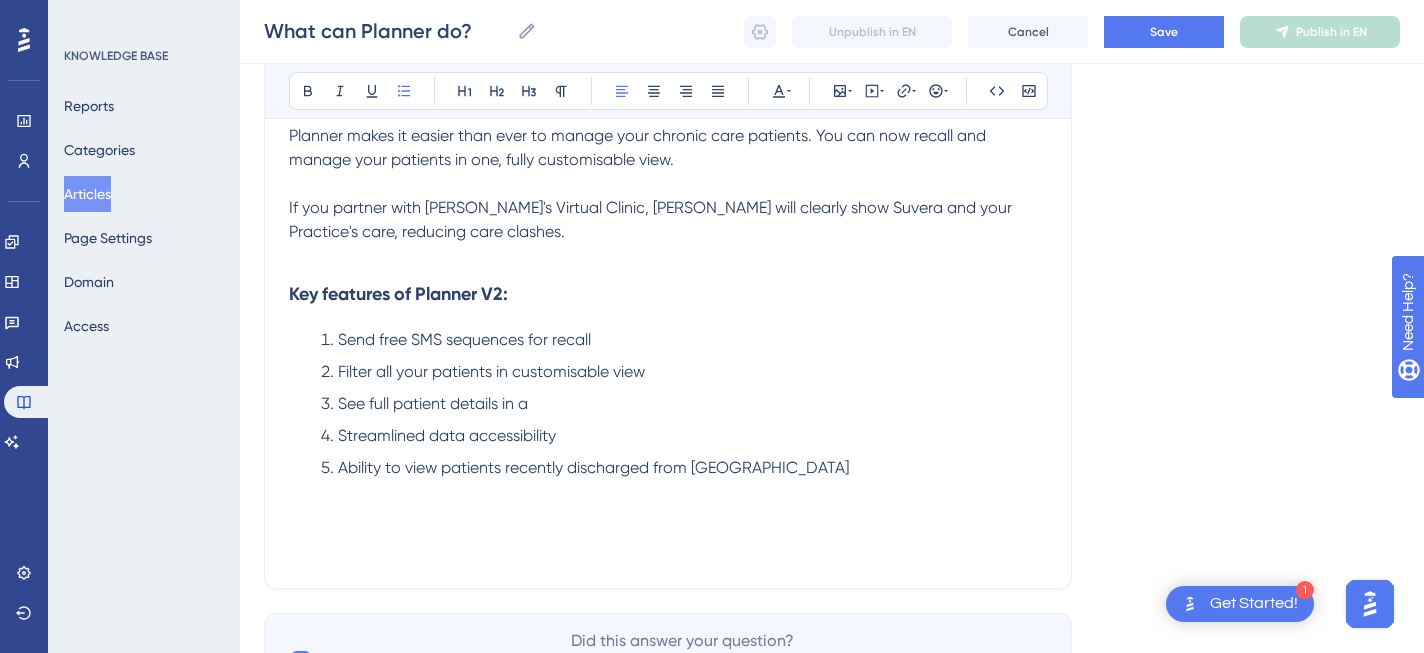 click on "Filter all your patients in customisable view" at bounding box center [684, 372] 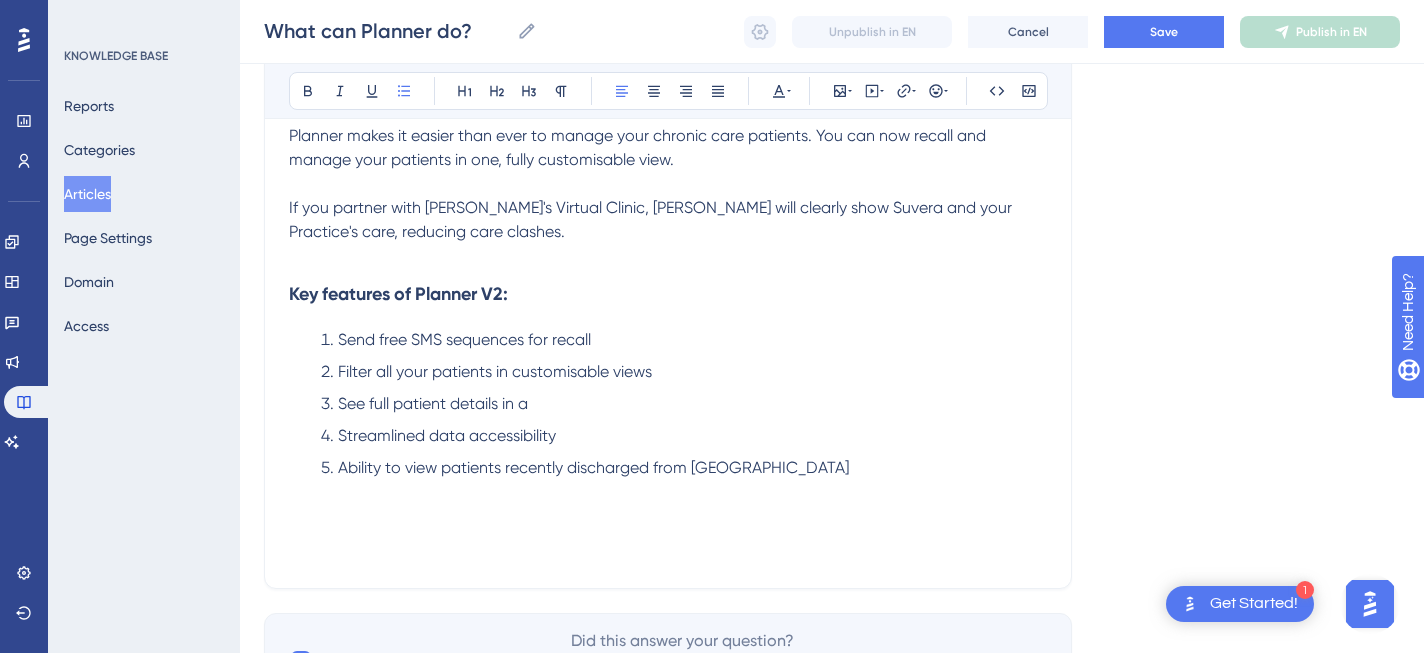 click on "Streamlined data accessibility" at bounding box center [684, 436] 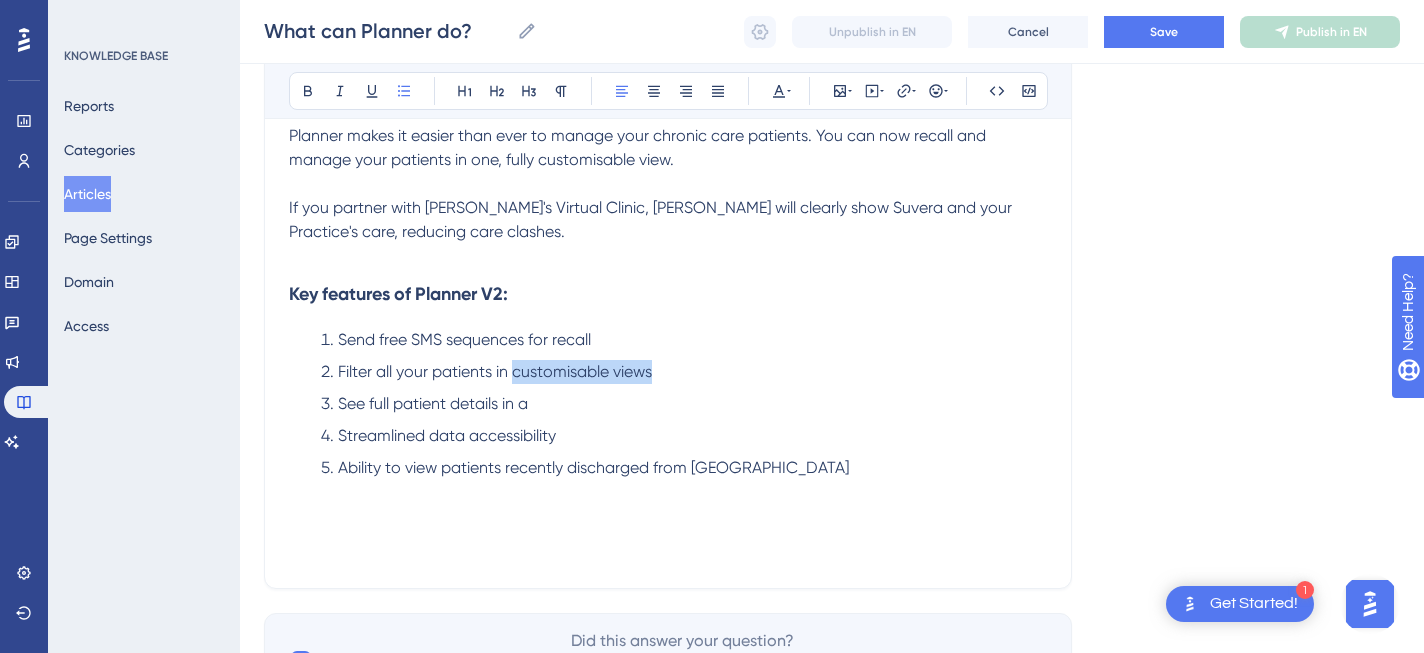 drag, startPoint x: 516, startPoint y: 374, endPoint x: 678, endPoint y: 364, distance: 162.30835 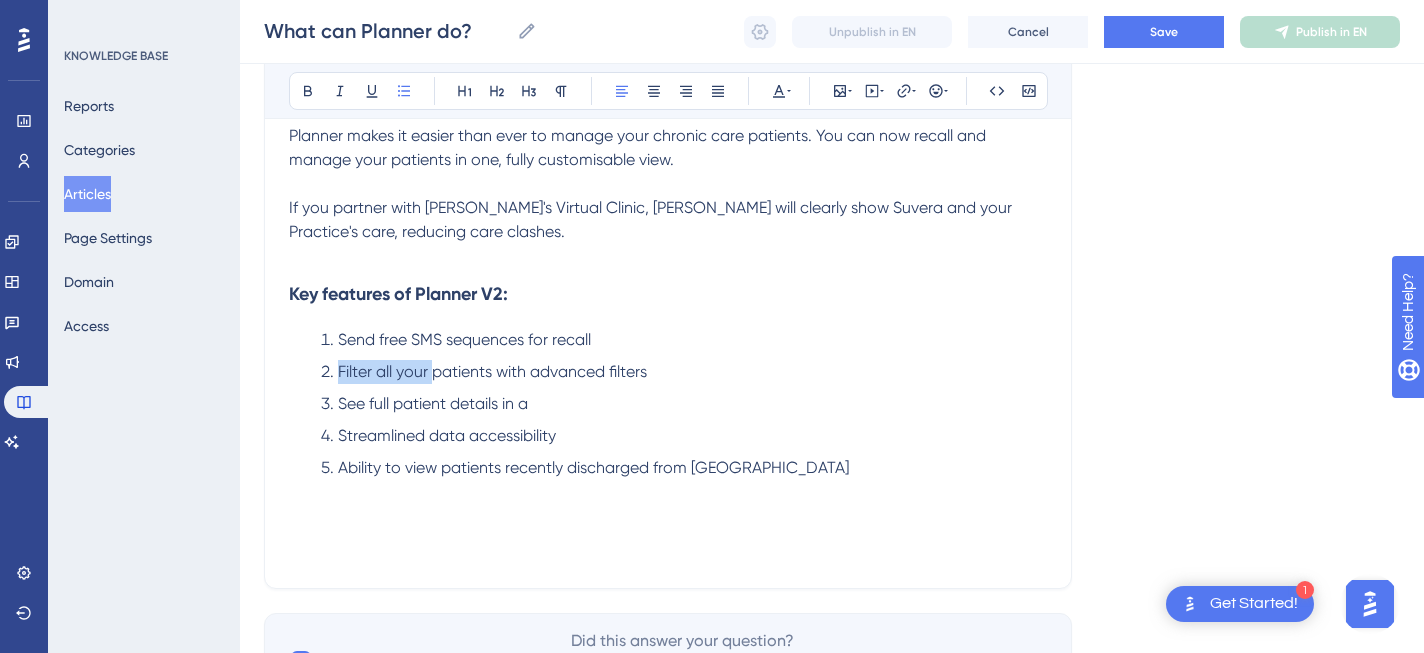 drag, startPoint x: 432, startPoint y: 373, endPoint x: 334, endPoint y: 373, distance: 98 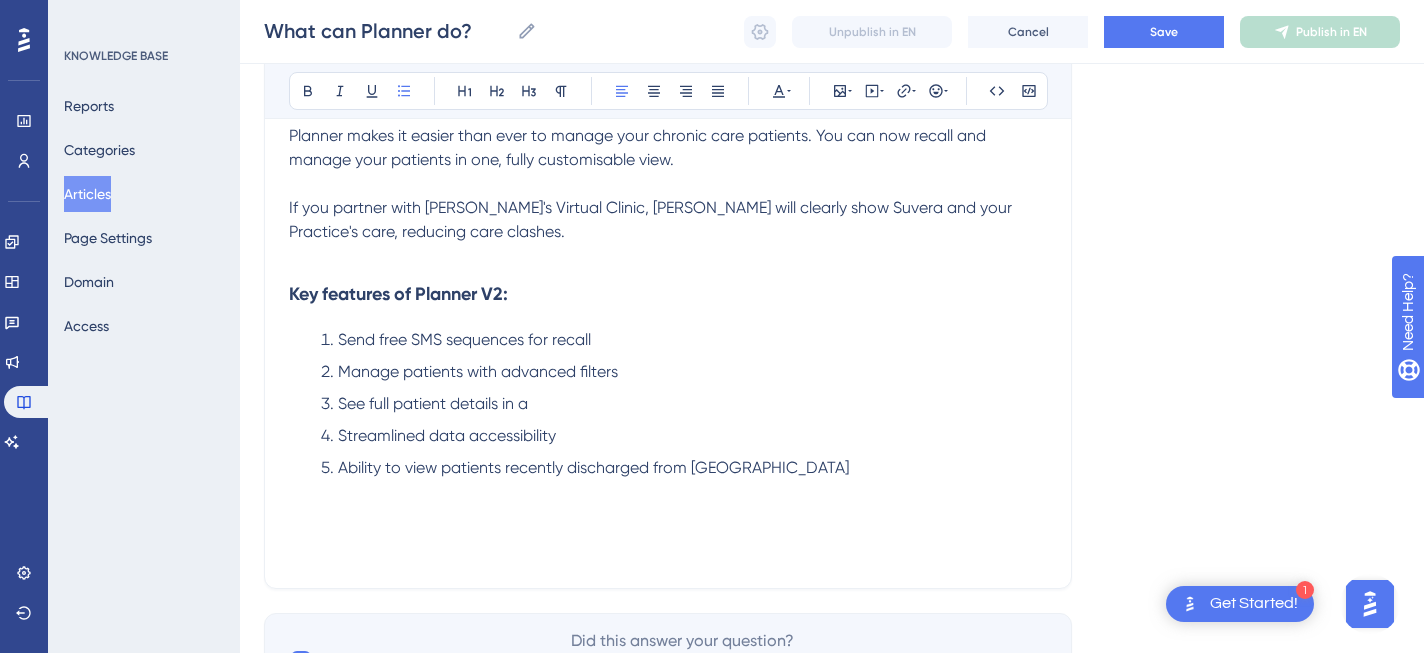 click on "Manage patients with advanced filters" at bounding box center (478, 371) 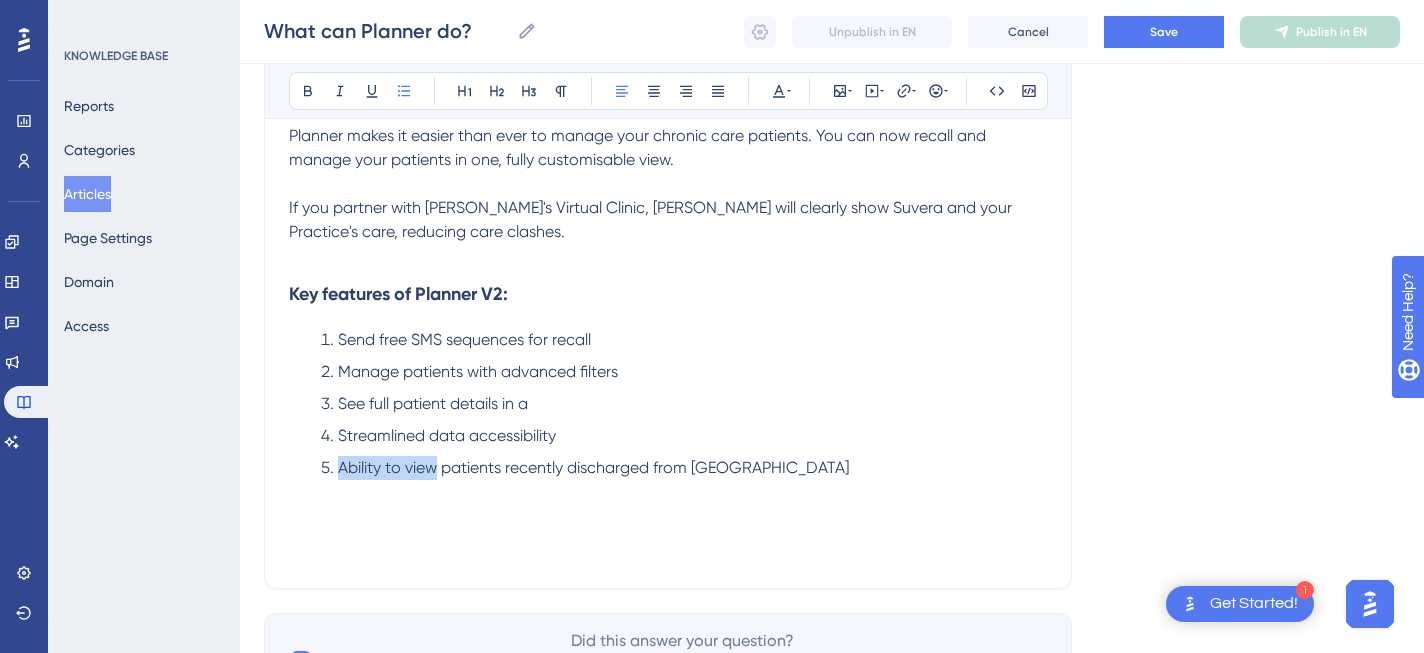 drag, startPoint x: 436, startPoint y: 471, endPoint x: 341, endPoint y: 473, distance: 95.02105 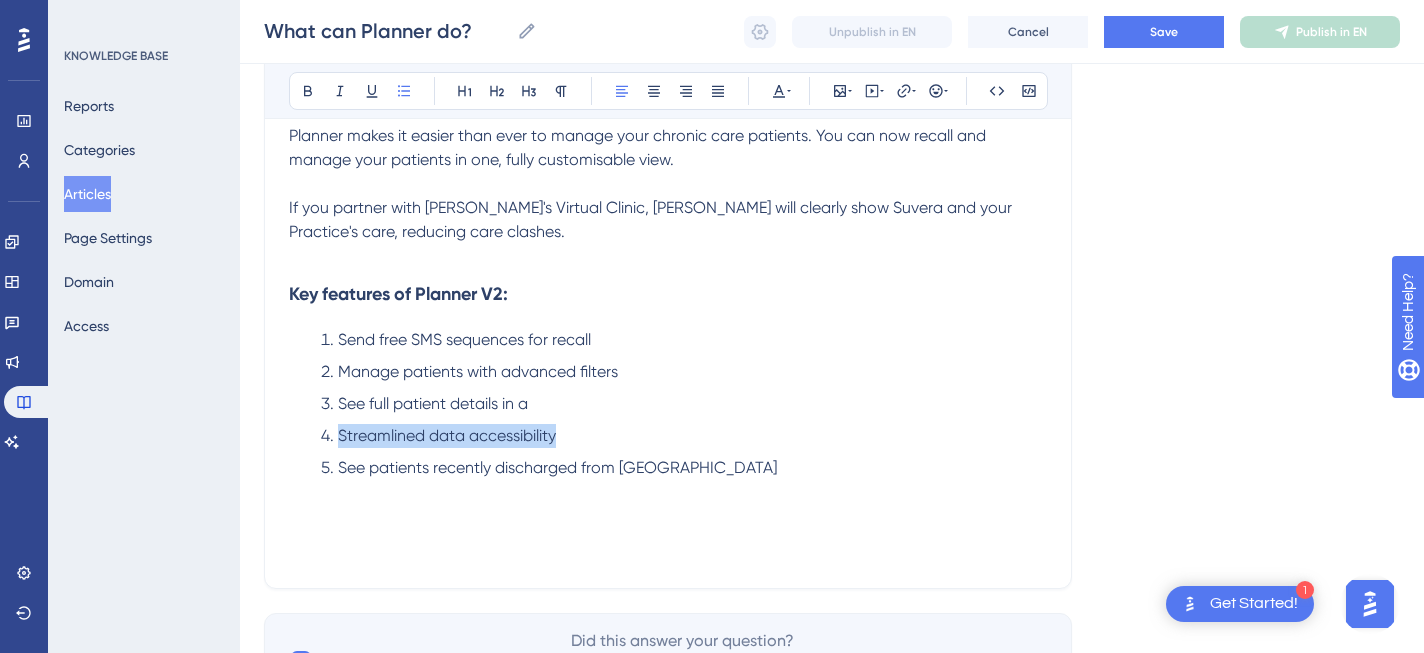 drag, startPoint x: 569, startPoint y: 435, endPoint x: 340, endPoint y: 443, distance: 229.1397 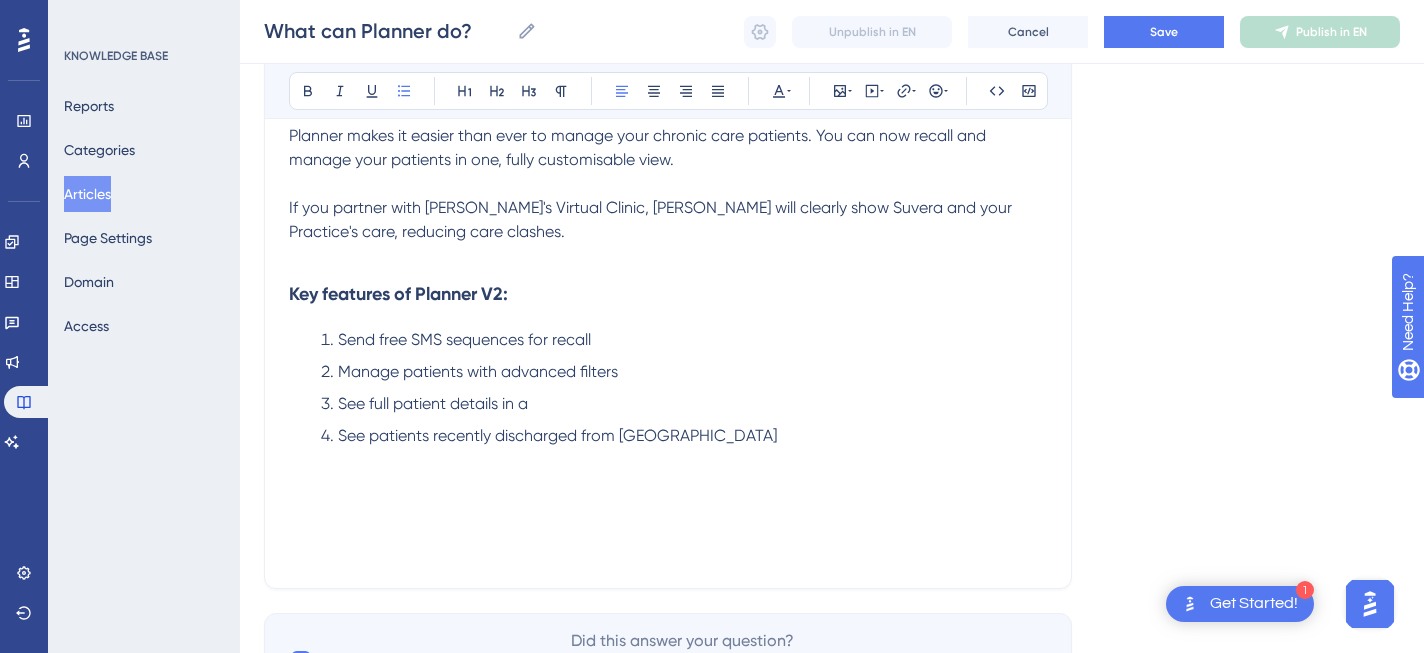 click on "See full patient details in a" at bounding box center (684, 404) 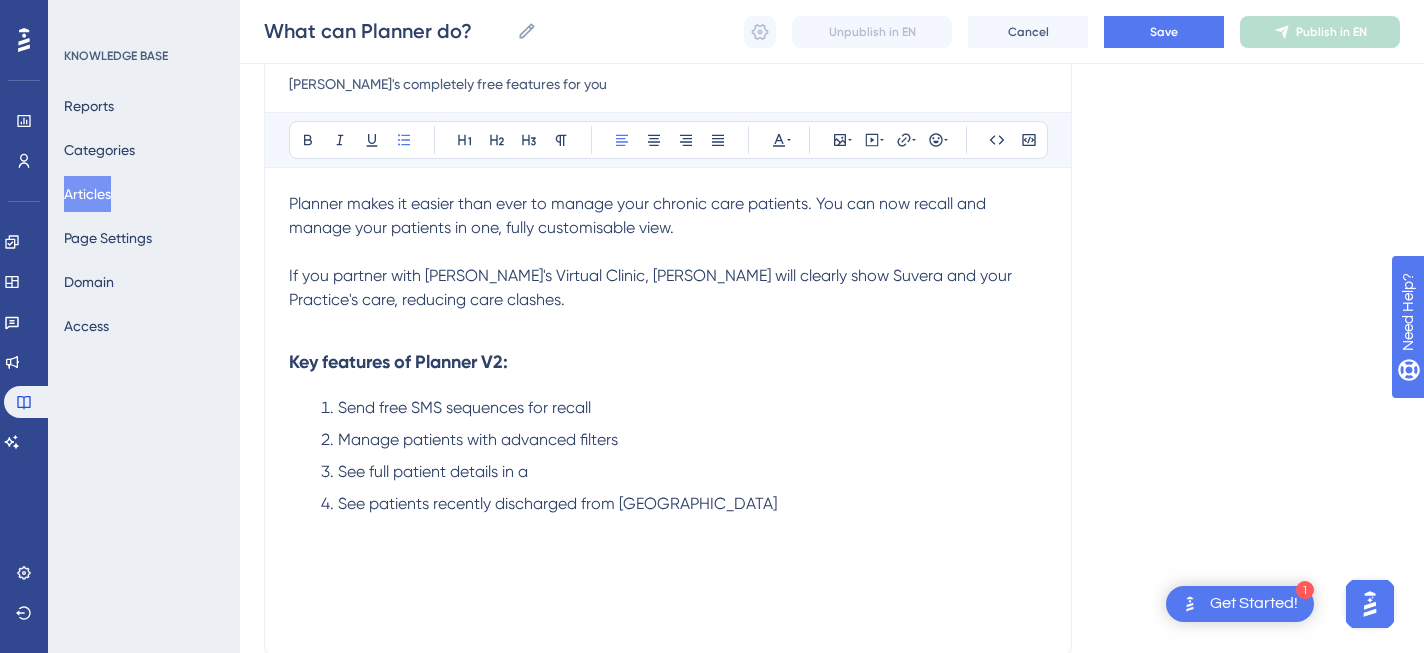 scroll, scrollTop: 260, scrollLeft: 0, axis: vertical 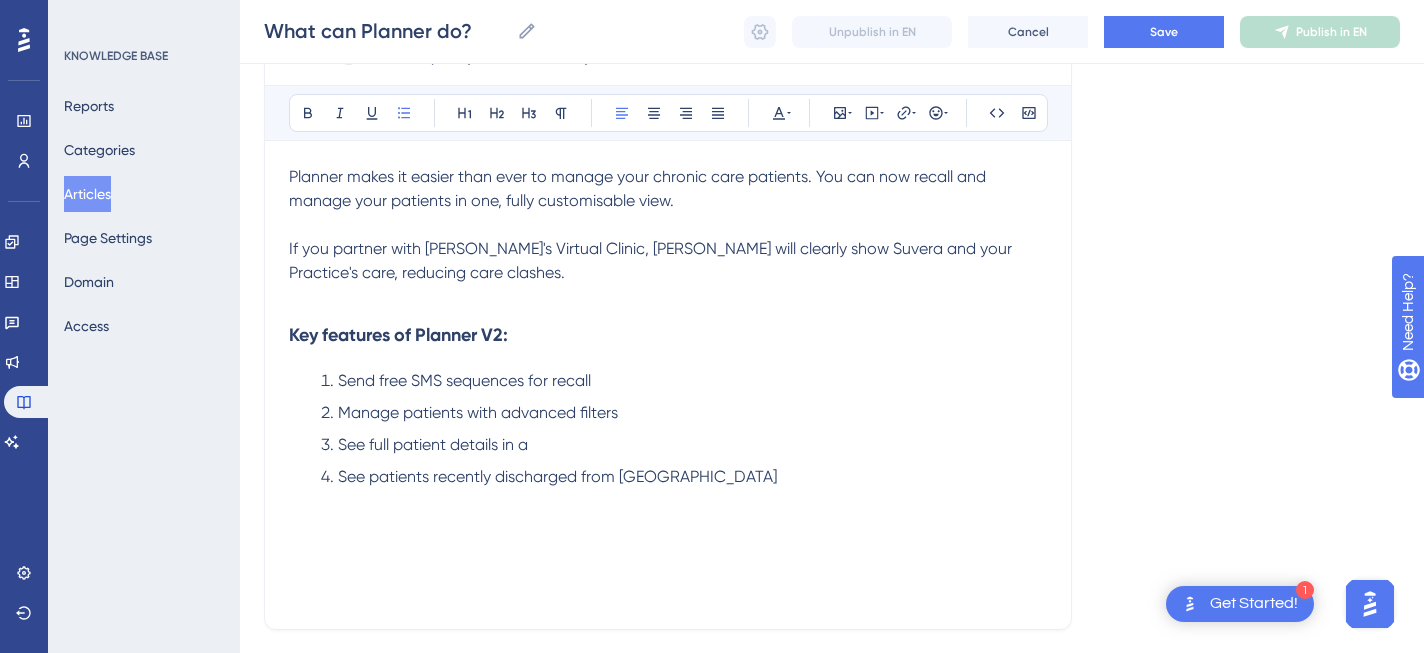 click on "Manage patients with advanced filters" at bounding box center (684, 413) 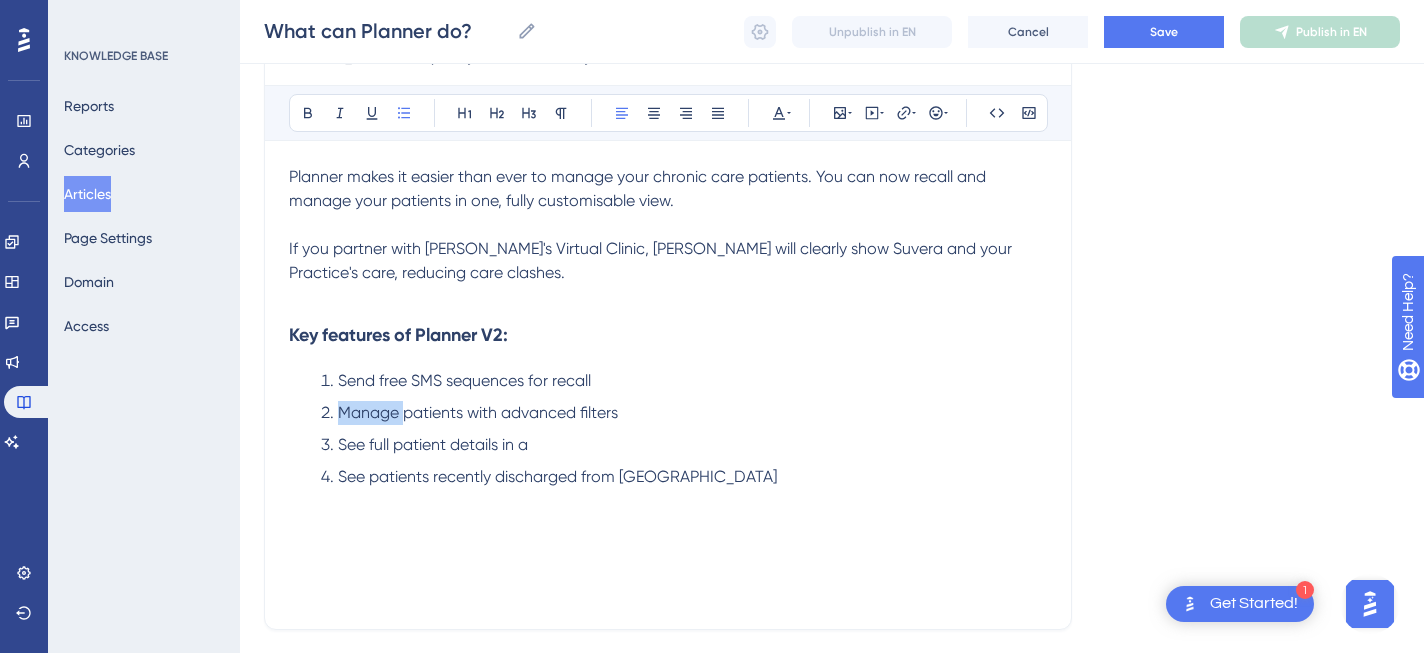 drag, startPoint x: 402, startPoint y: 414, endPoint x: 339, endPoint y: 414, distance: 63 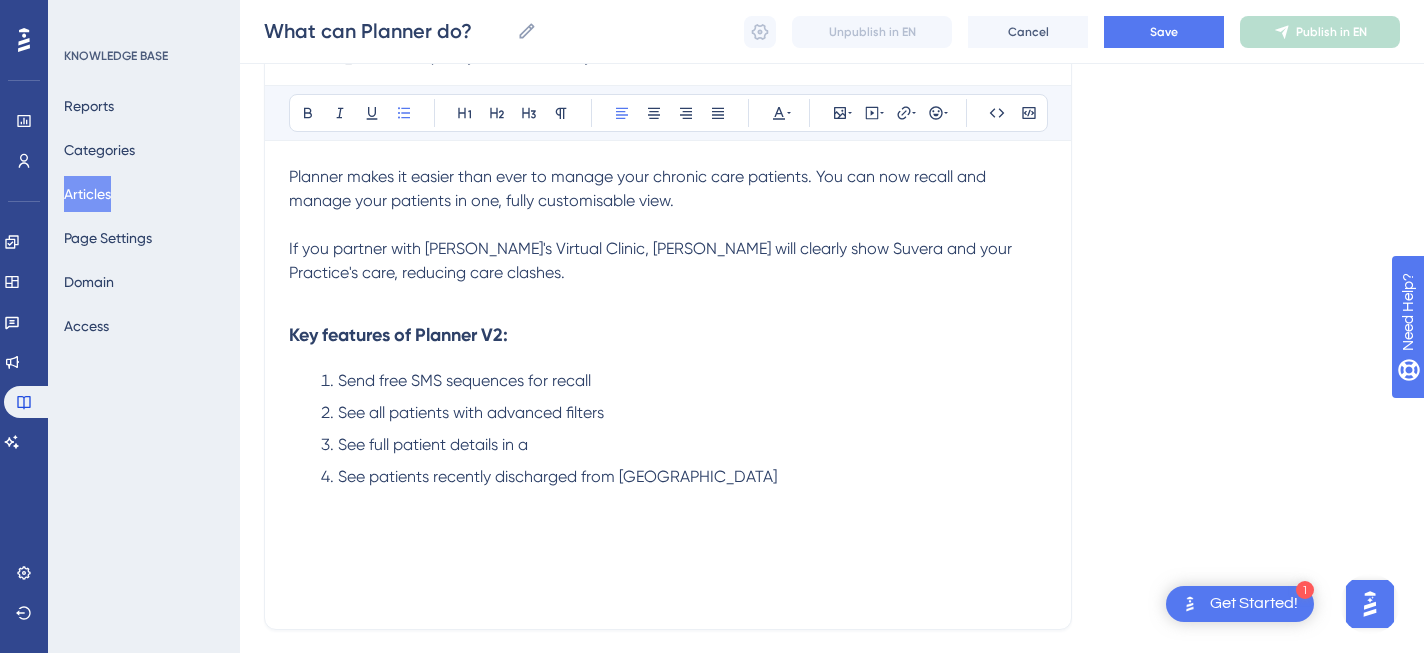 click on "See full patient details in a" at bounding box center [684, 445] 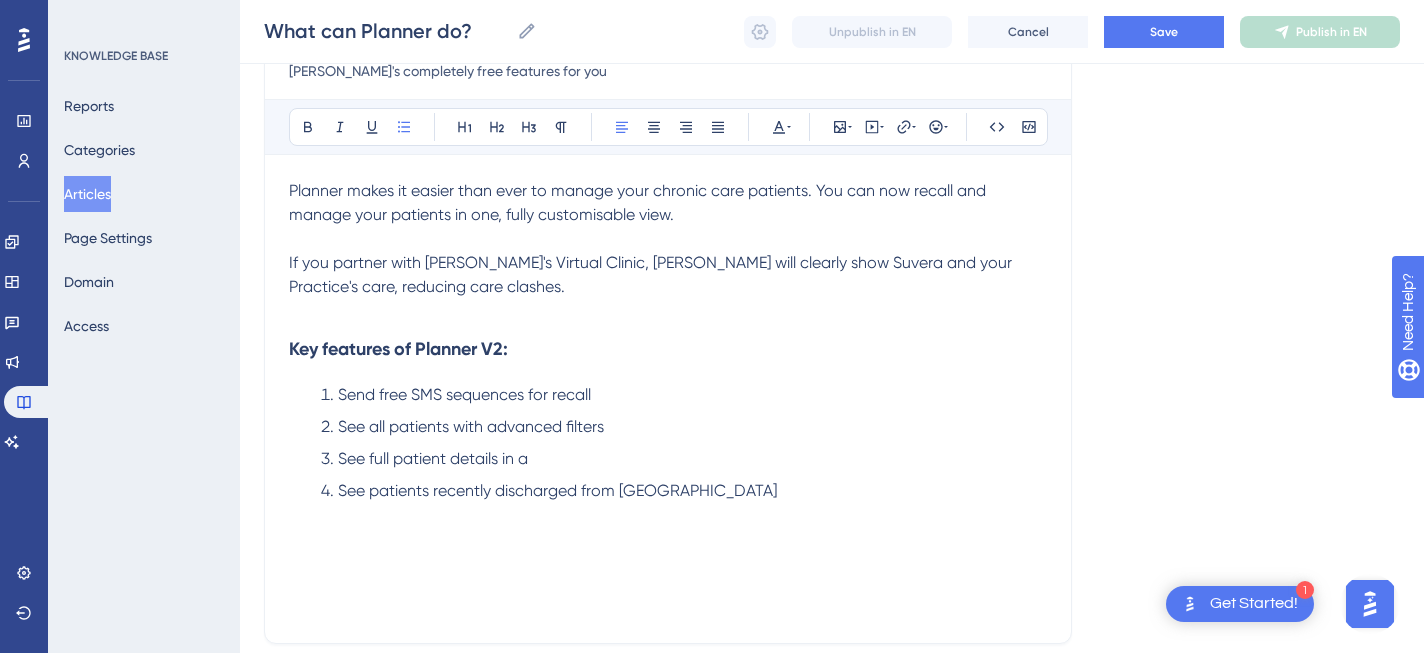 scroll, scrollTop: 242, scrollLeft: 0, axis: vertical 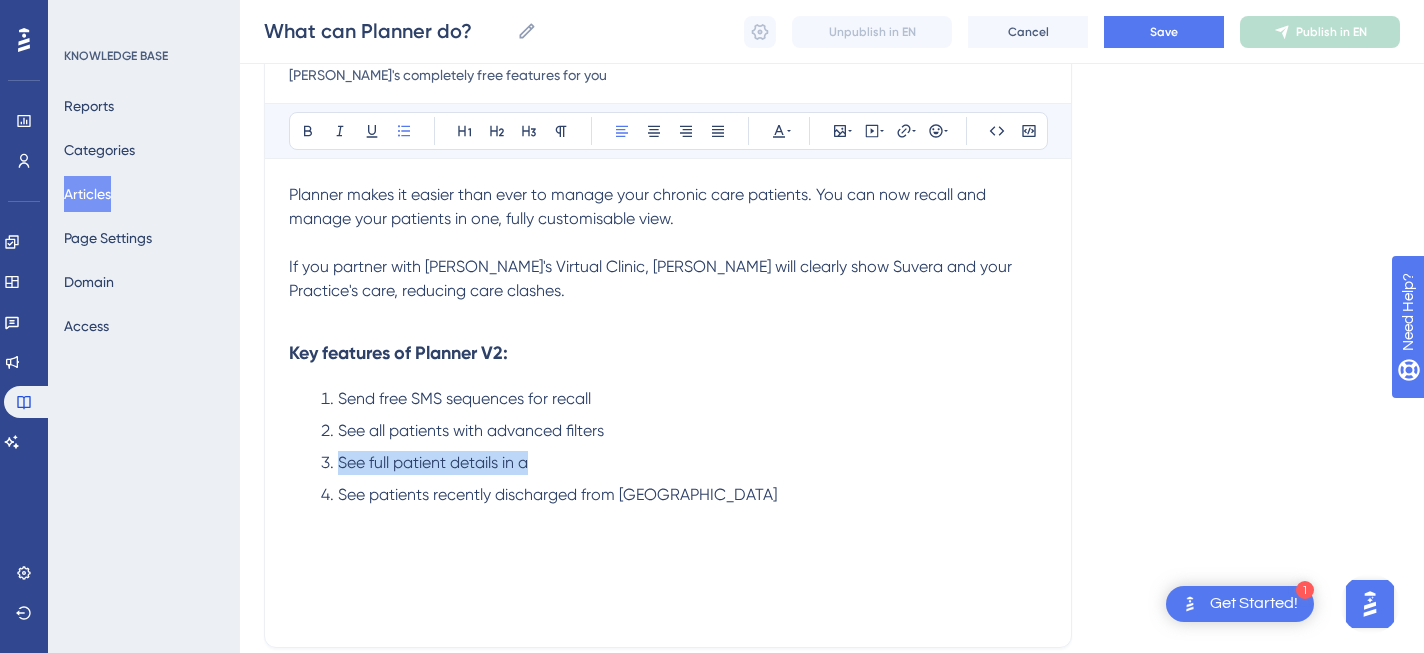 drag, startPoint x: 575, startPoint y: 459, endPoint x: 338, endPoint y: 461, distance: 237.00844 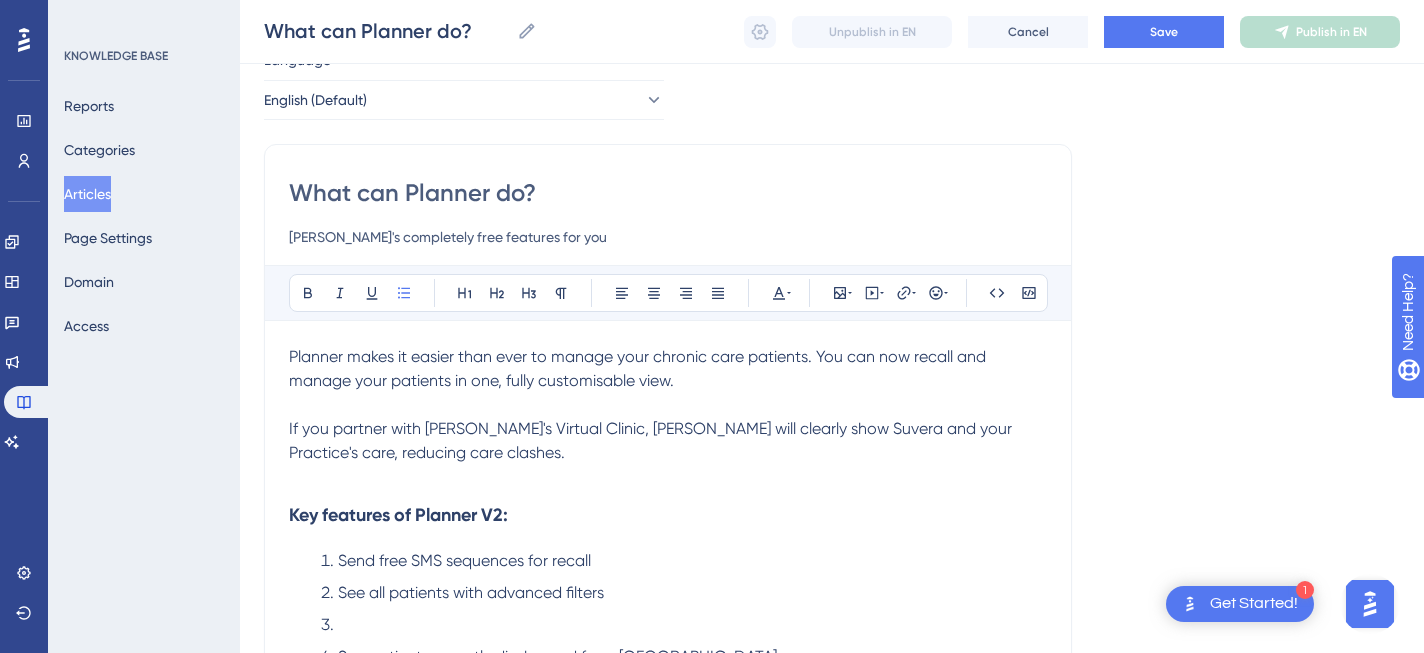 scroll, scrollTop: 105, scrollLeft: 0, axis: vertical 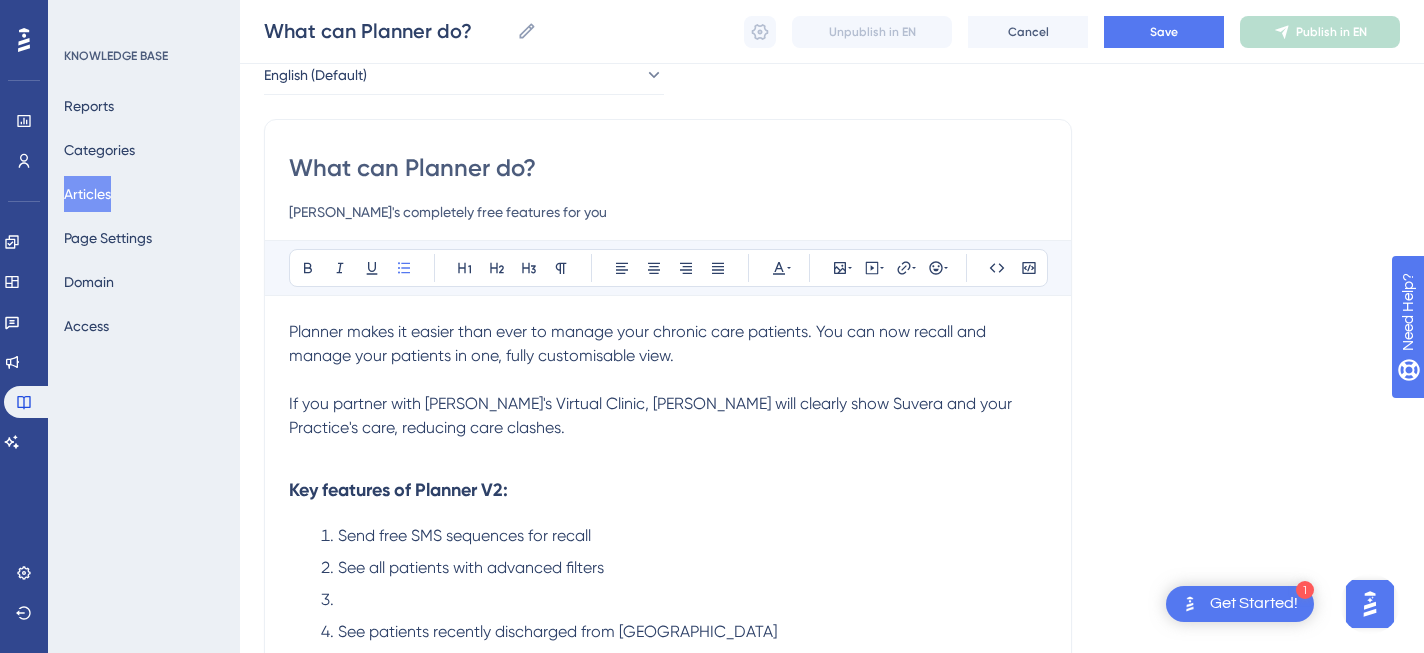 click on "See all patients with advanced filters" at bounding box center [471, 567] 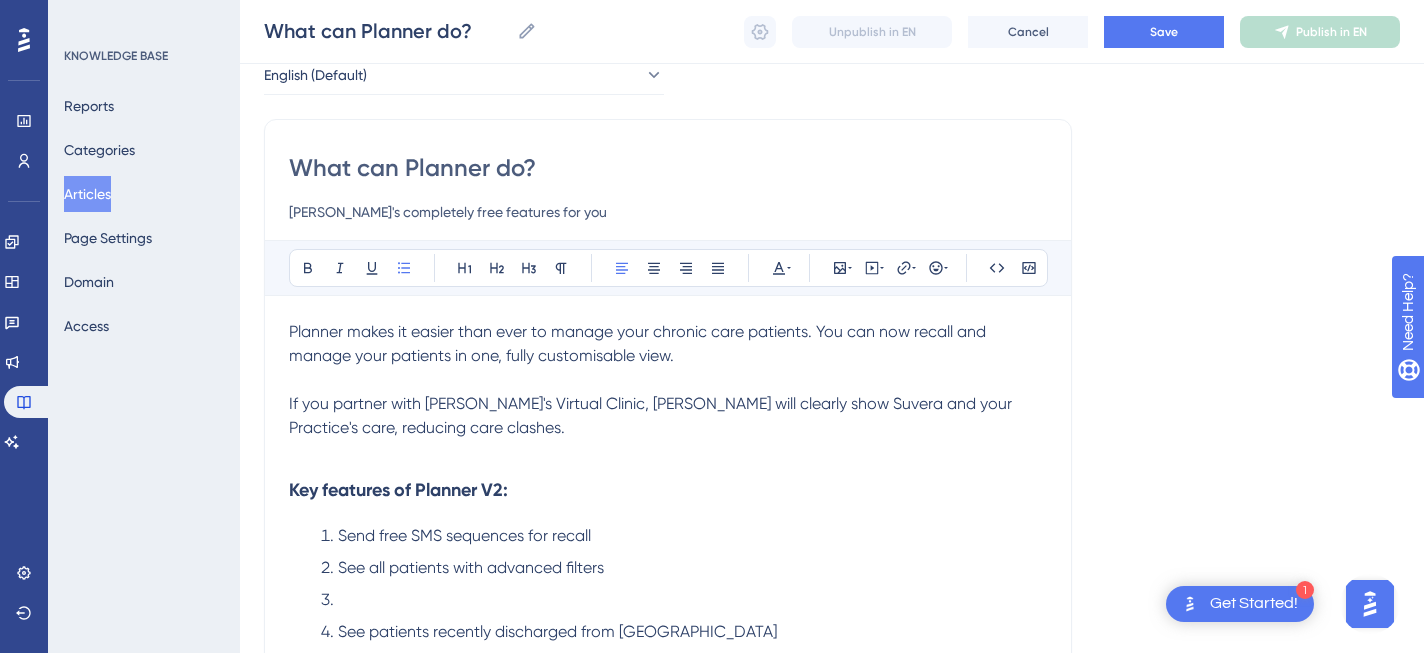 click on "If you partner with [PERSON_NAME]'s Virtual Clinic, [PERSON_NAME] will clearly show Suvera and your Practice's care, reducing care clashes." at bounding box center [668, 416] 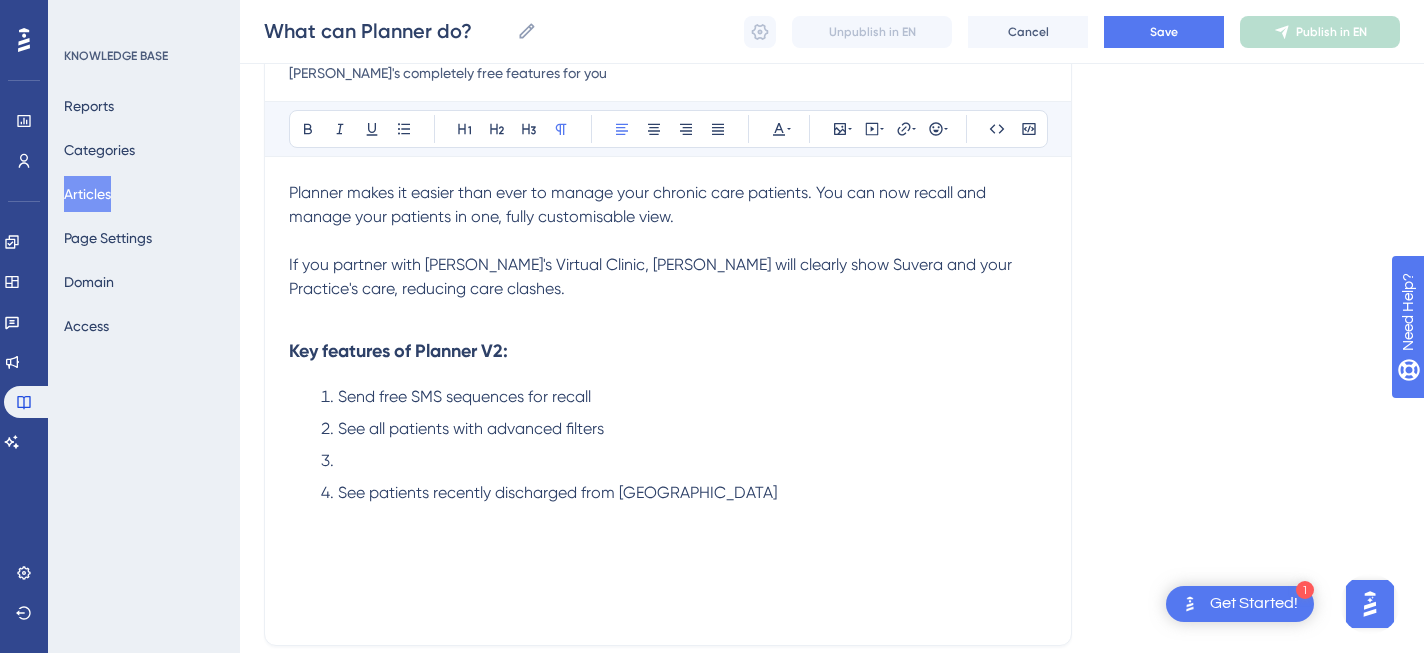 scroll, scrollTop: 249, scrollLeft: 0, axis: vertical 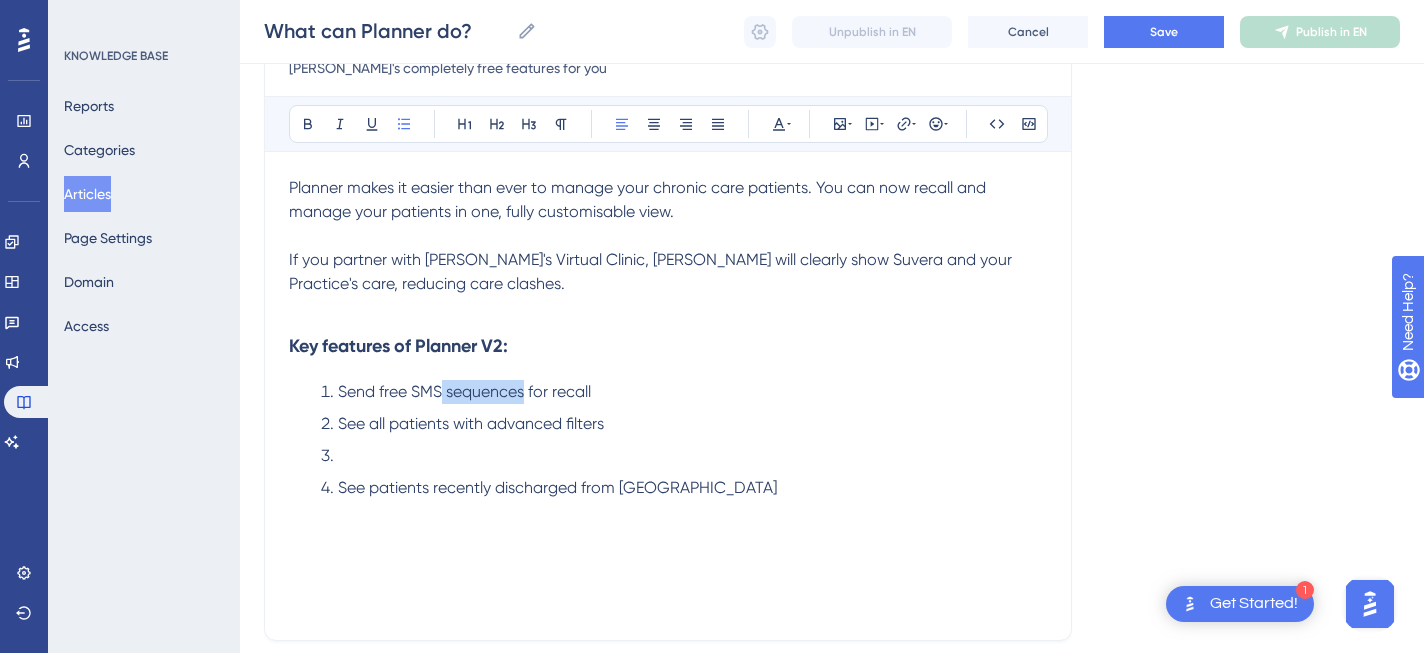 drag, startPoint x: 524, startPoint y: 394, endPoint x: 440, endPoint y: 398, distance: 84.095184 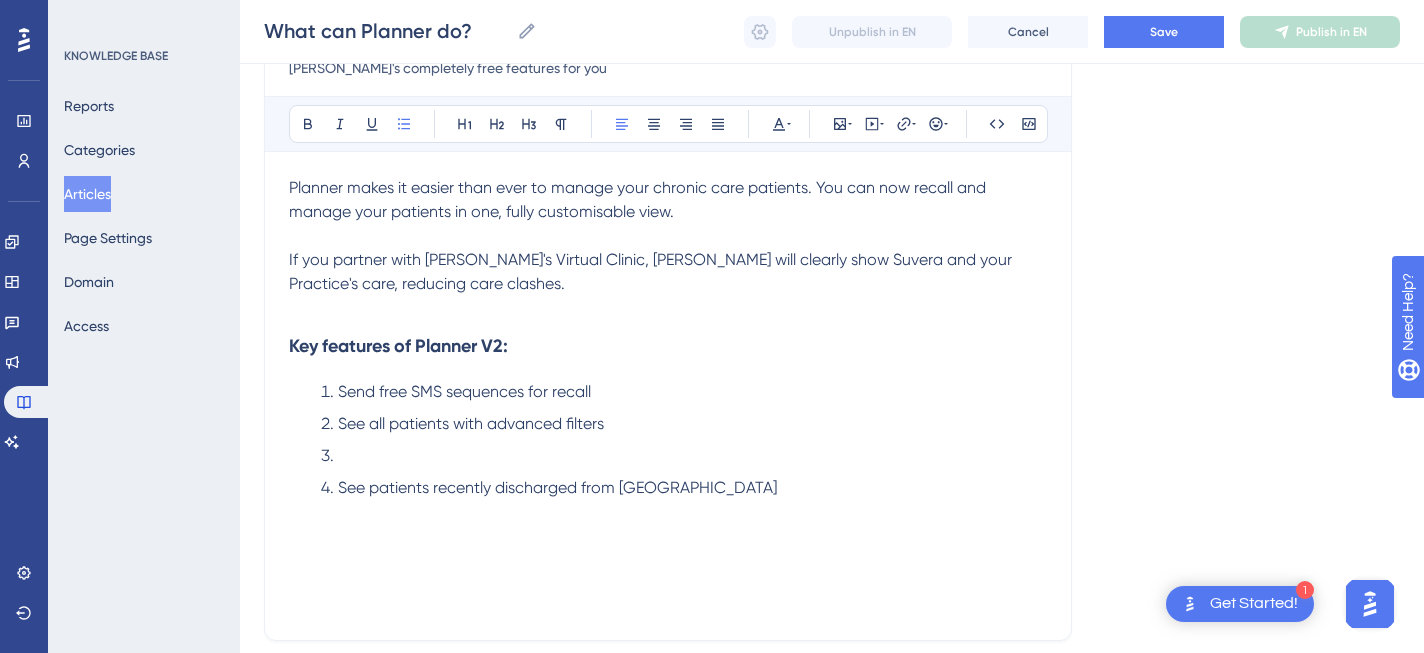 click at bounding box center (684, 456) 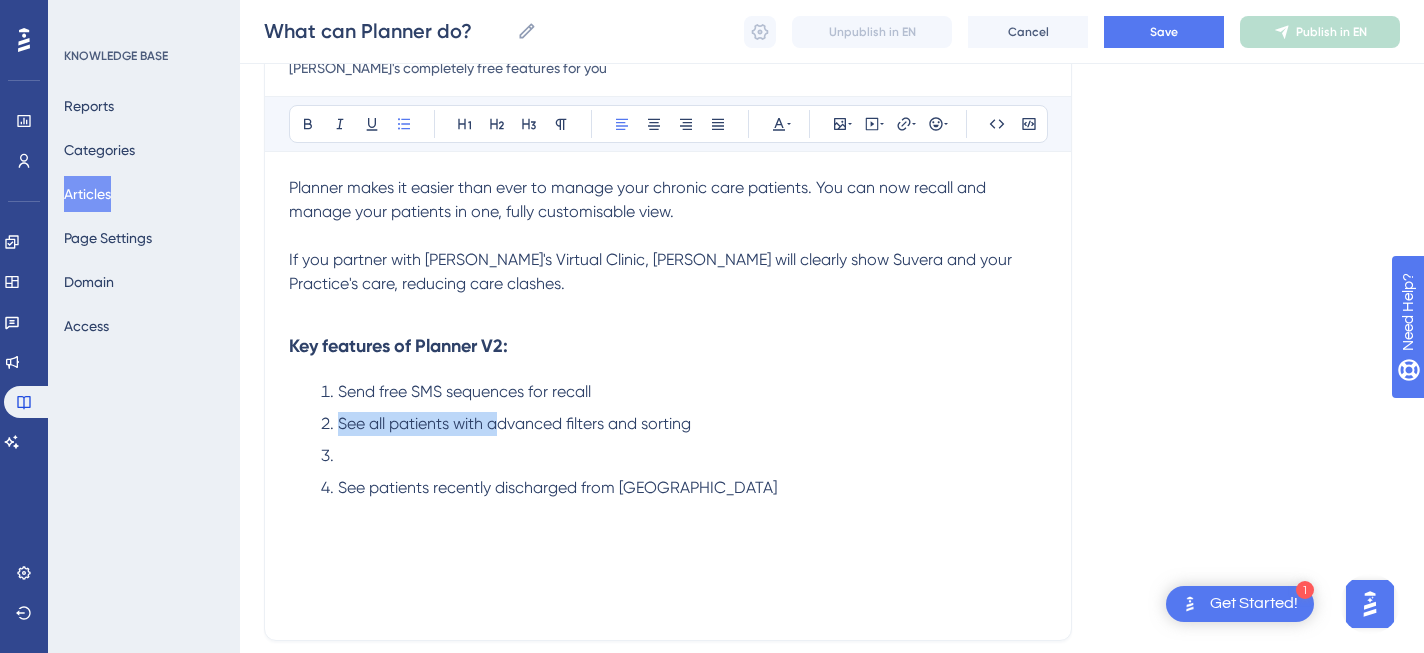 drag, startPoint x: 498, startPoint y: 420, endPoint x: 327, endPoint y: 423, distance: 171.0263 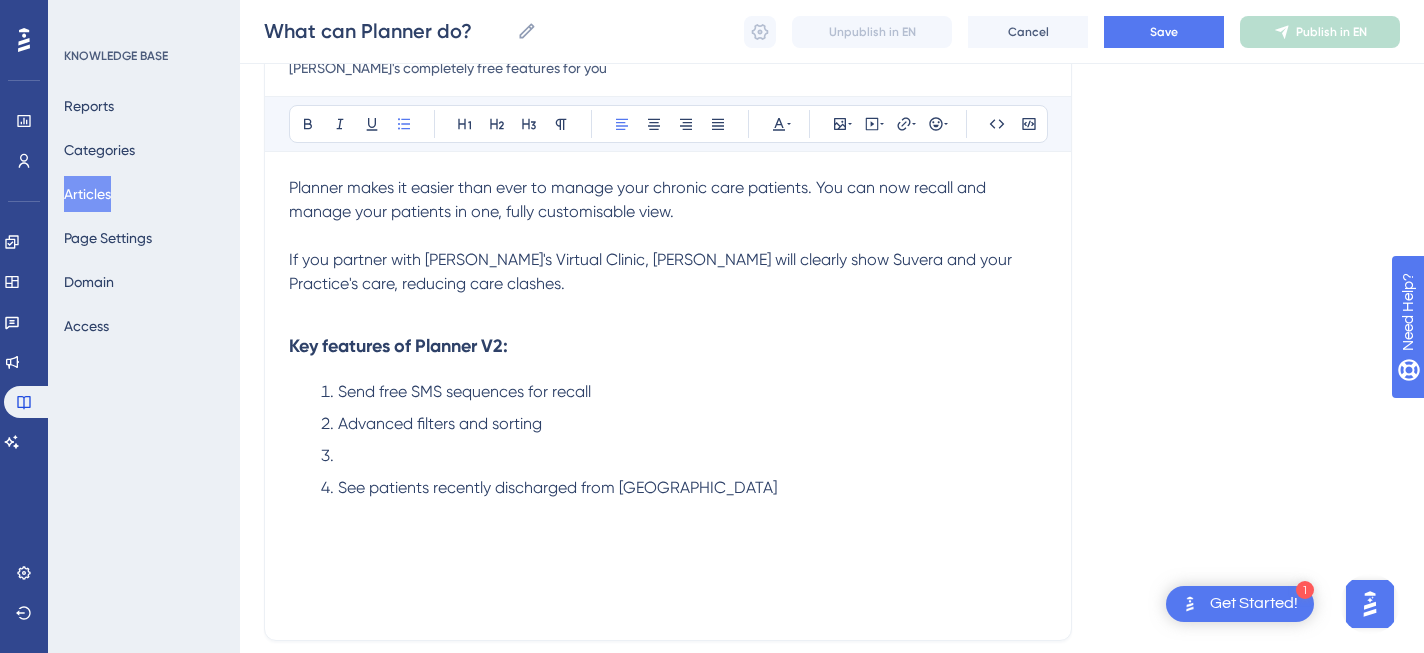 click on "Advanced filters and sorting" at bounding box center [684, 424] 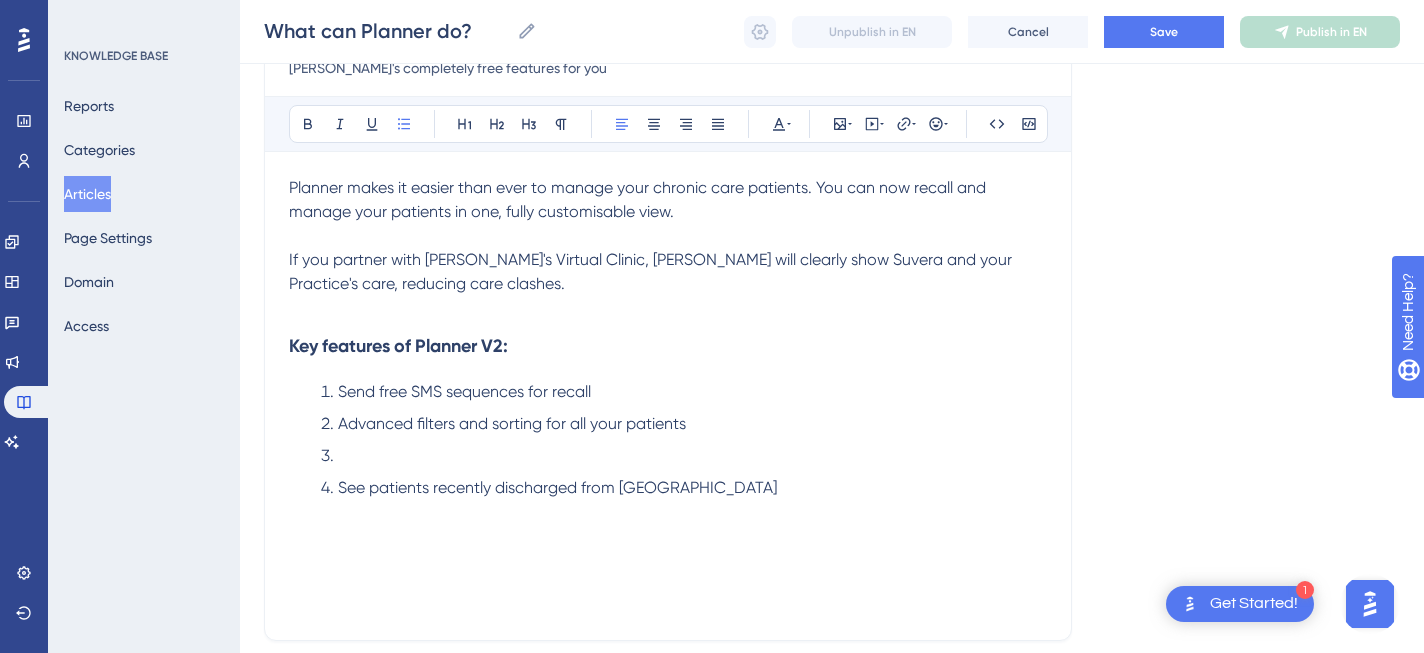 click on "Planner makes it easier than ever to manage your chronic care patients. You can now recall and manage your patients in one, fully customisable view. If you partner with Suvera's Virtual Clinic, Planner will clearly show Suvera and your Practice's care, reducing care clashes. Key features of Planner V2: Send free SMS sequences for recall Advanced filters and sorting for all your patients See patients recently discharged from Suvera" at bounding box center [668, 396] 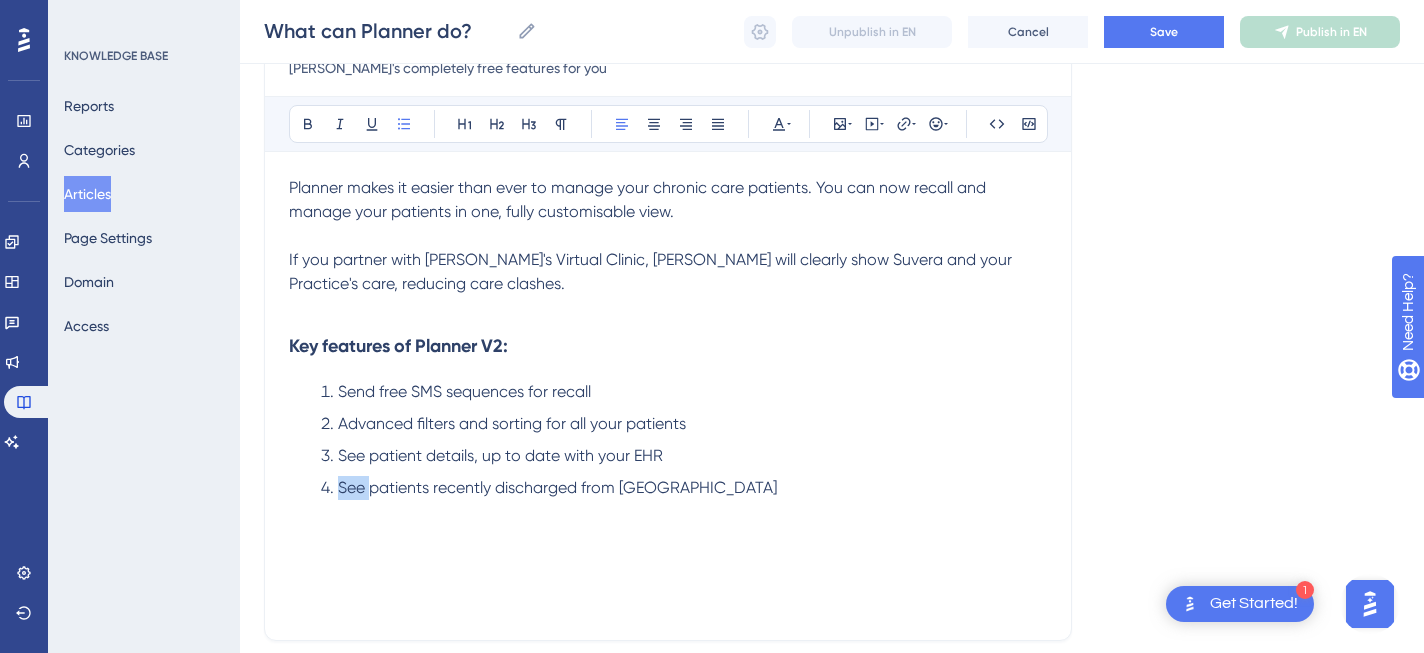 drag, startPoint x: 368, startPoint y: 491, endPoint x: 340, endPoint y: 493, distance: 28.071337 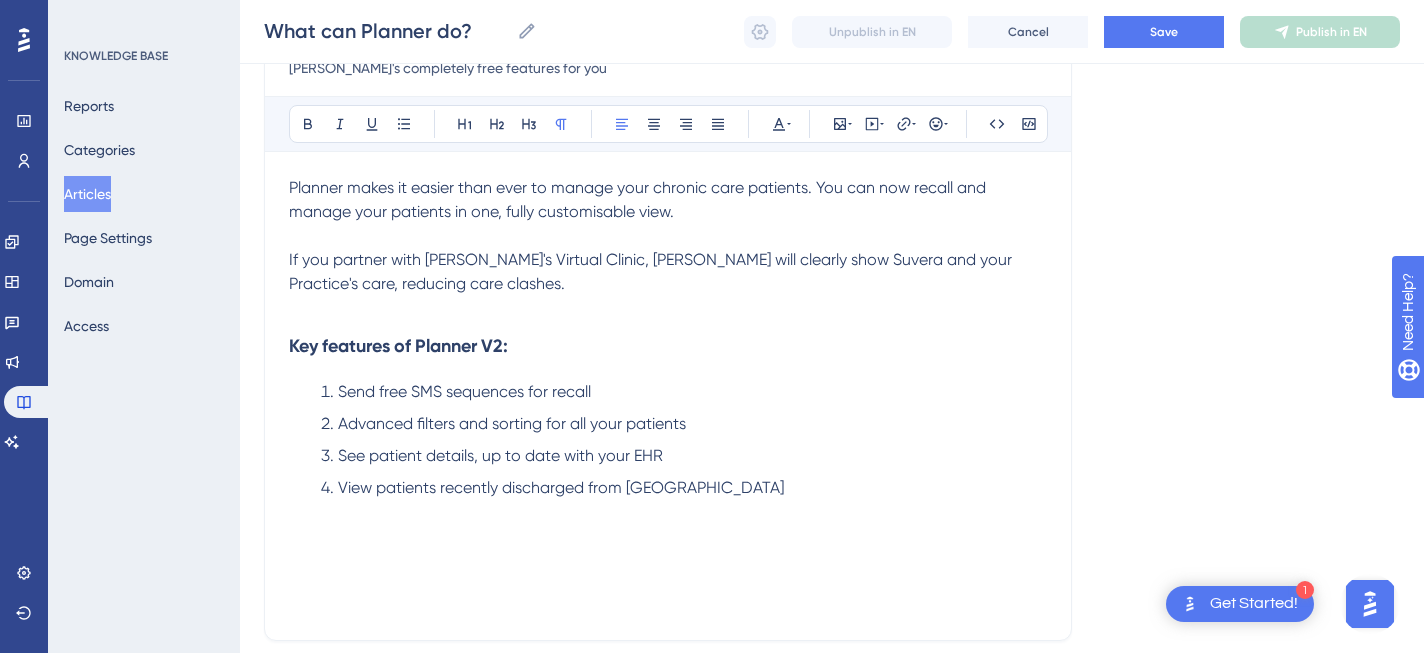 click on "If you partner with [PERSON_NAME]'s Virtual Clinic, [PERSON_NAME] will clearly show Suvera and your Practice's care, reducing care clashes." at bounding box center (668, 272) 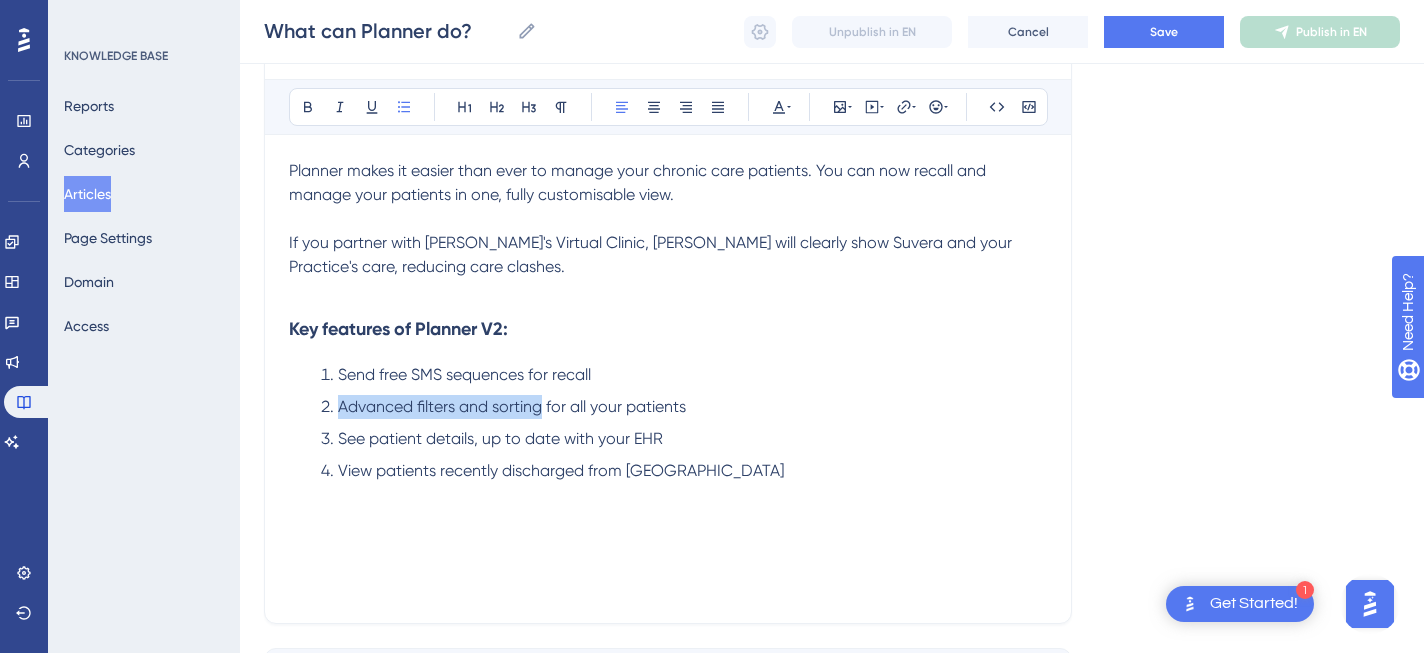 drag, startPoint x: 339, startPoint y: 406, endPoint x: 543, endPoint y: 404, distance: 204.0098 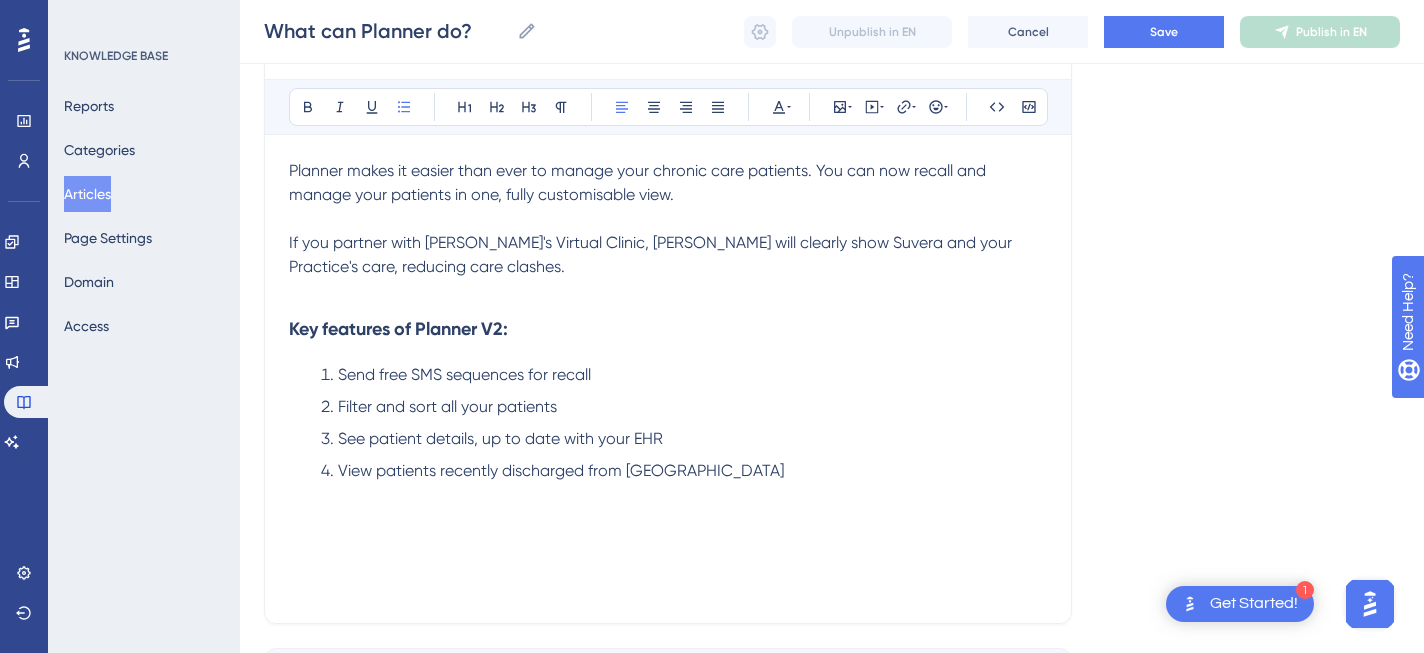 click on "Filter and sort all your patients" at bounding box center (684, 407) 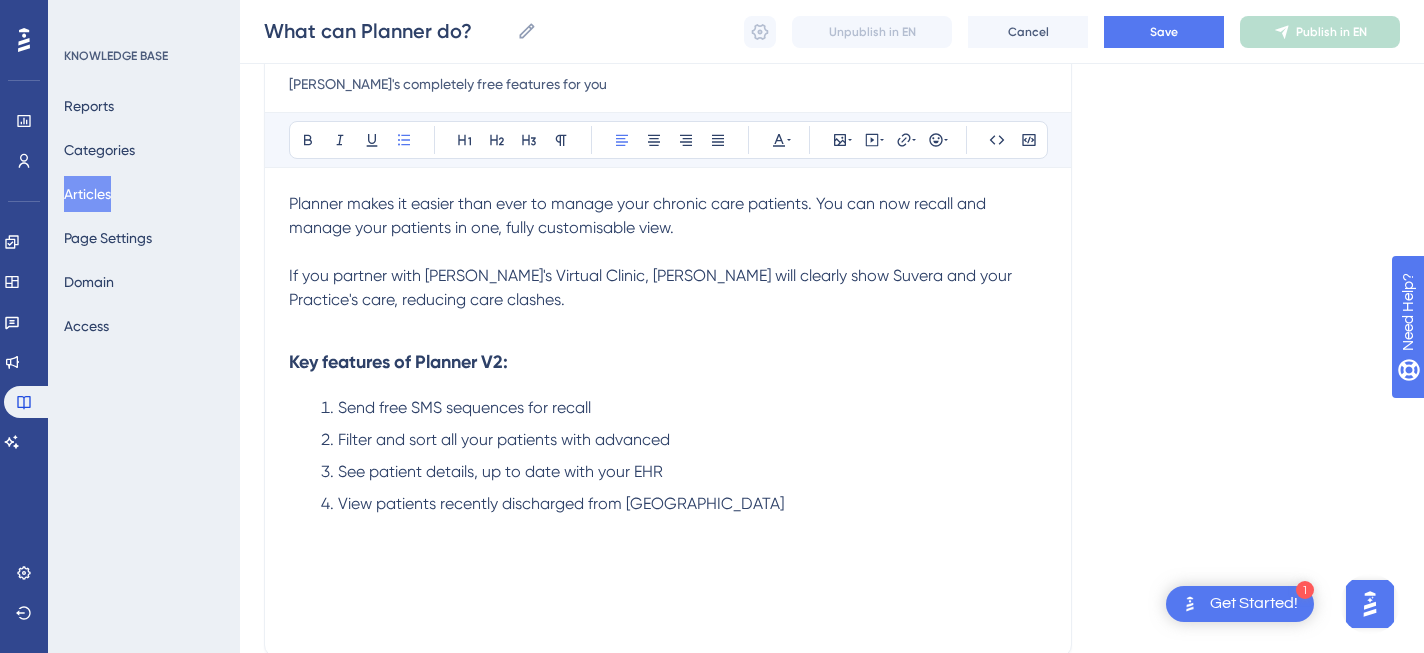 scroll, scrollTop: 231, scrollLeft: 0, axis: vertical 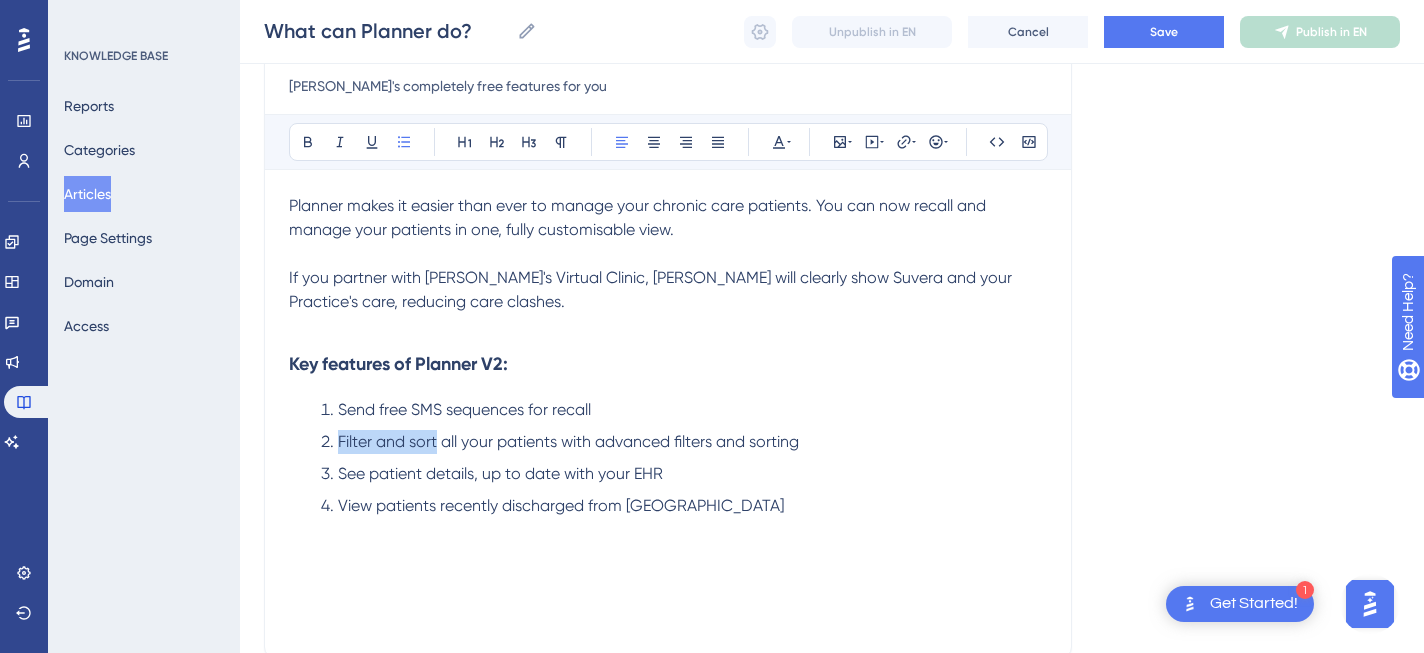 drag, startPoint x: 437, startPoint y: 444, endPoint x: 337, endPoint y: 444, distance: 100 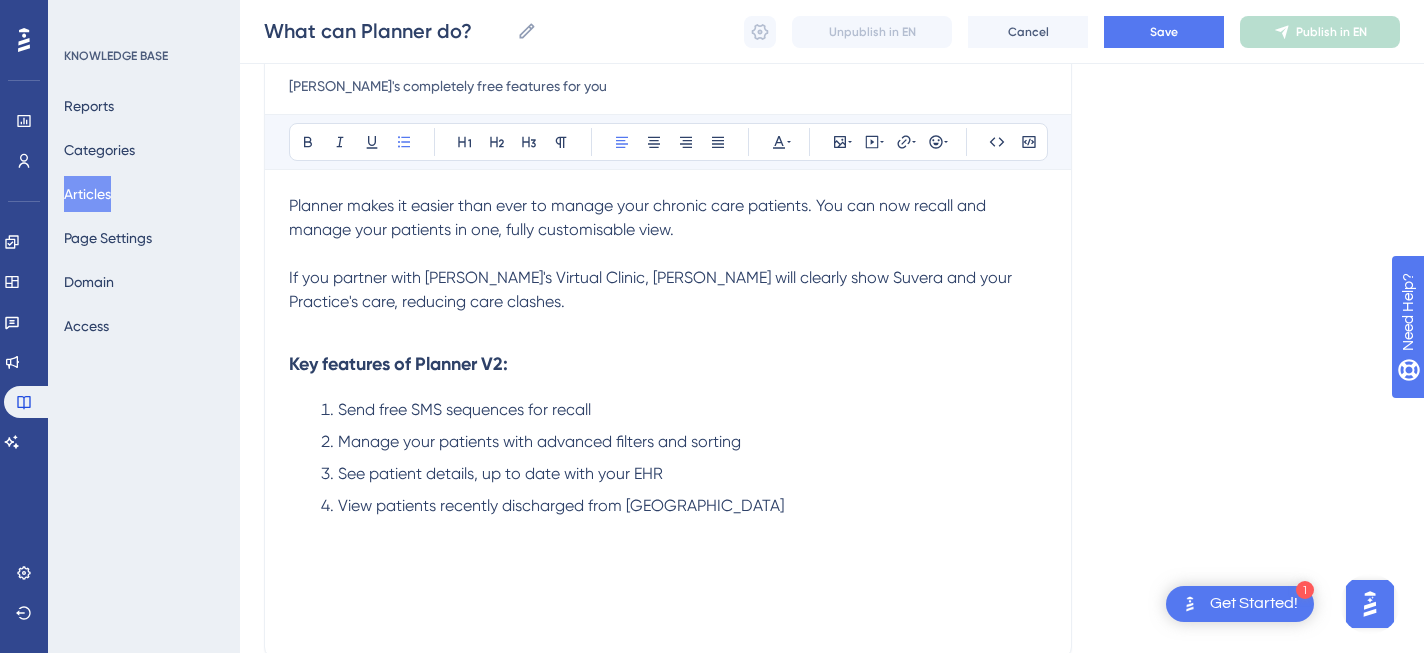 click on "See patient details, up to date with your EHR" at bounding box center (500, 473) 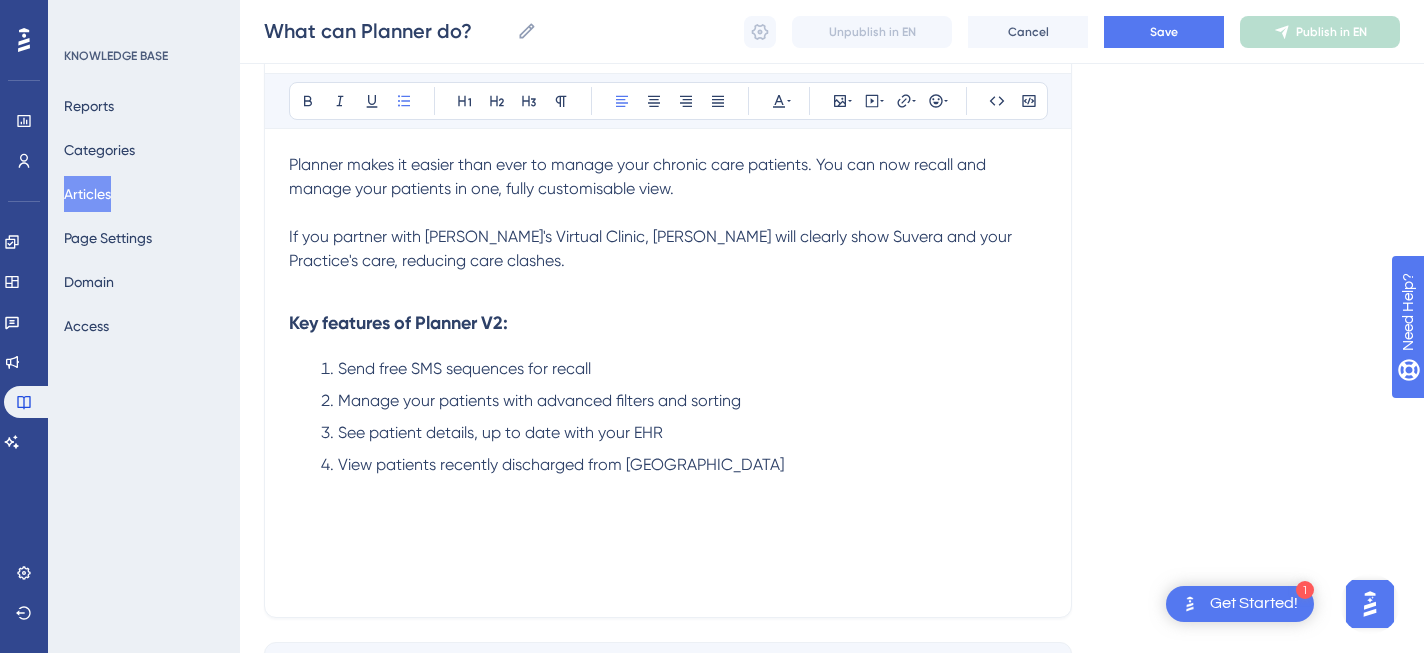 click on "Planner makes it easier than ever to manage your chronic care patients. You can now recall and manage your patients in one, fully customisable view. If you partner with Suvera's Virtual Clinic, Planner will clearly show Suvera and your Practice's care, reducing care clashes. Key features of Planner V2: Send free SMS sequences for recall Manage your patients with advanced filters and sorting See patient details, up to date with your EHR View patients recently discharged from Suvera" at bounding box center (668, 373) 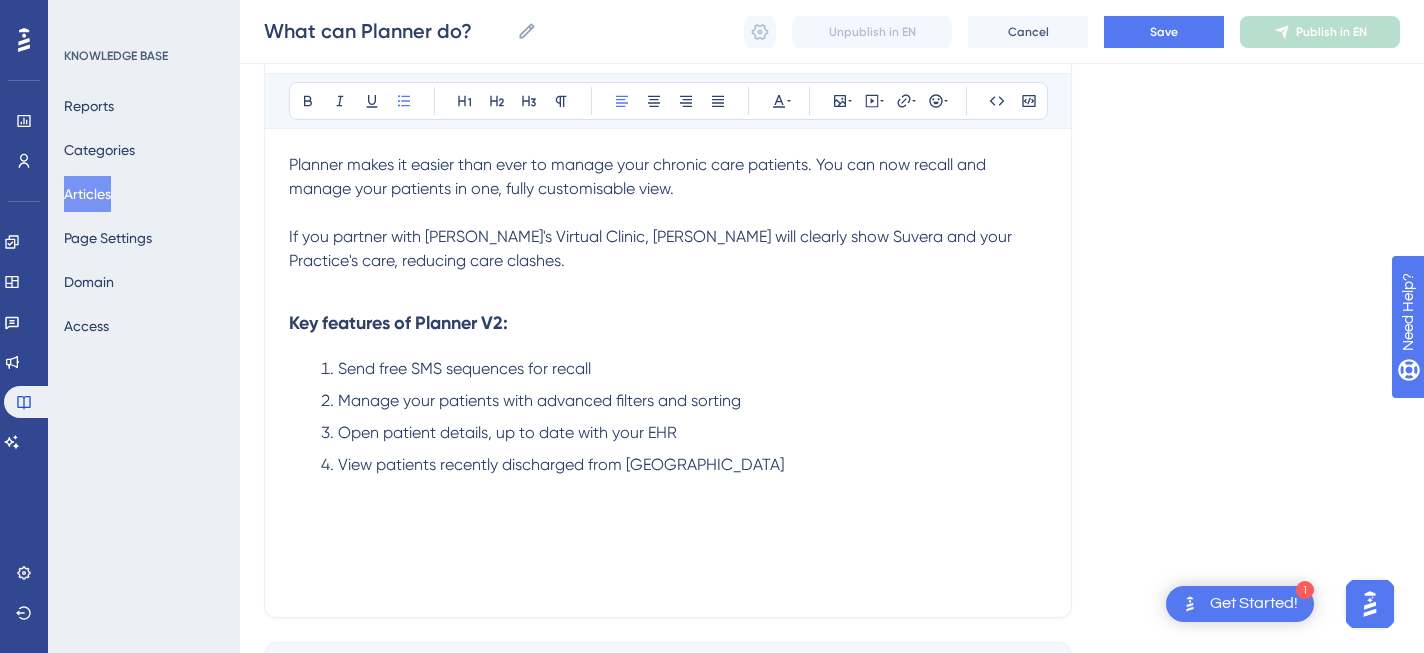 click on "View patients recently discharged from Suvera" at bounding box center (561, 464) 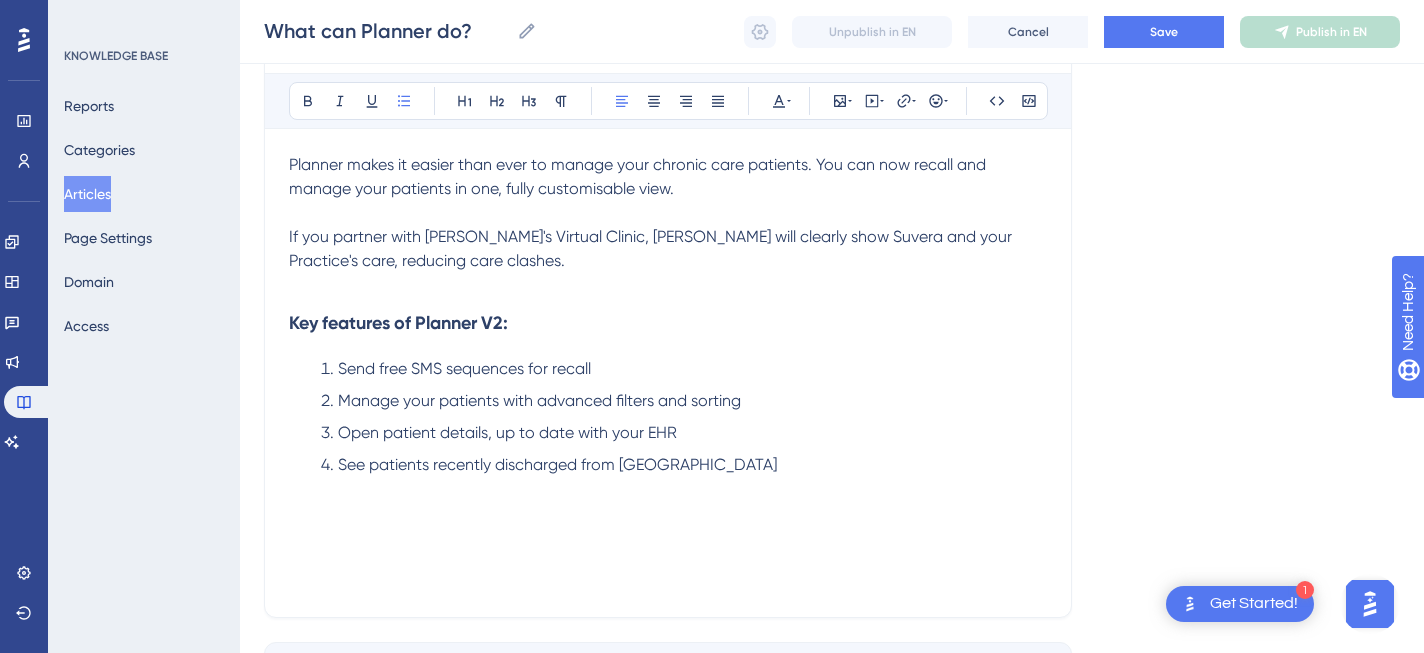 click on "Key features of Planner V2:" at bounding box center [668, 323] 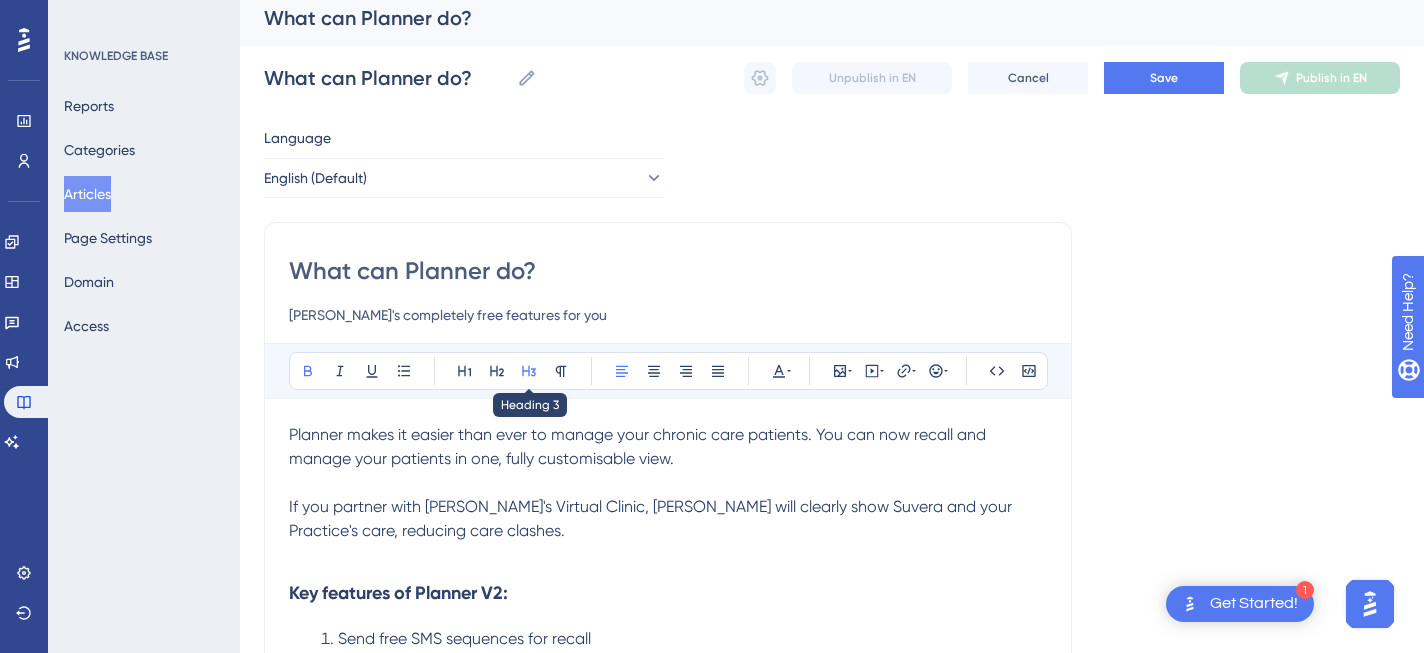 scroll, scrollTop: 0, scrollLeft: 0, axis: both 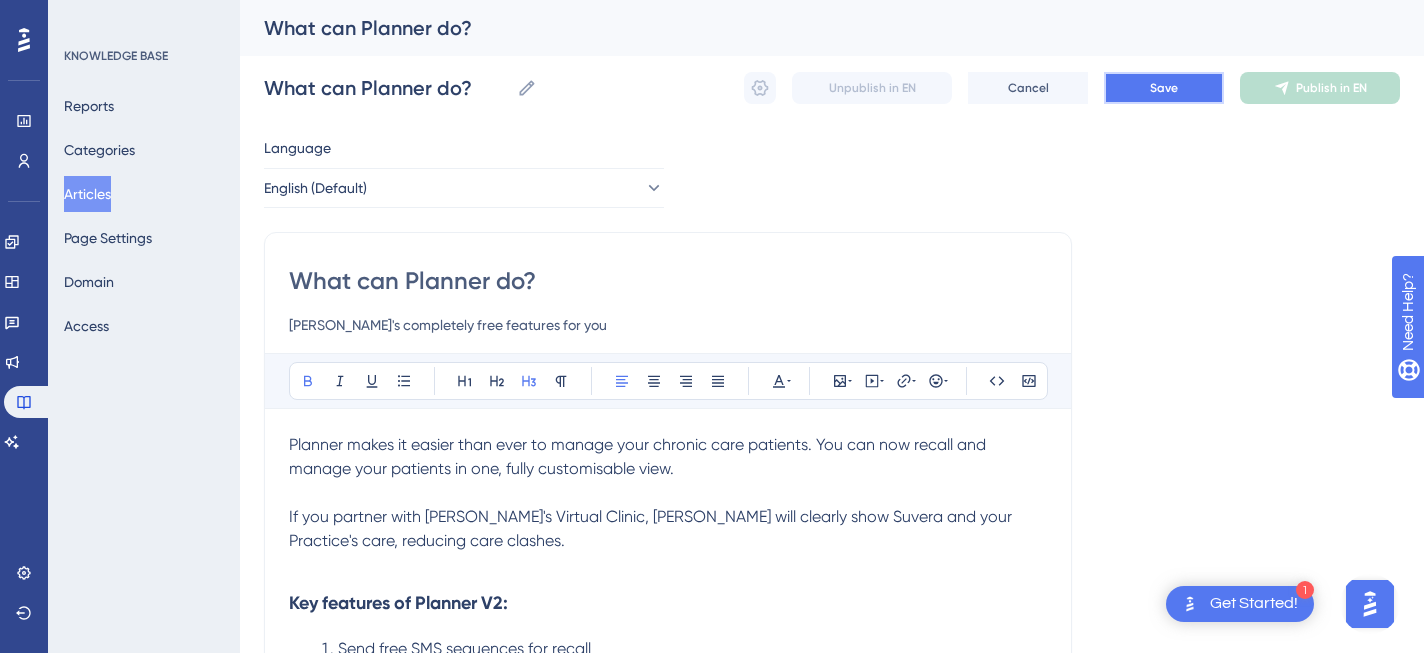 click on "Save" at bounding box center (1164, 88) 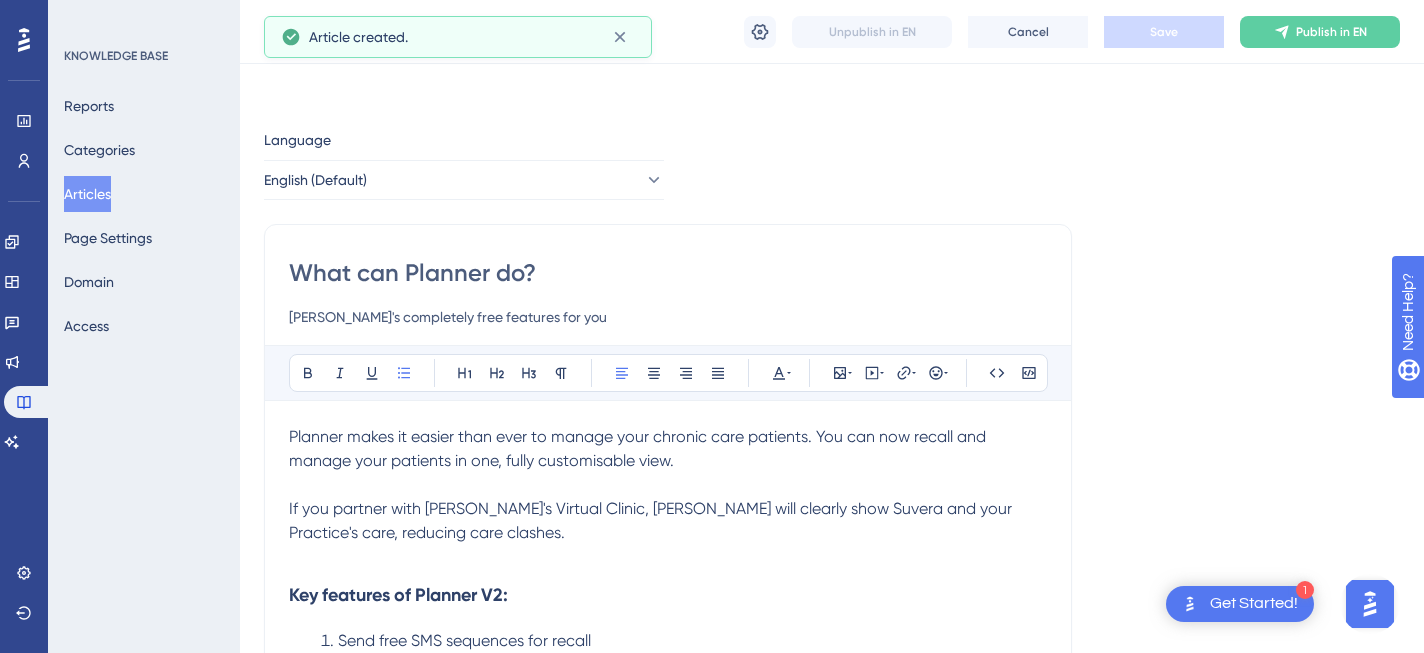 scroll, scrollTop: 101, scrollLeft: 0, axis: vertical 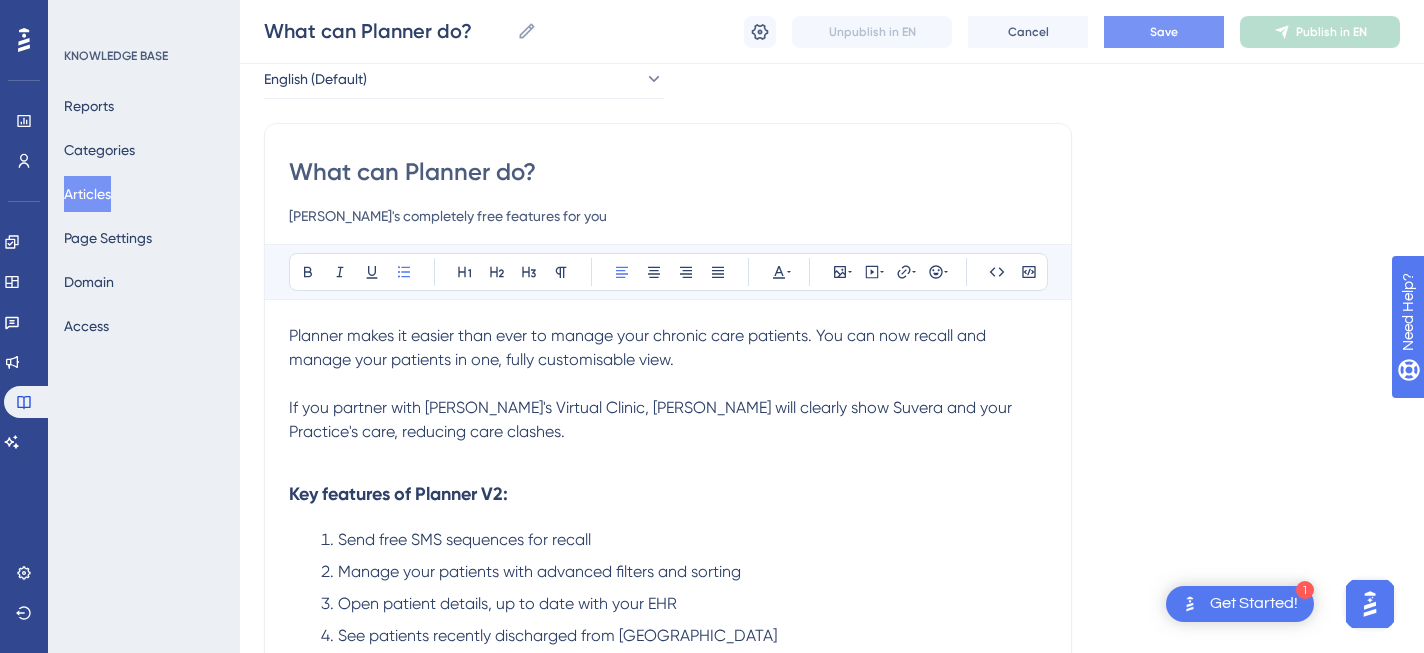 click on "Articles" at bounding box center (87, 194) 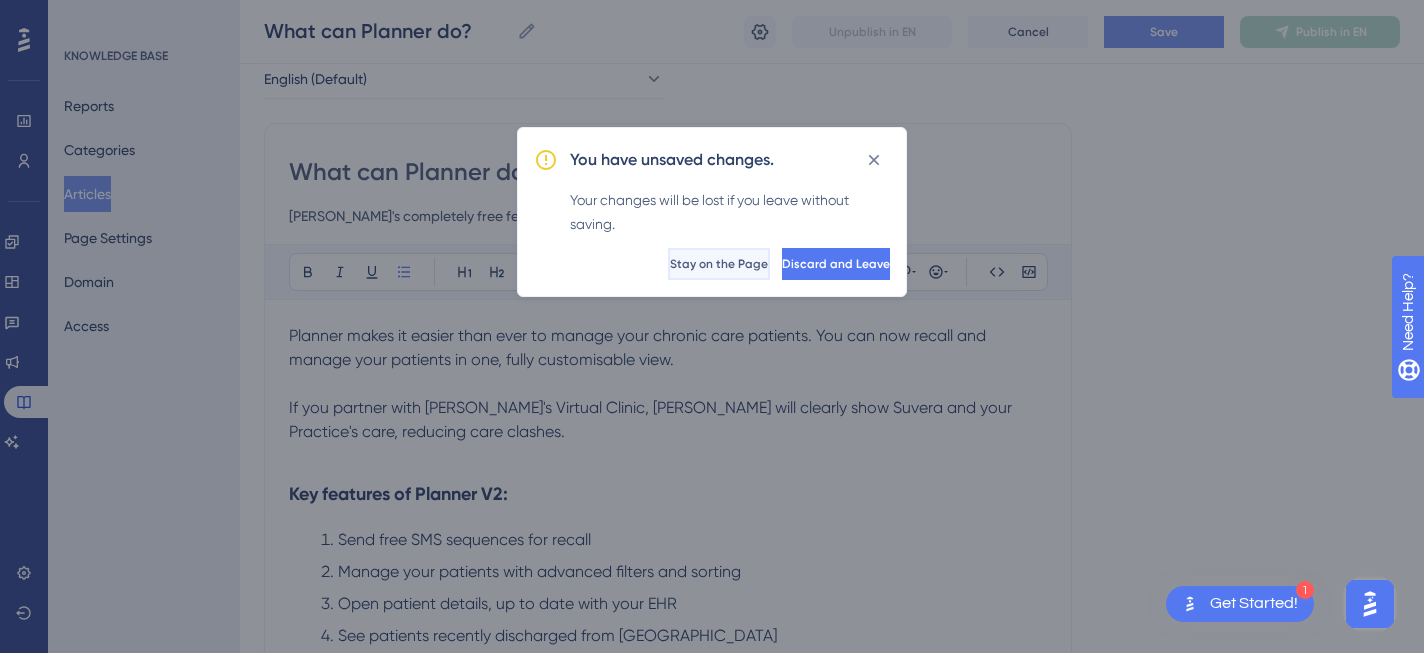 click on "Stay on the Page" at bounding box center [719, 264] 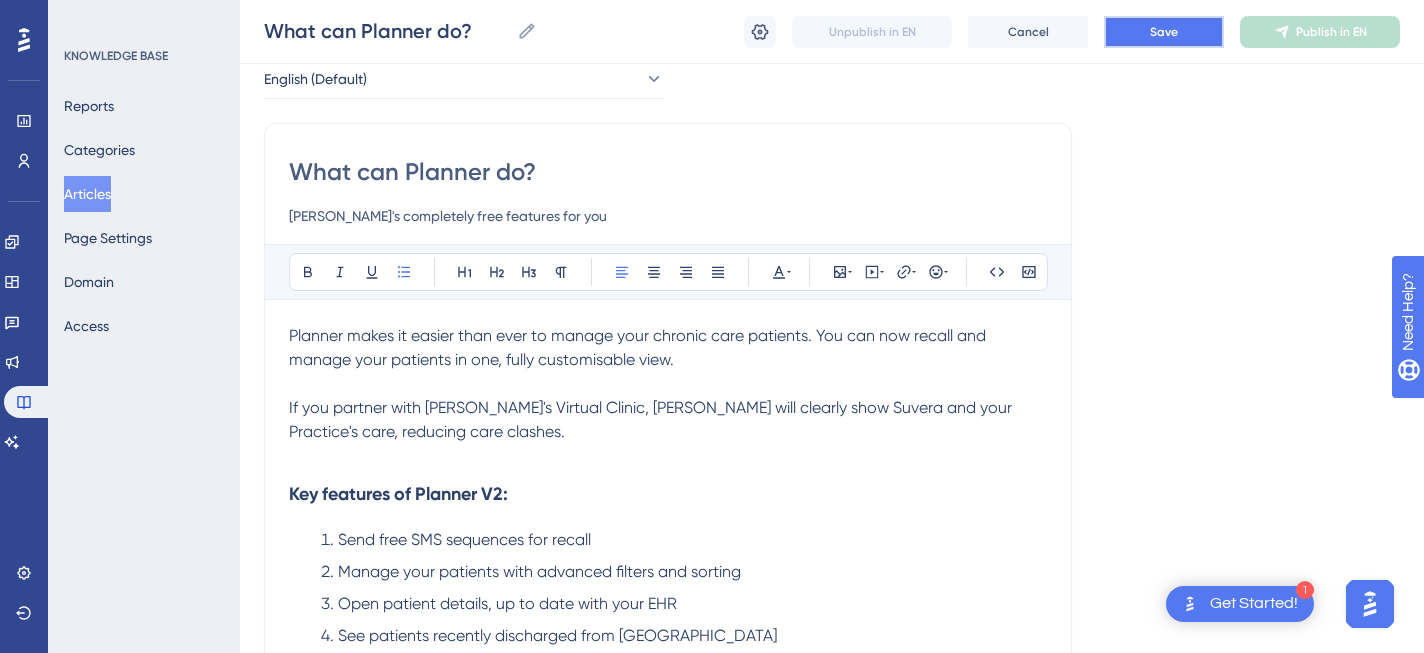 click on "Save" at bounding box center (1164, 32) 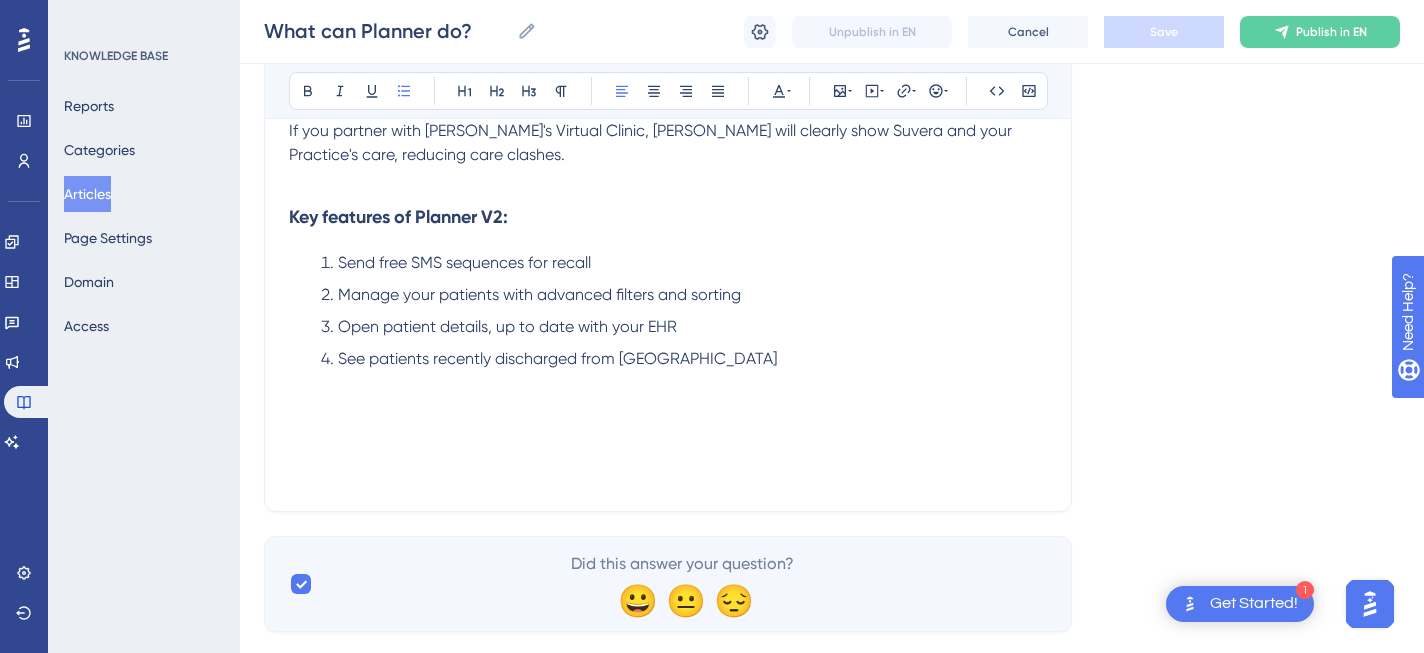 scroll, scrollTop: 0, scrollLeft: 0, axis: both 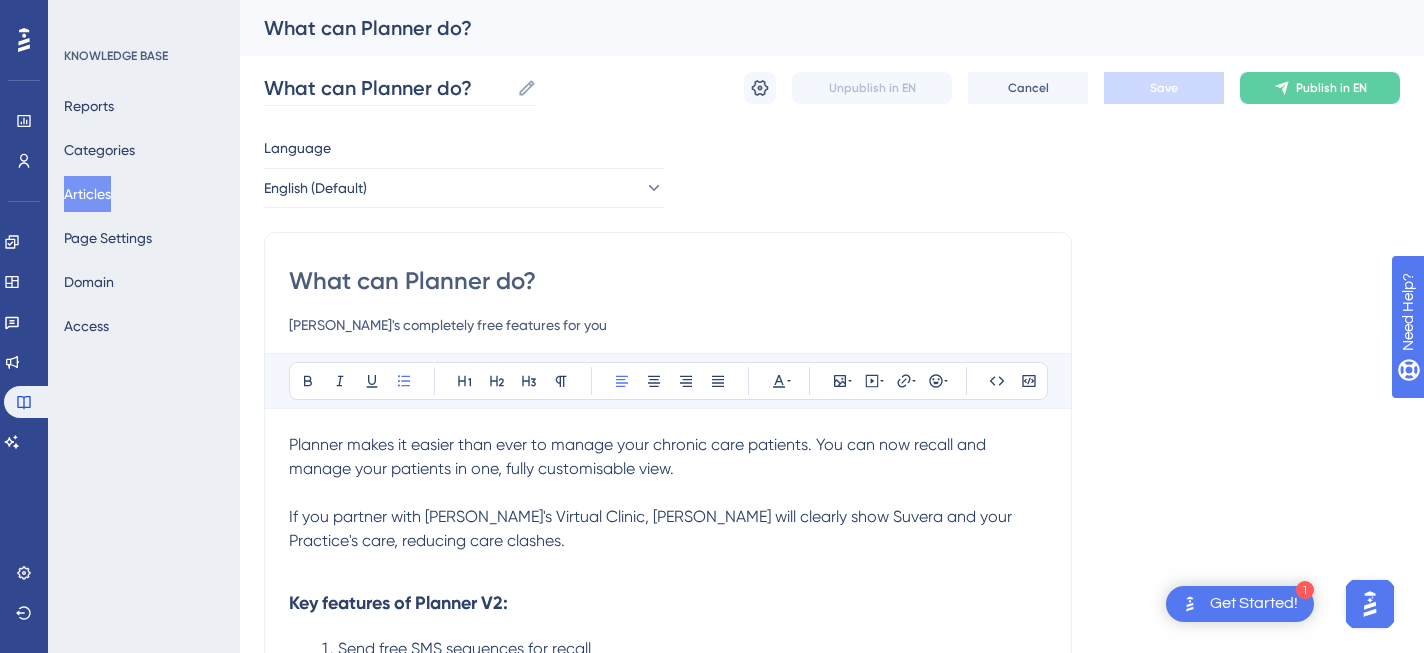 click at bounding box center [498, 88] 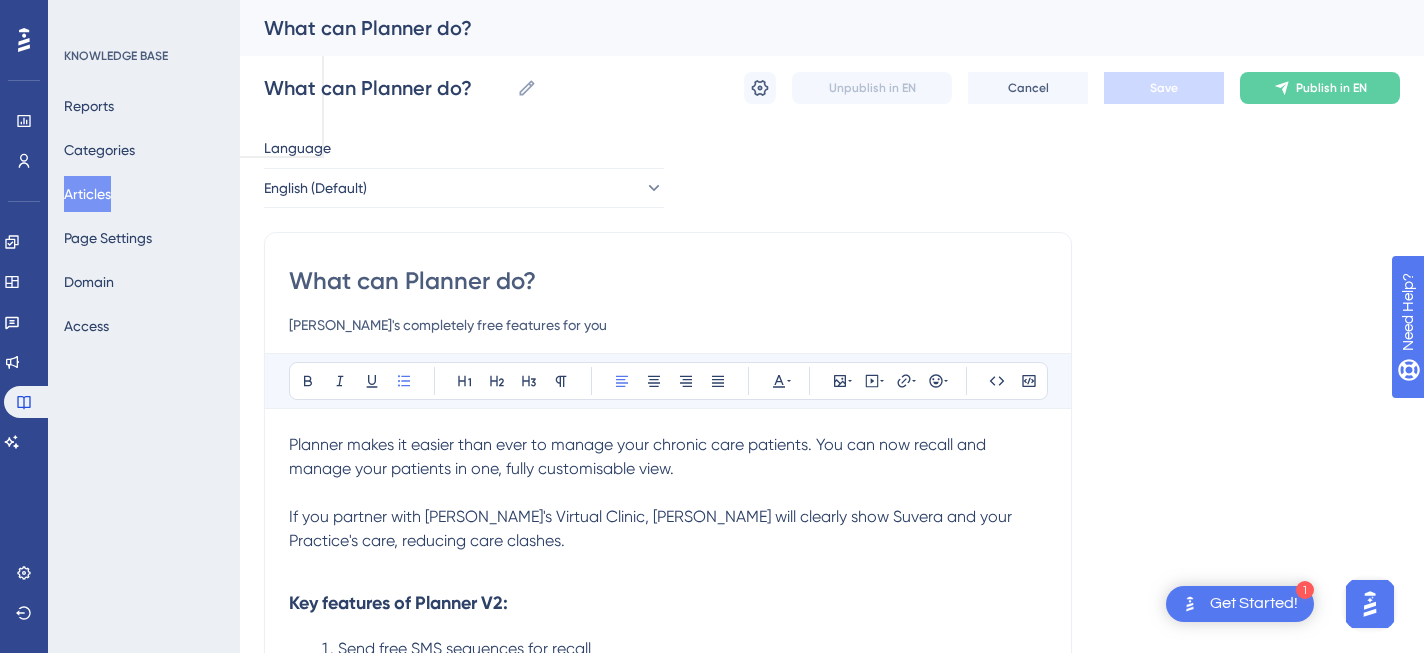 click on "What can Planner do?" at bounding box center [832, 28] 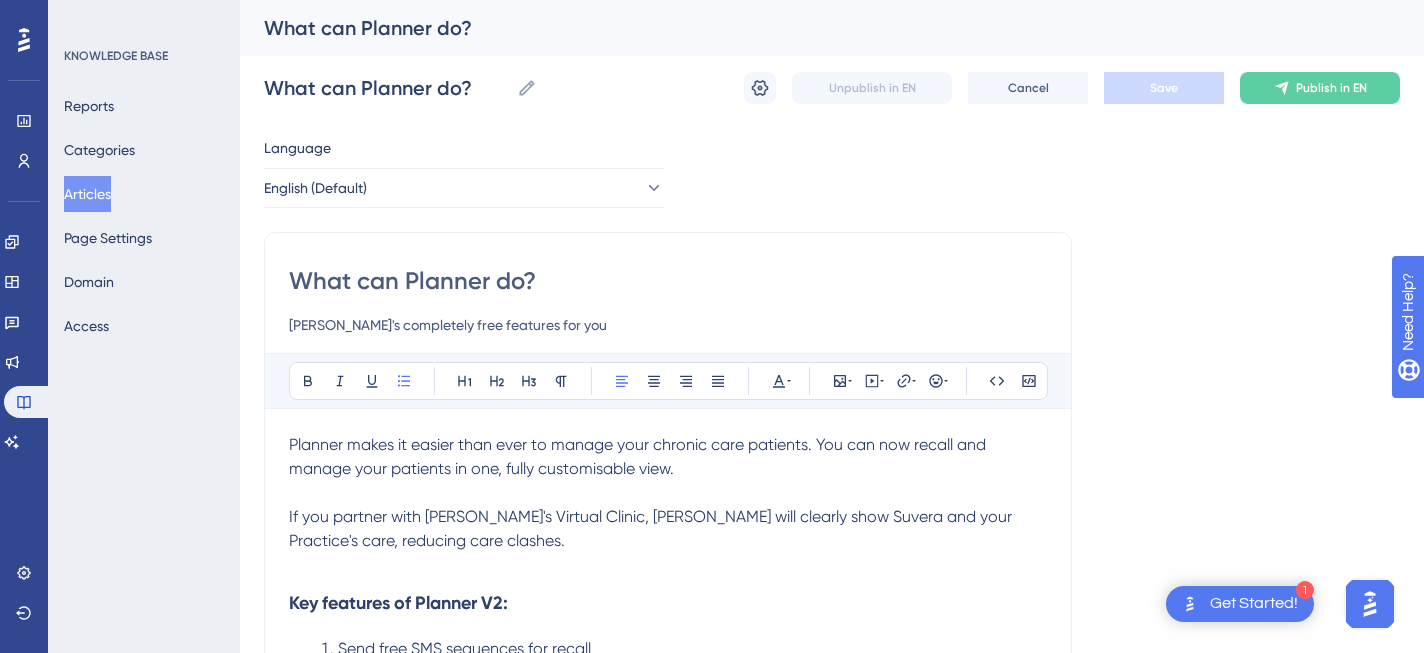 click on "Articles" at bounding box center (87, 194) 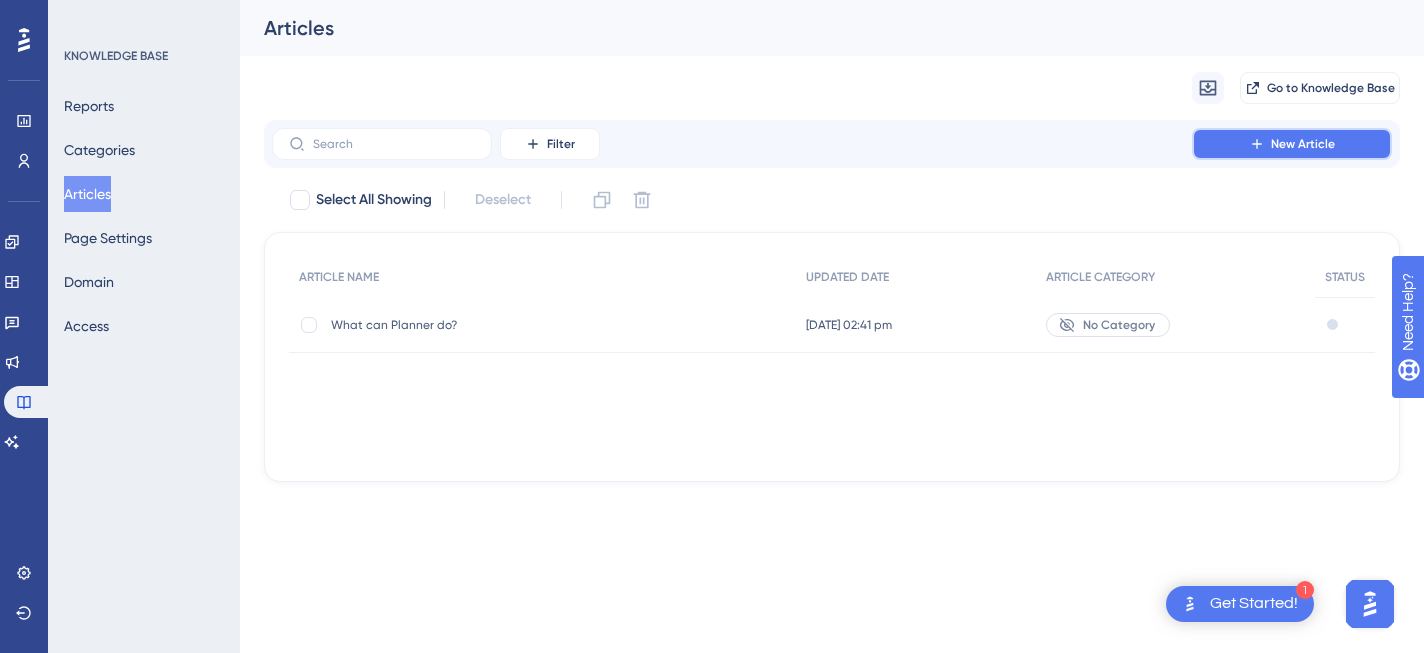 click on "New Article" at bounding box center (1292, 144) 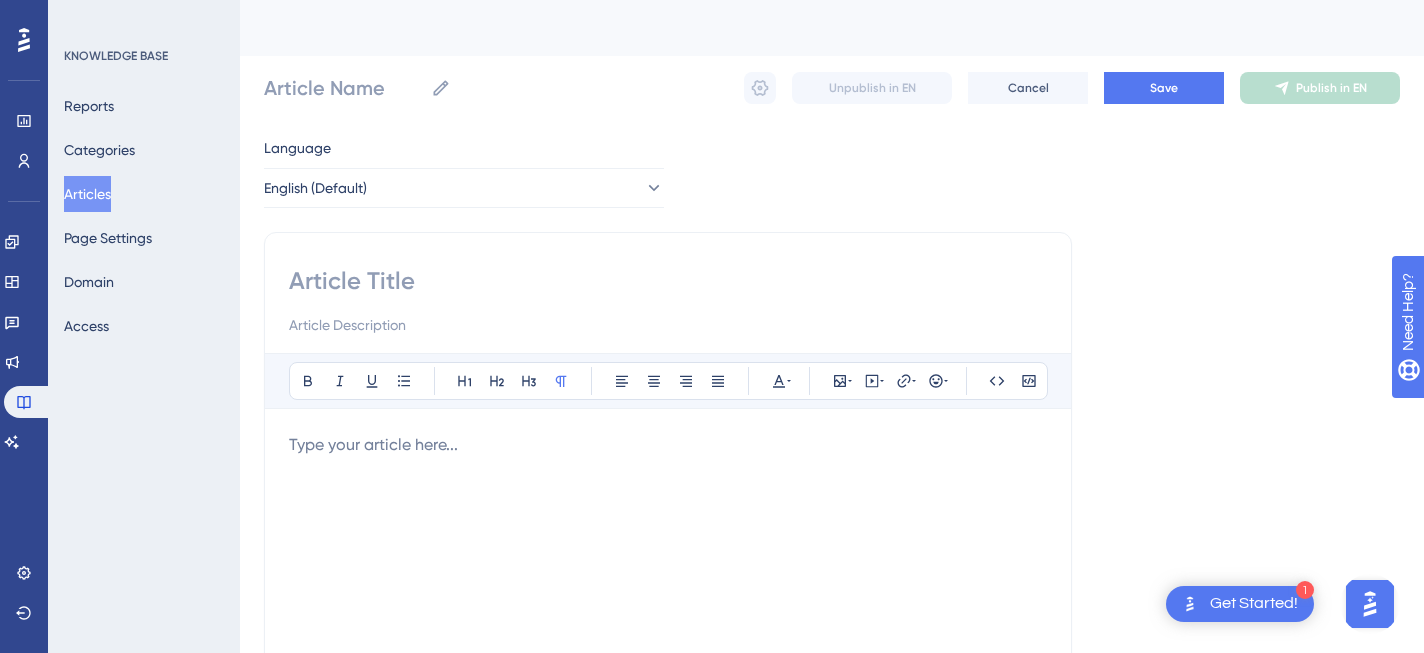 click at bounding box center (668, 281) 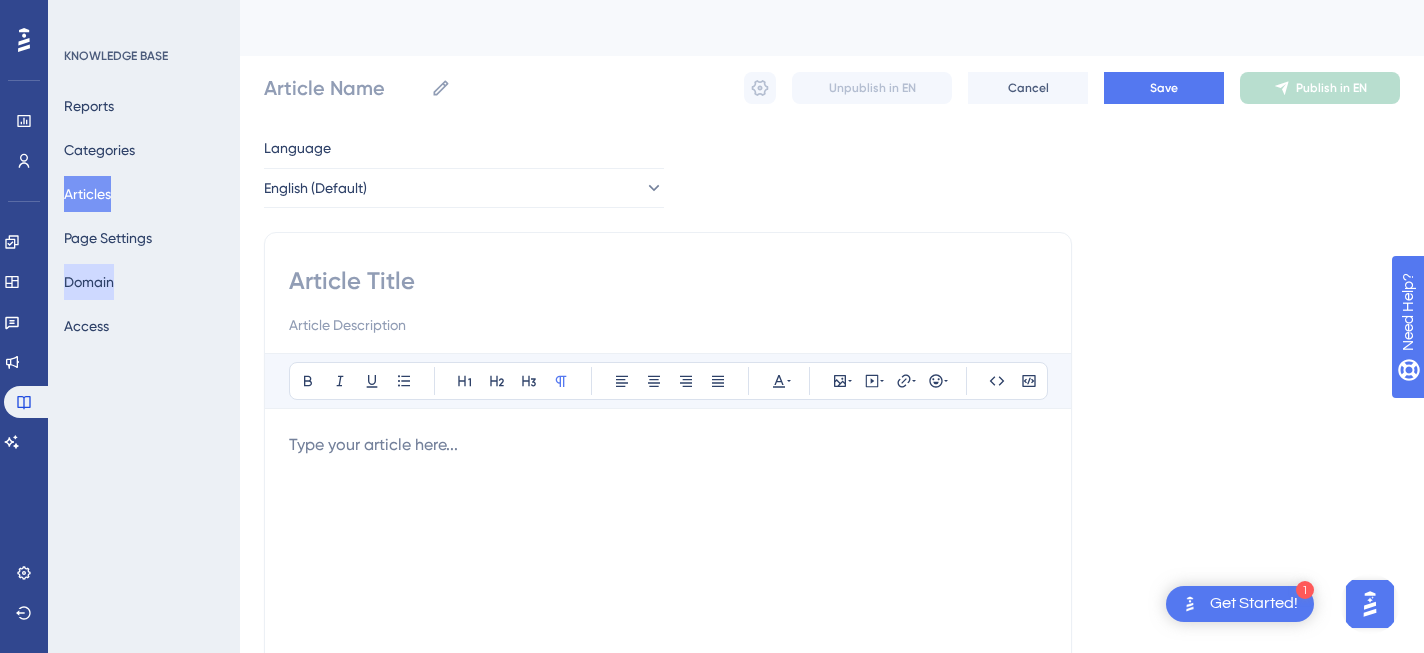click on "Domain" at bounding box center (89, 282) 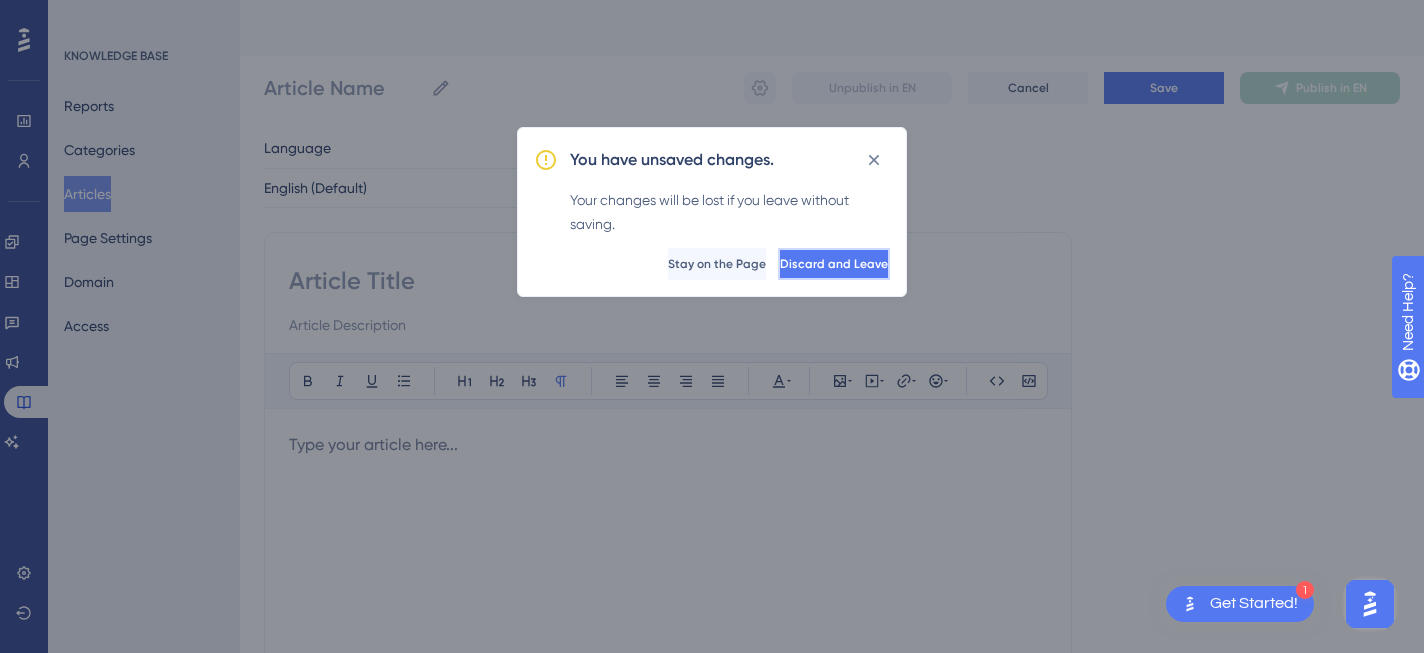 click on "Discard and Leave" at bounding box center (834, 264) 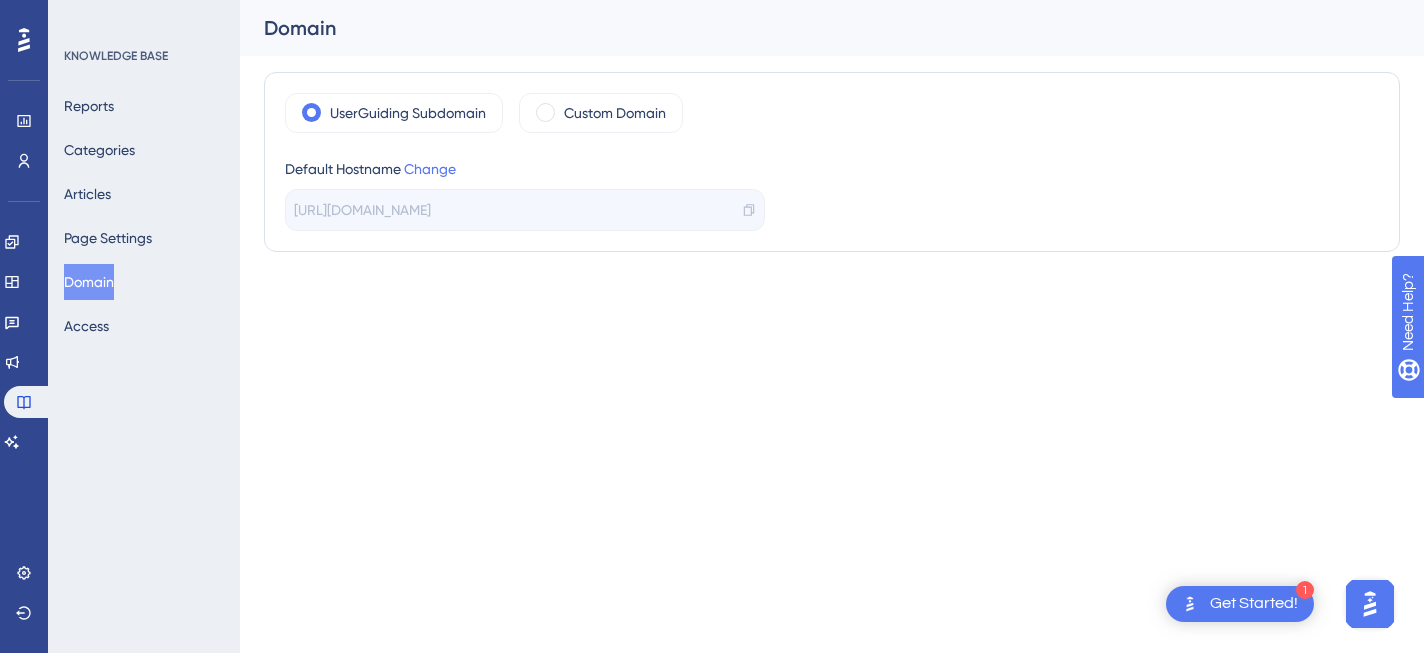 click on "Domain" at bounding box center (89, 282) 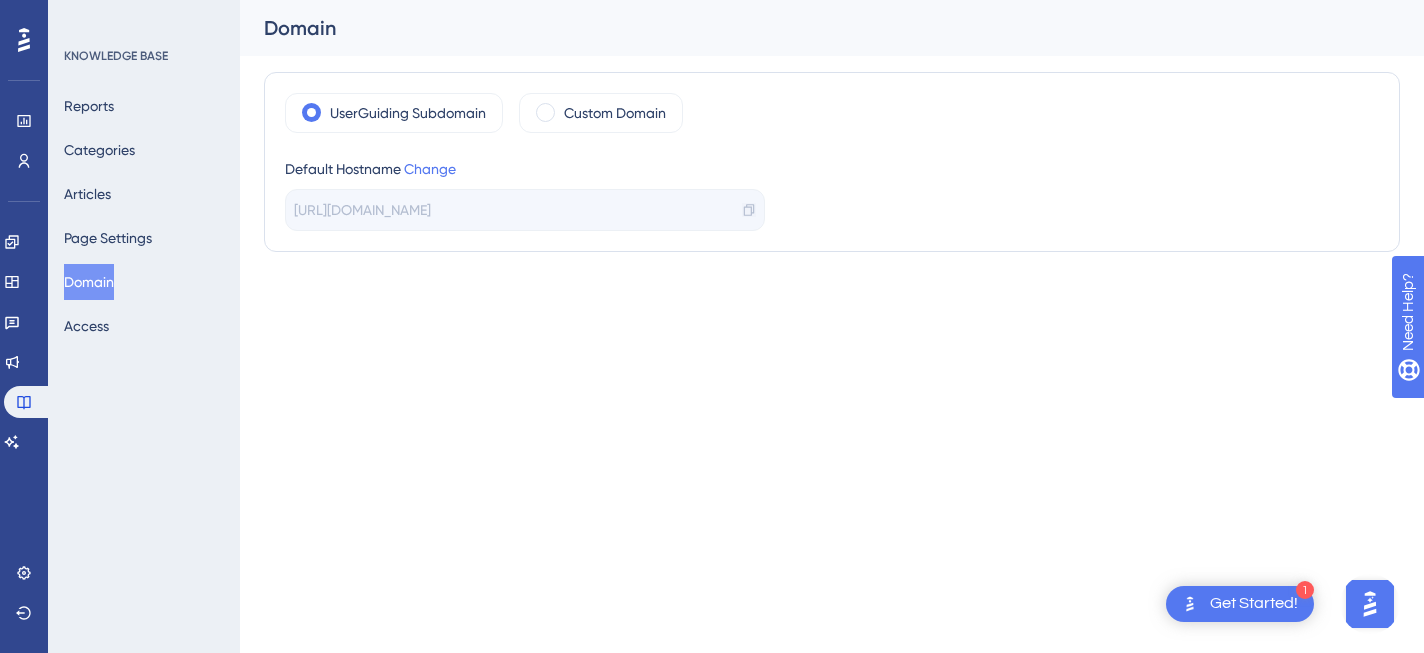 click 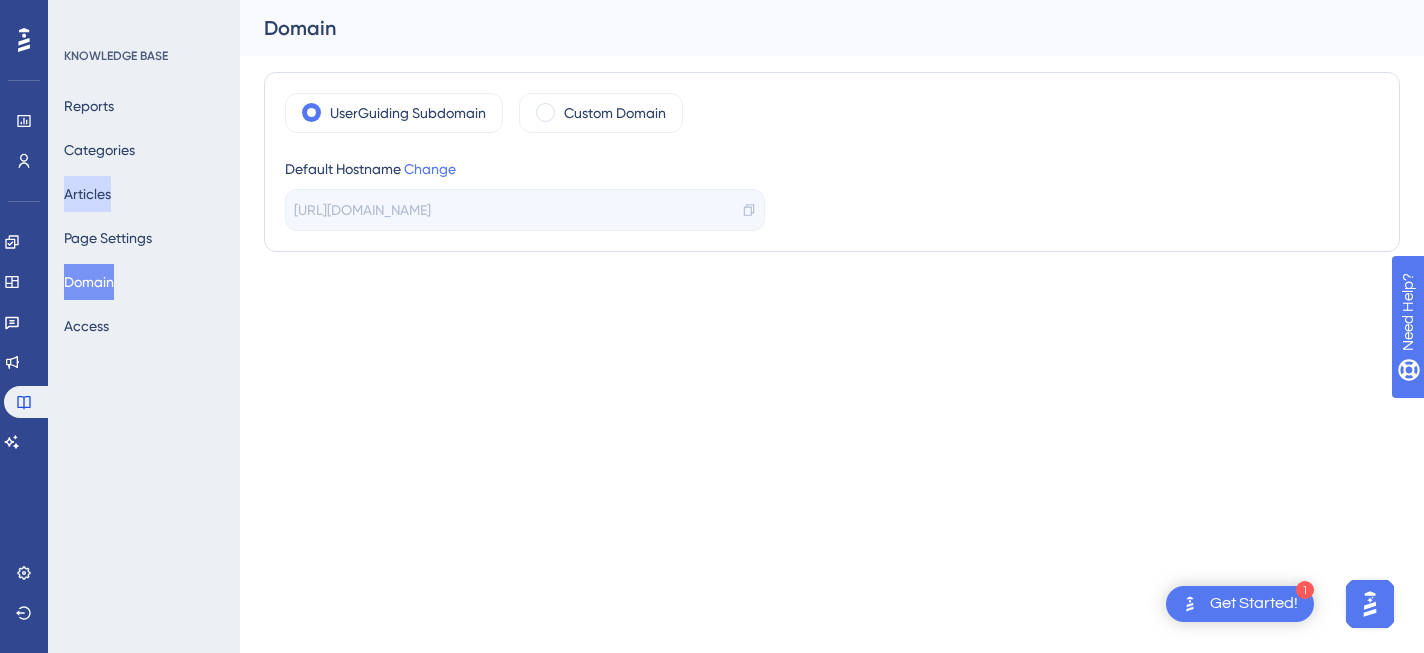 click on "Articles" at bounding box center [87, 194] 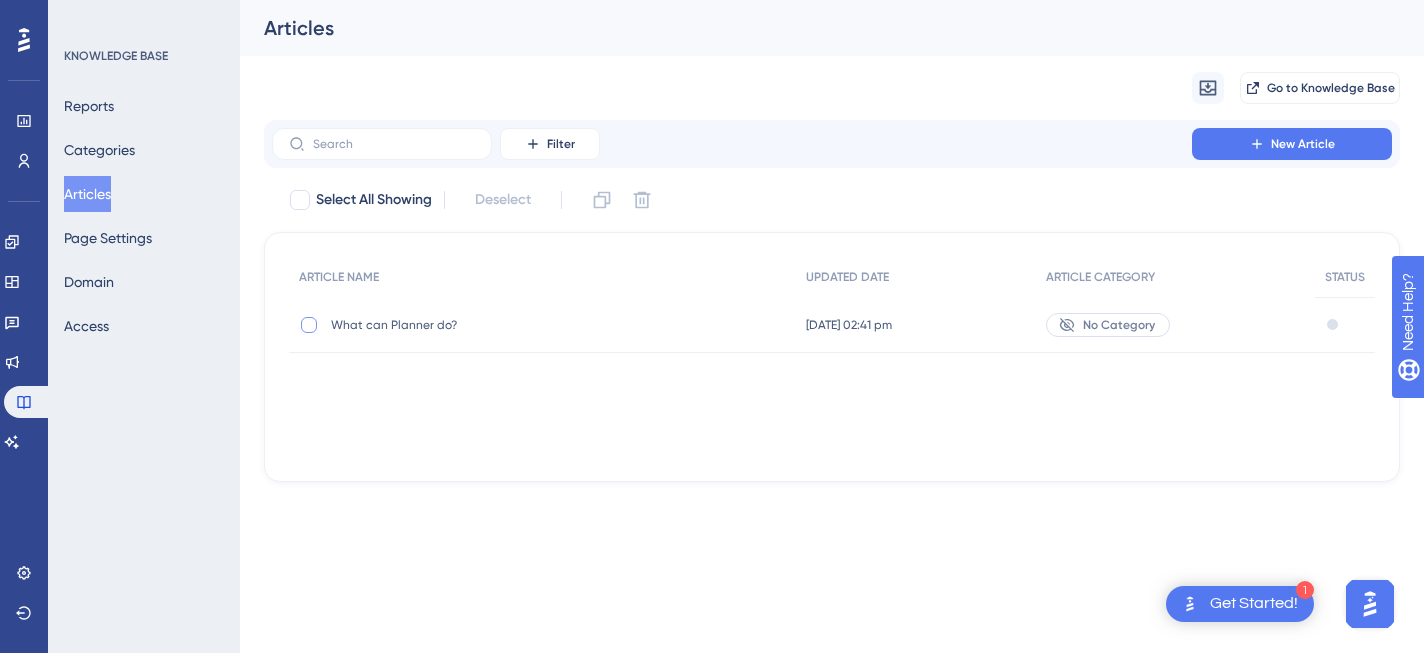 click at bounding box center (309, 325) 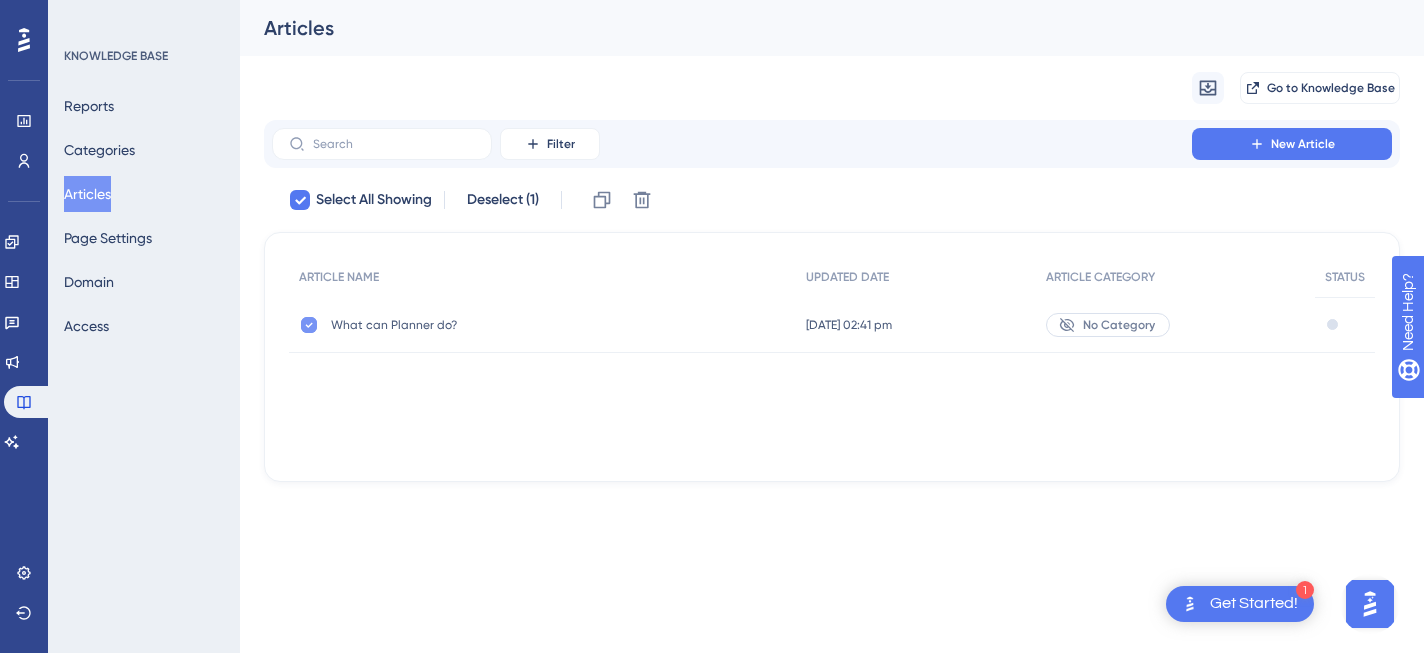 click 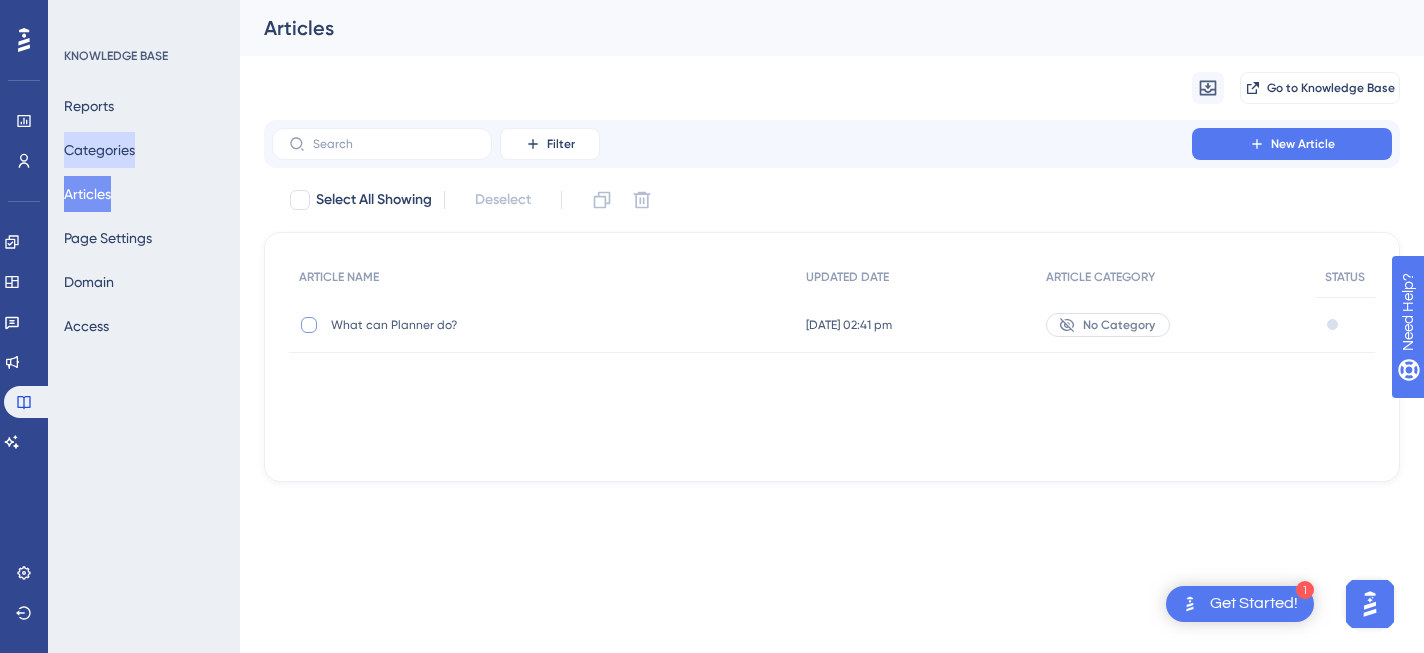 click on "Categories" at bounding box center [99, 150] 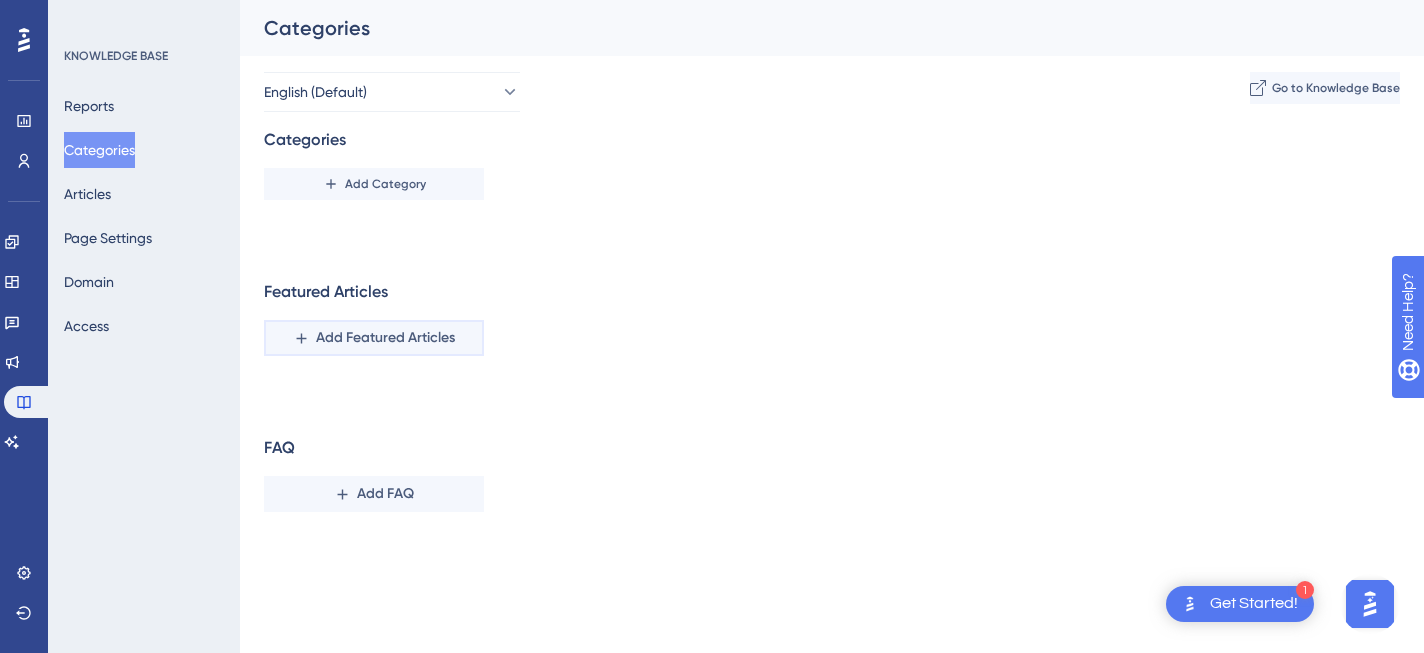 click on "Add Featured Articles" at bounding box center [385, 338] 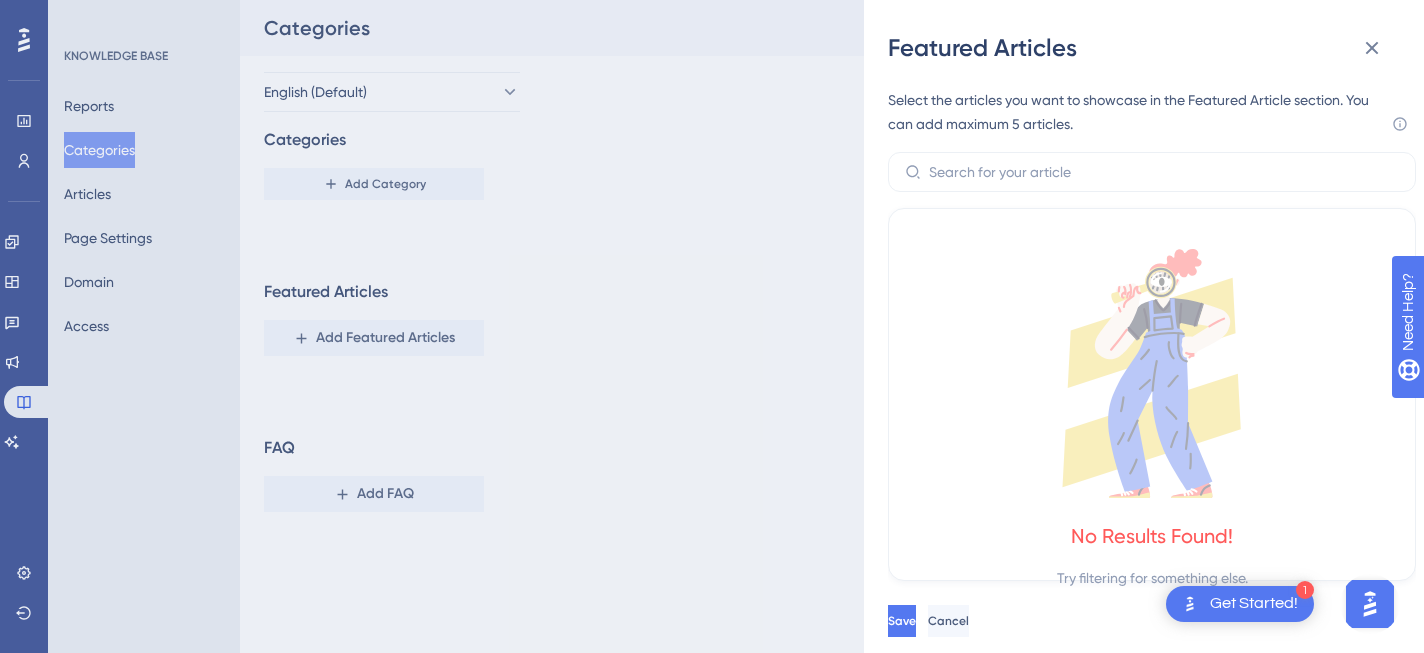 scroll, scrollTop: 1, scrollLeft: 0, axis: vertical 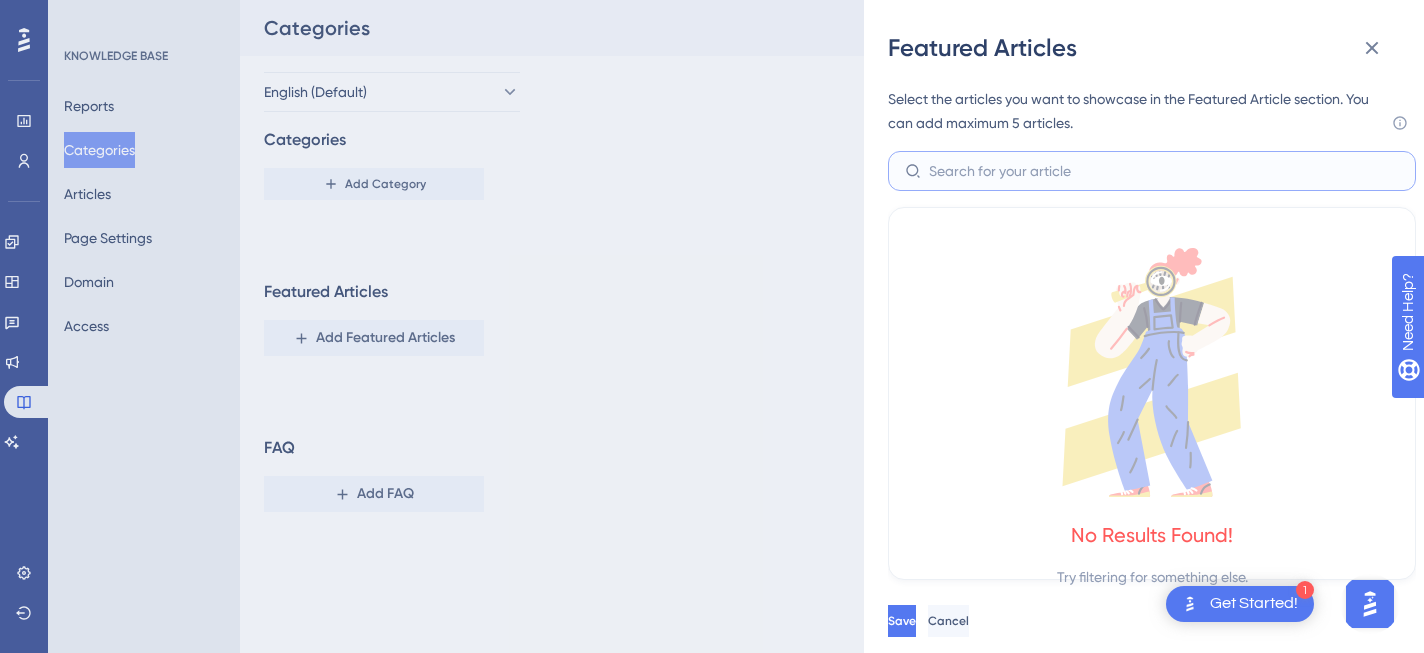 click at bounding box center [1164, 171] 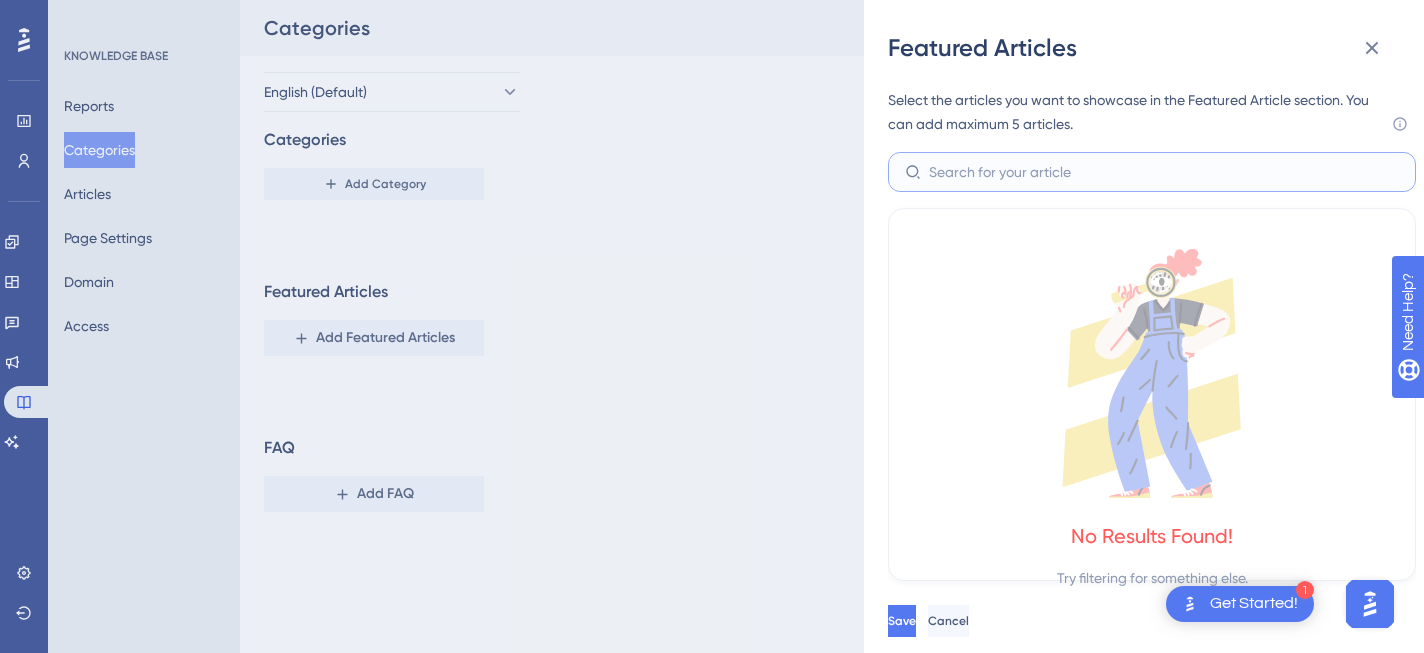 scroll, scrollTop: 1, scrollLeft: 0, axis: vertical 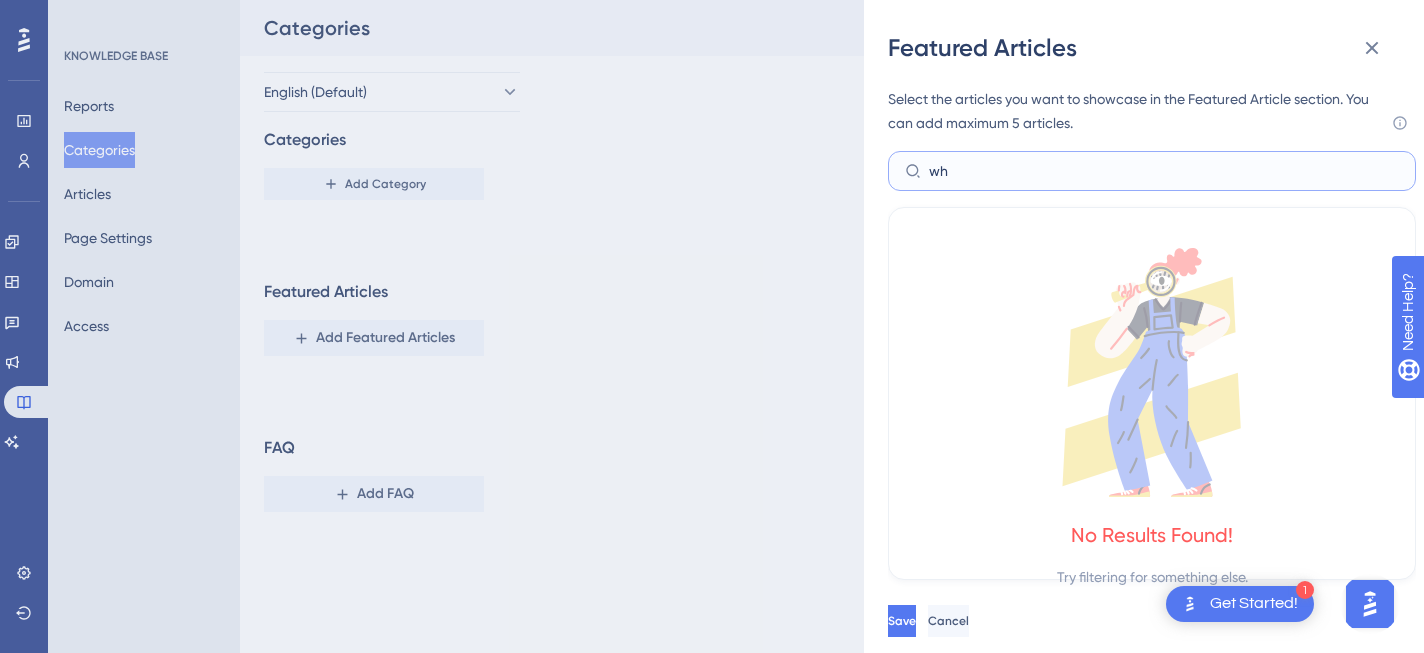 type on "w" 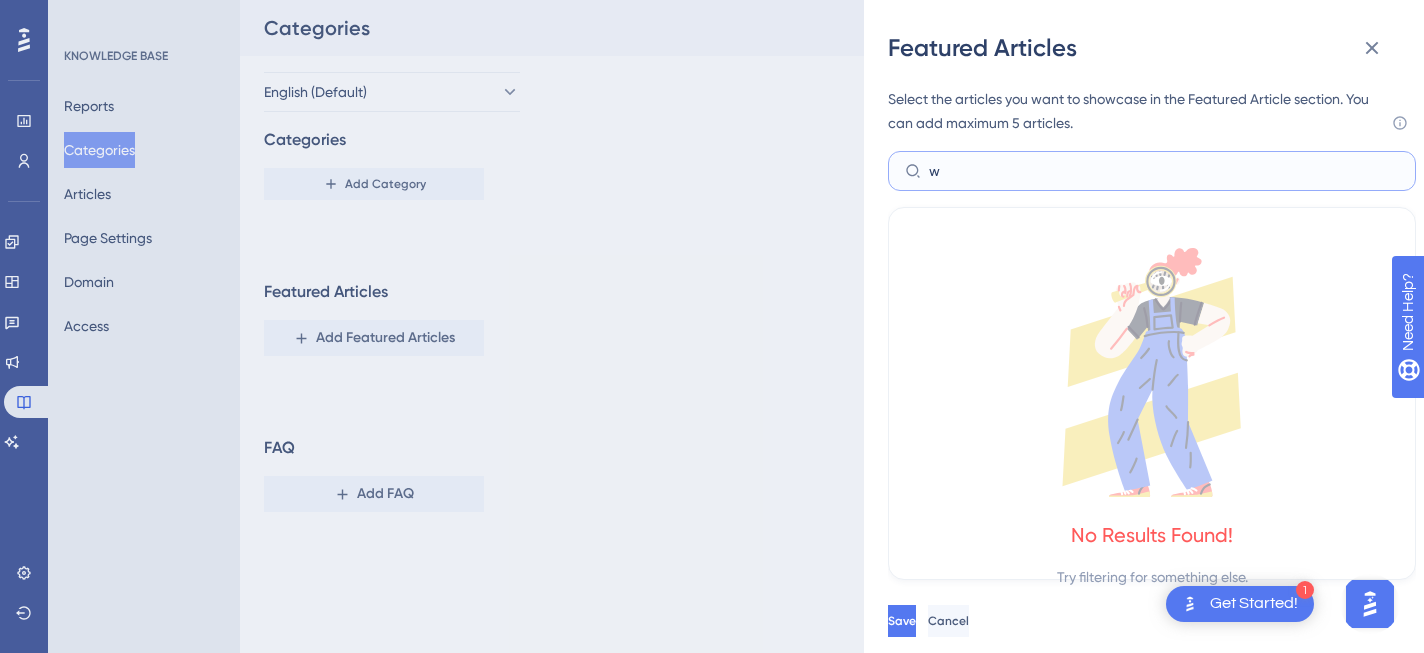 type 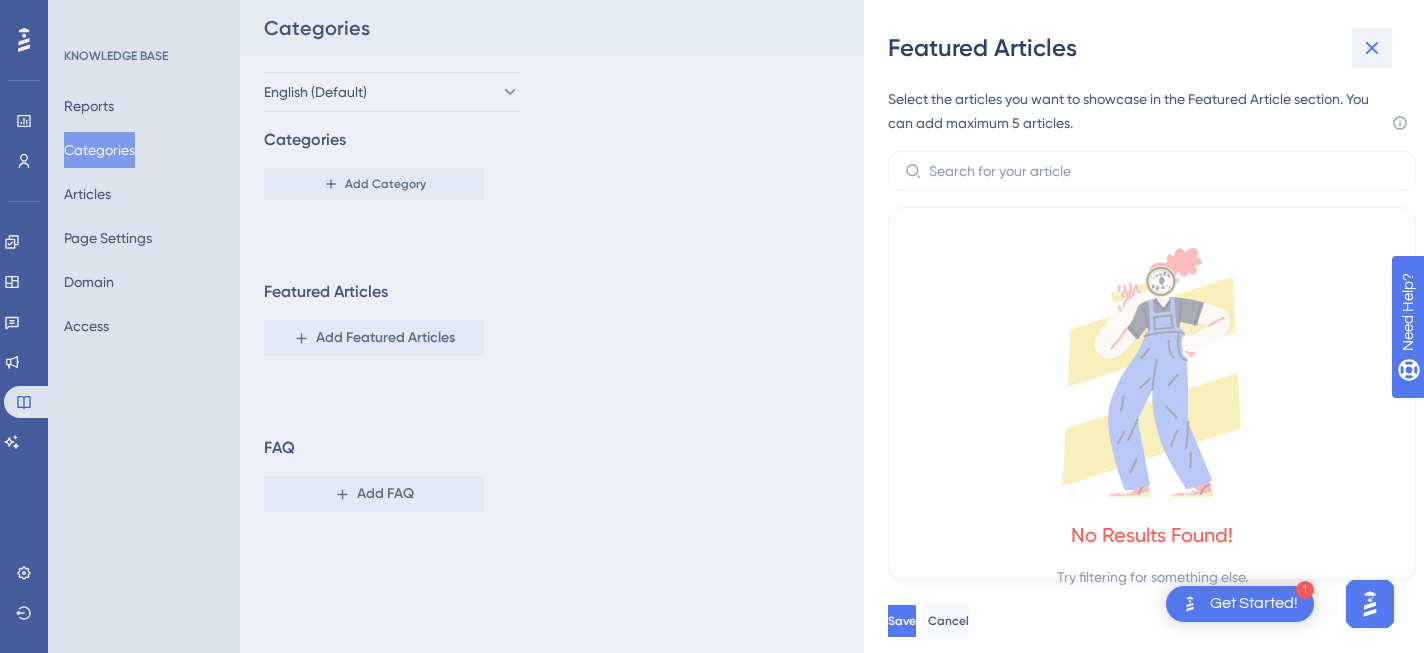 click at bounding box center [1372, 48] 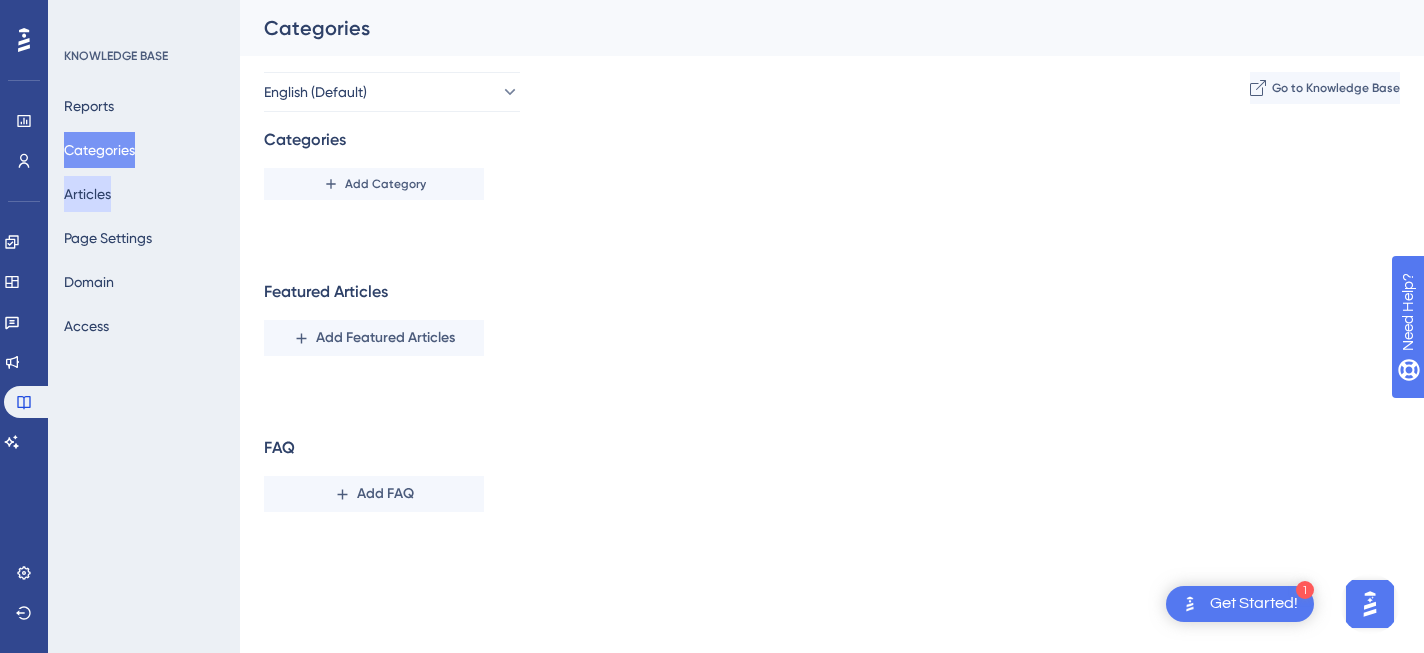 click on "Articles" at bounding box center (87, 194) 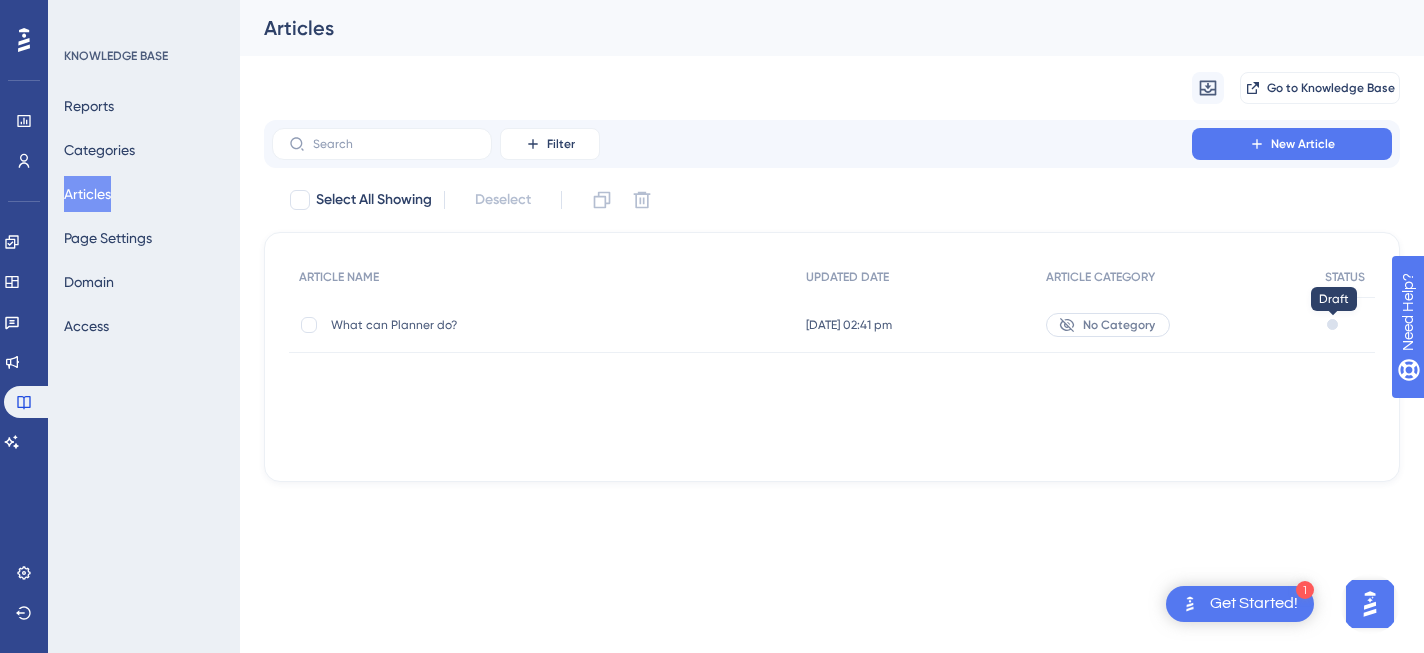 click at bounding box center [1332, 324] 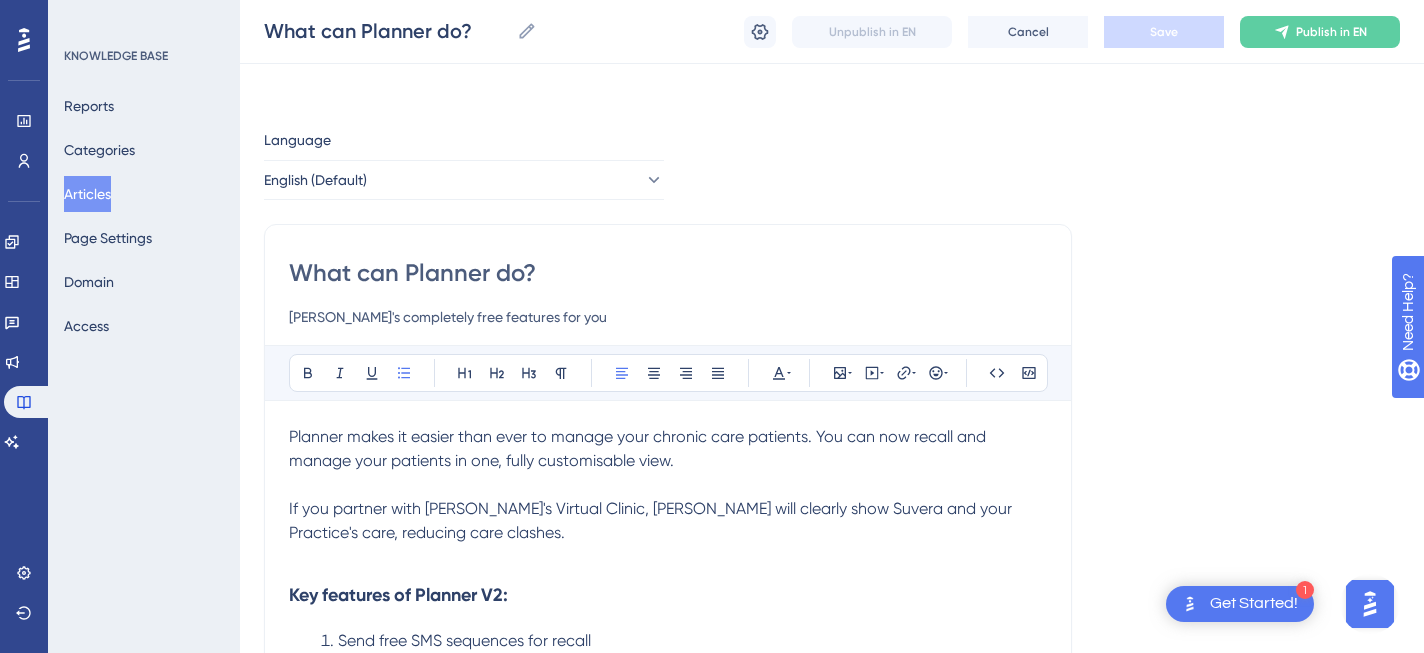 scroll, scrollTop: 101, scrollLeft: 0, axis: vertical 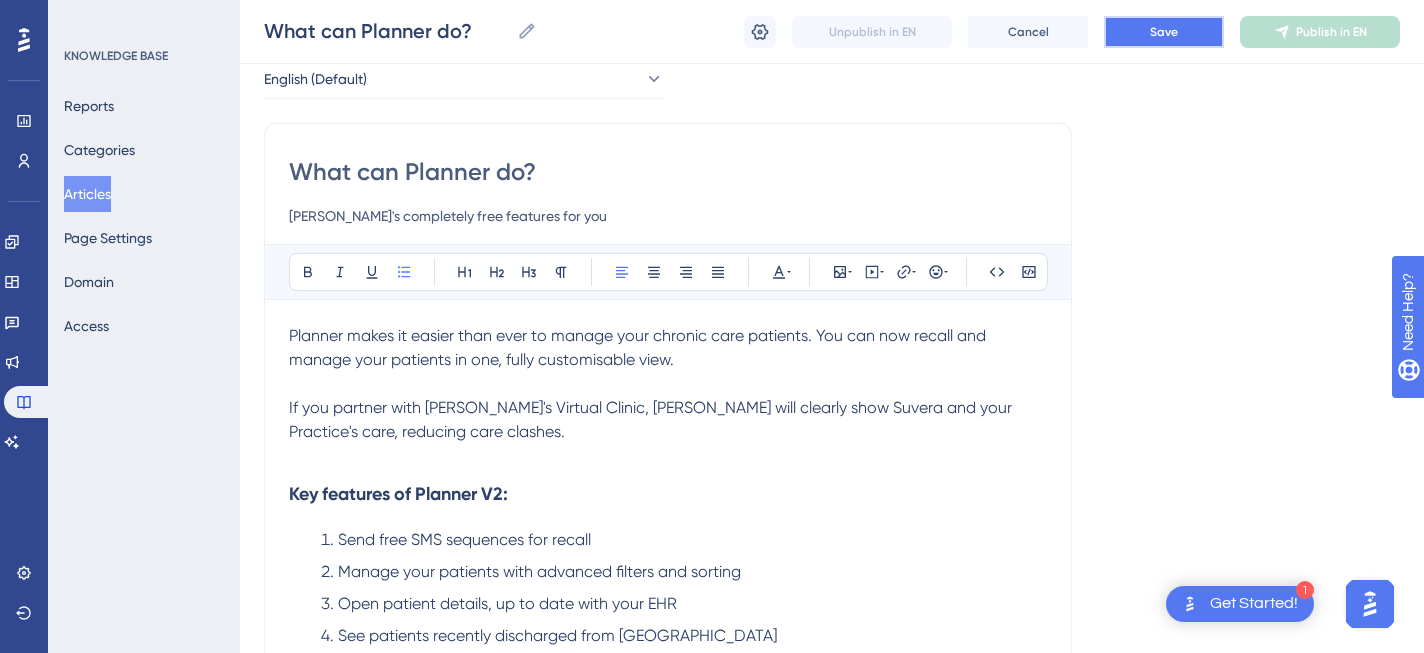 click on "Save" at bounding box center (1164, 32) 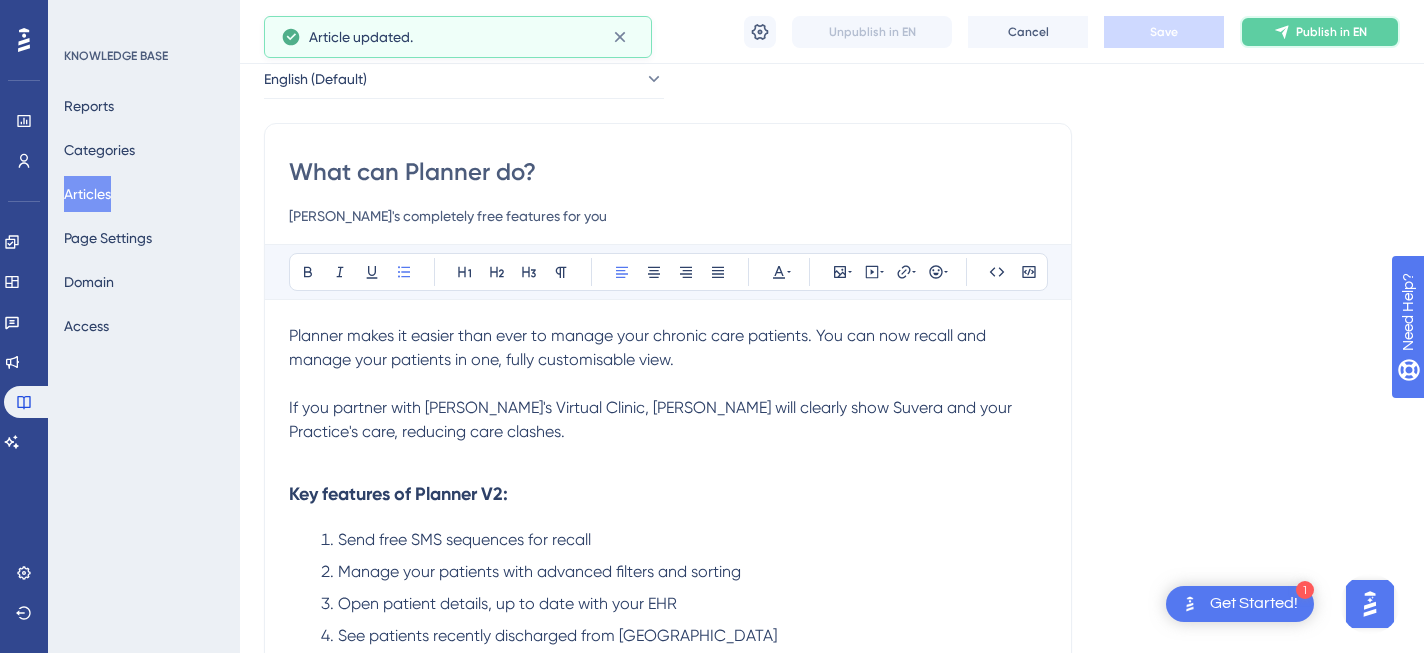 click 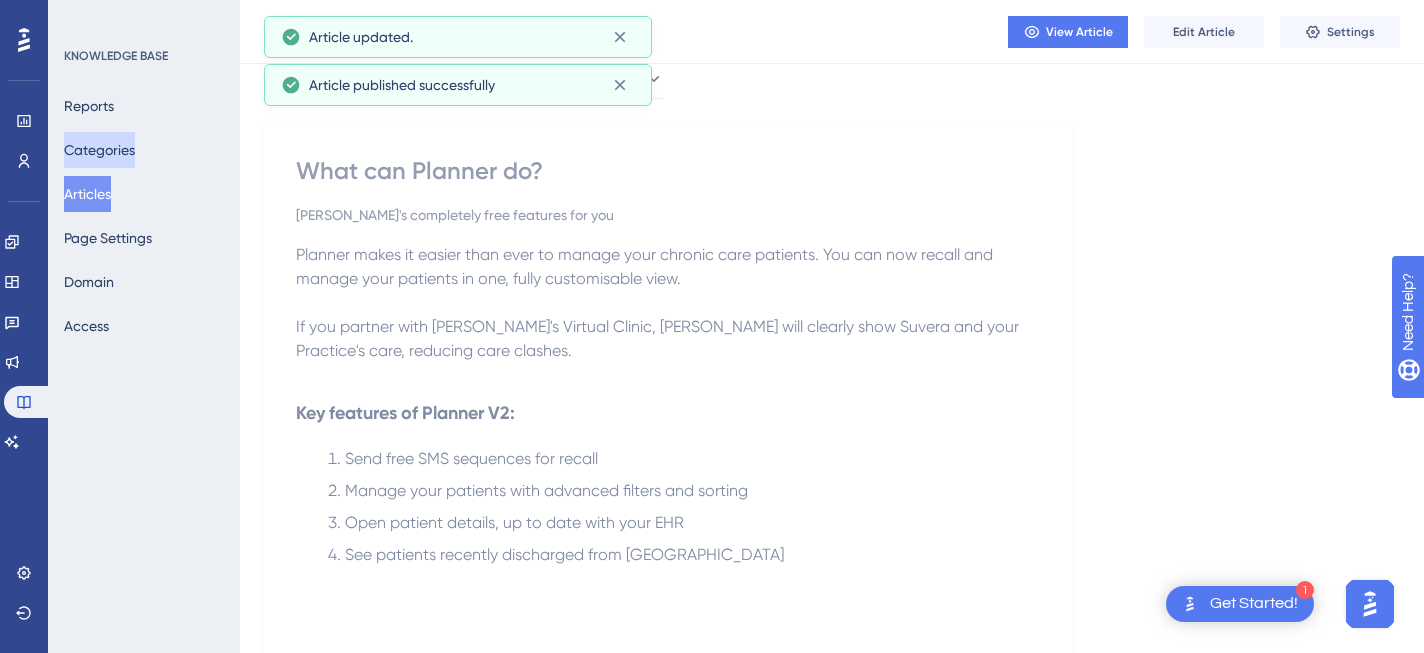 click on "Categories" at bounding box center [99, 150] 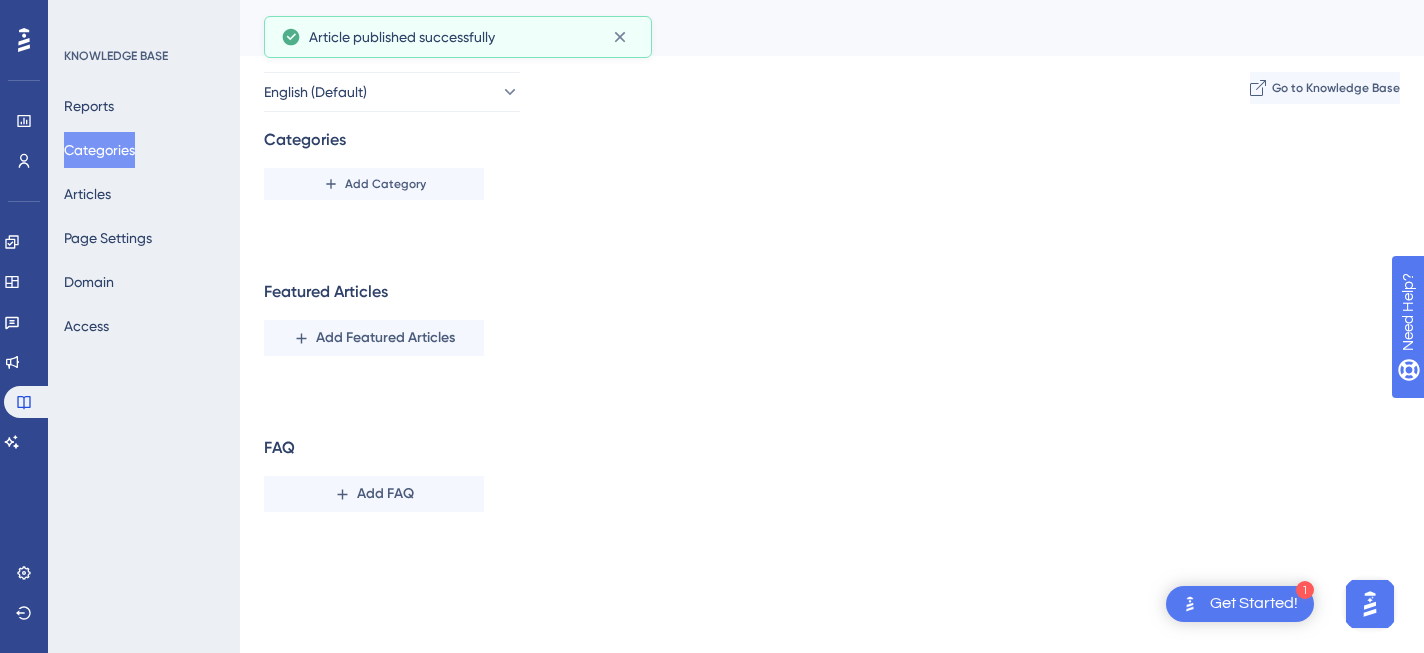 scroll, scrollTop: 0, scrollLeft: 0, axis: both 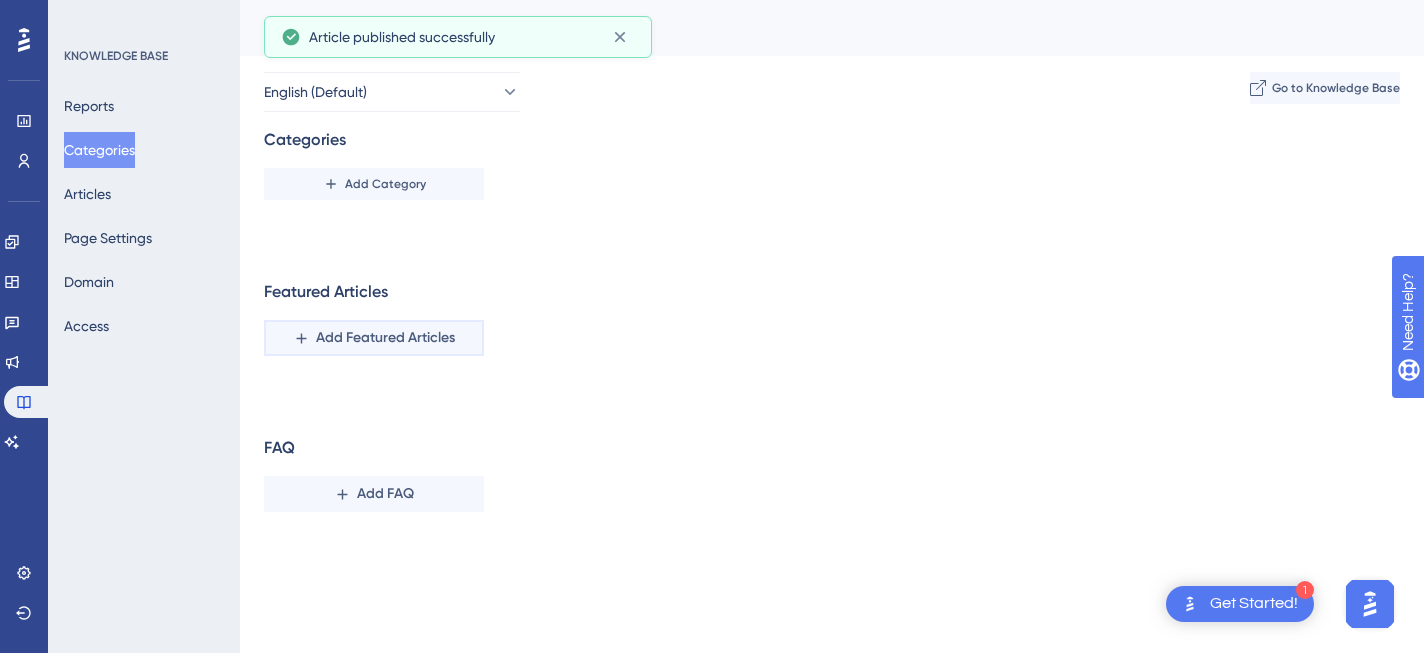 click on "Add Featured Articles" at bounding box center [385, 338] 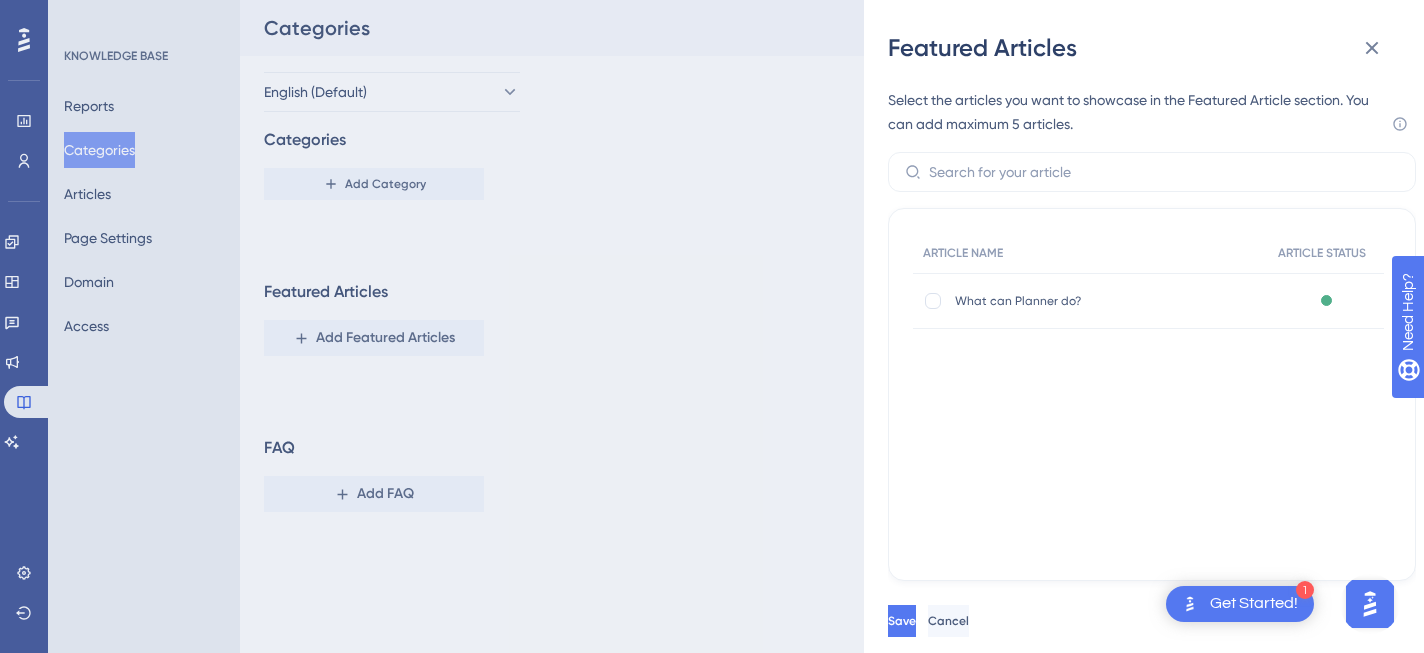 click on "What can Planner do?" at bounding box center (1095, 301) 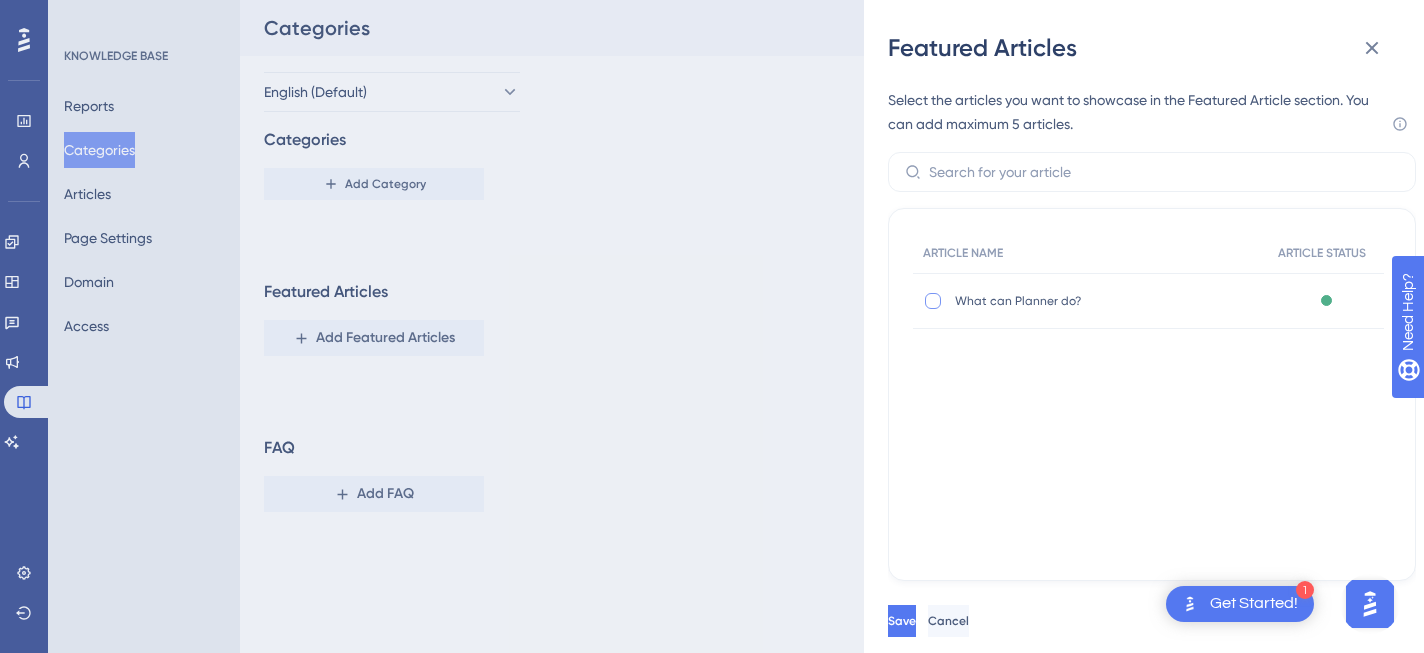 click at bounding box center (933, 301) 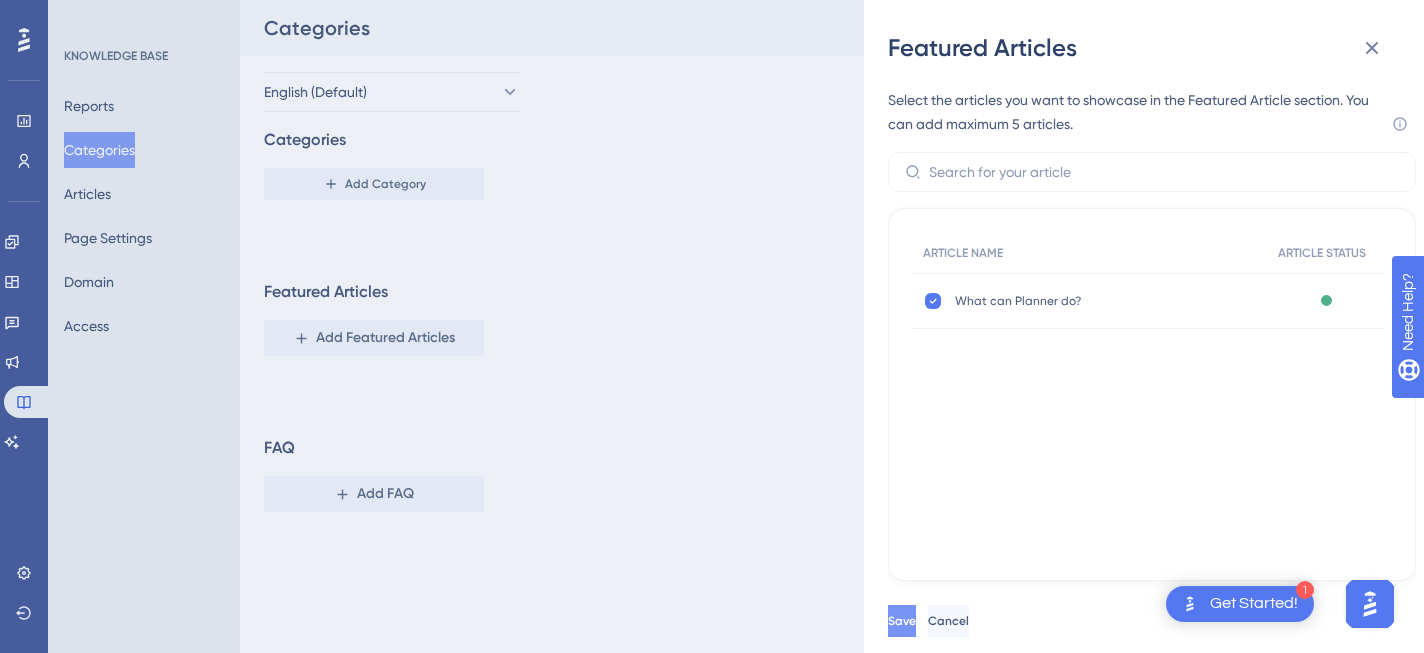 click on "Save" at bounding box center [902, 621] 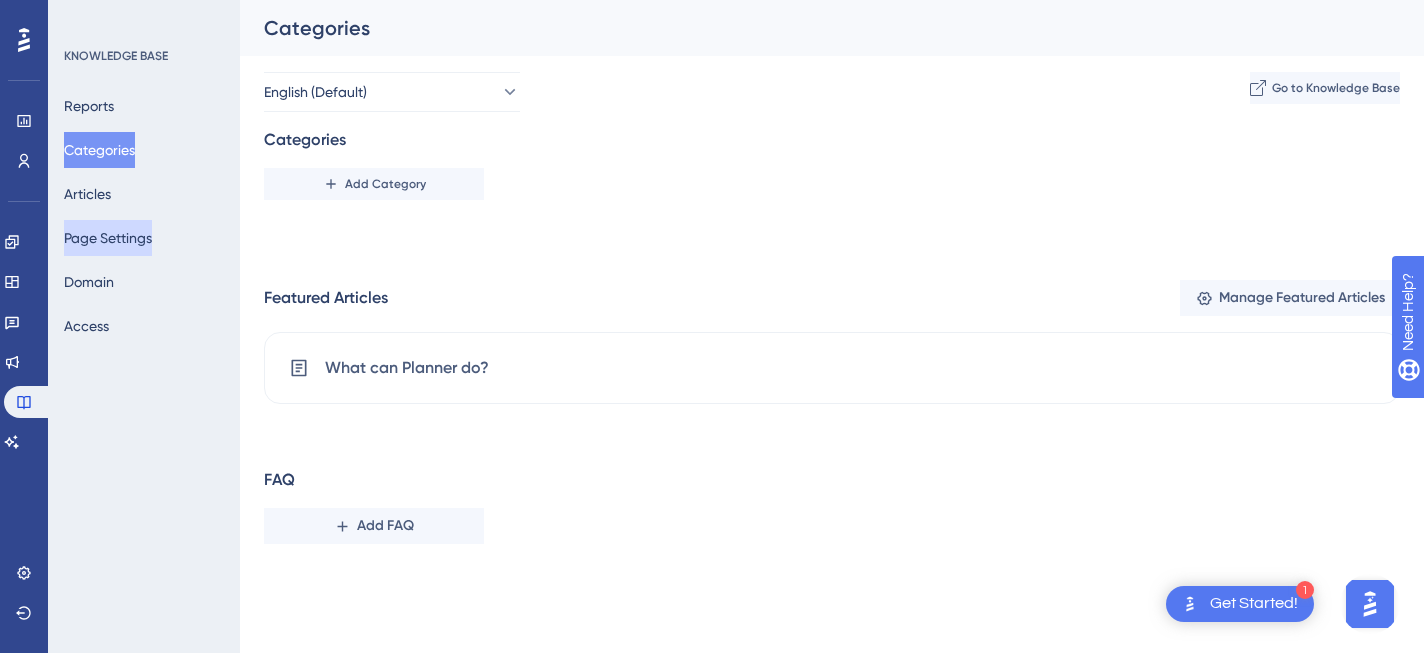 click on "Page Settings" at bounding box center [108, 238] 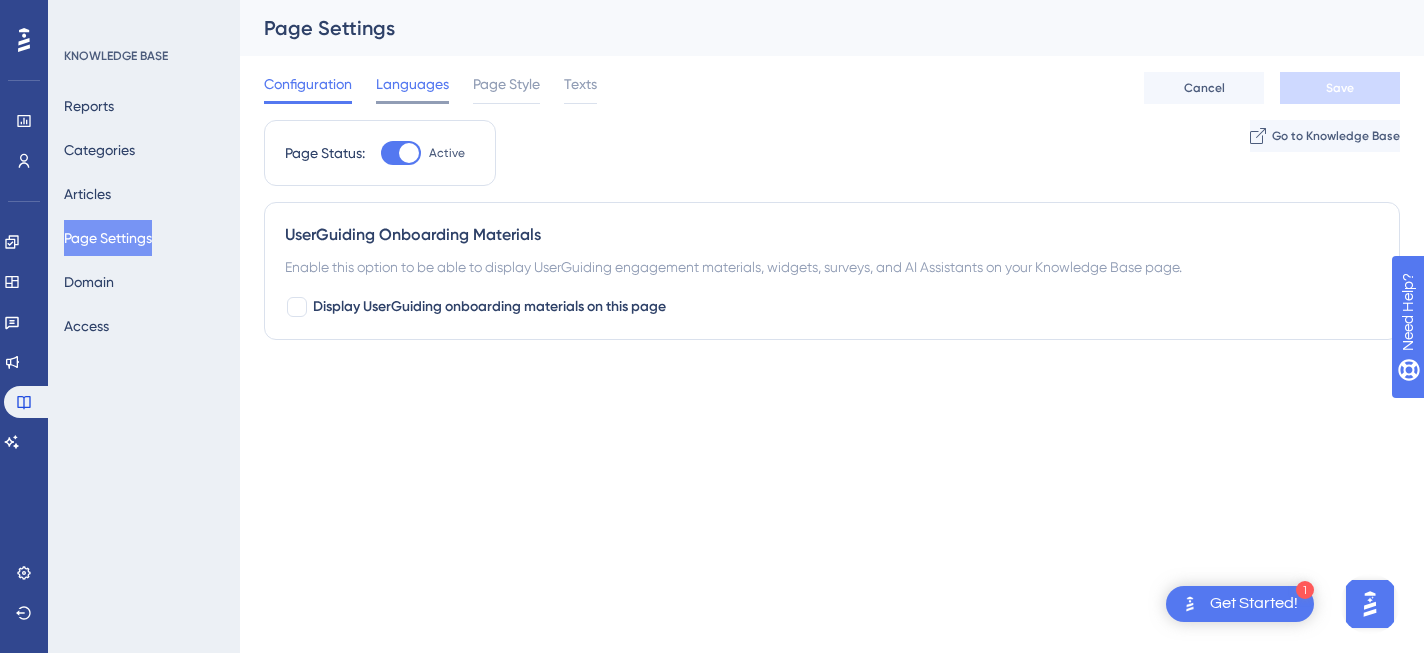 click on "Languages" at bounding box center [412, 84] 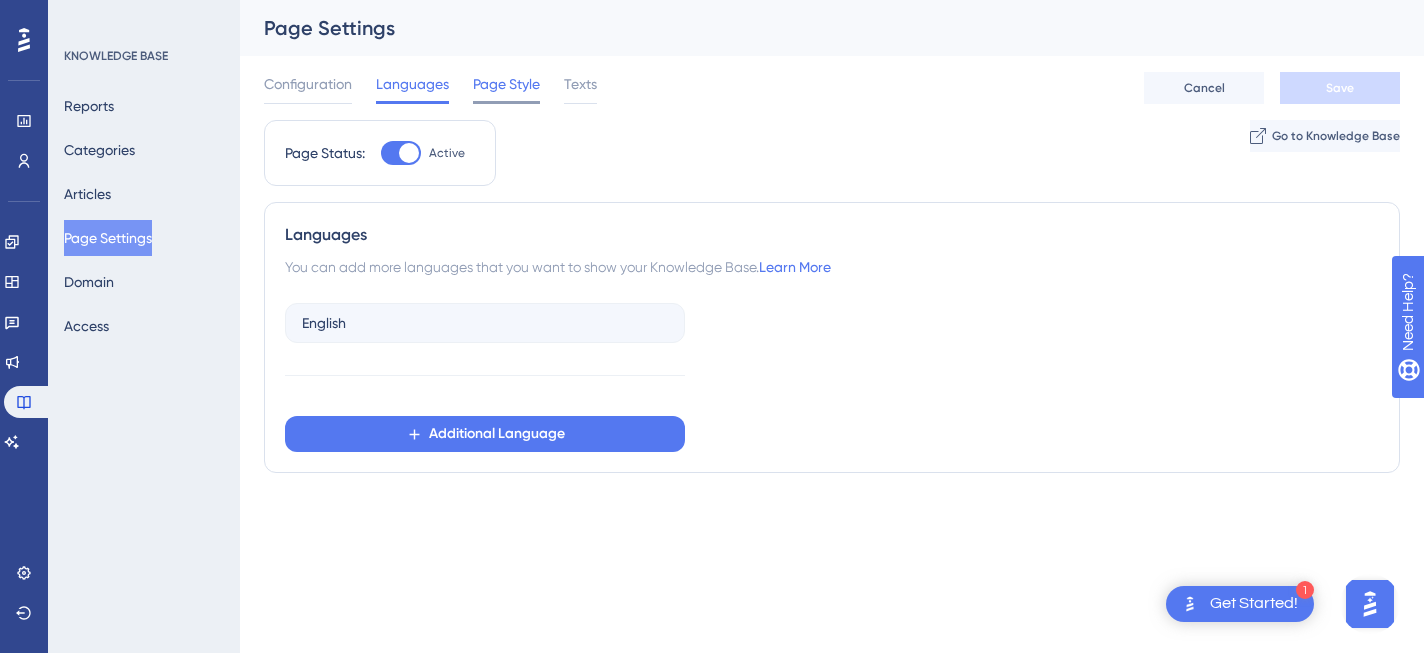 click on "Page Style" at bounding box center [506, 84] 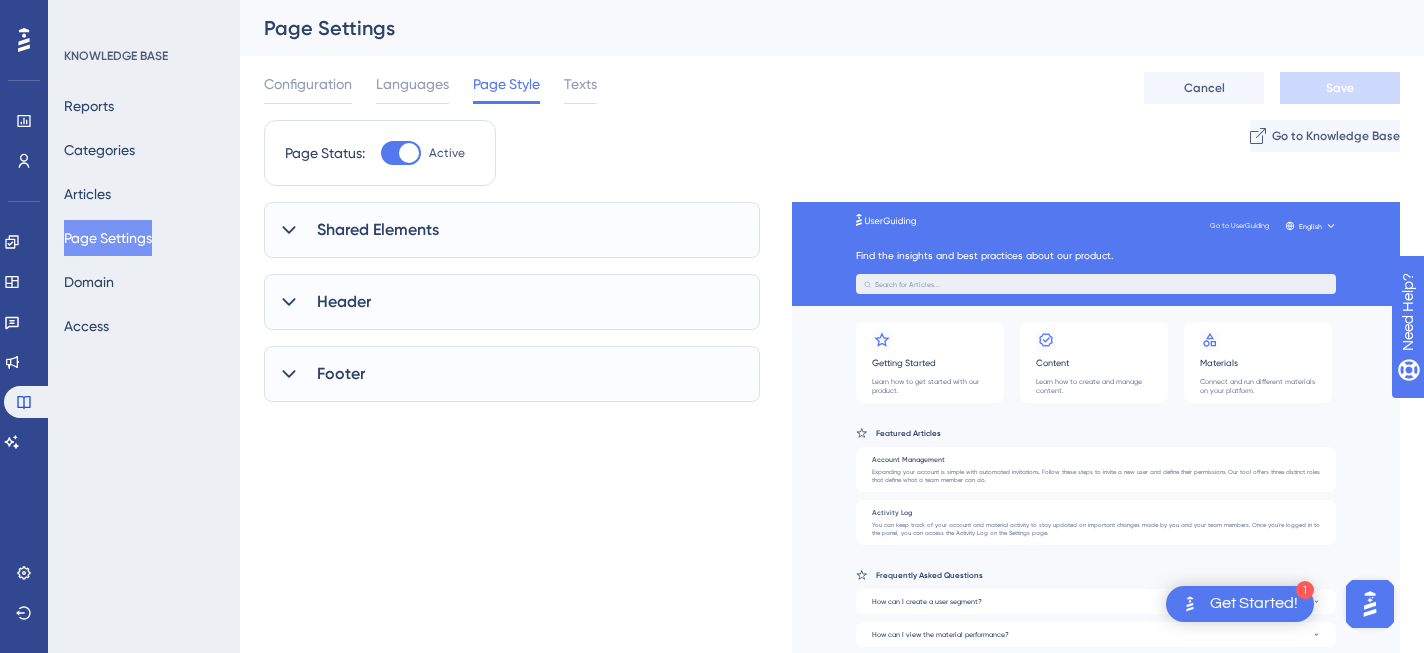 scroll, scrollTop: 13, scrollLeft: 0, axis: vertical 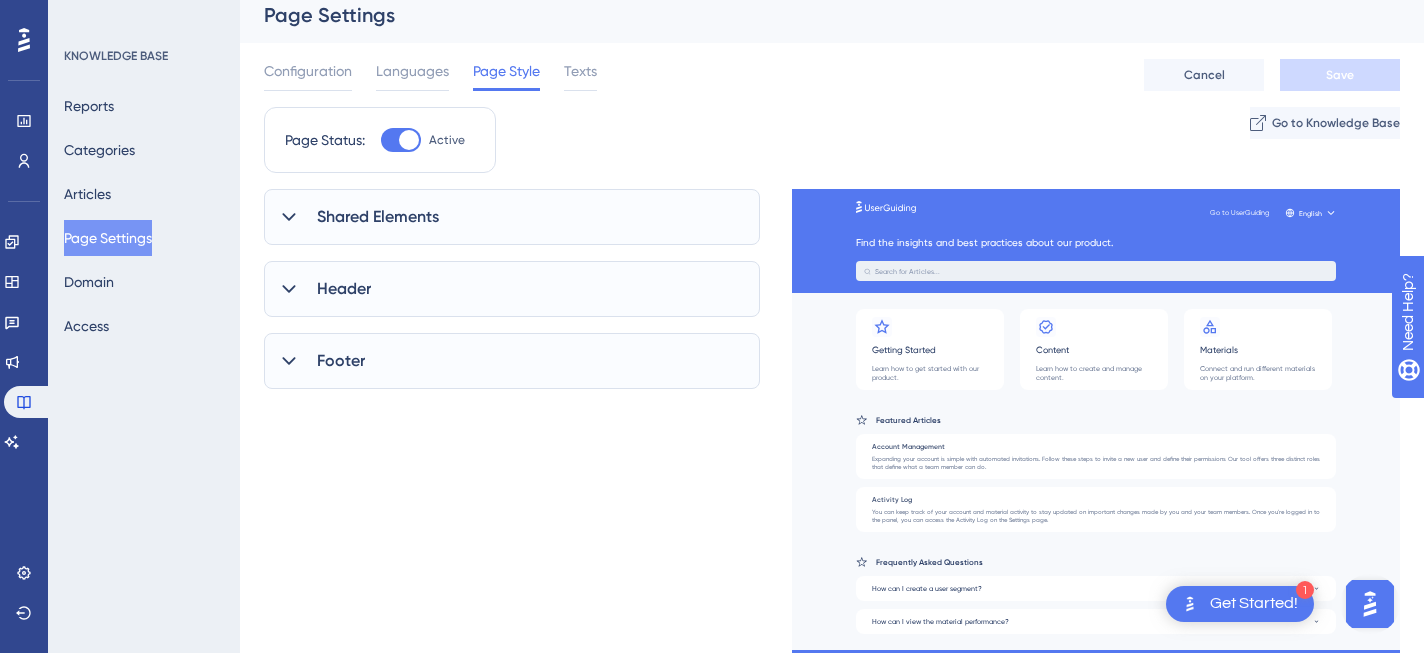 click on "Shared Elements" at bounding box center [378, 217] 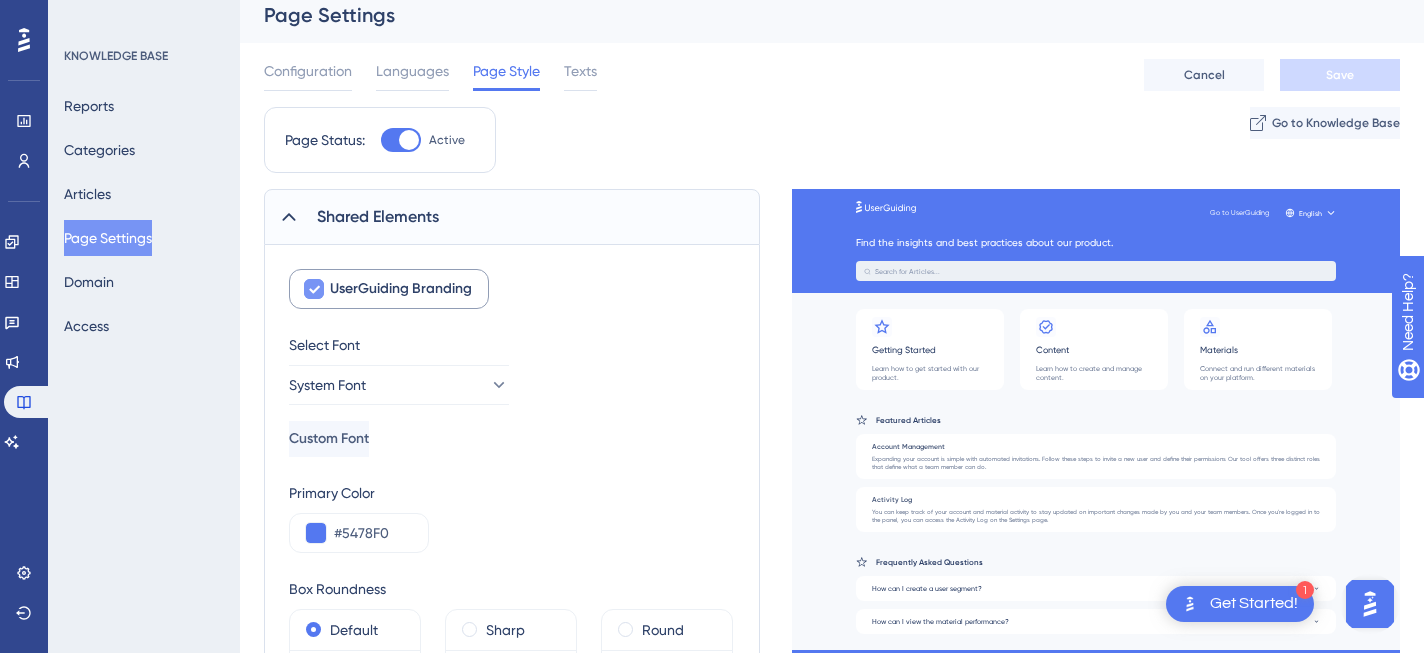 click on "UserGuiding Branding" at bounding box center [401, 289] 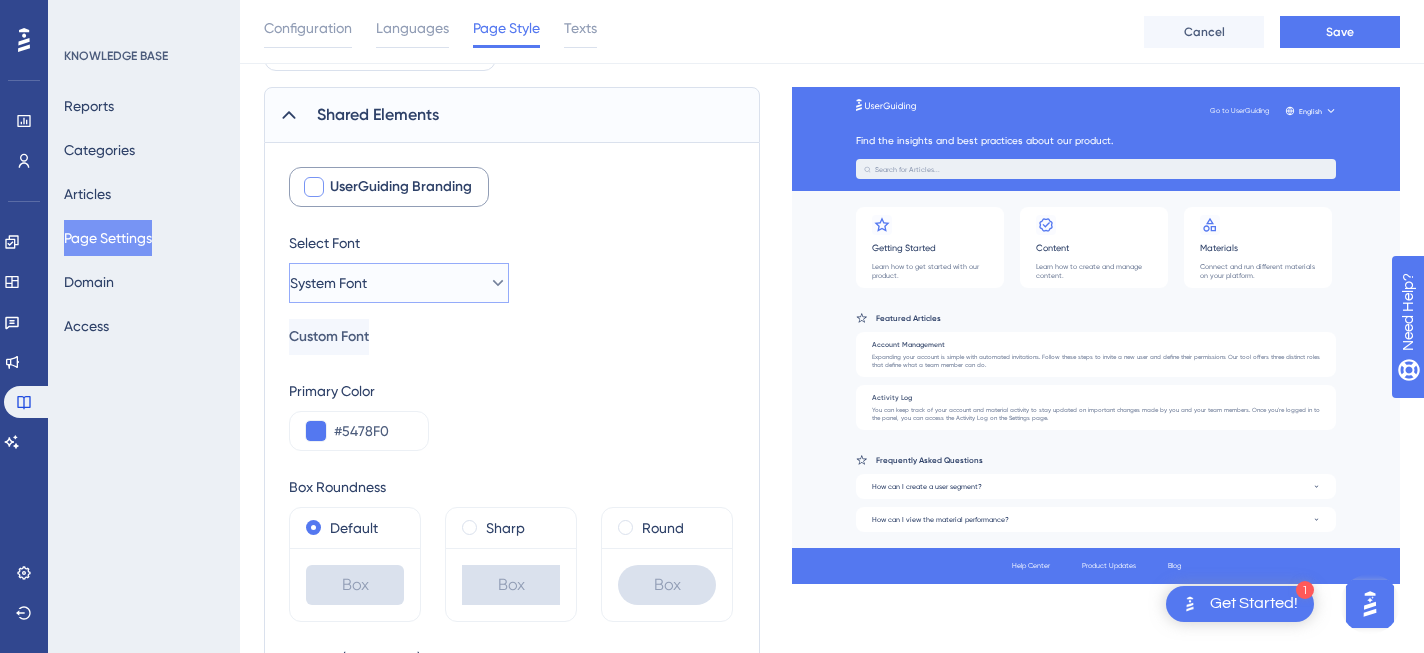 click on "System Font" at bounding box center [328, 283] 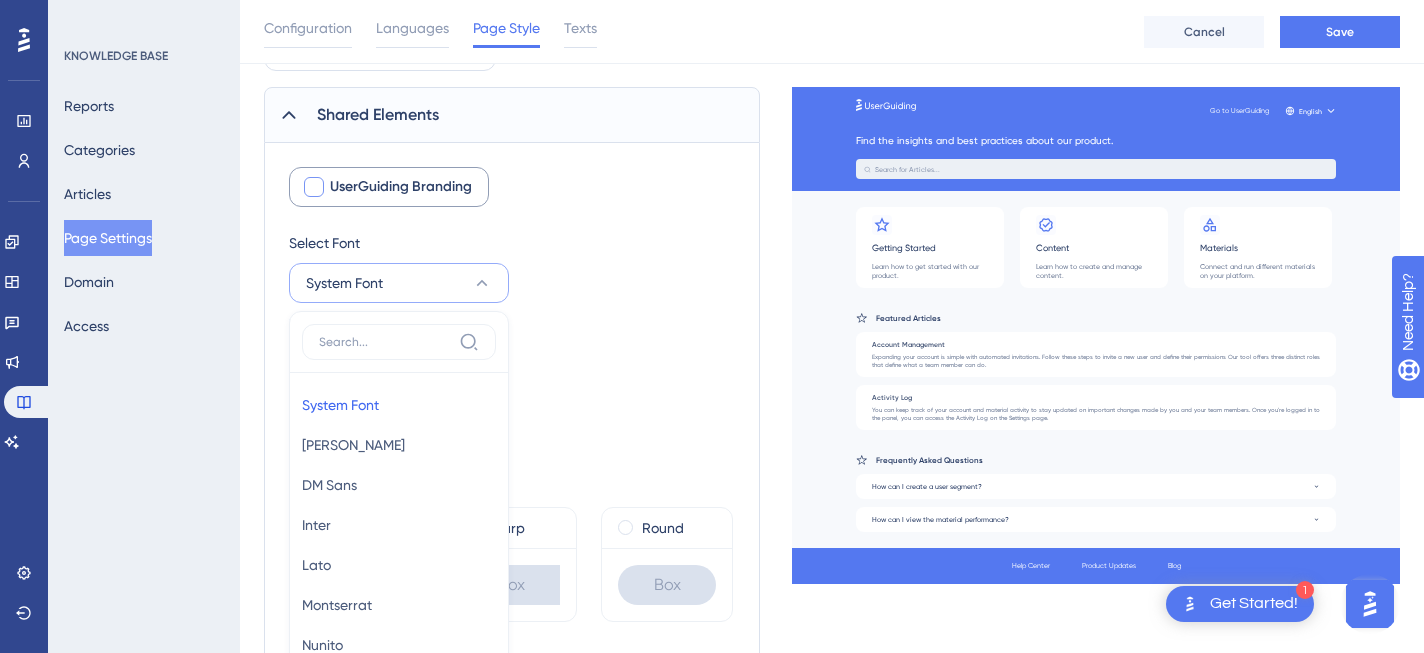 scroll, scrollTop: 308, scrollLeft: 0, axis: vertical 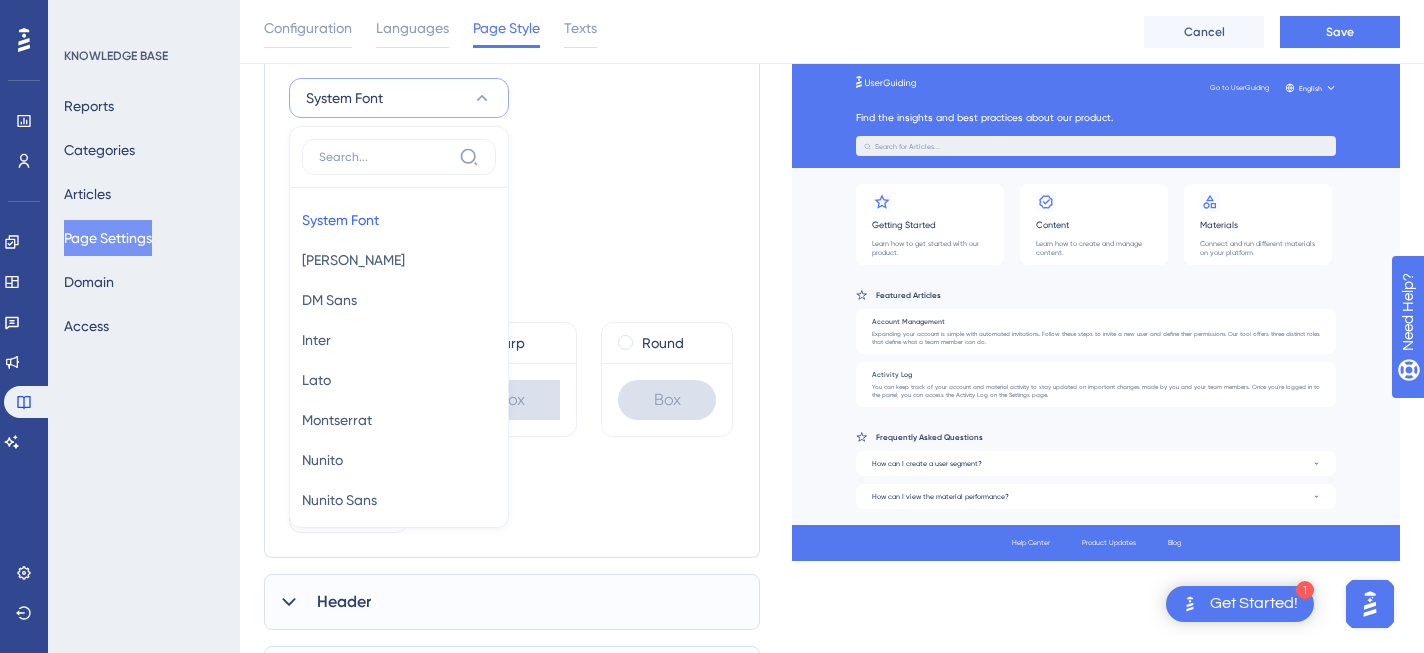 click on "Select Font System Font System Font System Font Barlow Barlow DM Sans DM Sans Inter Inter Lato Lato Montserrat Montserrat Nunito Nunito Nunito Sans Nunito Sans Open Sans Open Sans Poppins Poppins Quicksand Quicksand Raleway Raleway Roboto Roboto Rubik Rubik Source Sans Pro Source Sans Pro Custom Font" at bounding box center (512, 108) 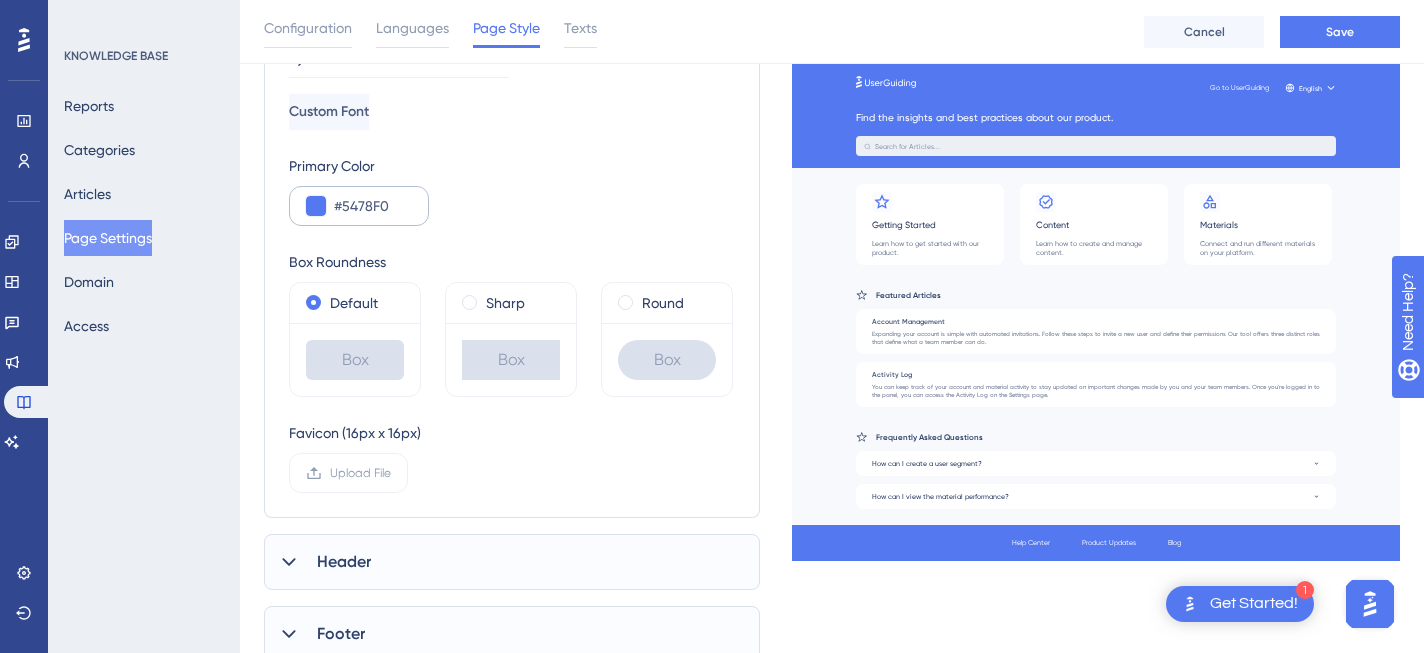 scroll, scrollTop: 421, scrollLeft: 0, axis: vertical 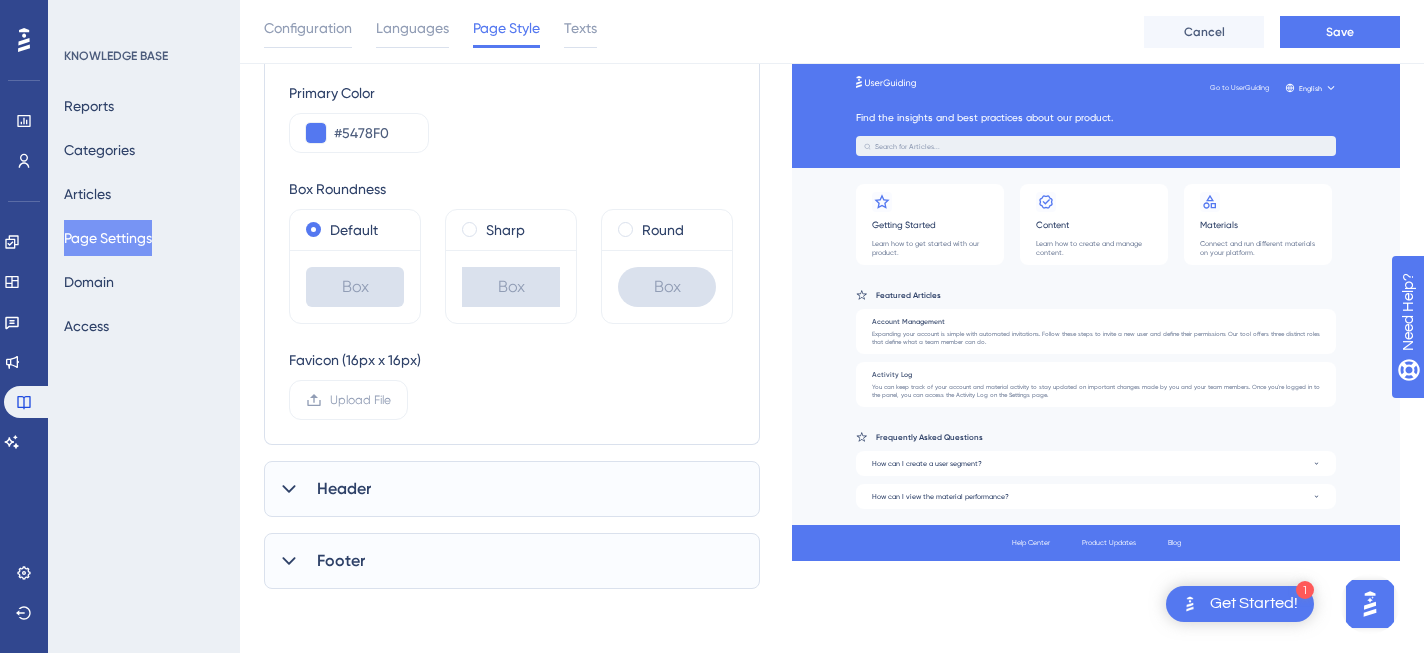 click on "Header" at bounding box center [512, 489] 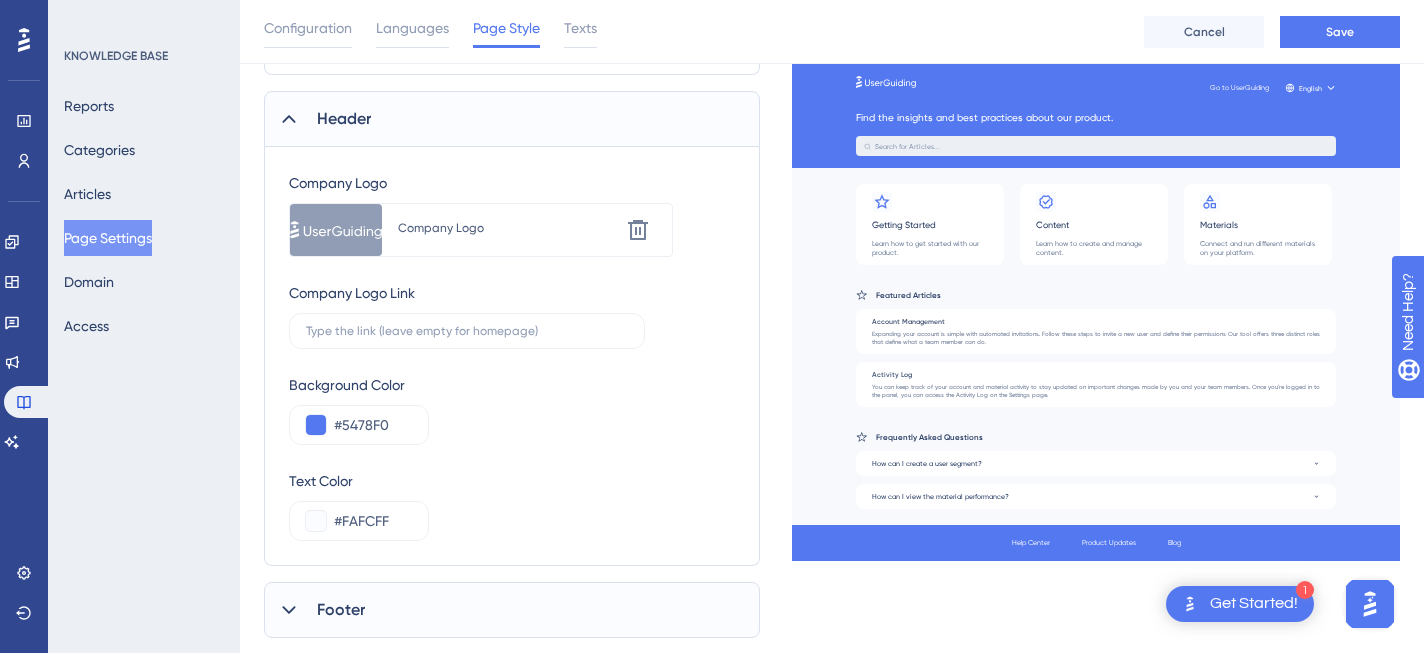 scroll, scrollTop: 830, scrollLeft: 0, axis: vertical 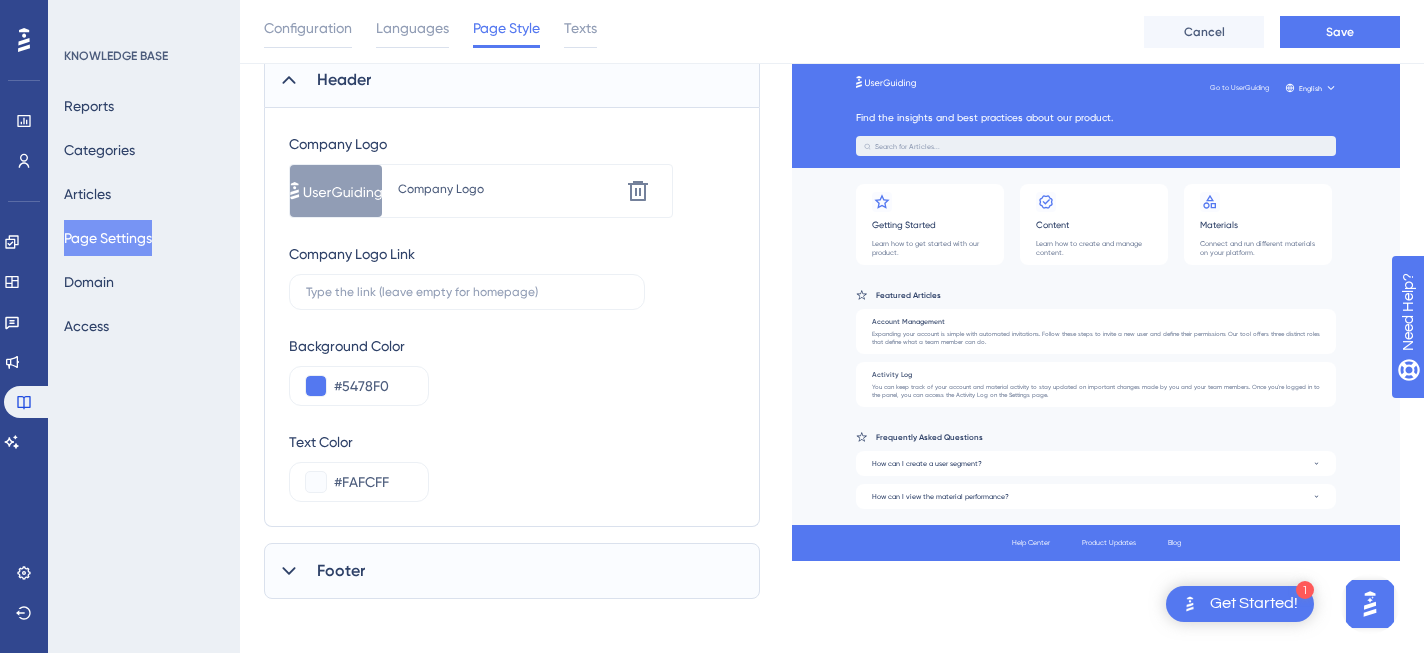click on "Company Logo" at bounding box center [508, 189] 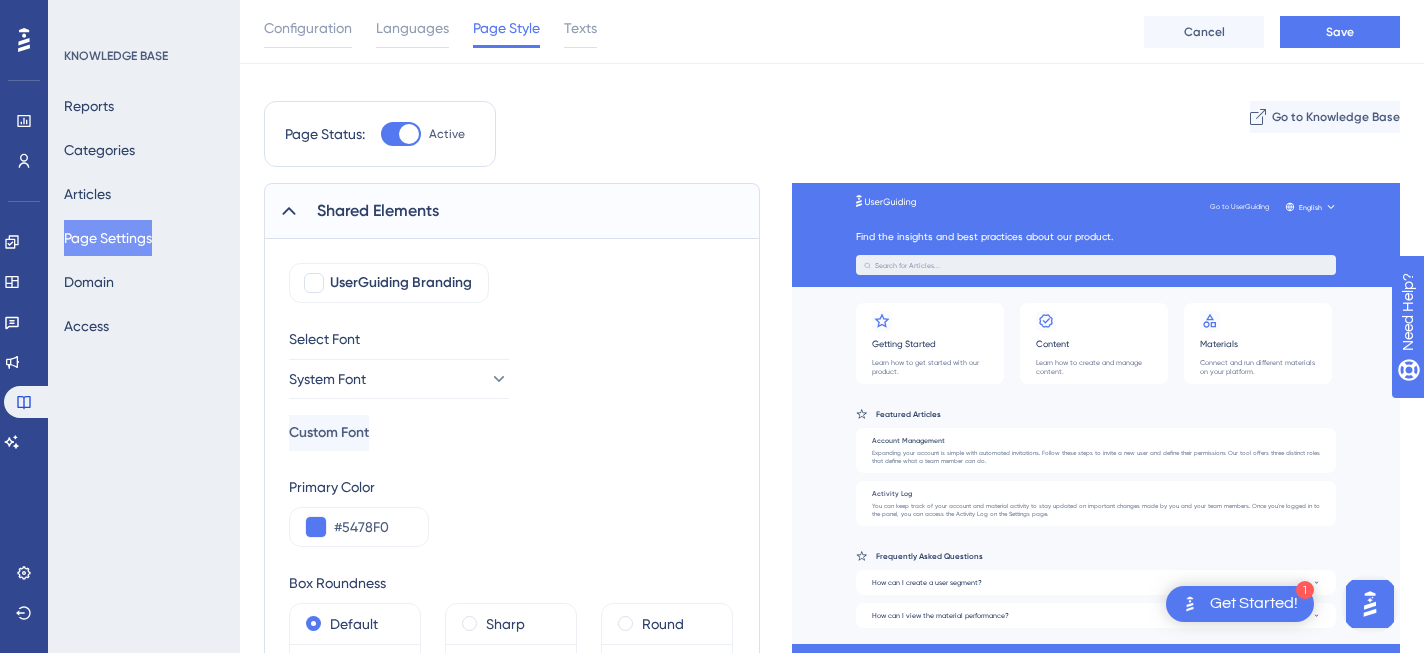 scroll, scrollTop: 0, scrollLeft: 0, axis: both 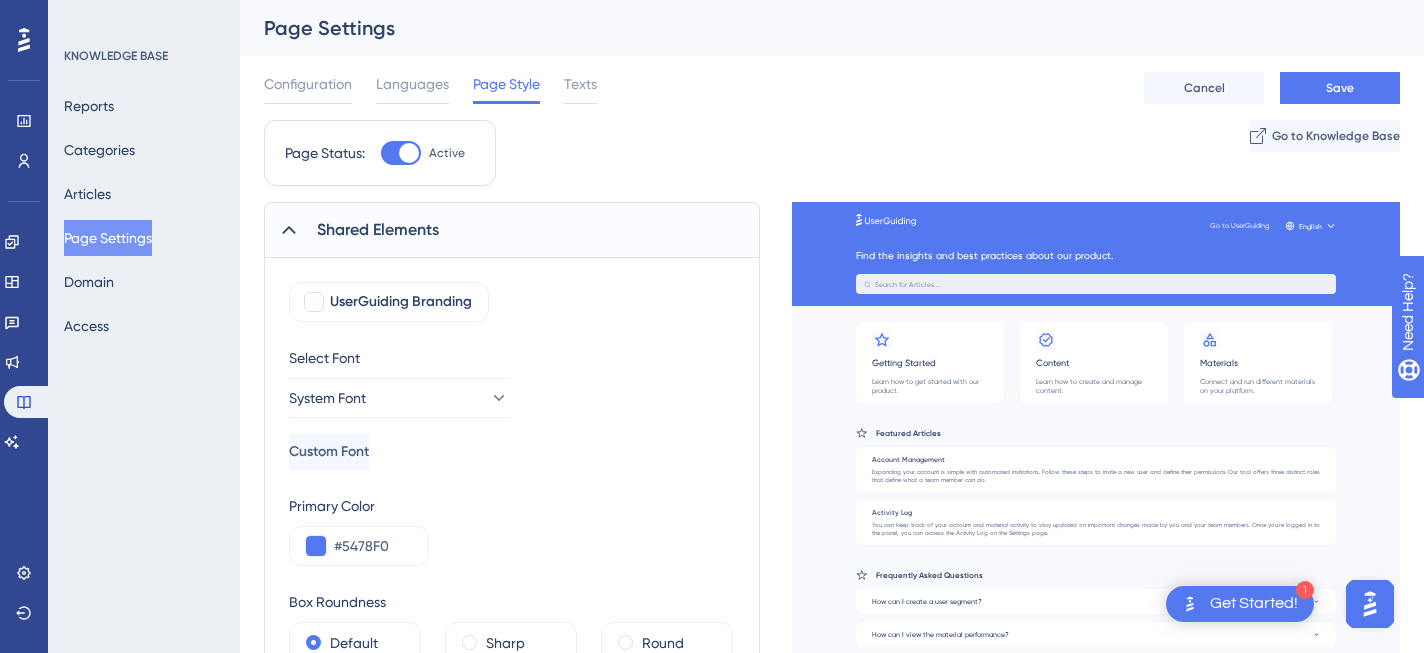 click at bounding box center [289, 230] 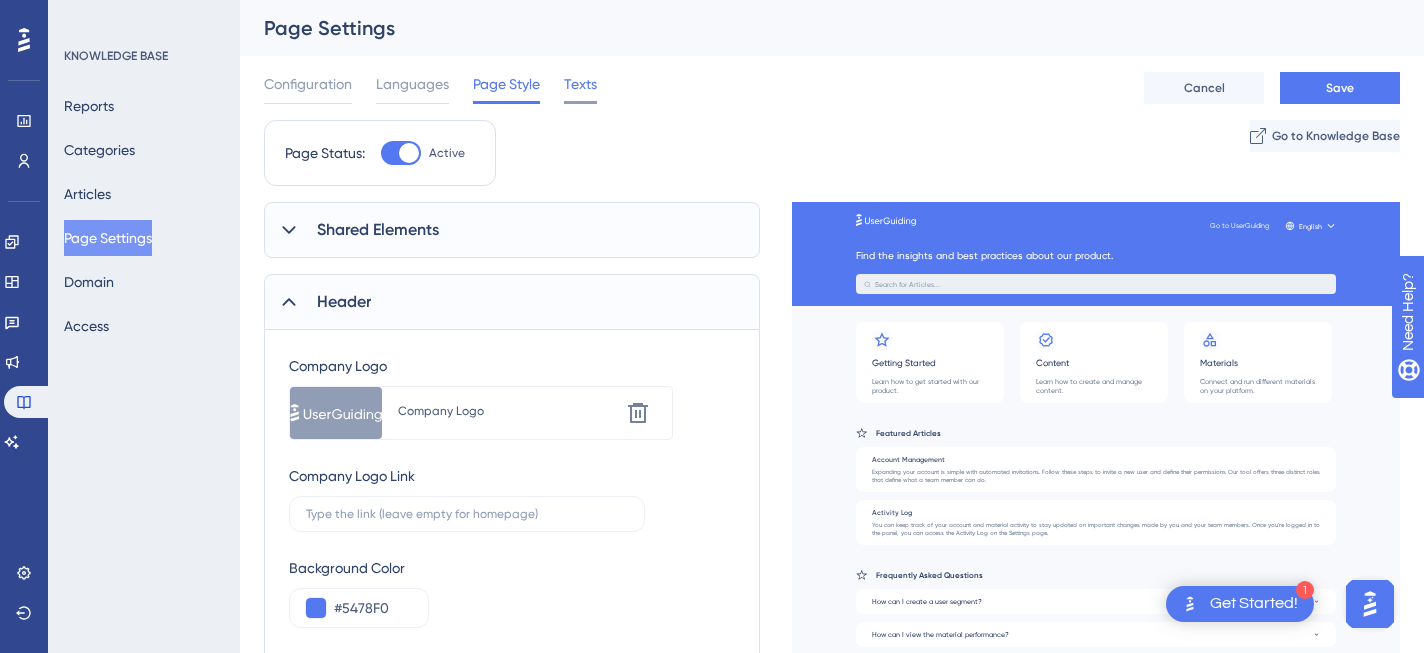 click on "Texts" at bounding box center [580, 84] 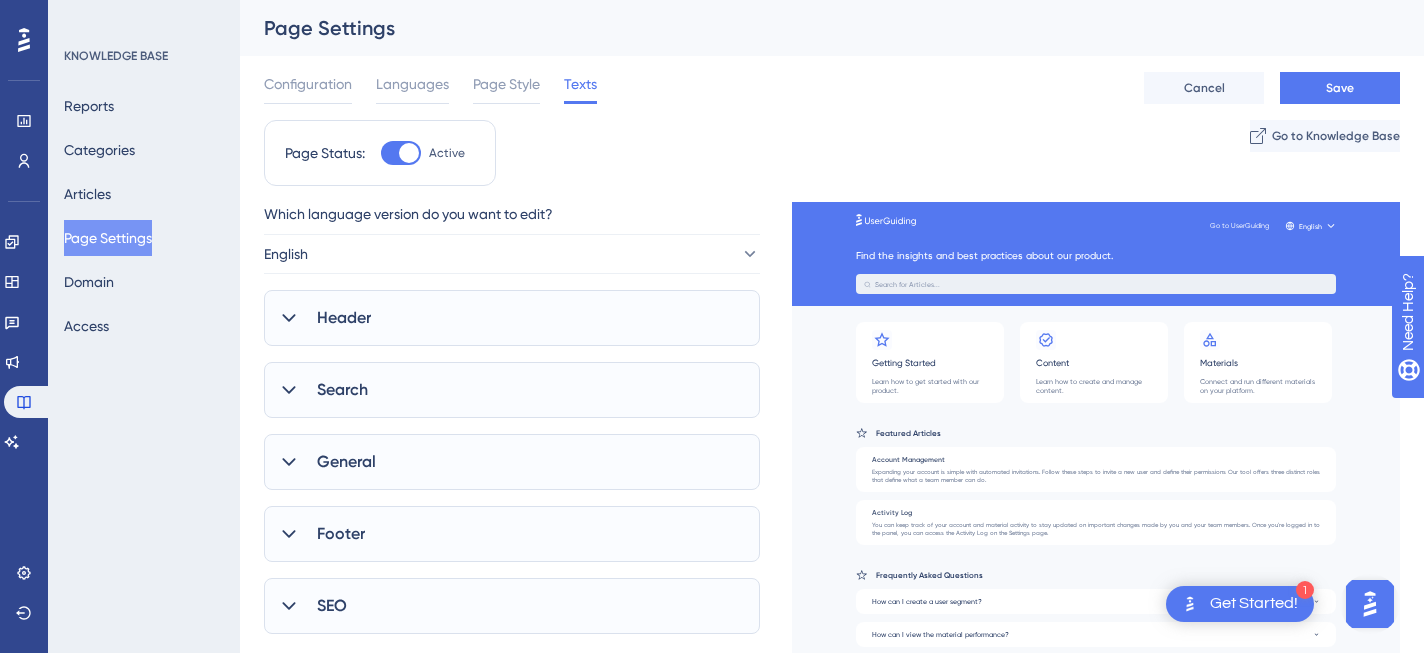 click on "Header" at bounding box center (512, 318) 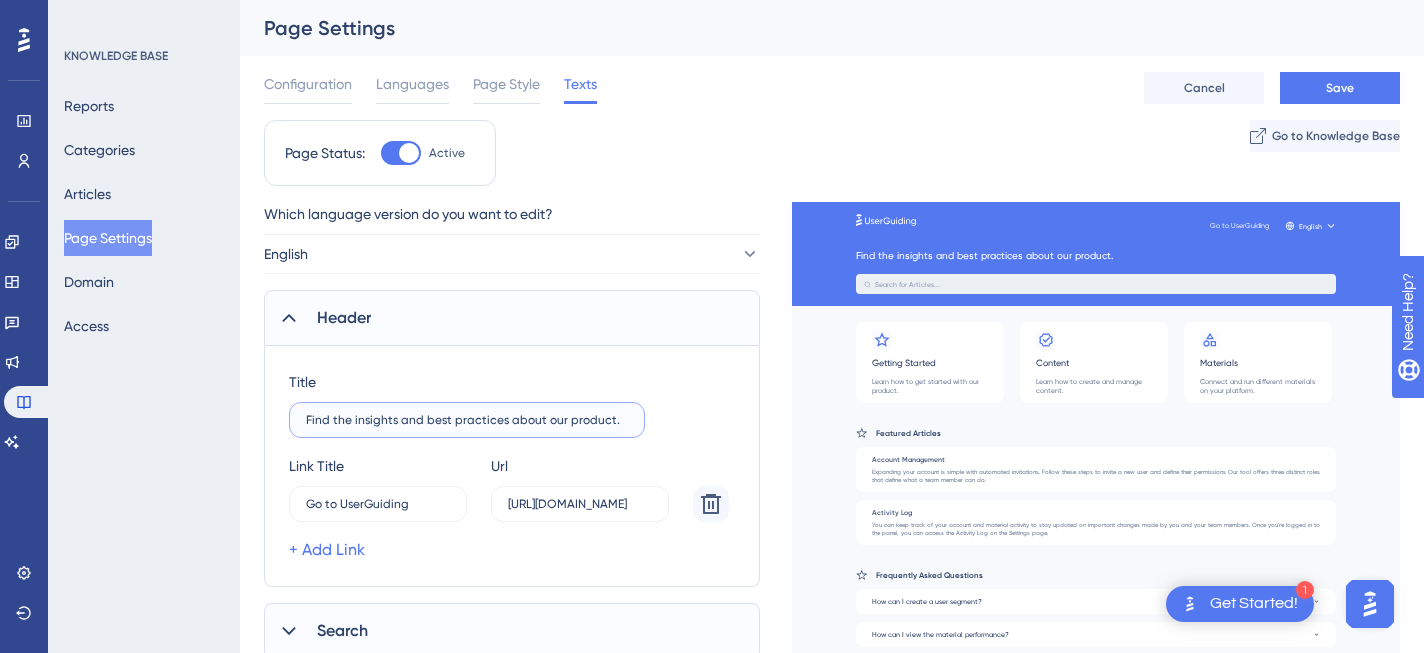 click on "Find the insights and best practices about our product." at bounding box center (467, 420) 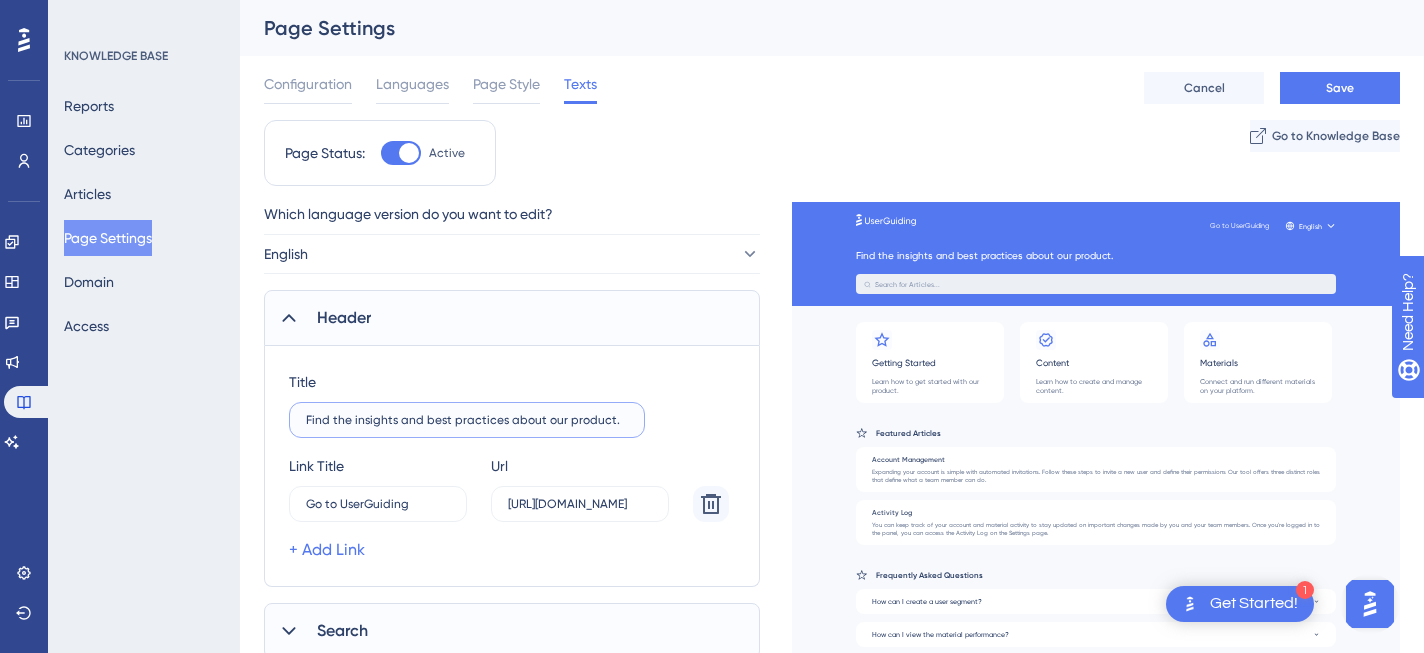click on "Find the insights and best practices about our product." at bounding box center (467, 420) 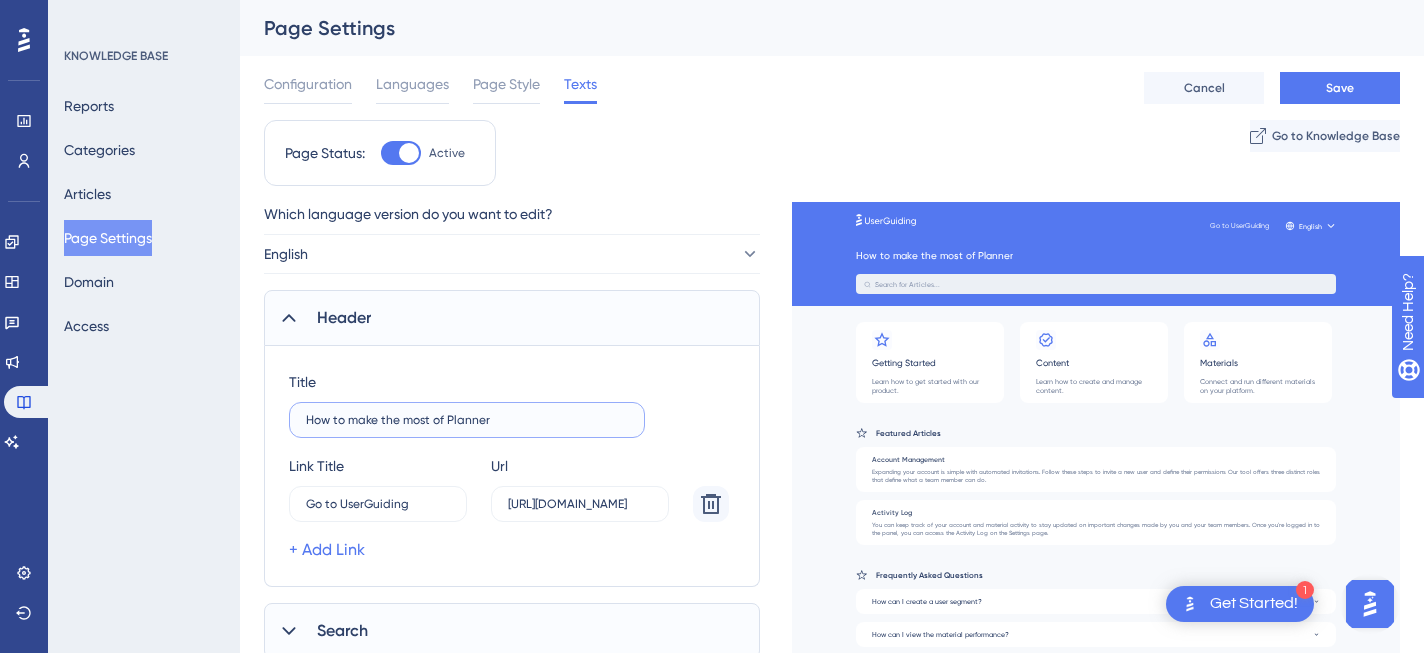 drag, startPoint x: 358, startPoint y: 422, endPoint x: 271, endPoint y: 410, distance: 87.823685 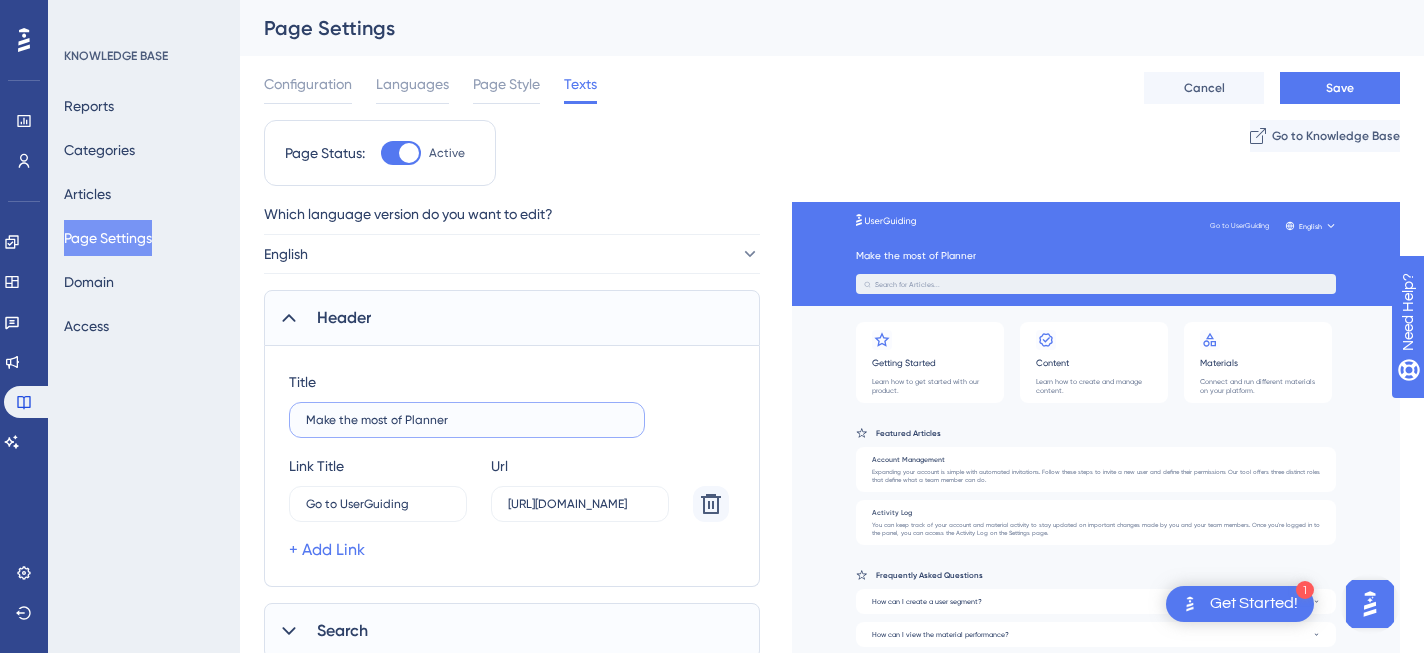 click on "Make the most of Planner" at bounding box center [467, 420] 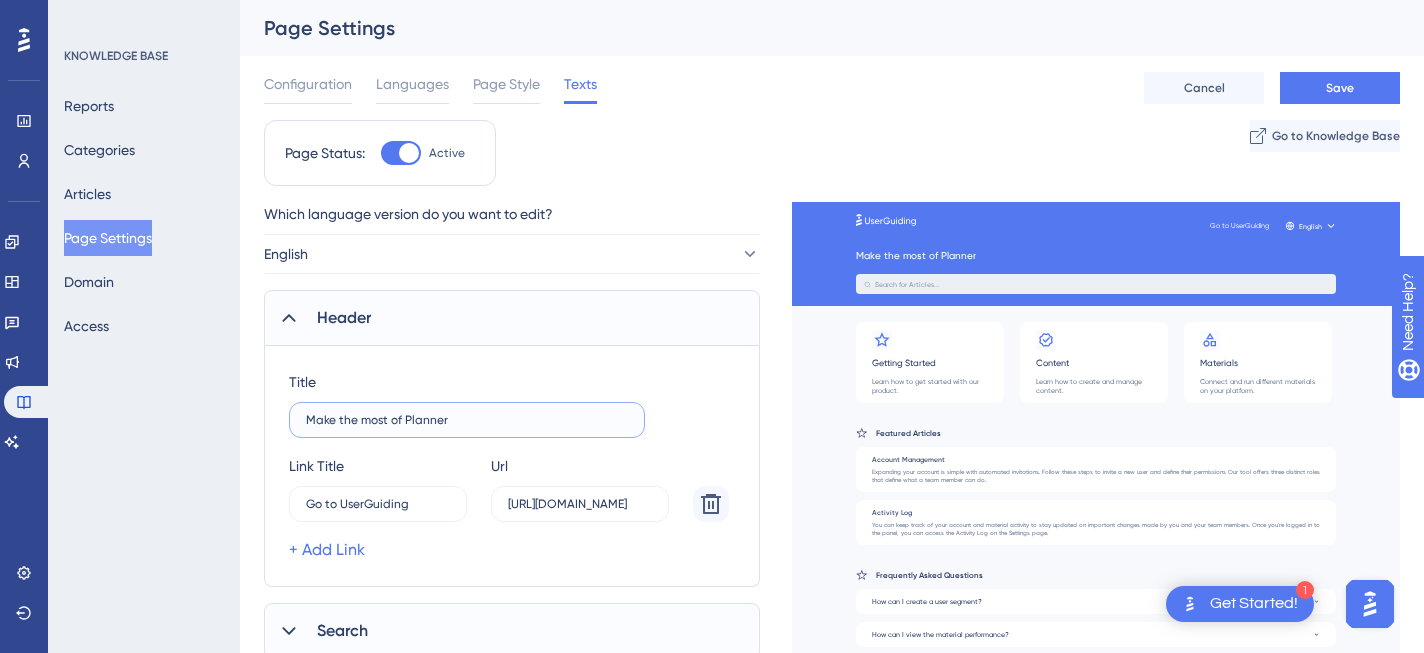 click on "Make the most of Planner" at bounding box center [467, 420] 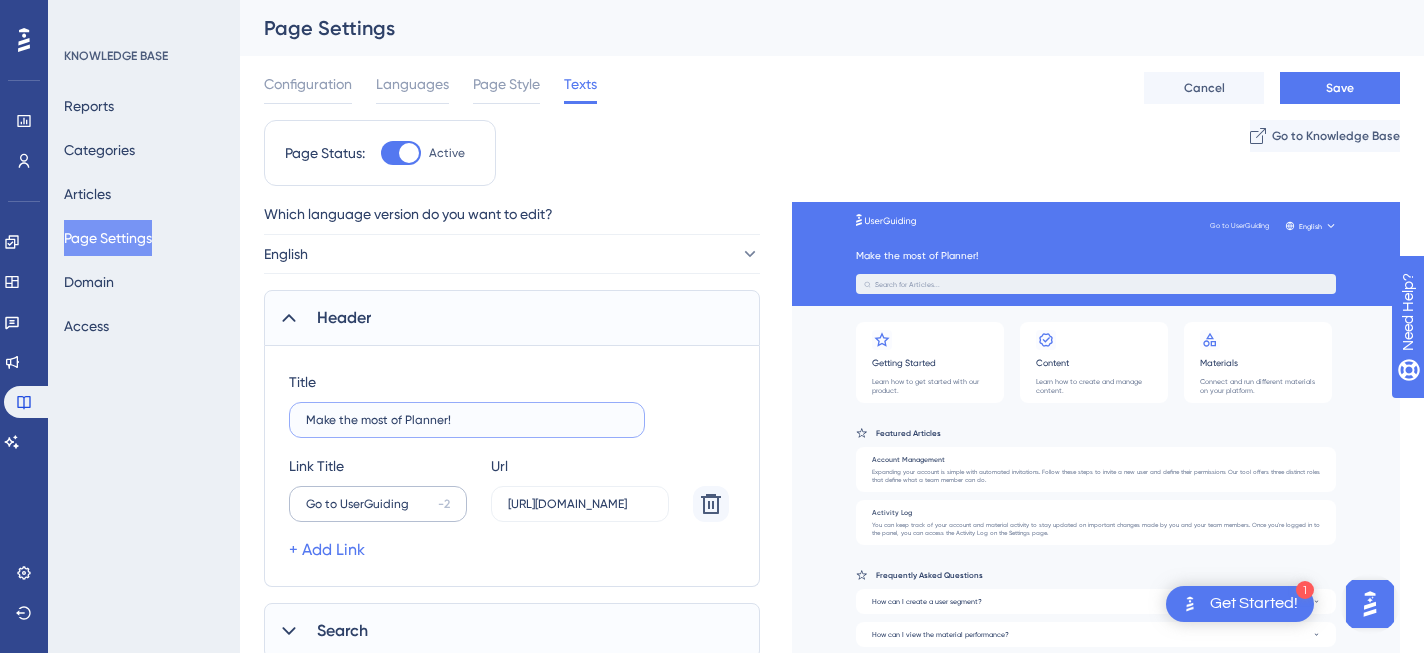 type on "Make the most of Planner!" 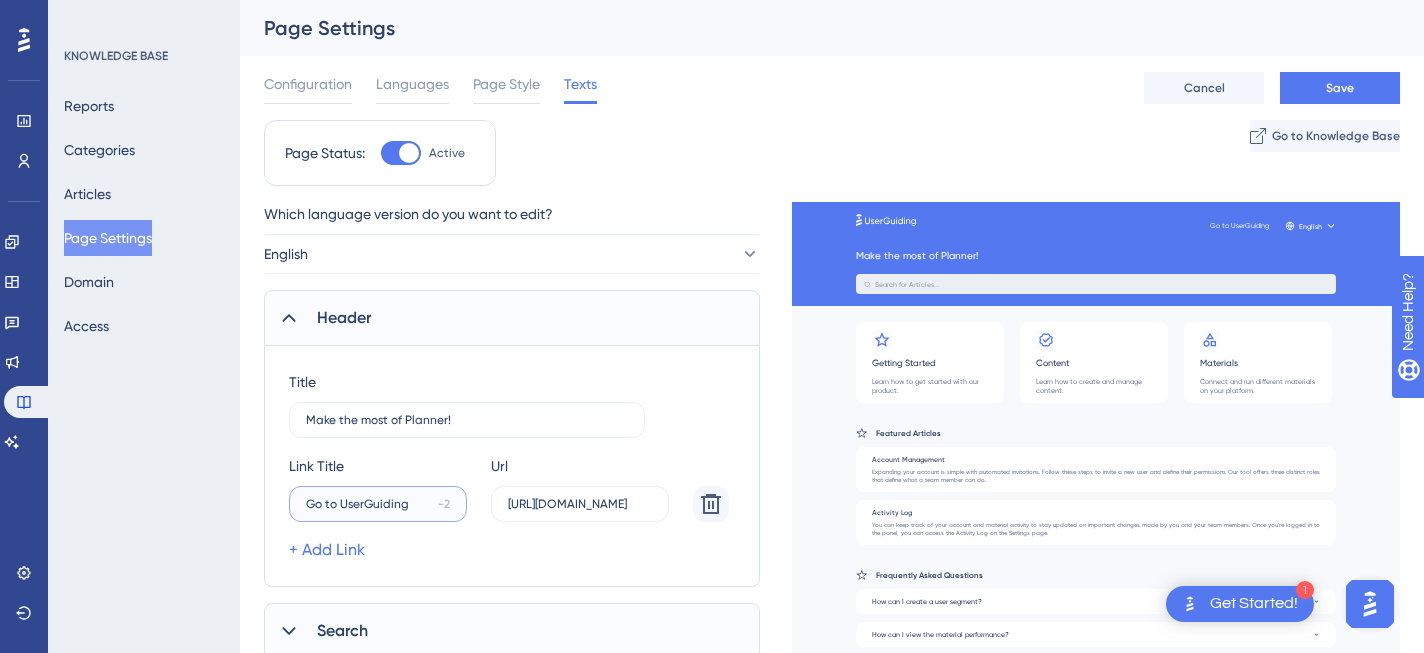 click on "Go to UserGuiding" at bounding box center [368, 504] 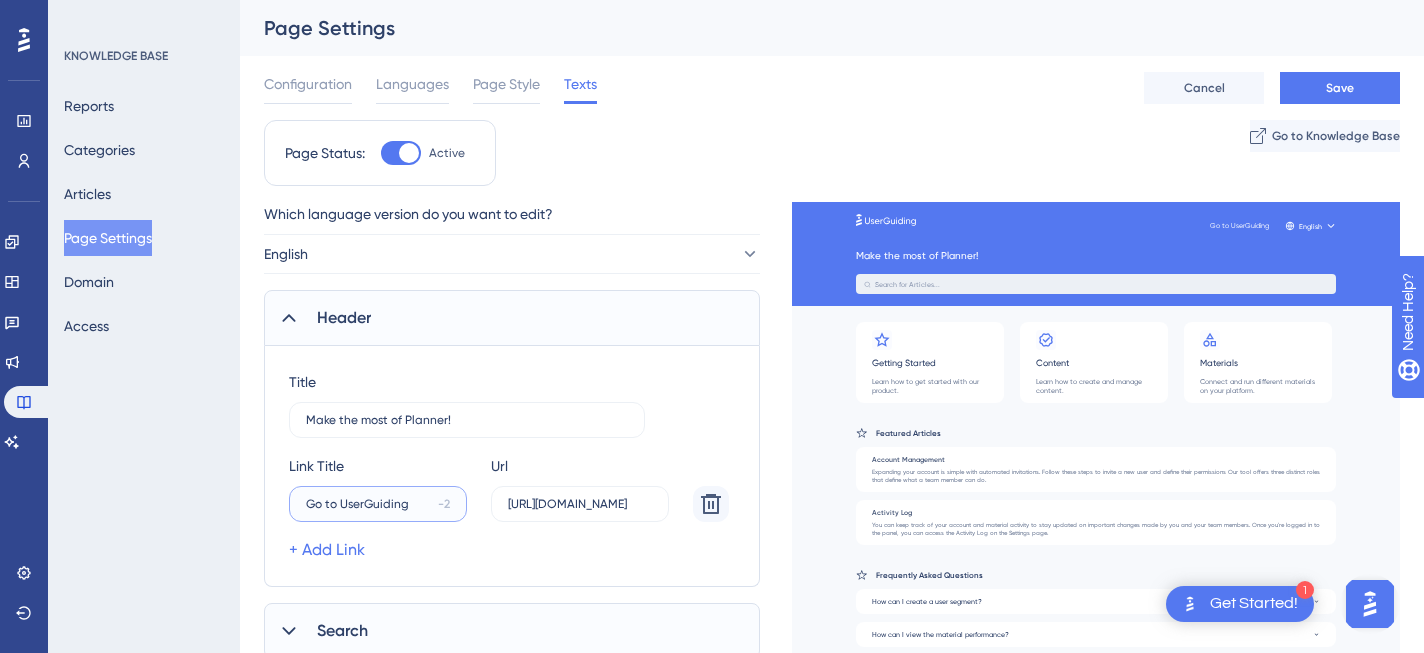 type on "Go to UserGuiding" 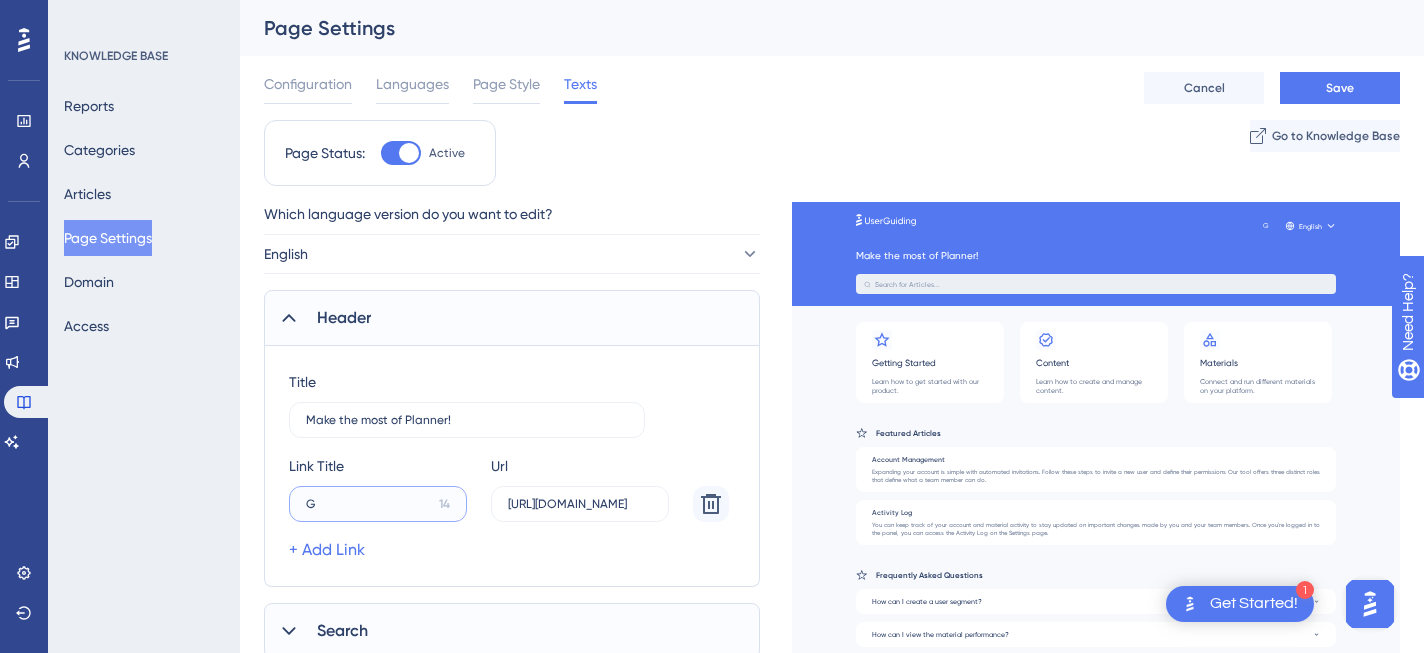 type on "G" 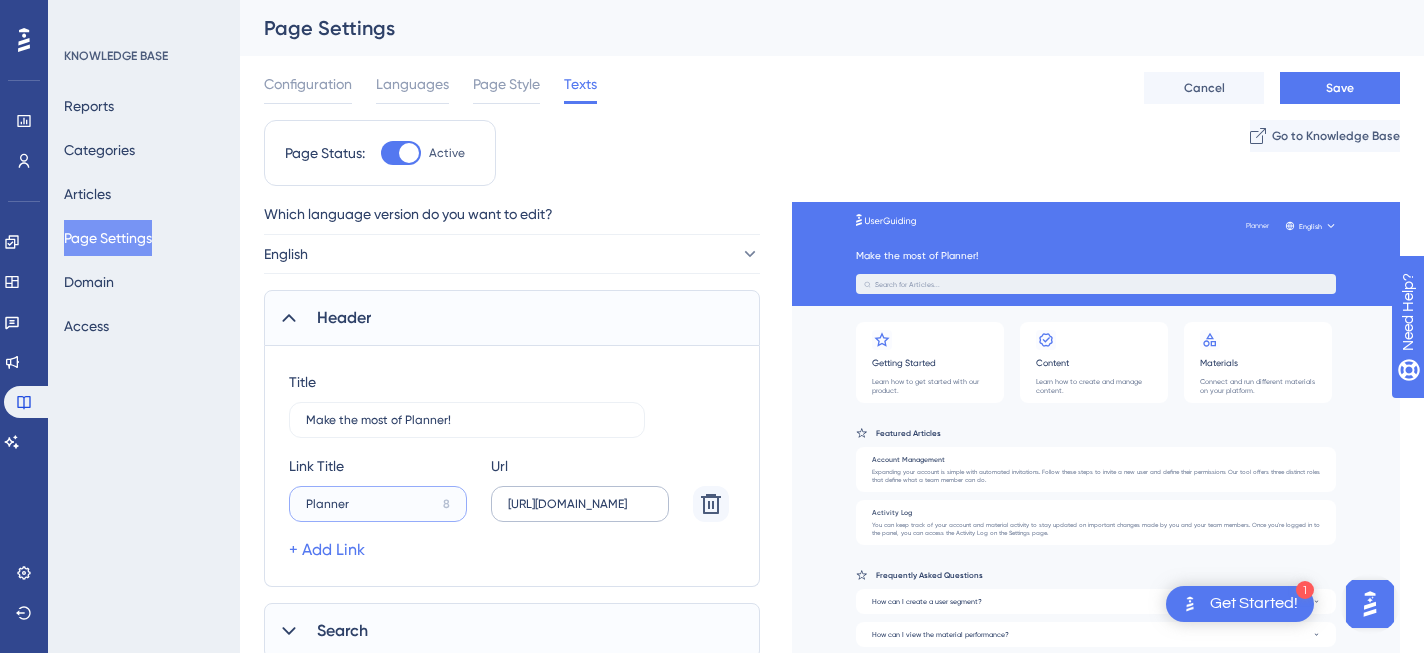type on "Planner" 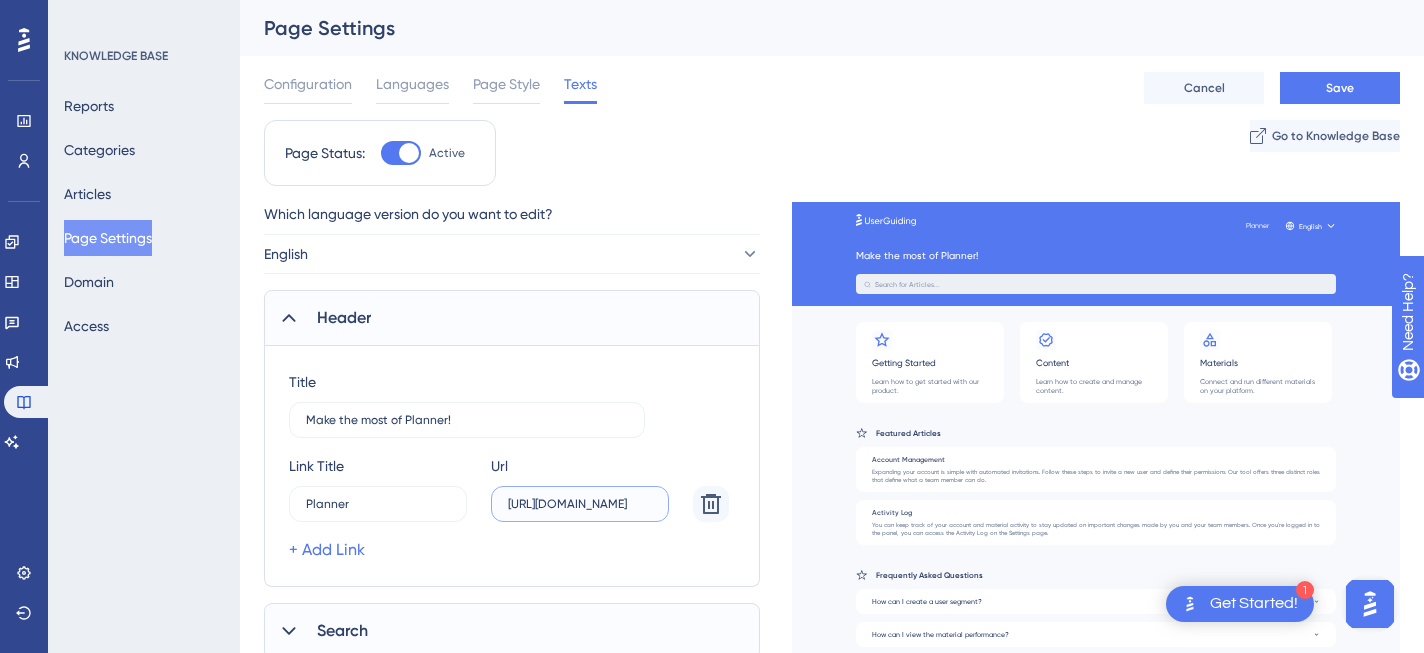 click on "https://userguiding.com/" at bounding box center (580, 504) 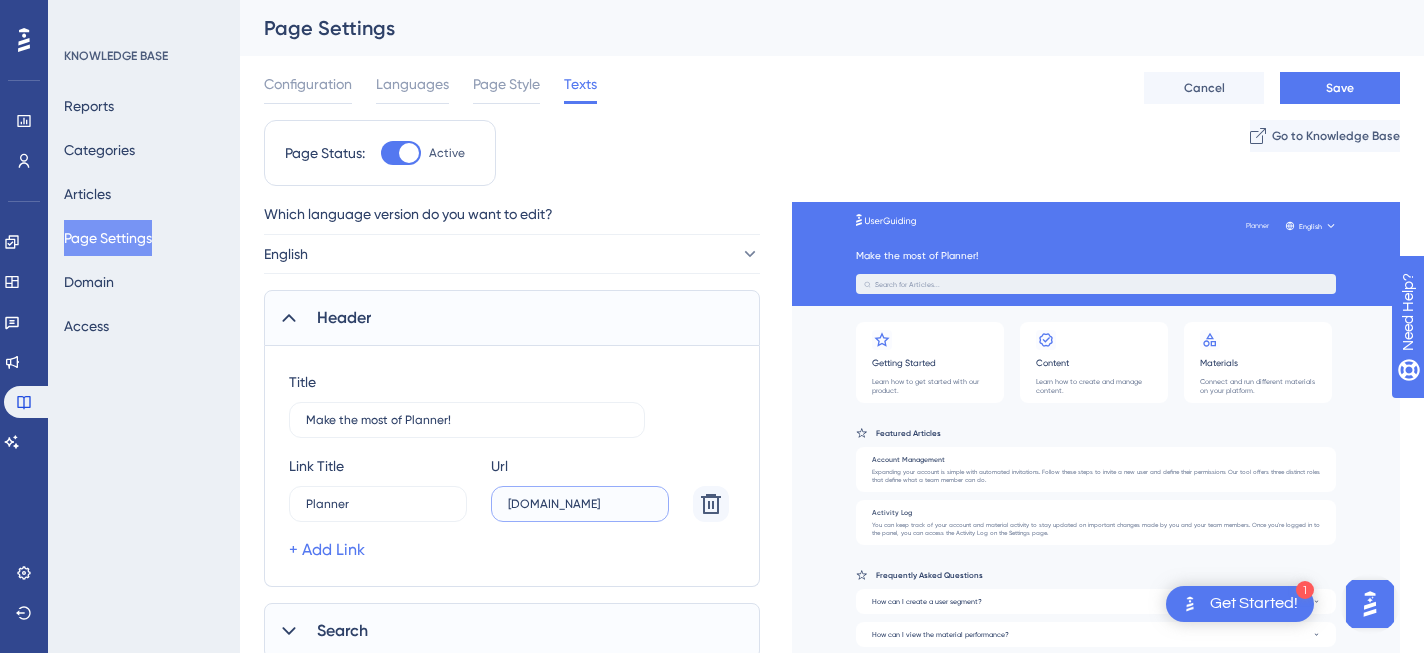 click on "planner.suvera.com" at bounding box center [580, 504] 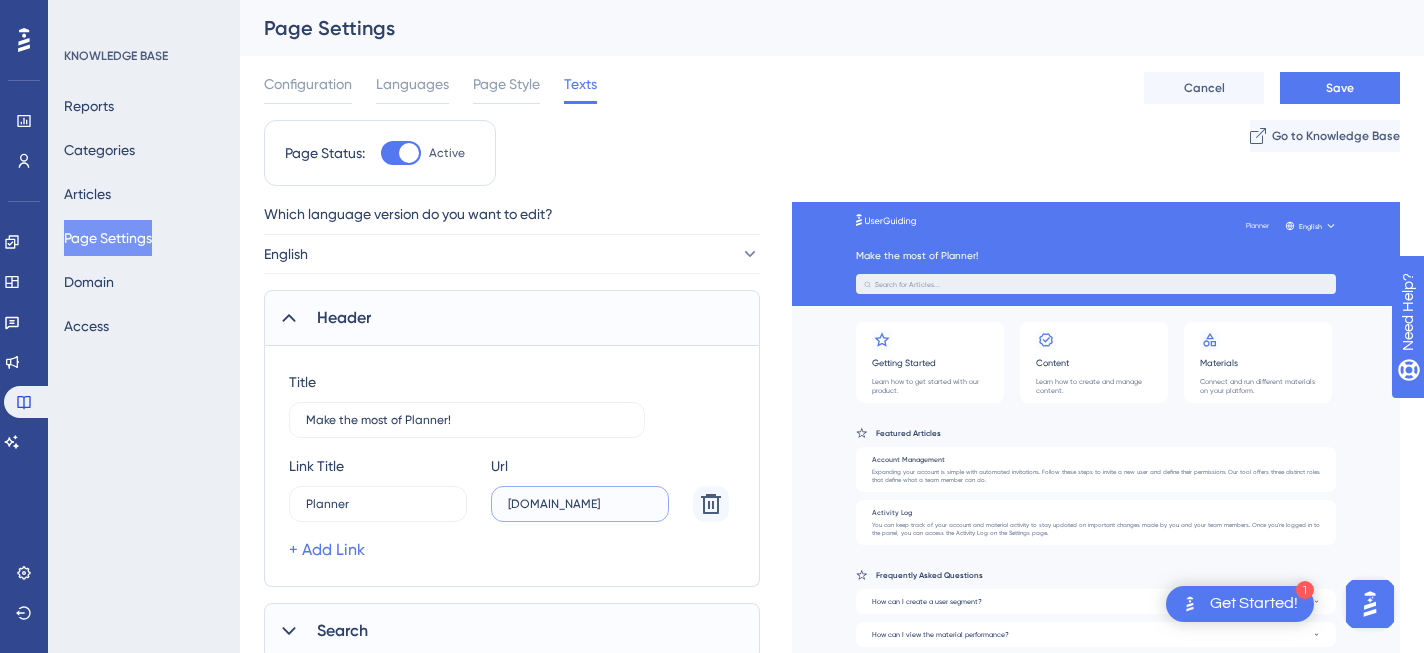 click on "planner.suvera.com" at bounding box center (580, 504) 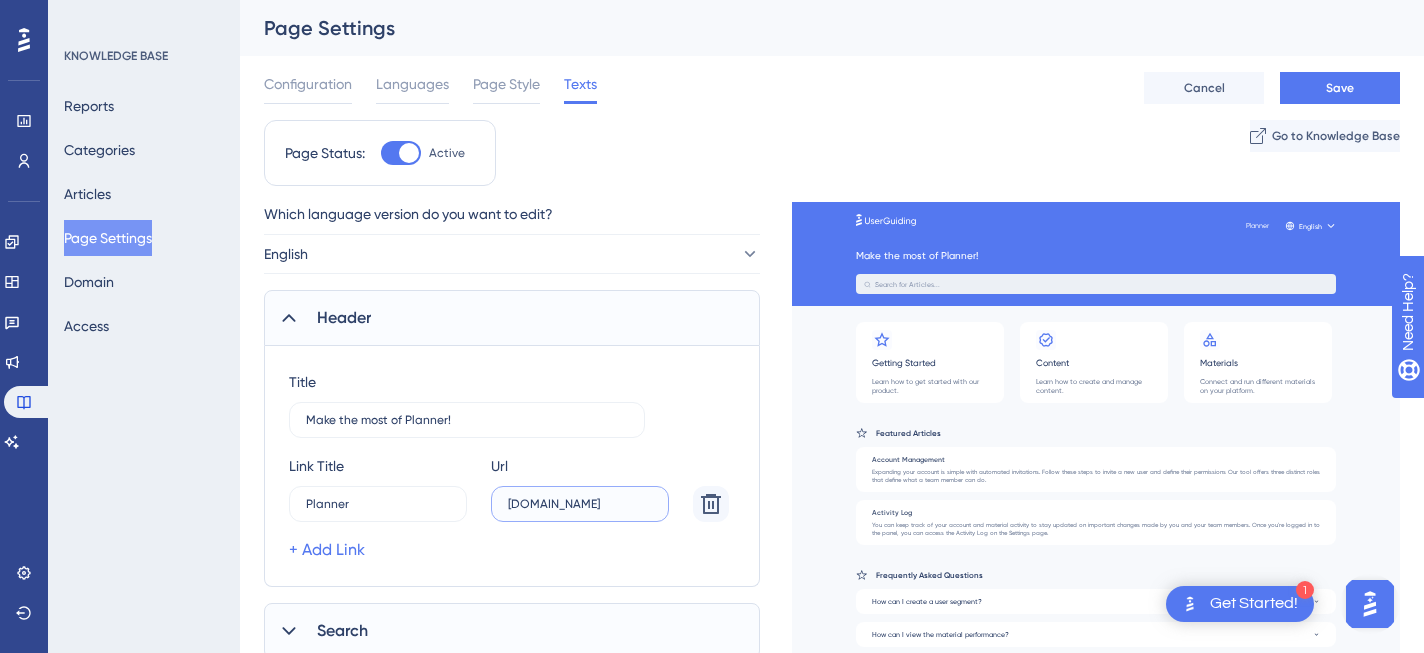 type on "planner.suvera.com" 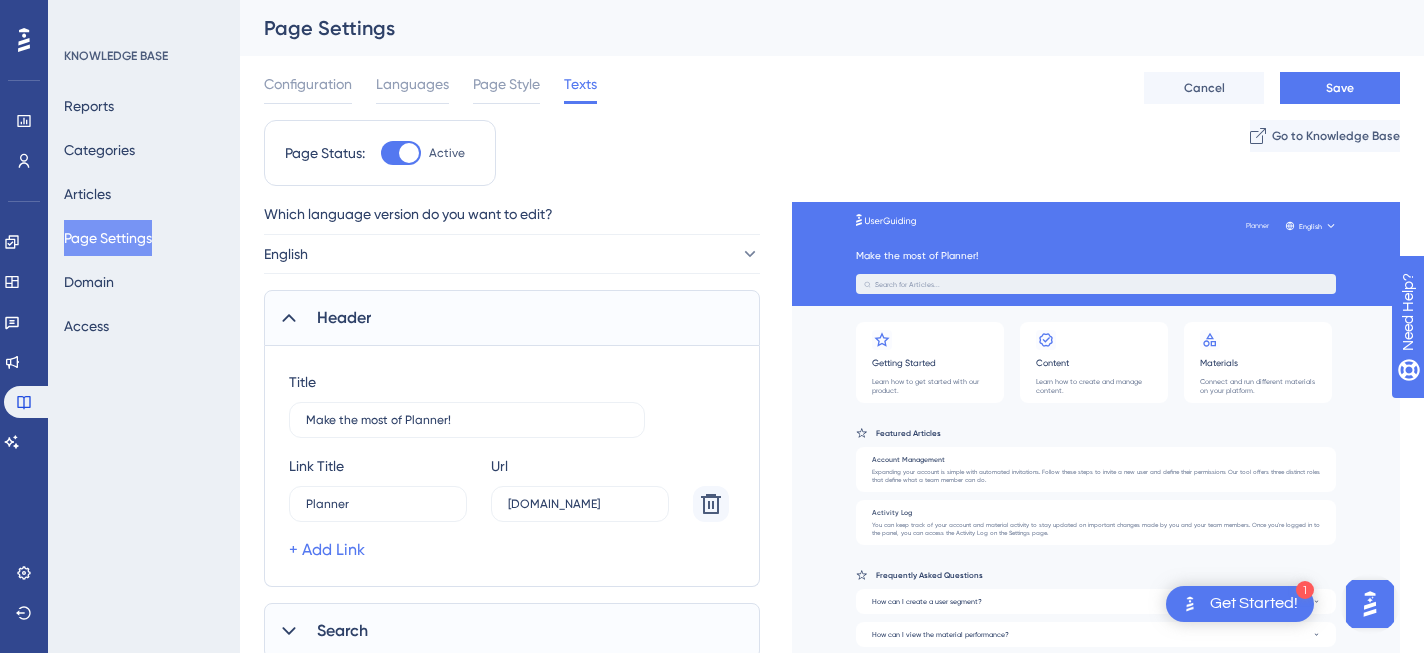 click on "Link Title Planner 8 Url planner.suvera.com + Add Link" at bounding box center (509, 508) 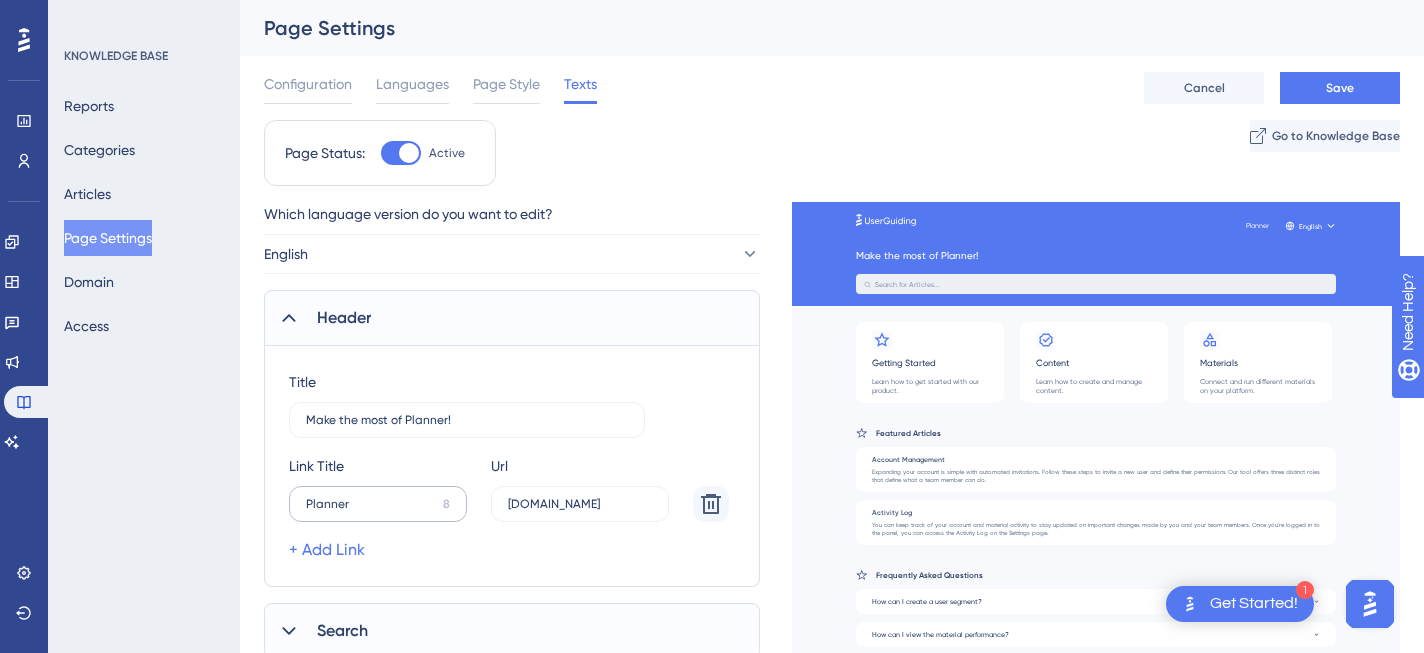 click on "Planner 8" at bounding box center [378, 504] 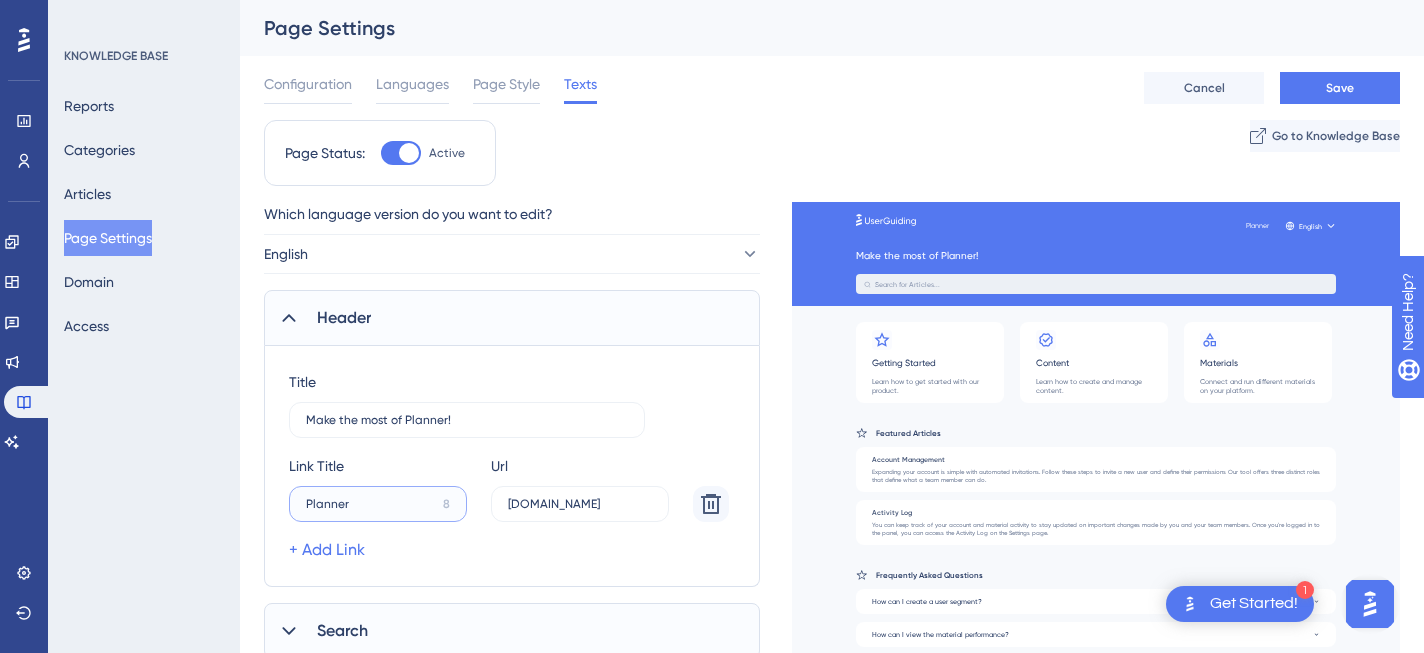 click on "Planner" at bounding box center [370, 504] 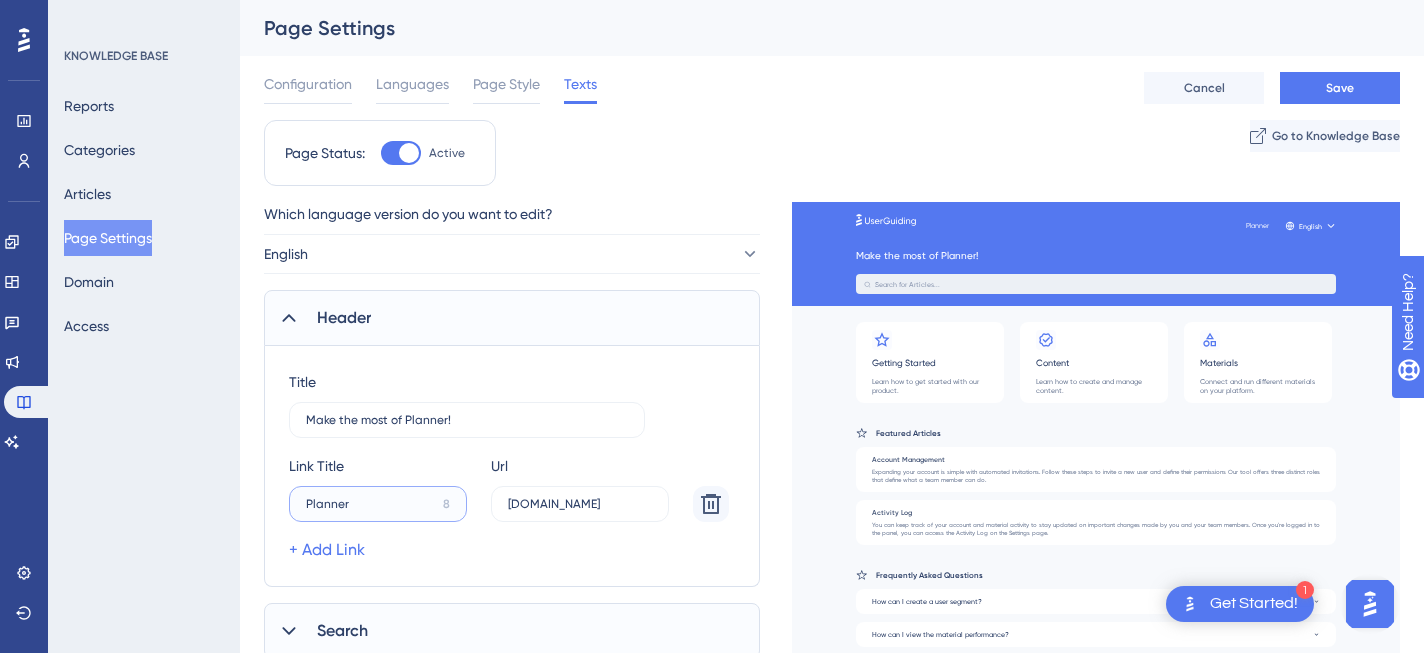 click on "Planner" at bounding box center (370, 504) 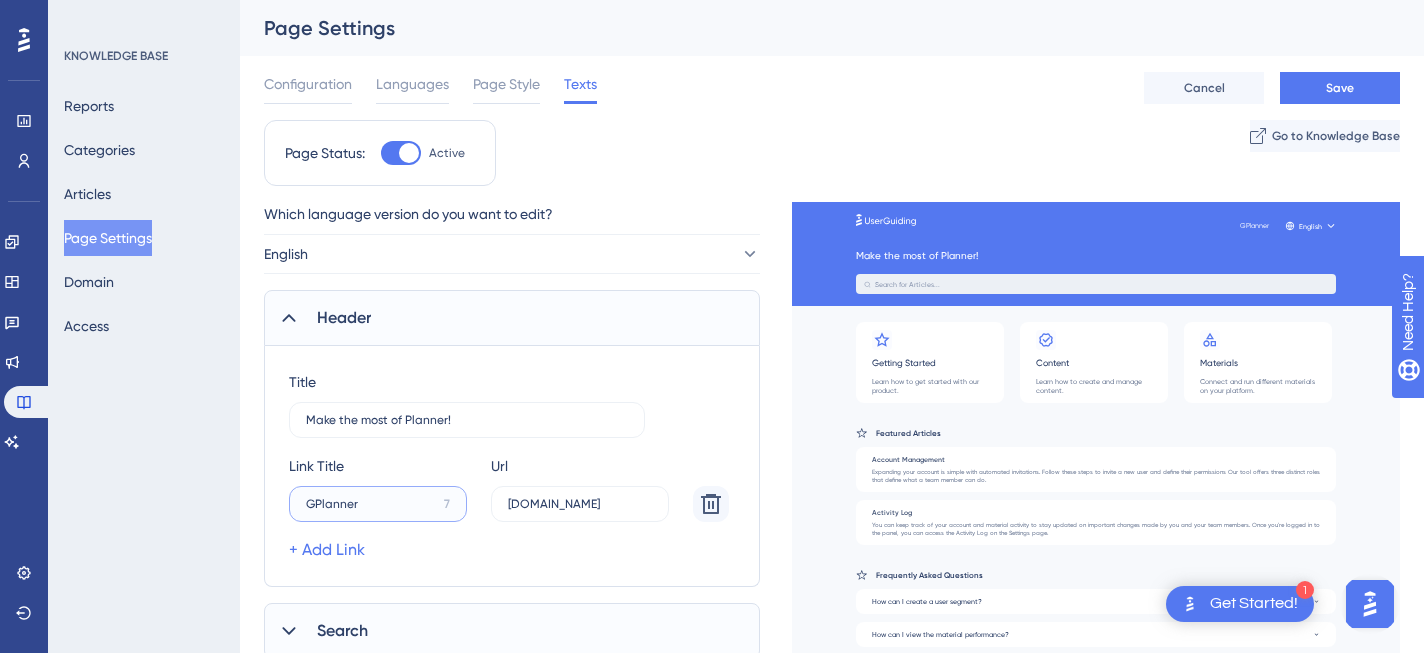 click on "GPlanner" at bounding box center (371, 504) 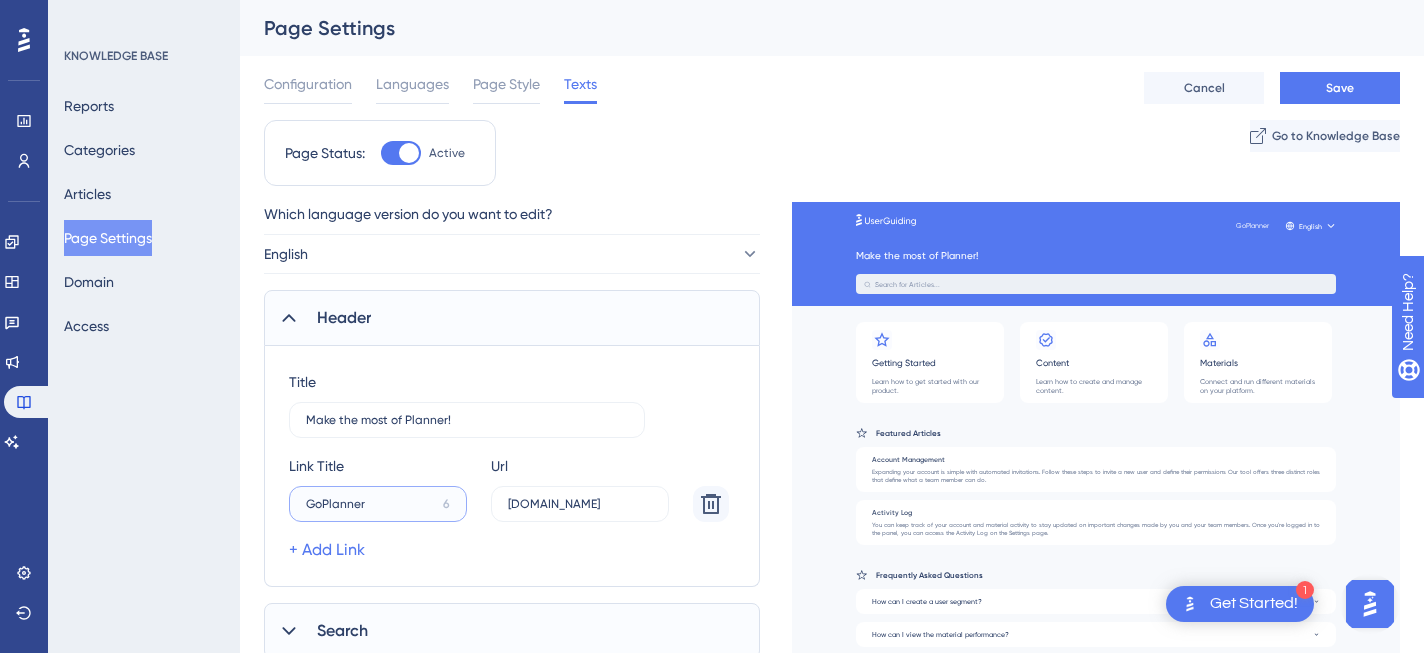 click on "GoPlanner" at bounding box center [370, 504] 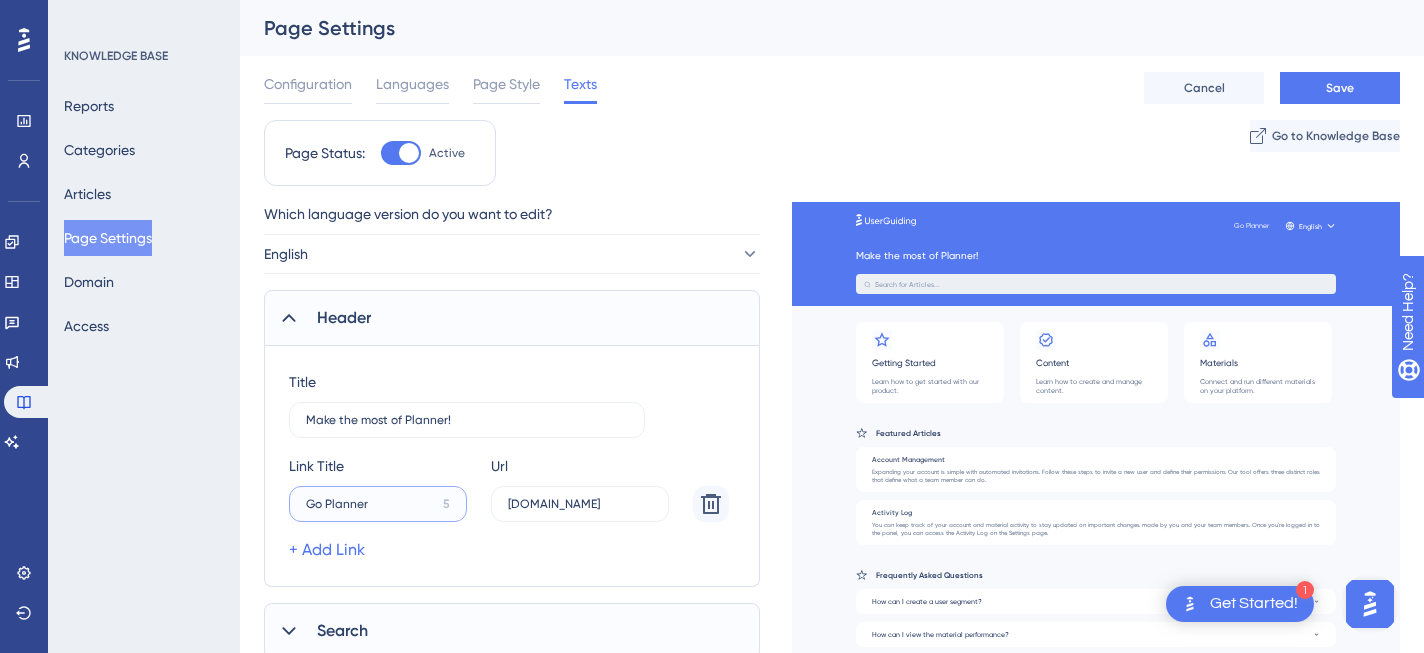 drag, startPoint x: 326, startPoint y: 506, endPoint x: 440, endPoint y: 506, distance: 114 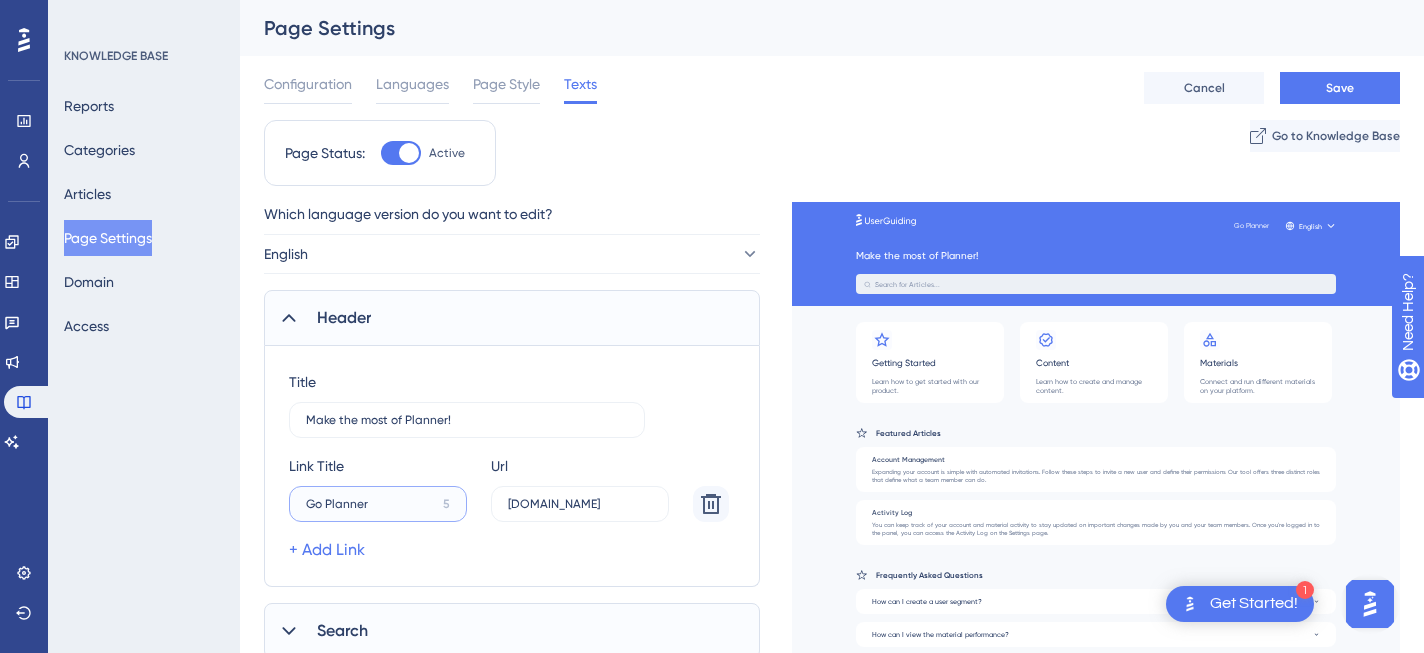 click on "Go Planner 5" at bounding box center [378, 504] 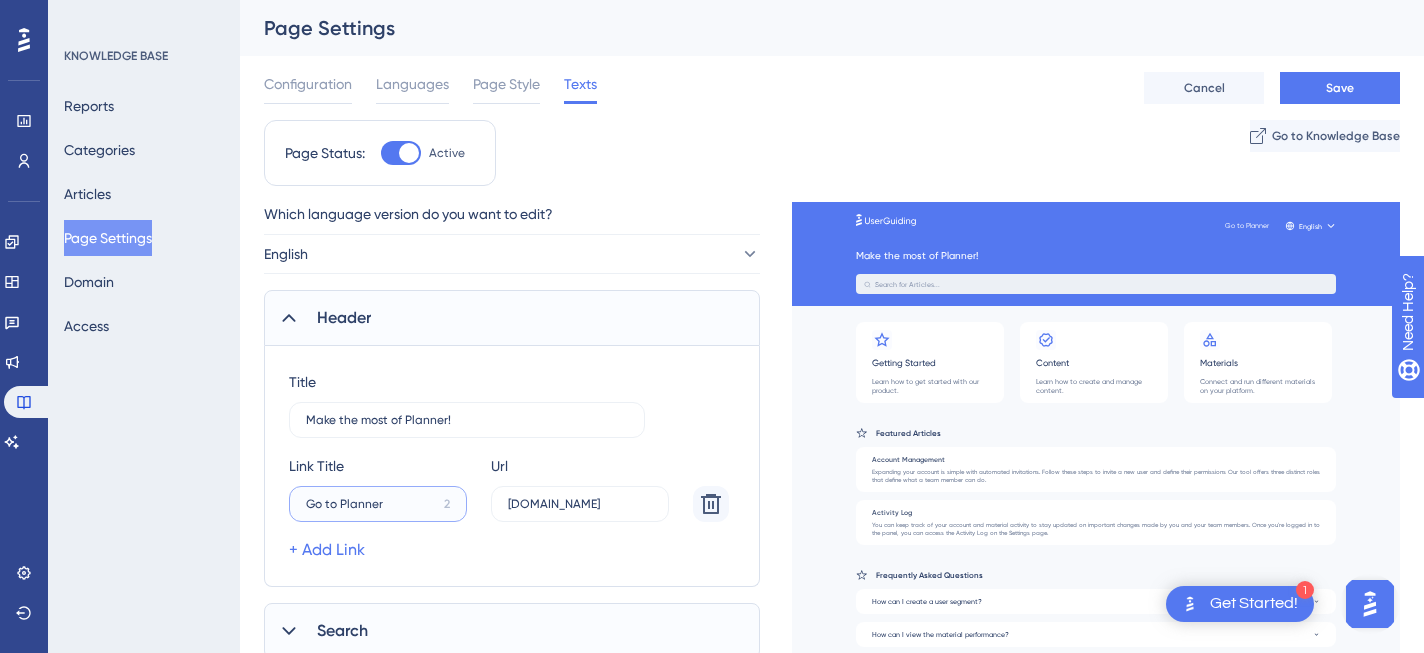 type on "Go to Planner" 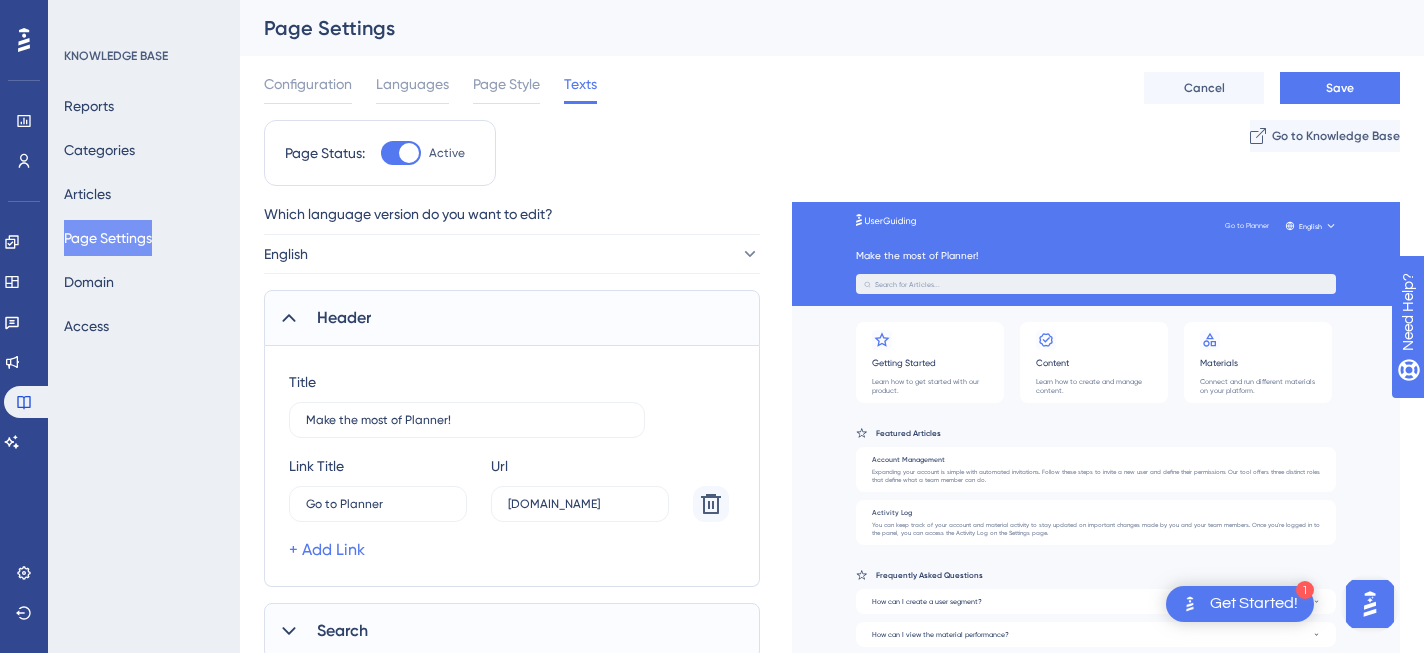 click 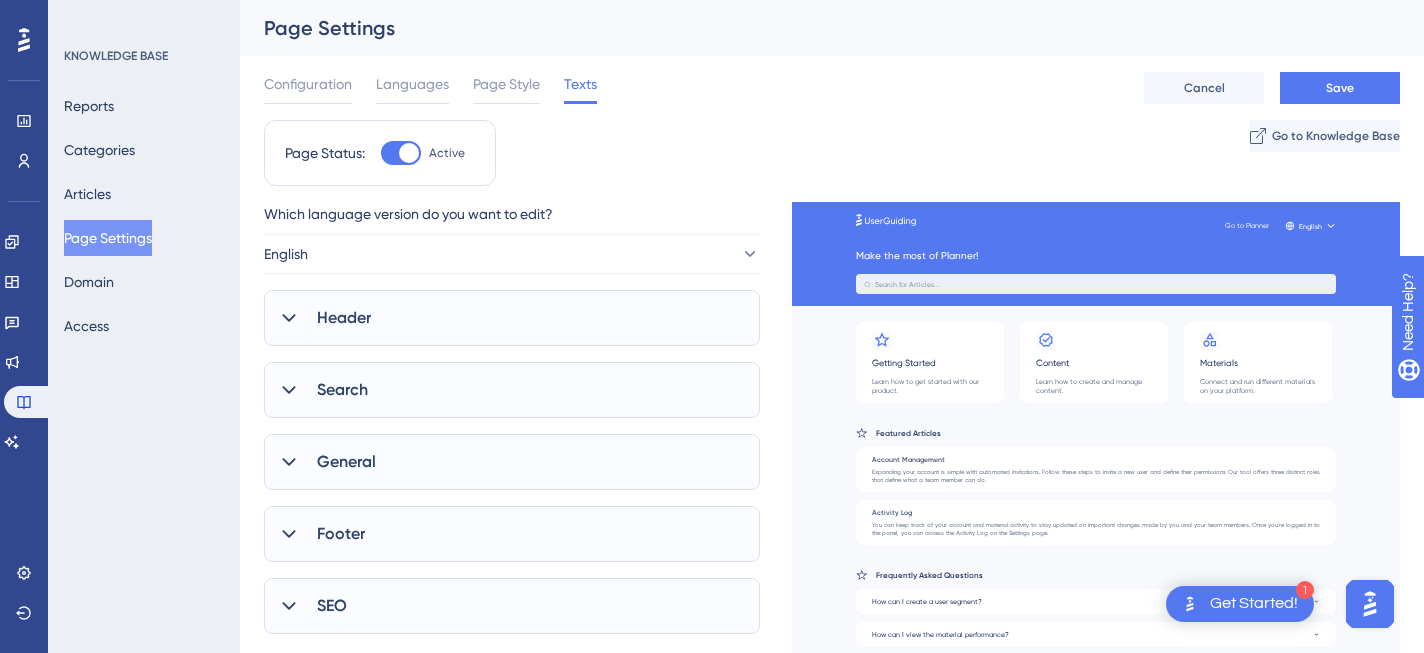 click 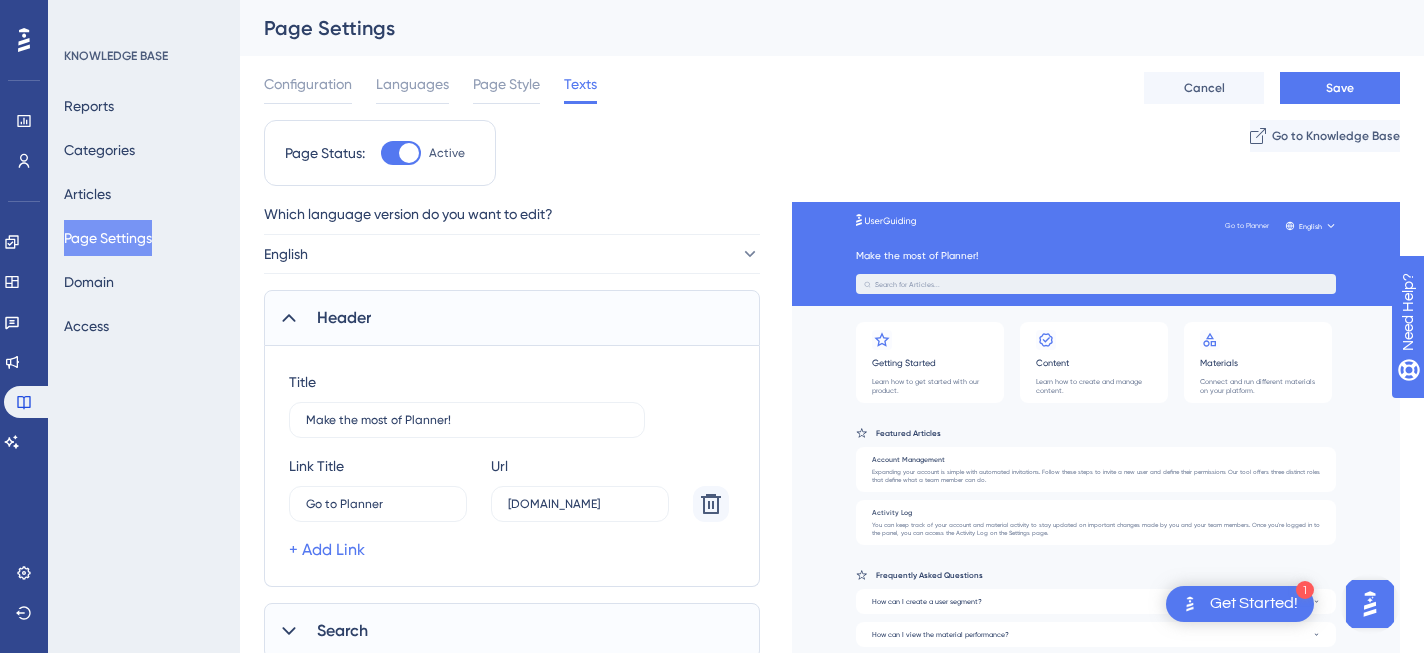 click 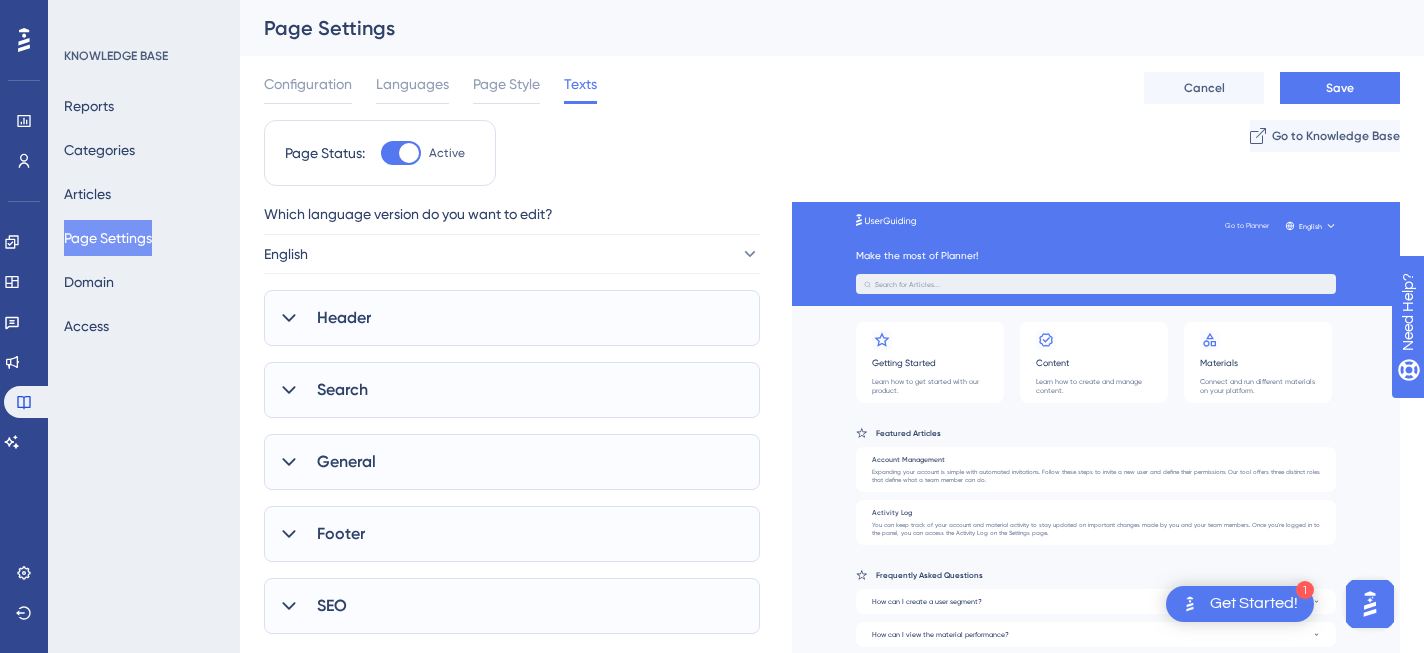 click at bounding box center [289, 318] 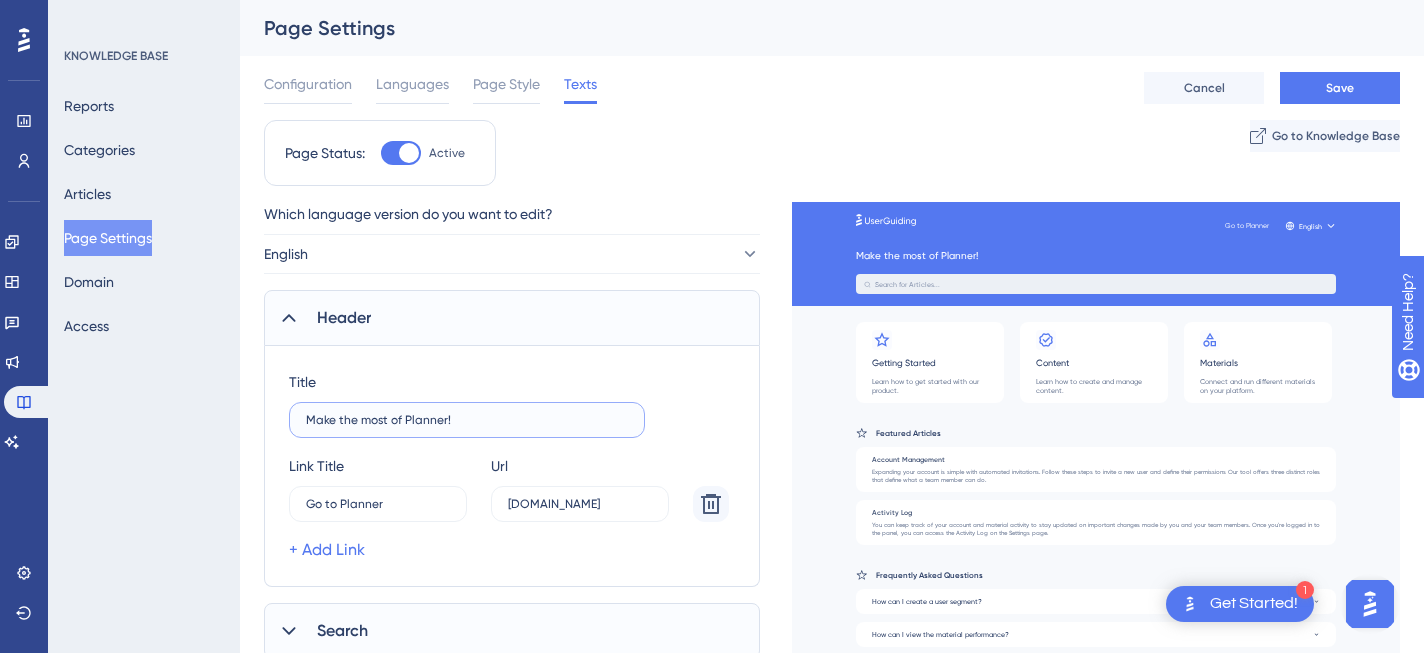 click on "Make the most of Planner!" at bounding box center [467, 420] 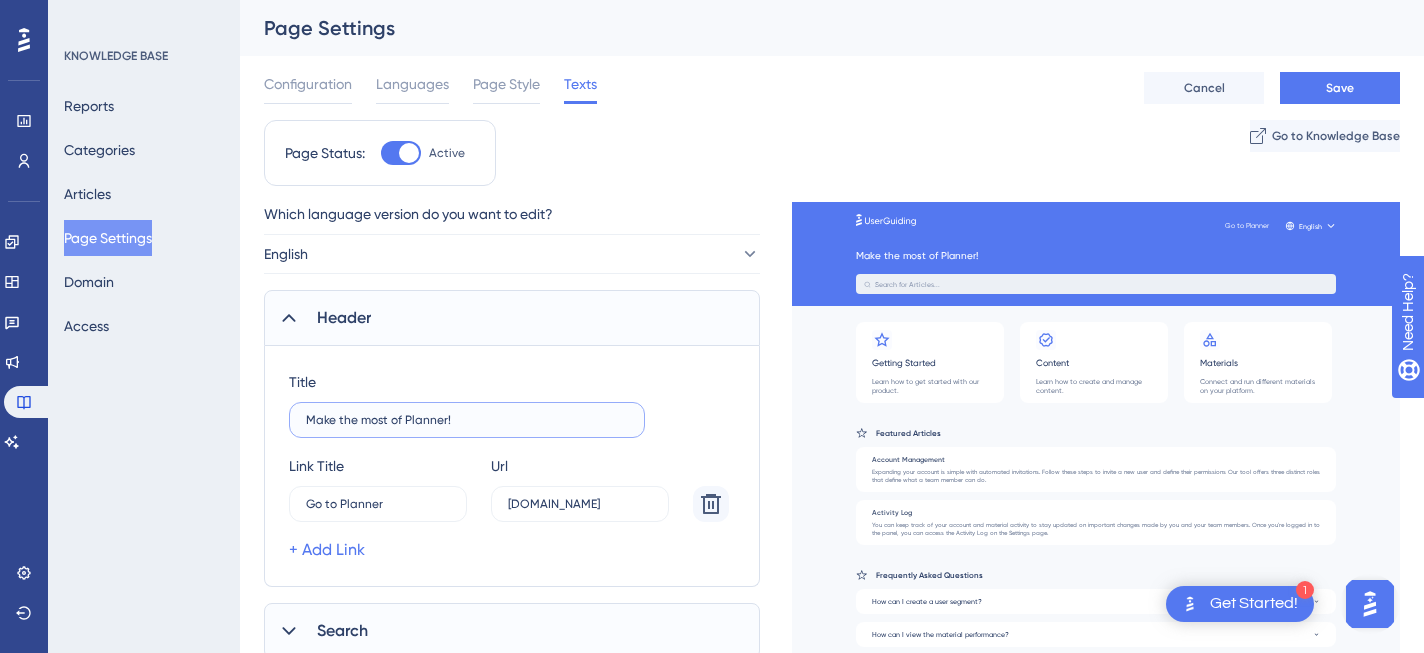 drag, startPoint x: 478, startPoint y: 418, endPoint x: 445, endPoint y: 423, distance: 33.37664 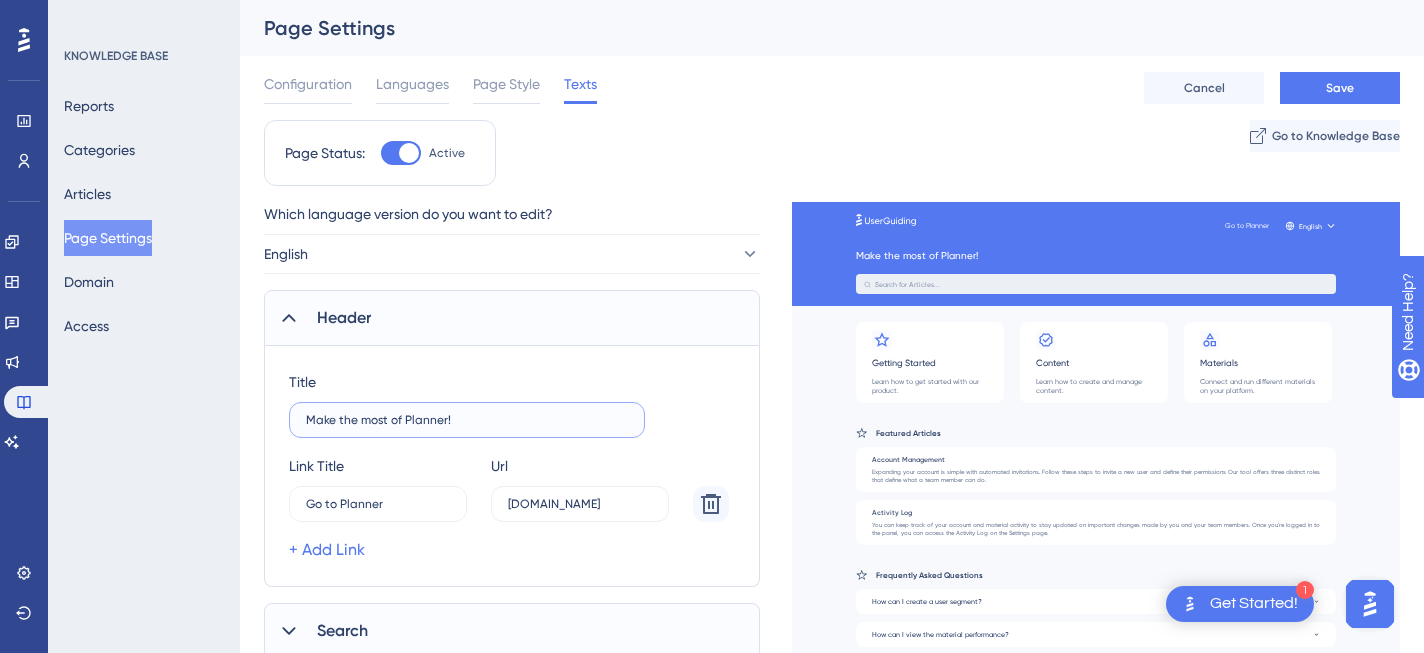 click on "Make the most of Planner!" at bounding box center (467, 420) 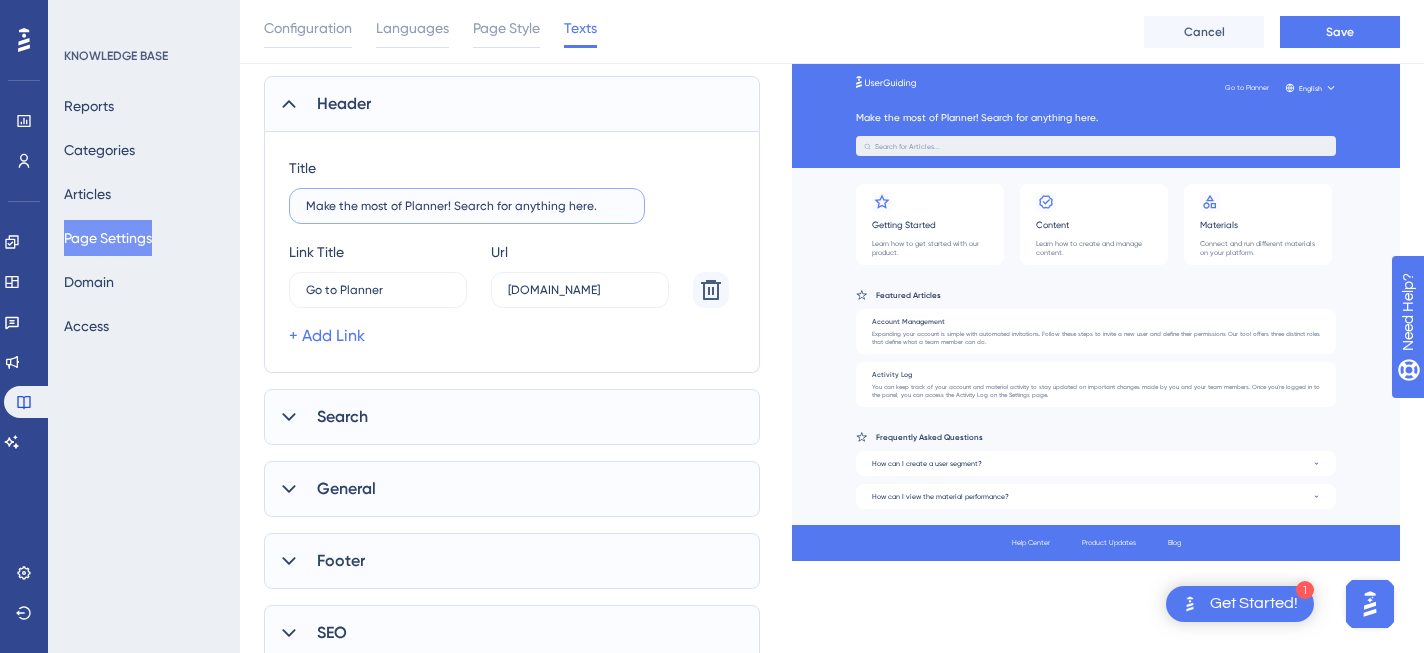 scroll, scrollTop: 242, scrollLeft: 0, axis: vertical 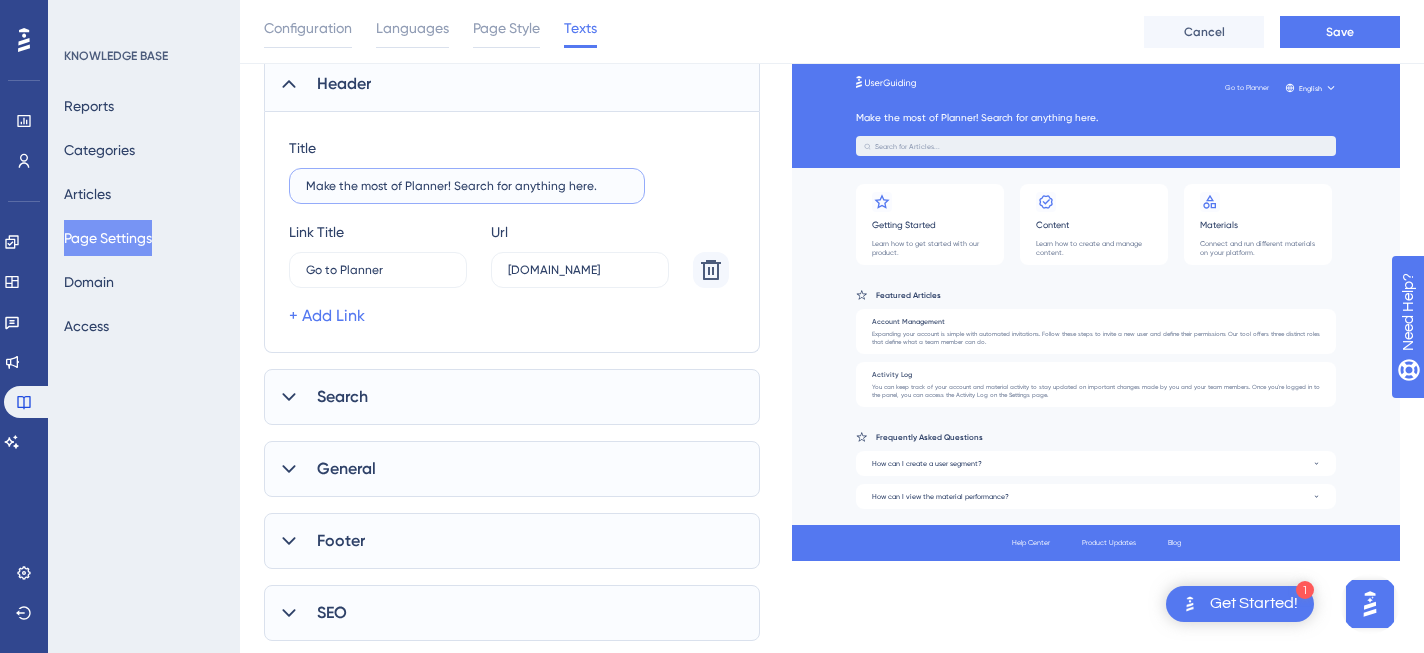 type on "Make the most of Planner! Search for anything here." 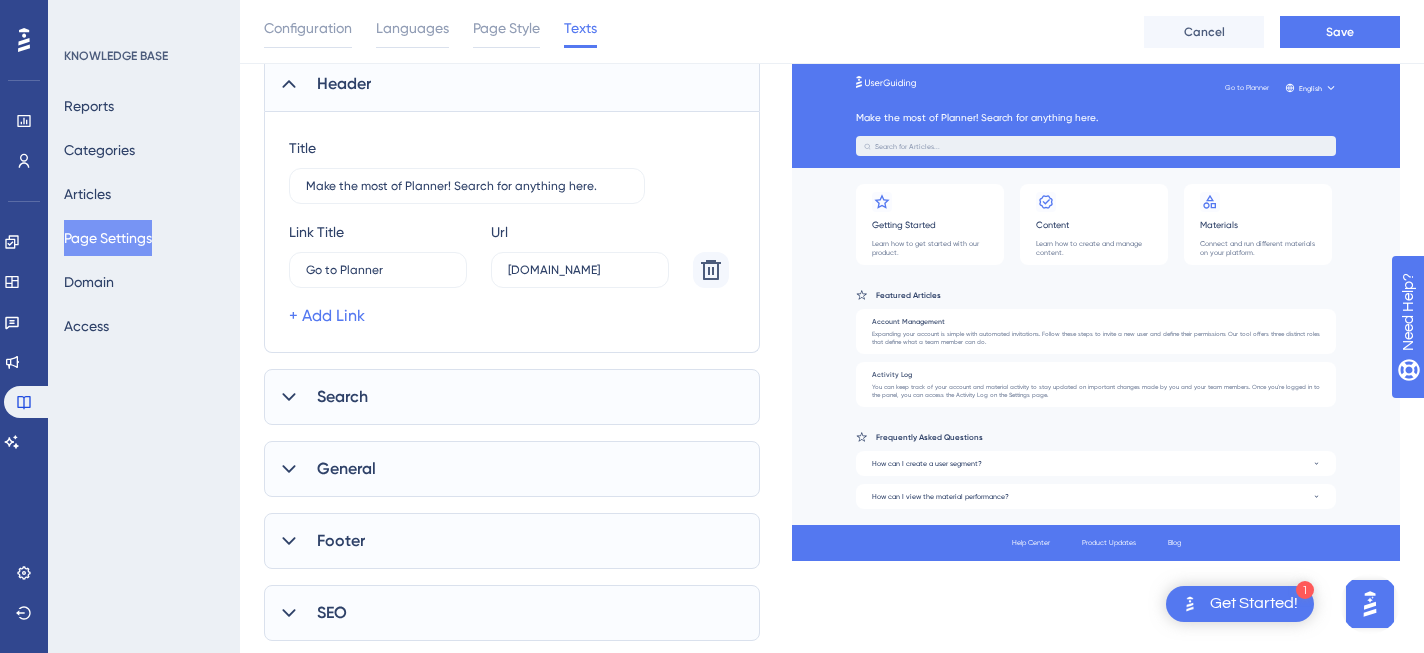 click on "Search" at bounding box center [512, 397] 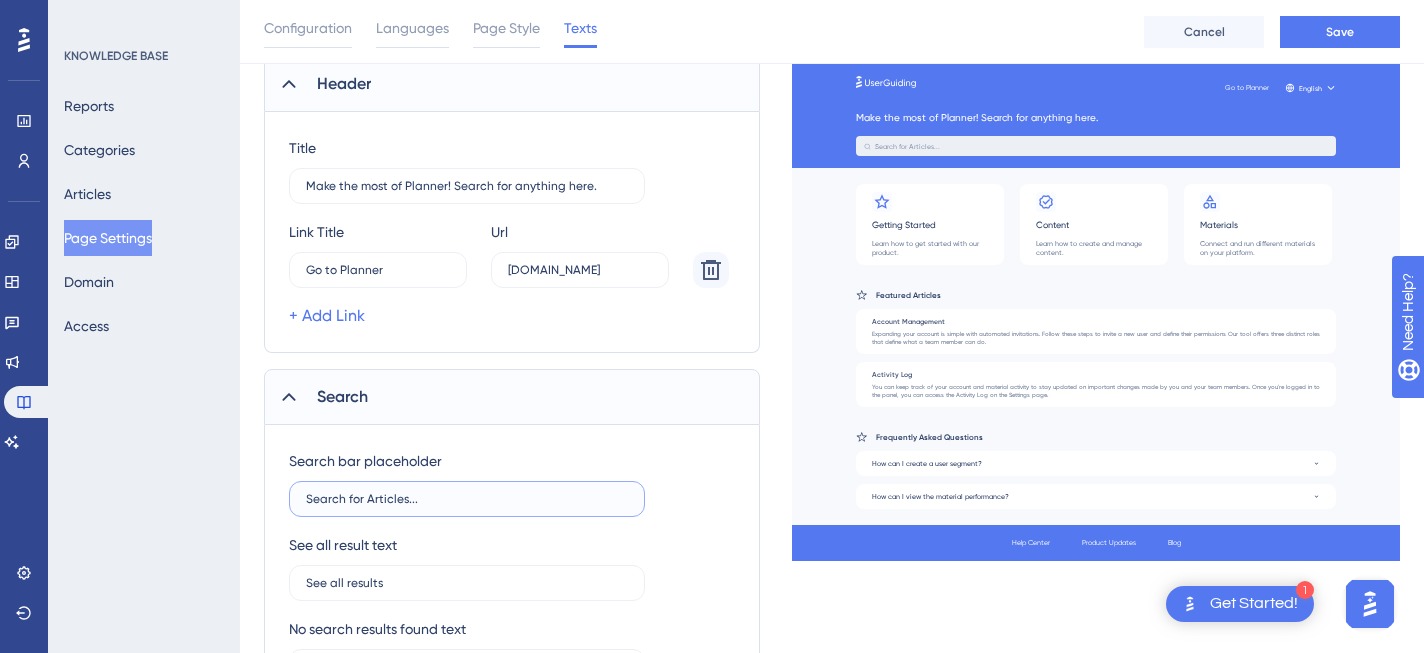 click on "Search for Articles..." at bounding box center (467, 499) 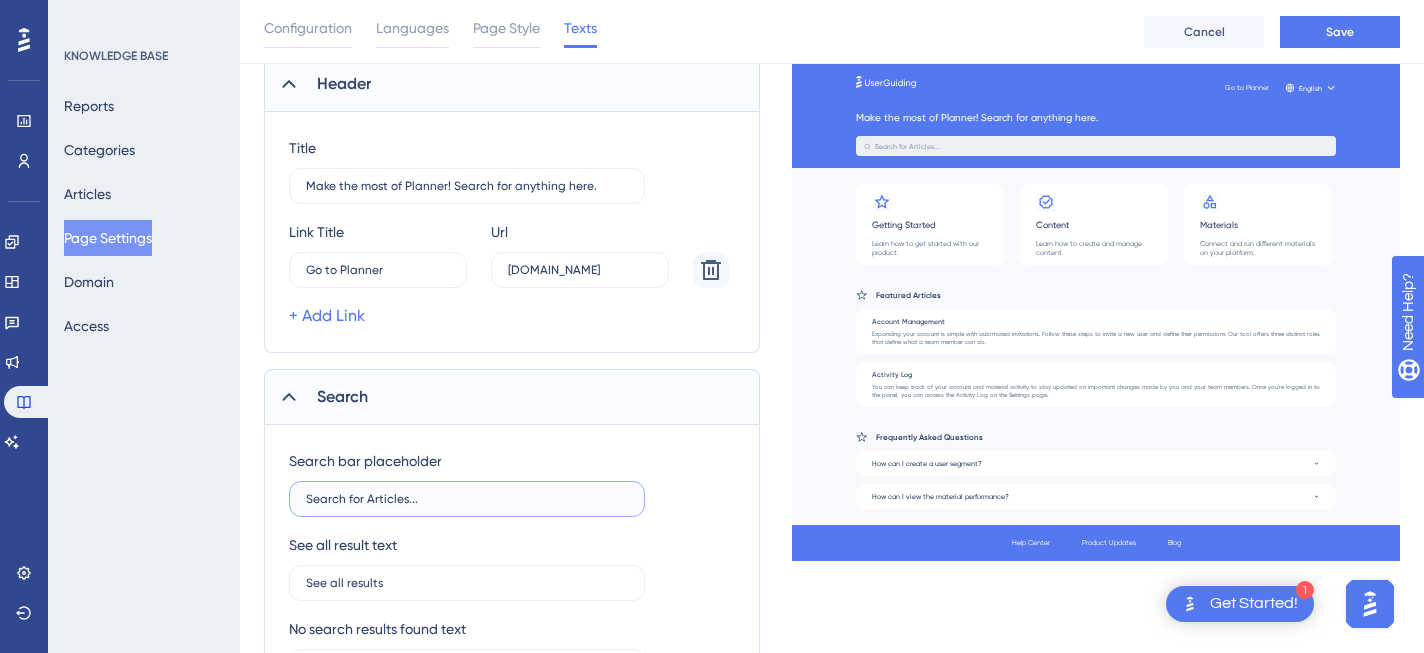 click on "Search for Articles..." at bounding box center [467, 499] 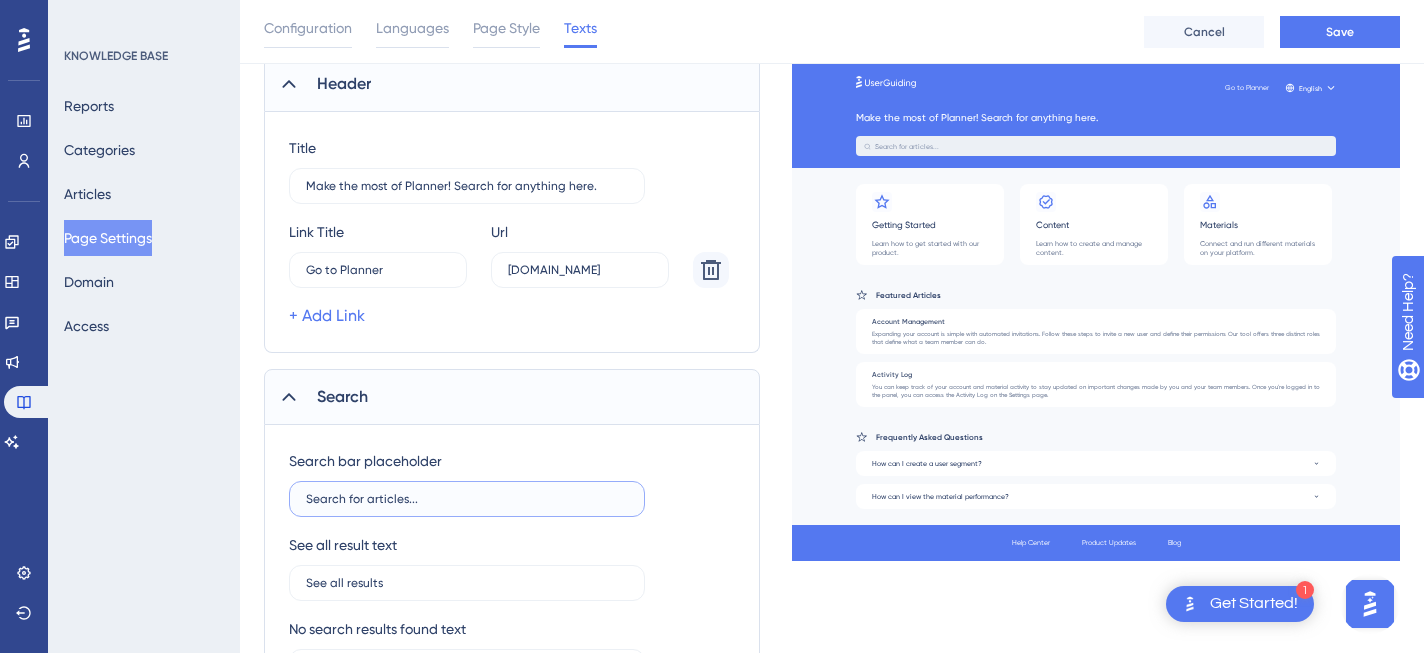 type on "Search for articles..." 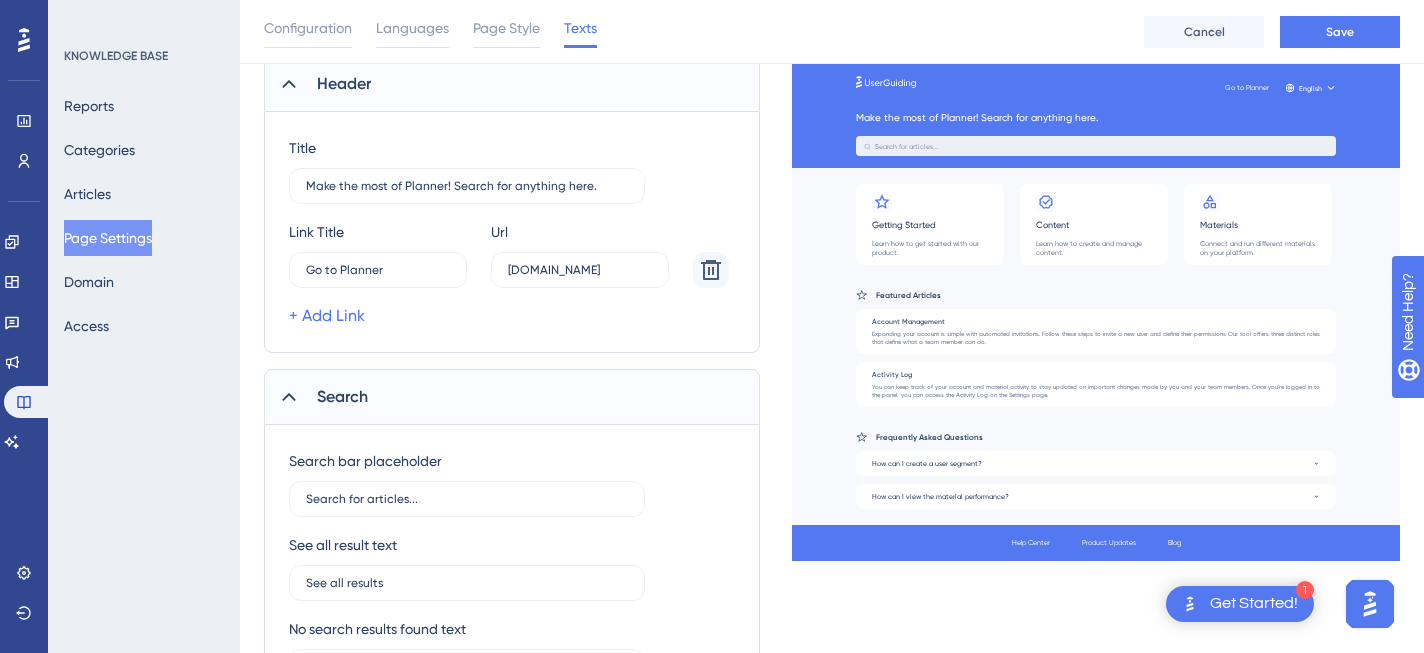 click on "Search bar placeholder" at bounding box center [365, 461] 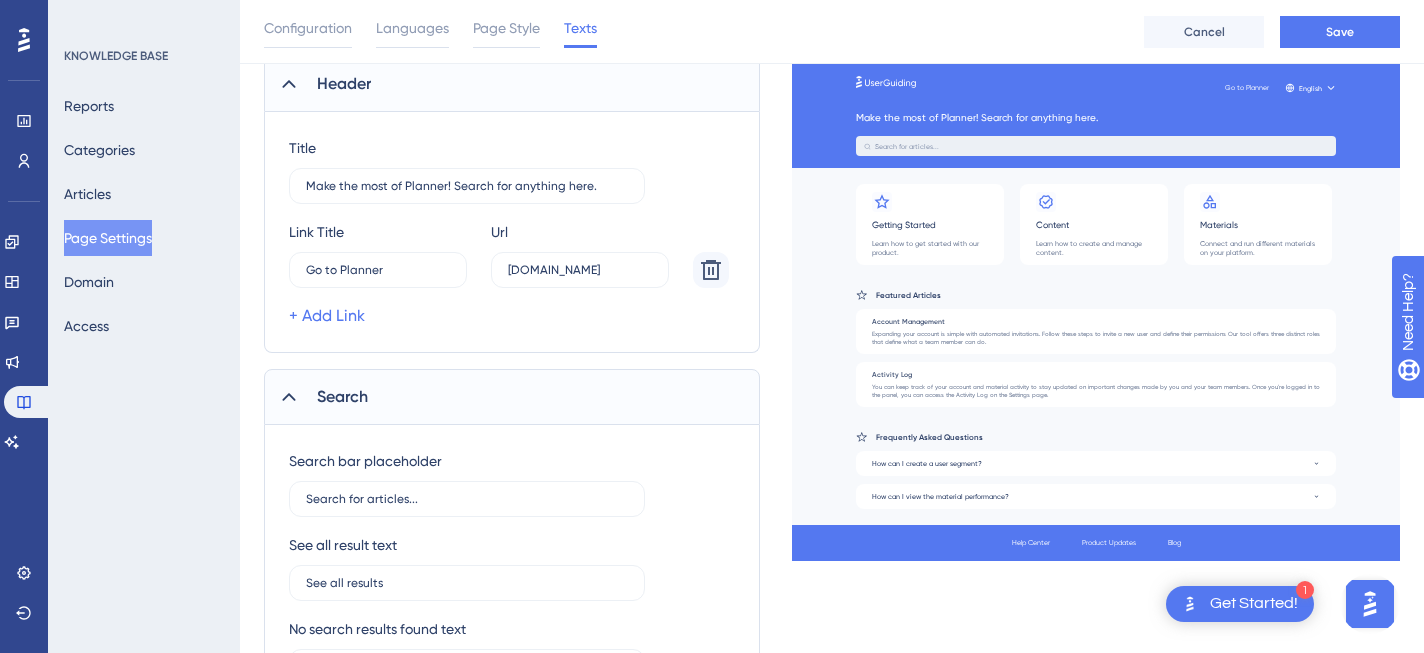 scroll, scrollTop: 285, scrollLeft: 0, axis: vertical 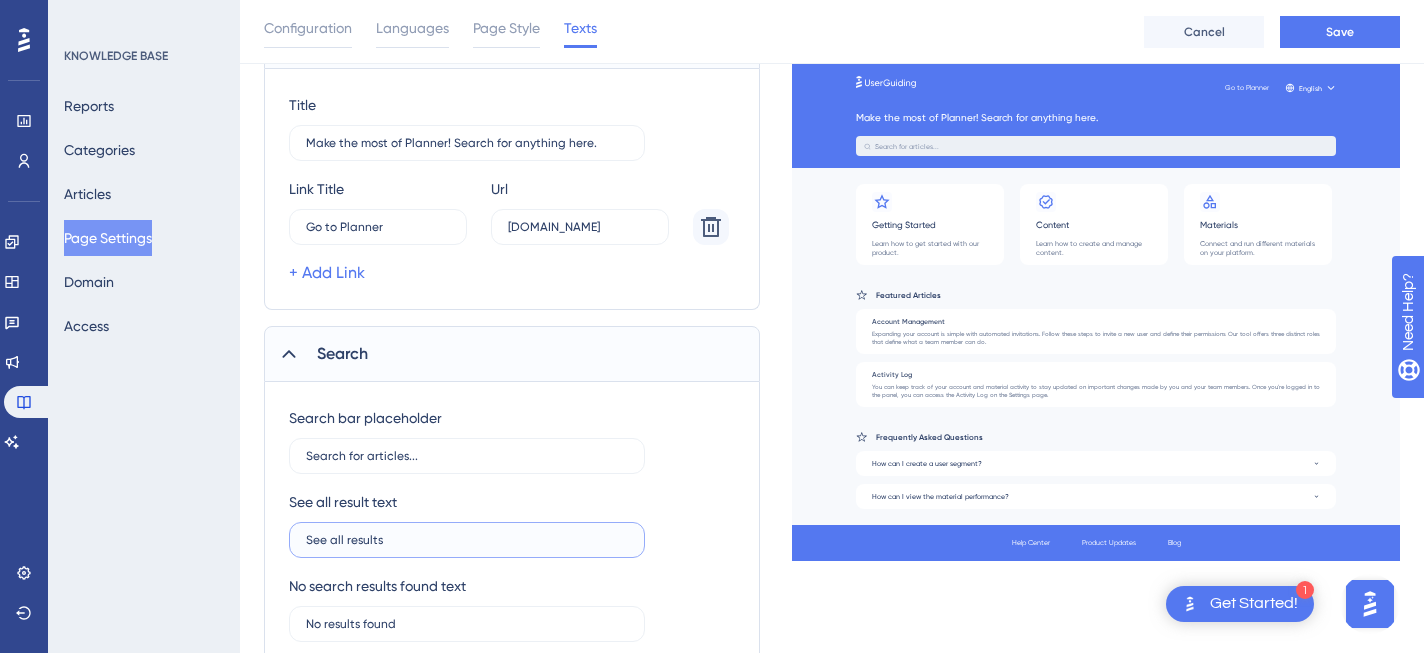 click on "See all results" at bounding box center (467, 540) 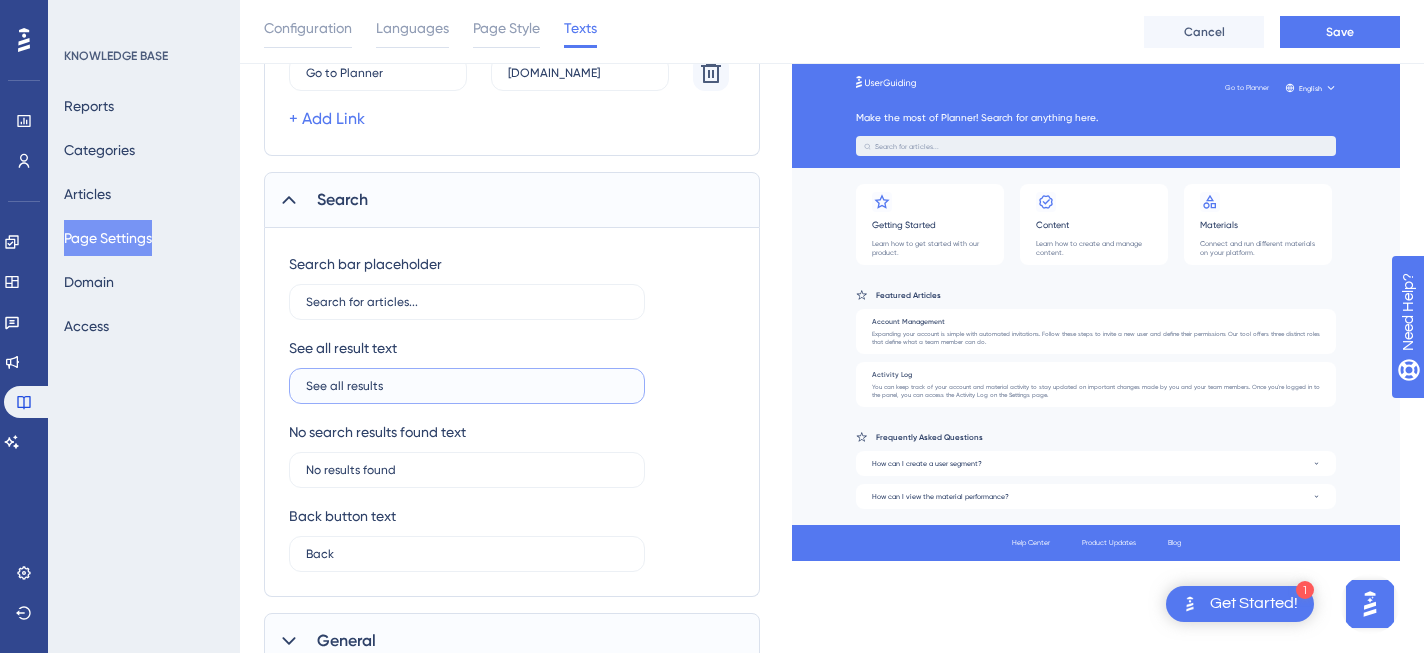 scroll, scrollTop: 441, scrollLeft: 0, axis: vertical 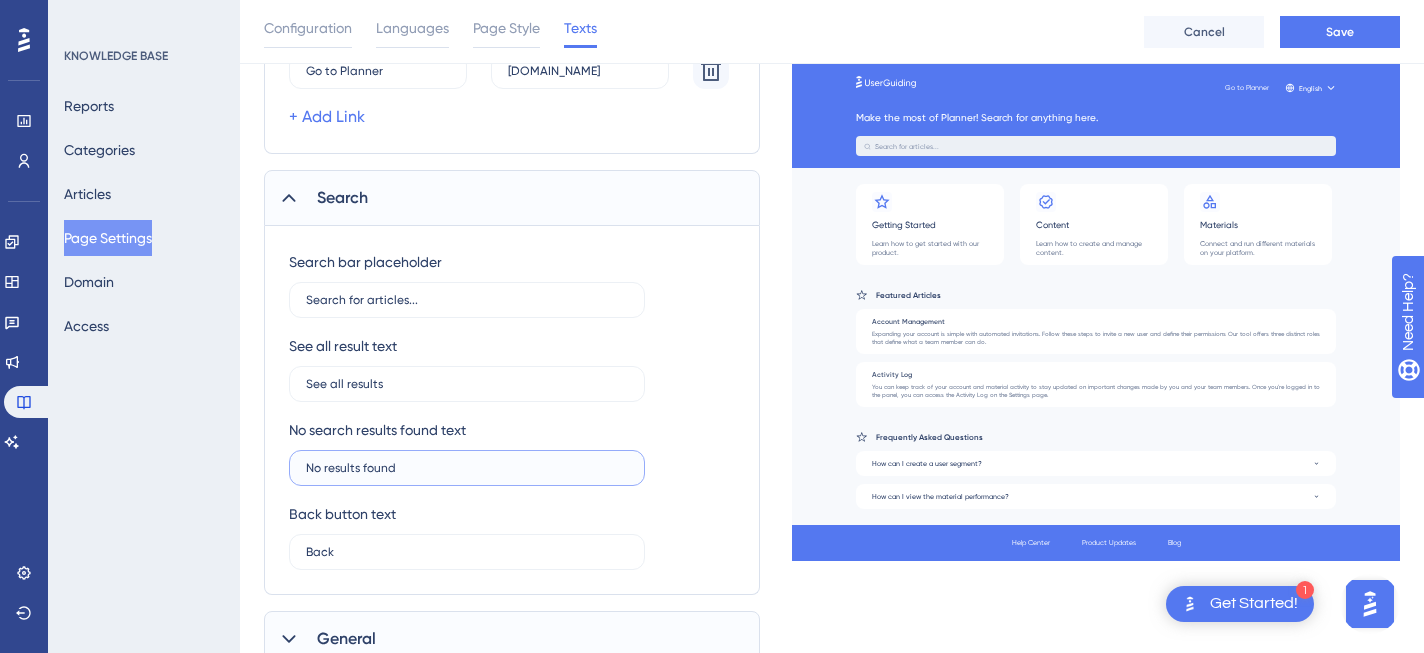 click on "No results found" at bounding box center (467, 468) 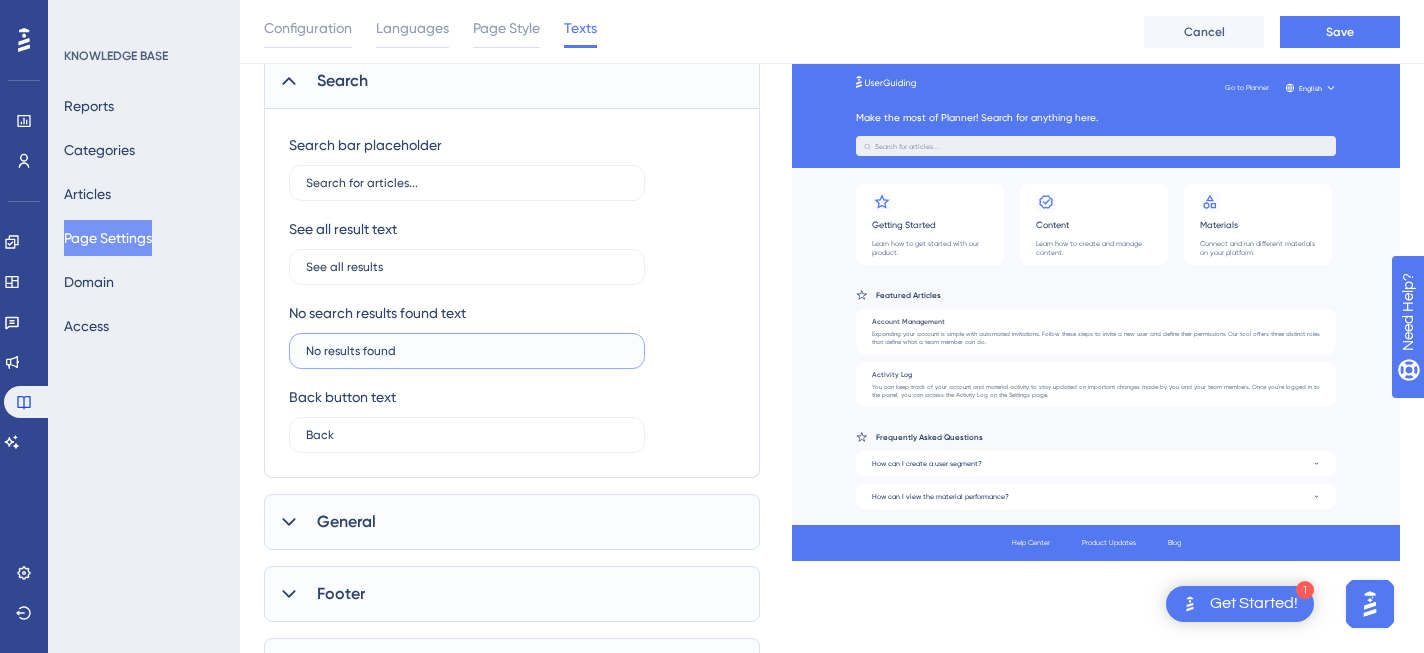 scroll, scrollTop: 570, scrollLeft: 0, axis: vertical 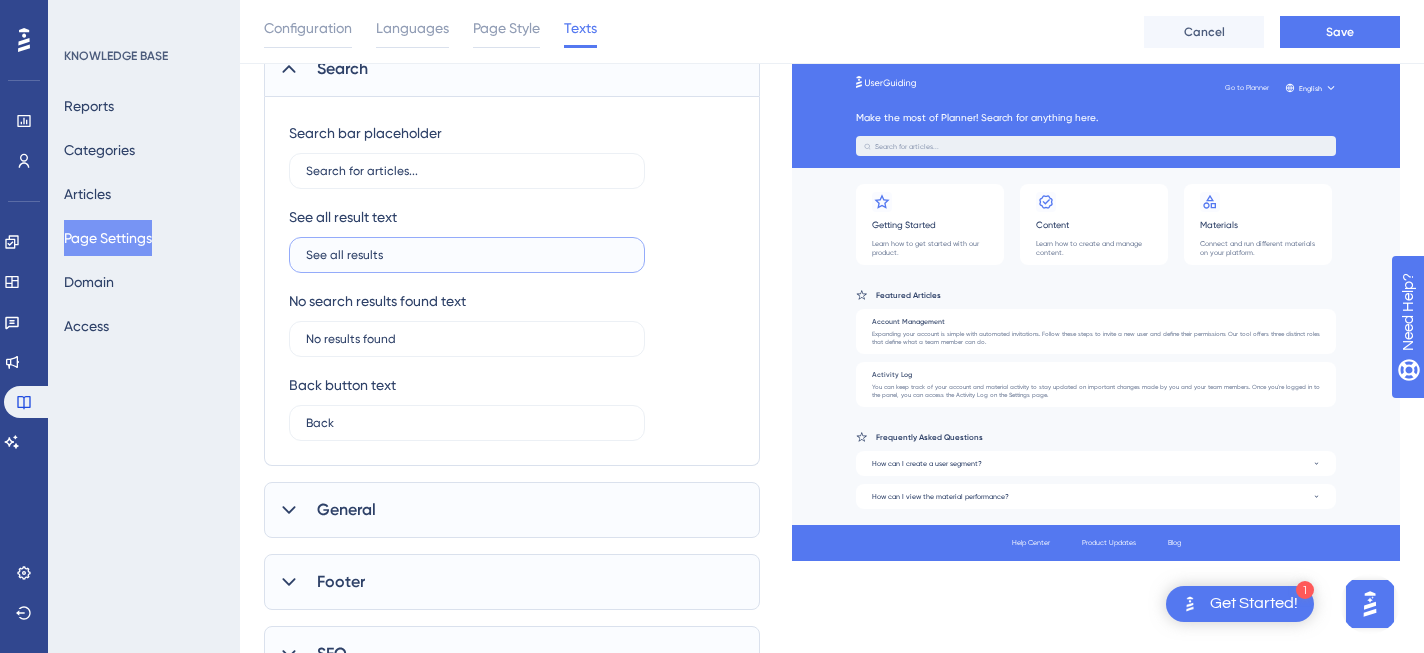 drag, startPoint x: 348, startPoint y: 258, endPoint x: 431, endPoint y: 258, distance: 83 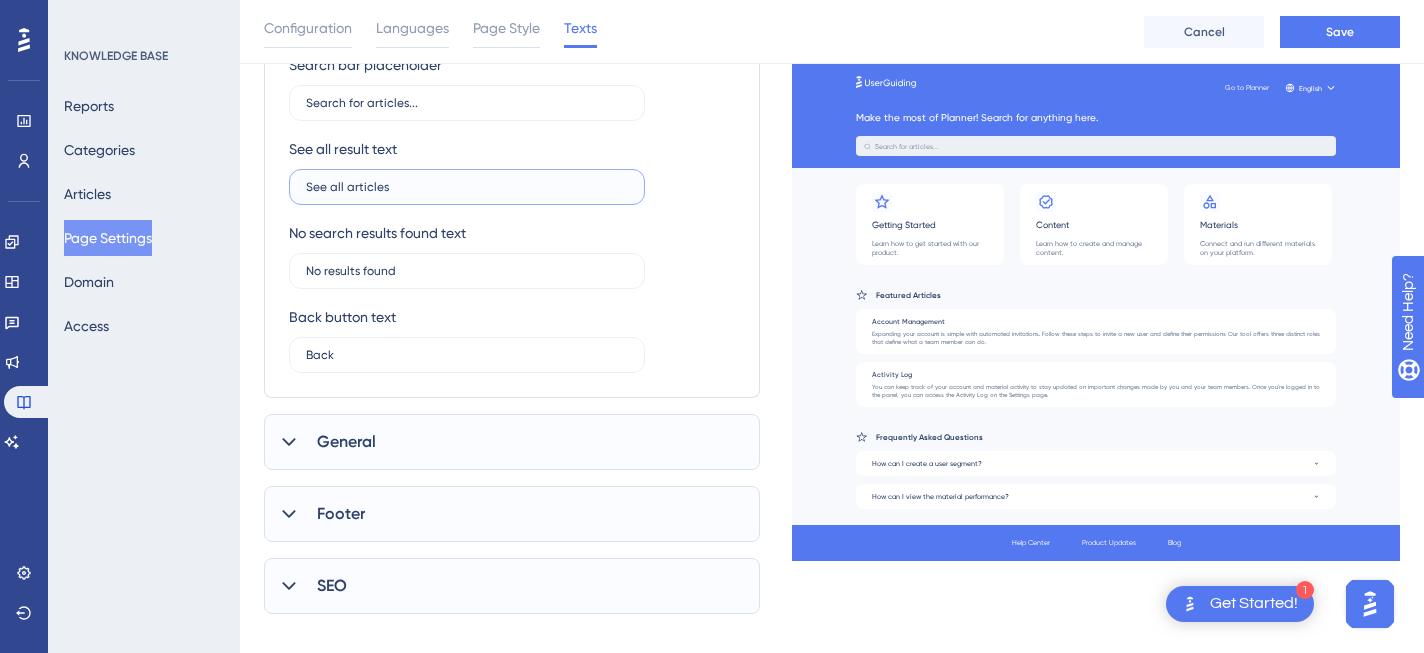 scroll, scrollTop: 608, scrollLeft: 0, axis: vertical 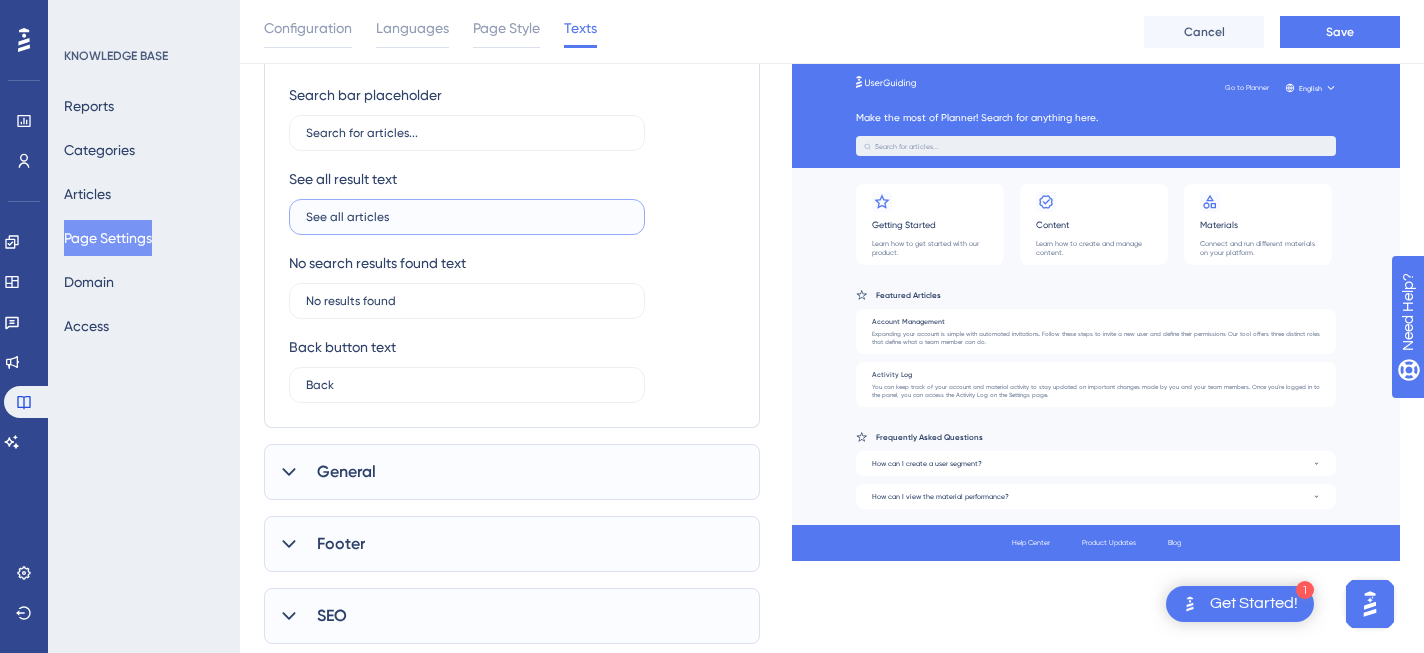 type on "See all articles" 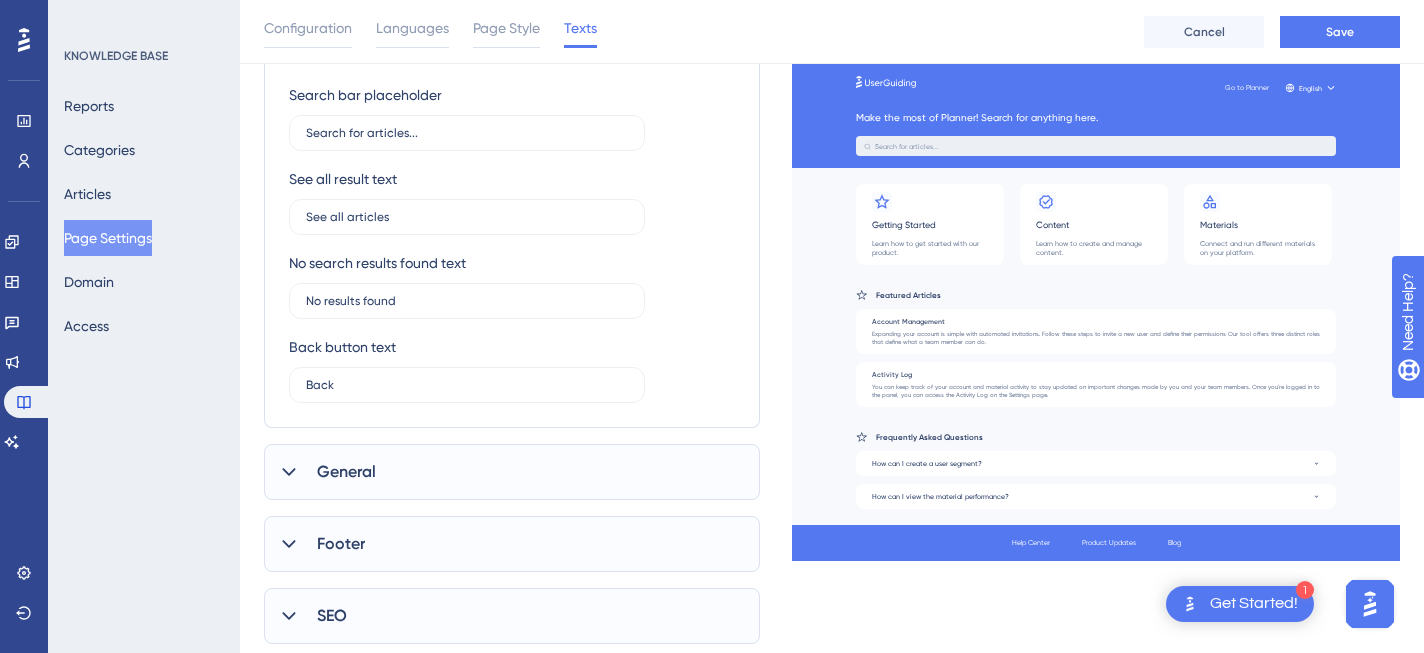 click on "General" at bounding box center [512, 472] 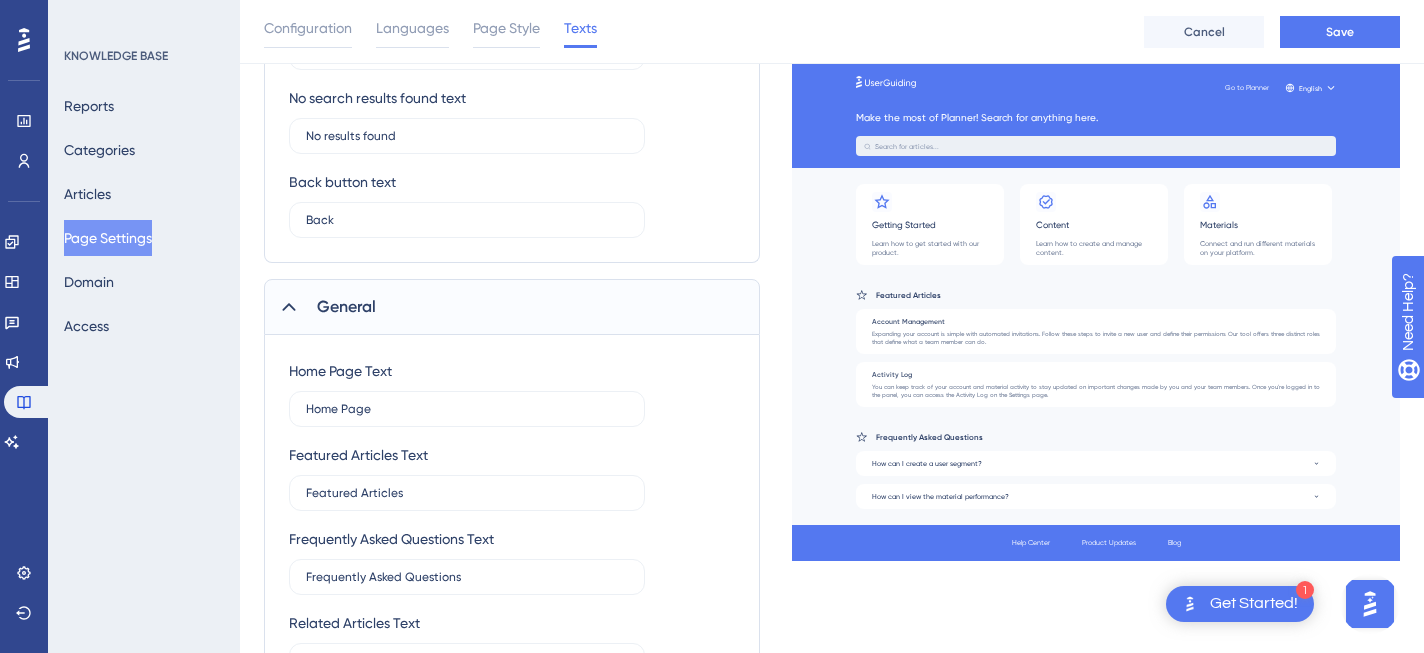 scroll, scrollTop: 788, scrollLeft: 0, axis: vertical 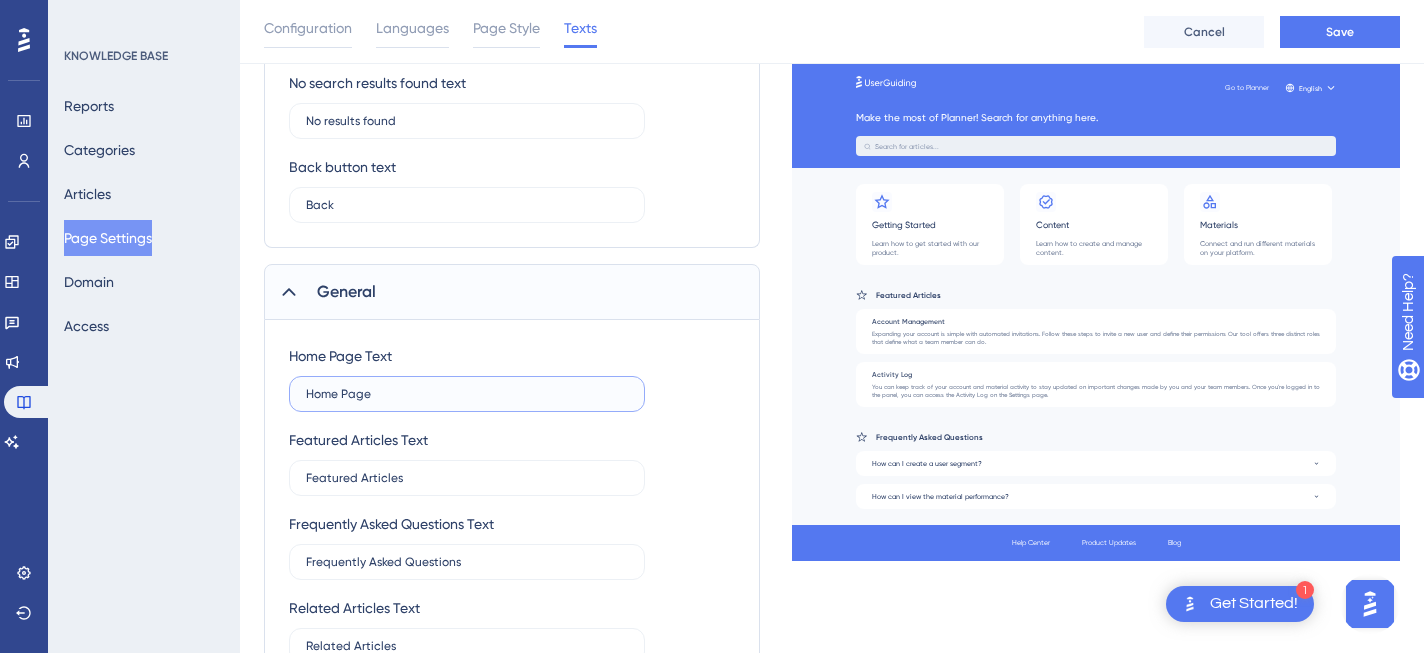 click on "Home Page" at bounding box center (467, 394) 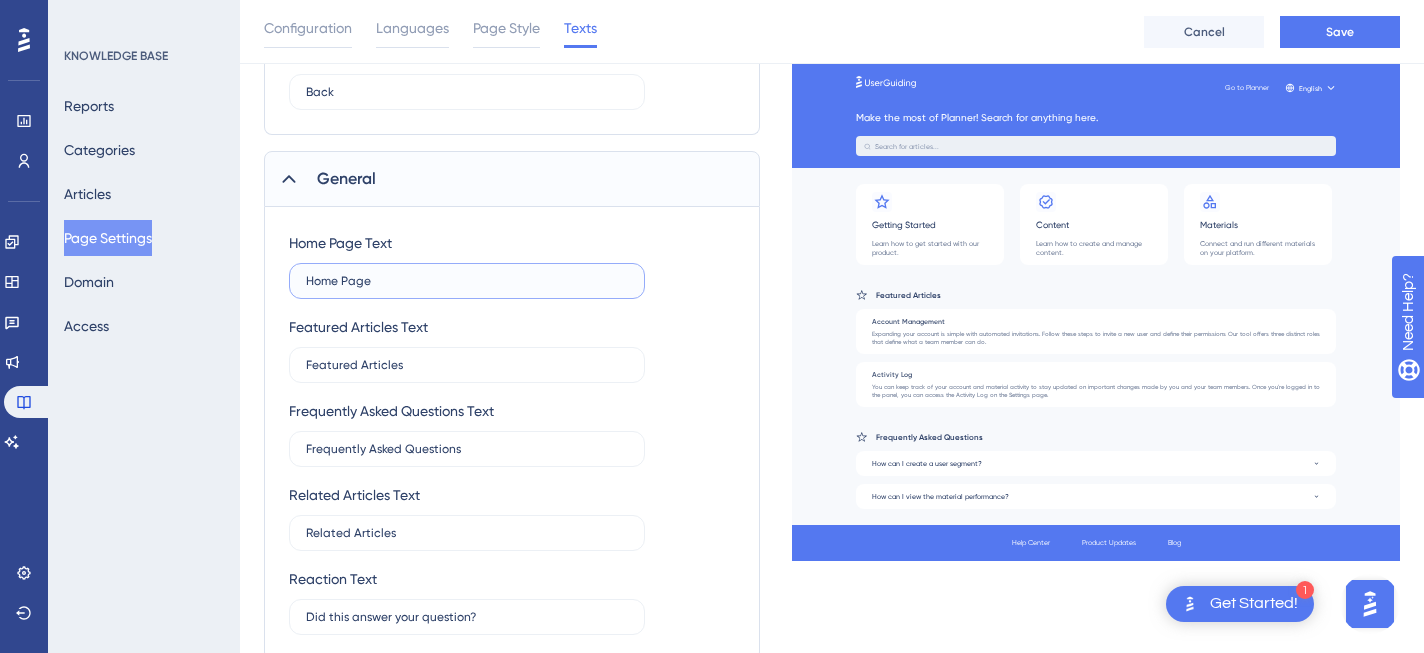 scroll, scrollTop: 887, scrollLeft: 0, axis: vertical 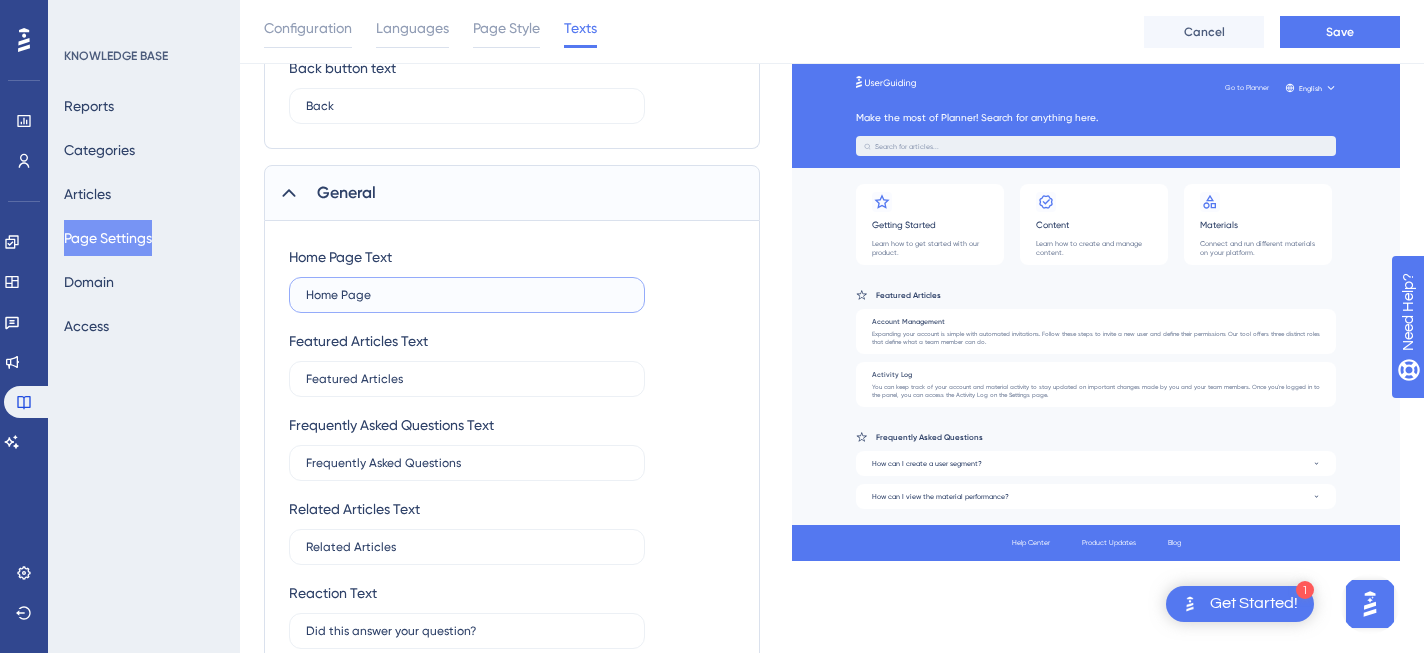 drag, startPoint x: 387, startPoint y: 296, endPoint x: 342, endPoint y: 298, distance: 45.044422 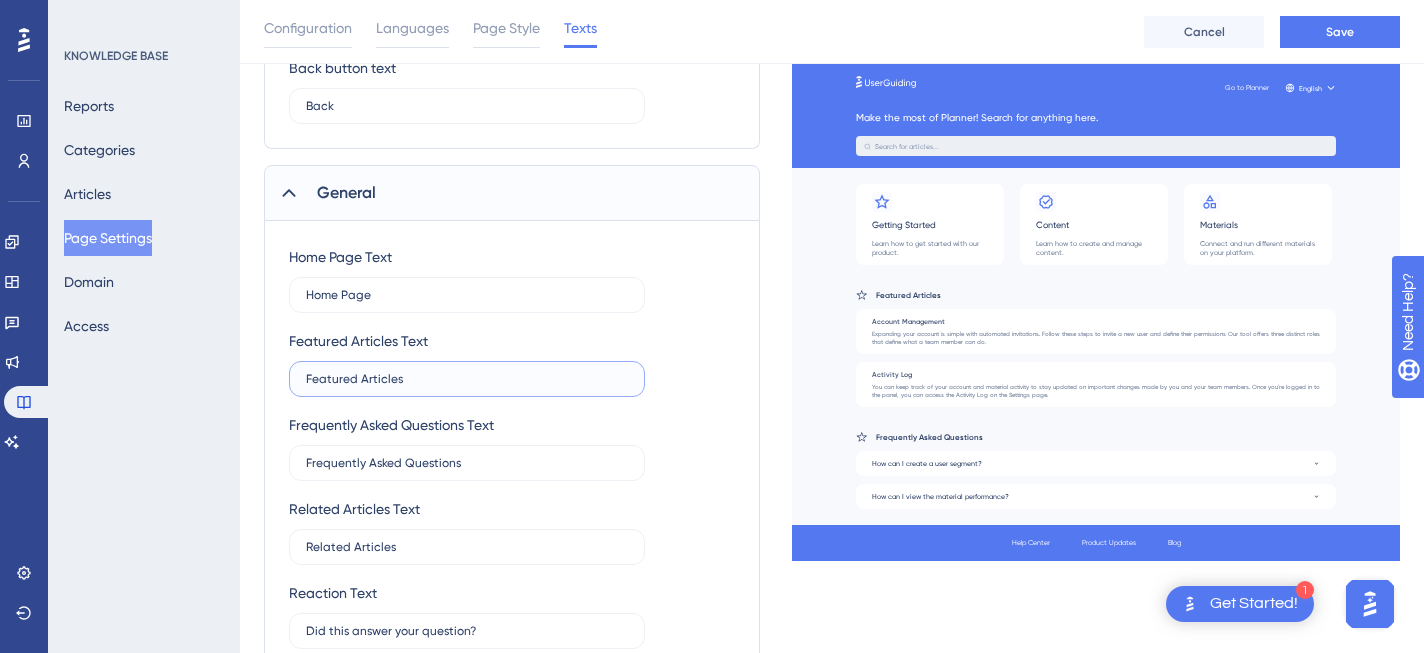 click on "Featured Articles" at bounding box center [467, 379] 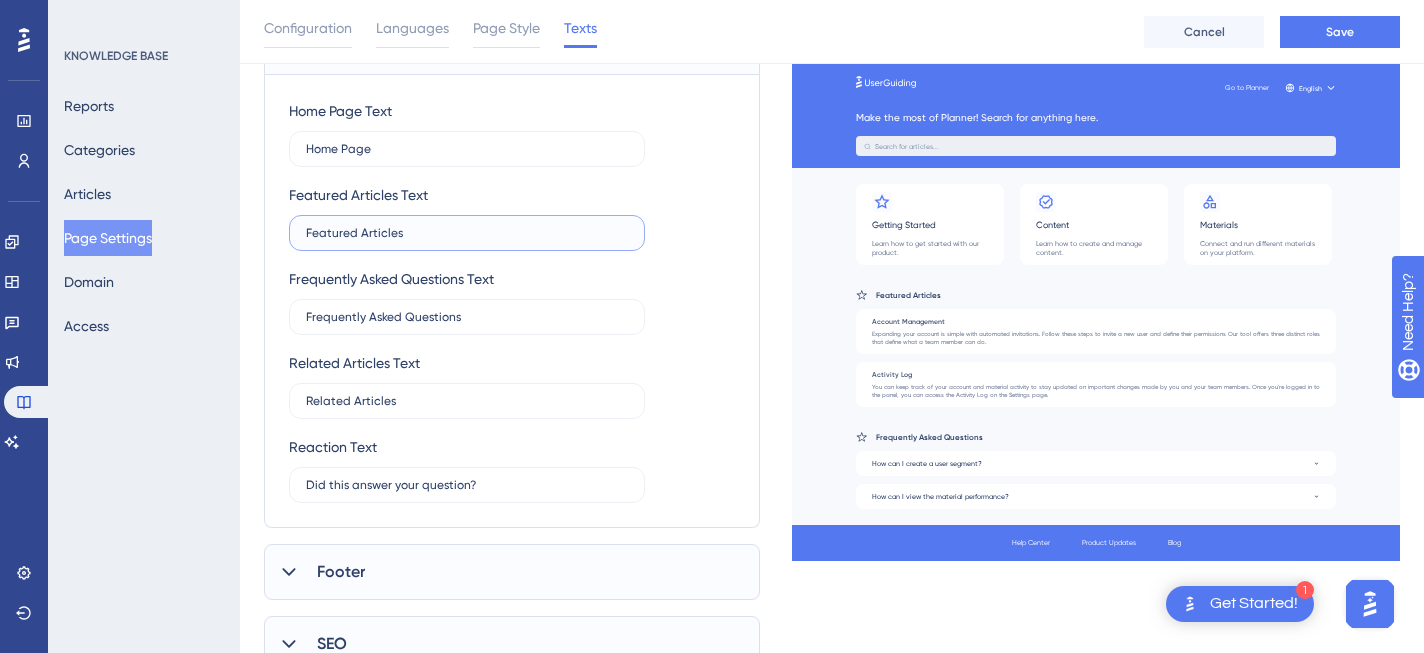 scroll, scrollTop: 1048, scrollLeft: 0, axis: vertical 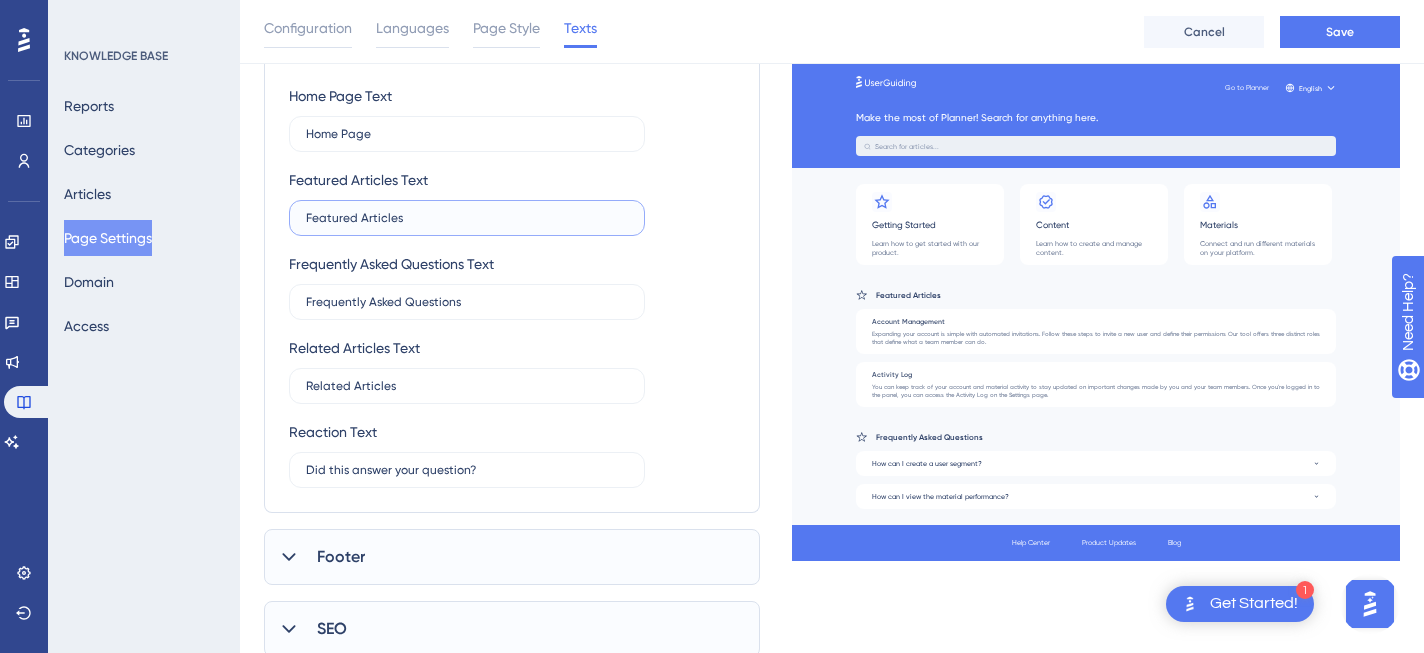 click on "Featured Articles" at bounding box center (467, 218) 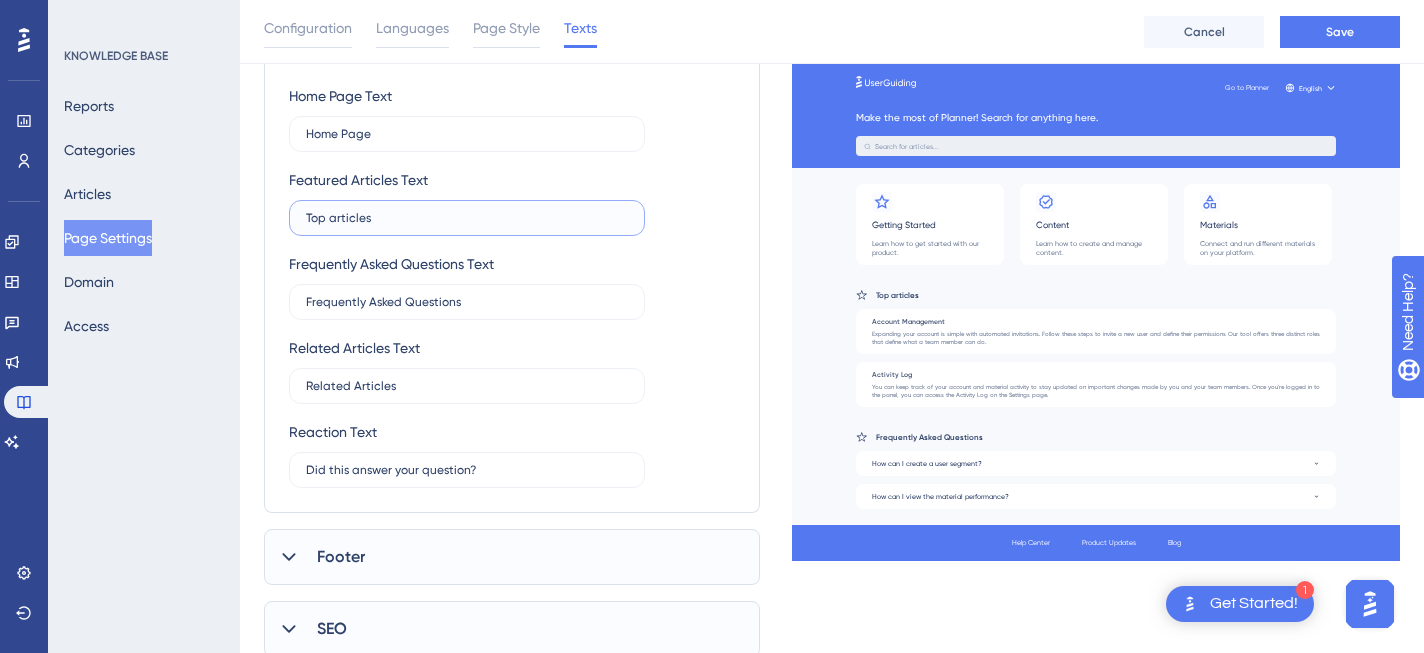 type on "Top articles" 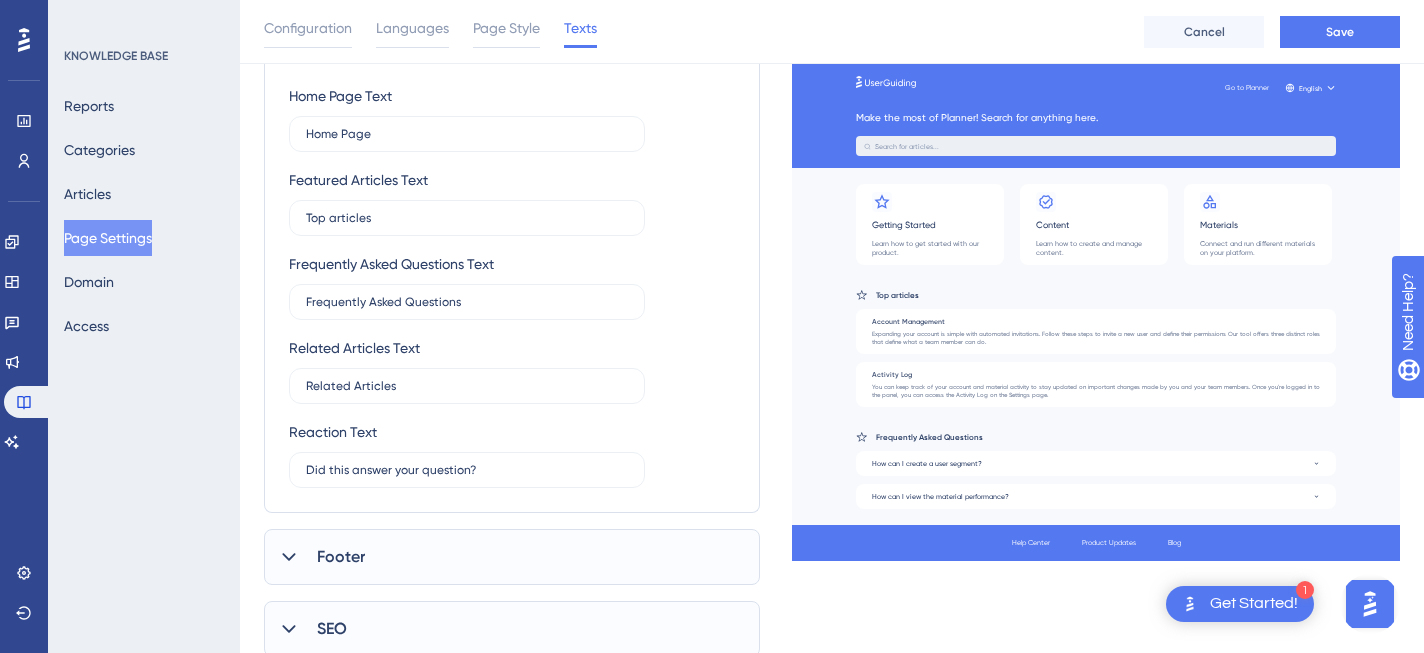 click on "Home Page Text Home Page Featured Articles Text Top articles Frequently Asked Questions Text  Frequently Asked Questions Related Articles Text Related Articles Reaction Text Did this answer your question?" at bounding box center [512, 286] 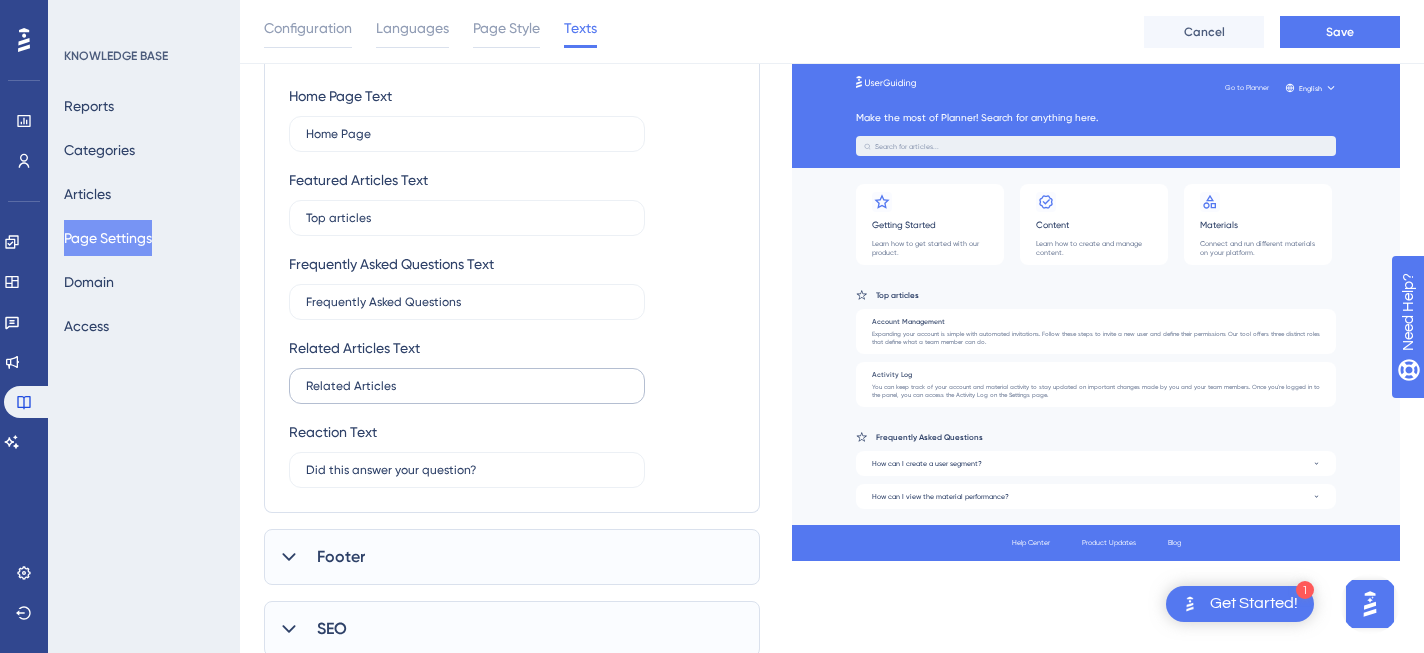 click on "Related Articles" at bounding box center [467, 386] 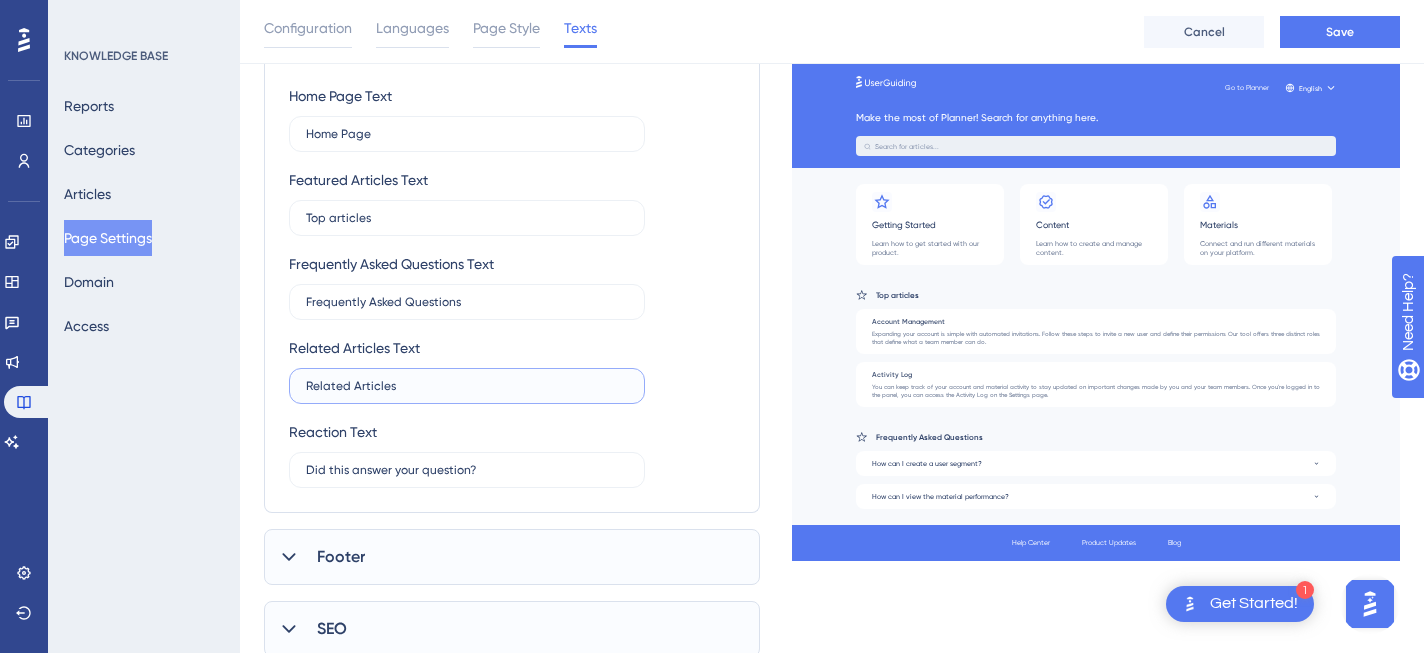 click on "Related Articles" at bounding box center [467, 386] 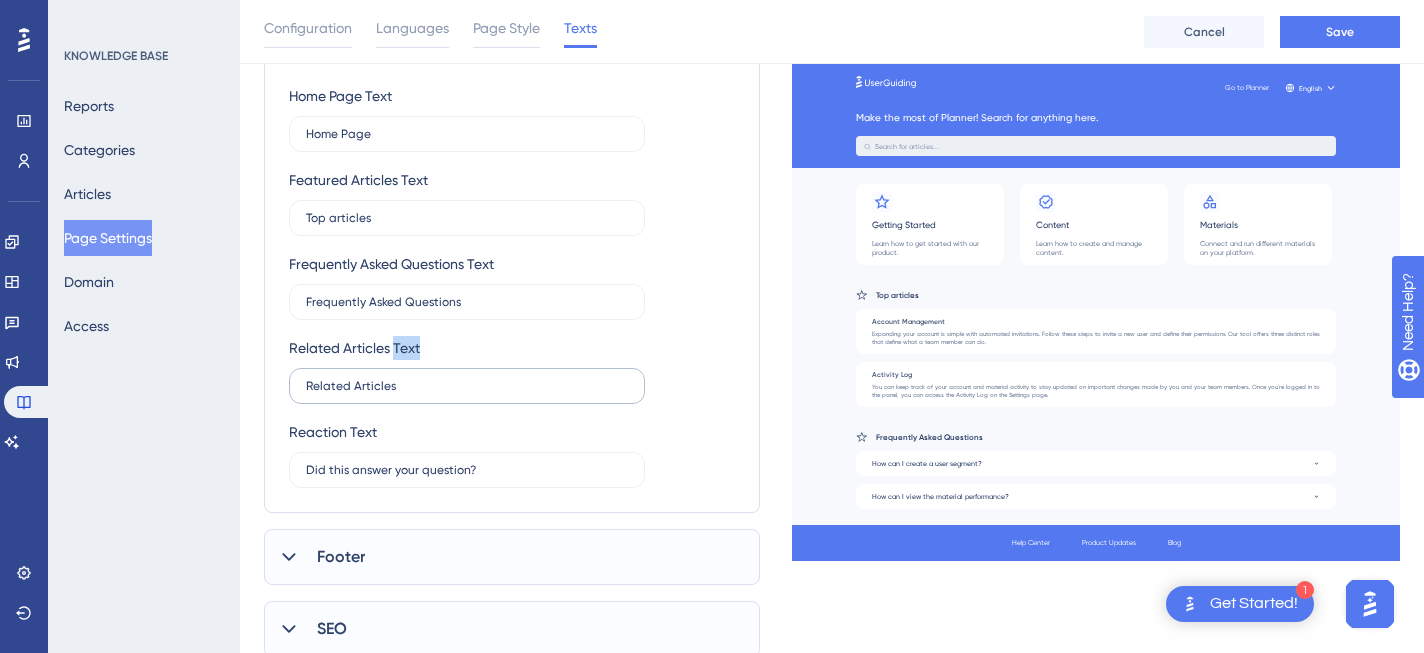 click on "Related Articles" at bounding box center [467, 386] 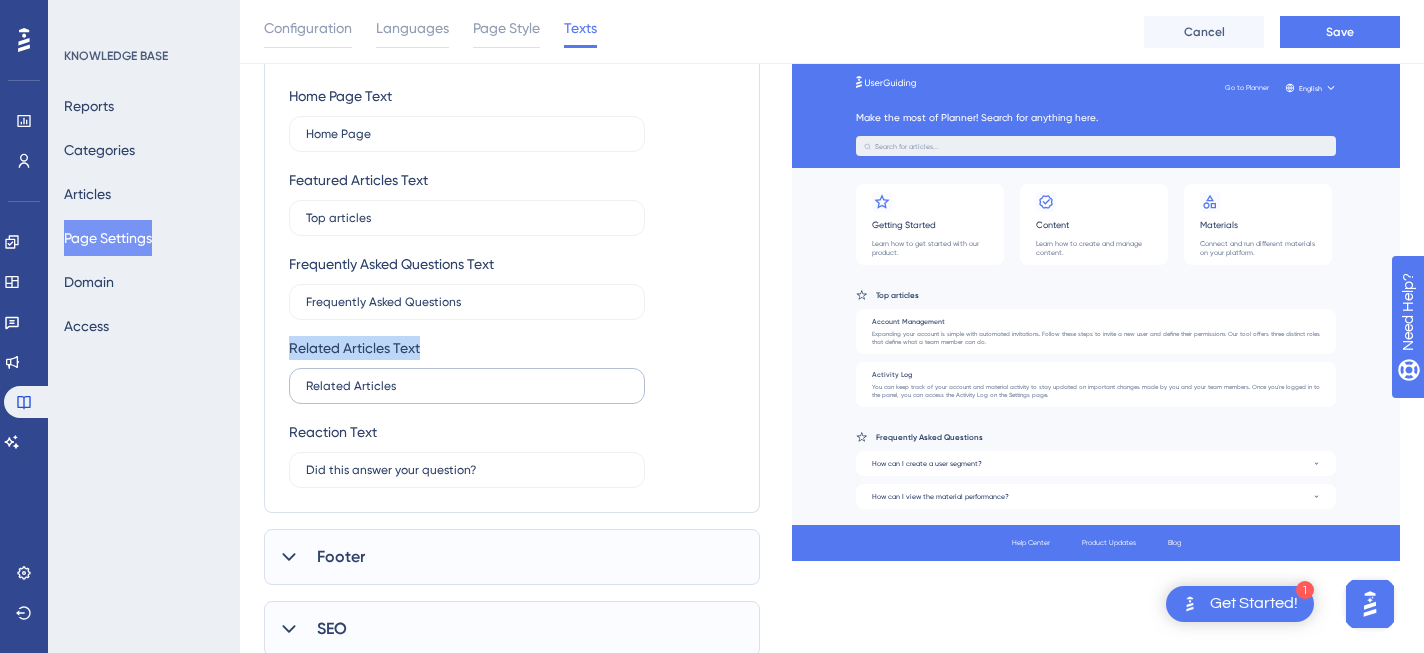 click on "Related Articles" at bounding box center [467, 386] 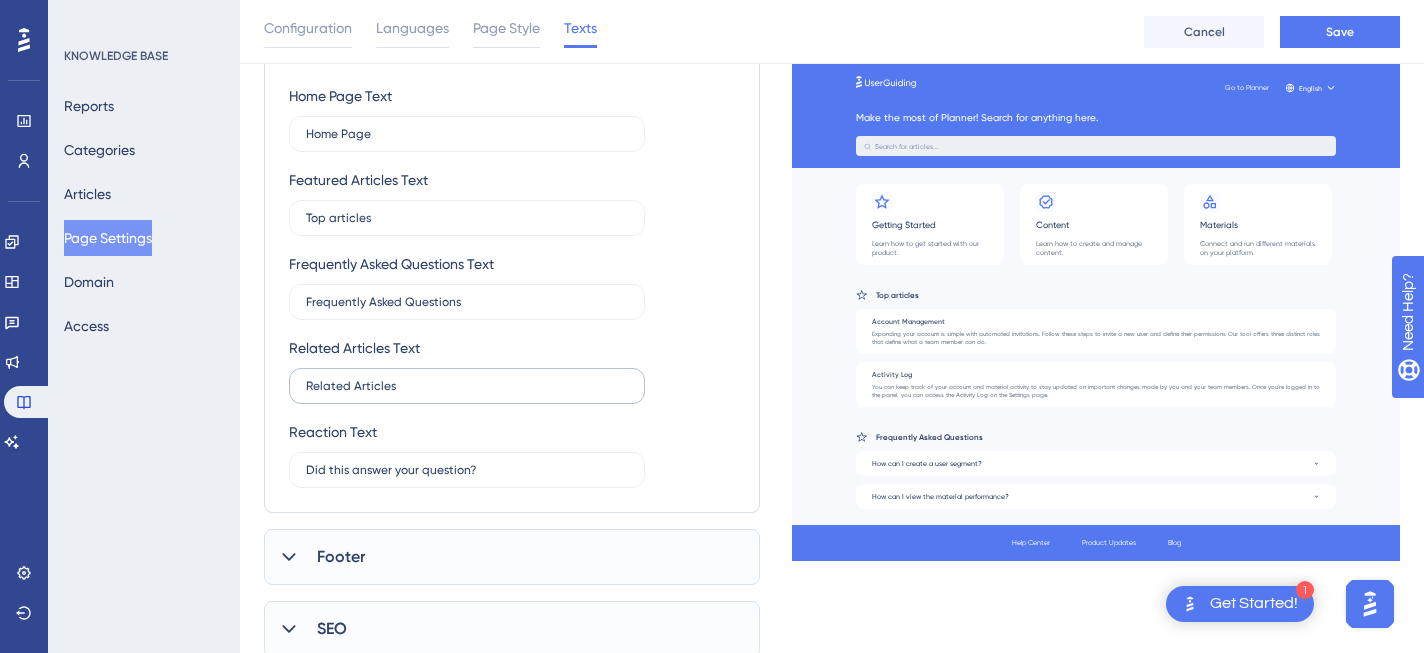 click on "Related Articles" at bounding box center [467, 386] 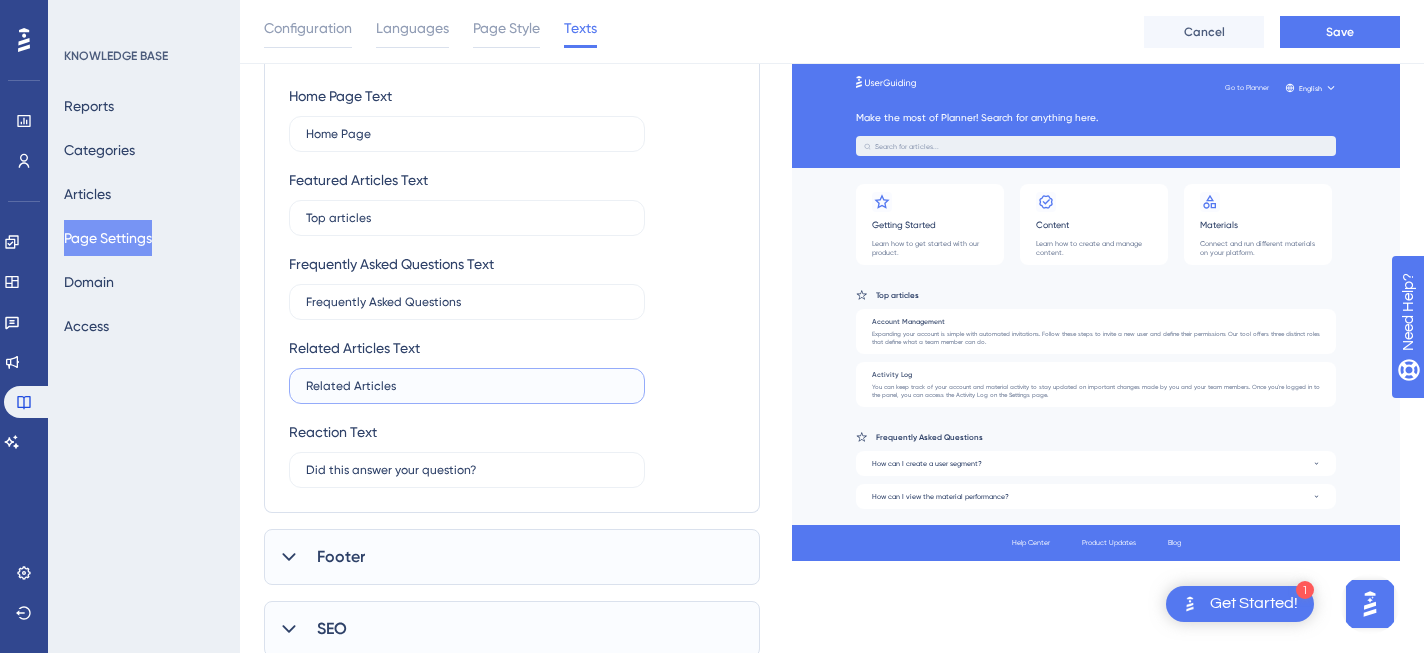 click on "Related Articles" at bounding box center (467, 386) 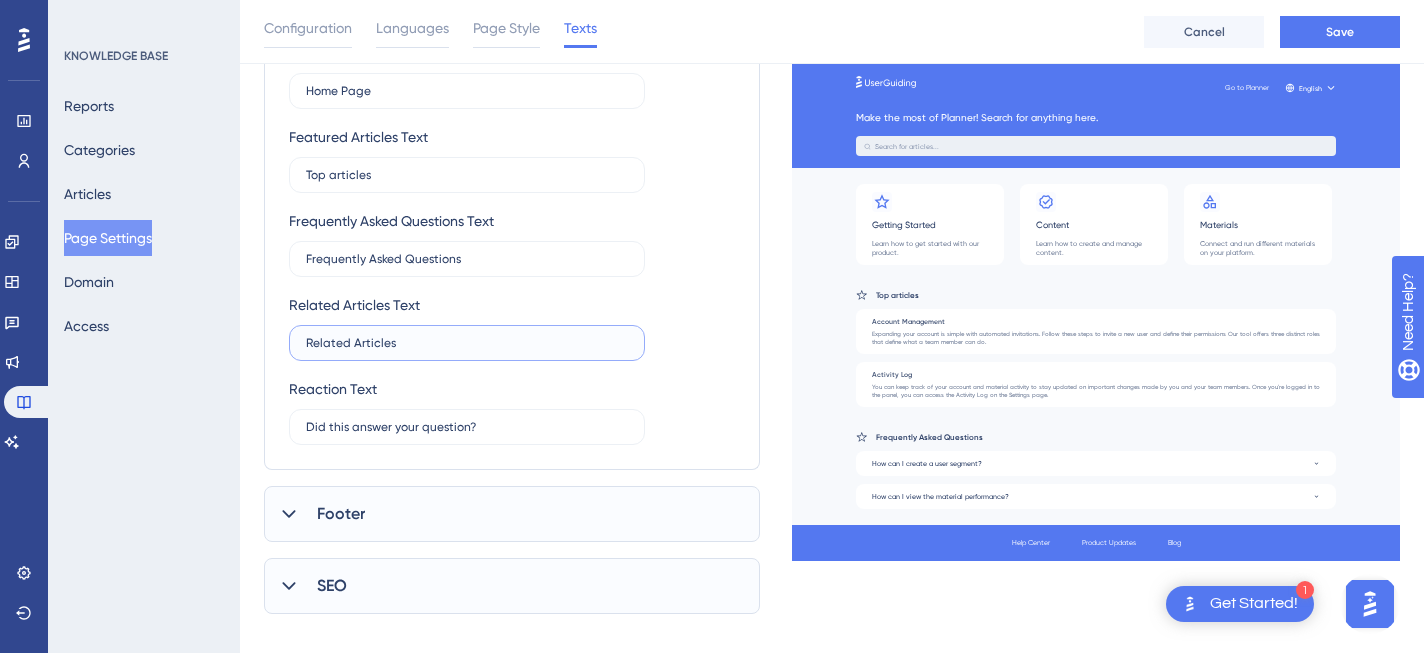 scroll, scrollTop: 1116, scrollLeft: 0, axis: vertical 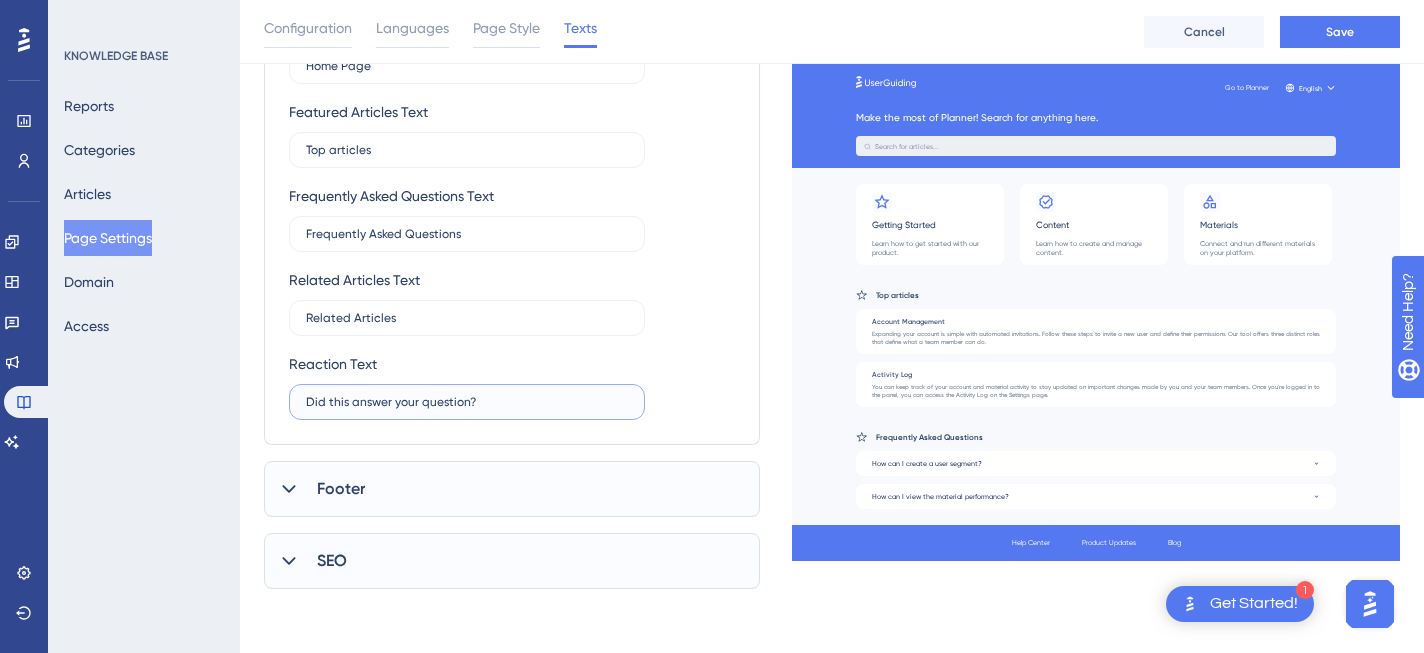 click on "Did this answer your question?" at bounding box center (467, 402) 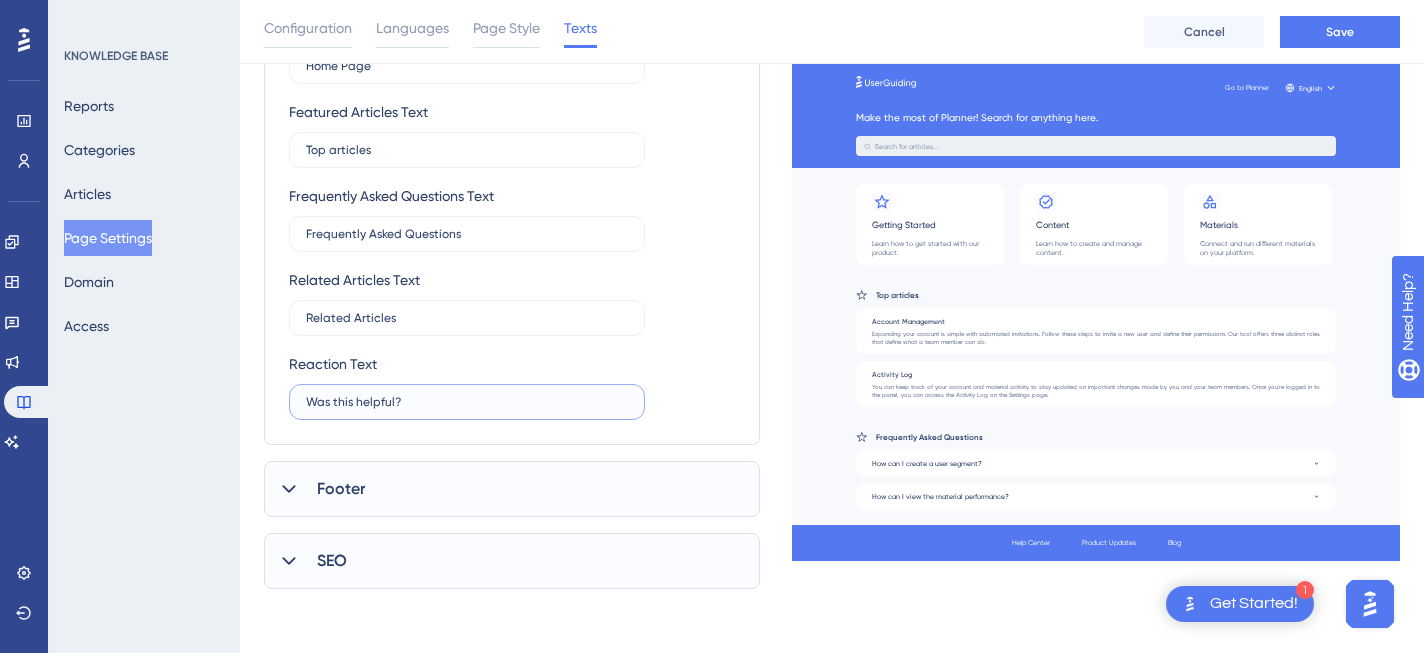 type on "Was this helpful?" 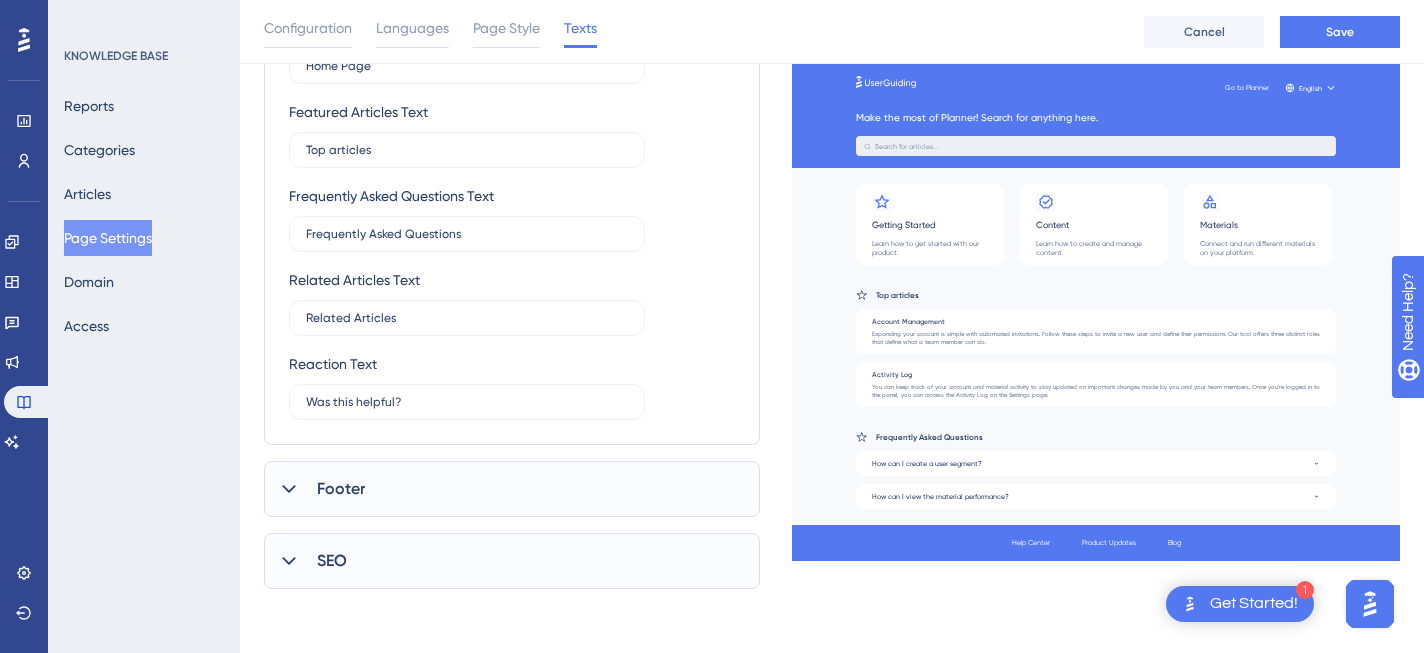 click 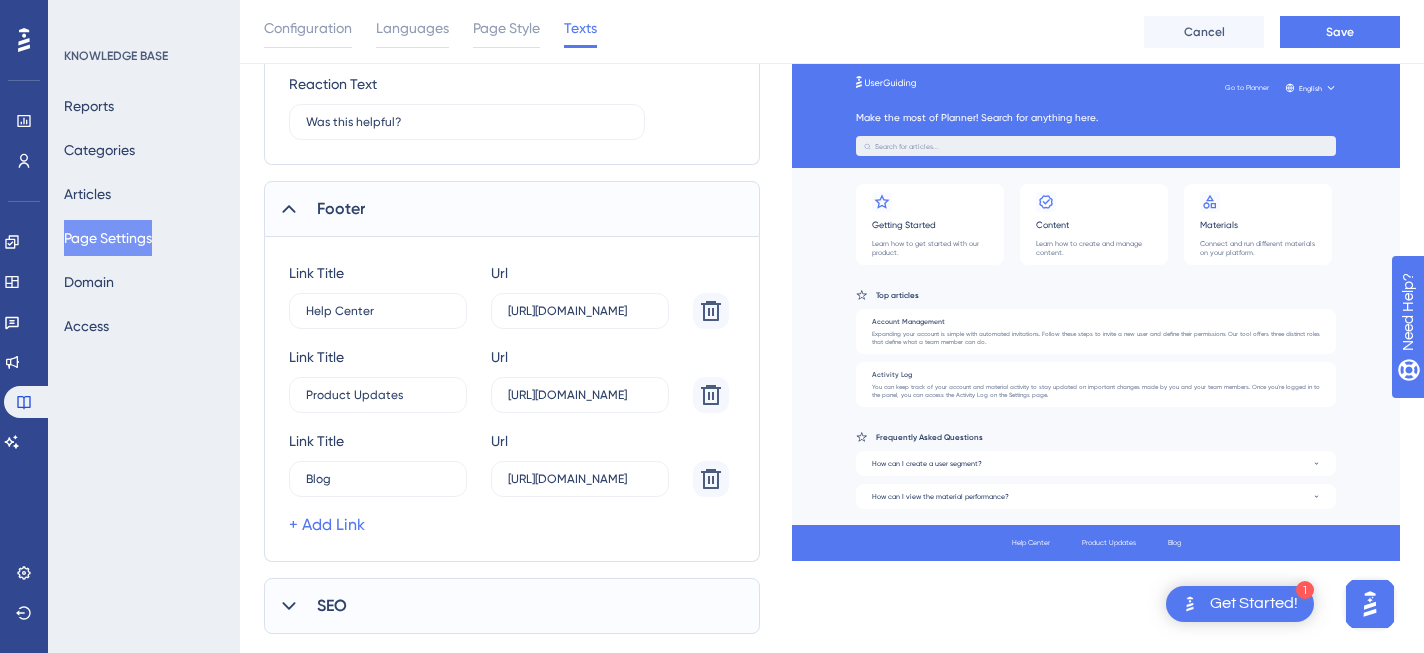 scroll, scrollTop: 1441, scrollLeft: 0, axis: vertical 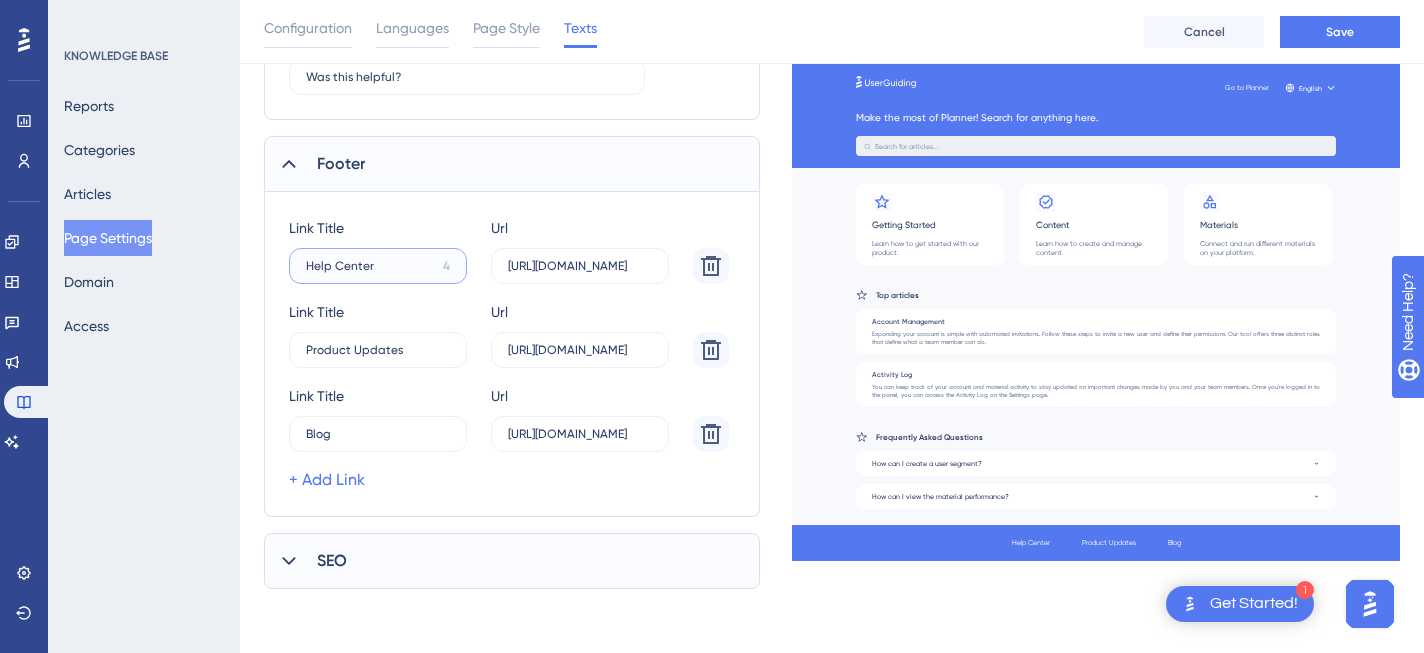 click on "Help Center" at bounding box center (378, -929) 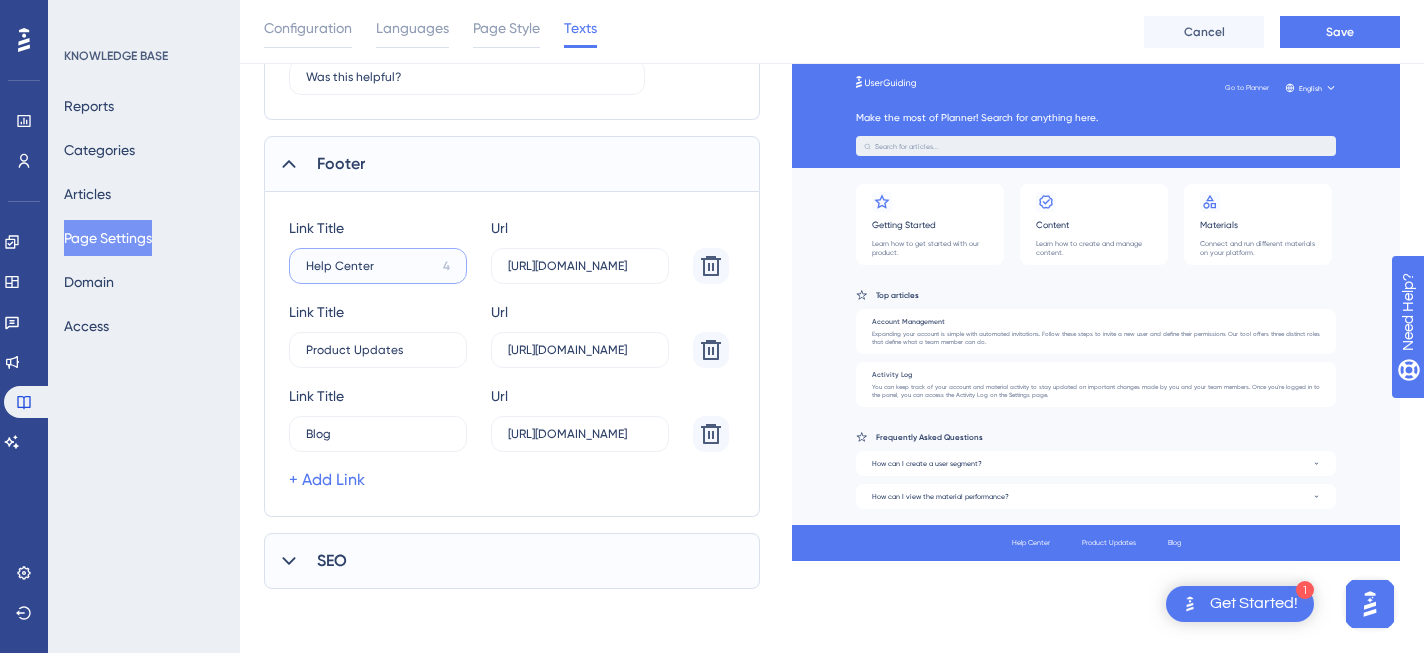click on "Help Center" at bounding box center [378, -929] 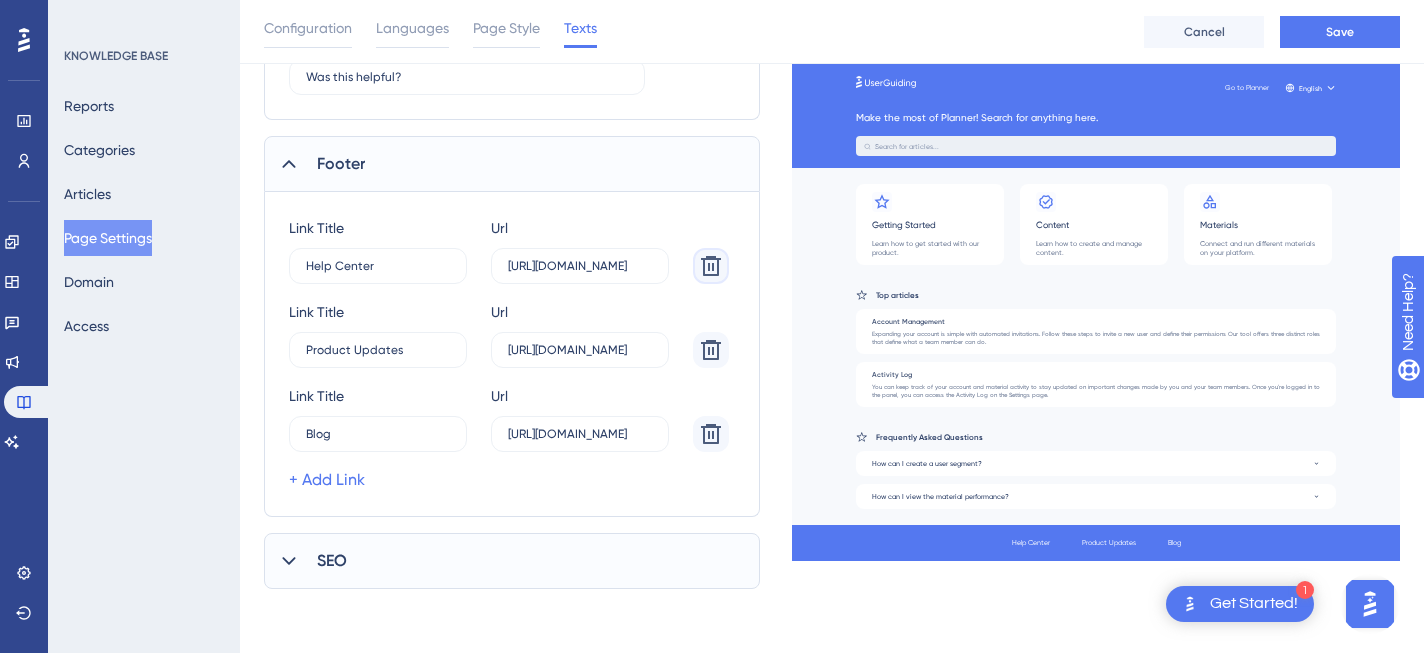 click 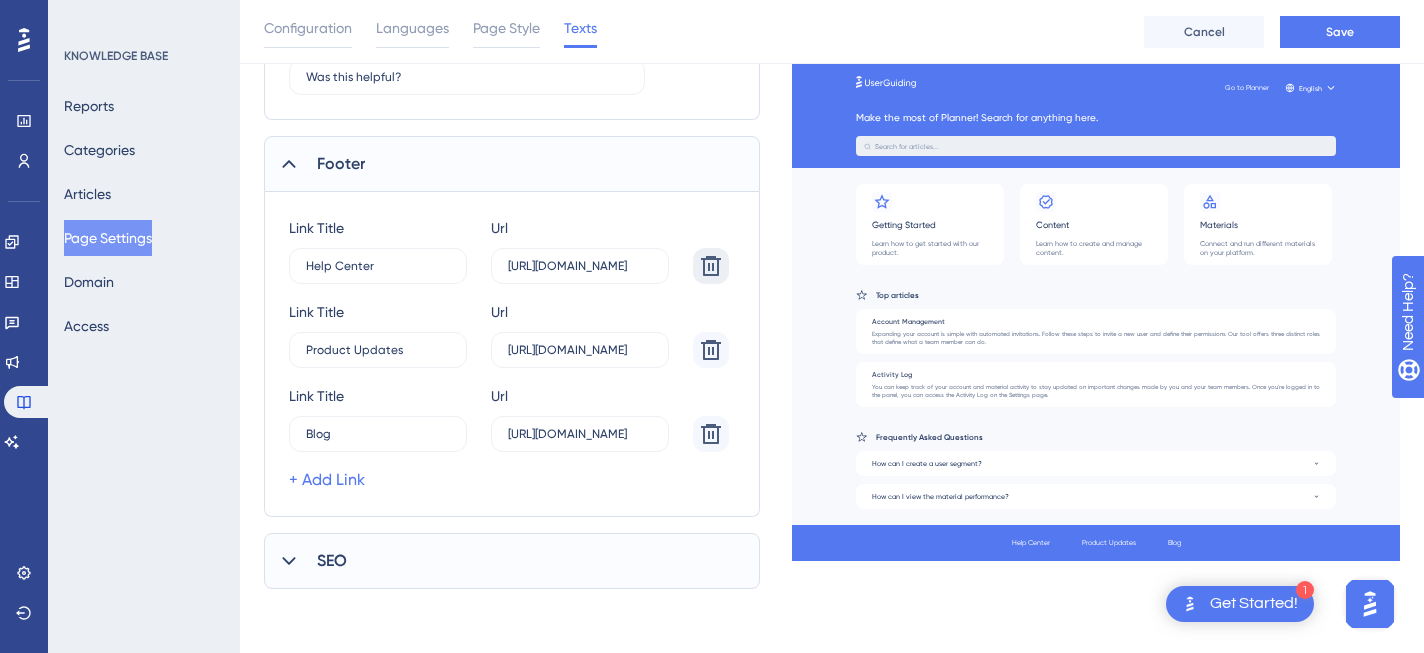 type on "Product Updates" 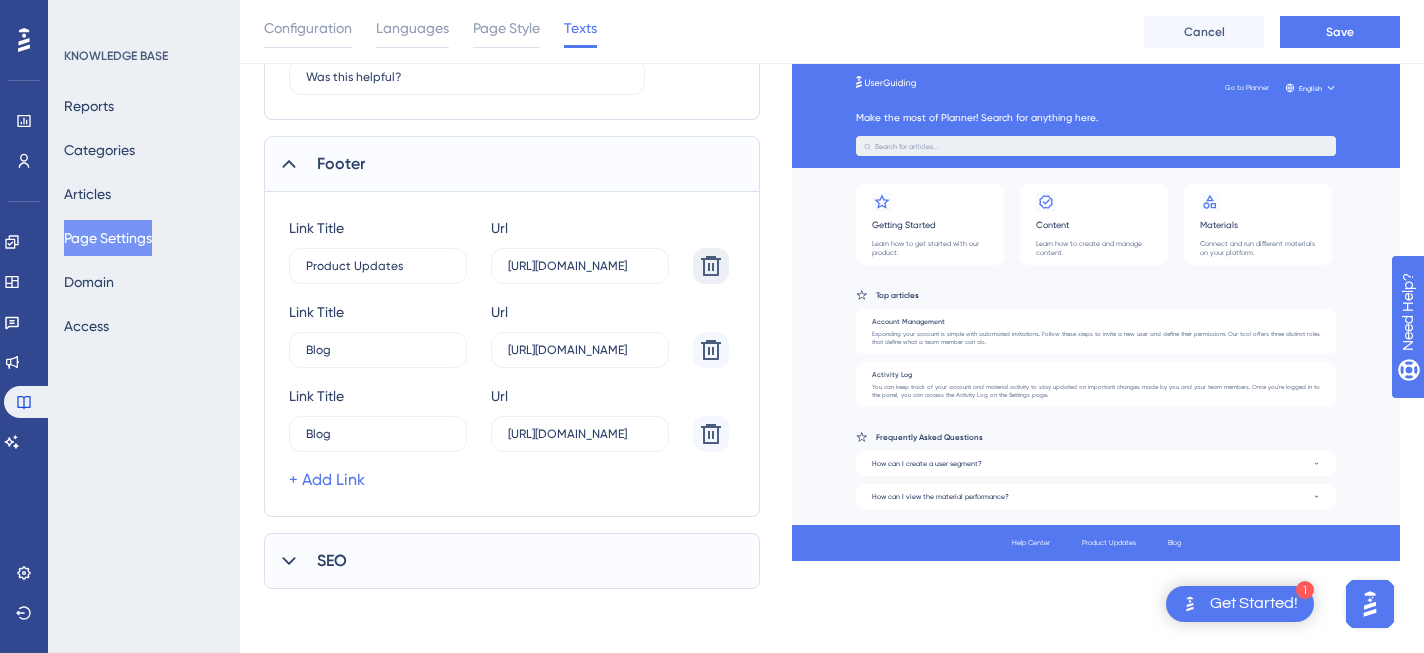 scroll, scrollTop: 1357, scrollLeft: 0, axis: vertical 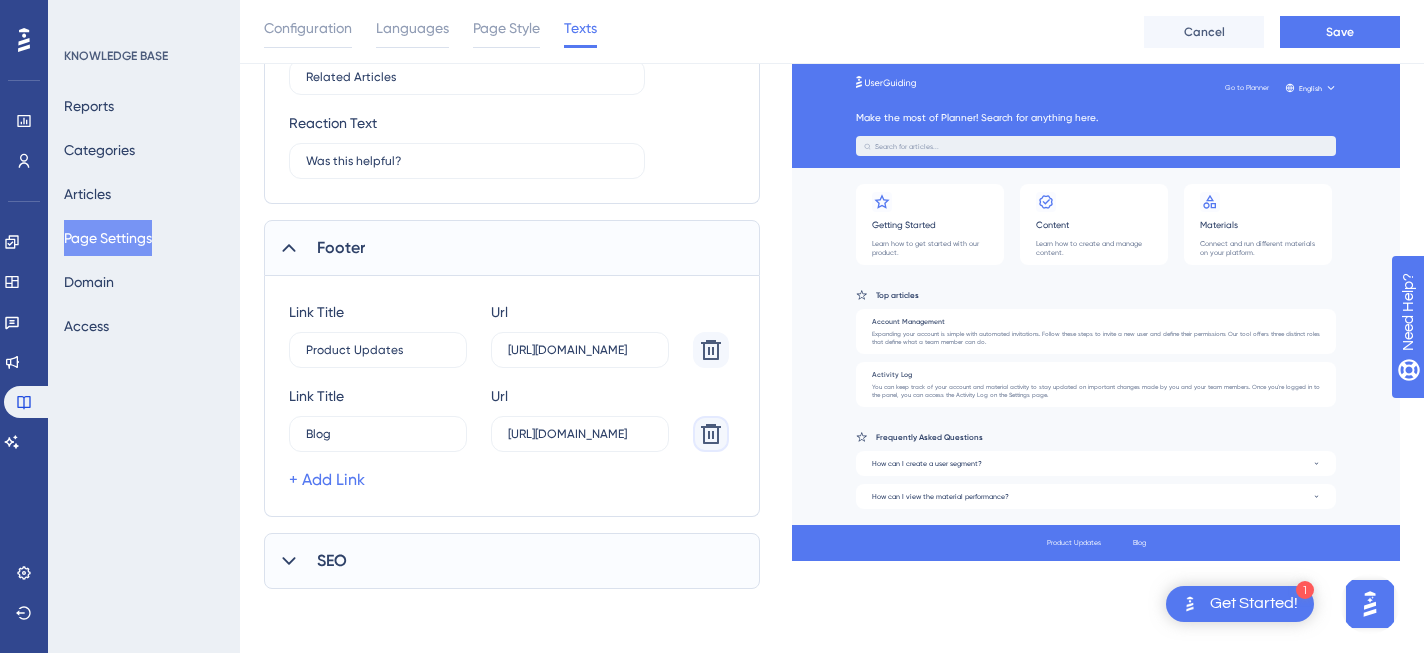 click 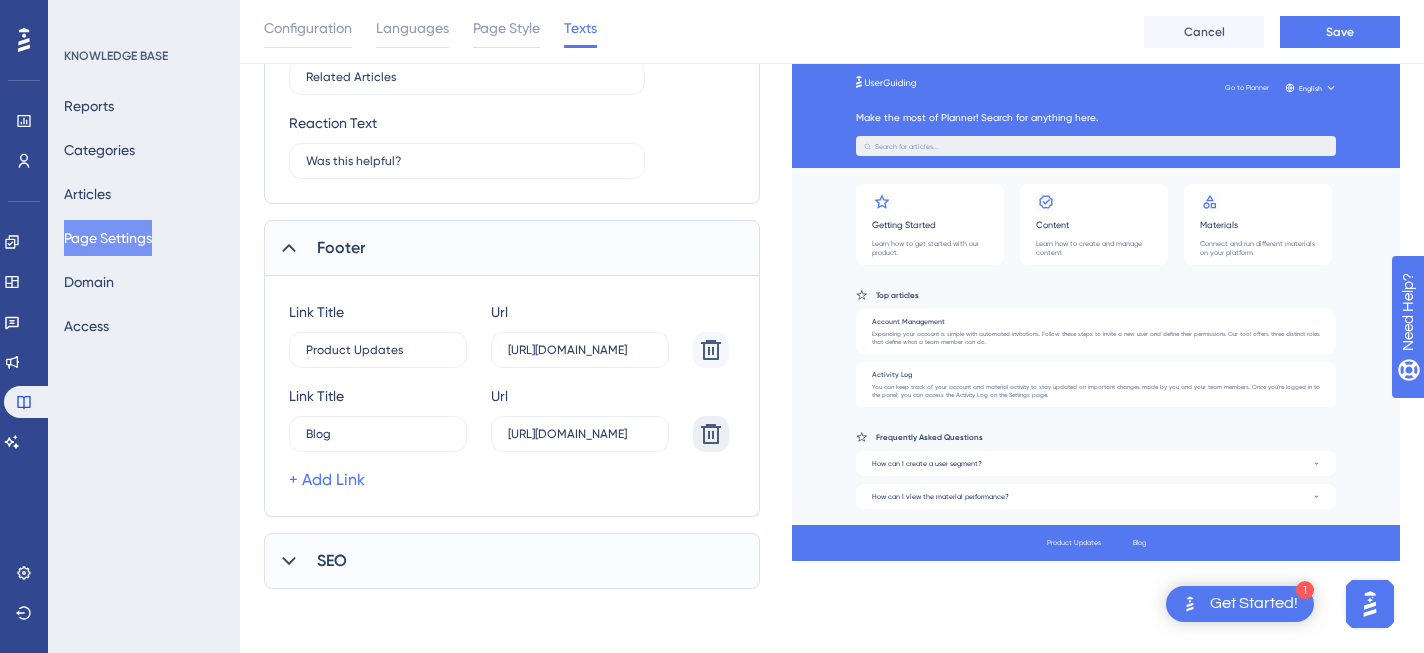scroll, scrollTop: 1273, scrollLeft: 0, axis: vertical 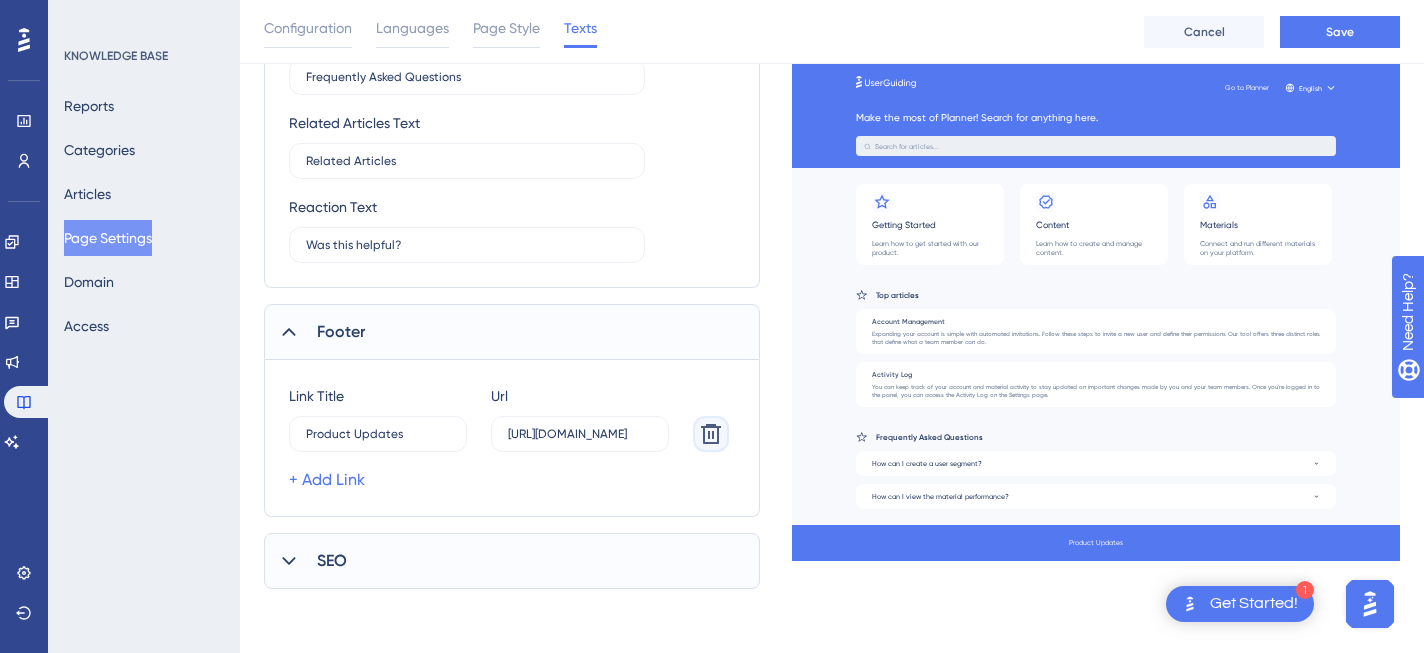 click 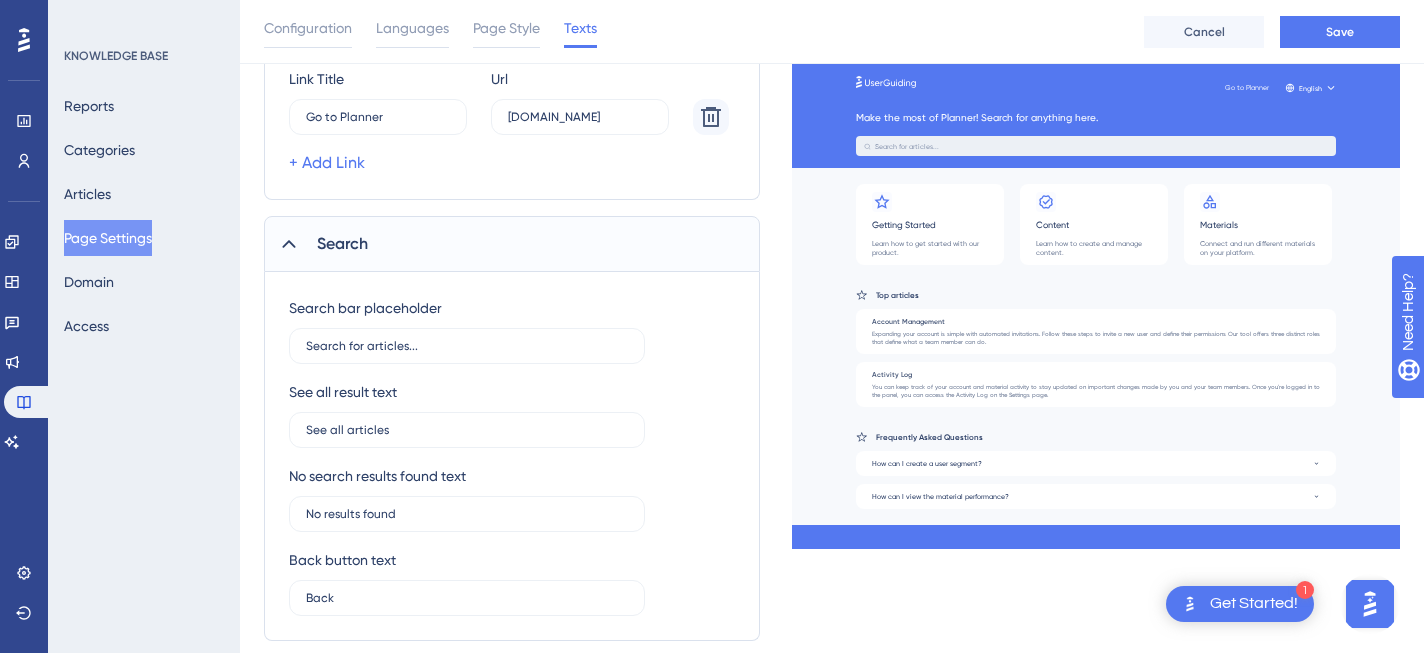 scroll, scrollTop: 0, scrollLeft: 0, axis: both 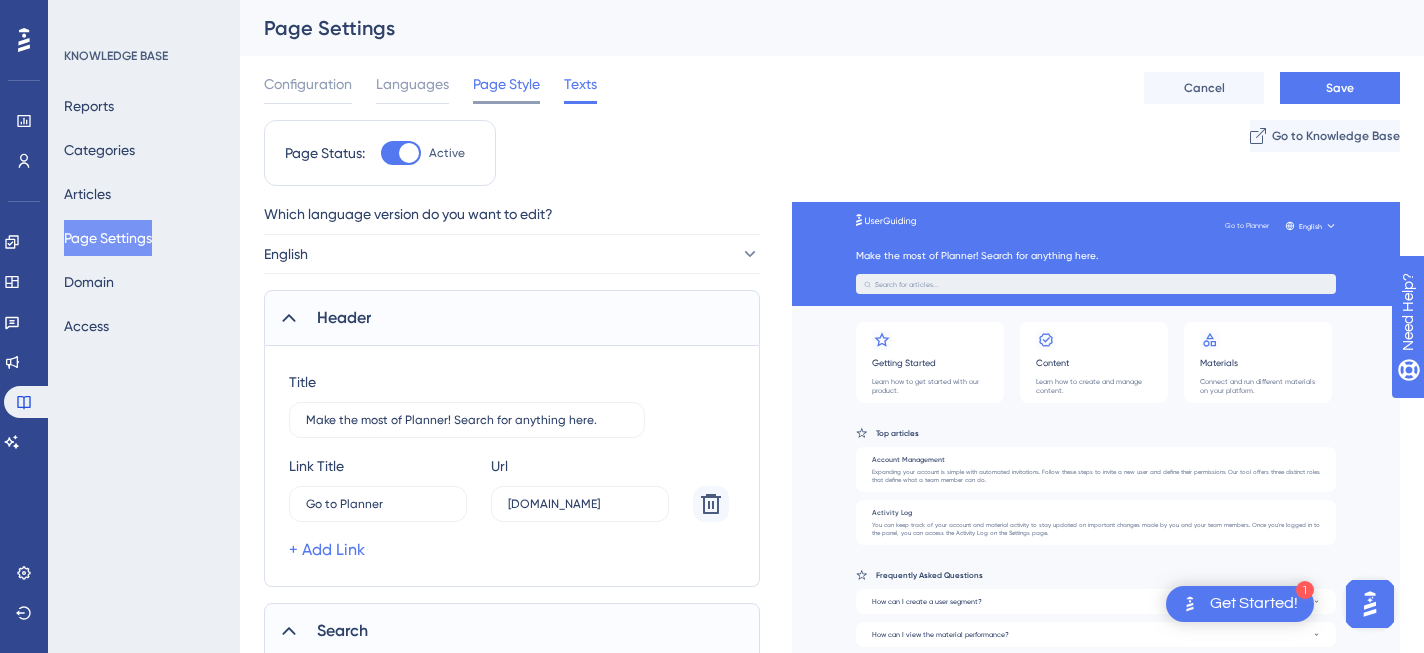 click on "Page Style" at bounding box center [506, 84] 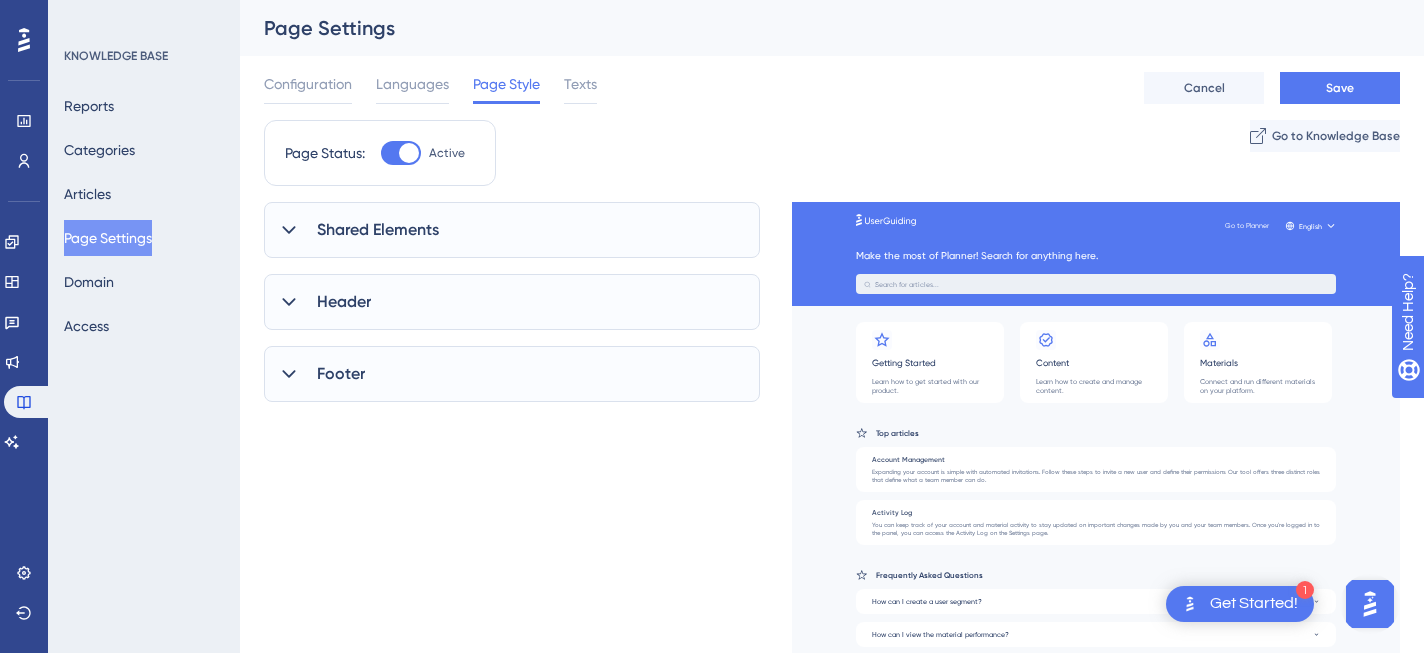 click on "Shared Elements" at bounding box center [378, 230] 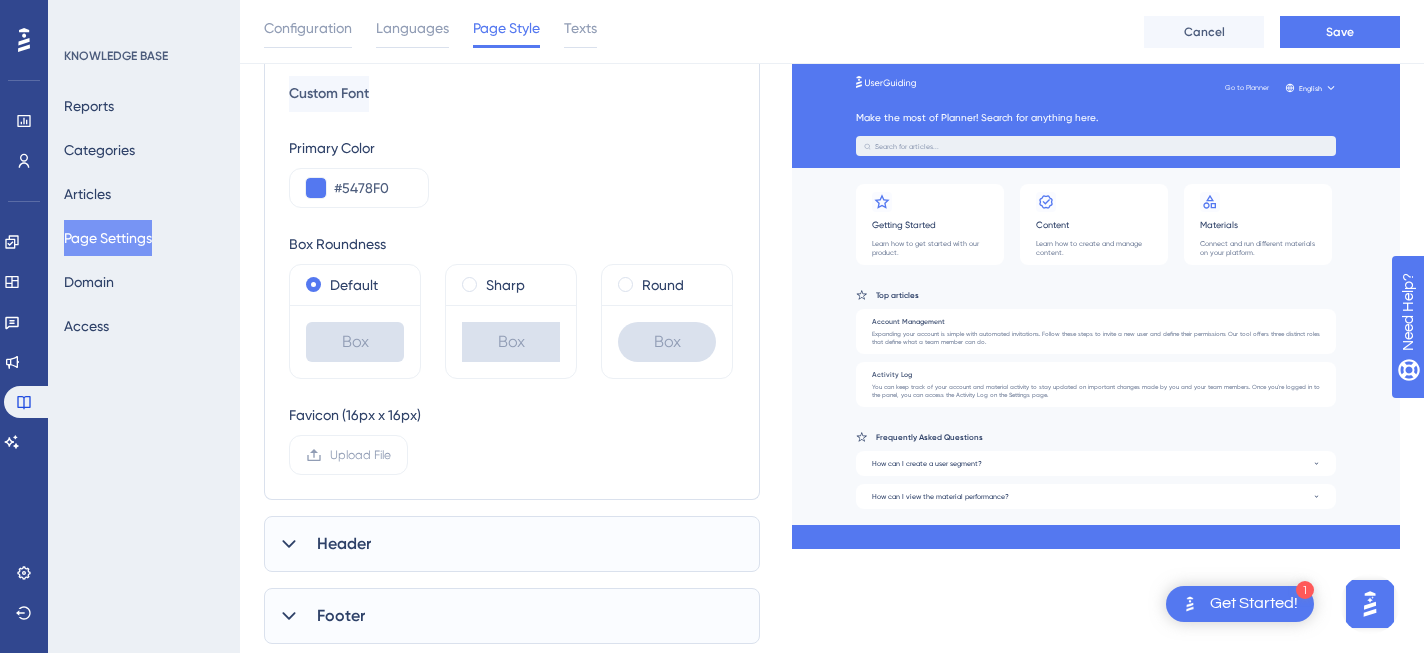 scroll, scrollTop: 415, scrollLeft: 0, axis: vertical 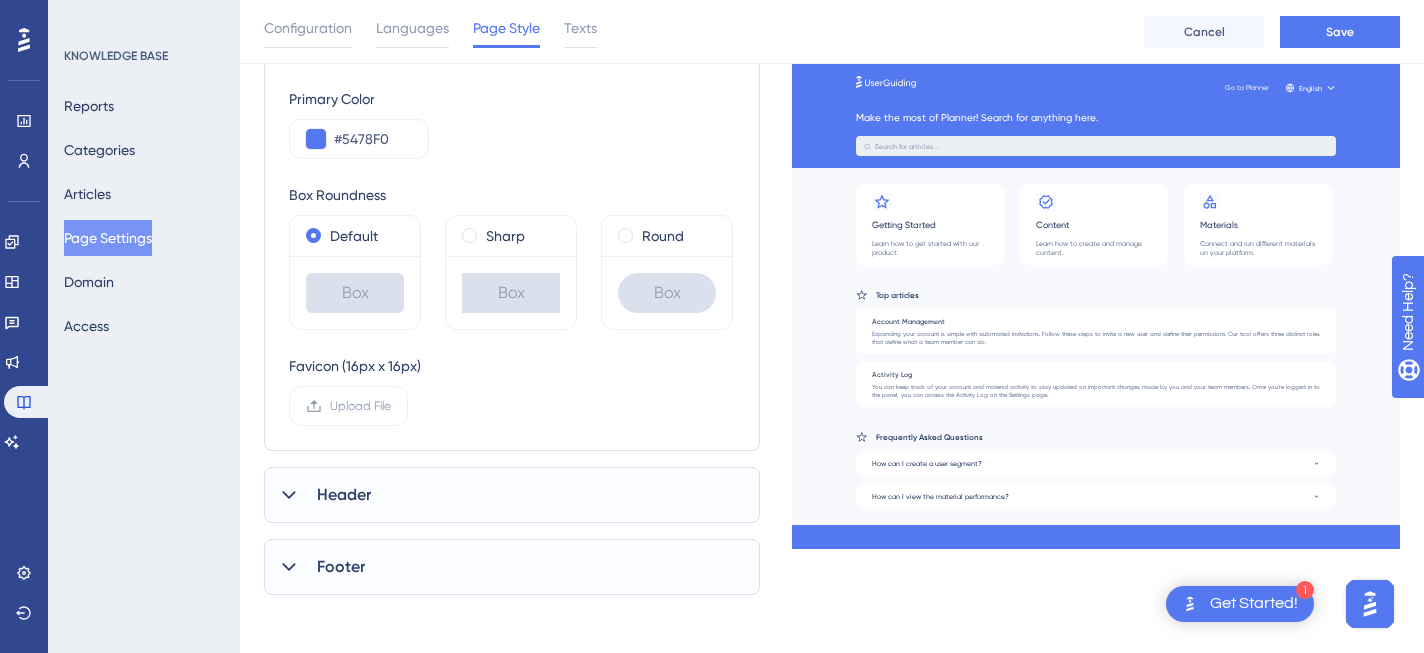 click on "Header" at bounding box center (512, 495) 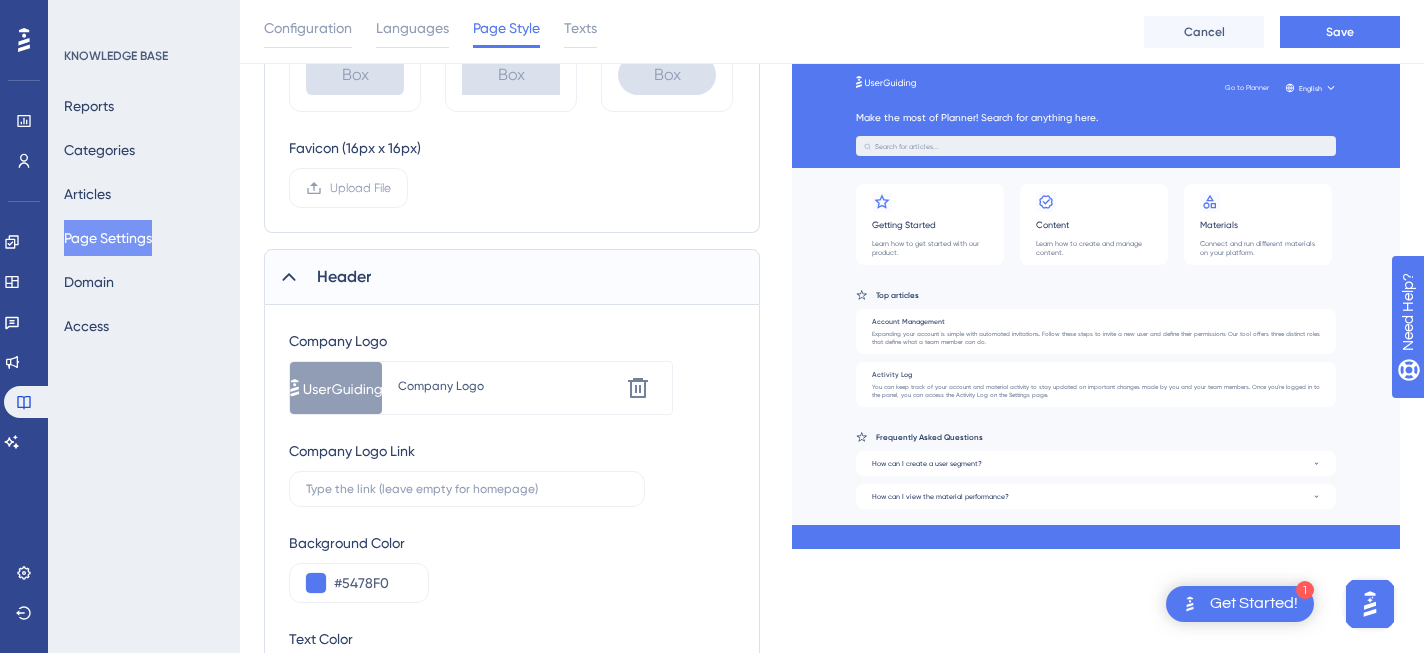 scroll, scrollTop: 653, scrollLeft: 0, axis: vertical 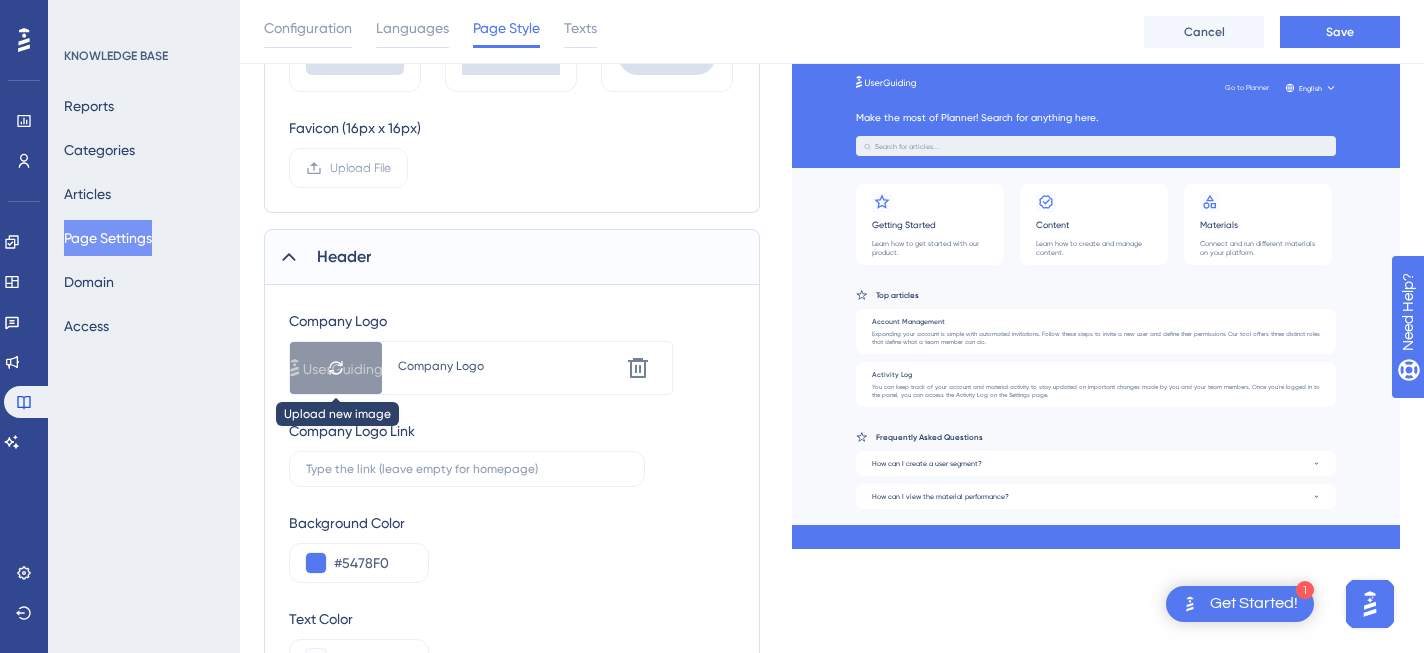 click 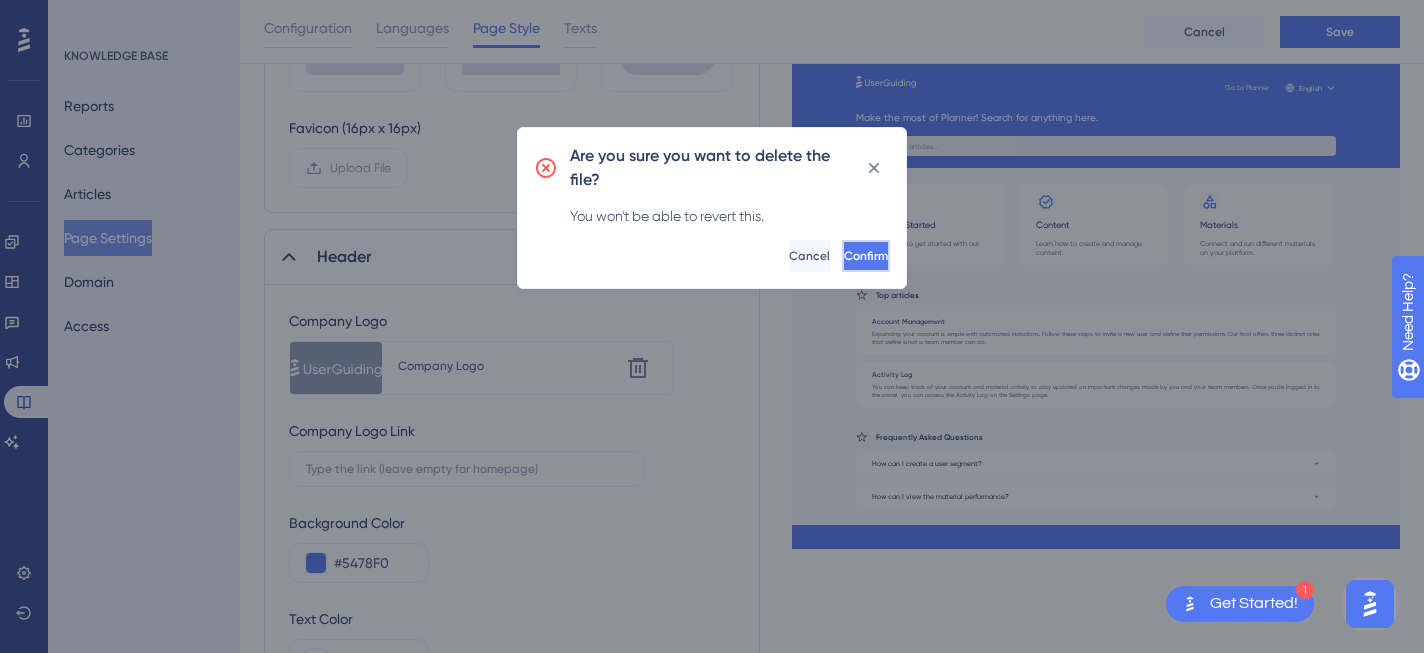 click on "Confirm" at bounding box center (866, 256) 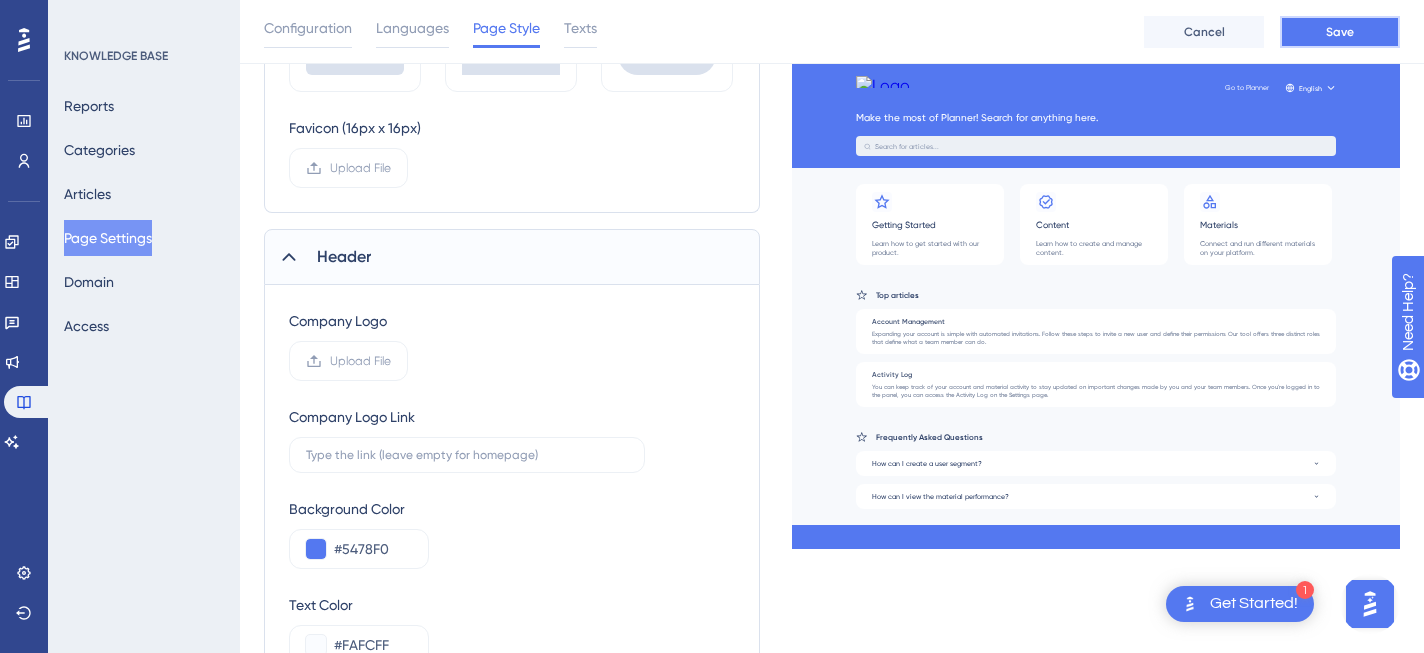 click on "Save" at bounding box center [1340, 32] 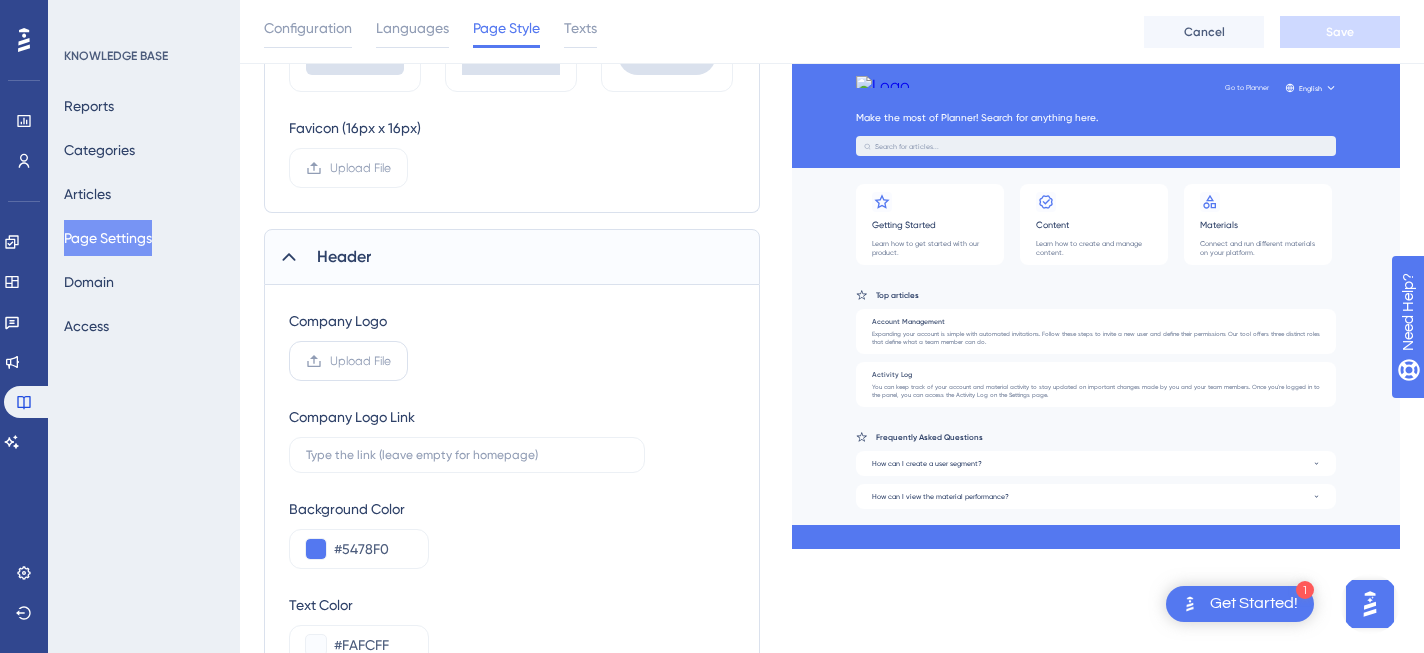 click on "Upload File" at bounding box center (360, 361) 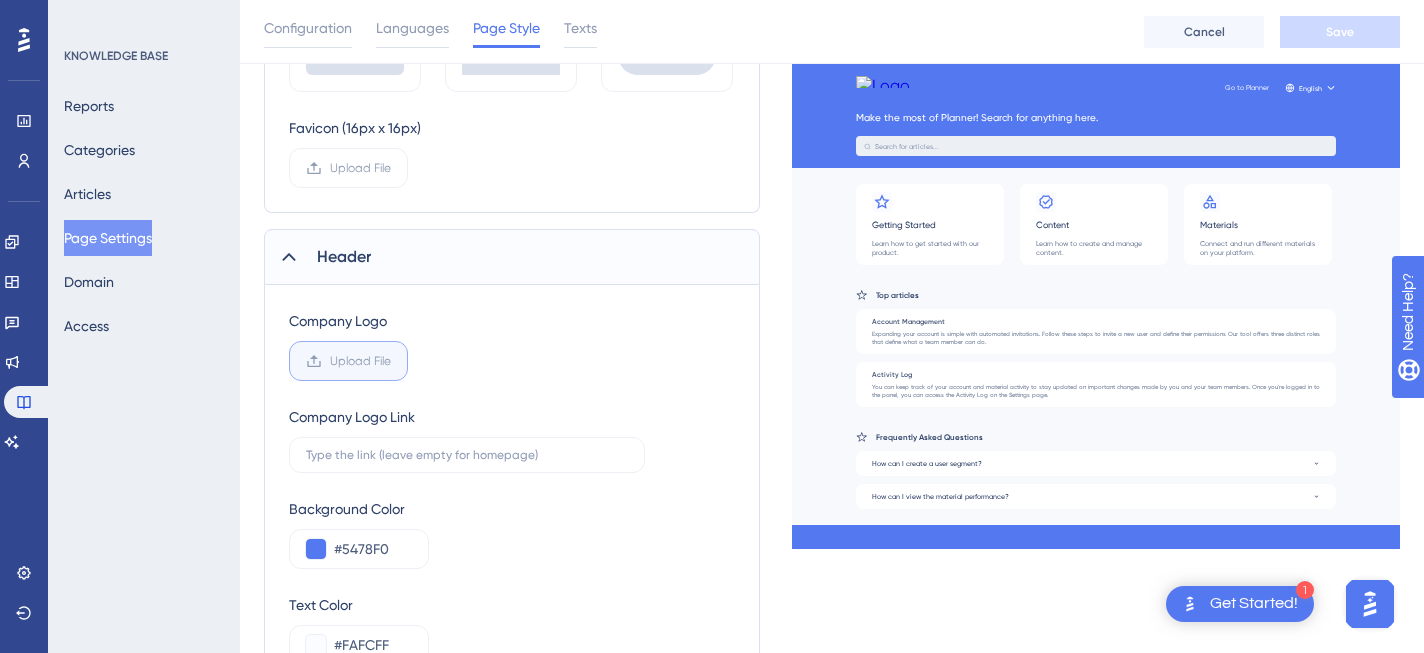 click on "Upload File" at bounding box center [391, 361] 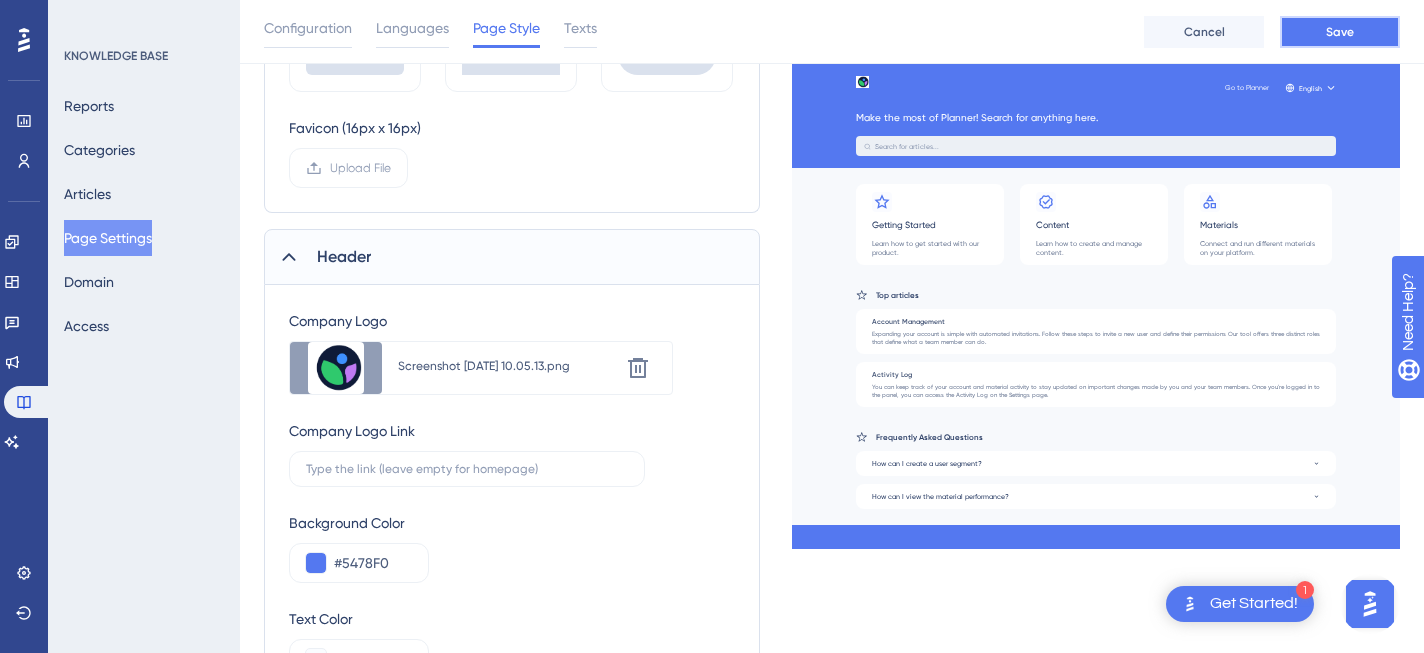 click on "Save" at bounding box center (1340, 32) 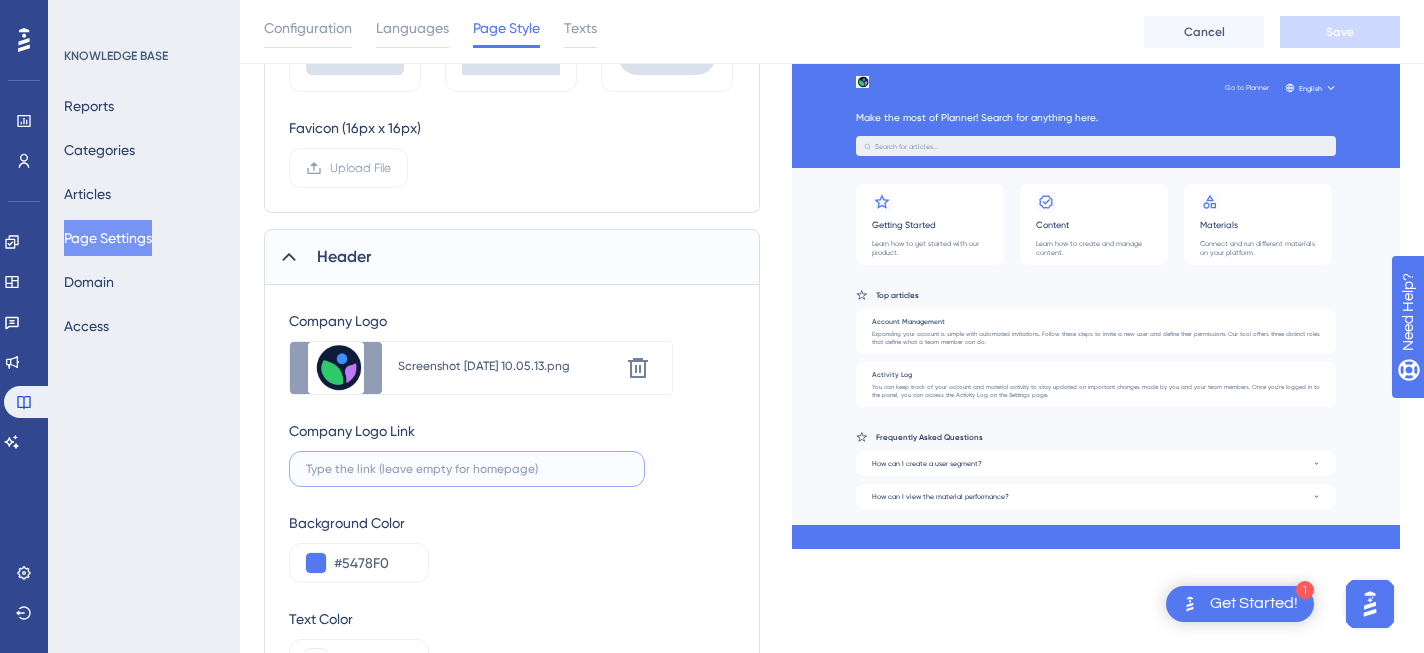 click at bounding box center [467, 469] 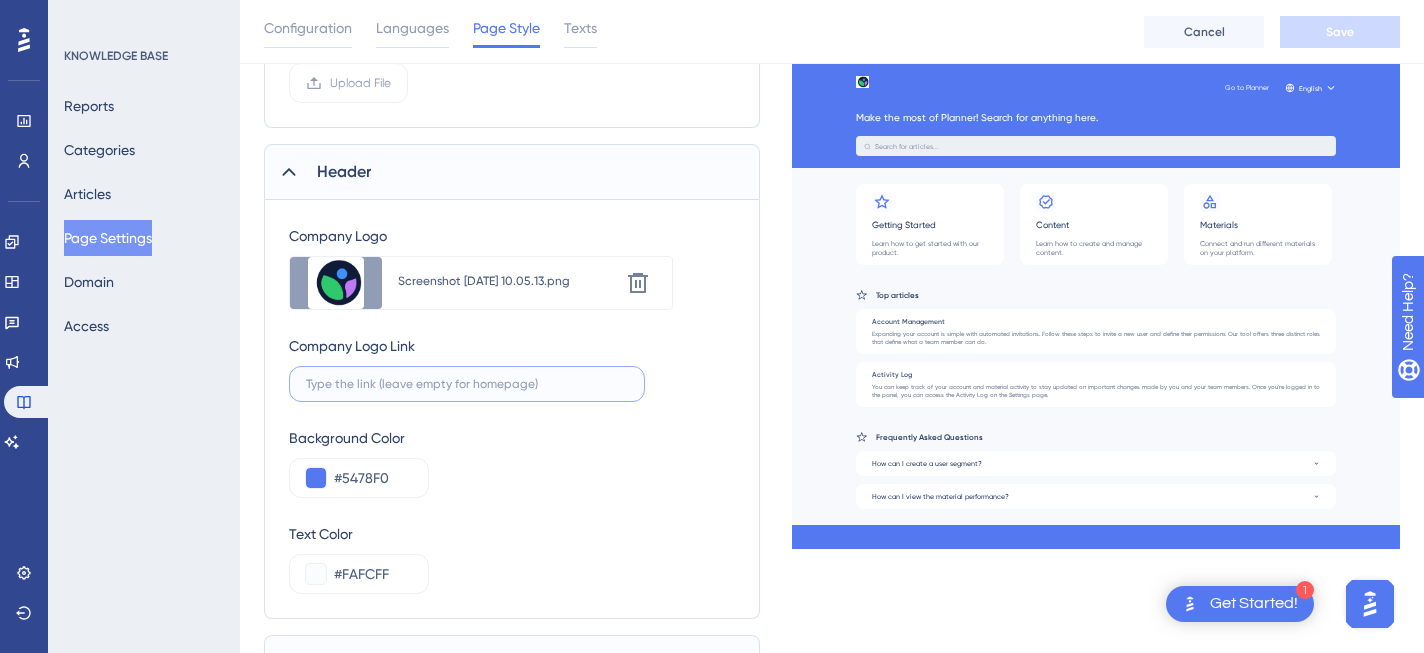 scroll, scrollTop: 728, scrollLeft: 0, axis: vertical 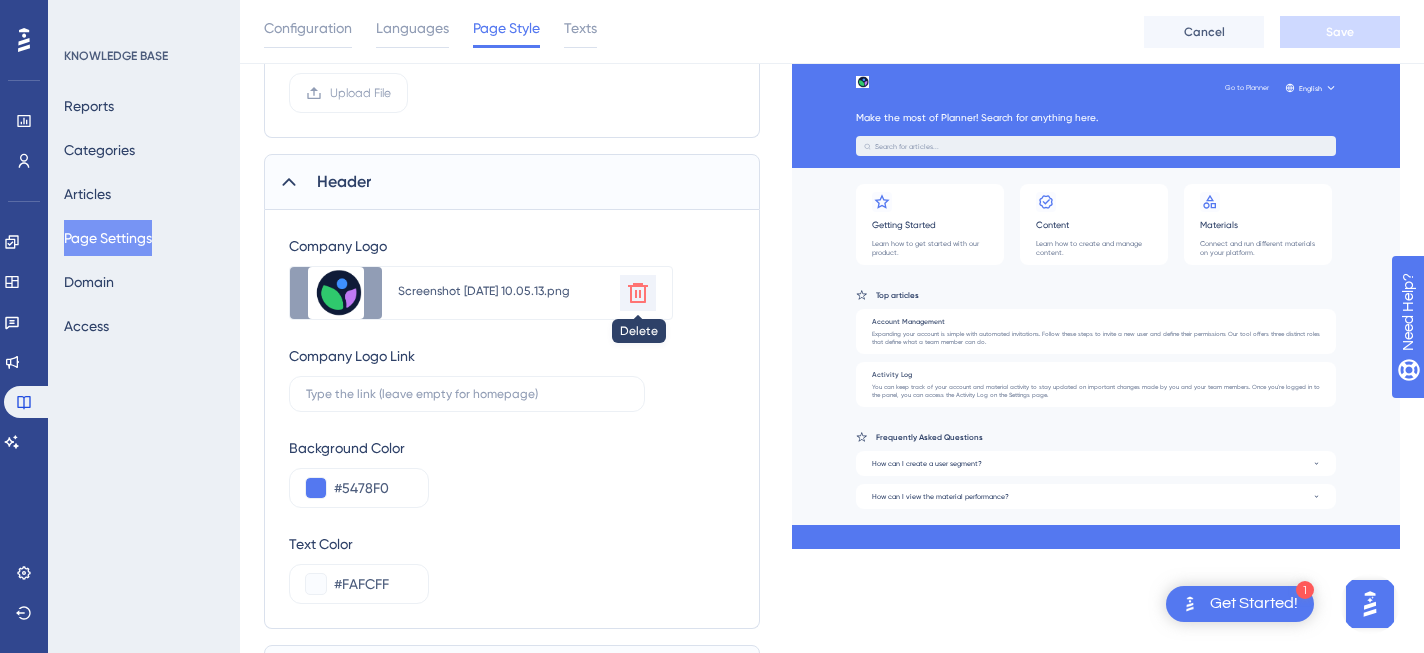 click 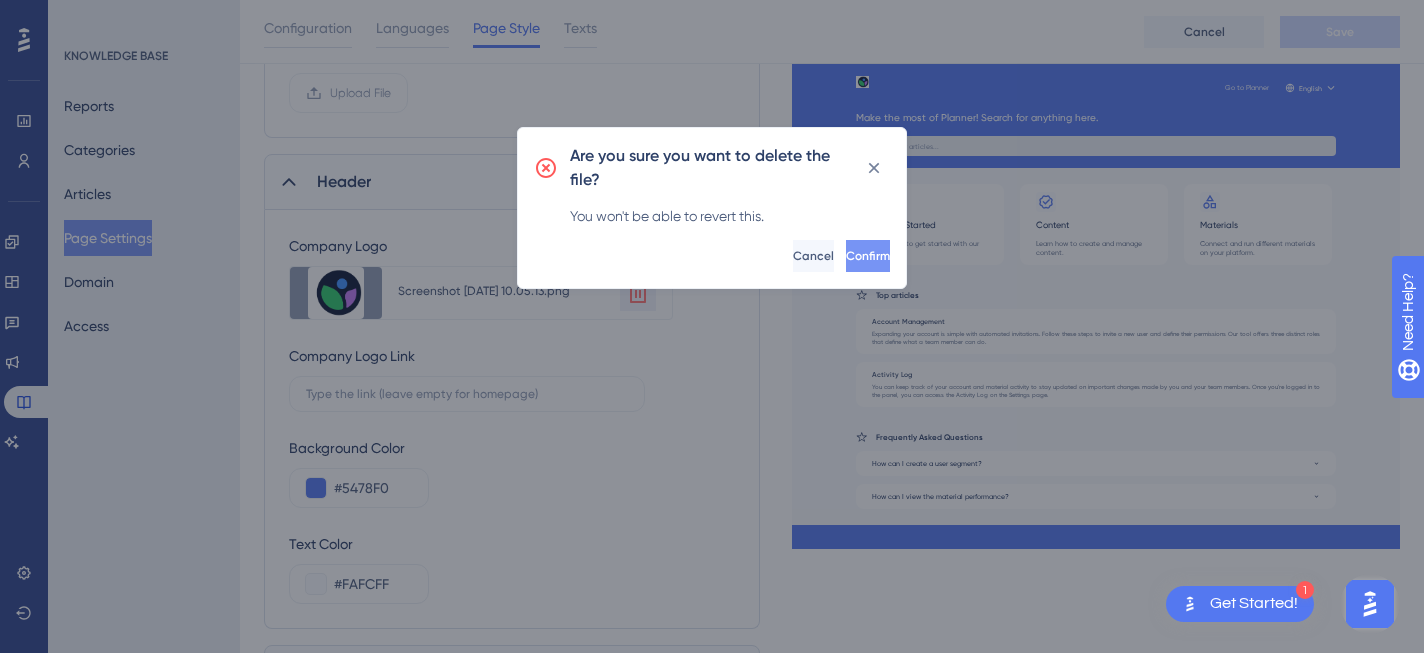 click on "Confirm" at bounding box center (868, 256) 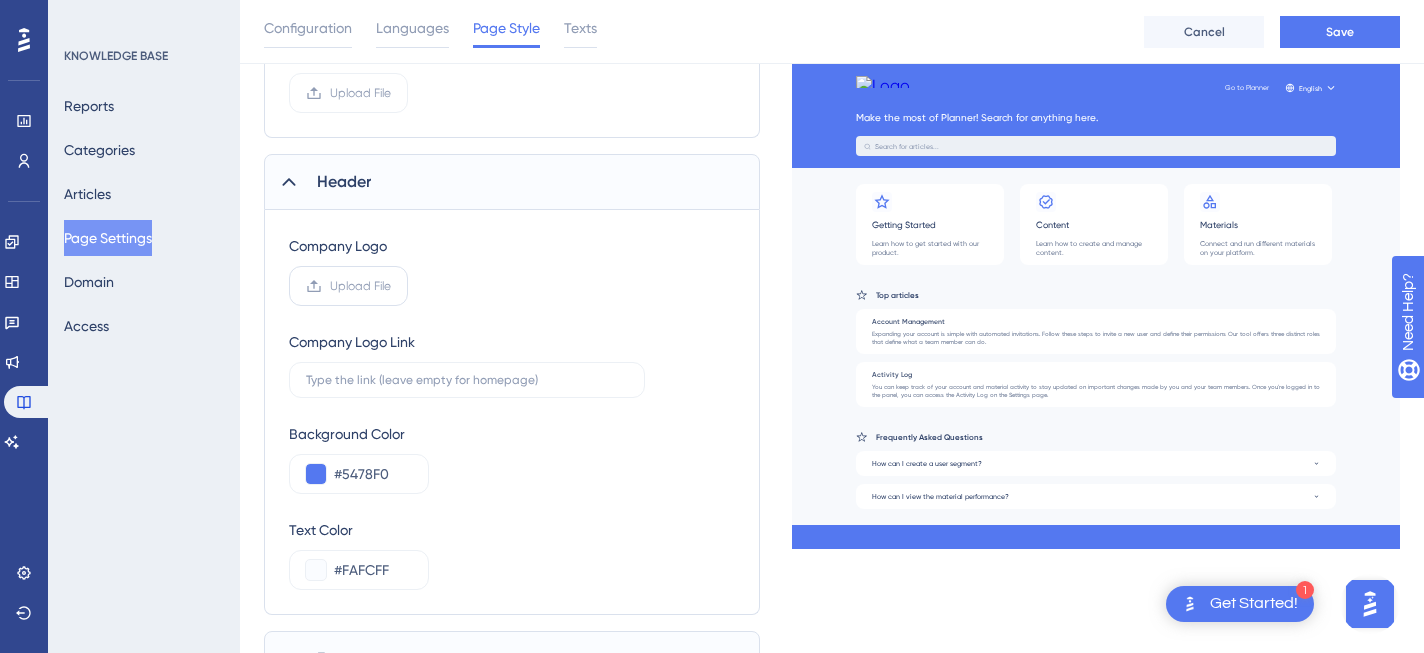 click on "Upload File" at bounding box center (360, 286) 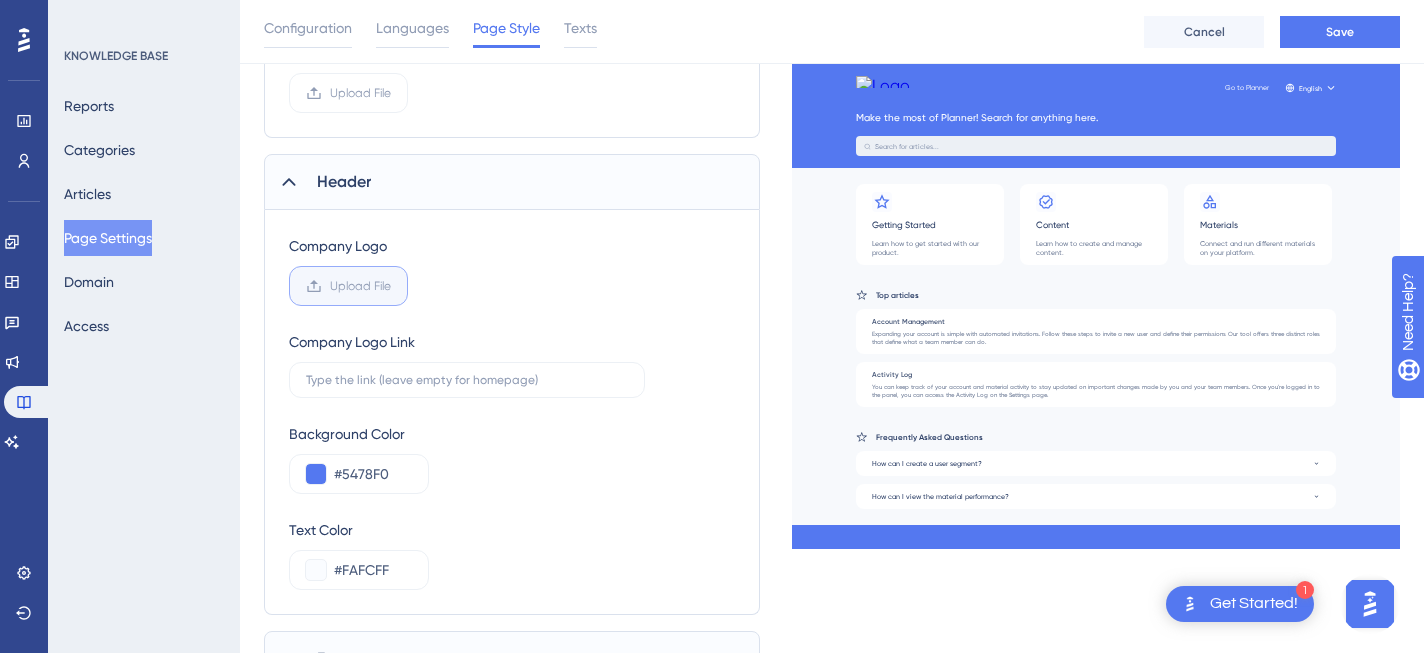 click on "Upload File" at bounding box center [391, 286] 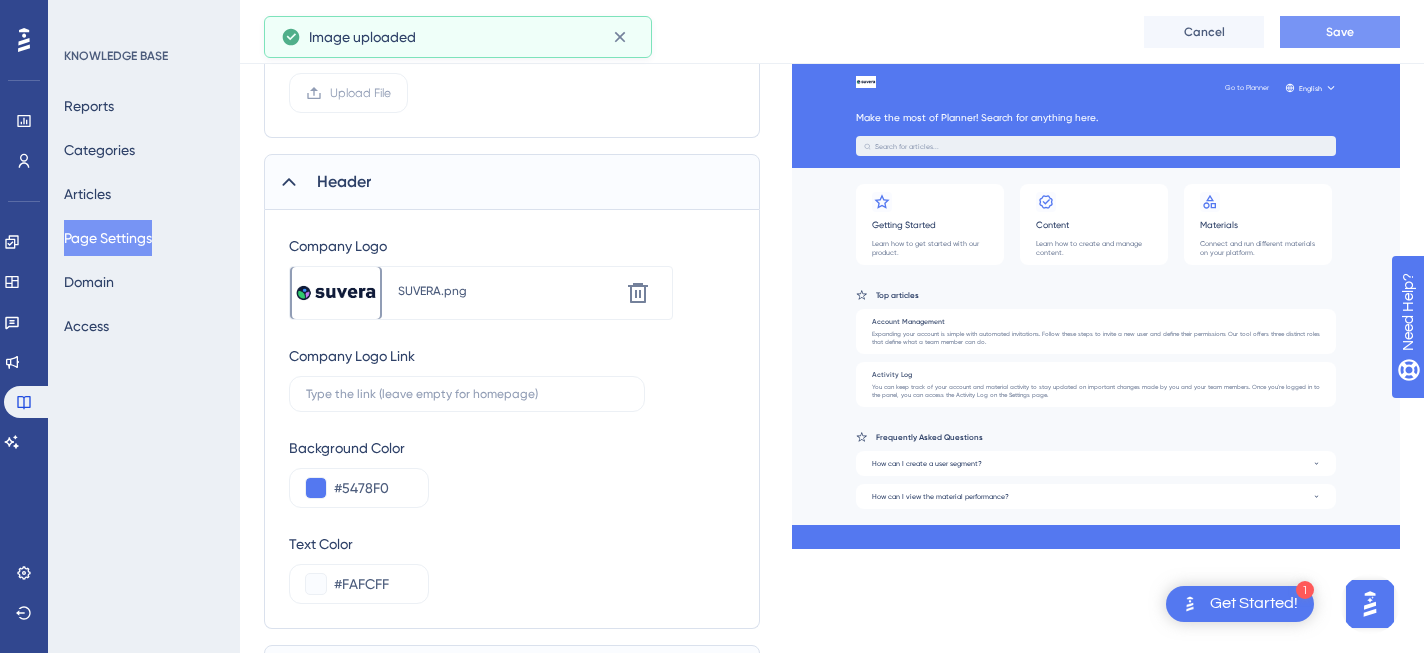 click on "Save" at bounding box center (1340, 32) 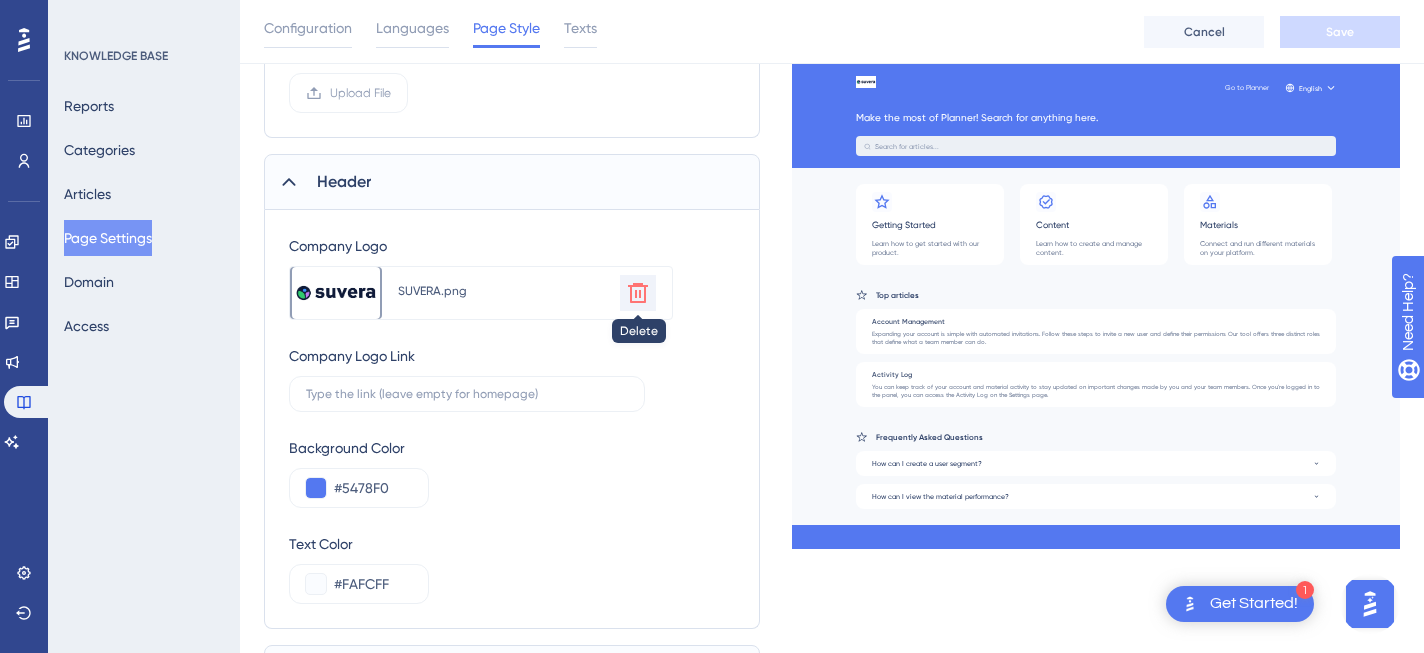 click at bounding box center (638, 293) 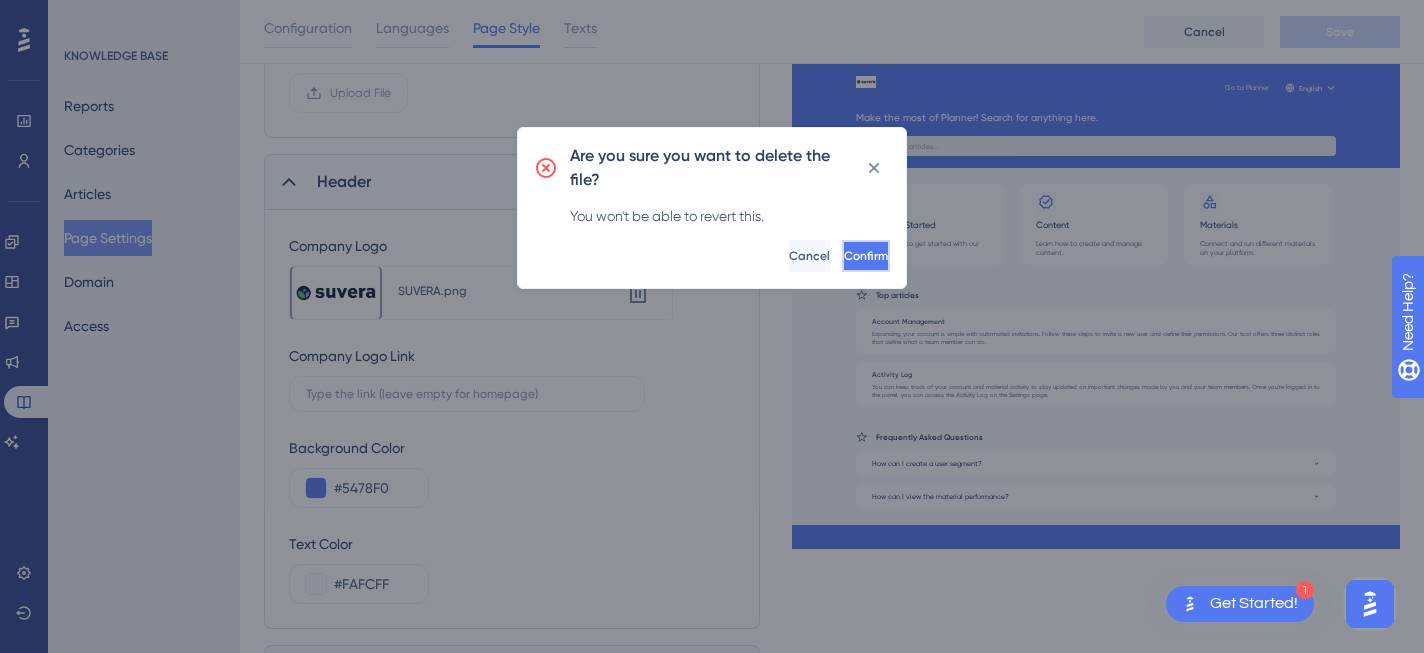 click on "Confirm" at bounding box center (866, 256) 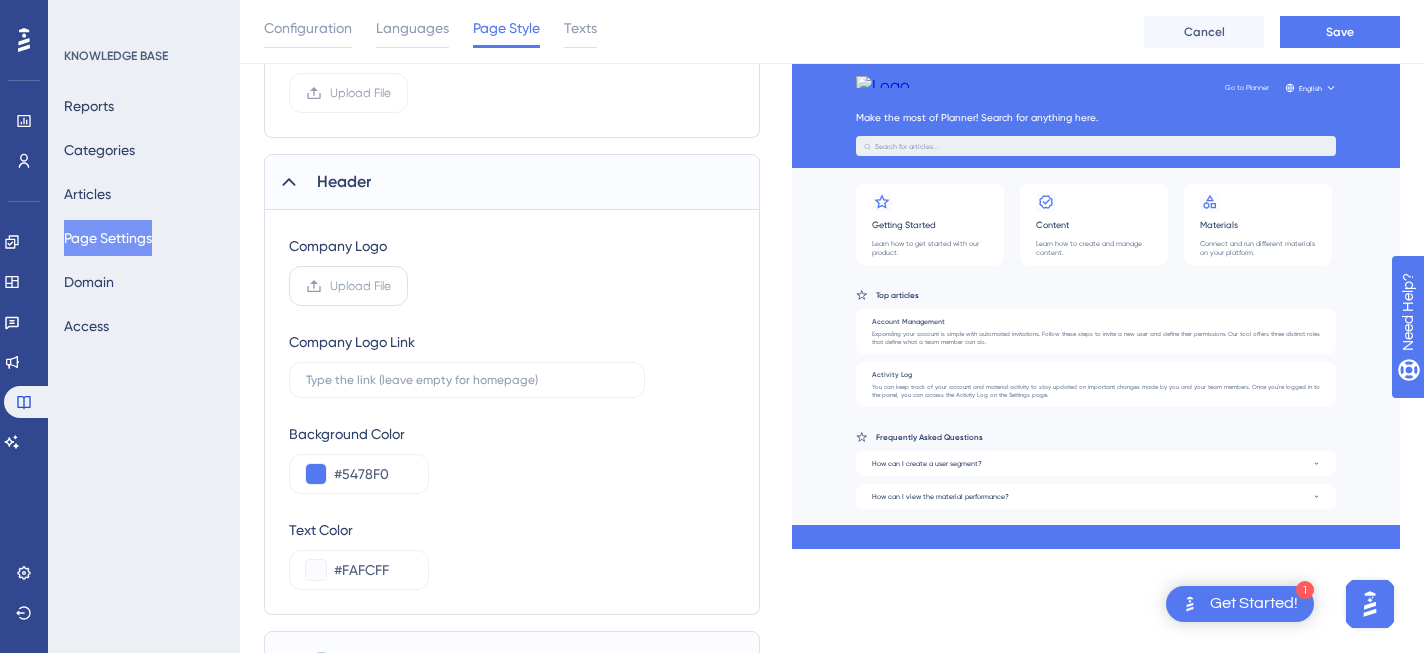 click on "Upload File" at bounding box center [348, 286] 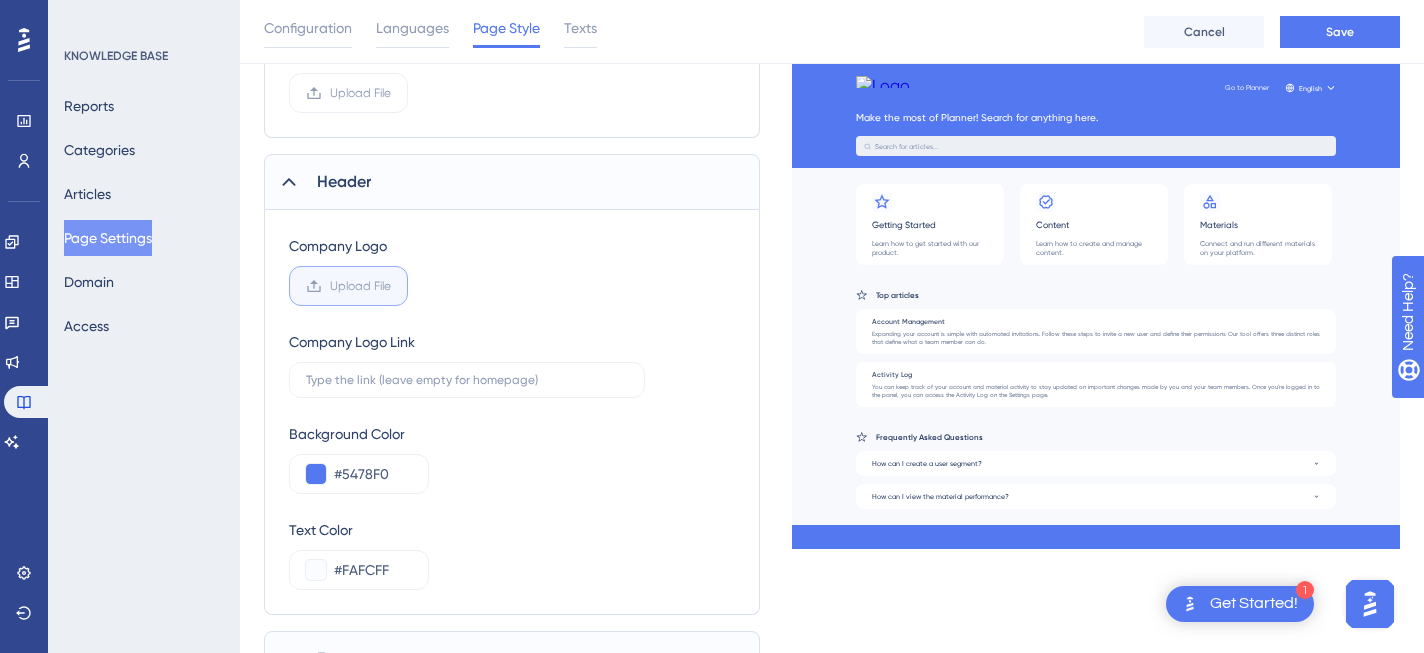 click on "Upload File" at bounding box center (391, 286) 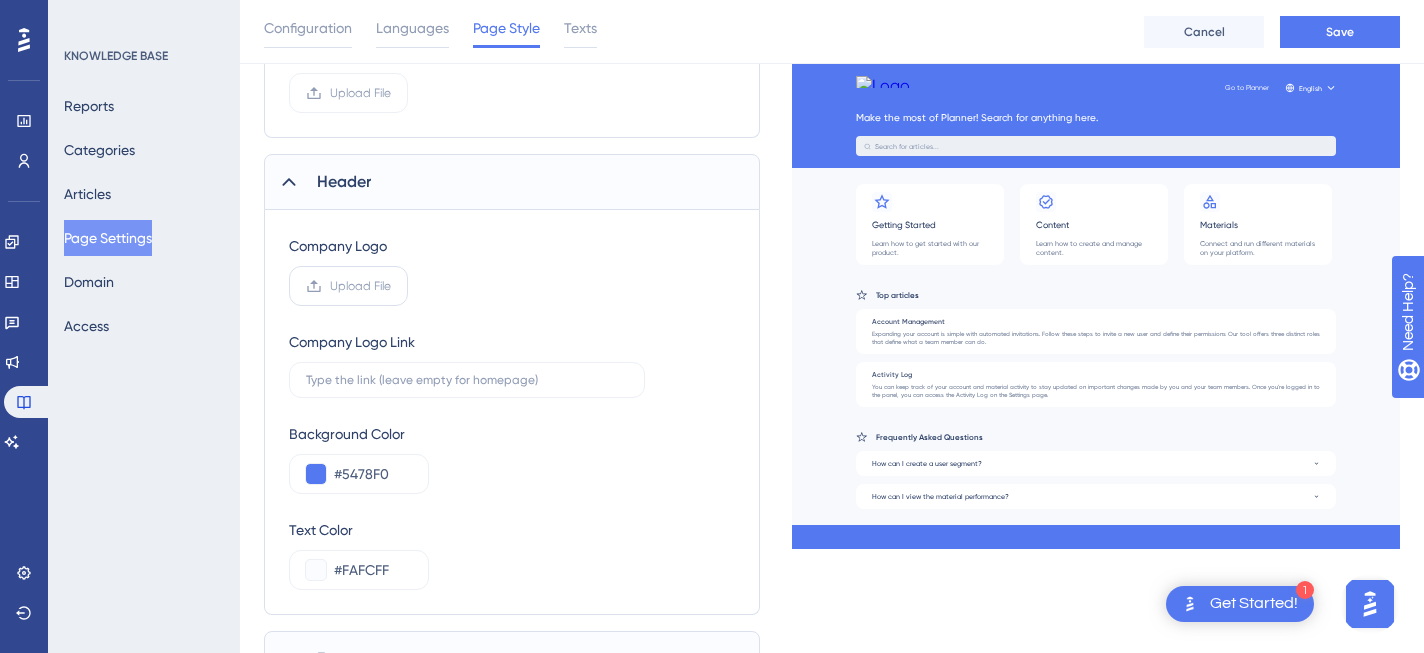 click on "Upload File" at bounding box center (360, 286) 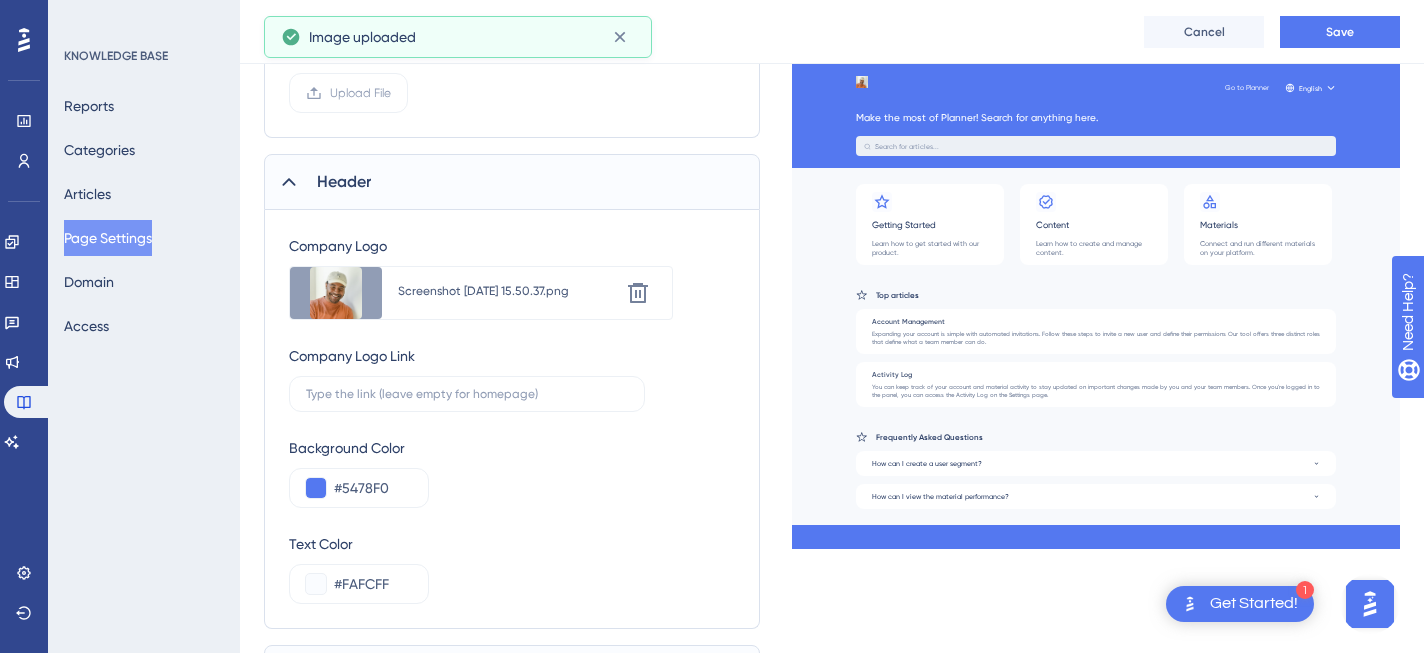 scroll, scrollTop: 0, scrollLeft: 0, axis: both 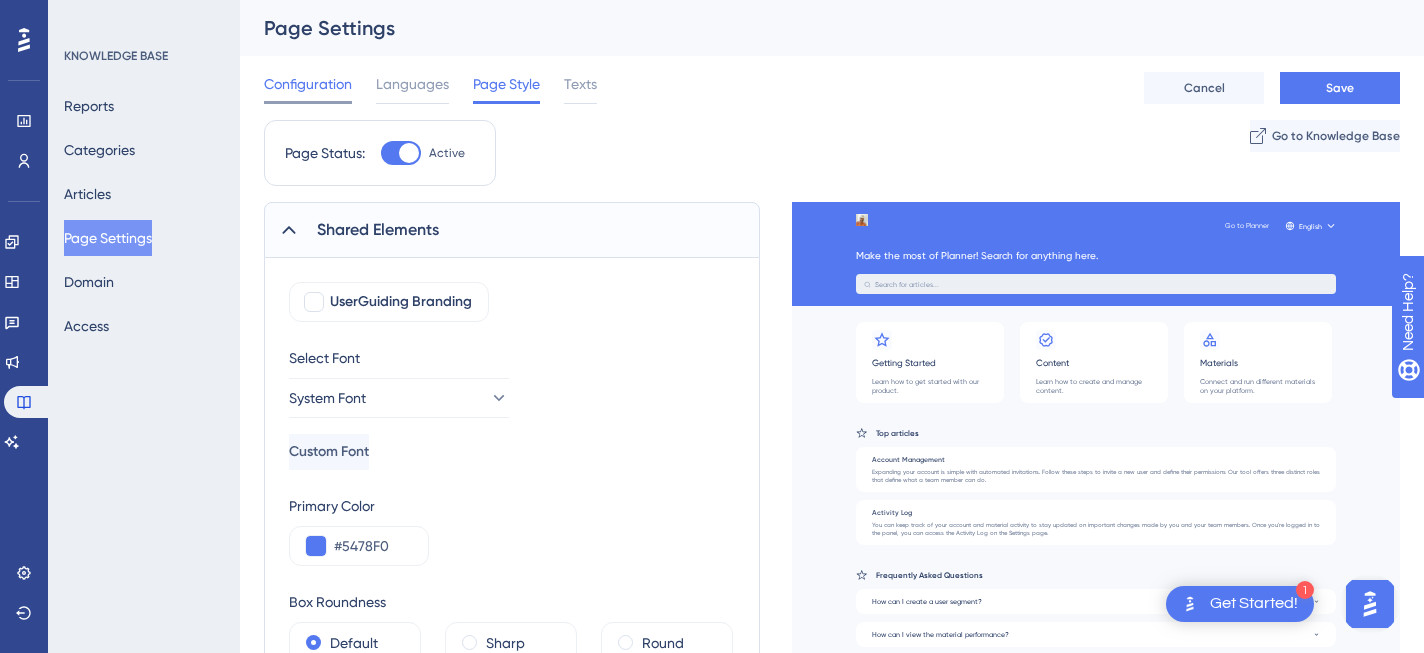 click on "Configuration" at bounding box center (308, 84) 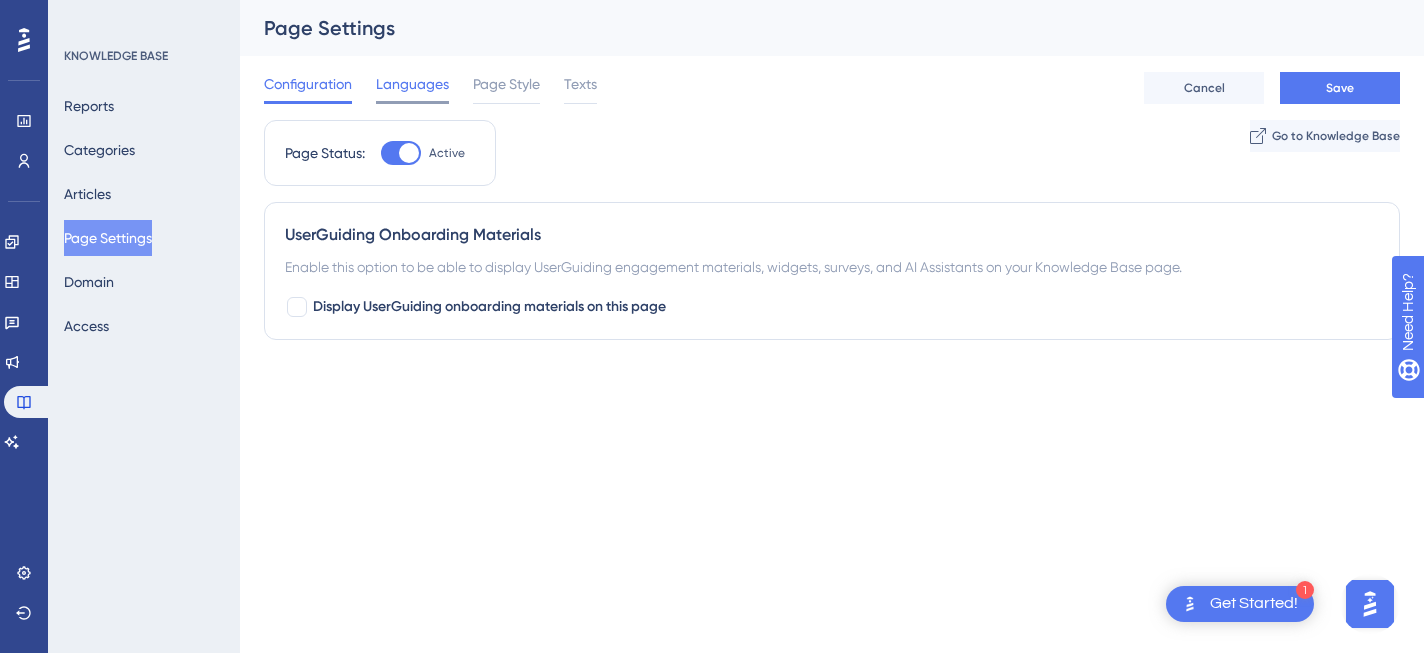 click on "Languages" at bounding box center (412, 84) 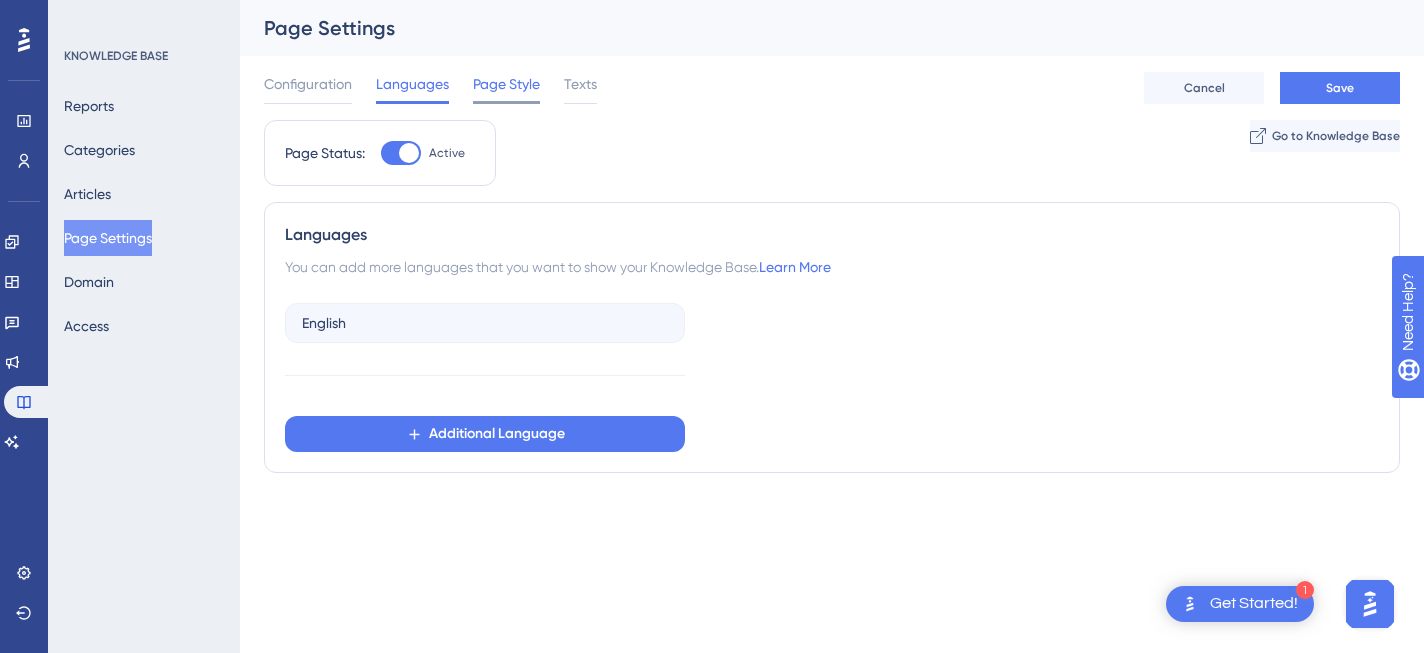 click on "Page Style" at bounding box center (506, 84) 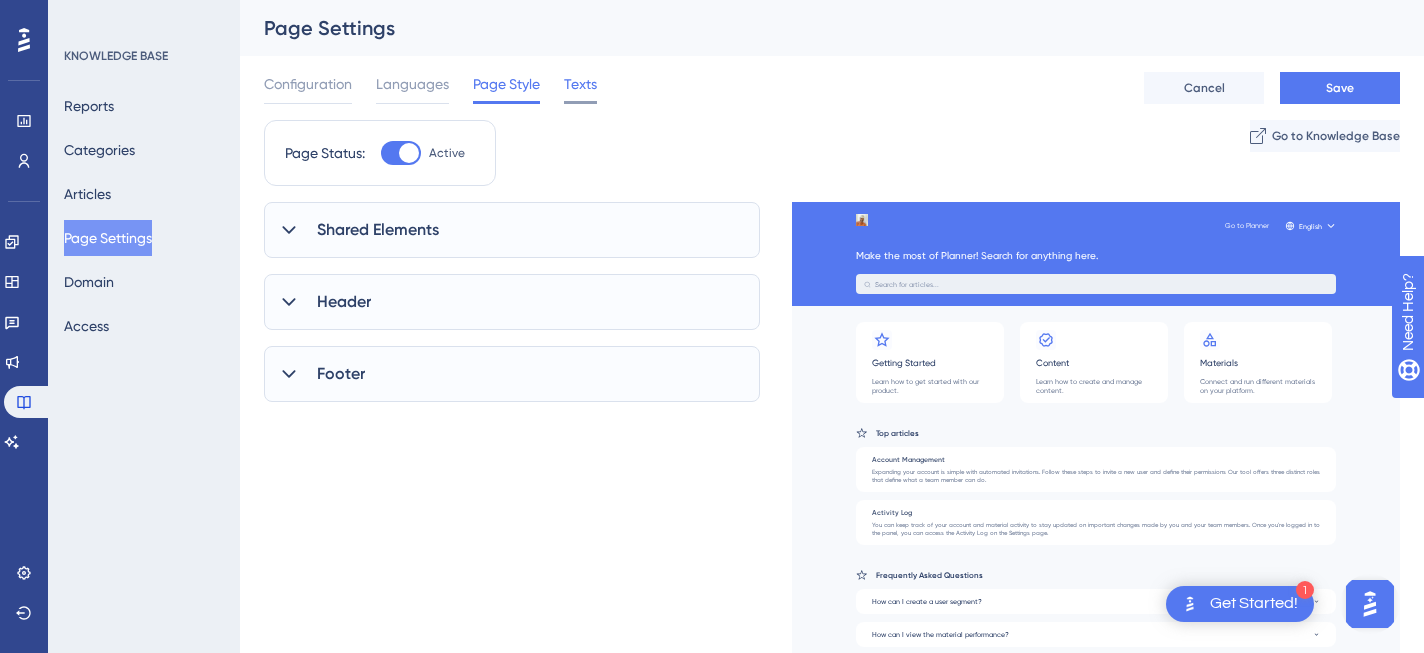 click on "Texts" at bounding box center (580, 84) 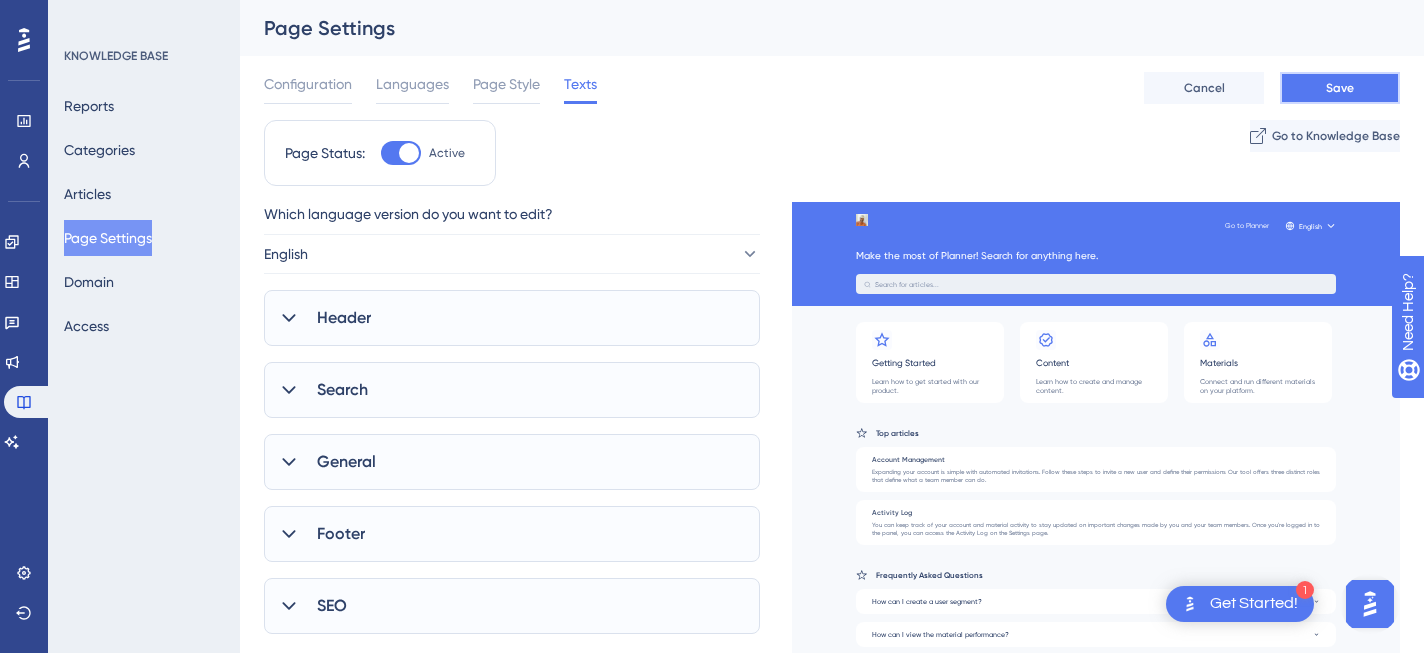click on "Save" at bounding box center (1340, 88) 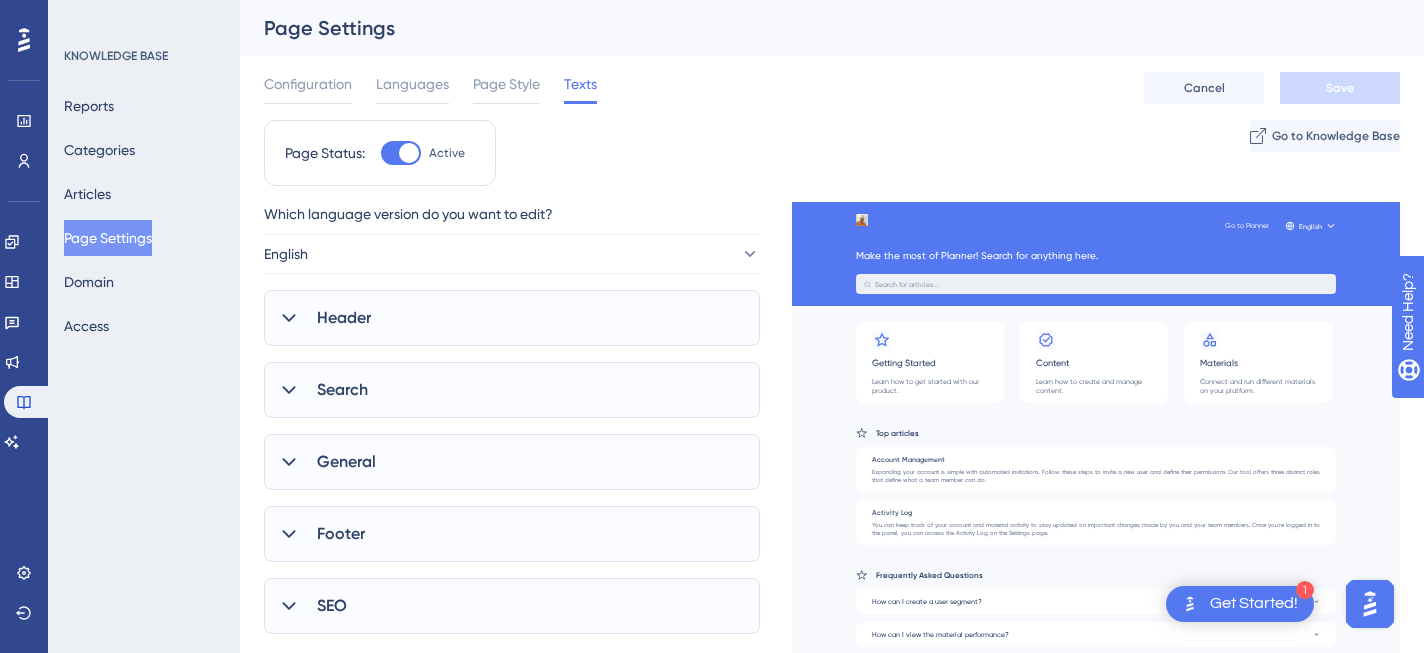click on "Header" at bounding box center (512, 318) 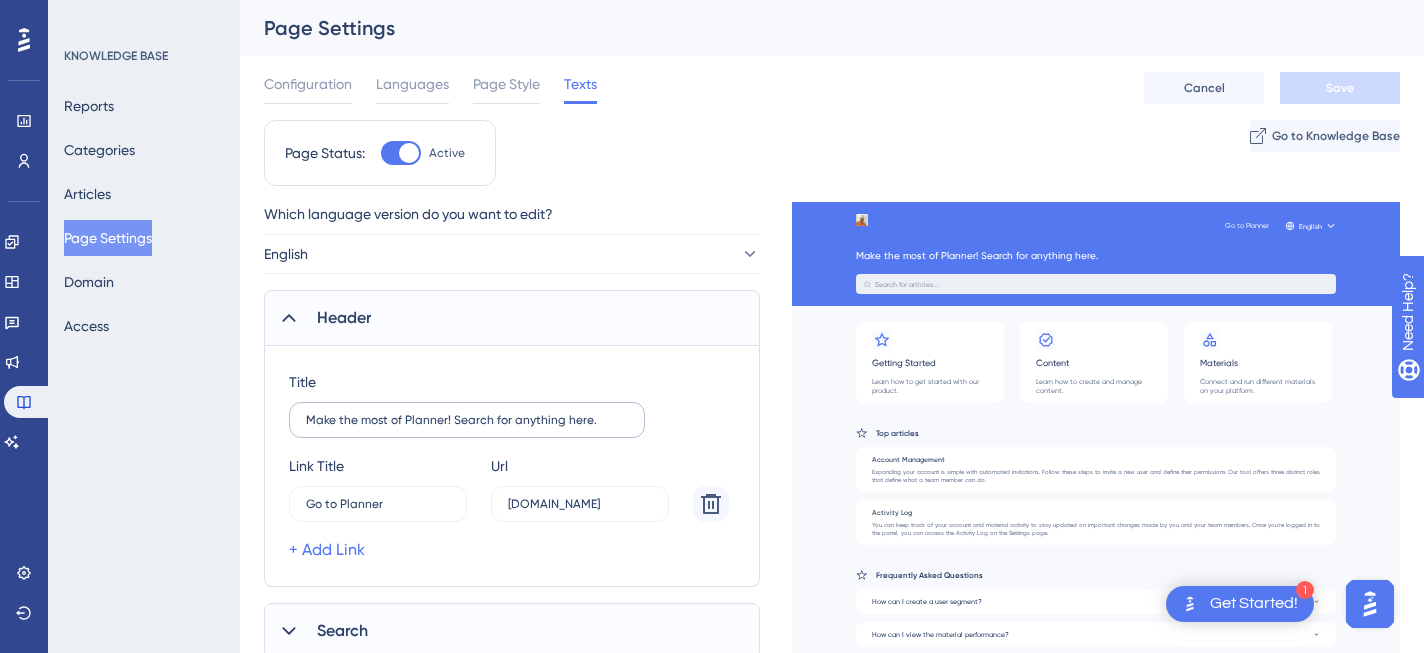 click on "Make the most of Planner! Search for anything here." at bounding box center [467, 420] 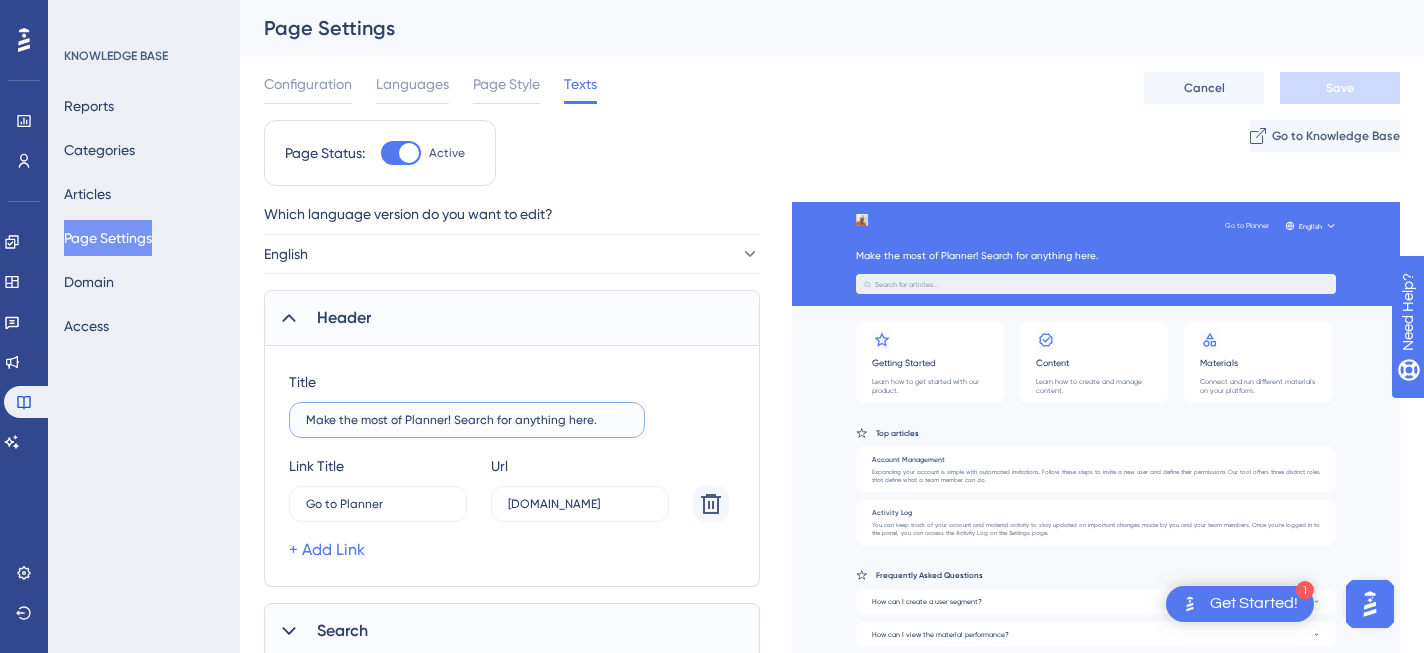 click on "Make the most of Planner! Search for anything here." at bounding box center (467, 420) 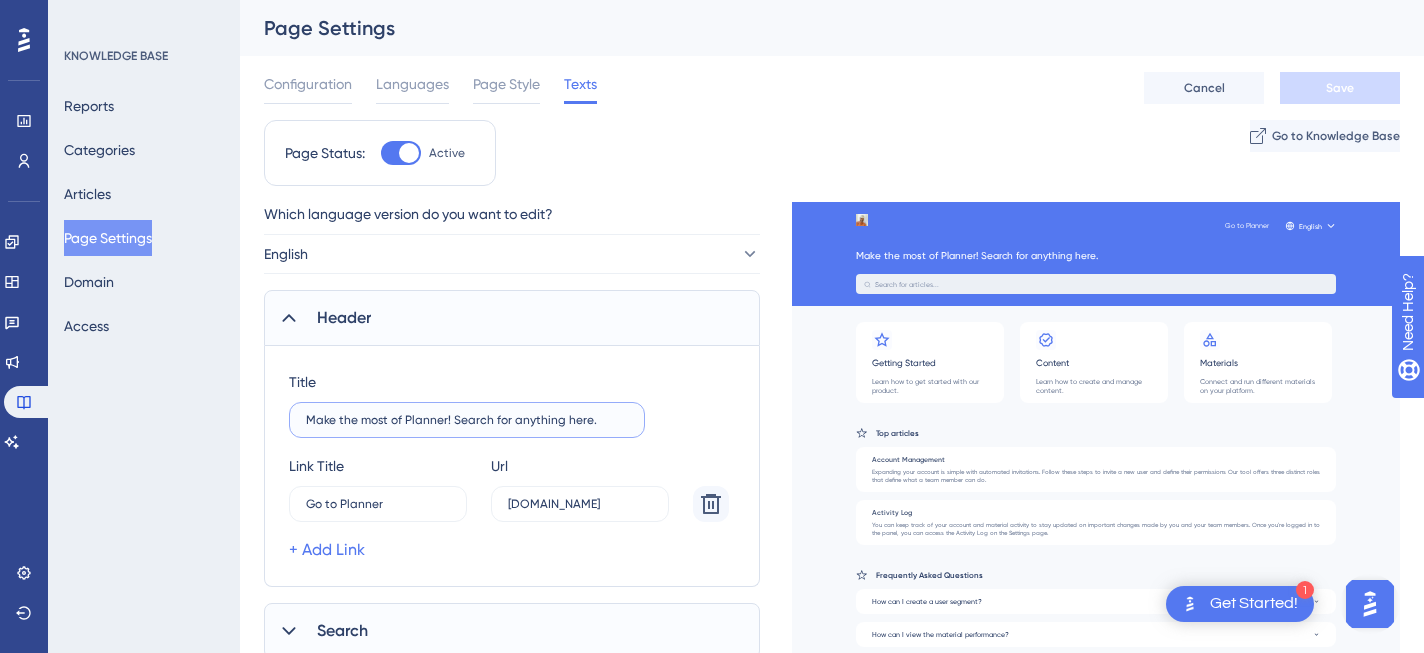 drag, startPoint x: 404, startPoint y: 421, endPoint x: 295, endPoint y: 420, distance: 109.004585 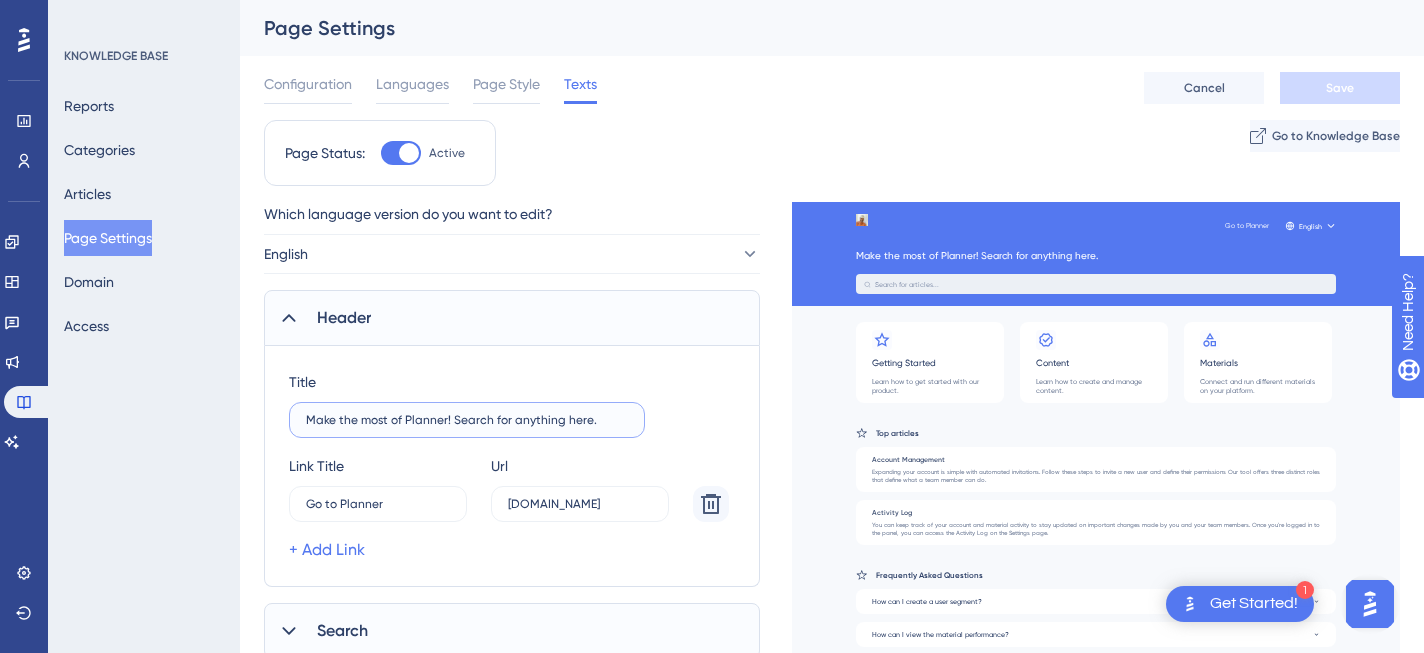 click on "Make the most of Planner! Search for anything here." at bounding box center [467, 420] 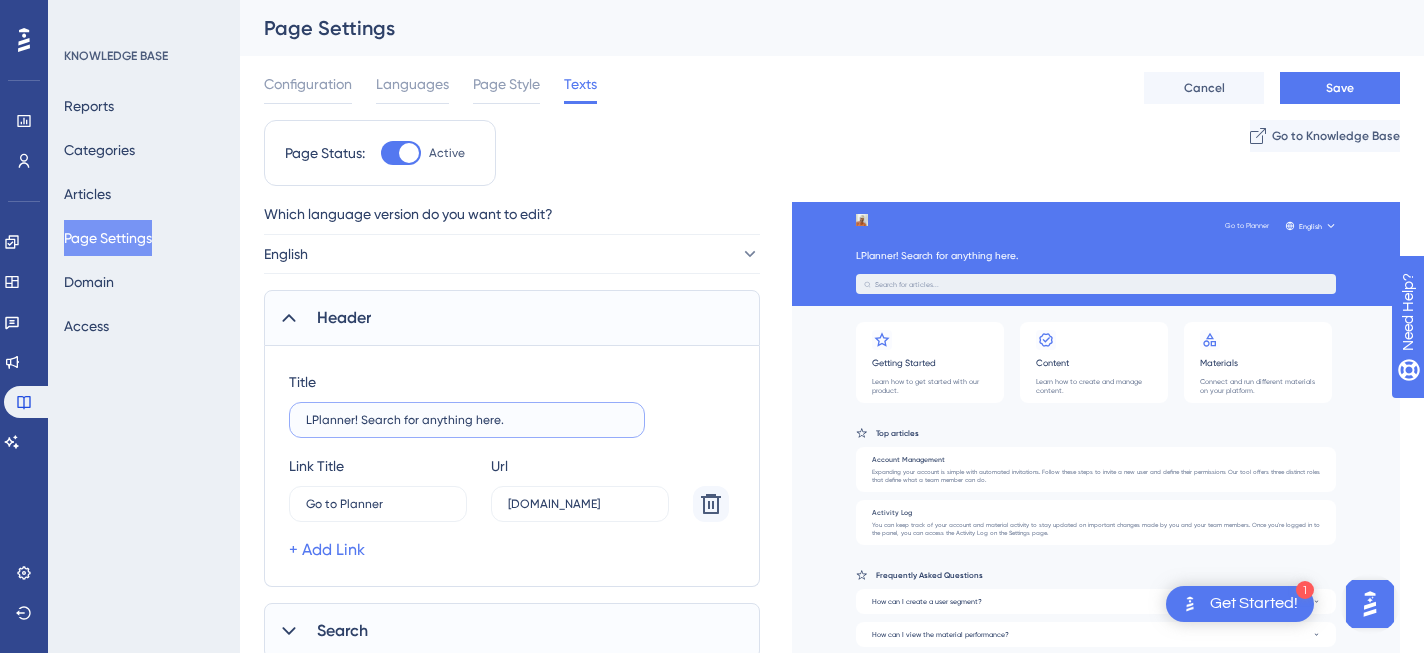 click on "LPlanner! Search for anything here." at bounding box center (467, 420) 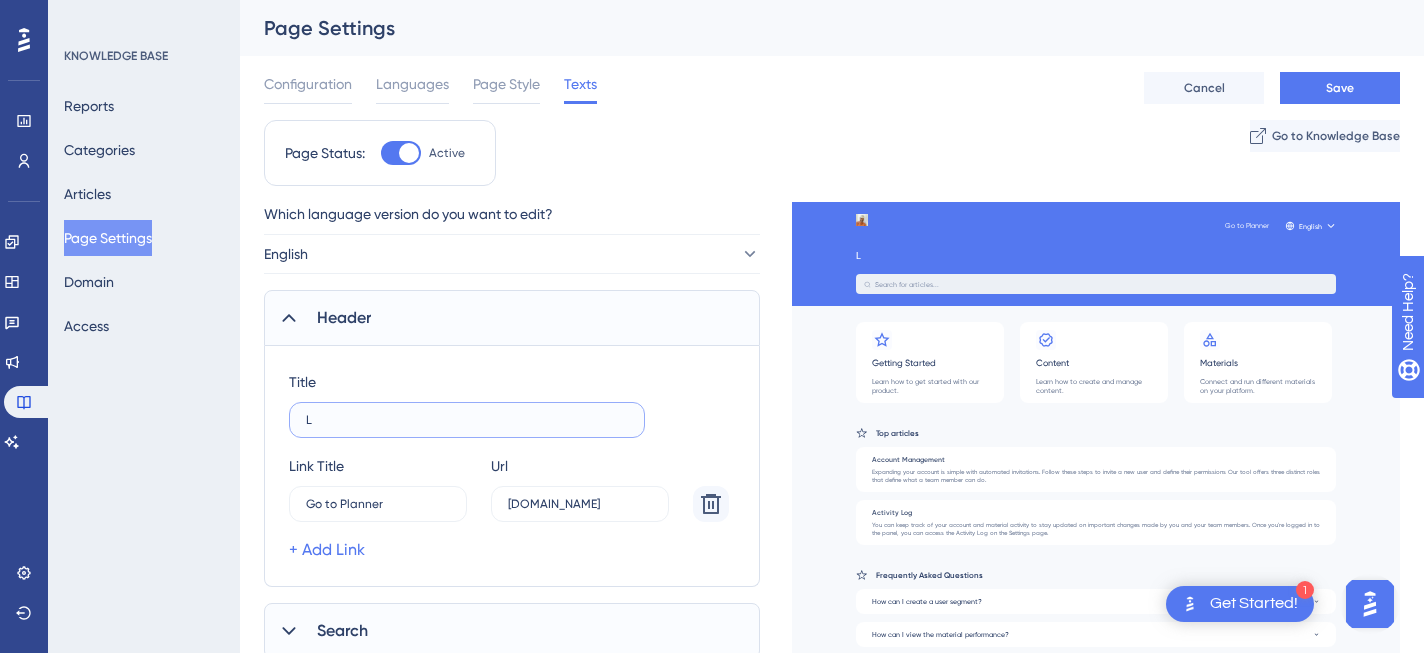 type on "L" 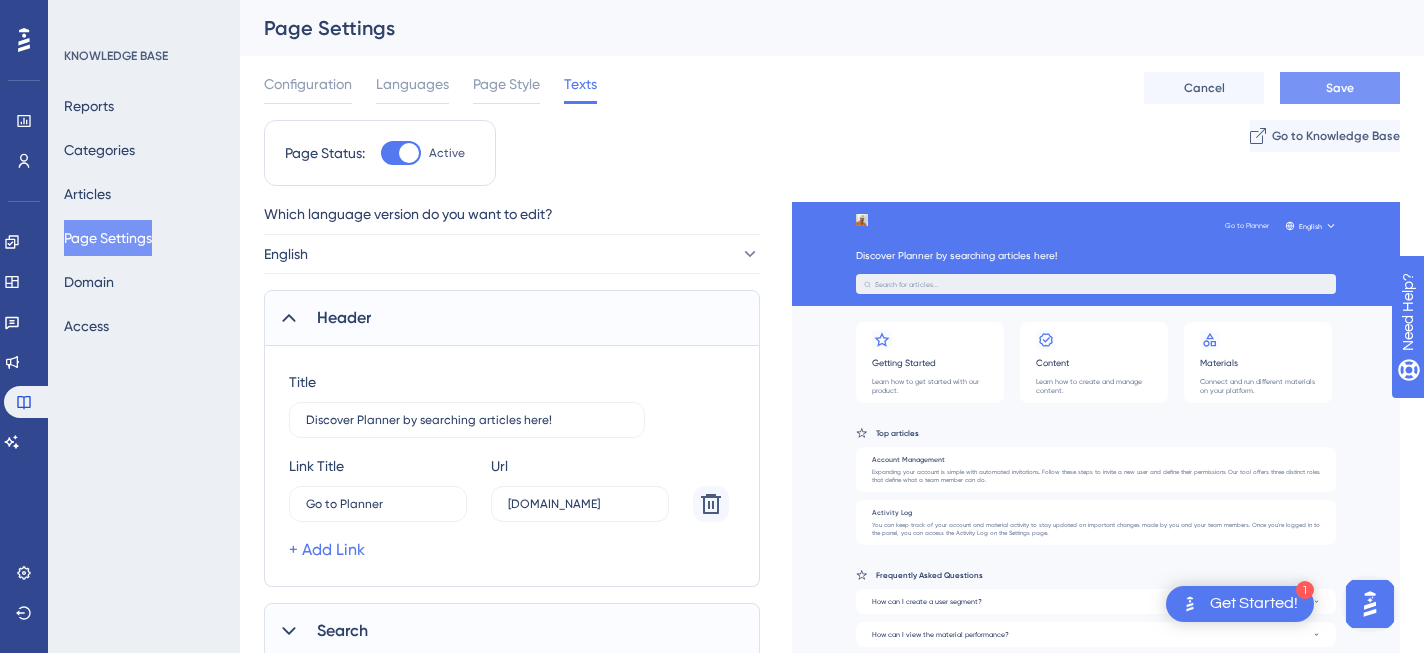 click on "Save" at bounding box center [1340, 88] 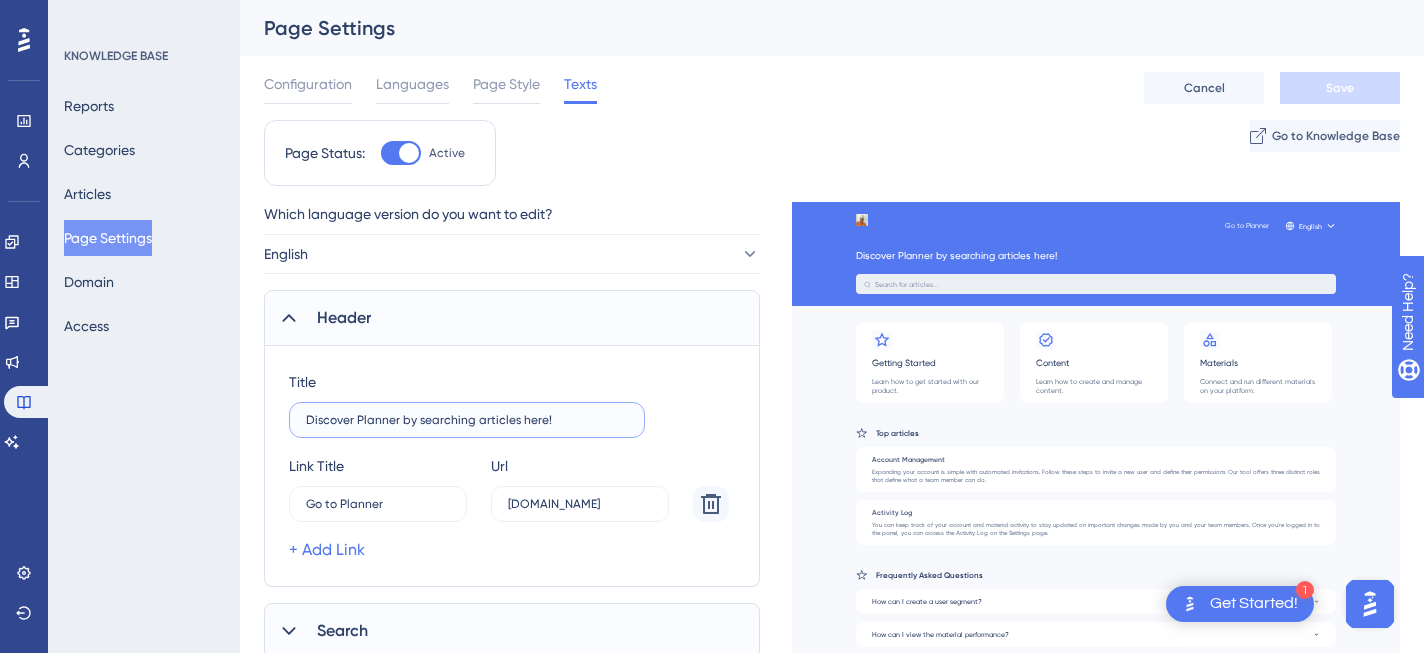 drag, startPoint x: 419, startPoint y: 421, endPoint x: 639, endPoint y: 431, distance: 220.22716 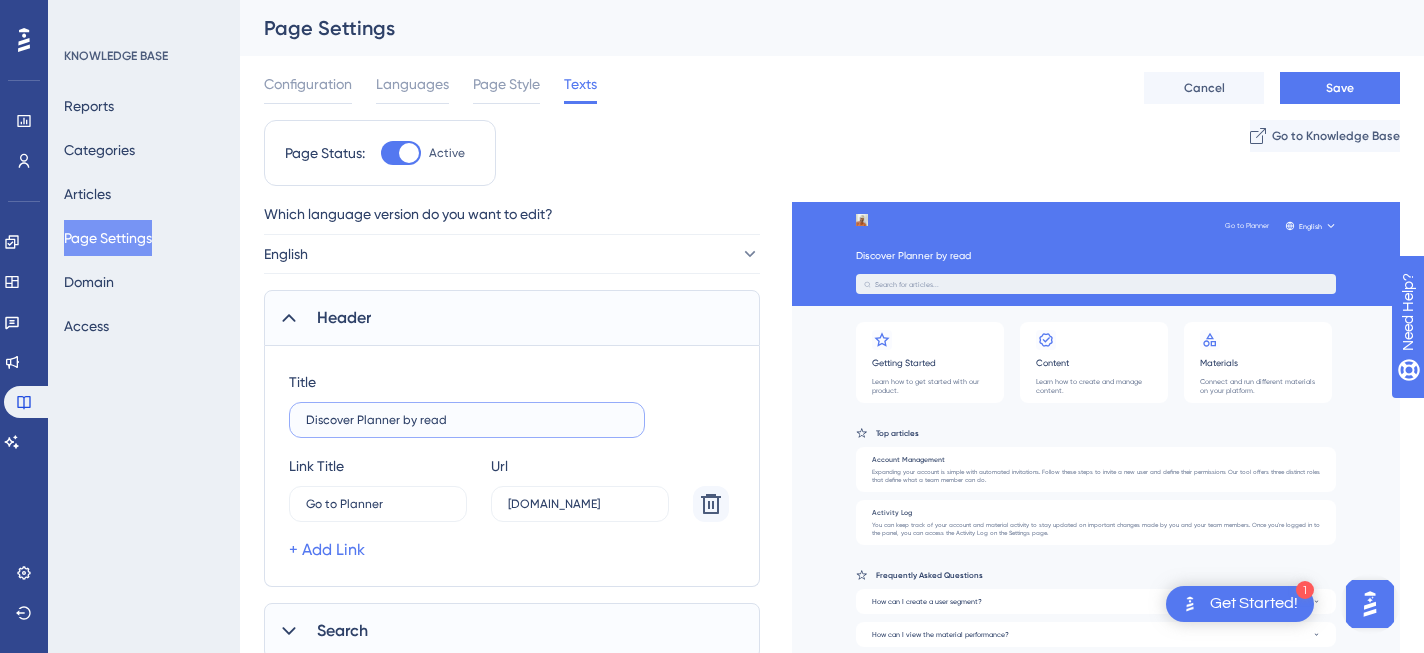 click on "Discover Planner by read" at bounding box center [467, 420] 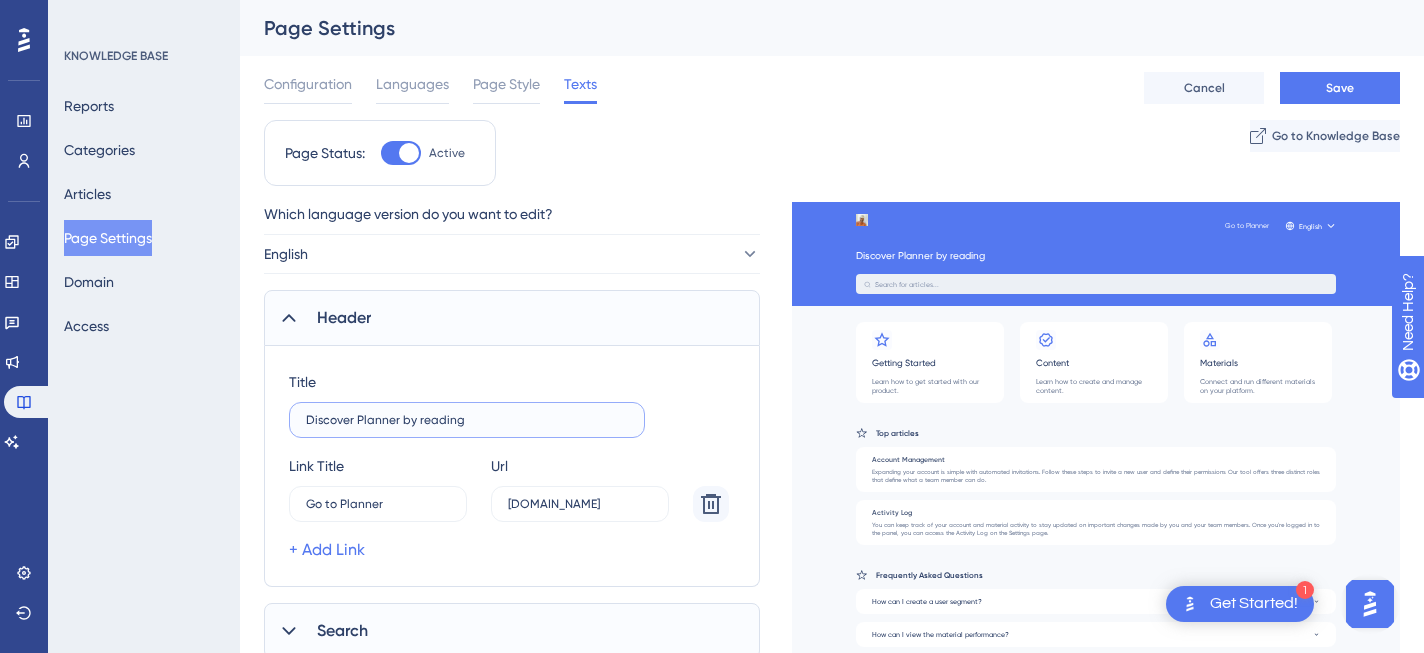 drag, startPoint x: 401, startPoint y: 421, endPoint x: 624, endPoint y: 423, distance: 223.00897 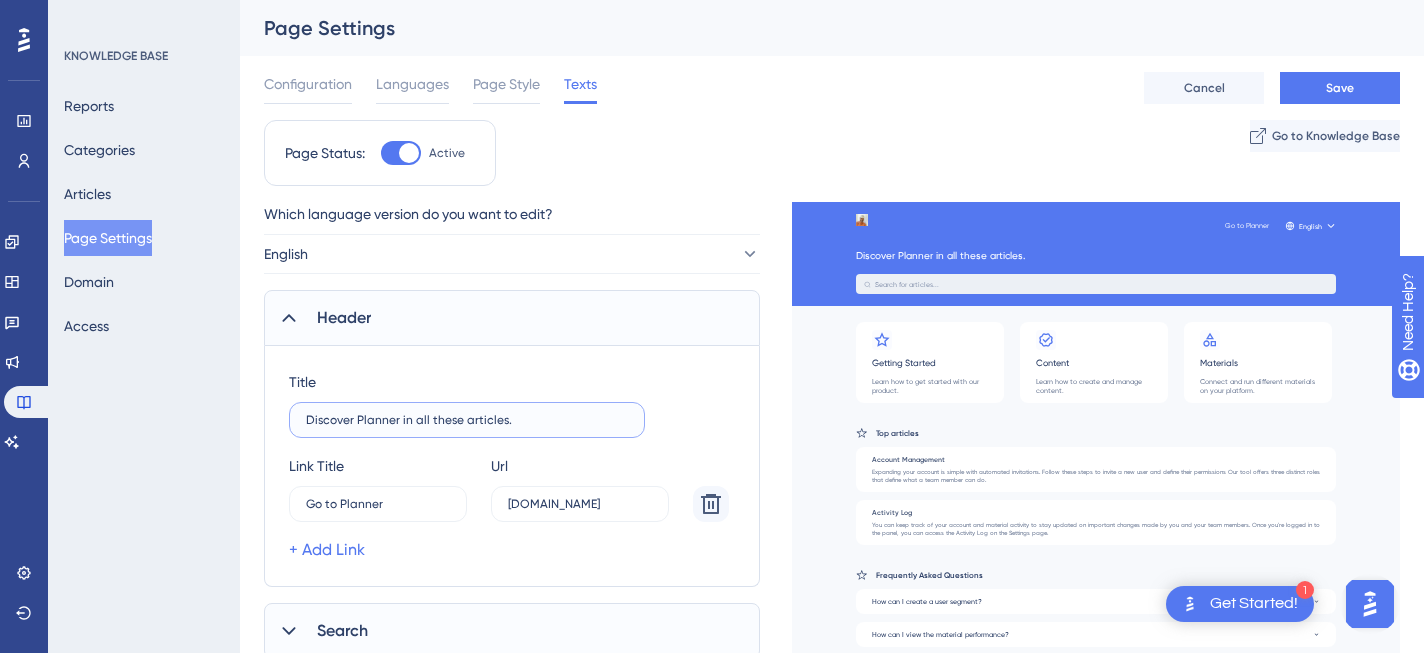 drag, startPoint x: 413, startPoint y: 420, endPoint x: 526, endPoint y: 423, distance: 113.03982 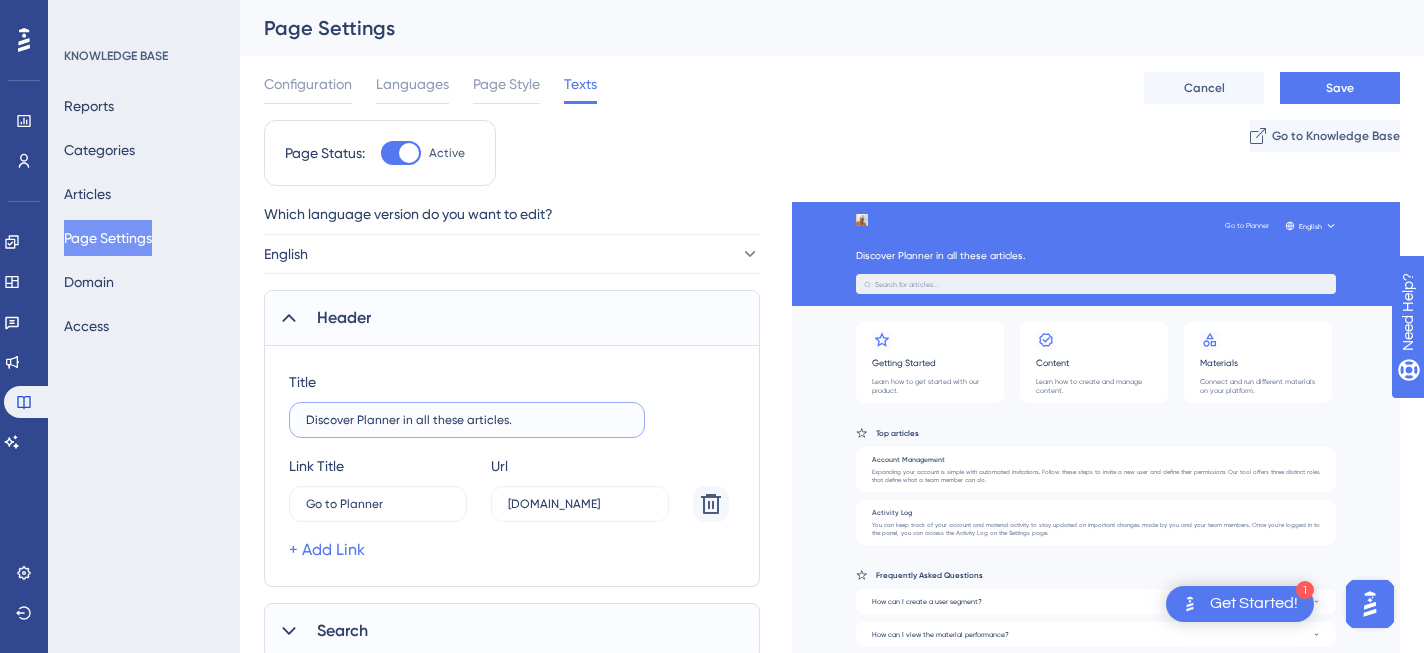 click on "Discover Planner in all these articles." at bounding box center [467, 420] 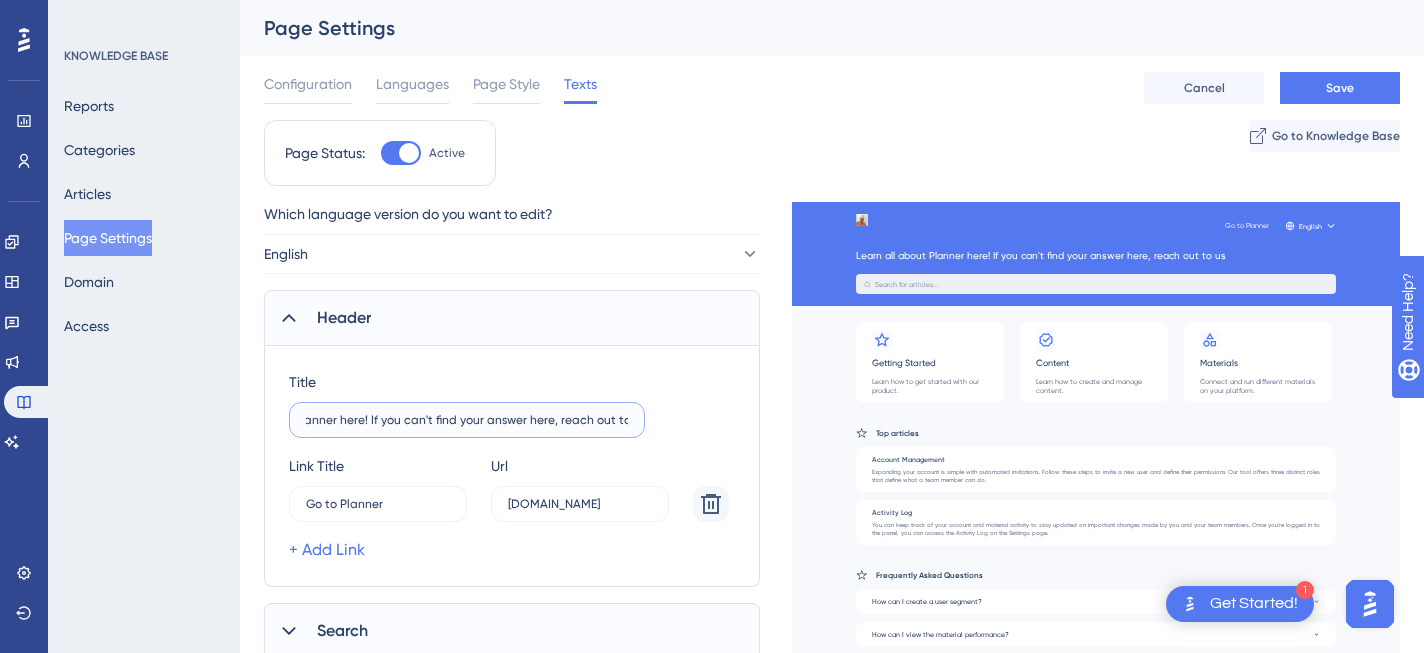 scroll, scrollTop: 0, scrollLeft: 108, axis: horizontal 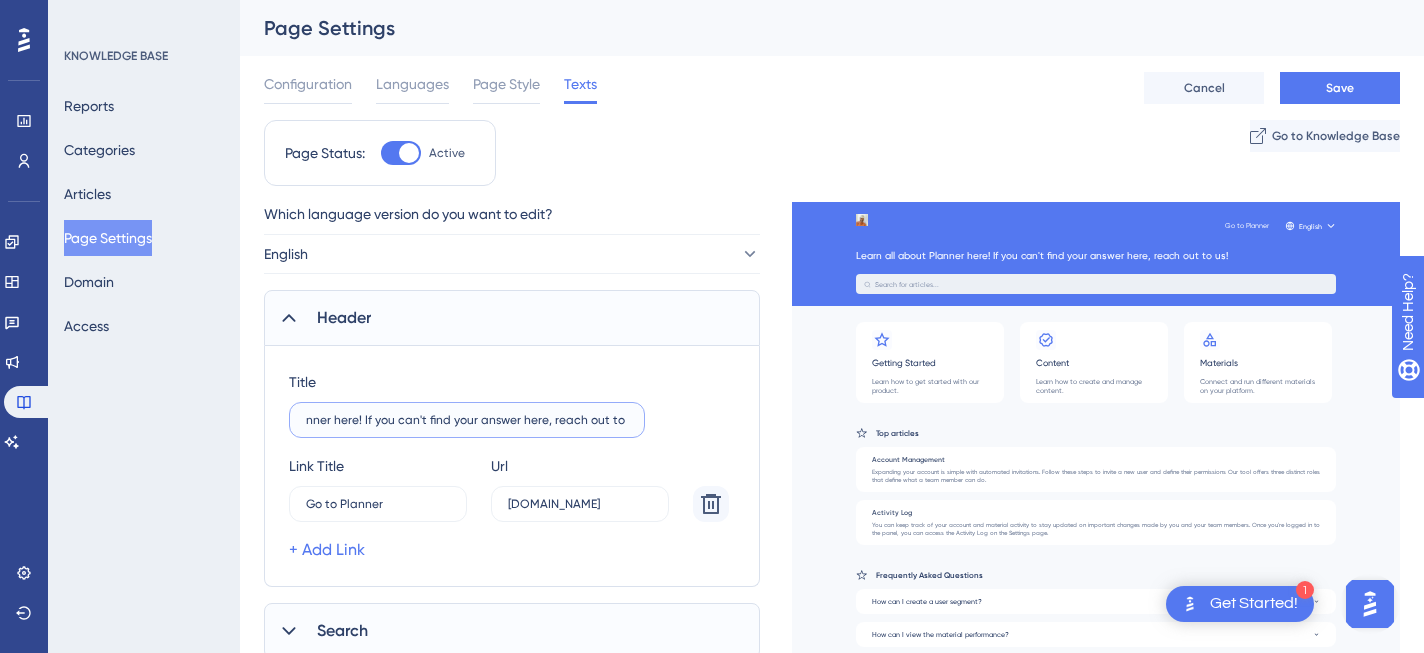 click on "Learn all about Planner here! If you can't find your answer here, reach out to us!" at bounding box center [467, 420] 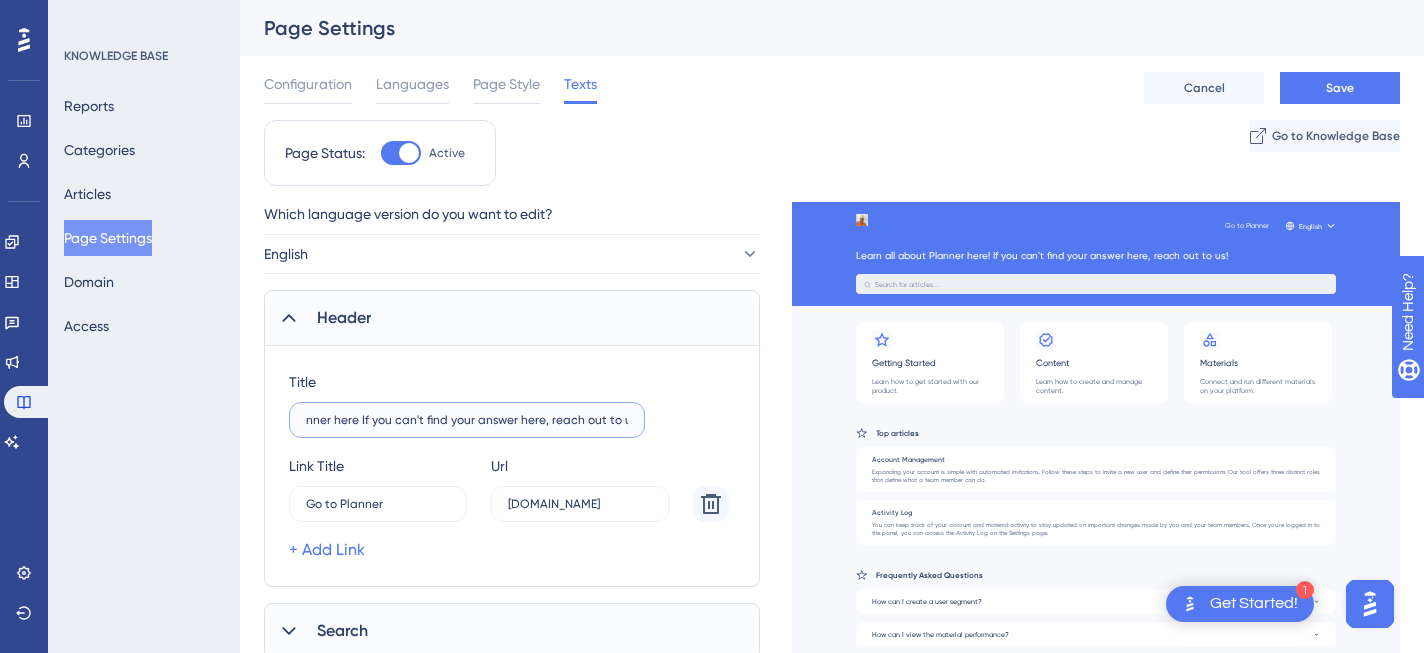 scroll, scrollTop: 0, scrollLeft: 108, axis: horizontal 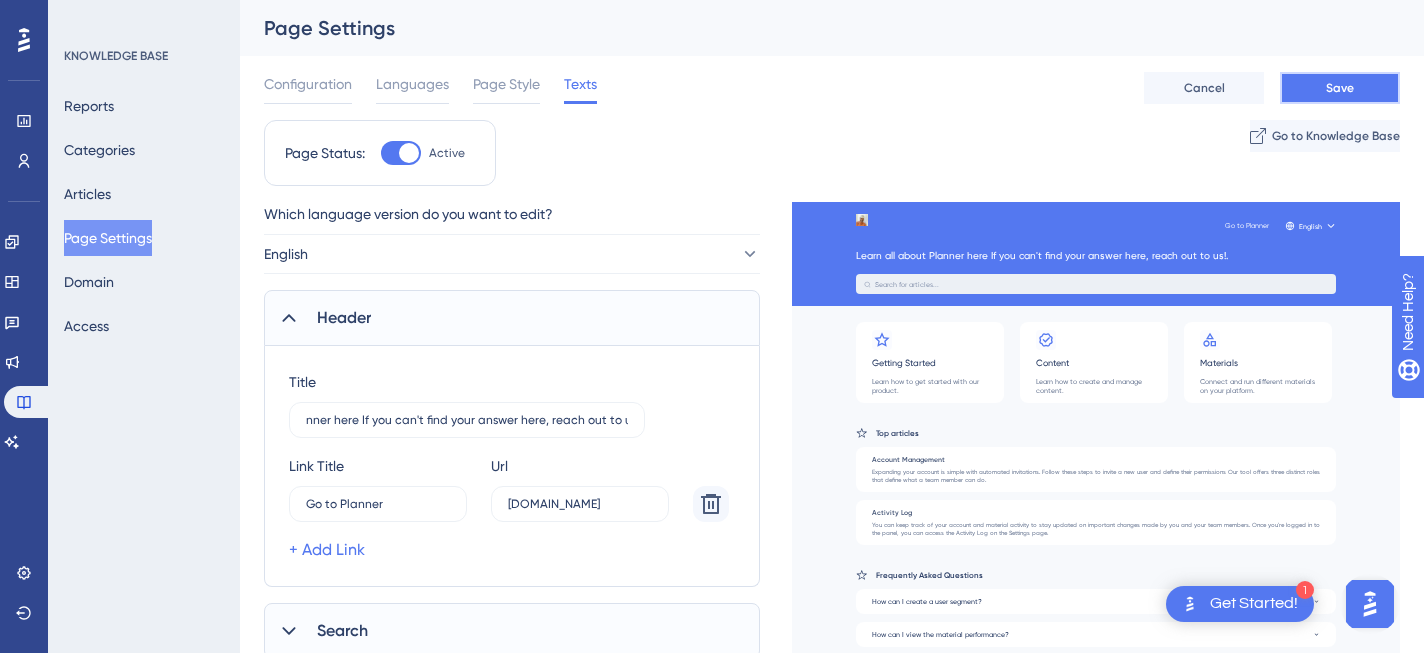 click on "Save" at bounding box center (1340, 88) 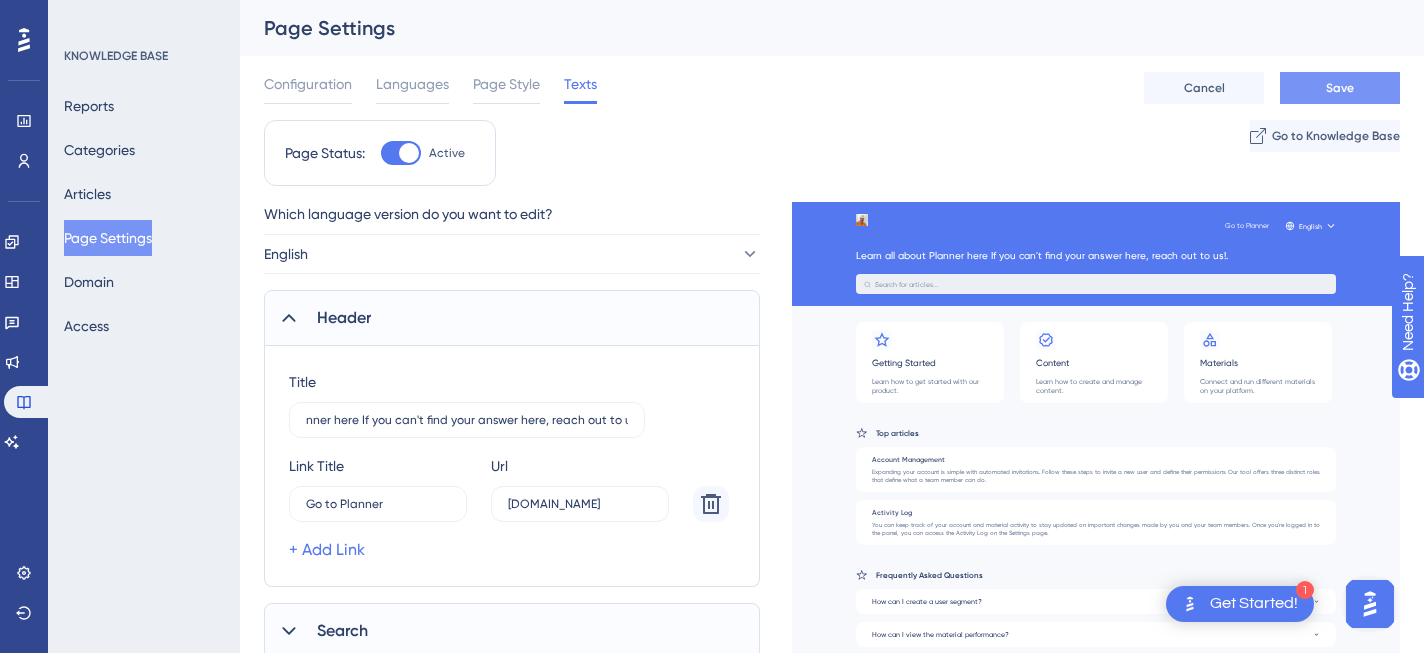 scroll, scrollTop: 0, scrollLeft: 0, axis: both 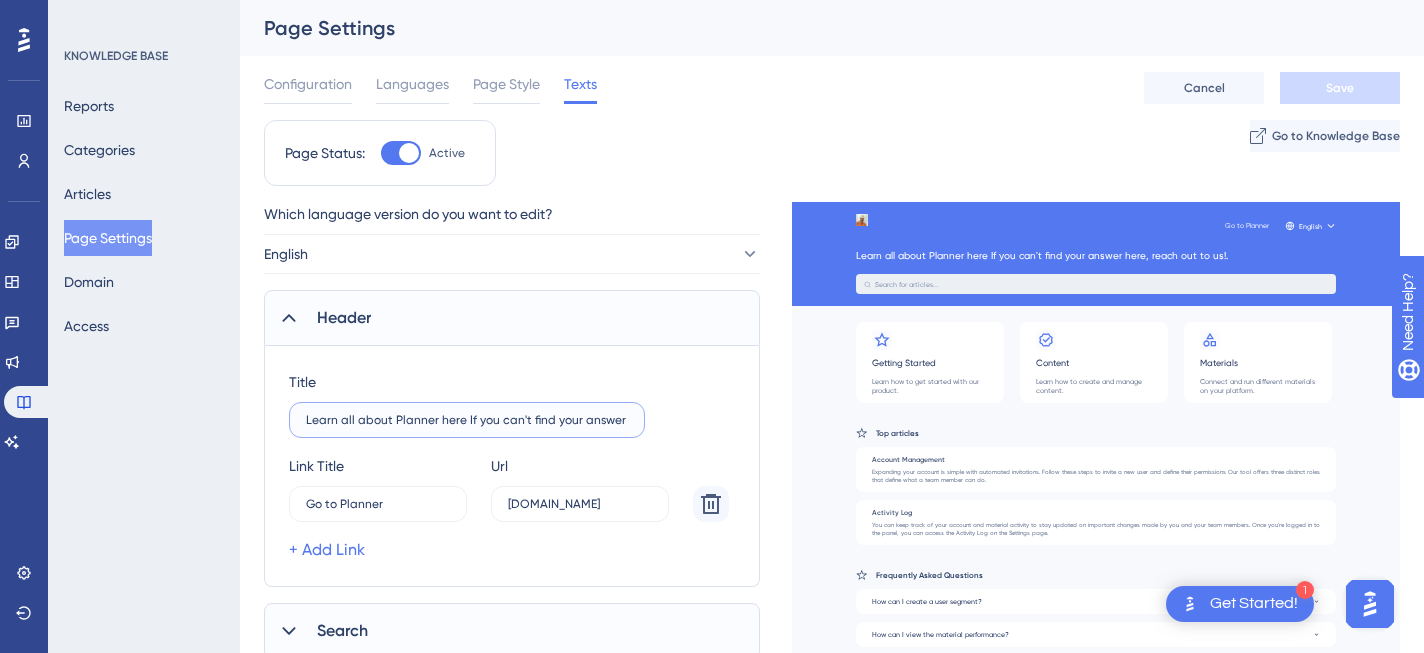 click on "Learn all about Planner here If you can't find your answer here, reach out to us!." at bounding box center [467, 420] 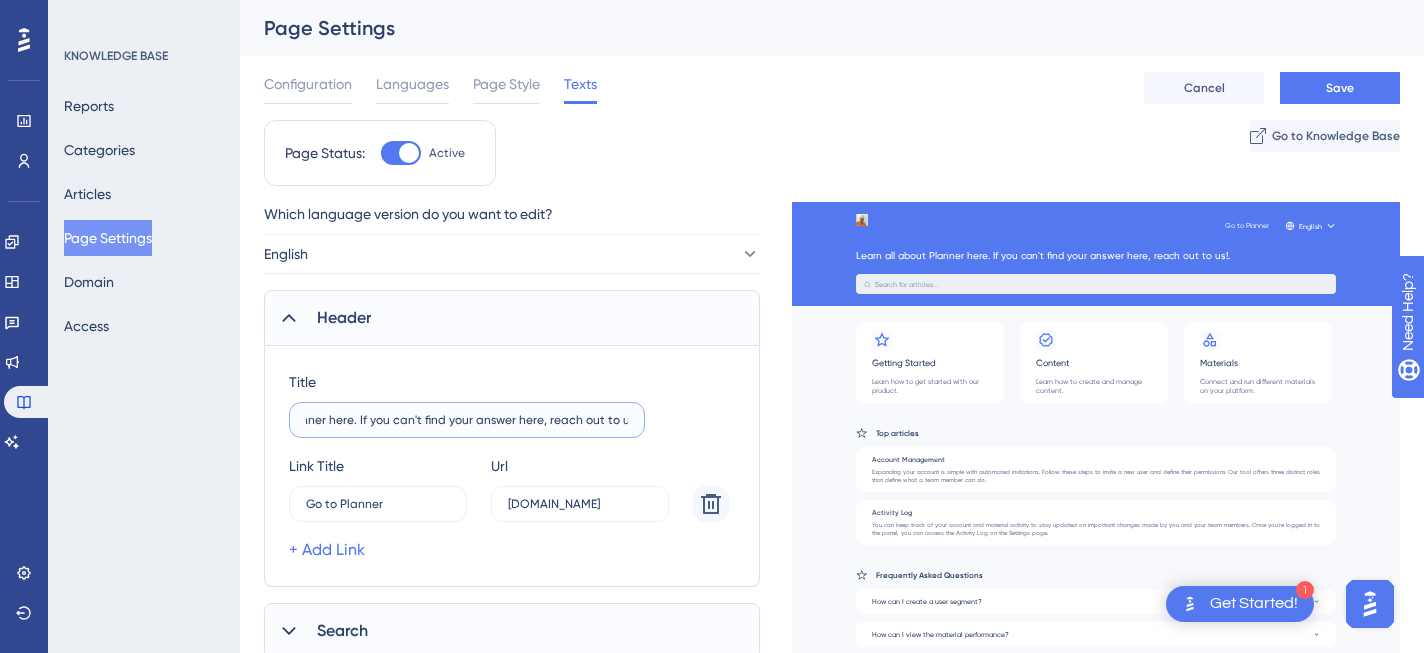 scroll, scrollTop: 0, scrollLeft: 110, axis: horizontal 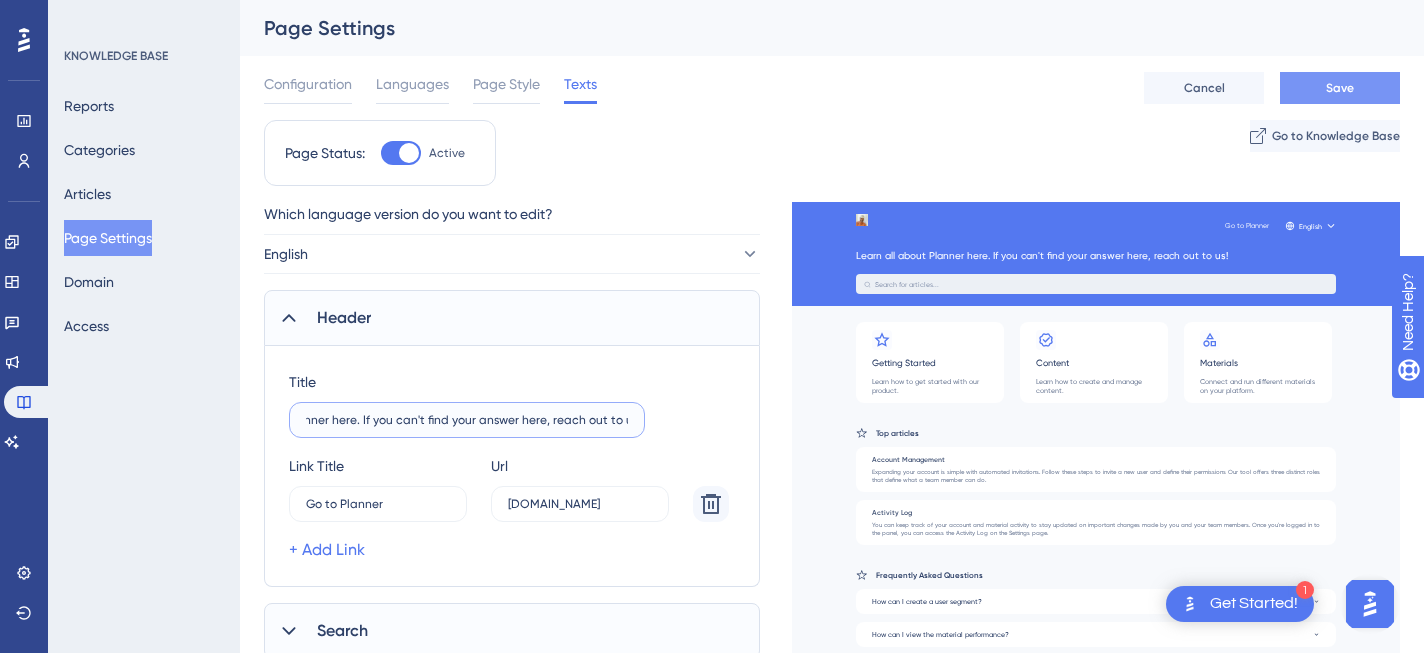 type on "Learn all about Planner here. If you can't find your answer here, reach out to us!" 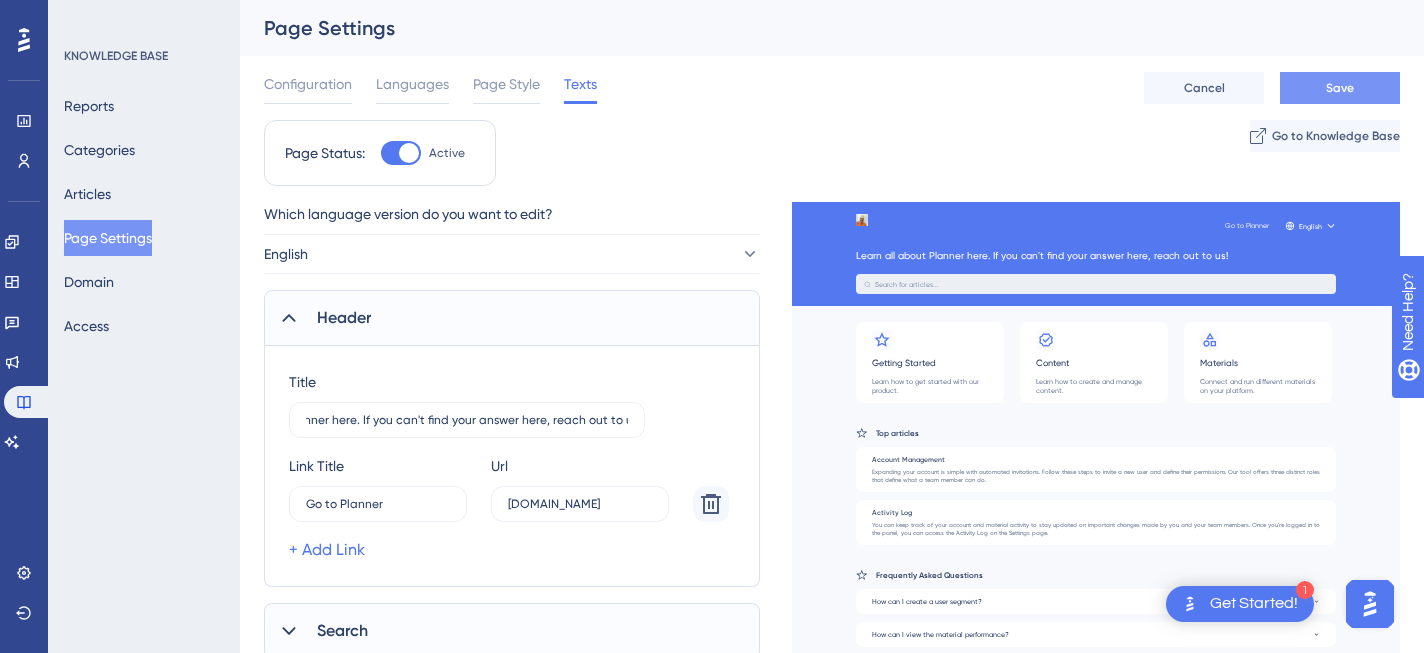 click on "Save" at bounding box center (1340, 88) 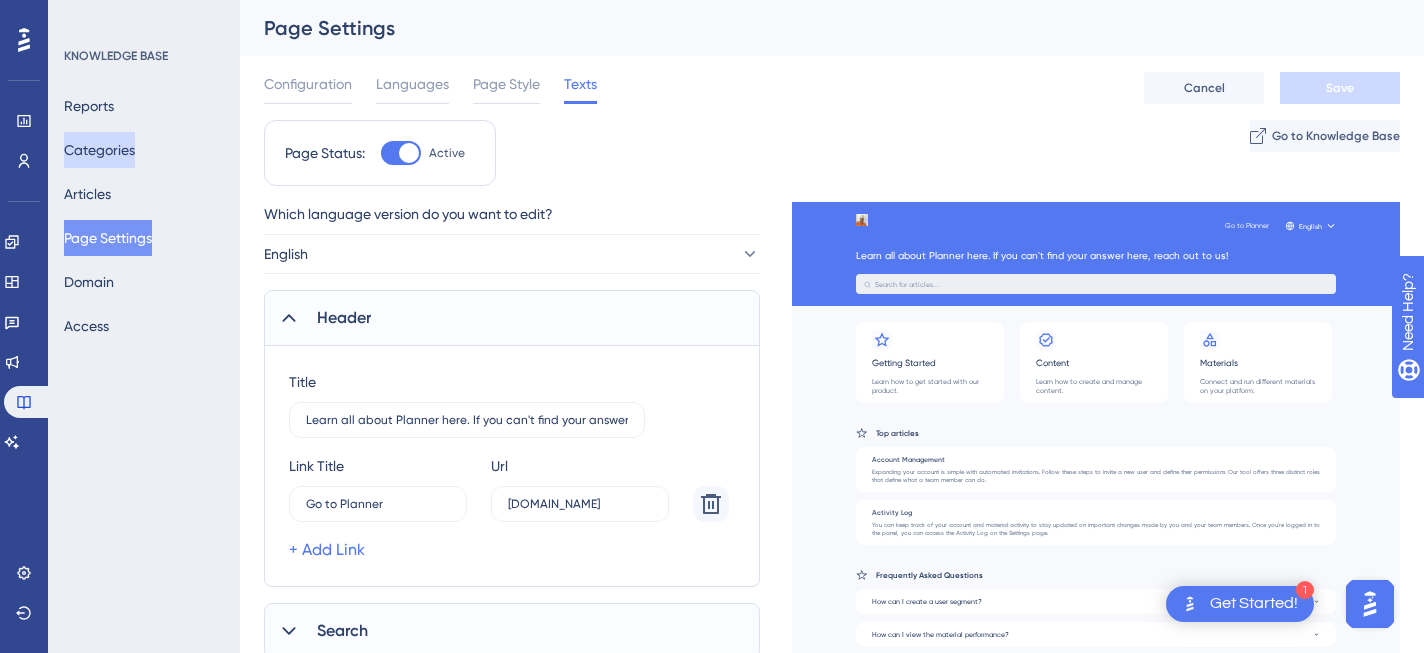 click on "Categories" at bounding box center (99, 150) 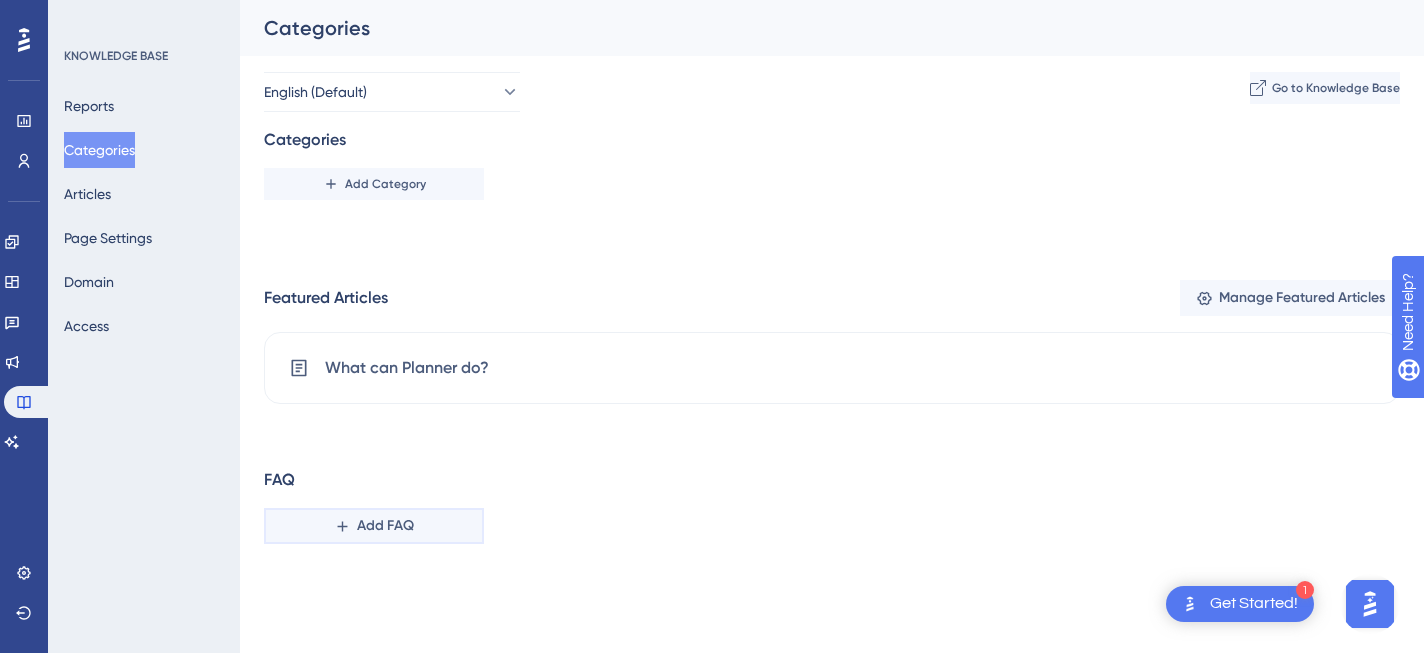 click 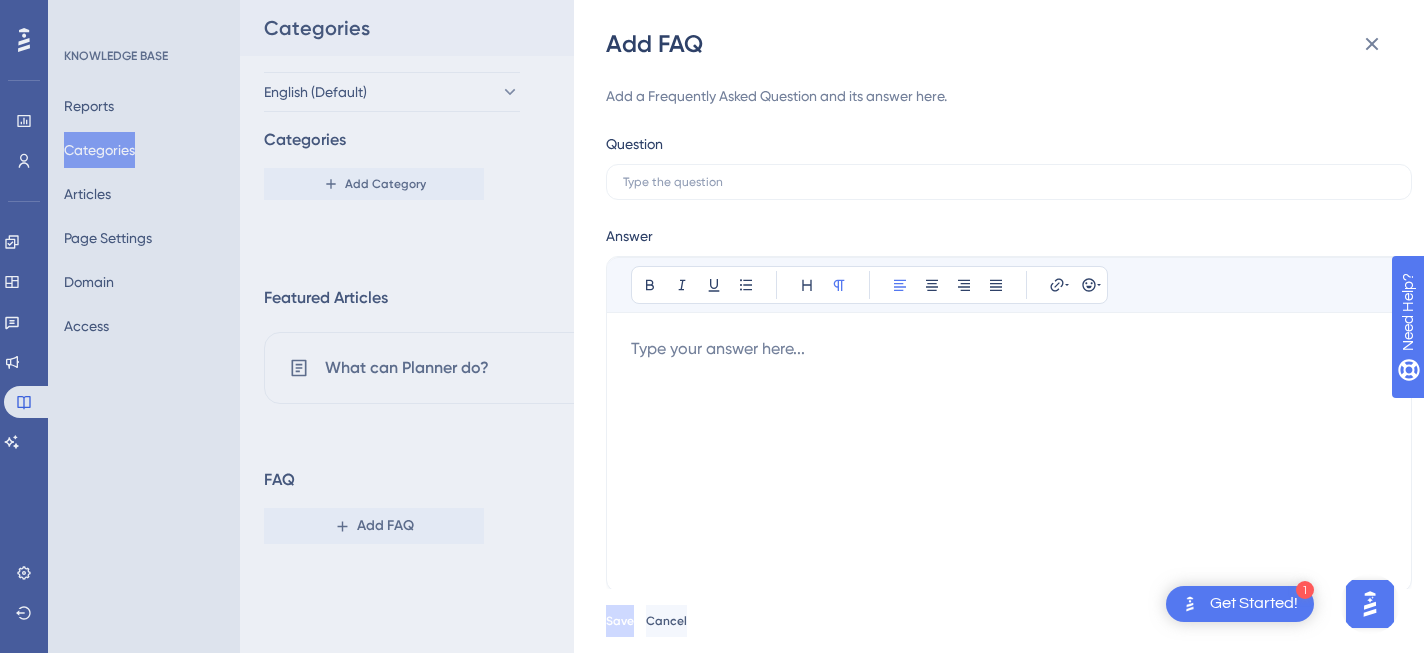 click on "Add FAQ Add a Frequently Asked Question and its answer here. Question Answer Bold Italic Underline Bullet Point Heading Normal Align Left Align Center Align Right Align Justify Hyperlink Emojis Type your answer here... Save Cancel" at bounding box center [712, 326] 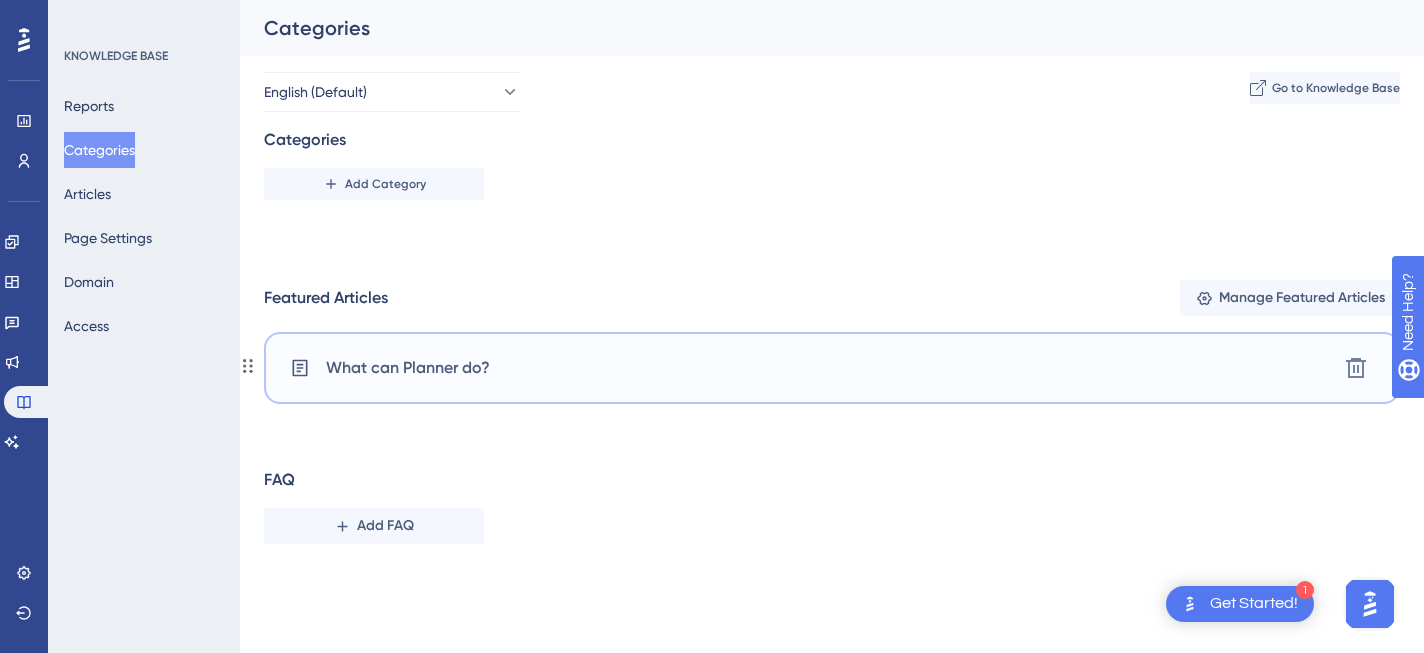 click on "What can Planner do?" at bounding box center [408, 368] 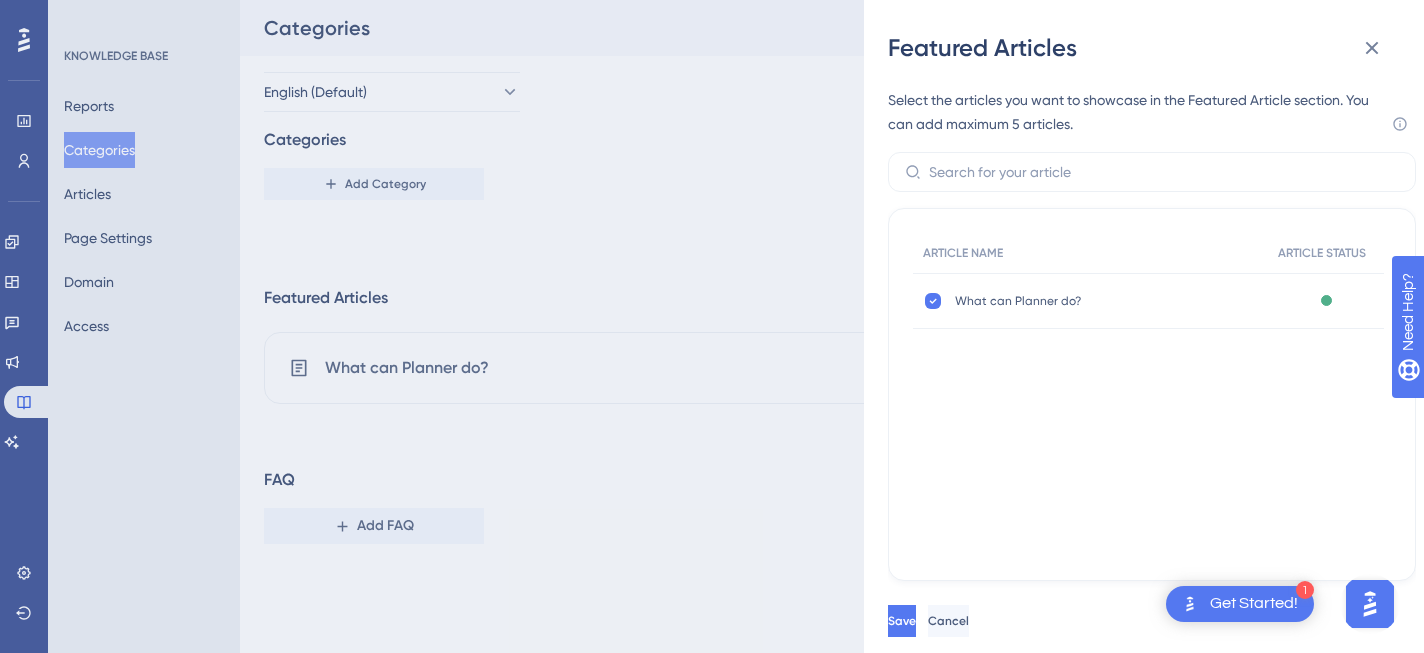 click on "Featured Articles Select the articles you want to showcase in the Featured Article section. You can add maximum 5 articles. An article can only belong to one category at a time.
Assigning it to a new category will transfer it from the current one. ARTICLE NAME ARTICLE STATUS What can Planner do? What can Planner do? Published Save Cancel" at bounding box center [712, 326] 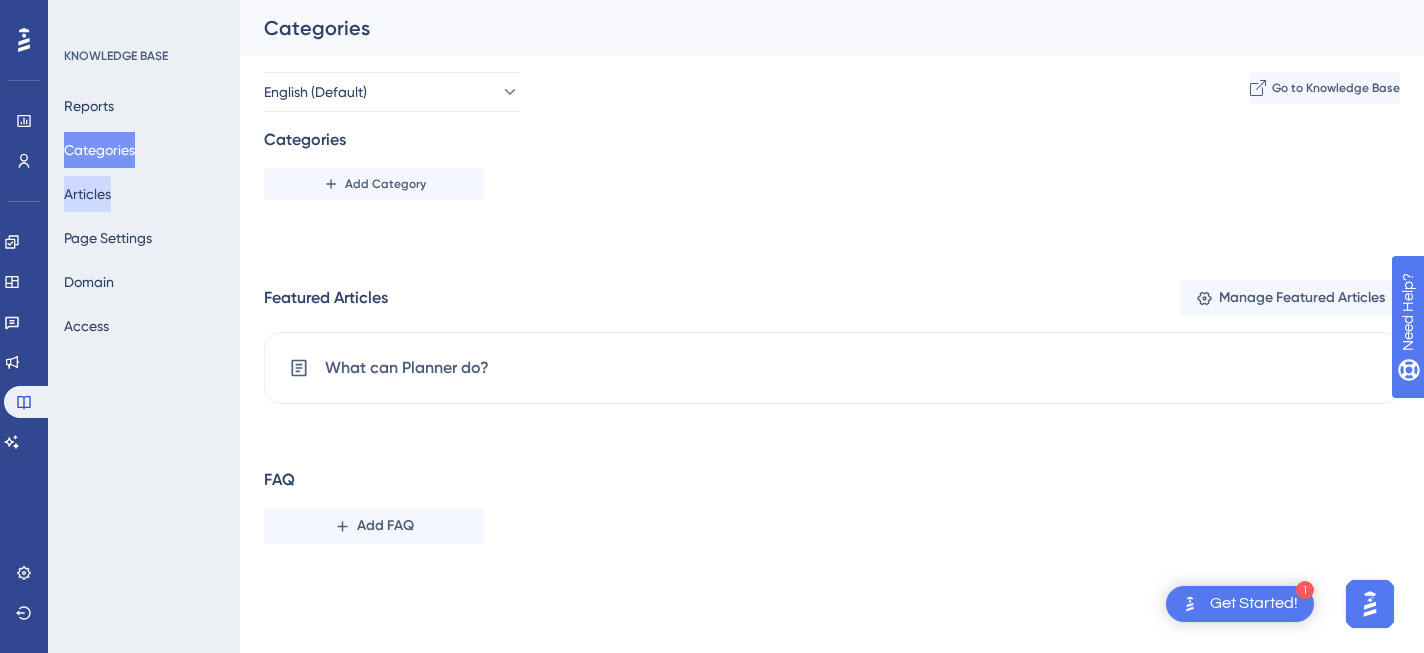 click on "Articles" at bounding box center [87, 194] 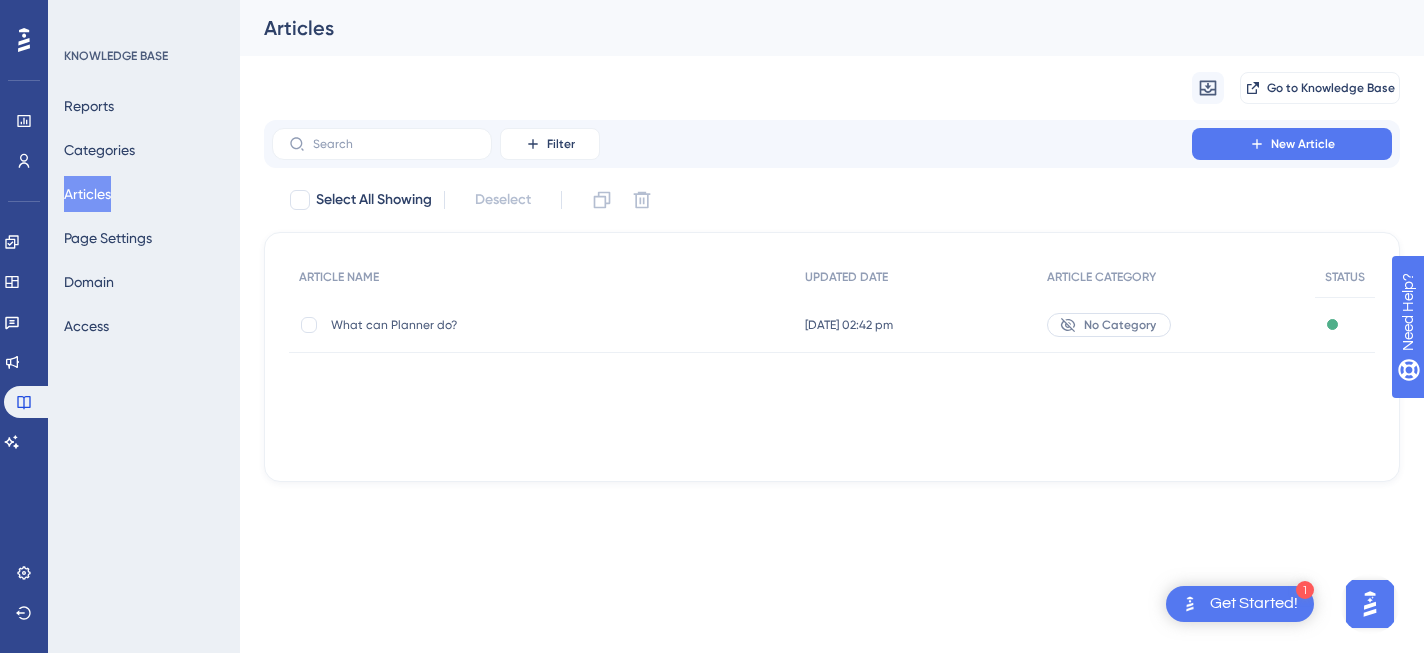 click on "What can Planner do? What can Planner do?" at bounding box center (491, 325) 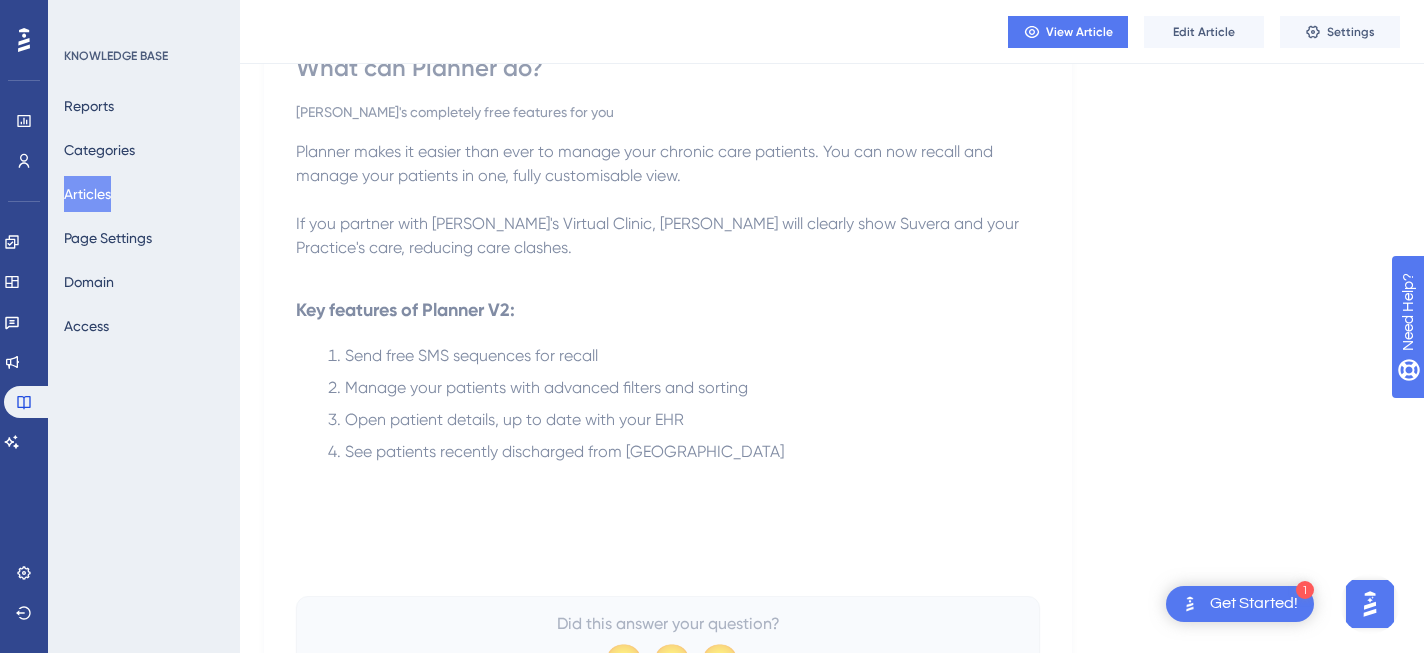 scroll, scrollTop: 159, scrollLeft: 0, axis: vertical 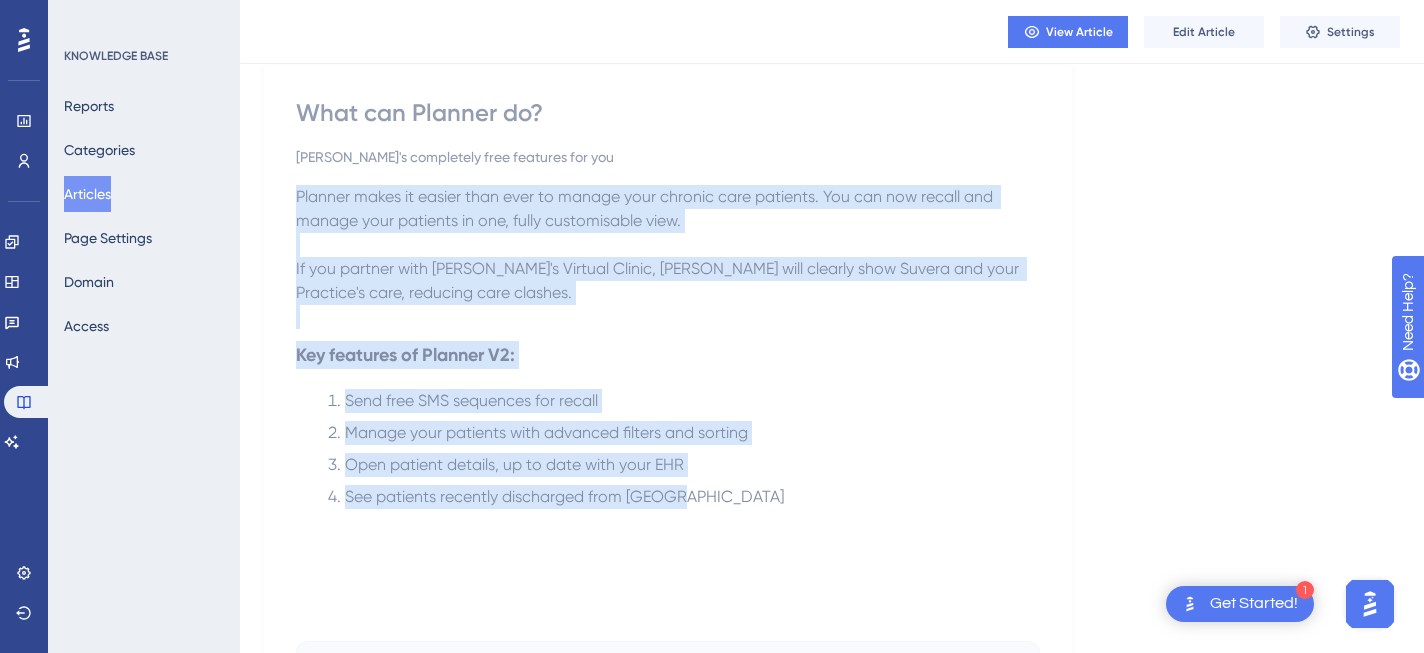 drag, startPoint x: 689, startPoint y: 496, endPoint x: 278, endPoint y: 189, distance: 513.001 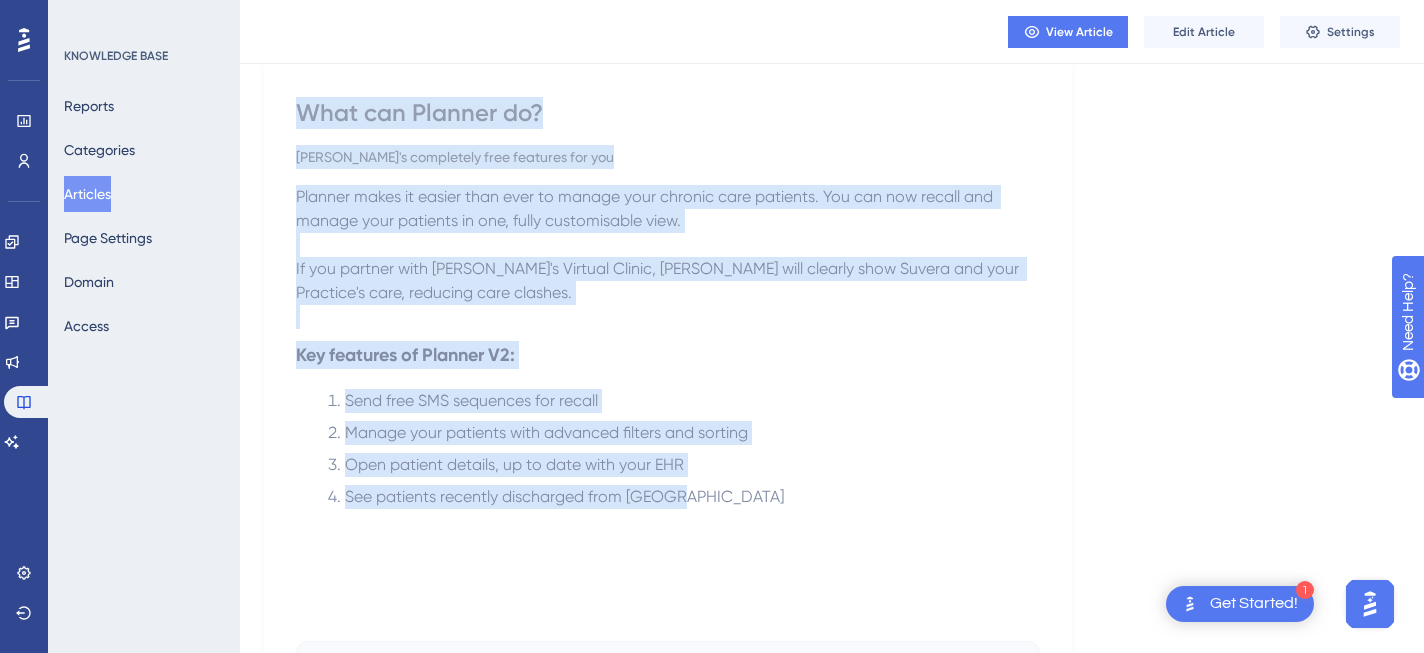 drag, startPoint x: 696, startPoint y: 496, endPoint x: 301, endPoint y: 114, distance: 549.49884 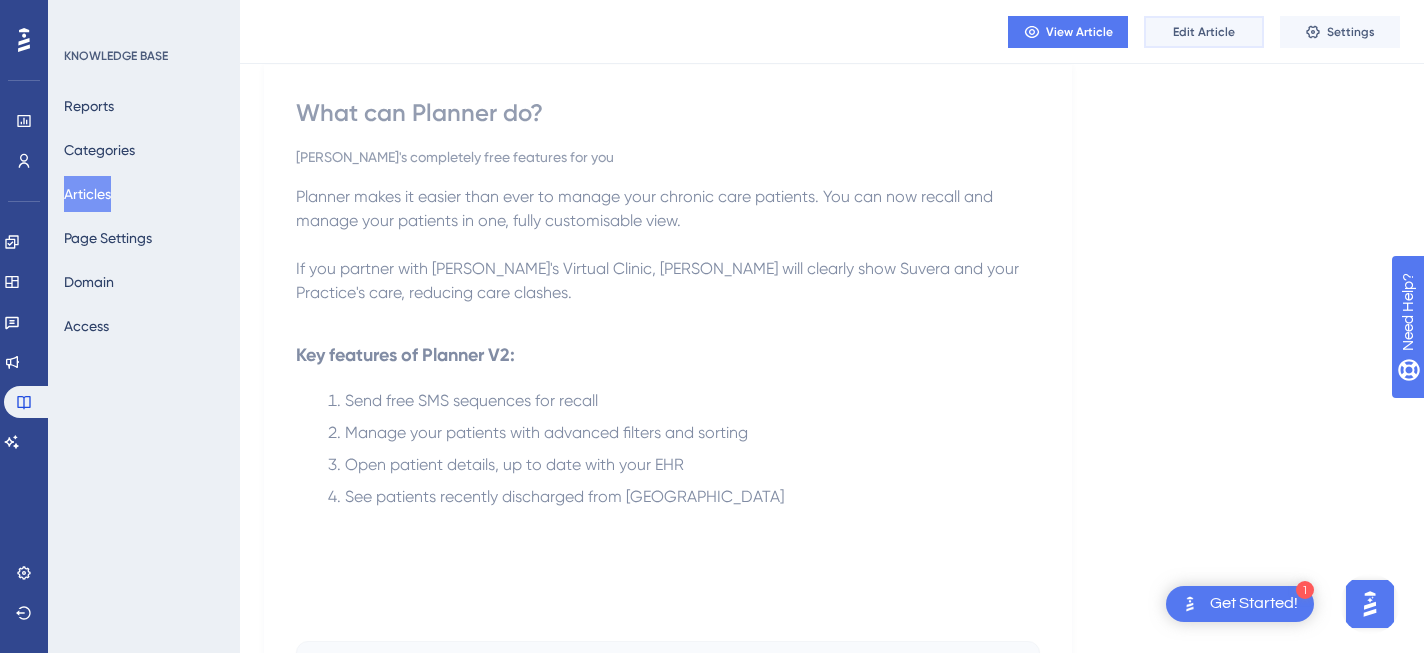 click on "Edit Article" at bounding box center [1204, 32] 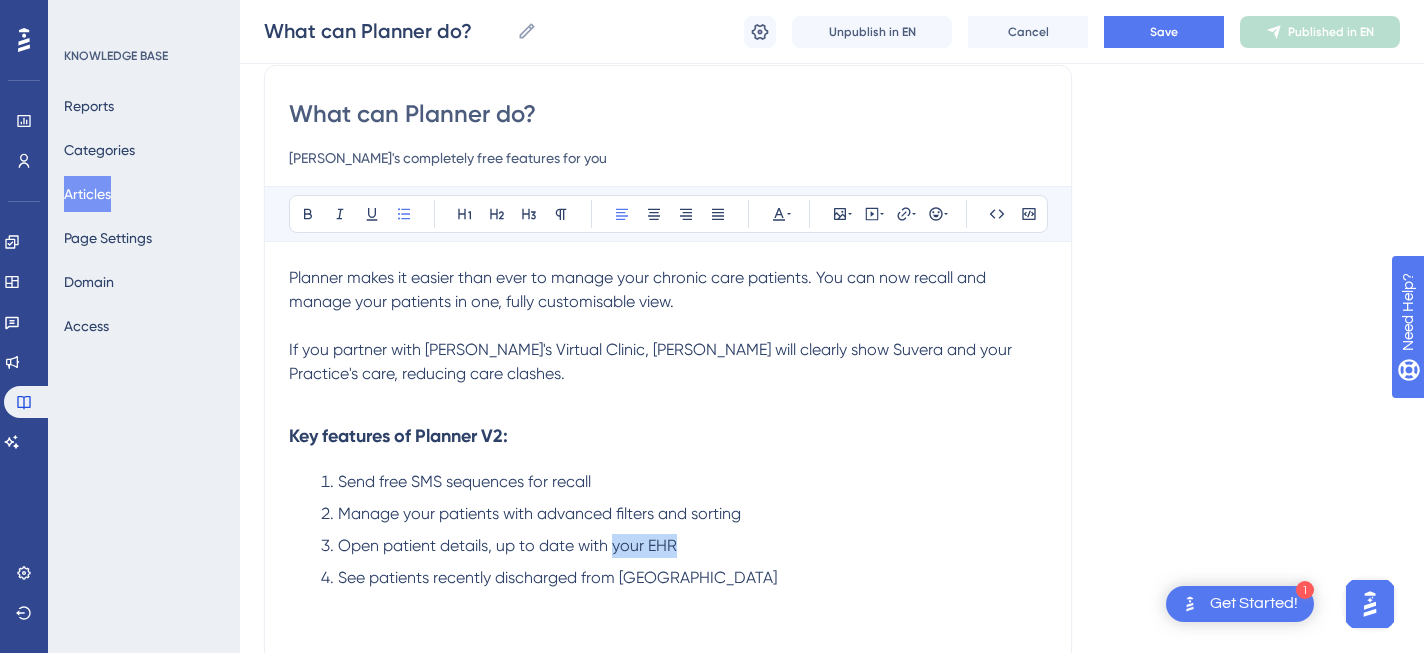 drag, startPoint x: 690, startPoint y: 543, endPoint x: 616, endPoint y: 548, distance: 74.168724 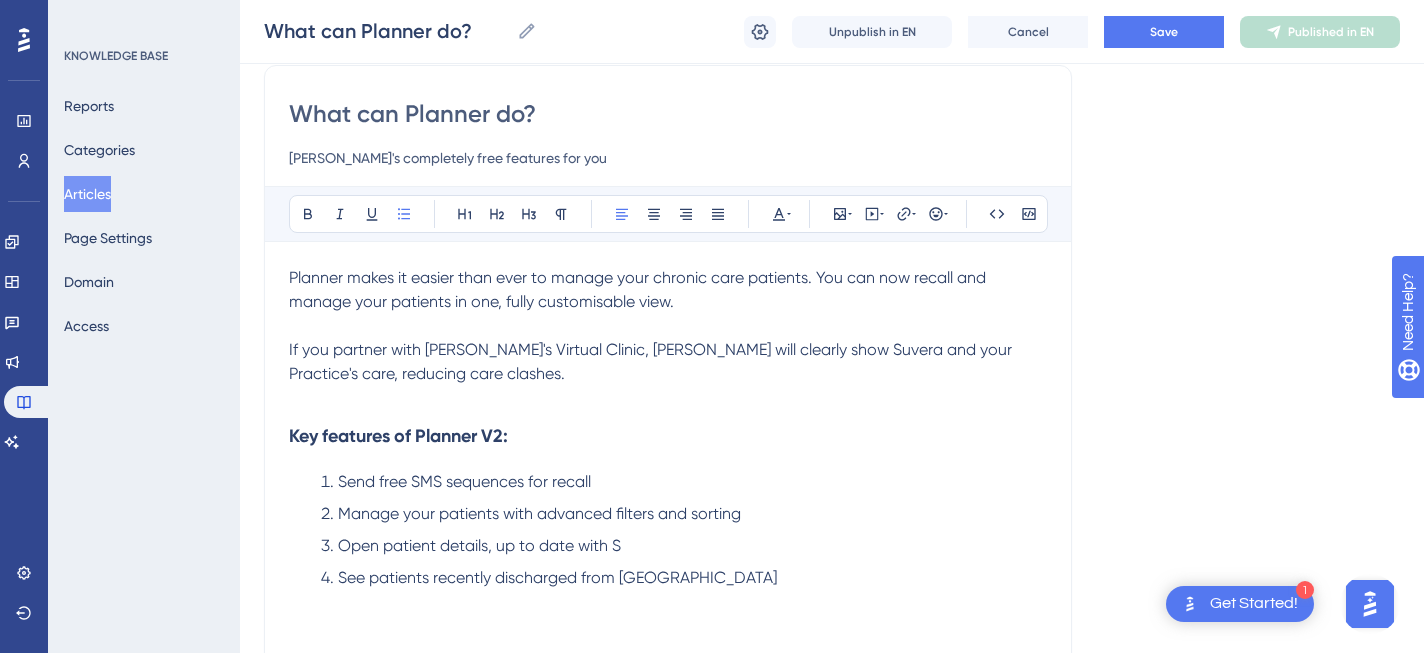 type 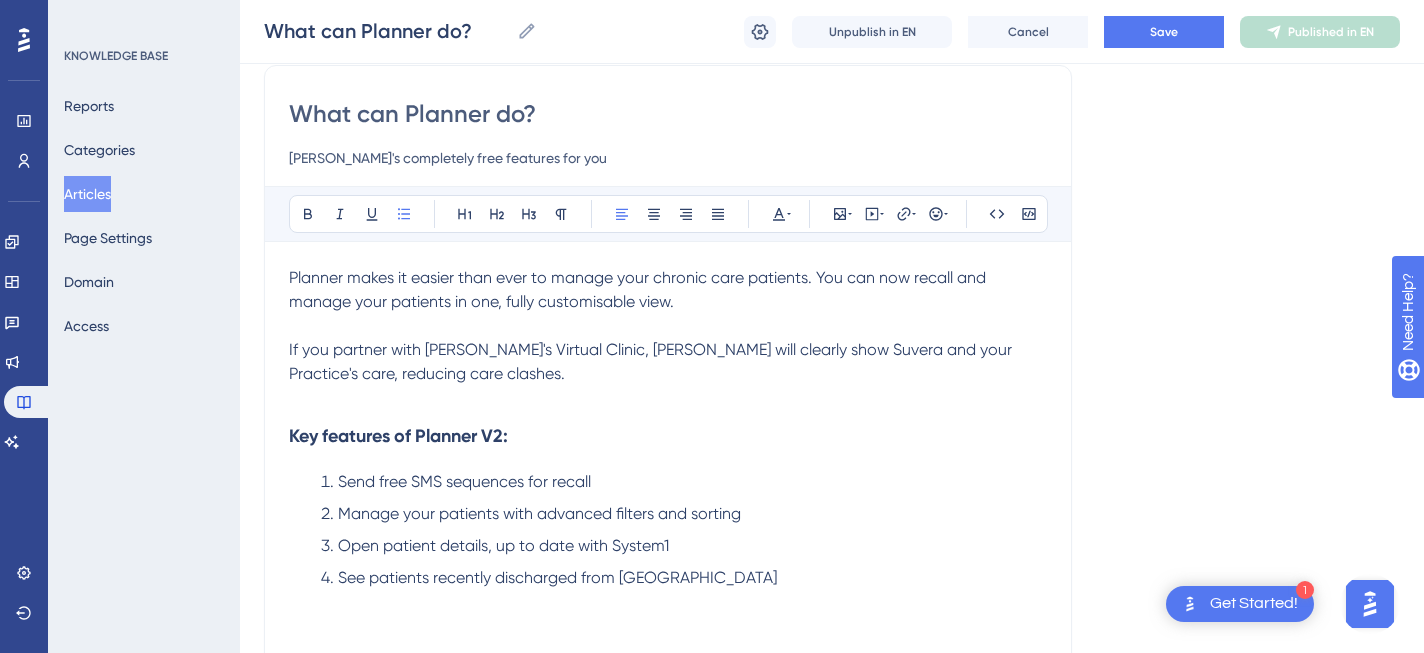 drag, startPoint x: 696, startPoint y: 552, endPoint x: 644, endPoint y: 552, distance: 52 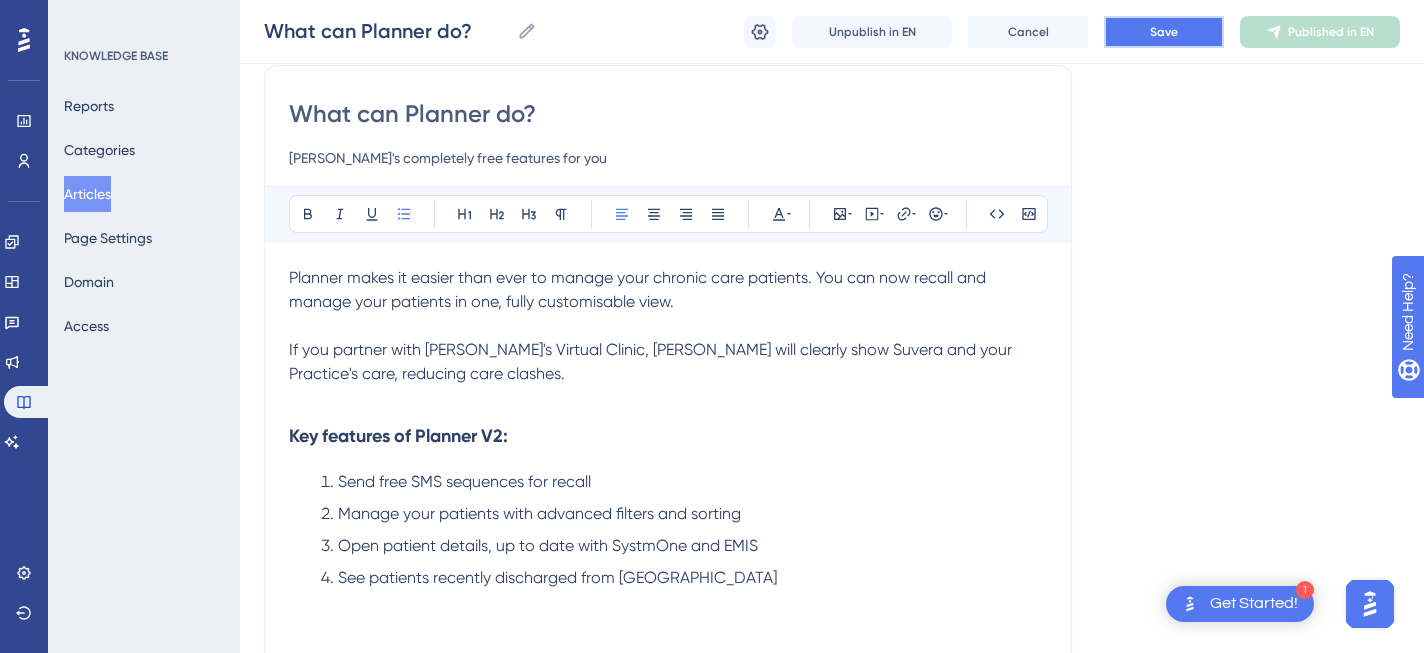 click on "Save" at bounding box center (1164, 32) 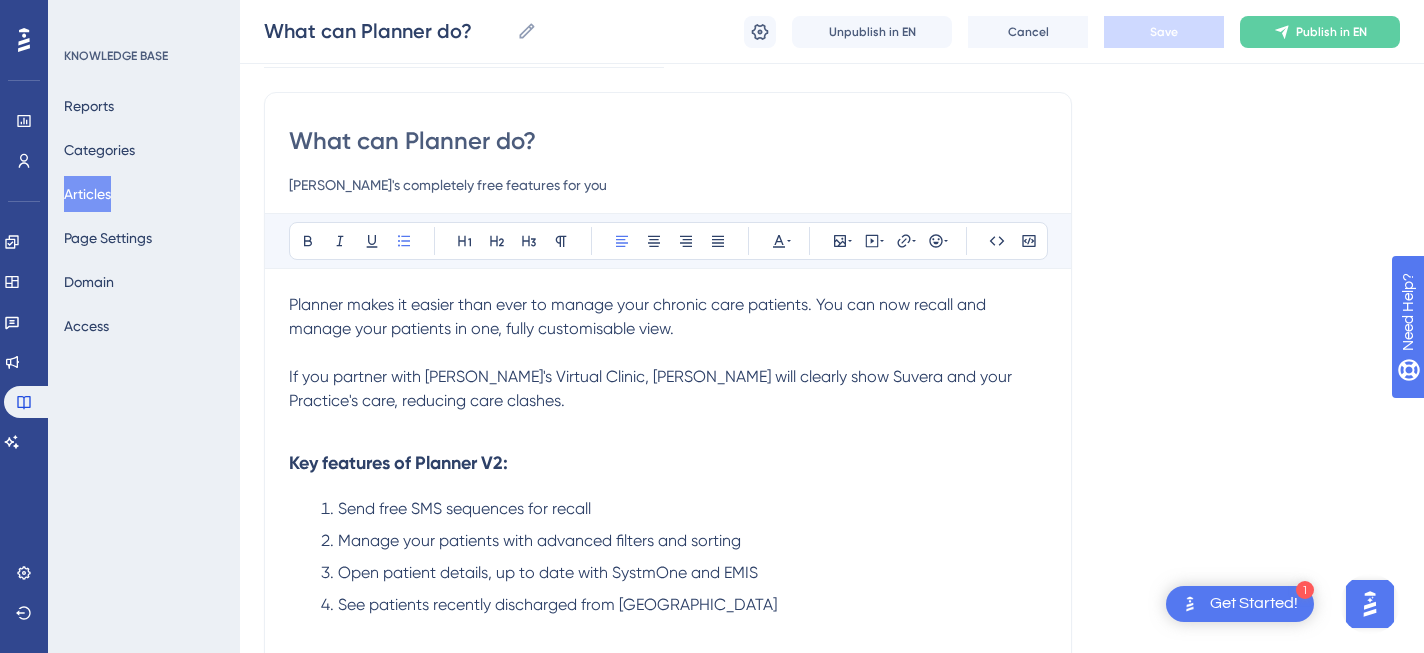 scroll, scrollTop: 137, scrollLeft: 0, axis: vertical 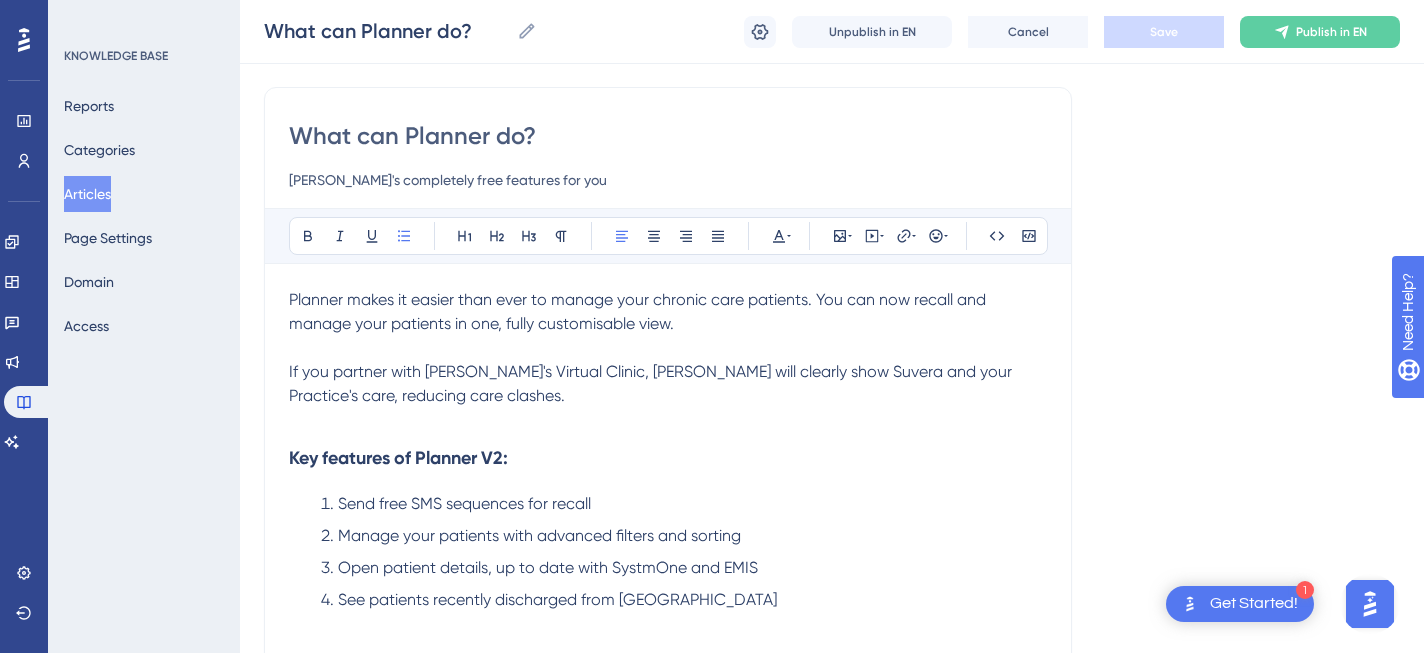 click on "Articles" at bounding box center (87, 194) 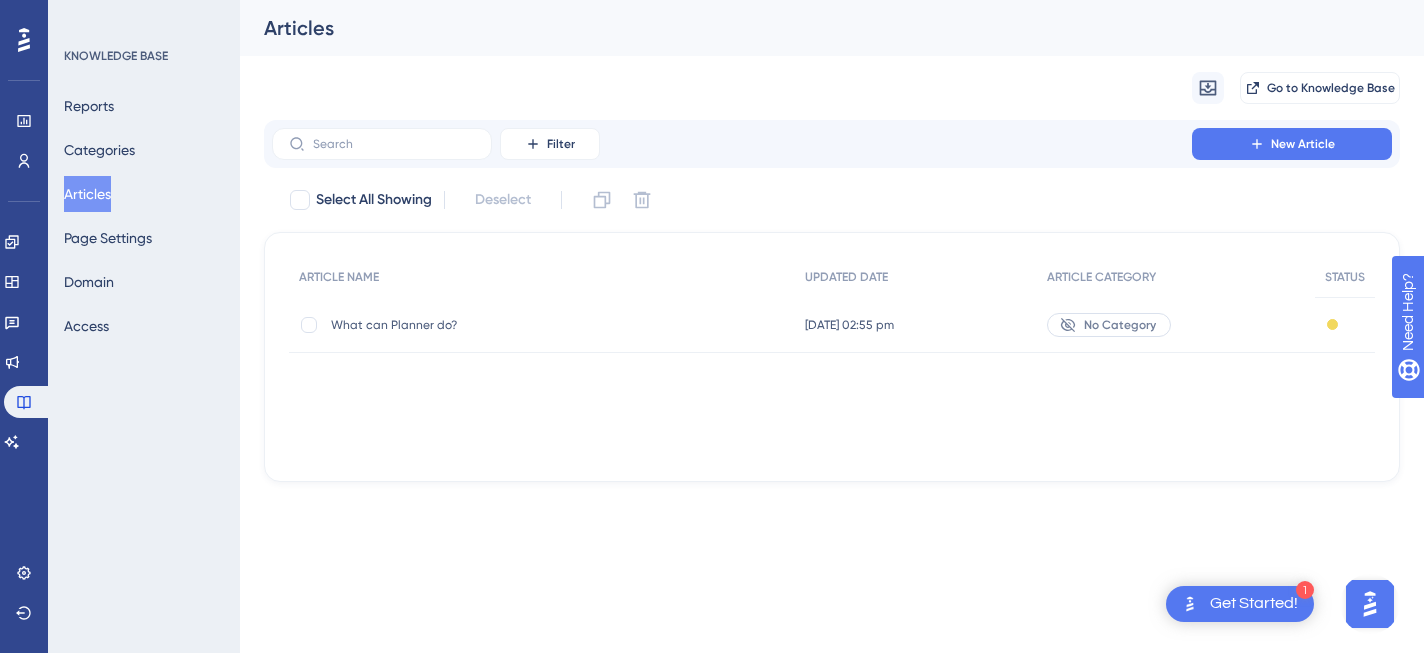scroll, scrollTop: 0, scrollLeft: 0, axis: both 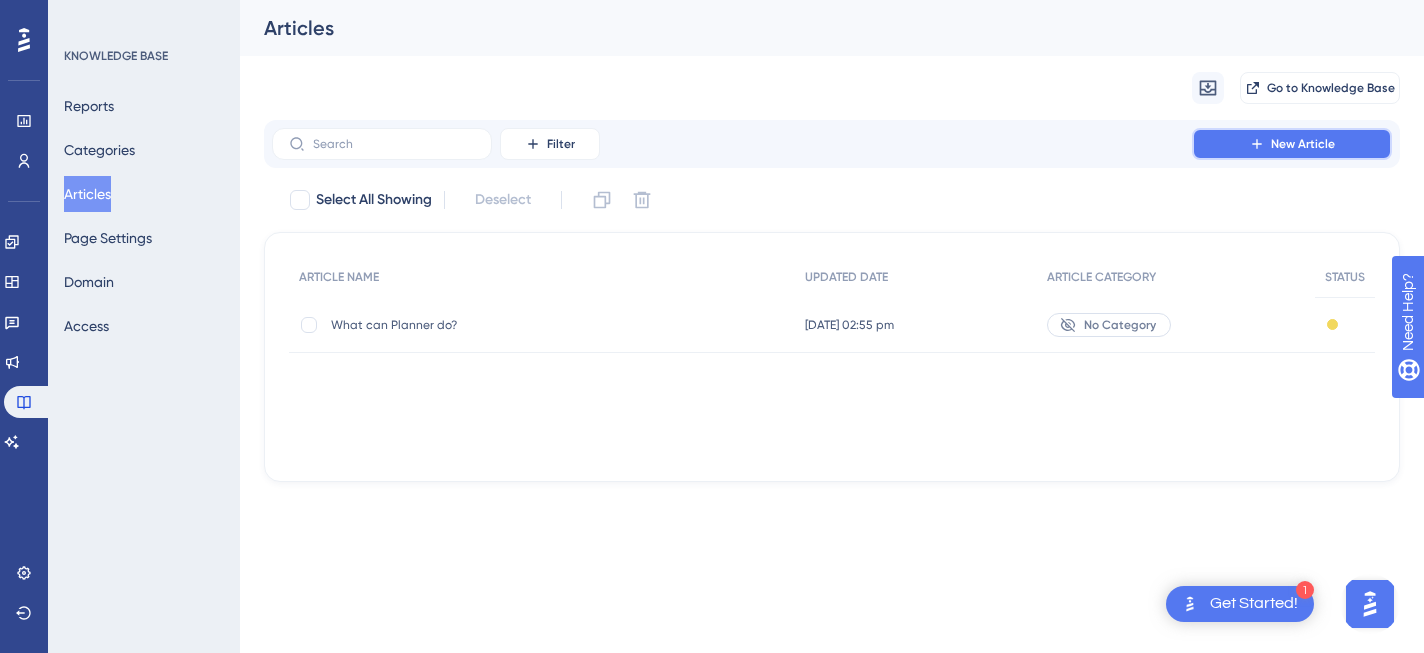 click on "New Article" at bounding box center (1292, 144) 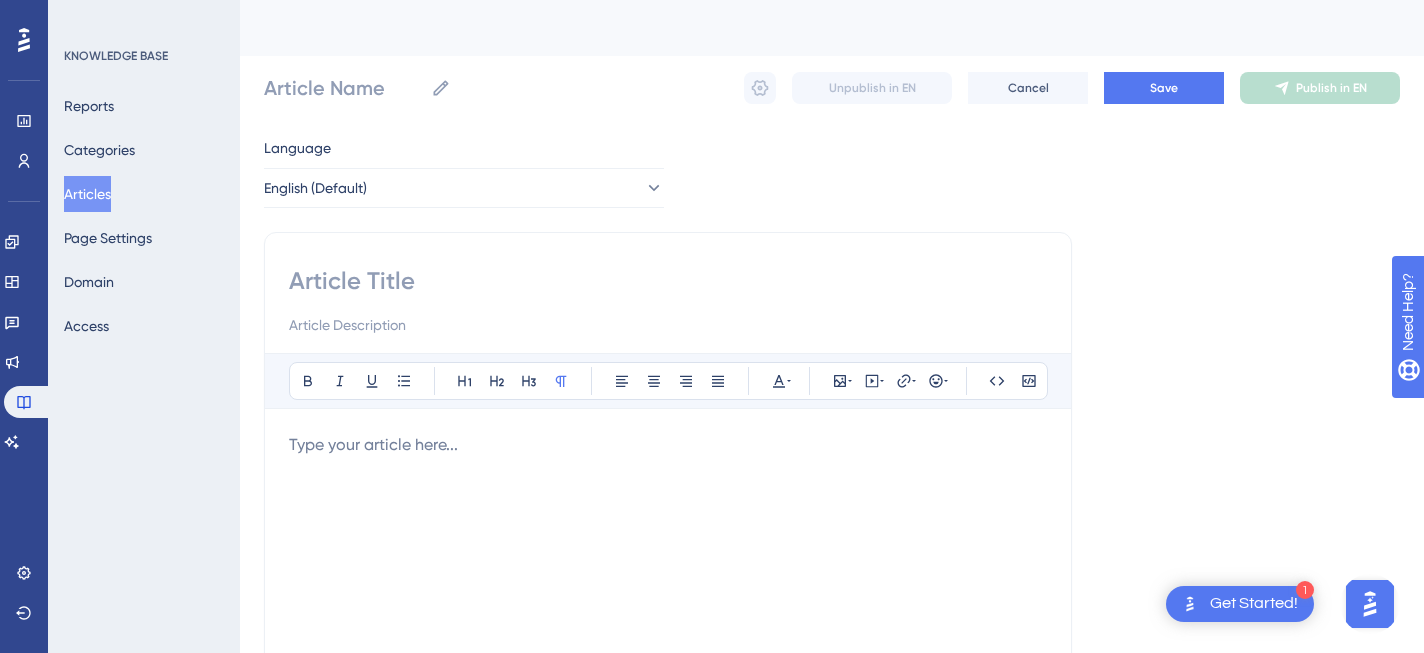 click at bounding box center (668, 445) 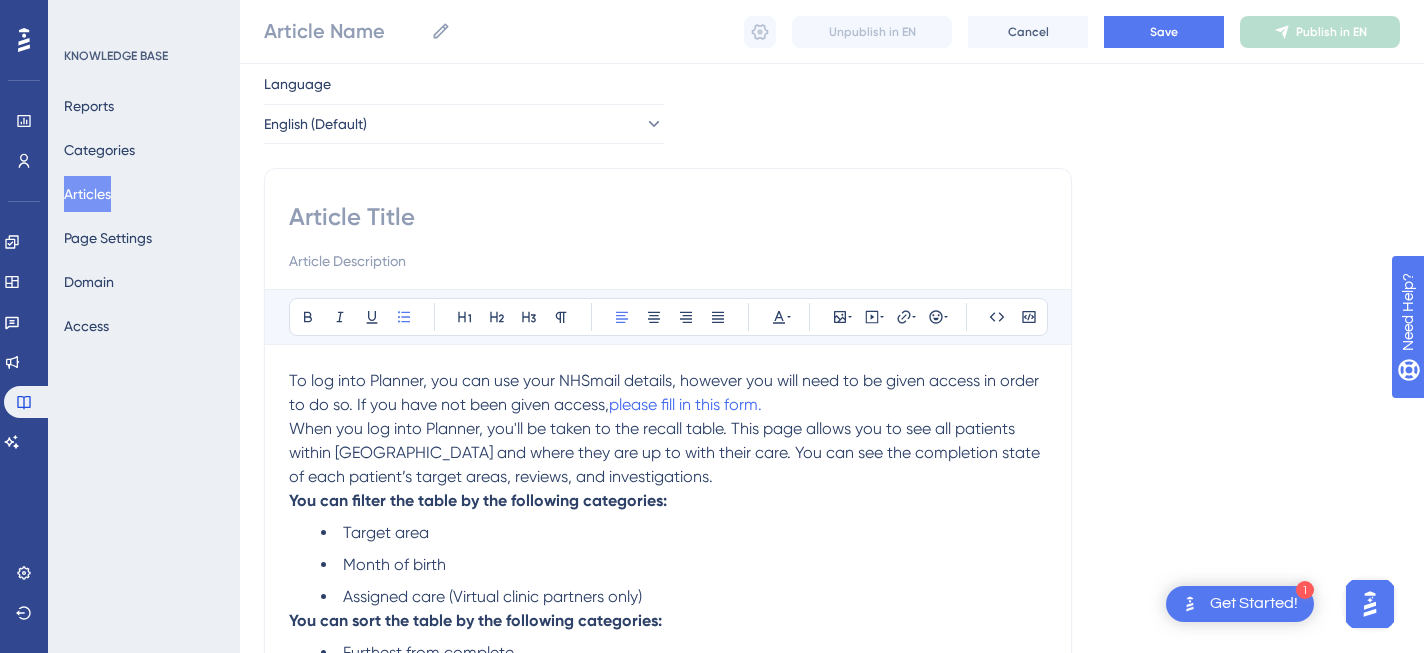 scroll, scrollTop: 19, scrollLeft: 0, axis: vertical 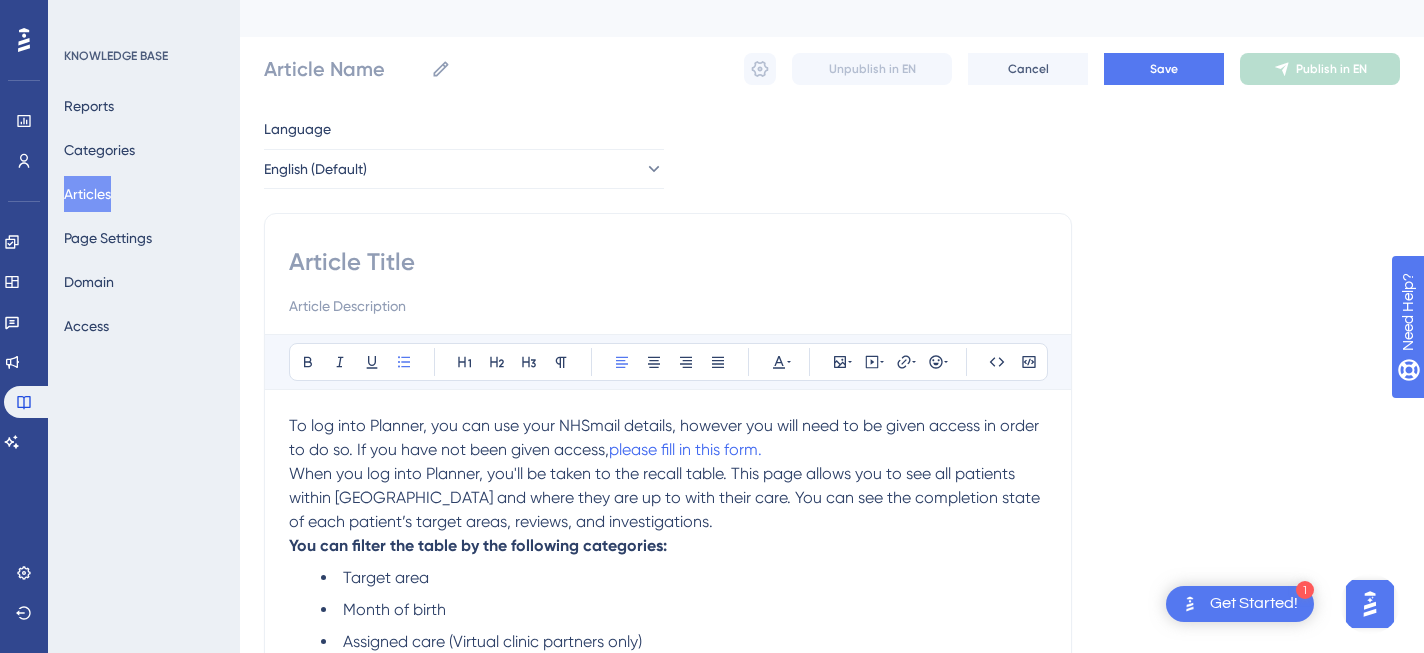 click at bounding box center [668, 262] 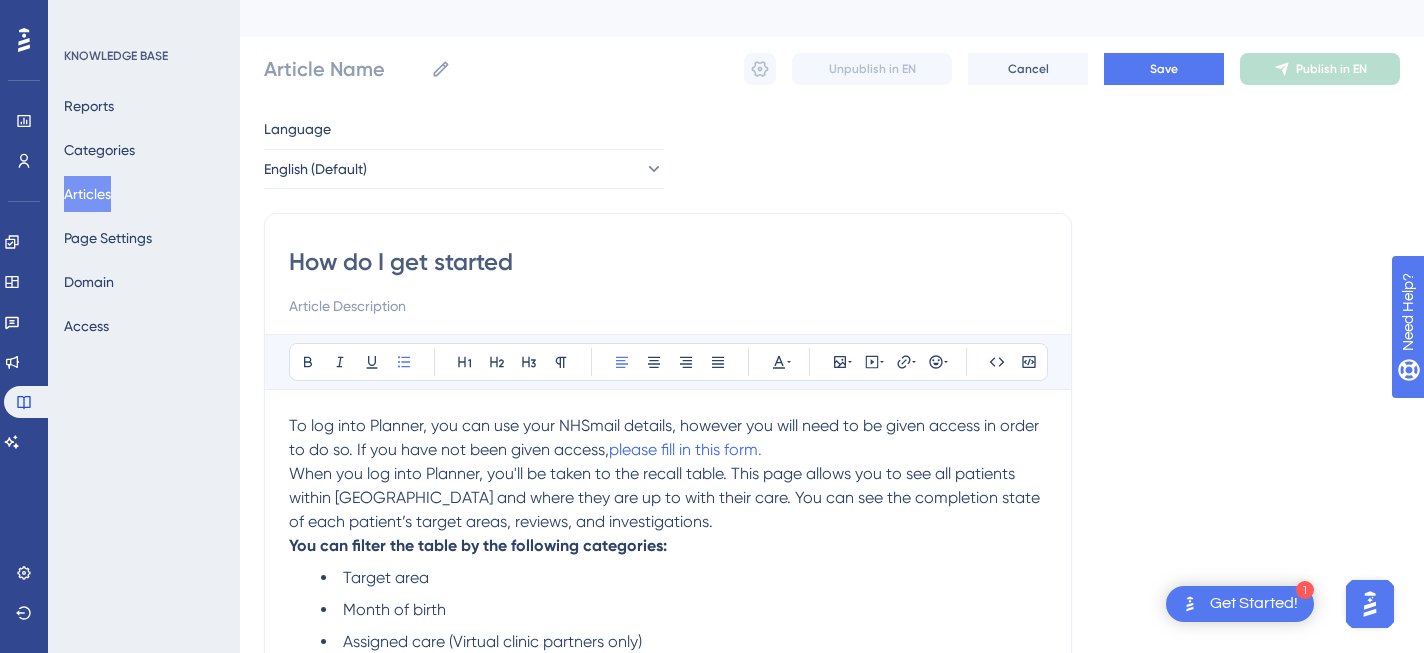 type on "How do I get started?" 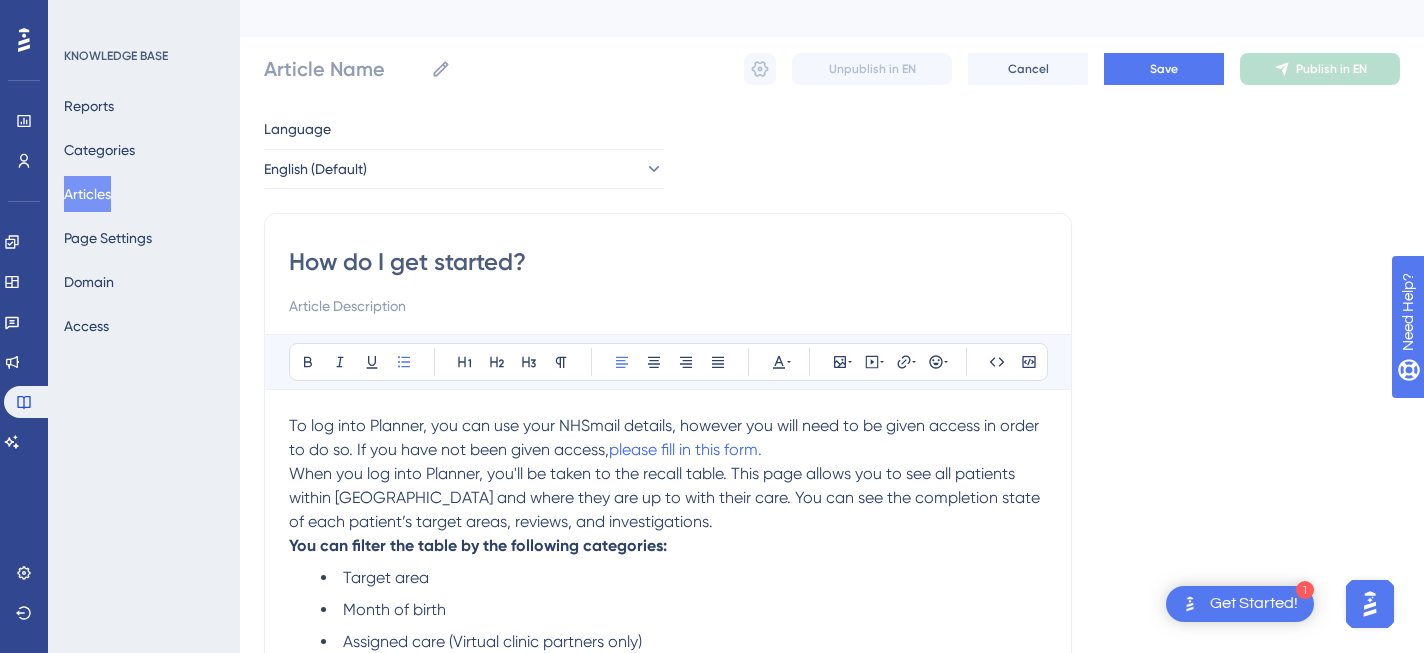 type on "How do I get started?" 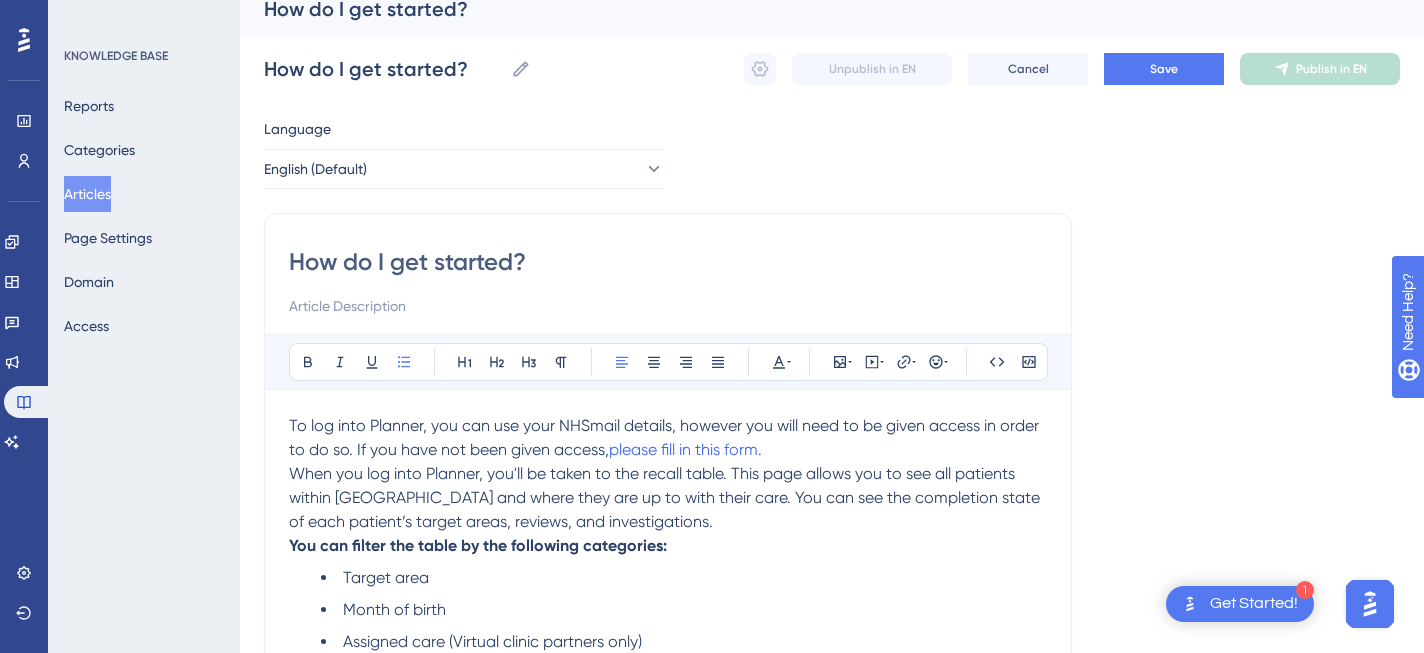type on "How do I get started?" 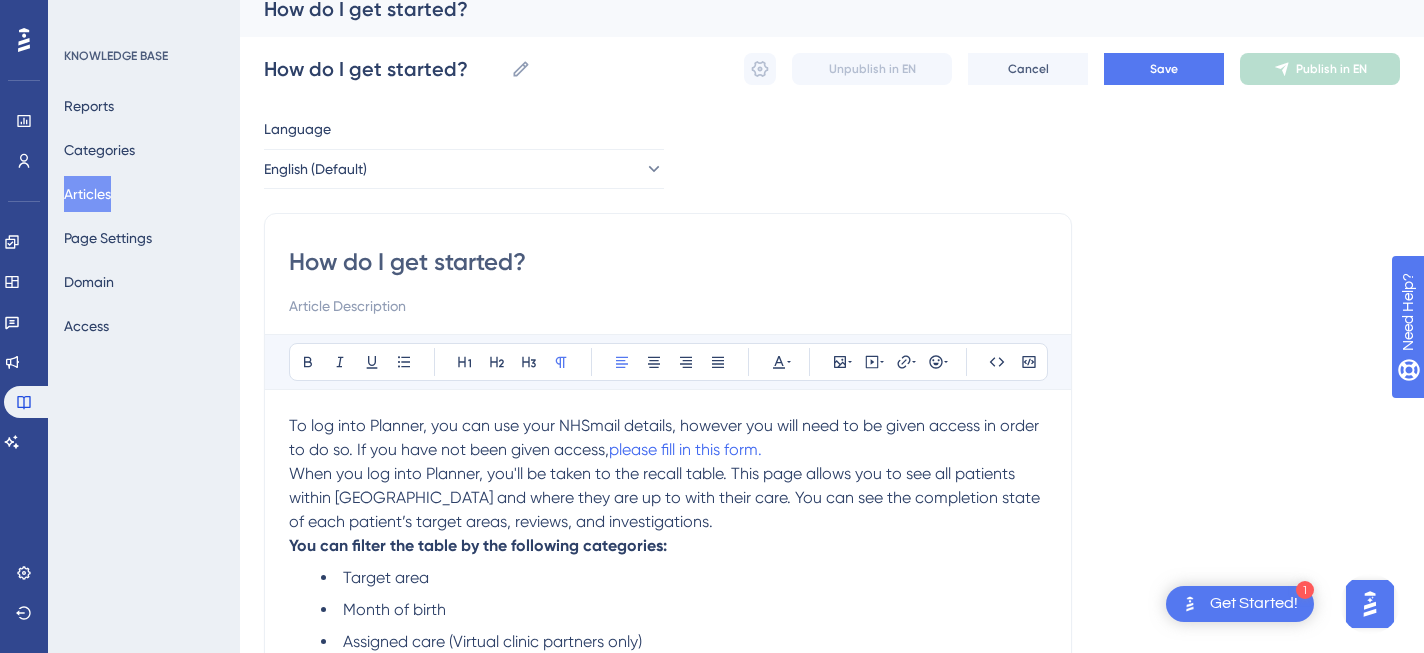 click on "To log into Planner, you can use your NHSmail details, however you will need to be given access in order to do so. If you have not been given access,  please fill in this form." at bounding box center (668, 438) 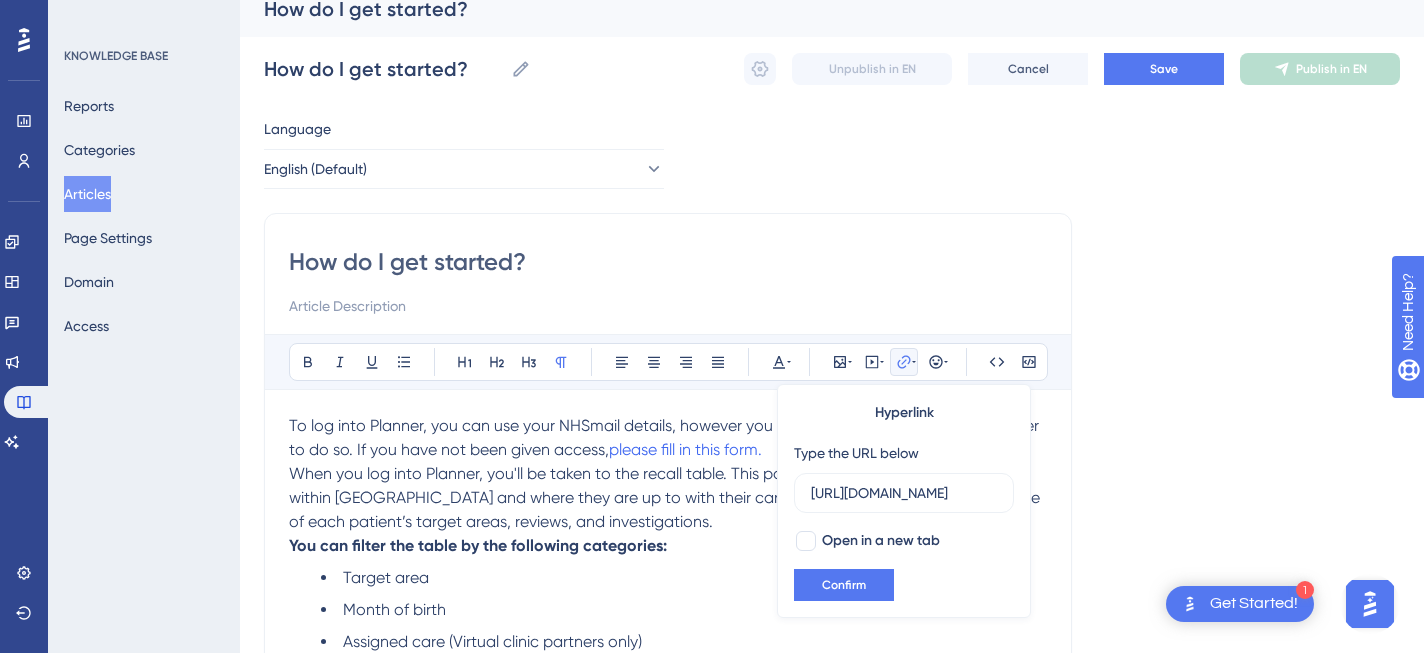 scroll, scrollTop: 0, scrollLeft: 116, axis: horizontal 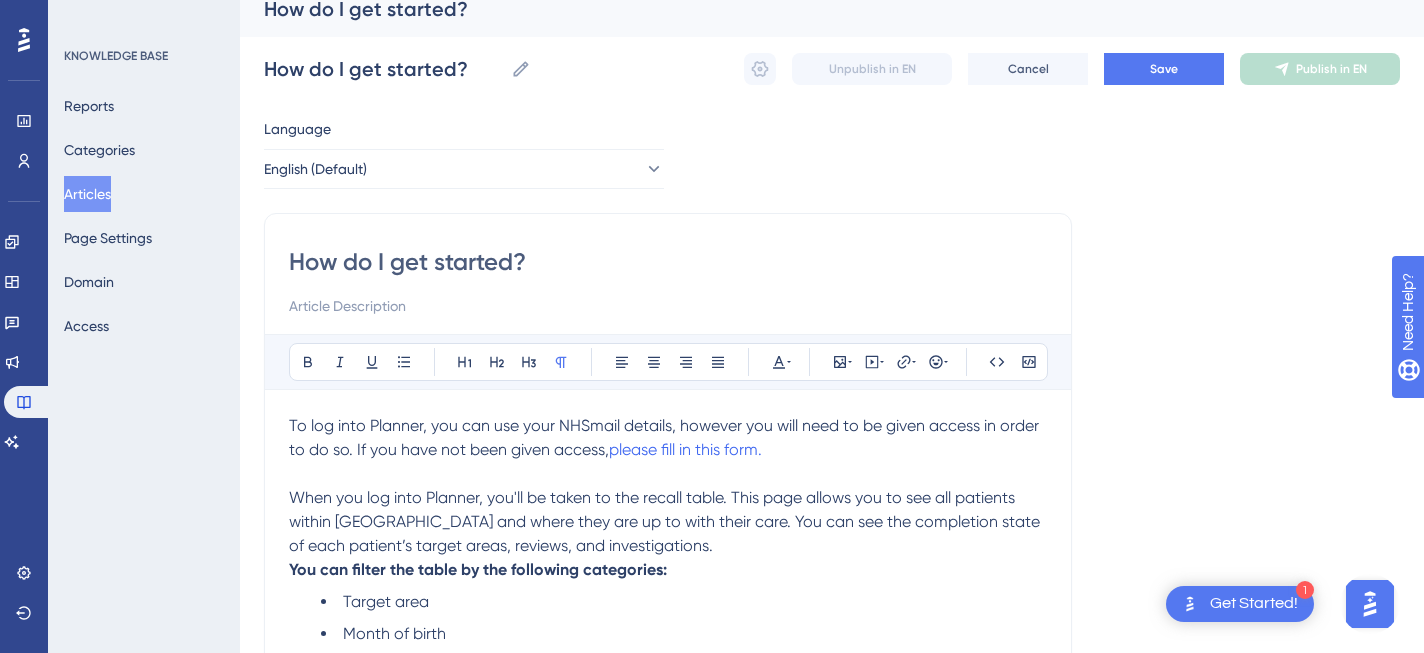 click at bounding box center [668, 306] 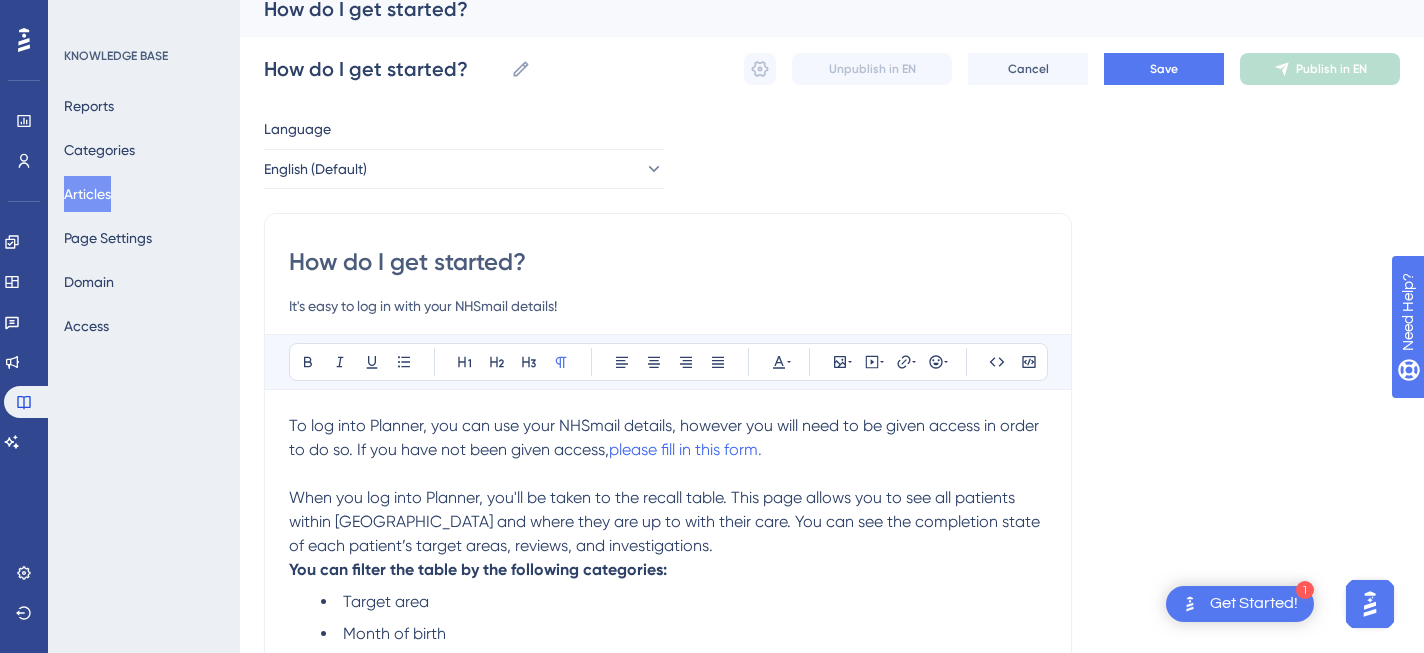 type on "It's easy to log in with your NHSmail details!" 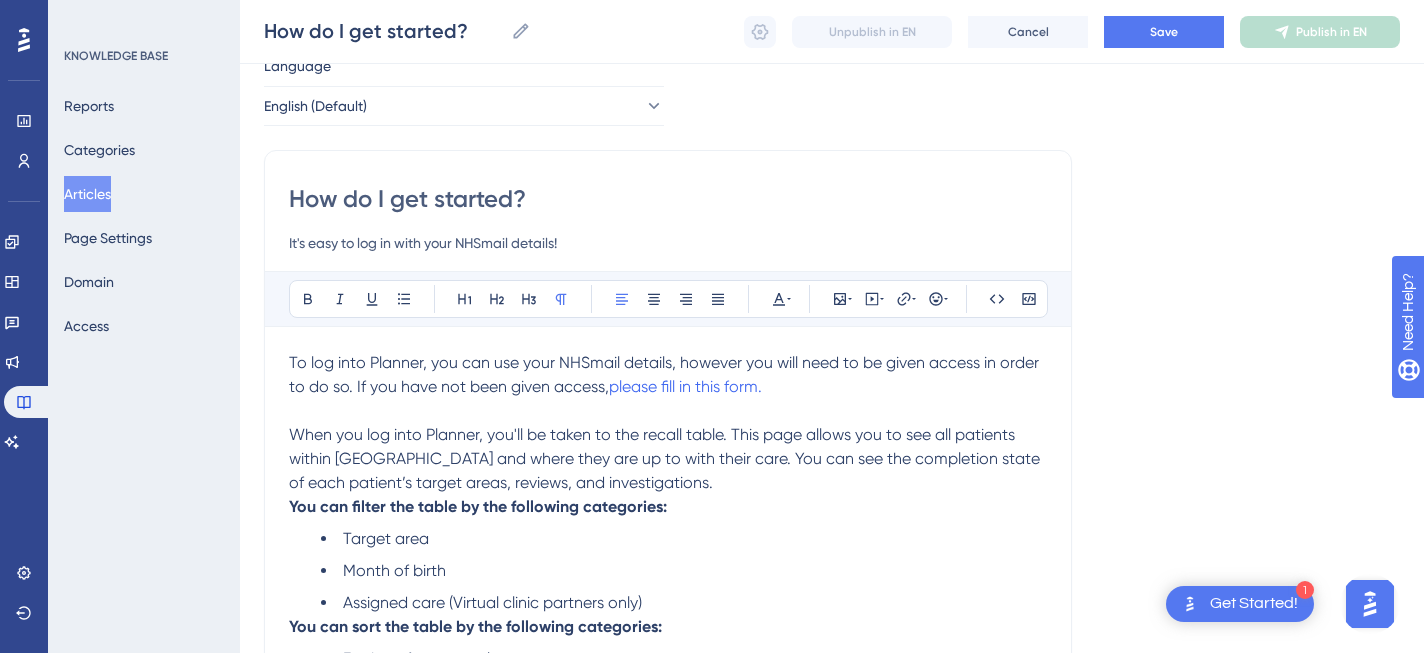 scroll, scrollTop: 84, scrollLeft: 0, axis: vertical 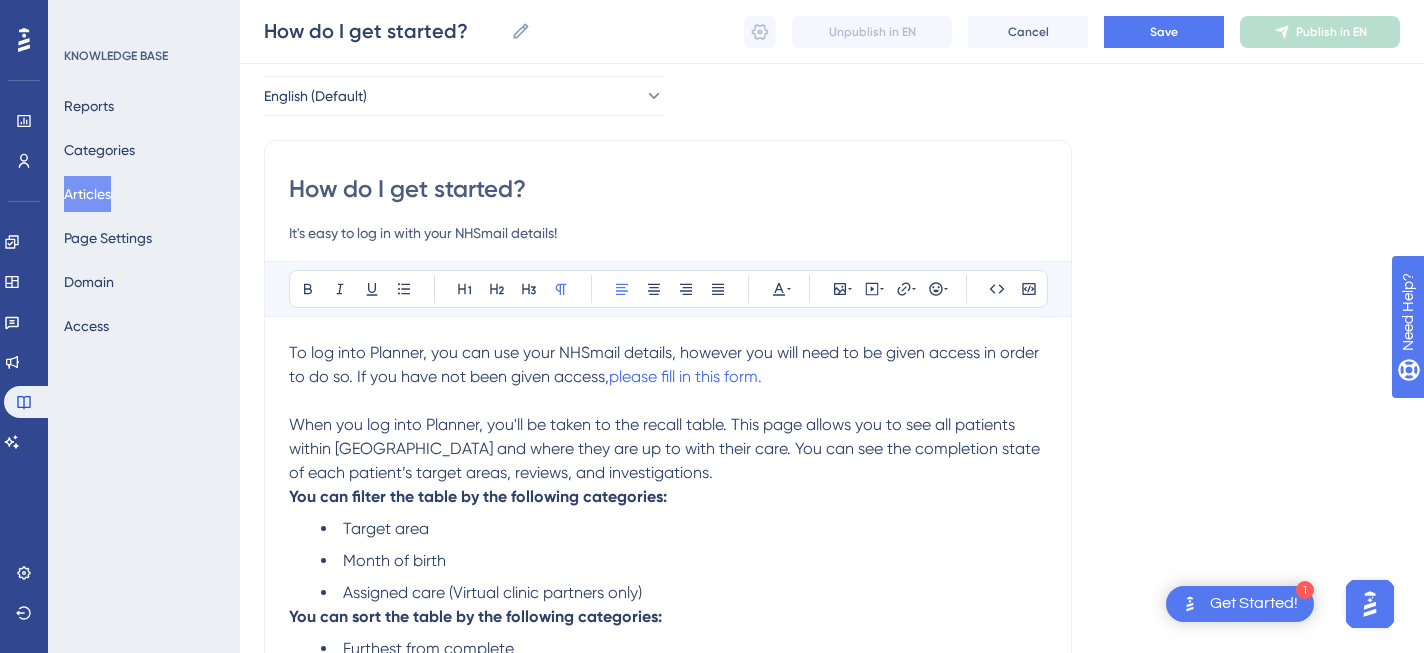 click on "When you log into Planner, you'll be taken to the recall table. This page allows you to see all patients within Planner and where they are up to with their care. You can see the completion state of each patient’s target areas, reviews, and investigations." at bounding box center [666, 448] 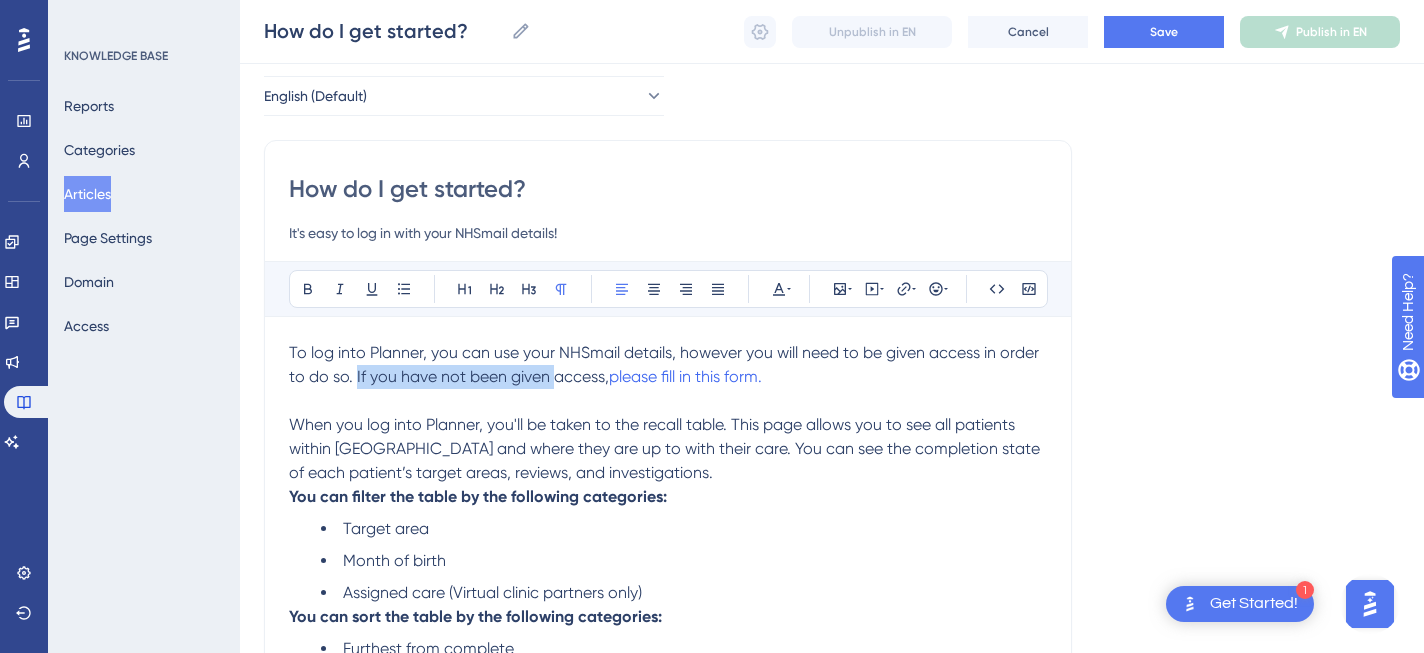 drag, startPoint x: 553, startPoint y: 379, endPoint x: 355, endPoint y: 379, distance: 198 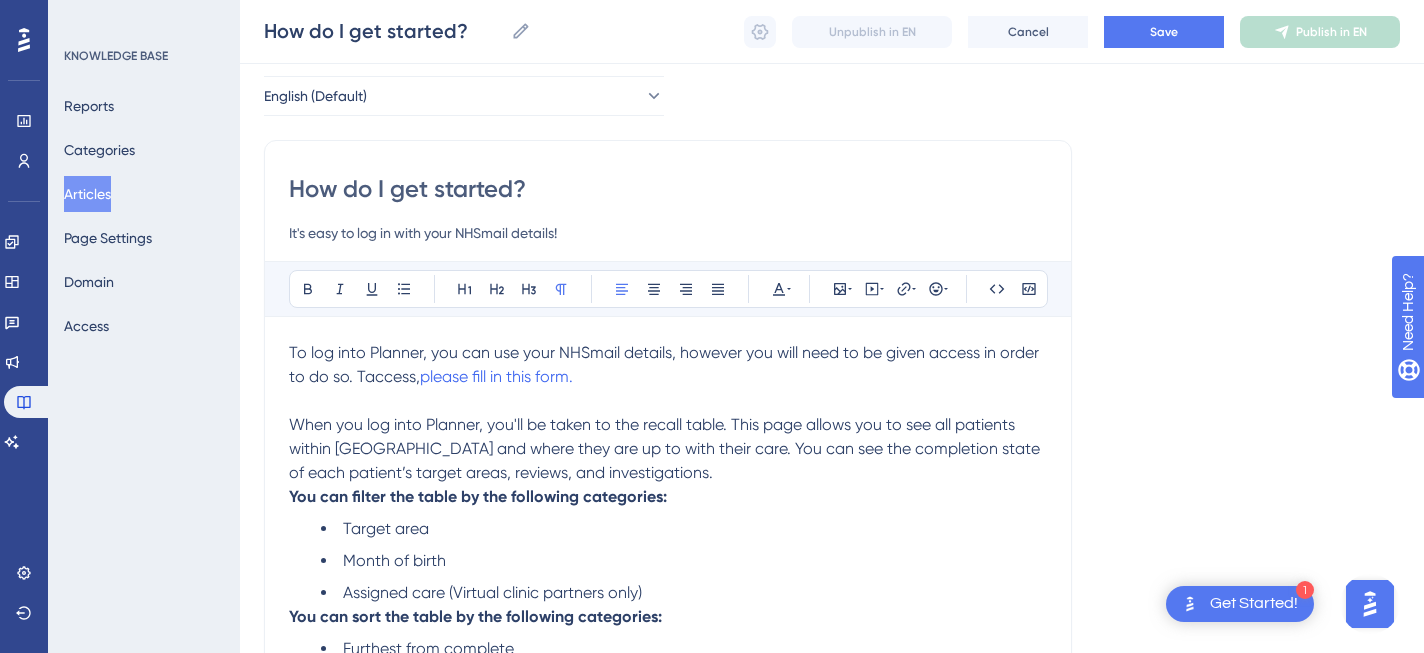 type 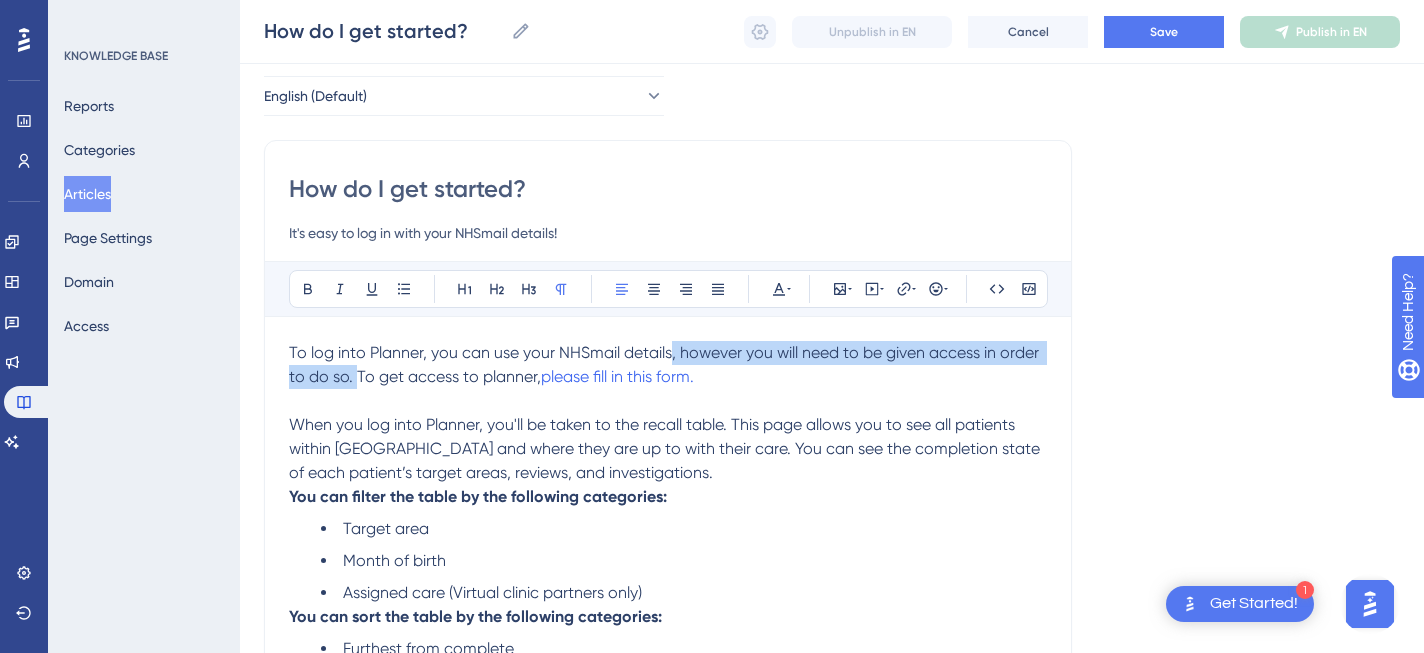 drag, startPoint x: 354, startPoint y: 379, endPoint x: 670, endPoint y: 356, distance: 316.8359 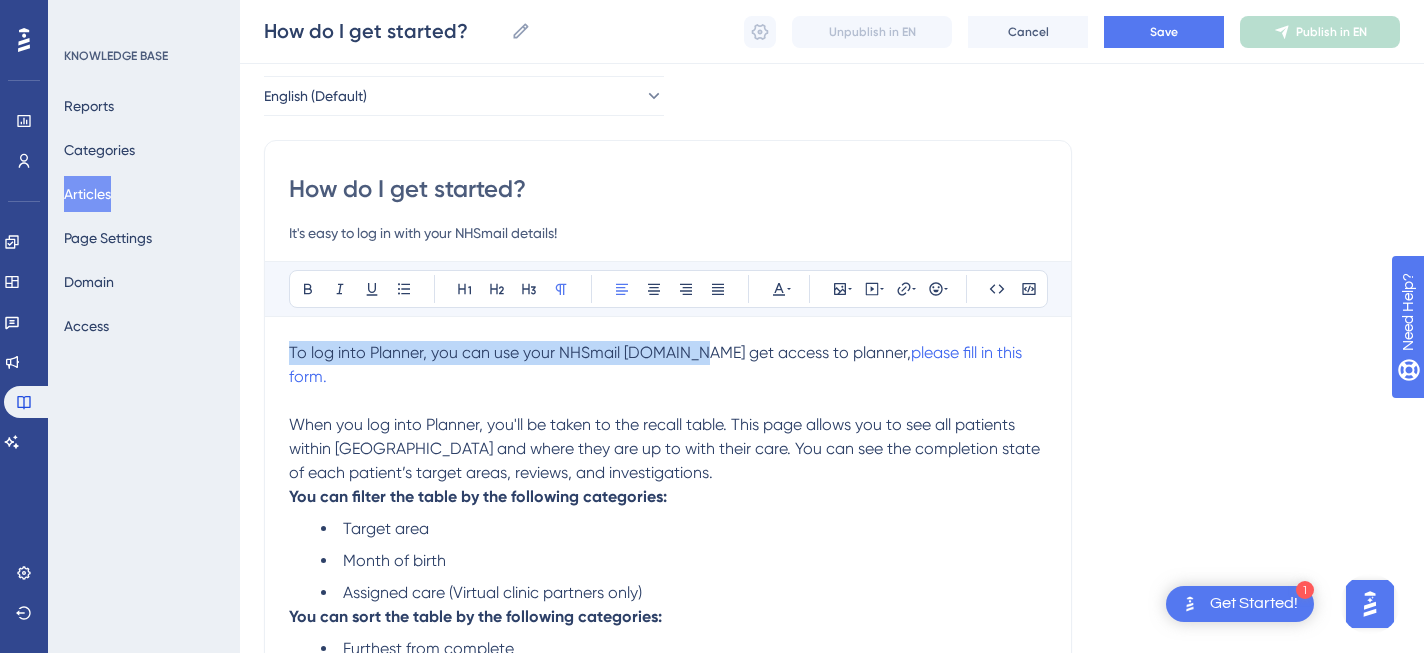 drag, startPoint x: 677, startPoint y: 355, endPoint x: 275, endPoint y: 353, distance: 402.00497 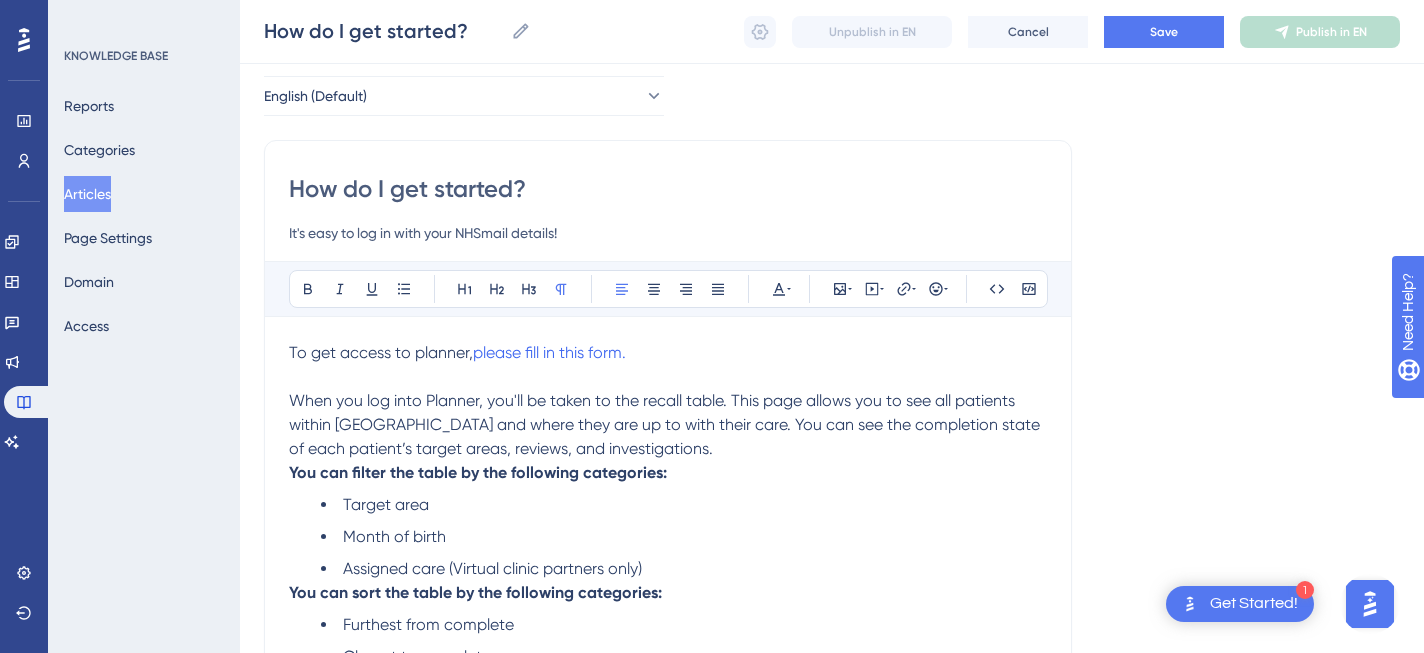 click on "To get access to planner,  please fill in this form." at bounding box center [668, 353] 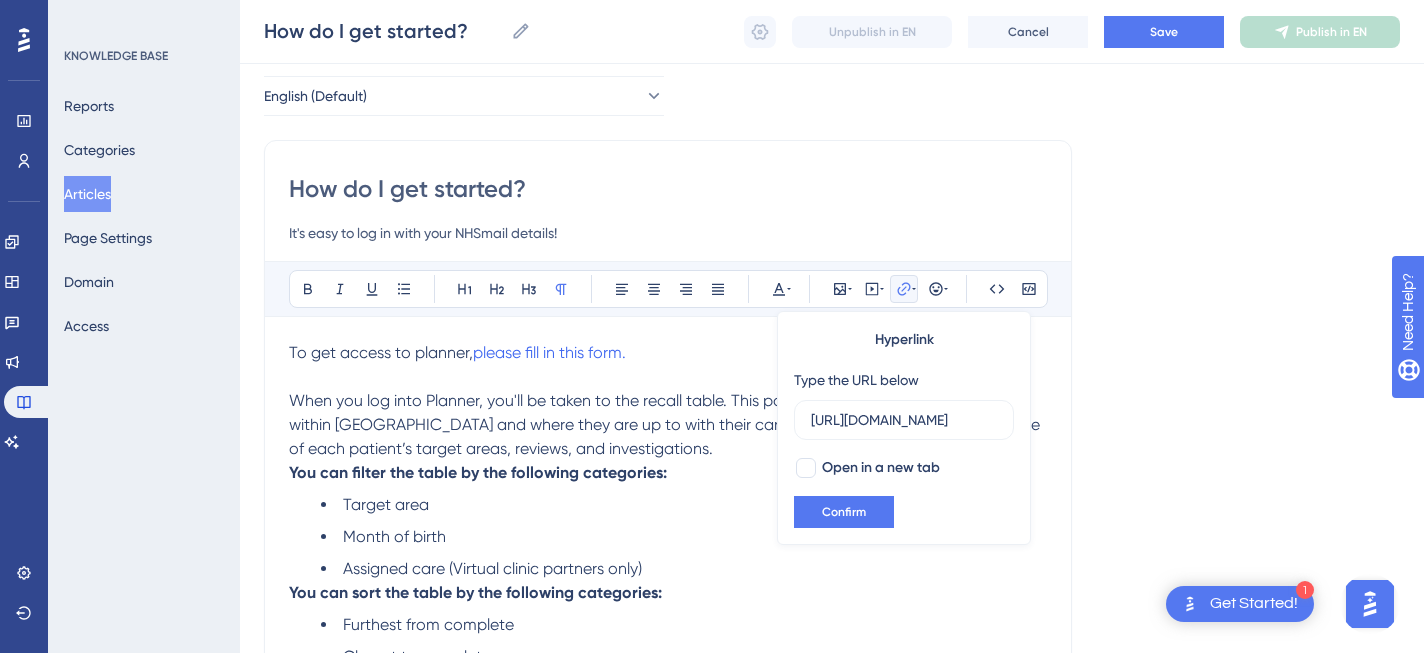 scroll, scrollTop: 0, scrollLeft: 119, axis: horizontal 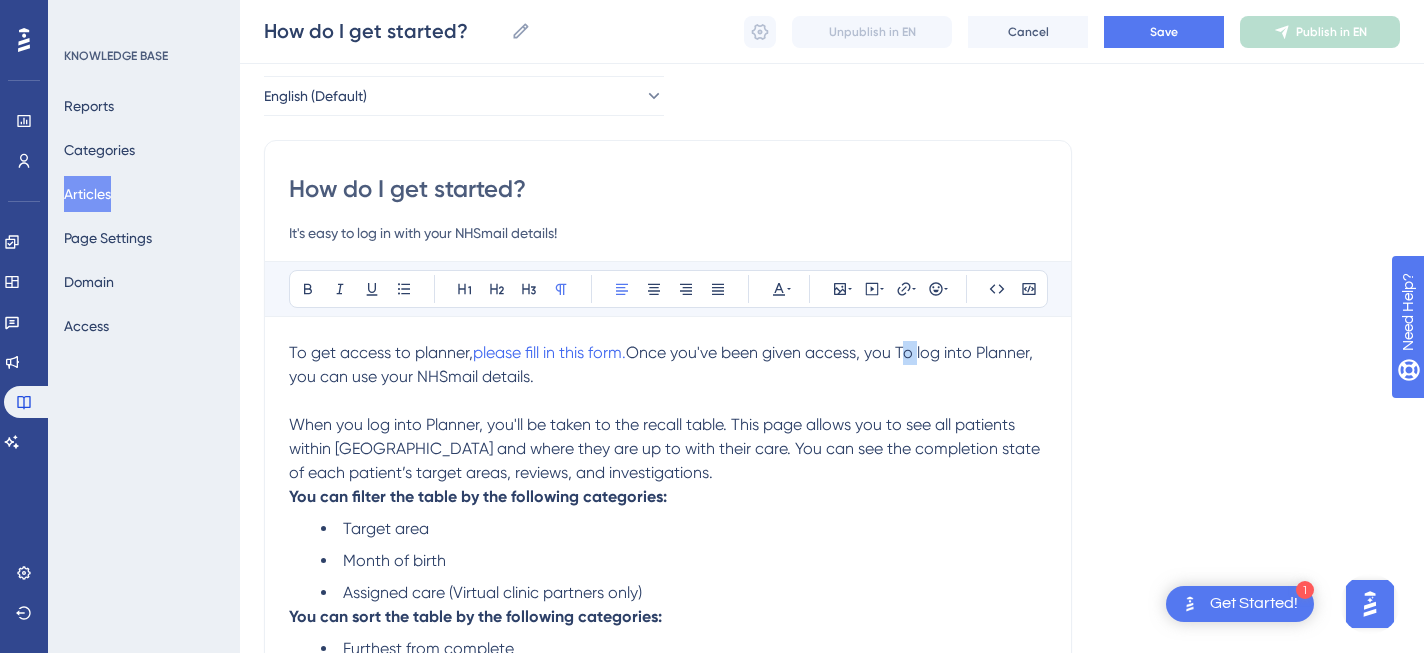 drag, startPoint x: 905, startPoint y: 354, endPoint x: 923, endPoint y: 354, distance: 18 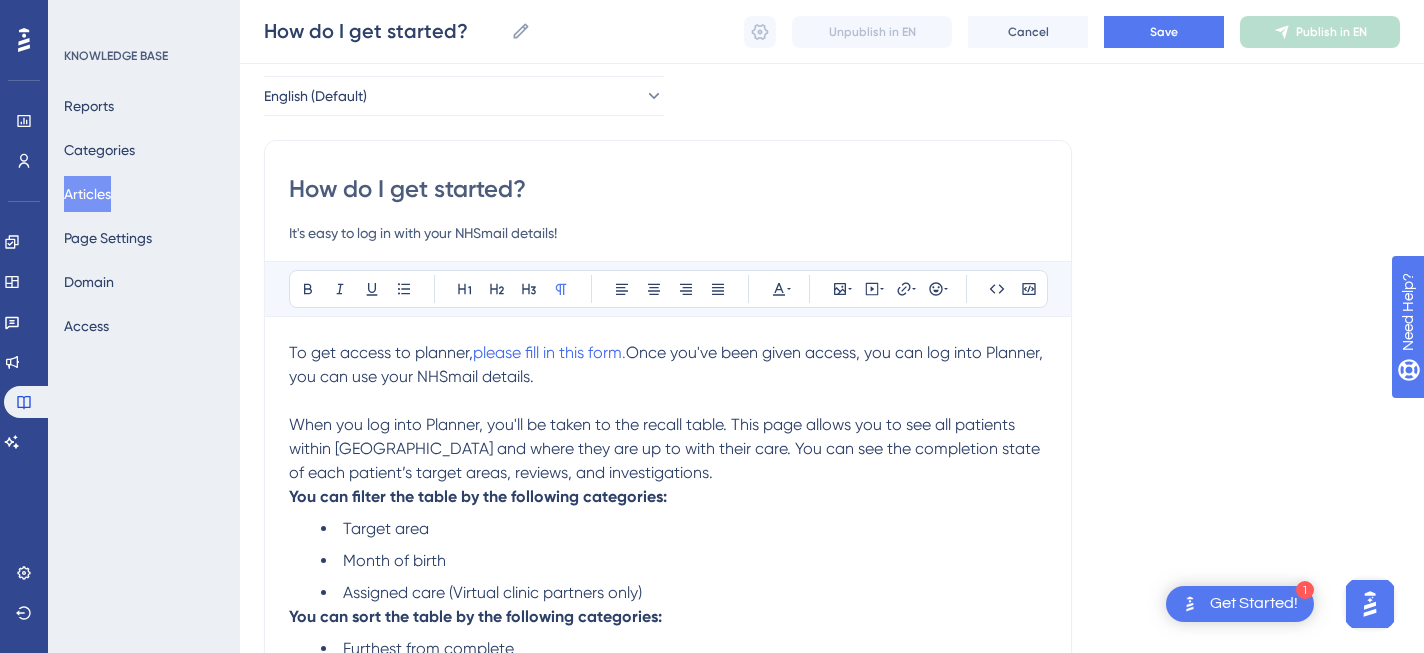 click at bounding box center (668, 401) 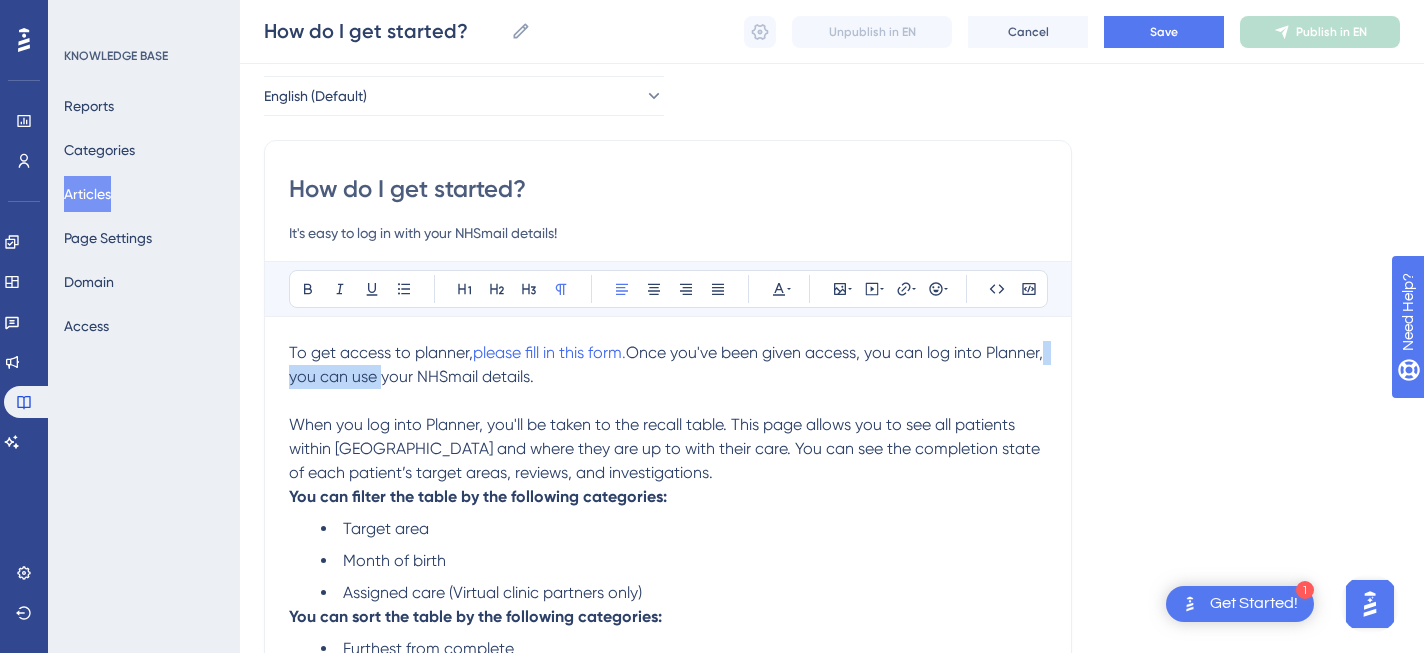 drag, startPoint x: 342, startPoint y: 377, endPoint x: 435, endPoint y: 381, distance: 93.08598 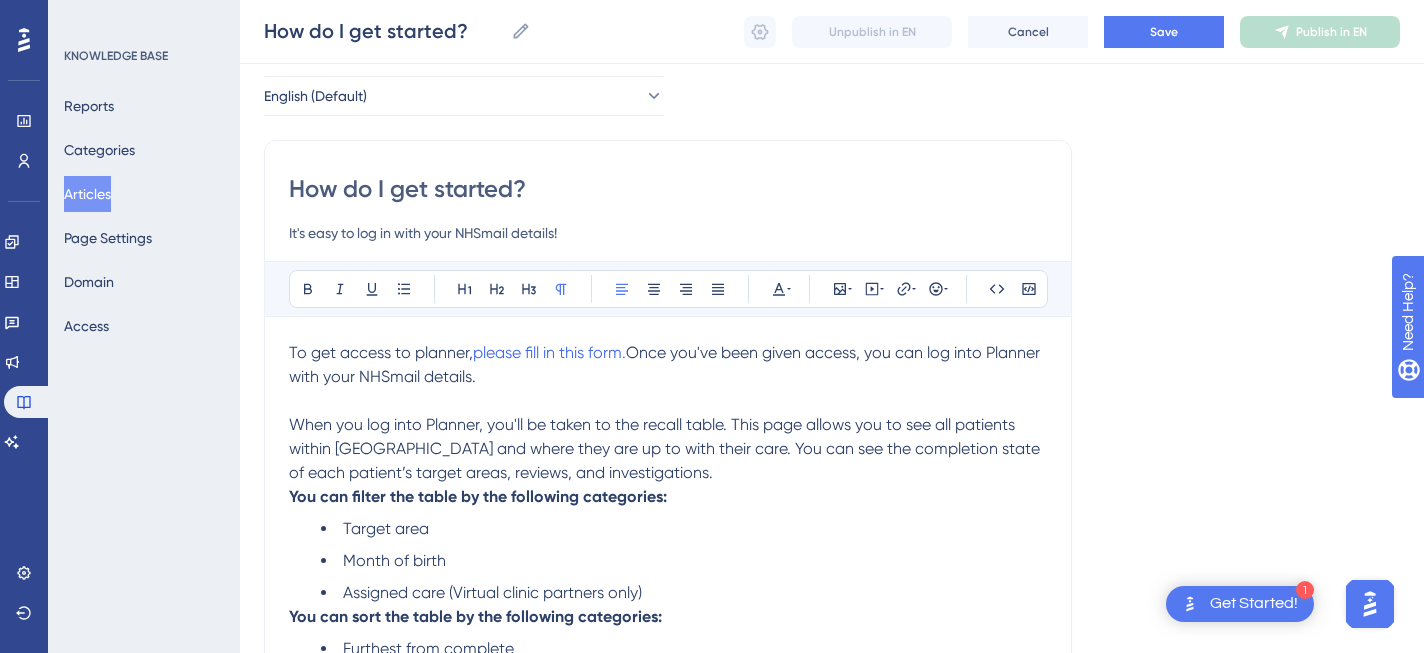 click on "When you log into Planner, you'll be taken to the recall table. This page allows you to see all patients within Planner and where they are up to with their care. You can see the completion state of each patient’s target areas, reviews, and investigations." at bounding box center [666, 448] 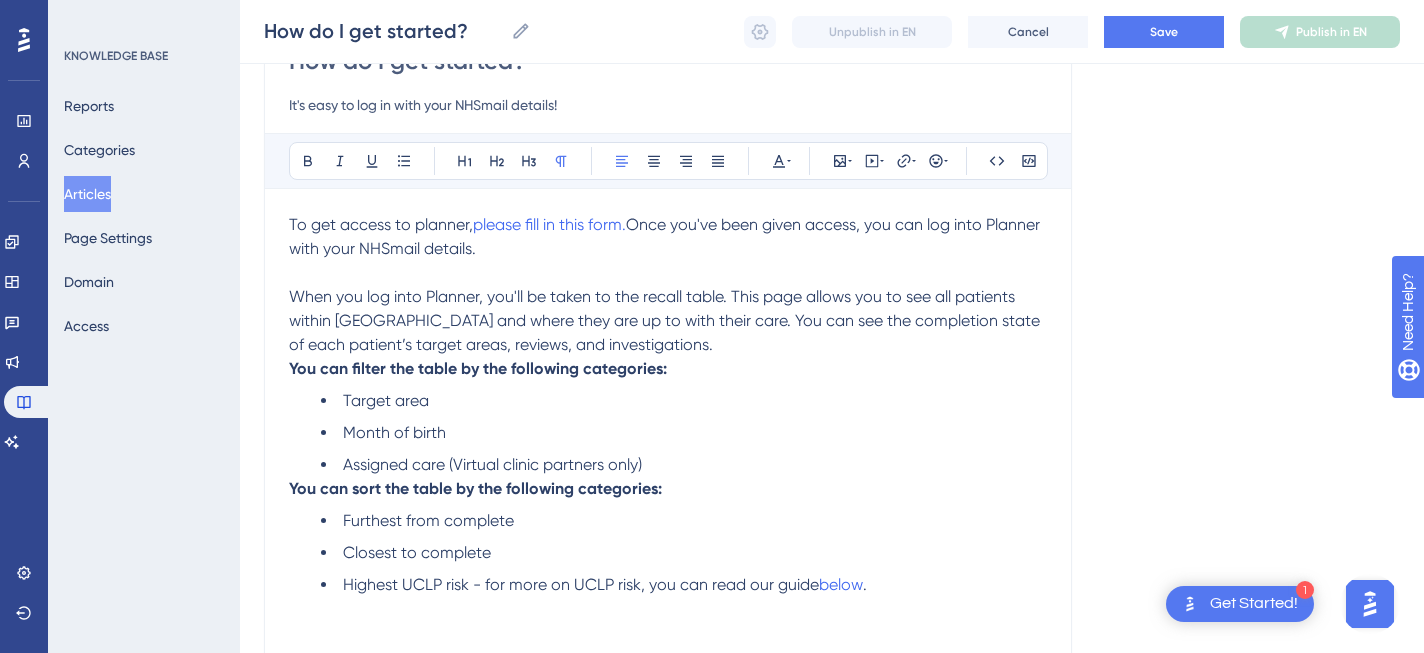 scroll, scrollTop: 216, scrollLeft: 0, axis: vertical 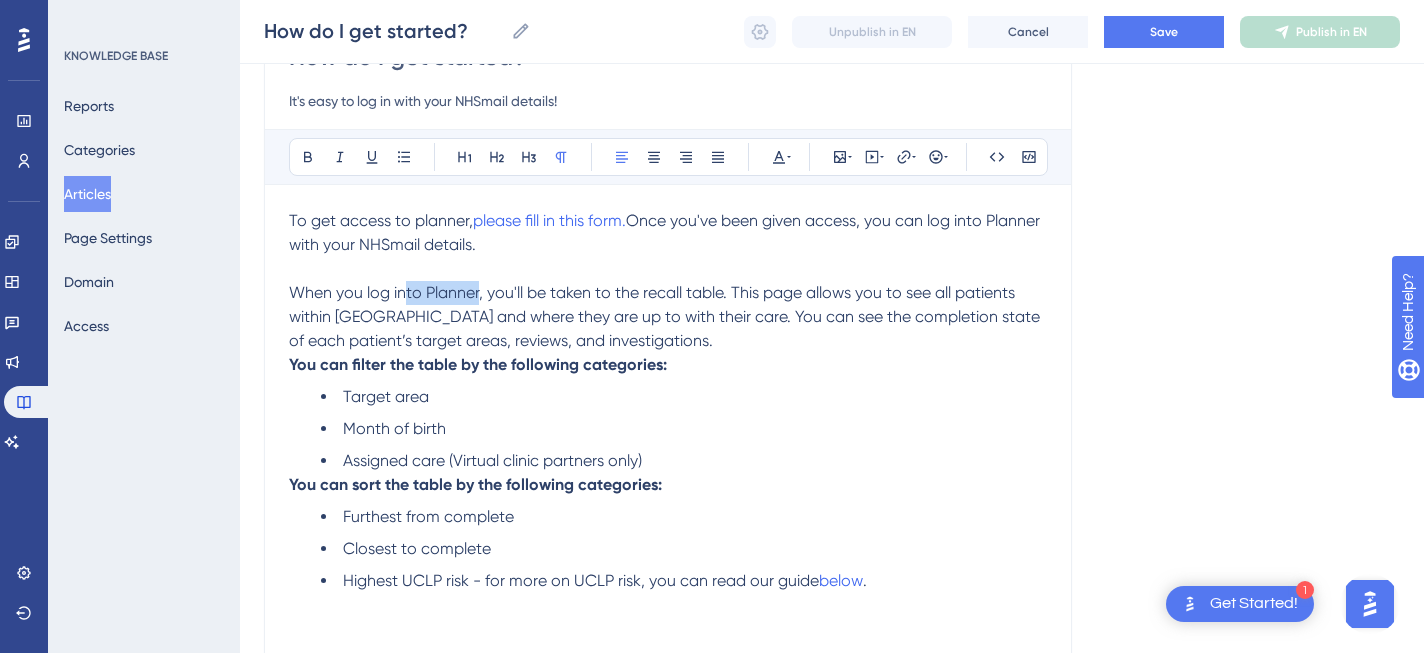 drag, startPoint x: 404, startPoint y: 294, endPoint x: 478, endPoint y: 294, distance: 74 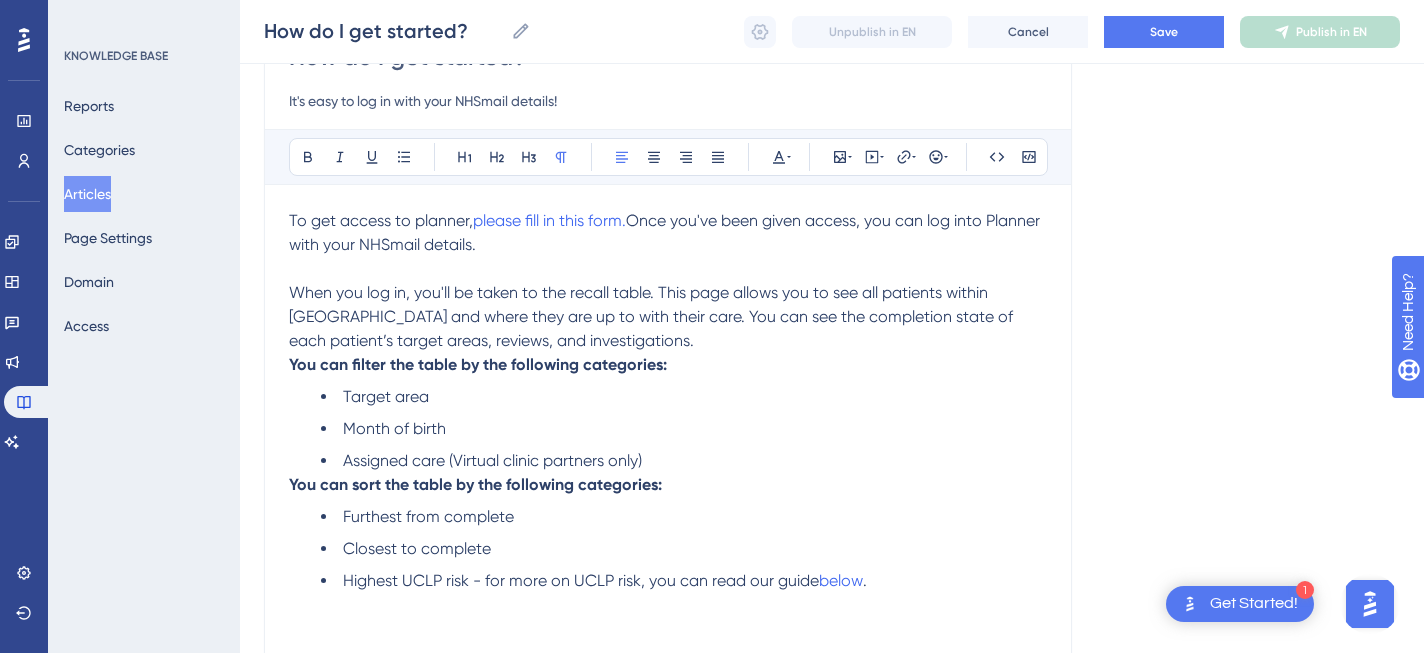 click on "When you log in, you'll be taken to the recall table. This page allows you to see all patients within Planner and where they are up to with their care. You can see the completion state of each patient’s target areas, reviews, and investigations." at bounding box center [668, 317] 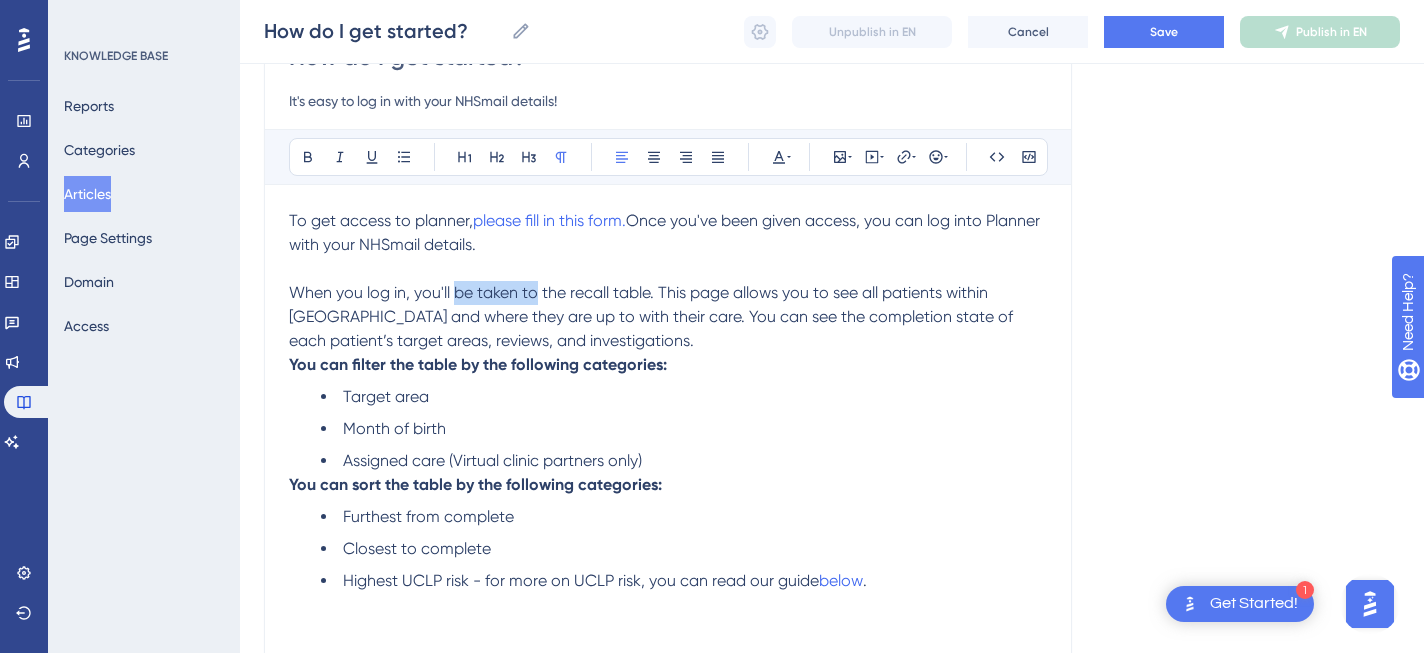 drag, startPoint x: 455, startPoint y: 294, endPoint x: 535, endPoint y: 296, distance: 80.024994 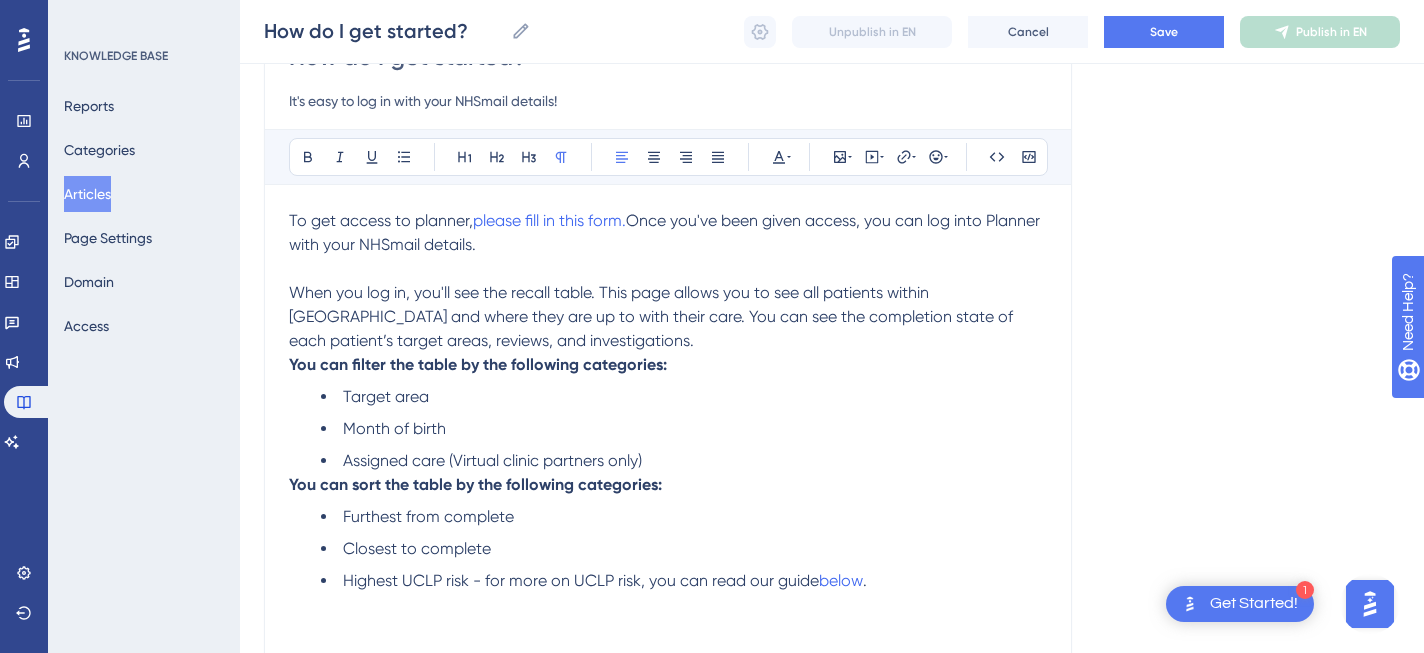 click on "When you log in, you'll see the recall table. This page allows you to see all patients within Planner and where they are up to with their care. You can see the completion state of each patient’s target areas, reviews, and investigations." at bounding box center (653, 316) 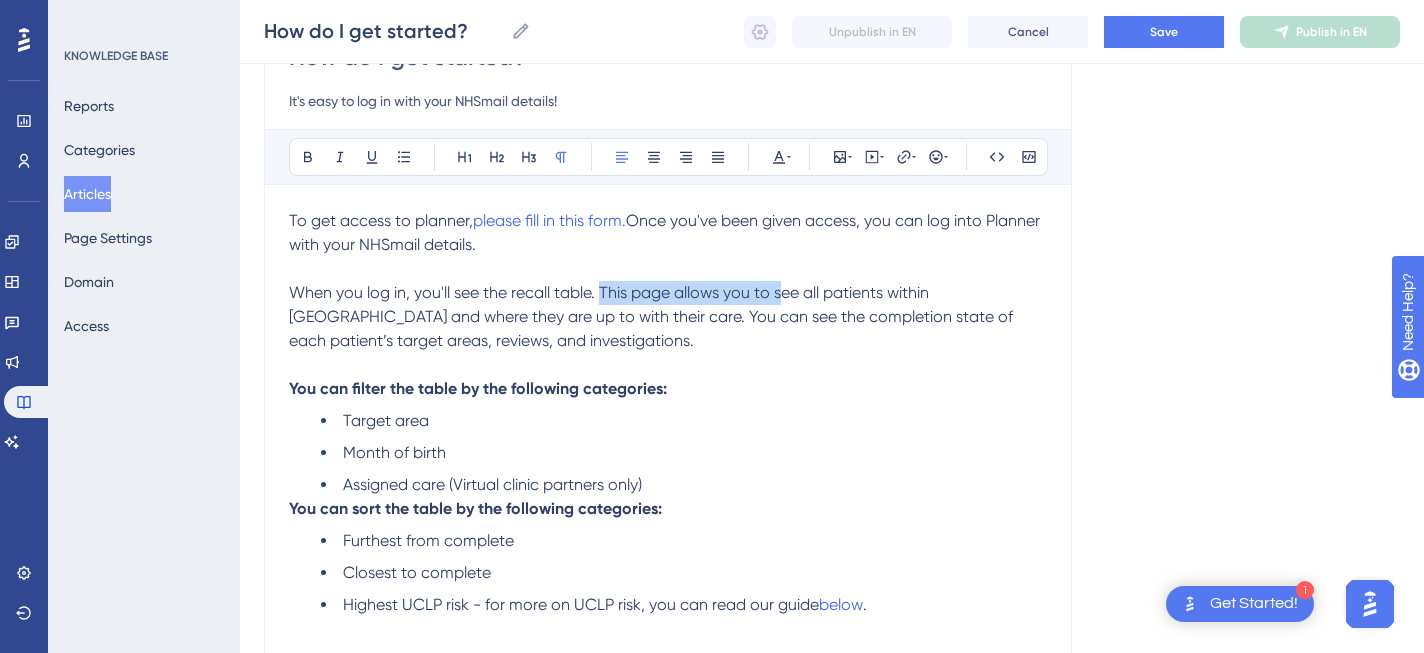 drag, startPoint x: 599, startPoint y: 290, endPoint x: 779, endPoint y: 289, distance: 180.00278 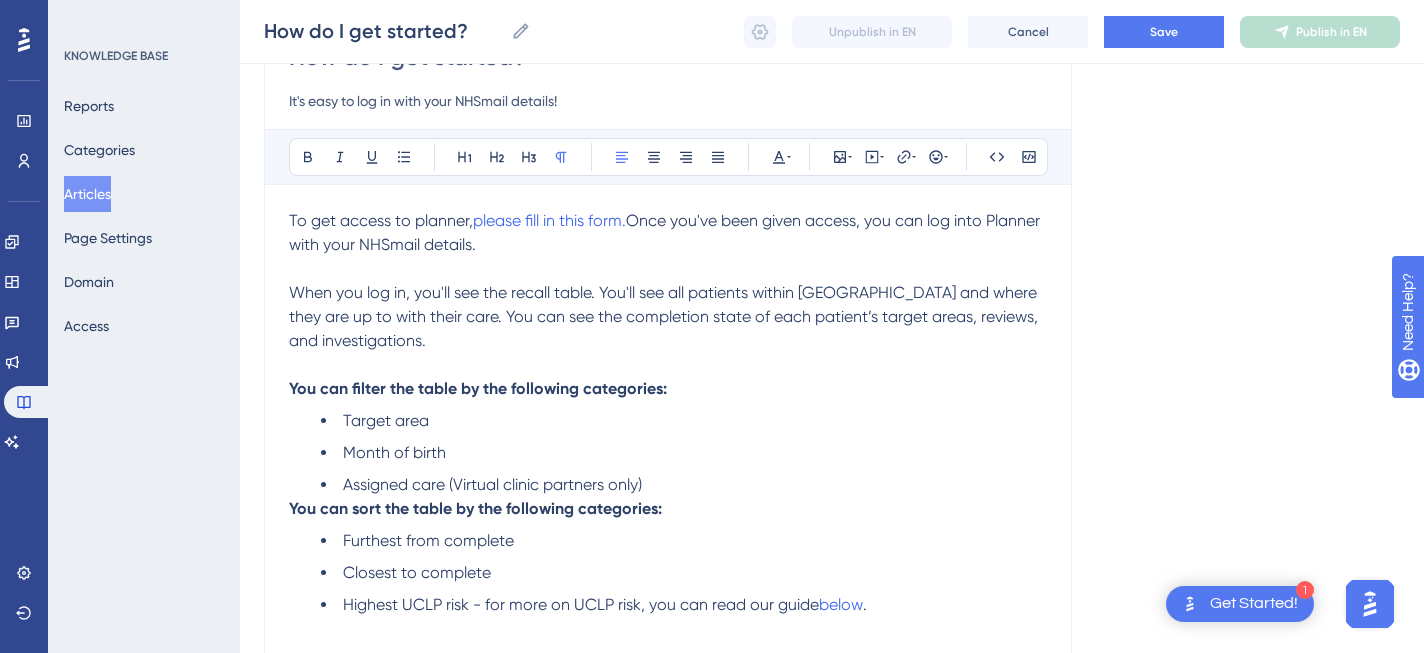 click on "When you log in, you'll see the recall table. You'll see all patients within Planner and where they are up to with their care. You can see the completion state of each patient’s target areas, reviews, and investigations." at bounding box center [668, 317] 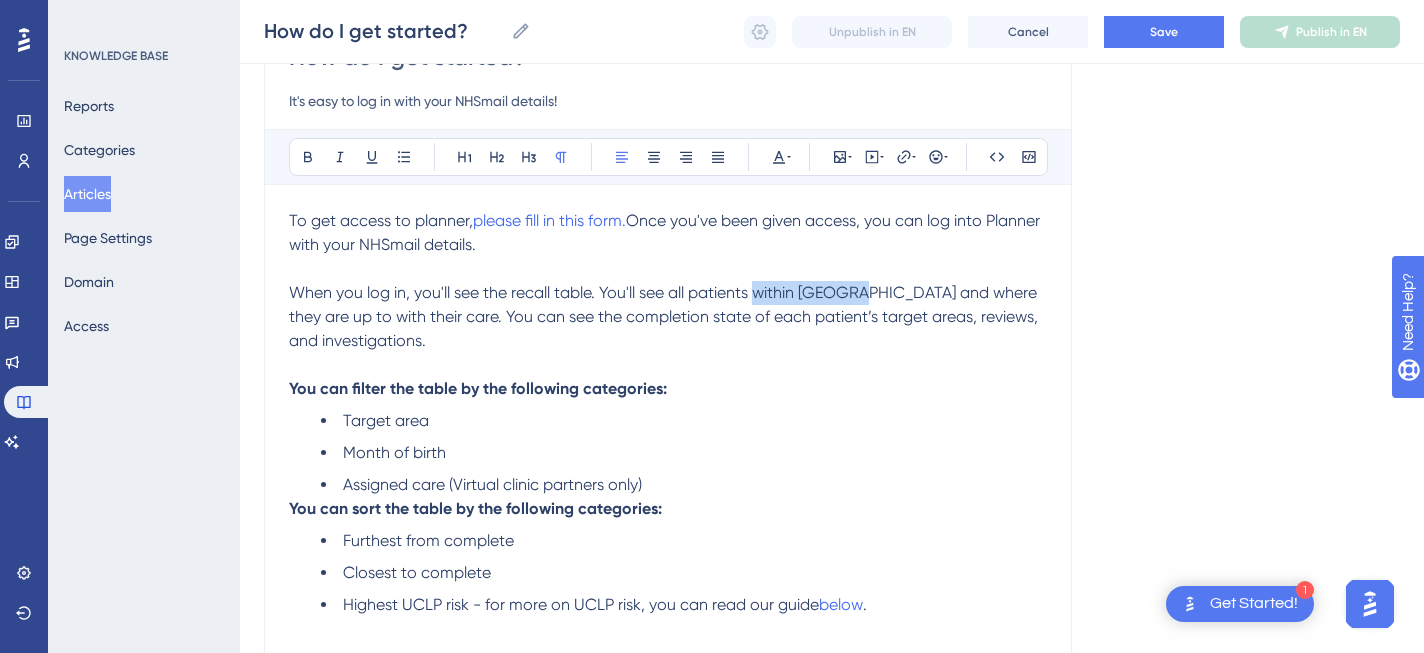 drag, startPoint x: 757, startPoint y: 294, endPoint x: 857, endPoint y: 293, distance: 100.005 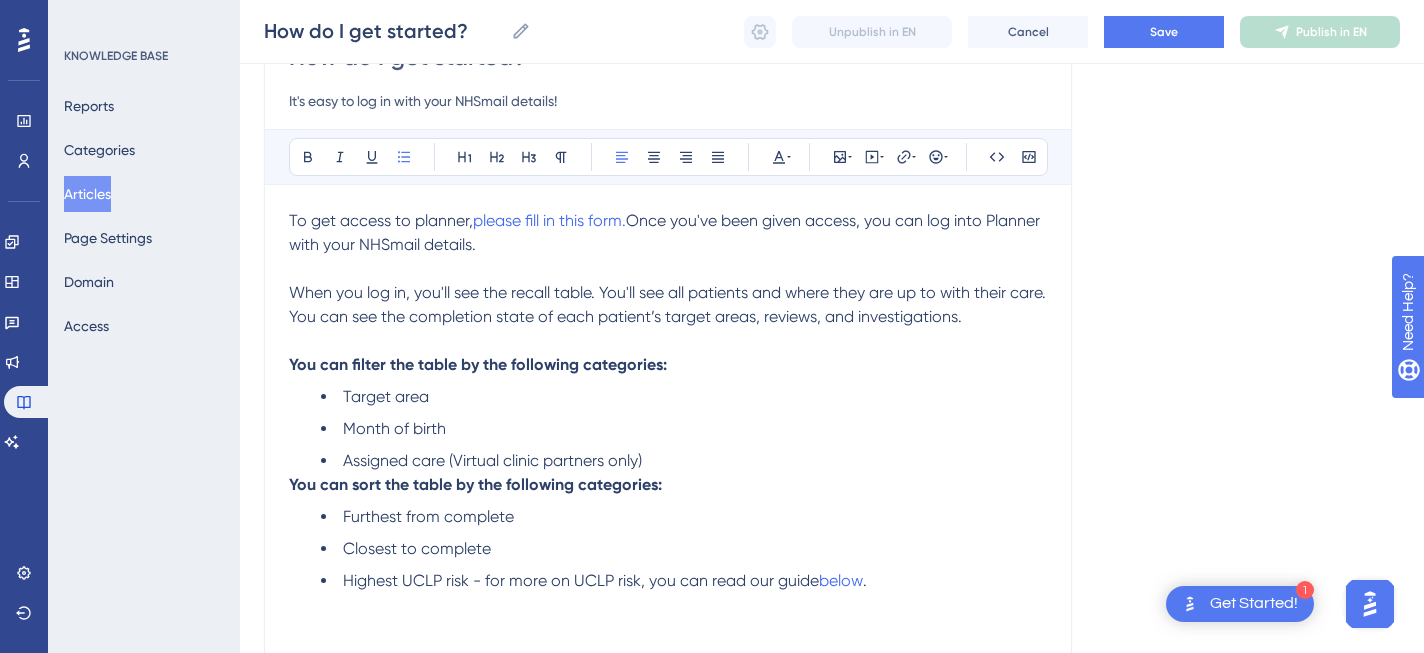 click on "To get access to planner,  please fill in this form.  Once you've been given access, you can log into Planner with your NHSmail details. When you log in, you'll see the recall table. You'll see all patients and where they are up to with their care. You can see the completion state of each patient’s target areas, reviews, and investigations. You can filter the table by the following categories: Target area Month of birth Assigned care (Virtual clinic partners only) You can sort the table by the following categories: Furthest from complete Closest to complete Highest UCLP risk - for more on UCLP risk, you can read our guide  below ." at bounding box center [668, 429] 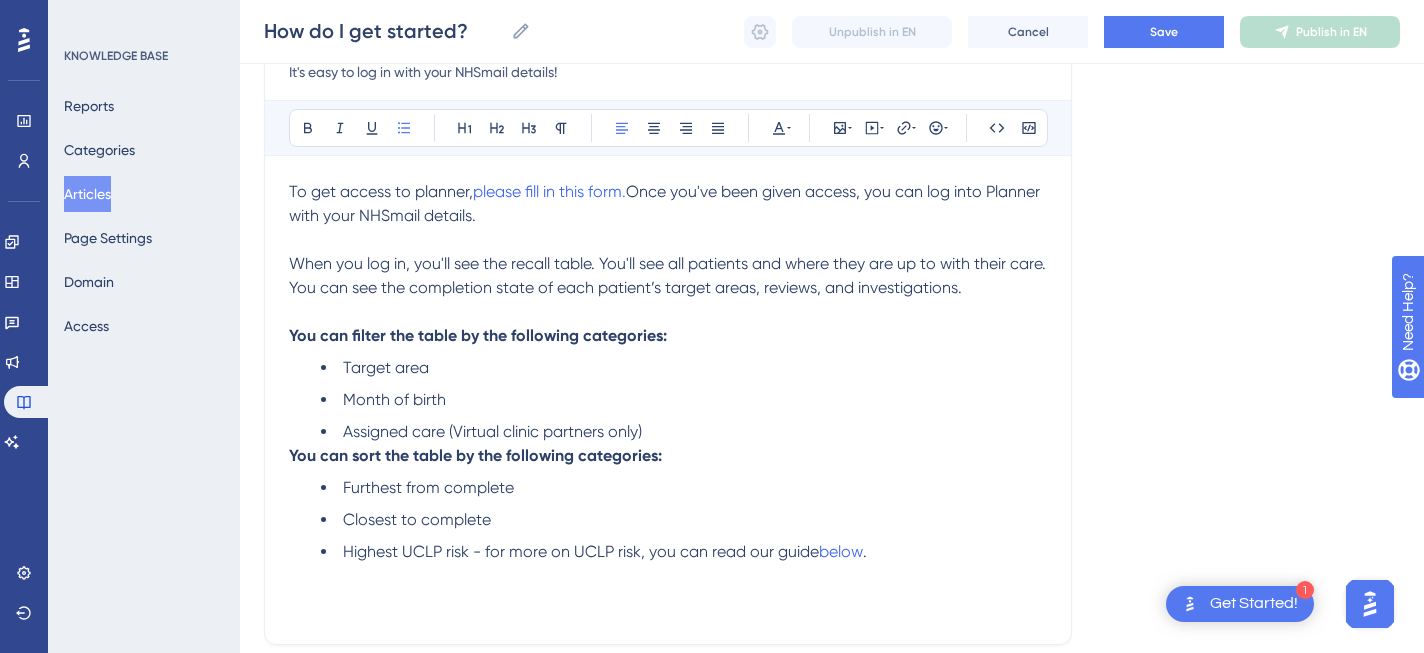 scroll, scrollTop: 251, scrollLeft: 0, axis: vertical 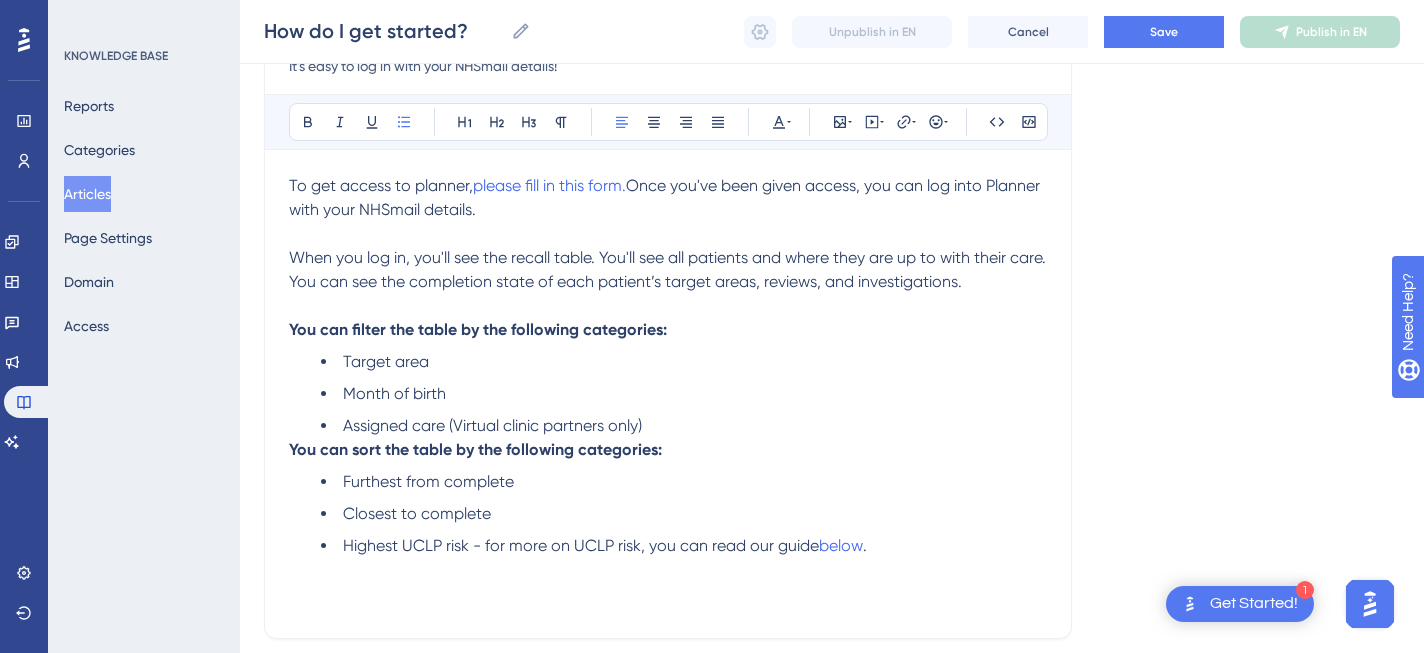 click on "Assigned care (Virtual clinic partners only)" at bounding box center [684, 426] 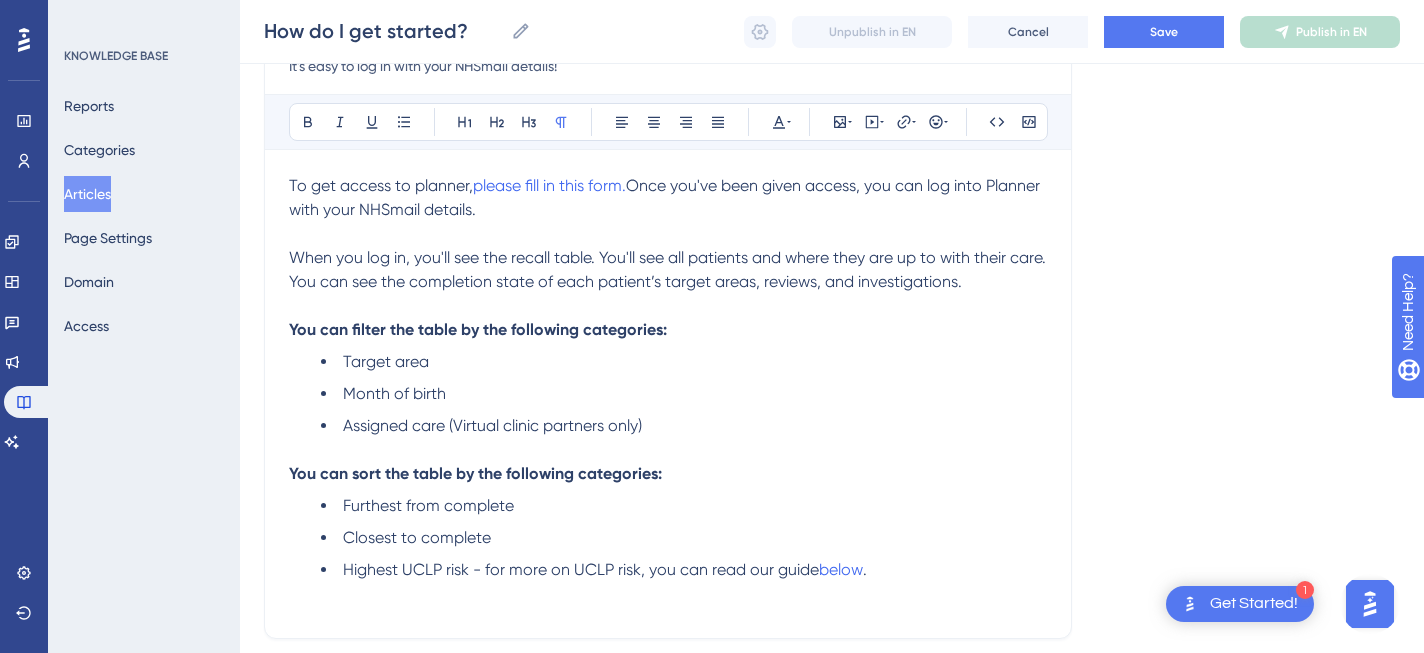 click on "Month of birth" at bounding box center (684, 394) 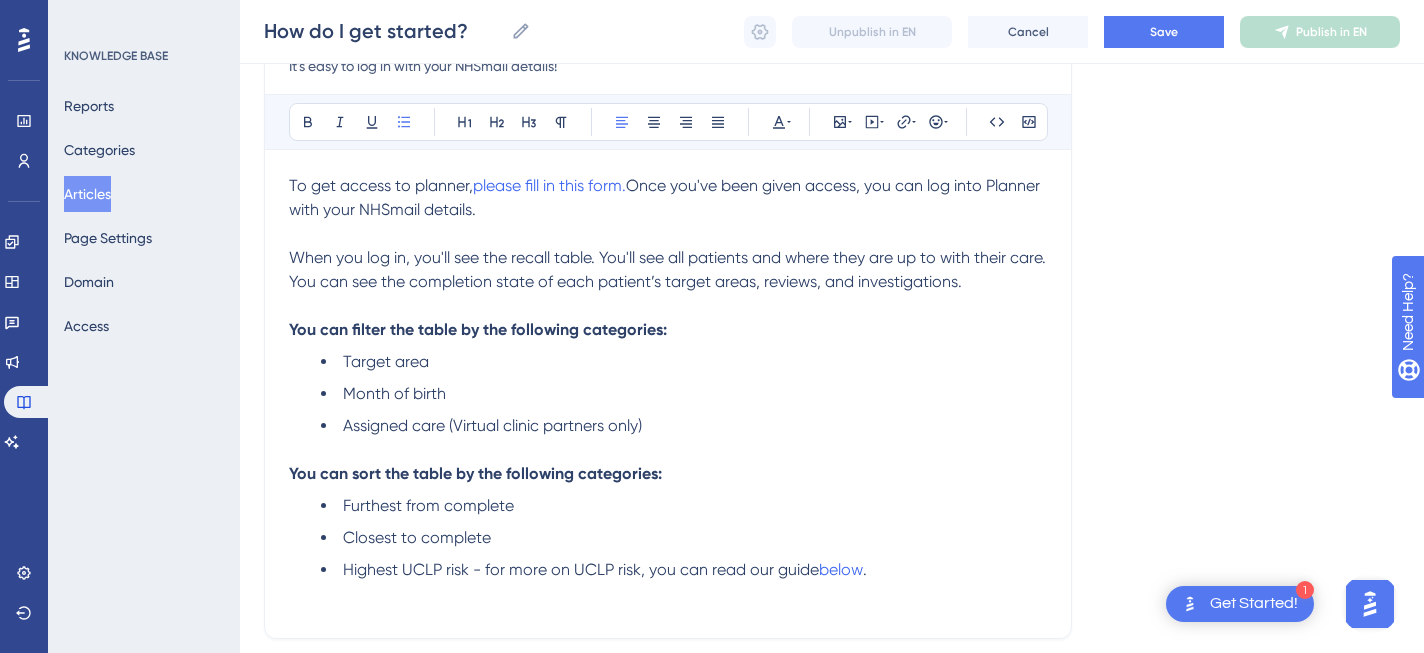 click on "Assigned care (Virtual clinic partners only)" at bounding box center (492, 425) 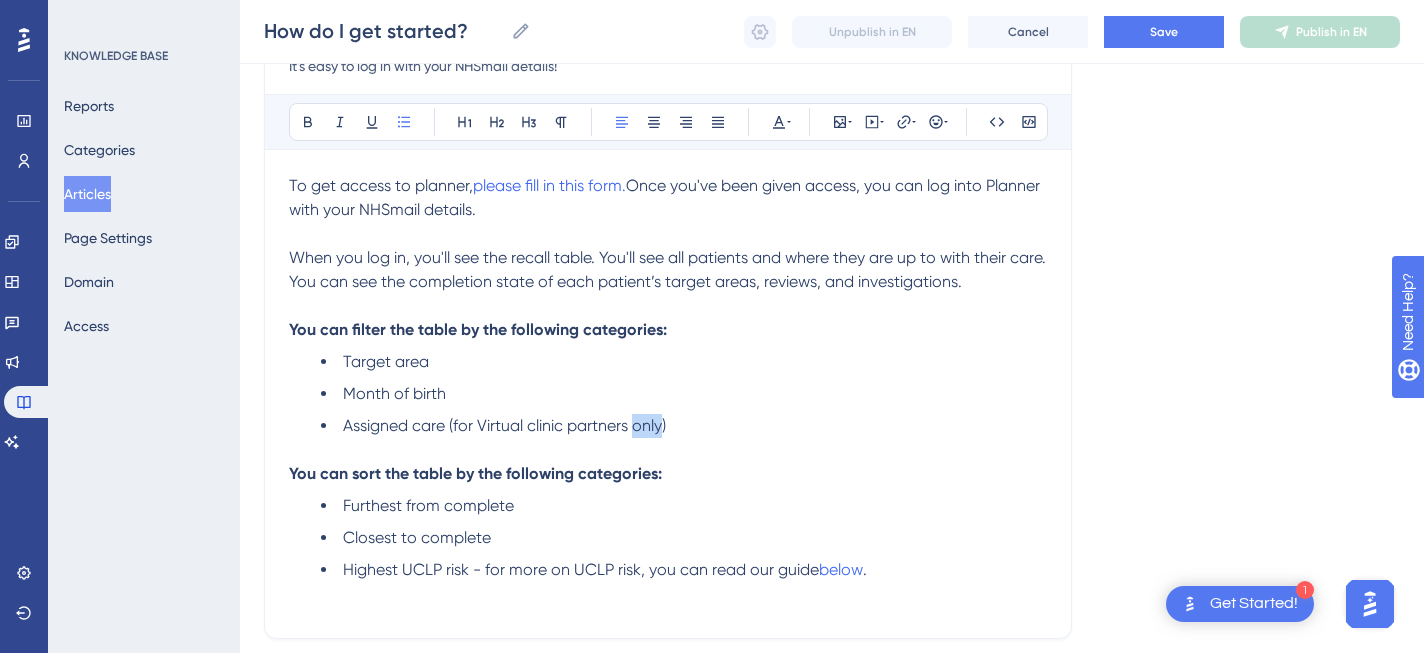 drag, startPoint x: 634, startPoint y: 430, endPoint x: 660, endPoint y: 430, distance: 26 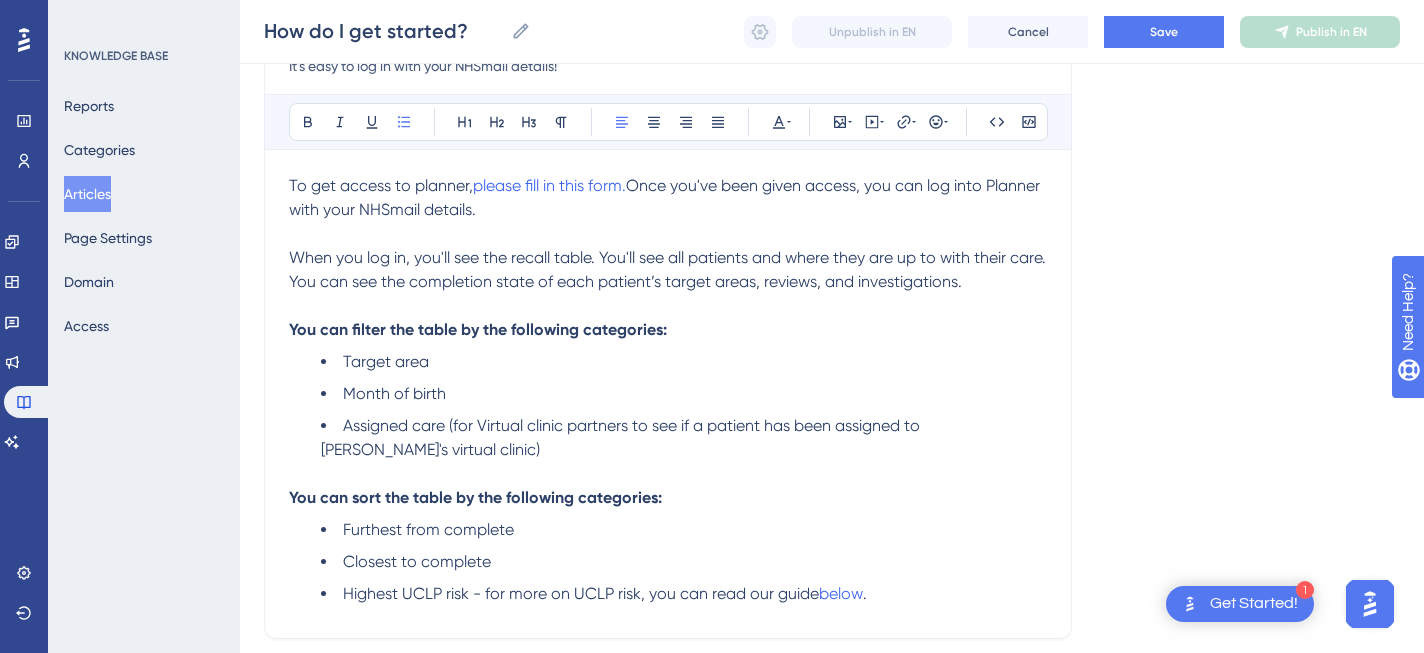 click on "Furthest from complete" at bounding box center [684, 530] 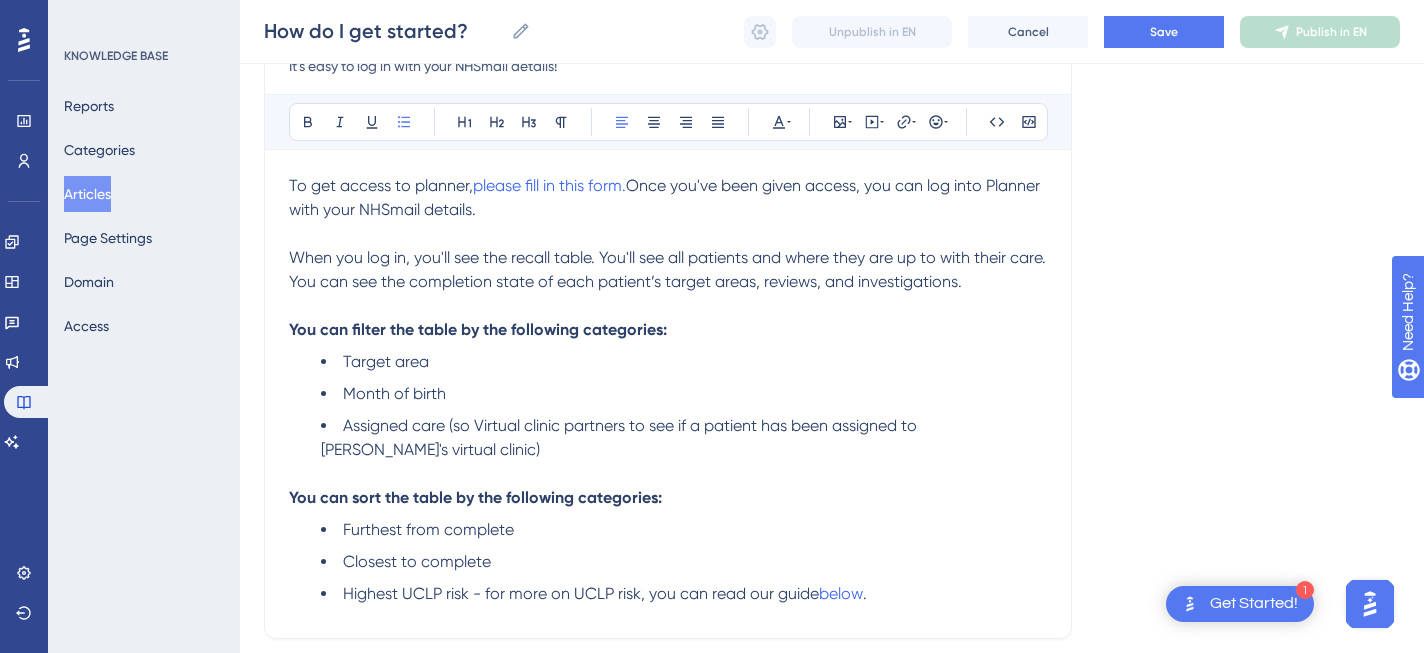 click on "Assigned care (so Virtual clinic partners to see if a patient has been assigned to Suvera's virtual clinic)" at bounding box center (621, 437) 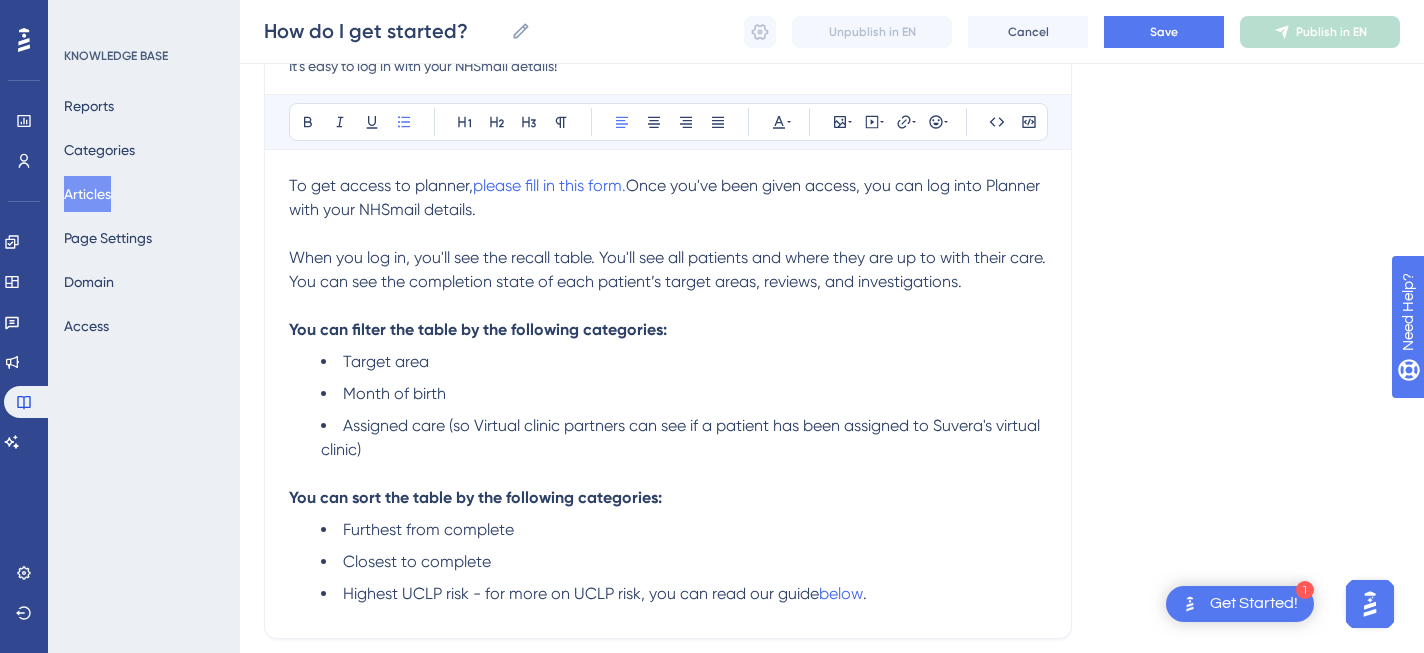 click on "You can sort the table by the following categories:" at bounding box center (668, 498) 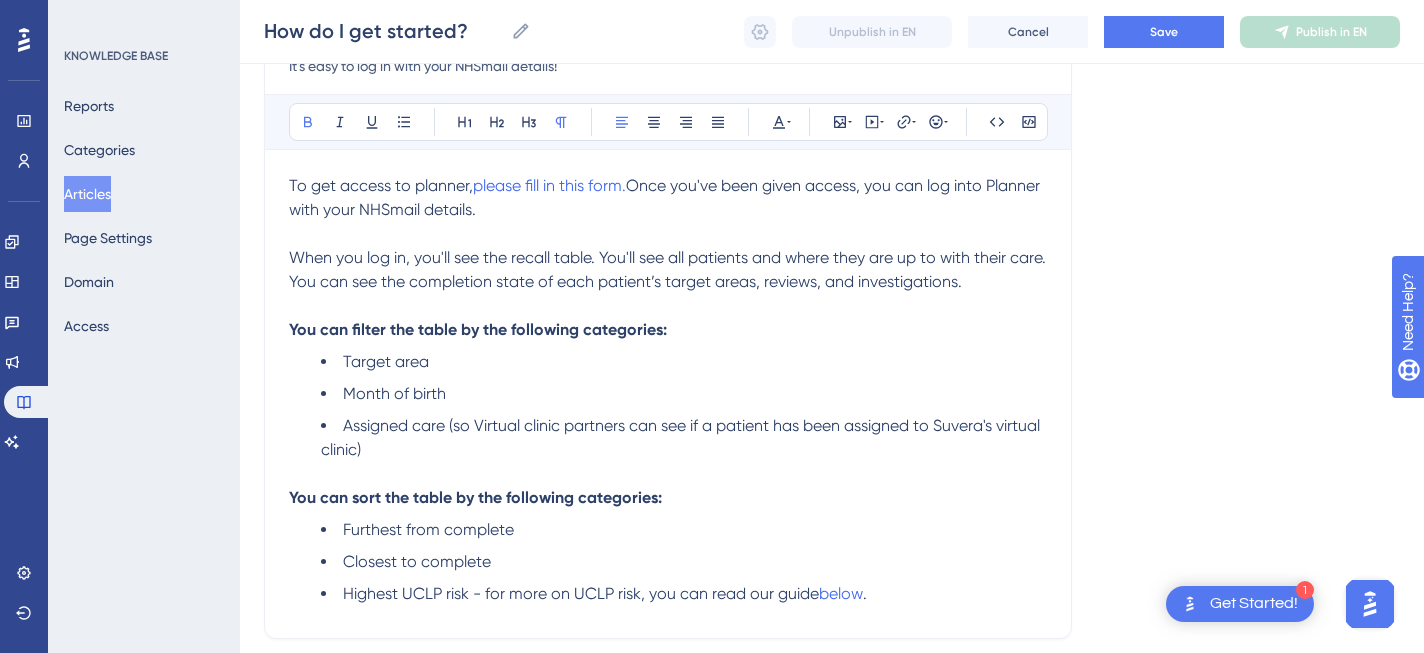 click on "Assigned care (so Virtual clinic partners can see if a patient has been assigned to Suvera's virtual clinic)" at bounding box center [682, 437] 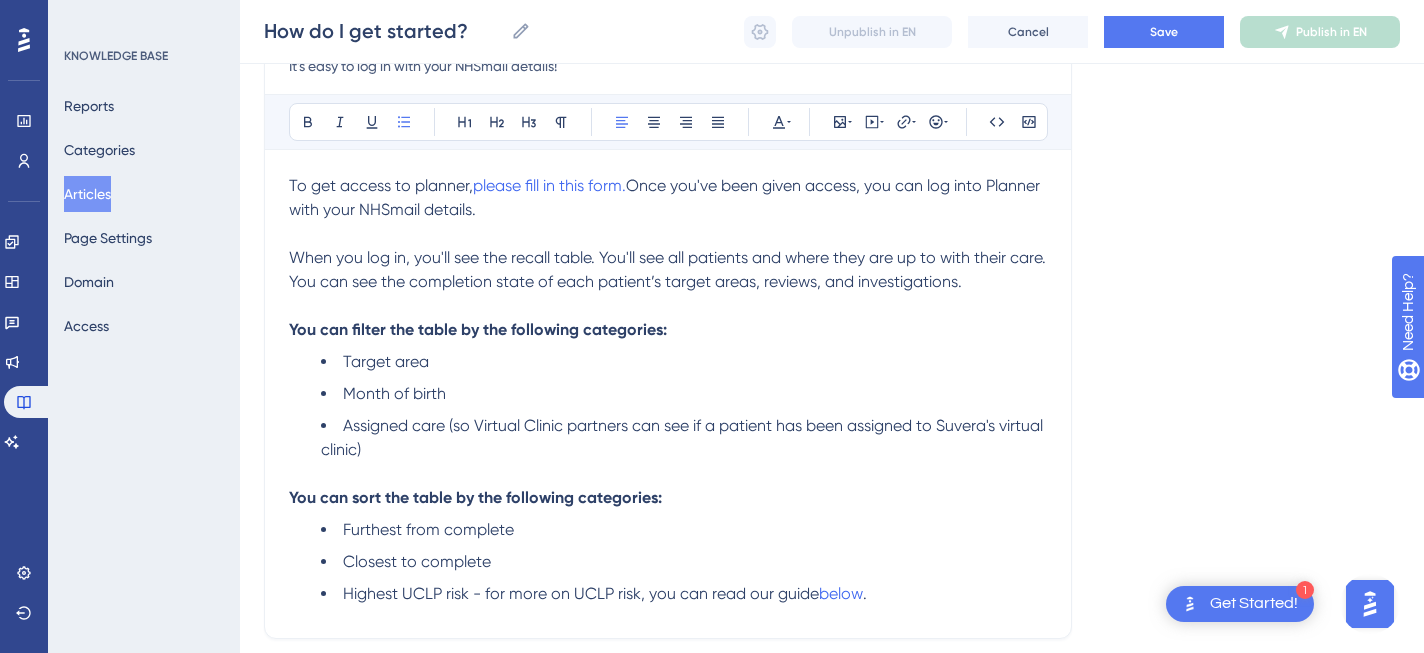 click at bounding box center [668, 474] 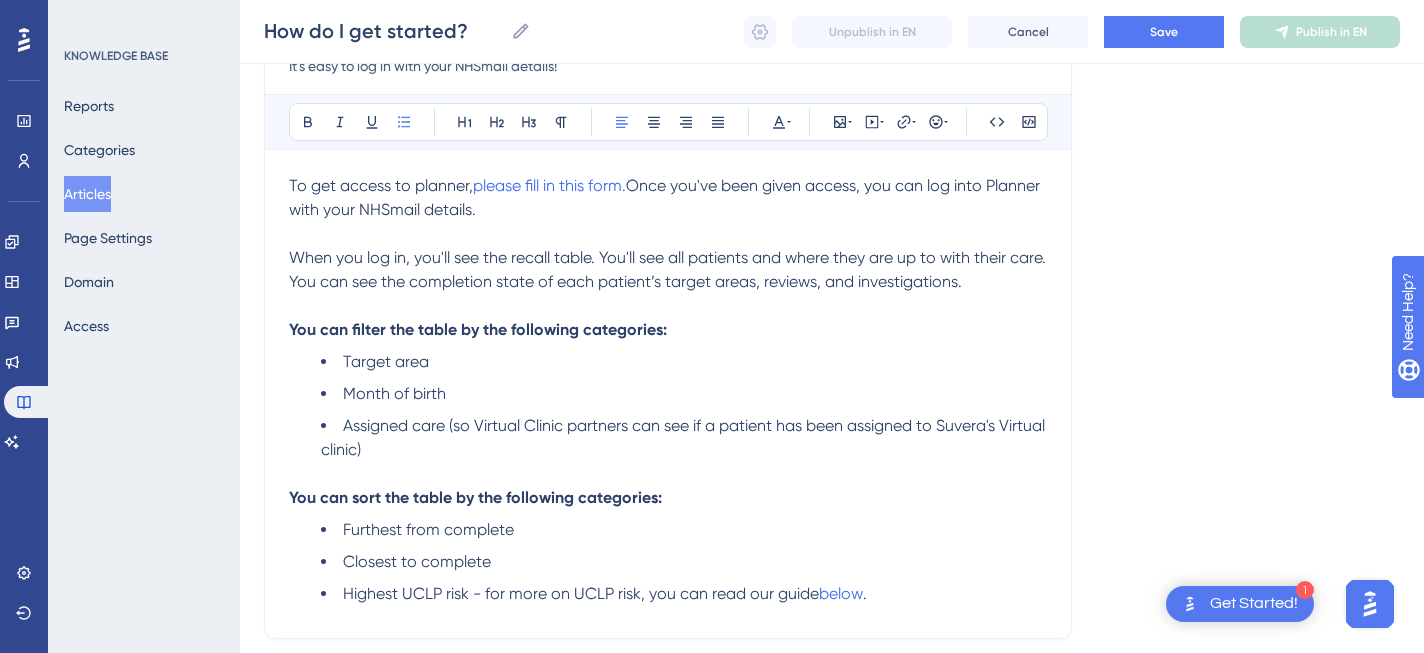 click on "Assigned care (so Virtual Clinic partners can see if a patient has been assigned to Suvera's Virtual clinic)" at bounding box center [685, 437] 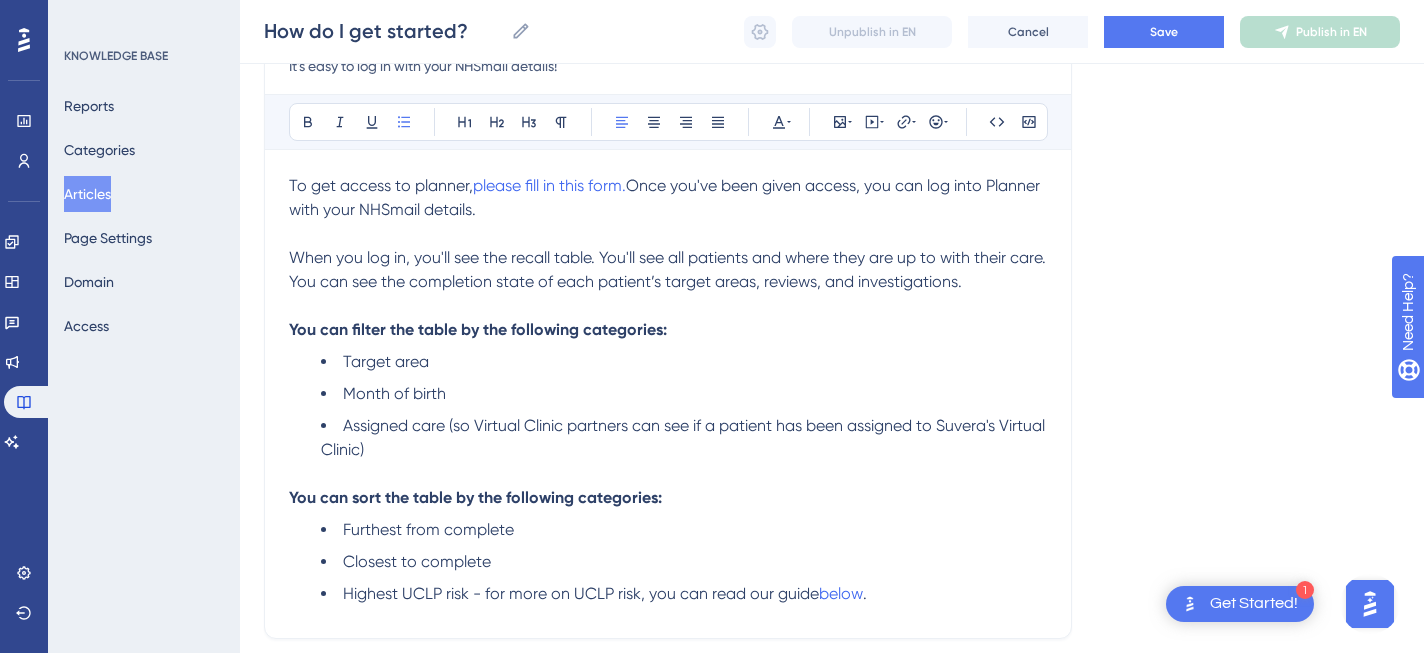 click on "Furthest from complete" at bounding box center (684, 530) 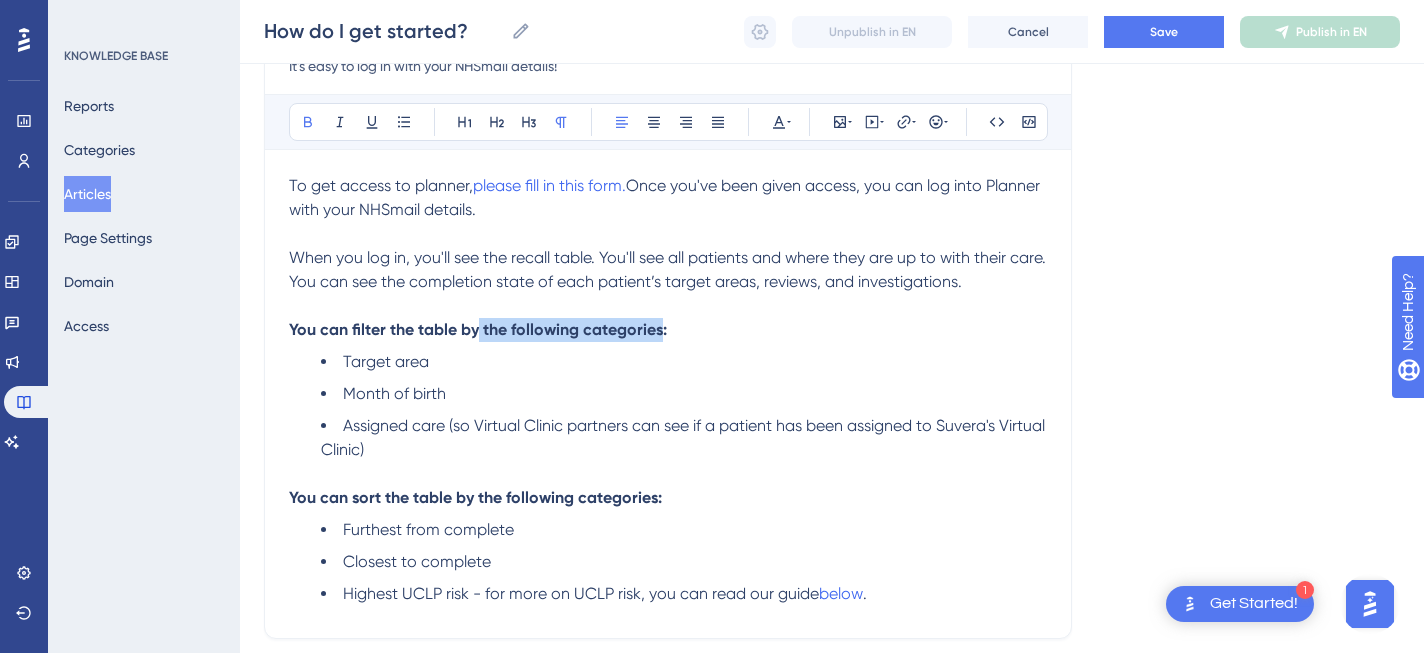 drag, startPoint x: 479, startPoint y: 333, endPoint x: 661, endPoint y: 335, distance: 182.01099 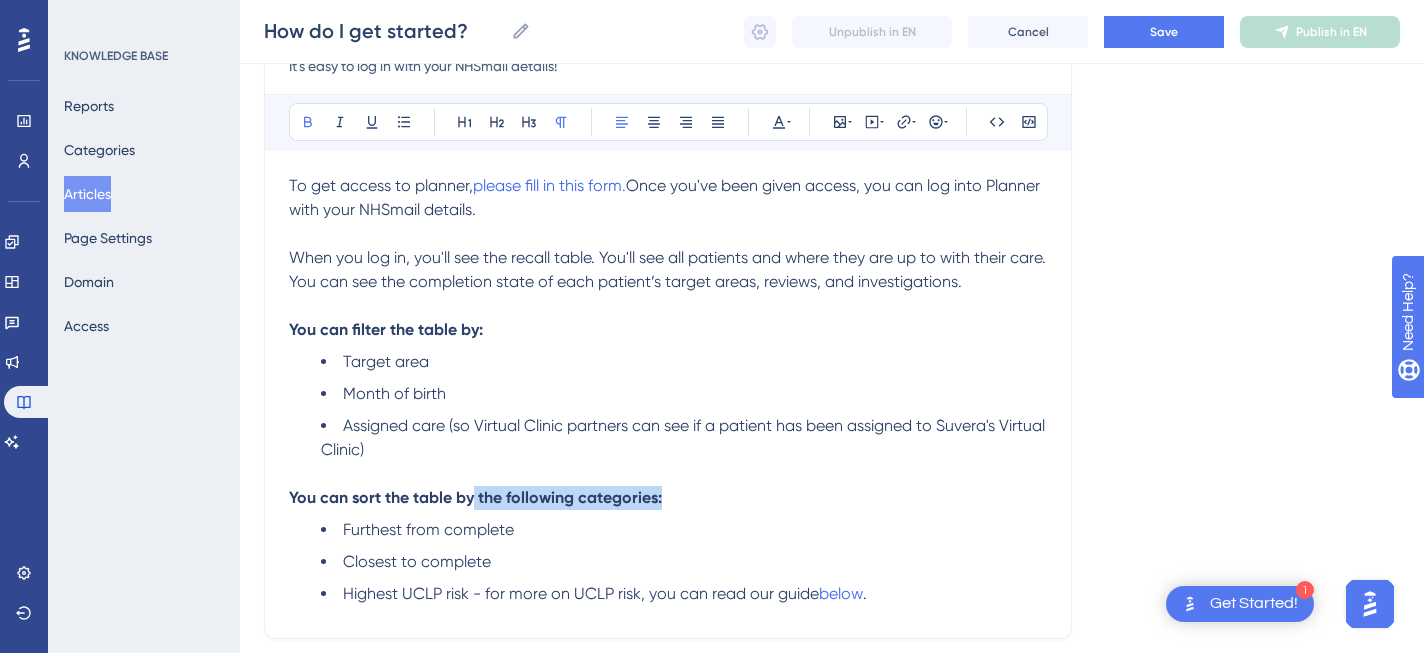 drag, startPoint x: 472, startPoint y: 499, endPoint x: 659, endPoint y: 499, distance: 187 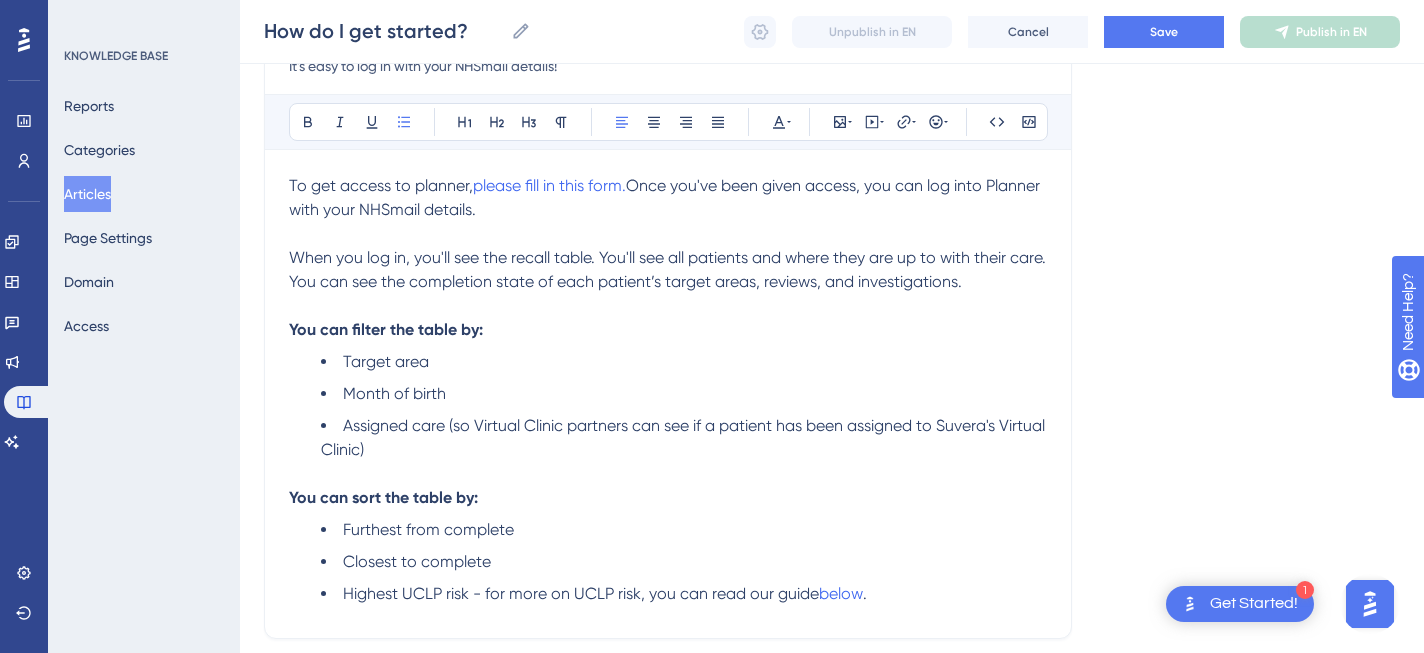 click on "Month of birth" at bounding box center [684, 394] 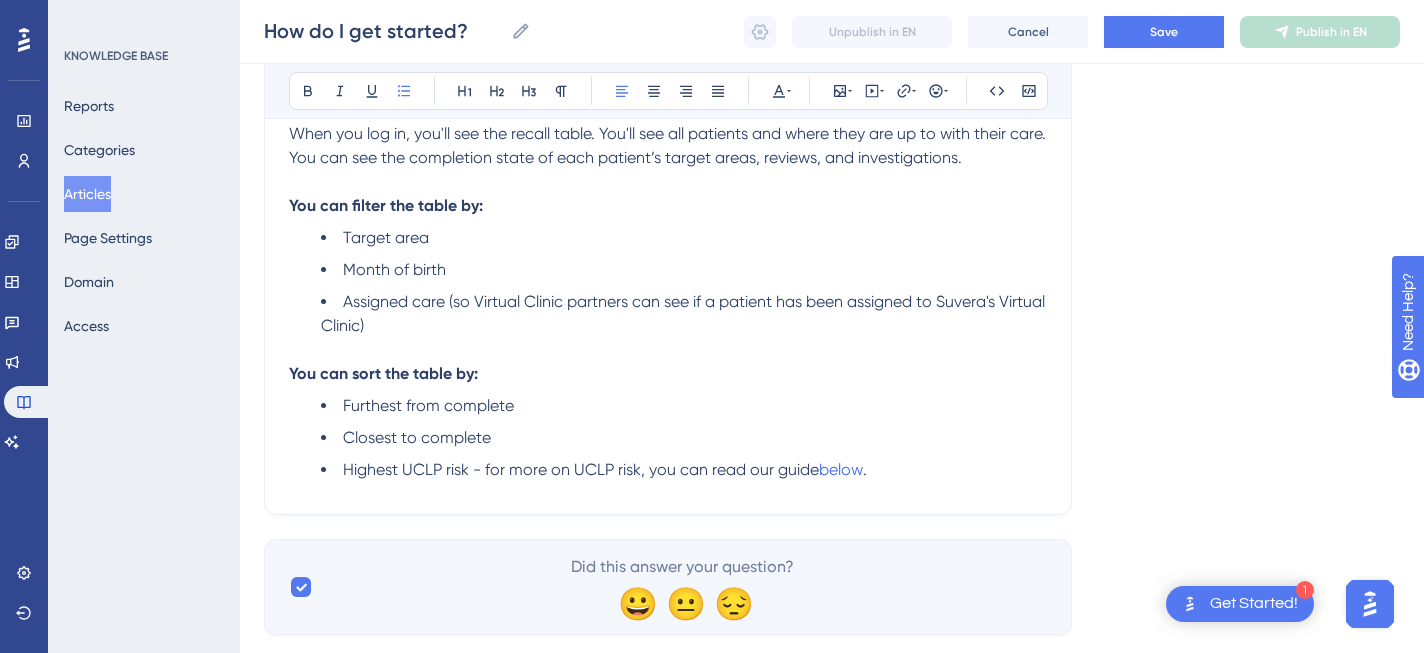 scroll, scrollTop: 377, scrollLeft: 0, axis: vertical 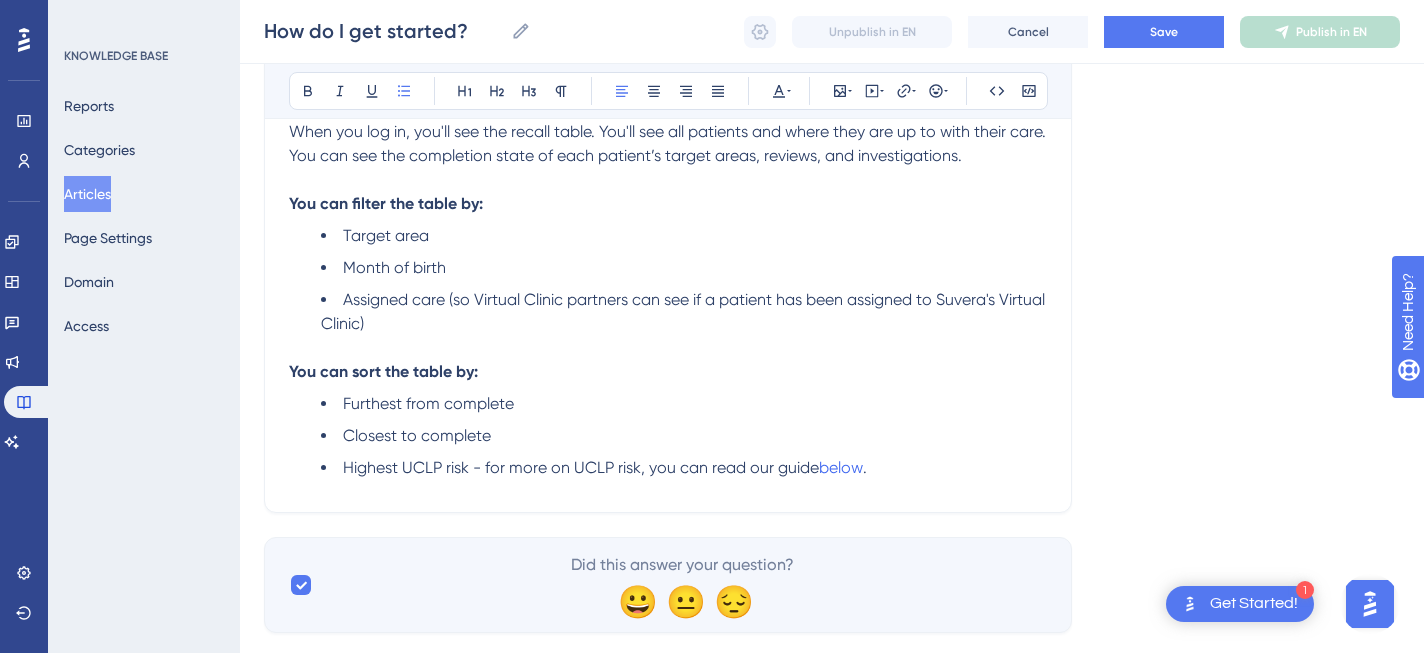 click on "Highest UCLP risk - for more on UCLP risk, you can read our guide" at bounding box center (581, 467) 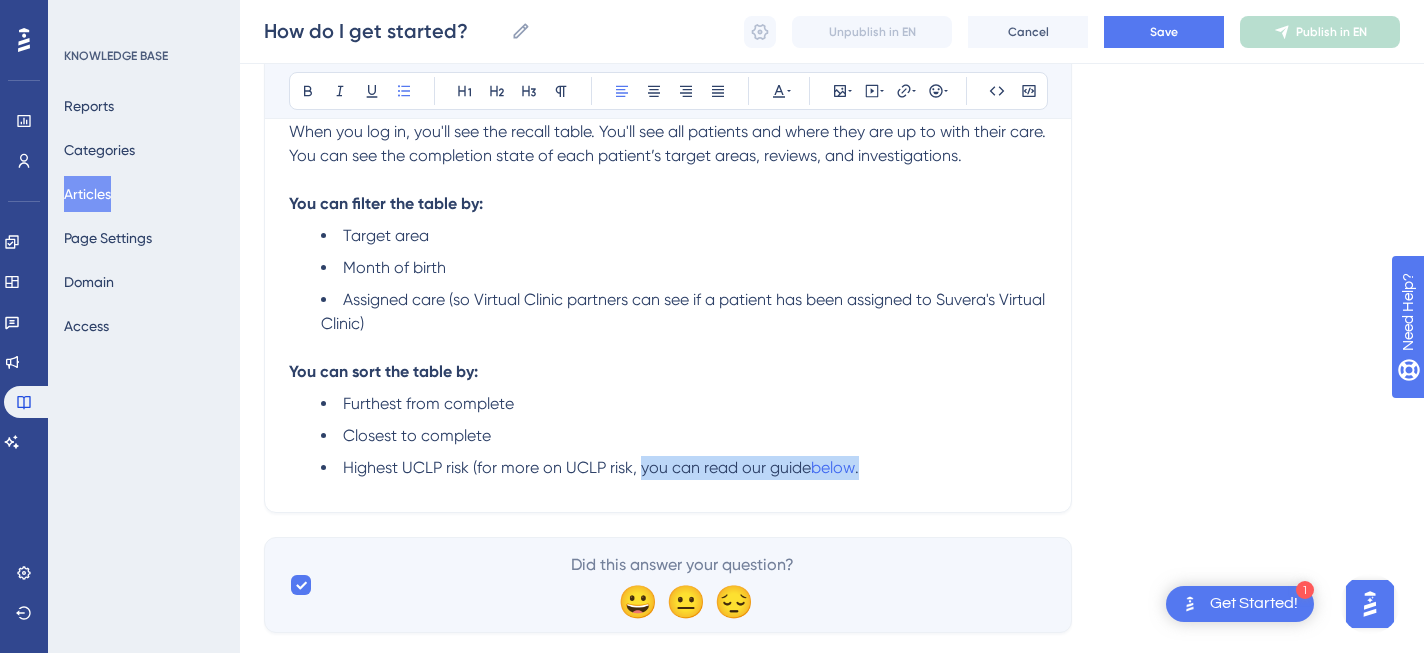 drag, startPoint x: 881, startPoint y: 470, endPoint x: 641, endPoint y: 480, distance: 240.20824 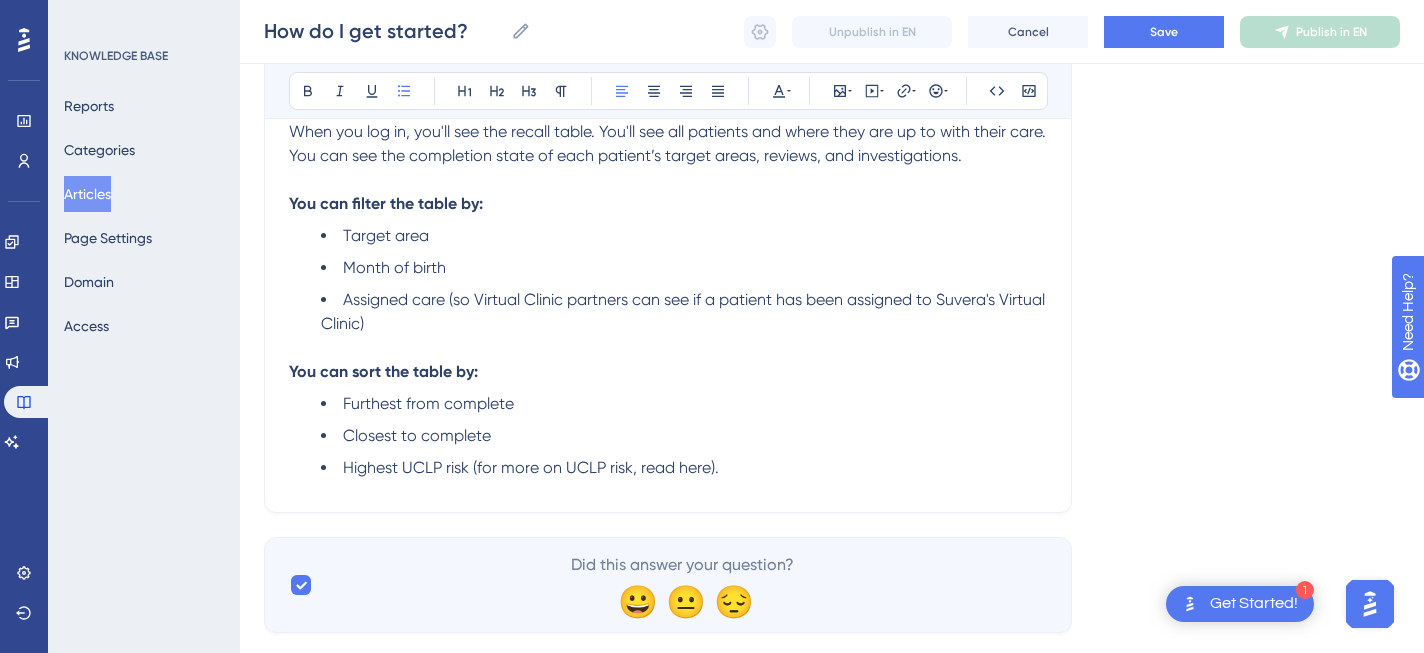 click on "Highest UCLP risk (for more on UCLP risk, read here)." at bounding box center (531, 467) 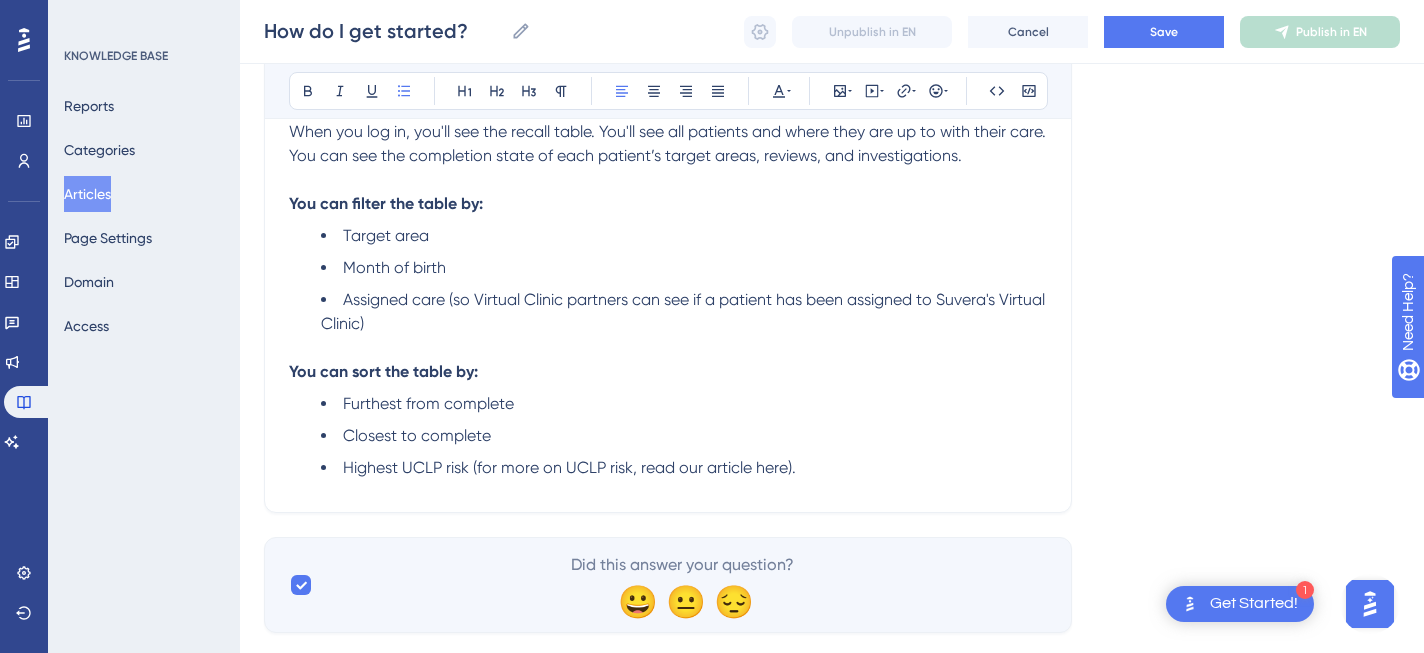 click on "Closest to complete" at bounding box center (684, 436) 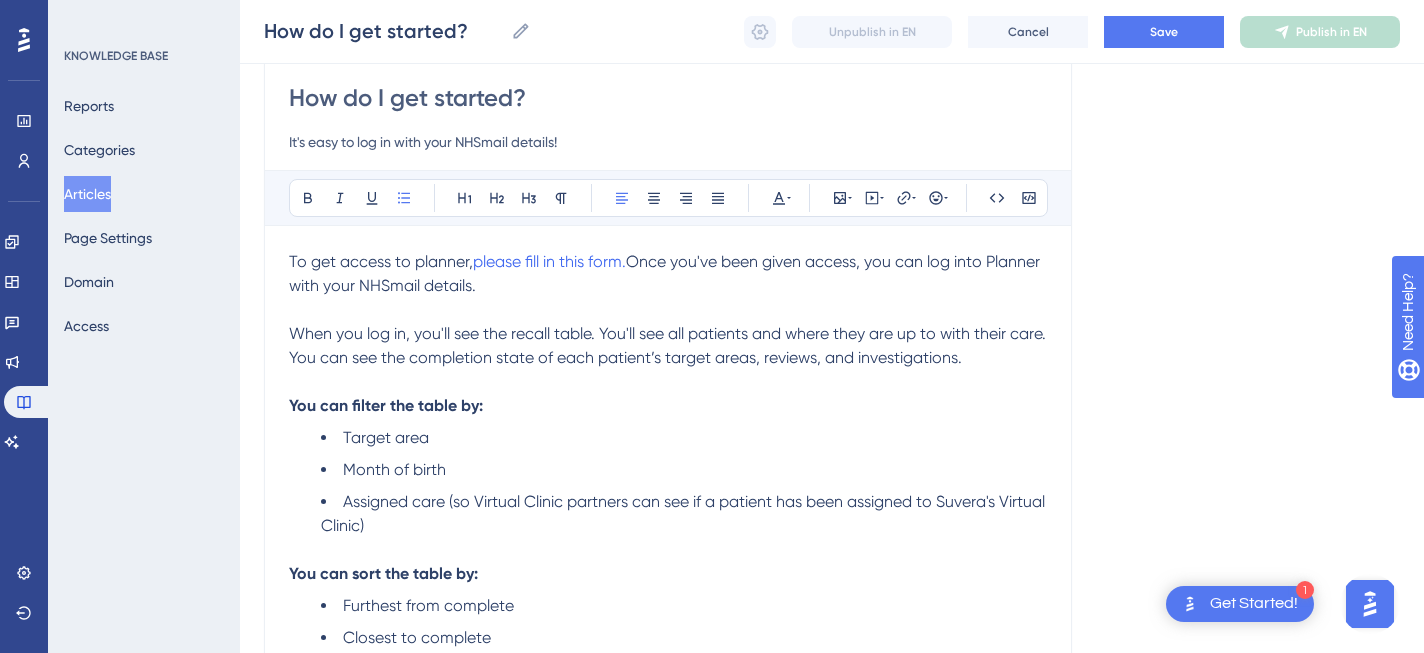 scroll, scrollTop: 0, scrollLeft: 0, axis: both 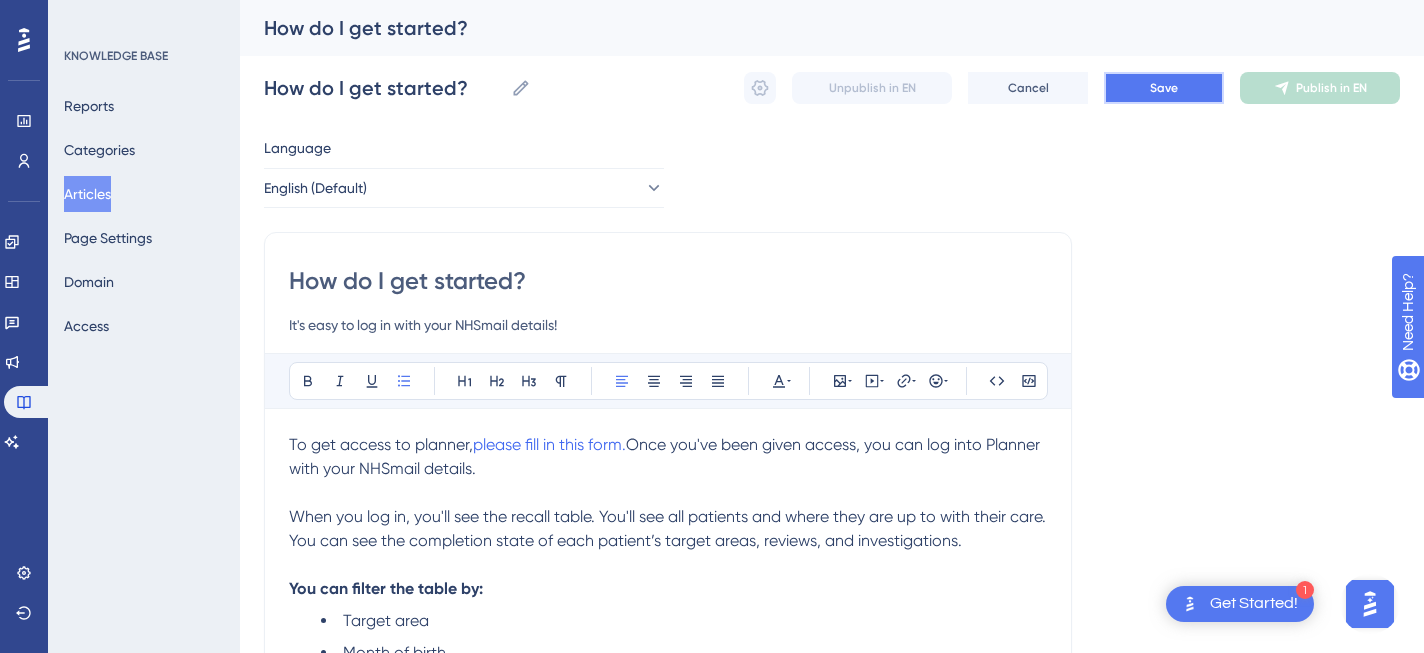 click on "Save" at bounding box center (1164, 88) 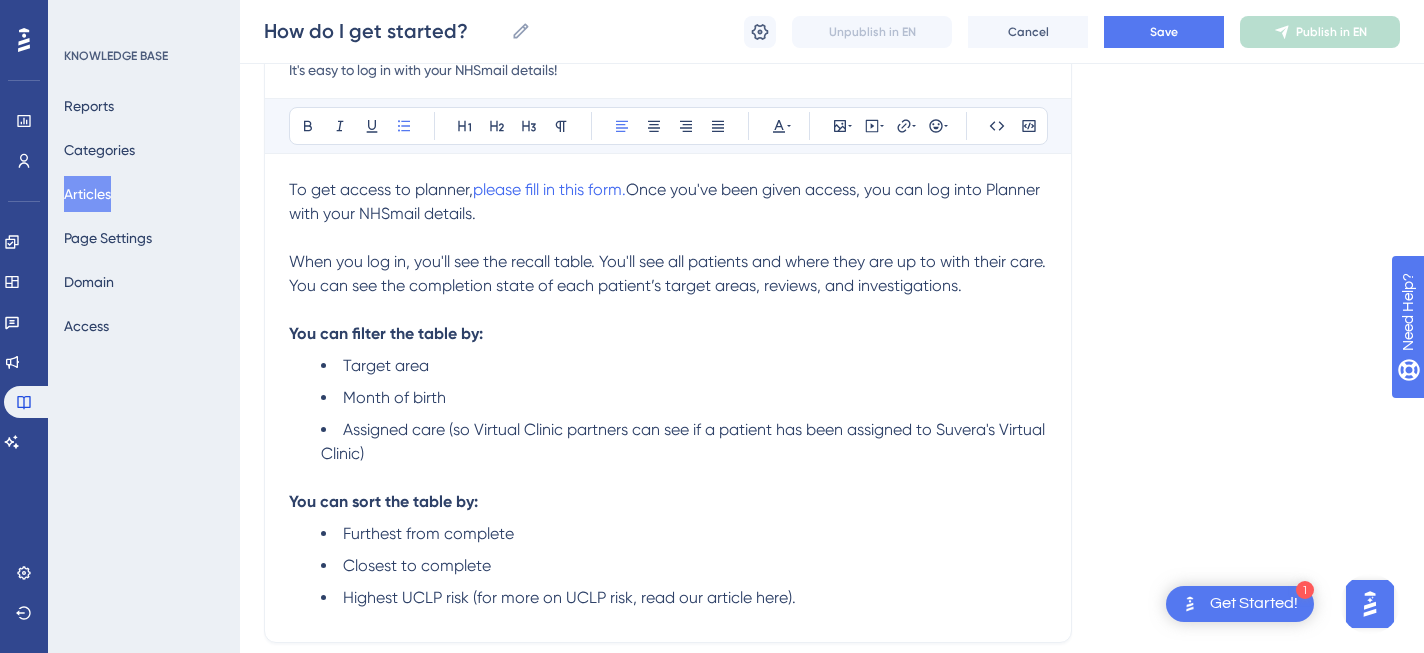 scroll, scrollTop: 0, scrollLeft: 0, axis: both 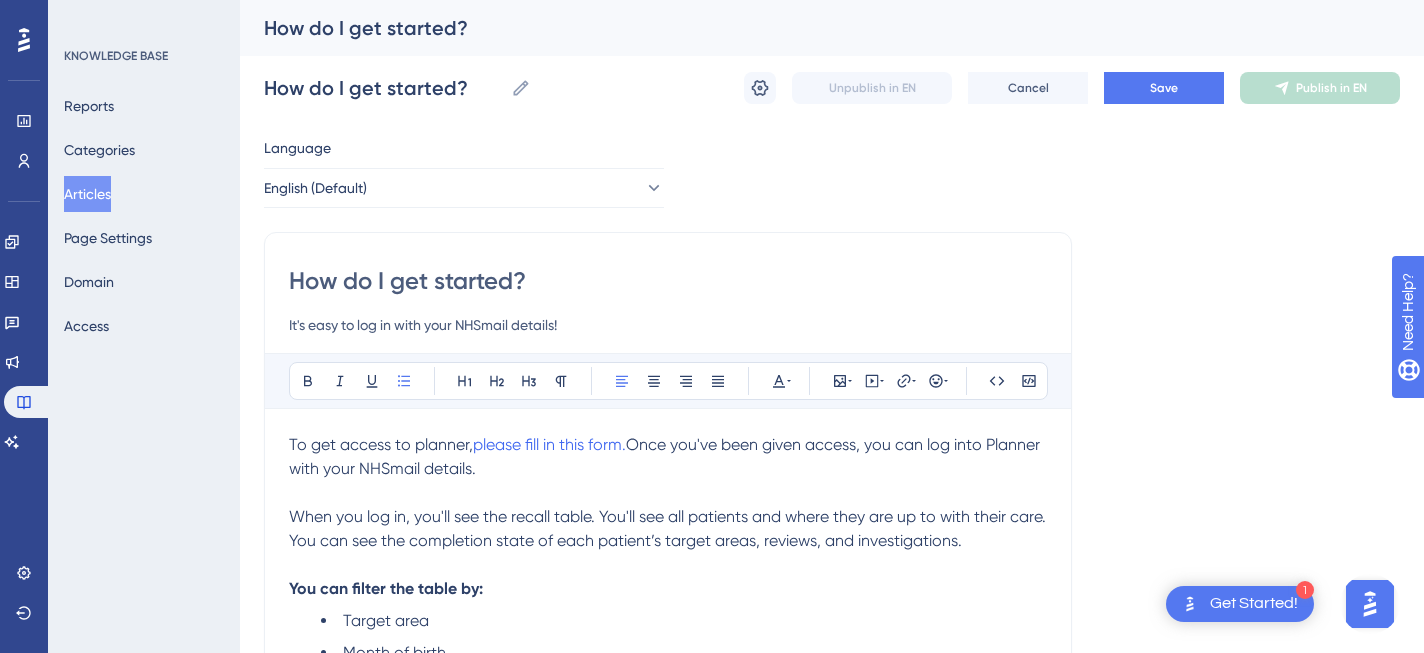 click on "Articles" at bounding box center [87, 194] 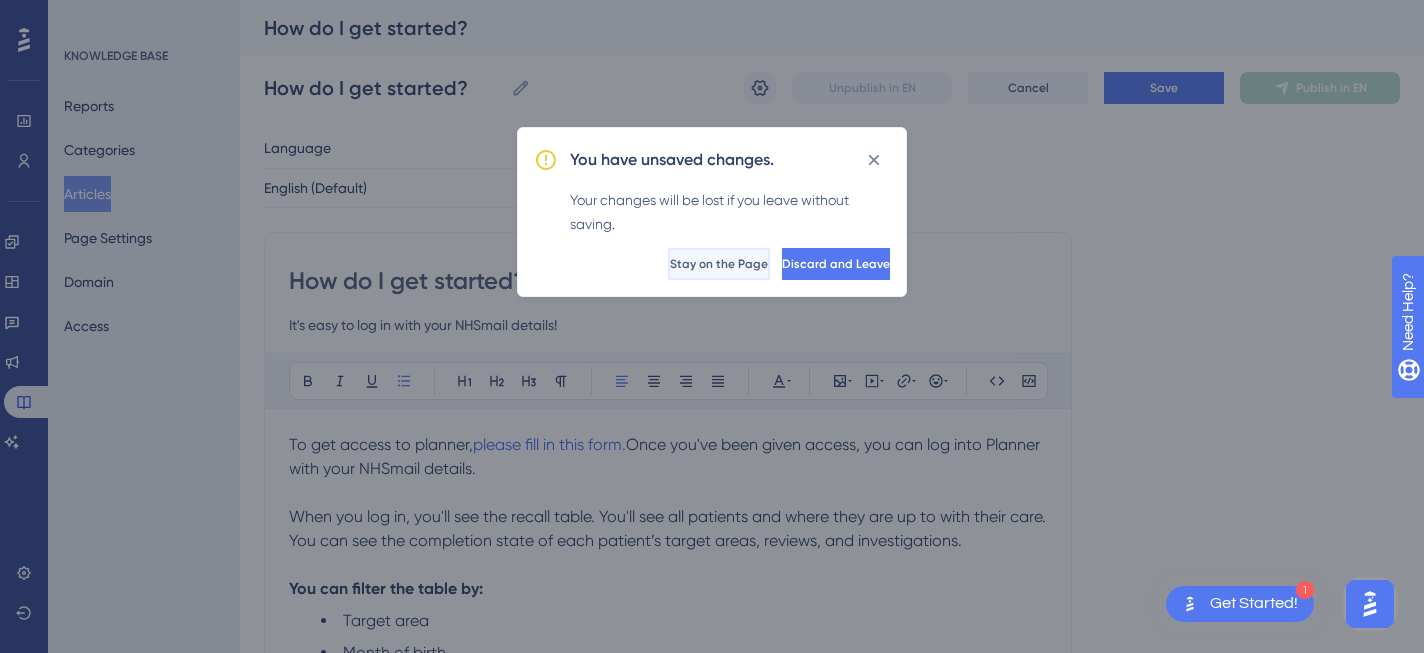 click on "Stay on the Page" at bounding box center [719, 264] 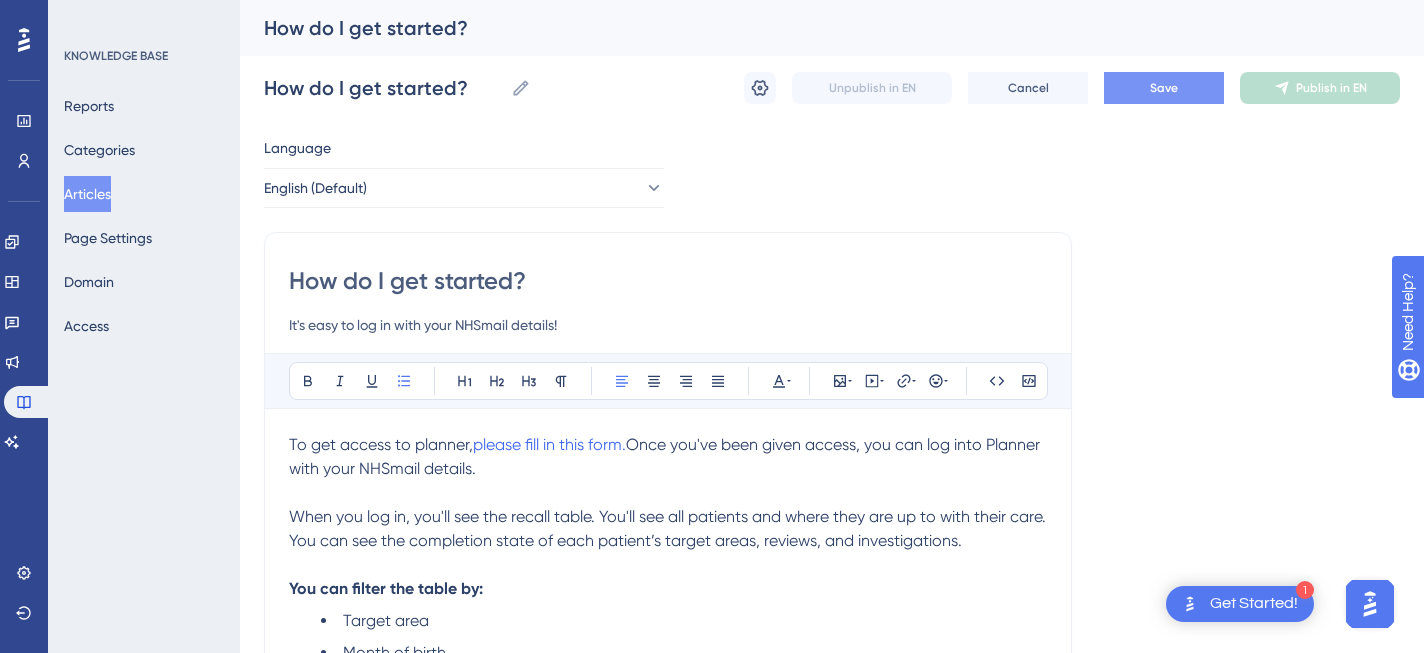 click on "Save" at bounding box center (1164, 88) 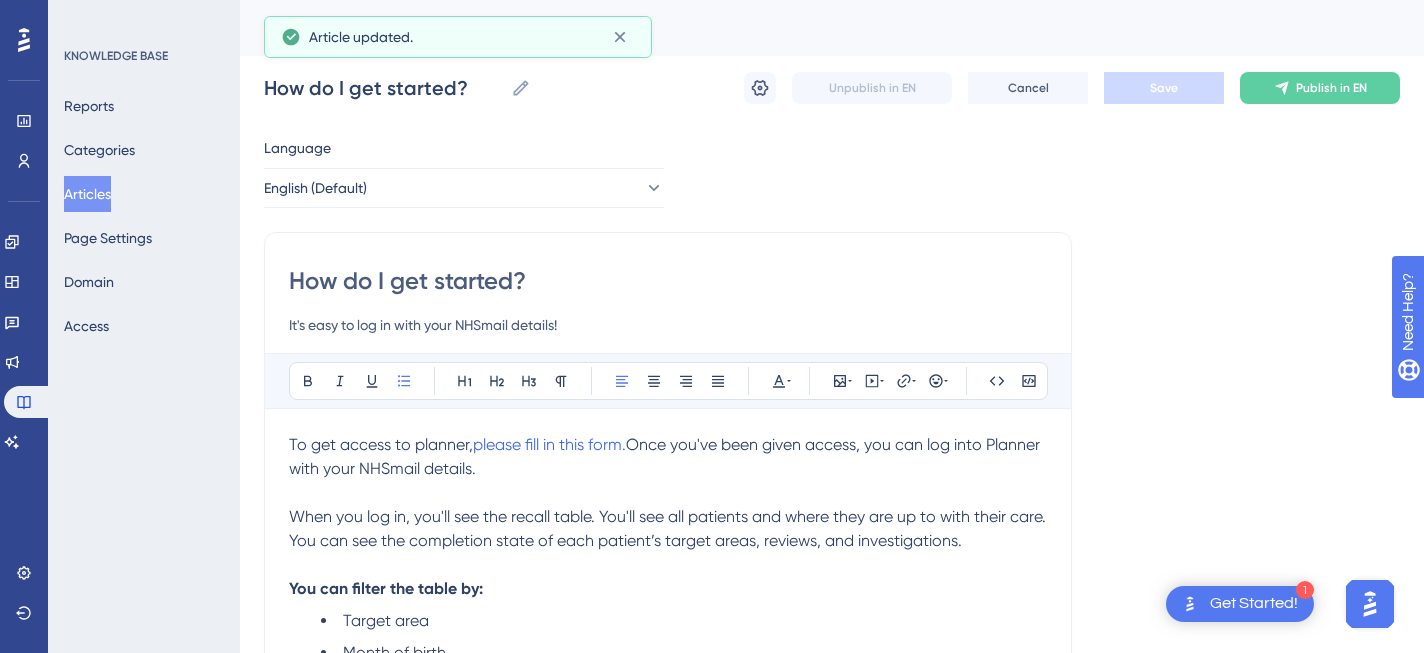 click on "Articles" at bounding box center [87, 194] 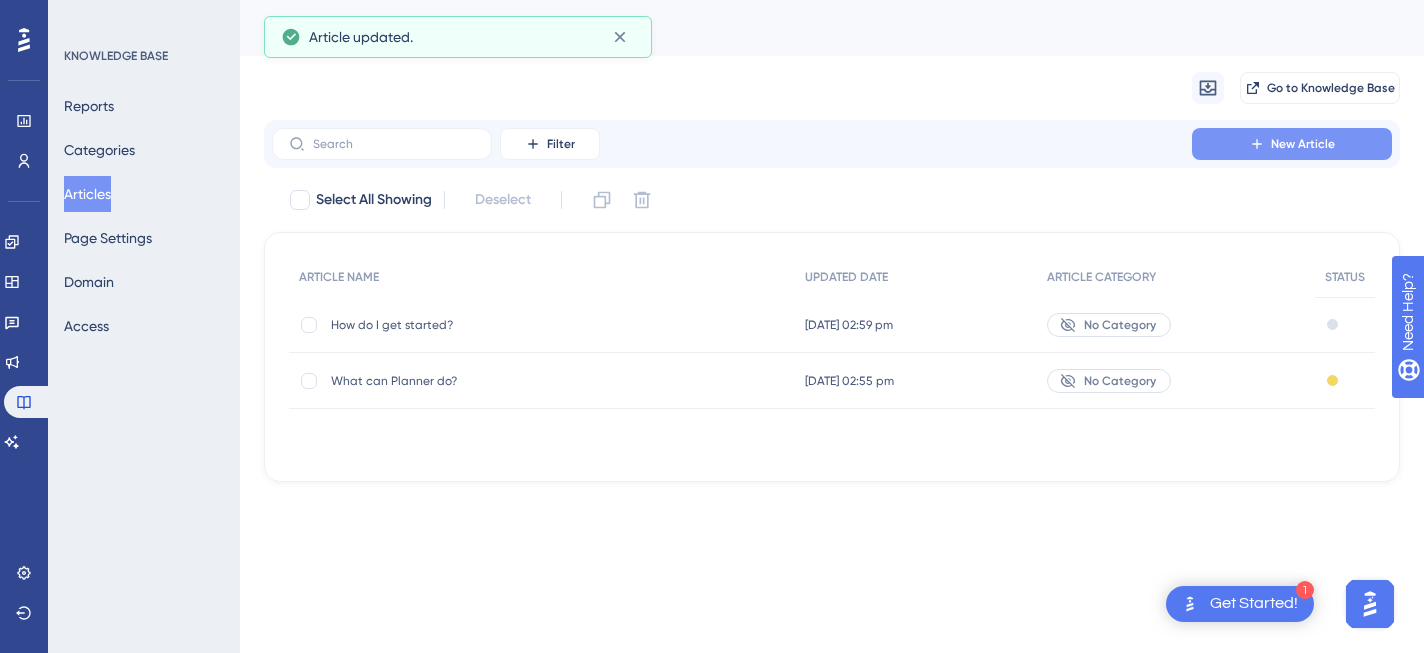 click on "New Article" at bounding box center (1292, 144) 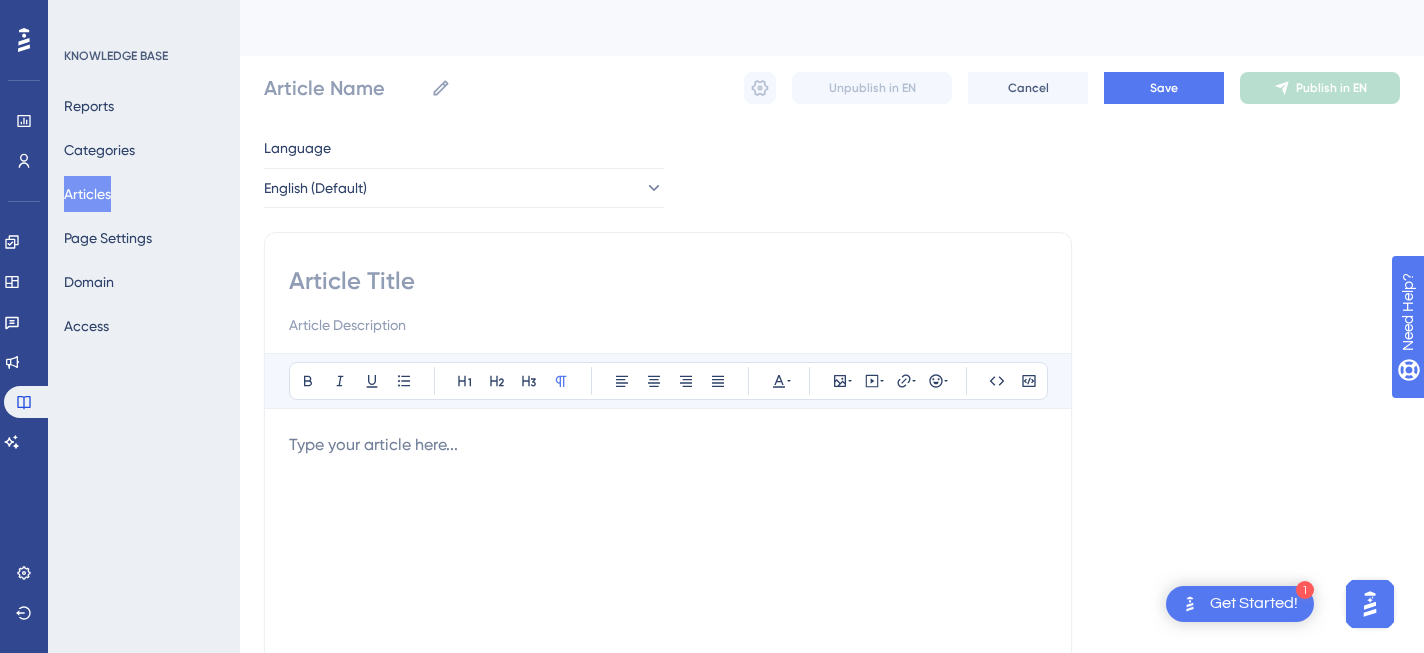 click on "Articles" at bounding box center (87, 194) 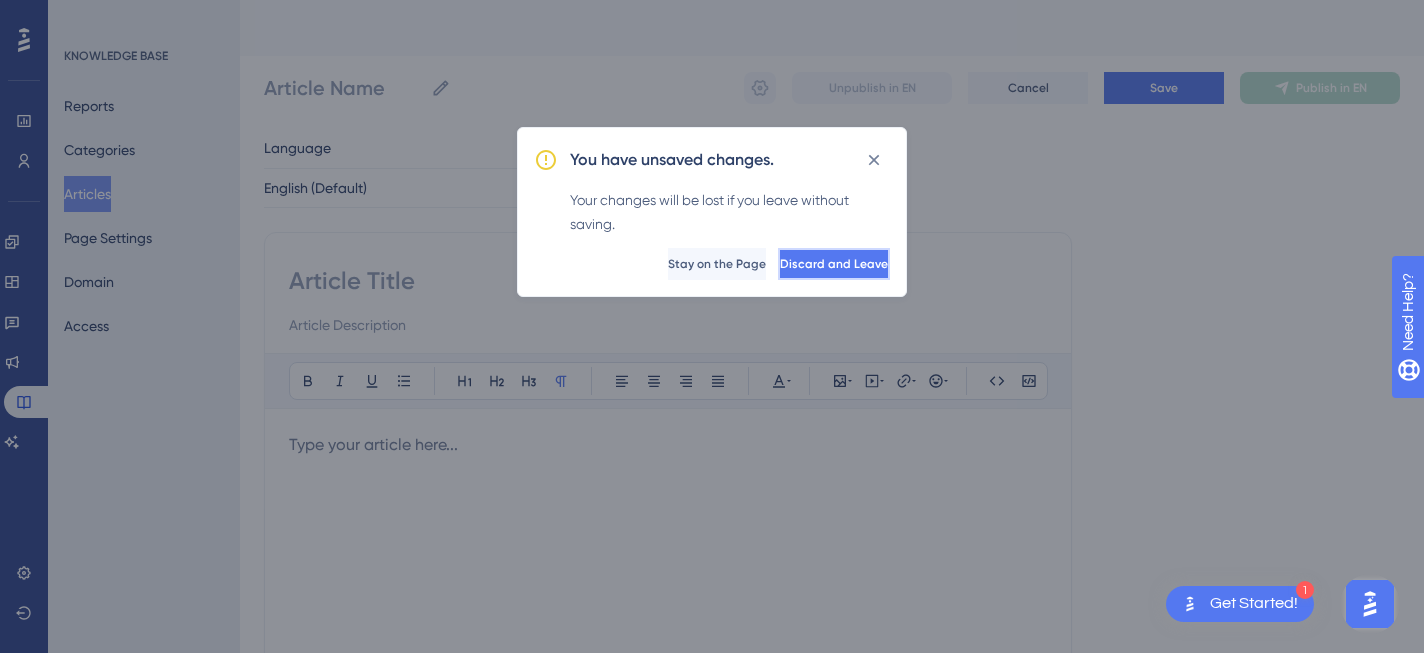 click on "Discard and Leave" at bounding box center (834, 264) 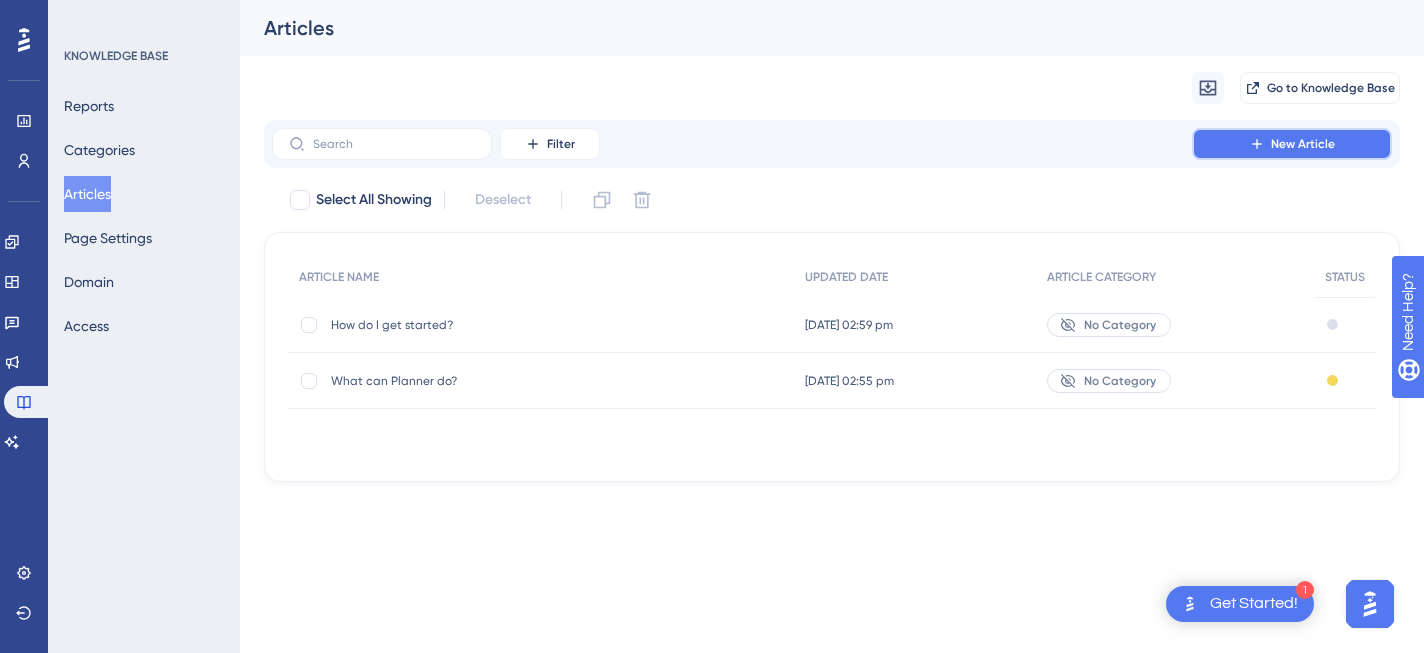 click 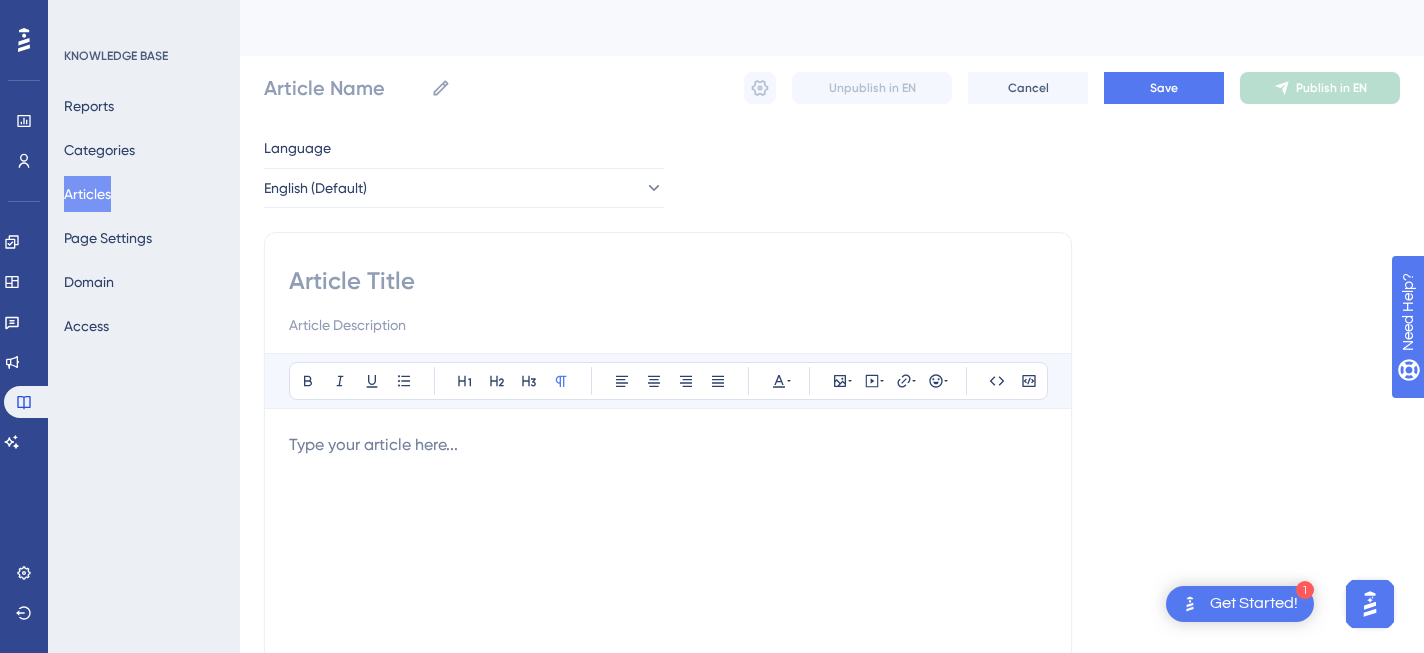 click at bounding box center [668, 281] 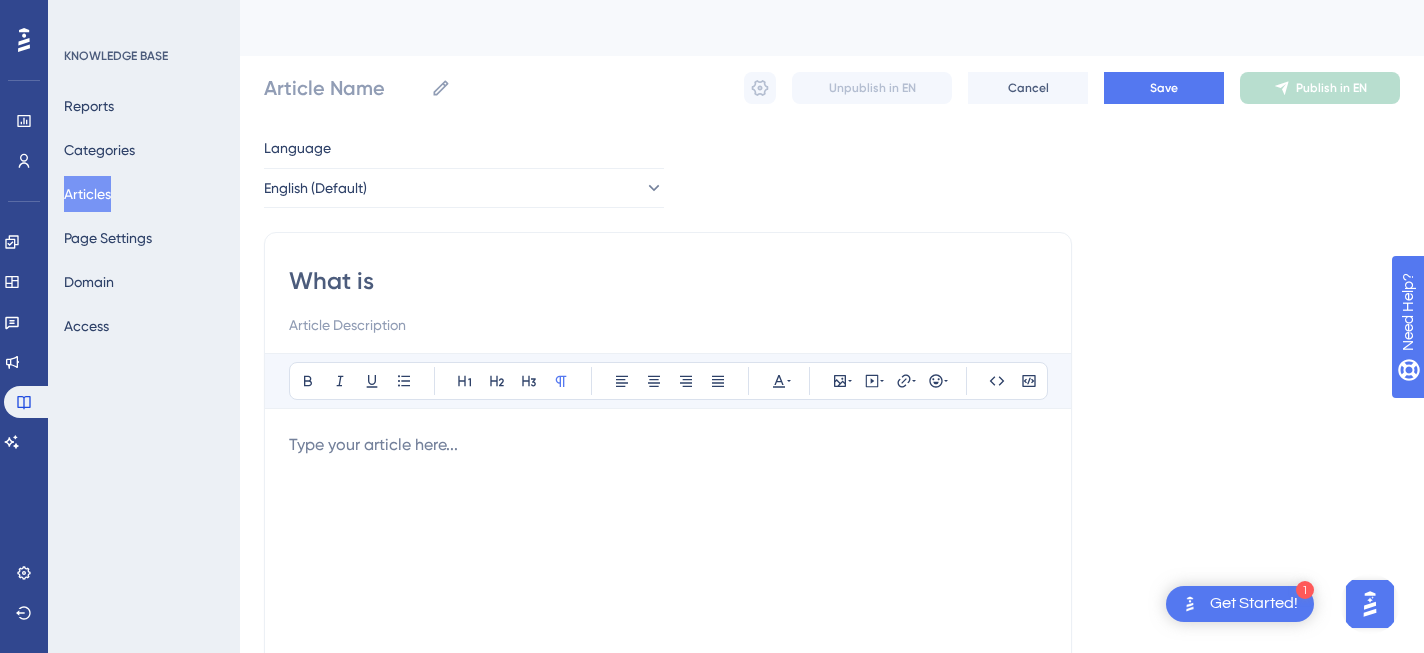 paste on "UCLPartners Risk Score" 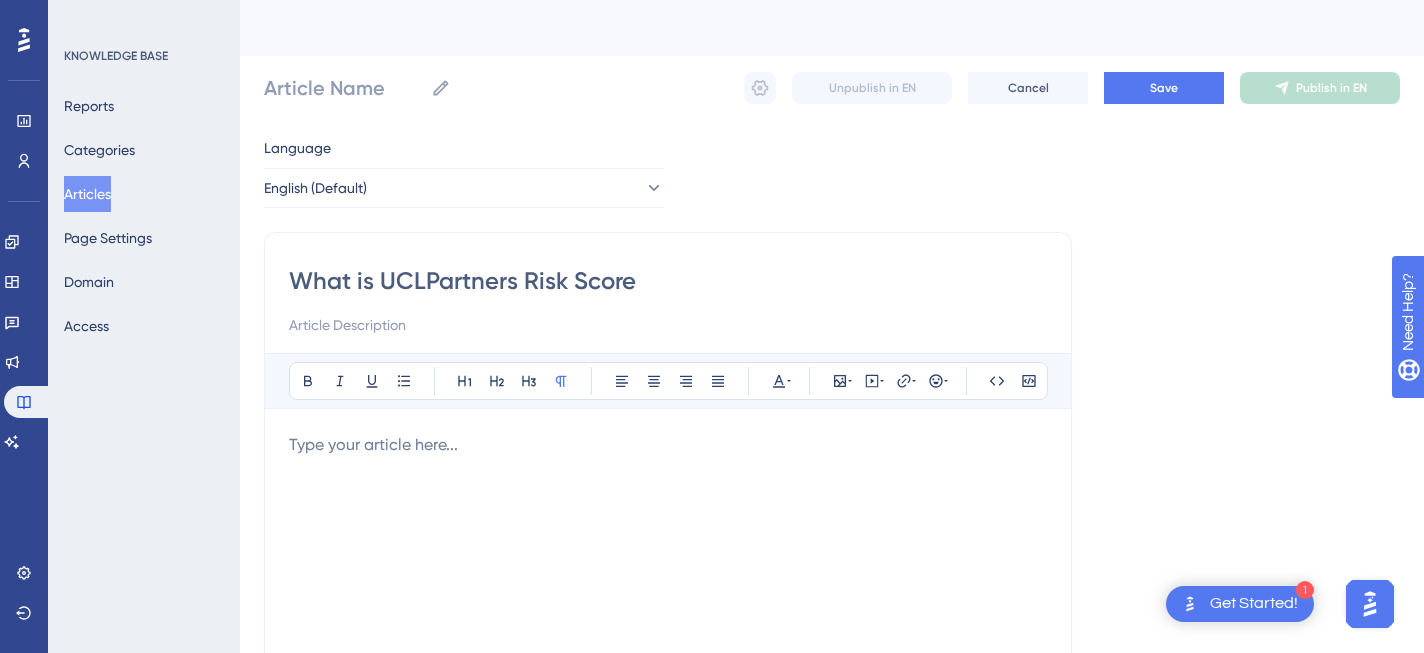 type on "What is UCLPartners Risk Score" 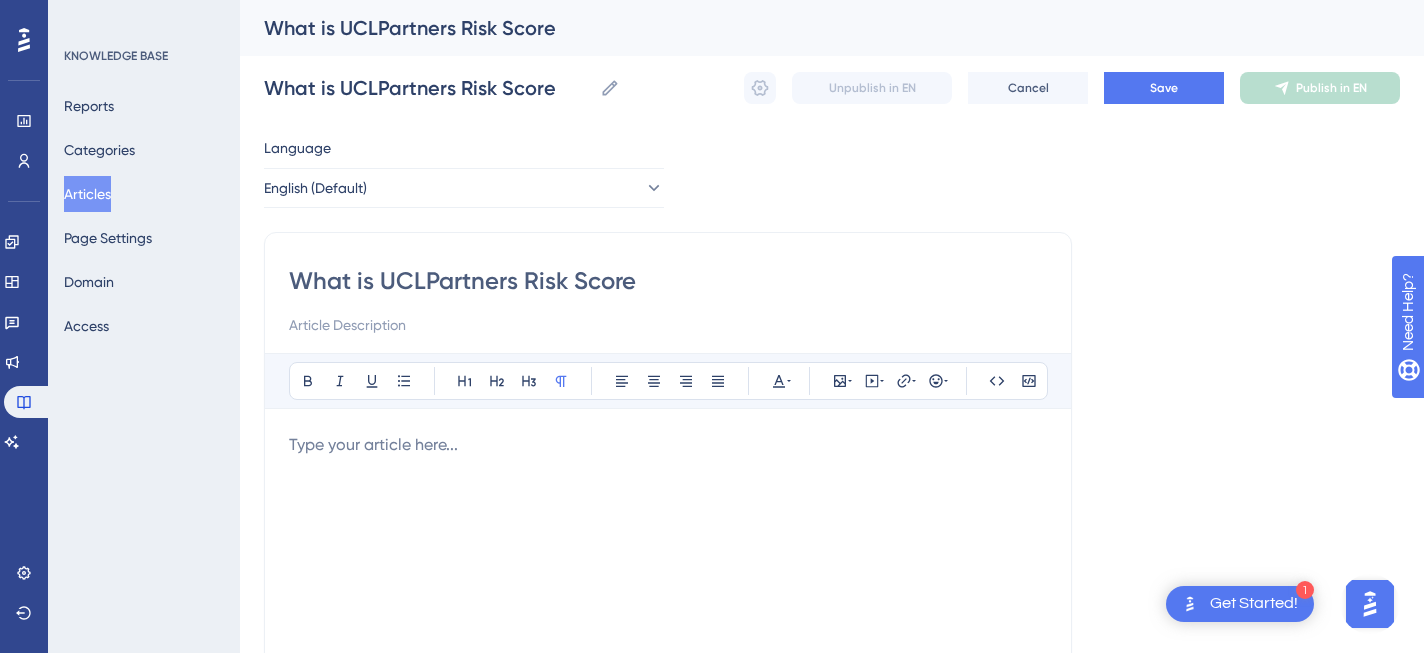 drag, startPoint x: 514, startPoint y: 286, endPoint x: 441, endPoint y: 283, distance: 73.061615 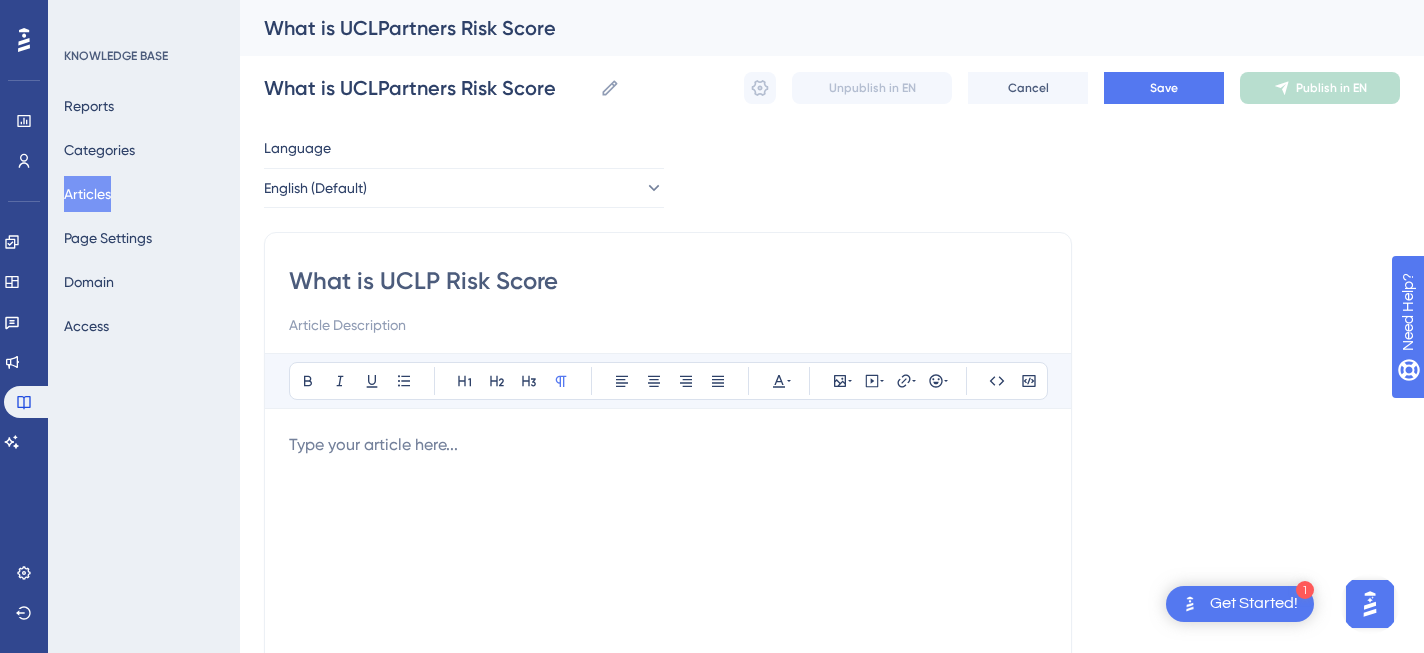 type on "What is UCLP Risk Score" 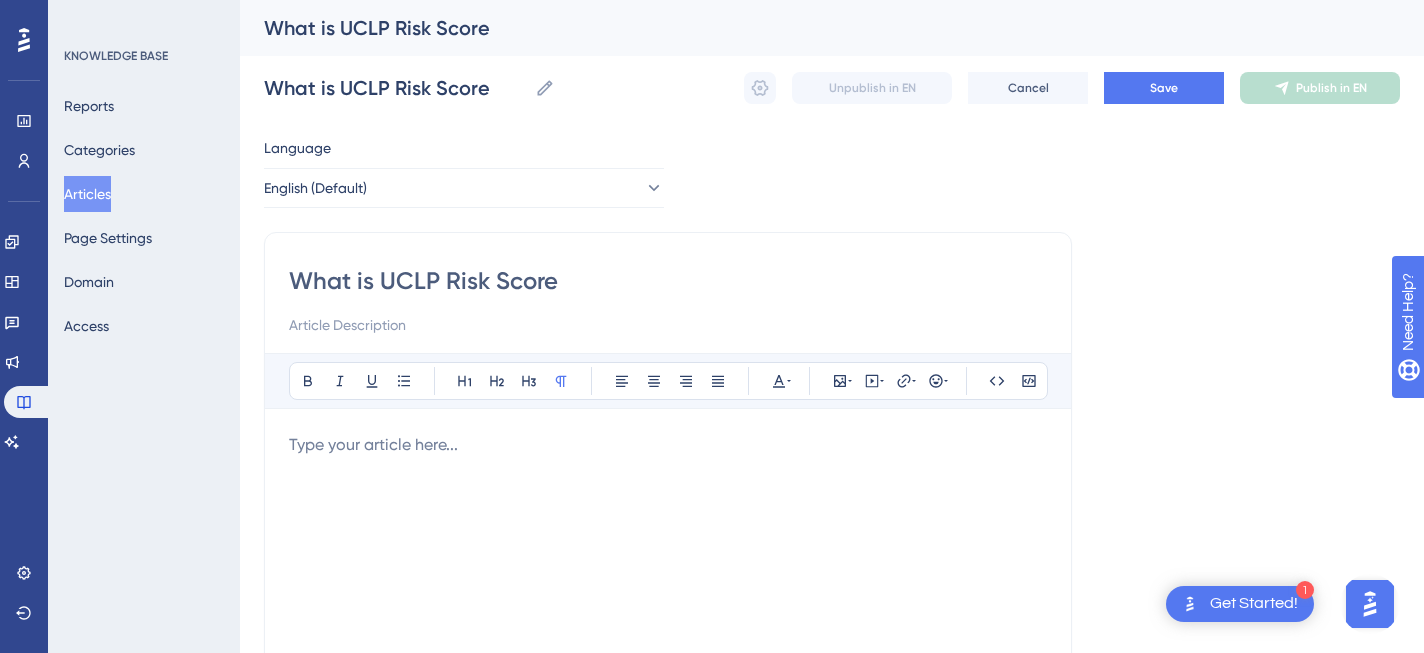 click at bounding box center (668, 325) 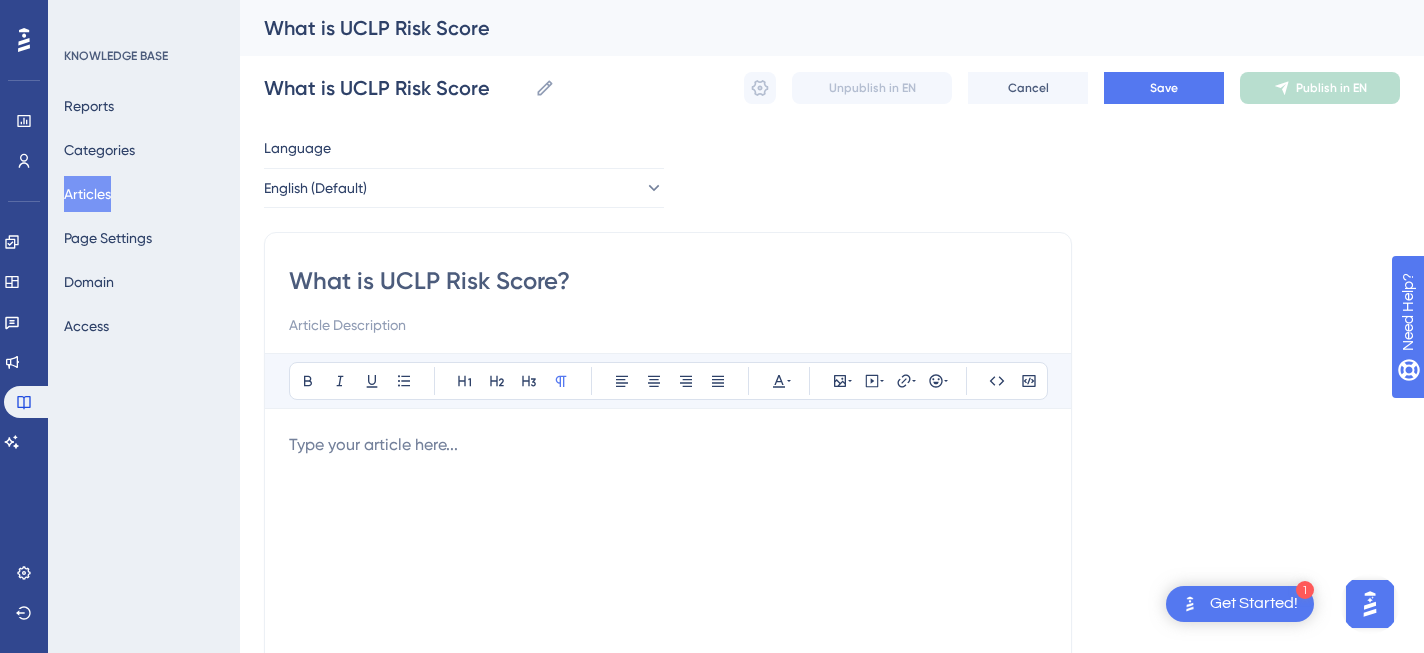 type on "What is UCLP Risk Score?" 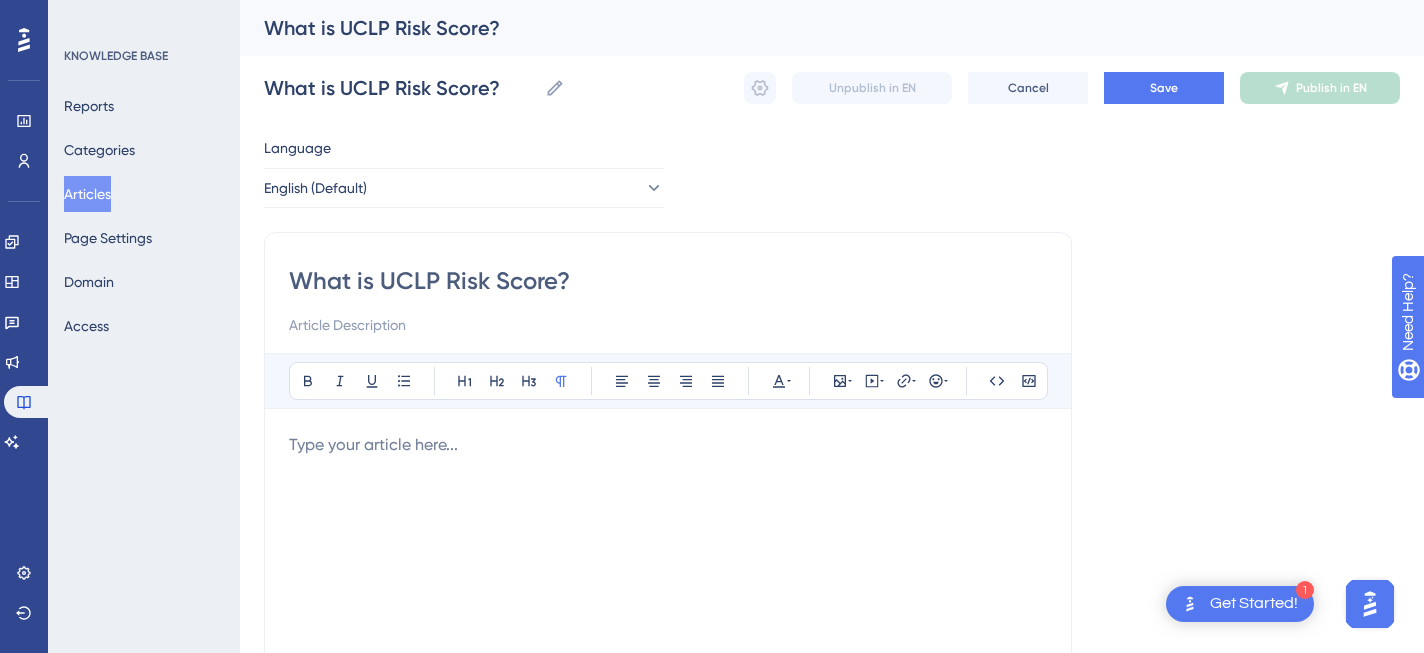 type on "What is UCLP Risk Score?" 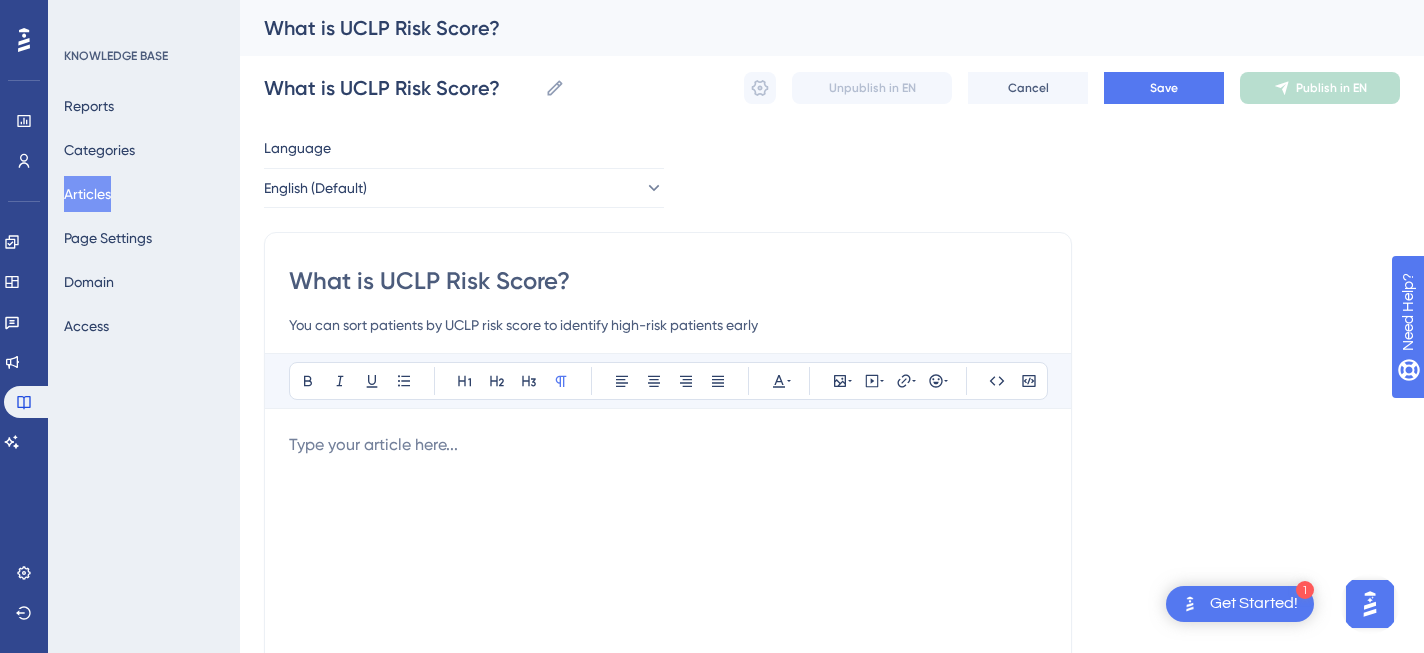 type on "You can sort patients by UCLP risk score to identify high-risk patients early" 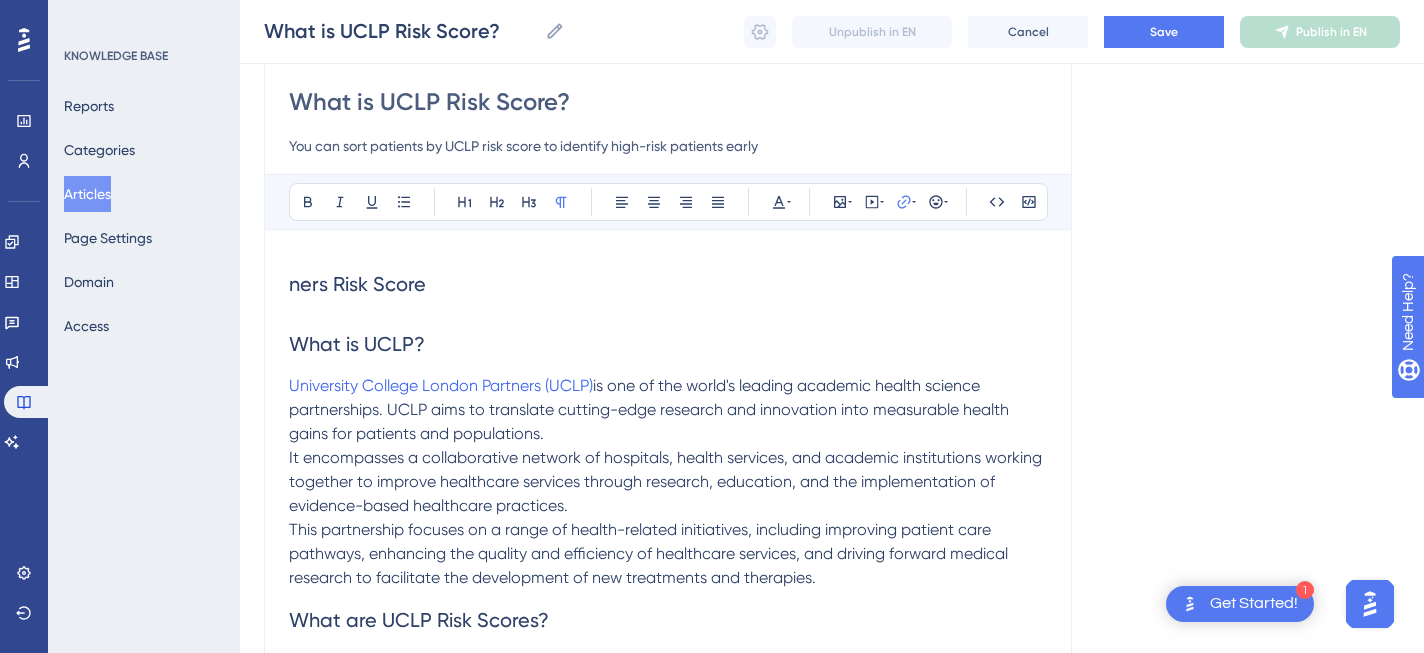 scroll, scrollTop: 85, scrollLeft: 0, axis: vertical 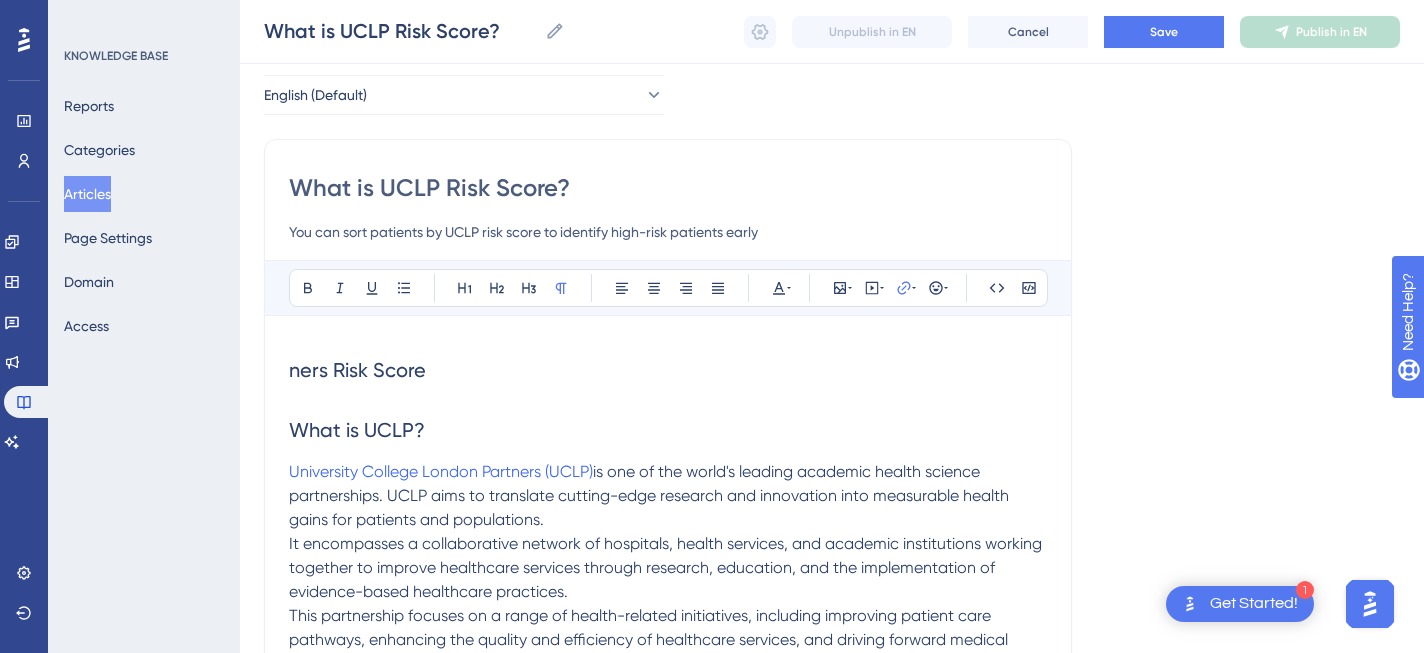 click on "What is UCLP?" at bounding box center [357, 430] 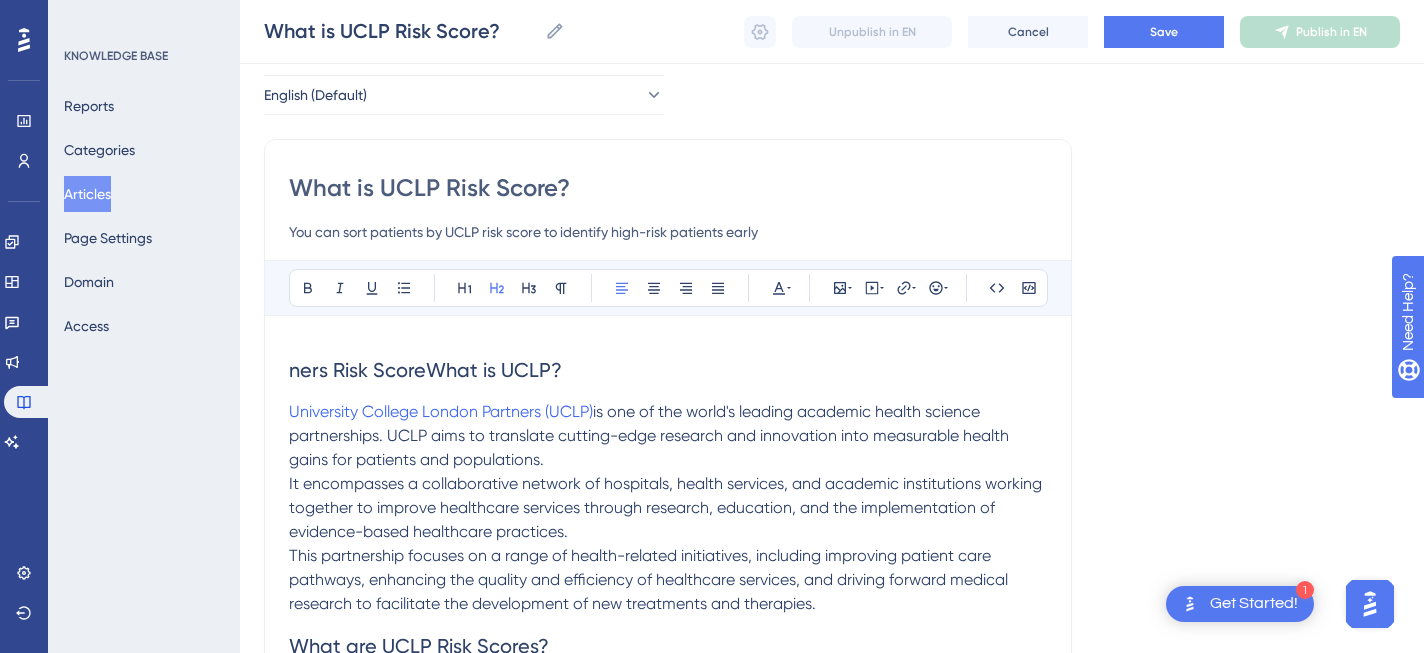 click on "ners Risk ScoreWhat is UCLP?" at bounding box center [425, 370] 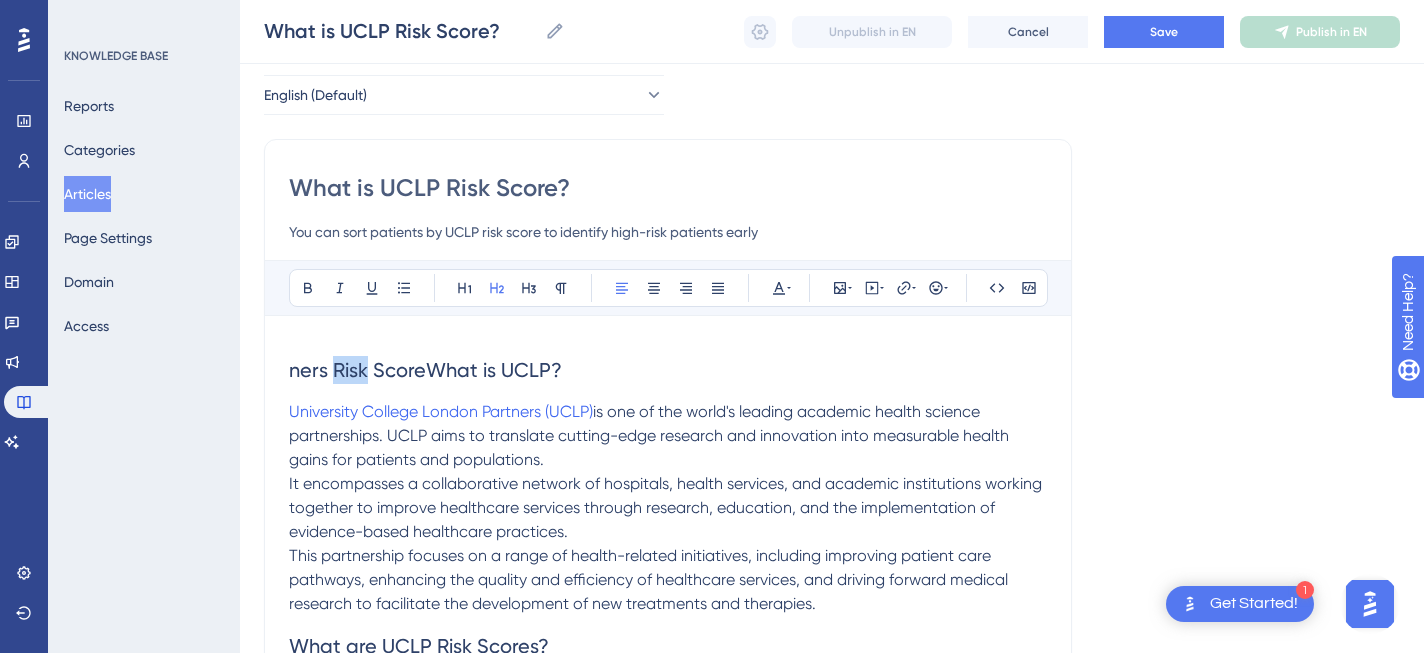click on "ners Risk ScoreWhat is UCLP?" at bounding box center (425, 370) 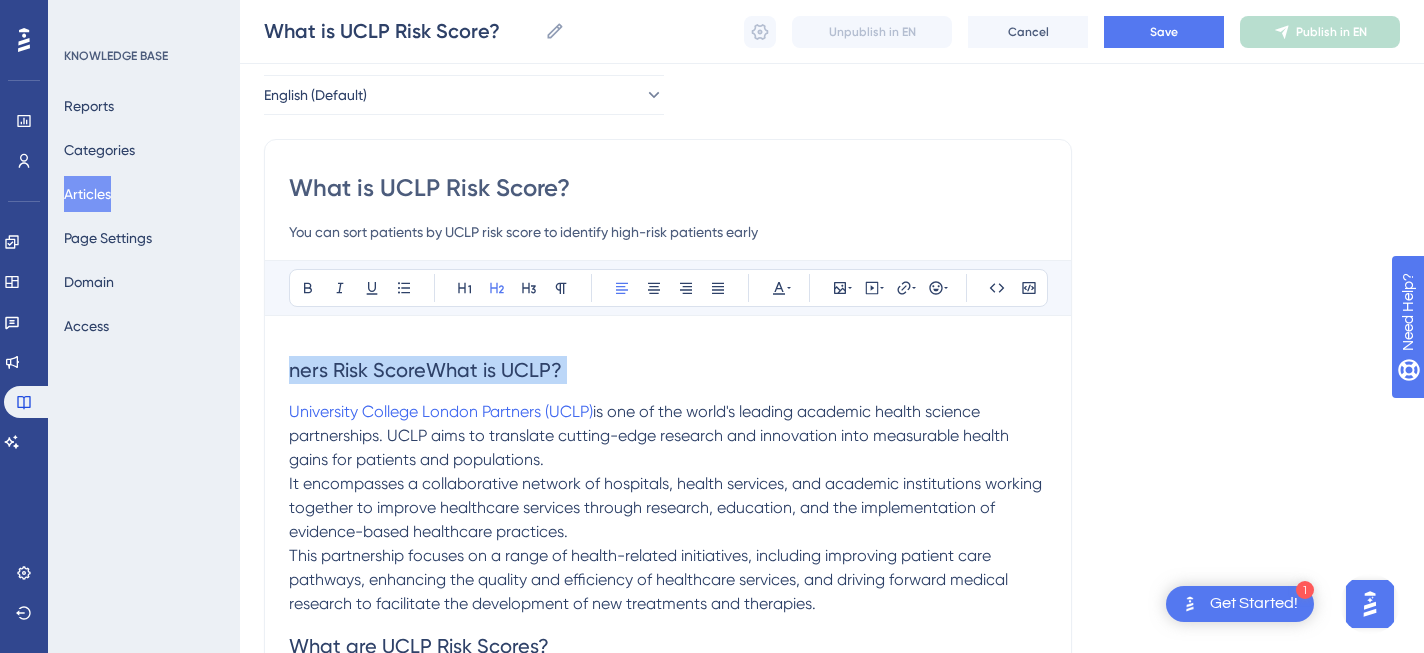 click on "ners Risk ScoreWhat is UCLP?" at bounding box center (425, 370) 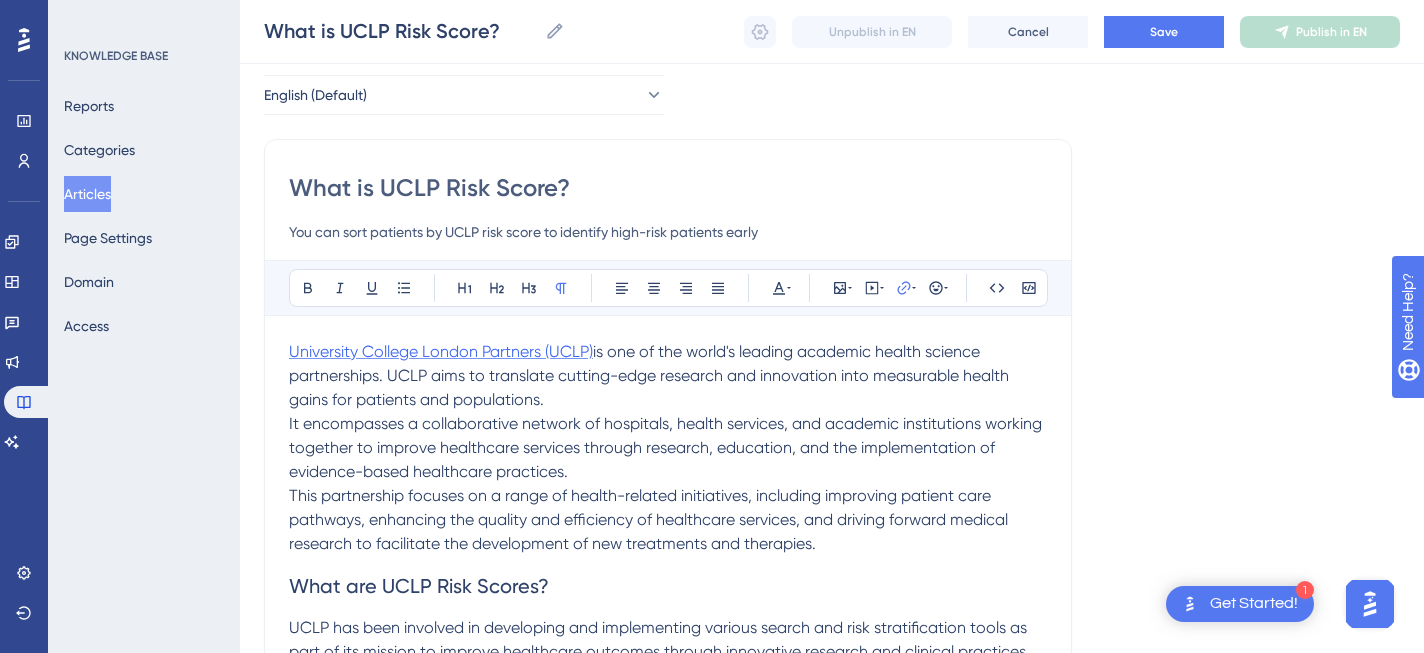 click on "University College London Partners (UCLP)" at bounding box center (441, 351) 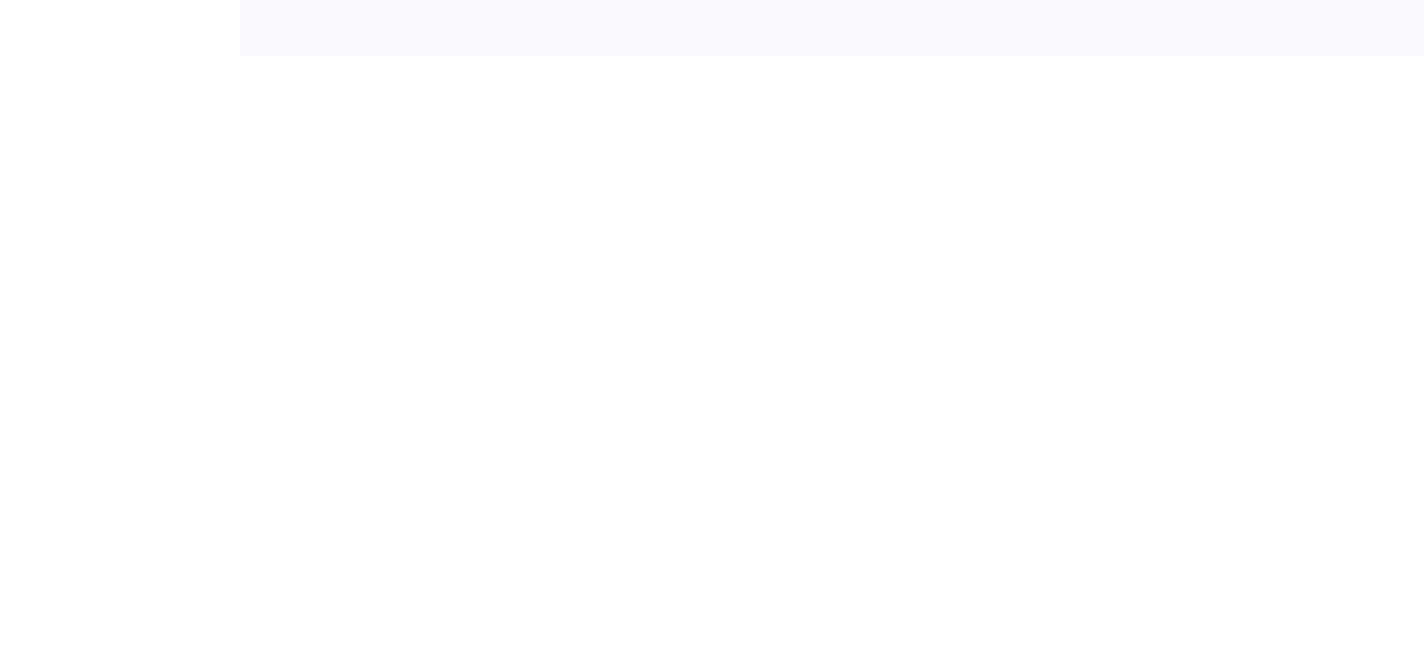 scroll, scrollTop: 0, scrollLeft: 0, axis: both 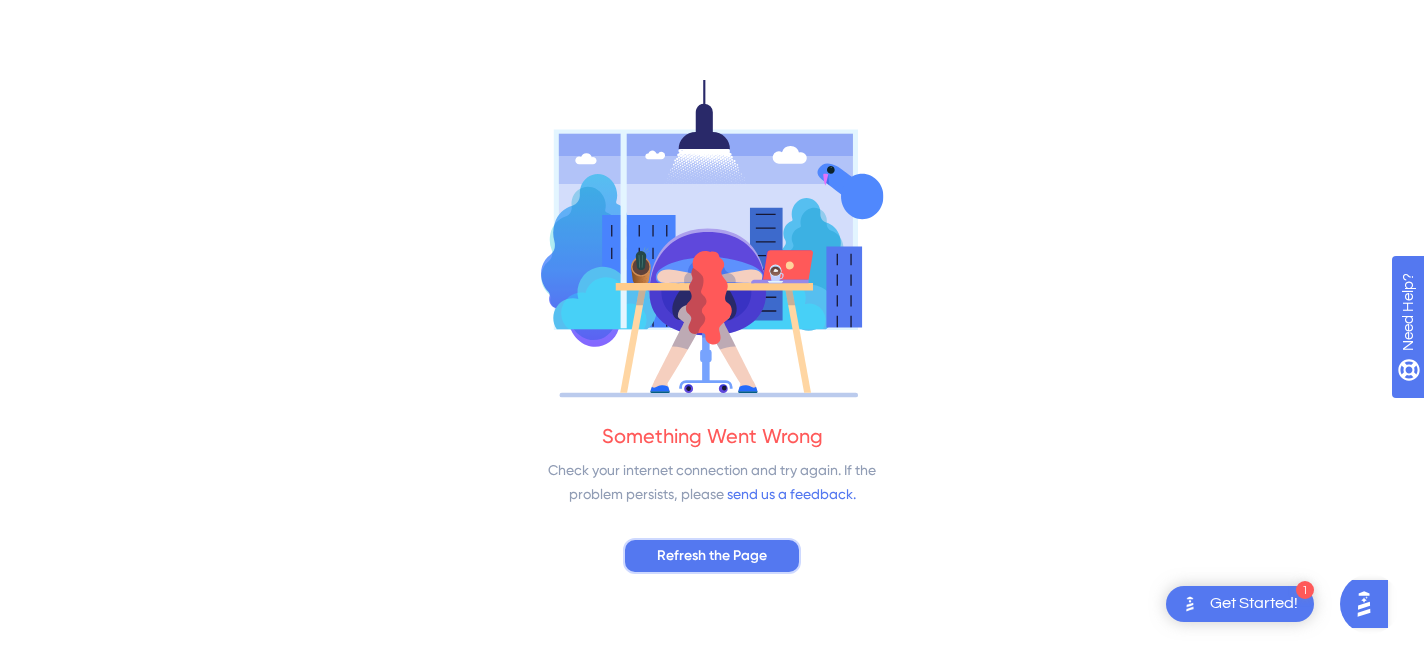 click on "Refresh the Page" at bounding box center (712, 556) 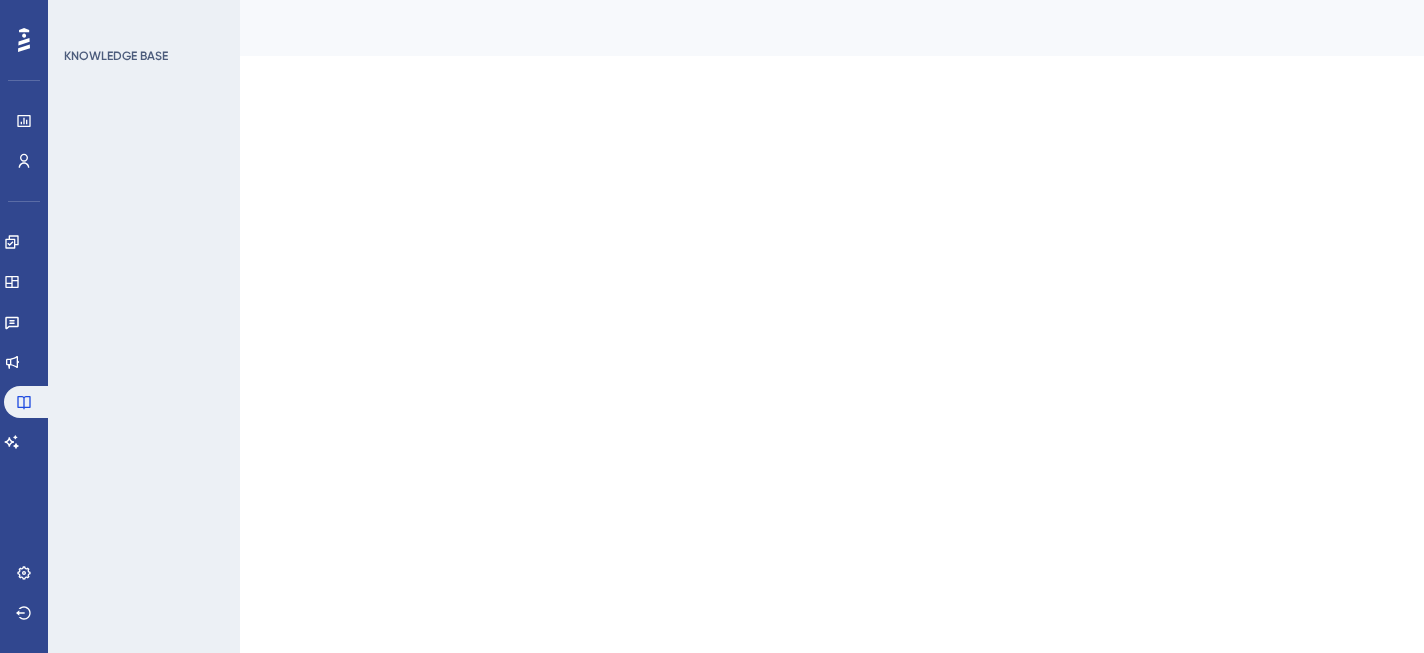 scroll, scrollTop: 0, scrollLeft: 0, axis: both 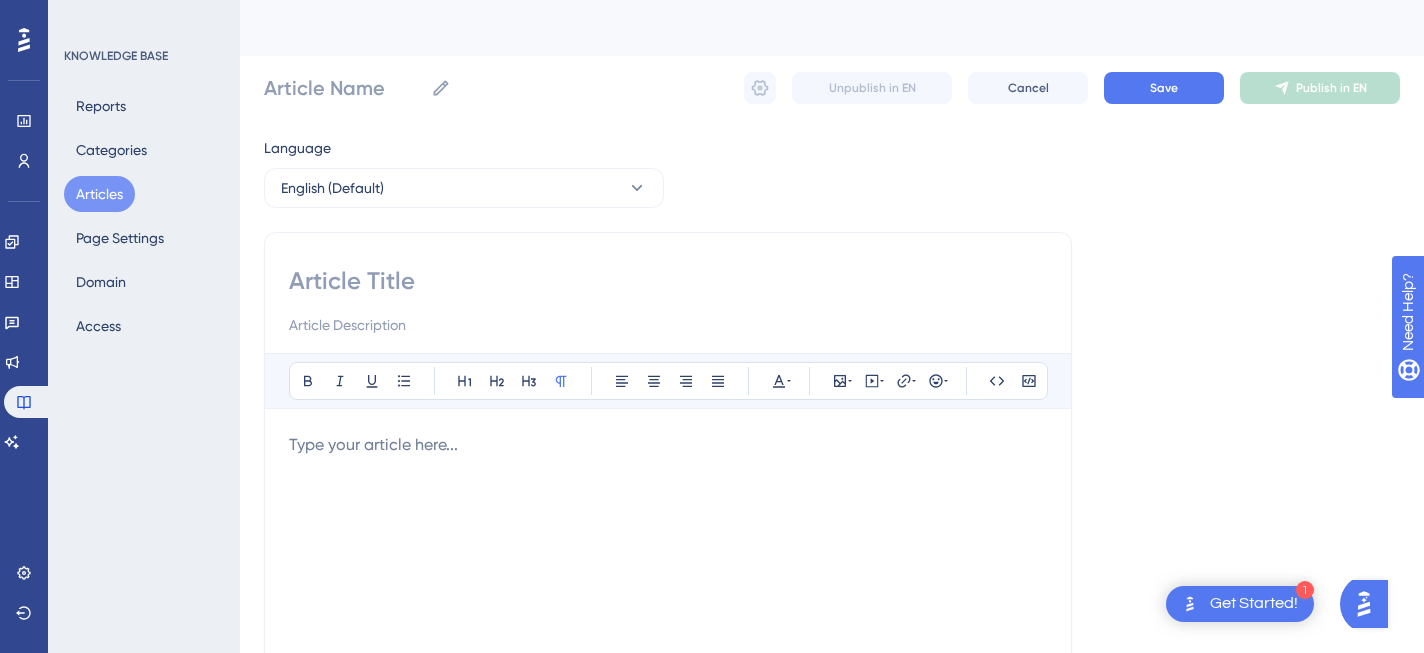 click at bounding box center [668, 445] 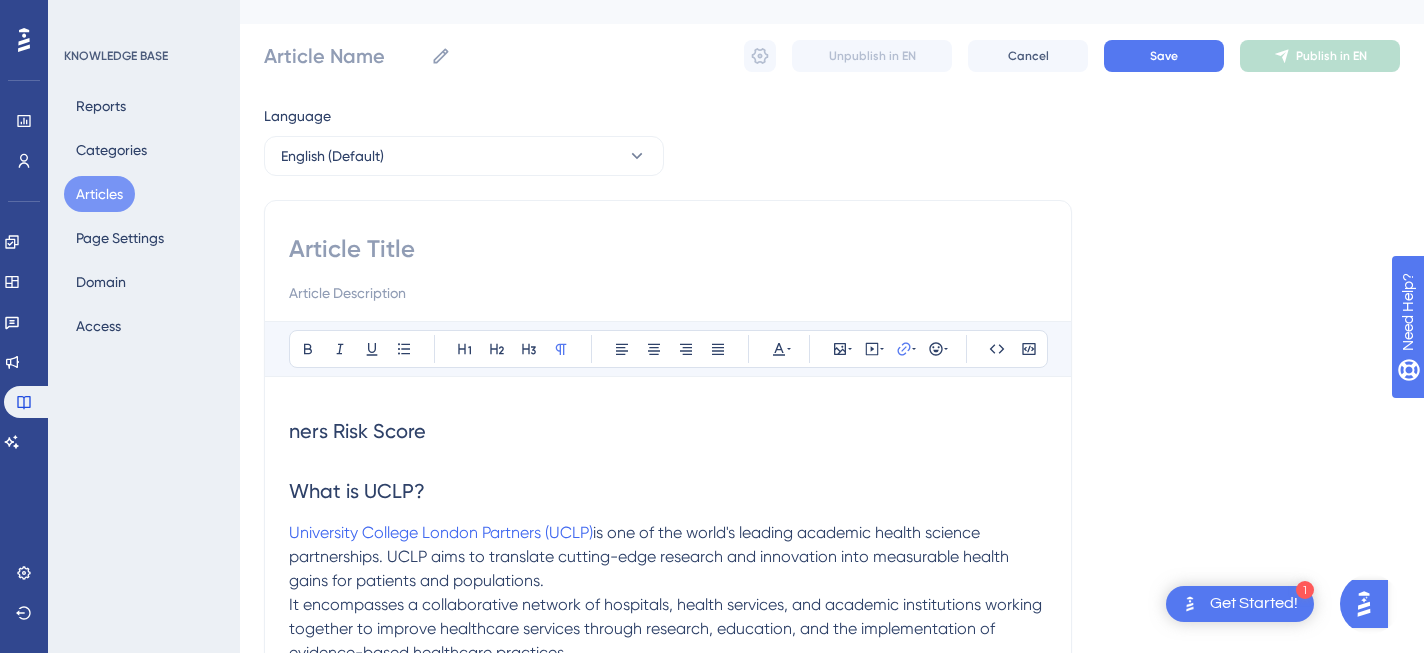 scroll, scrollTop: 0, scrollLeft: 0, axis: both 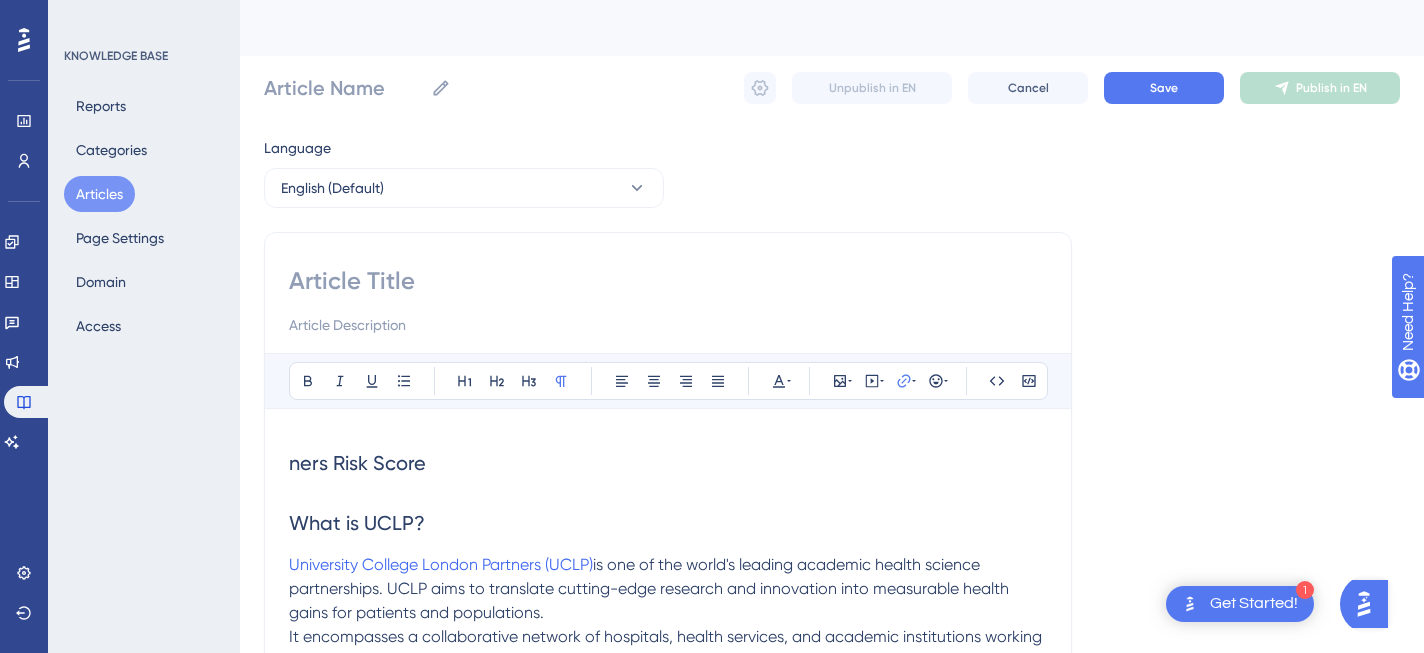 click on "ners Risk Score" at bounding box center [668, 463] 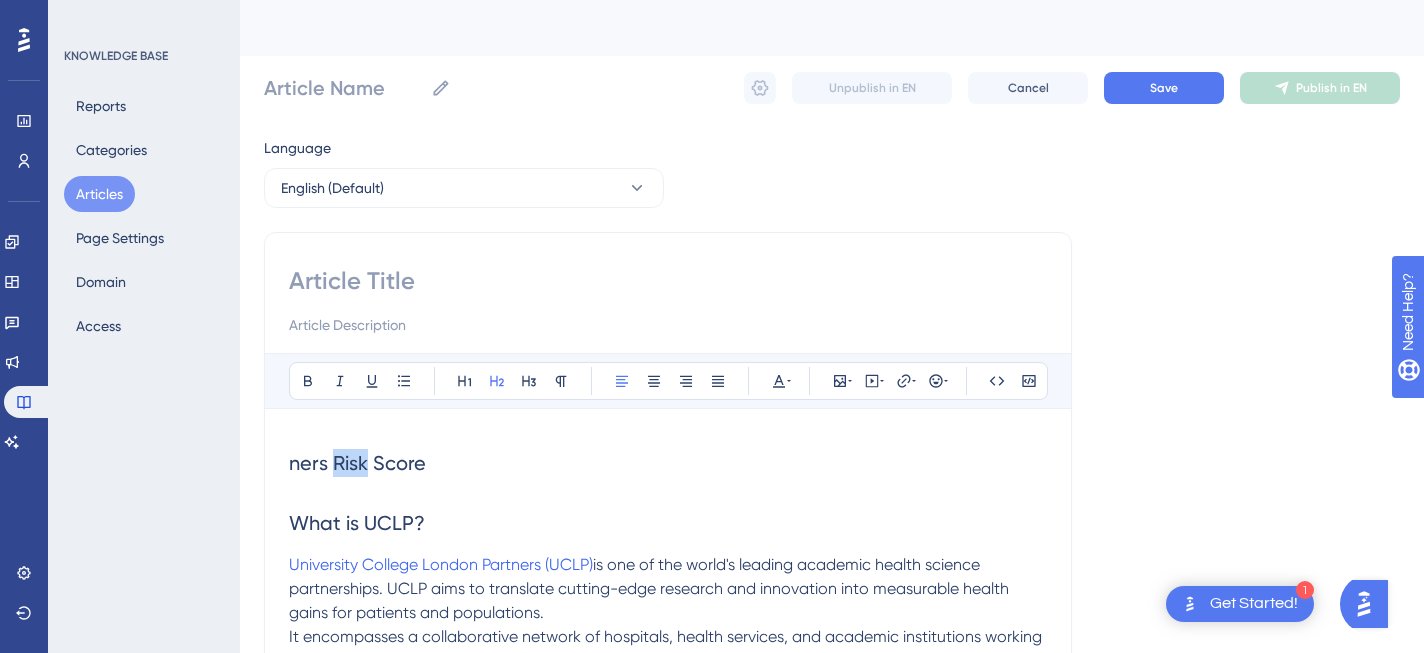 click on "ners Risk Score" at bounding box center (668, 463) 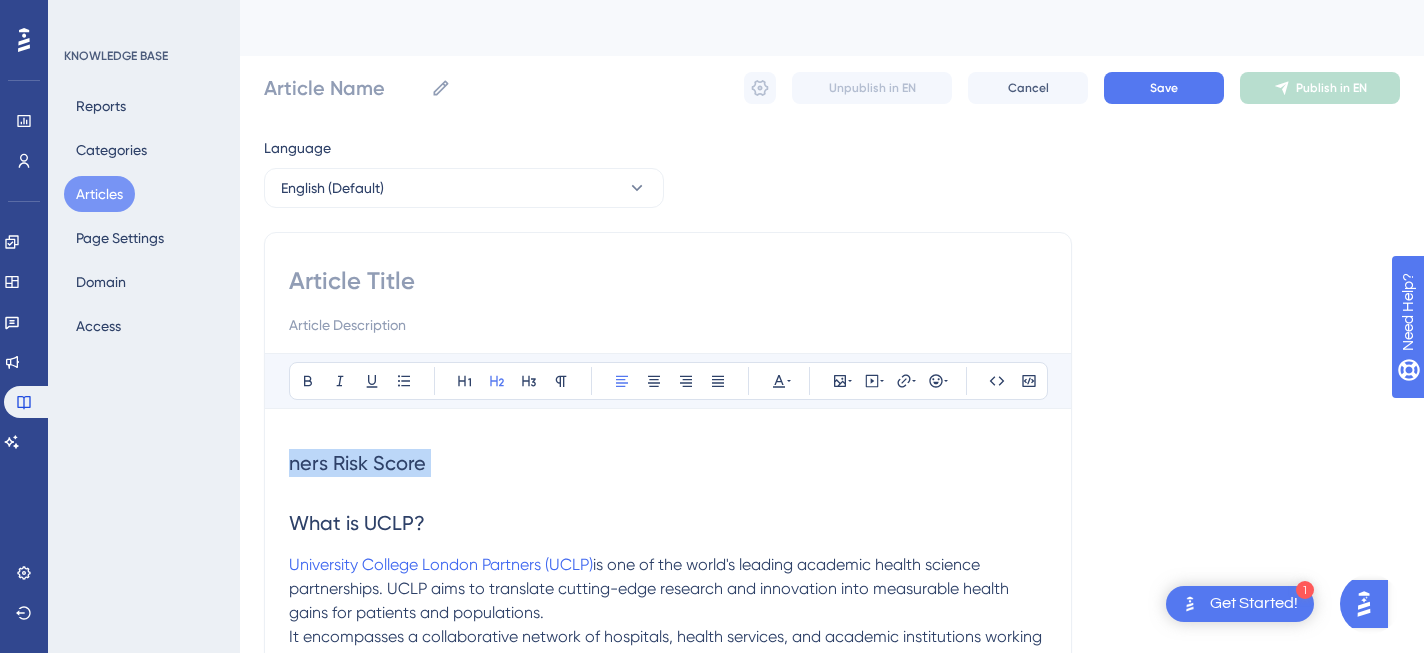click on "ners Risk Score" at bounding box center [668, 463] 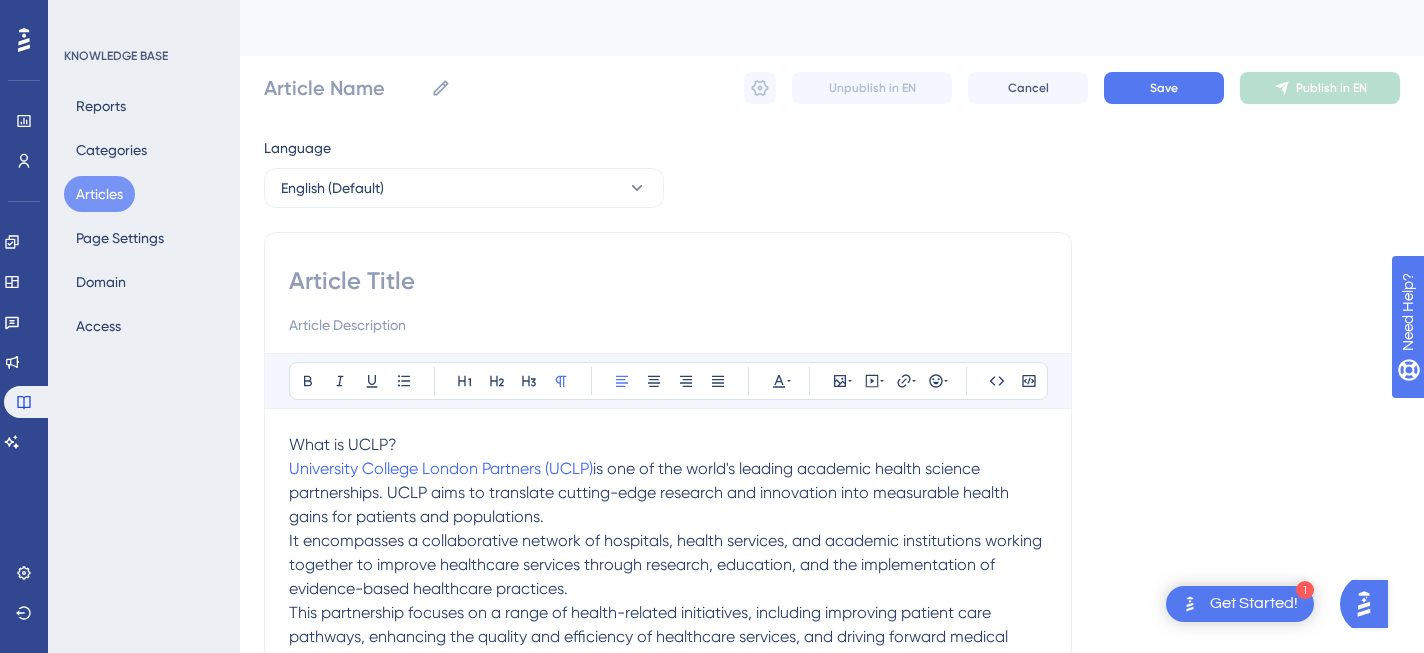 click on "Bold Italic Underline Bullet Point Heading 1 Heading 2 Heading 3 Normal Align Left Align Center Align Right Align Justify Text Color Insert Image Embed Video Hyperlink Emojis Code Code Block What is UCLP? University College London Partners (UCLP)  is one of the world's leading academic health science partnerships. UCLP aims to translate cutting-edge research and innovation into measurable health gains for patients and populations. It encompasses a collaborative network of hospitals, health services, and academic institutions working together to improve healthcare services through research, education, and the implementation of evidence-based healthcare practices. This partnership focuses on a range of health-related initiatives, including improving patient care pathways, enhancing the quality and efficiency of healthcare services, and driving forward medical research to facilitate the development of new treatments and therapies. What are UCLP Risk Scores? </aside> Why we use UCLP Scores?" at bounding box center (668, 795) 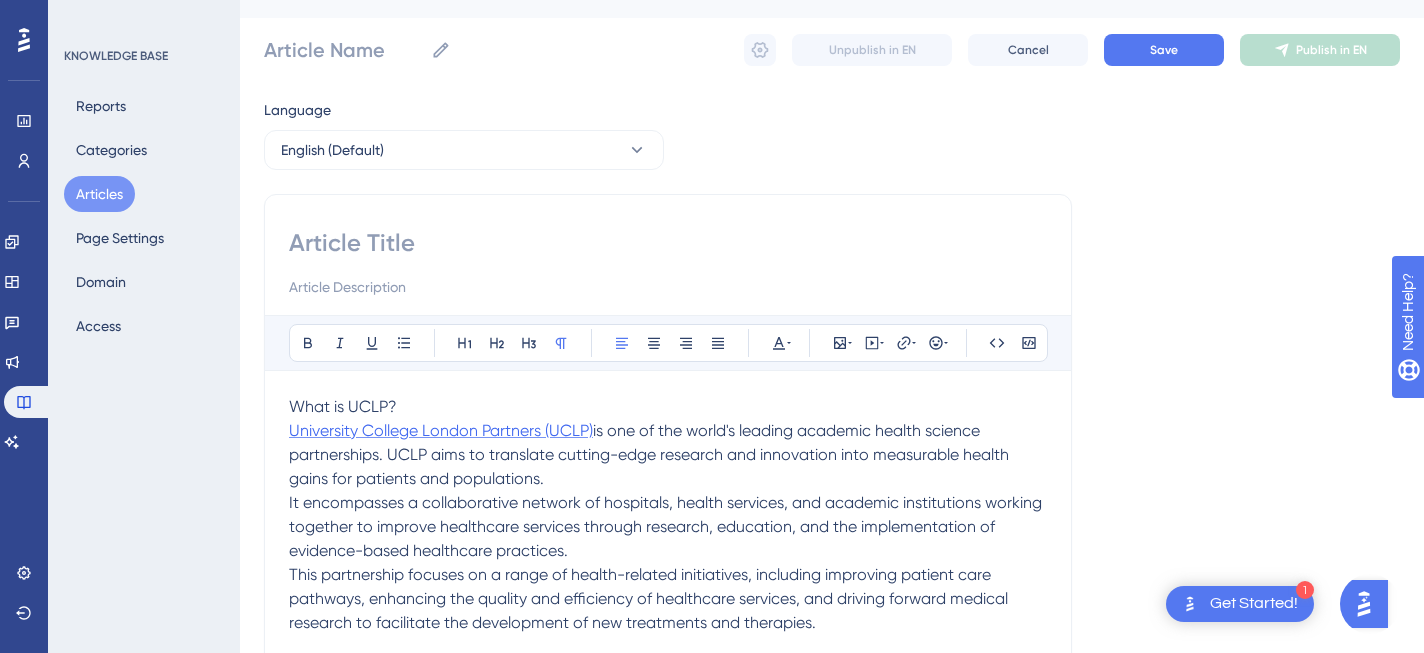 scroll, scrollTop: 40, scrollLeft: 0, axis: vertical 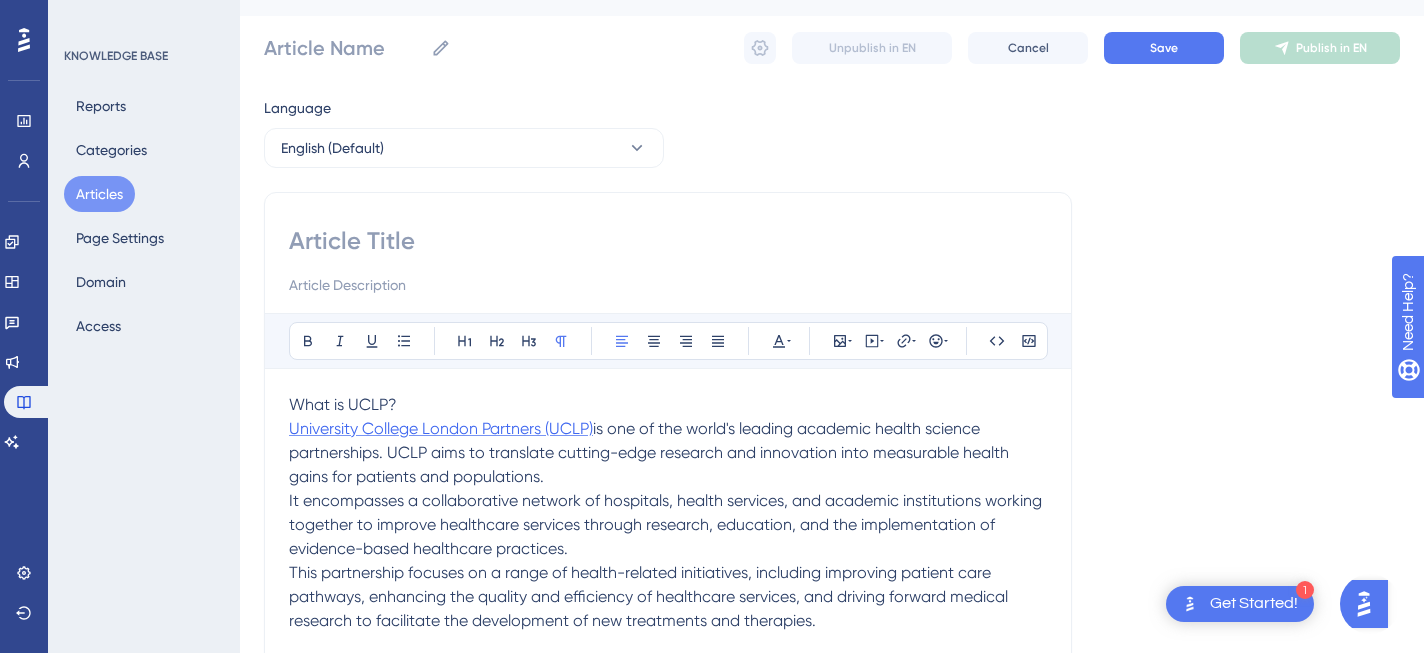 click on "is one of the world's leading academic health science partnerships. UCLP aims to translate cutting-edge research and innovation into measurable health gains for patients and populations." at bounding box center [651, 452] 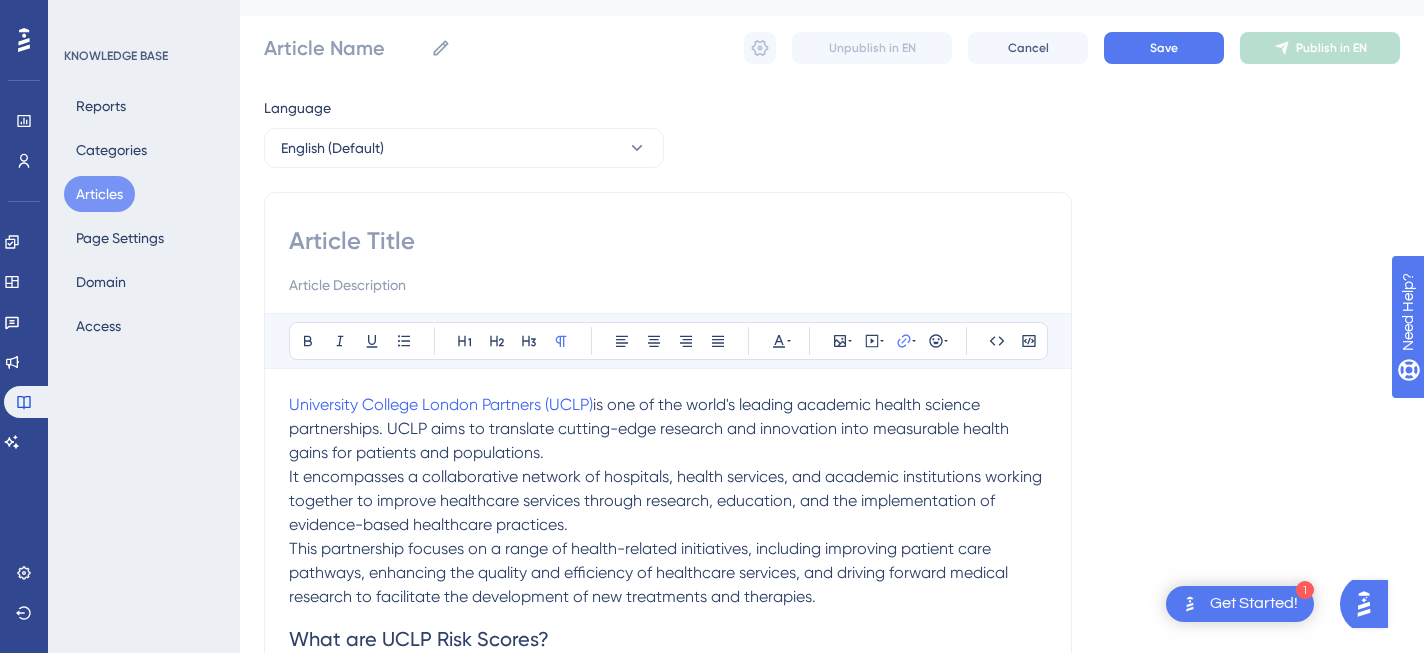 click at bounding box center [668, 241] 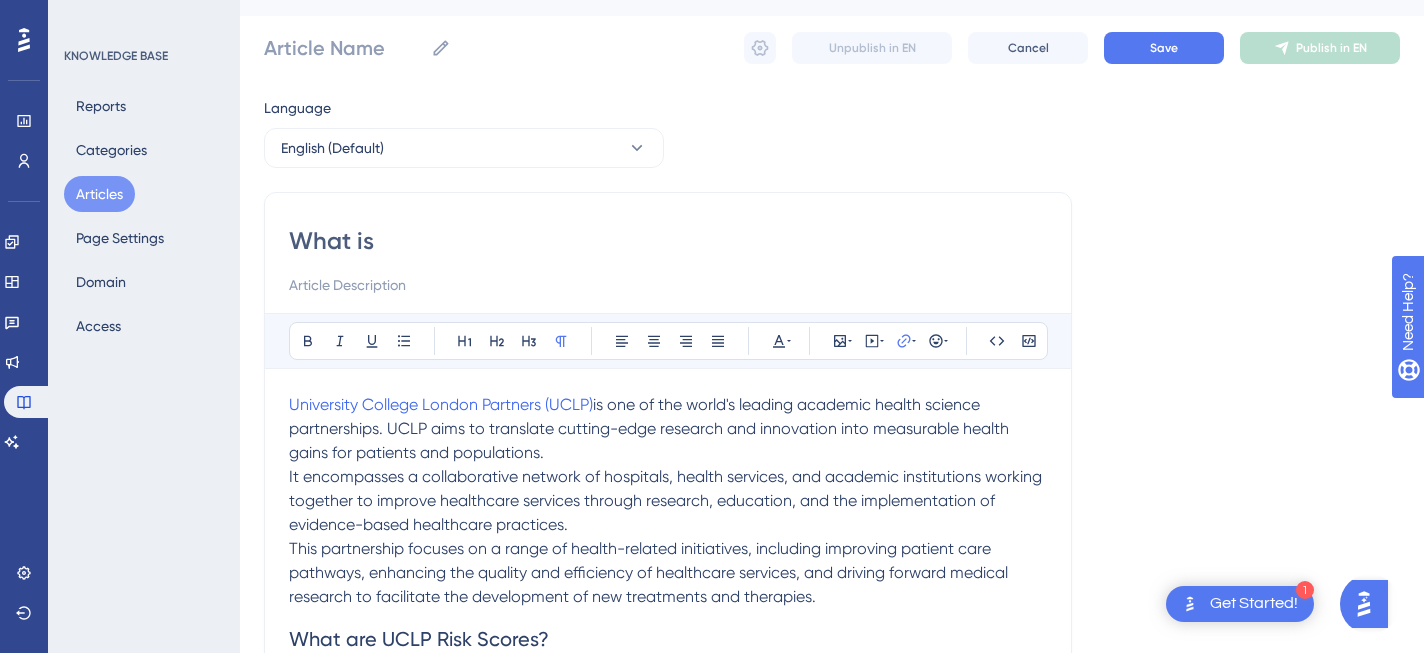 type on "What is U" 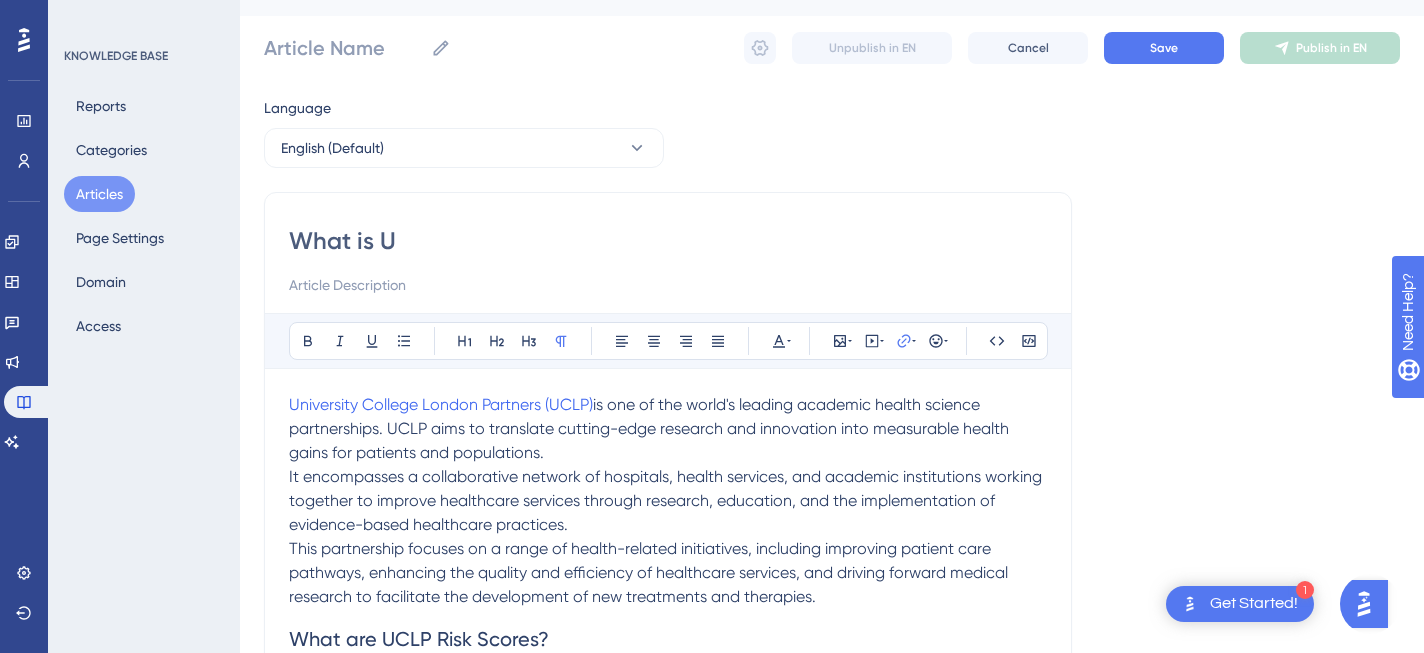 type on "What is U" 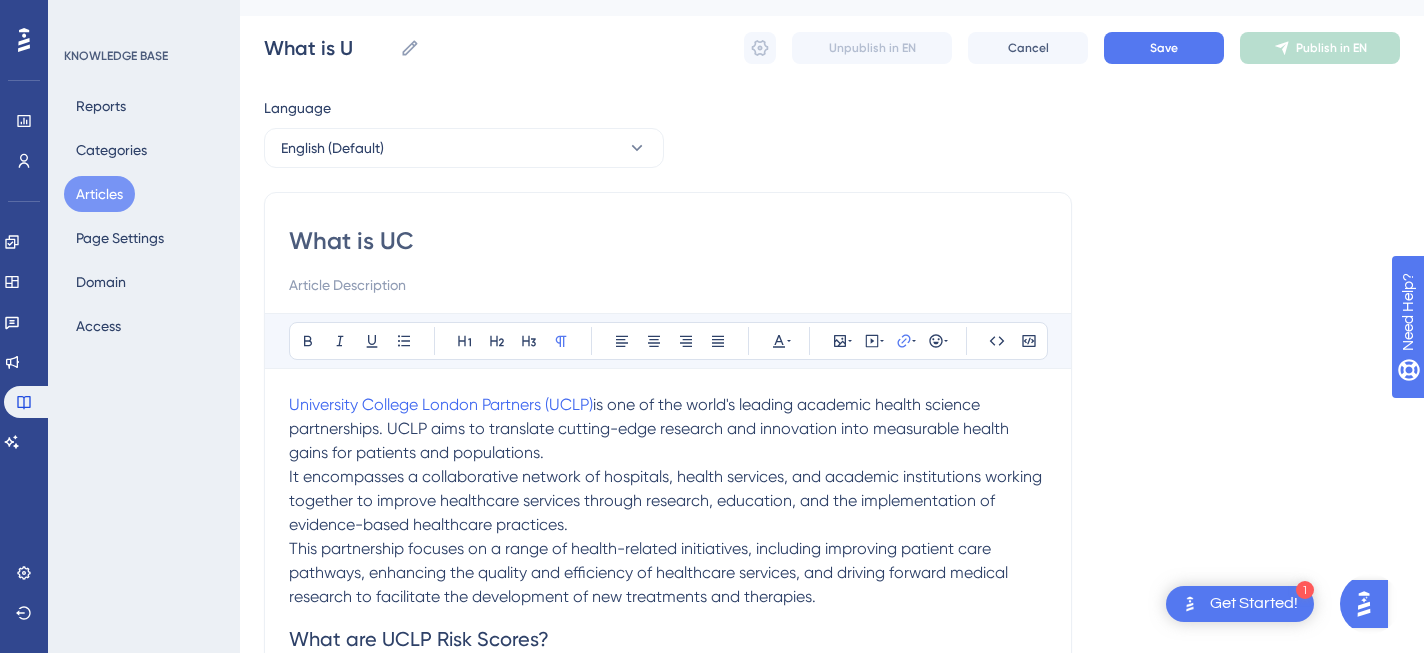 type on "What is UCL" 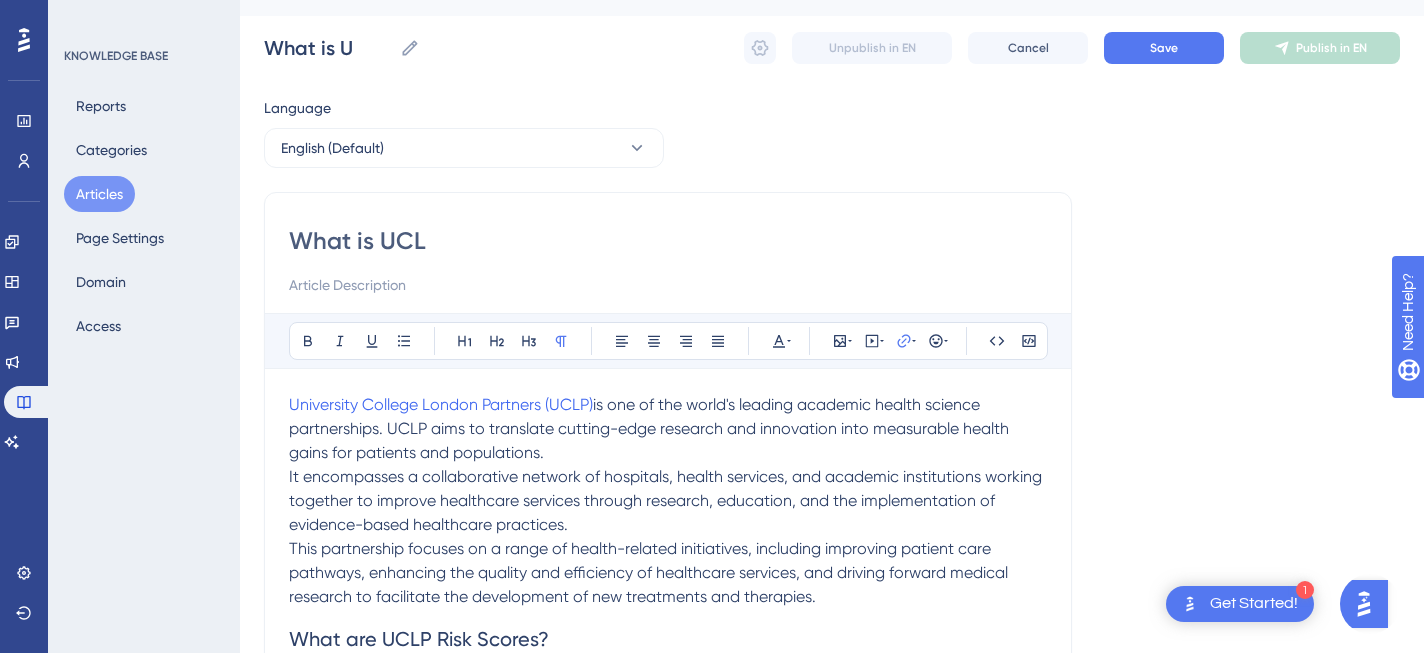 type on "What is UCL" 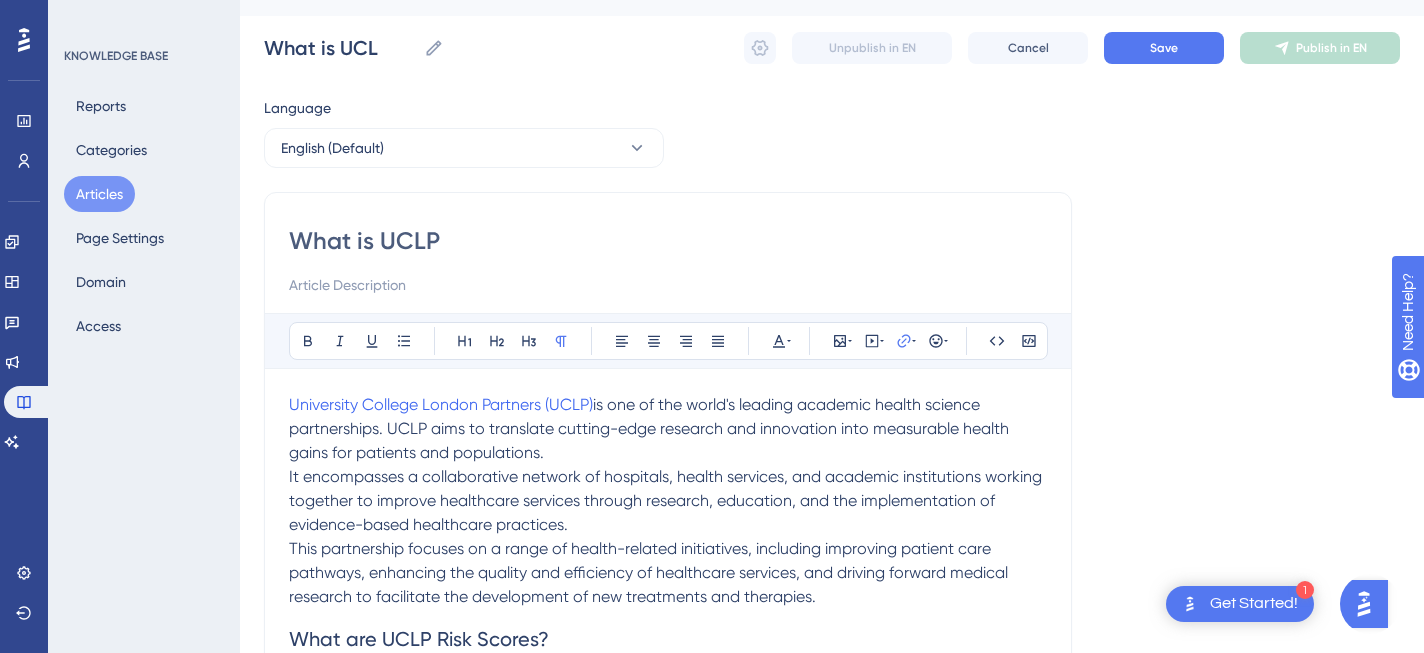 type on "What is UCLP" 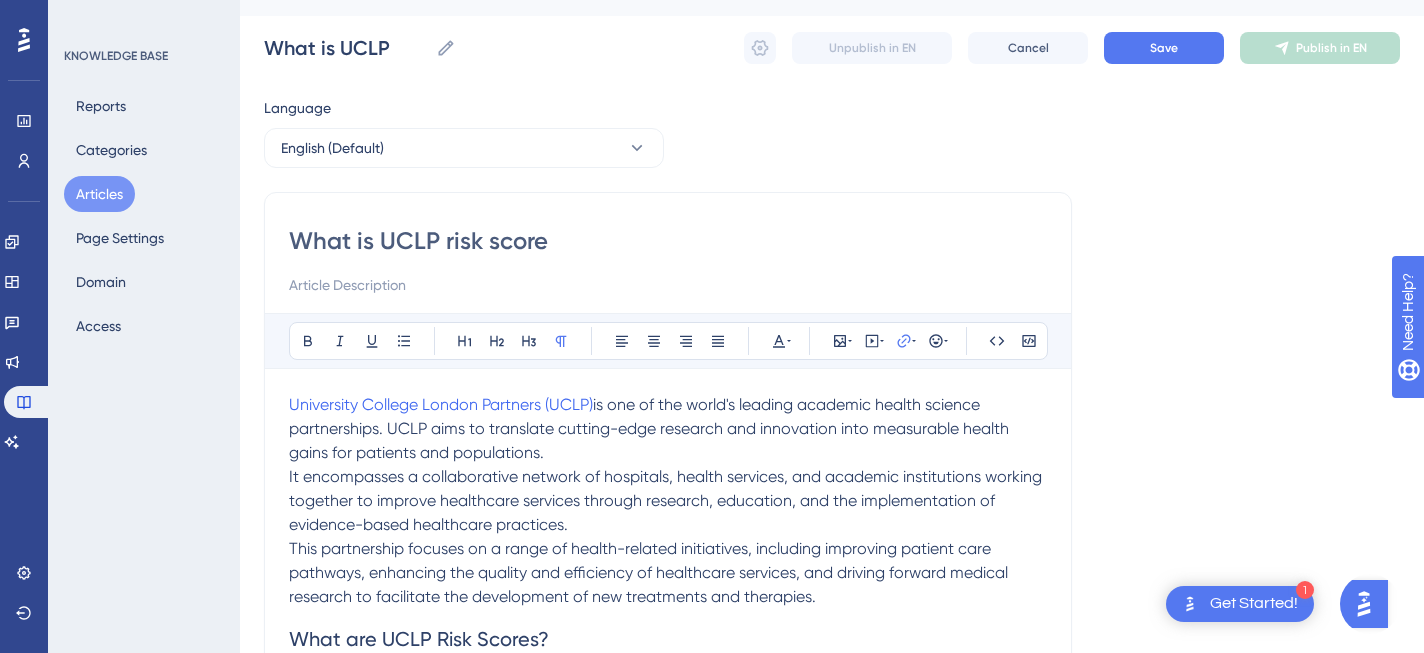 type on "What is UCLP risk score?" 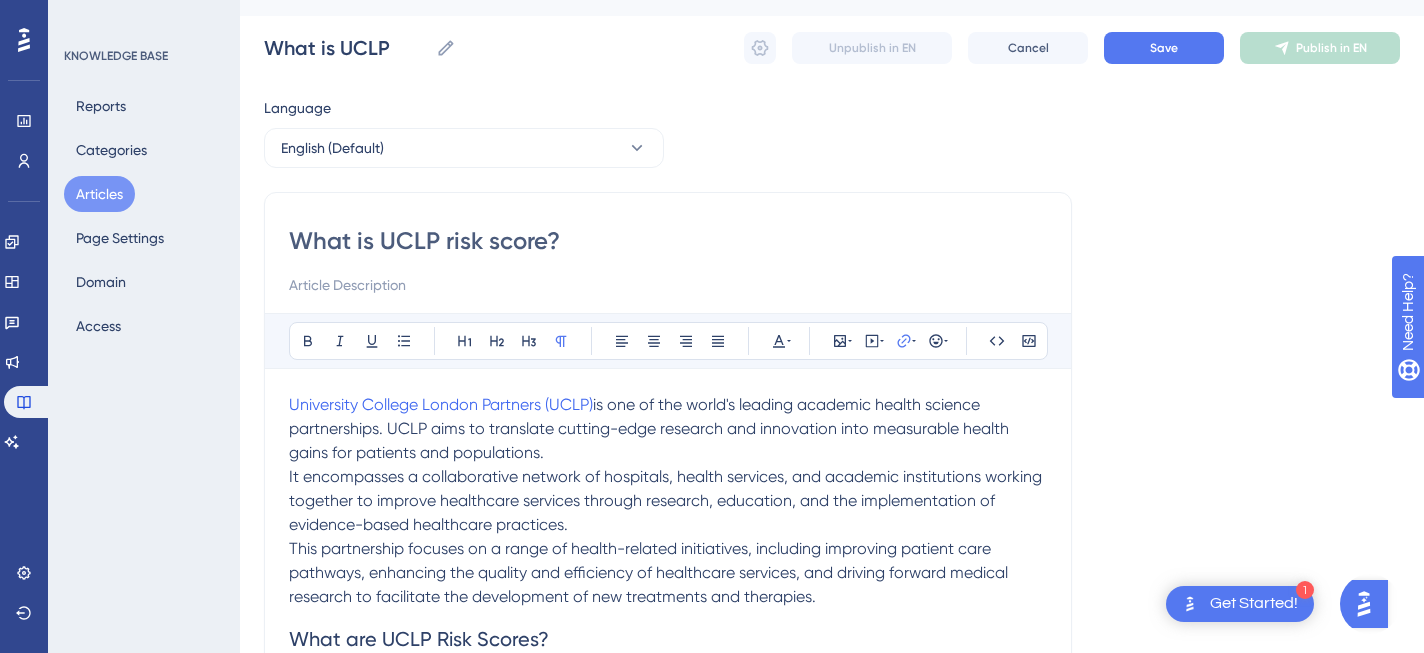 type on "What is UCLP risk score?" 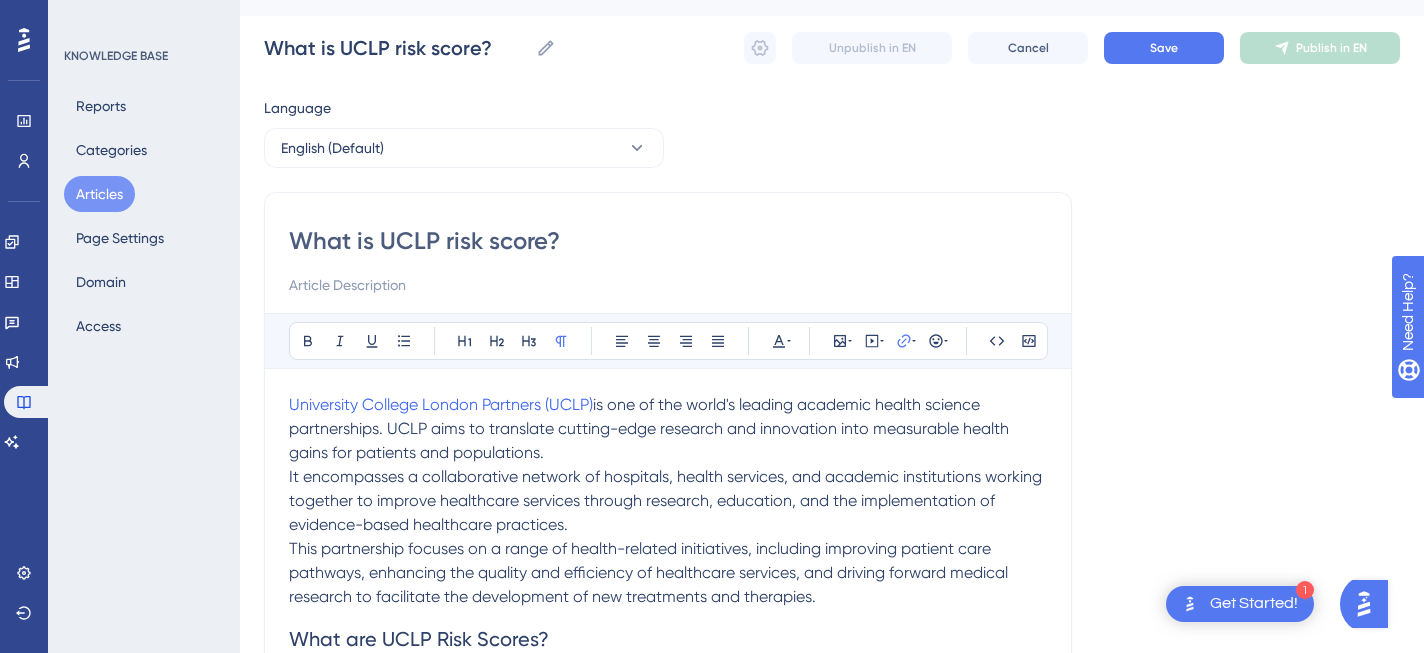 type on "What is UCLP risk score?" 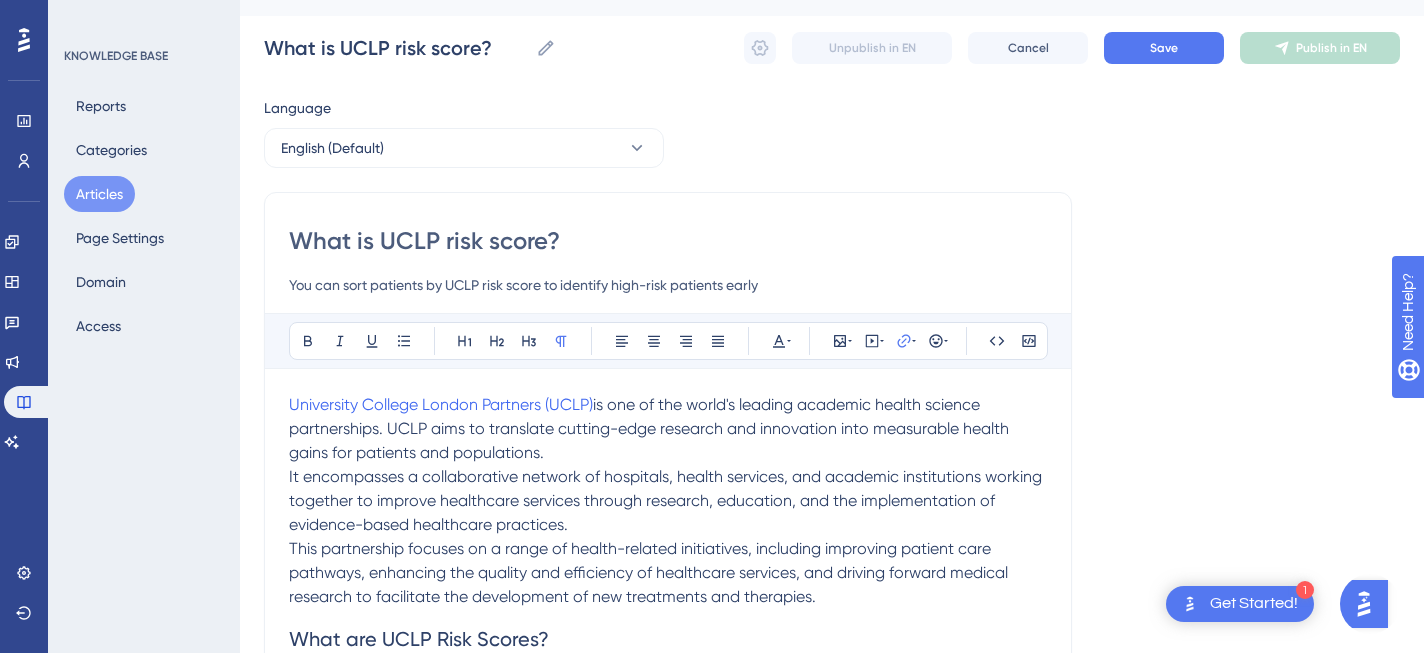 type on "You can sort patients by UCLP risk score to identify high-risk patients early" 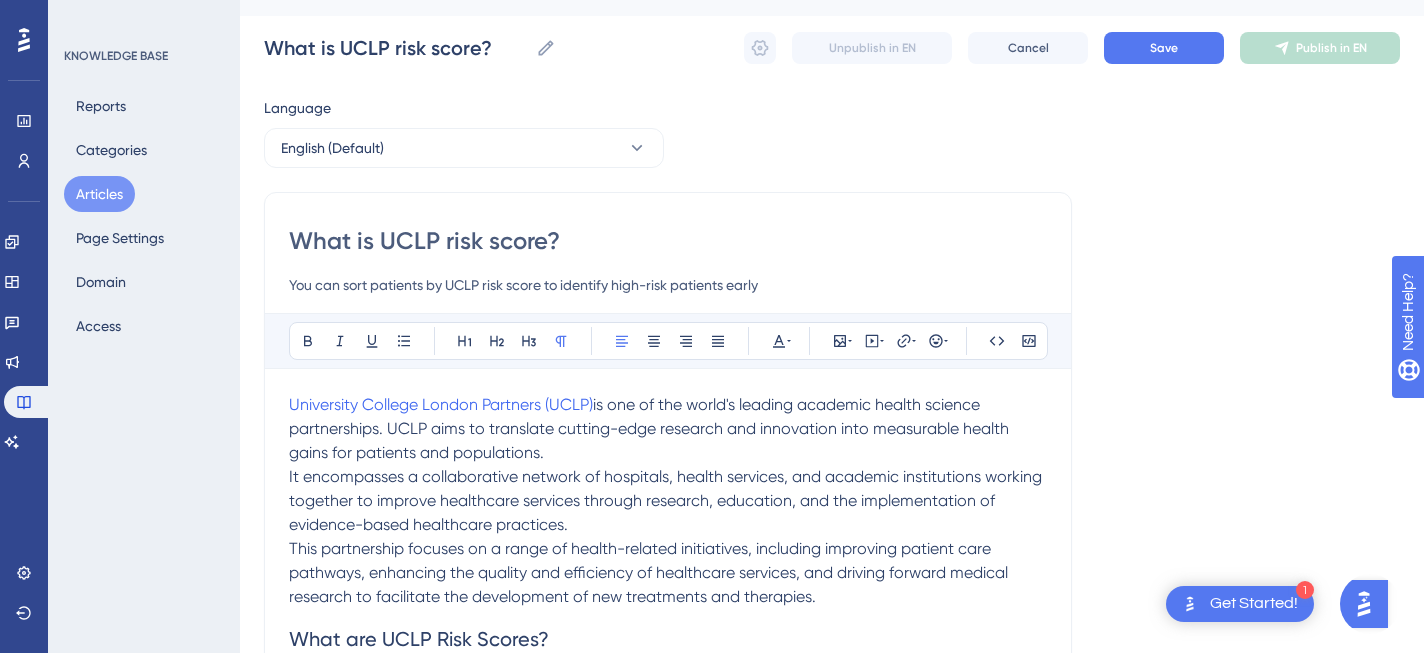 click on "University College London Partners (UCLP)  is one of the world's leading academic health science partnerships. UCLP aims to translate cutting-edge research and innovation into measurable health gains for patients and populations." at bounding box center [668, 429] 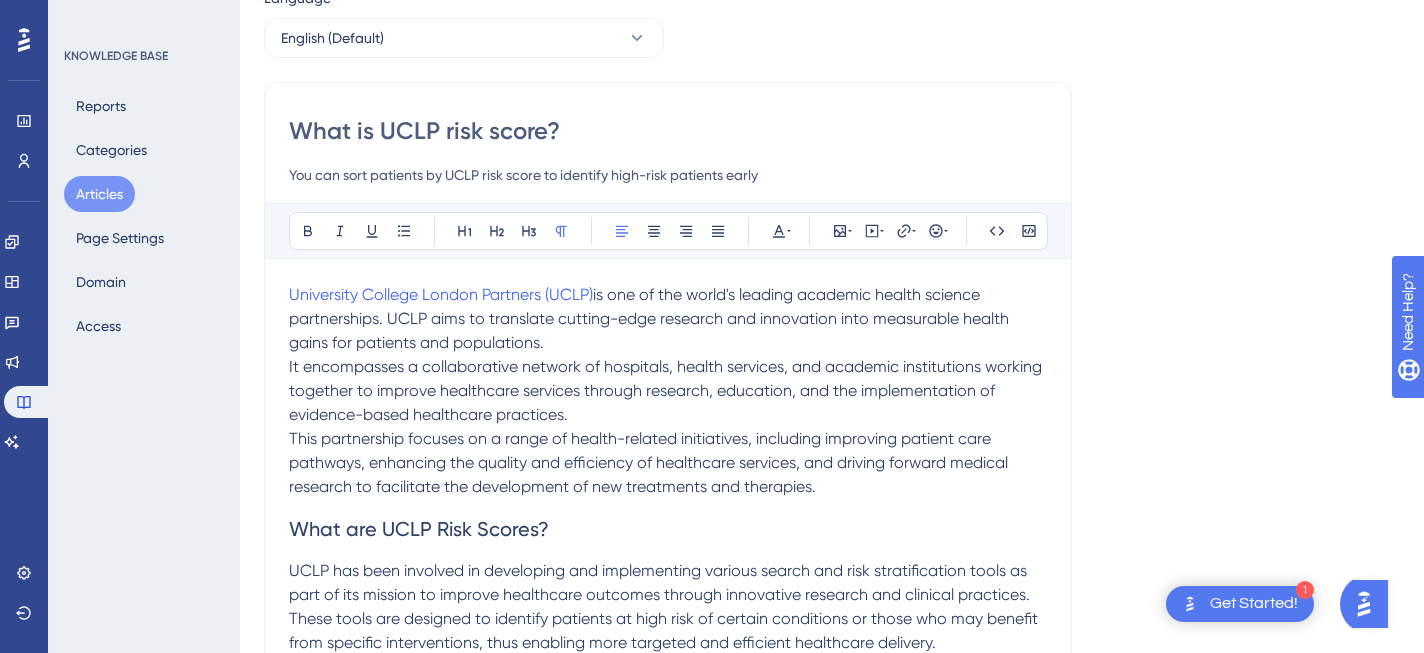 scroll, scrollTop: 181, scrollLeft: 0, axis: vertical 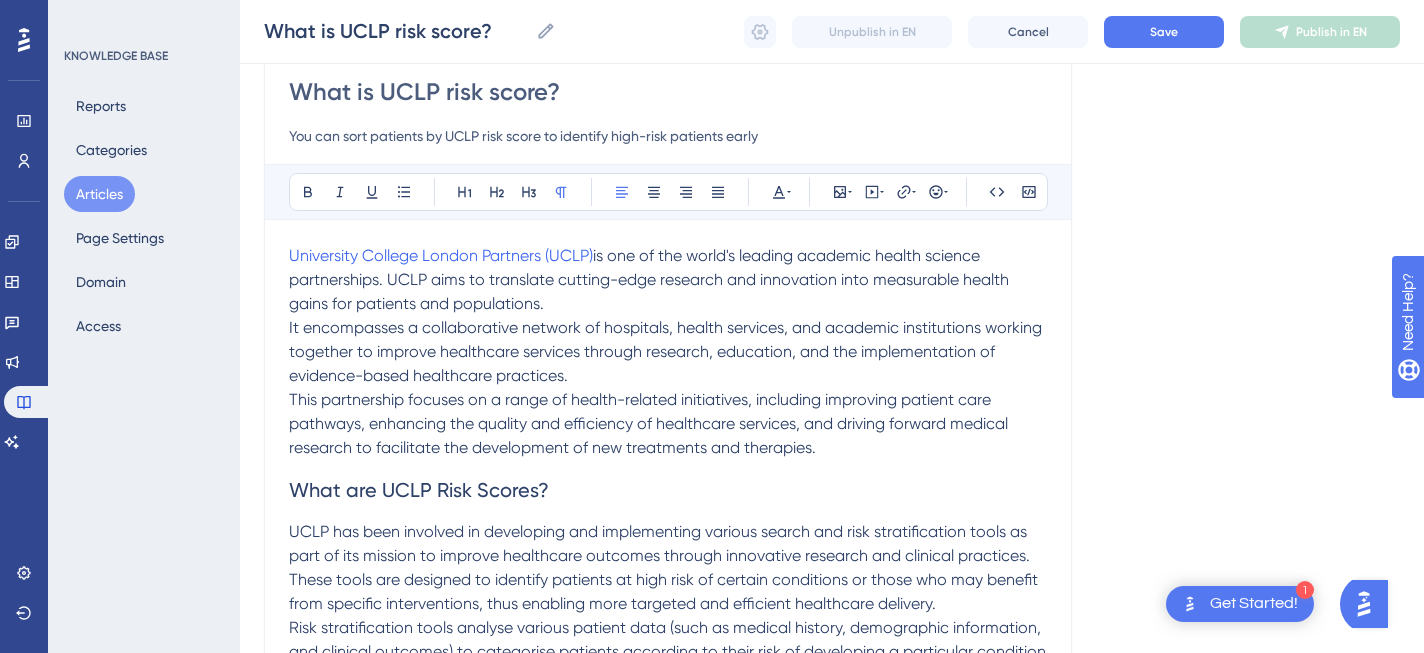 click on "It encompasses a collaborative network of hospitals, health services, and academic institutions working together to improve healthcare services through research, education, and the implementation of evidence-based healthcare practices." at bounding box center [667, 351] 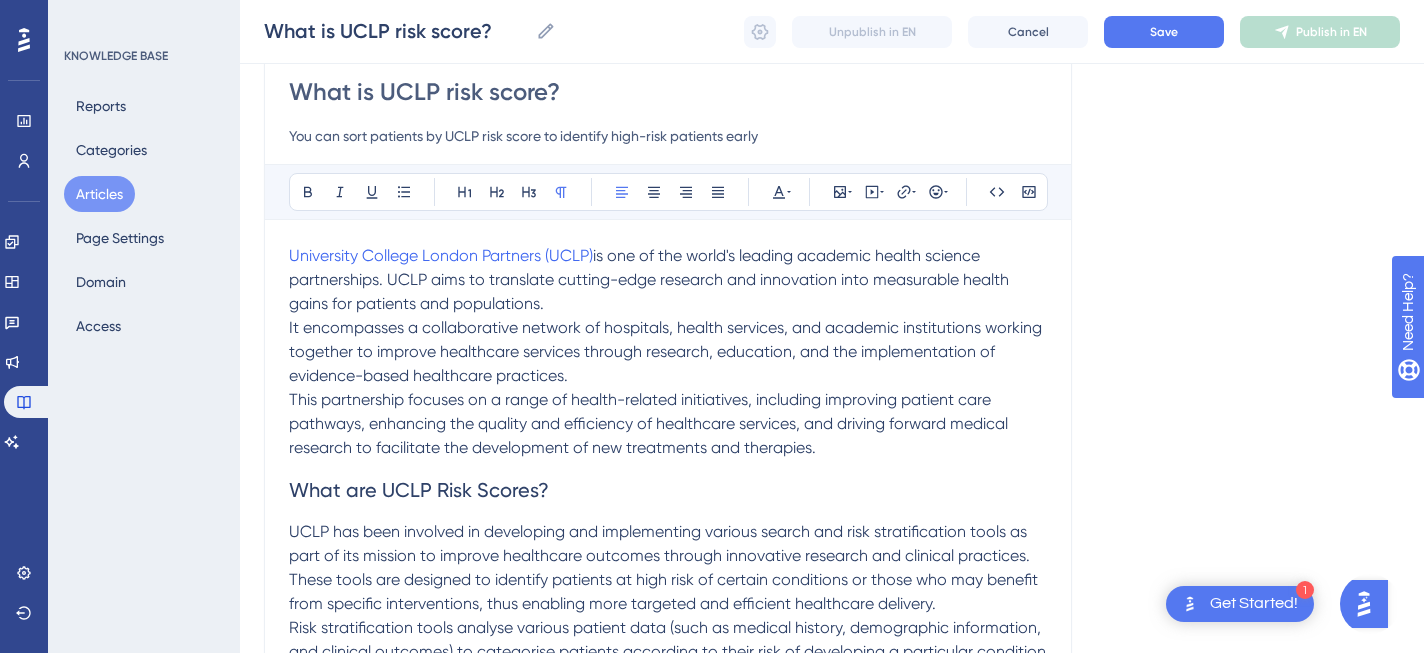 click on "University College London Partners (UCLP)  is one of the world's leading academic health science partnerships. UCLP aims to translate cutting-edge research and innovation into measurable health gains for patients and populations." at bounding box center (668, 280) 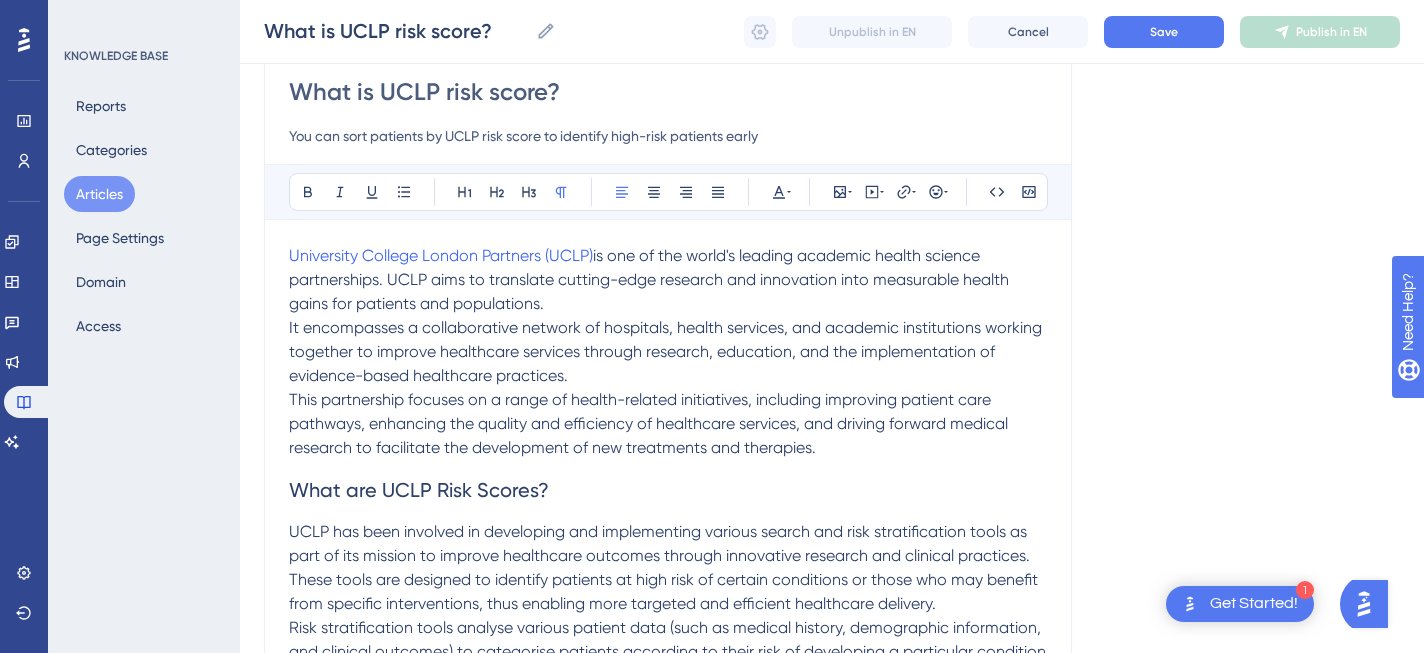 click on "What is UCLP risk score? You can sort patients by UCLP risk score to identify high-risk patients early Bold Italic Underline Bullet Point Heading 1 Heading 2 Heading 3 Normal Align Left Align Center Align Right Align Justify Text Color Insert Image Embed Video Hyperlink Emojis Code Code Block University College London Partners (UCLP)  is one of the world's leading academic health science partnerships. UCLP aims to translate cutting-edge research and innovation into measurable health gains for patients and populations. It encompasses a collaborative network of hospitals, health services, and academic institutions working together to improve healthcare services through research, education, and the implementation of evidence-based healthcare practices. What are UCLP Risk Scores? UCLP has been involved in developing and implementing various search and risk stratification tools as part of its mission to improve healthcare outcomes through innovative research and clinical practices. </aside> Why we use UCLP Scores?" at bounding box center [668, 594] 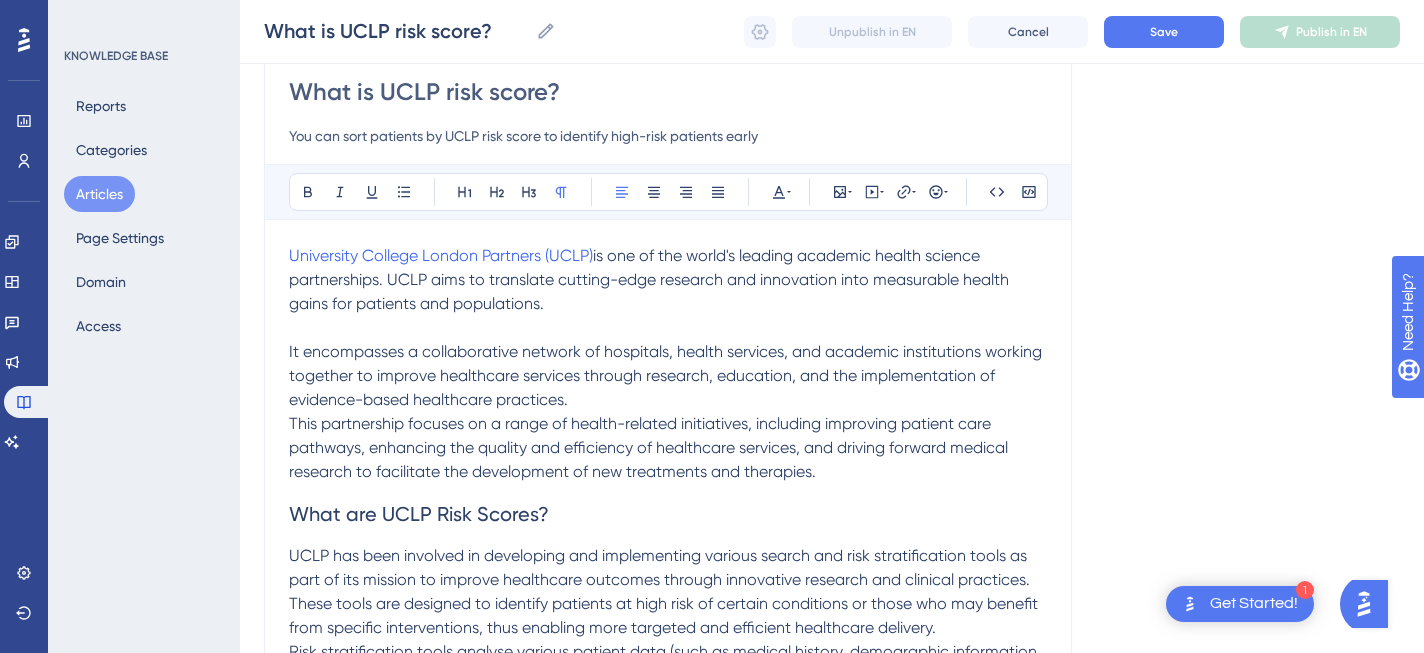 click on "It encompasses a collaborative network of hospitals, health services, and academic institutions working together to improve healthcare services through research, education, and the implementation of evidence-based healthcare practices." at bounding box center (668, 376) 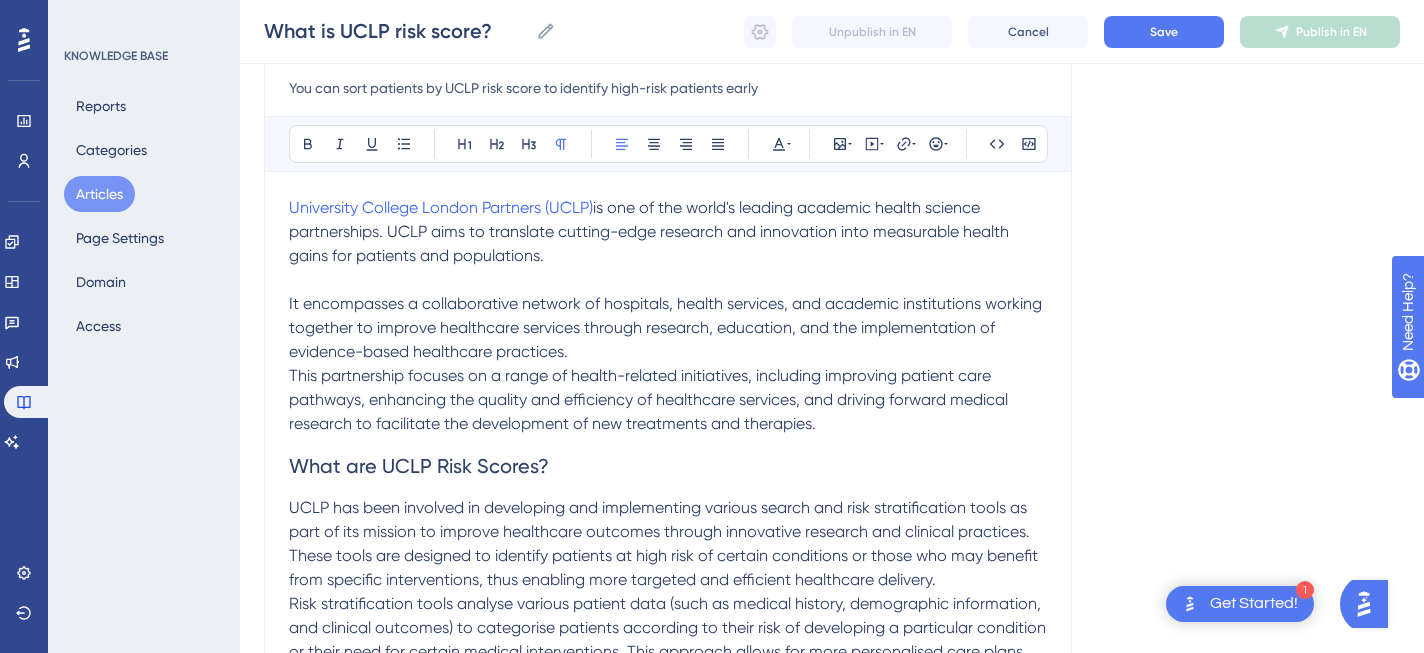 scroll, scrollTop: 231, scrollLeft: 0, axis: vertical 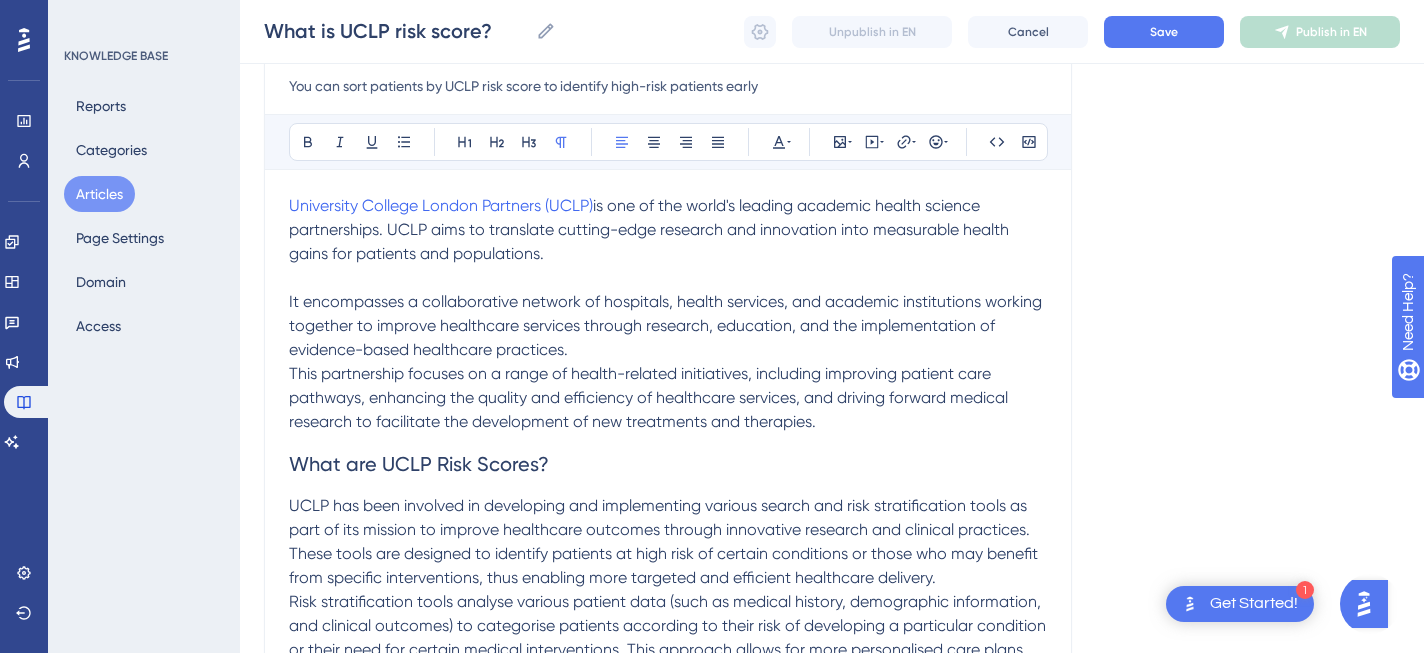 click on "This partnership focuses on a range of health-related initiatives, including improving patient care pathways, enhancing the quality and efficiency of healthcare services, and driving forward medical research to facilitate the development of new treatments and therapies." at bounding box center [650, 397] 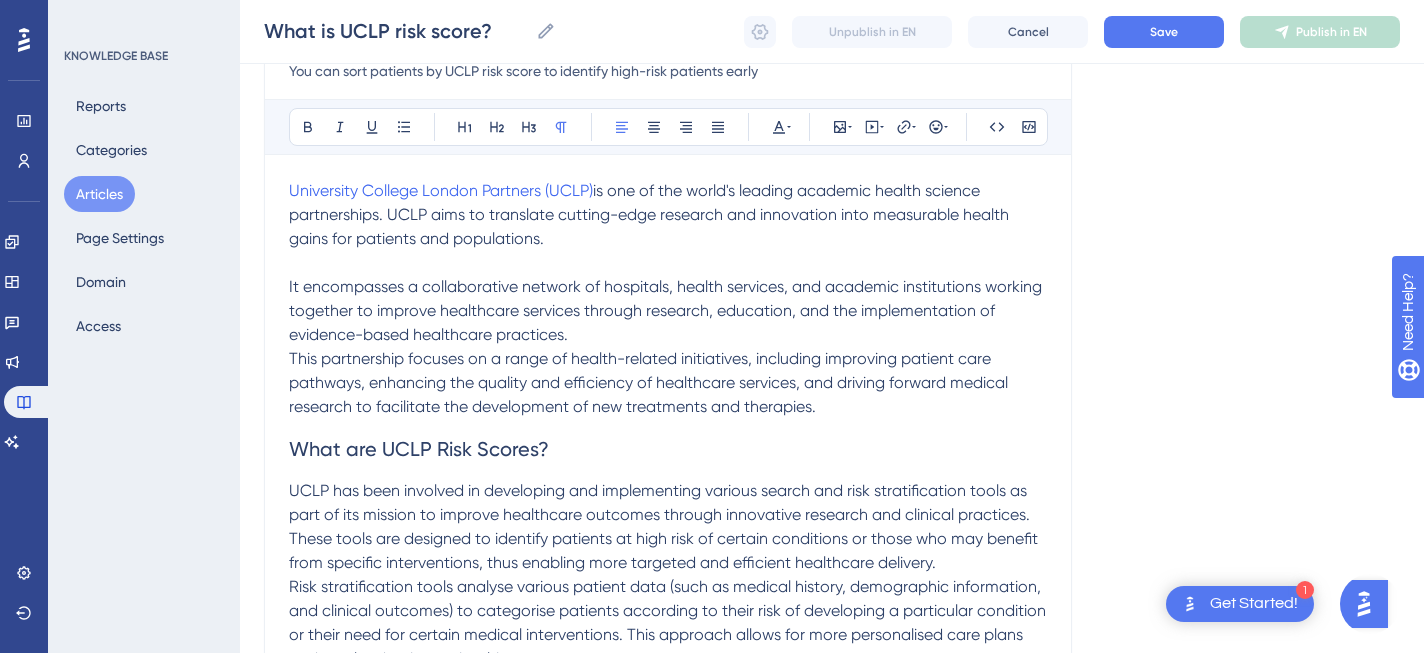 scroll, scrollTop: 247, scrollLeft: 0, axis: vertical 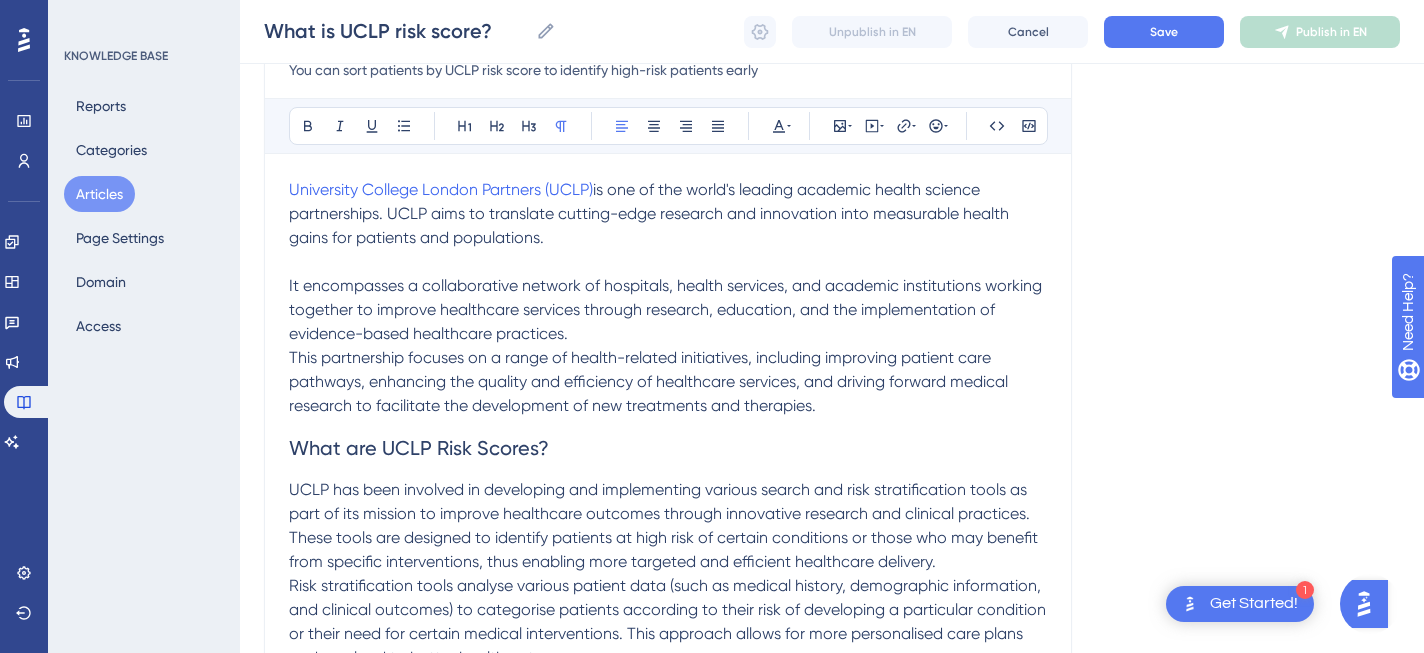 click on "This partnership focuses on a range of health-related initiatives, including improving patient care pathways, enhancing the quality and efficiency of healthcare services, and driving forward medical research to facilitate the development of new treatments and therapies." at bounding box center [650, 381] 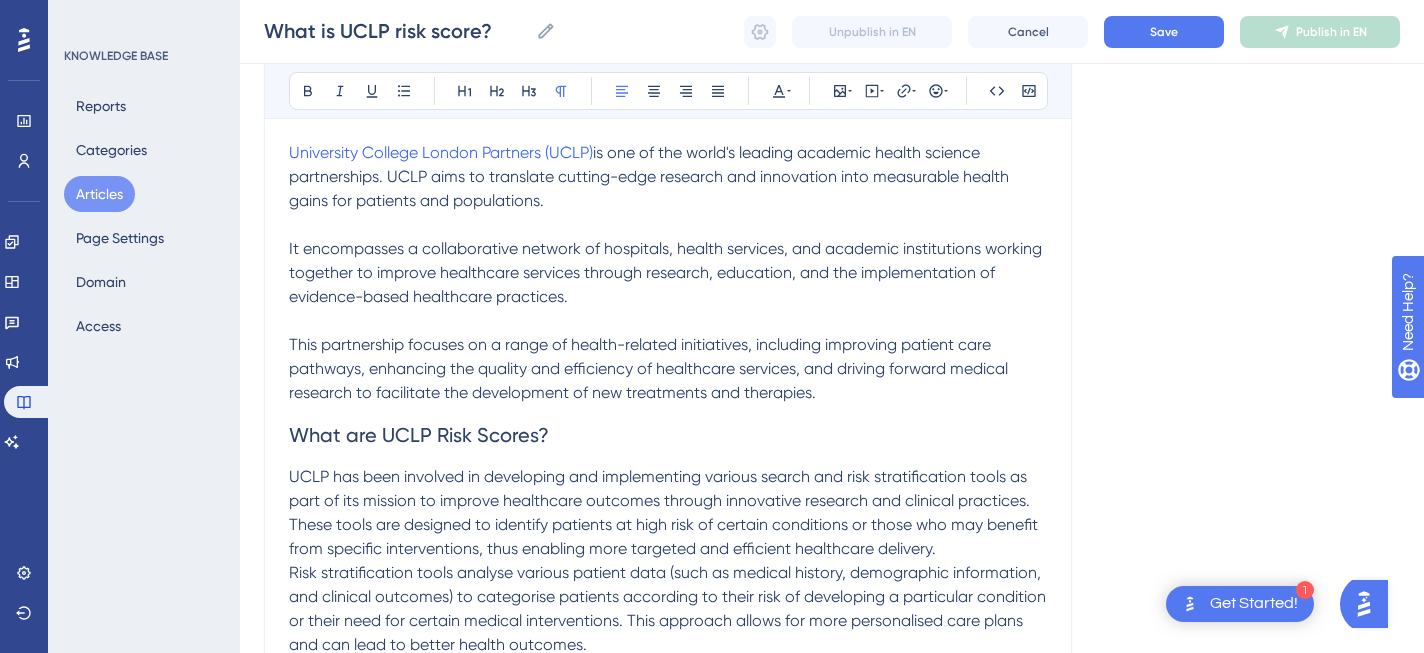 scroll, scrollTop: 279, scrollLeft: 0, axis: vertical 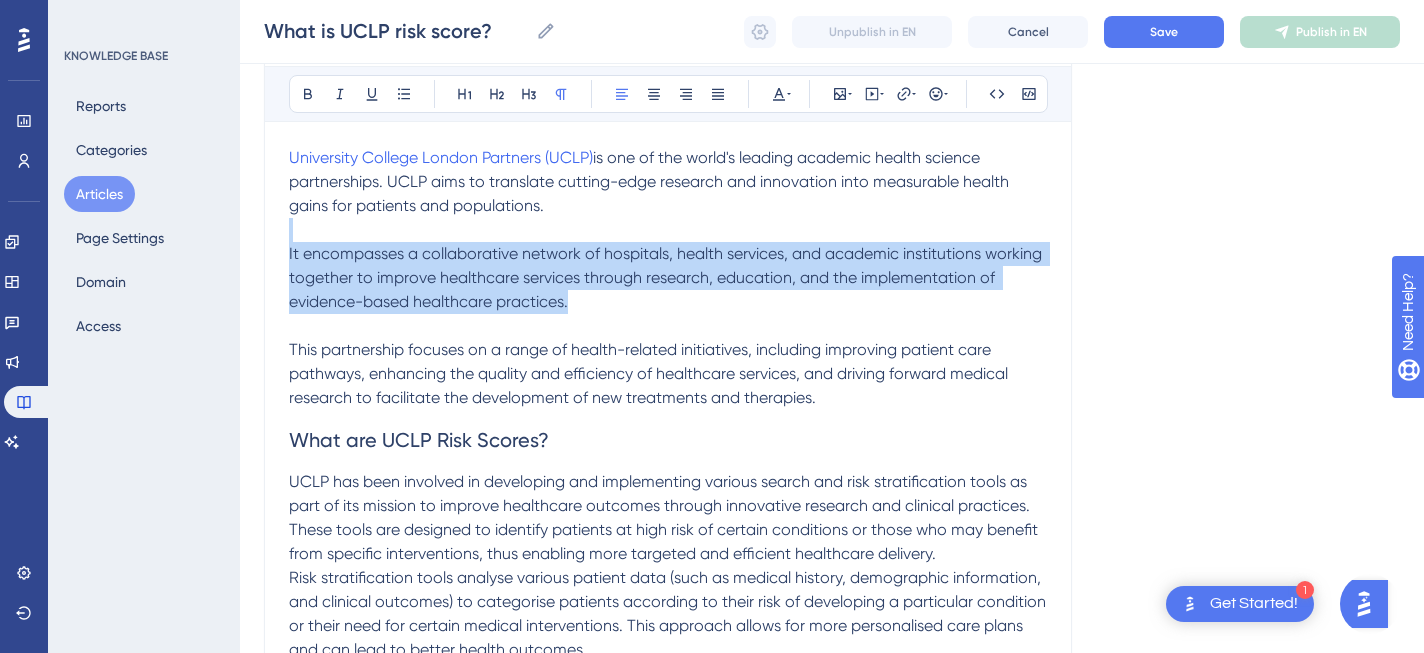 drag, startPoint x: 614, startPoint y: 301, endPoint x: 637, endPoint y: 238, distance: 67.06713 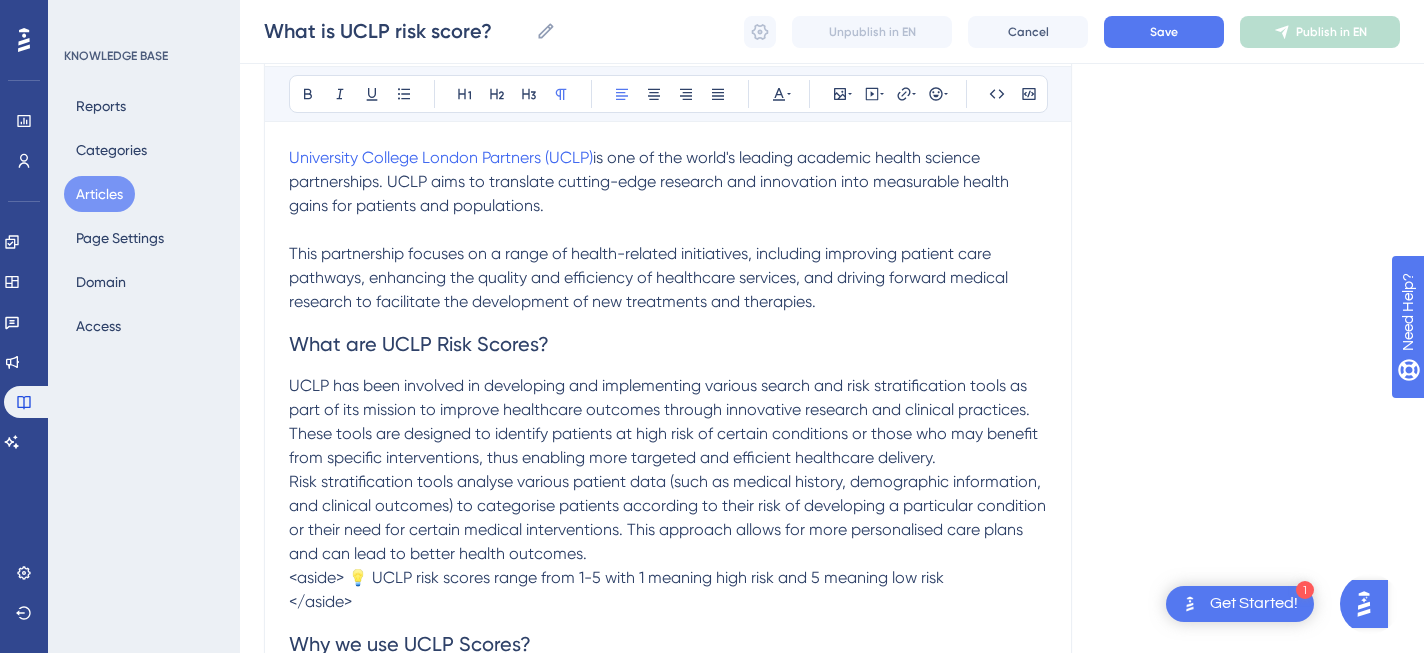 click on "This partnership focuses on a range of health-related initiatives, including improving patient care pathways, enhancing the quality and efficiency of healthcare services, and driving forward medical research to facilitate the development of new treatments and therapies." at bounding box center [650, 277] 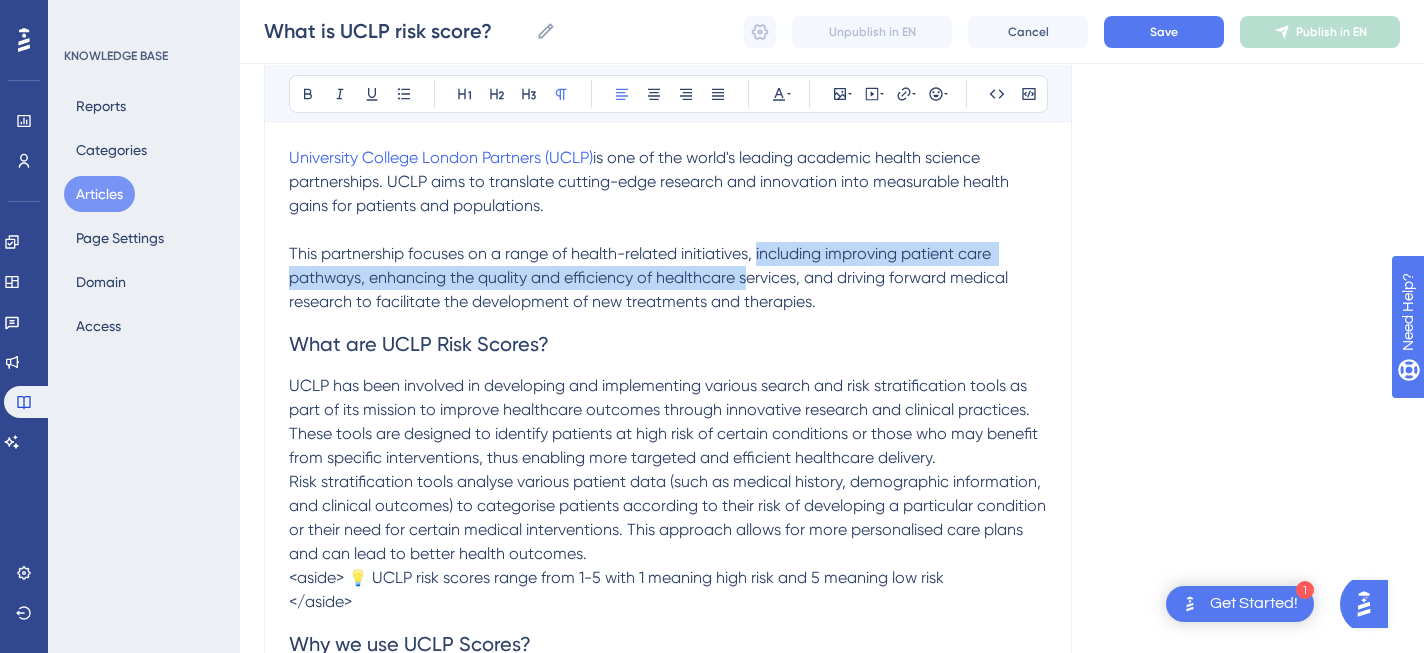 drag, startPoint x: 757, startPoint y: 256, endPoint x: 753, endPoint y: 286, distance: 30.265491 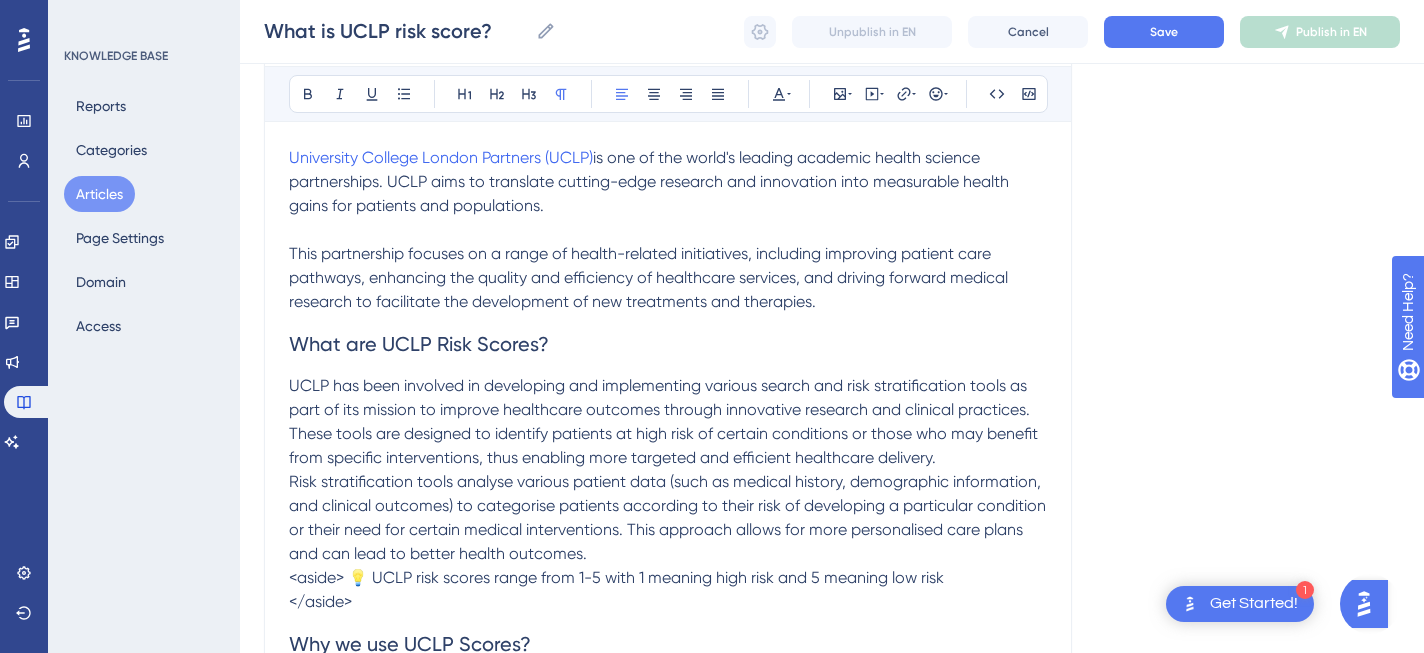 click on "This partnership focuses on a range of health-related initiatives, including improving patient care pathways, enhancing the quality and efficiency of healthcare services, and driving forward medical research to facilitate the development of new treatments and therapies." at bounding box center [668, 278] 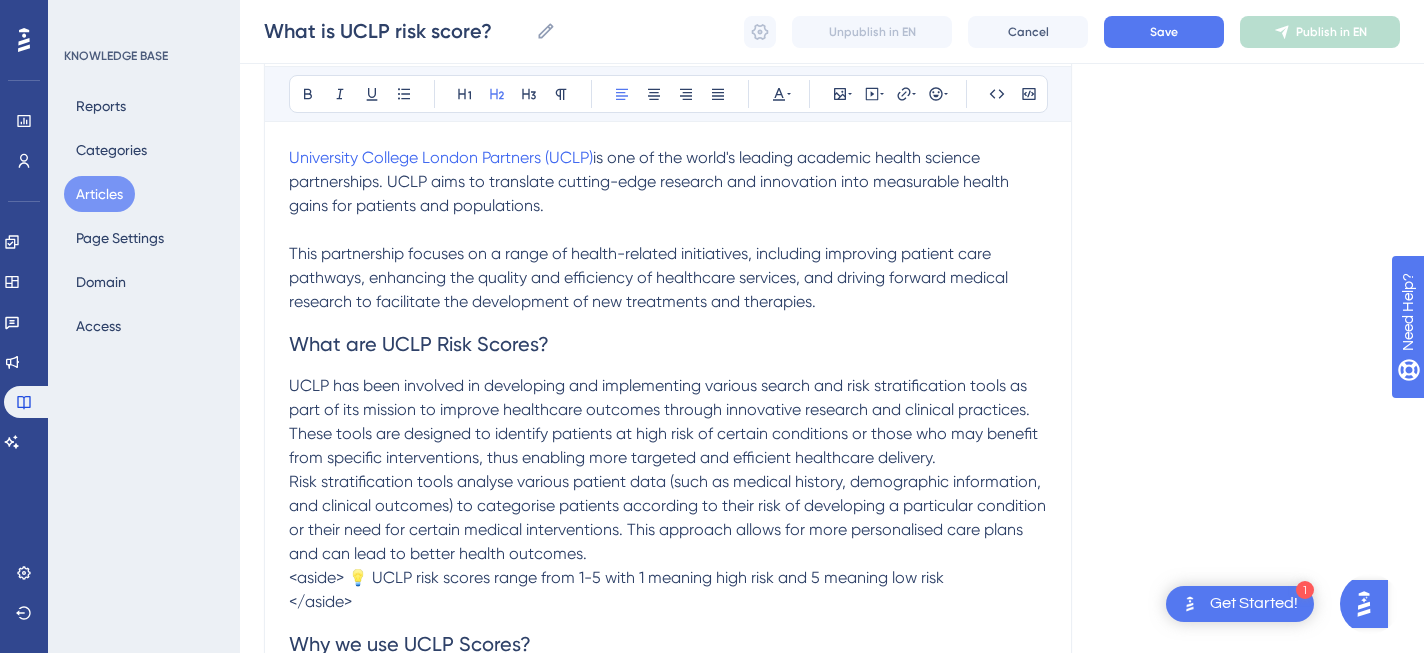 click on "What are UCLP Risk Scores?" at bounding box center [668, 344] 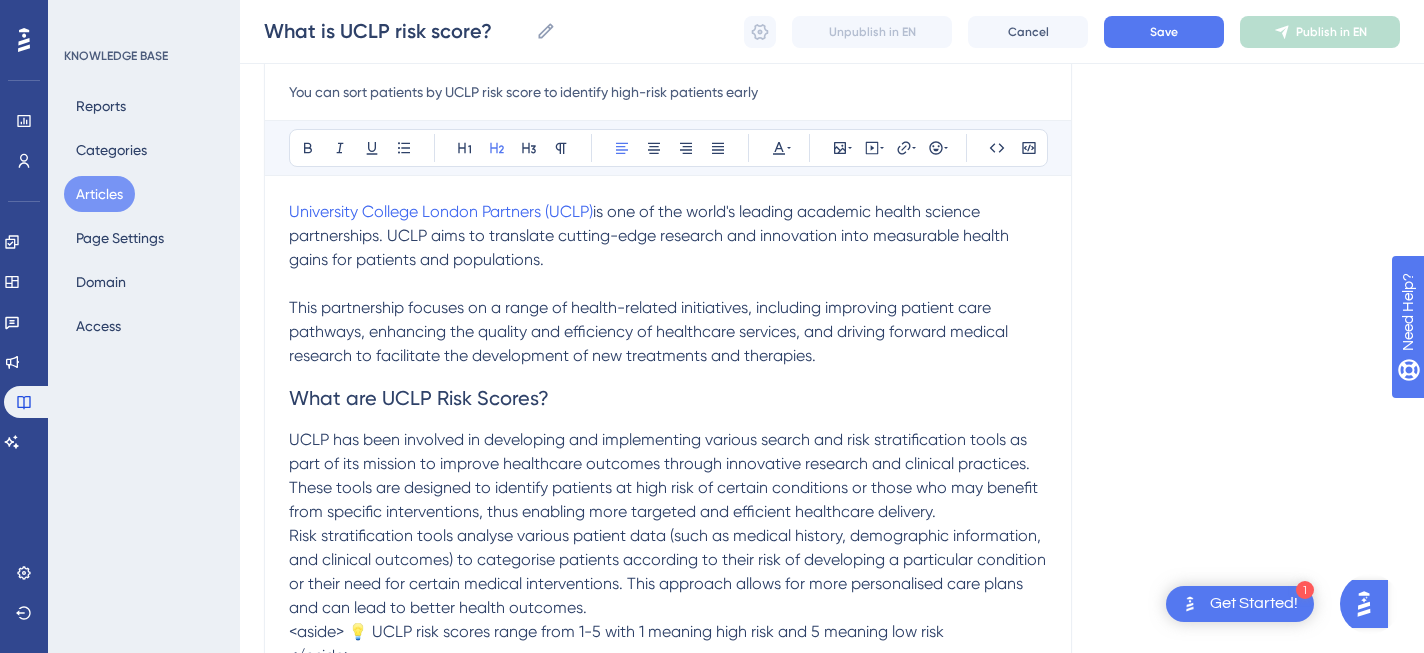 scroll, scrollTop: 222, scrollLeft: 0, axis: vertical 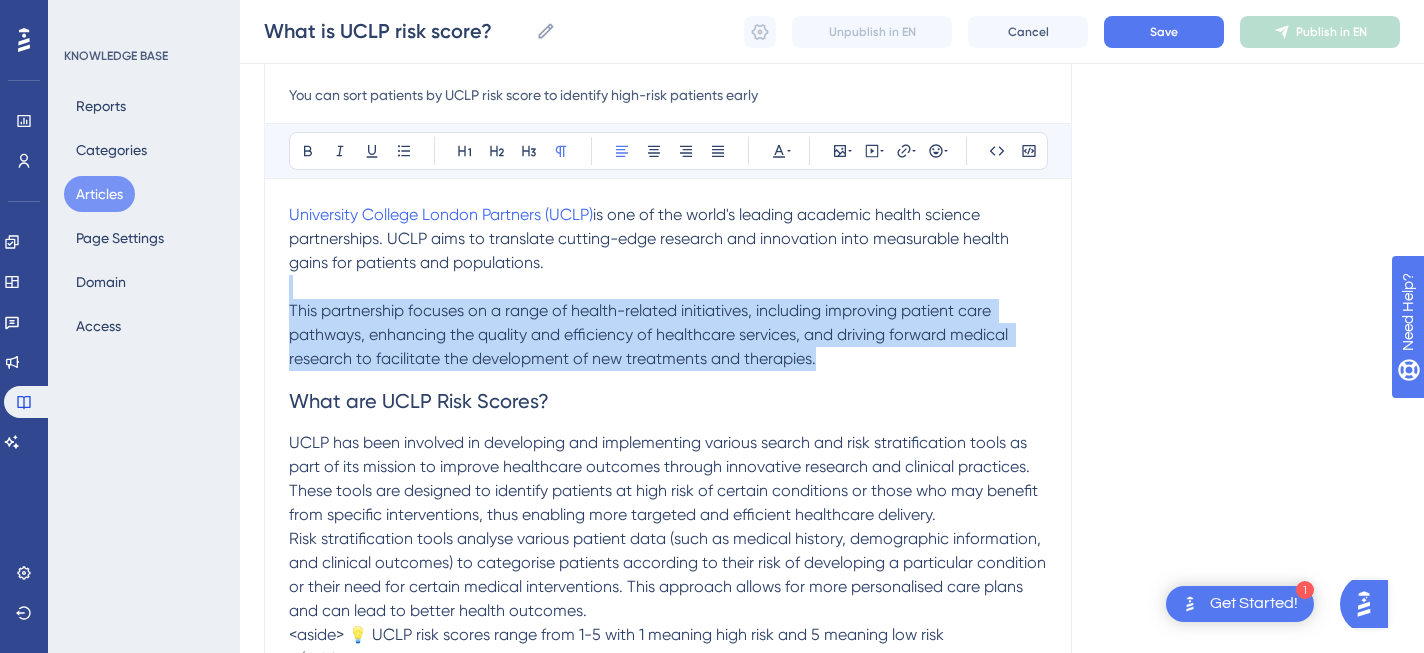 drag, startPoint x: 835, startPoint y: 363, endPoint x: 855, endPoint y: 294, distance: 71.8401 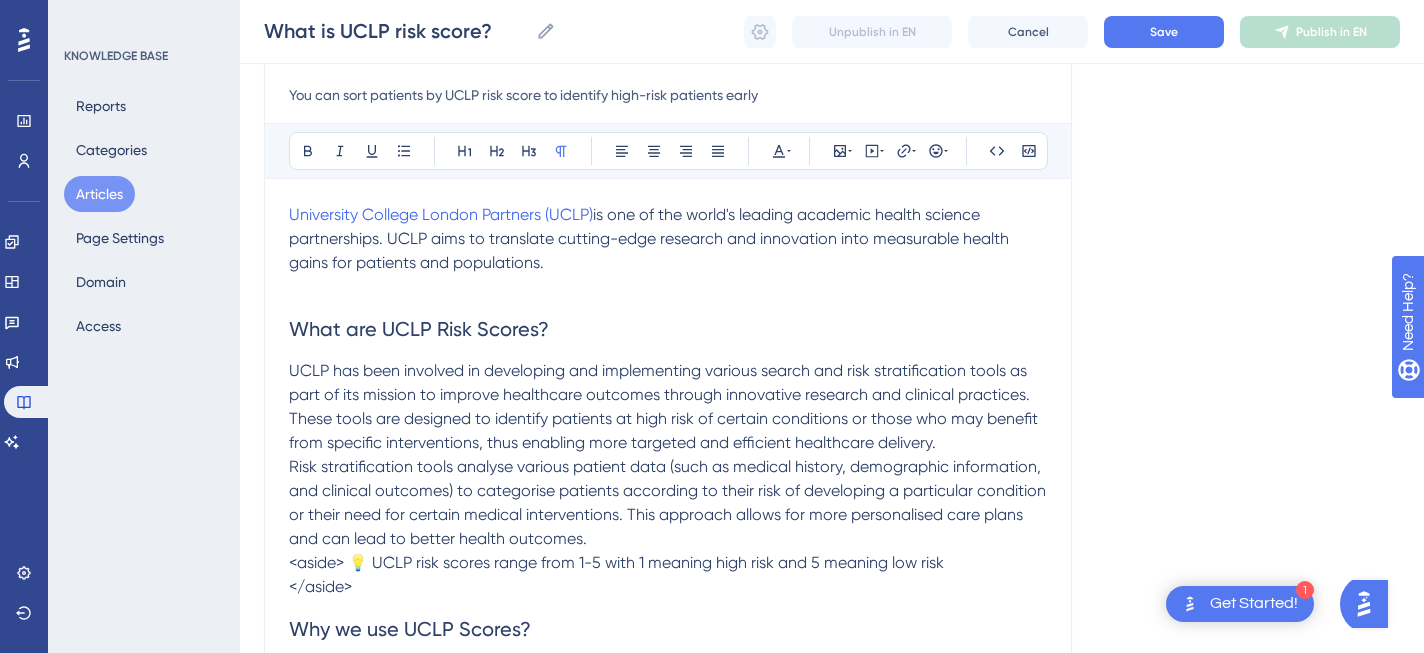 click on "UCLP has been involved in developing and implementing various search and risk stratification tools as part of its mission to improve healthcare outcomes through innovative research and clinical practices." at bounding box center [660, 382] 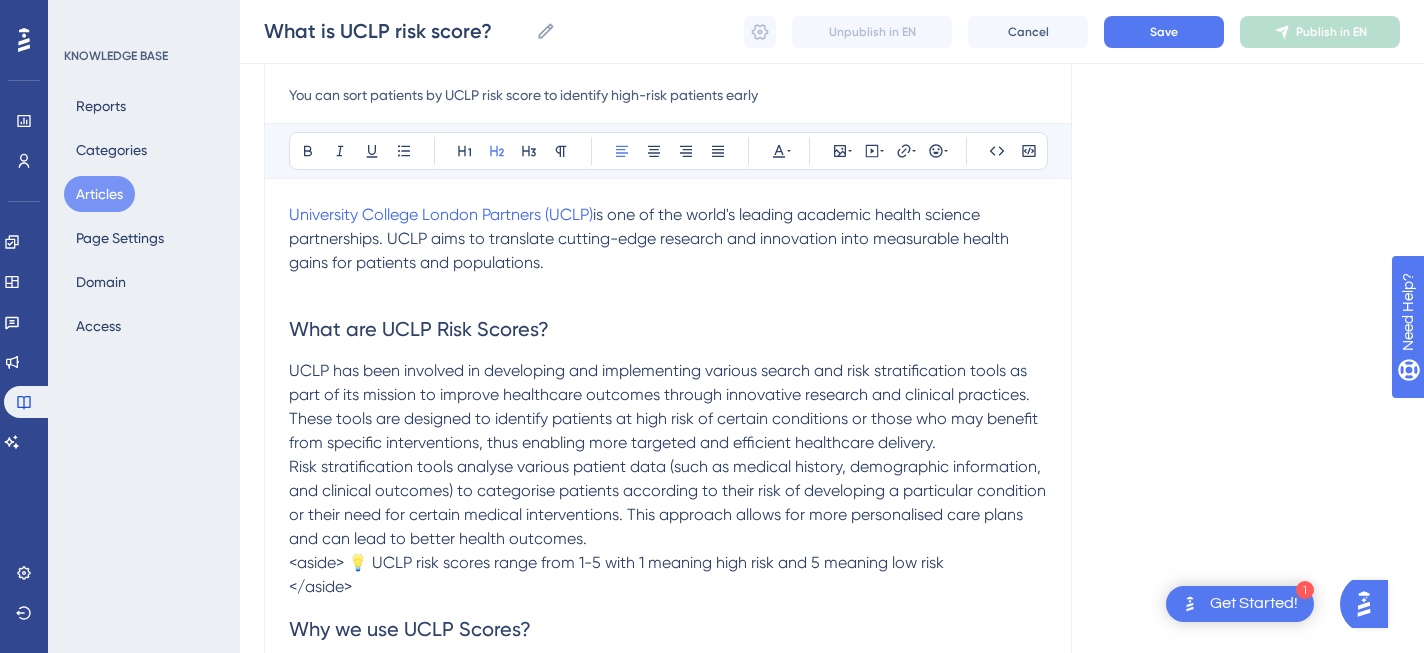 click on "What are UCLP Risk Scores?" at bounding box center (419, 329) 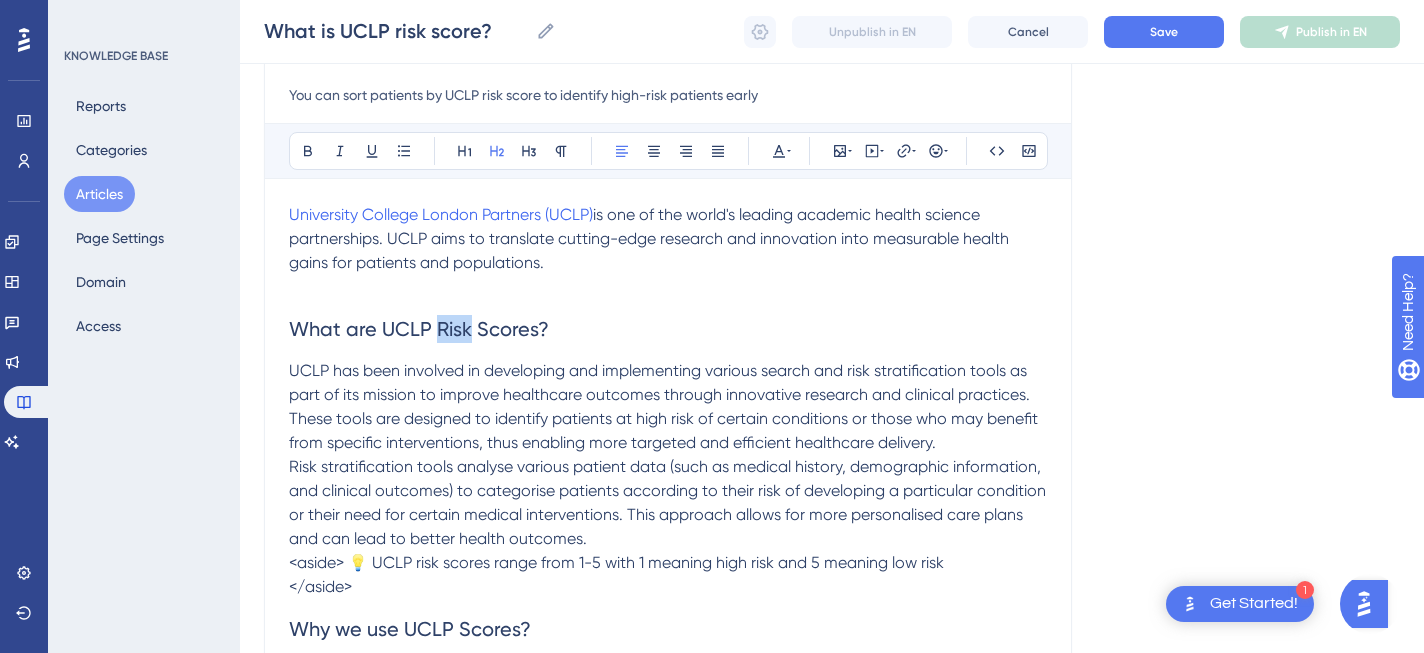 click on "What are UCLP Risk Scores?" at bounding box center [419, 329] 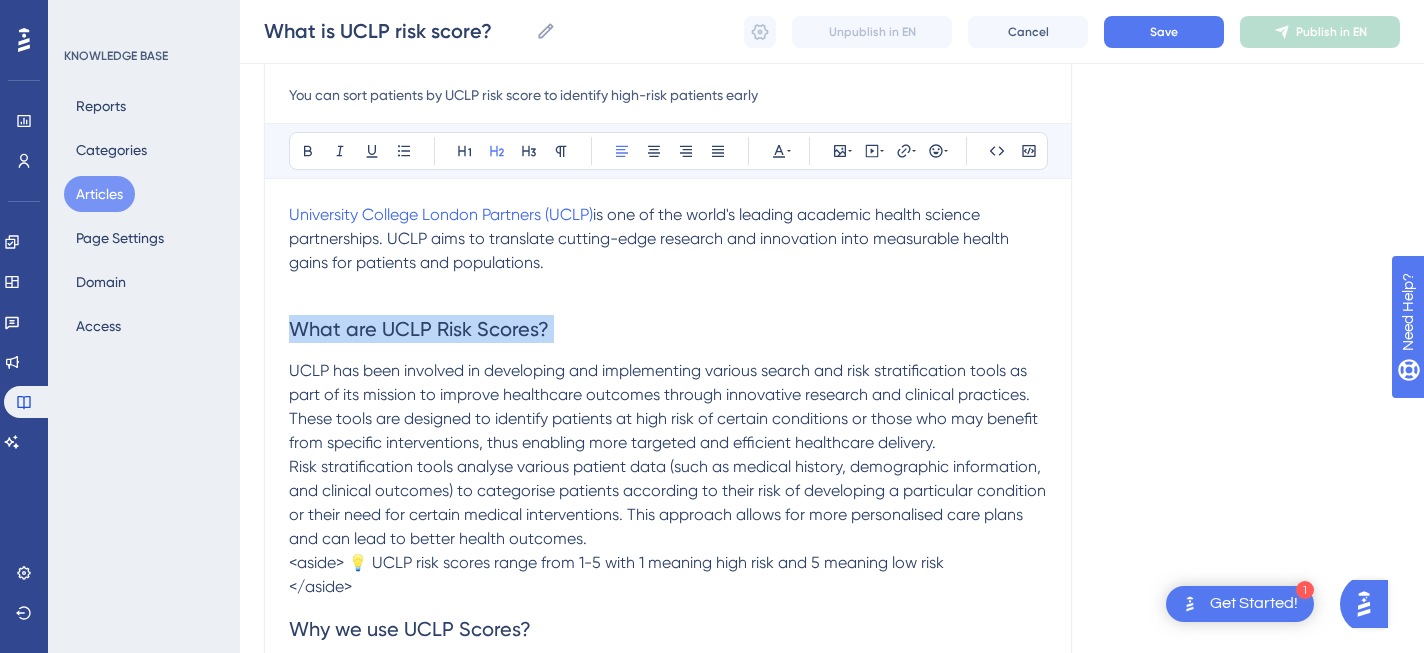 click on "What are UCLP Risk Scores?" at bounding box center [419, 329] 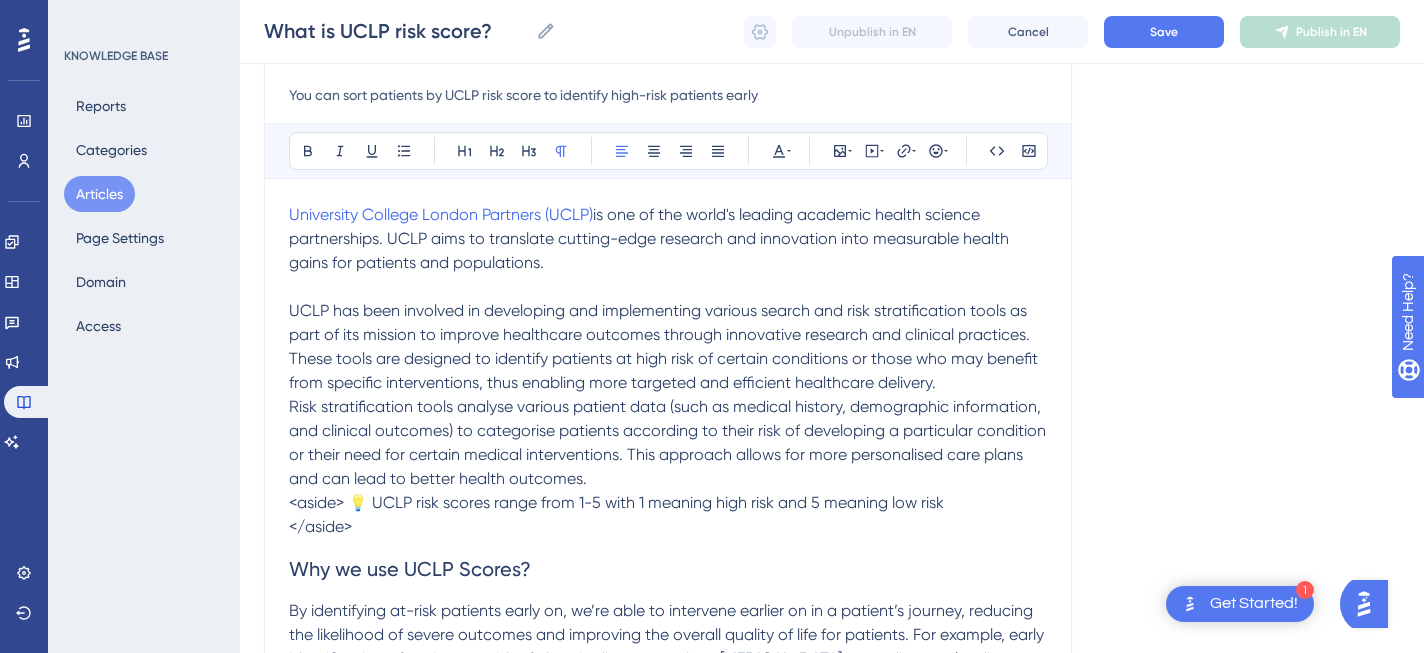 click on "Risk stratification tools analyse various patient data (such as medical history, demographic information, and clinical outcomes) to categorise patients according to their risk of developing a particular condition or their need for certain medical interventions. This approach allows for more personalised care plans and can lead to better health outcomes." at bounding box center (668, 443) 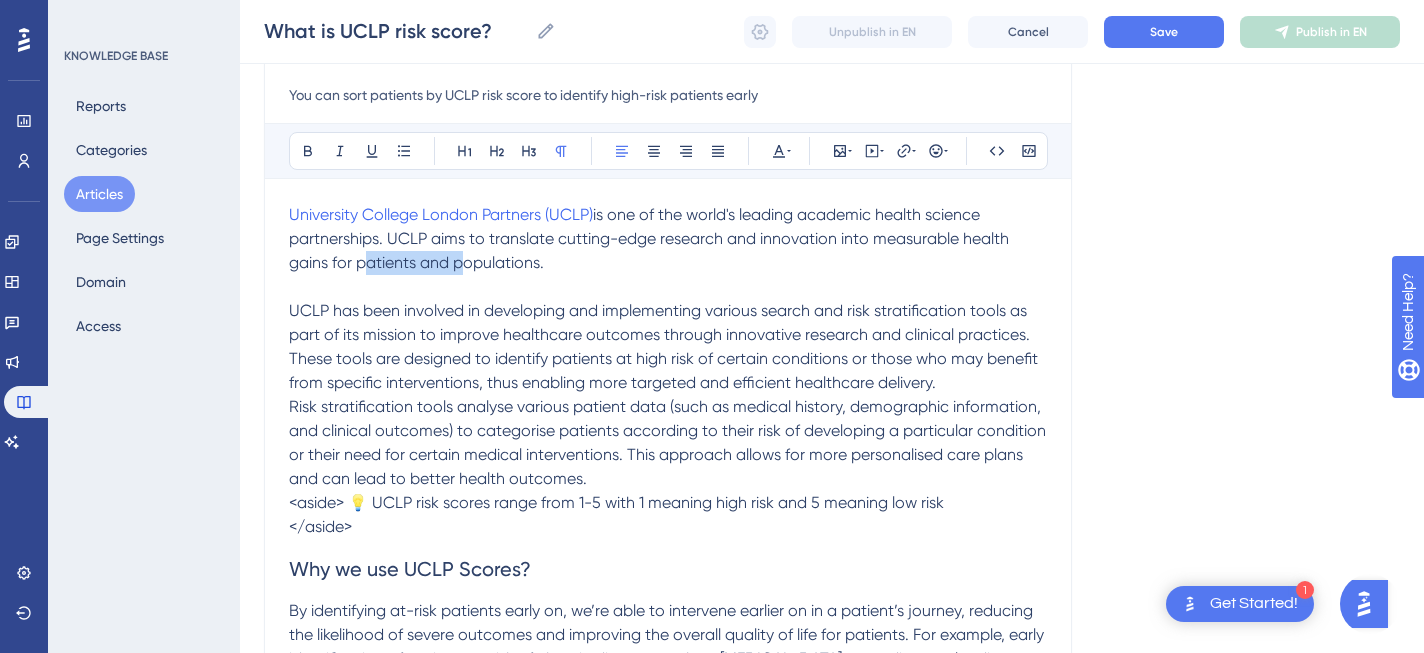 drag, startPoint x: 454, startPoint y: 265, endPoint x: 355, endPoint y: 263, distance: 99.0202 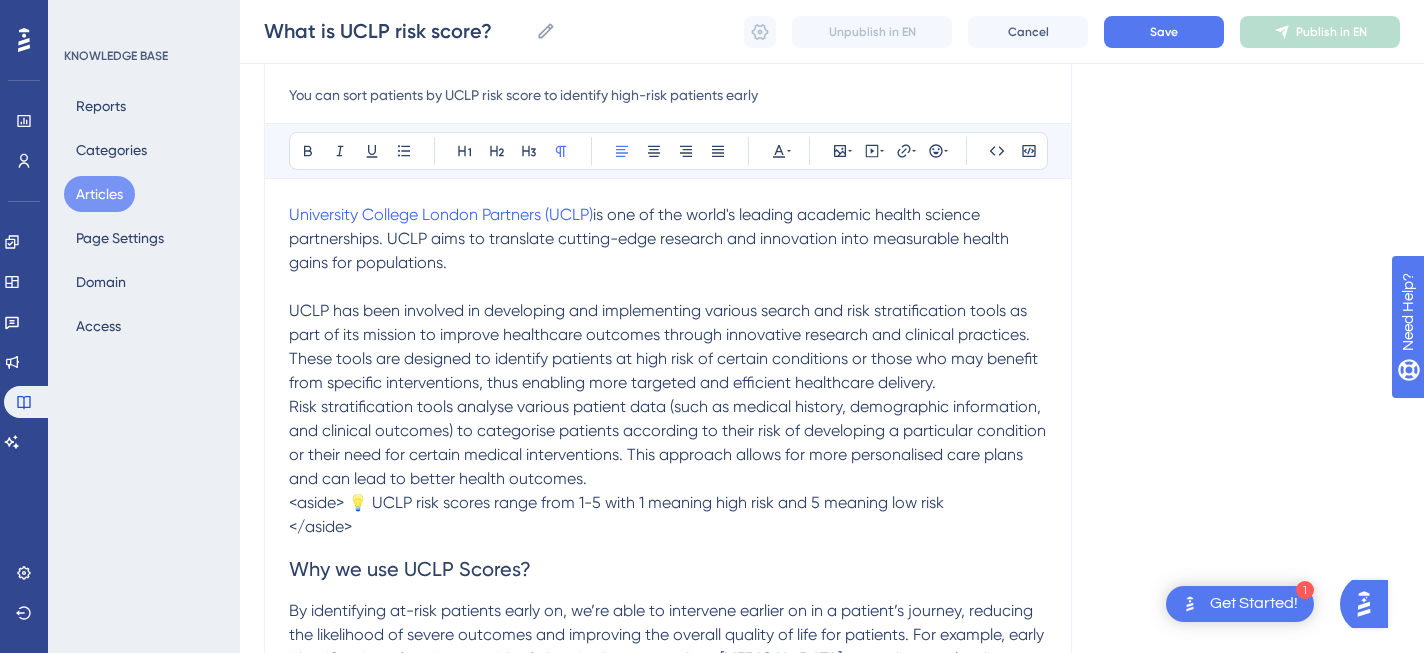 click on "These tools are designed to identify patients at high risk of certain conditions or those who may benefit from specific interventions, thus enabling more targeted and efficient healthcare delivery." at bounding box center [665, 370] 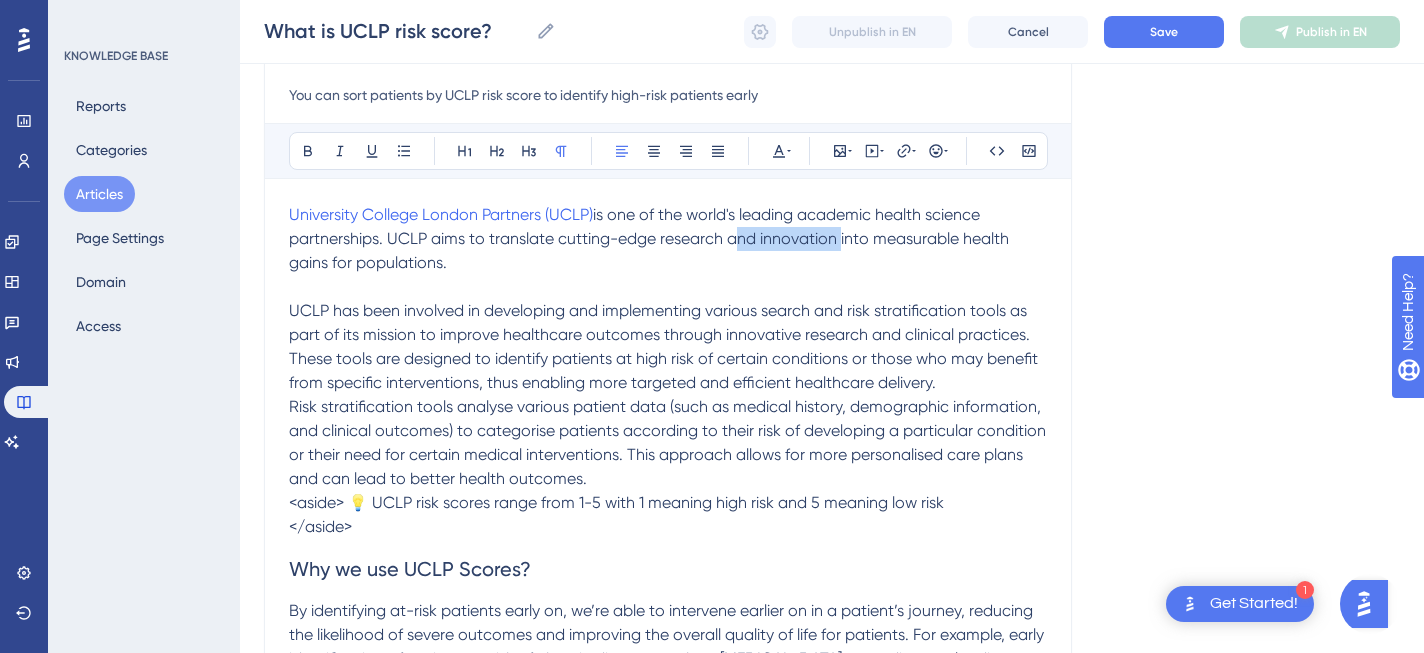 drag, startPoint x: 838, startPoint y: 242, endPoint x: 731, endPoint y: 239, distance: 107.042046 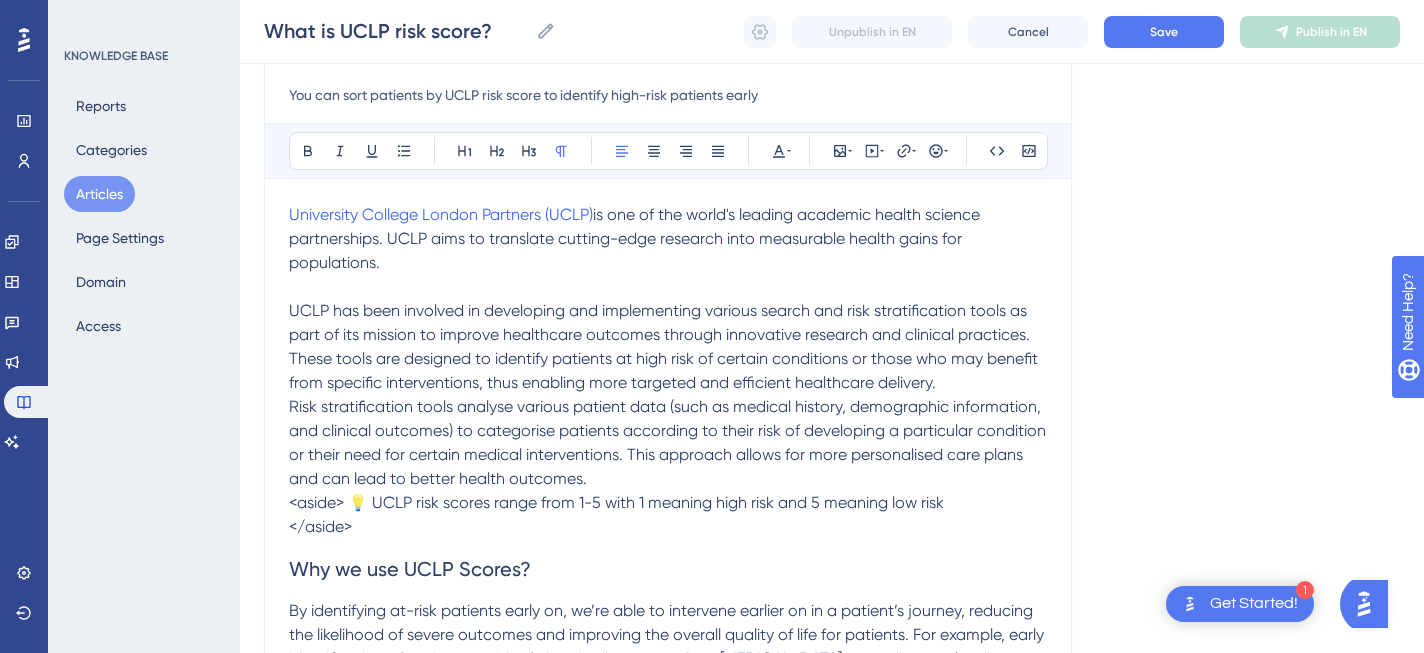 click on "These tools are designed to identify patients at high risk of certain conditions or those who may benefit from specific interventions, thus enabling more targeted and efficient healthcare delivery." at bounding box center [665, 370] 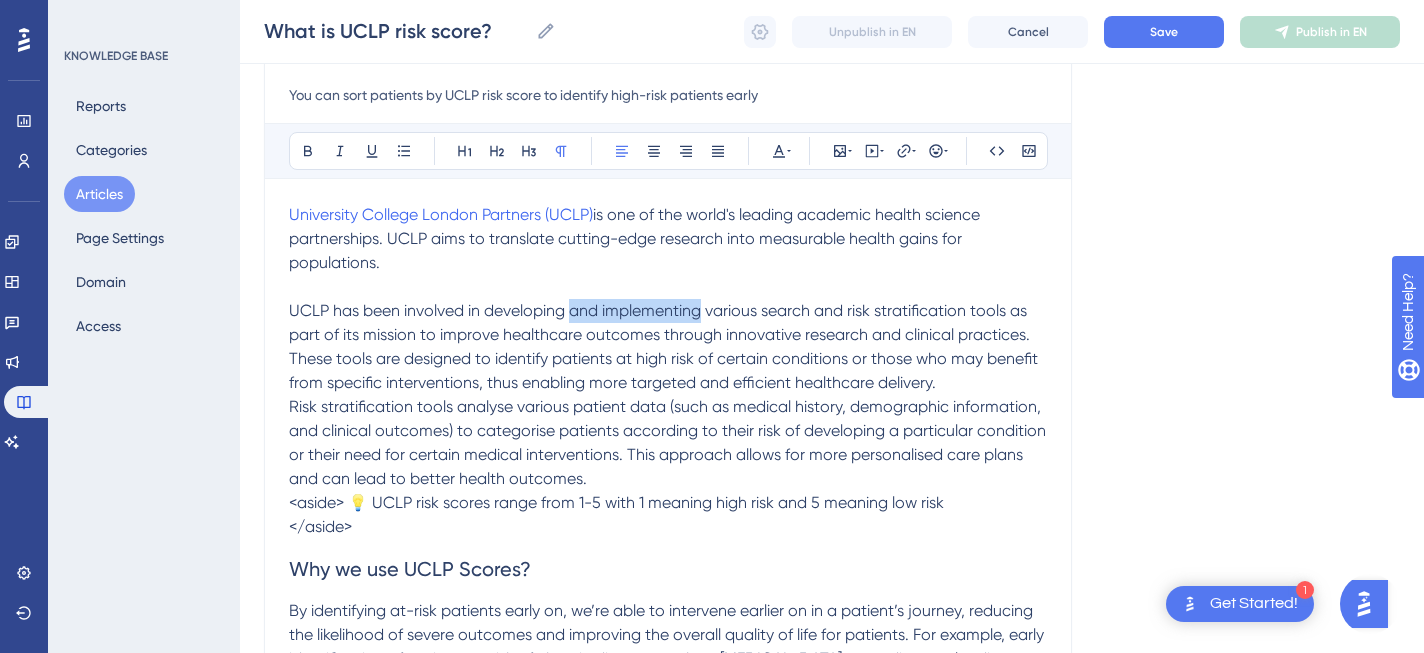 drag, startPoint x: 704, startPoint y: 309, endPoint x: 571, endPoint y: 316, distance: 133.18408 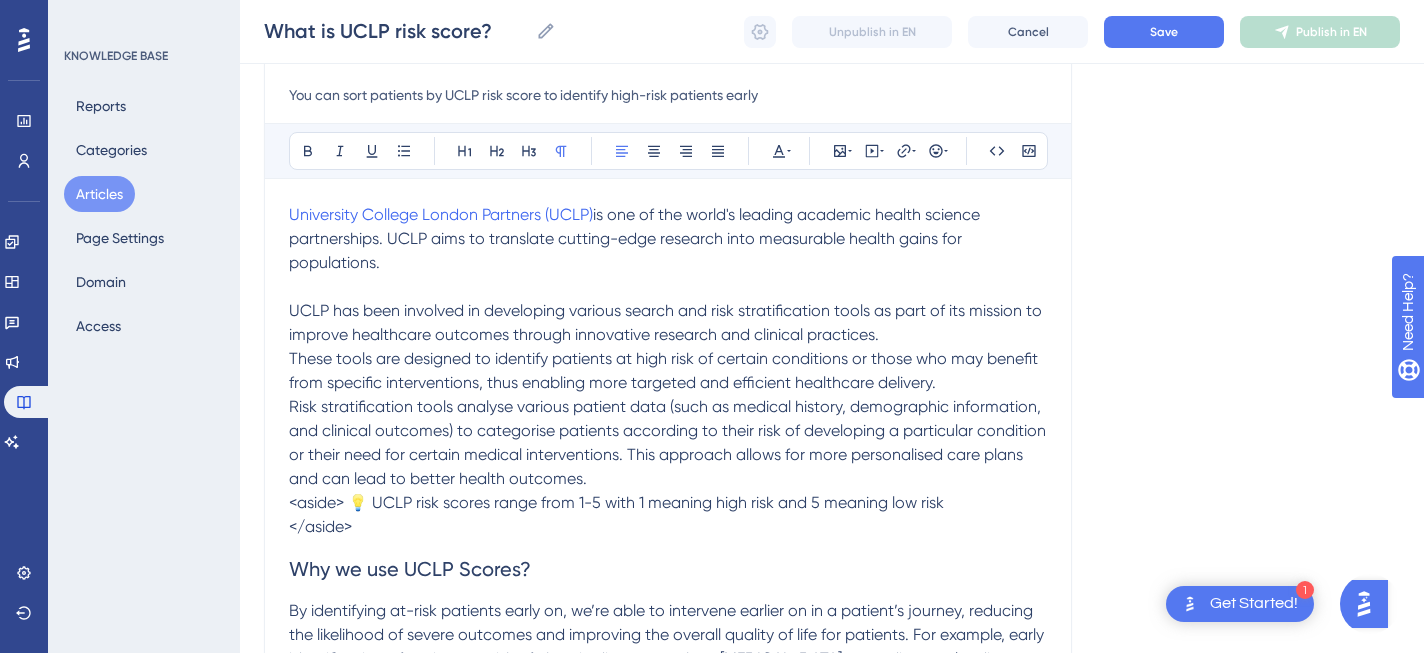 click on "Risk stratification tools analyse various patient data (such as medical history, demographic information, and clinical outcomes) to categorise patients according to their risk of developing a particular condition or their need for certain medical interventions. This approach allows for more personalised care plans and can lead to better health outcomes." at bounding box center [669, 442] 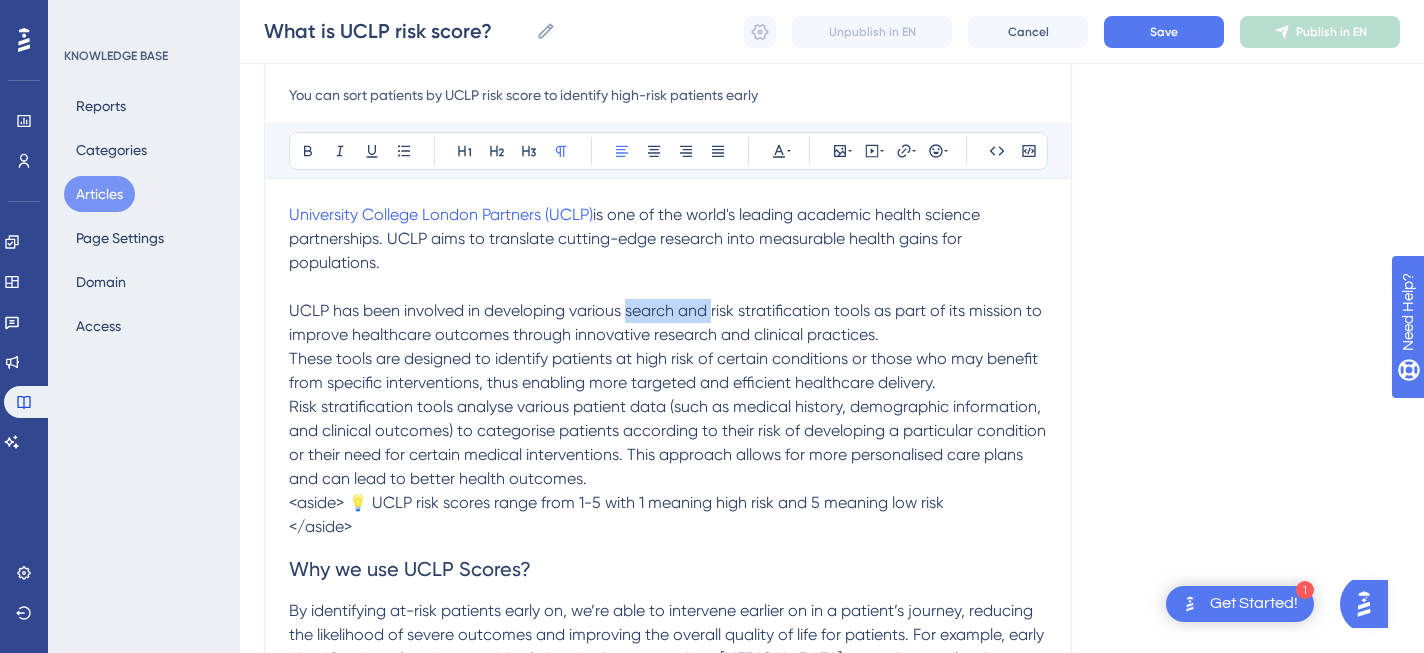 drag, startPoint x: 712, startPoint y: 312, endPoint x: 629, endPoint y: 314, distance: 83.02409 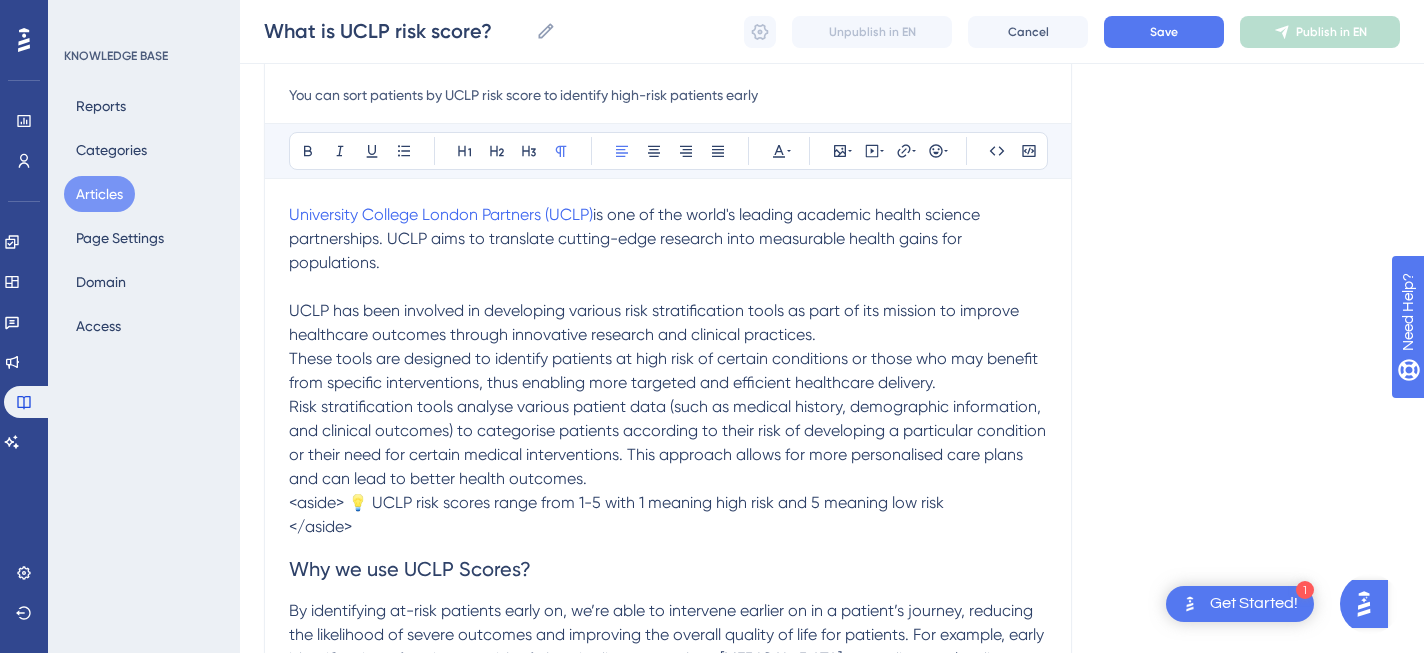 click on "These tools are designed to identify patients at high risk of certain conditions or those who may benefit from specific interventions, thus enabling more targeted and efficient healthcare delivery." at bounding box center (665, 370) 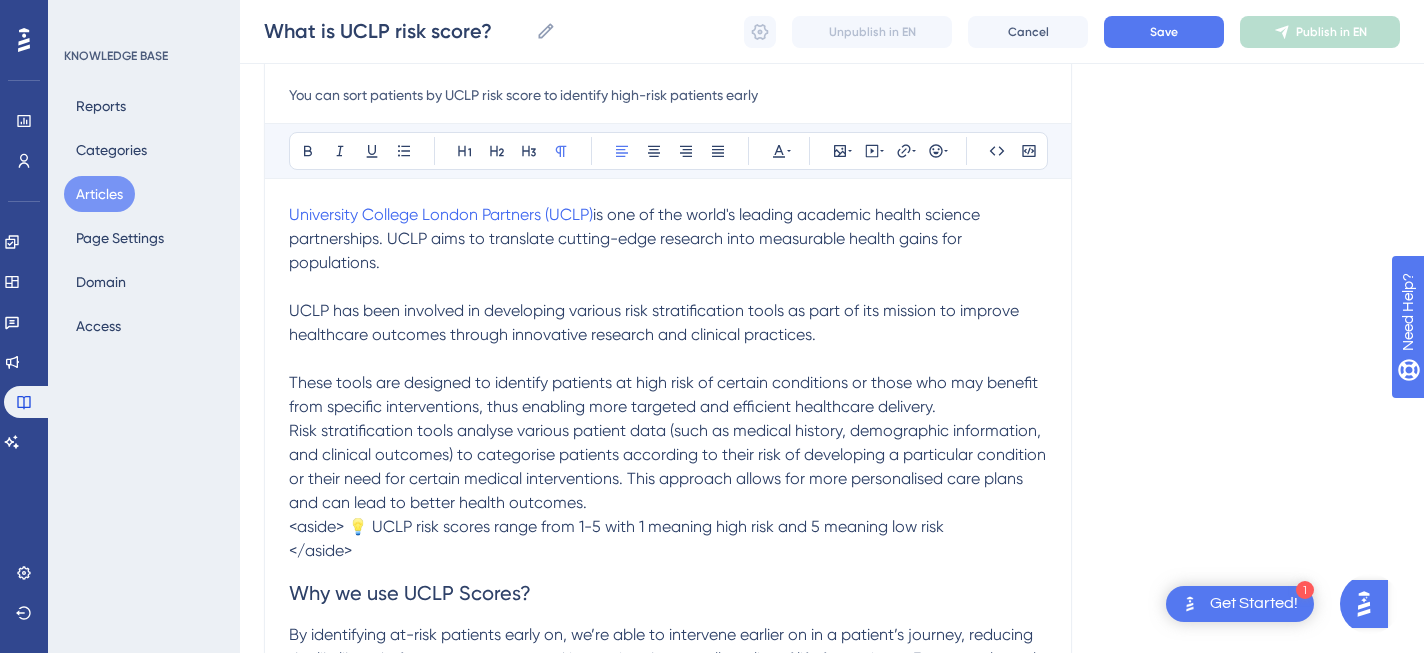 click on "These tools are designed to identify patients at high risk of certain conditions or those who may benefit from specific interventions, thus enabling more targeted and efficient healthcare delivery." at bounding box center [665, 394] 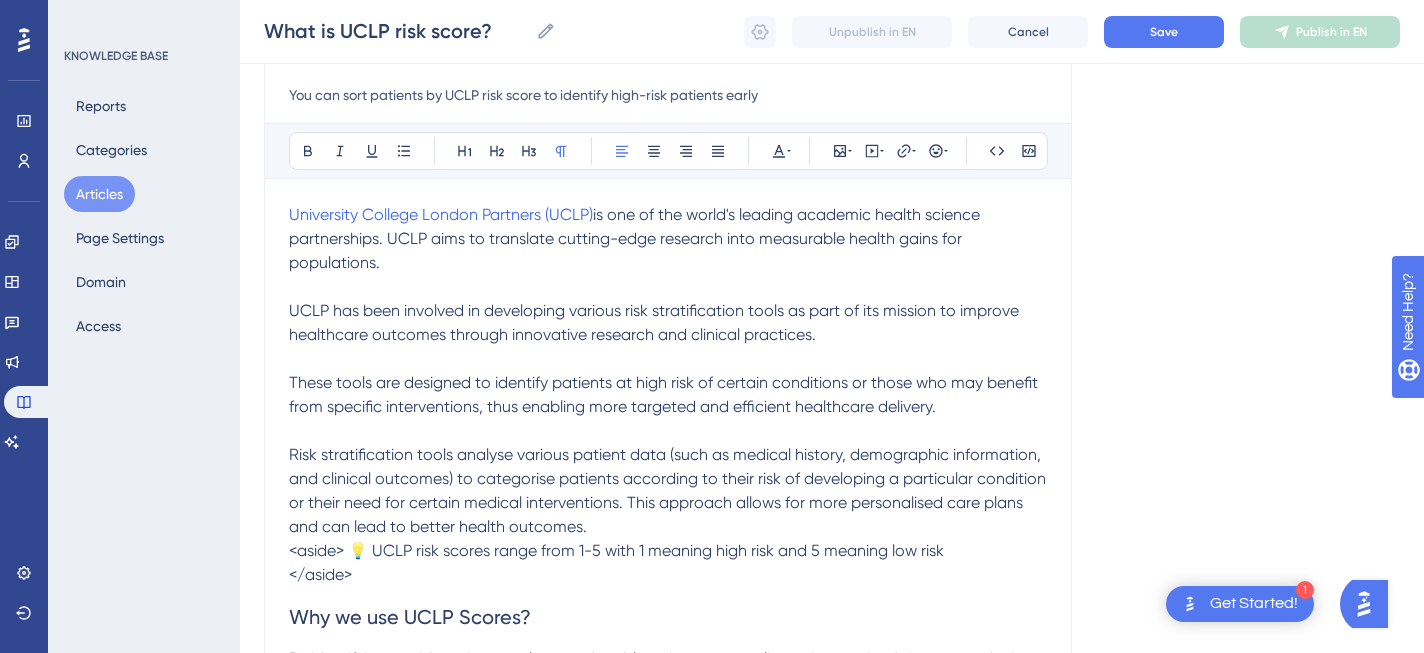click on "Risk stratification tools analyse various patient data (such as medical history, demographic information, and clinical outcomes) to categorise patients according to their risk of developing a particular condition or their need for certain medical interventions. This approach allows for more personalised care plans and can lead to better health outcomes." at bounding box center [669, 490] 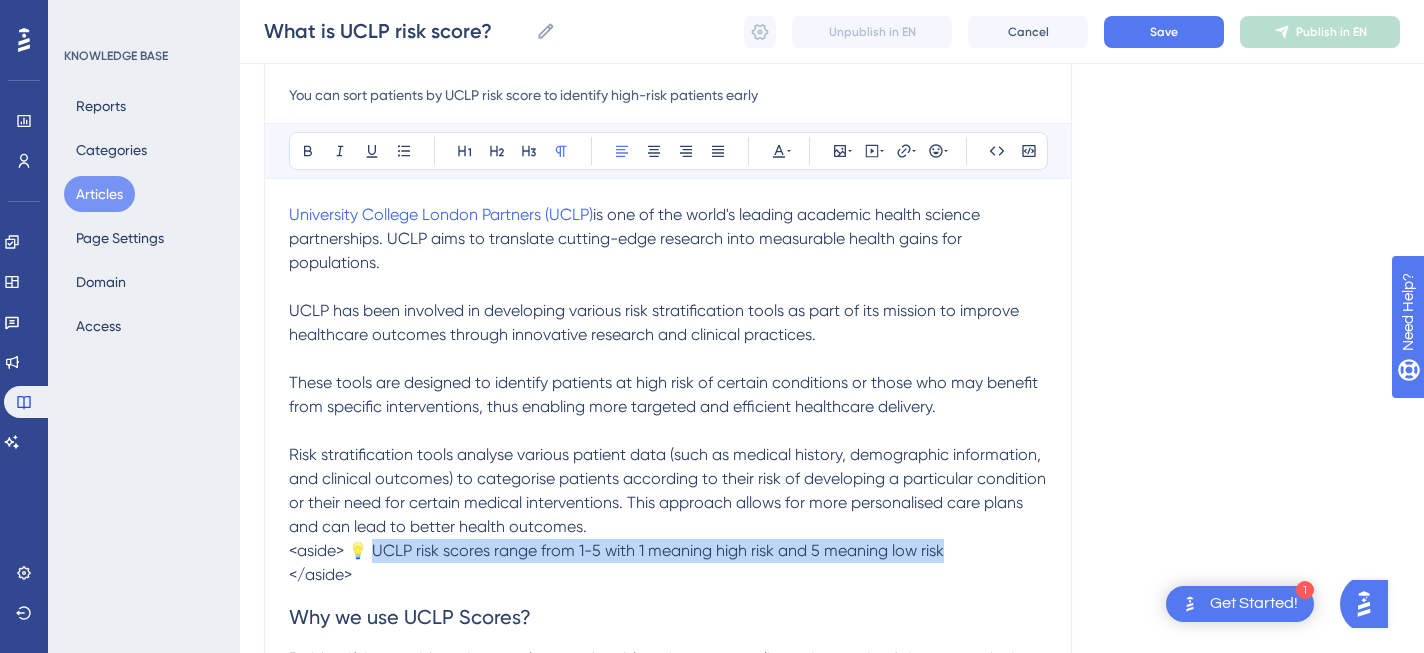 drag, startPoint x: 372, startPoint y: 551, endPoint x: 978, endPoint y: 546, distance: 606.0206 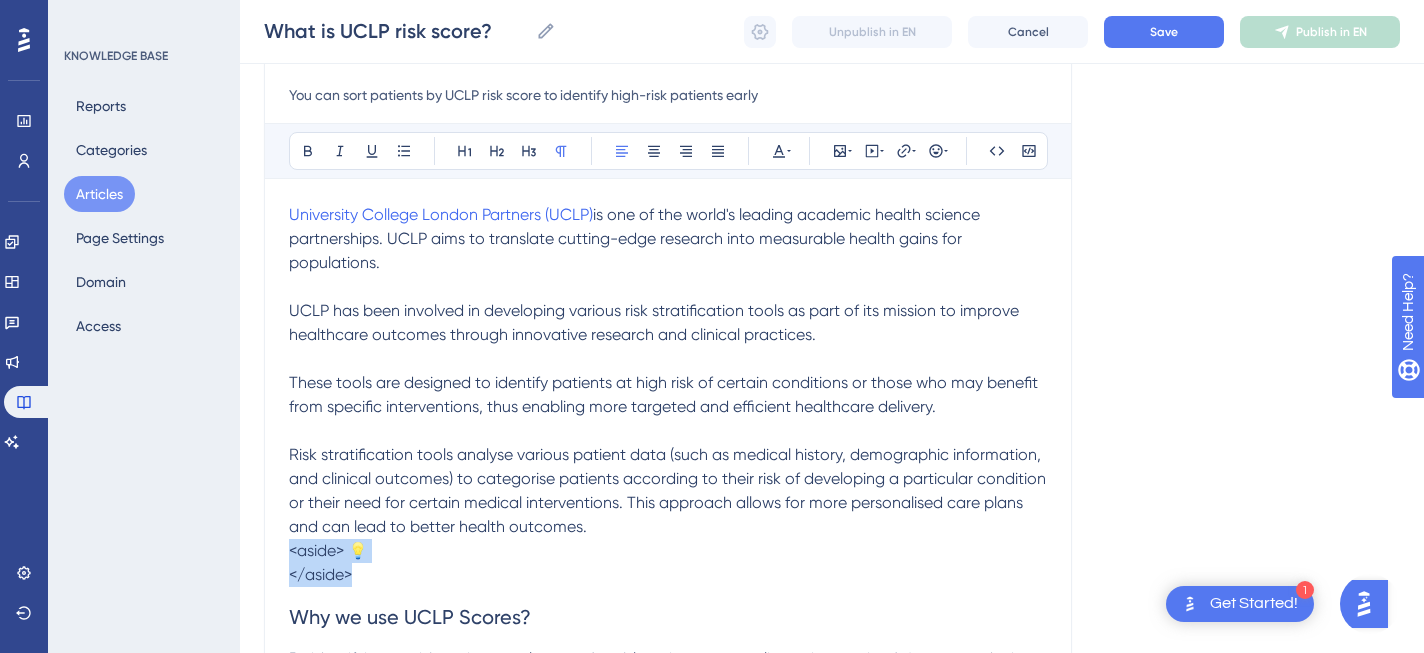 drag, startPoint x: 626, startPoint y: 567, endPoint x: 705, endPoint y: 524, distance: 89.94443 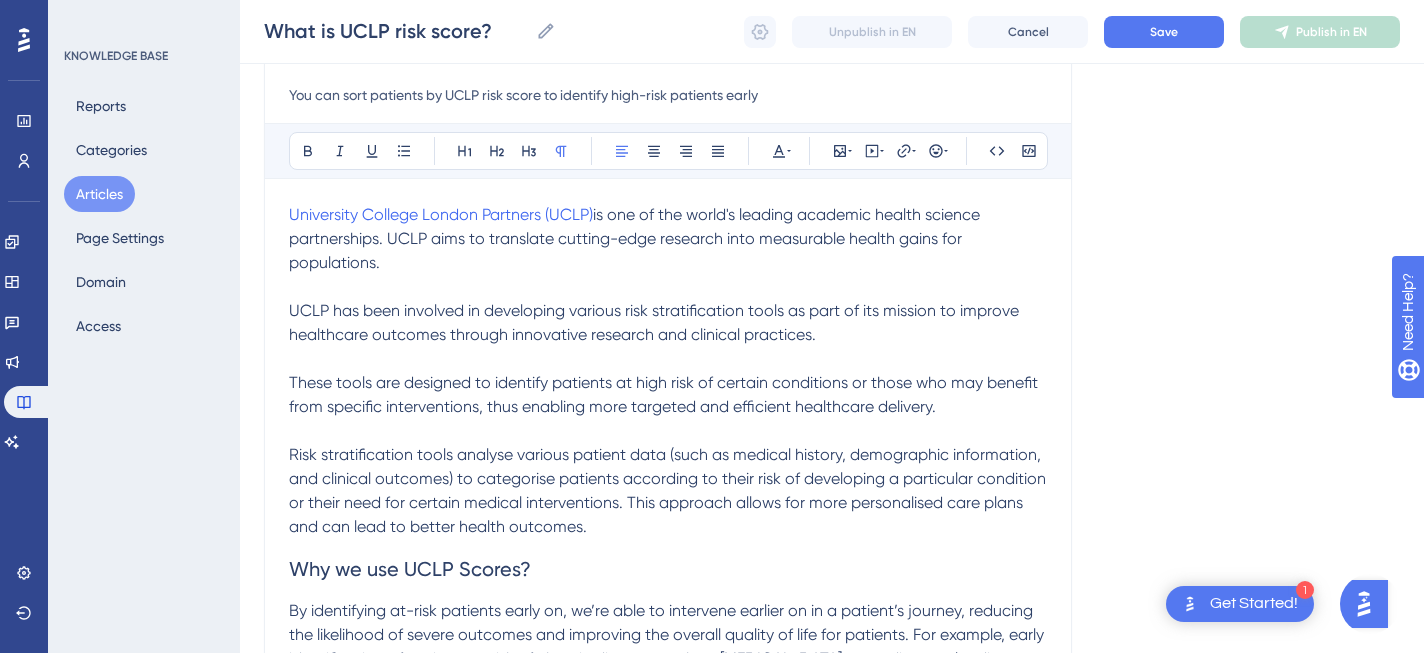 click on "is one of the world's leading academic health science partnerships. UCLP aims to translate cutting-edge research into measurable health gains for populations." at bounding box center [636, 238] 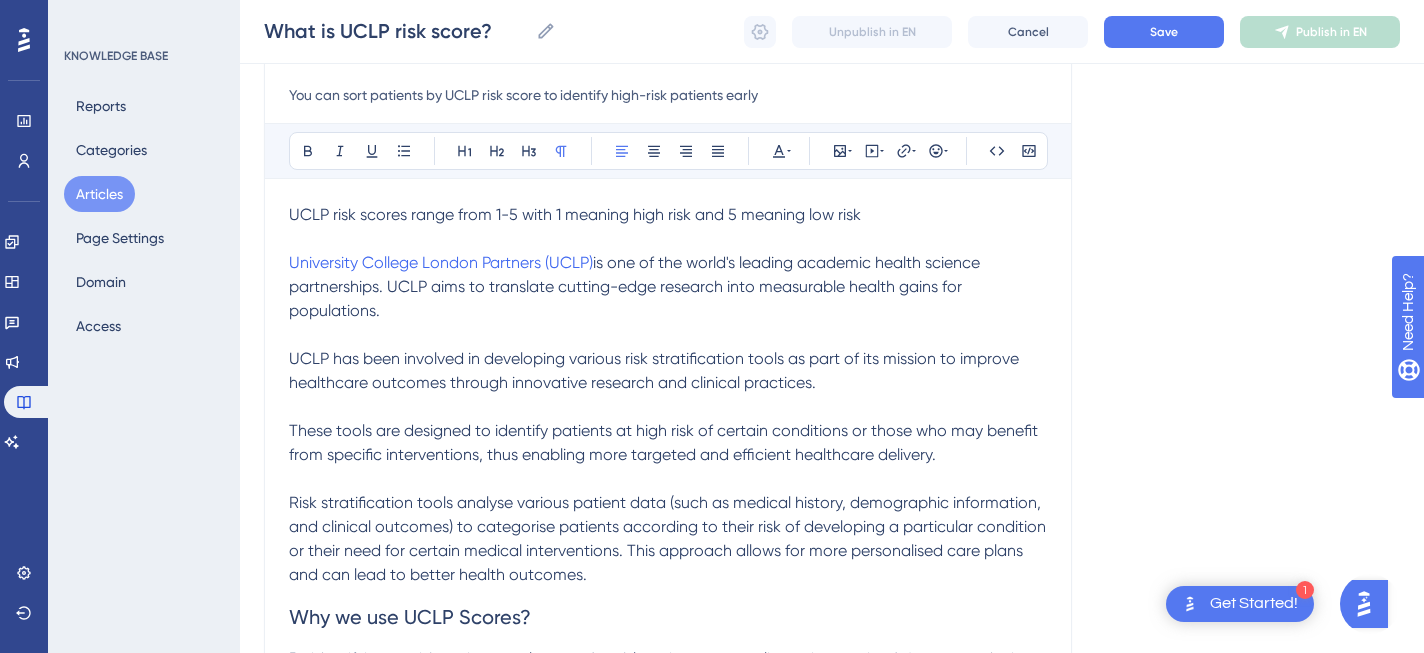 type 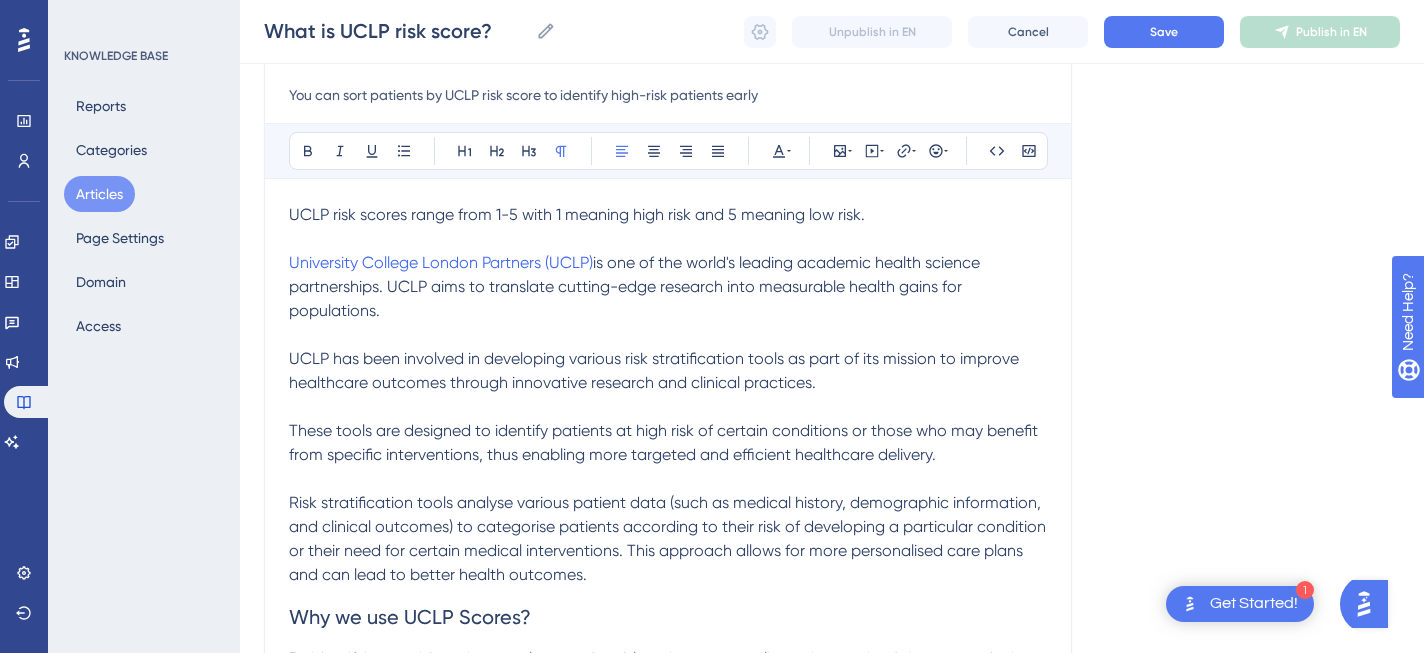click on "UCLP risk scores range from 1-5 with 1 meaning high risk and 5 meaning low risk." at bounding box center [577, 214] 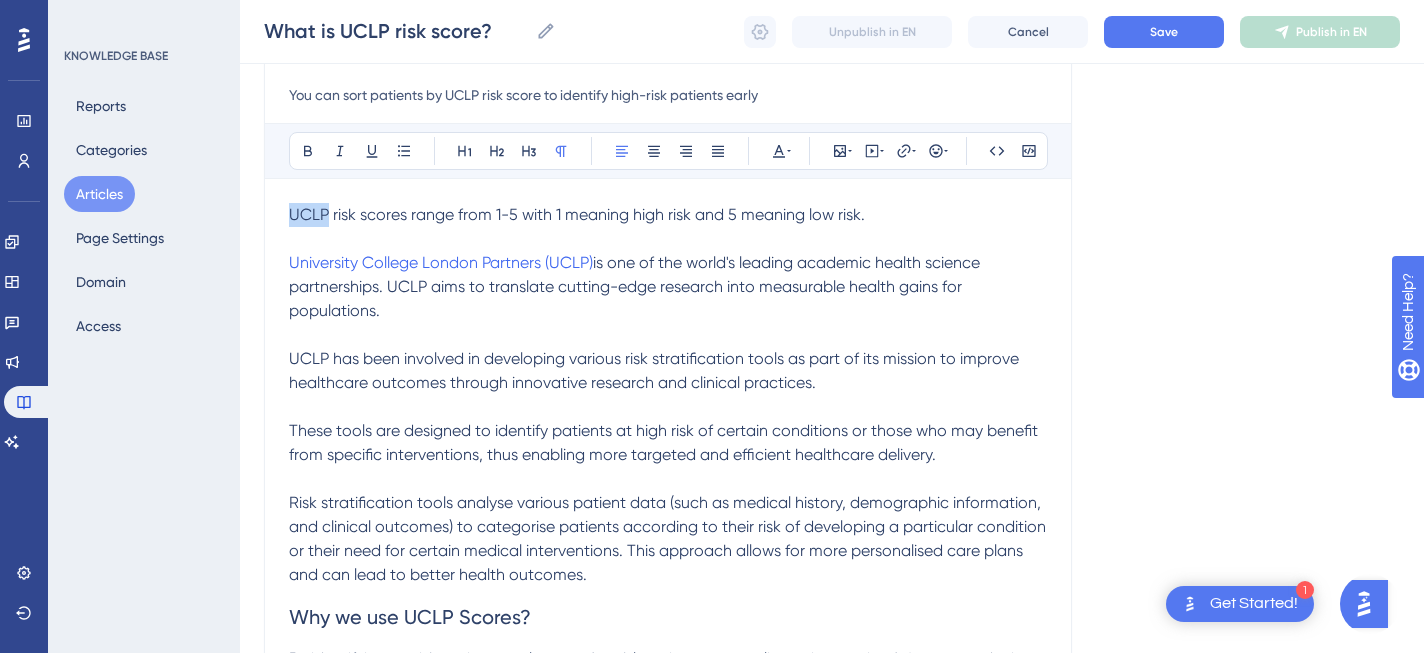 click on "UCLP risk scores range from 1-5 with 1 meaning high risk and 5 meaning low risk." at bounding box center [577, 214] 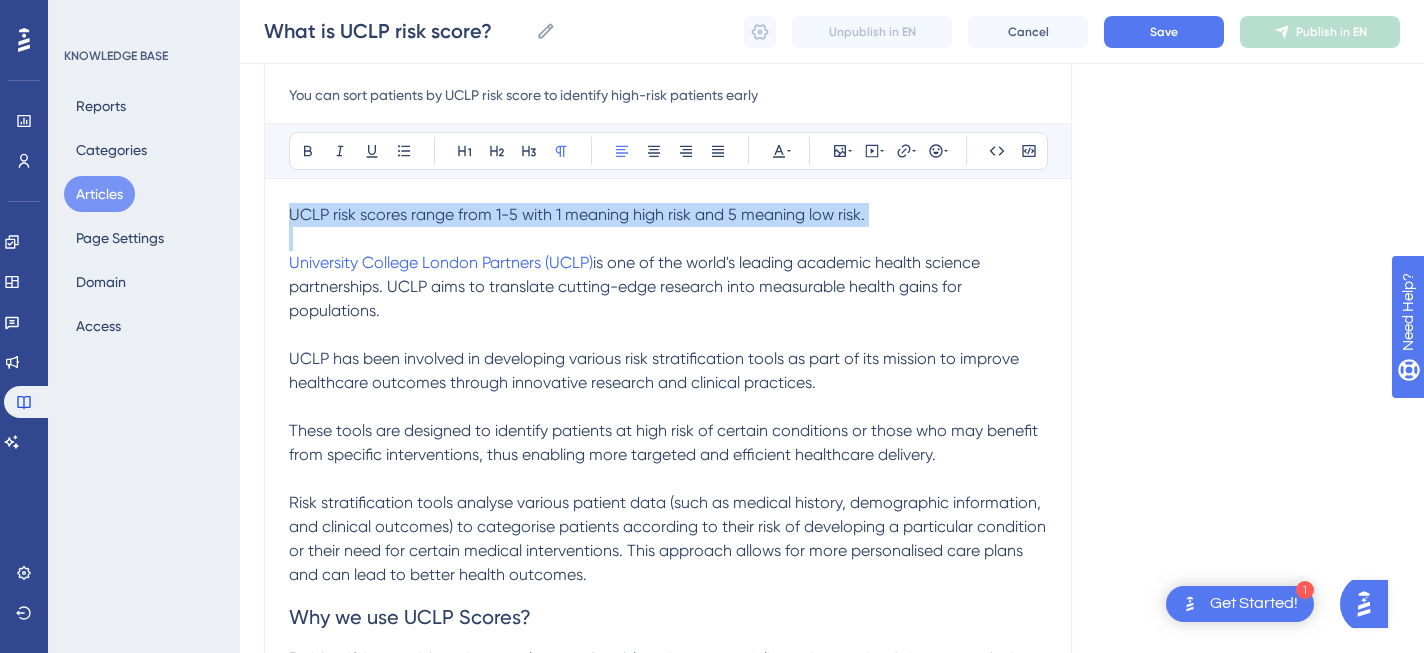 click on "UCLP risk scores range from 1-5 with 1 meaning high risk and 5 meaning low risk." at bounding box center [577, 214] 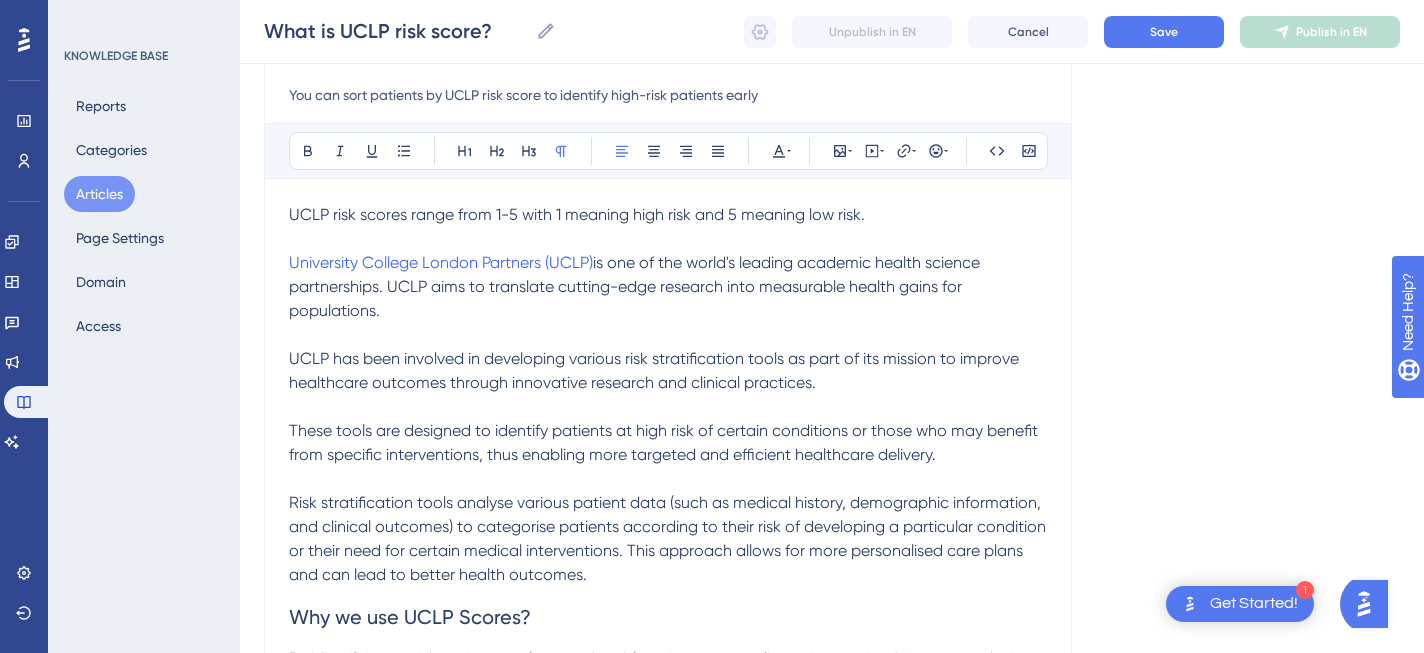 click on "UCLP risk scores range from 1-5 with 1 meaning high risk and 5 meaning low risk." at bounding box center (668, 215) 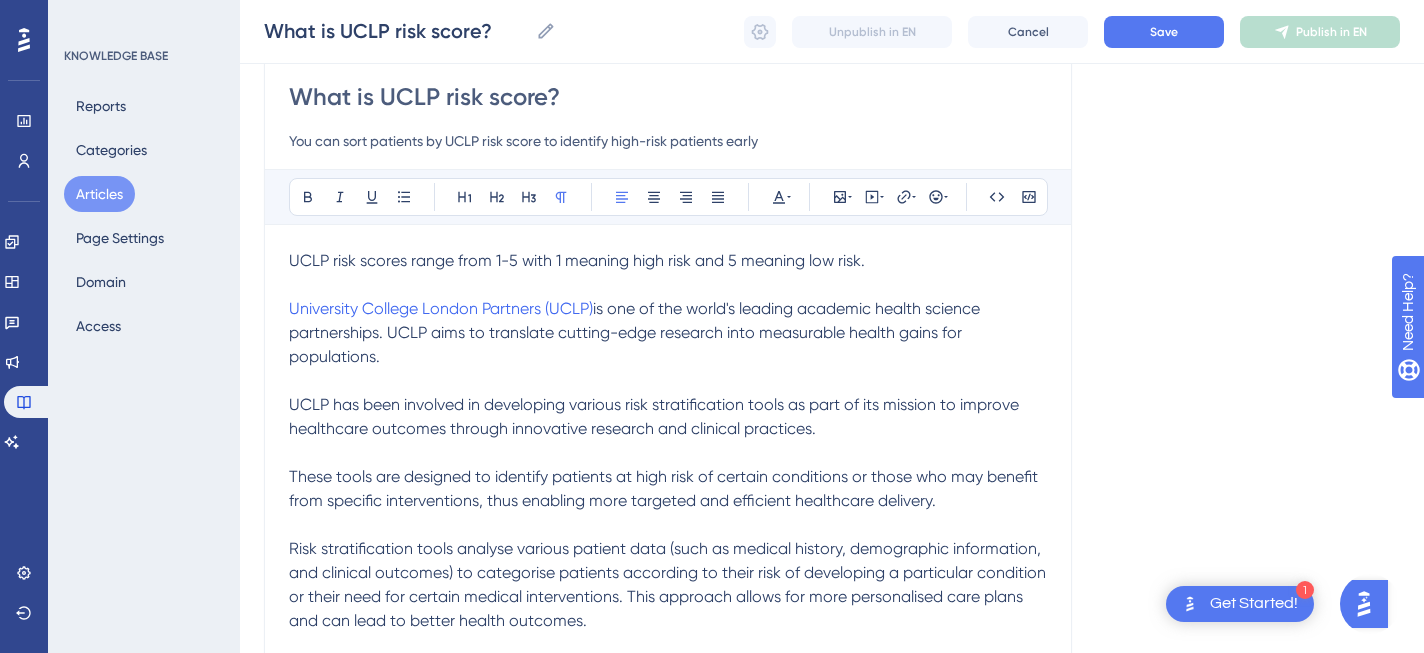 scroll, scrollTop: 178, scrollLeft: 0, axis: vertical 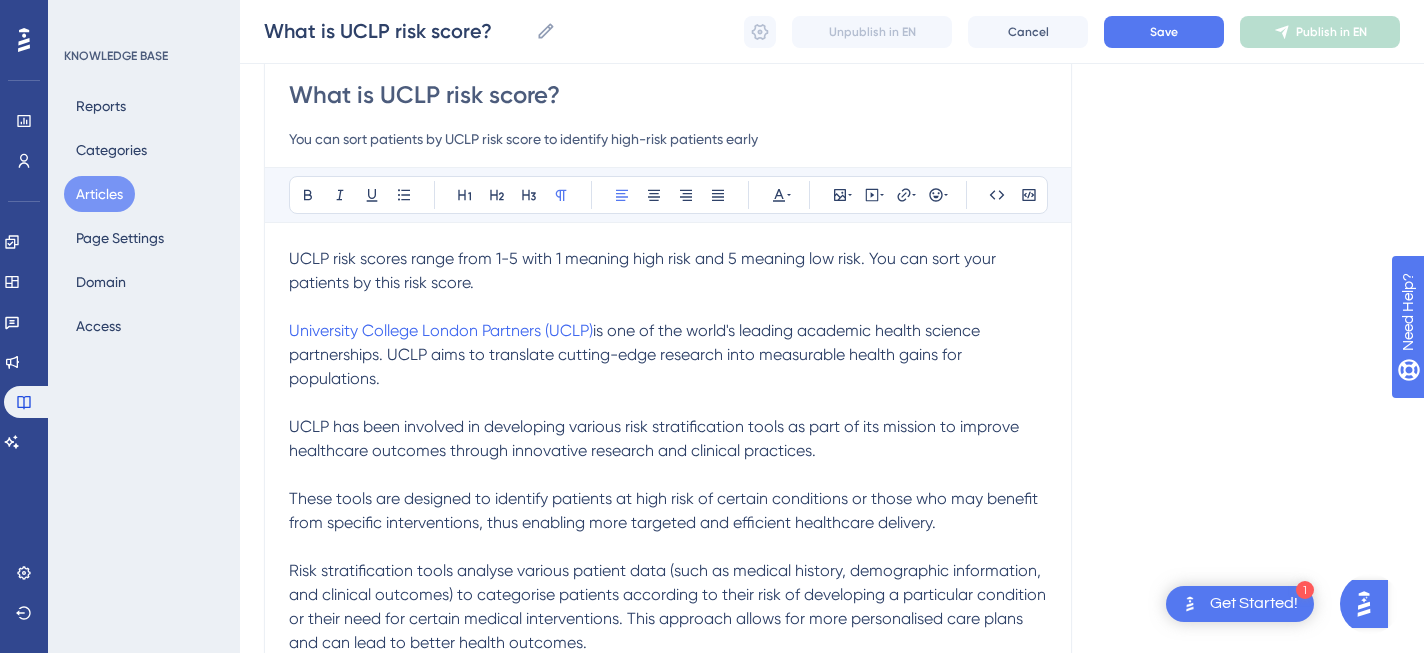 click on "UCLP has been involved in developing various risk stratification tools as part of its mission to improve healthcare outcomes through innovative research and clinical practices." at bounding box center [656, 438] 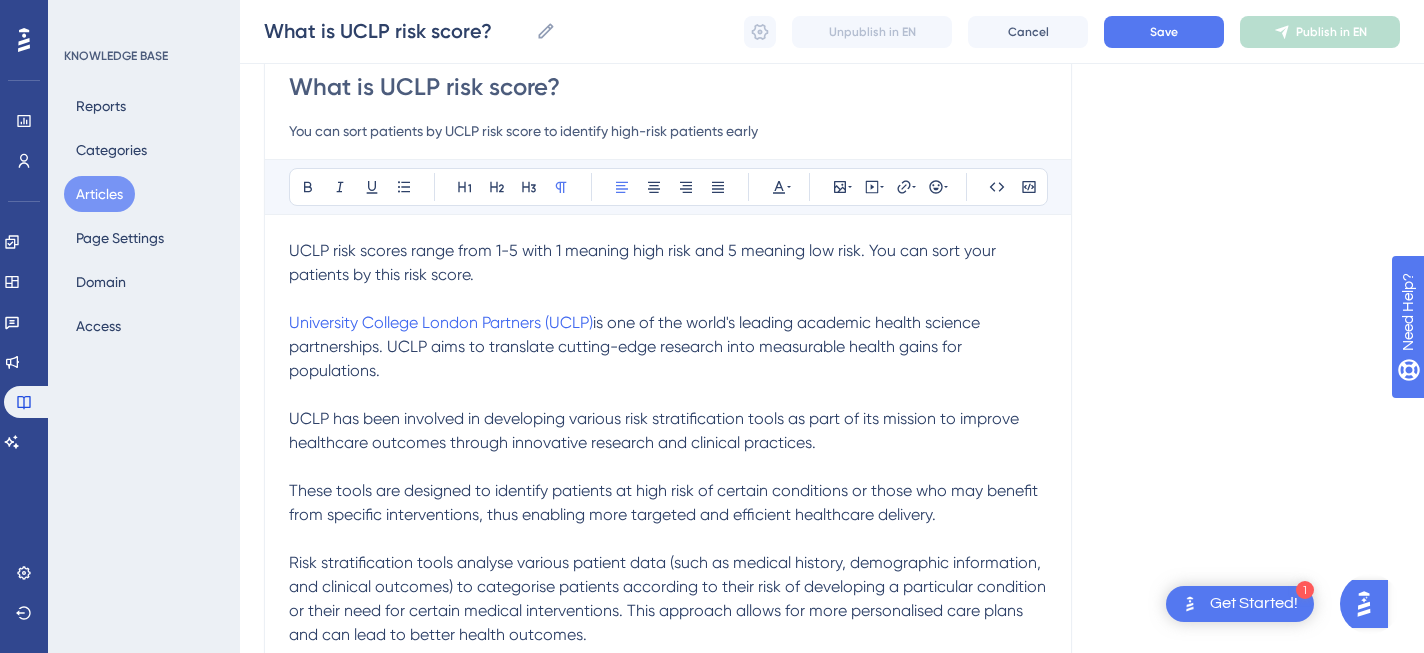 scroll, scrollTop: 190, scrollLeft: 0, axis: vertical 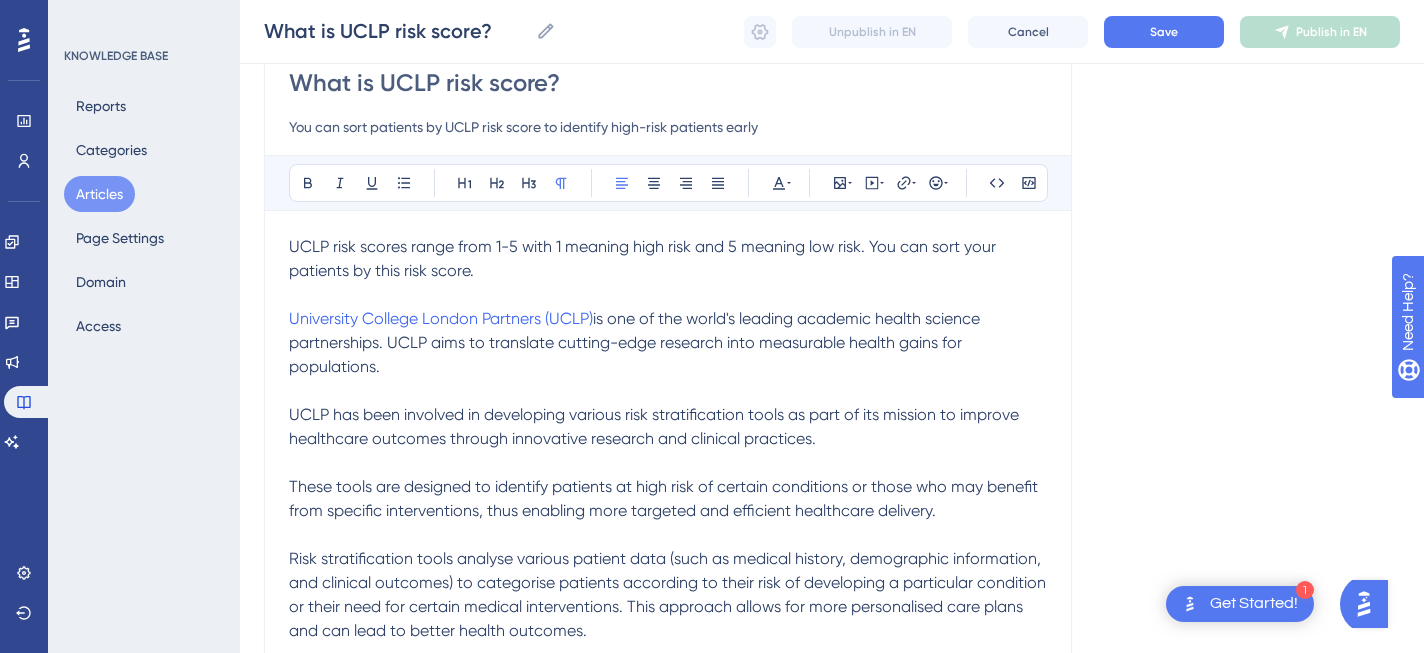 click on "What is UCLP risk score? You can sort patients by UCLP risk score to identify high-risk patients early Bold Italic Underline Bullet Point Heading 1 Heading 2 Heading 3 Normal Align Left Align Center Align Right Align Justify Text Color Insert Image Embed Video Hyperlink Emojis Code Code Block UCLP risk scores range from 1-5 with 1 meaning high risk and 5 meaning low risk. You can sort your patients by this risk score. University College London Partners (UCLP)  is one of the world's leading academic health science partnerships. UCLP aims to translate cutting-edge research into measurable health gains for populations. UCLP has been involved in developing various risk stratification tools as part of its mission to improve healthcare outcomes through innovative research and clinical practices. These tools are designed to identify patients at high risk of certain conditions or those who may benefit from specific interventions, thus enabling more targeted and efficient healthcare delivery. Why we use UCLP Scores?" at bounding box center [668, 531] 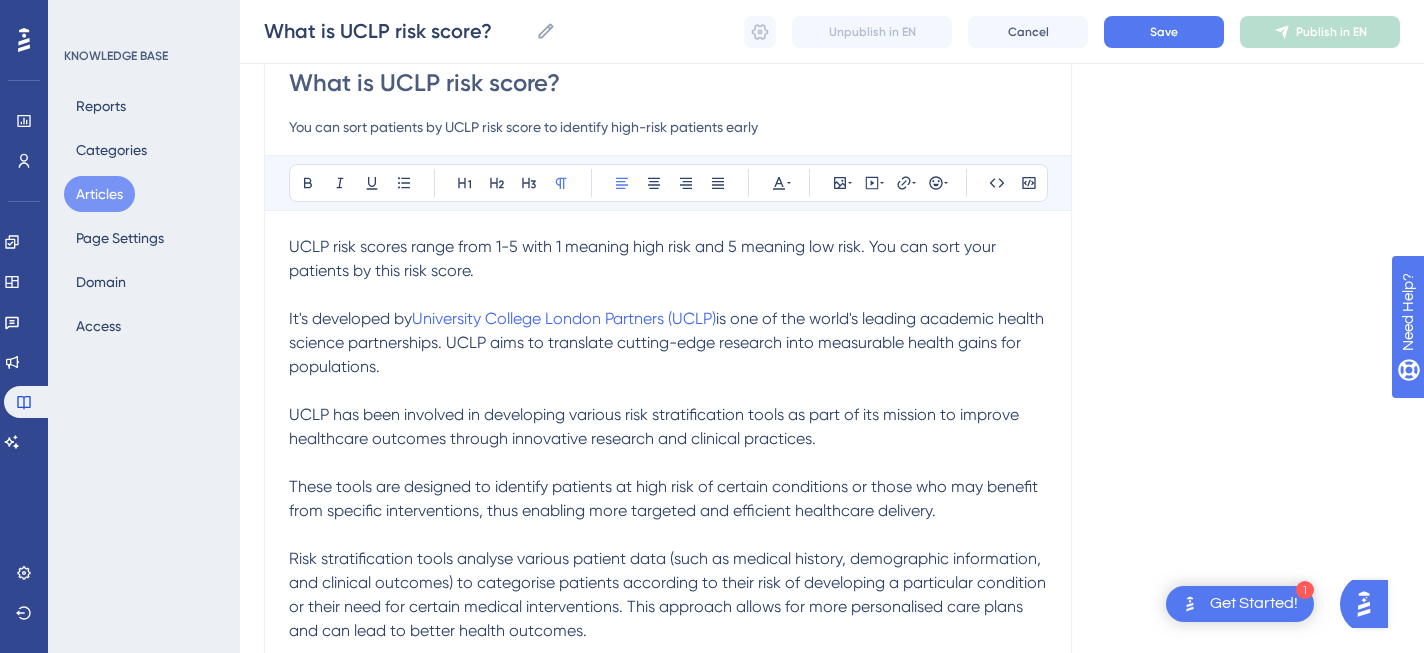 click on "is one of the world's leading academic health science partnerships. UCLP aims to translate cutting-edge research into measurable health gains for populations." at bounding box center (668, 342) 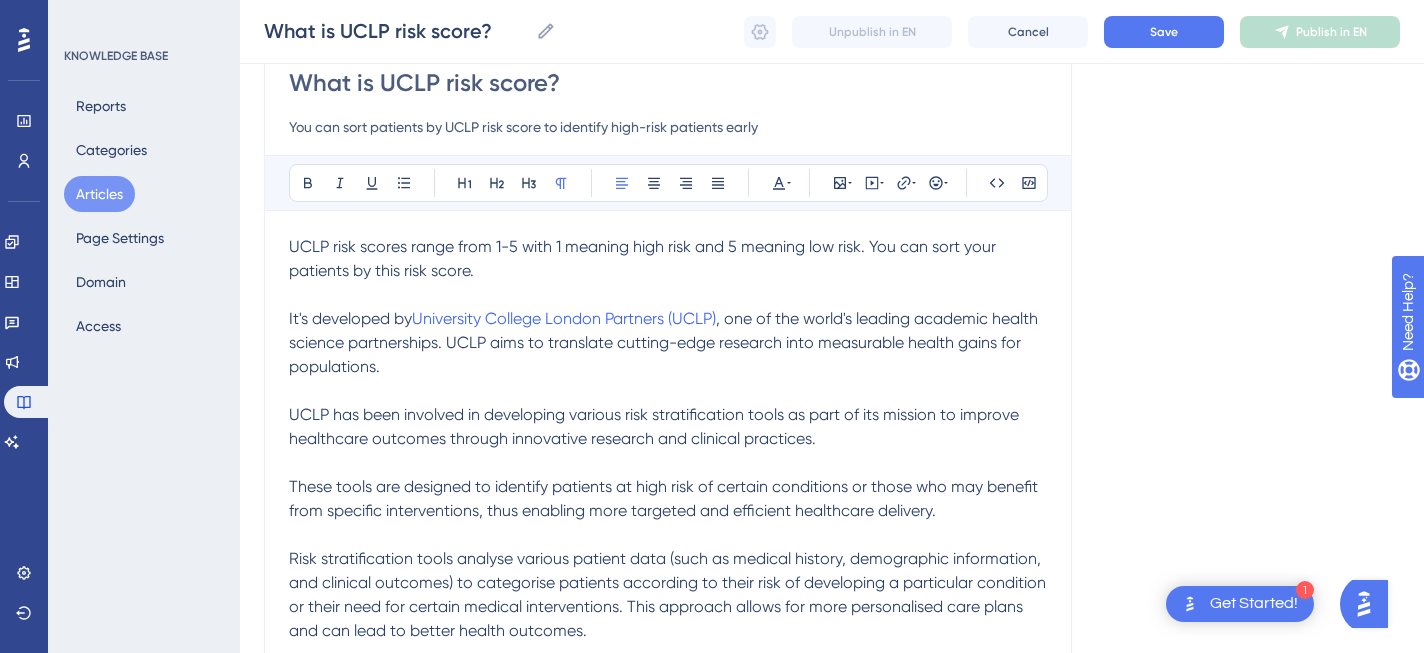 click on "It's developed by  University College London Partners (UCLP) , one of the world's leading academic health science partnerships. UCLP aims to translate cutting-edge research into measurable health gains for populations." at bounding box center [668, 343] 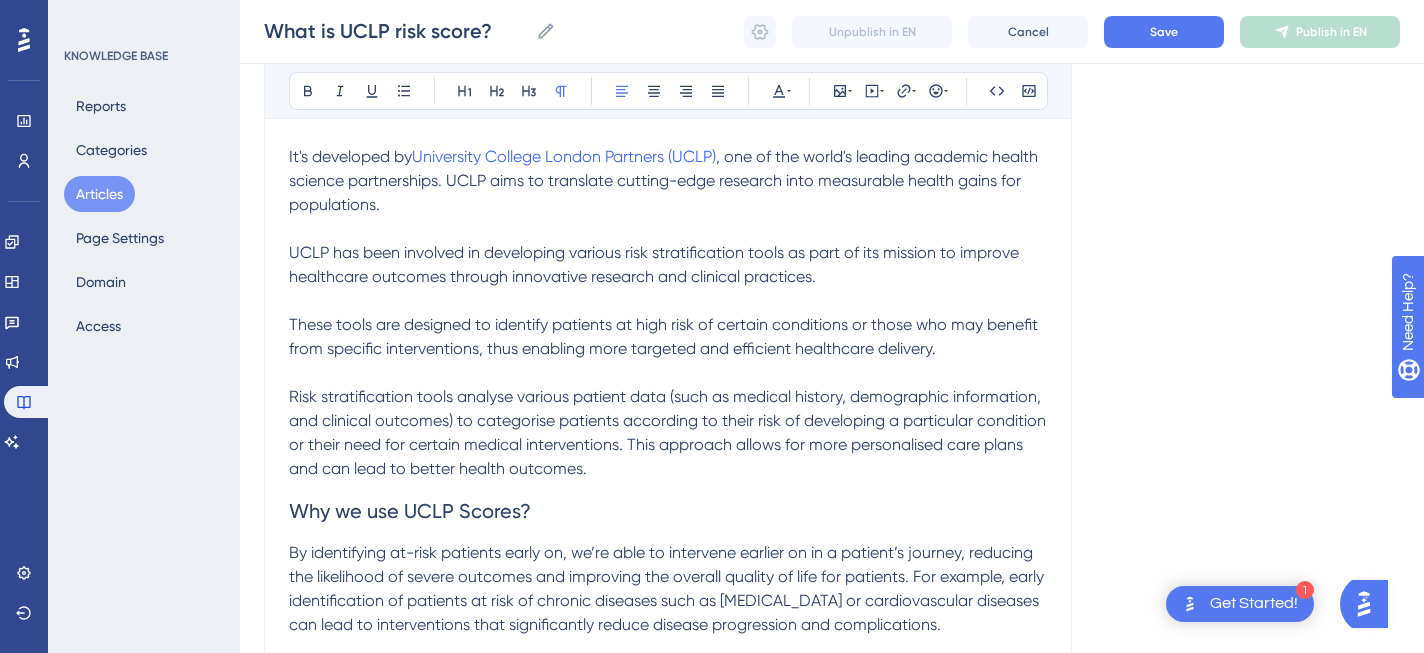 scroll, scrollTop: 355, scrollLeft: 0, axis: vertical 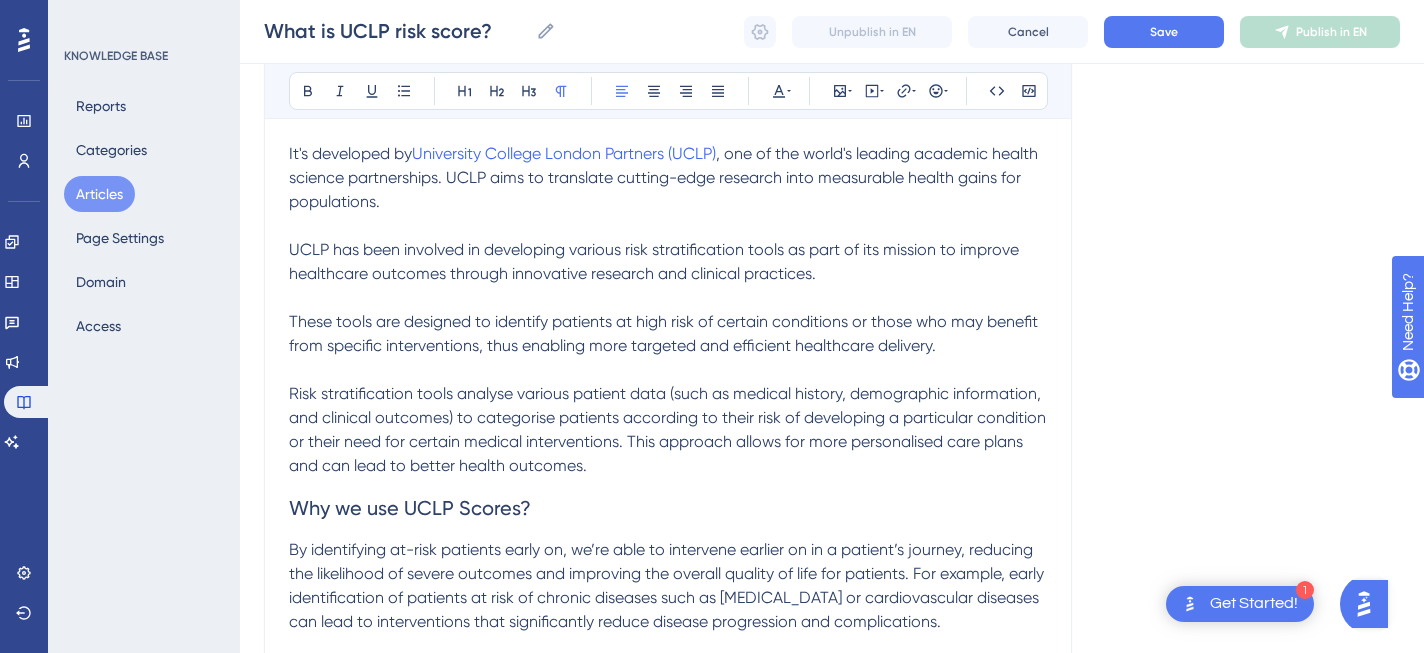 click on "Risk stratification tools analyse various patient data (such as medical history, demographic information, and clinical outcomes) to categorise patients according to their risk of developing a particular condition or their need for certain medical interventions. This approach allows for more personalised care plans and can lead to better health outcomes." at bounding box center (668, 430) 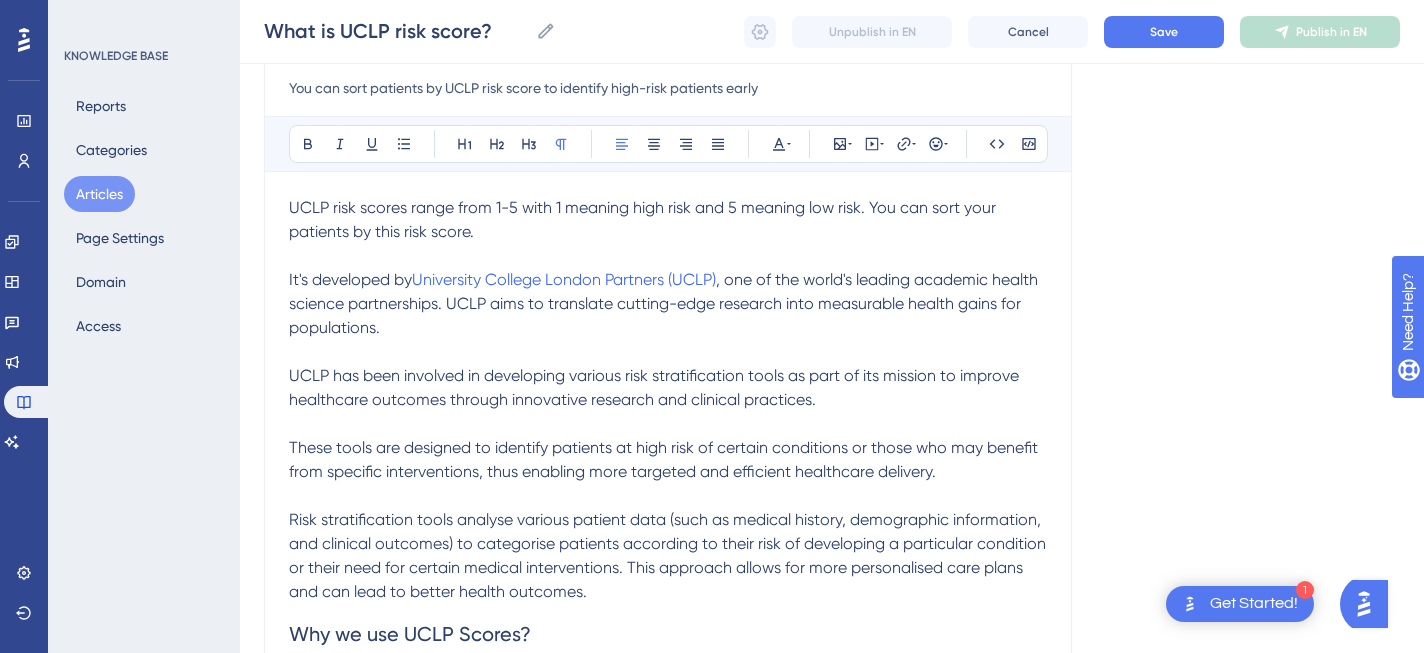 scroll, scrollTop: 335, scrollLeft: 0, axis: vertical 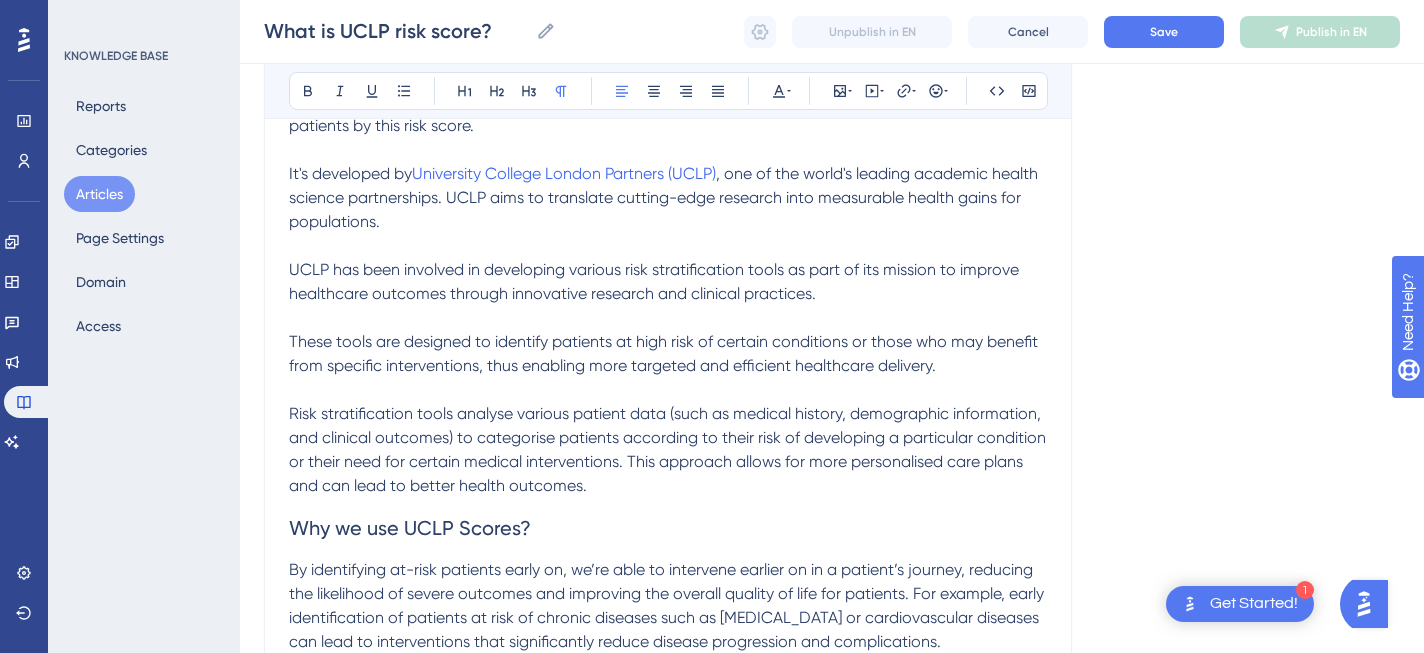 click on "These tools are designed to identify patients at high risk of certain conditions or those who may benefit from specific interventions, thus enabling more targeted and efficient healthcare delivery." at bounding box center (665, 353) 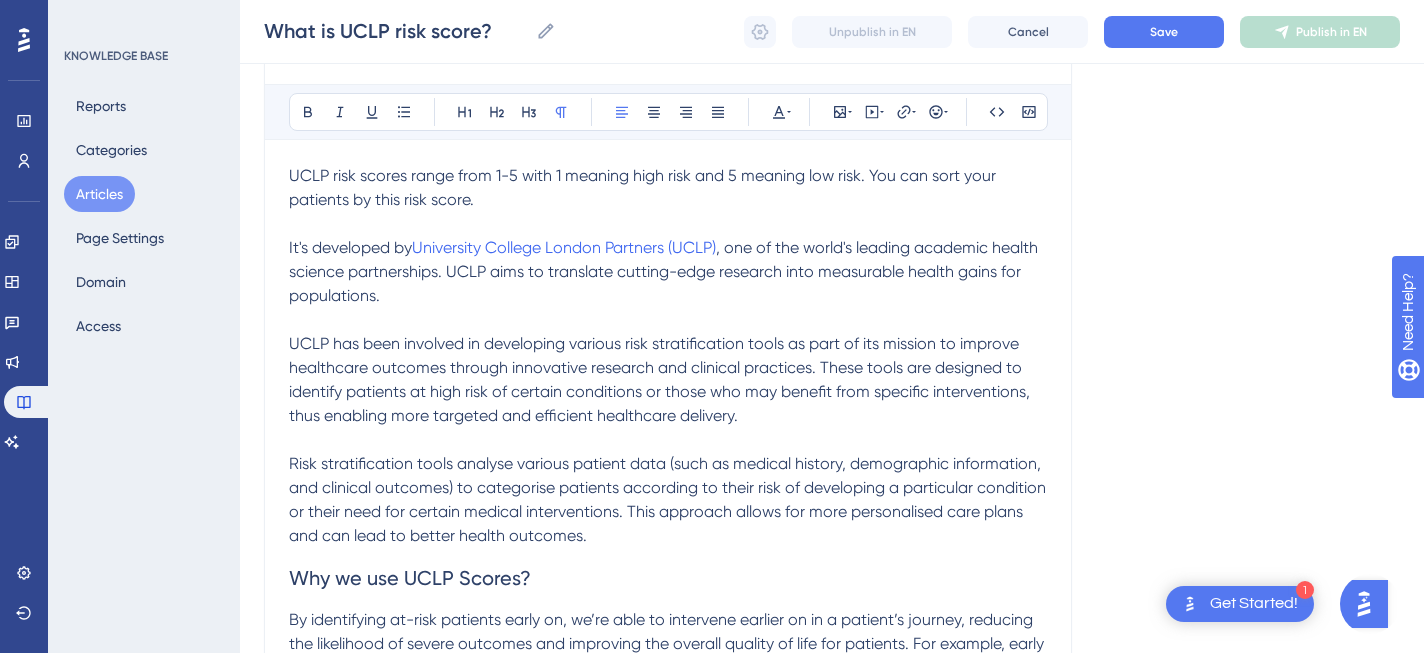 scroll, scrollTop: 256, scrollLeft: 0, axis: vertical 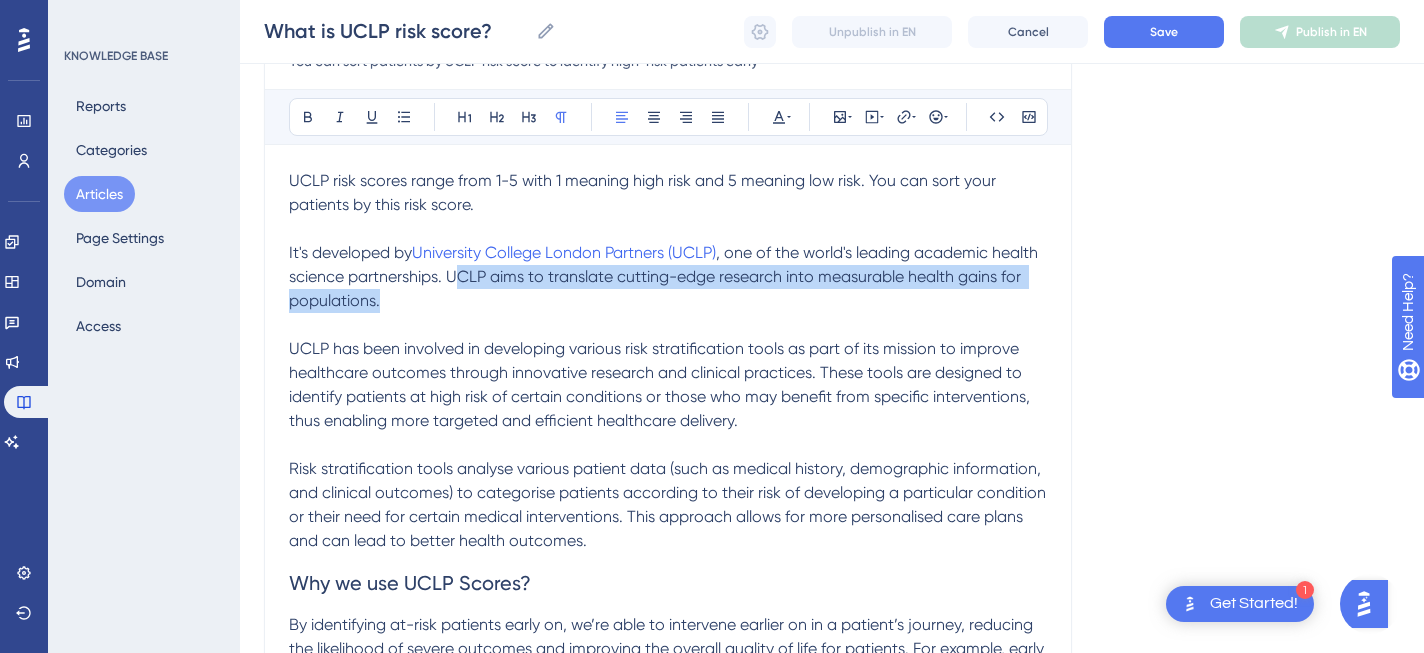 drag, startPoint x: 467, startPoint y: 308, endPoint x: 504, endPoint y: 272, distance: 51.62364 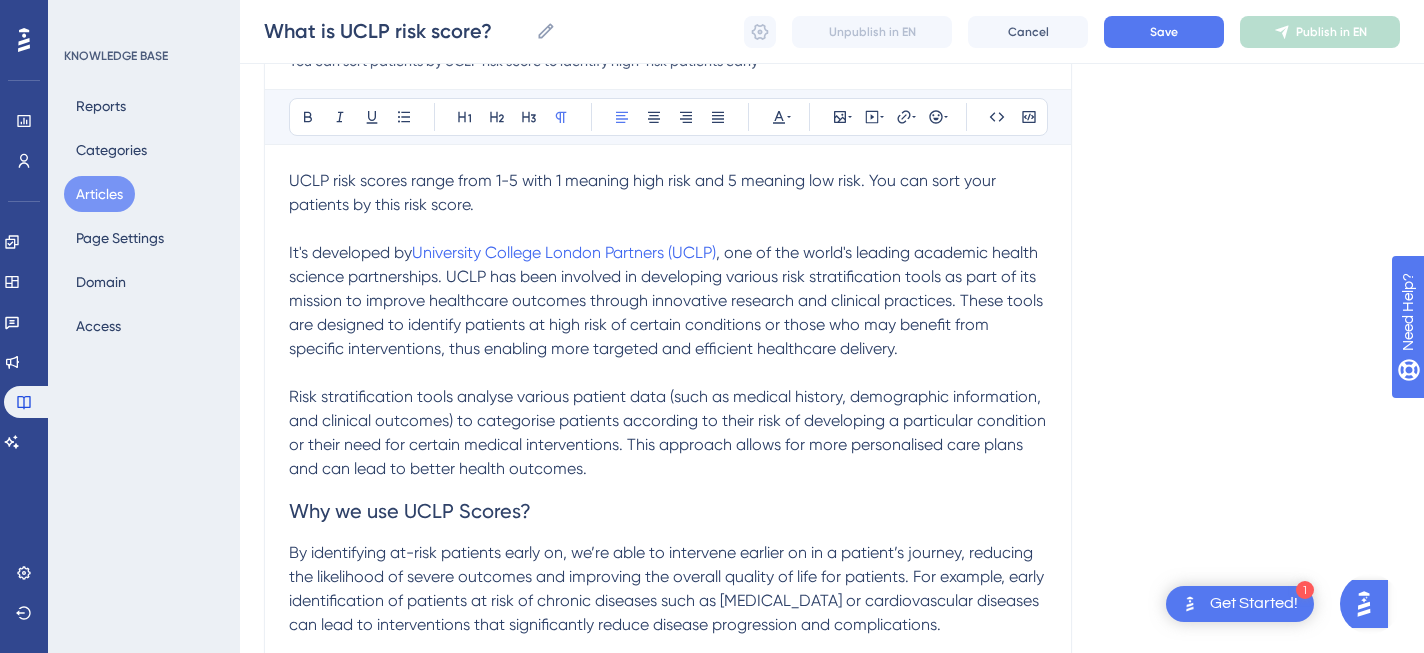 click on "It's developed by  University College London Partners (UCLP) , one of the world's leading academic health science partnerships. UCLP has been involved in developing various risk stratification tools as part of its mission to improve healthcare outcomes through innovative research and clinical practices. These tools are designed to identify patients at high risk of certain conditions or those who may benefit from specific interventions, thus enabling more targeted and efficient healthcare delivery." at bounding box center (668, 301) 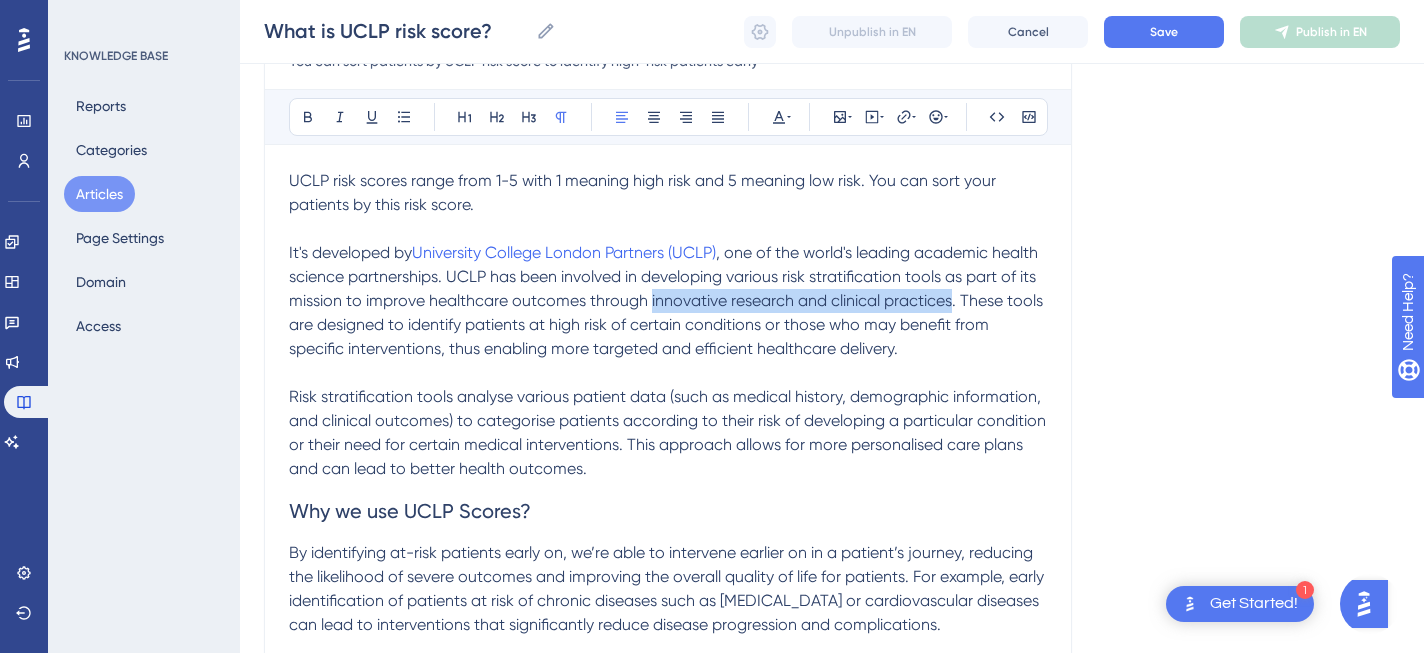 drag, startPoint x: 721, startPoint y: 303, endPoint x: 1021, endPoint y: 299, distance: 300.02667 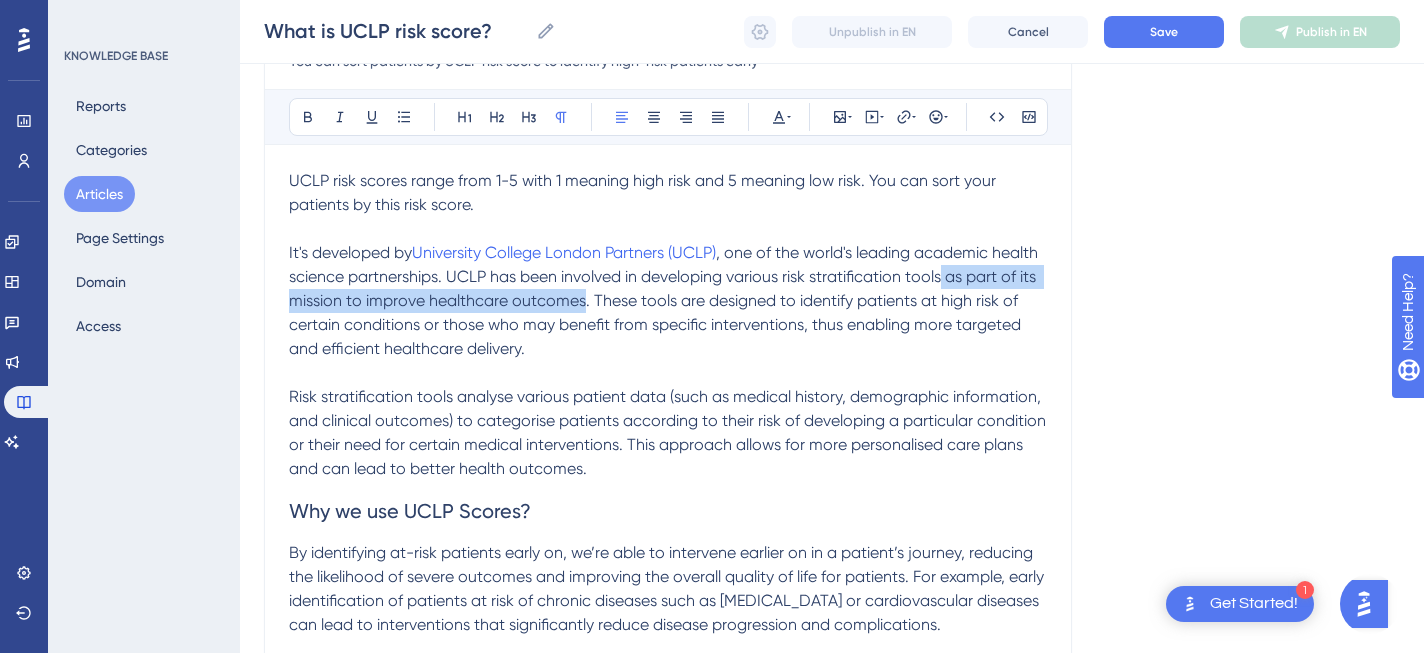 drag, startPoint x: 656, startPoint y: 308, endPoint x: 993, endPoint y: 278, distance: 338.33267 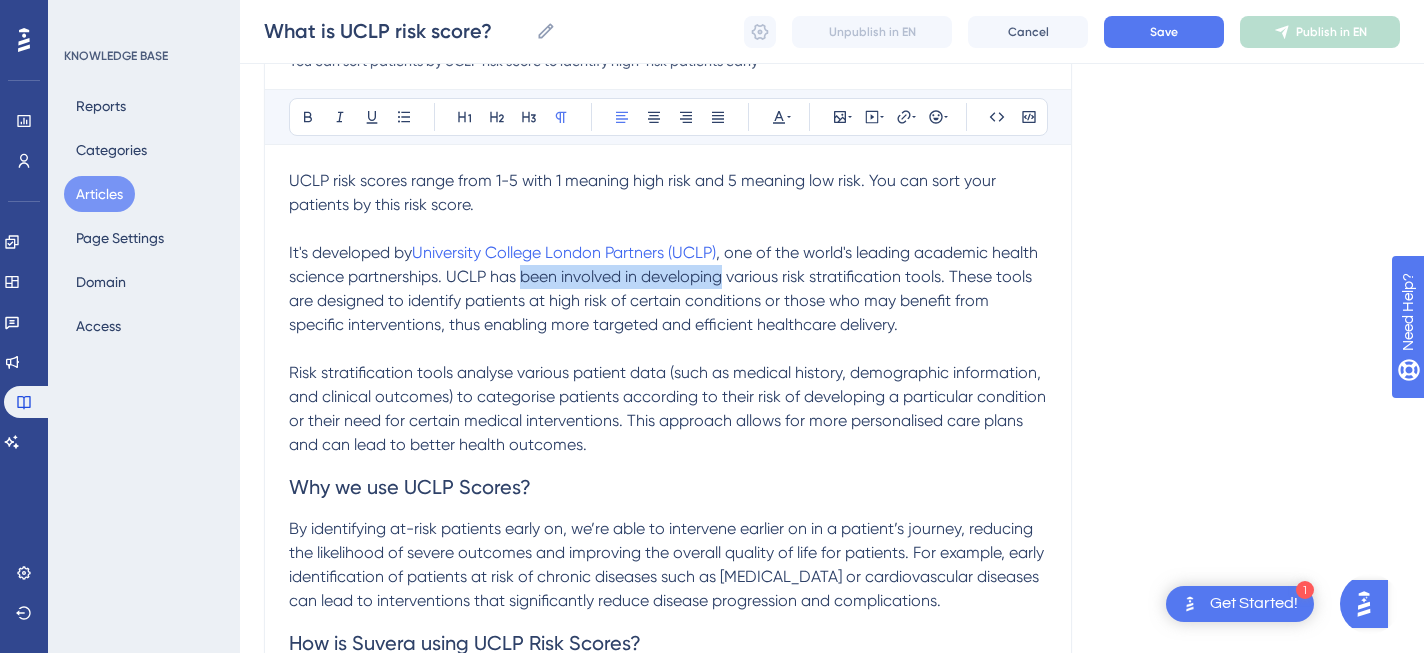 drag, startPoint x: 572, startPoint y: 279, endPoint x: 773, endPoint y: 277, distance: 201.00995 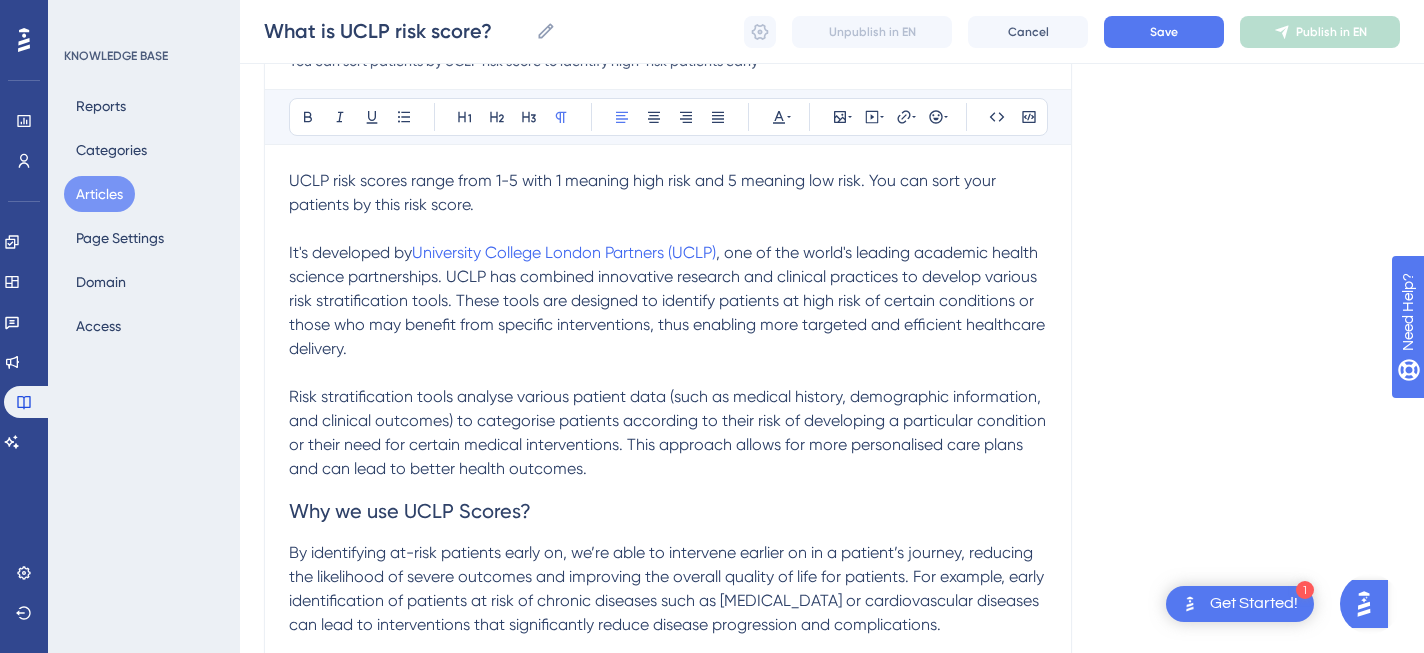 click on "It's developed by  University College London Partners (UCLP) , one of the world's leading academic health science partnerships. UCLP has combined innovative research and clinical practices to develop various risk stratification tools. These tools are designed to identify patients at high risk of certain conditions or those who may benefit from specific interventions, thus enabling more targeted and efficient healthcare delivery." at bounding box center (668, 301) 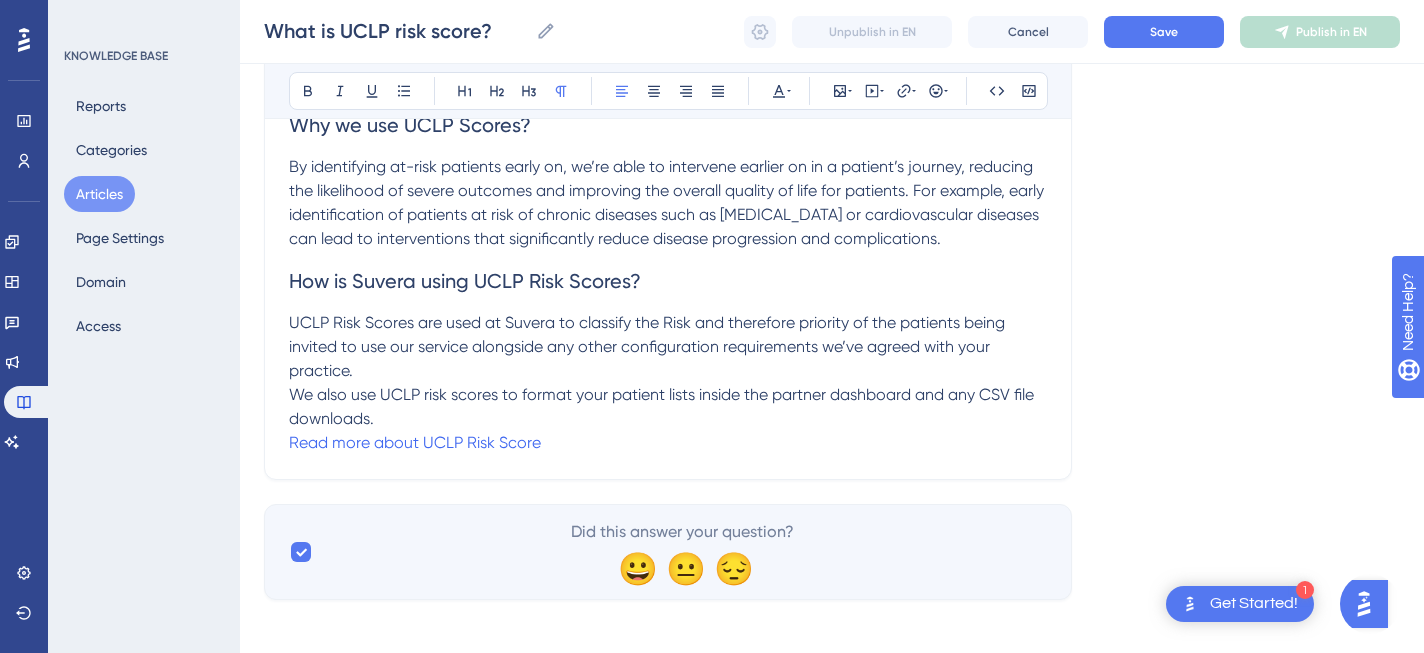 scroll, scrollTop: 623, scrollLeft: 0, axis: vertical 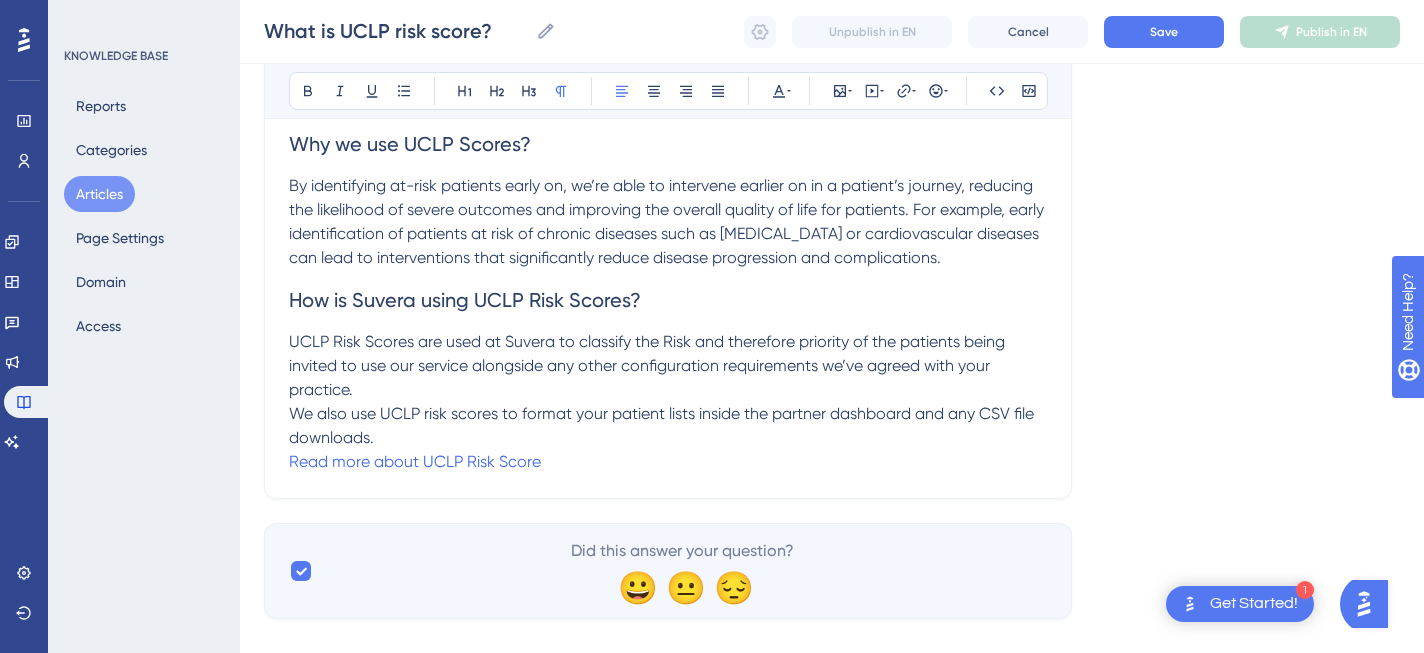 click on "UCLP Risk Scores are used at Suvera to classify the Risk and therefore priority of the patients being invited to use our service alongside any other configuration requirements we’ve agreed with your practice." at bounding box center [668, 366] 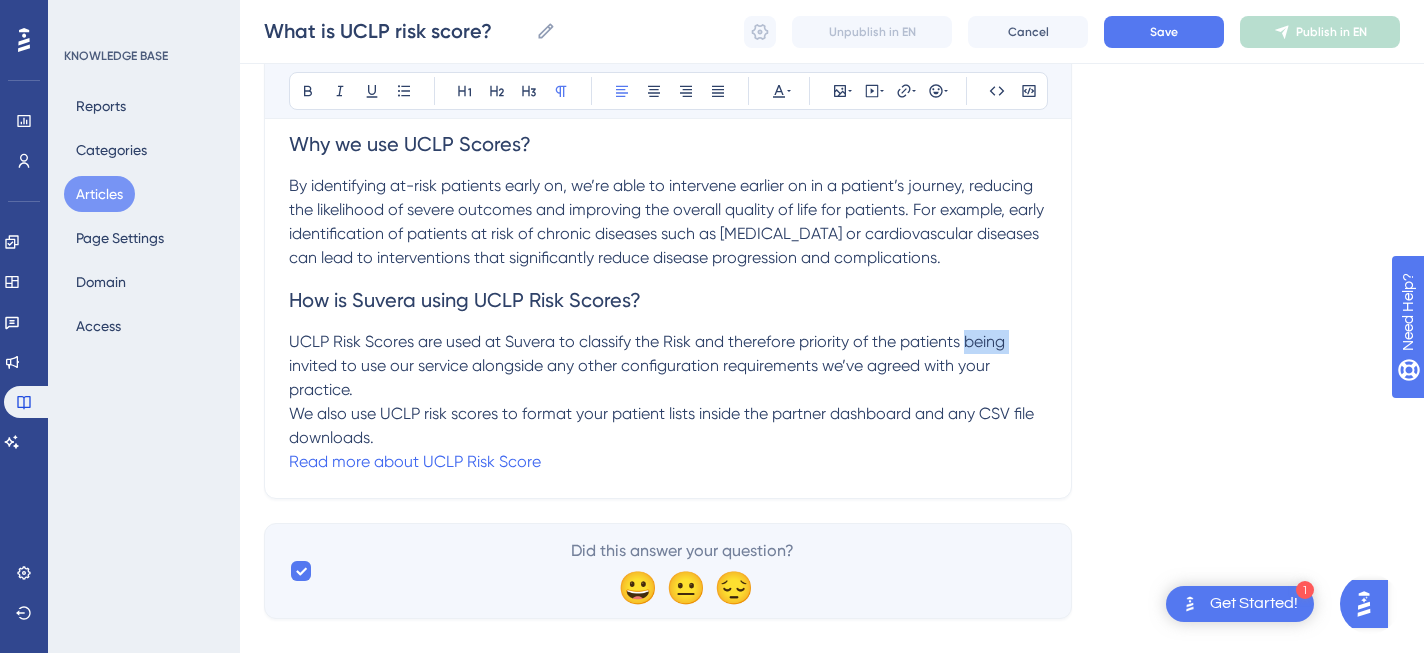 drag, startPoint x: 1015, startPoint y: 342, endPoint x: 966, endPoint y: 345, distance: 49.09175 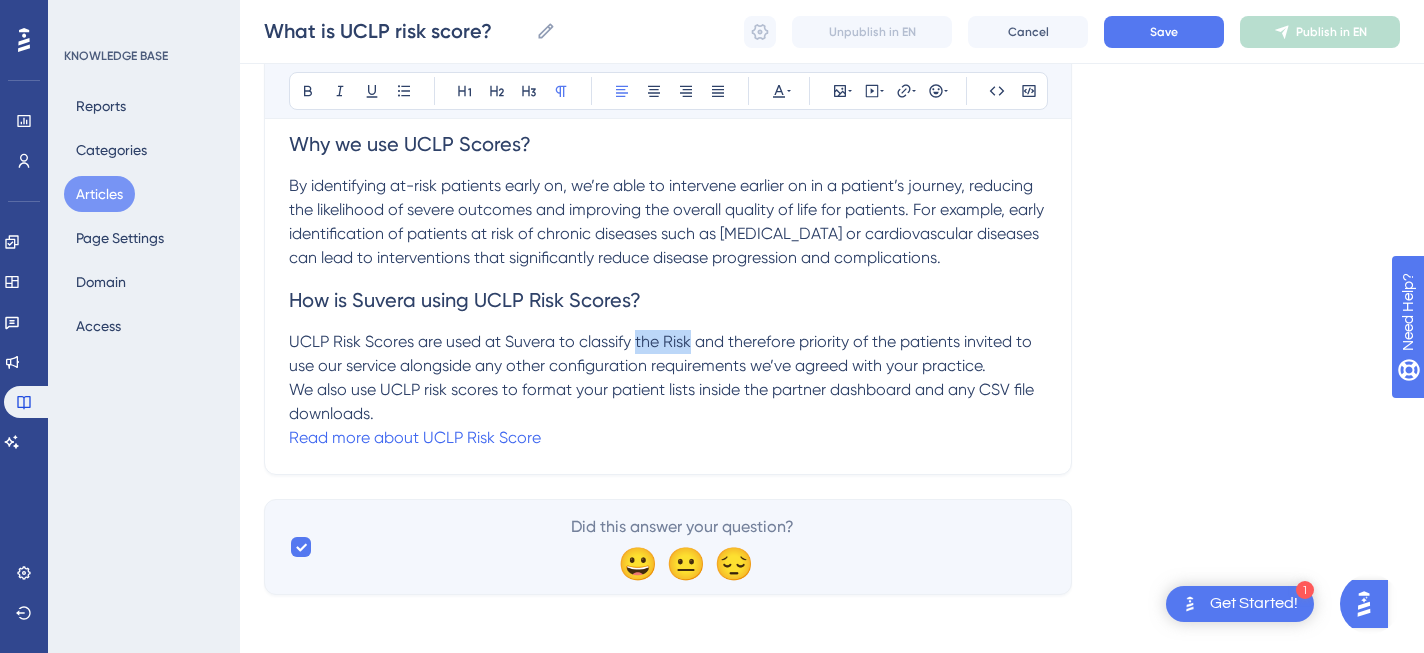 drag, startPoint x: 635, startPoint y: 345, endPoint x: 691, endPoint y: 349, distance: 56.142673 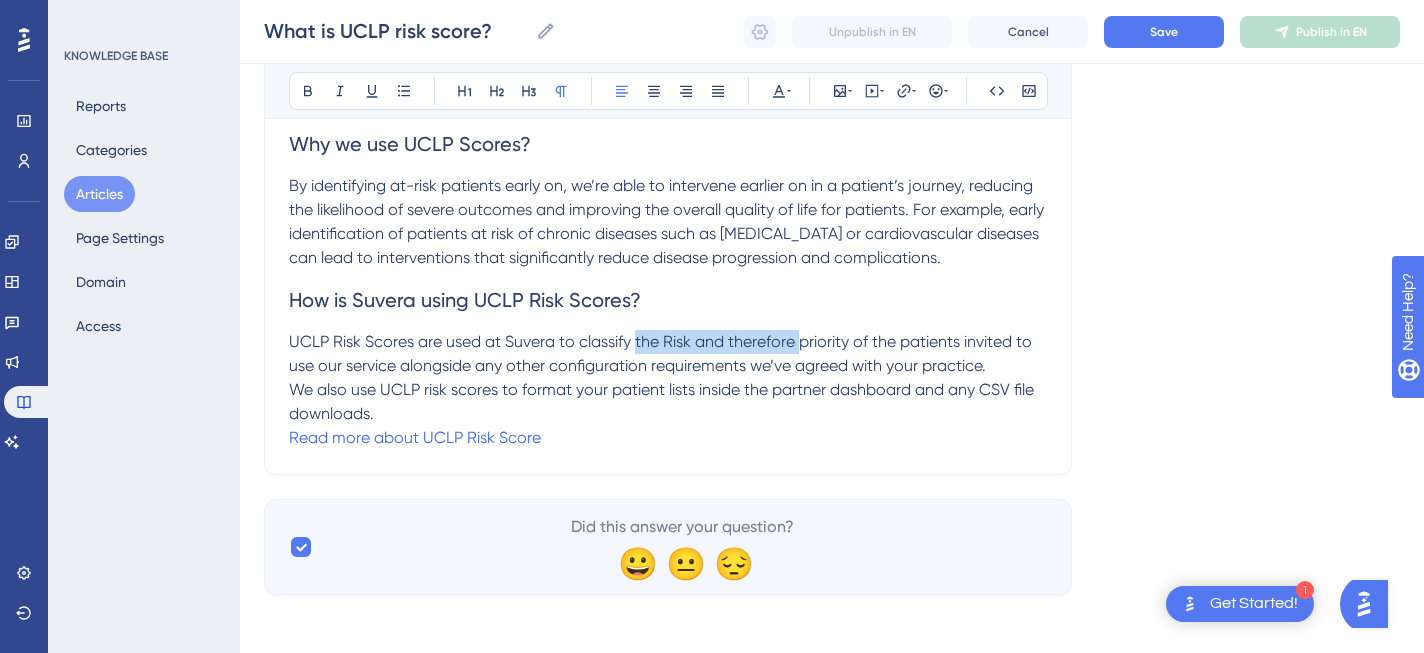 drag, startPoint x: 799, startPoint y: 343, endPoint x: 637, endPoint y: 349, distance: 162.11107 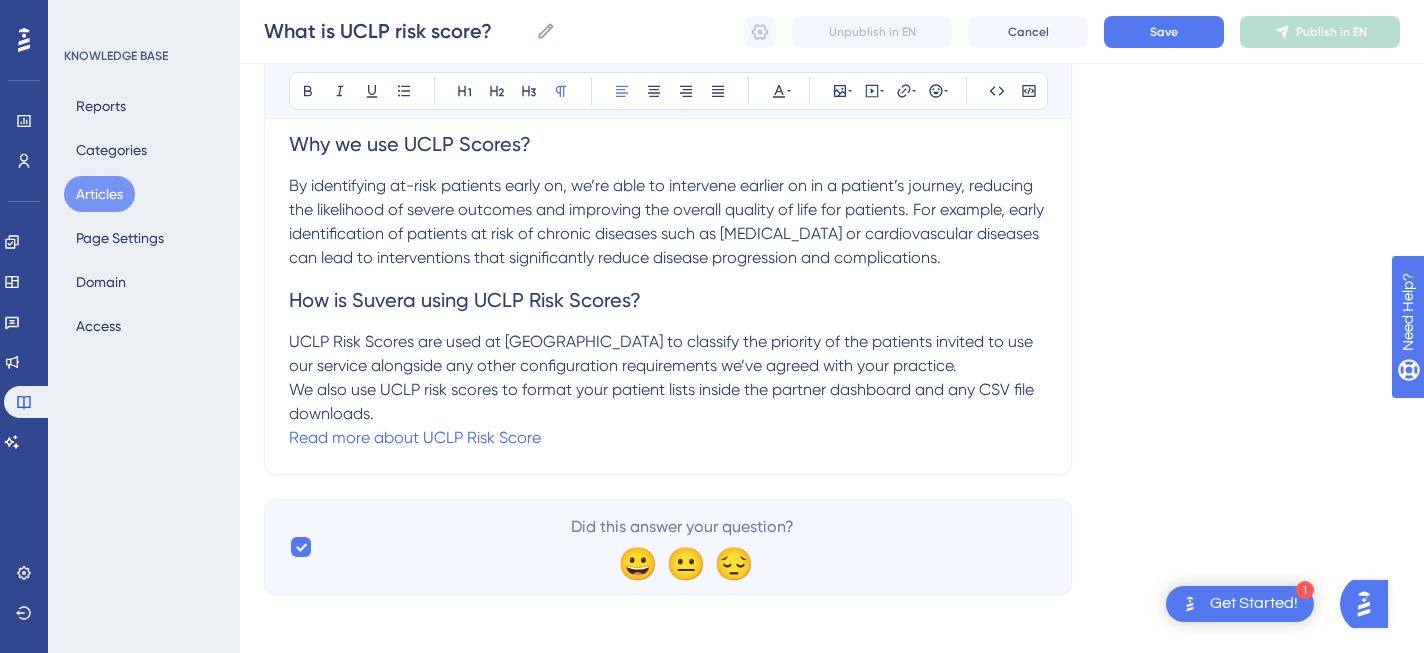 click on "We also use UCLP risk scores to format your patient lists inside the partner dashboard and any CSV file downloads." at bounding box center [663, 401] 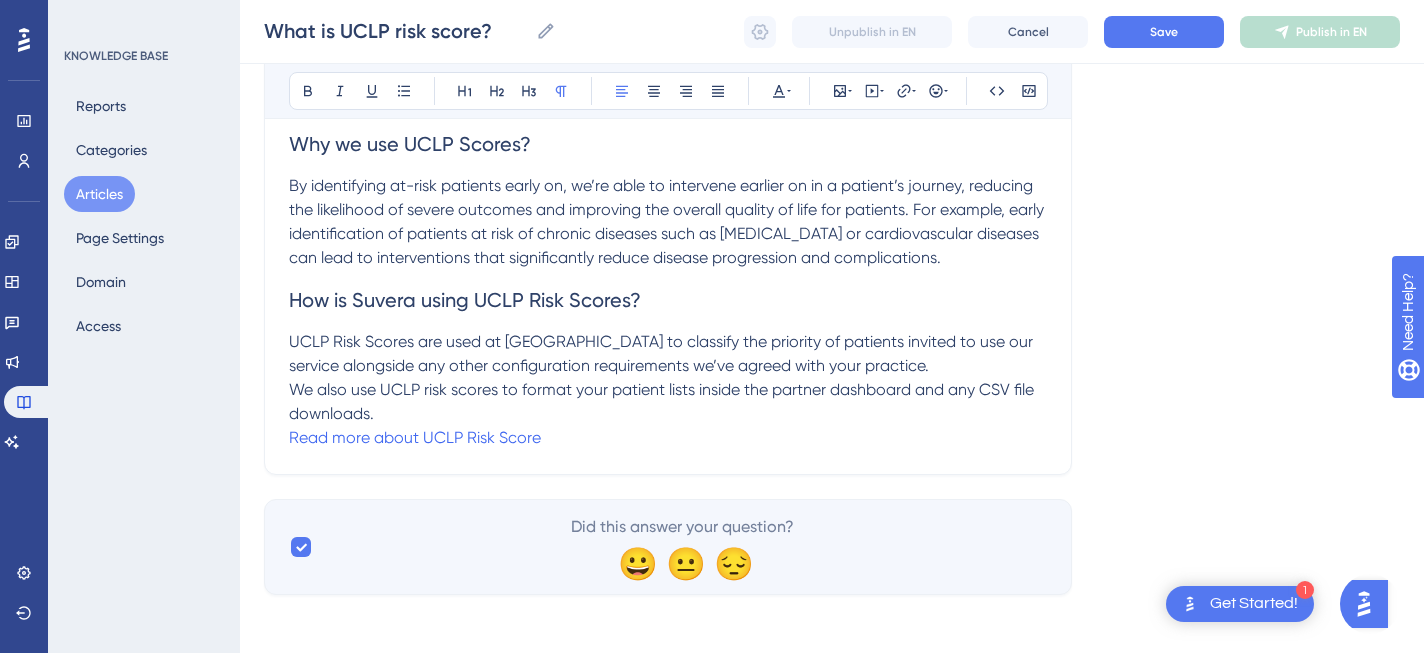 click on "UCLP Risk Scores are used at [GEOGRAPHIC_DATA] to classify the priority of patients invited to use our service alongside any other configuration requirements we’ve agreed with your practice." at bounding box center (663, 353) 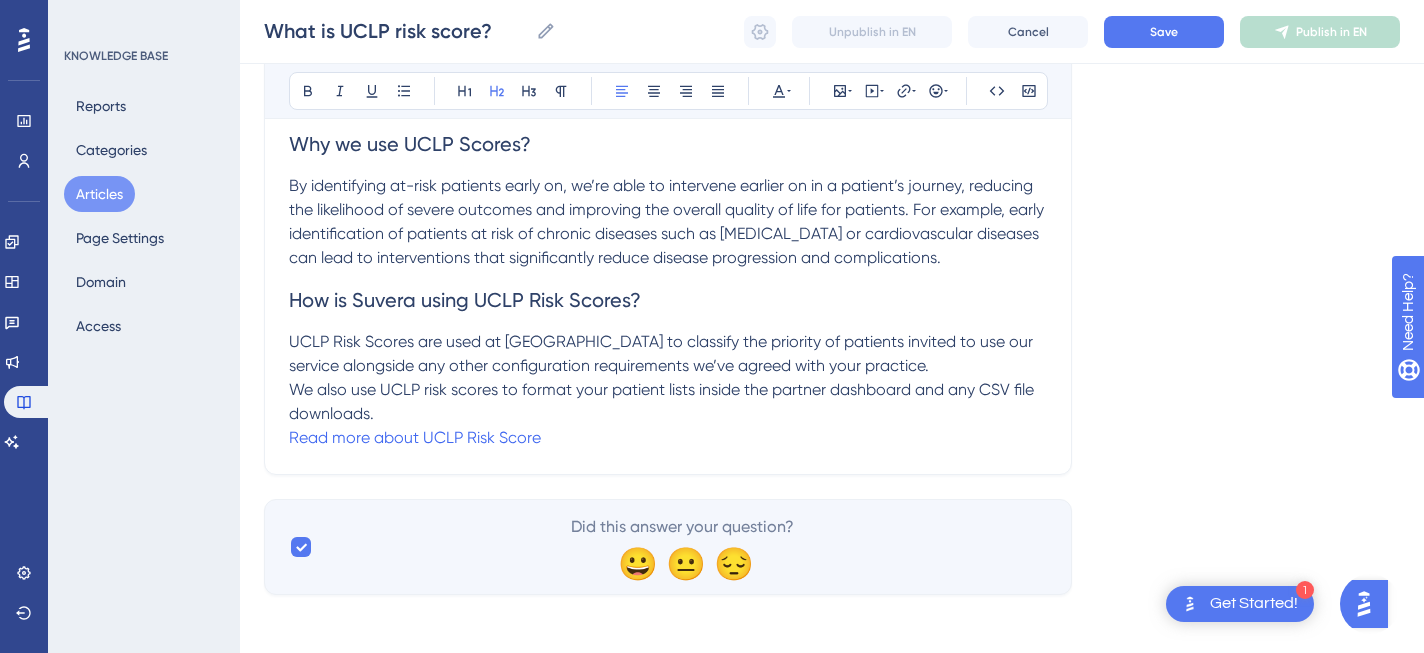 click on "We also use UCLP risk scores to format your patient lists inside the partner dashboard and any CSV file downloads." at bounding box center [663, 401] 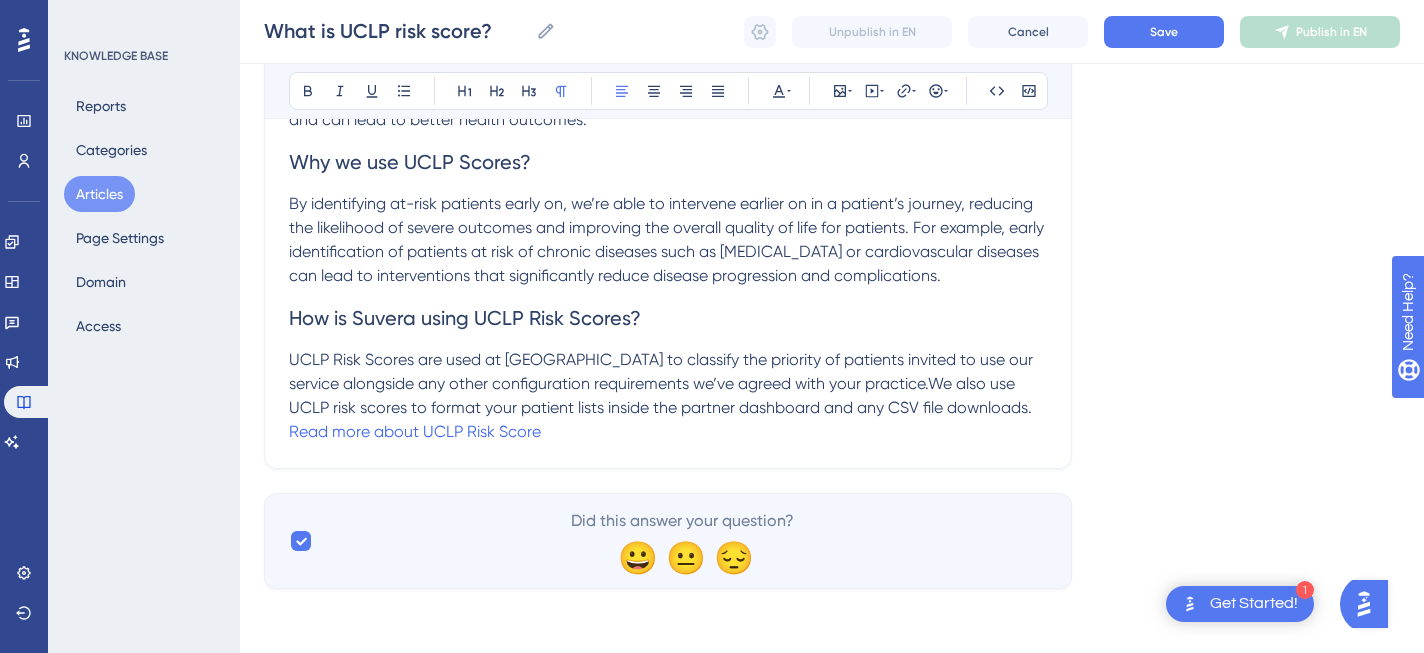 scroll, scrollTop: 605, scrollLeft: 0, axis: vertical 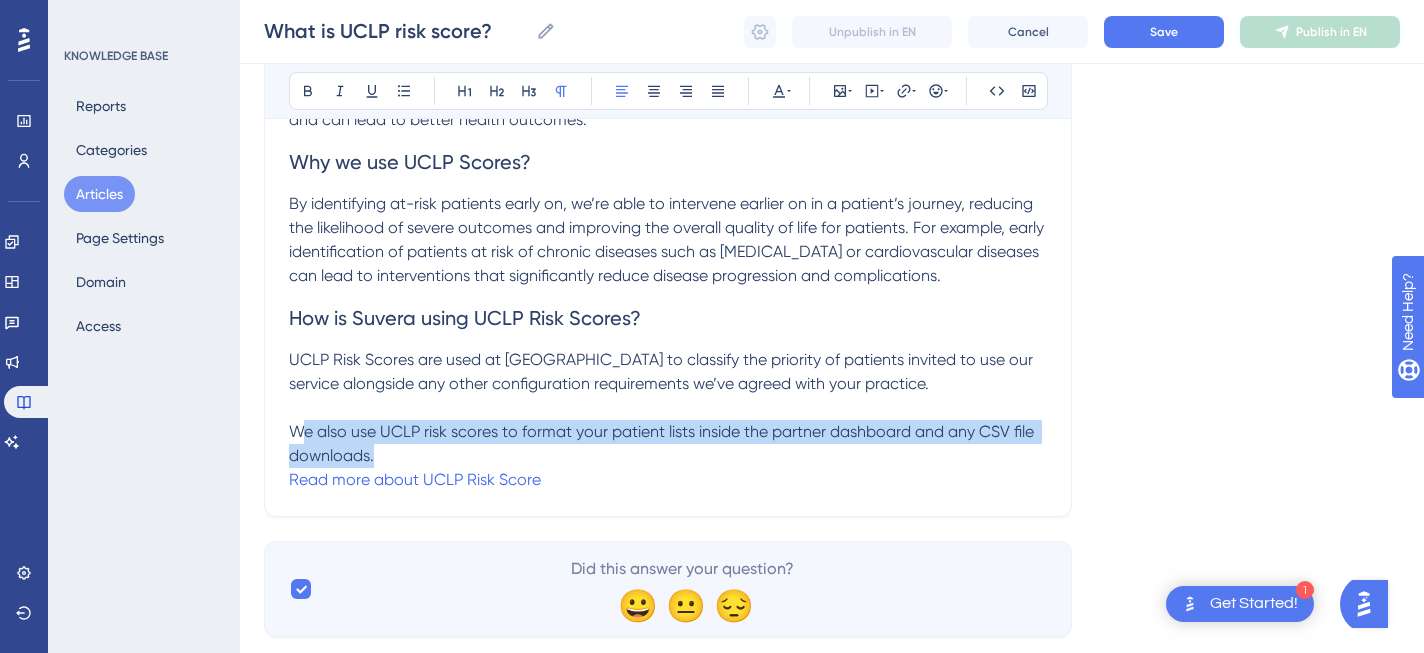 drag, startPoint x: 410, startPoint y: 458, endPoint x: 306, endPoint y: 437, distance: 106.09901 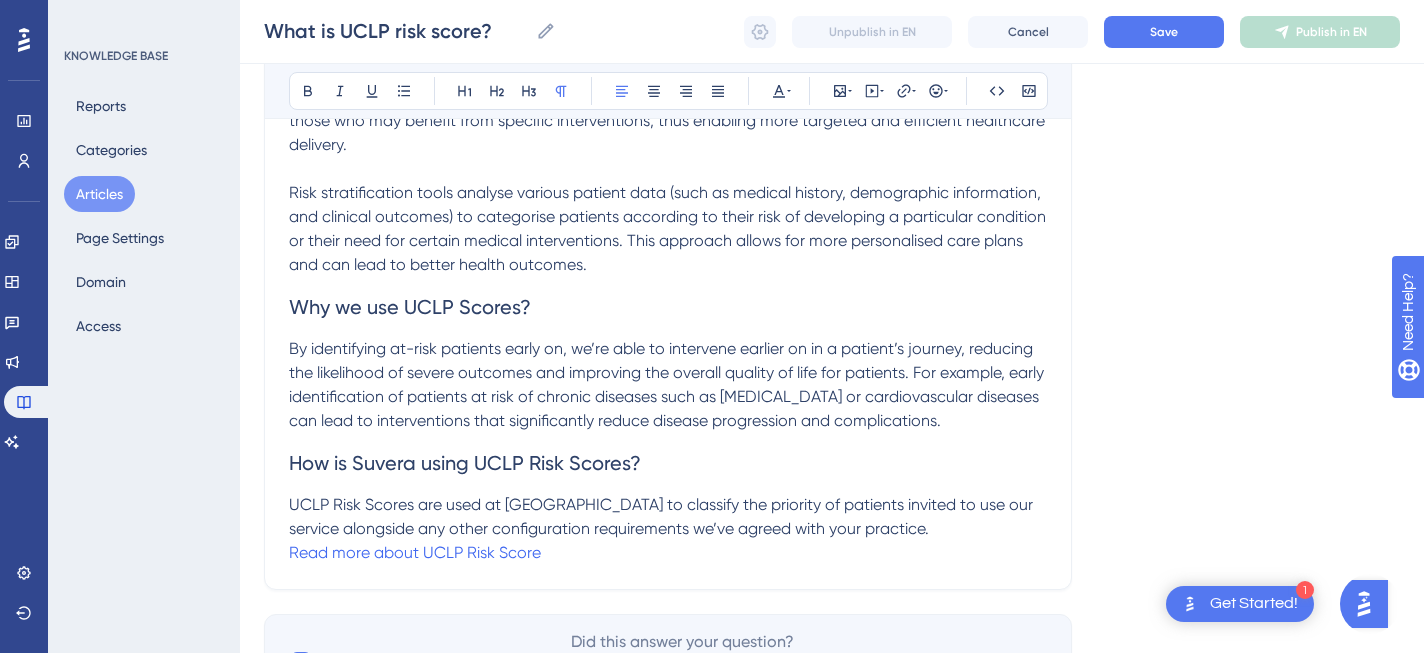 scroll, scrollTop: 563, scrollLeft: 0, axis: vertical 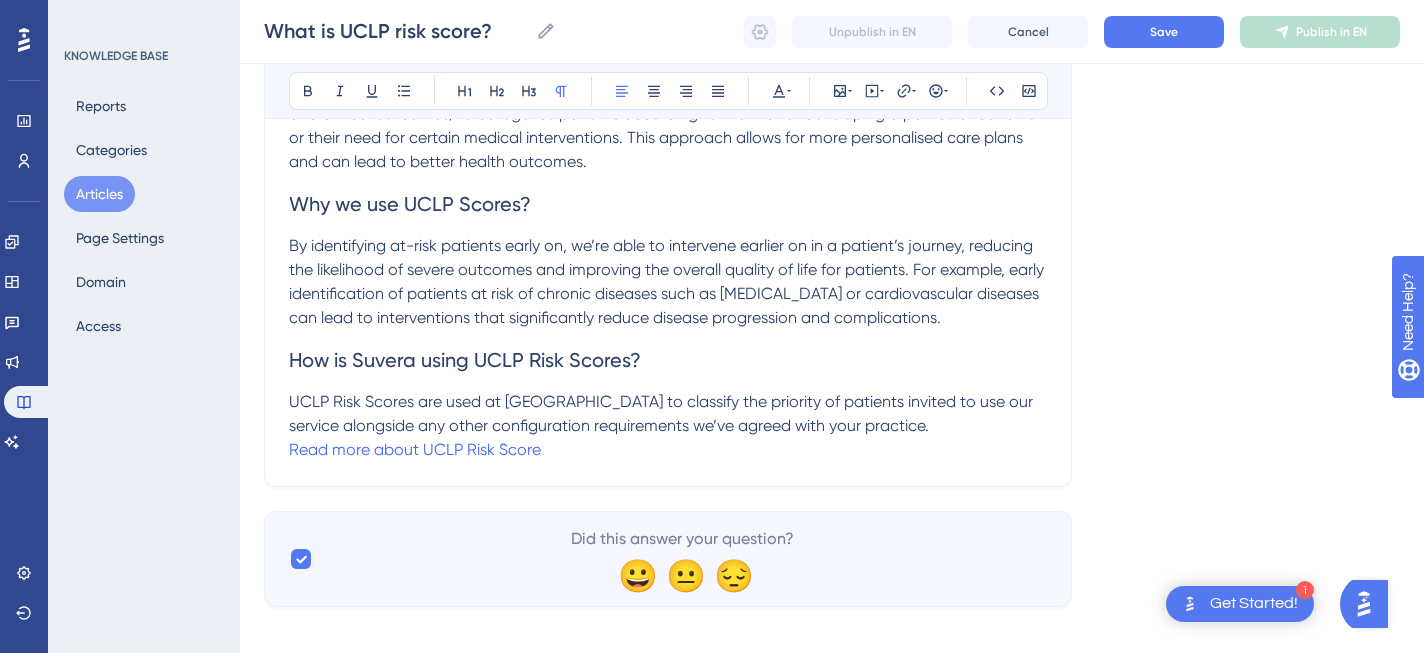 click on "How is Suvera using UCLP Risk Scores?" at bounding box center [465, 360] 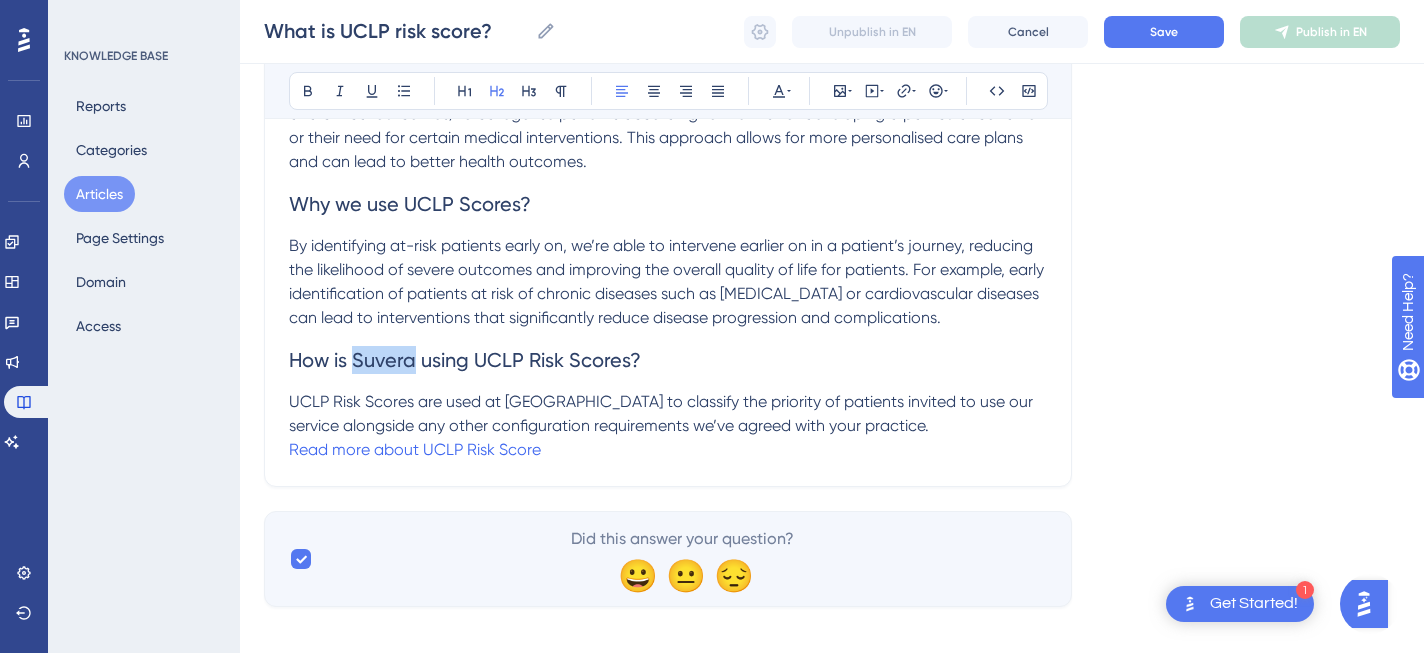 click on "How is Suvera using UCLP Risk Scores?" at bounding box center (465, 360) 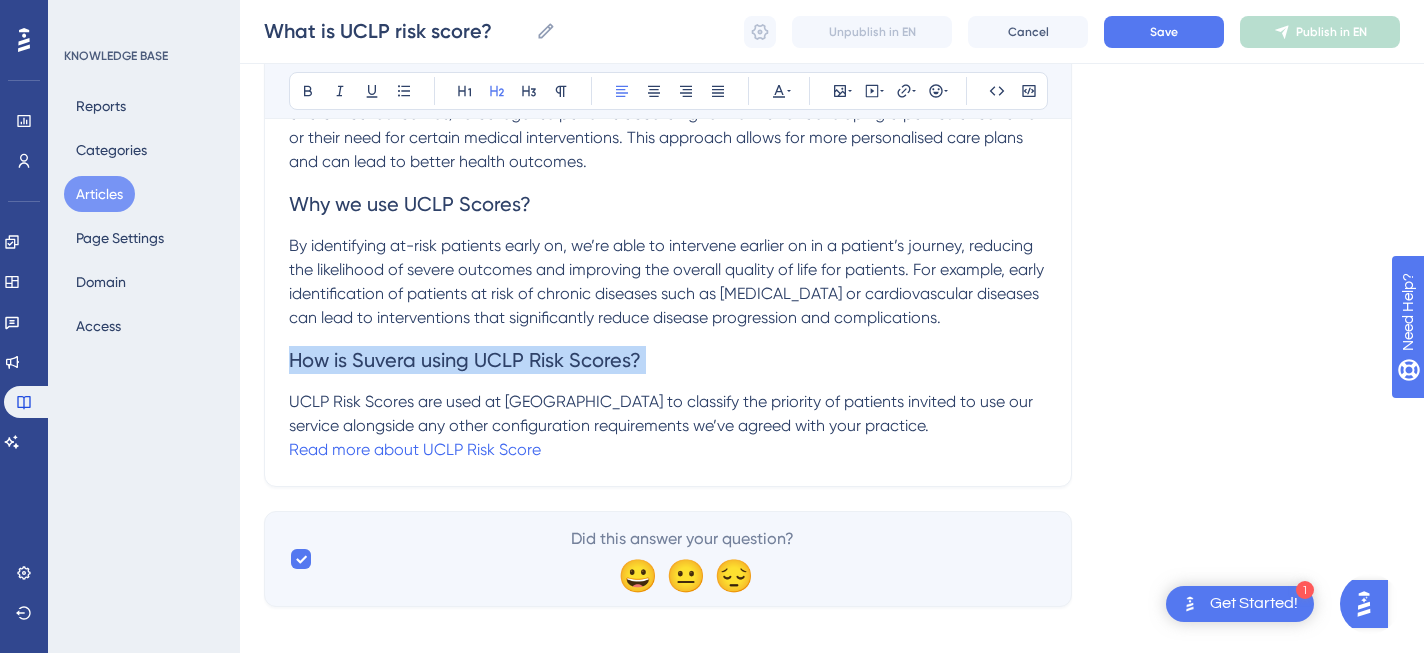 click on "How is Suvera using UCLP Risk Scores?" at bounding box center (465, 360) 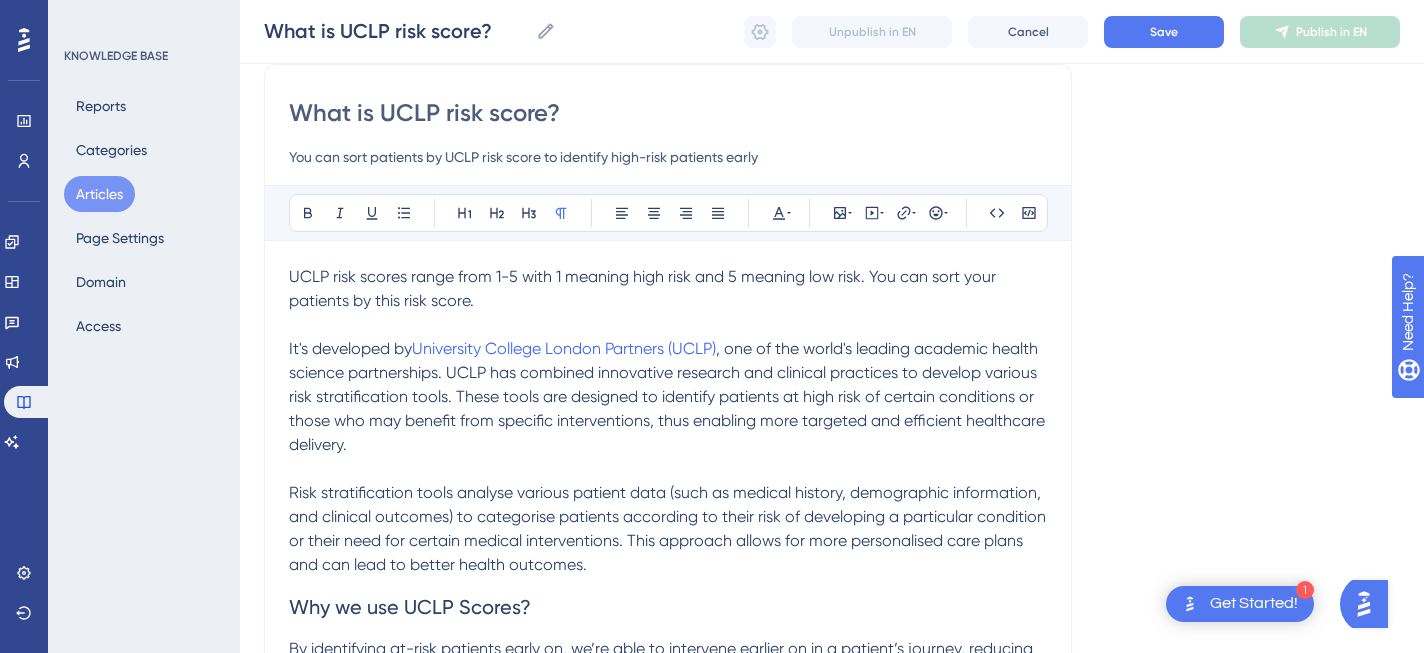 scroll, scrollTop: 155, scrollLeft: 0, axis: vertical 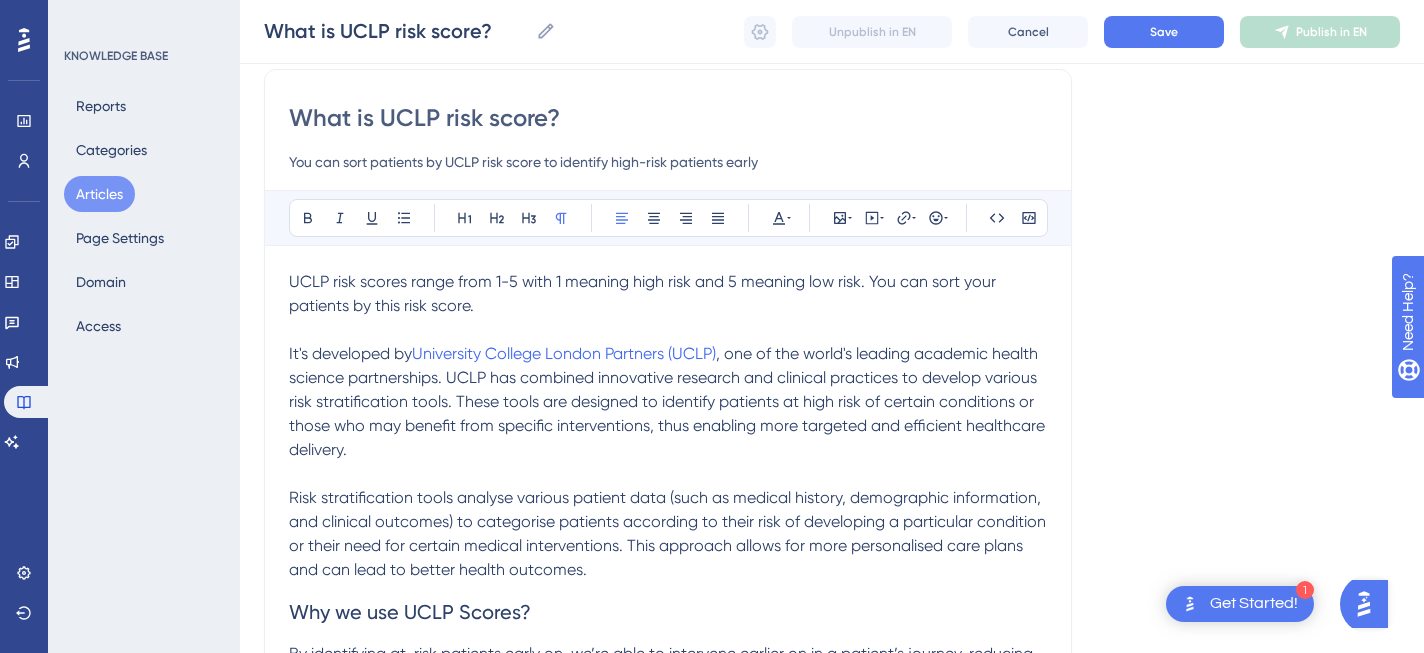 click on "UCLP risk scores range from 1-5 with 1 meaning high risk and 5 meaning low risk. You can sort your patients by this risk score." at bounding box center [668, 294] 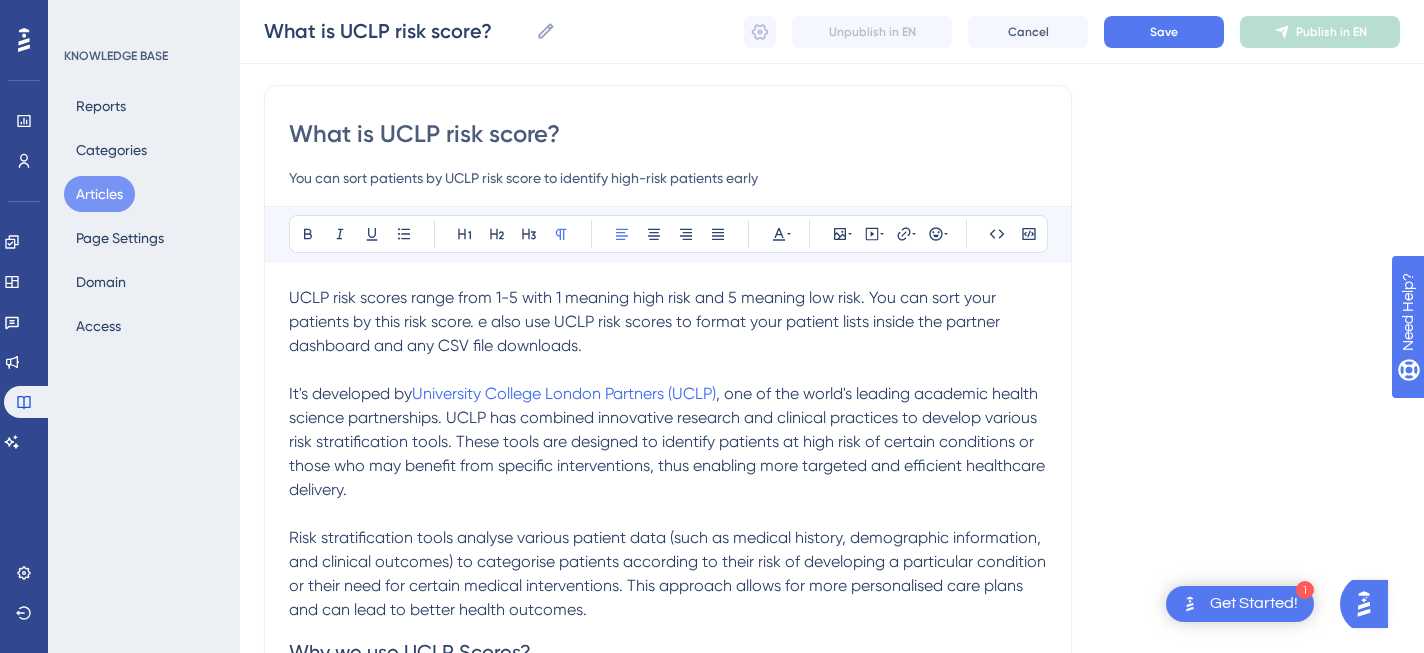 scroll, scrollTop: 135, scrollLeft: 0, axis: vertical 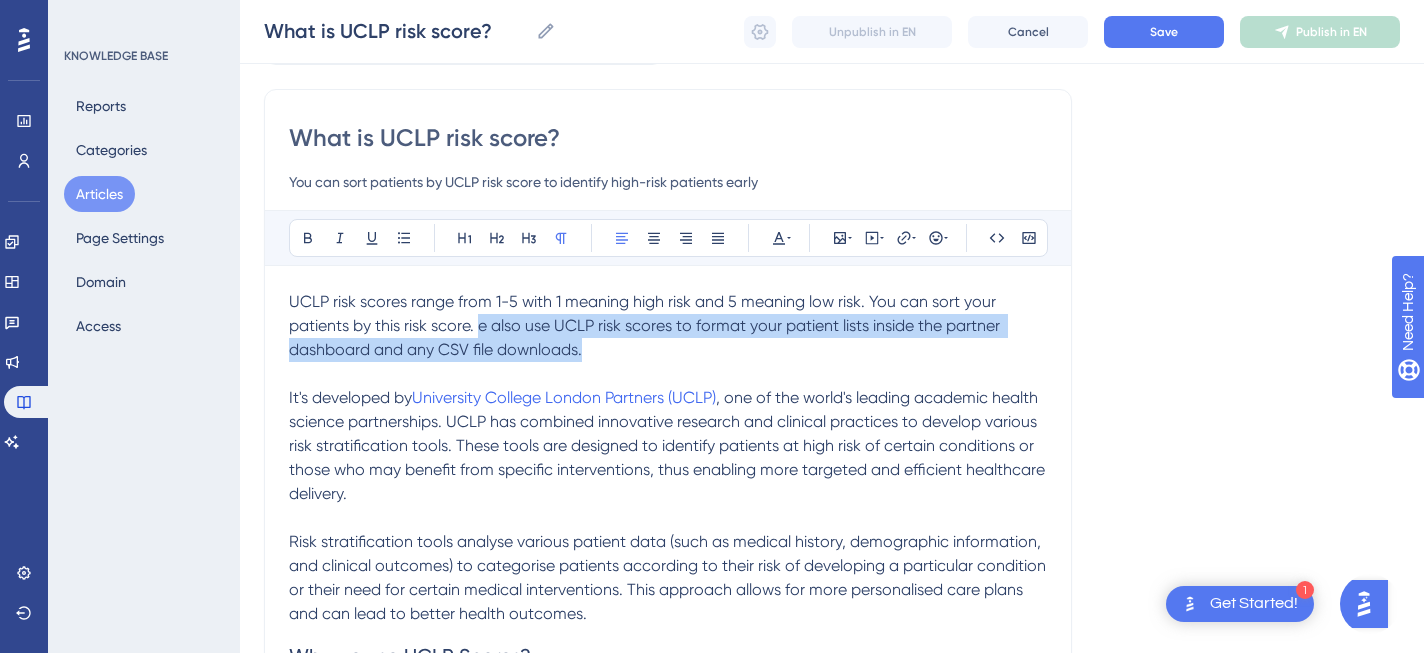 drag, startPoint x: 600, startPoint y: 358, endPoint x: 478, endPoint y: 335, distance: 124.1491 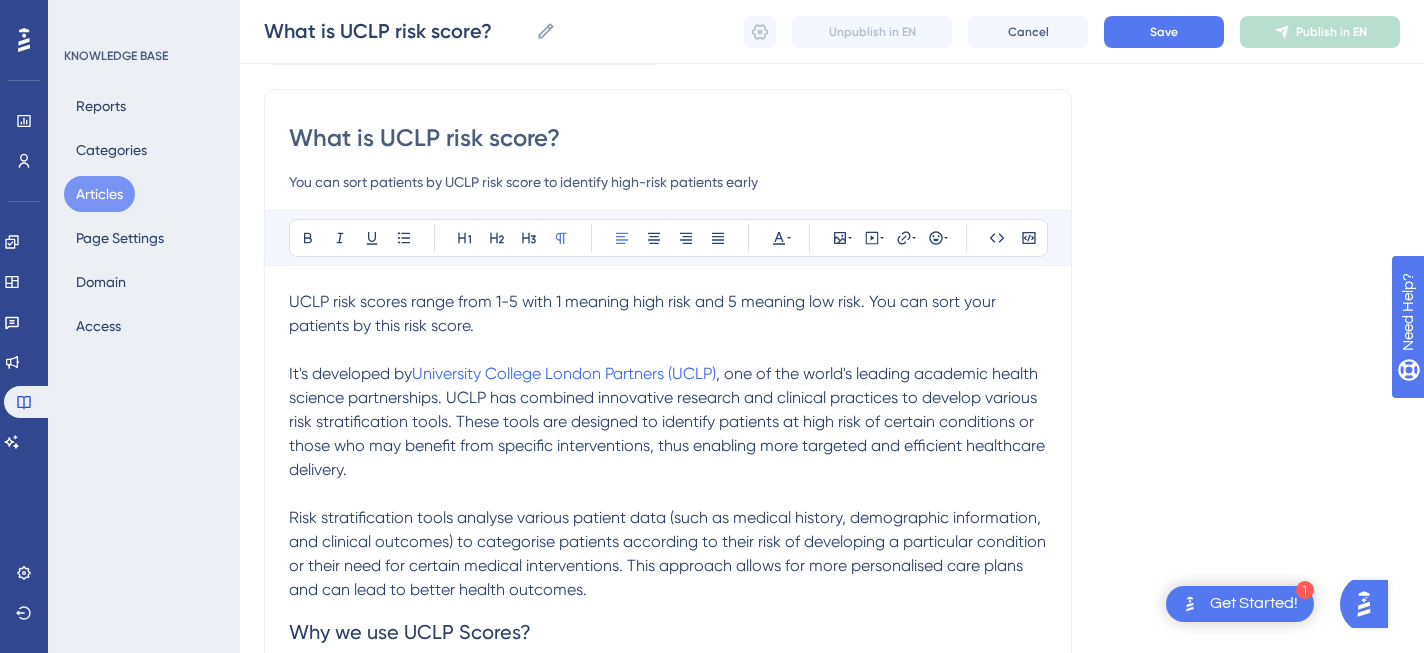 click on "It's developed by  University College London Partners (UCLP) , one of the world's leading academic health science partnerships. UCLP has combined innovative research and clinical practices to develop various risk stratification tools. These tools are designed to identify patients at high risk of certain conditions or those who may benefit from specific interventions, thus enabling more targeted and efficient healthcare delivery." at bounding box center (668, 422) 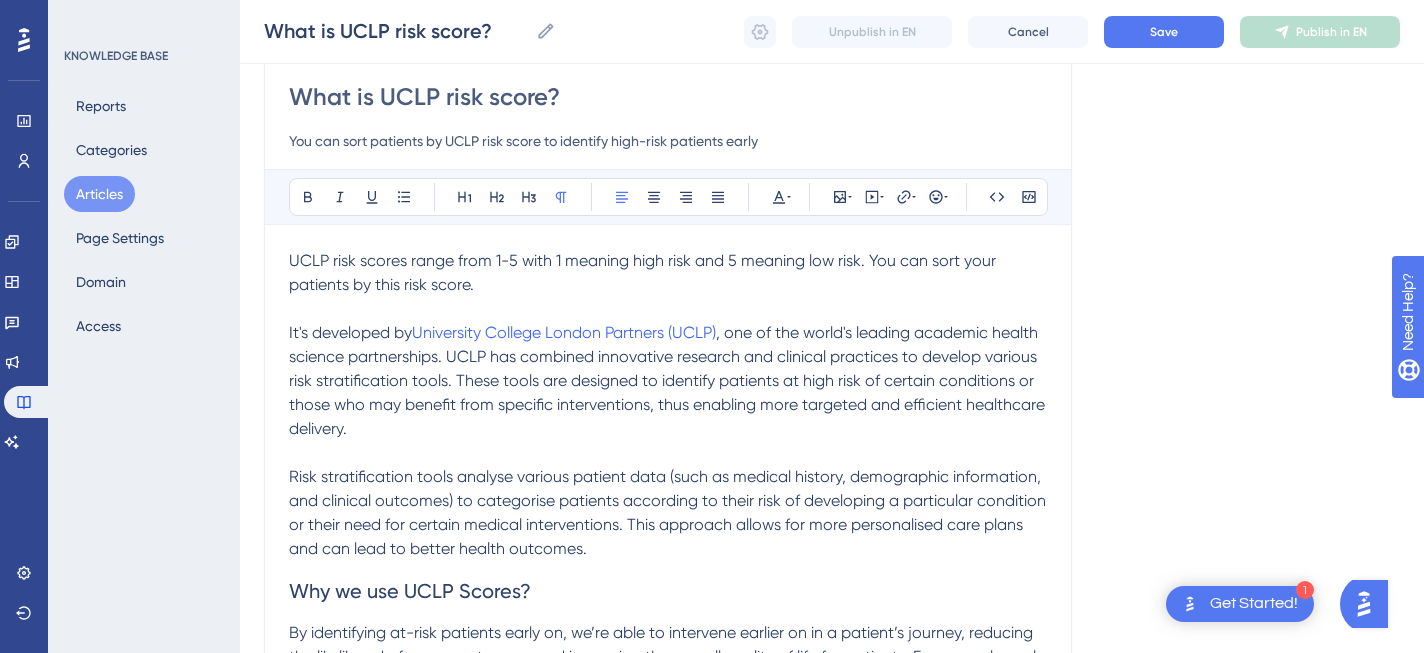 click on "UCLP risk scores range from 1-5 with 1 meaning high risk and 5 meaning low risk. You can sort your patients by this risk score." at bounding box center [644, 272] 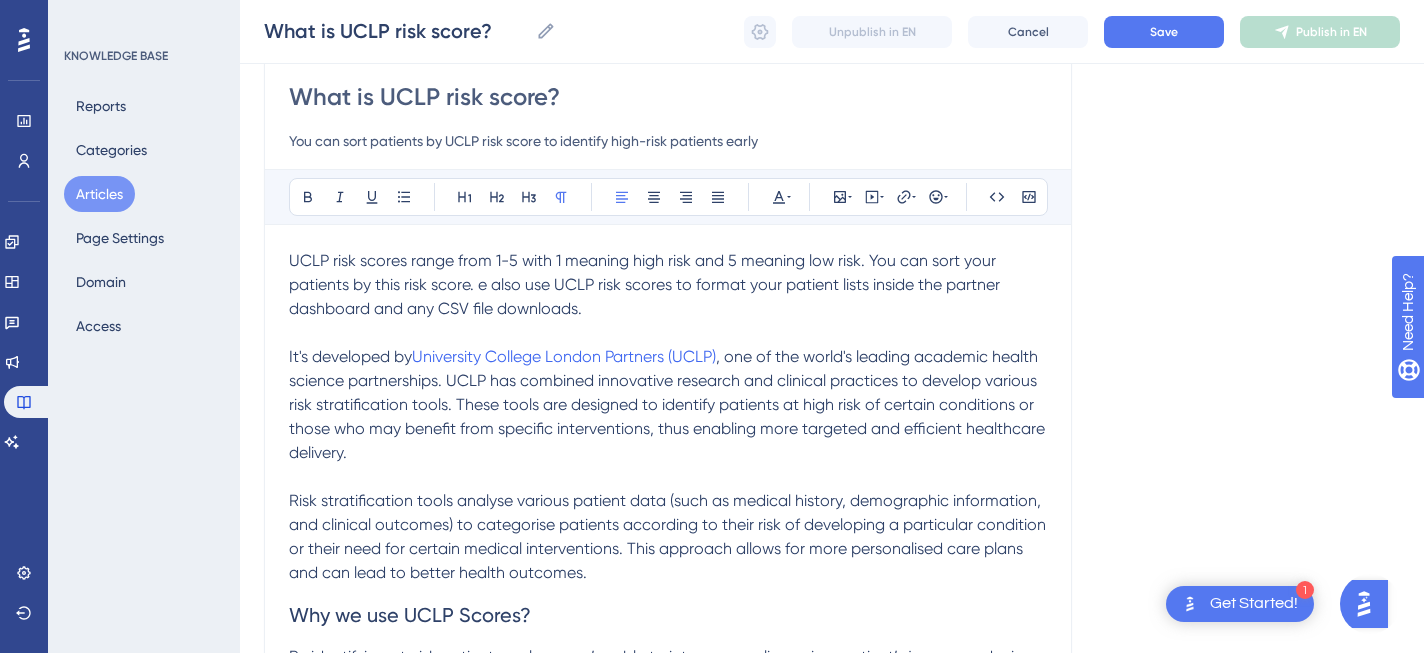 click on "UCLP risk scores range from 1-5 with 1 meaning high risk and 5 meaning low risk. You can sort your patients by this risk score. e also use UCLP risk scores to format your patient lists inside the partner dashboard and any CSV file downloads." at bounding box center (646, 284) 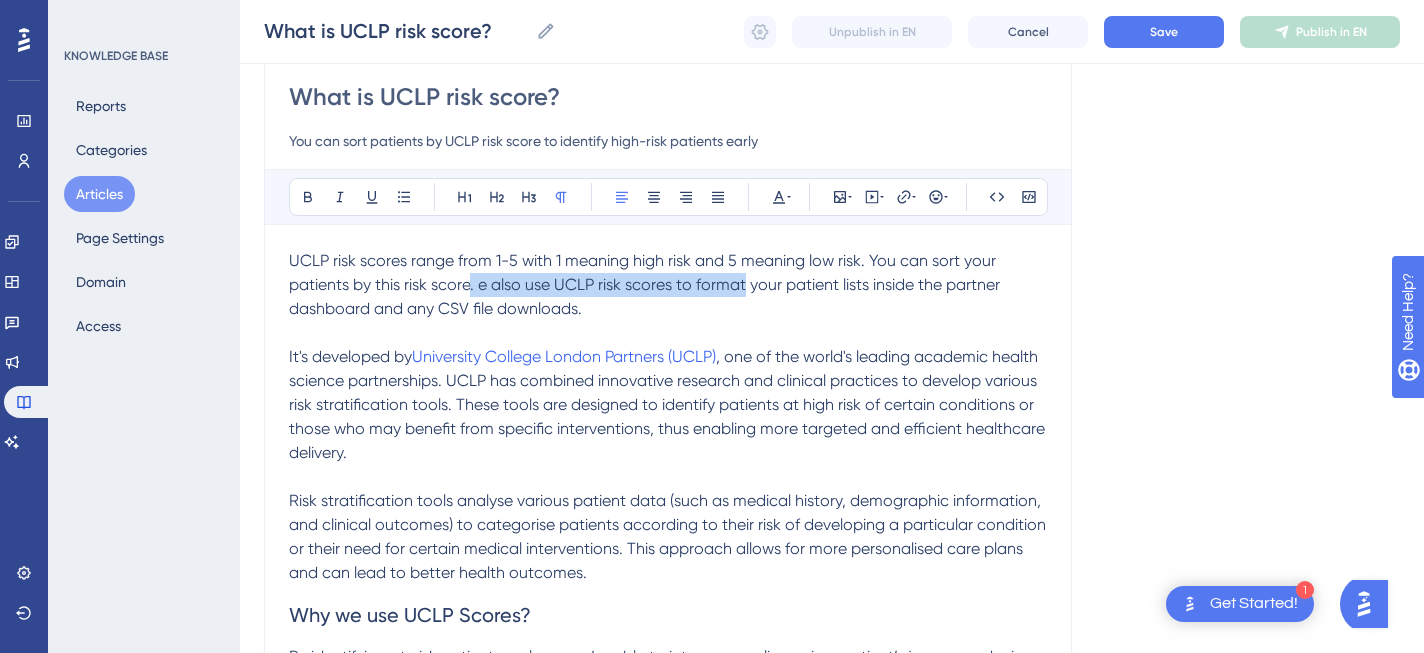 drag, startPoint x: 472, startPoint y: 287, endPoint x: 747, endPoint y: 281, distance: 275.06546 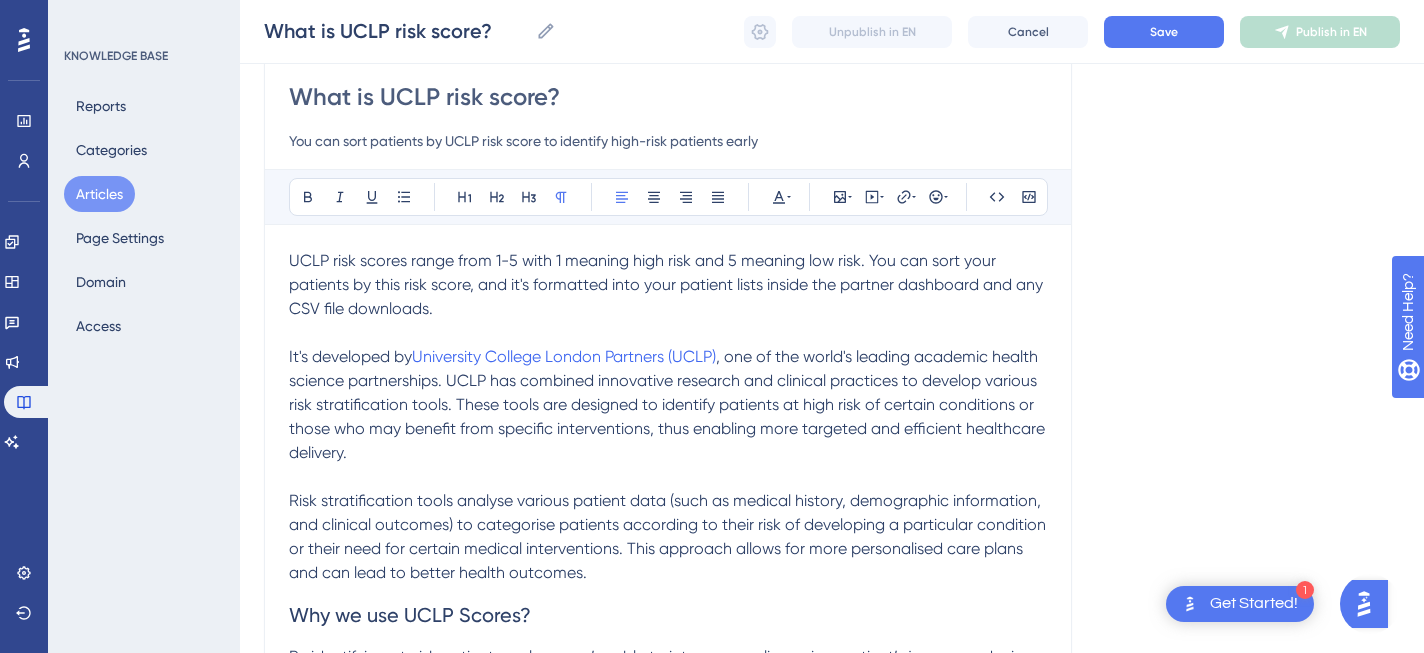 click on "UCLP risk scores range from 1-5 with 1 meaning high risk and 5 meaning low risk. You can sort your patients by this risk score, and it's formatted into your patient lists inside the partner dashboard and any CSV file downloads." at bounding box center [668, 284] 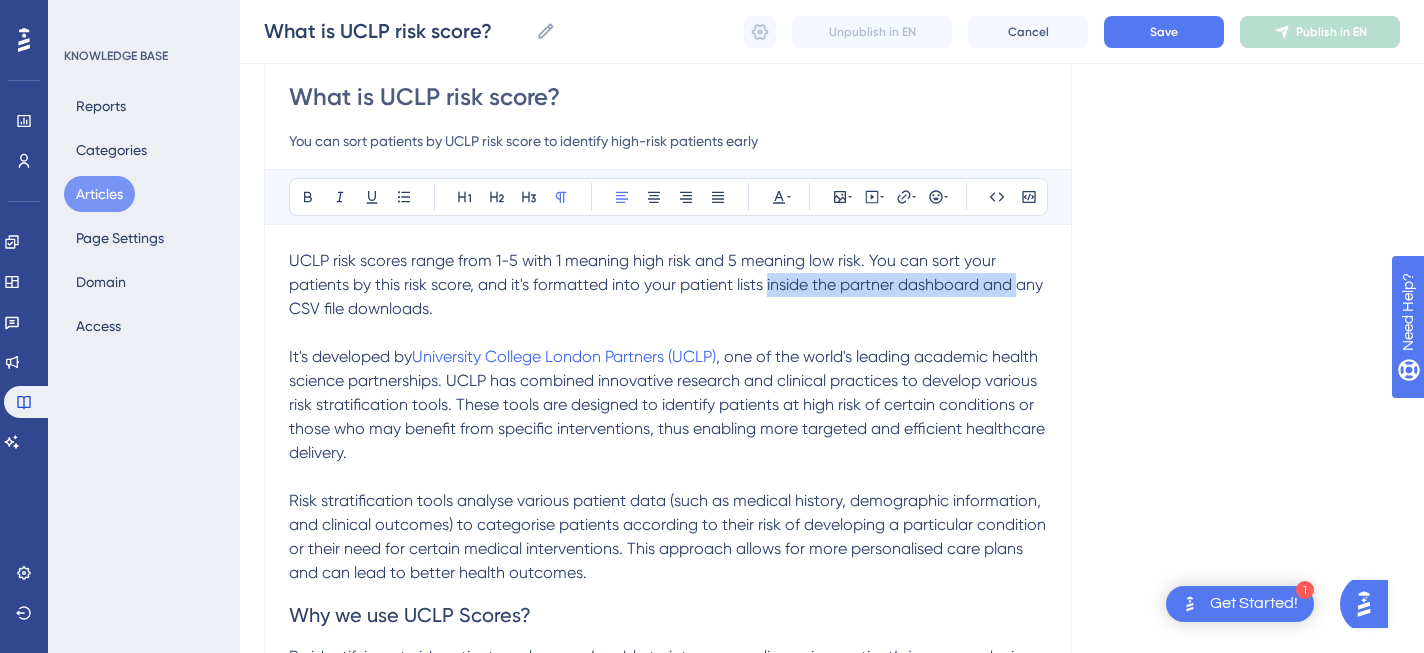drag, startPoint x: 767, startPoint y: 287, endPoint x: 1024, endPoint y: 277, distance: 257.1945 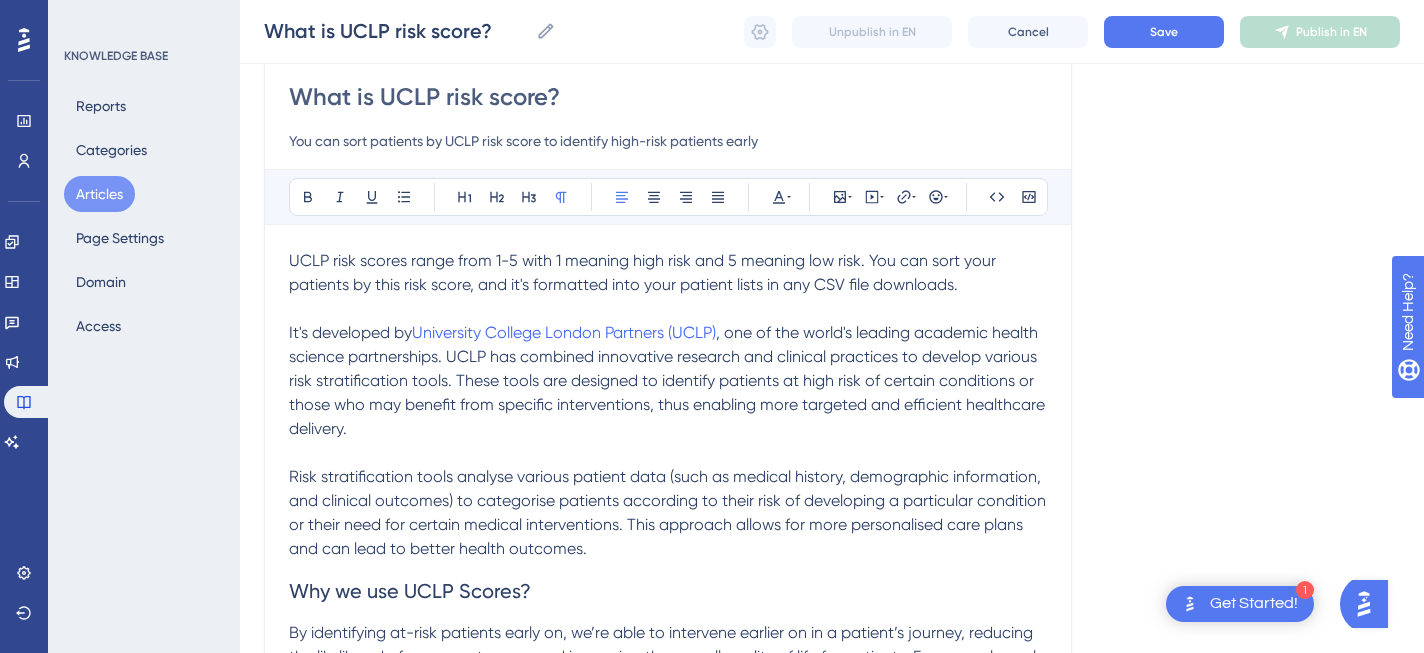 click on ", one of the world's leading academic health science partnerships. UCLP has combined innovative research and clinical practices to develop various risk stratification tools. These tools are designed to identify patients at high risk of certain conditions or those who may benefit from specific interventions, thus enabling more targeted and efficient healthcare delivery." at bounding box center (669, 380) 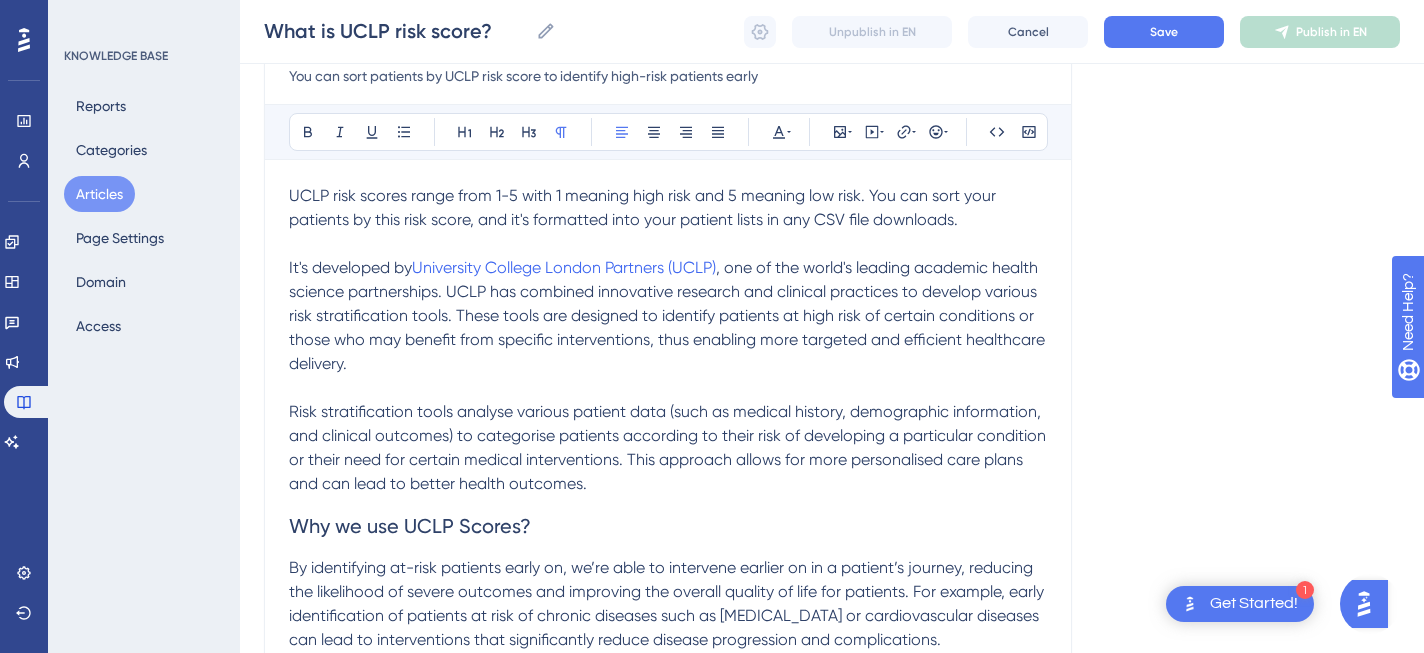 scroll, scrollTop: 231, scrollLeft: 0, axis: vertical 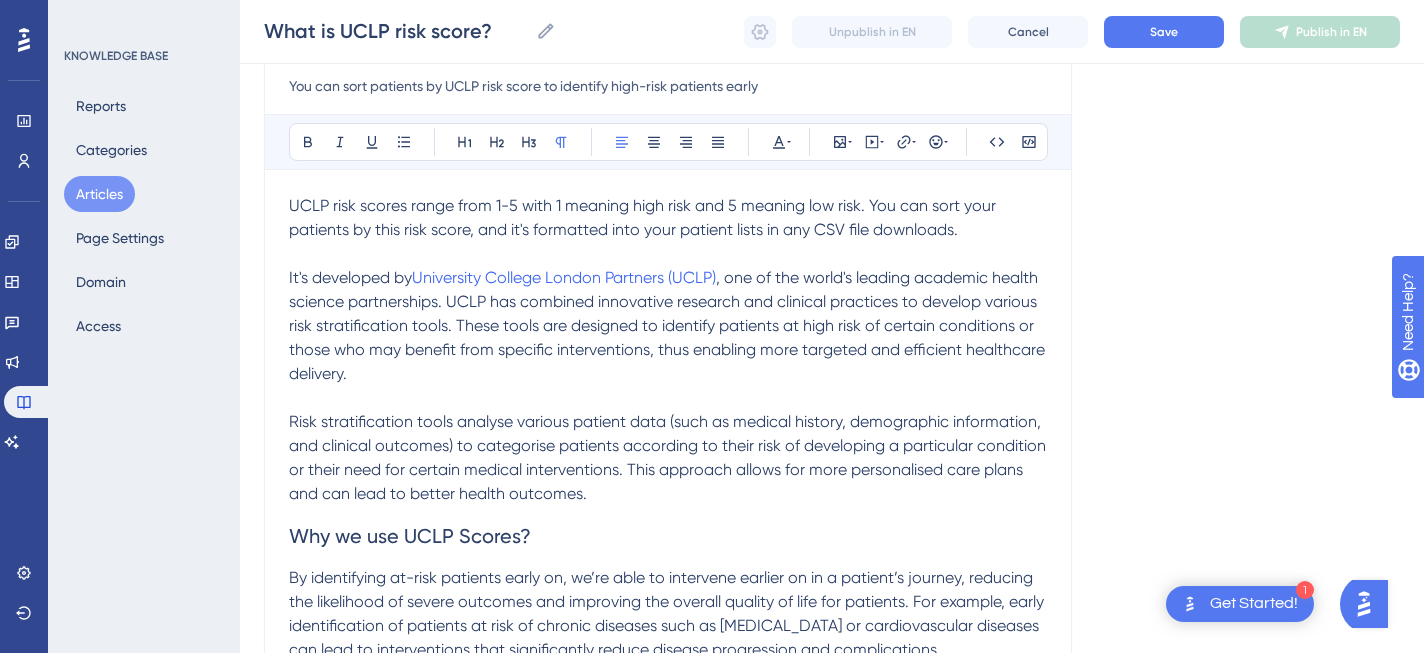 click on ", one of the world's leading academic health science partnerships. UCLP has combined innovative research and clinical practices to develop various risk stratification tools. These tools are designed to identify patients at high risk of certain conditions or those who may benefit from specific interventions, thus enabling more targeted and efficient healthcare delivery." at bounding box center [669, 325] 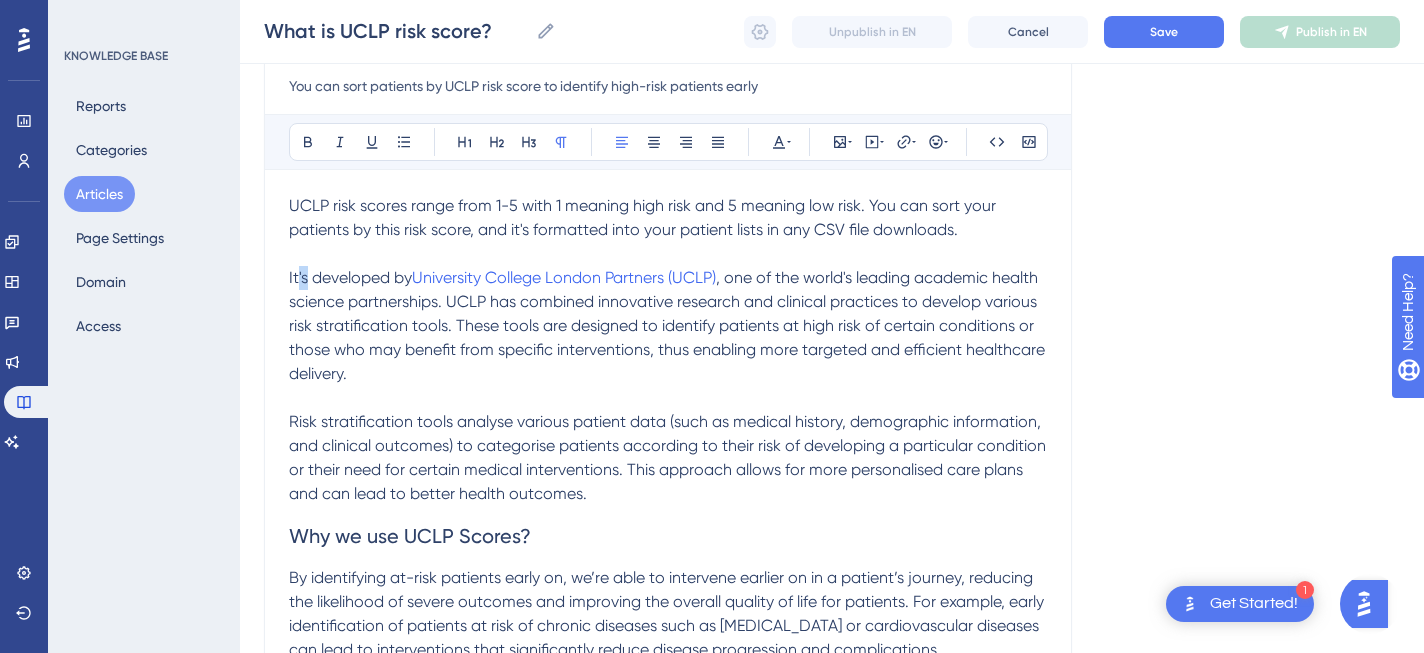 drag, startPoint x: 307, startPoint y: 277, endPoint x: 281, endPoint y: 277, distance: 26 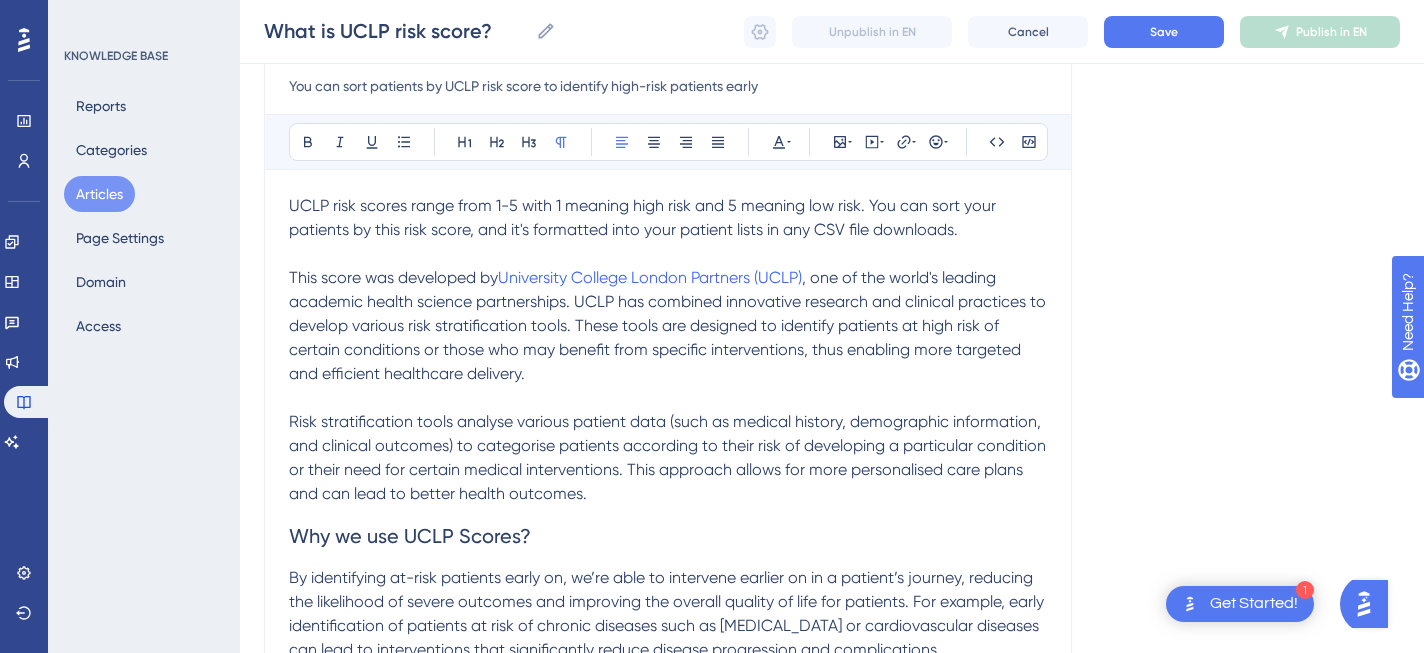 click on ", one of the world's leading academic health science partnerships. UCLP has combined innovative research and clinical practices to develop various risk stratification tools. These tools are designed to identify patients at high risk of certain conditions or those who may benefit from specific interventions, thus enabling more targeted and efficient healthcare delivery." at bounding box center (669, 325) 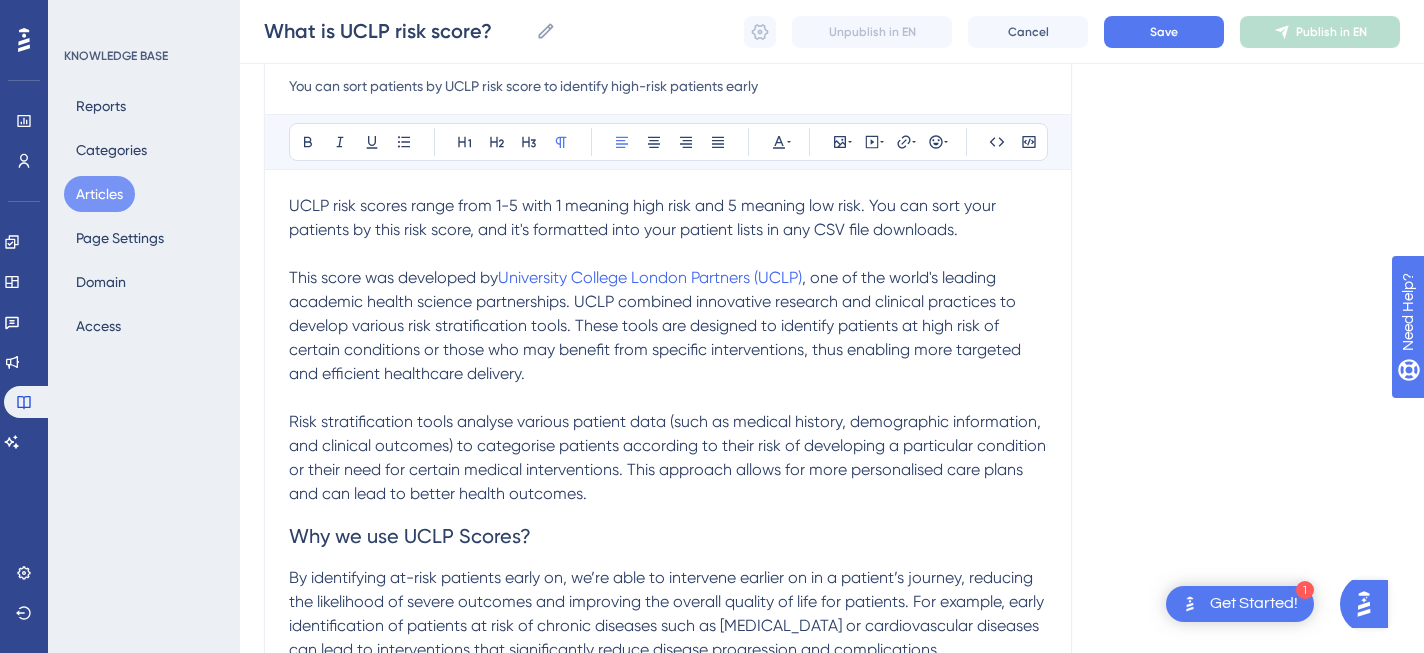 click on ", one of the world's leading academic health science partnerships. UCLP combined innovative research and clinical practices to develop various risk stratification tools. These tools are designed to identify patients at high risk of certain conditions or those who may benefit from specific interventions, thus enabling more targeted and efficient healthcare delivery." at bounding box center [657, 325] 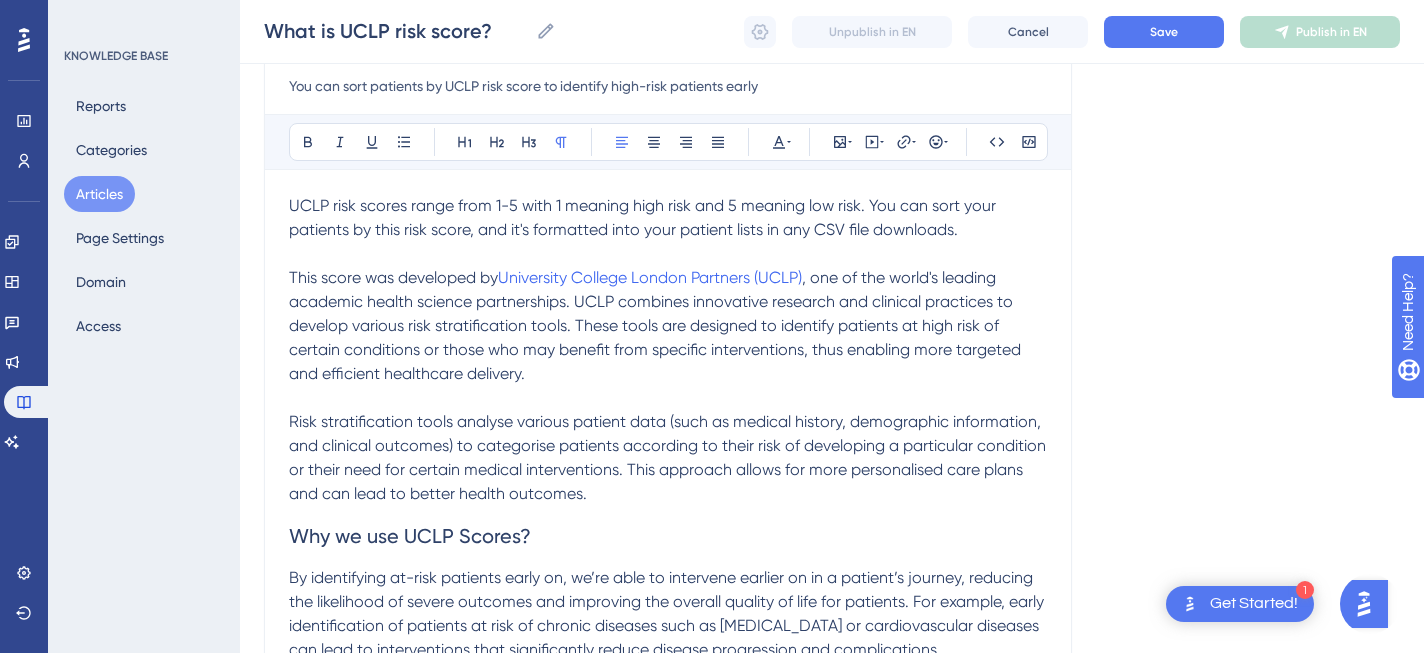 click on "This score was developed by  University College London Partners (UCLP) , one of the world's leading academic health science partnerships. UCLP combines innovative research and clinical practices to develop various risk stratification tools. These tools are designed to identify patients at high risk of certain conditions or those who may benefit from specific interventions, thus enabling more targeted and efficient healthcare delivery." at bounding box center (668, 326) 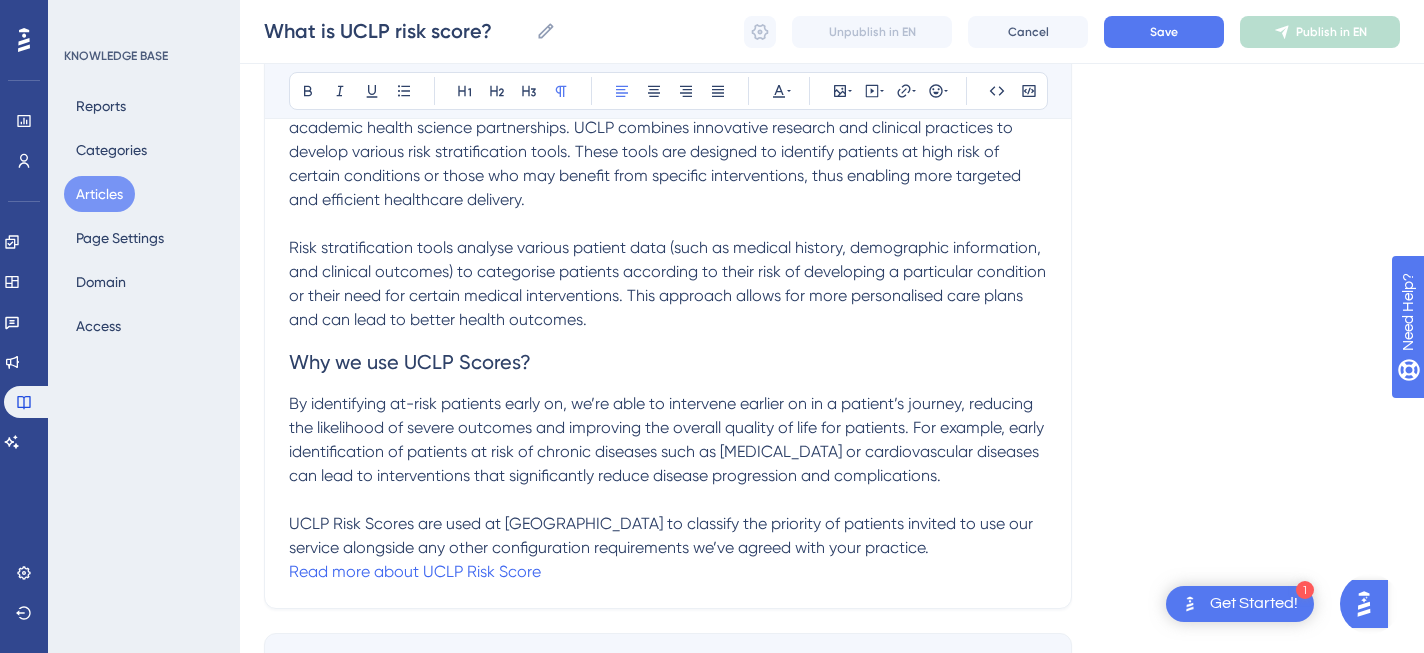 scroll, scrollTop: 411, scrollLeft: 0, axis: vertical 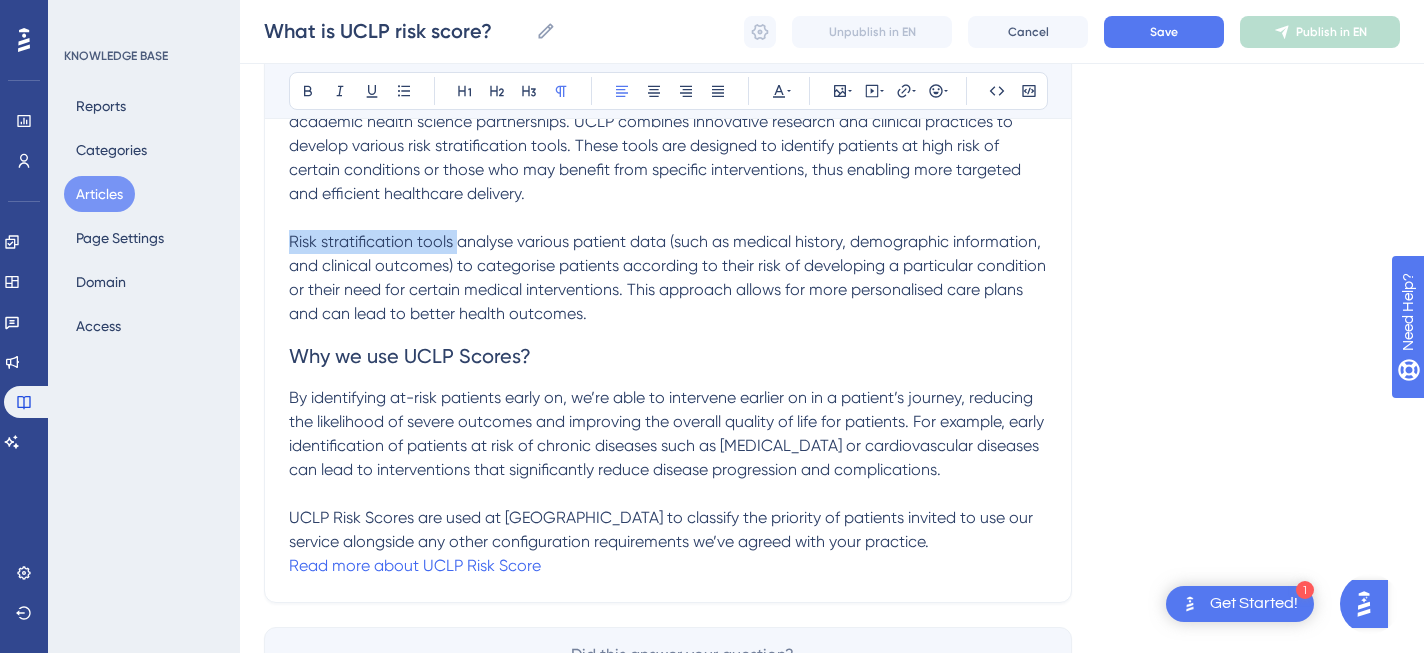 drag, startPoint x: 459, startPoint y: 245, endPoint x: 280, endPoint y: 245, distance: 179 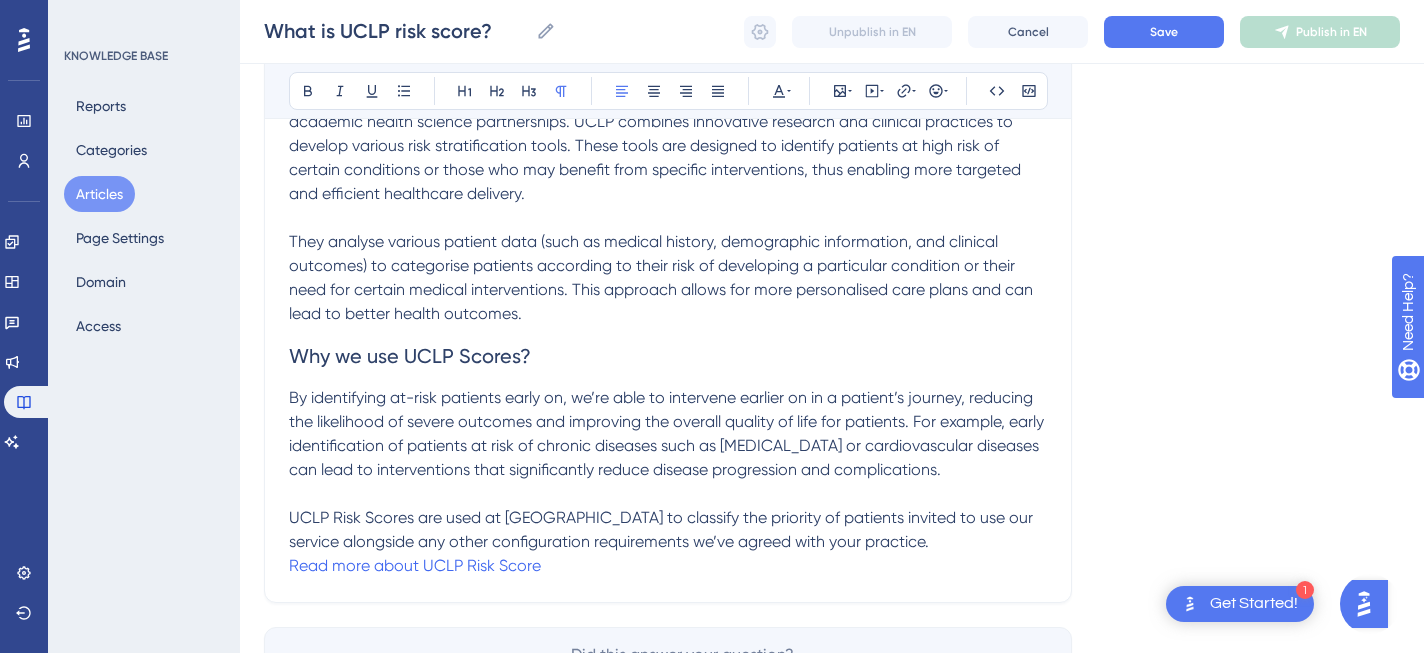 click on "They analyse various patient data (such as medical history, demographic information, and clinical outcomes) to categorise patients according to their risk of developing a particular condition or their need for certain medical interventions. This approach allows for more personalised care plans and can lead to better health outcomes." at bounding box center (663, 277) 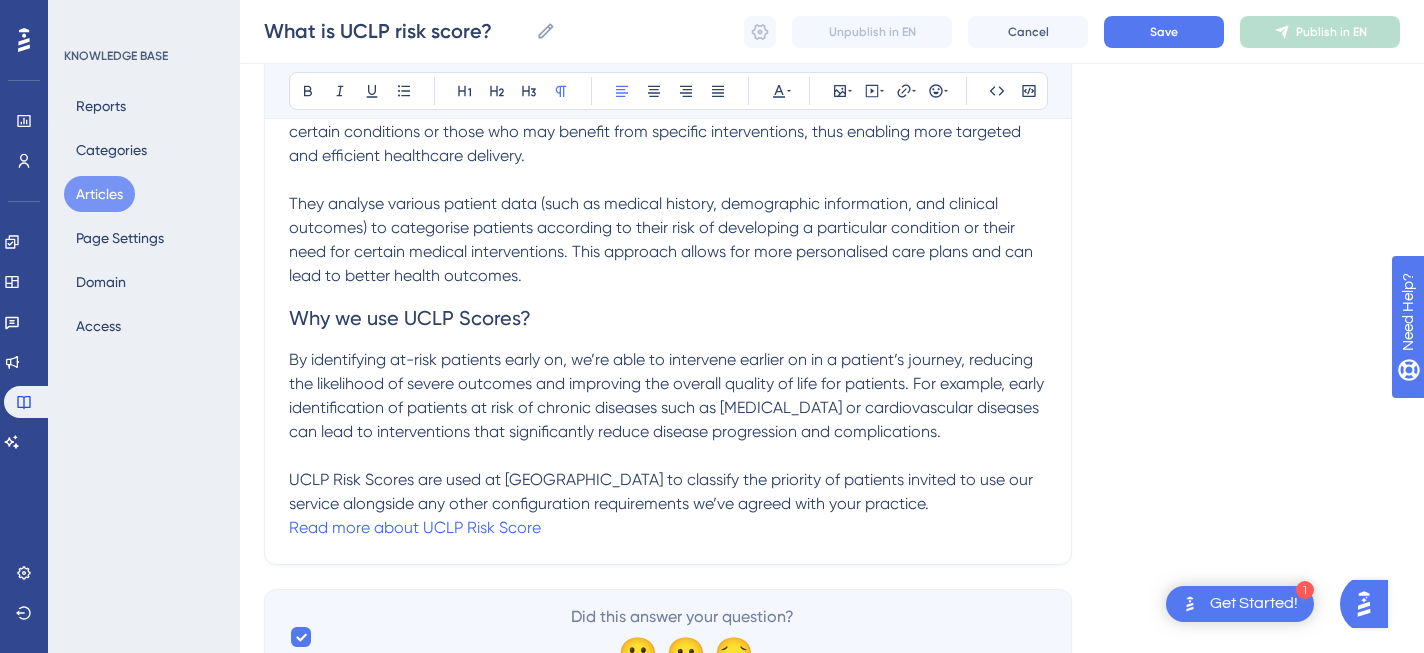 scroll, scrollTop: 473, scrollLeft: 0, axis: vertical 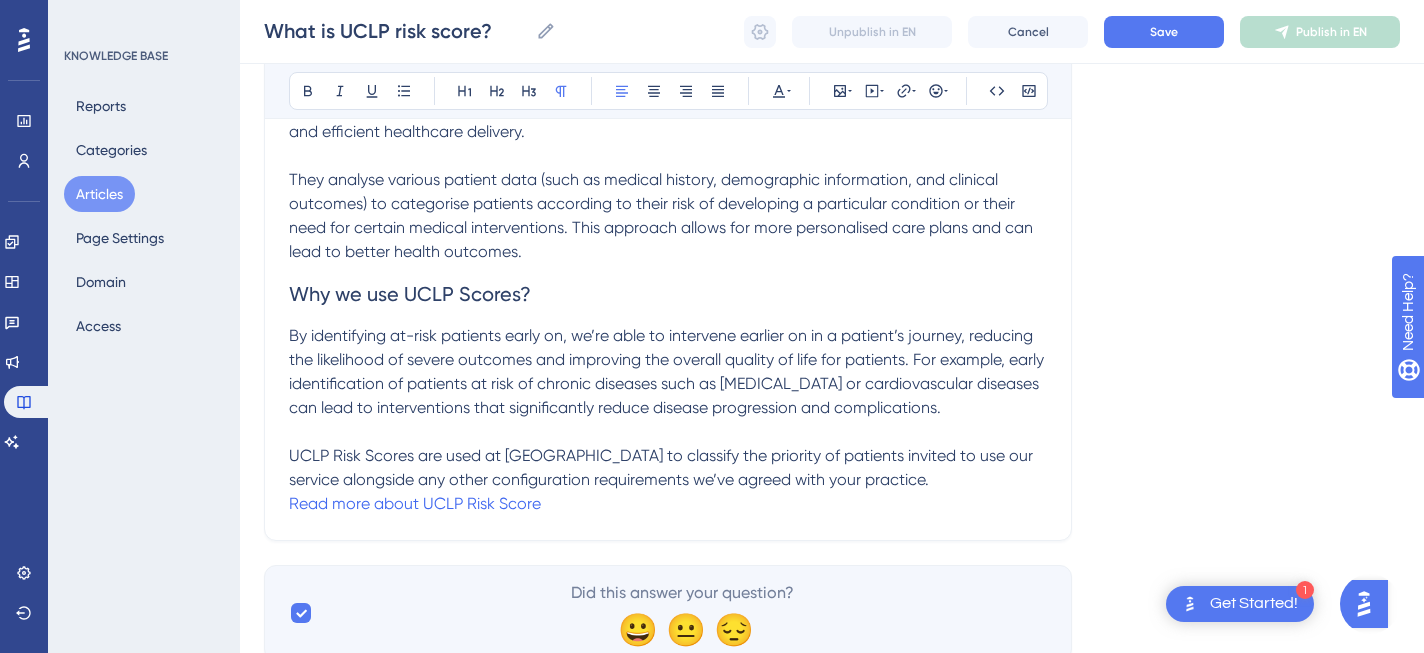 click on "Read more about UCLP Risk Score" at bounding box center [668, 504] 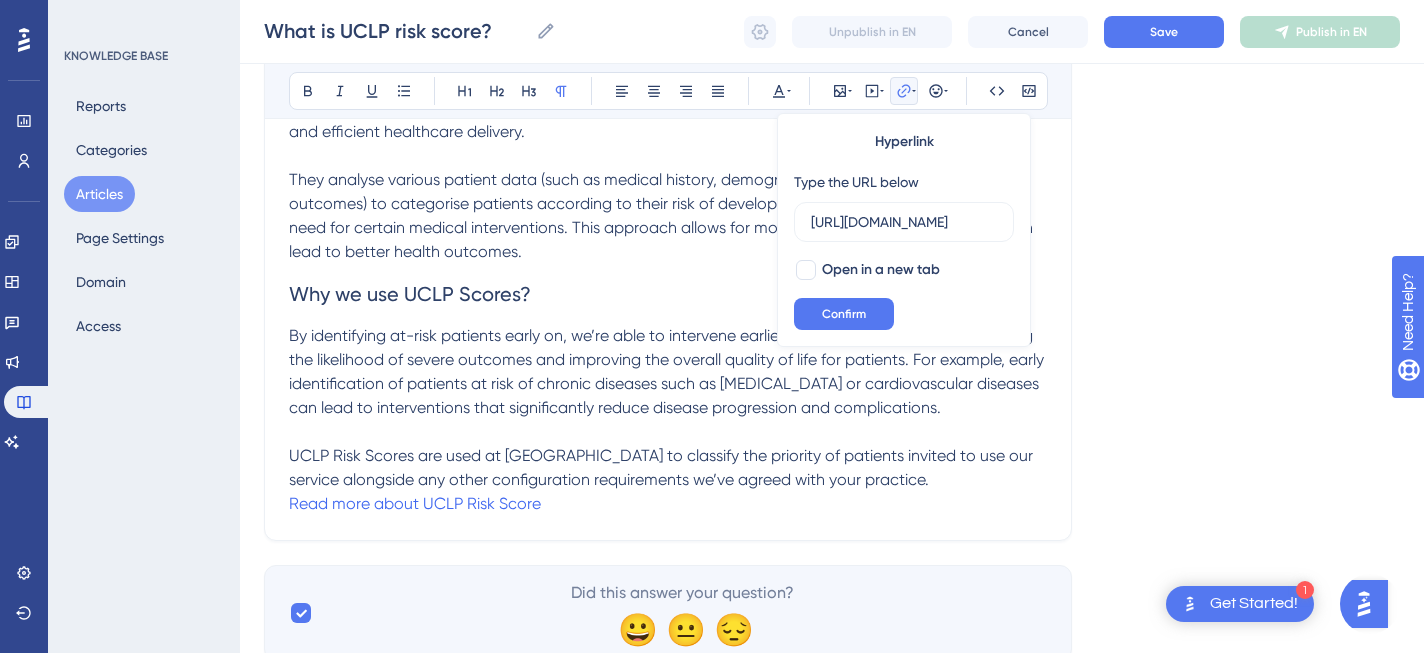 scroll, scrollTop: 0, scrollLeft: 258, axis: horizontal 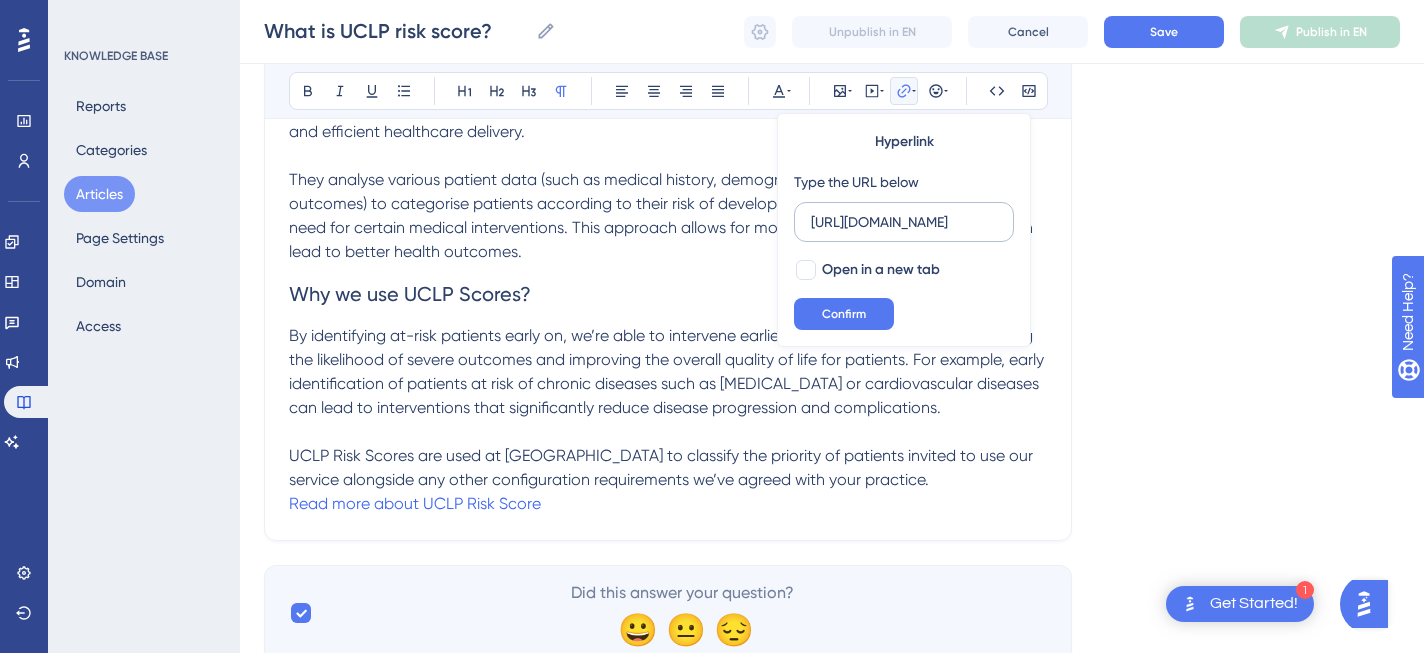 click on "[URL][DOMAIN_NAME]" at bounding box center (904, 222) 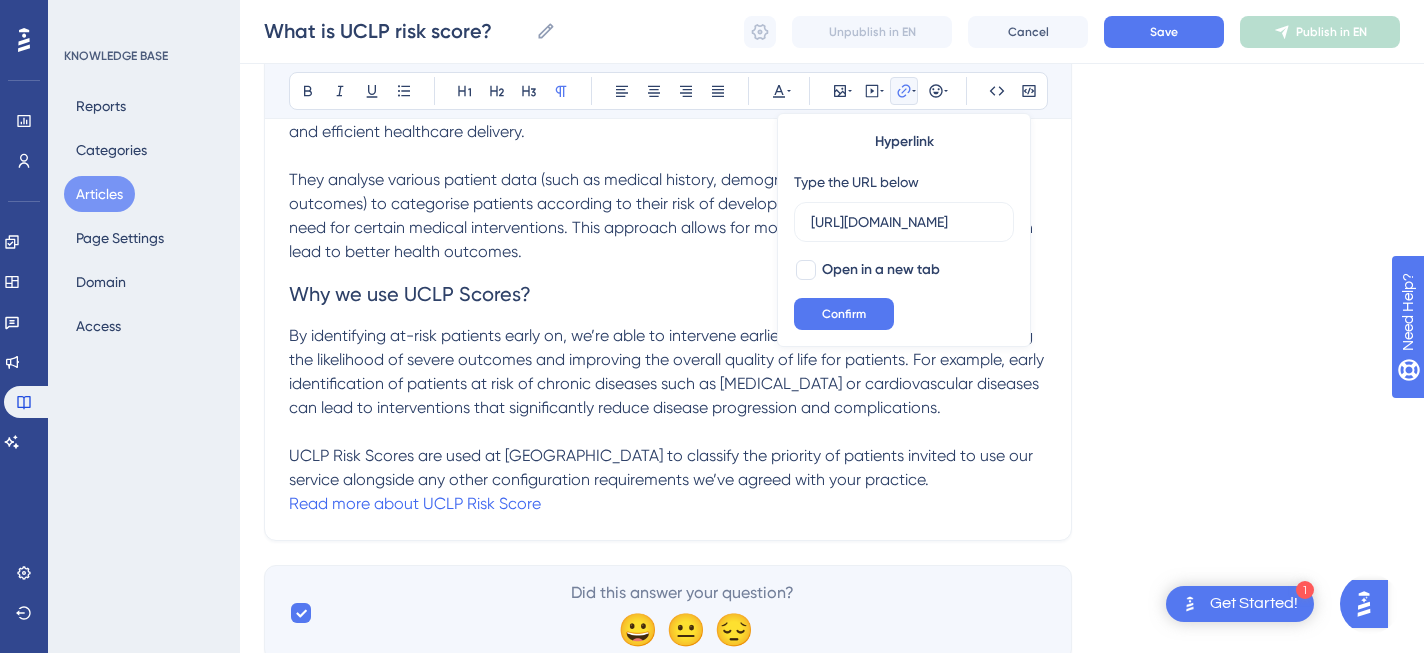 scroll, scrollTop: 0, scrollLeft: 0, axis: both 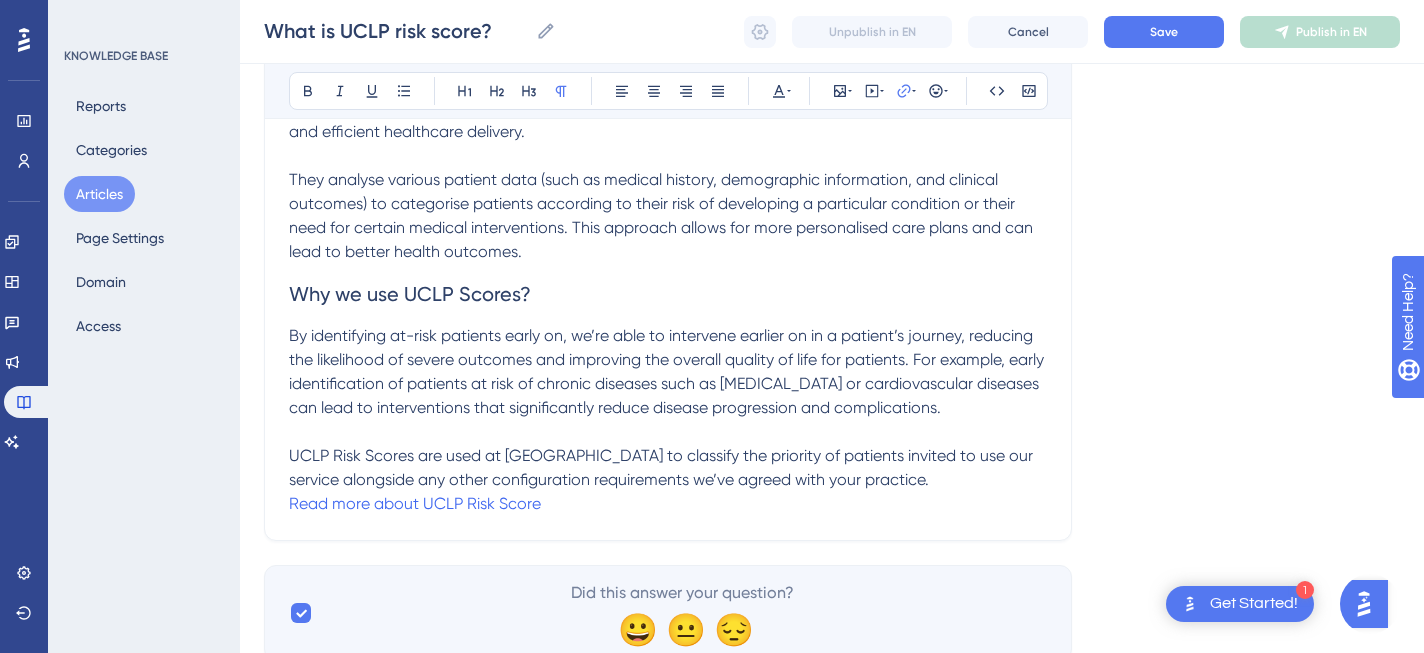 click on "Read more about UCLP Risk Score" at bounding box center (668, 504) 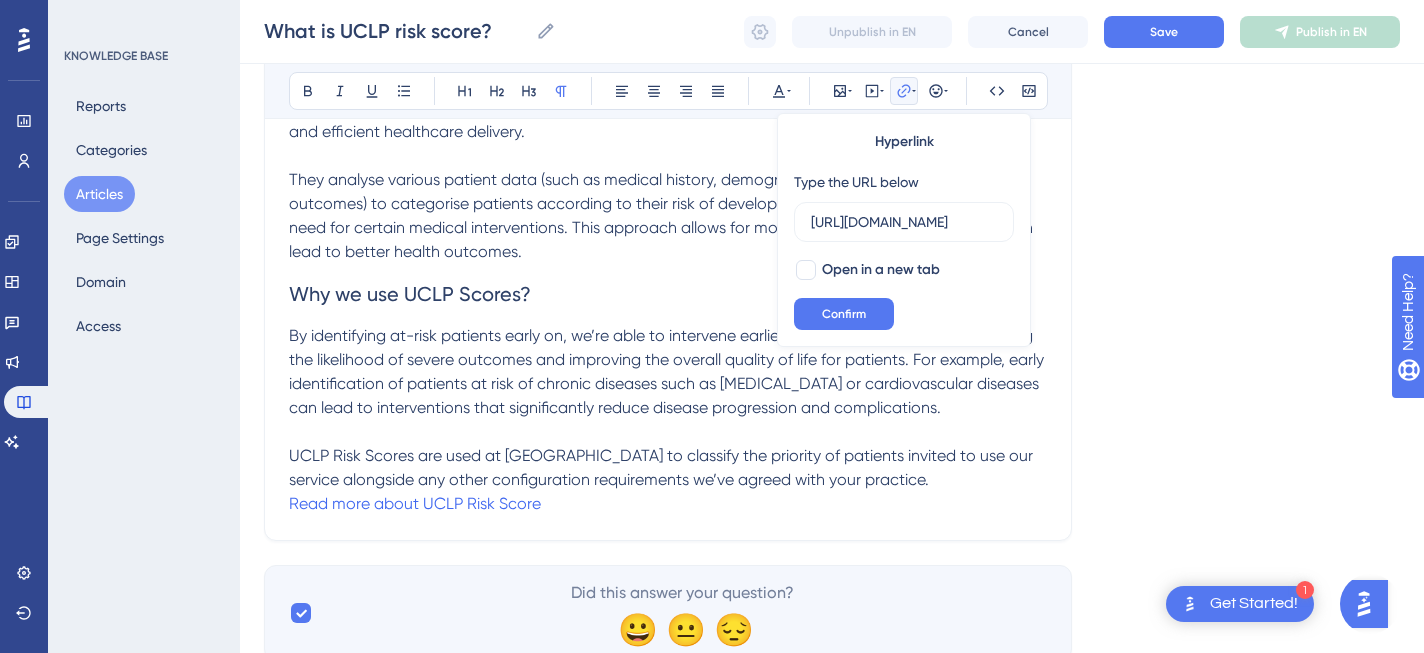 scroll, scrollTop: 0, scrollLeft: 258, axis: horizontal 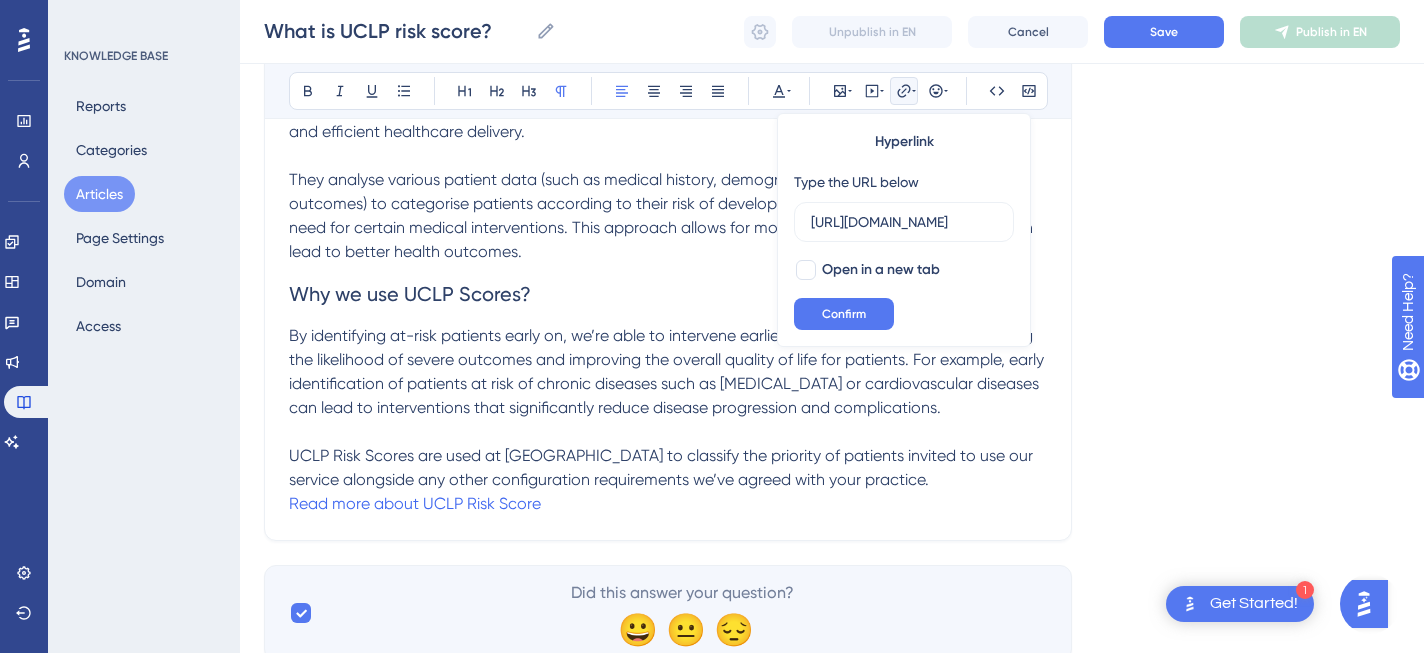 click on "UCLP Risk Scores are used at [GEOGRAPHIC_DATA] to classify the priority of patients invited to use our service alongside any other configuration requirements we’ve agreed with your practice." at bounding box center [668, 468] 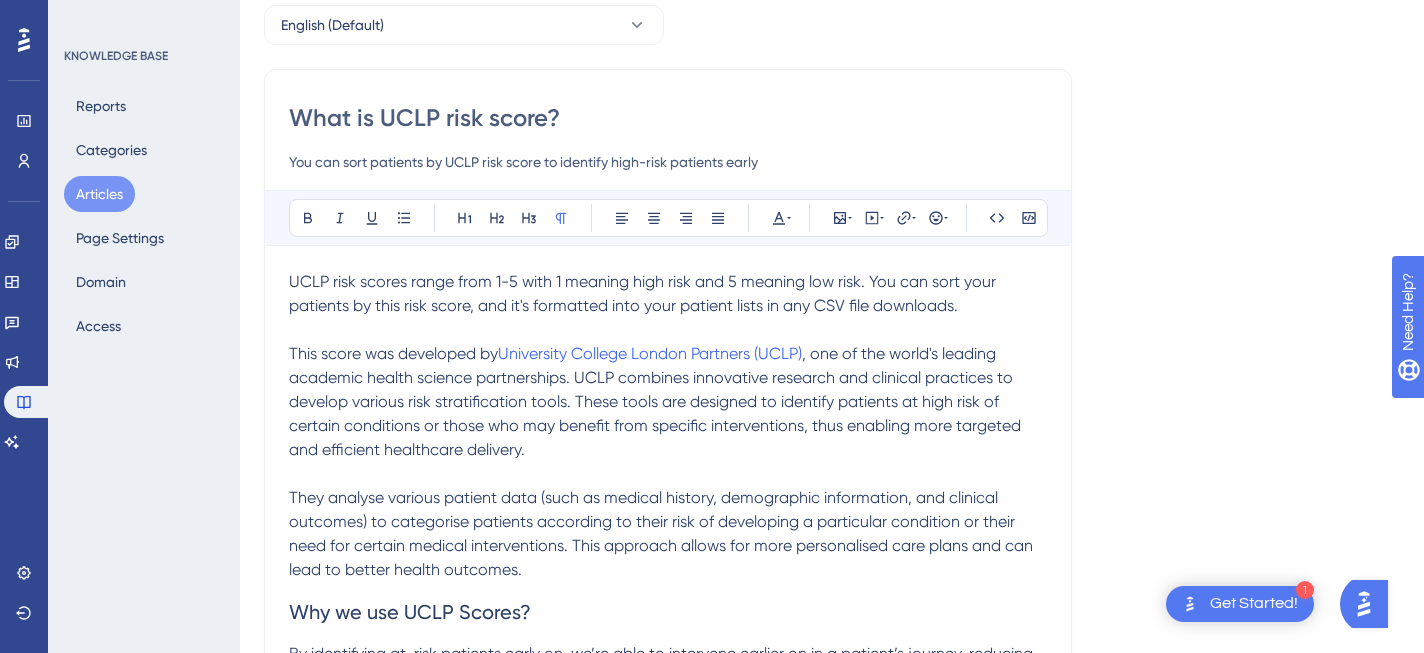 scroll, scrollTop: 0, scrollLeft: 0, axis: both 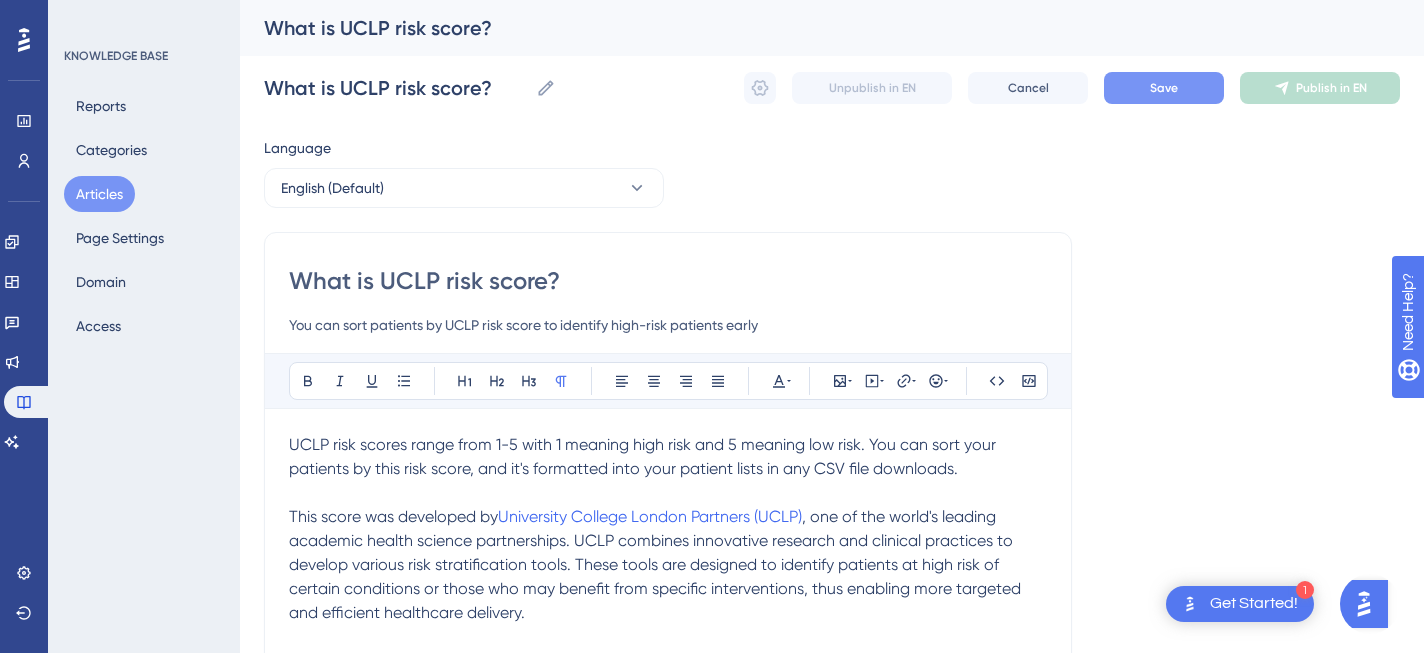 click on "Save" at bounding box center (1164, 88) 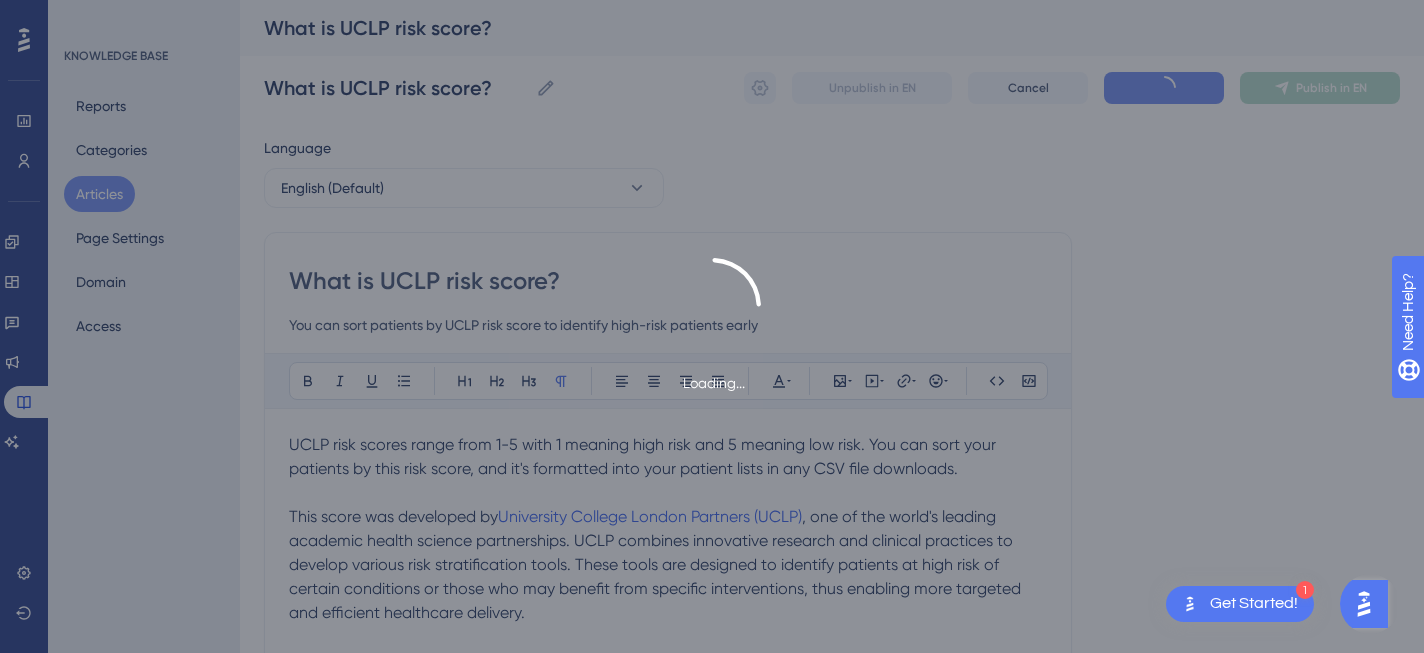 scroll, scrollTop: 365, scrollLeft: 0, axis: vertical 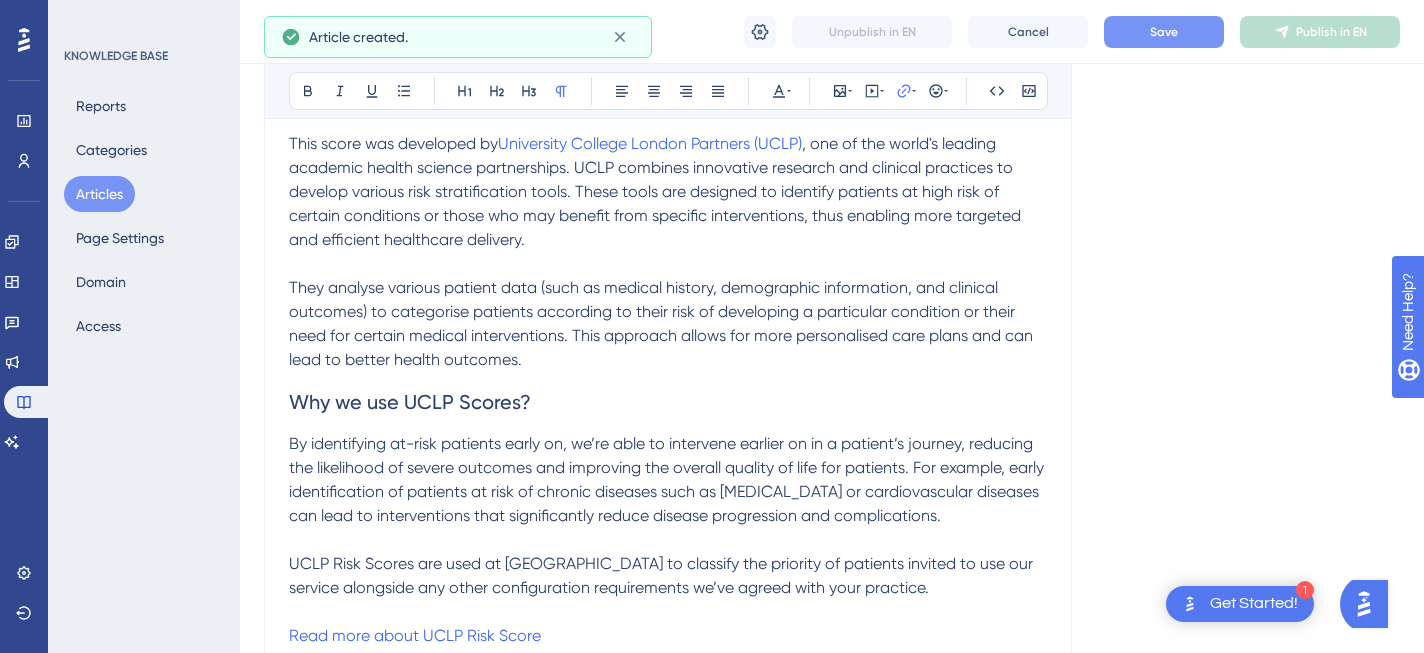 click on "Articles" at bounding box center [99, 194] 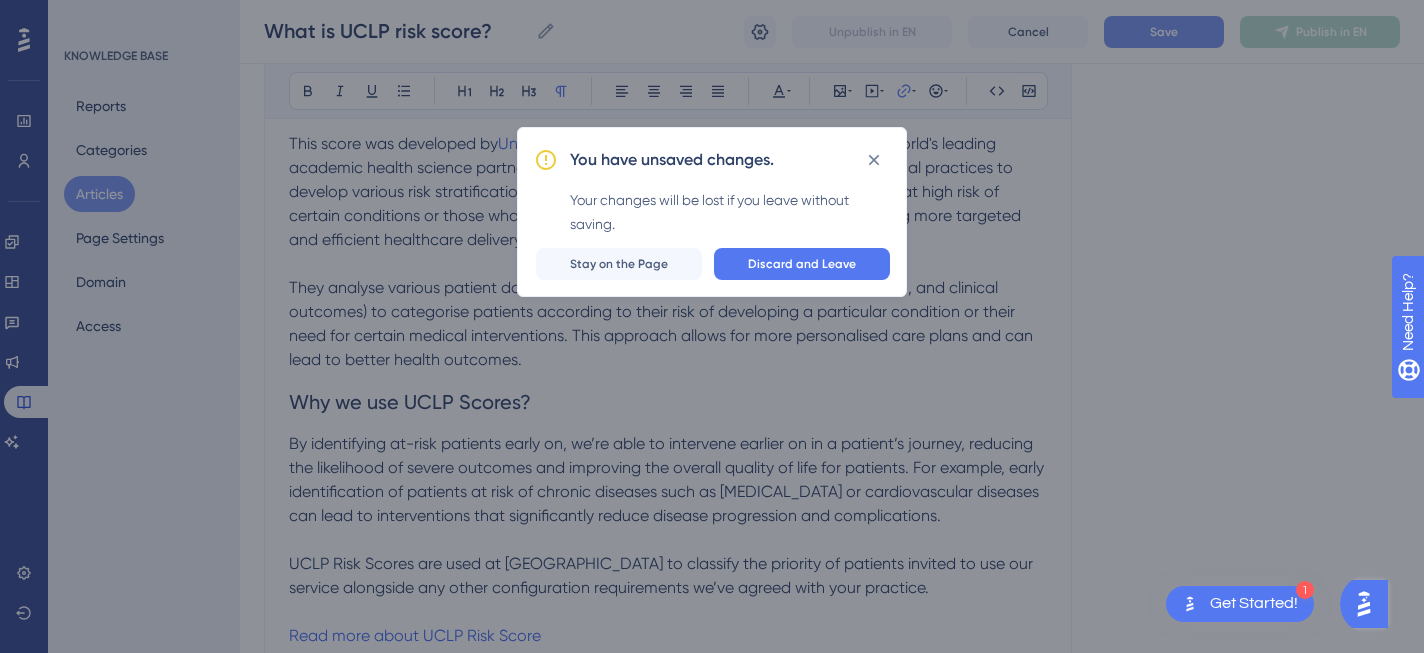 click on "You have unsaved changes. Your changes will be lost if you leave without saving. Discard and Leave Stay on the Page" at bounding box center [712, 212] 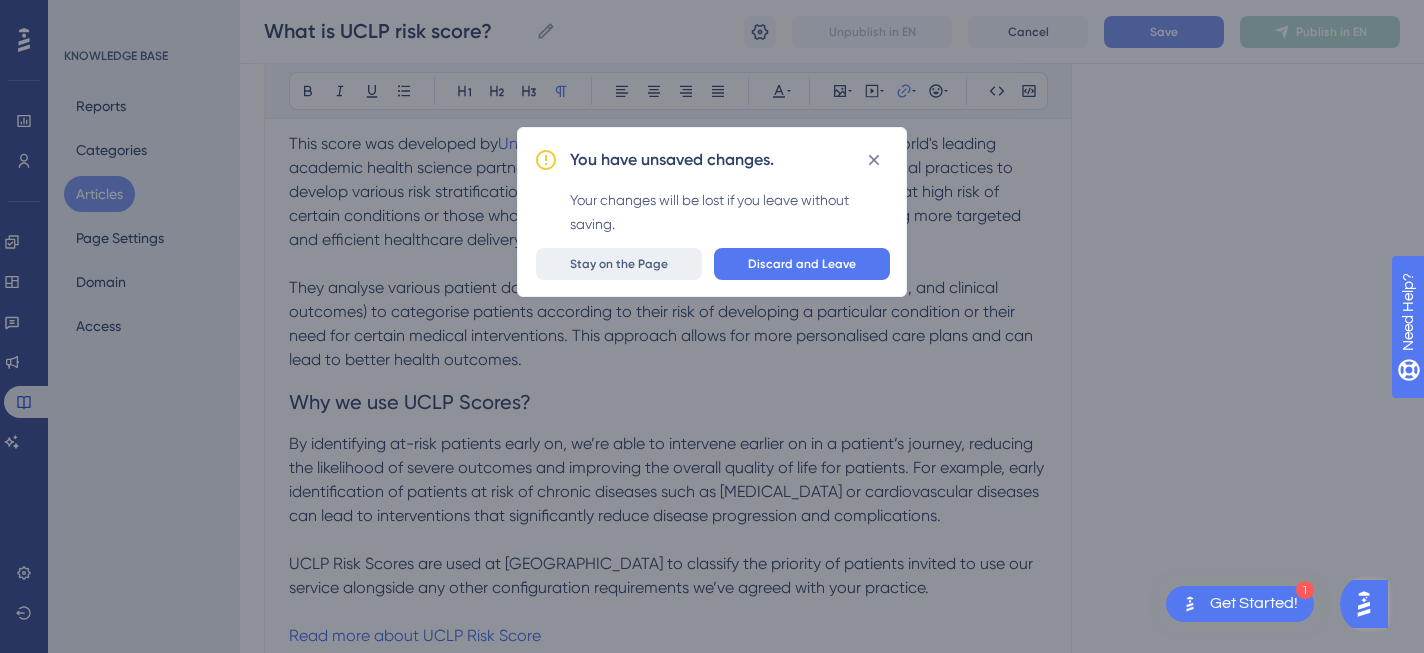 click on "Stay on the Page" at bounding box center (619, 264) 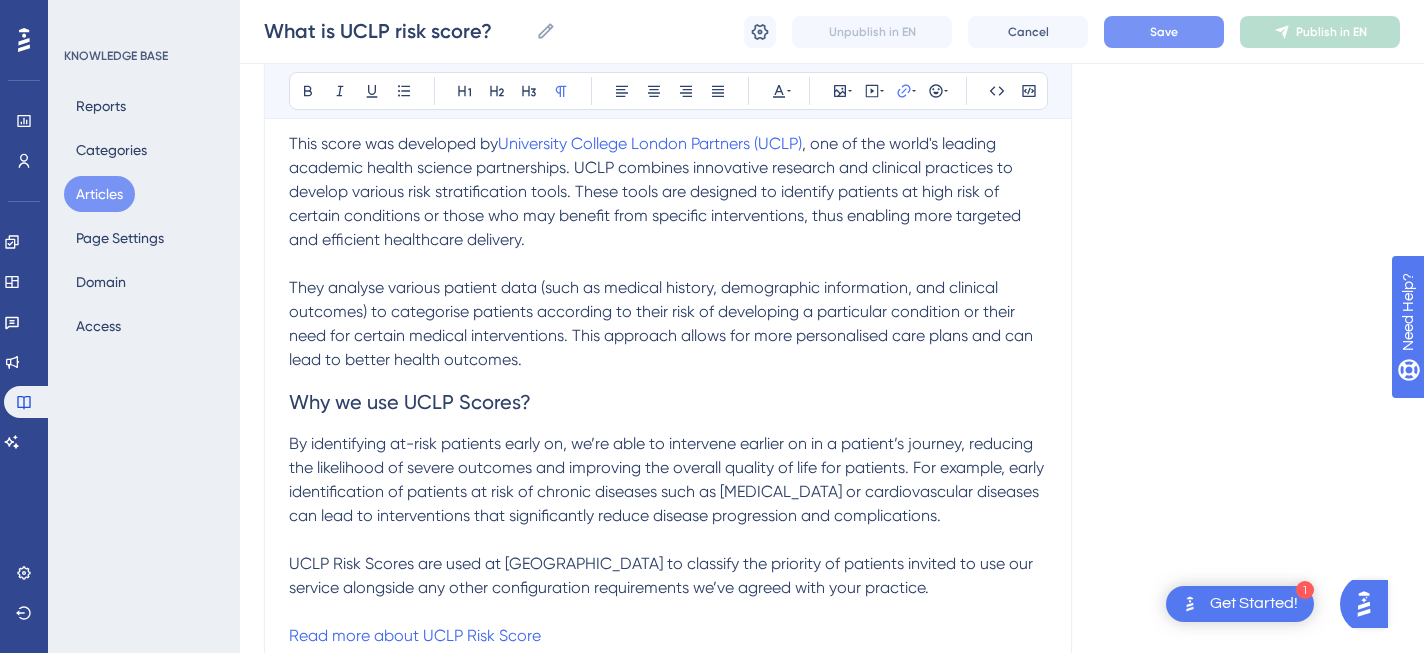 click on "Save" at bounding box center (1164, 32) 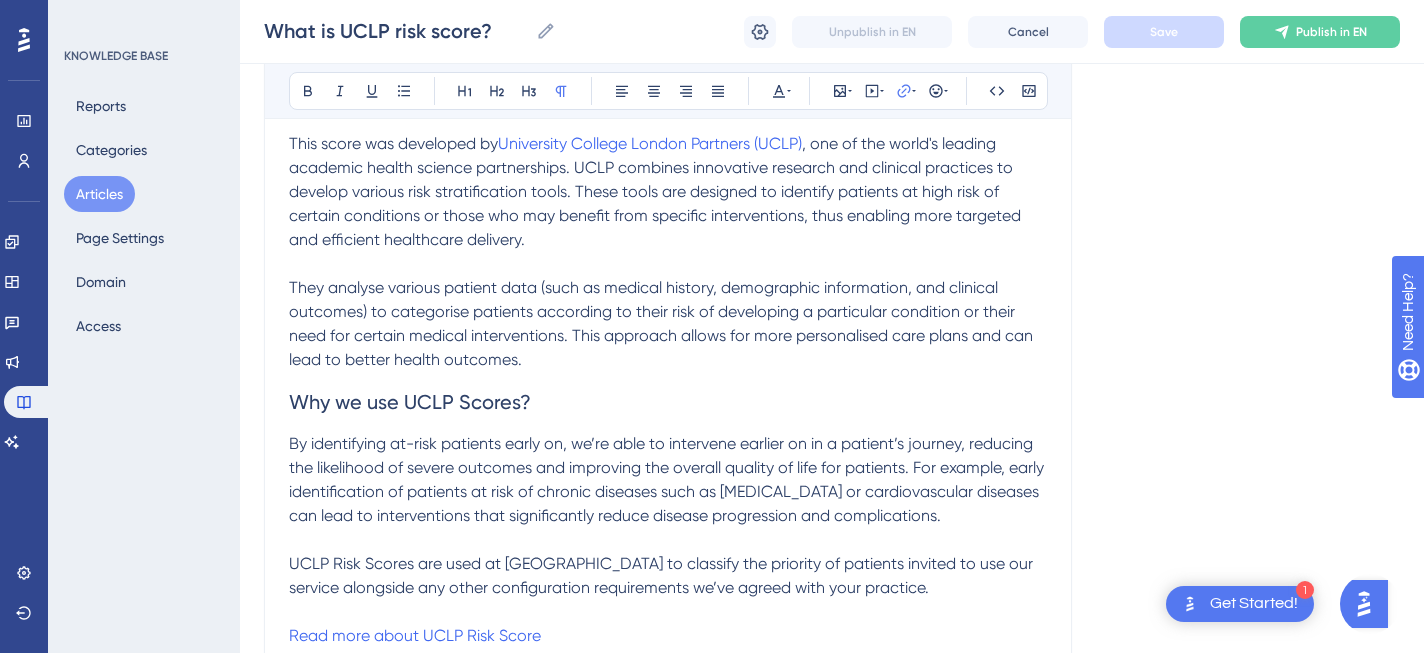 click on "Articles" at bounding box center [99, 194] 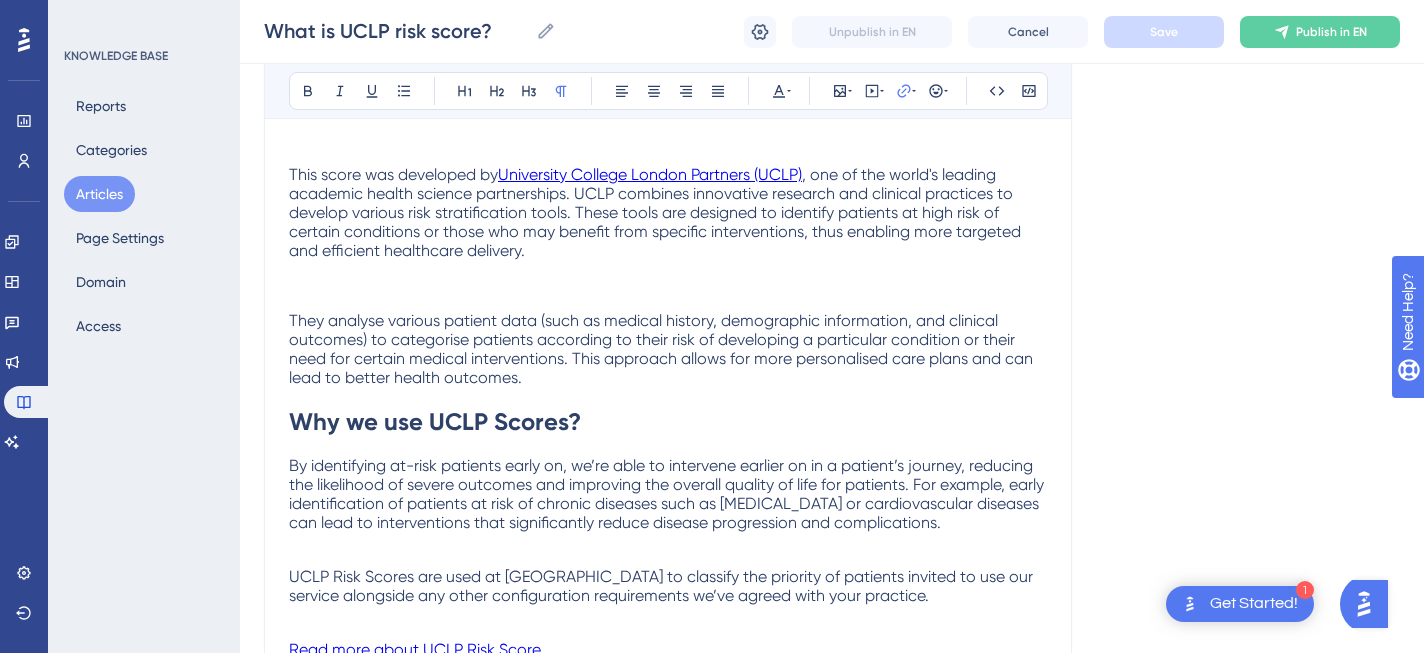 scroll, scrollTop: 0, scrollLeft: 0, axis: both 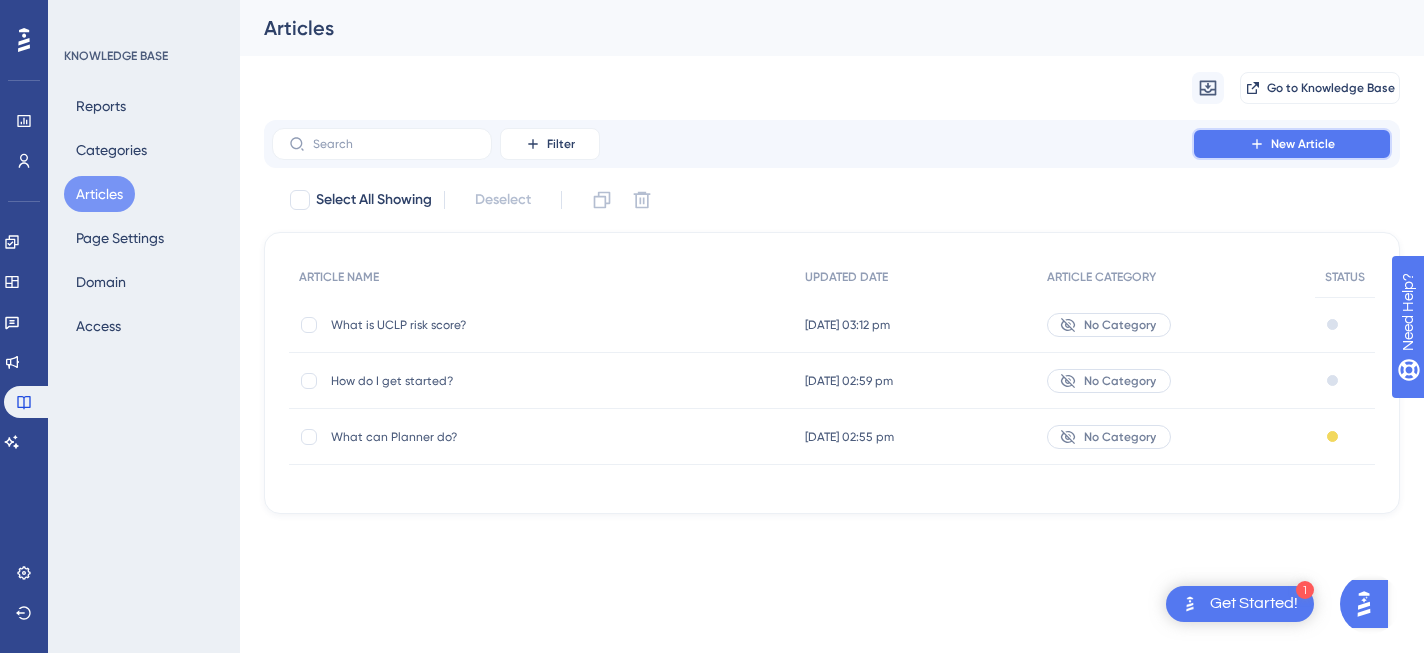 click on "New Article" at bounding box center (1303, 144) 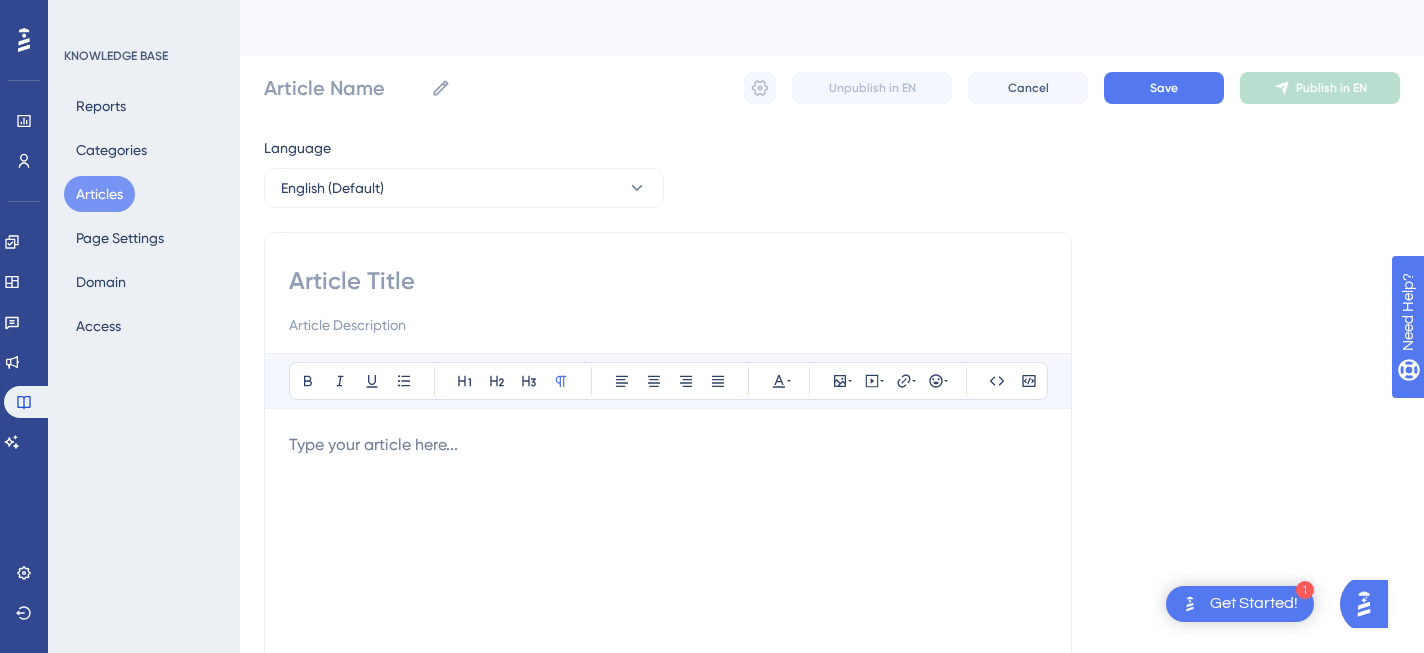click at bounding box center [668, 281] 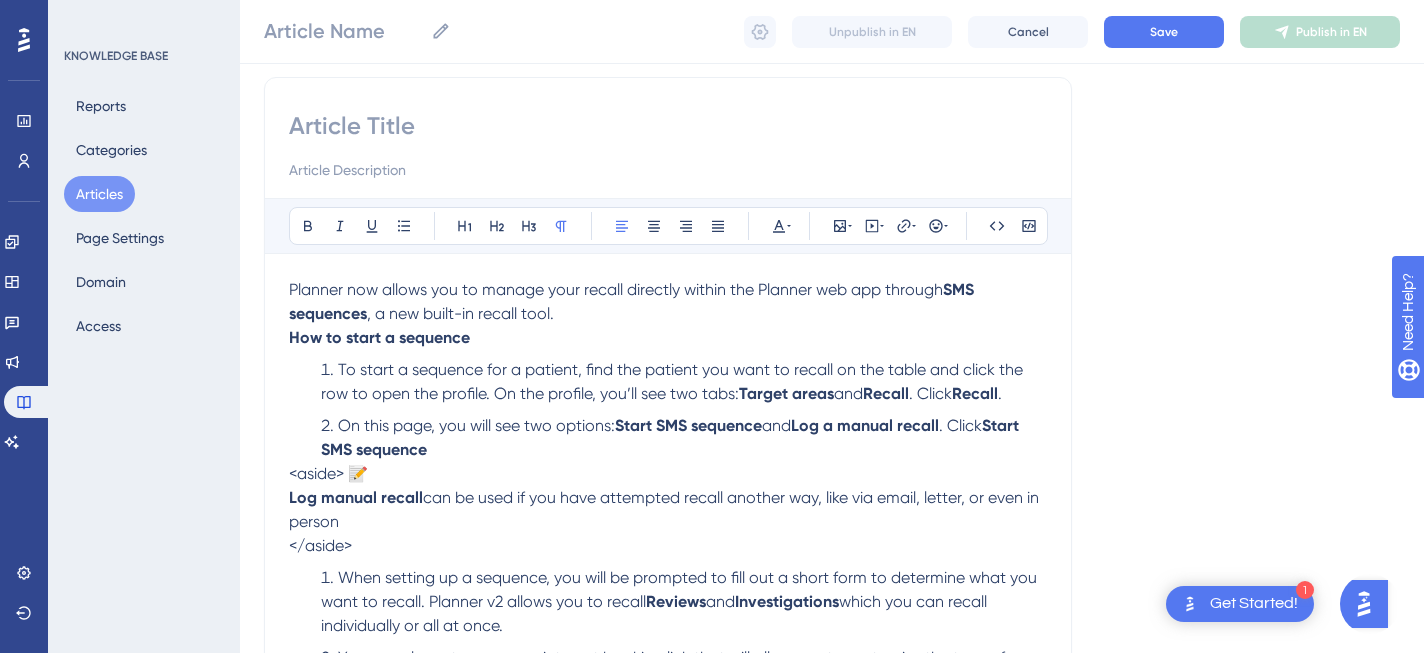 scroll, scrollTop: 163, scrollLeft: 0, axis: vertical 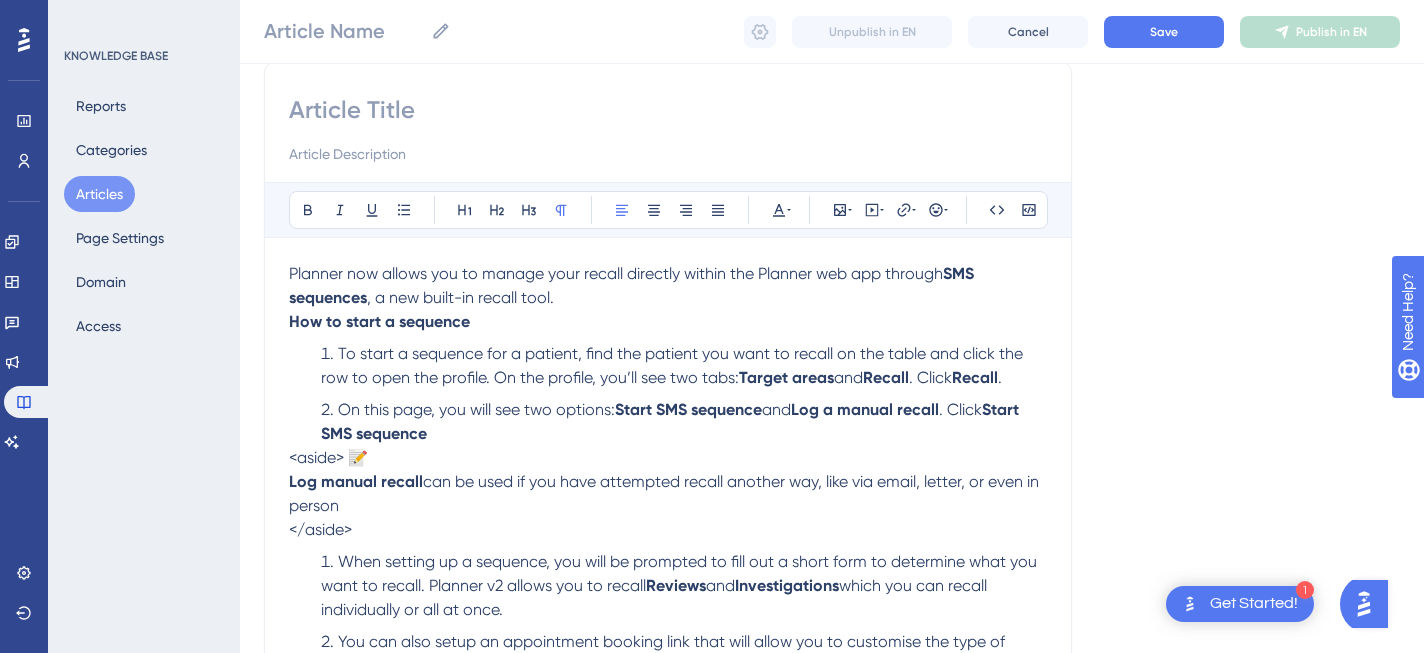 click at bounding box center (668, 110) 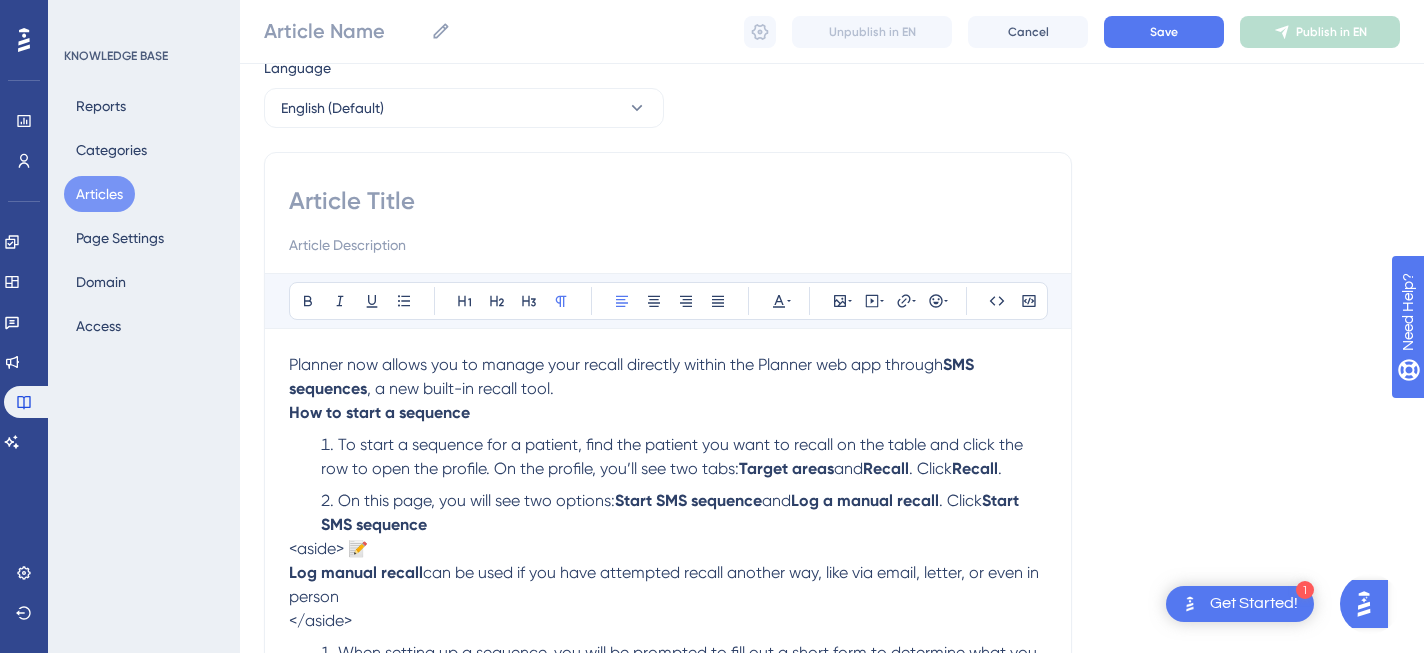 scroll, scrollTop: 0, scrollLeft: 0, axis: both 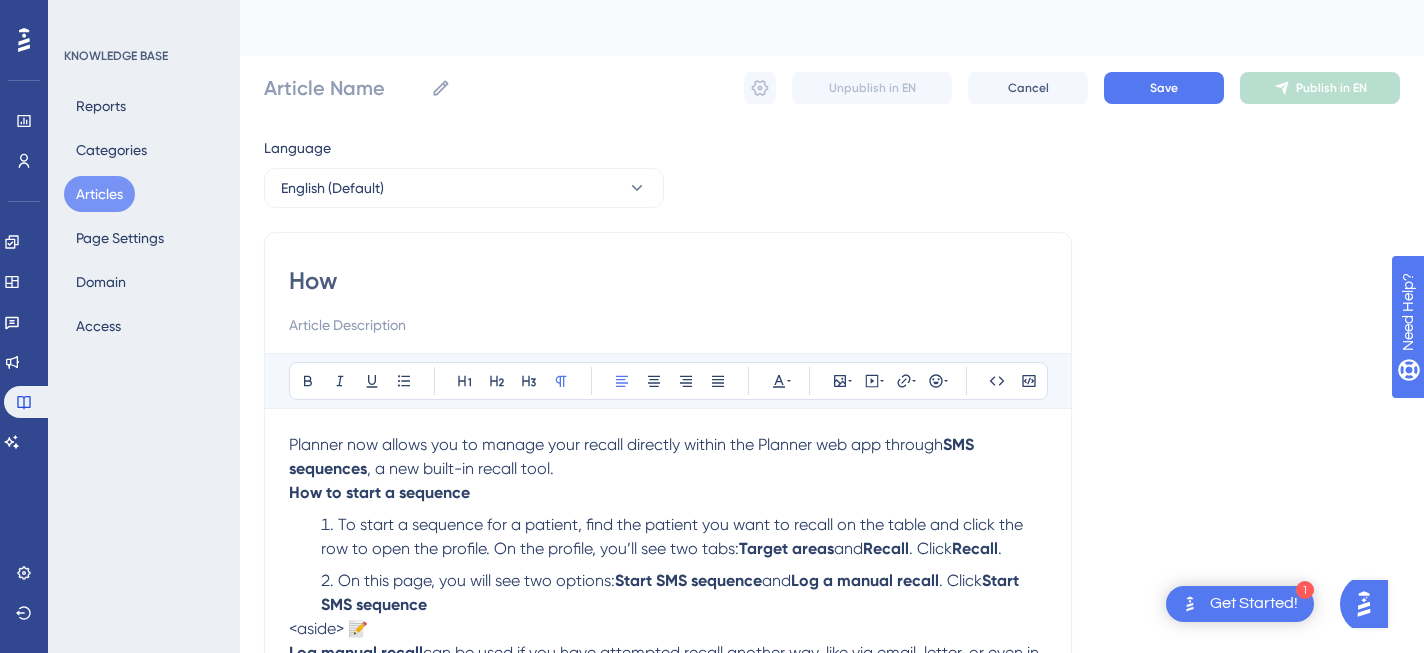 type on "How" 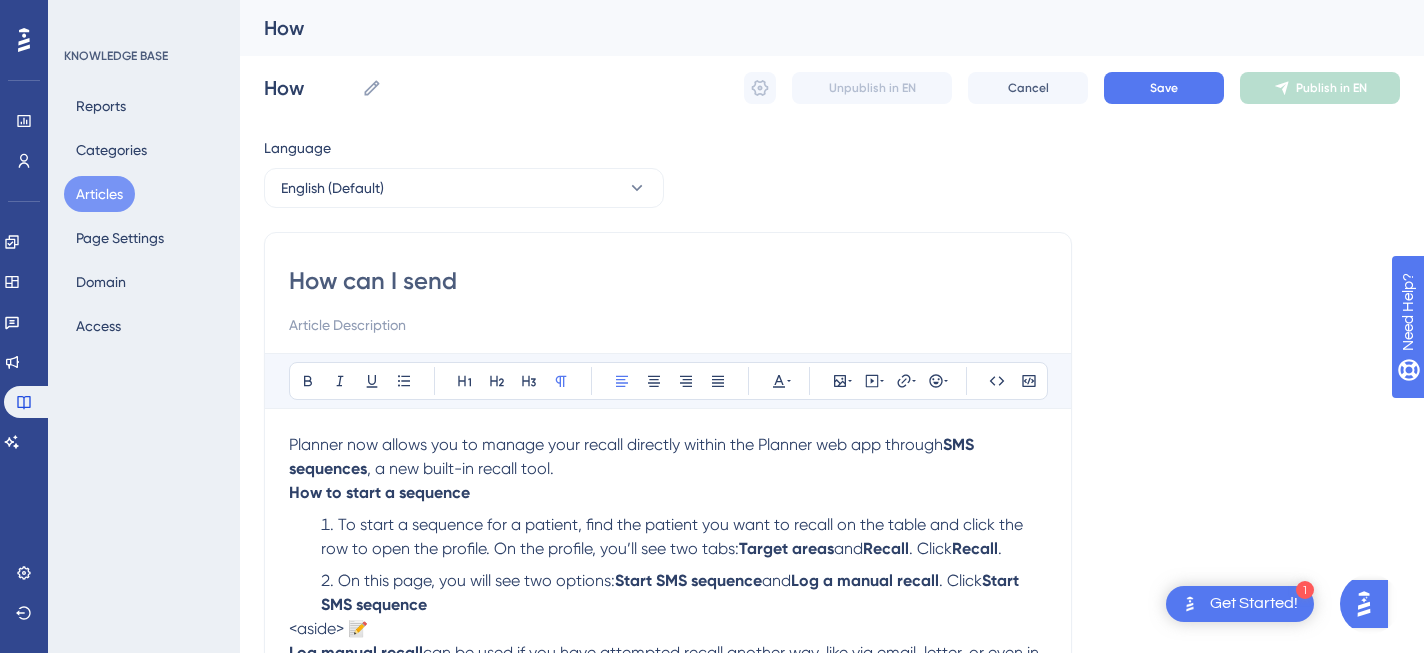 type on "How can I send" 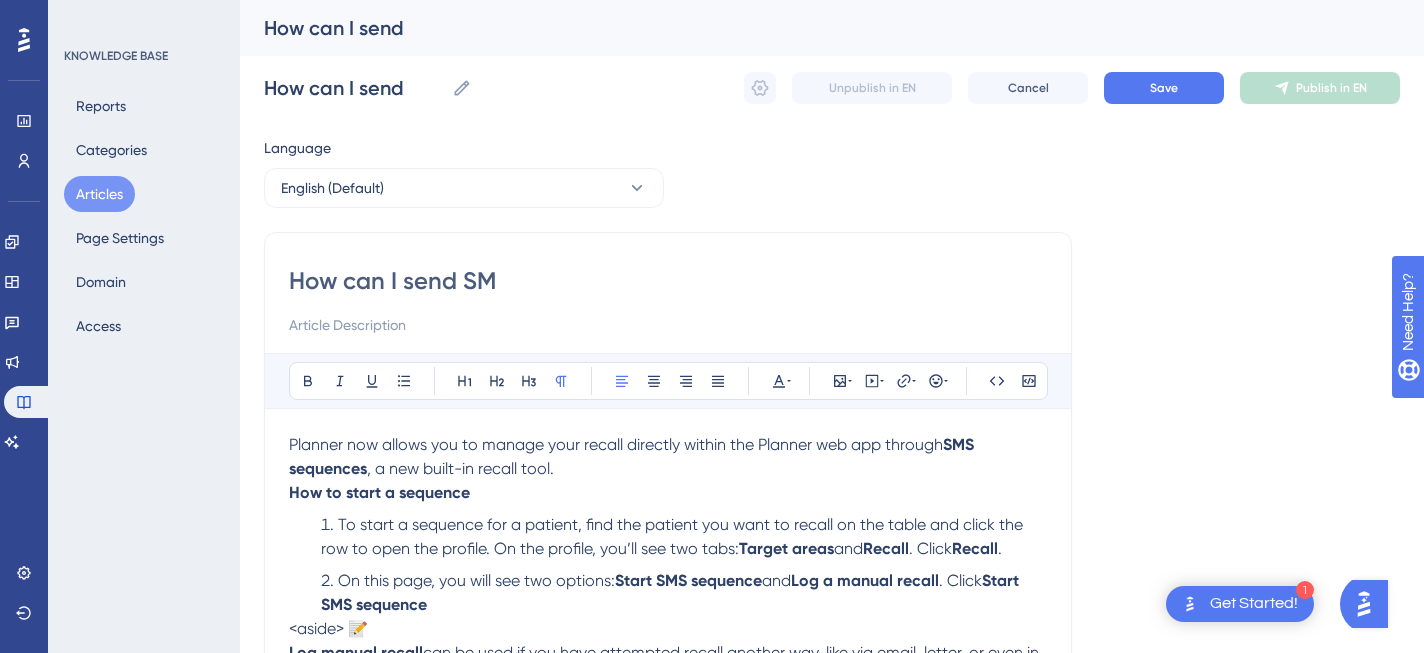 type on "How can I send SMS" 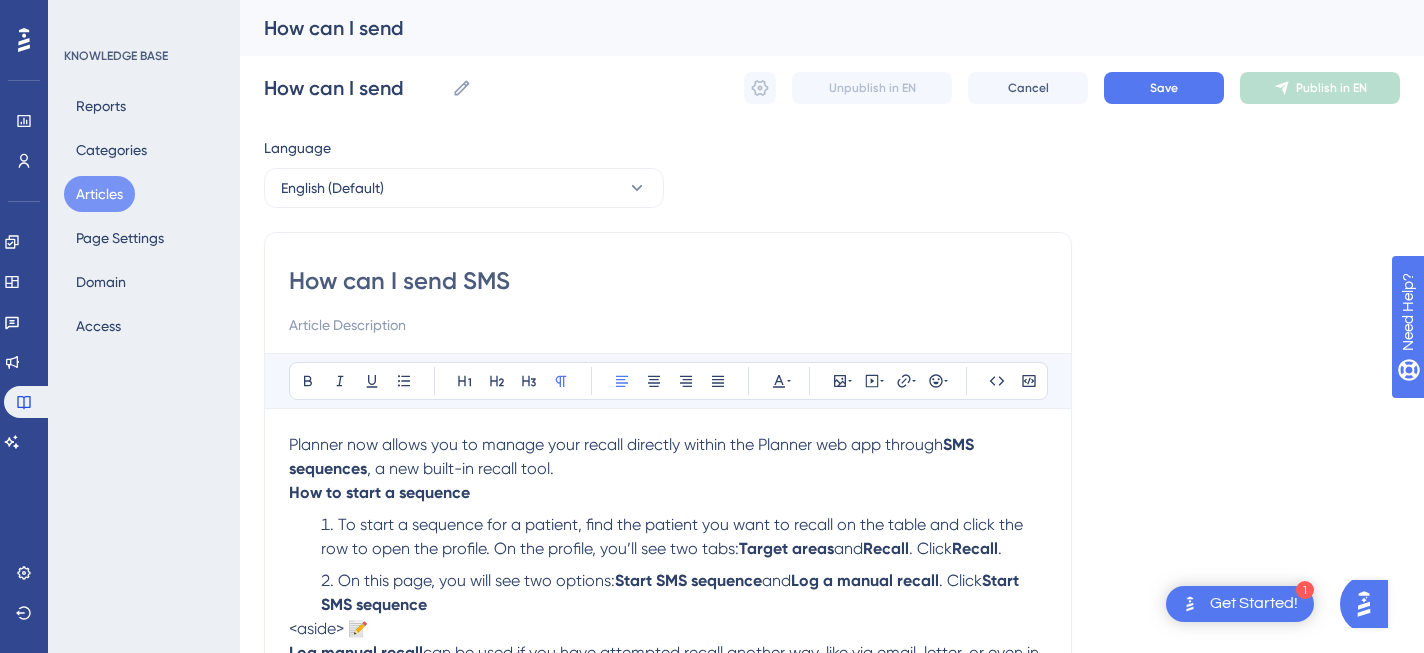 type on "How can I send SMS" 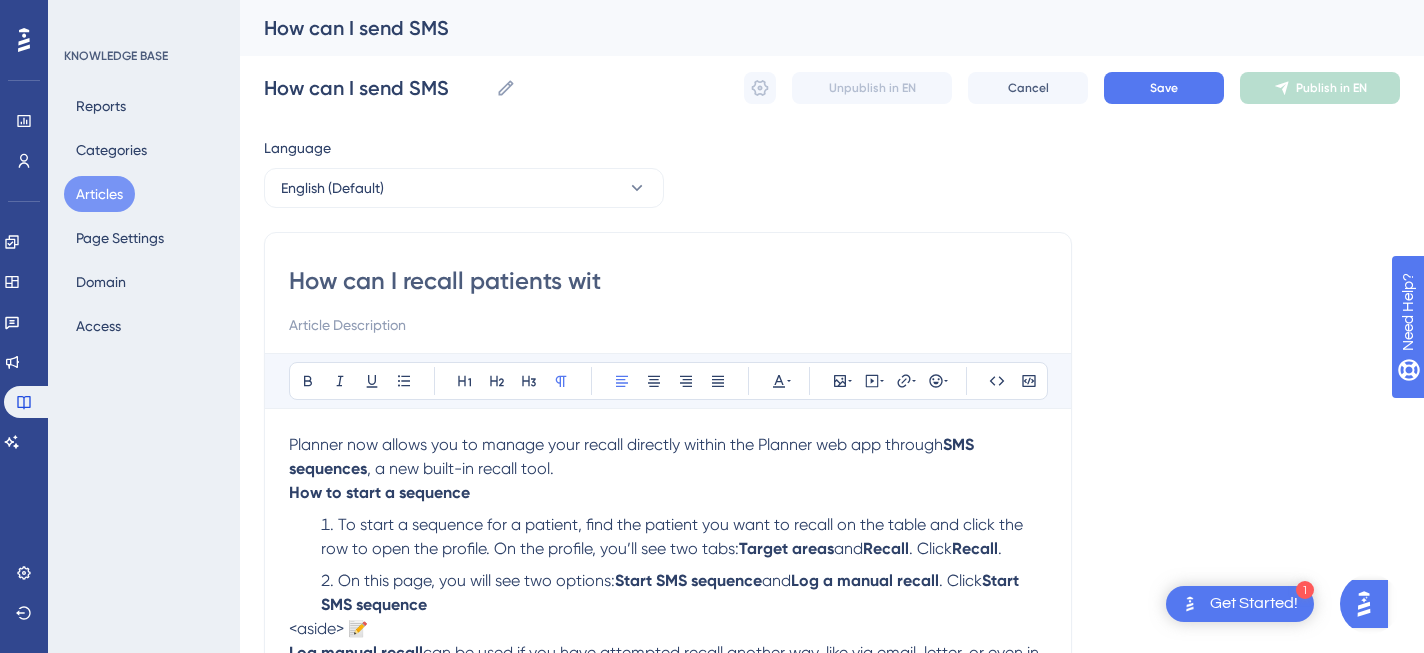 type on "How can I recall patients with" 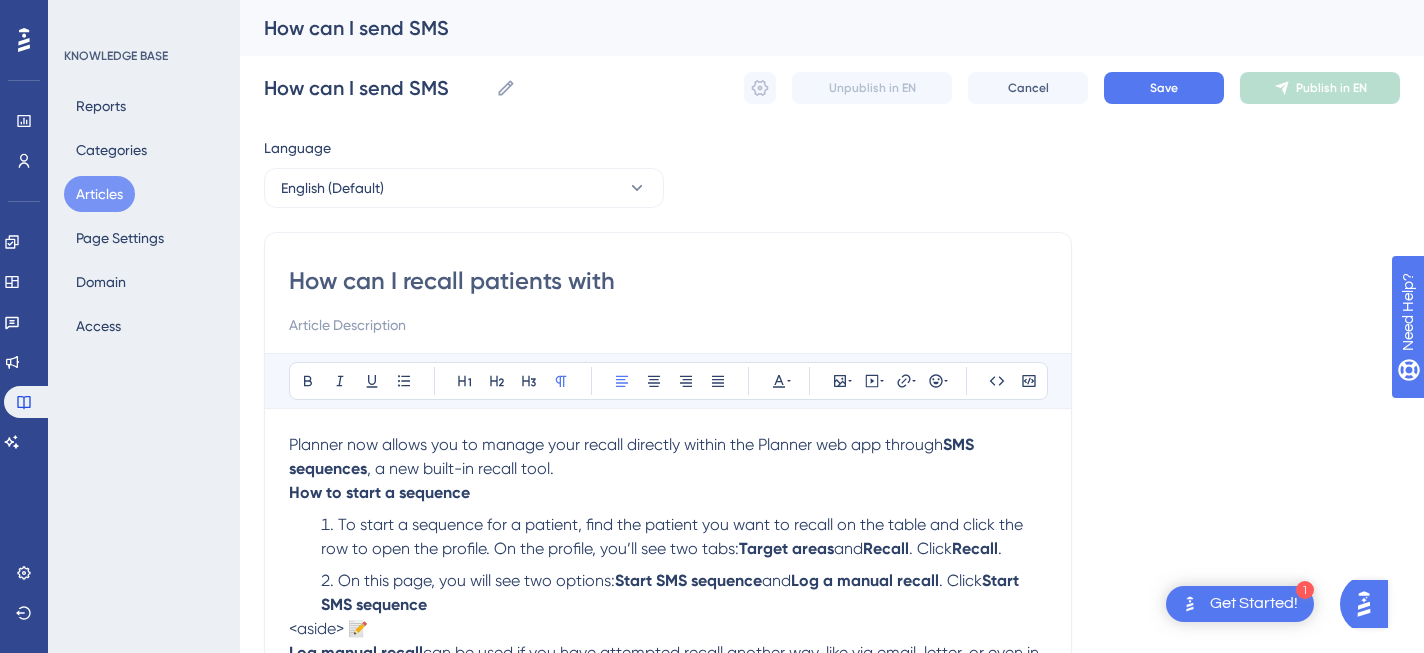 type on "How can I recall patients with" 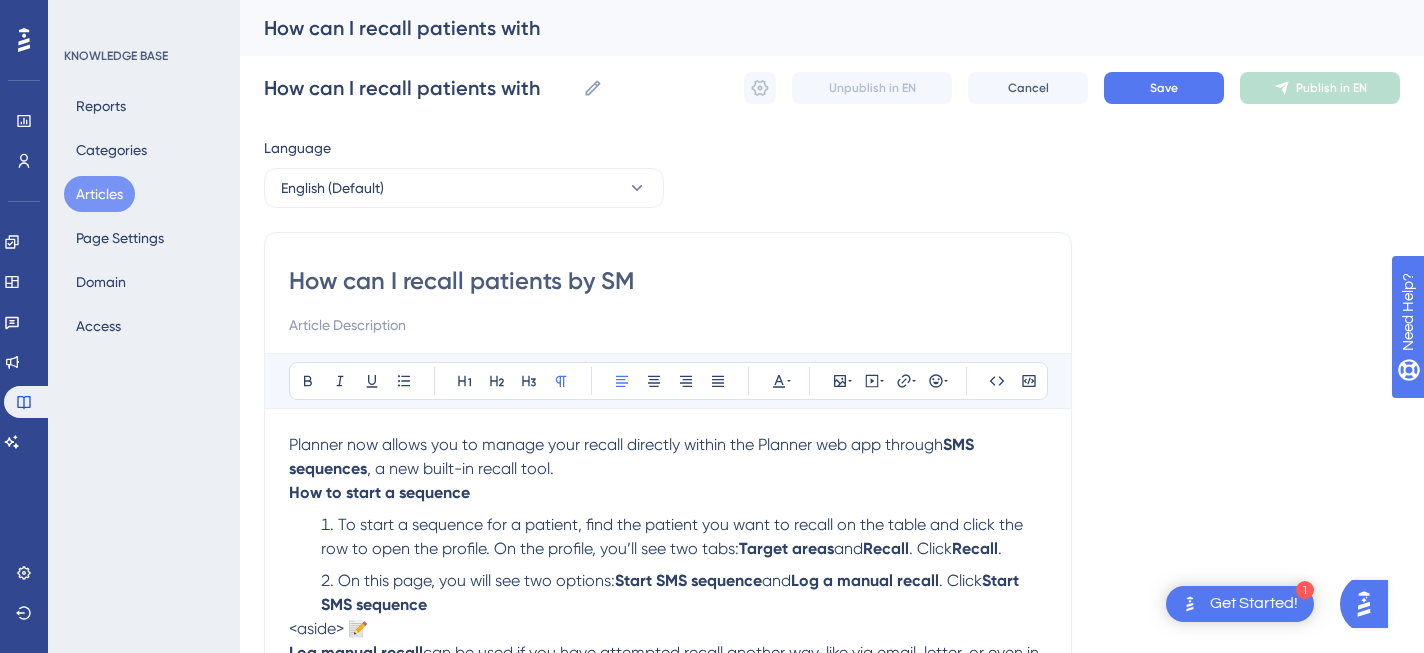 type on "How can I recall patients by SMS" 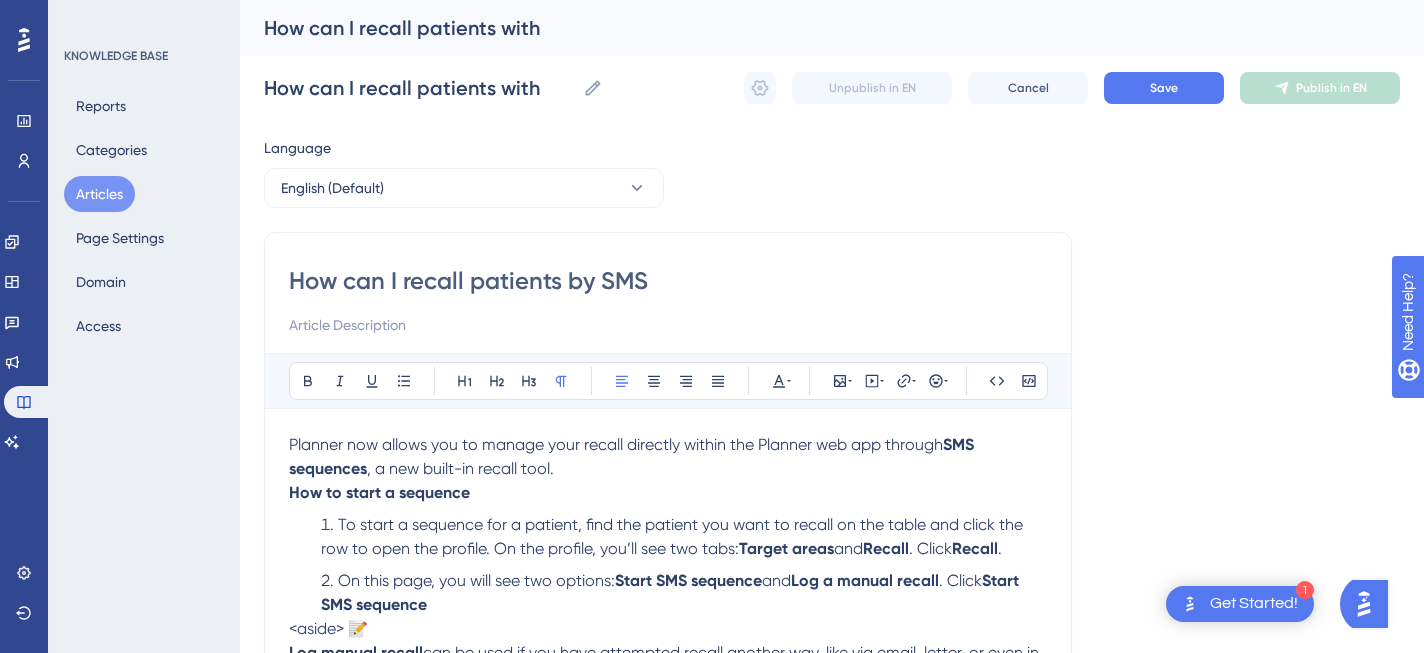 type on "How can I recall patients by SMS" 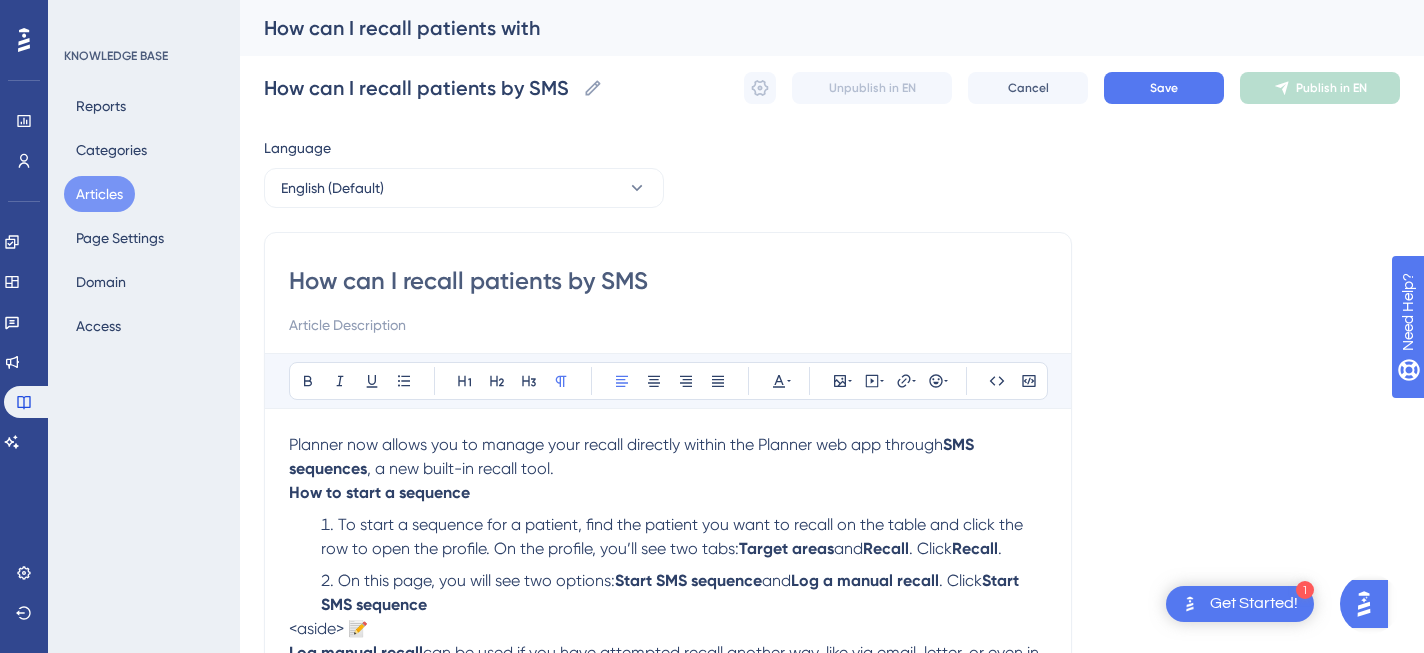 type on "How can I recall patients by SMS?" 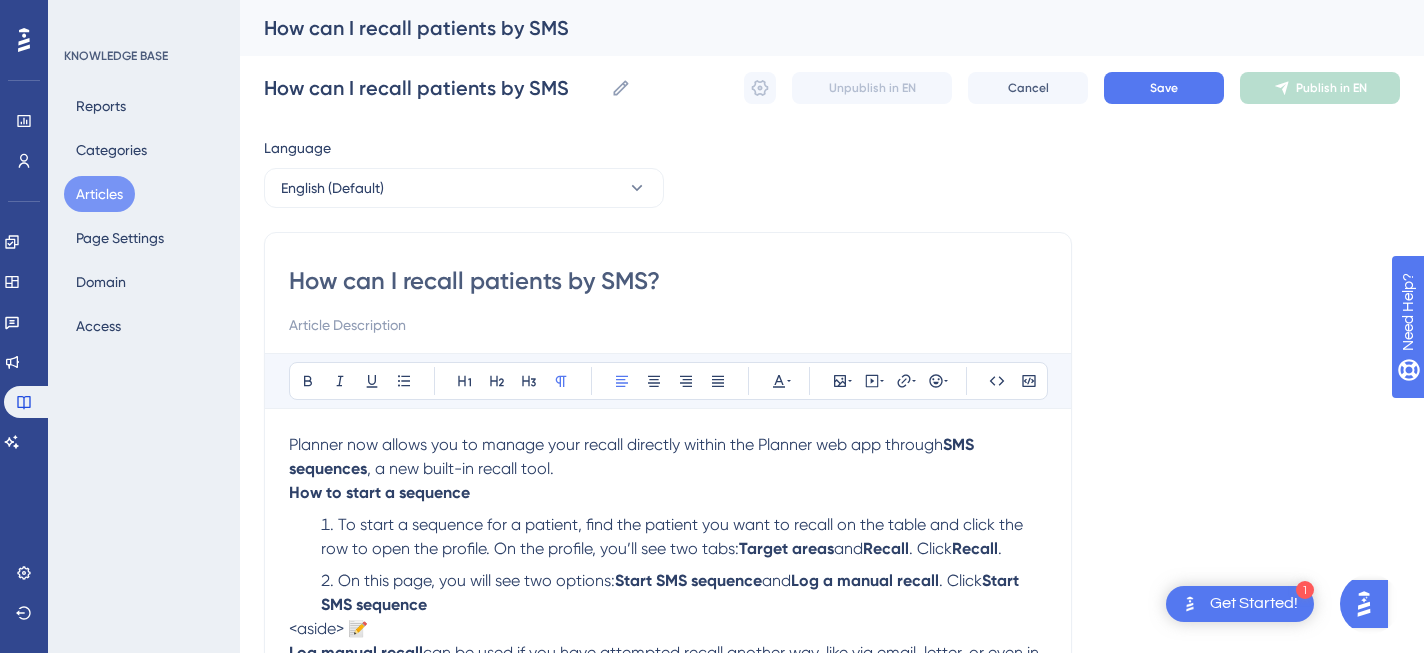 type on "How can I recall patients by SMS?" 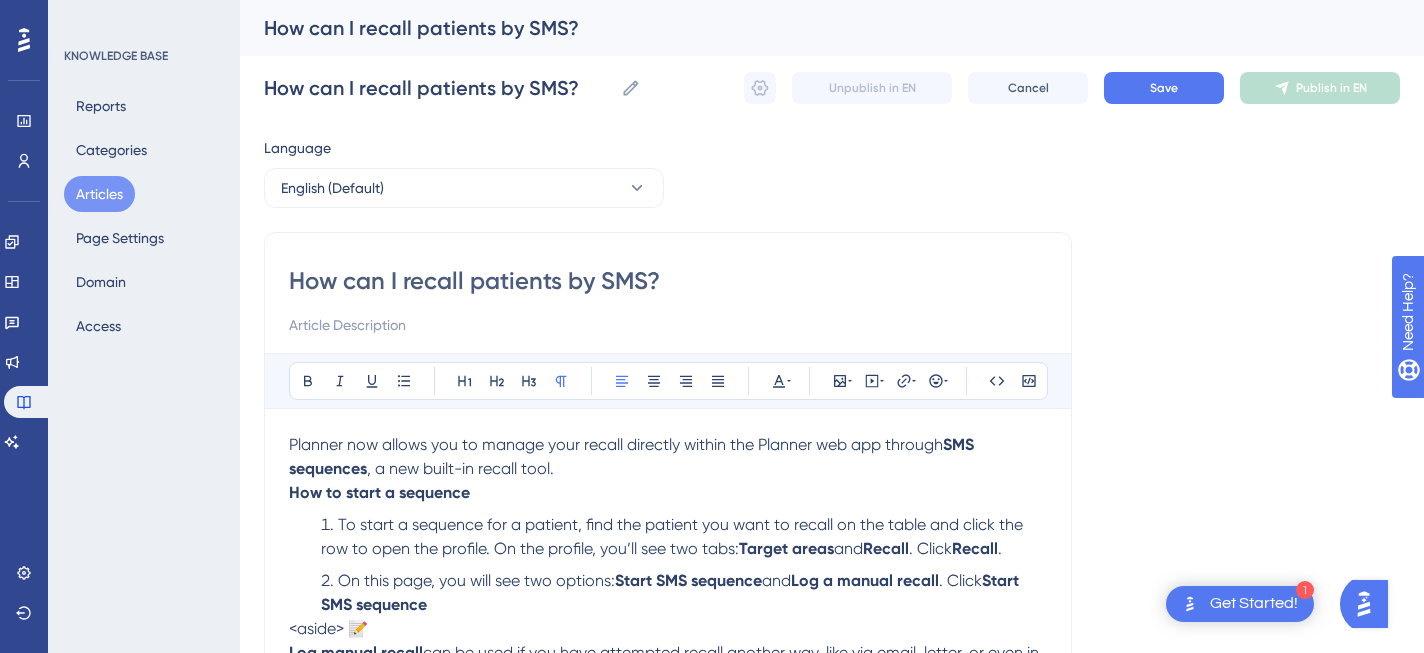 type on "How can I recall patients by SMS?" 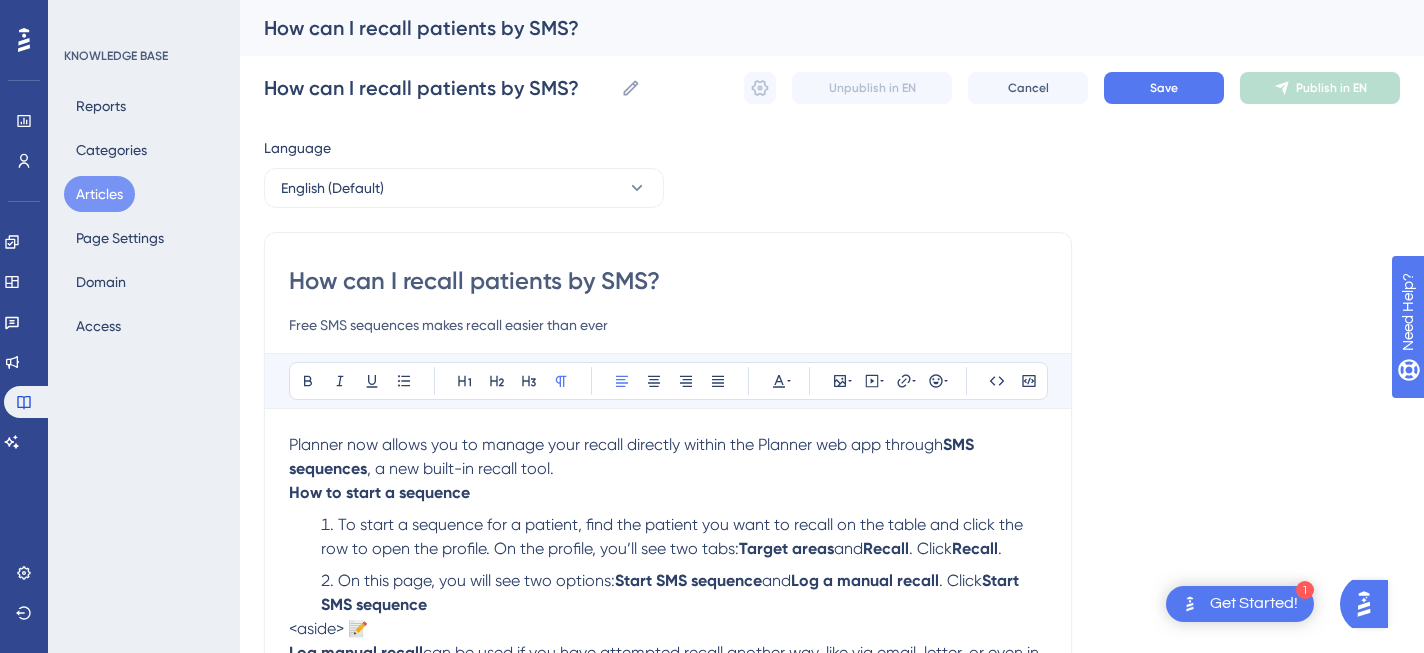 type on "Free SMS sequences makes recall easier than ever" 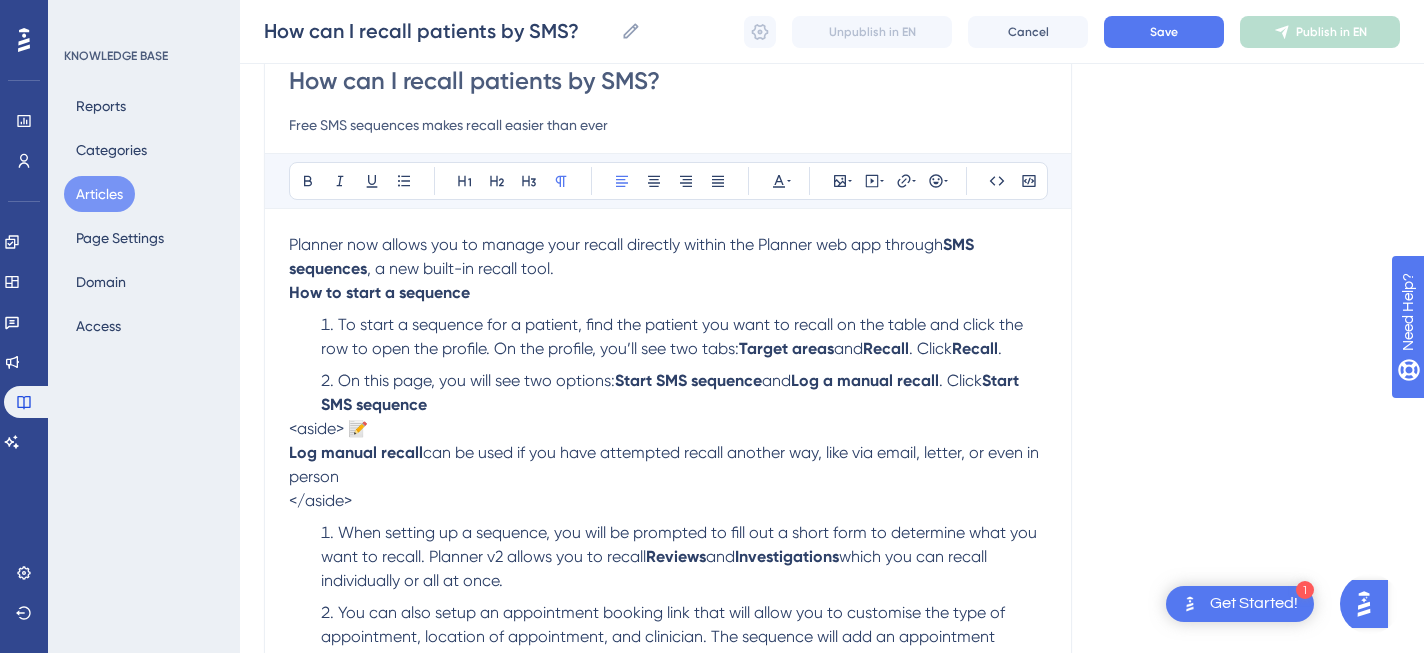 scroll, scrollTop: 200, scrollLeft: 0, axis: vertical 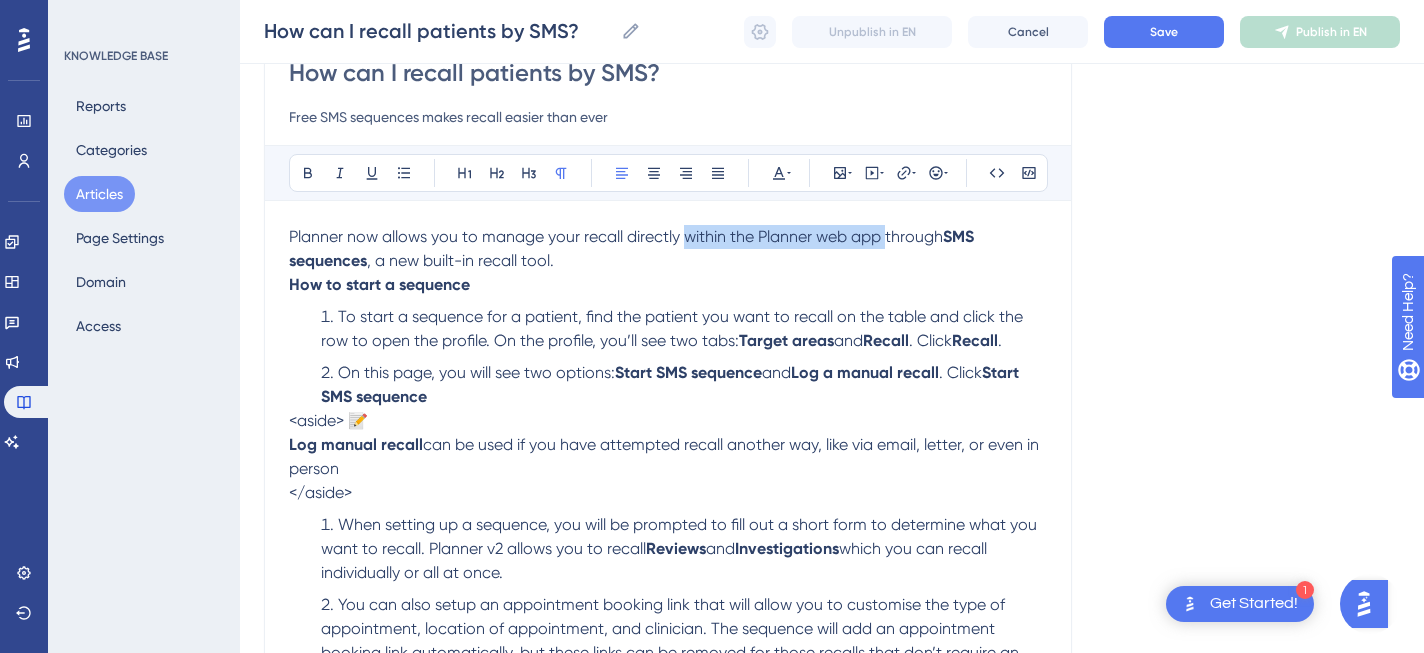 drag, startPoint x: 888, startPoint y: 239, endPoint x: 686, endPoint y: 241, distance: 202.0099 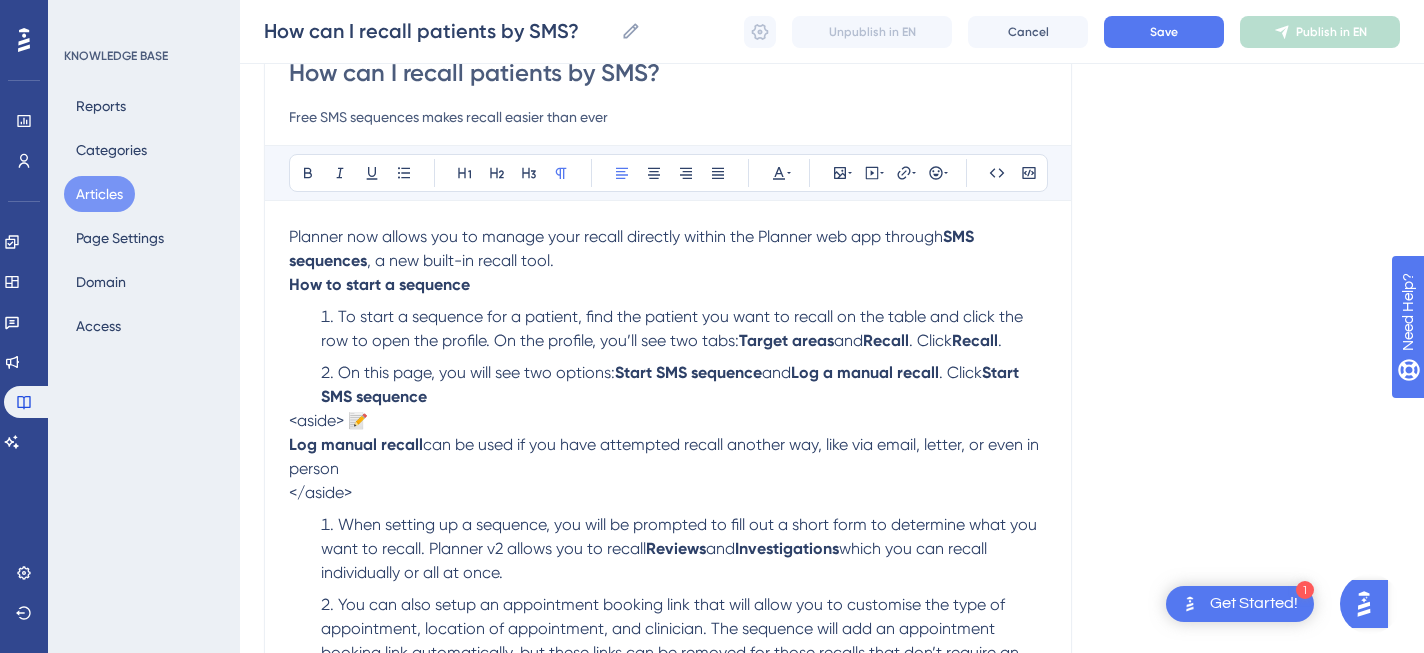 type 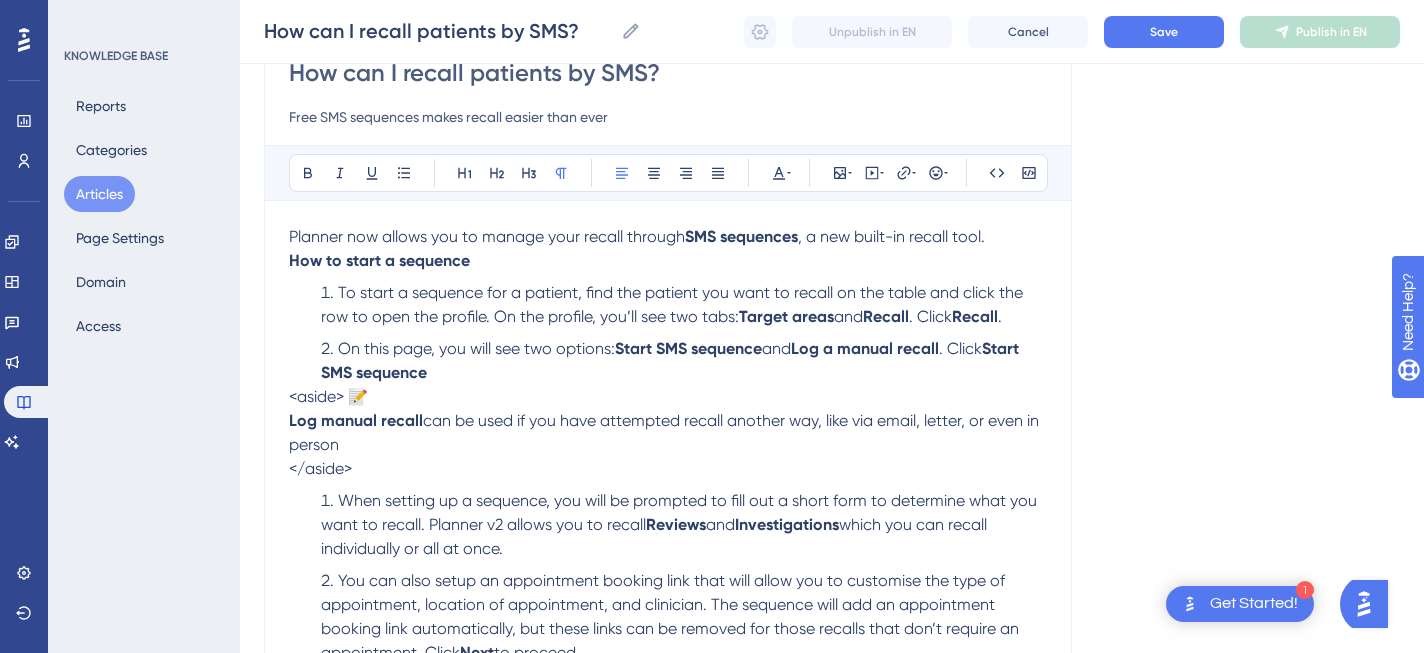 click on "Planner now allows you to manage your recall through" at bounding box center (487, 236) 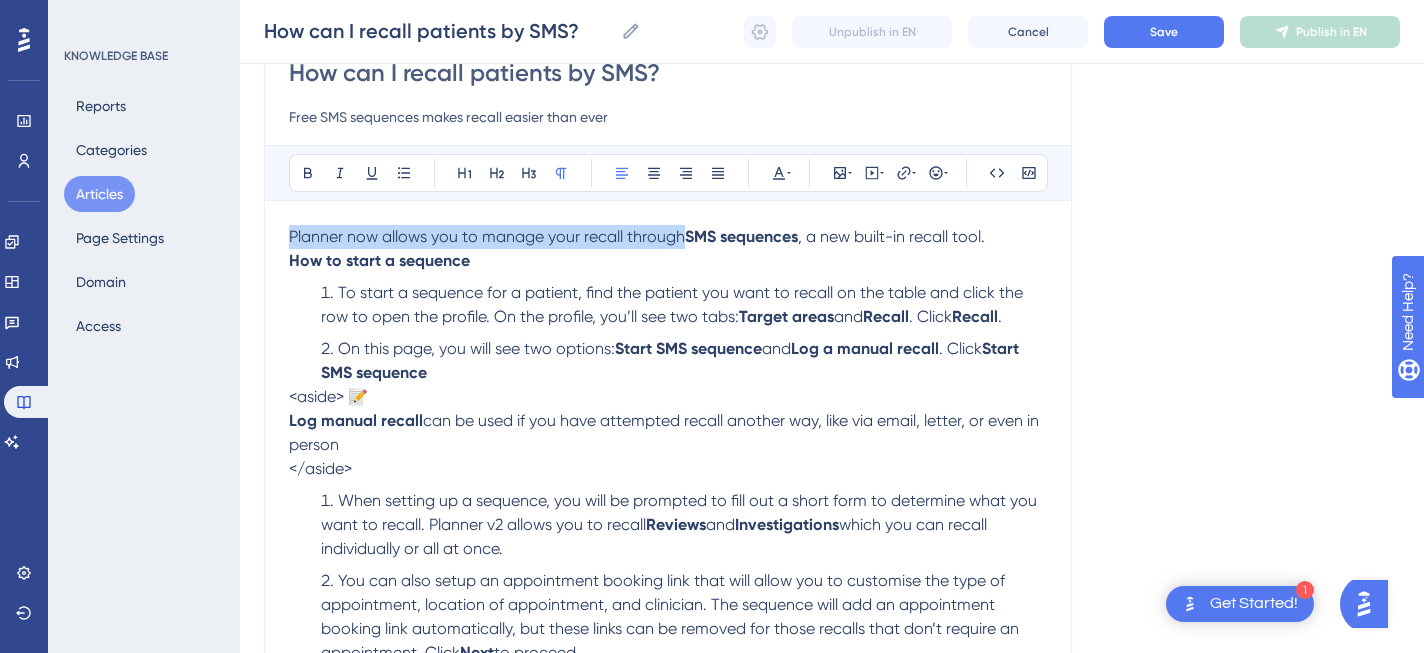 drag, startPoint x: 685, startPoint y: 238, endPoint x: 241, endPoint y: 242, distance: 444.018 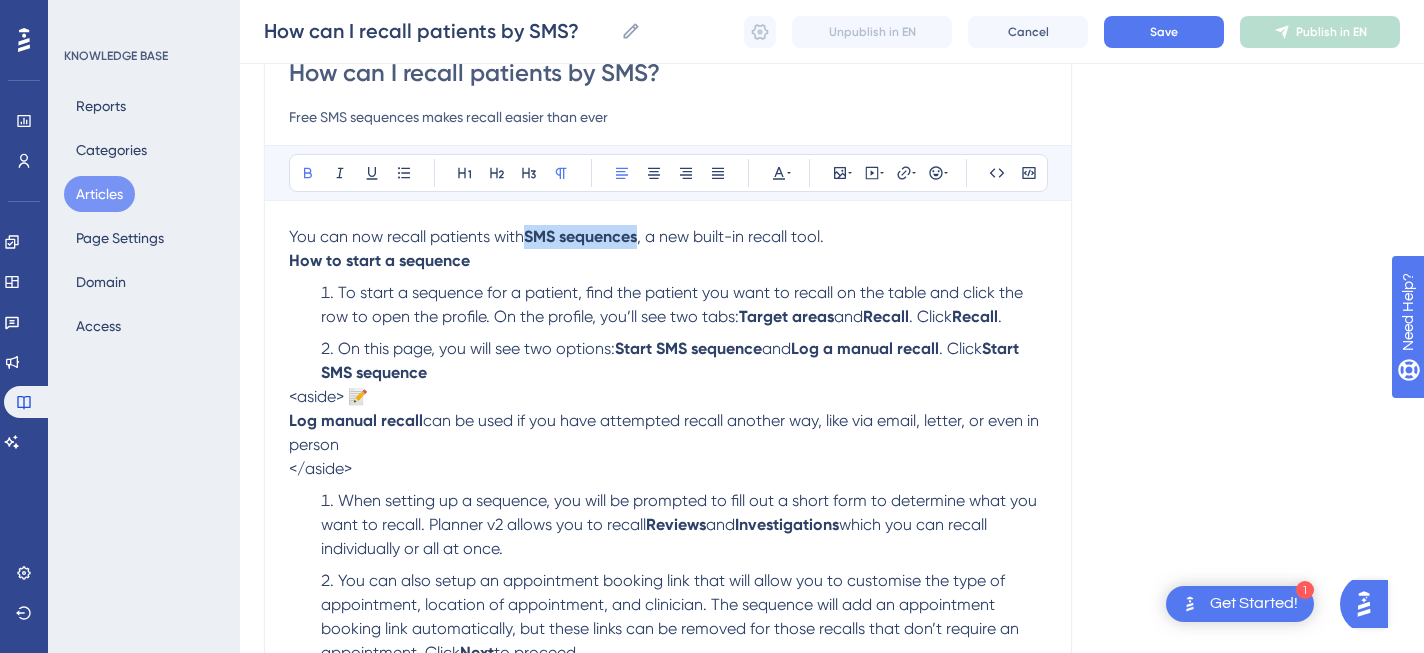 drag, startPoint x: 642, startPoint y: 245, endPoint x: 530, endPoint y: 243, distance: 112.01785 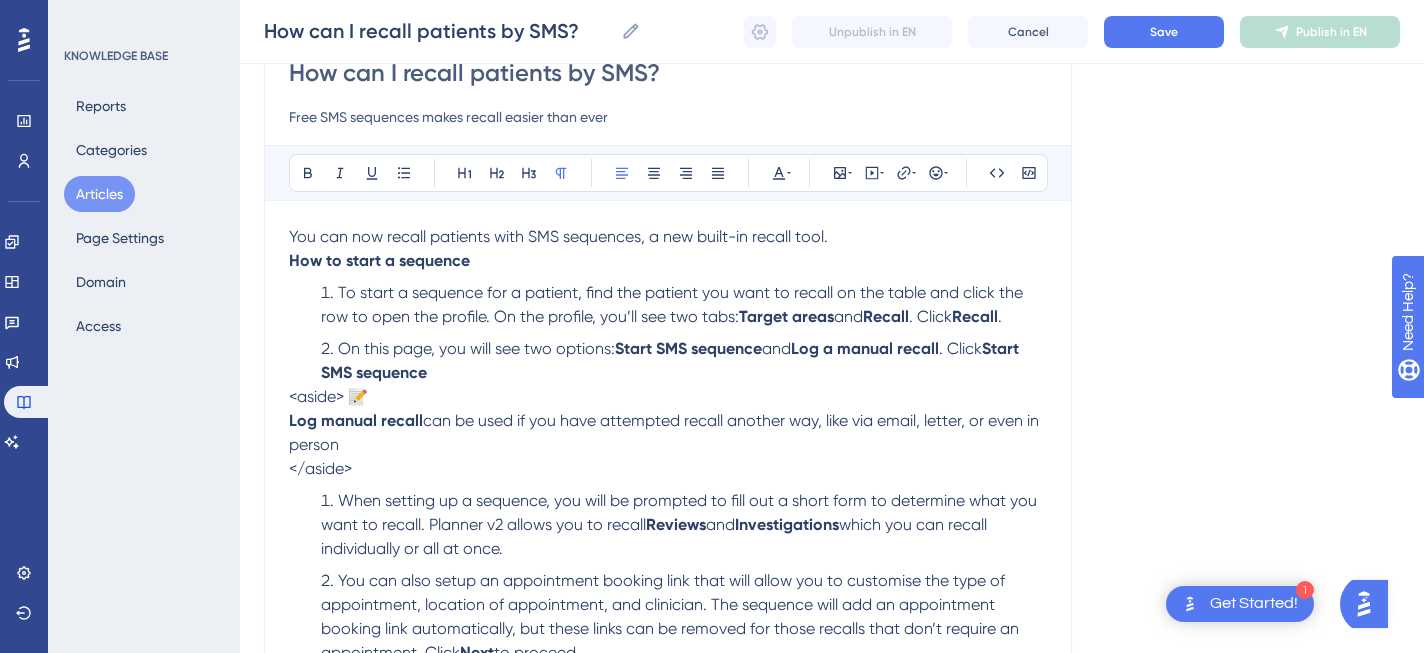 click on "You can now recall patients with SMS sequences, a new built-in recall tool." at bounding box center [558, 236] 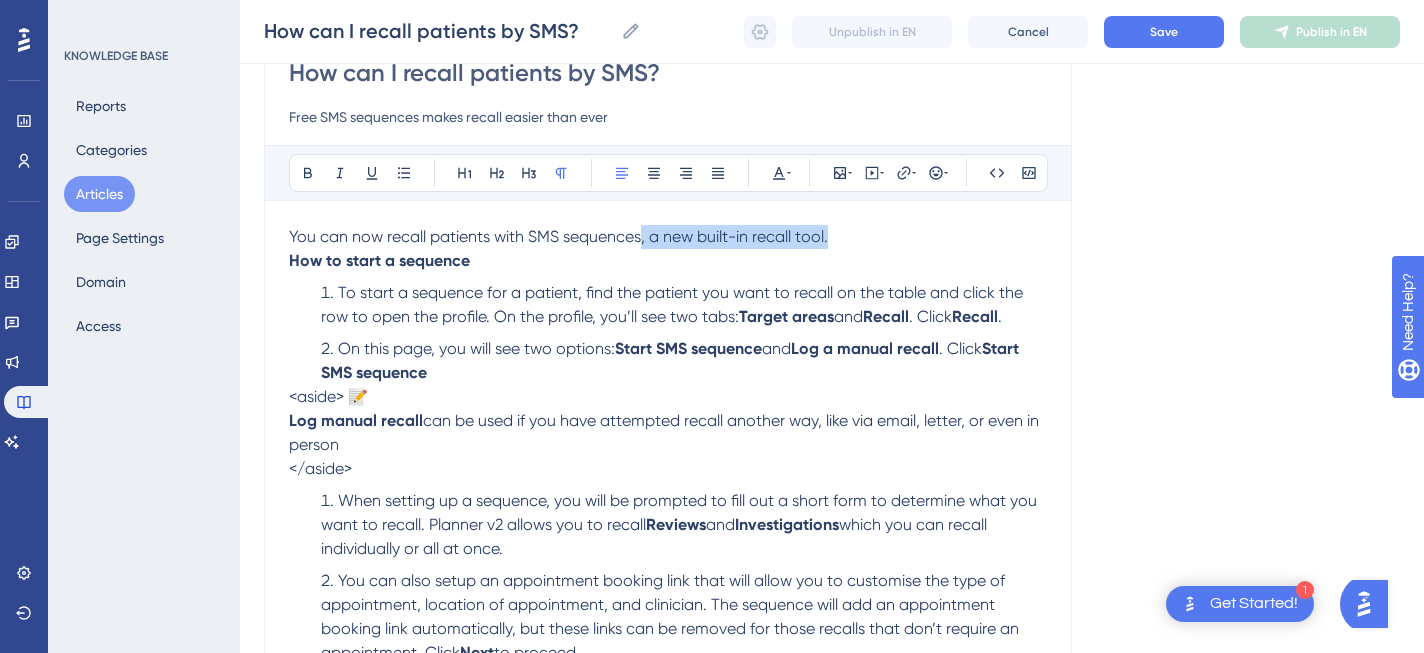 drag, startPoint x: 643, startPoint y: 238, endPoint x: 882, endPoint y: 241, distance: 239.01883 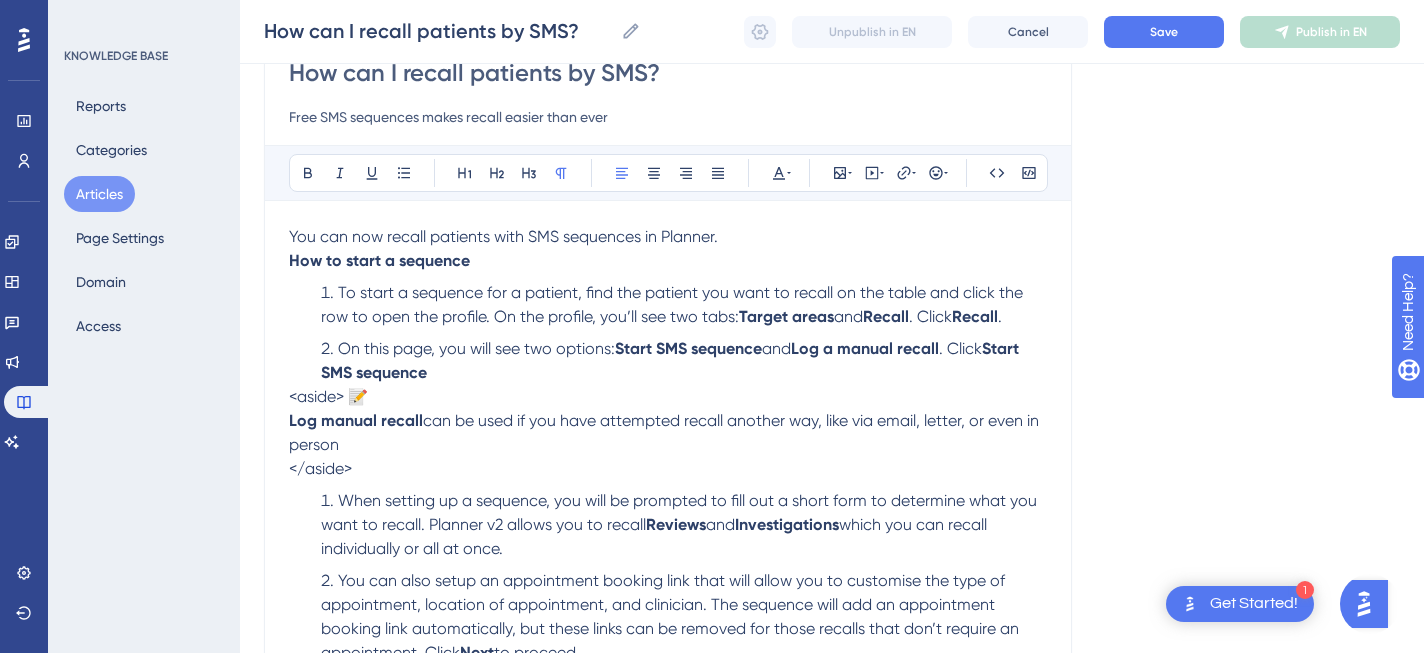 click on "and" at bounding box center (848, 316) 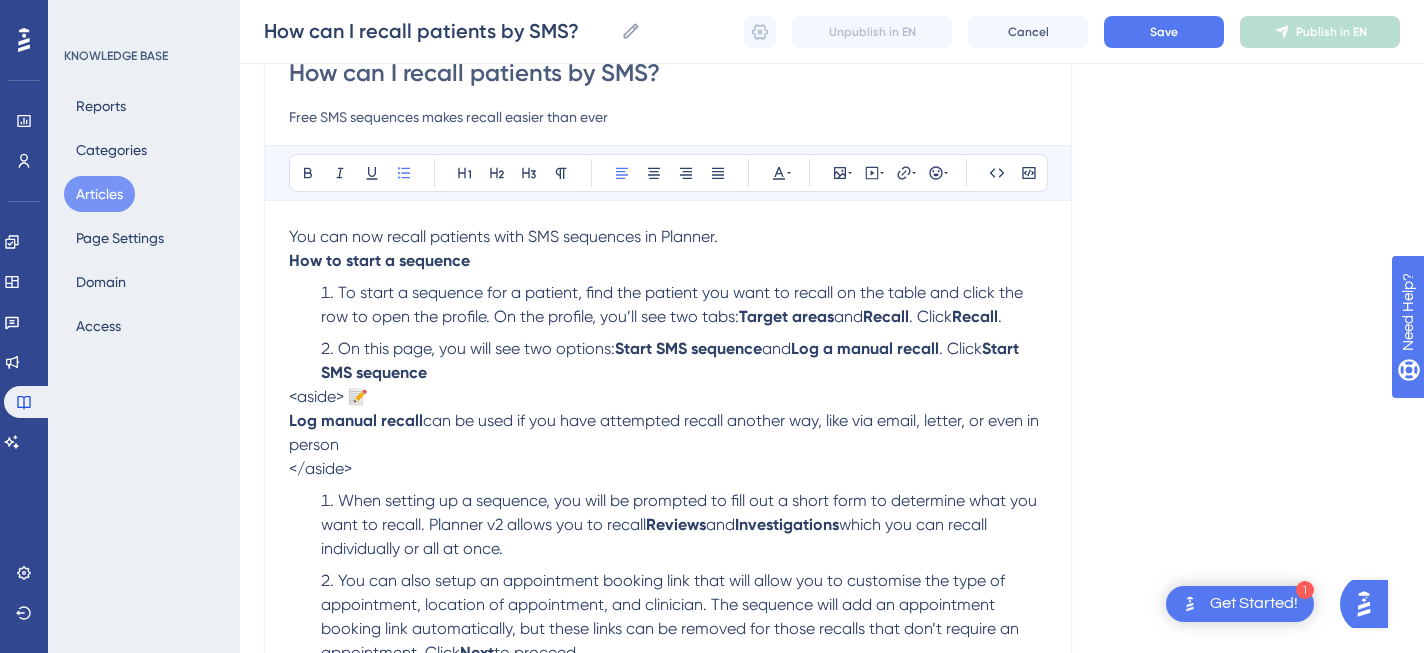 scroll, scrollTop: 208, scrollLeft: 0, axis: vertical 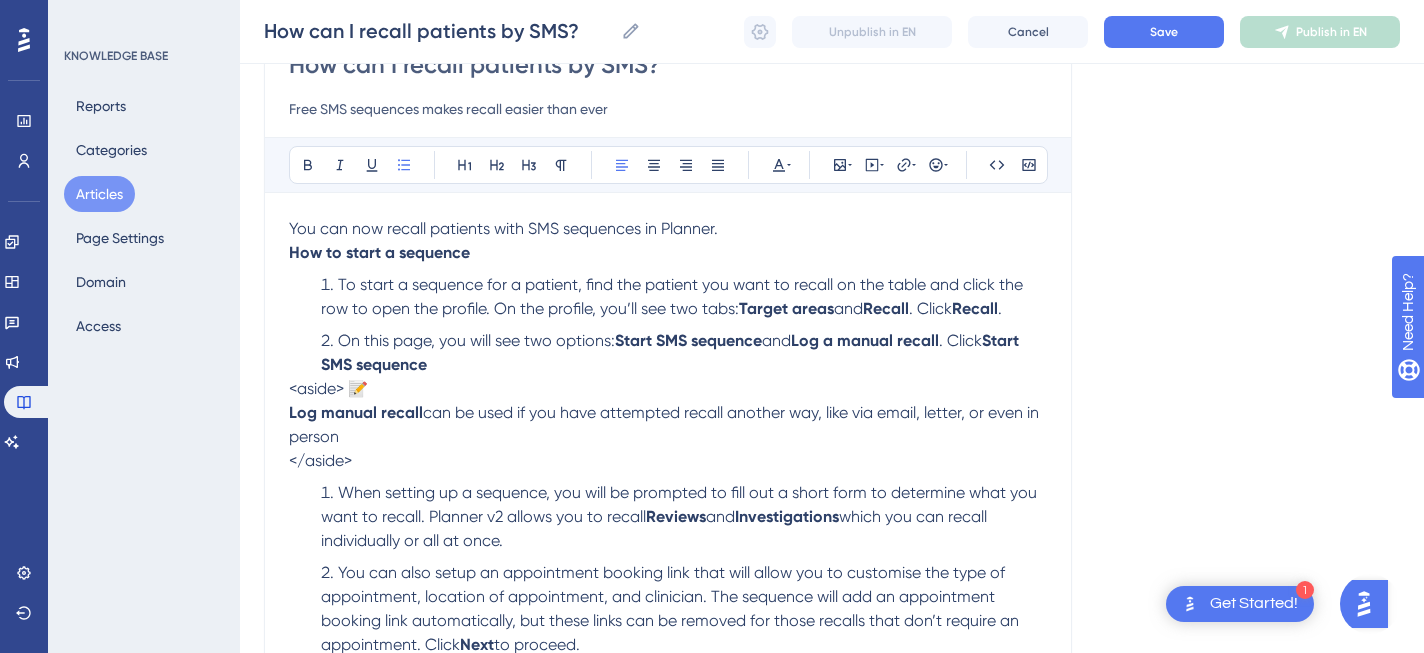 click on "How to start a sequence" at bounding box center (379, 252) 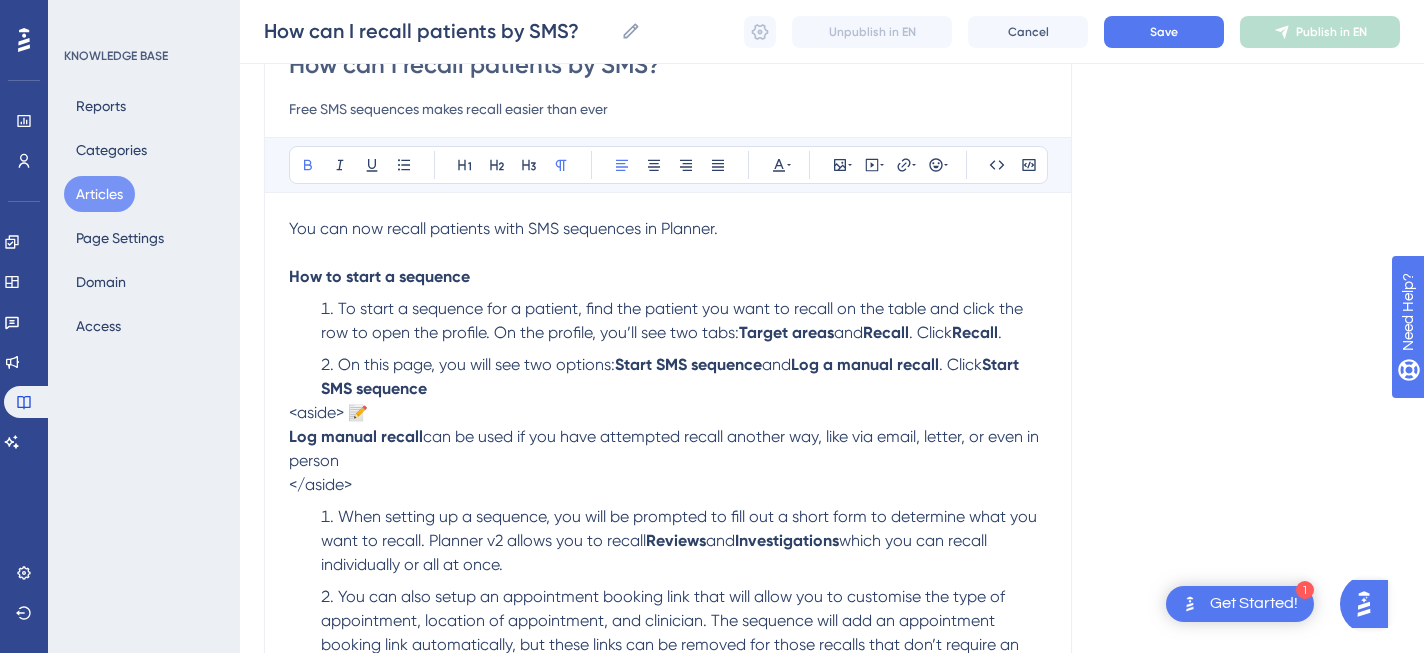 click on "How to start a sequence" at bounding box center (379, 276) 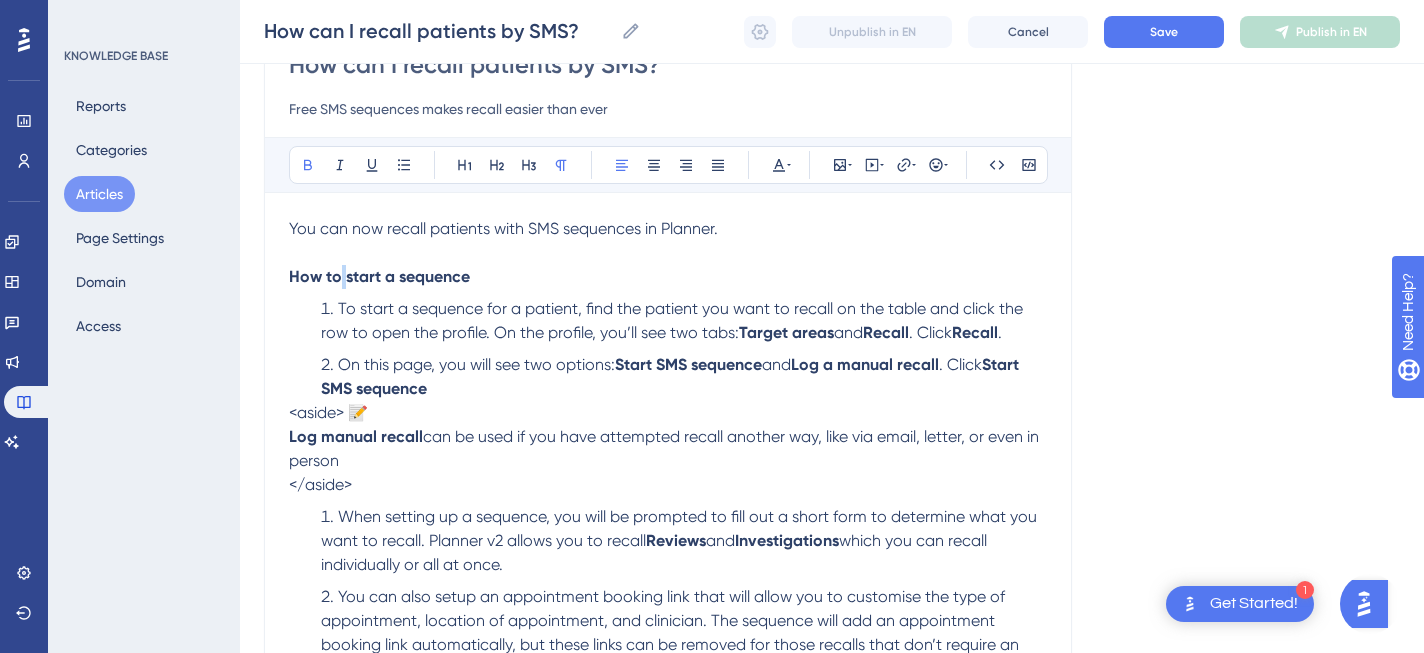 click on "How to start a sequence" at bounding box center (379, 276) 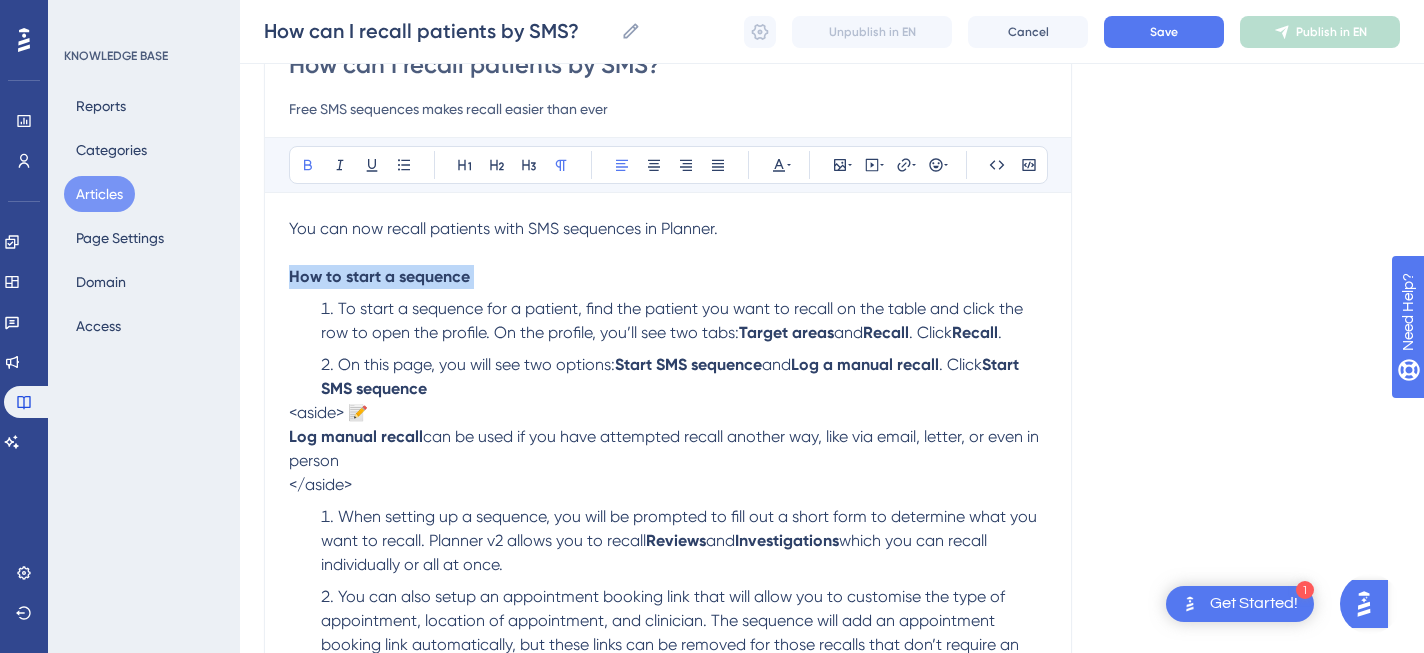 click on "How to start a sequence" at bounding box center [379, 276] 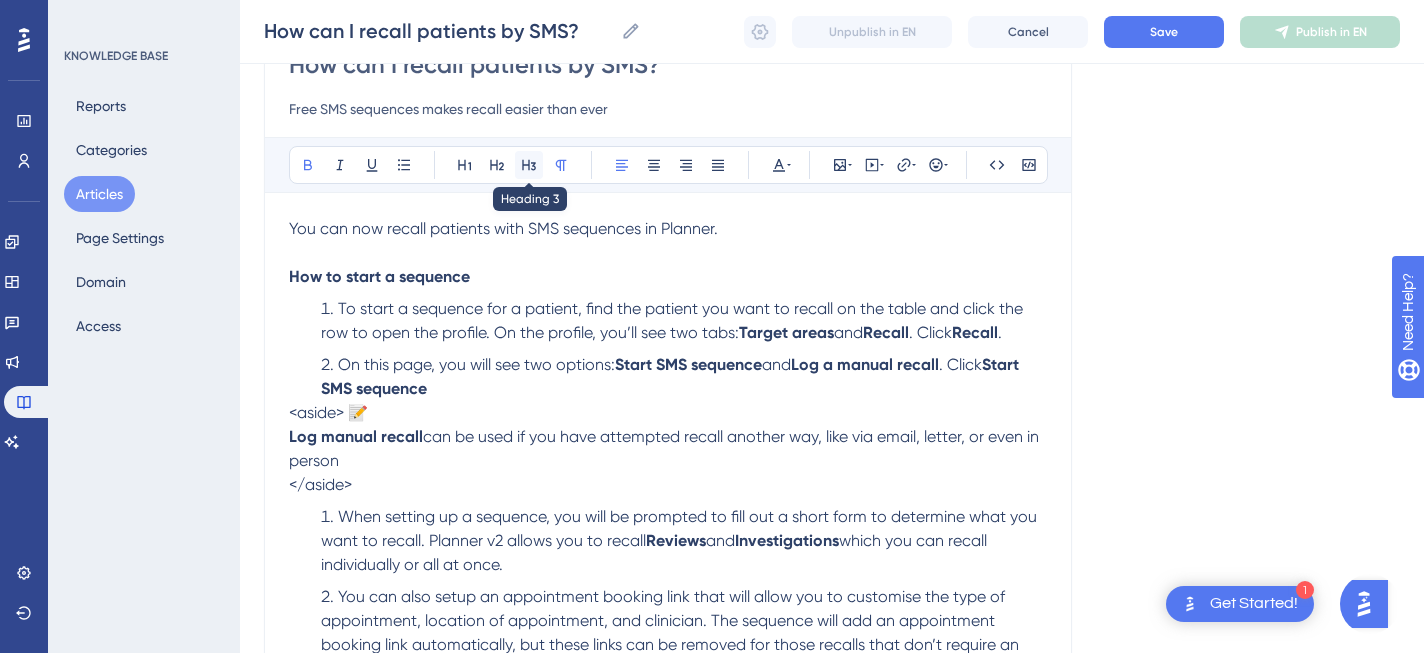 click 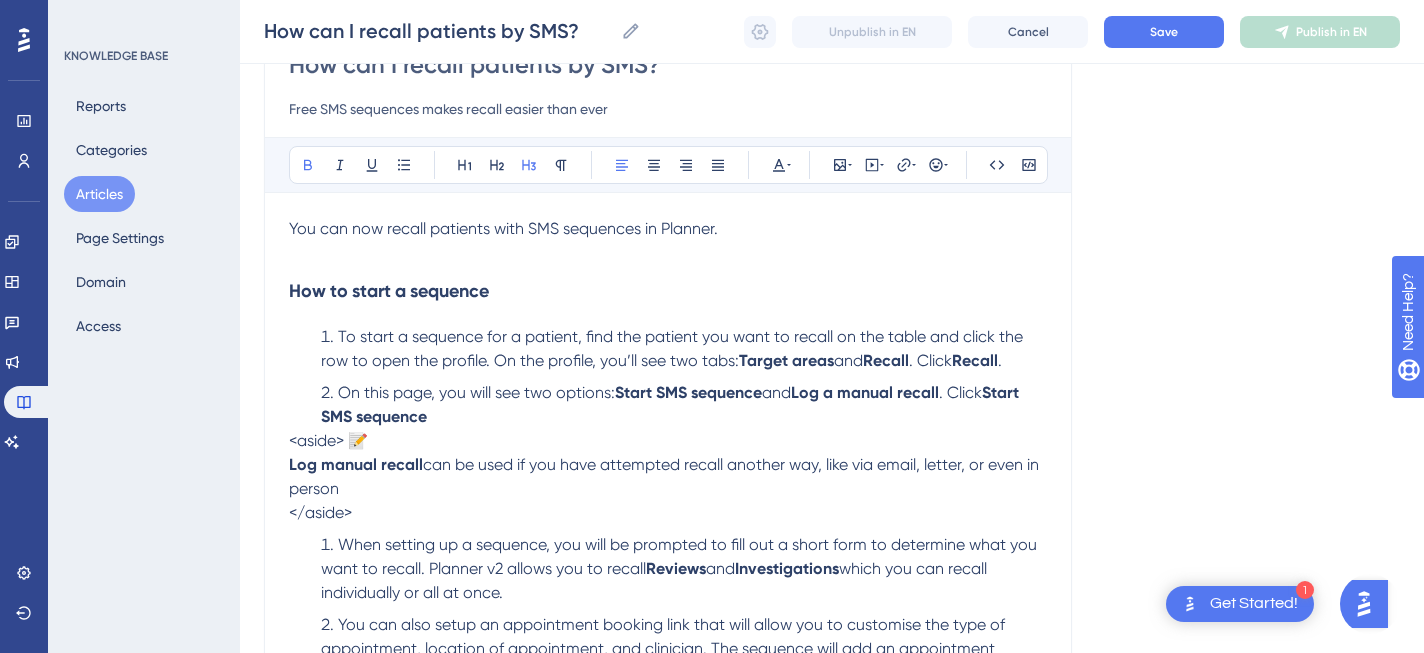 click on "How to start a sequence" at bounding box center (668, 291) 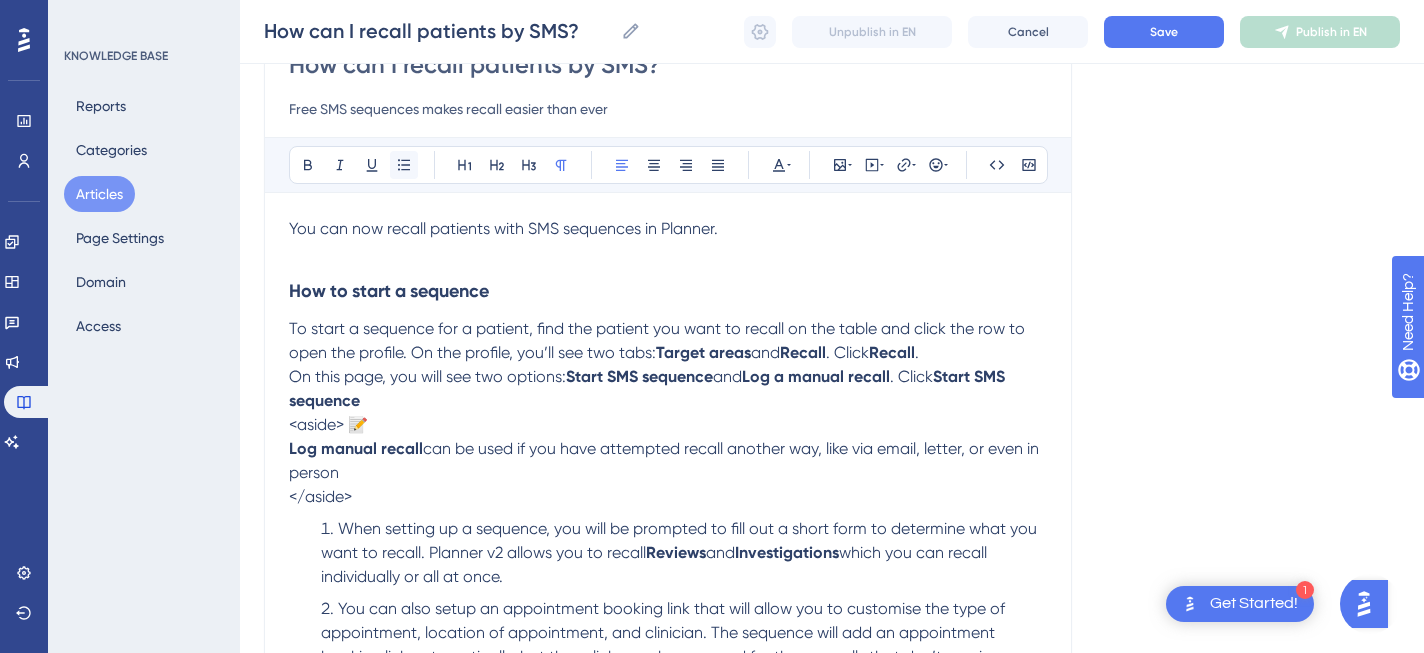 click 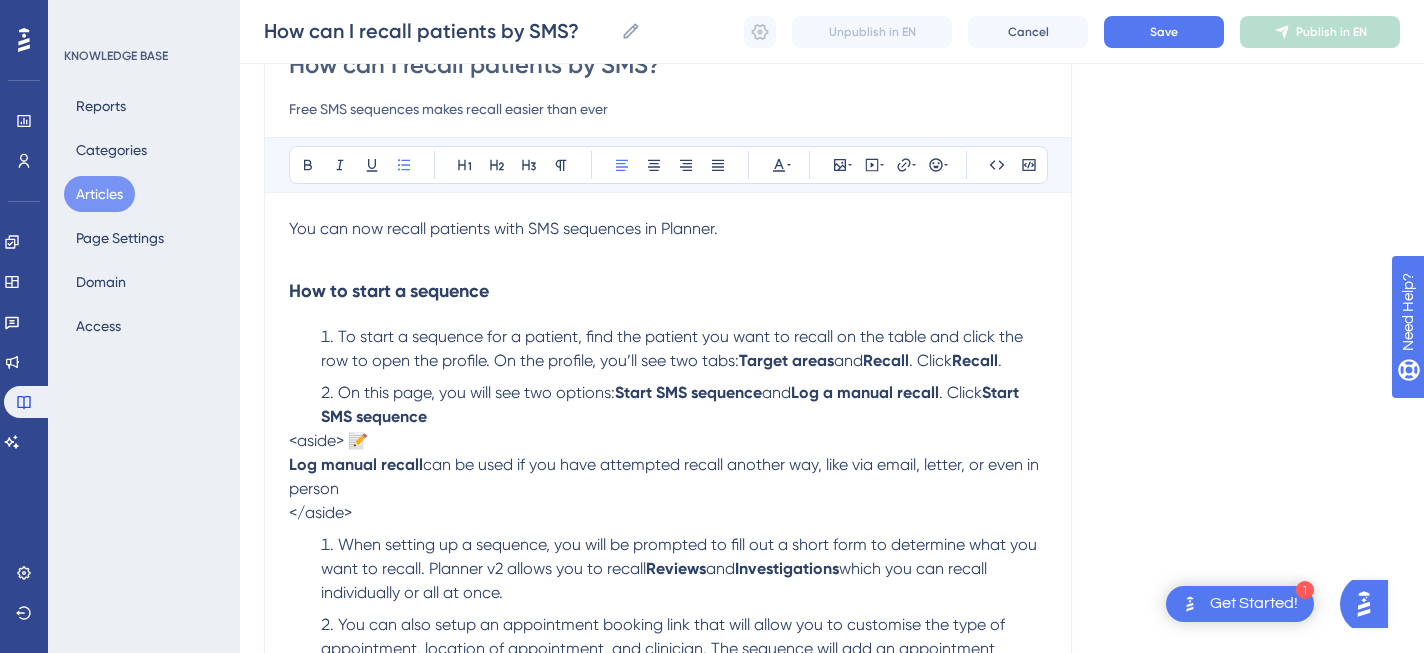 click on "On this page, you will see two options:" at bounding box center [476, 392] 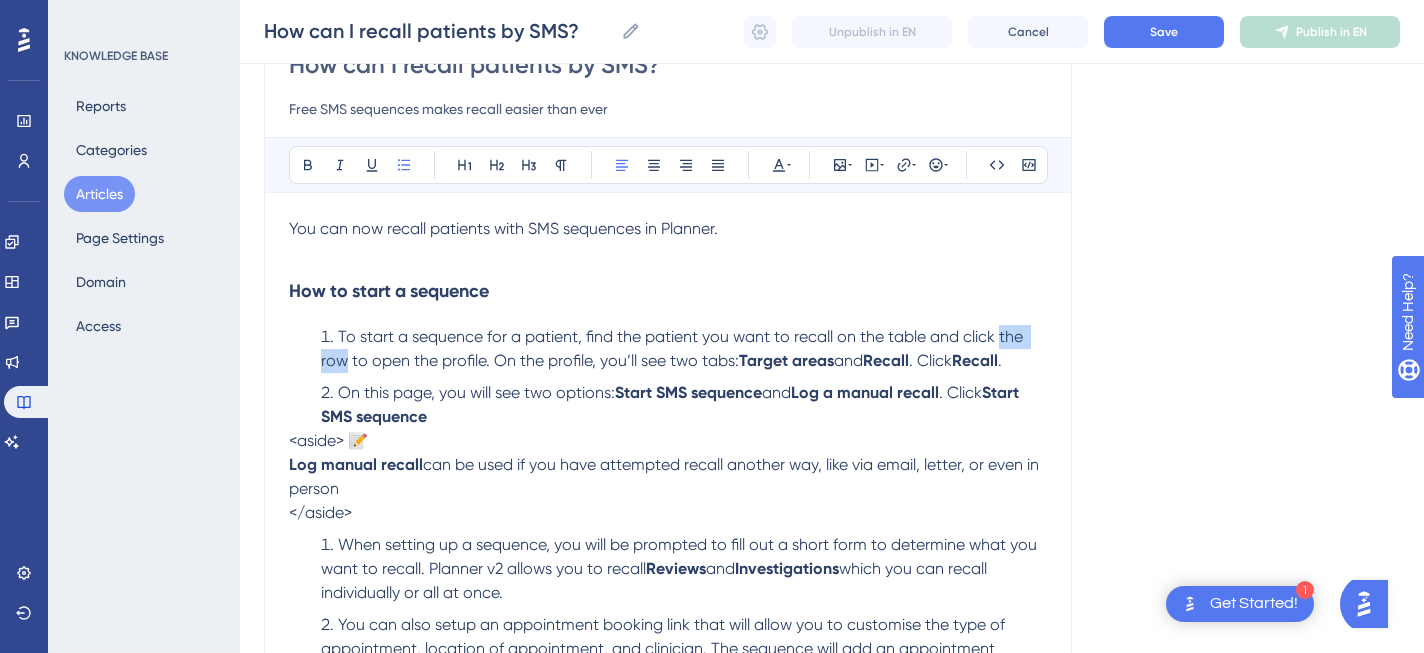 drag, startPoint x: 1000, startPoint y: 336, endPoint x: 347, endPoint y: 361, distance: 653.4784 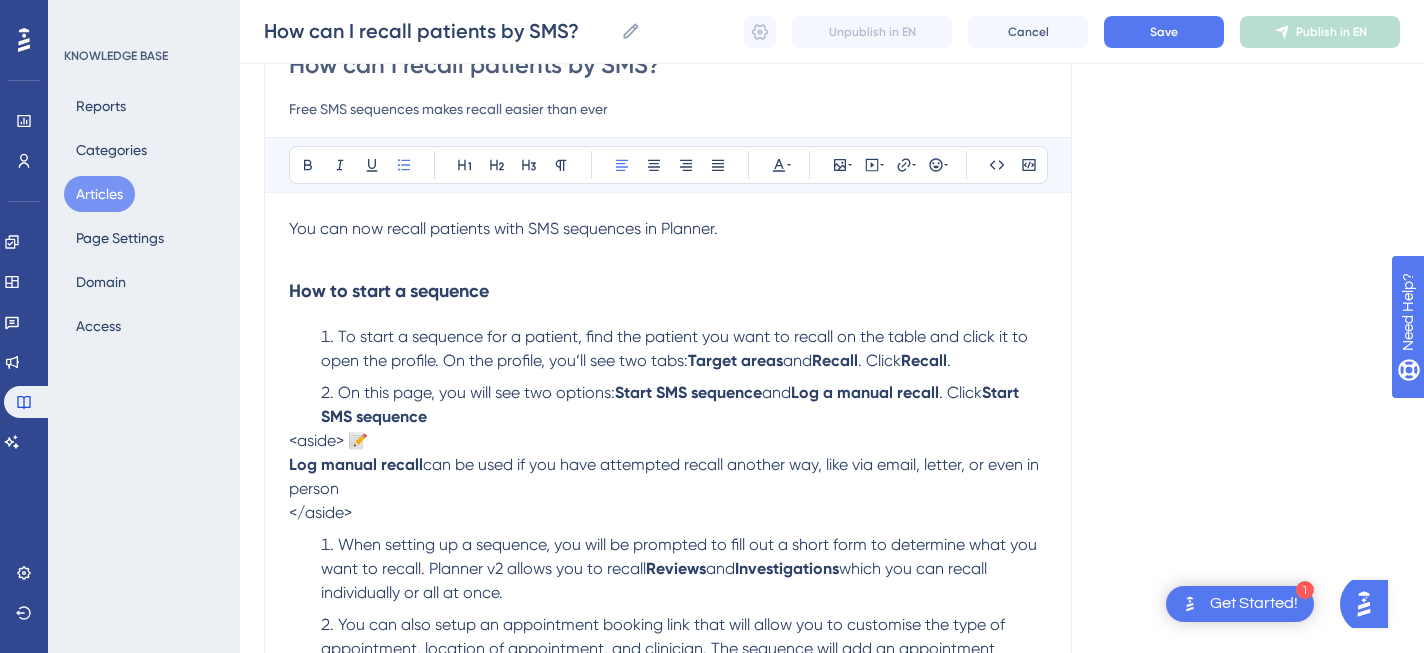 click on "On this page, you will see two options:  Start SMS sequence  and  Log a manual recall . Click  Start SMS sequence" at bounding box center [684, 405] 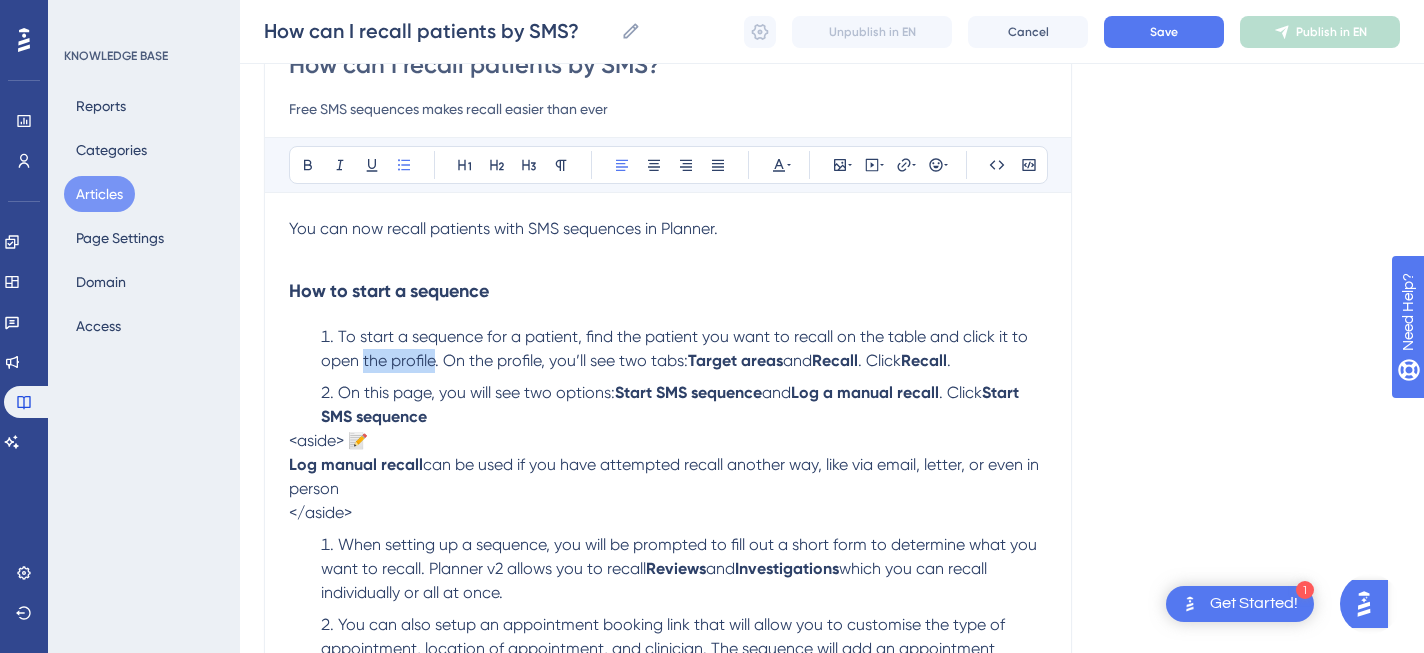 drag, startPoint x: 437, startPoint y: 365, endPoint x: 362, endPoint y: 367, distance: 75.026665 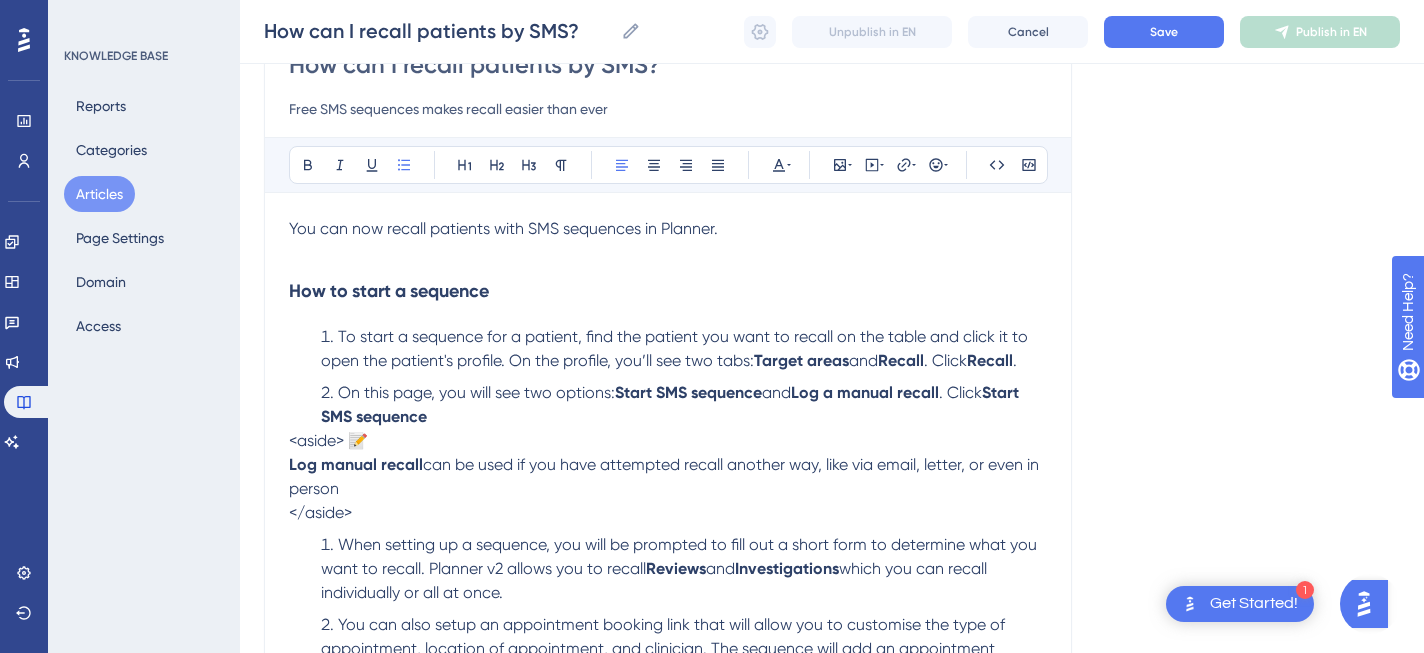 click on "On this page, you will see two options:" at bounding box center (476, 392) 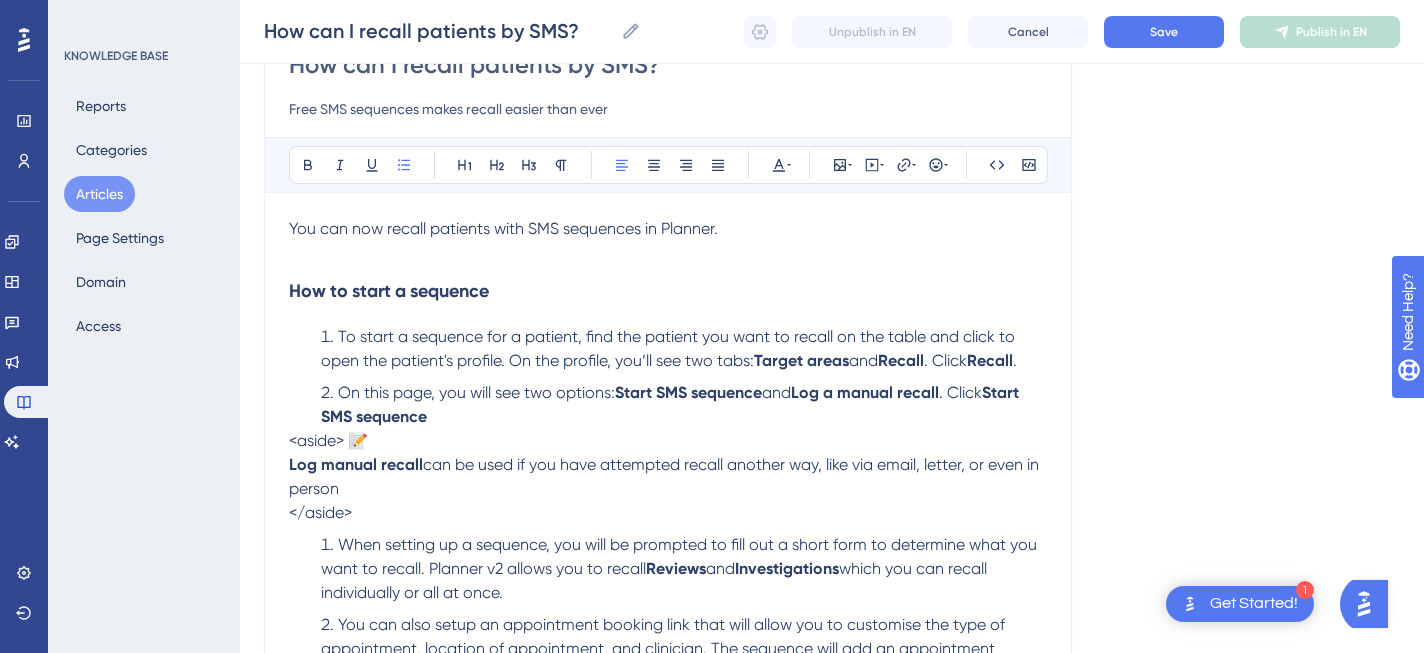 click on "On this page, you will see two options:  Start SMS sequence  and  Log a manual recall . Click  Start SMS sequence" at bounding box center (684, 405) 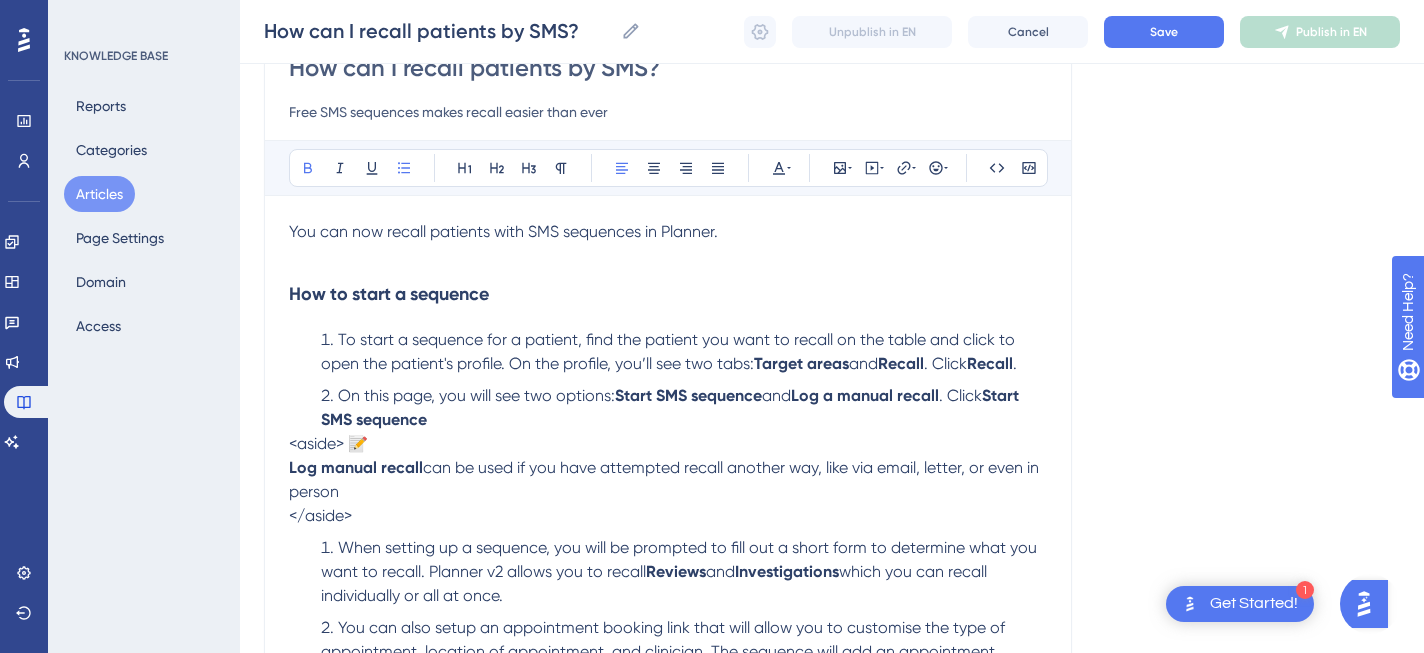 scroll, scrollTop: 209, scrollLeft: 0, axis: vertical 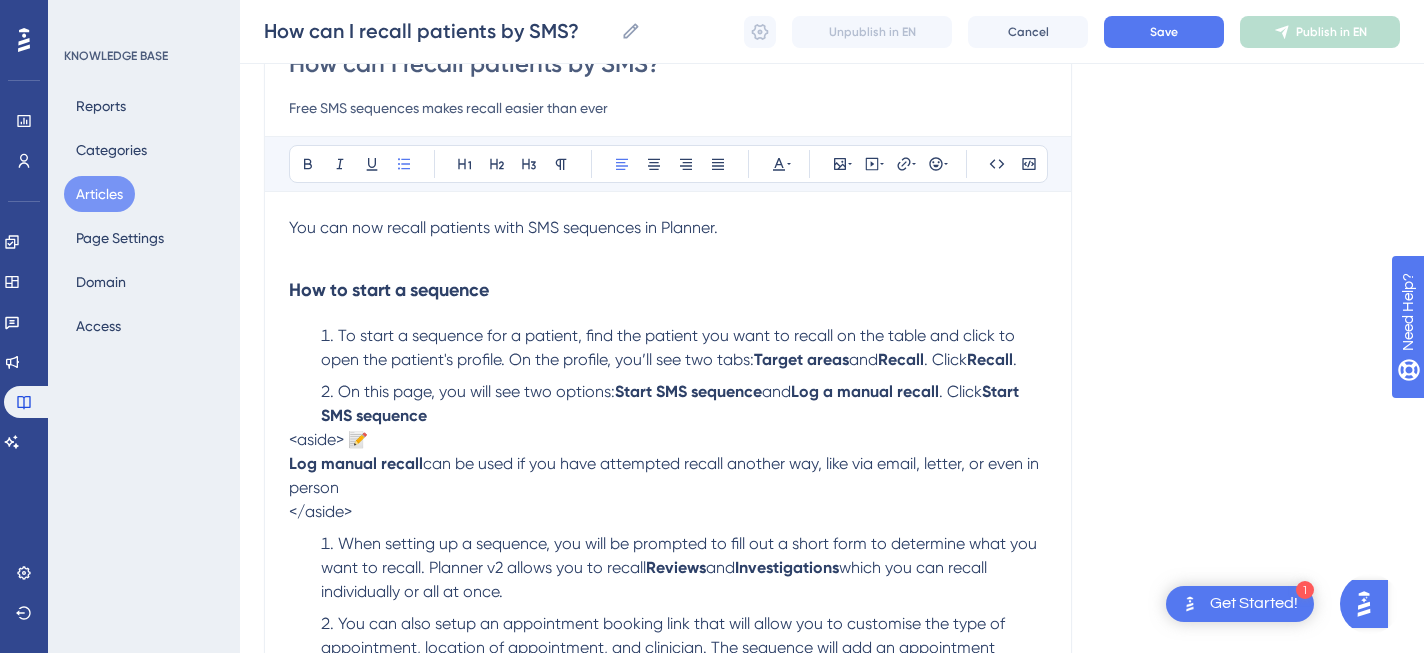 click on "To start a sequence for a patient, find the patient you want to recall on the table and click to open the patient's profile. On the profile, you’ll see two tabs:" at bounding box center [670, 347] 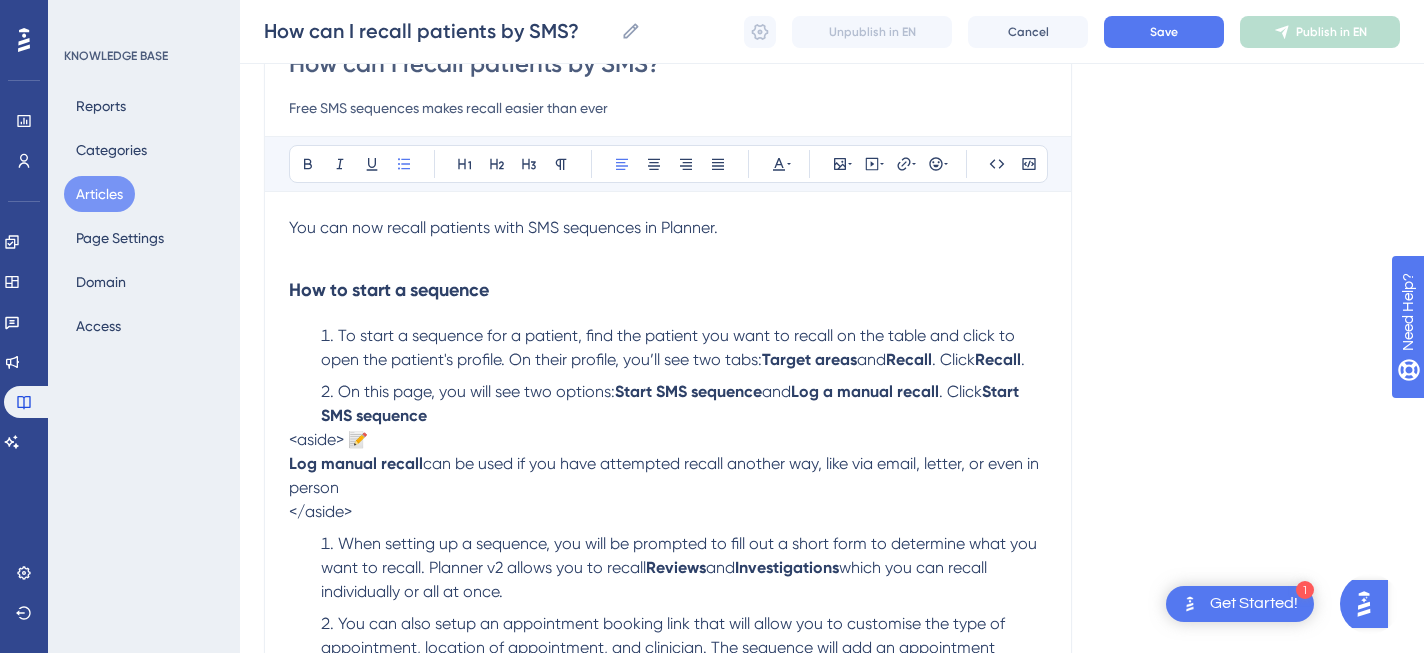 click on "On this page, you will see two options:" at bounding box center [476, 391] 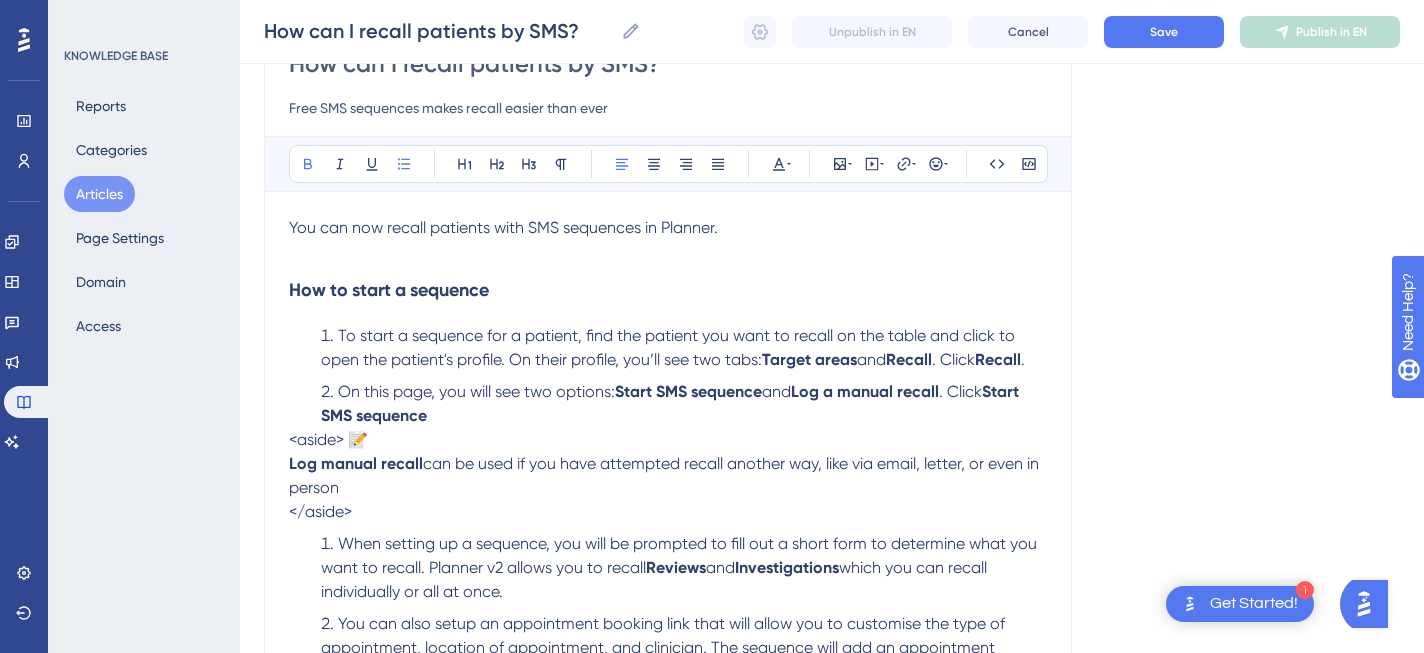 click on "On this page, you will see two options:  Start SMS sequence  and  Log a manual recall . Click  Start SMS sequence" at bounding box center [684, 404] 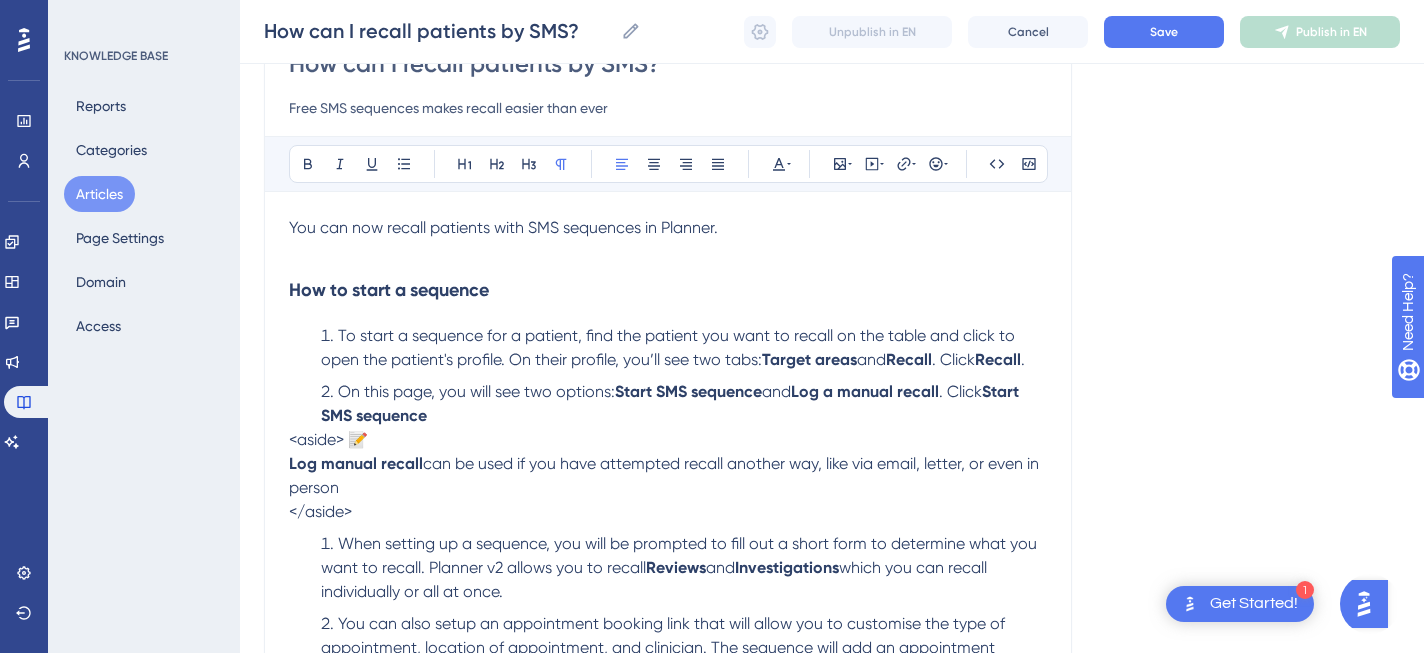 click on "<aside> 📝" at bounding box center [328, 439] 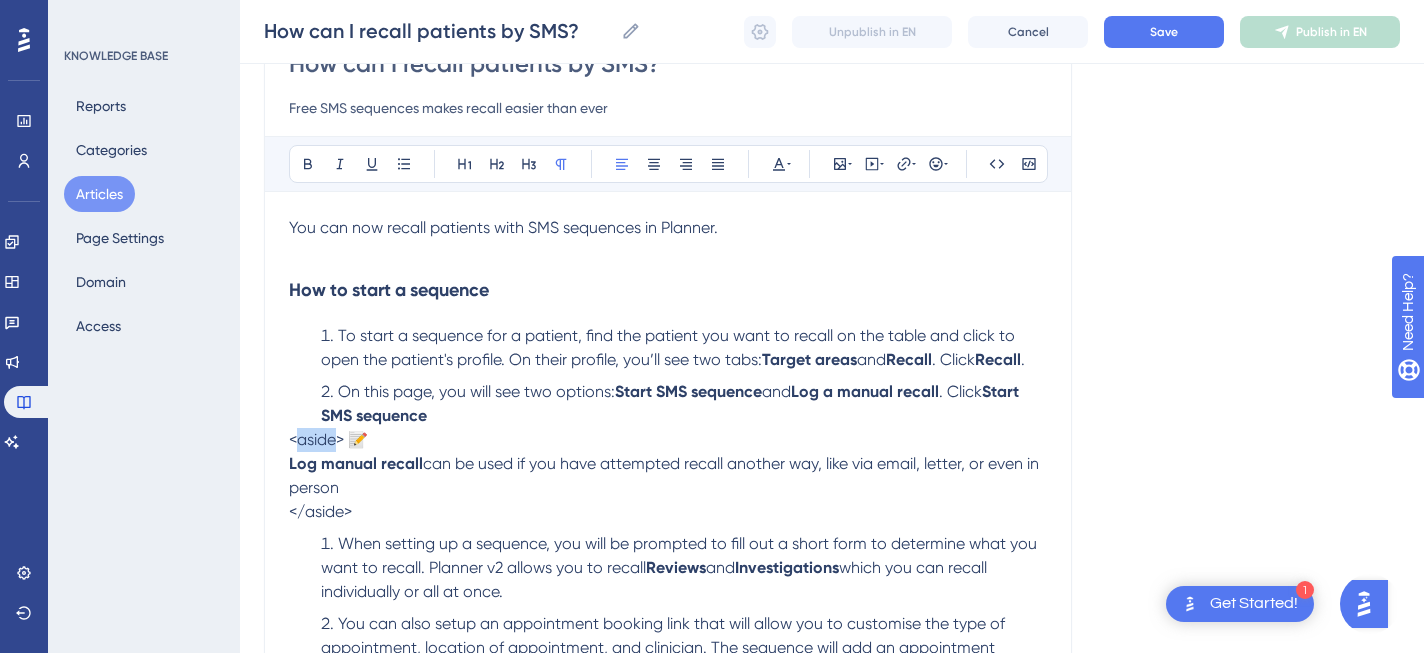 click on "<aside> 📝" at bounding box center (328, 439) 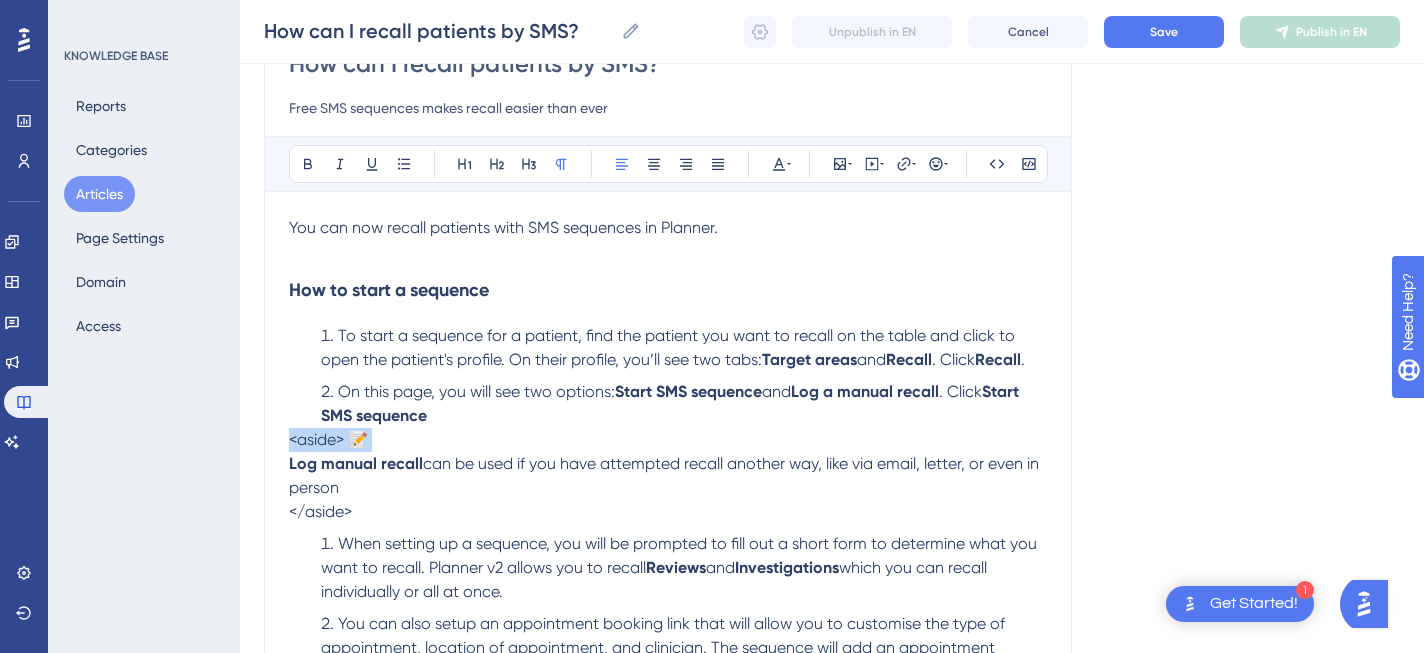 click on "<aside> 📝" at bounding box center [328, 439] 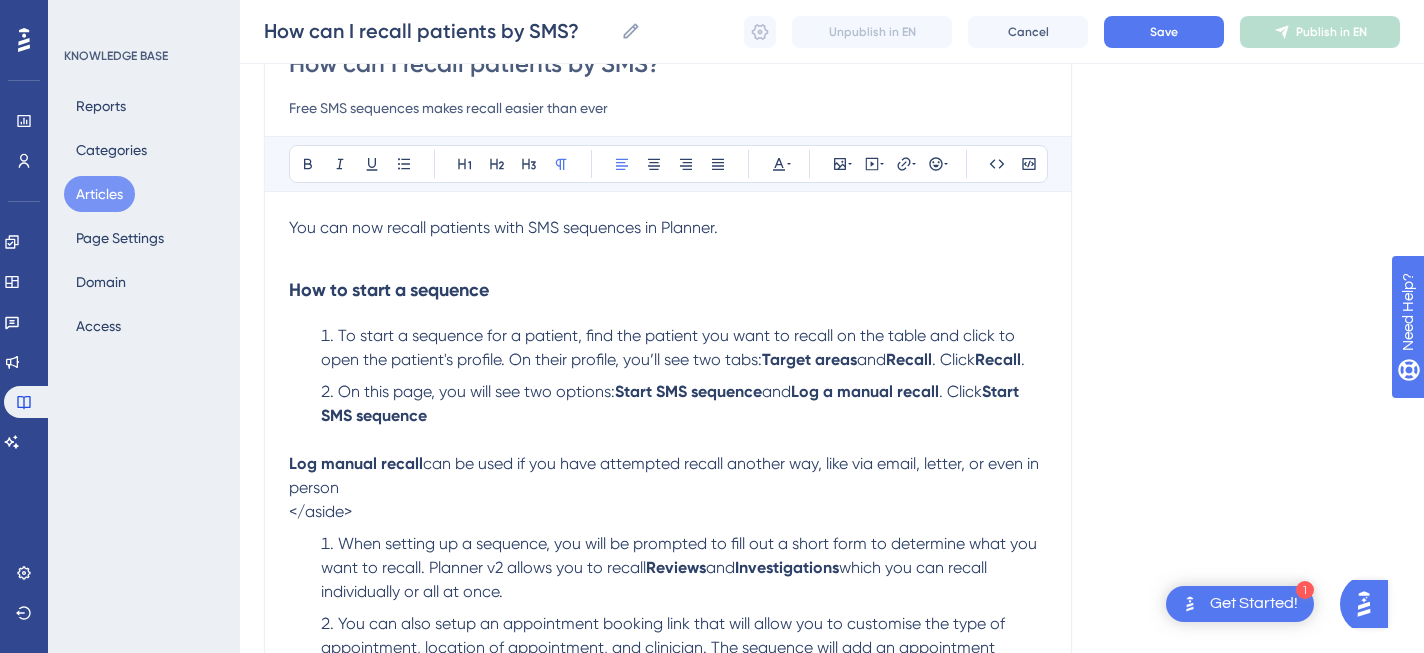 click on "</aside>" at bounding box center [668, 512] 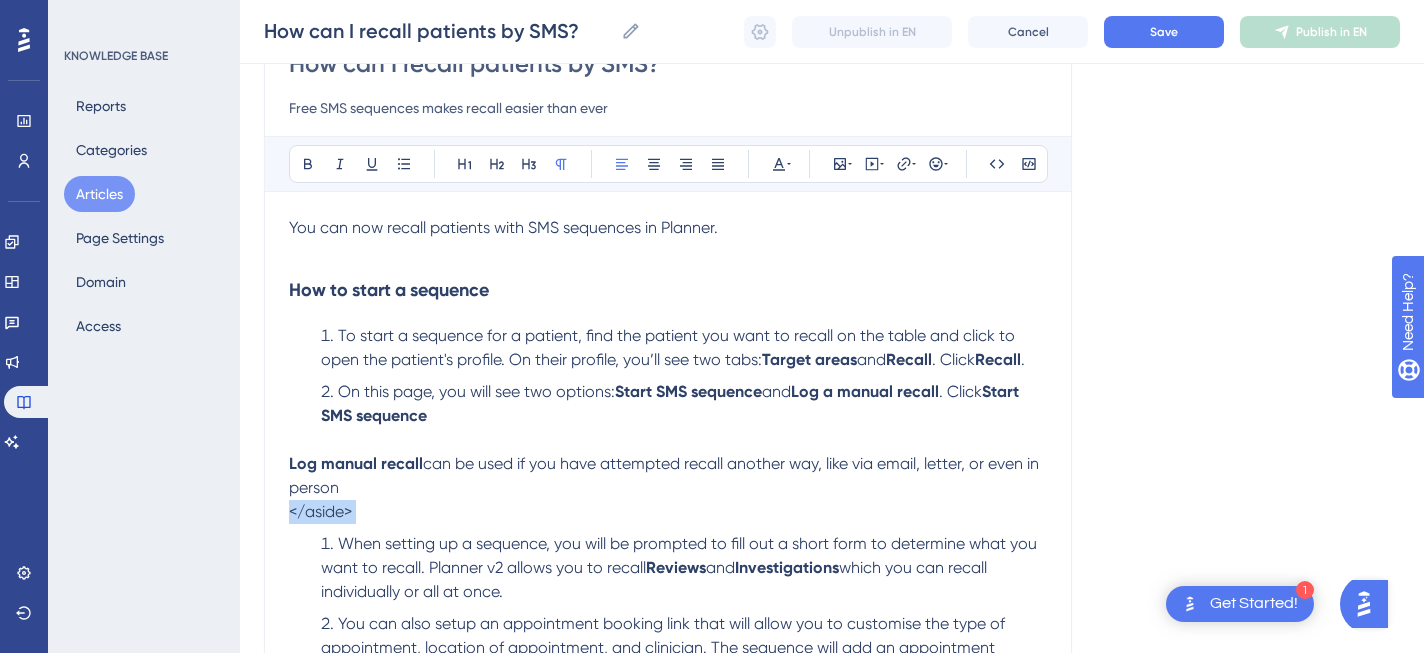 click on "</aside>" at bounding box center (668, 512) 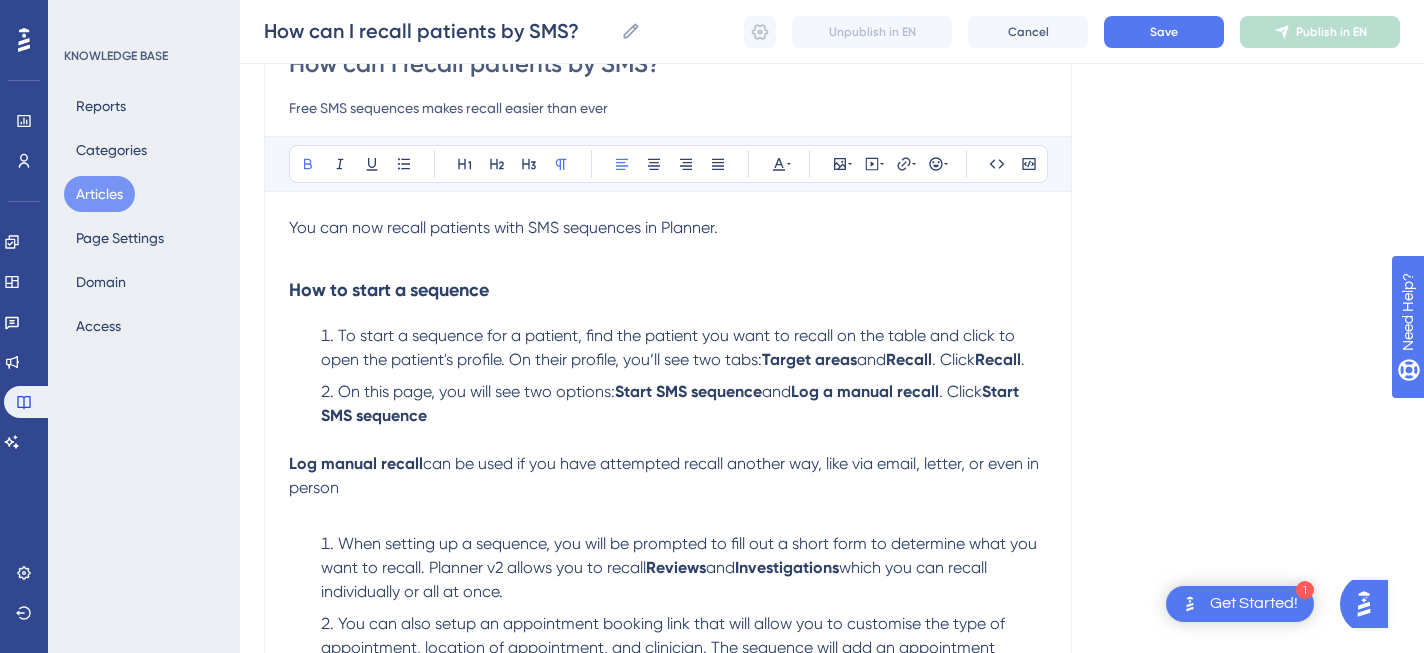 click on "Log manual recall" at bounding box center (356, 463) 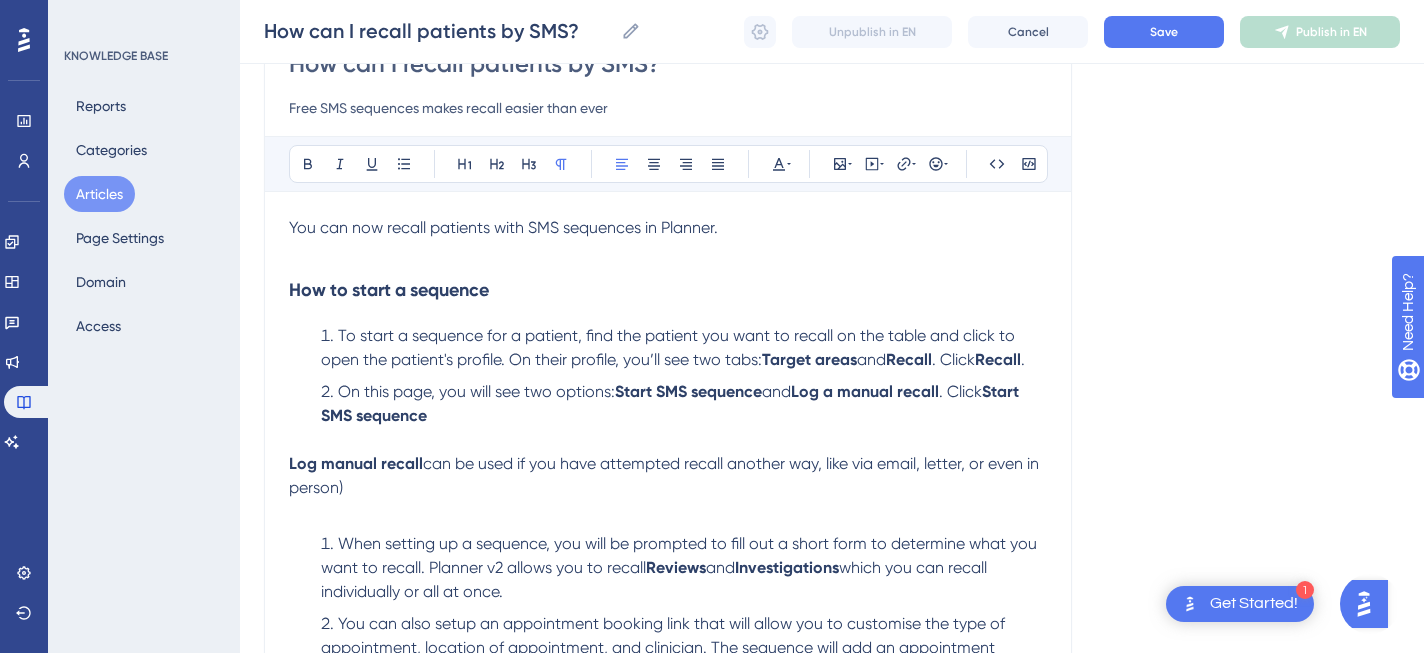 click on "Log manual recall" at bounding box center (356, 463) 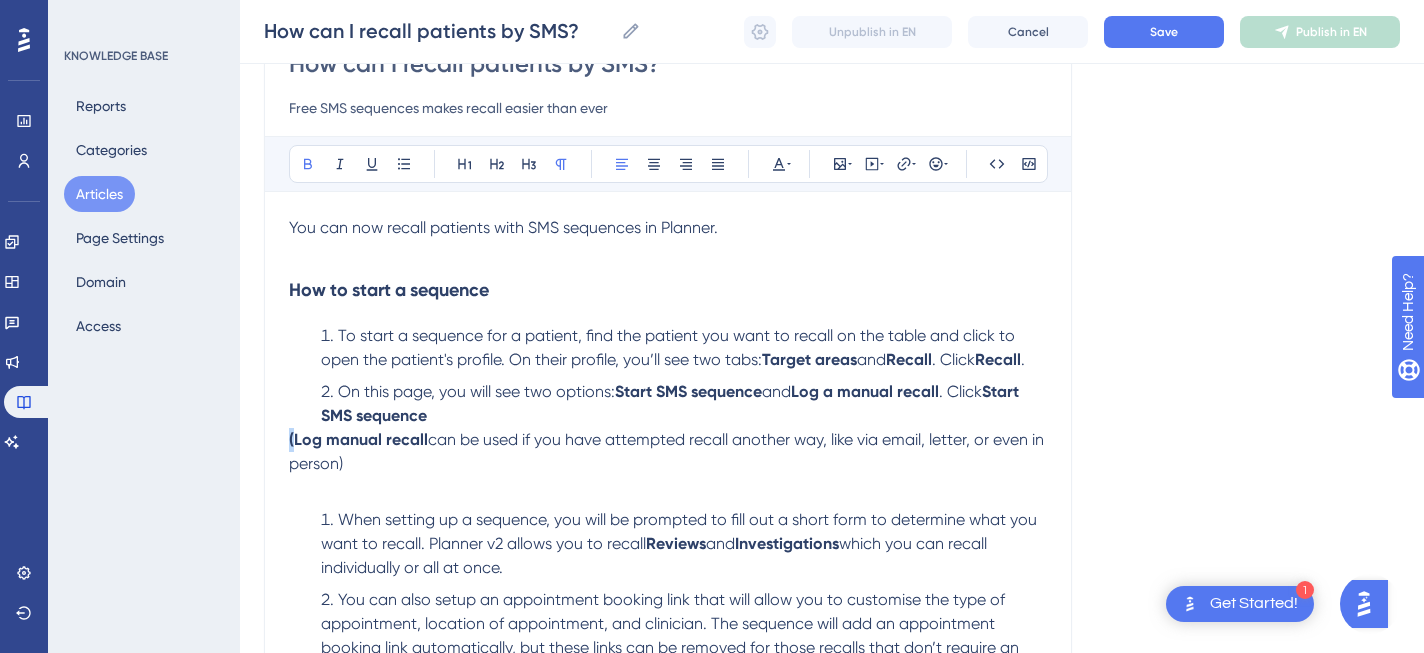 click on "(Log manual recall" at bounding box center (358, 439) 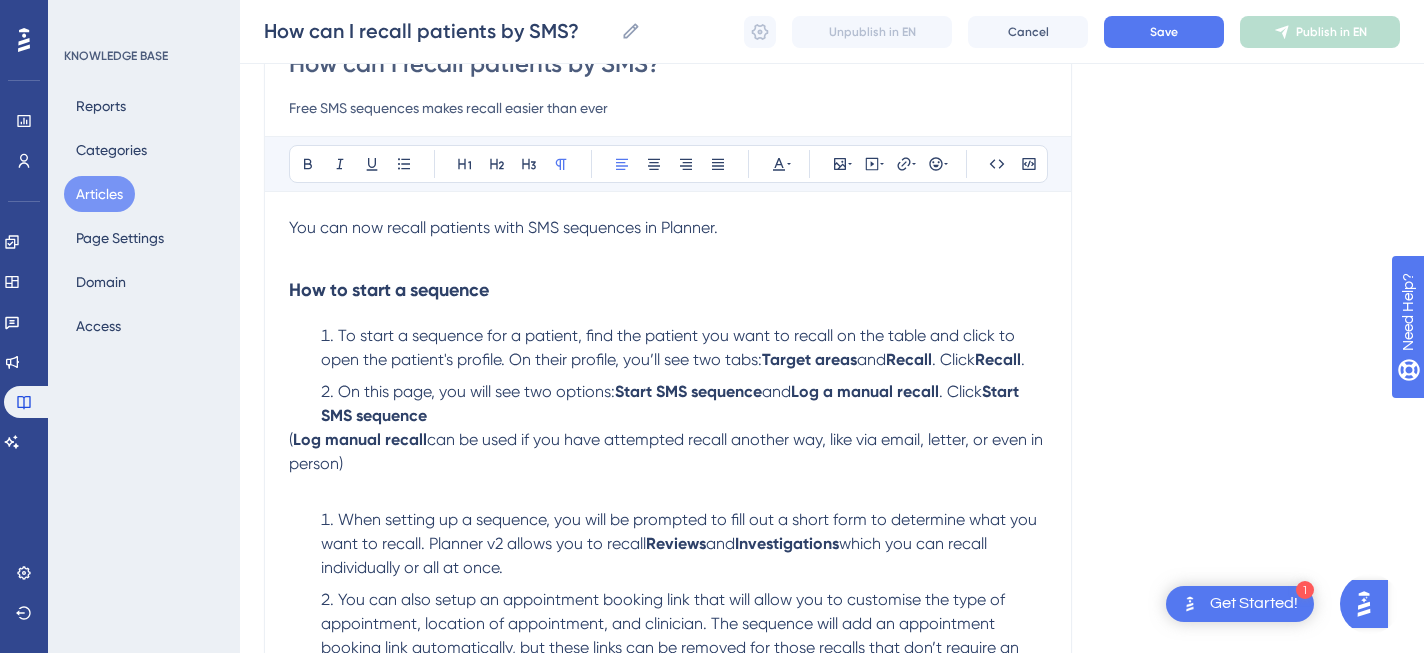 click on "(" at bounding box center [291, 439] 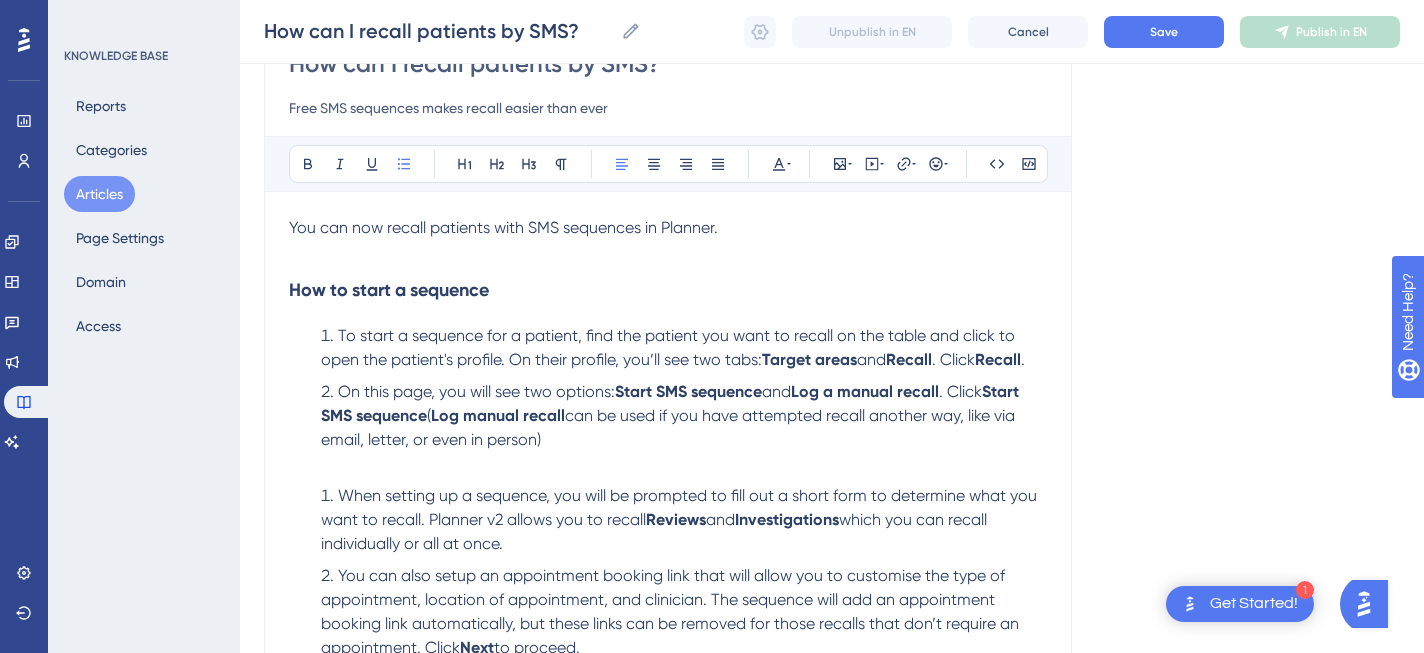 click on "When setting up a sequence, you will be prompted to fill out a short form to determine what you want to recall. Planner v2 allows you to recall" at bounding box center [681, 507] 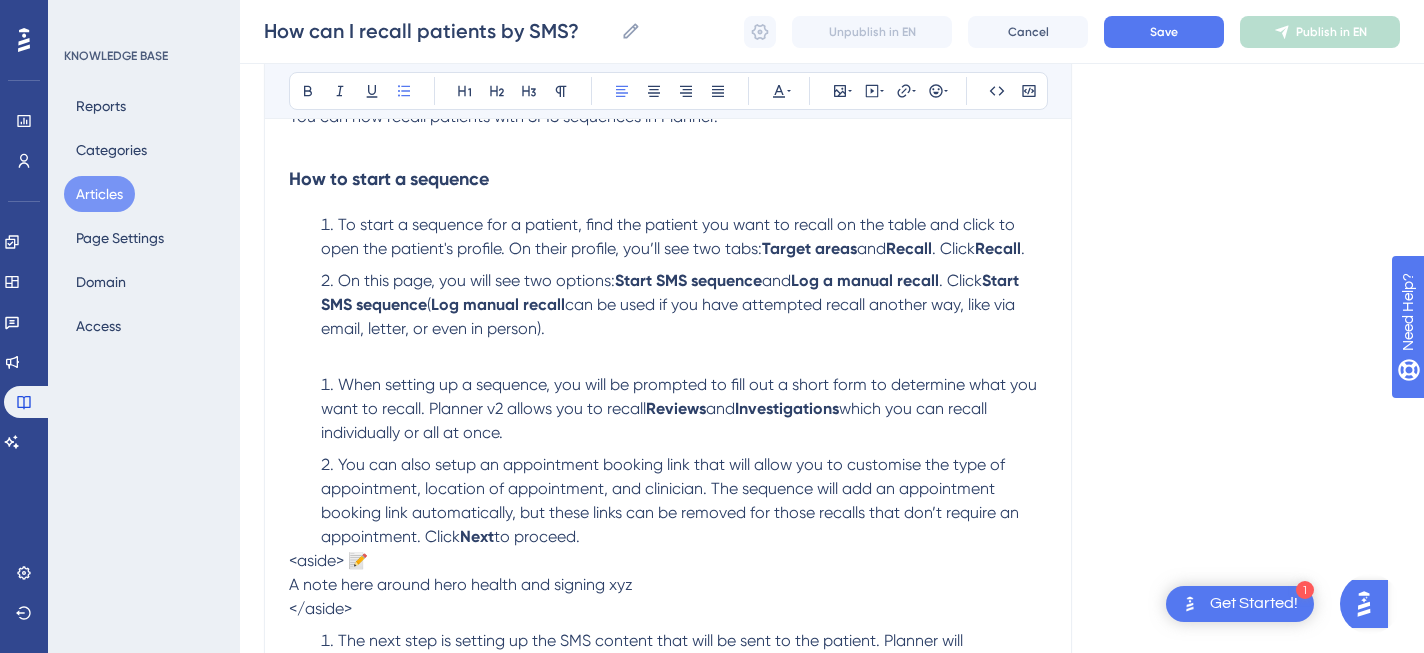 scroll, scrollTop: 316, scrollLeft: 0, axis: vertical 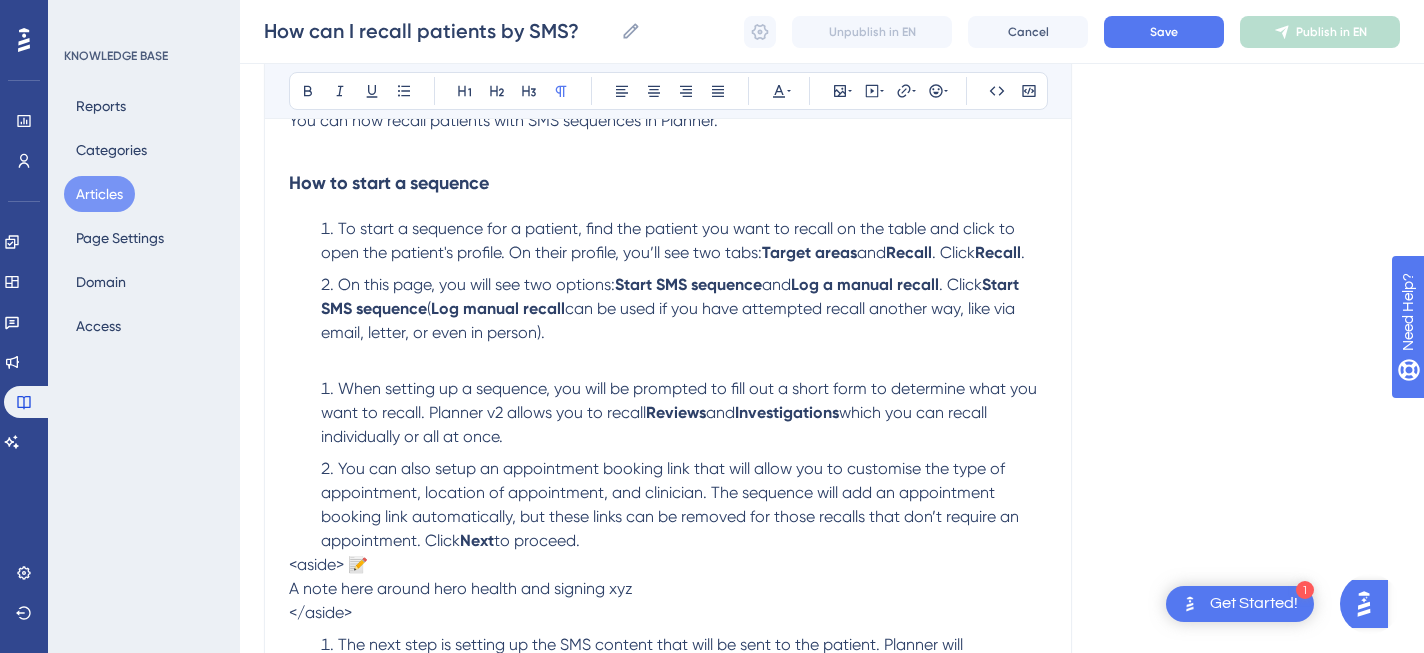 click at bounding box center (668, 357) 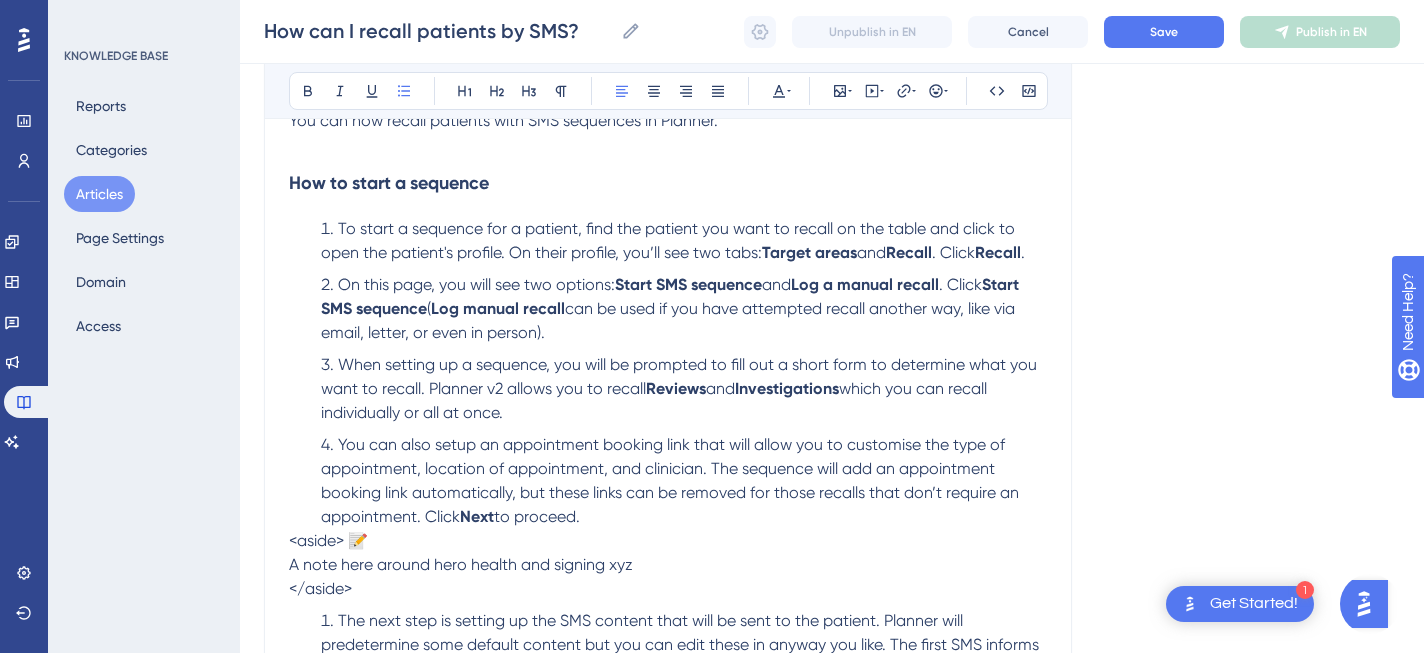 click on "which you can recall individually or all at once." at bounding box center (656, 400) 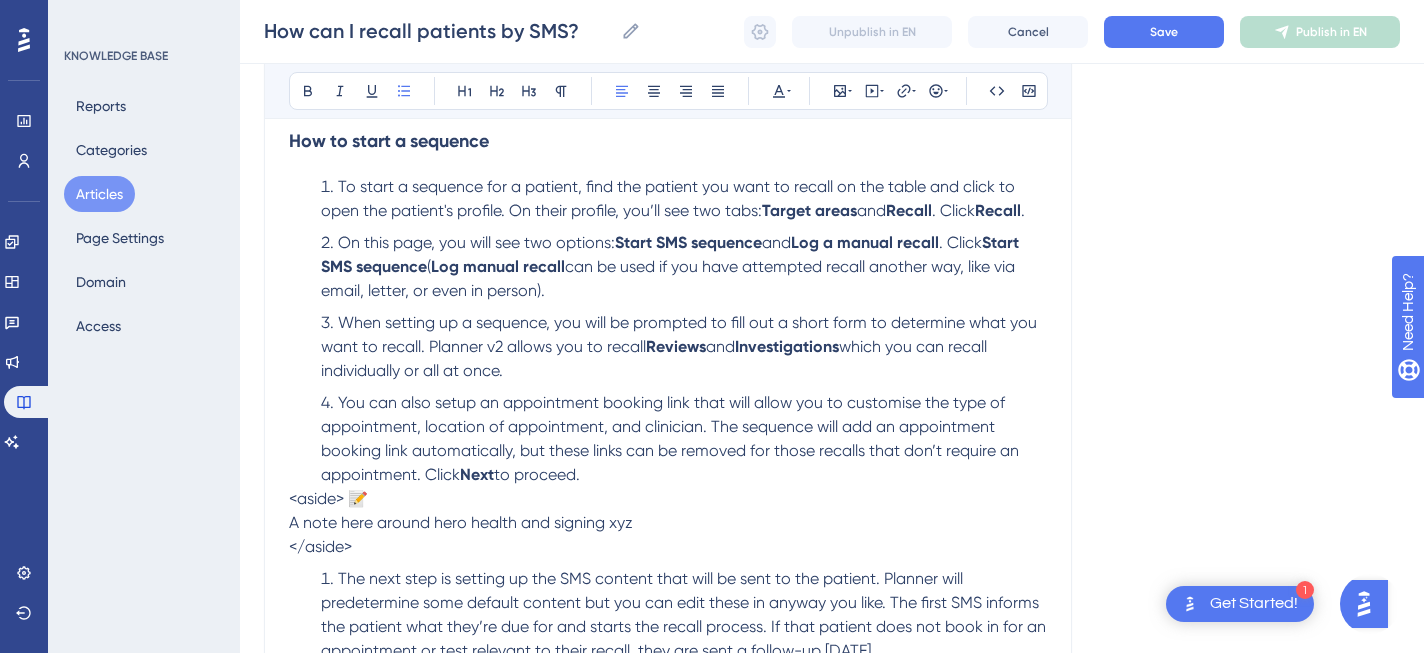 scroll, scrollTop: 362, scrollLeft: 0, axis: vertical 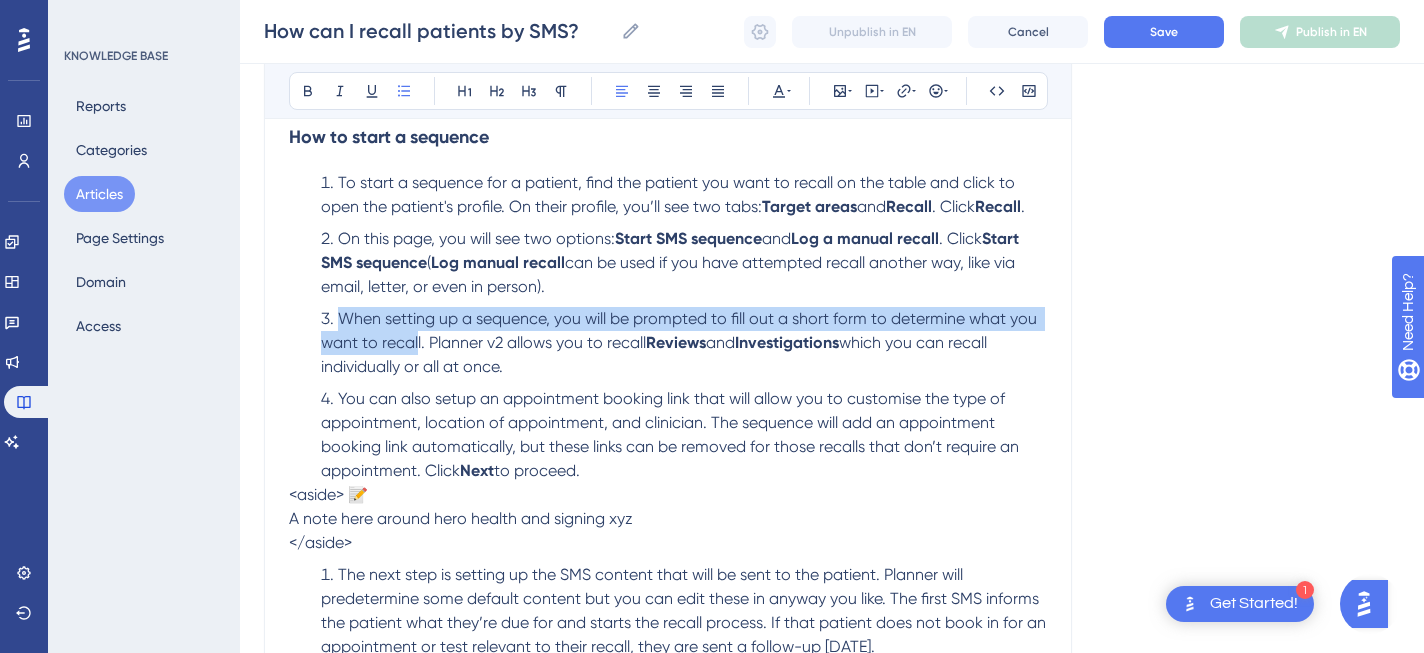 drag, startPoint x: 343, startPoint y: 320, endPoint x: 415, endPoint y: 343, distance: 75.58439 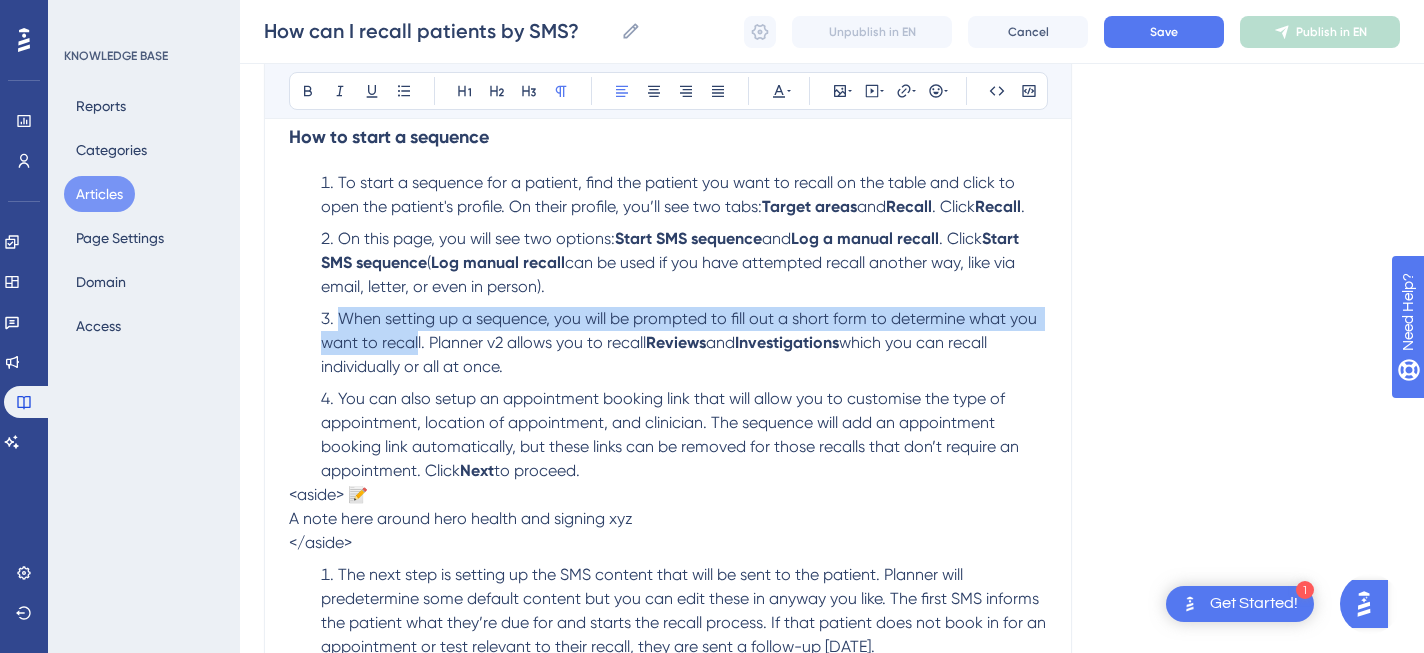 drag, startPoint x: 636, startPoint y: 553, endPoint x: 650, endPoint y: 482, distance: 72.36712 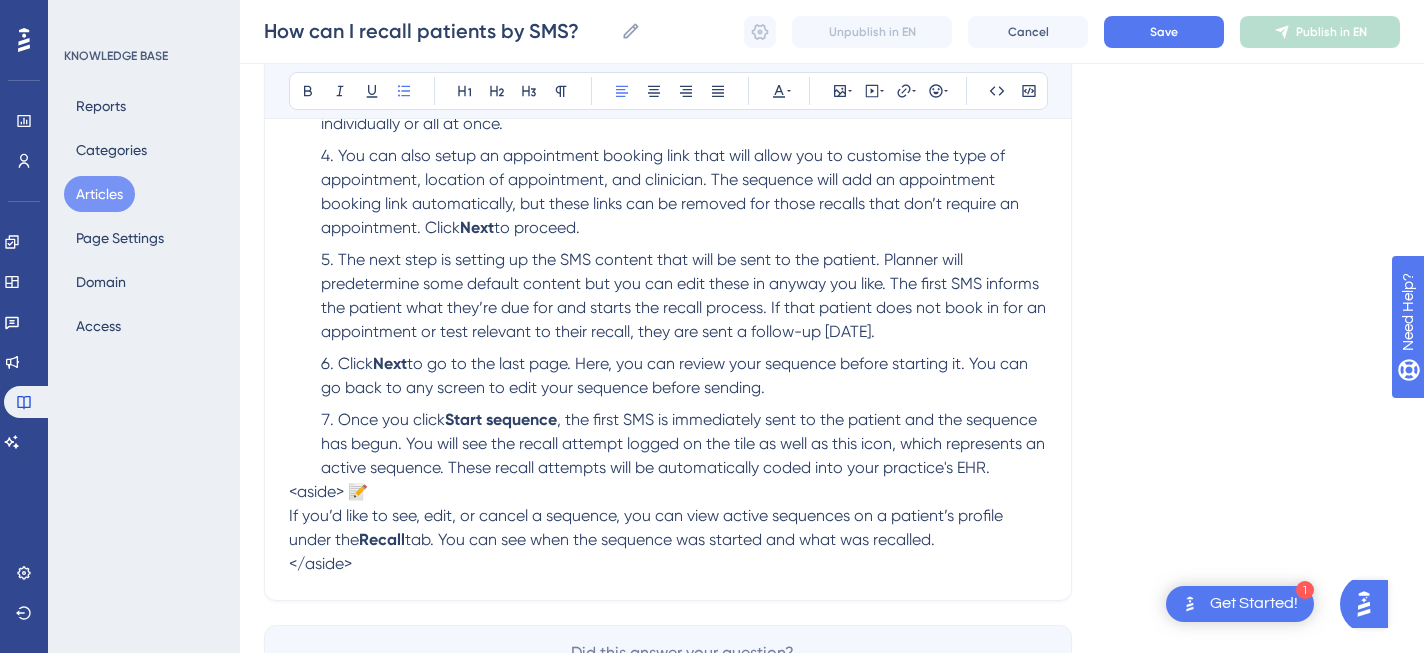 scroll, scrollTop: 607, scrollLeft: 0, axis: vertical 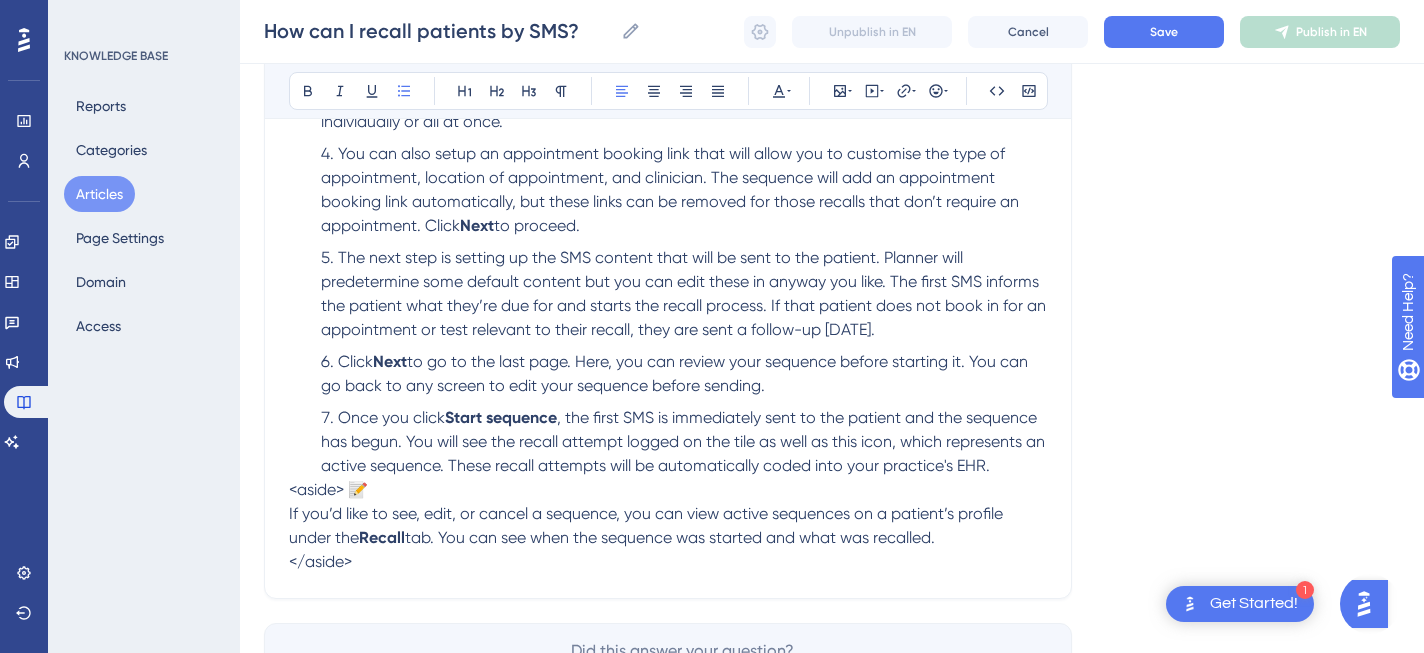 click on "<aside> 📝" at bounding box center [668, 490] 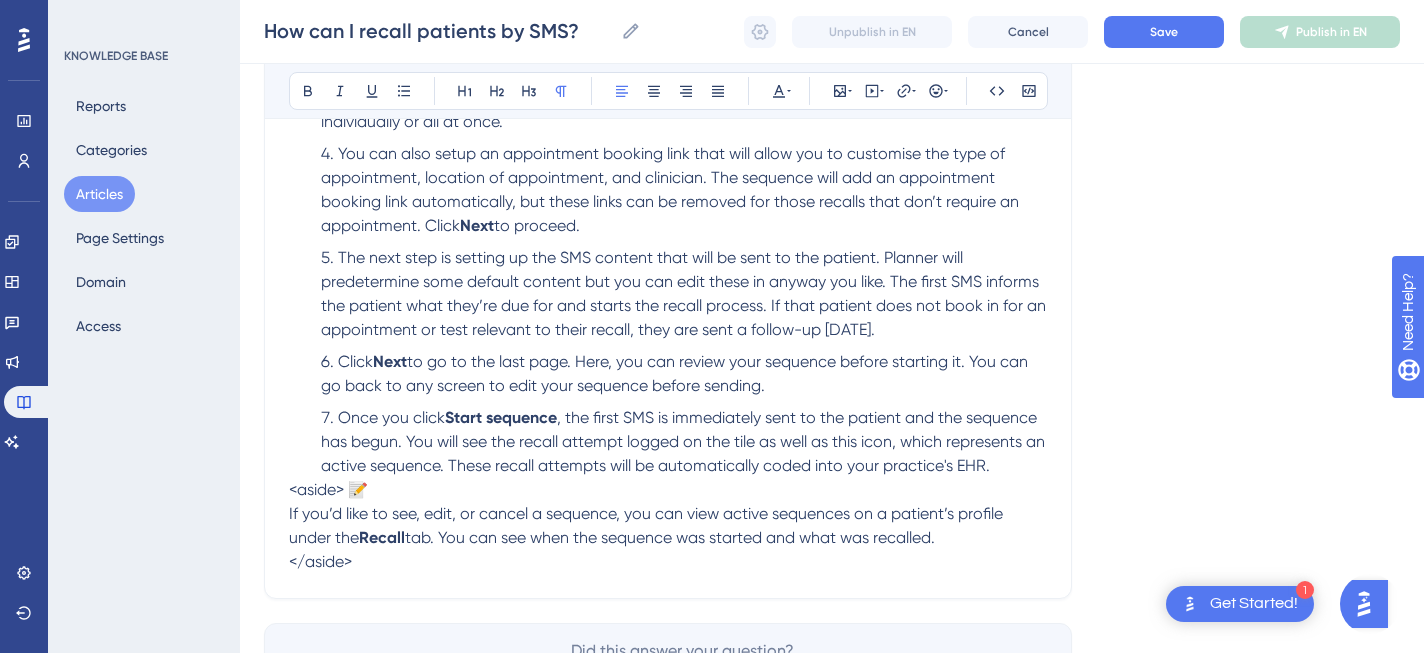 click on "<aside> 📝" at bounding box center [668, 490] 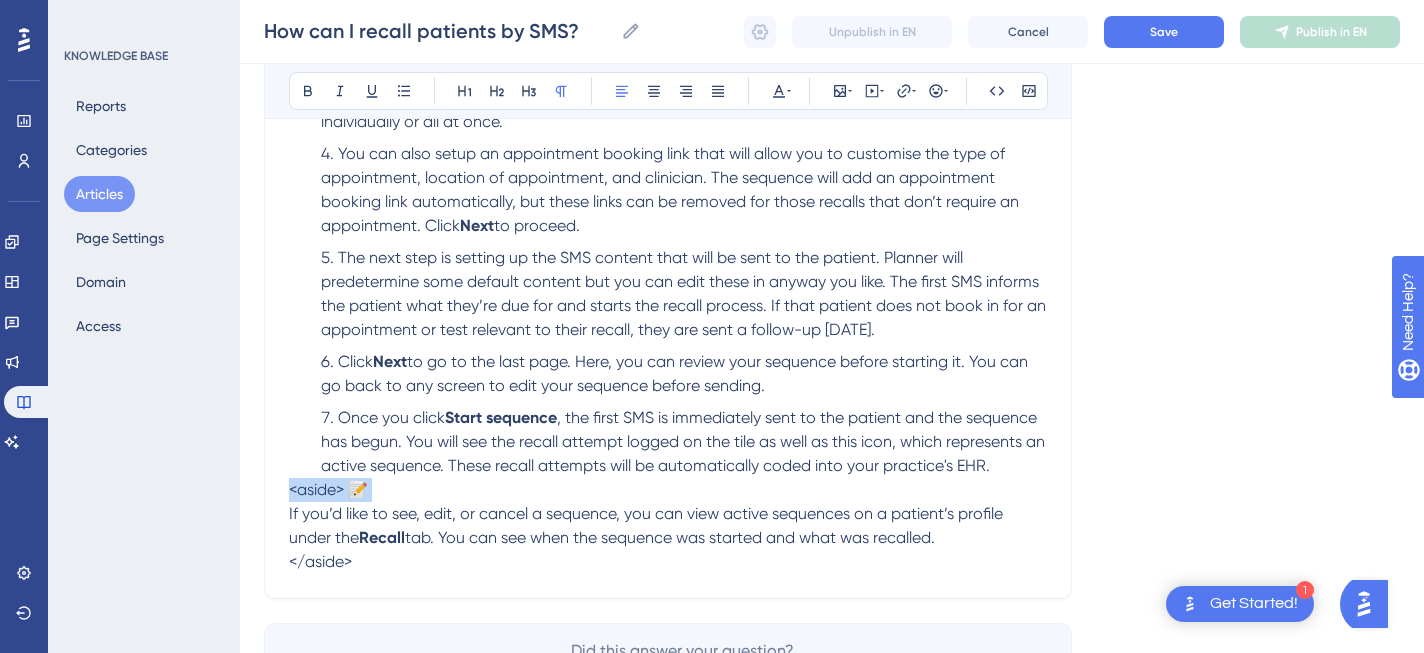 click on "<aside> 📝" at bounding box center (668, 490) 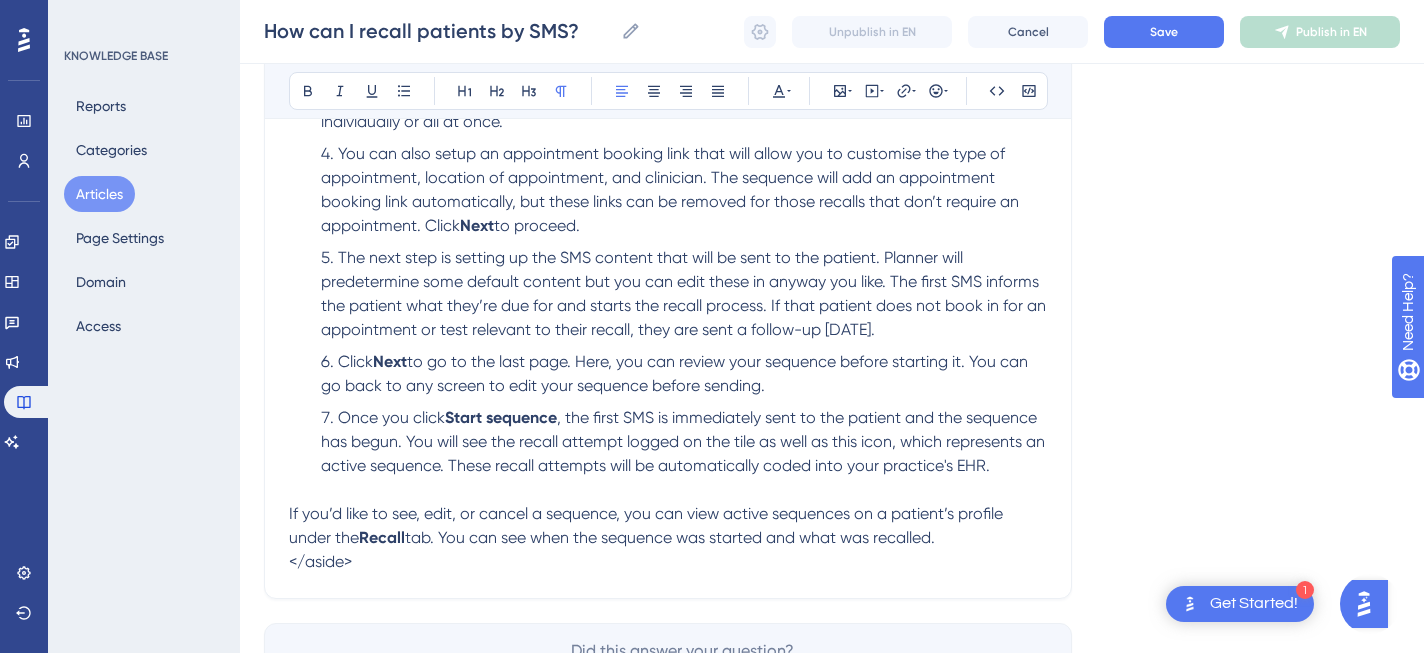 click on "</aside>" at bounding box center (668, 562) 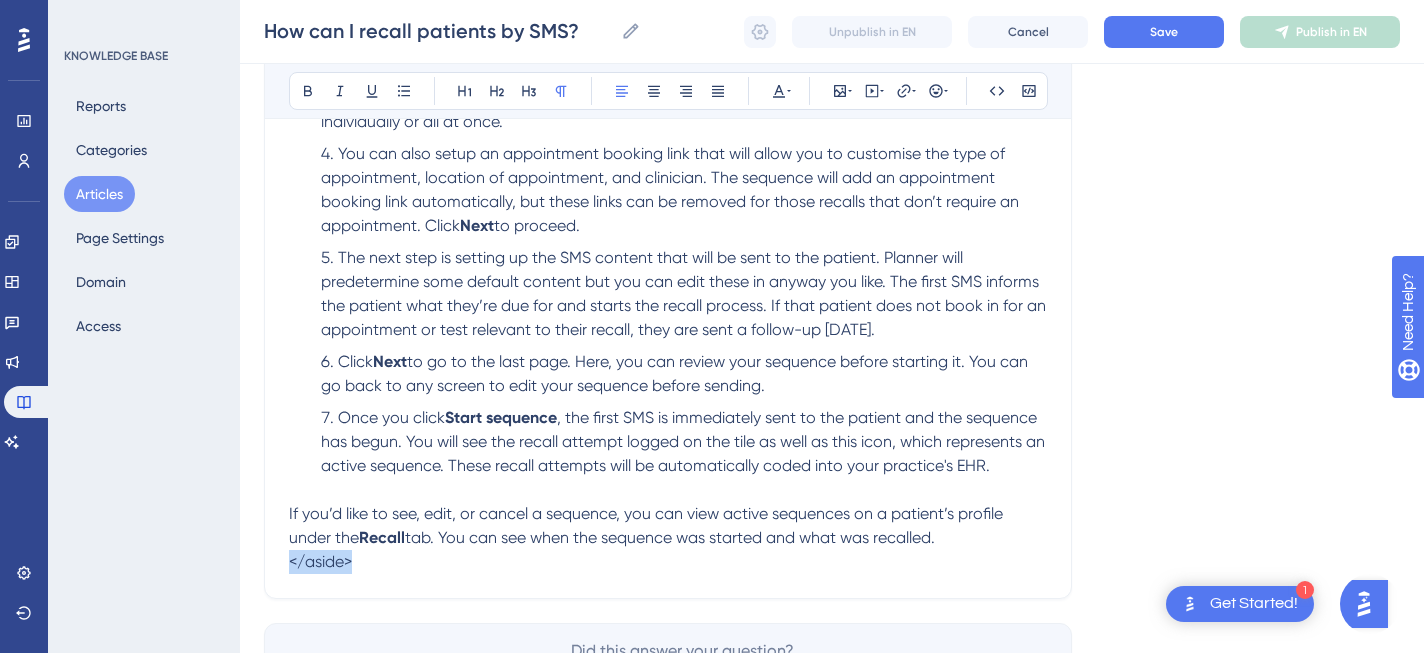 click on "</aside>" at bounding box center (668, 562) 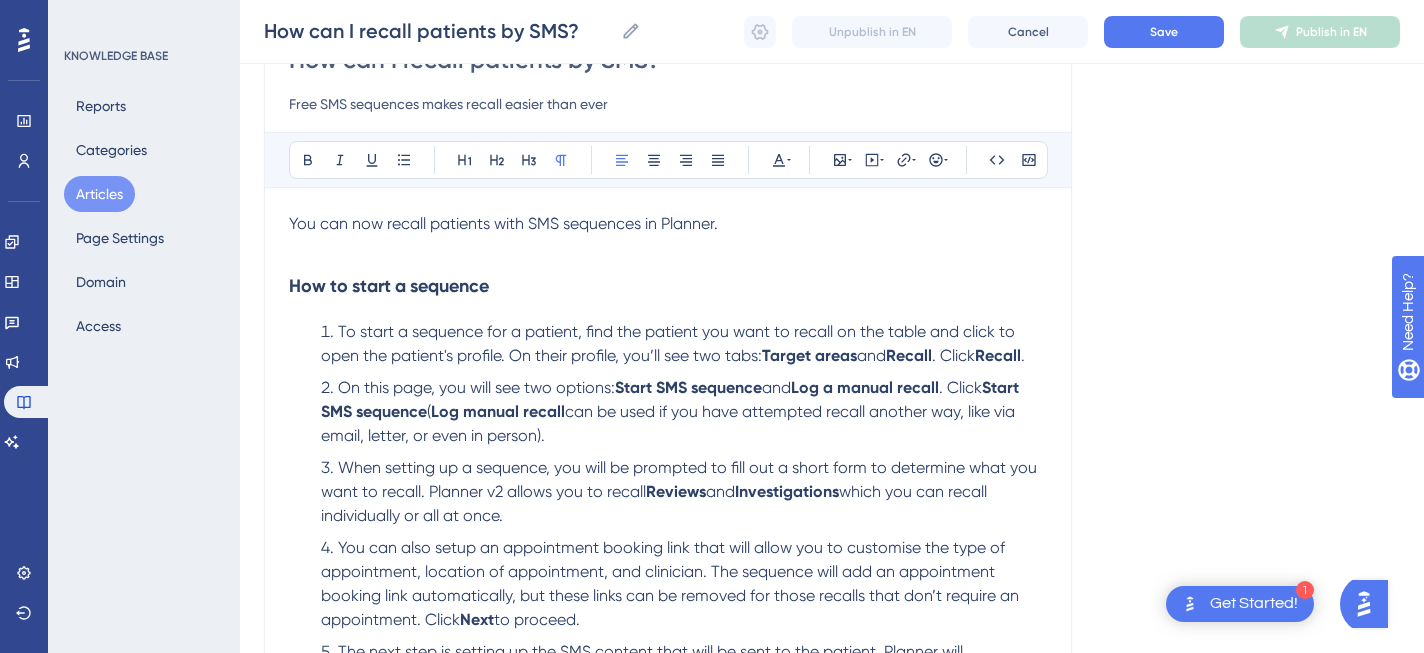 scroll, scrollTop: 202, scrollLeft: 0, axis: vertical 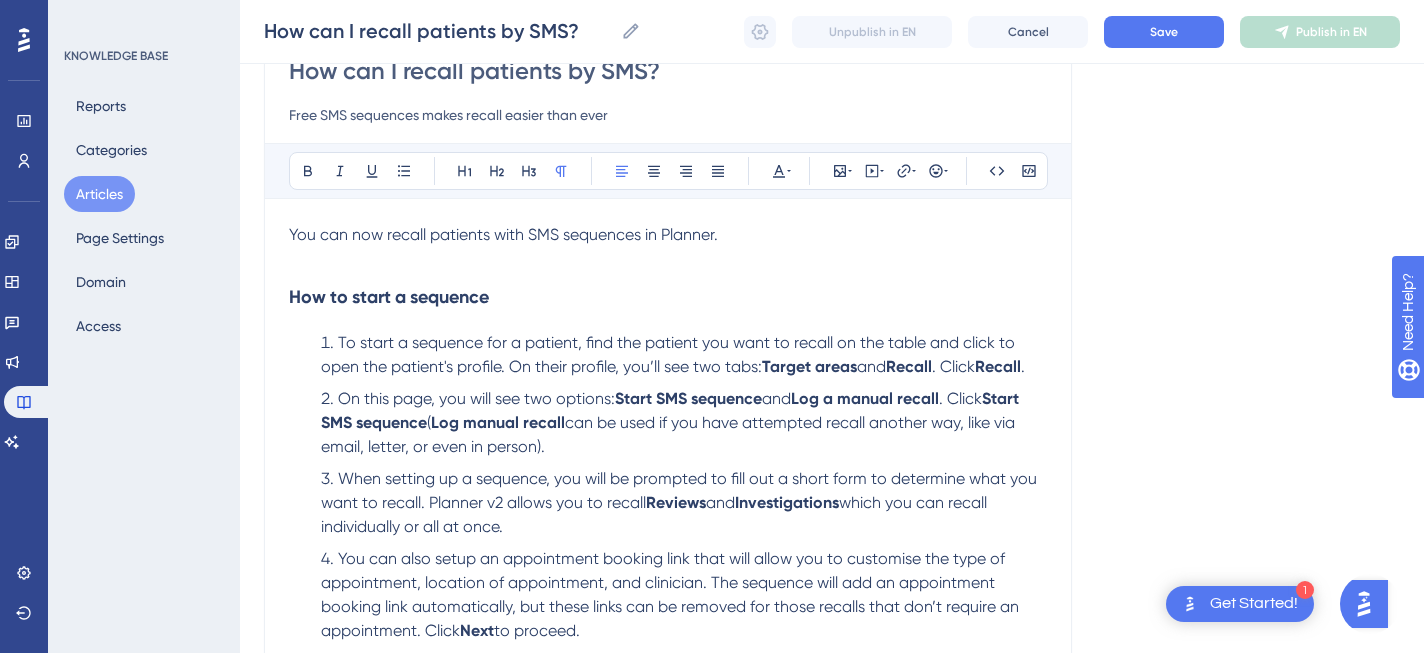 click on "You can now recall patients with SMS sequences in Planner." at bounding box center (503, 234) 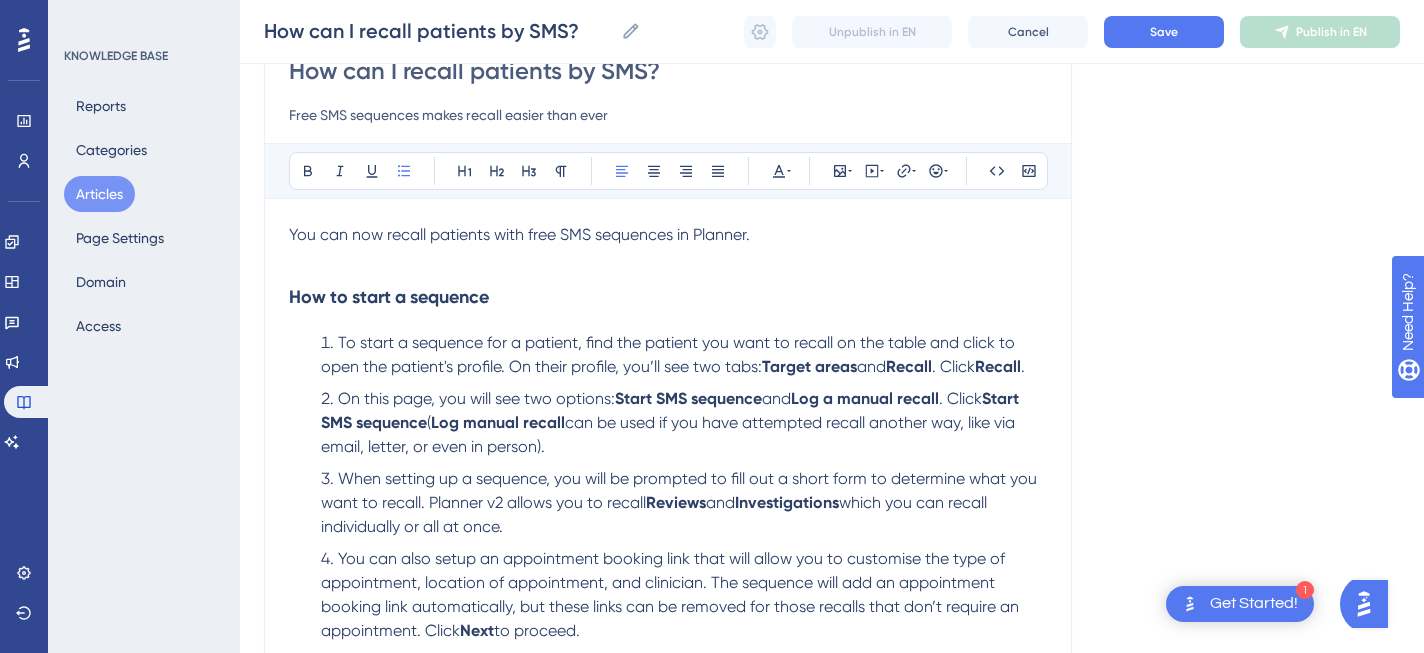 click on "To start a sequence for a patient, find the patient you want to recall on the table and click to open the patient's profile. On their profile, you’ll see two tabs:" at bounding box center [670, 354] 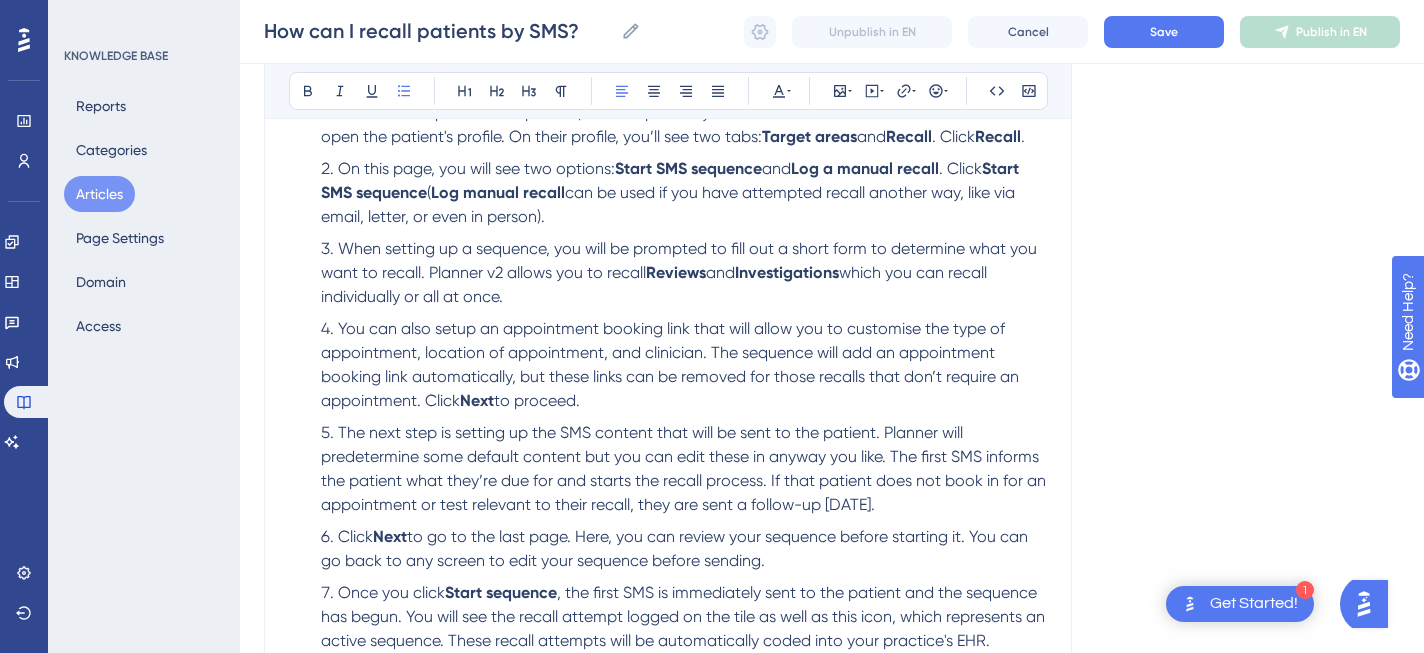 scroll, scrollTop: 433, scrollLeft: 0, axis: vertical 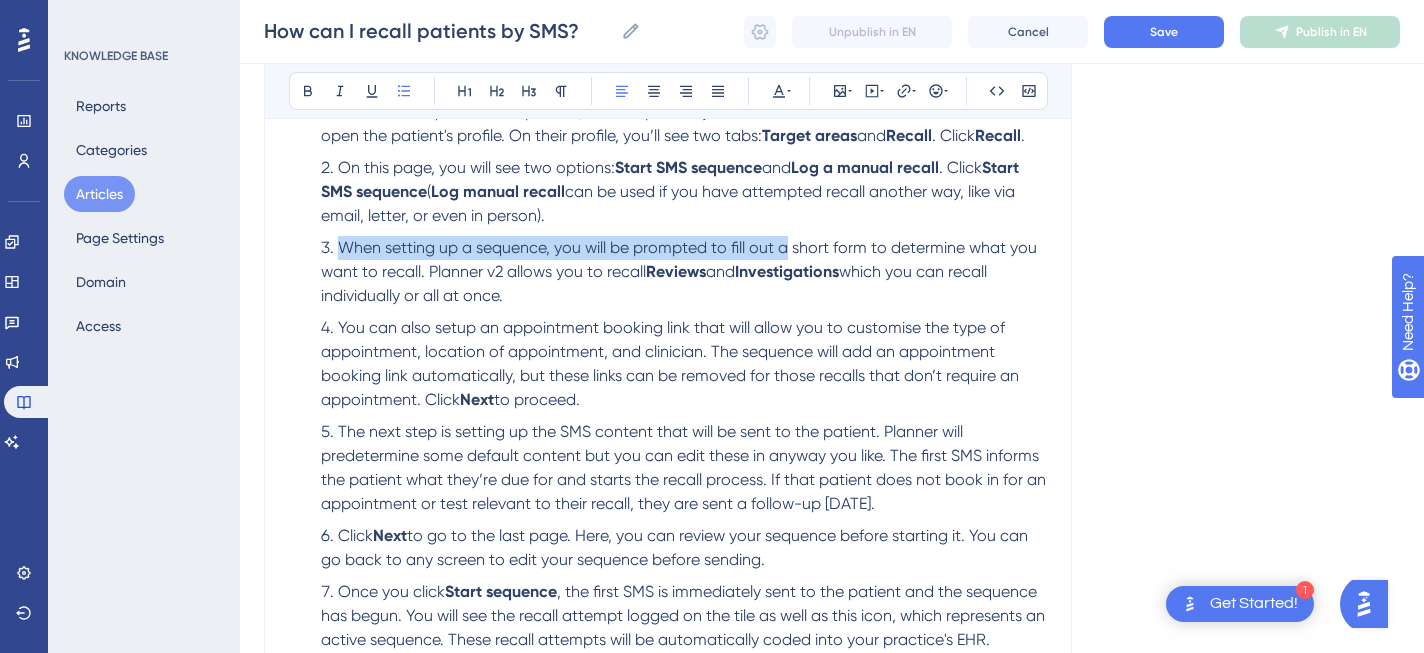 drag, startPoint x: 338, startPoint y: 245, endPoint x: 788, endPoint y: 253, distance: 450.0711 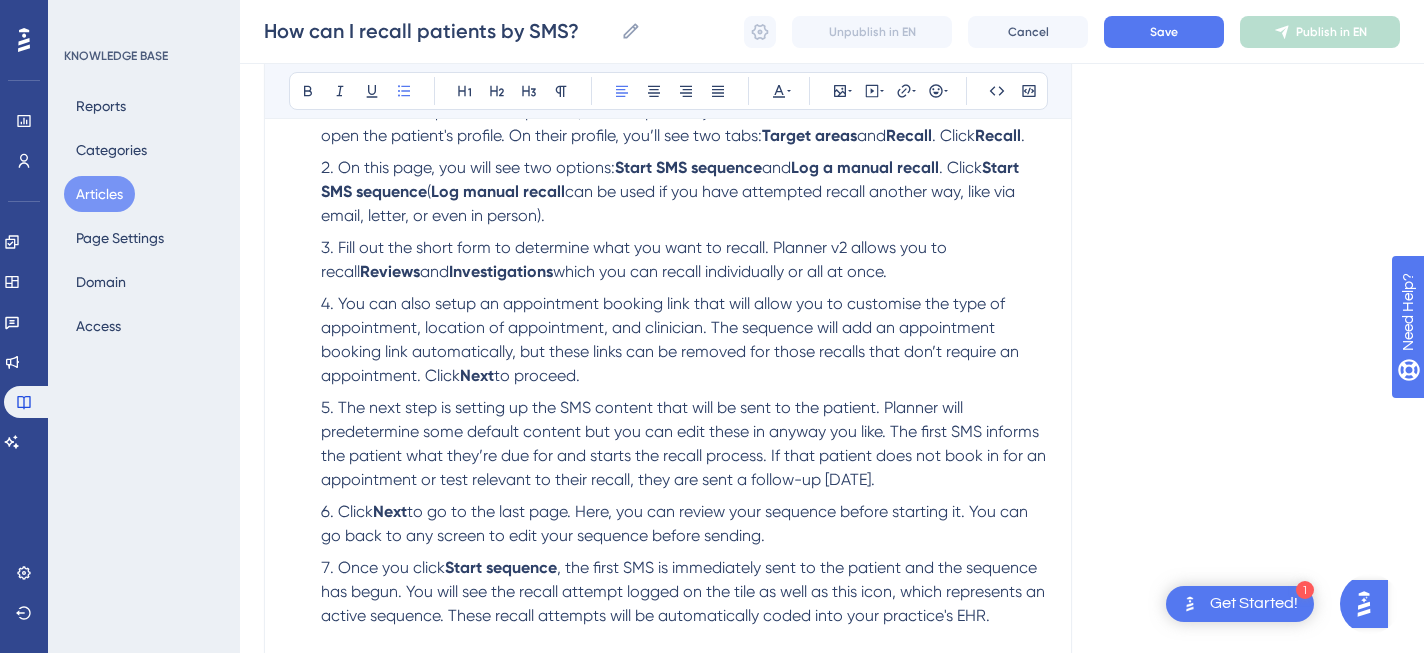 click on "You can also setup an appointment booking link that will allow you to customise the type of appointment, location of appointment, and clinician. The sequence will add an appointment booking link automatically, but these links can be removed for those recalls that don’t require an appointment. Click  Next  to proceed." at bounding box center [684, 340] 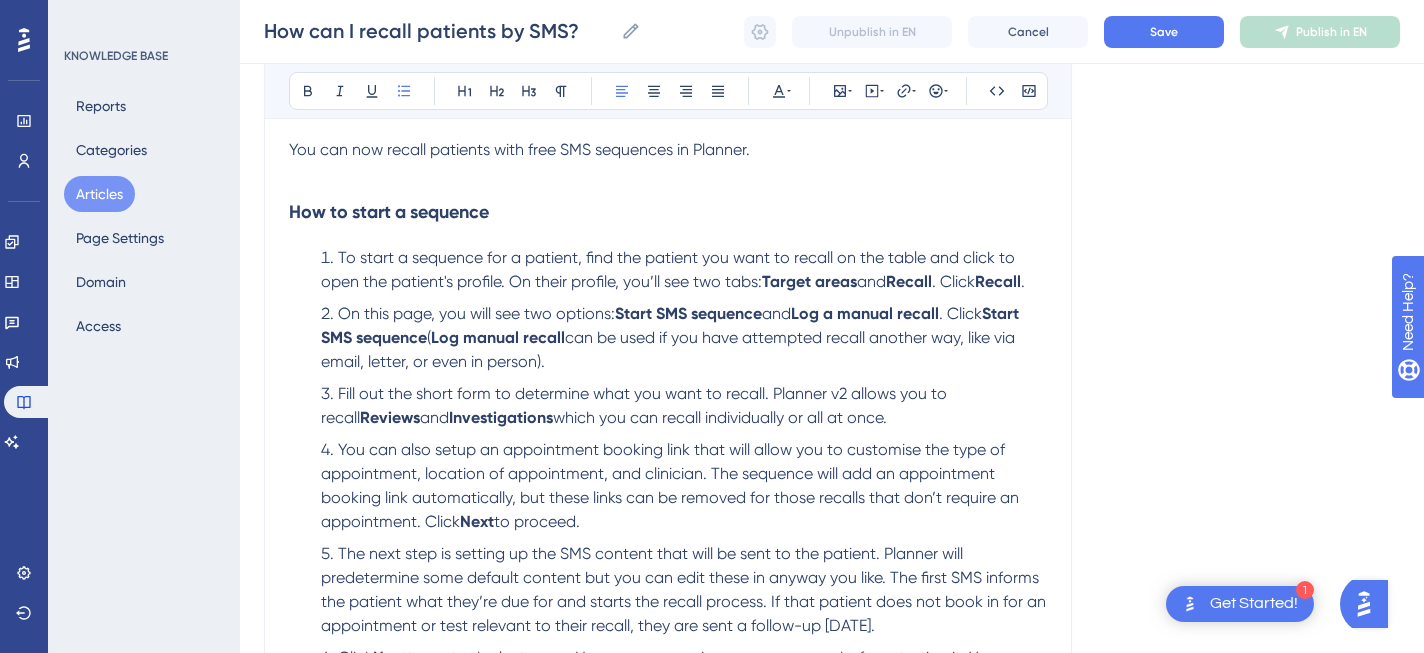 scroll, scrollTop: 273, scrollLeft: 0, axis: vertical 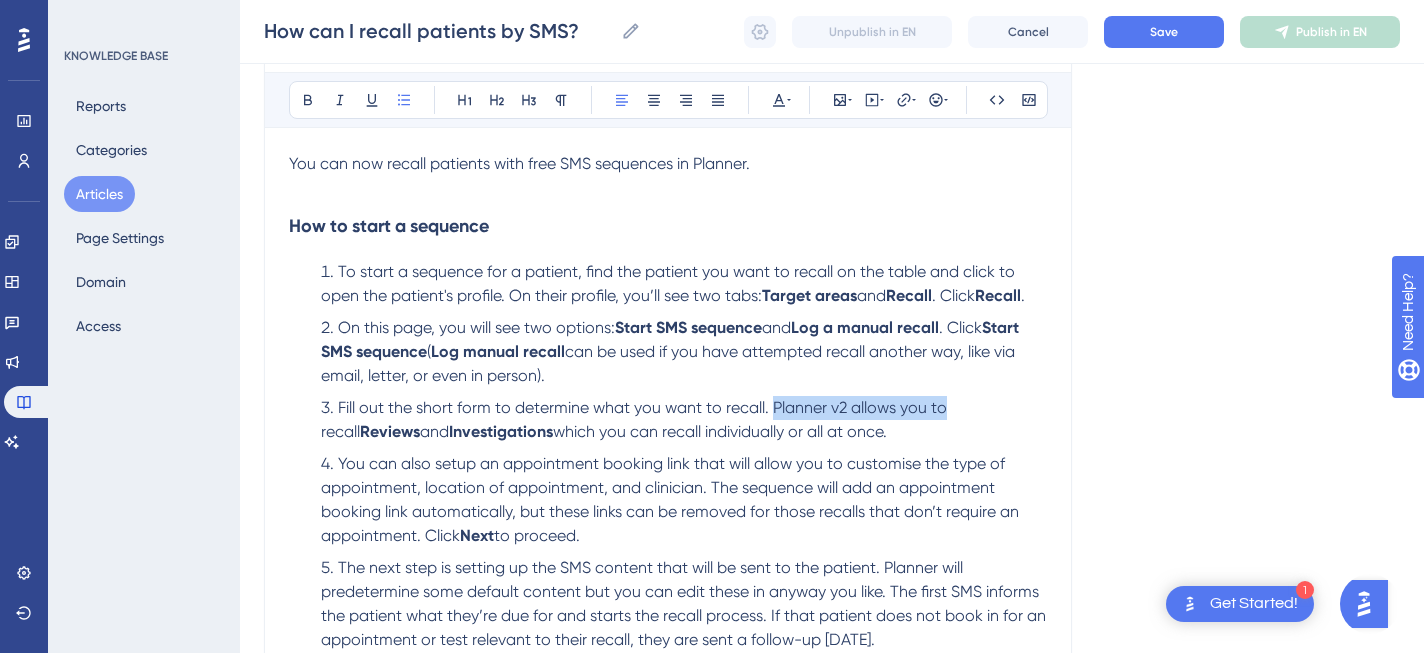 drag, startPoint x: 771, startPoint y: 413, endPoint x: 944, endPoint y: 409, distance: 173.04623 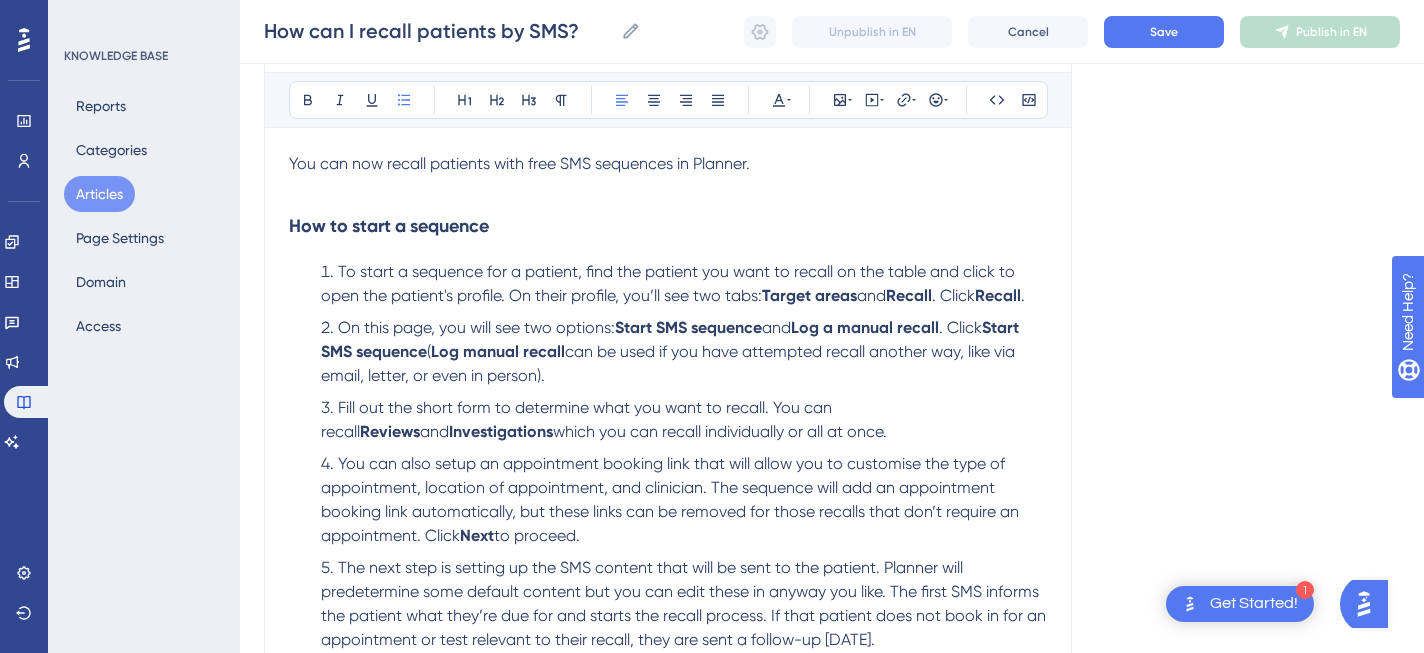 click on "Fill out the short form to determine what you want to recall. You can recall" at bounding box center (578, 419) 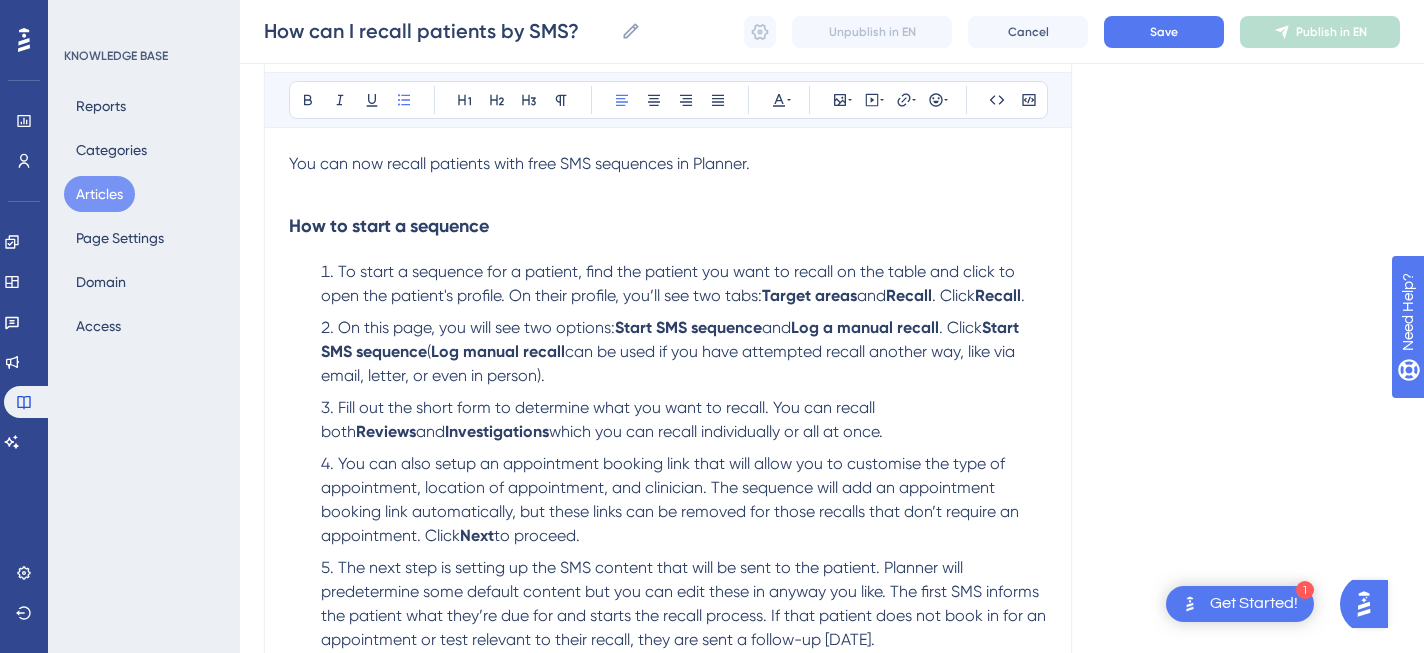 drag, startPoint x: 812, startPoint y: 439, endPoint x: 431, endPoint y: 438, distance: 381.0013 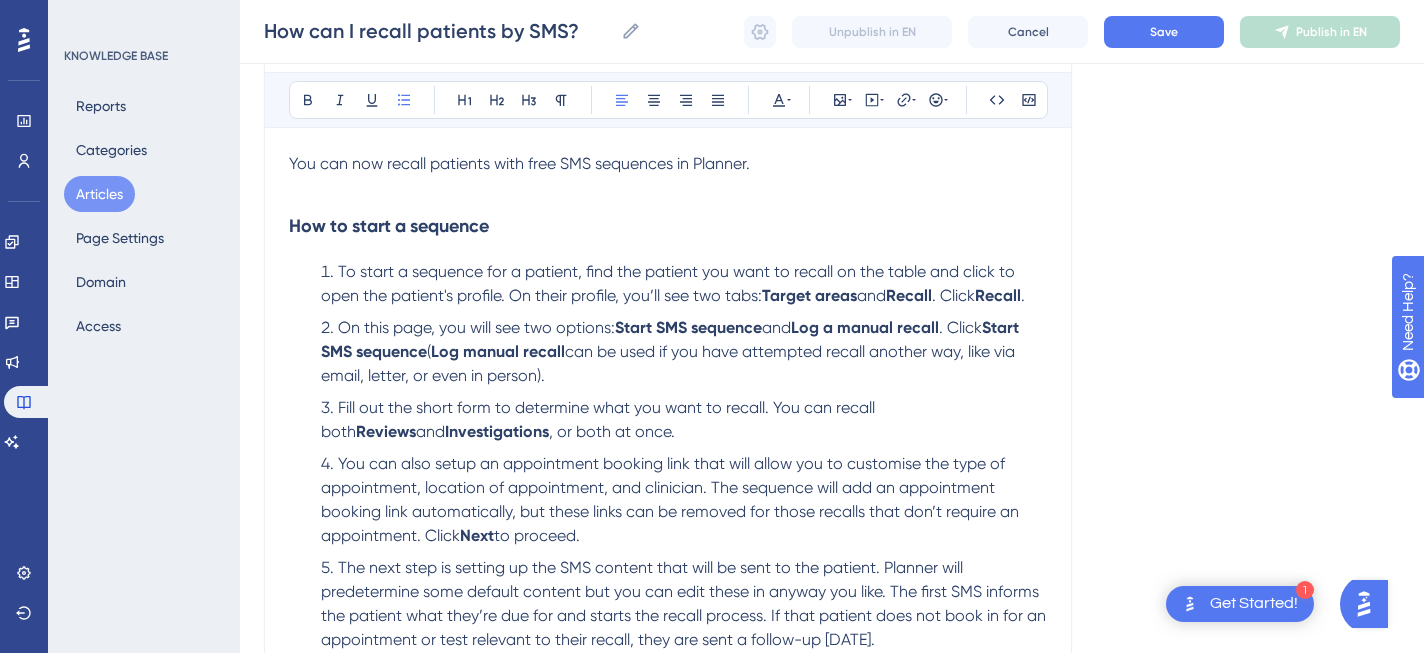 drag, startPoint x: 565, startPoint y: 436, endPoint x: 423, endPoint y: 436, distance: 142 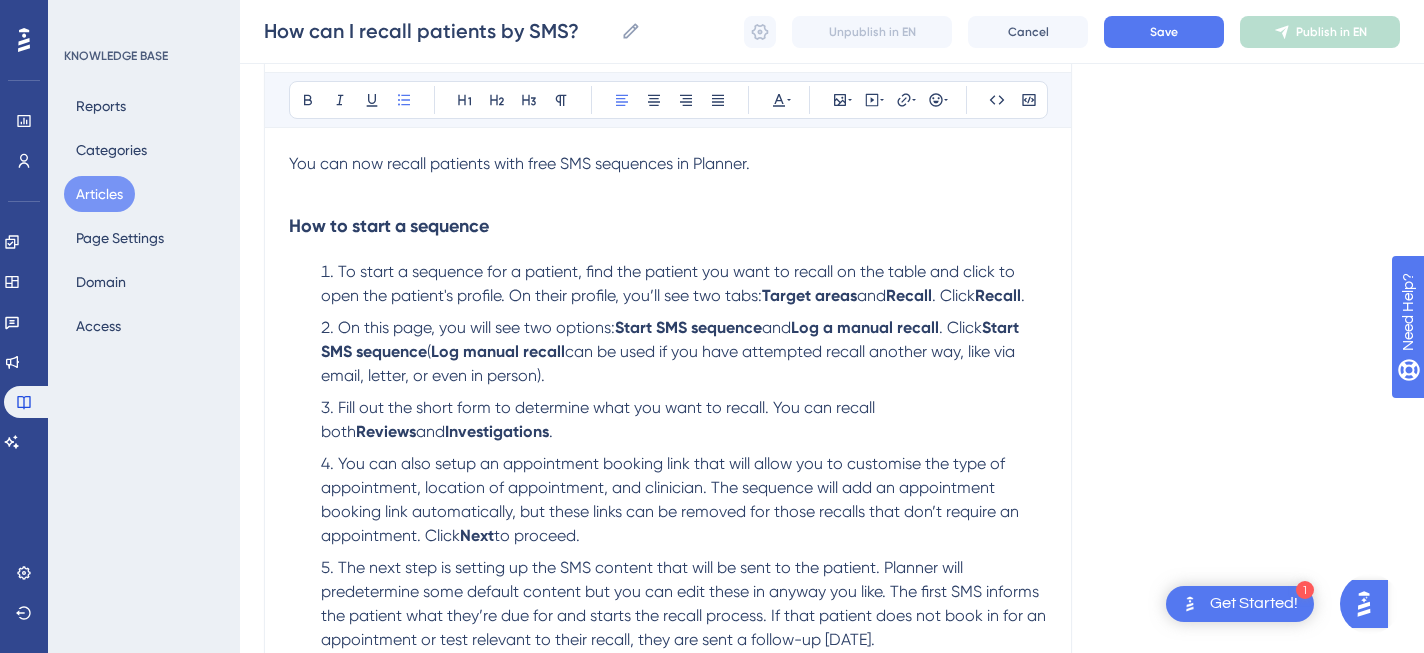 click on "Fill out the short form to determine what you want to recall. You can recall both" at bounding box center (600, 419) 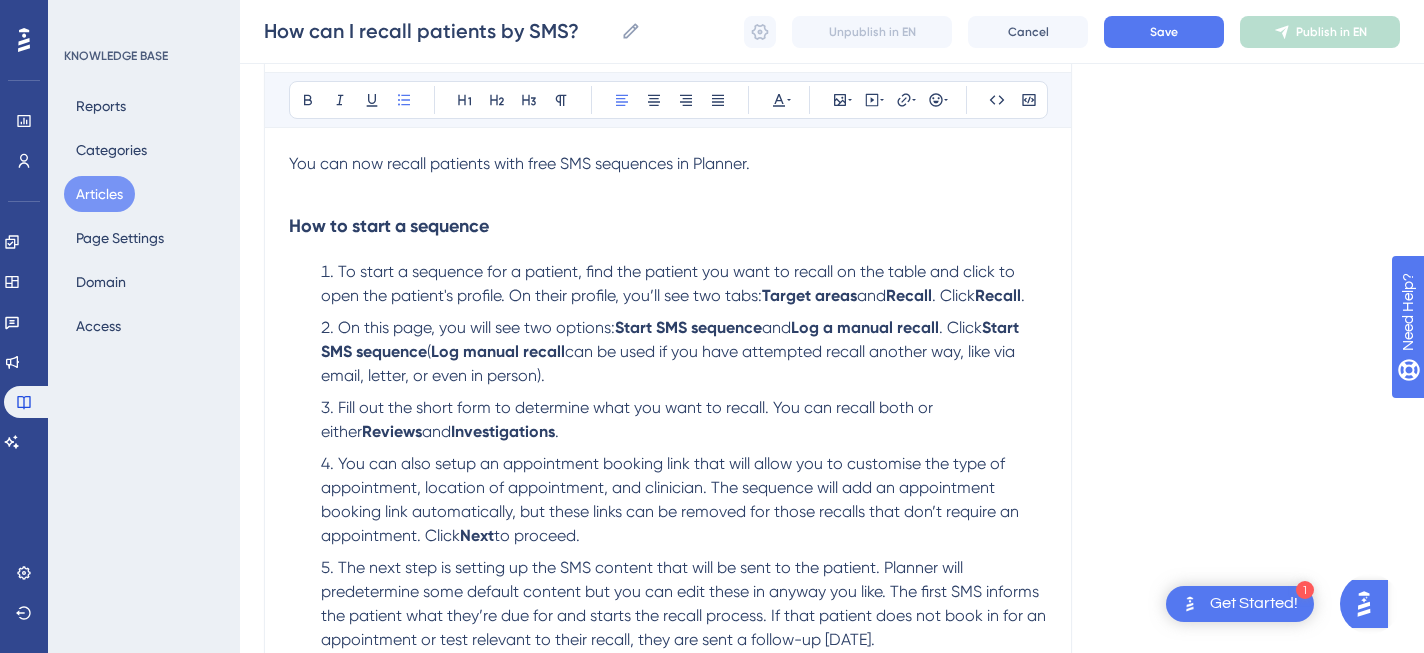 click on "You can also setup an appointment booking link that will allow you to customise the type of appointment, location of appointment, and clinician. The sequence will add an appointment booking link automatically, but these links can be removed for those recalls that don’t require an appointment. Click" at bounding box center (672, 499) 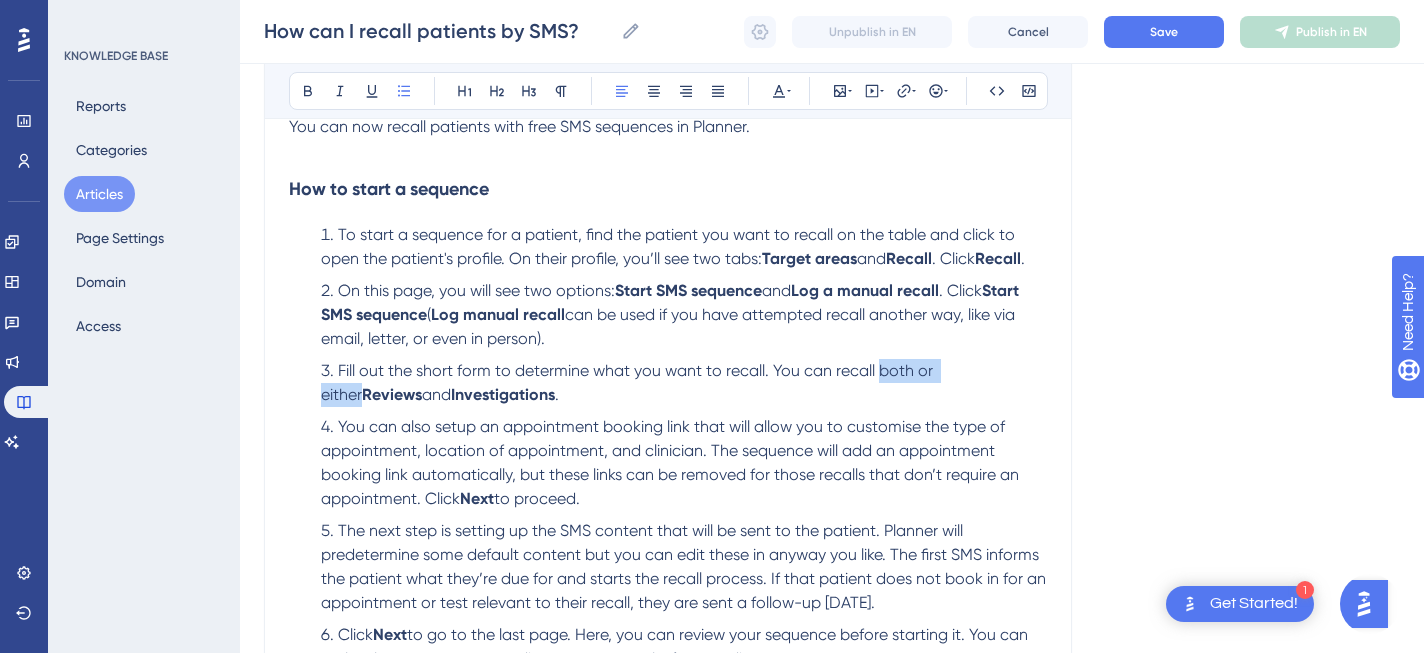 drag, startPoint x: 978, startPoint y: 379, endPoint x: 877, endPoint y: 375, distance: 101.07918 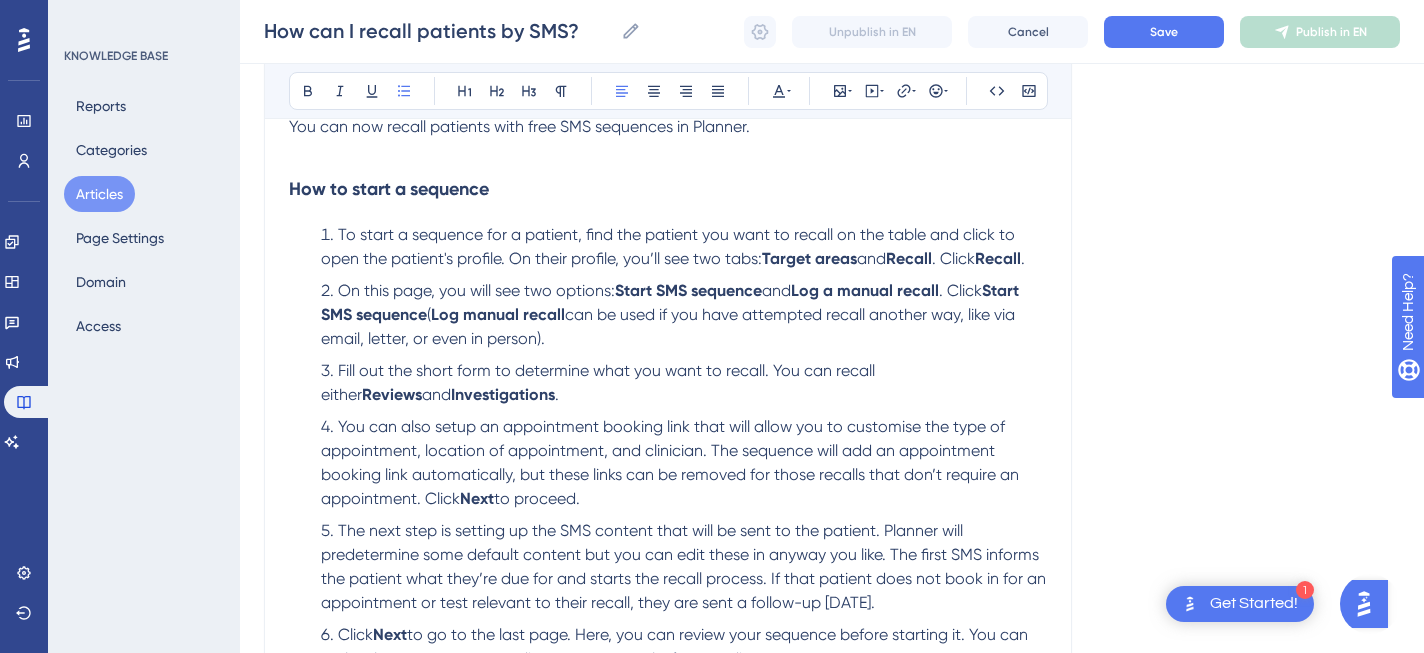 click on "Fill out the short form to determine what you want to recall. You can recall either  Reviews  and  Investigations ." at bounding box center (684, 383) 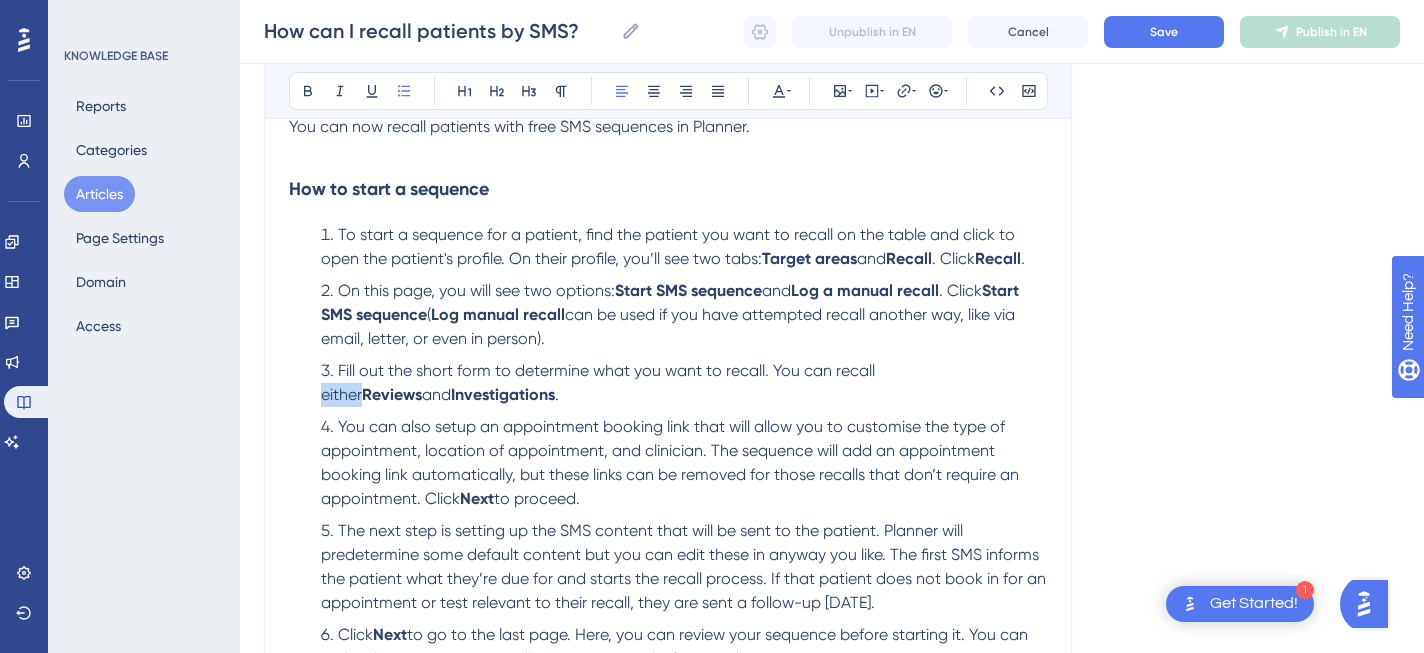 drag, startPoint x: 919, startPoint y: 374, endPoint x: 878, endPoint y: 375, distance: 41.01219 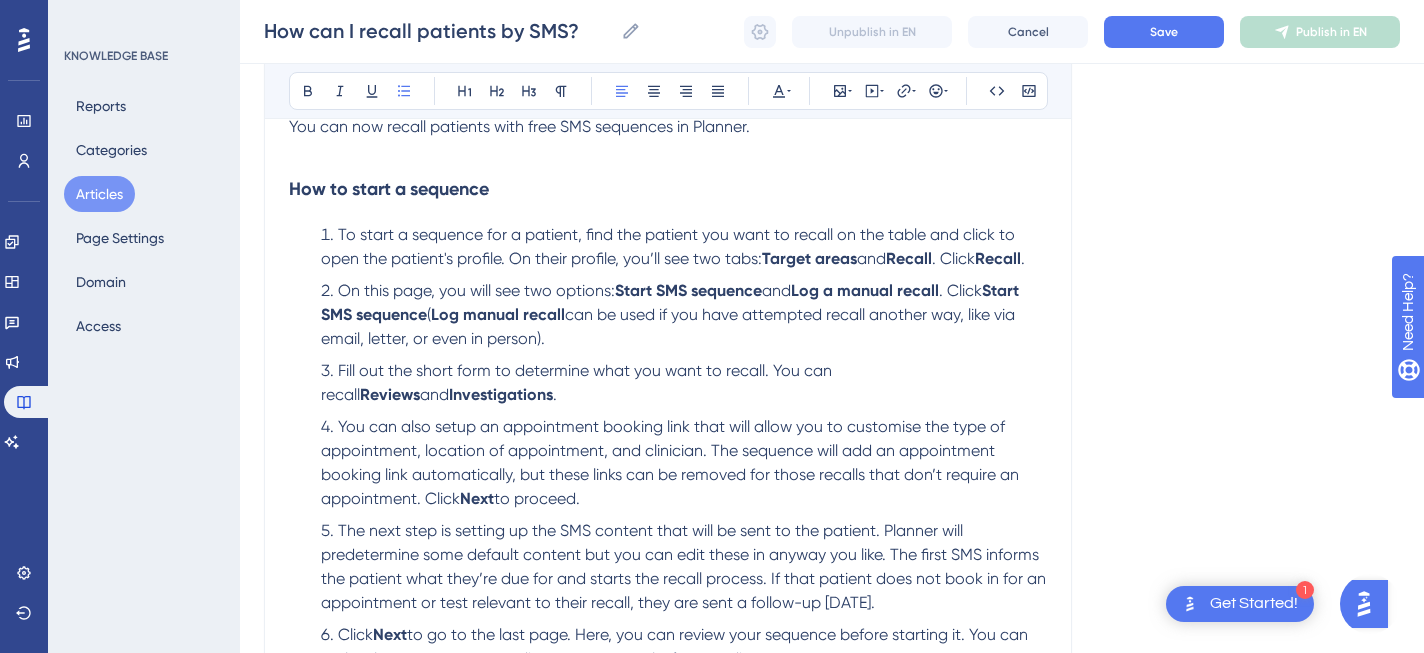 click on "Fill out the short form to determine what you want to recall. You can recall  Reviews  and  Investigations ." at bounding box center [684, 383] 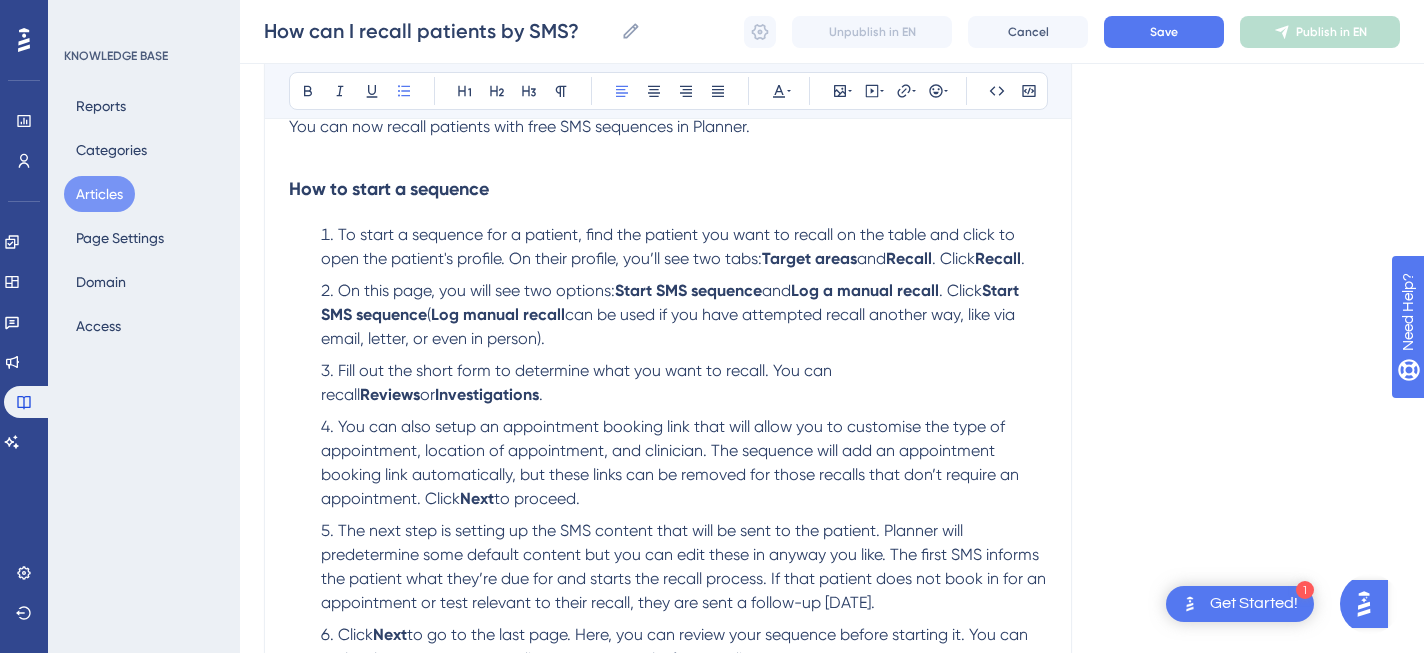 click on "Fill out the short form to determine what you want to recall. You can recall  Reviews  or  Investigations ." at bounding box center (684, 383) 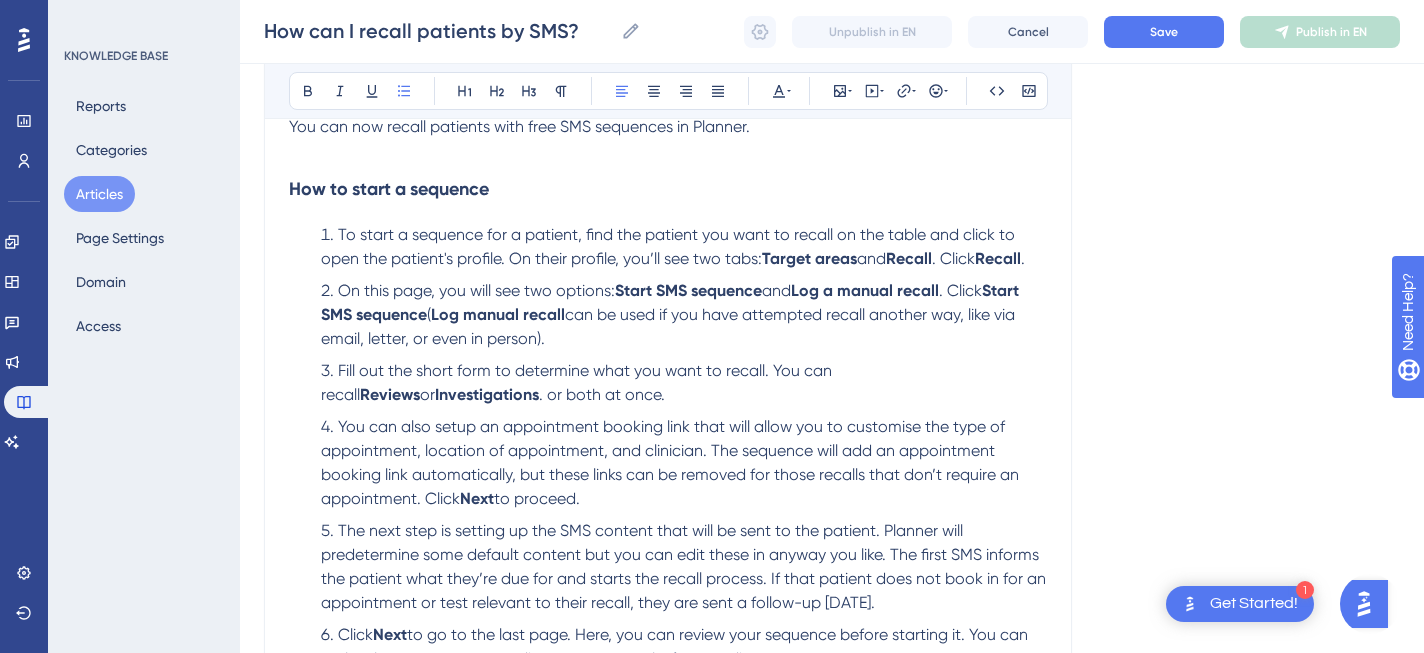 click on ". or both at once." at bounding box center (602, 394) 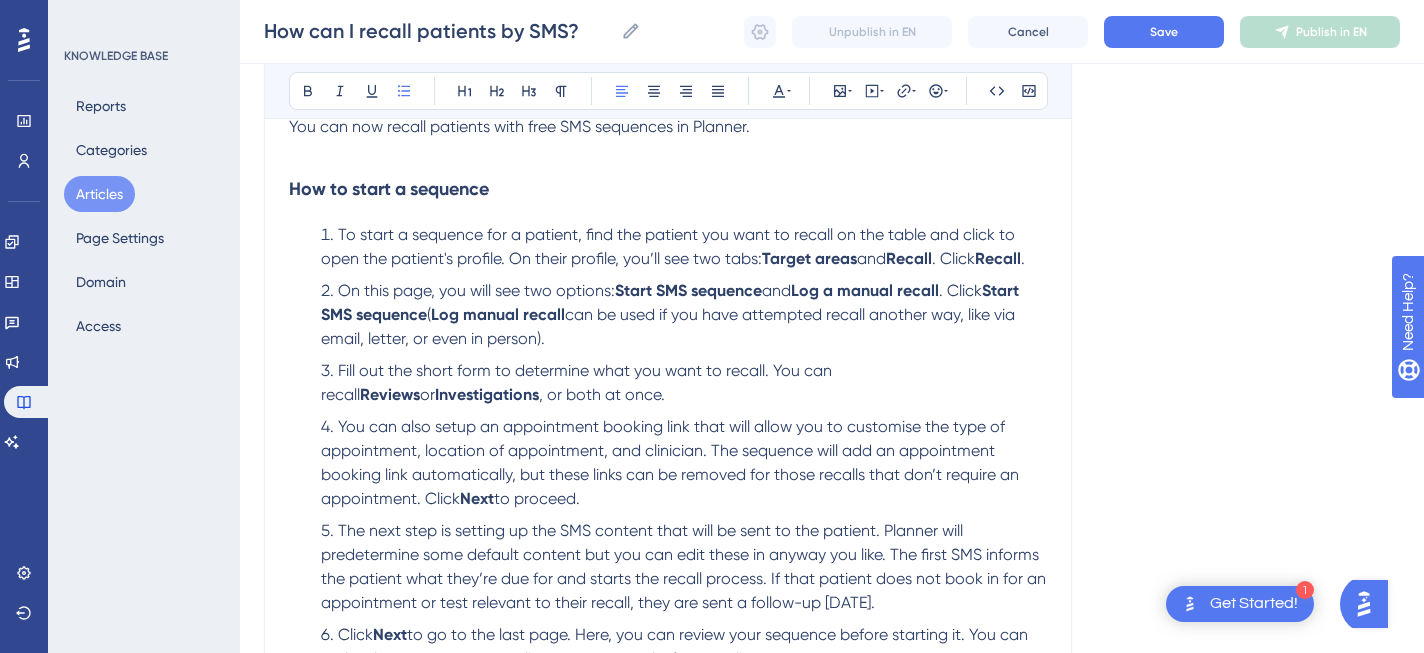 click on "You can also setup an appointment booking link that will allow you to customise the type of appointment, location of appointment, and clinician. The sequence will add an appointment booking link automatically, but these links can be removed for those recalls that don’t require an appointment. Click  Next  to proceed." at bounding box center [684, 463] 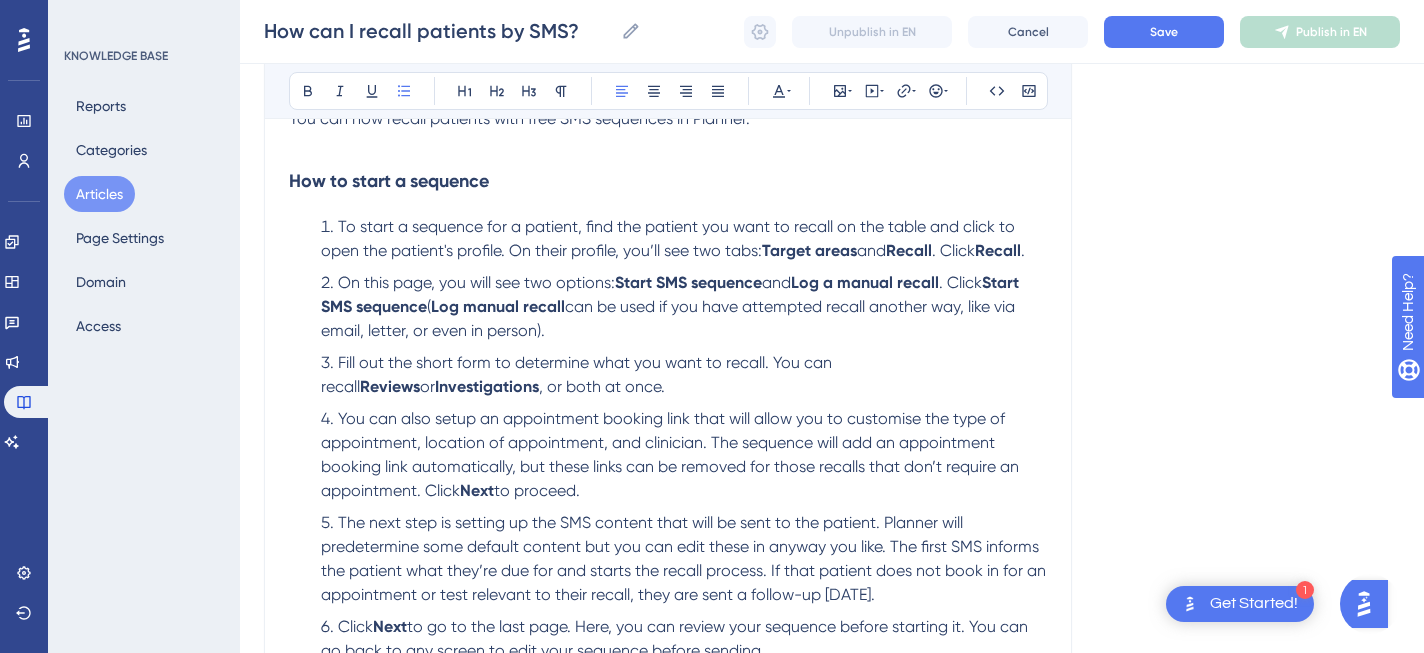 scroll, scrollTop: 319, scrollLeft: 0, axis: vertical 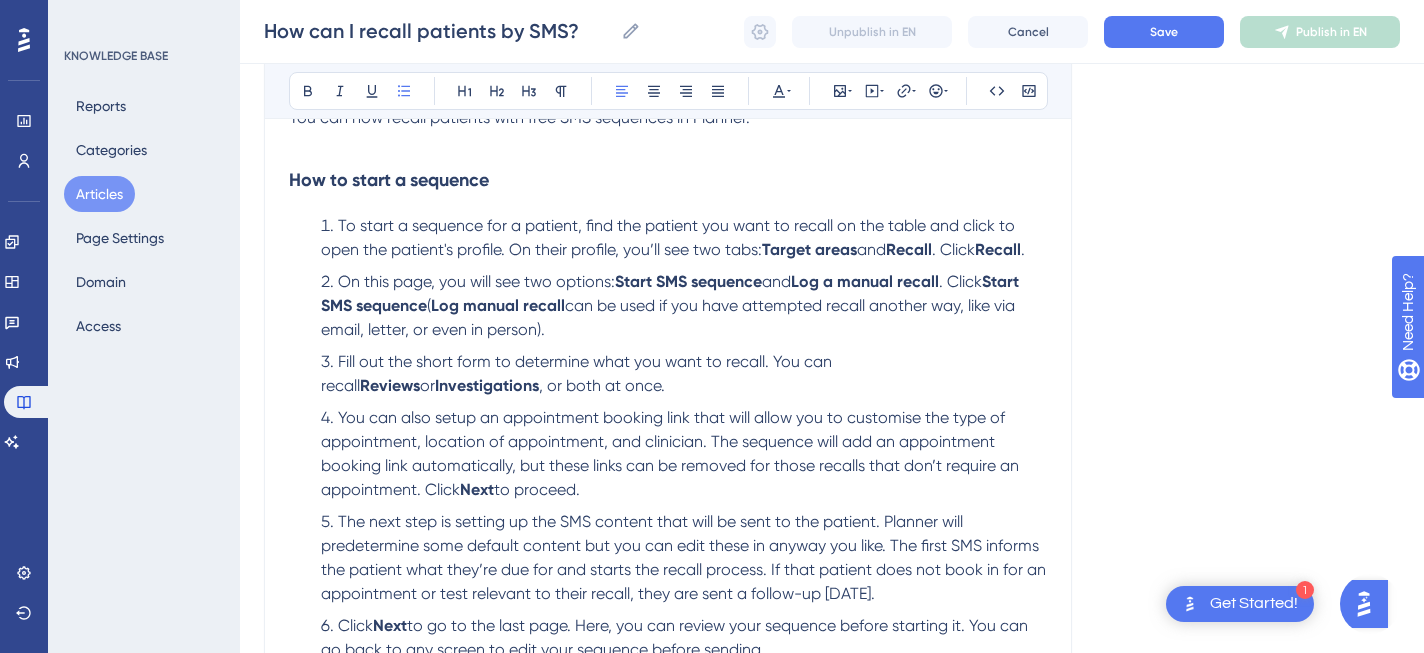 click on "You can also setup an appointment booking link that will allow you to customise the type of appointment, location of appointment, and clinician. The sequence will add an appointment booking link automatically, but these links can be removed for those recalls that don’t require an appointment. Click" at bounding box center (672, 453) 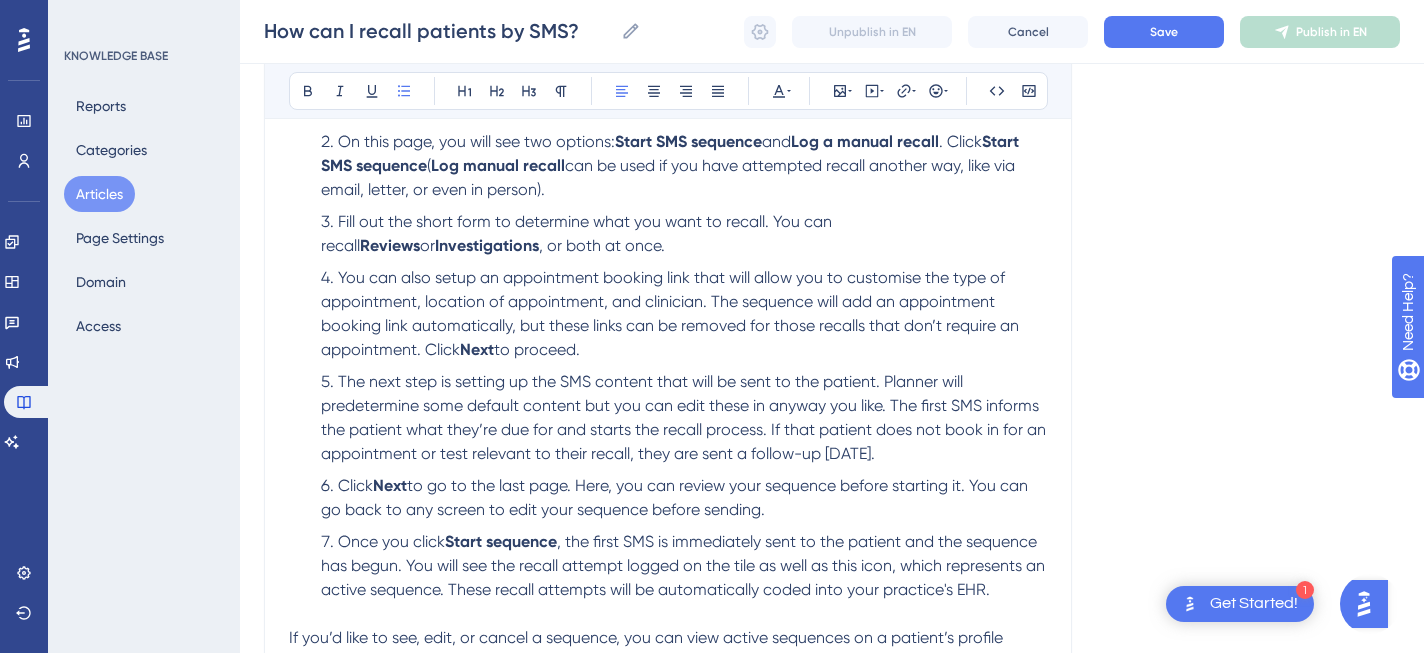 scroll, scrollTop: 476, scrollLeft: 0, axis: vertical 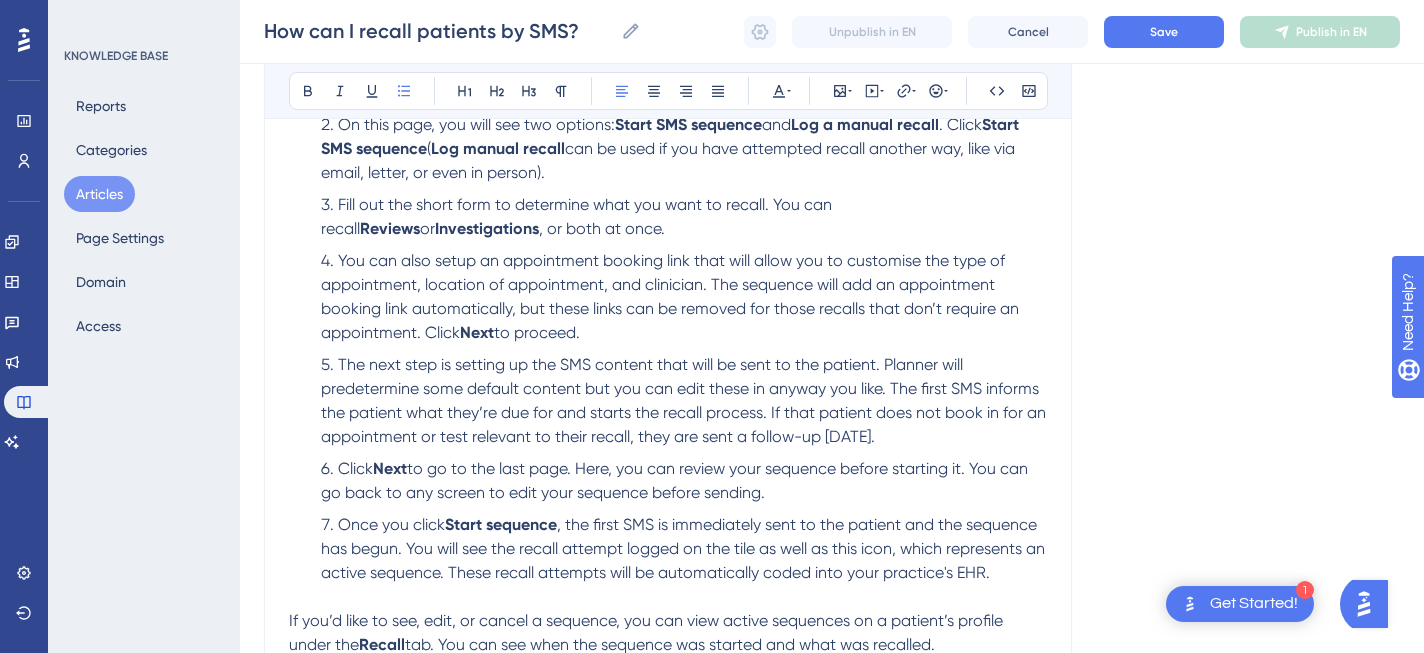 click on "Fill out the short form to determine what you want to recall. You can recall" at bounding box center (578, 216) 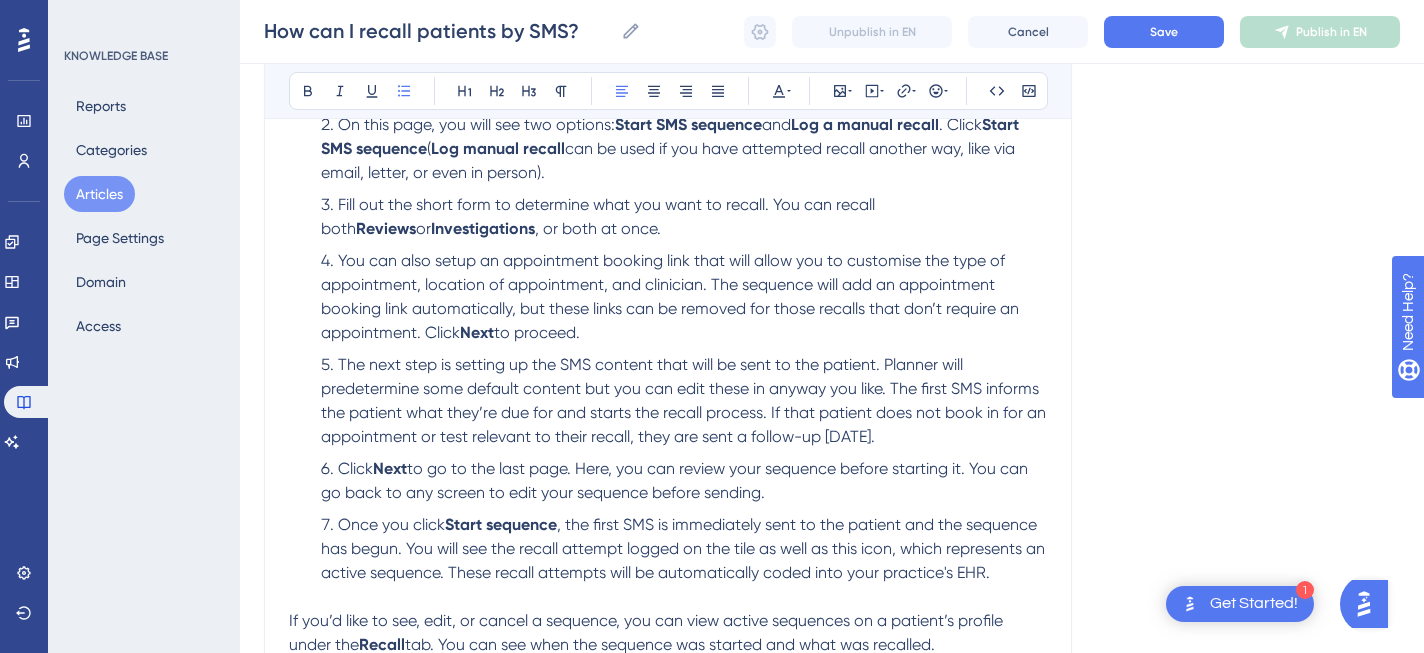 drag, startPoint x: 993, startPoint y: 209, endPoint x: 981, endPoint y: 209, distance: 12 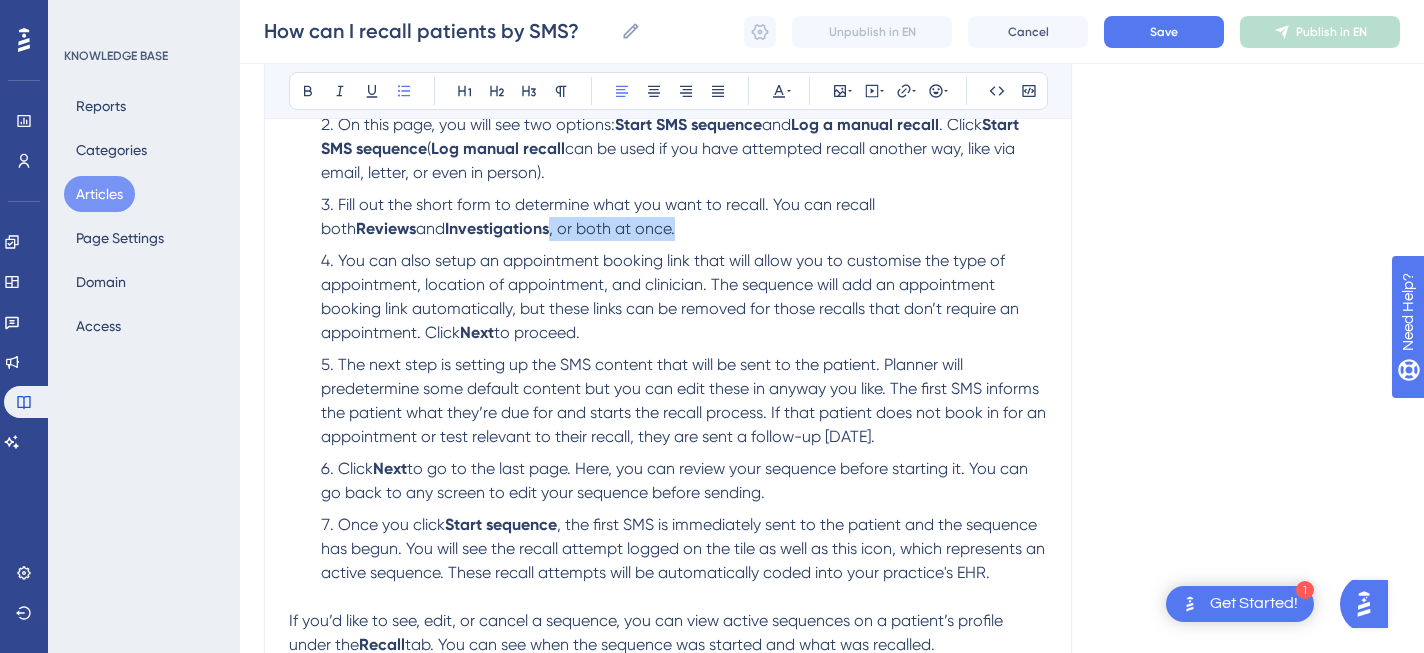 drag, startPoint x: 566, startPoint y: 233, endPoint x: 421, endPoint y: 235, distance: 145.0138 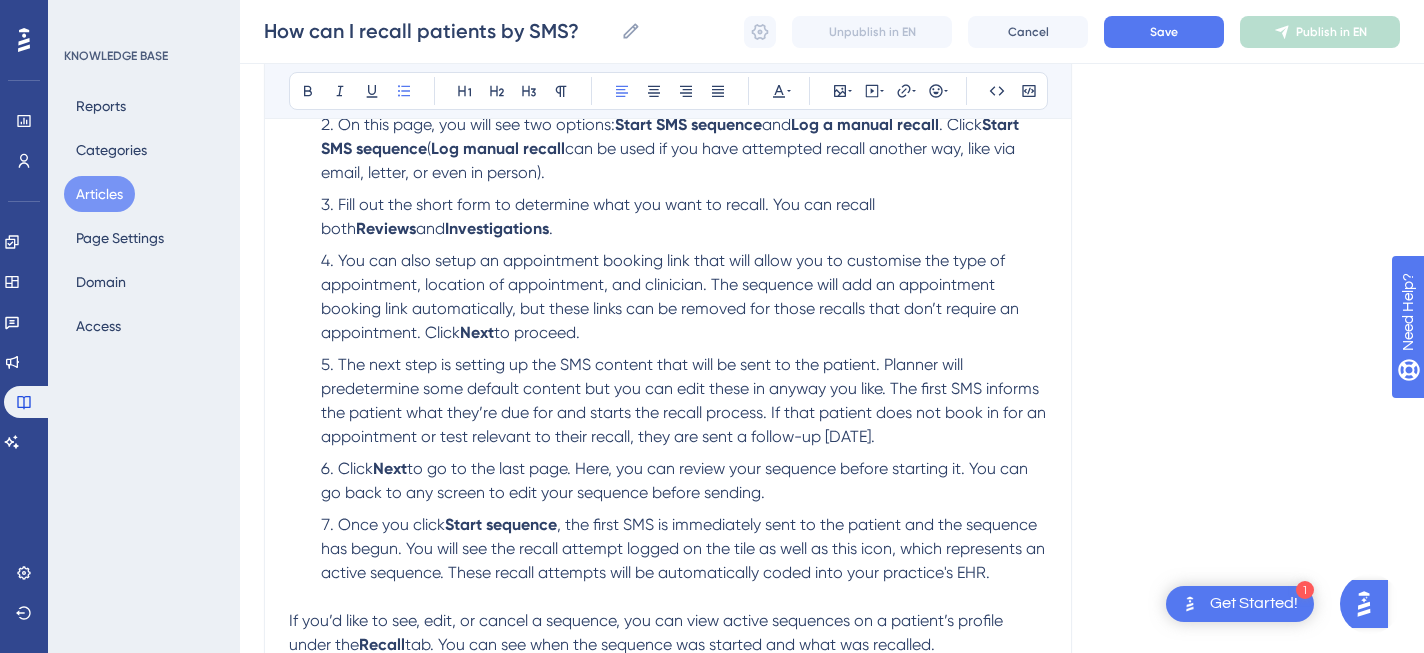 click on "You can also setup an appointment booking link that will allow you to customise the type of appointment, location of appointment, and clinician. The sequence will add an appointment booking link automatically, but these links can be removed for those recalls that don’t require an appointment. Click" at bounding box center [672, 296] 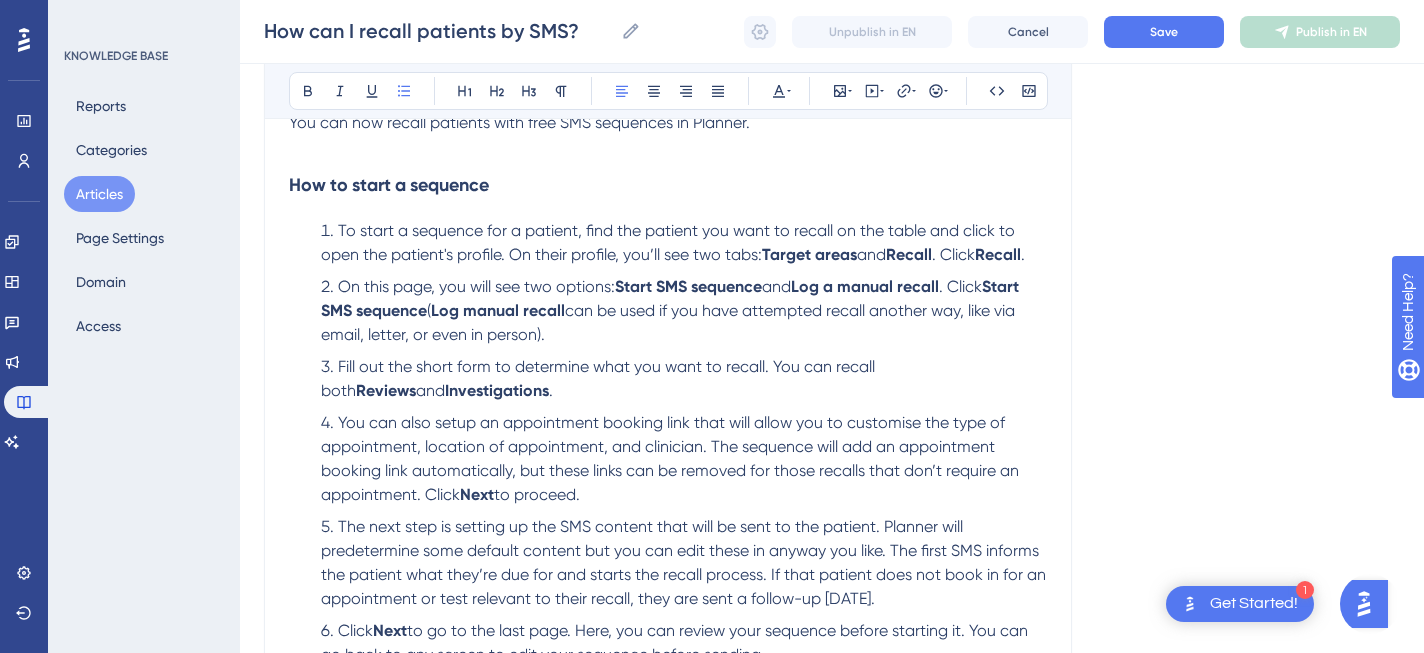 scroll, scrollTop: 310, scrollLeft: 0, axis: vertical 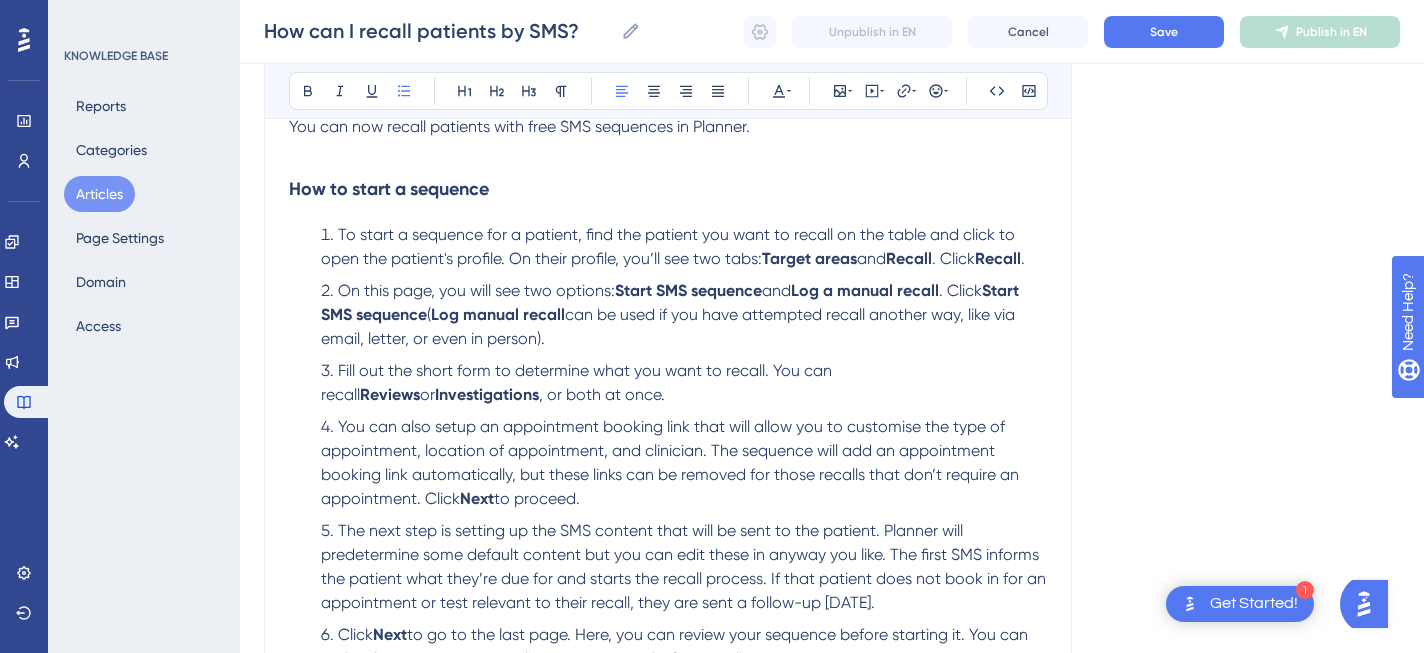 click on "You can also setup an appointment booking link that will allow you to customise the type of appointment, location of appointment, and clinician. The sequence will add an appointment booking link automatically, but these links can be removed for those recalls that don’t require an appointment. Click" at bounding box center (672, 462) 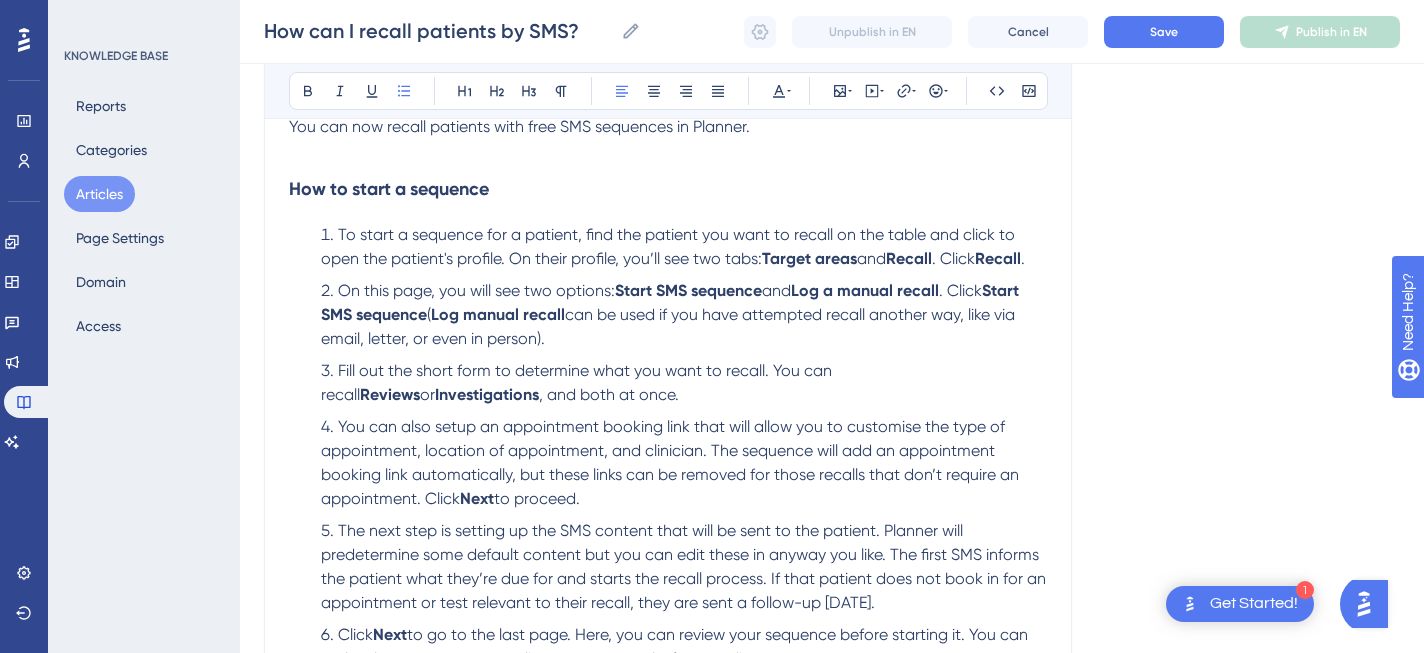 click on "You can also setup an appointment booking link that will allow you to customise the type of appointment, location of appointment, and clinician. The sequence will add an appointment booking link automatically, but these links can be removed for those recalls that don’t require an appointment. Click" at bounding box center (672, 462) 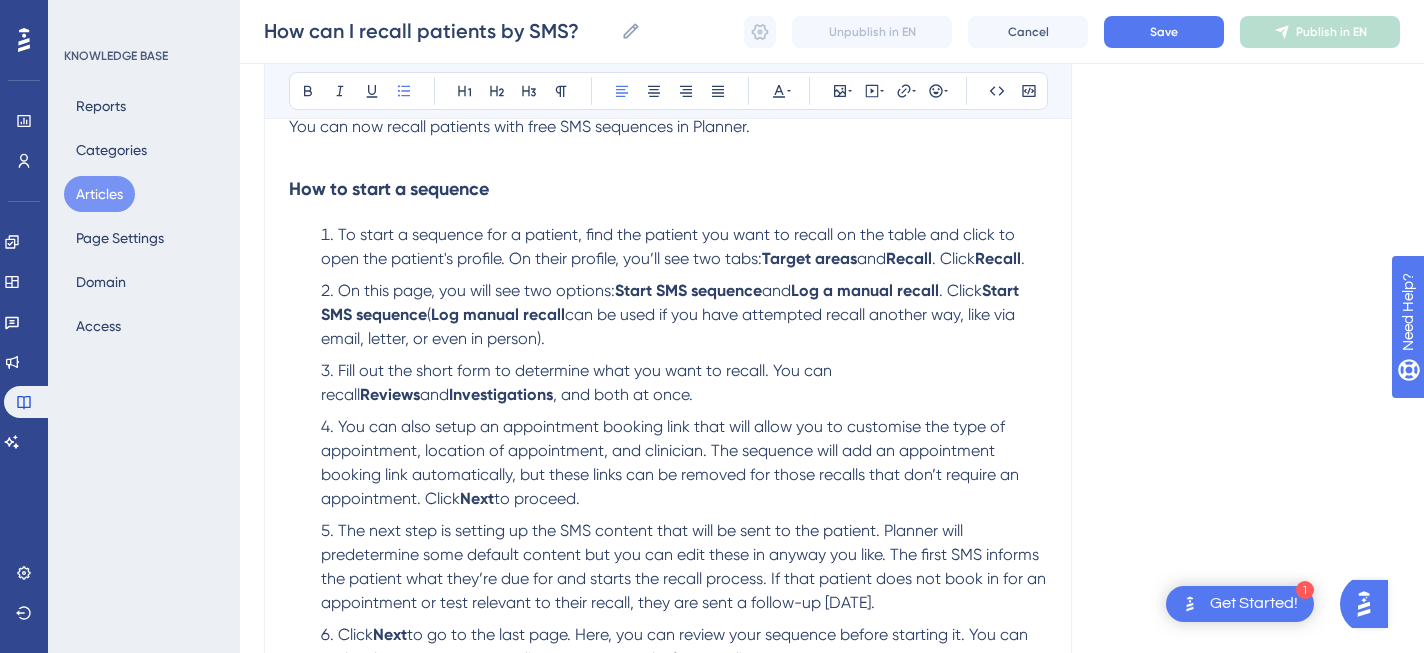 click on "You can also setup an appointment booking link that will allow you to customise the type of appointment, location of appointment, and clinician. The sequence will add an appointment booking link automatically, but these links can be removed for those recalls that don’t require an appointment. Click" at bounding box center [672, 462] 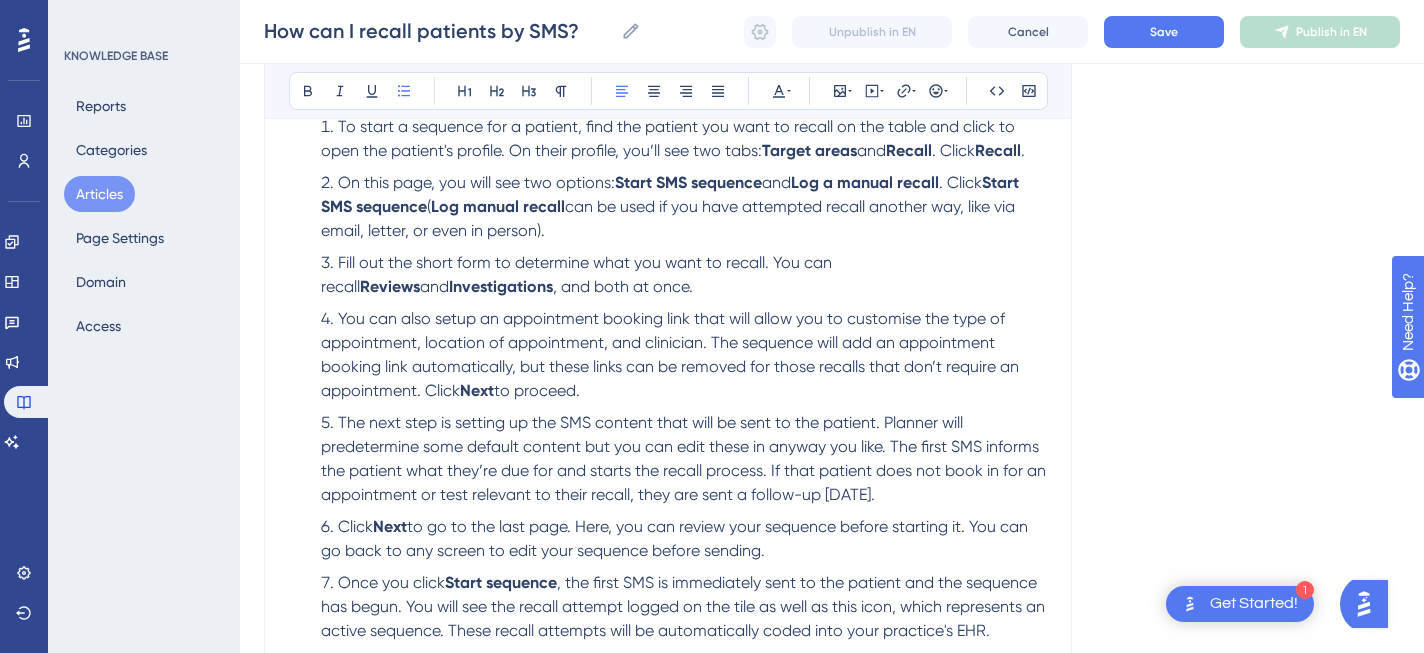 scroll, scrollTop: 420, scrollLeft: 0, axis: vertical 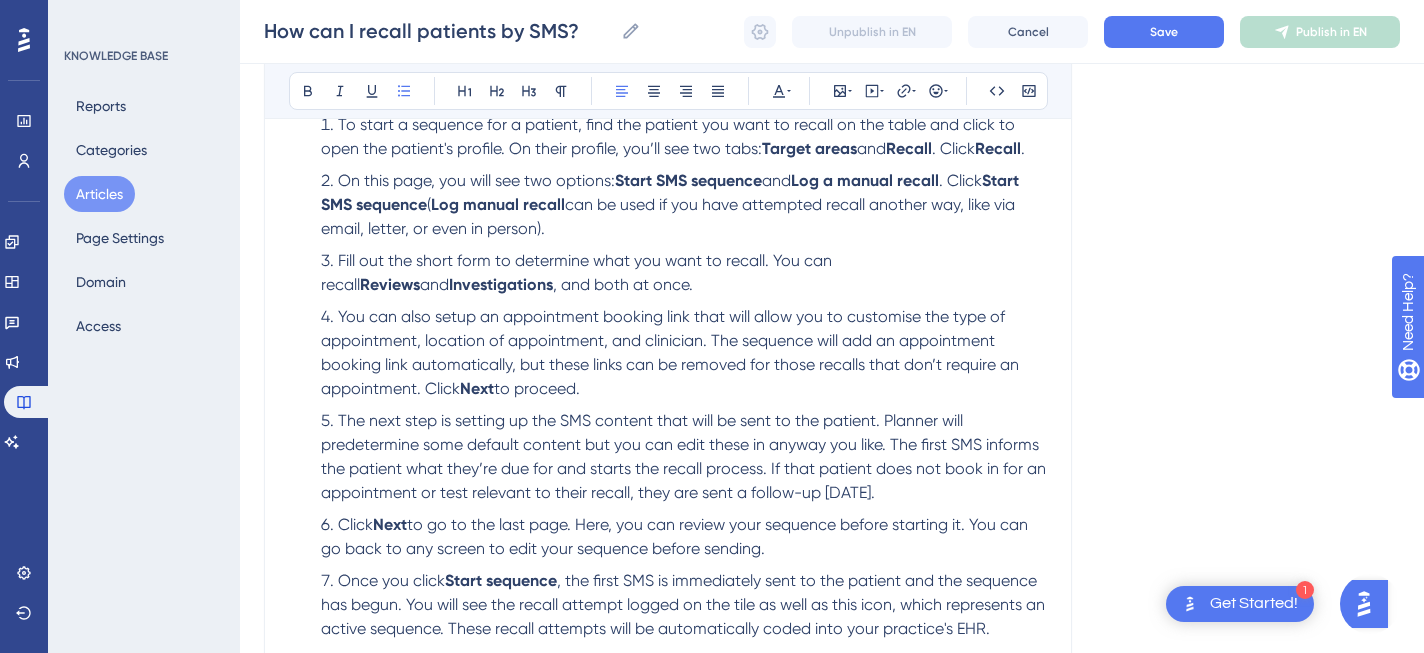 click on "You can also setup an appointment booking link that will allow you to customise the type of appointment, location of appointment, and clinician. The sequence will add an appointment booking link automatically, but these links can be removed for those recalls that don’t require an appointment. Click" at bounding box center [672, 352] 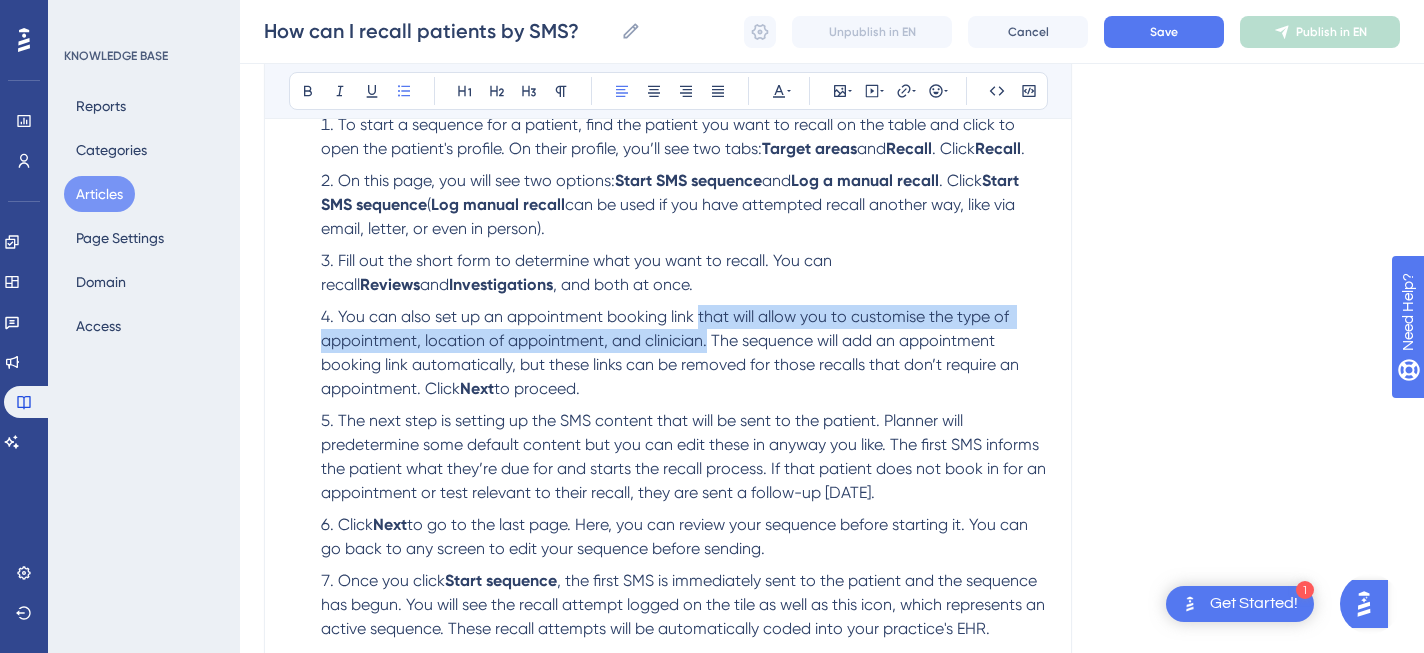 drag, startPoint x: 698, startPoint y: 319, endPoint x: 709, endPoint y: 346, distance: 29.15476 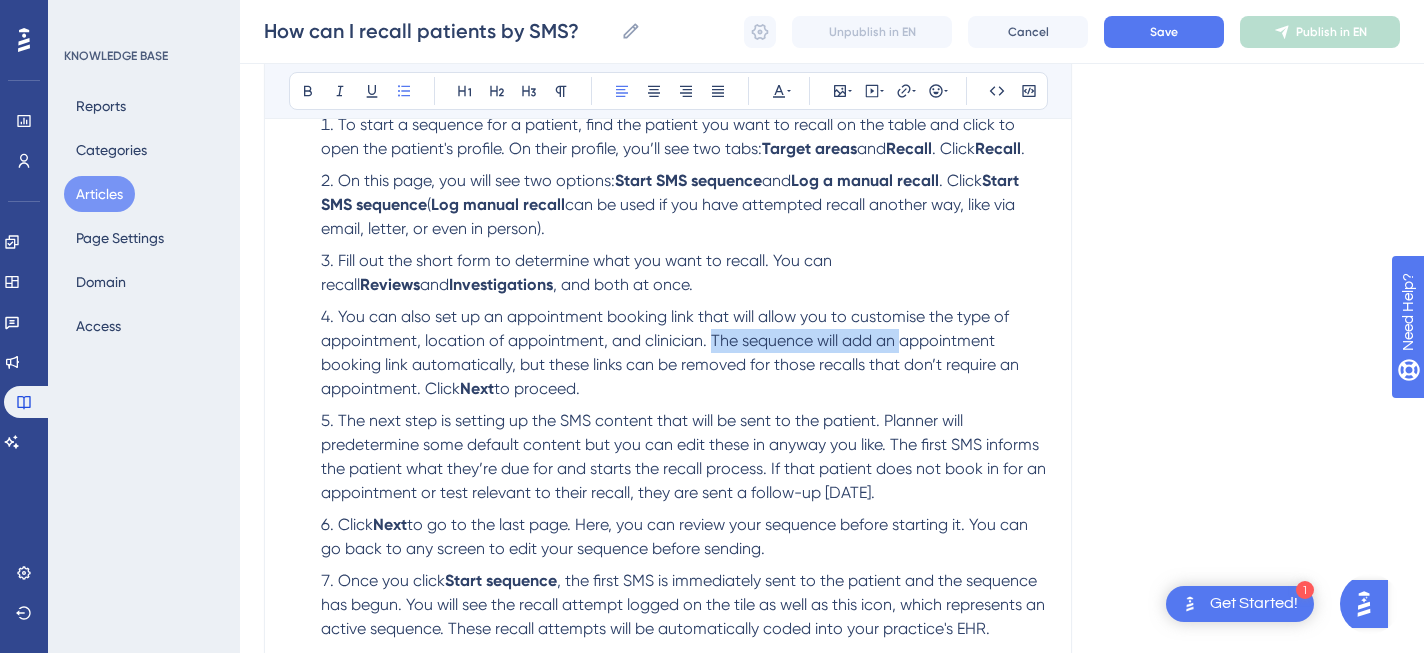 drag, startPoint x: 712, startPoint y: 345, endPoint x: 903, endPoint y: 345, distance: 191 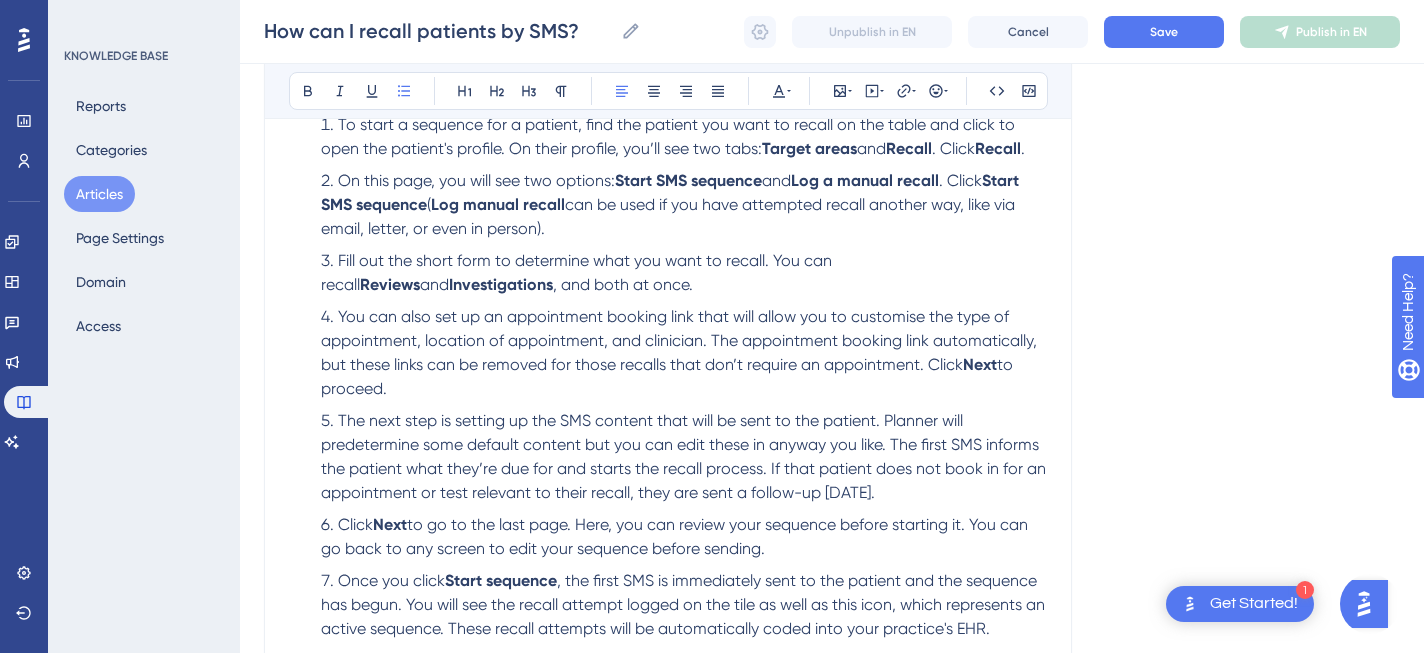 click on "You can also set up an appointment booking link that will allow you to customise the type of appointment, location of appointment, and clinician. The appointment booking link automatically, but these links can be removed for those recalls that don’t require an appointment. Click" at bounding box center [681, 340] 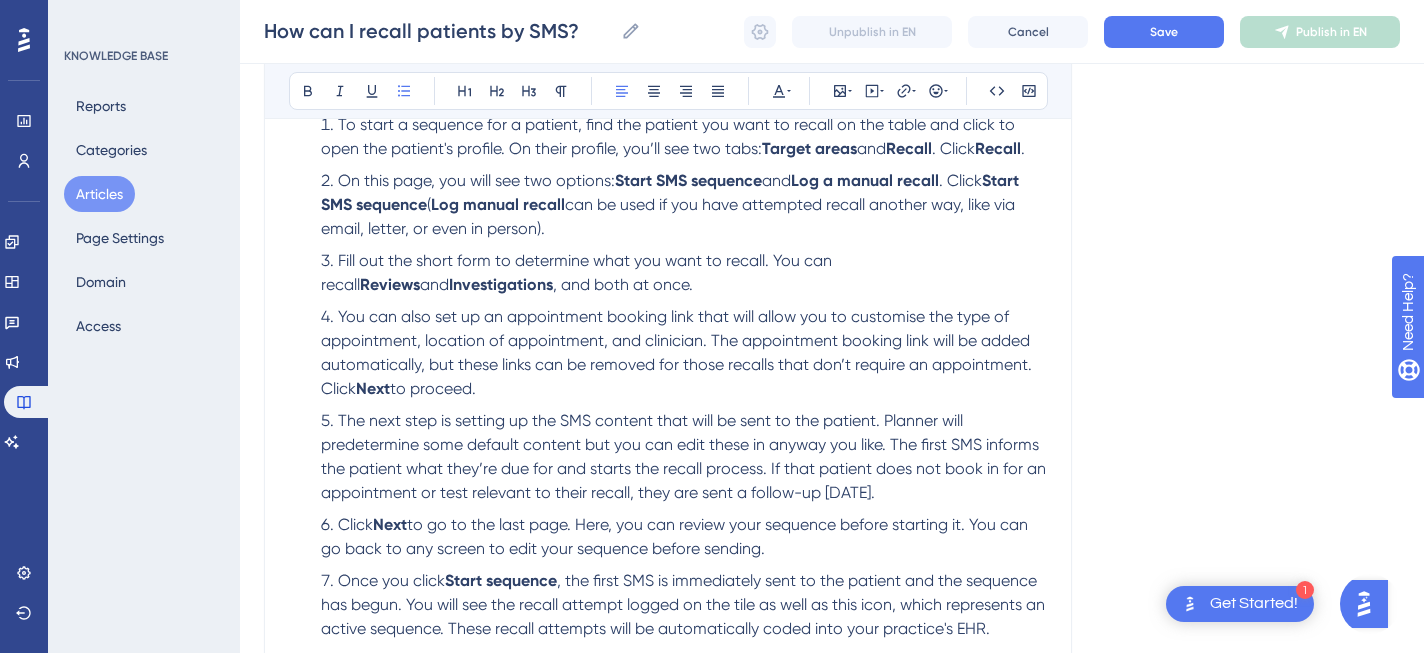 click on "You can also set up an appointment booking link that will allow you to customise the type of appointment, location of appointment, and clinician. The appointment booking link will be added automatically, but these links can be removed for those recalls that don’t require an appointment. Click" at bounding box center (678, 352) 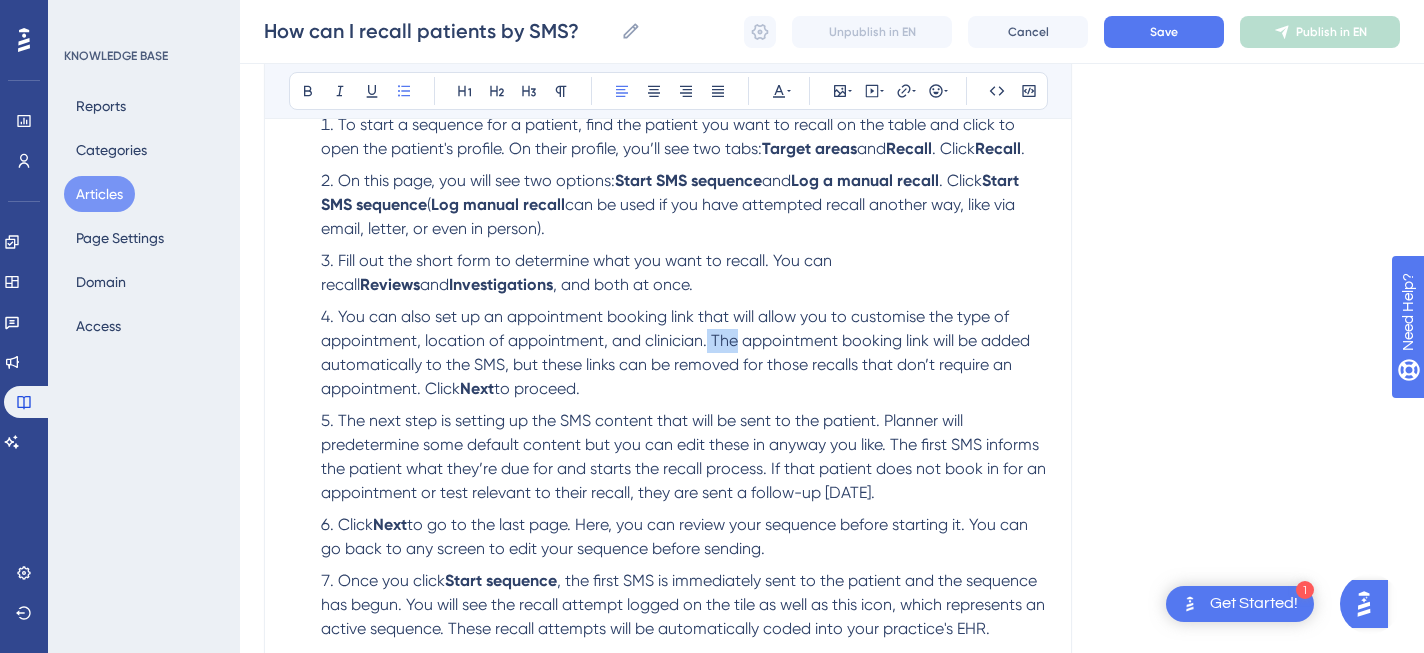 drag, startPoint x: 740, startPoint y: 343, endPoint x: 707, endPoint y: 348, distance: 33.37664 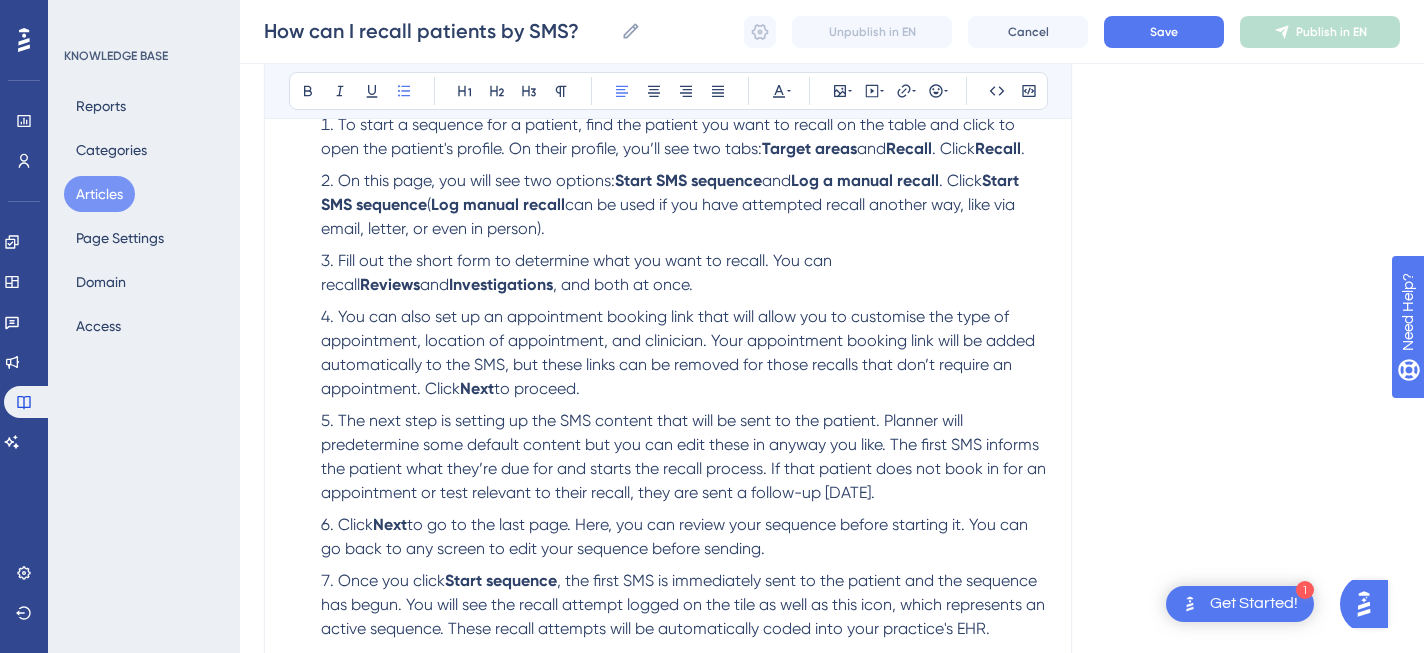 click on "You can also set up an appointment booking link that will allow you to customise the type of appointment, location of appointment, and clinician. Your appointment booking link will be added automatically to the SMS, but these links can be removed for those recalls that don’t require an appointment. Click  Next  to proceed." at bounding box center [684, 353] 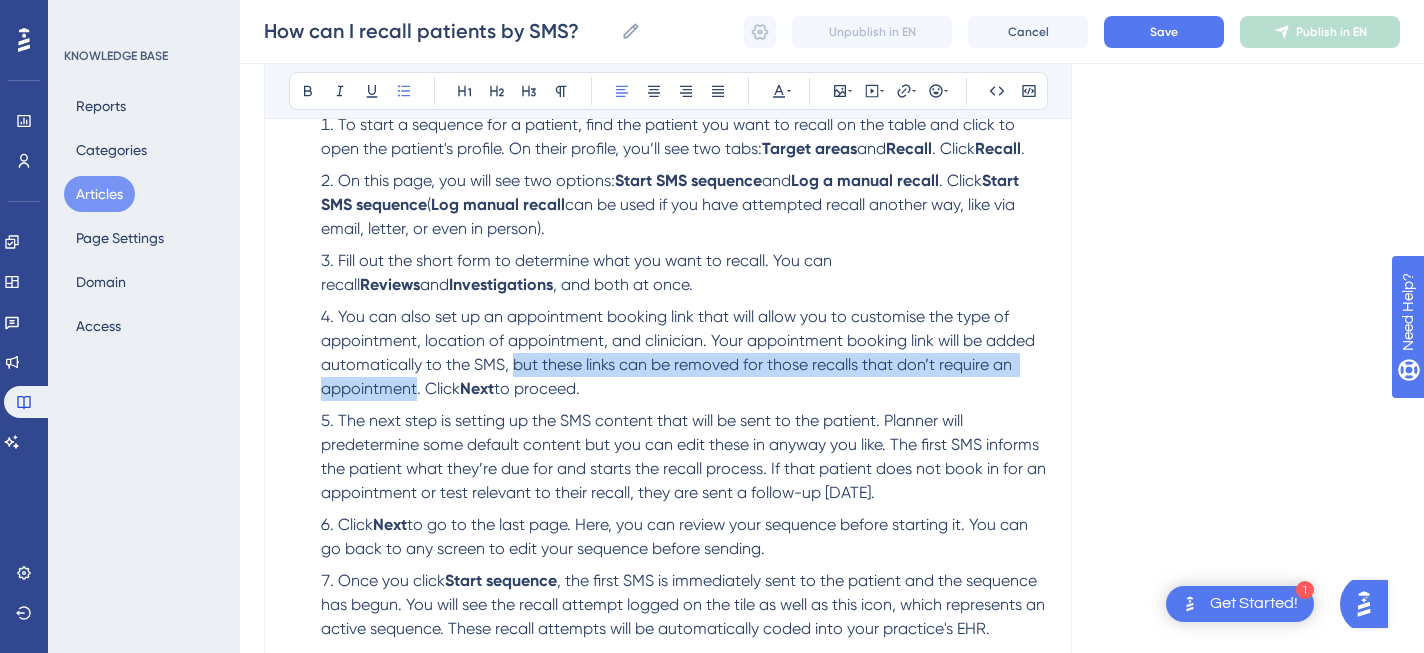 drag, startPoint x: 511, startPoint y: 366, endPoint x: 416, endPoint y: 397, distance: 99.92998 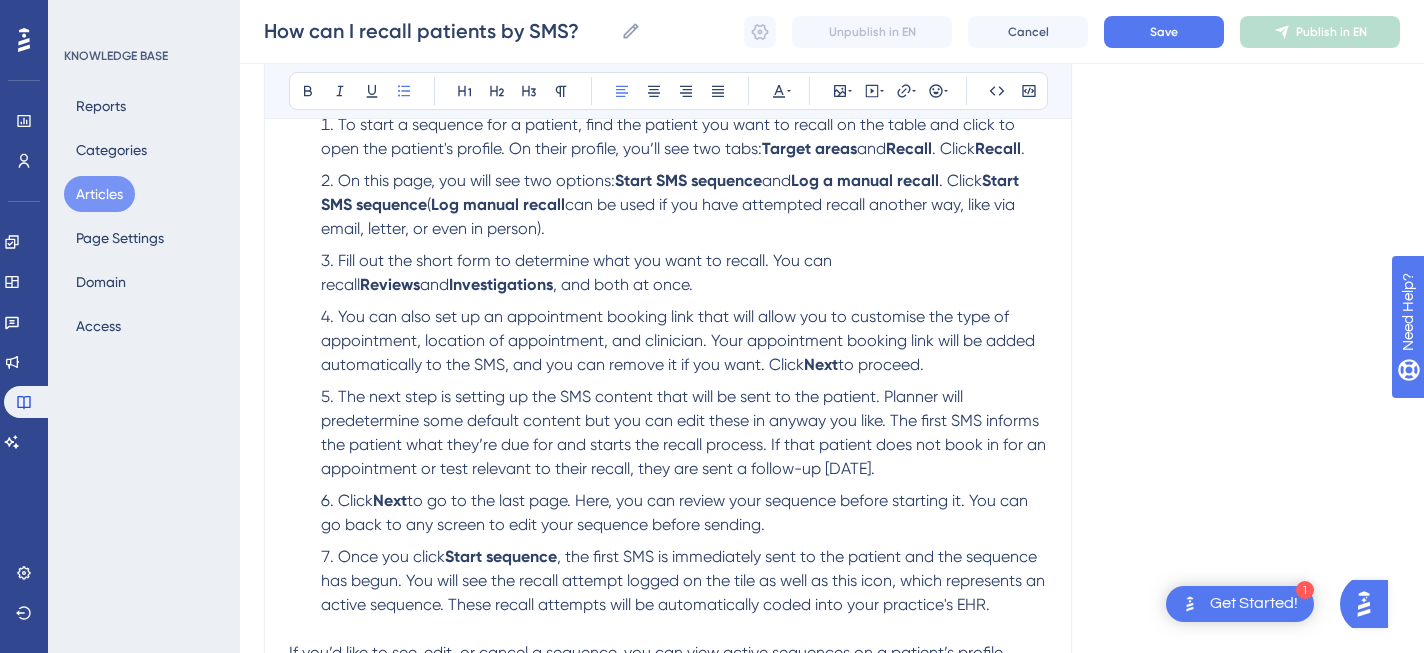 click on "The next step is setting up the SMS content that will be sent to the patient. Planner will predetermine some default content but you can edit these in anyway you like. The first SMS informs the patient what they’re due for and starts the recall process. If that patient does not book in for an appointment or test relevant to their recall, they are sent a follow-up [DATE]." at bounding box center (685, 432) 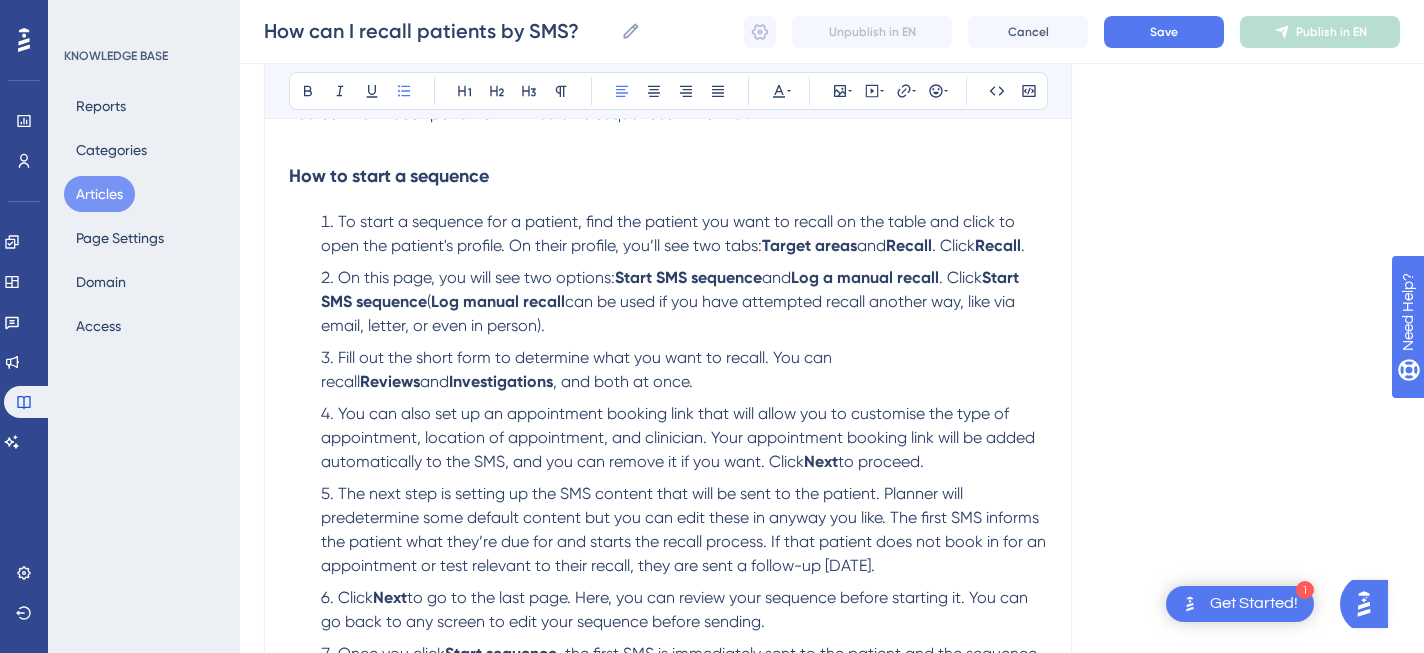 scroll, scrollTop: 319, scrollLeft: 0, axis: vertical 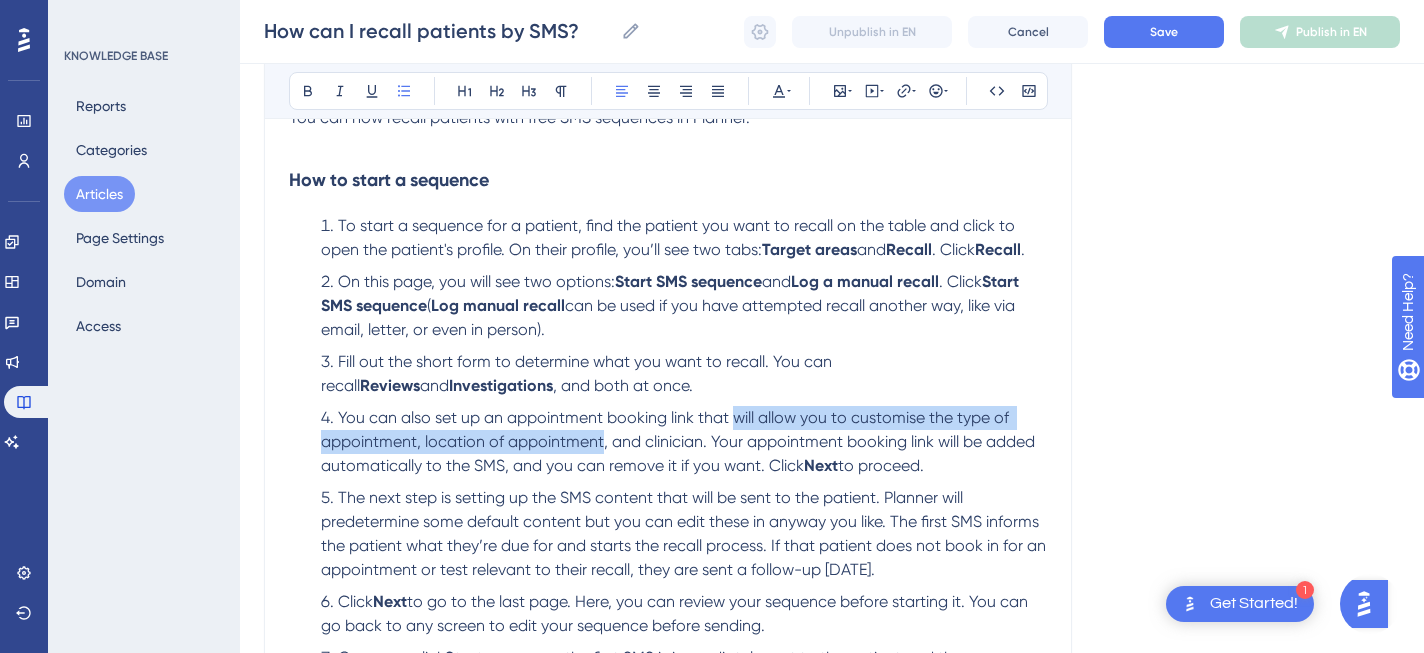 drag, startPoint x: 735, startPoint y: 422, endPoint x: 603, endPoint y: 455, distance: 136.06248 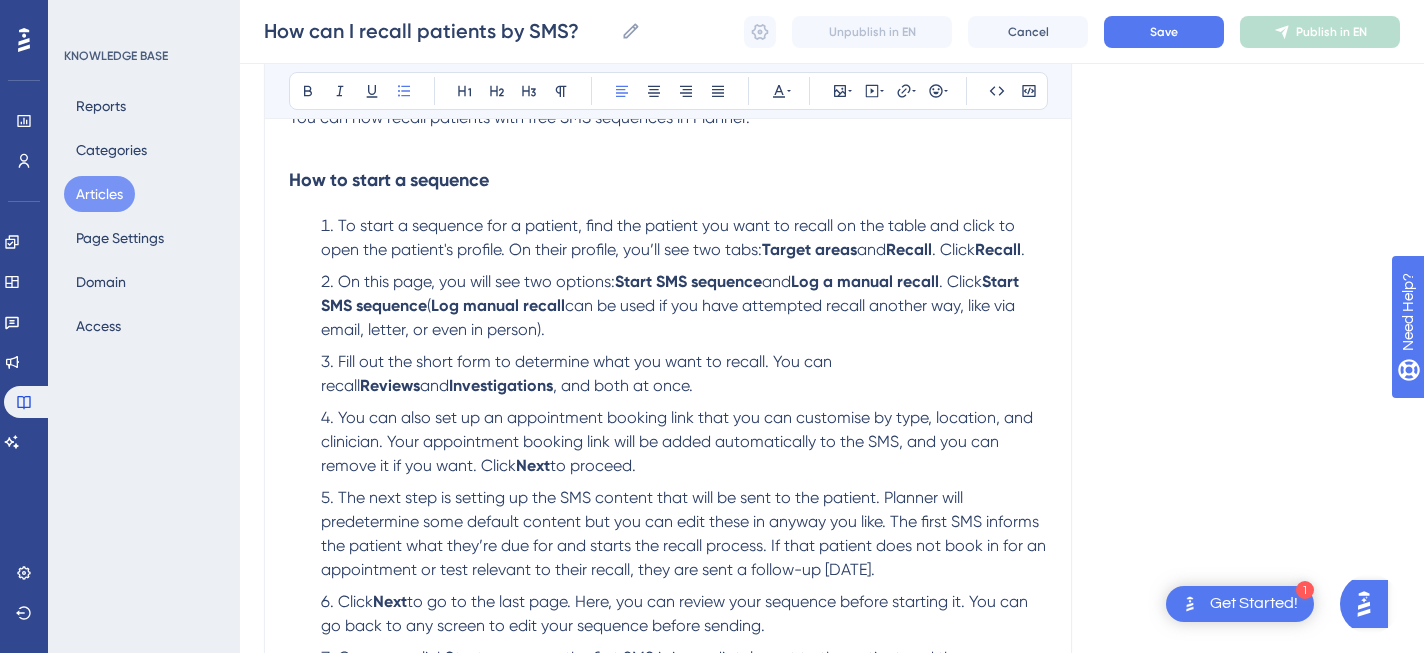 click on "The next step is setting up the SMS content that will be sent to the patient. Planner will predetermine some default content but you can edit these in anyway you like. The first SMS informs the patient what they’re due for and starts the recall process. If that patient does not book in for an appointment or test relevant to their recall, they are sent a follow-up [DATE]." at bounding box center [685, 533] 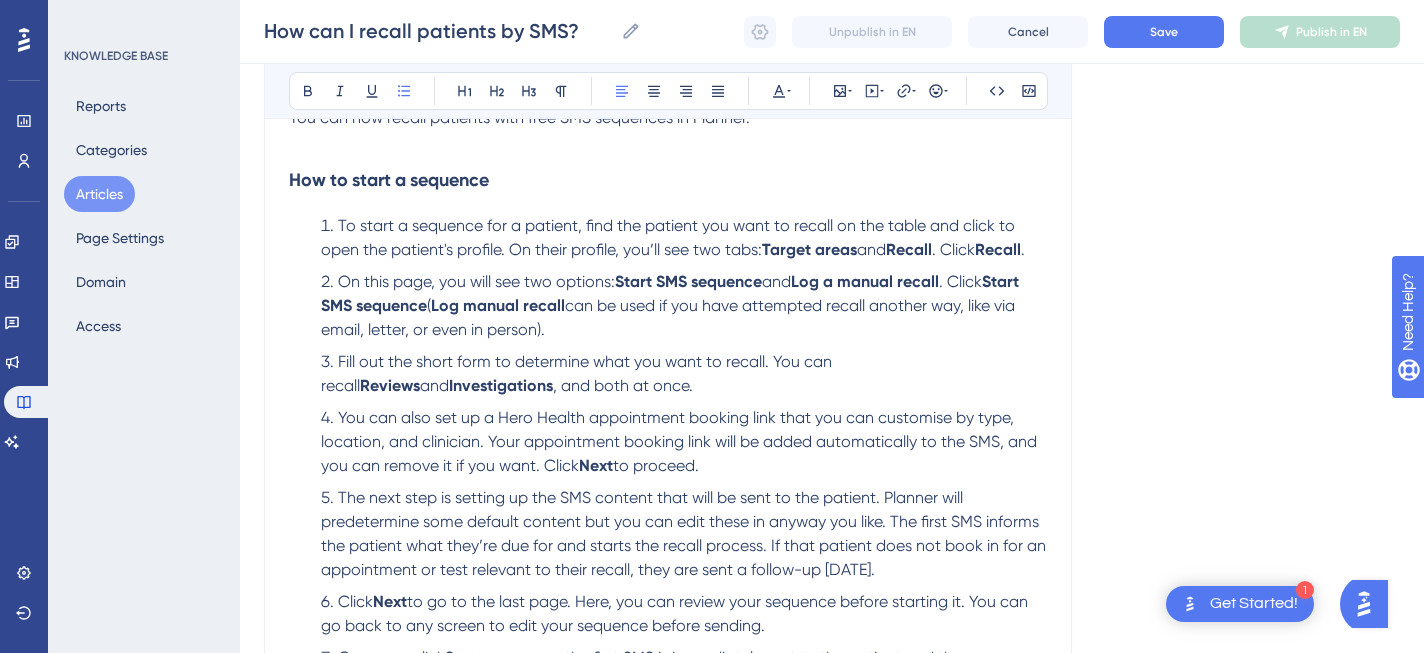click on "The next step is setting up the SMS content that will be sent to the patient. Planner will predetermine some default content but you can edit these in anyway you like. The first SMS informs the patient what they’re due for and starts the recall process. If that patient does not book in for an appointment or test relevant to their recall, they are sent a follow-up [DATE]." at bounding box center (684, 534) 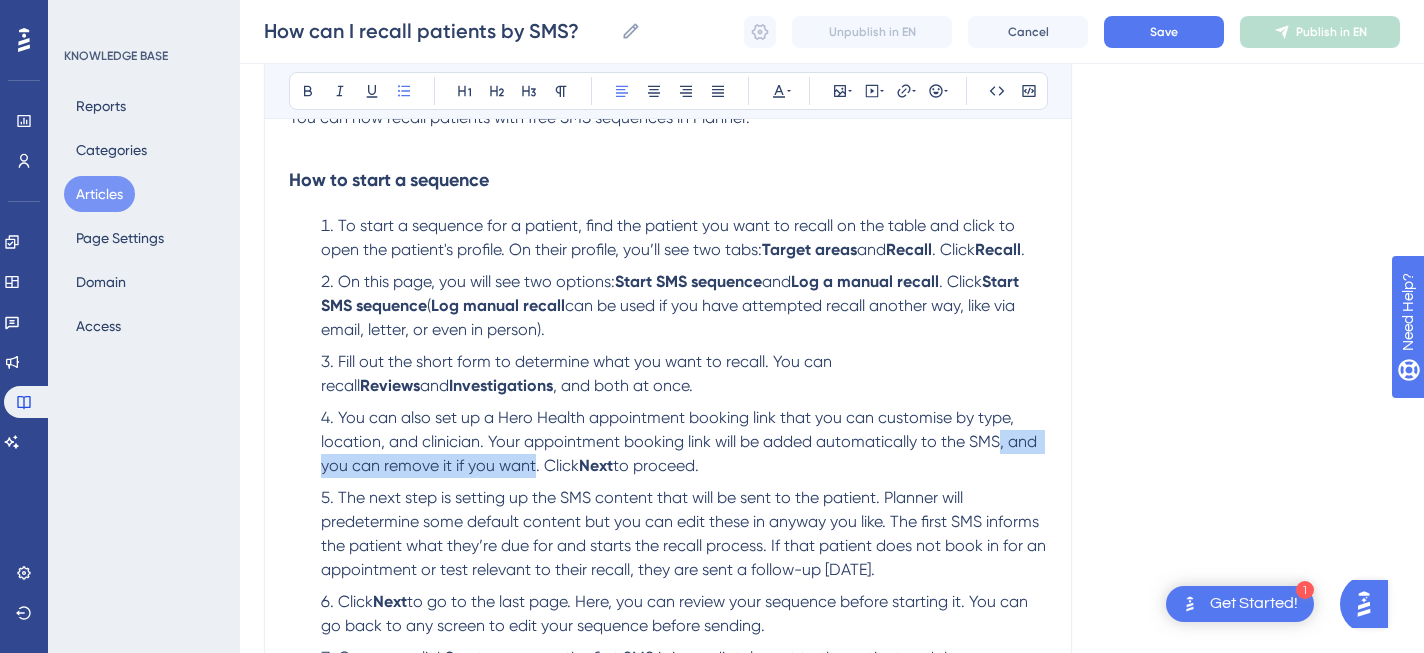 drag, startPoint x: 534, startPoint y: 470, endPoint x: 999, endPoint y: 451, distance: 465.388 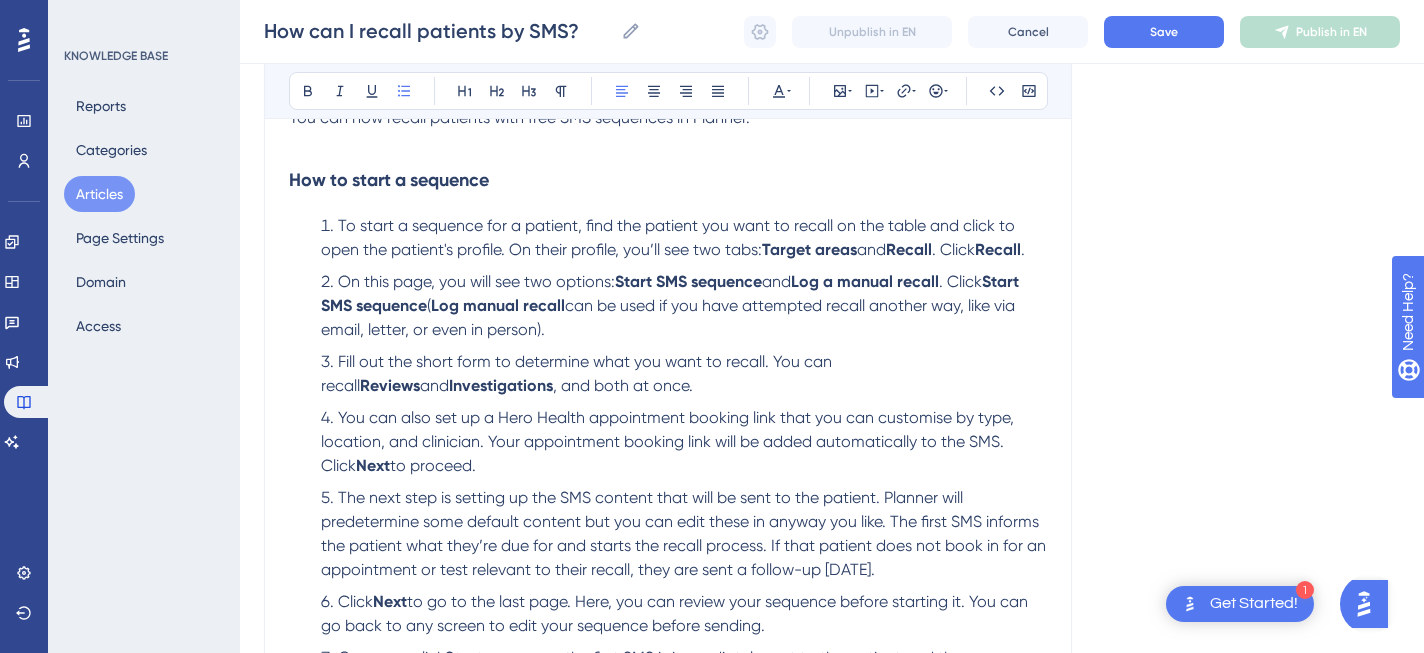 click on "The next step is setting up the SMS content that will be sent to the patient. Planner will predetermine some default content but you can edit these in anyway you like. The first SMS informs the patient what they’re due for and starts the recall process. If that patient does not book in for an appointment or test relevant to their recall, they are sent a follow-up [DATE]." at bounding box center (685, 533) 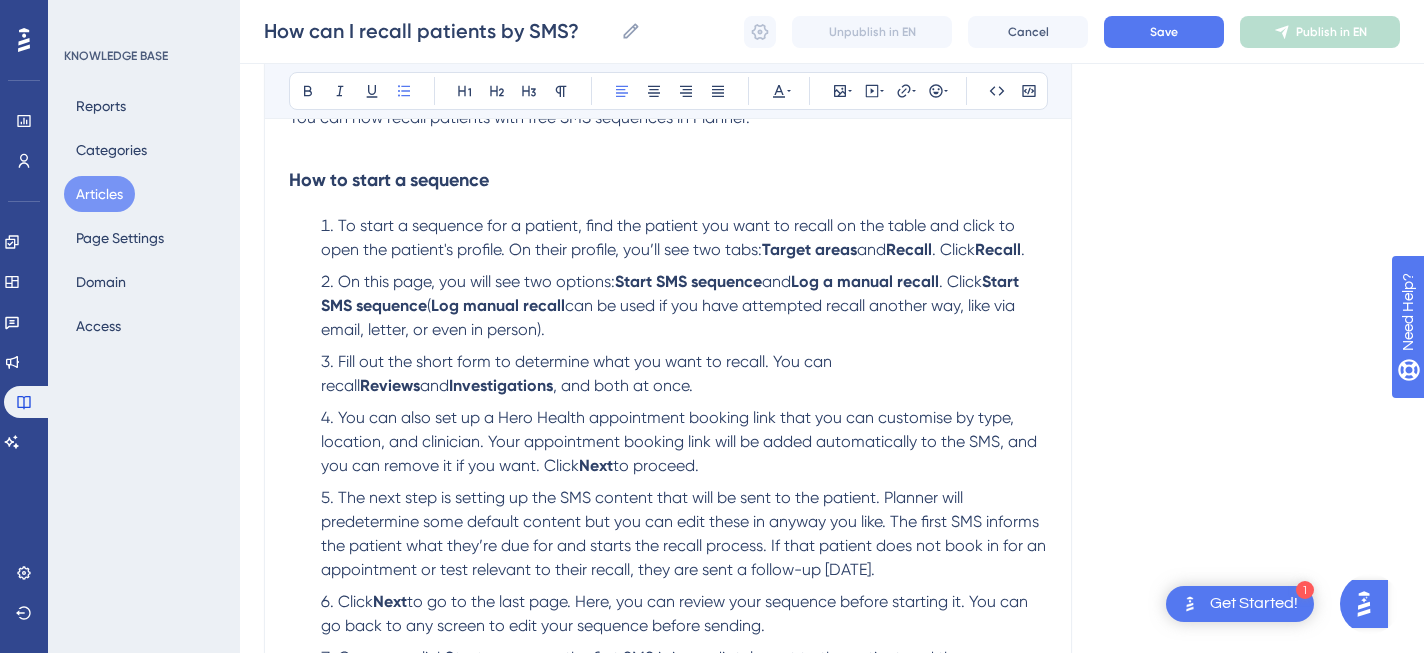 click on "The next step is setting up the SMS content that will be sent to the patient. Planner will predetermine some default content but you can edit these in anyway you like. The first SMS informs the patient what they’re due for and starts the recall process. If that patient does not book in for an appointment or test relevant to their recall, they are sent a follow-up [DATE]." at bounding box center (685, 533) 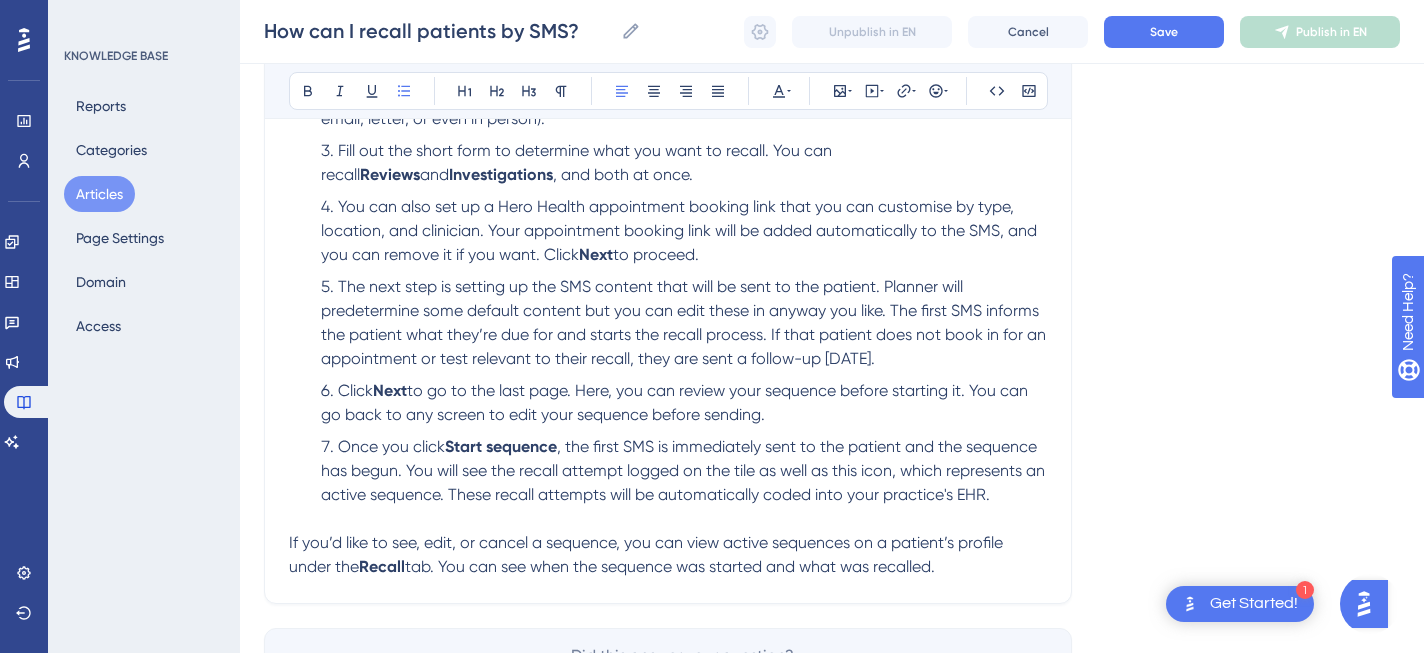 scroll, scrollTop: 531, scrollLeft: 0, axis: vertical 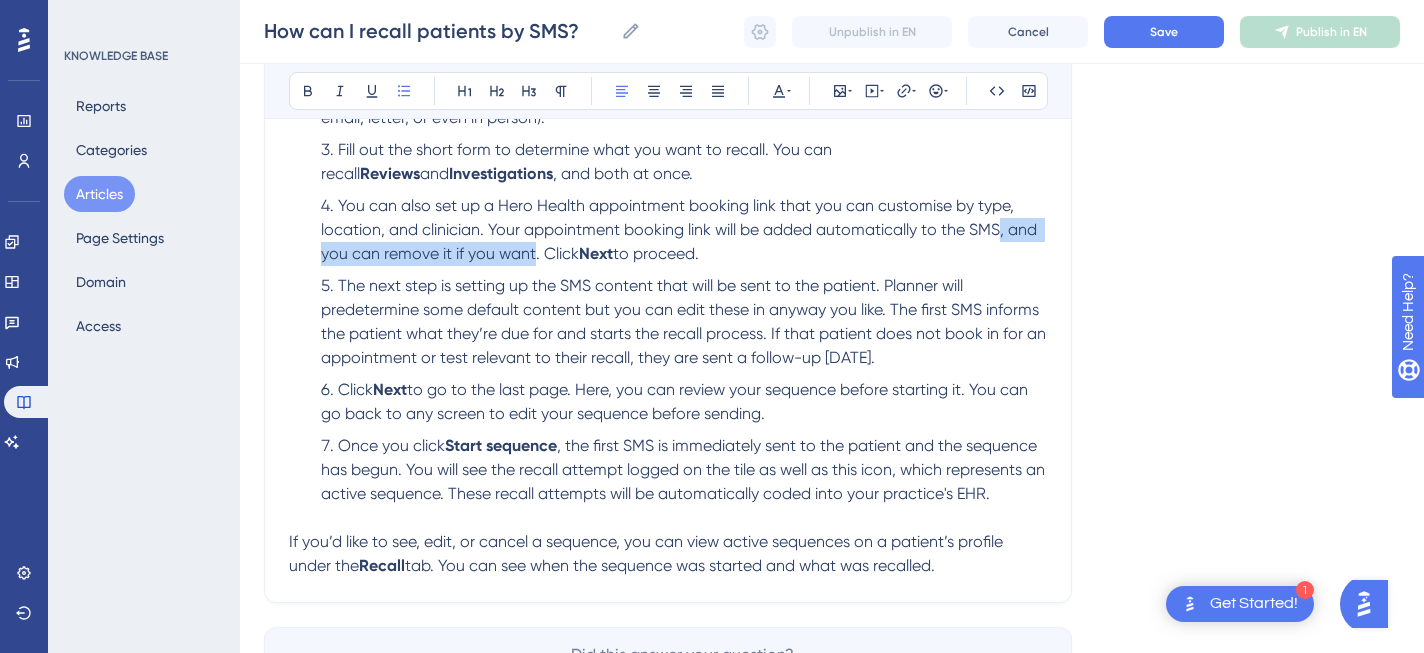 drag, startPoint x: 534, startPoint y: 259, endPoint x: 998, endPoint y: 239, distance: 464.43085 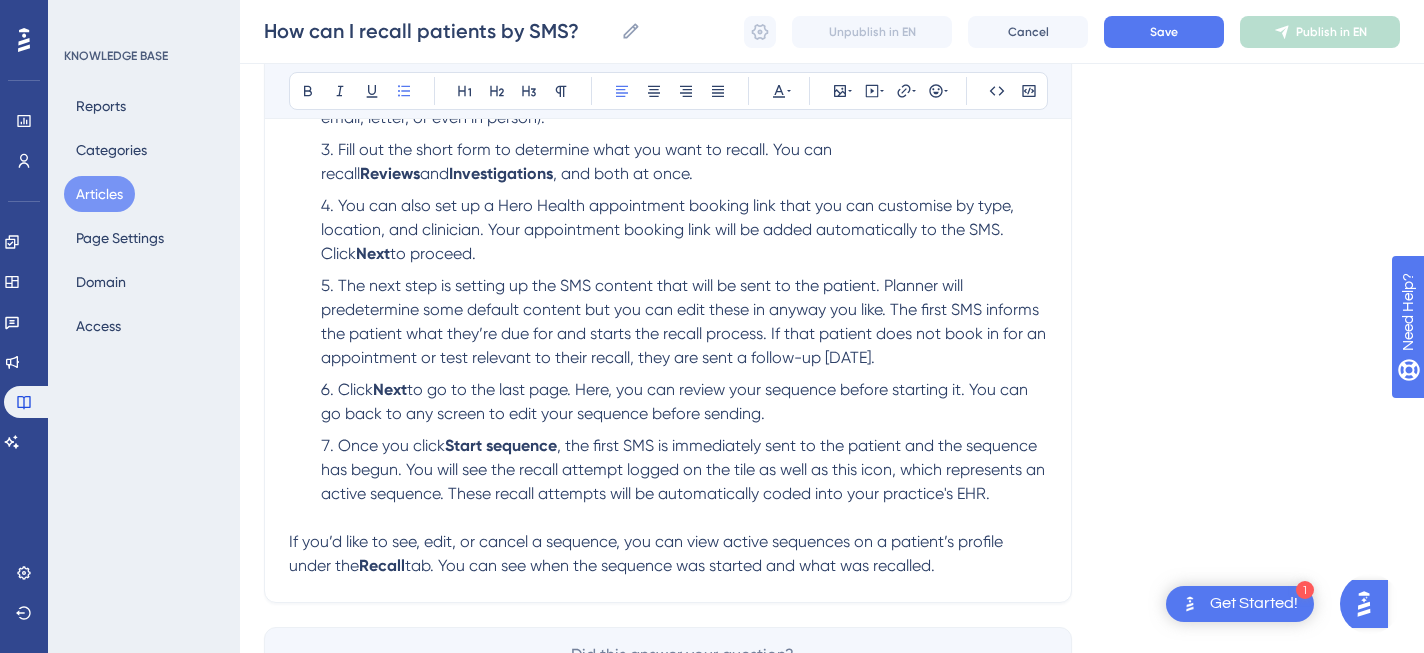 click on "The next step is setting up the SMS content that will be sent to the patient. Planner will predetermine some default content but you can edit these in anyway you like. The first SMS informs the patient what they’re due for and starts the recall process. If that patient does not book in for an appointment or test relevant to their recall, they are sent a follow-up [DATE]." at bounding box center [685, 321] 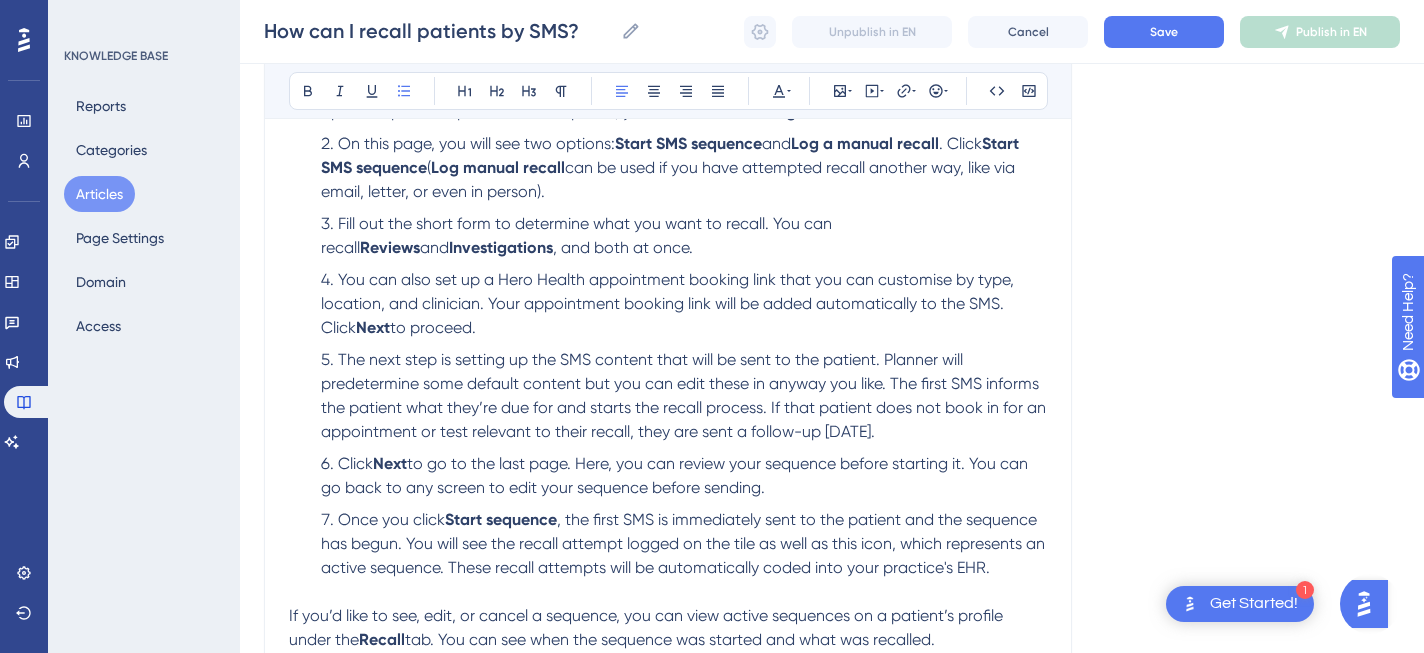 scroll, scrollTop: 454, scrollLeft: 0, axis: vertical 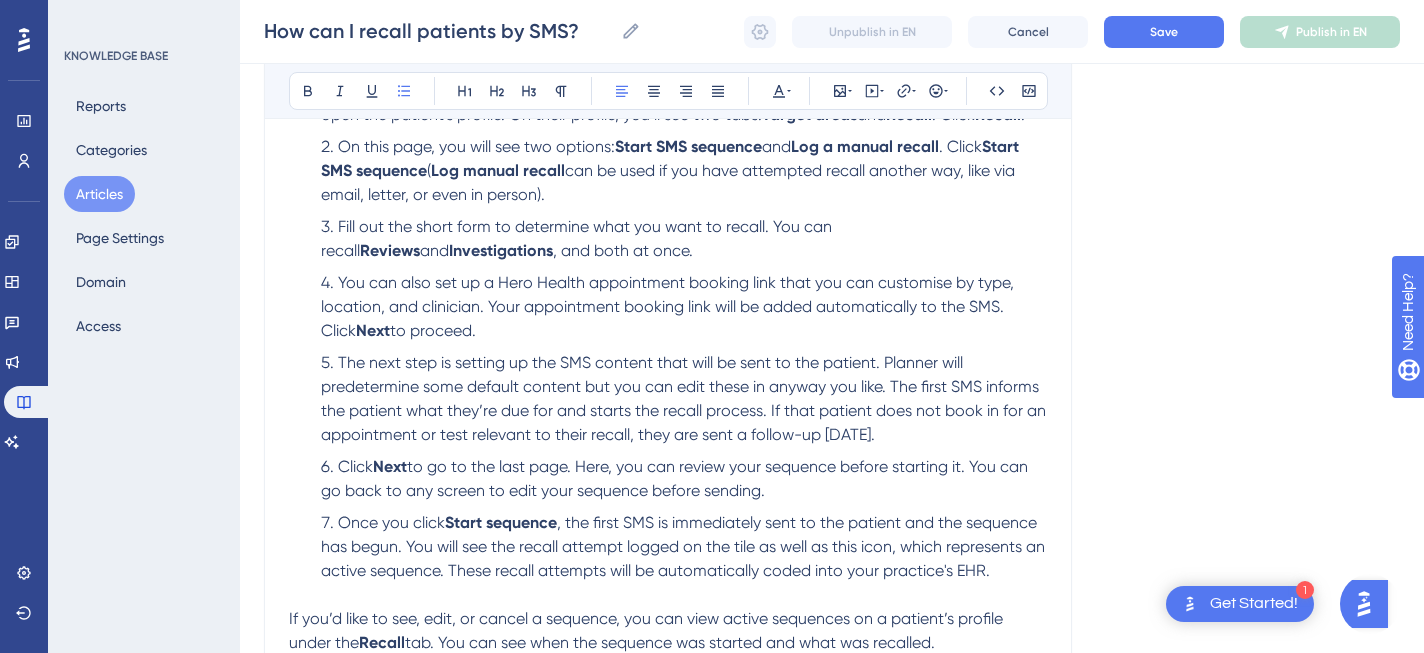 click on "The next step is setting up the SMS content that will be sent to the patient. Planner will predetermine some default content but you can edit these in anyway you like. The first SMS informs the patient what they’re due for and starts the recall process. If that patient does not book in for an appointment or test relevant to their recall, they are sent a follow-up [DATE]." at bounding box center (685, 398) 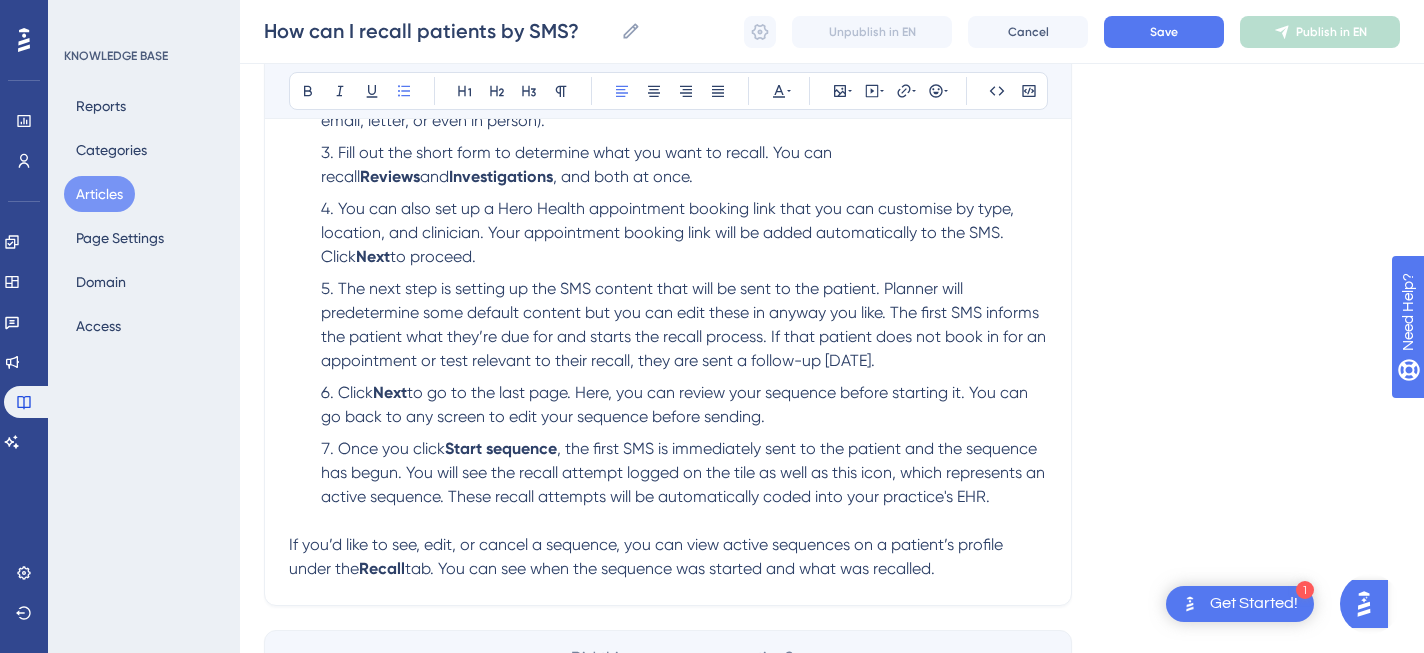 scroll, scrollTop: 582, scrollLeft: 0, axis: vertical 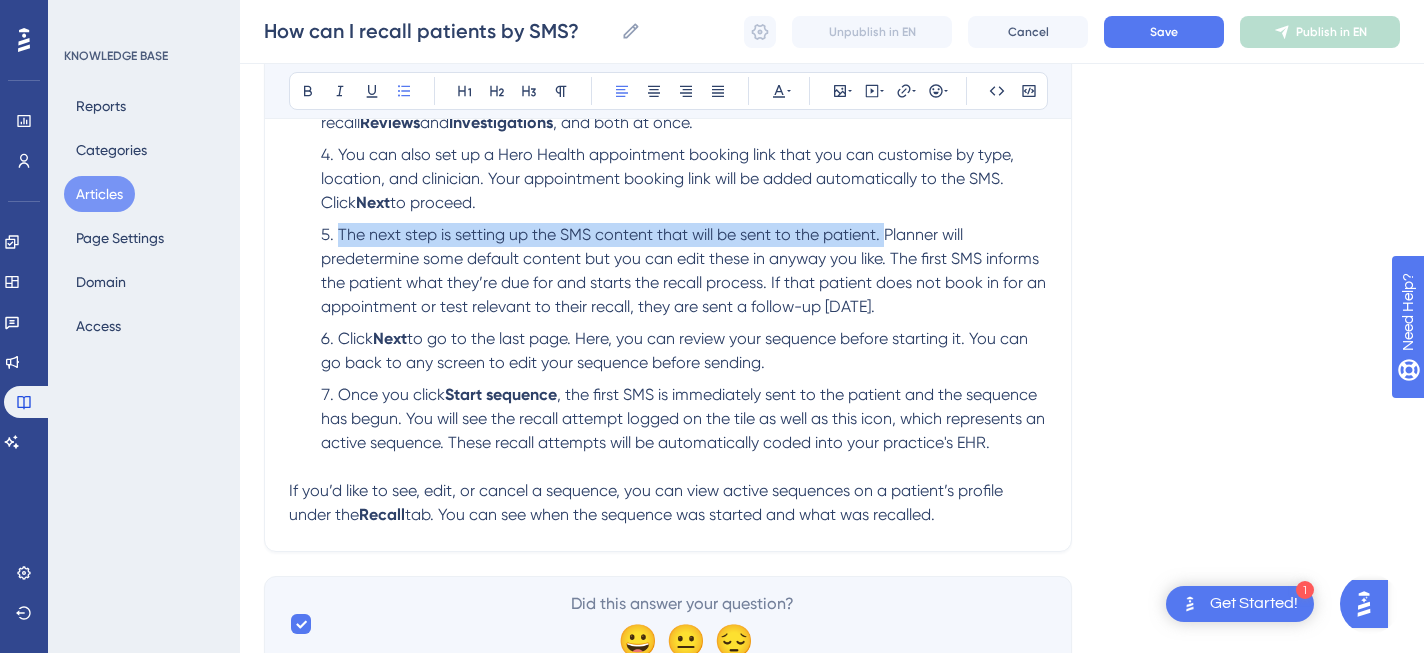 drag, startPoint x: 337, startPoint y: 239, endPoint x: 885, endPoint y: 236, distance: 548.00824 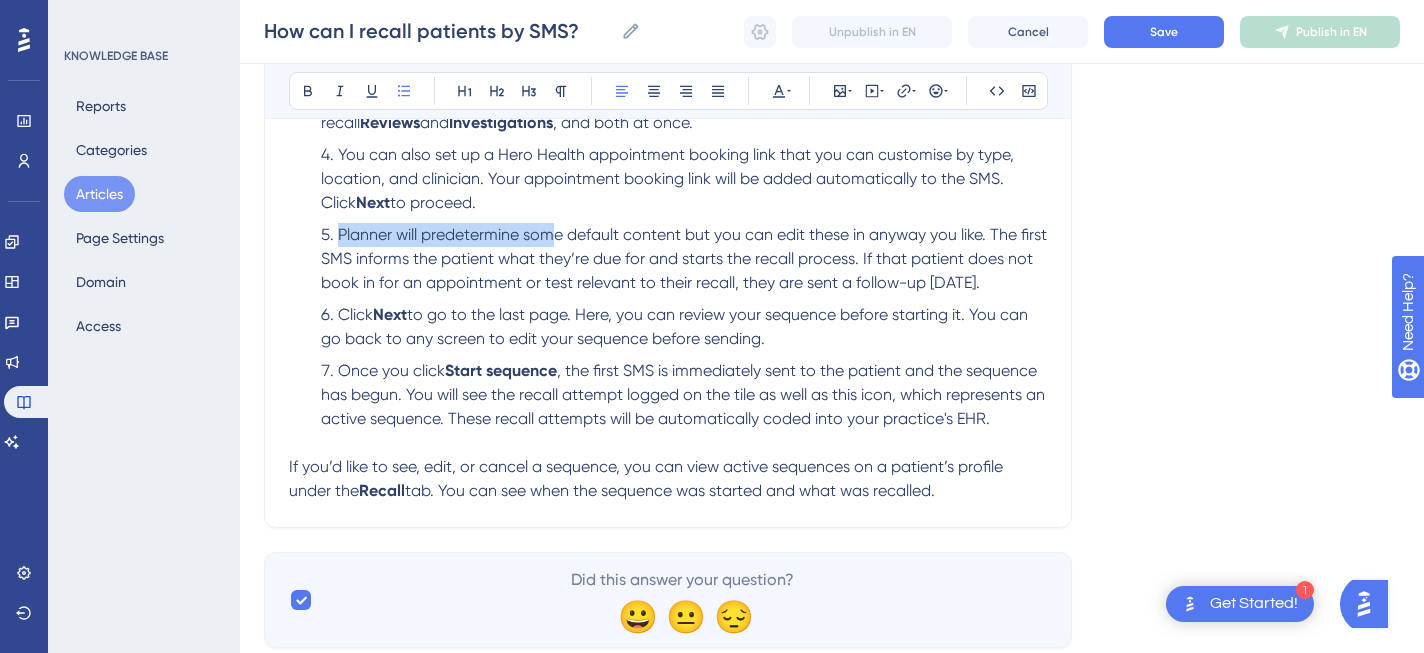 drag, startPoint x: 337, startPoint y: 237, endPoint x: 560, endPoint y: 241, distance: 223.03587 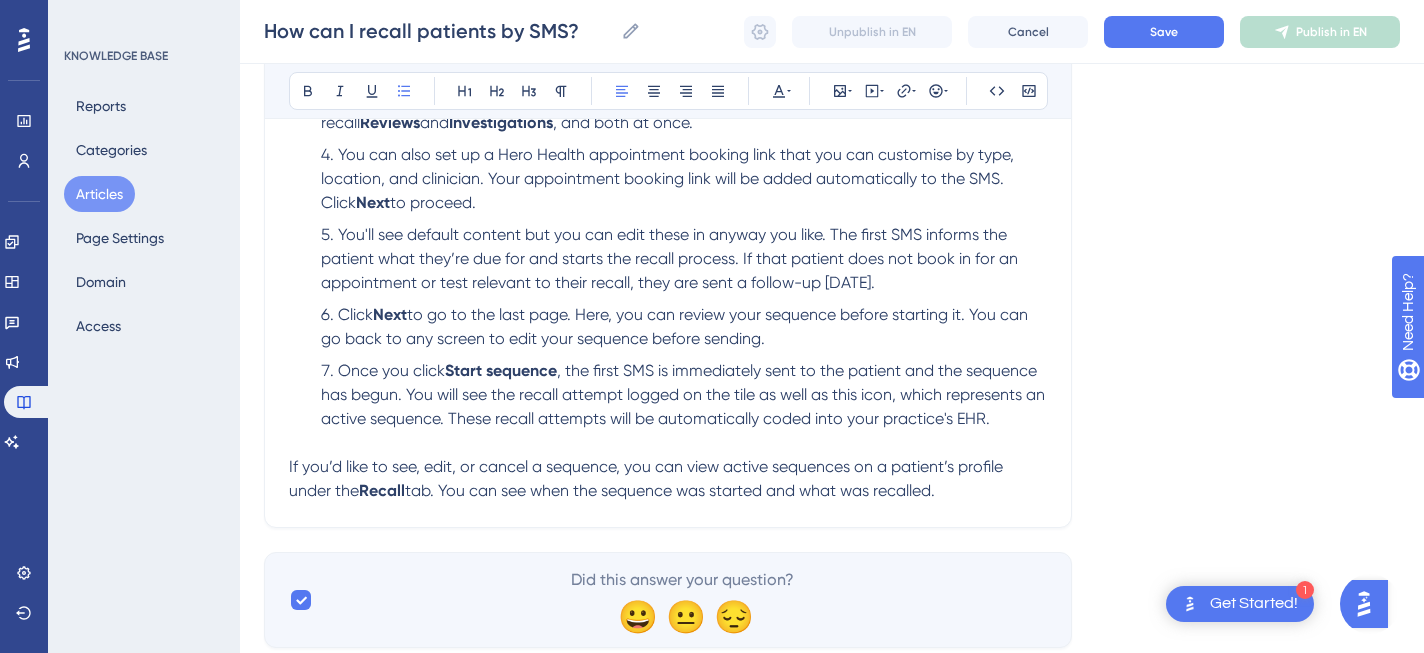 click on "You'll see default content but you can edit these in anyway you like. The first SMS informs the patient what they’re due for and starts the recall process. If that patient does not book in for an appointment or test relevant to their recall, they are sent a follow-up [DATE]." at bounding box center [671, 258] 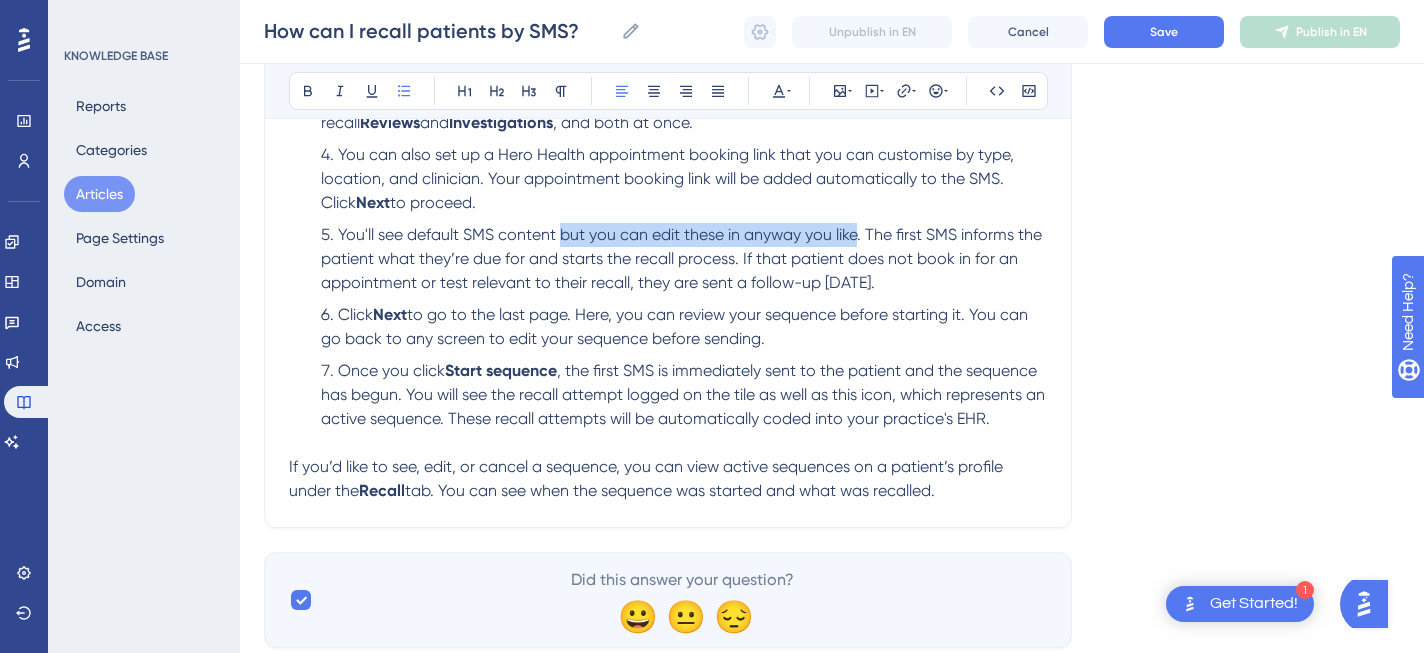 drag, startPoint x: 559, startPoint y: 240, endPoint x: 856, endPoint y: 238, distance: 297.00674 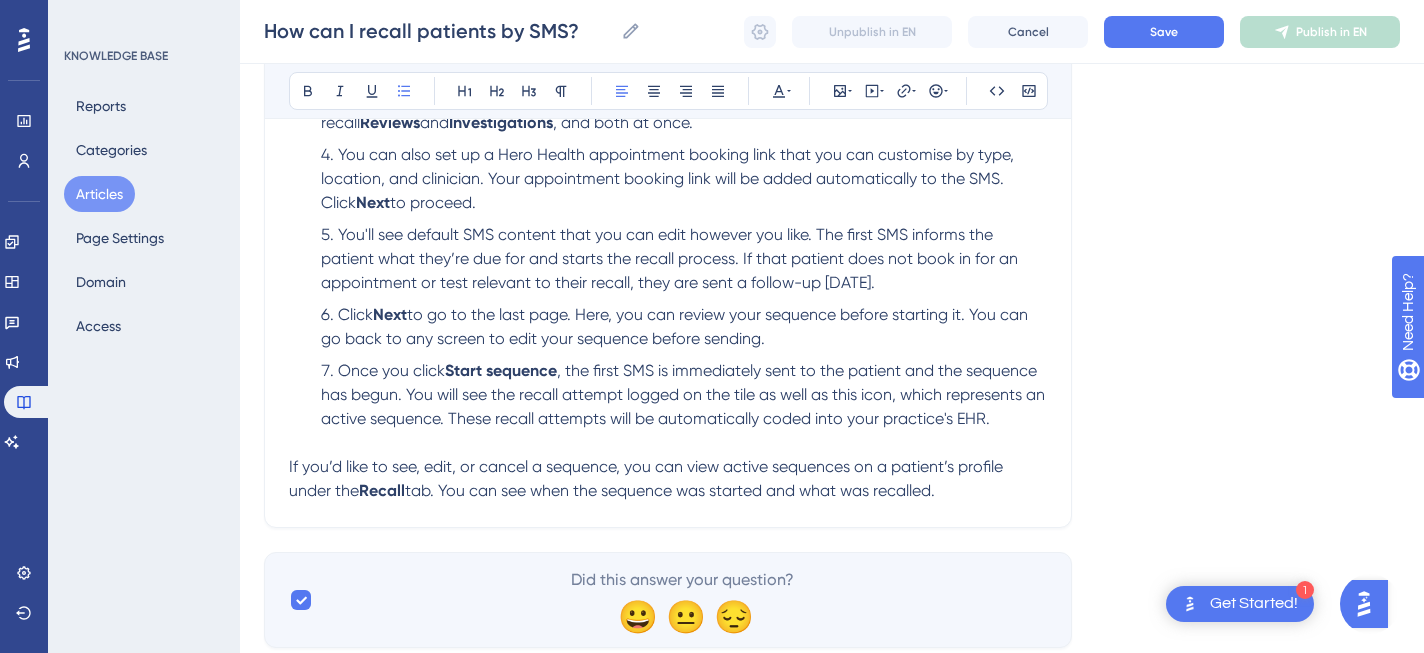 click on "You'll see default SMS content that you can edit however you like. The first SMS informs the patient what they’re due for and starts the recall process. If that patient does not book in for an appointment or test relevant to their recall, they are sent a follow-up [DATE]." at bounding box center [671, 258] 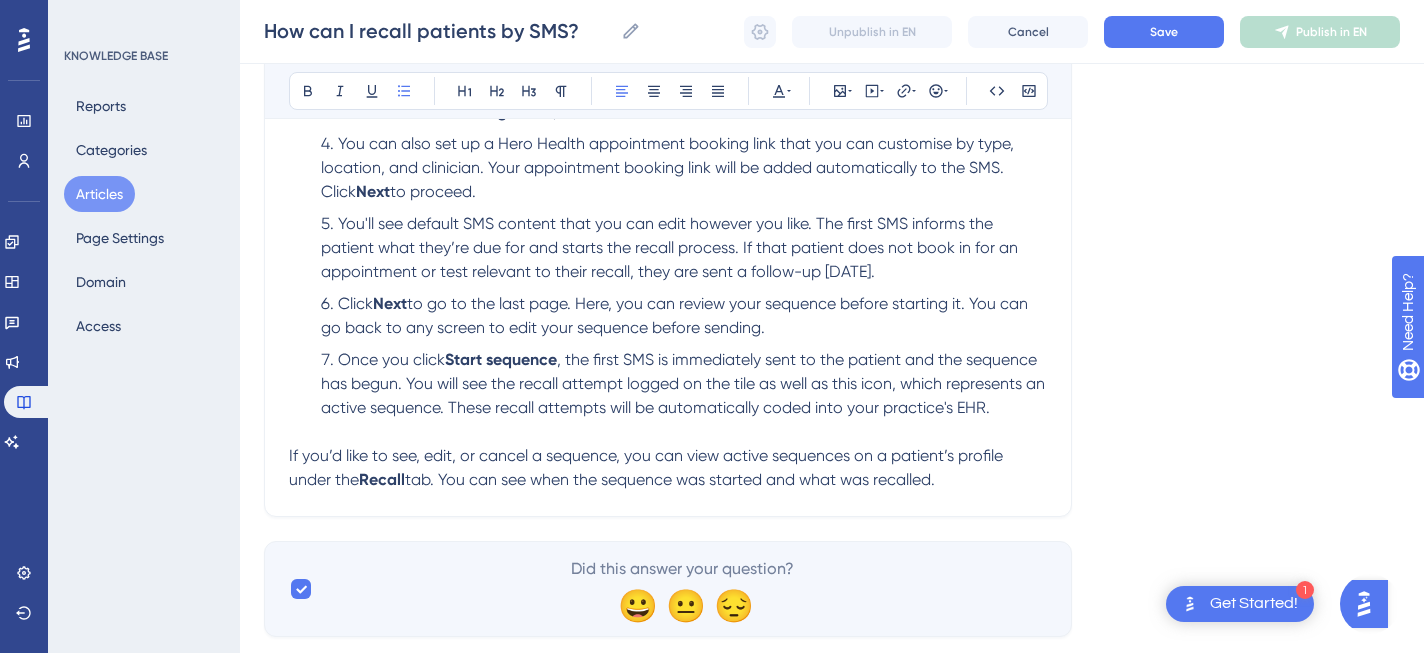 scroll, scrollTop: 588, scrollLeft: 0, axis: vertical 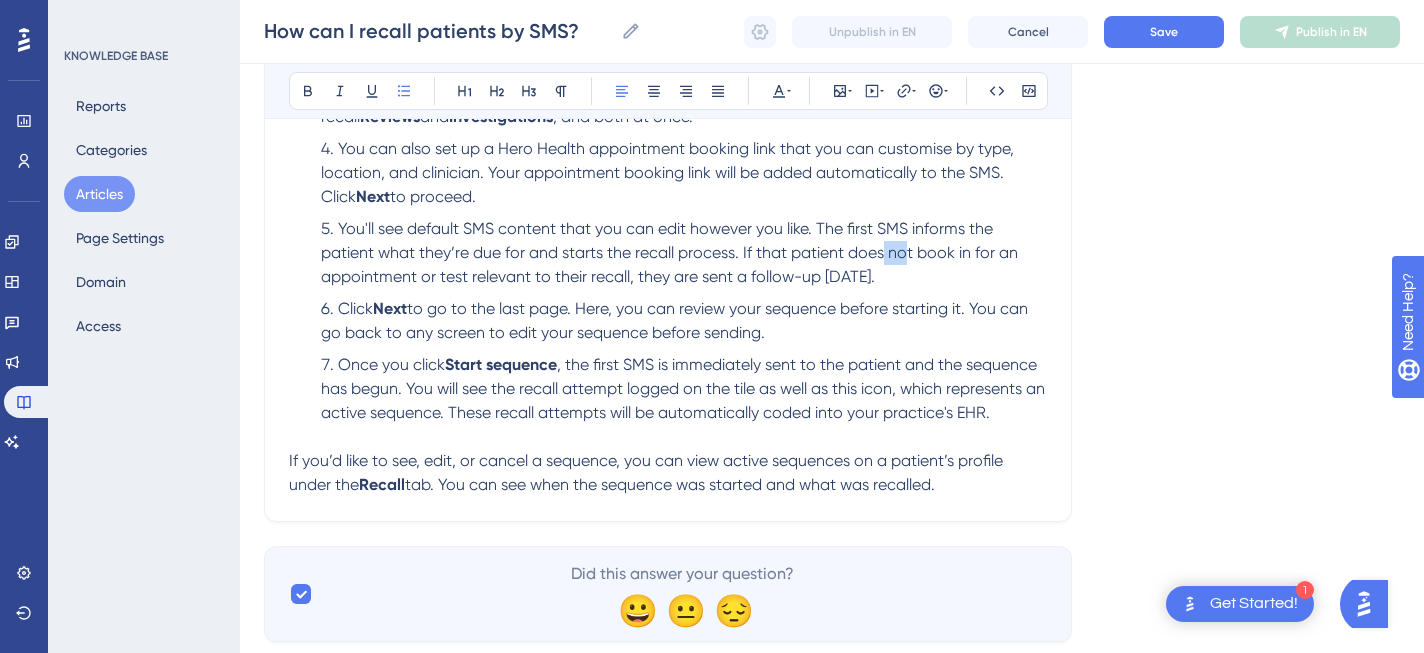 drag, startPoint x: 886, startPoint y: 258, endPoint x: 905, endPoint y: 257, distance: 19.026299 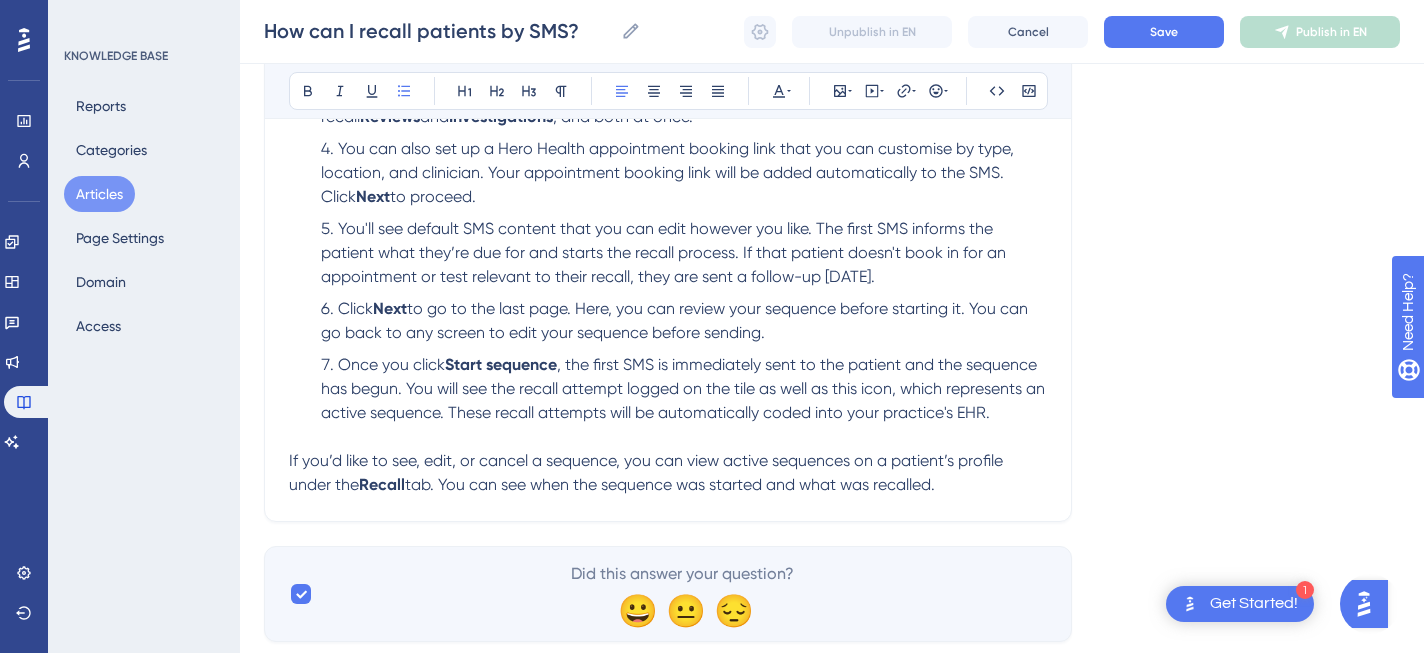 click on ", the first SMS is immediately sent to the patient and the sequence has begun. You will see the recall attempt logged on the tile as well as this icon, which represents an active sequence. These recall attempts will be automatically coded into your practice's EHR." at bounding box center (685, 388) 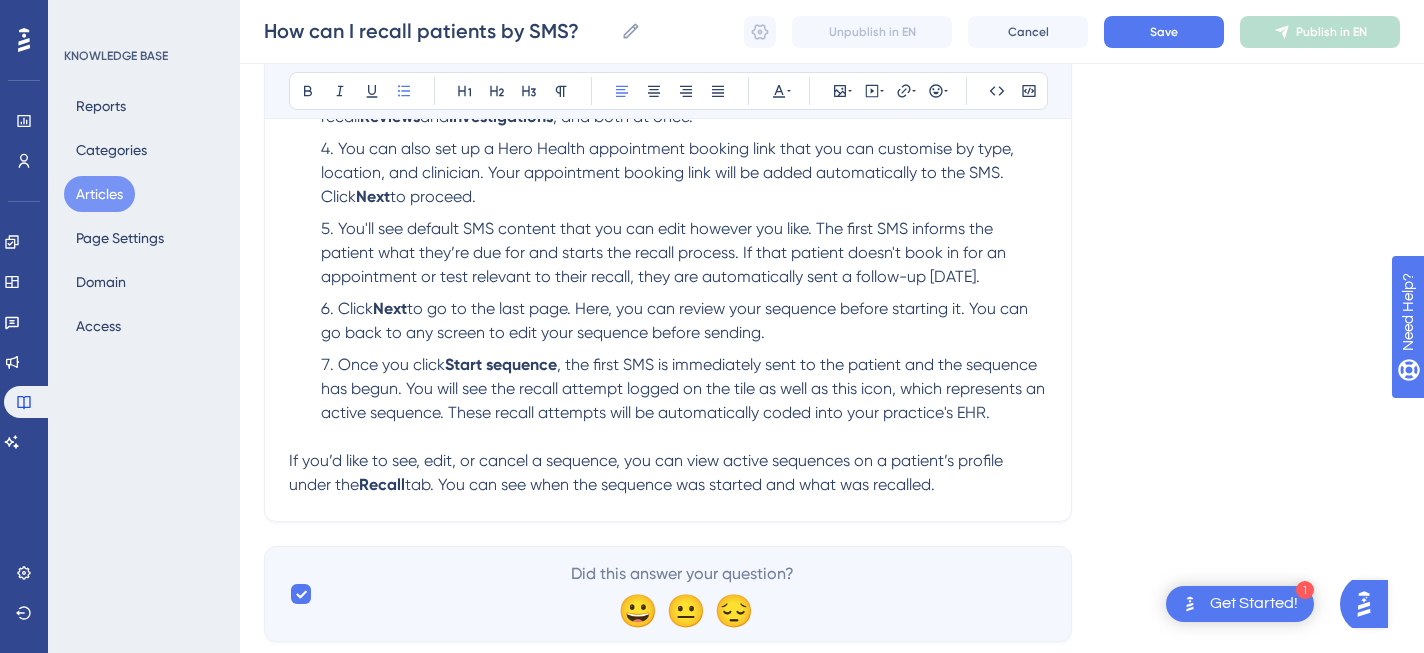 click on ", the first SMS is immediately sent to the patient and the sequence has begun. You will see the recall attempt logged on the tile as well as this icon, which represents an active sequence. These recall attempts will be automatically coded into your practice's EHR." at bounding box center [685, 388] 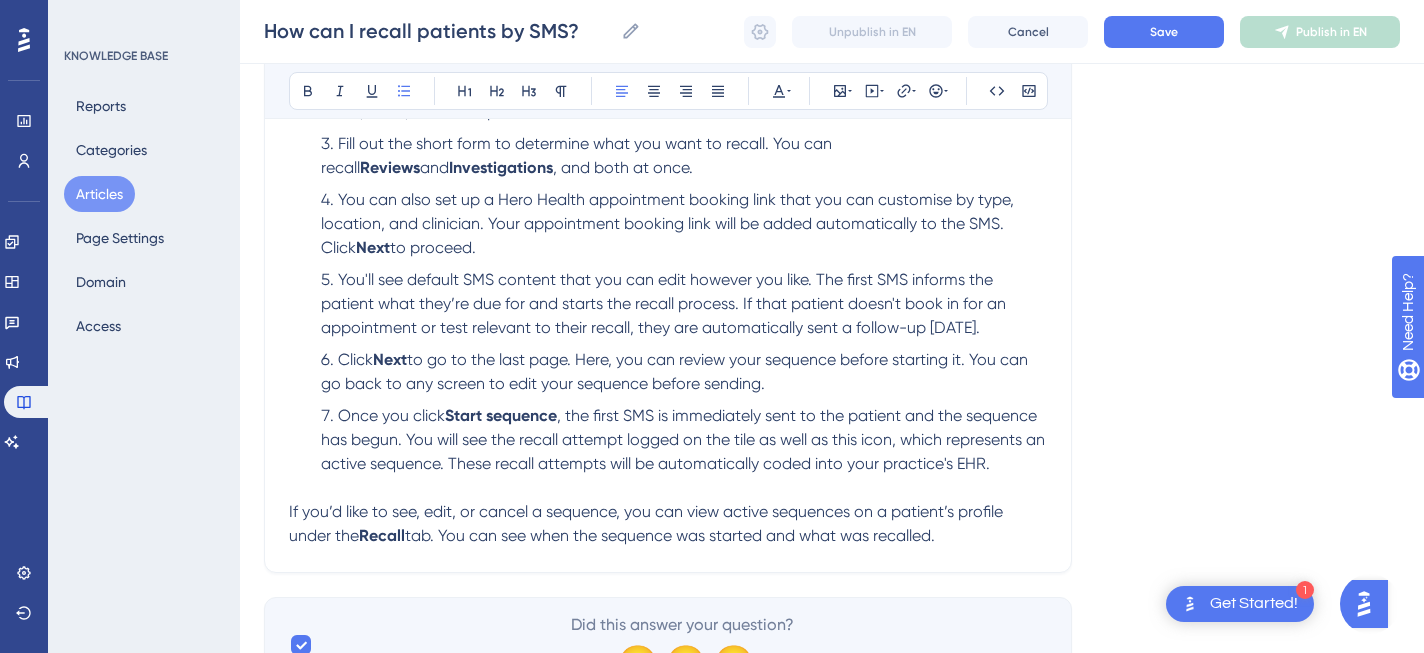 scroll, scrollTop: 538, scrollLeft: 0, axis: vertical 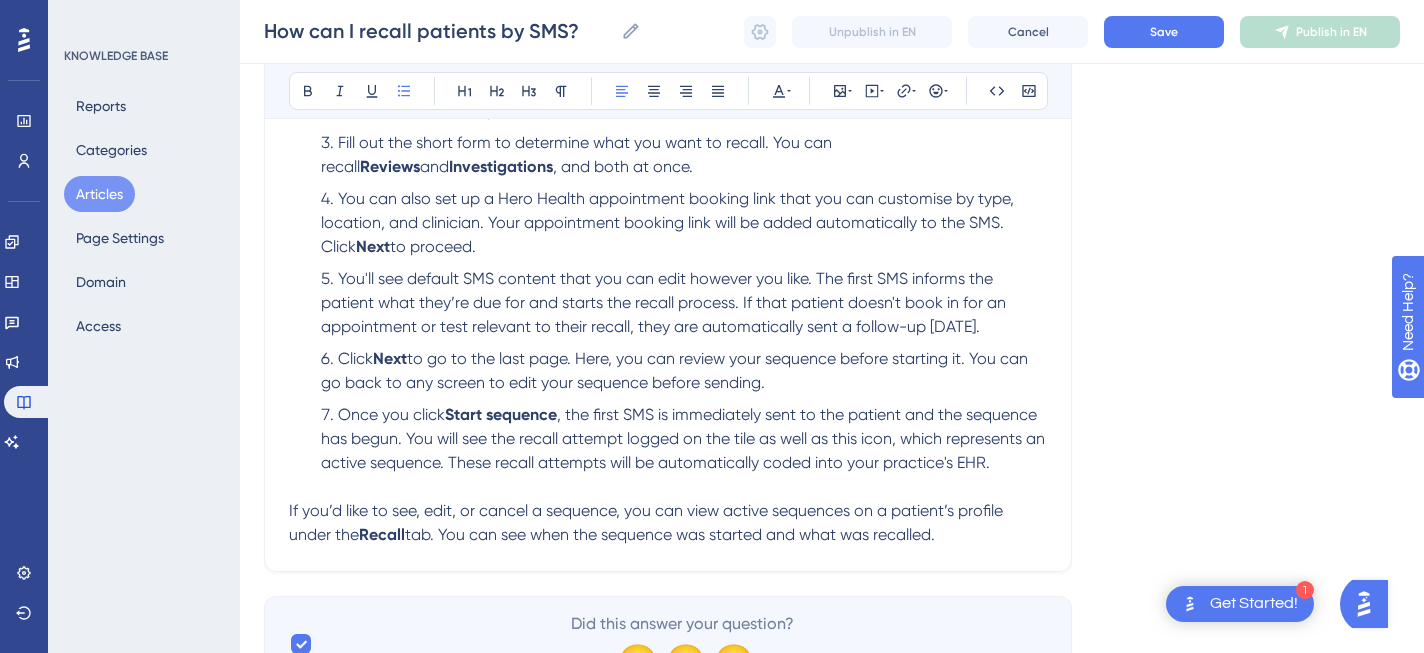 click on "Click" at bounding box center (355, 358) 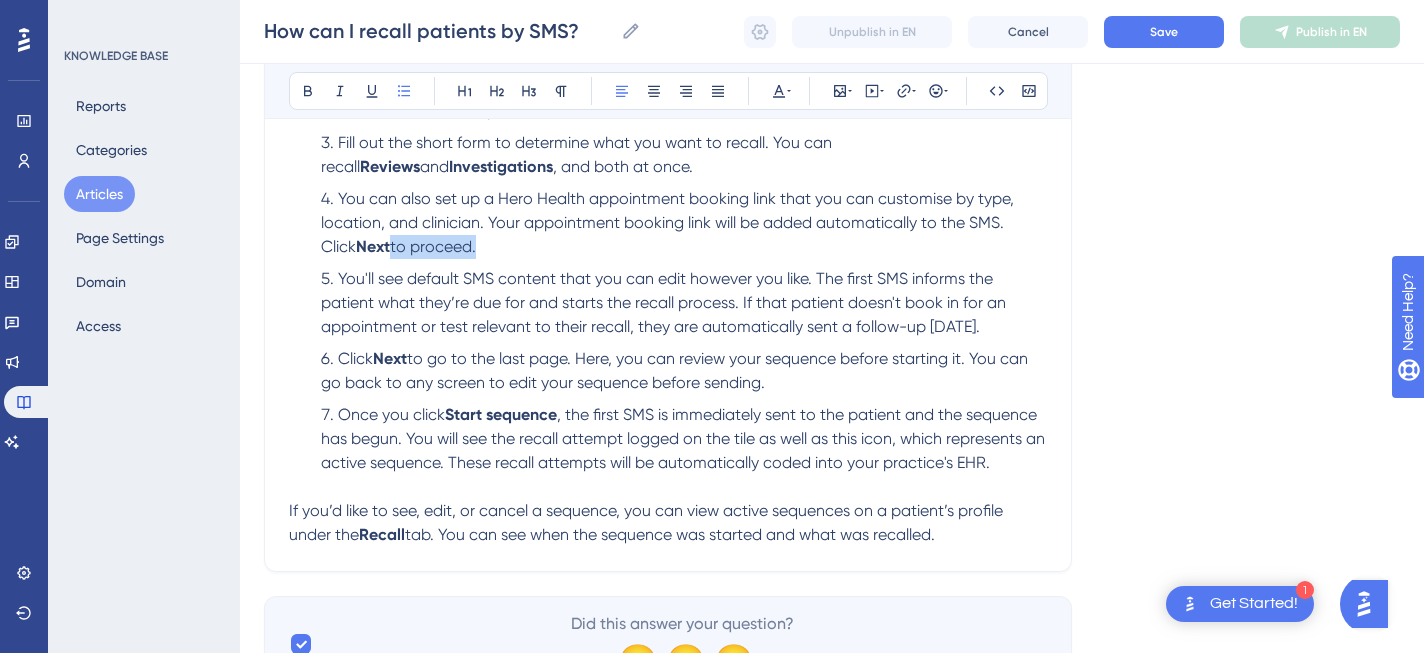 drag, startPoint x: 438, startPoint y: 248, endPoint x: 356, endPoint y: 258, distance: 82.607506 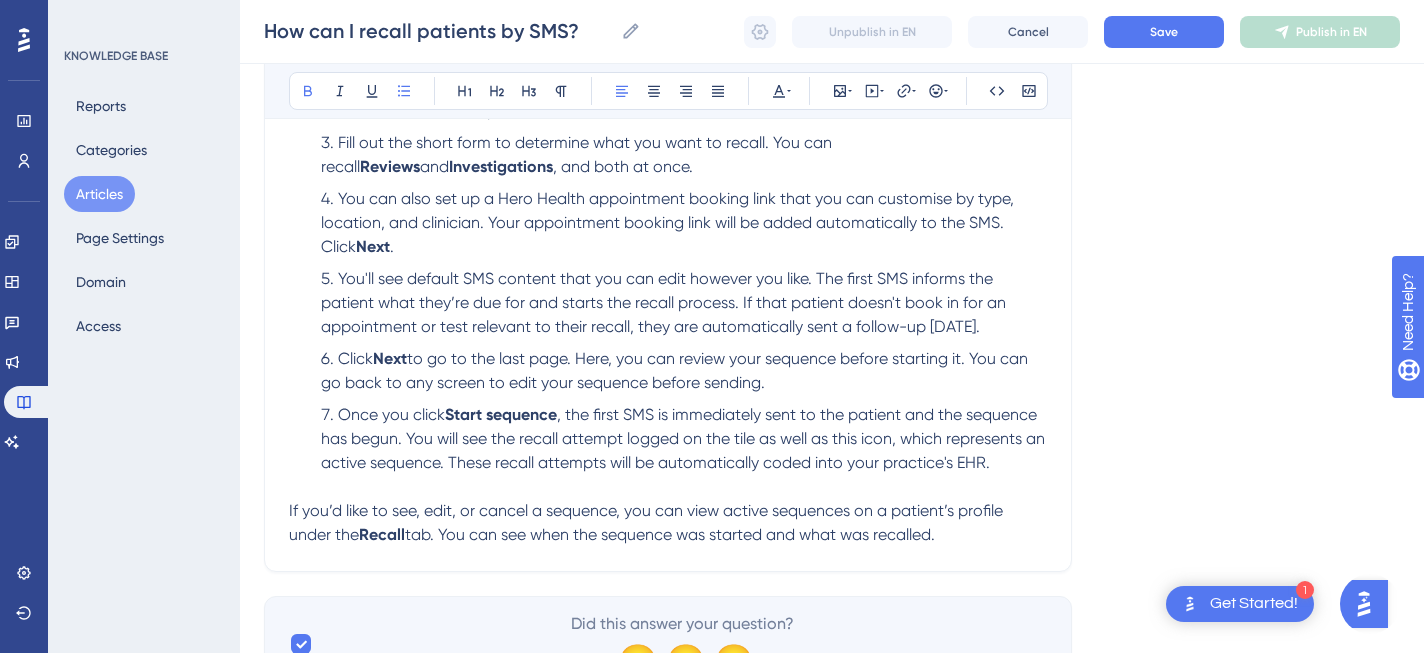 click on "You'll see default SMS content that you can edit however you like. The first SMS informs the patient what they’re due for and starts the recall process. If that patient doesn't book in for an appointment or test relevant to their recall, they are automatically sent a follow-up [DATE]." at bounding box center (665, 302) 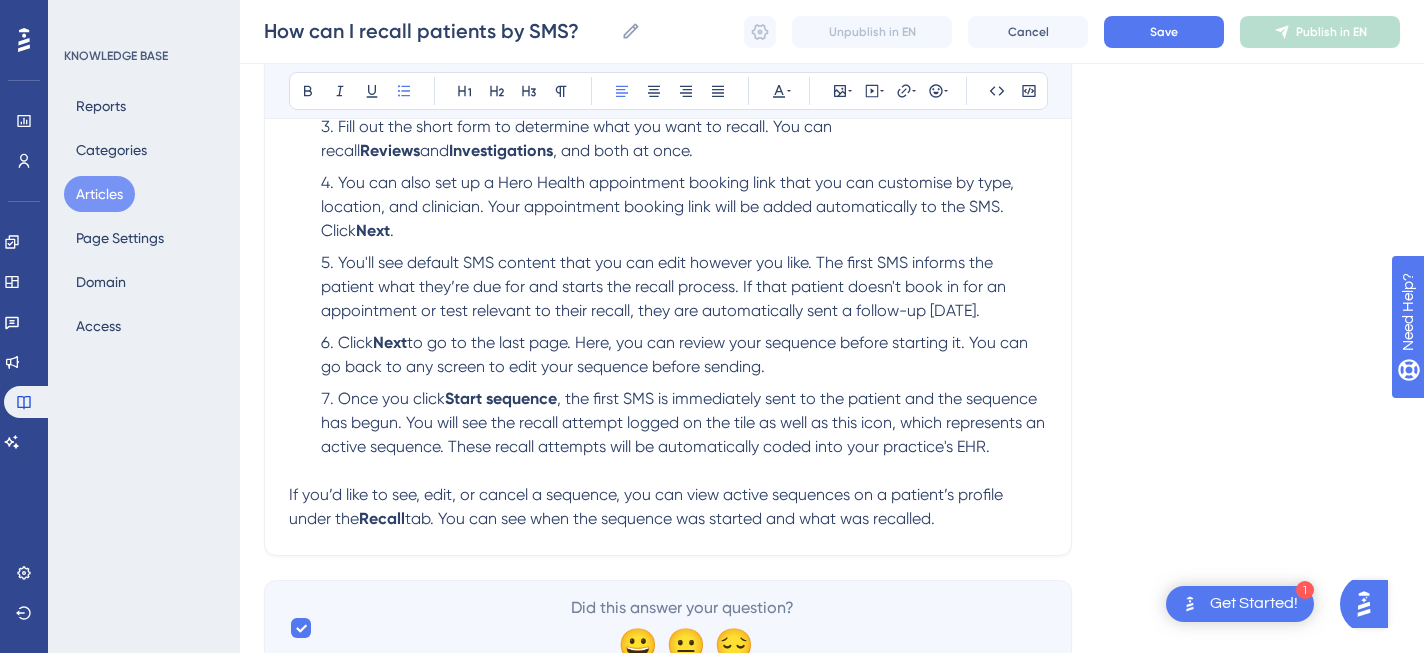 scroll, scrollTop: 552, scrollLeft: 0, axis: vertical 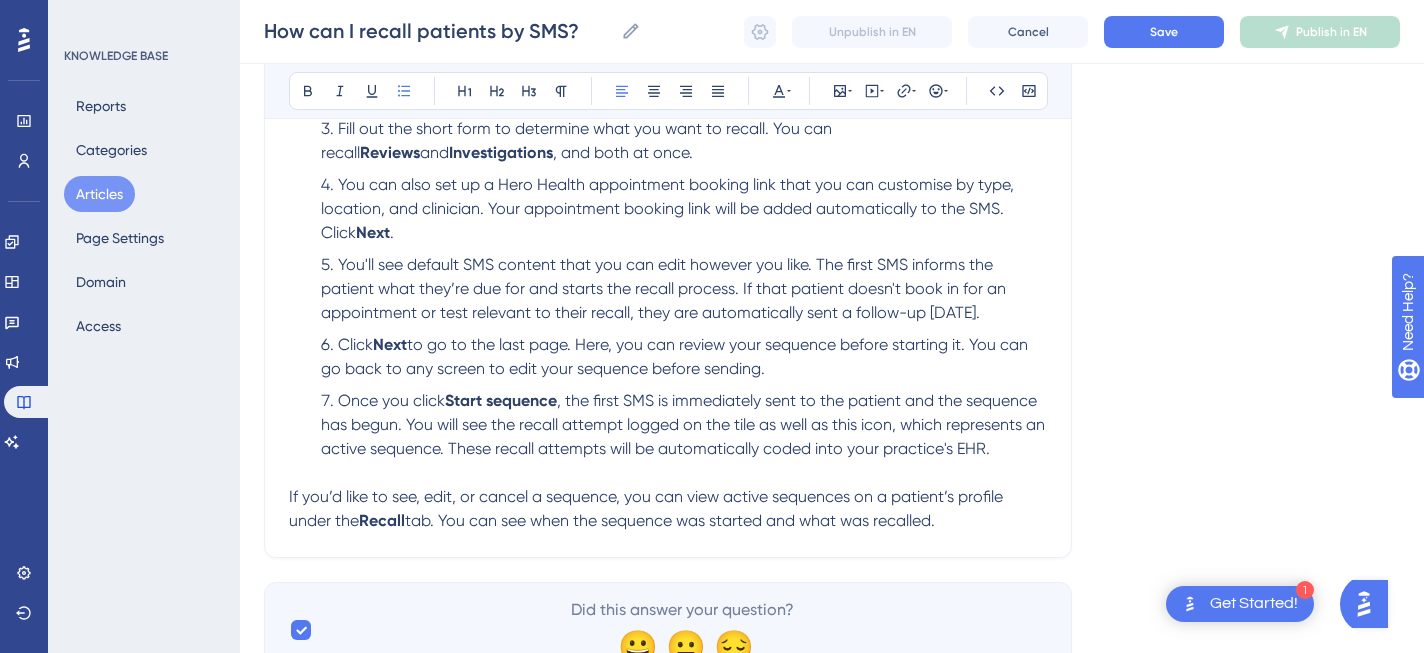 click on "You'll see default SMS content that you can edit however you like. The first SMS informs the patient what they’re due for and starts the recall process. If that patient doesn't book in for an appointment or test relevant to their recall, they are automatically sent a follow-up [DATE]." at bounding box center (684, 289) 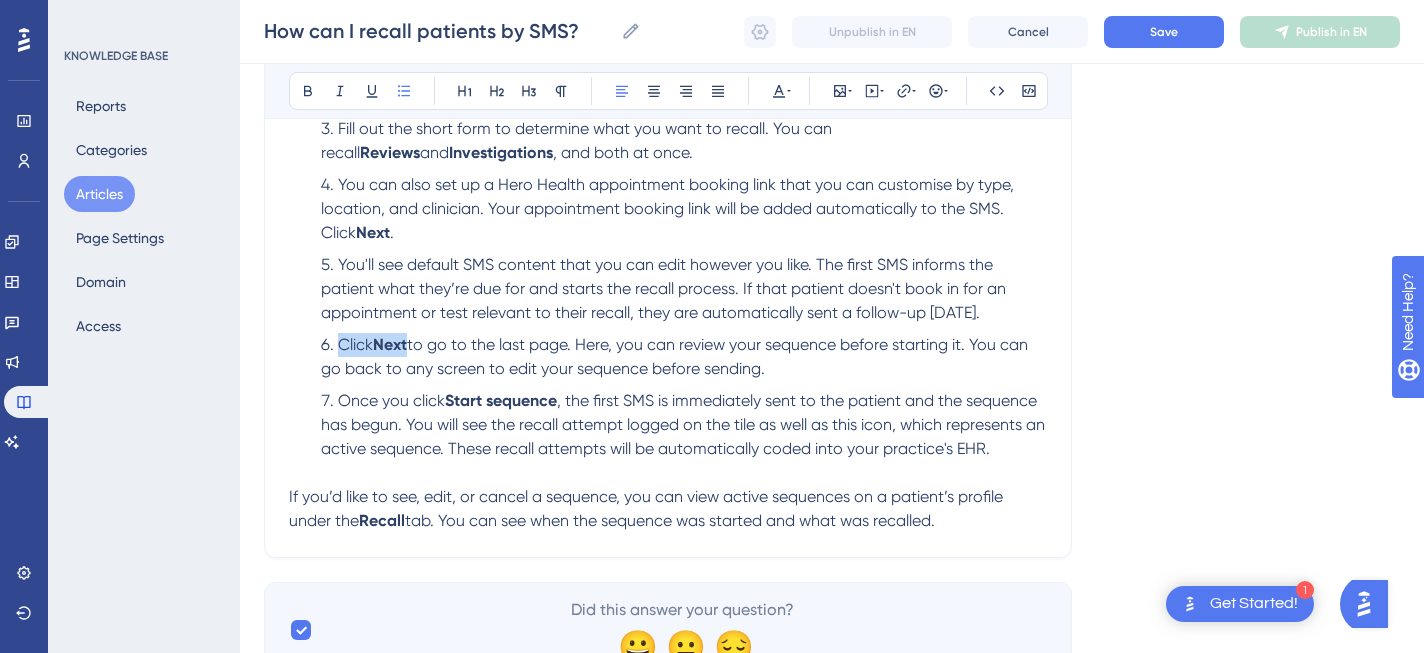 drag, startPoint x: 410, startPoint y: 350, endPoint x: 336, endPoint y: 350, distance: 74 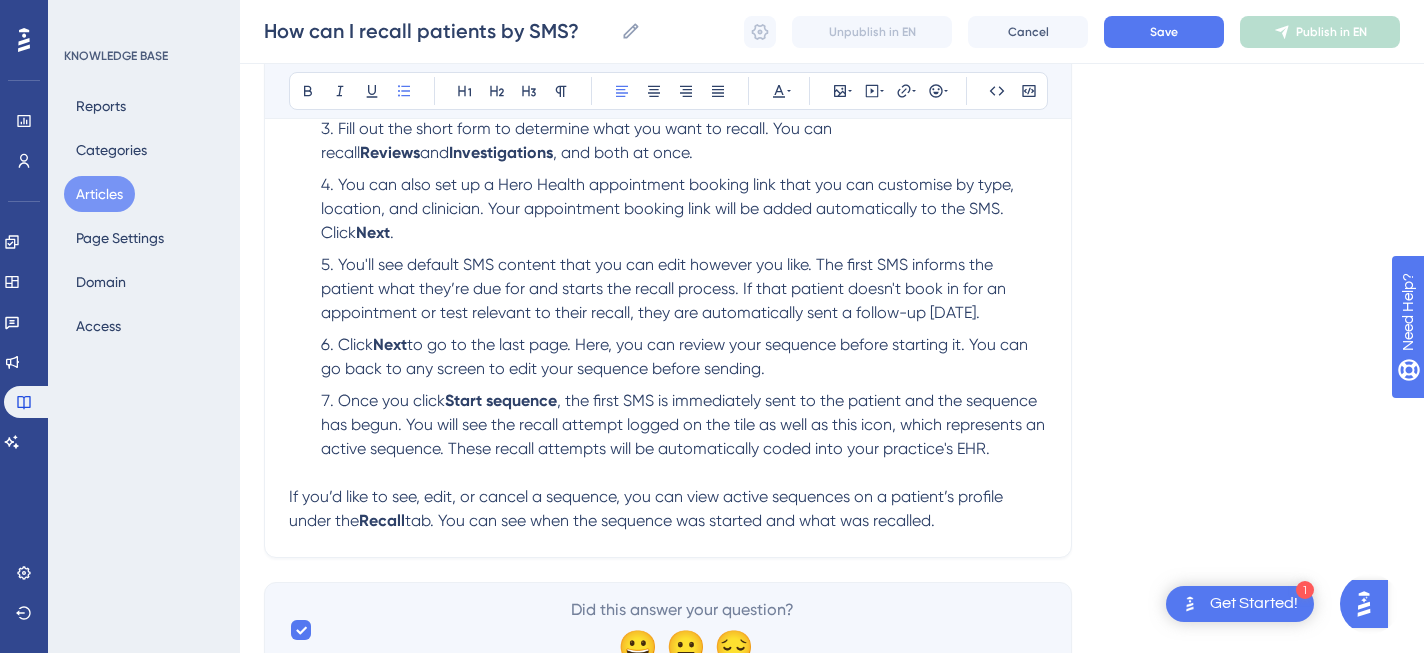 click on "You'll see default SMS content that you can edit however you like. The first SMS informs the patient what they’re due for and starts the recall process. If that patient doesn't book in for an appointment or test relevant to their recall, they are automatically sent a follow-up [DATE]." at bounding box center [665, 288] 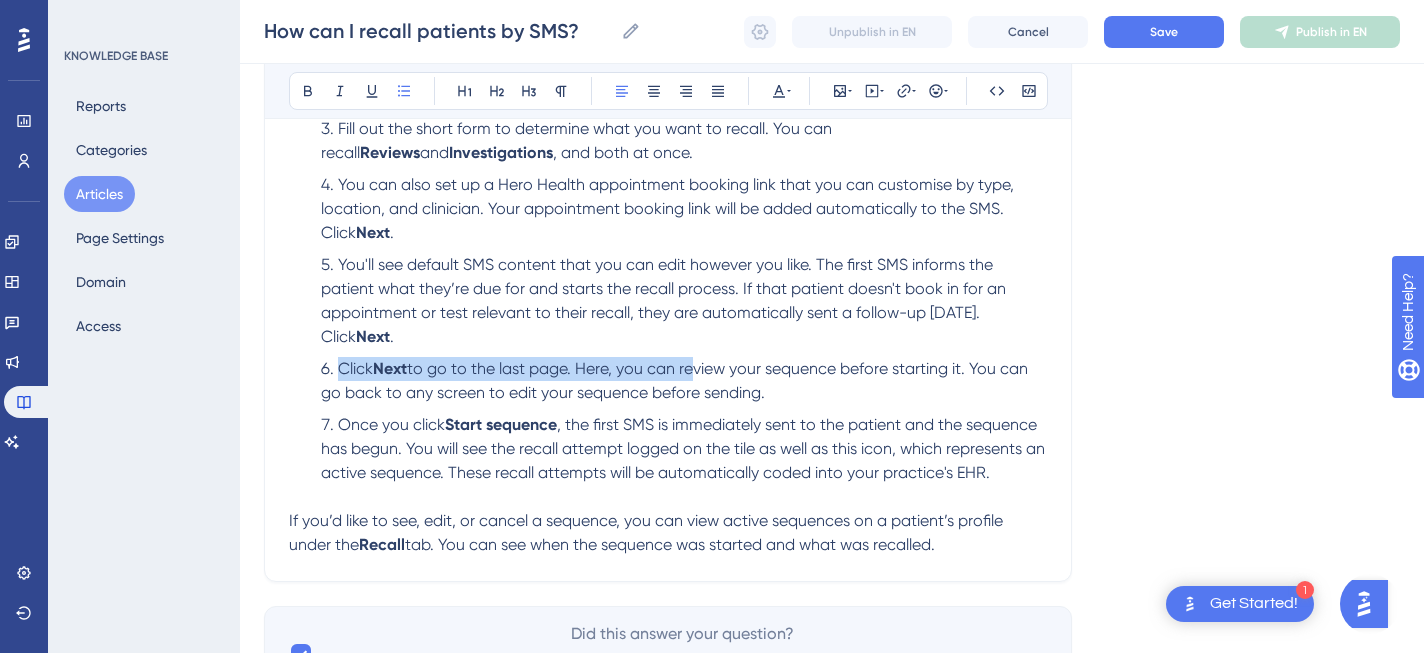 drag, startPoint x: 338, startPoint y: 373, endPoint x: 692, endPoint y: 379, distance: 354.05084 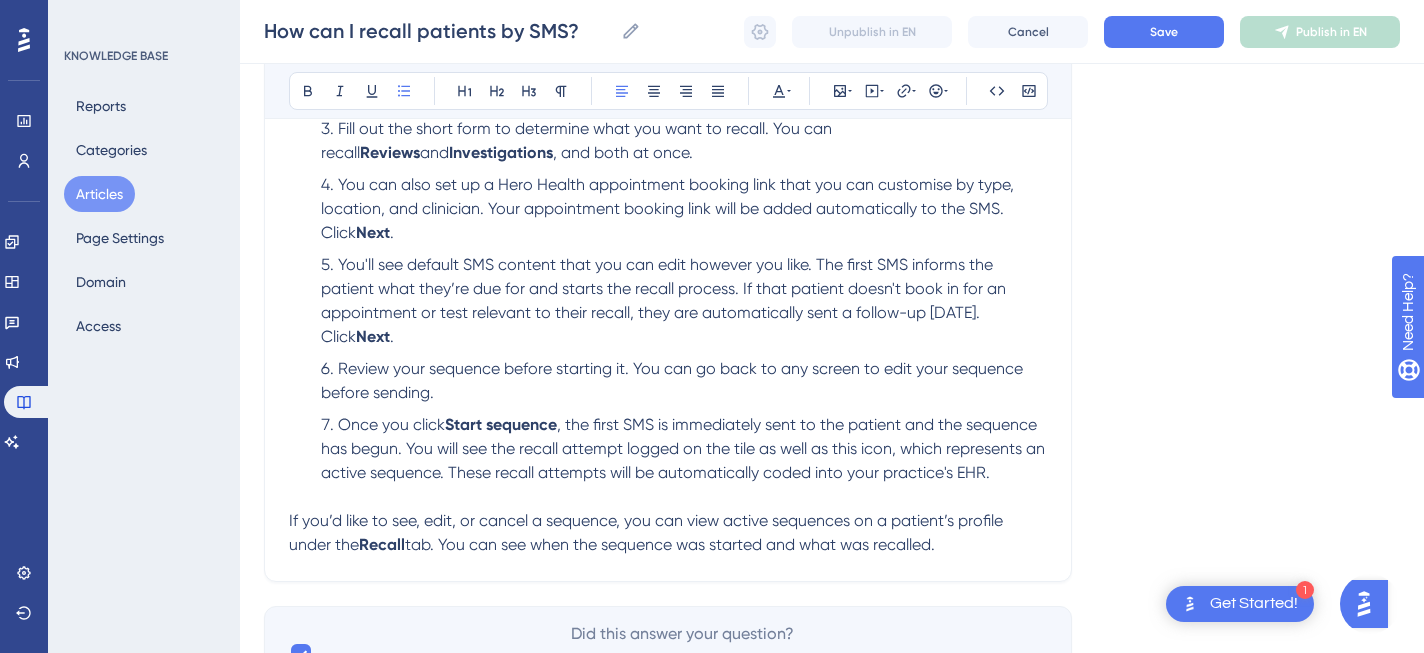 click on "Review your sequence before starting it. You can go back to any screen to edit your sequence before sending." at bounding box center (674, 380) 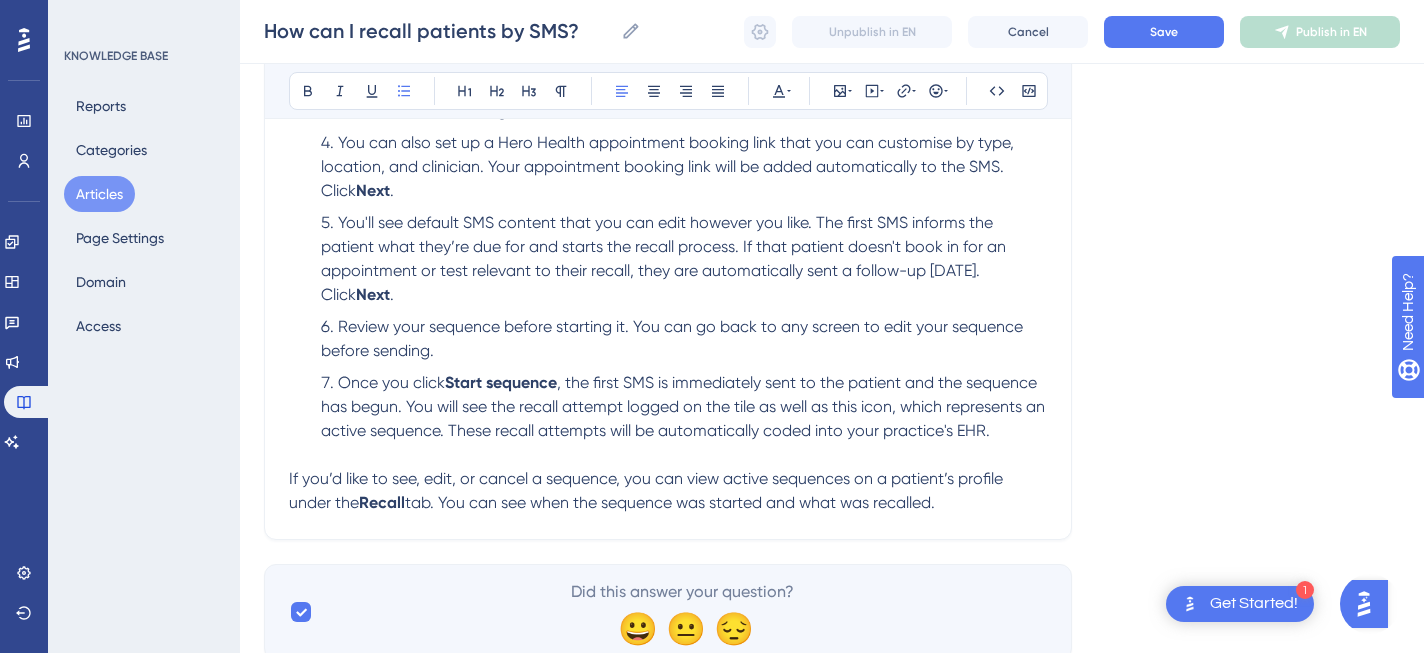 scroll, scrollTop: 593, scrollLeft: 0, axis: vertical 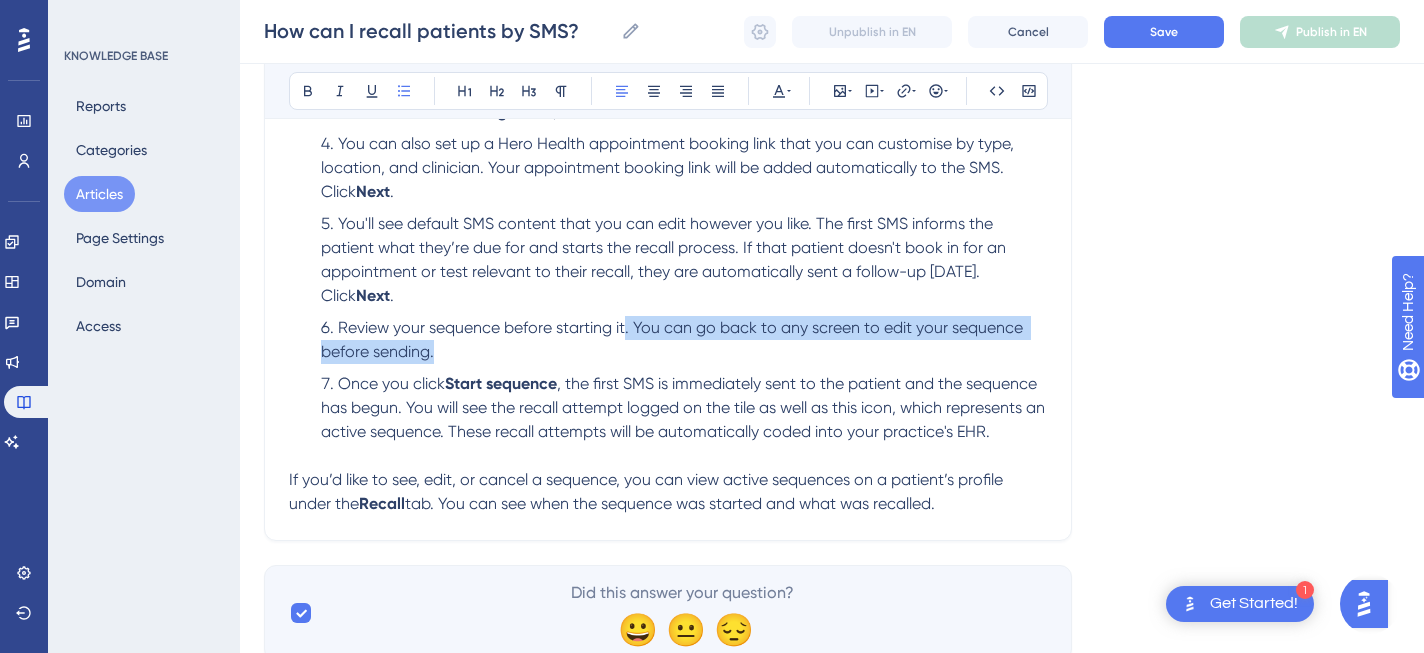 drag, startPoint x: 643, startPoint y: 350, endPoint x: 626, endPoint y: 330, distance: 26.24881 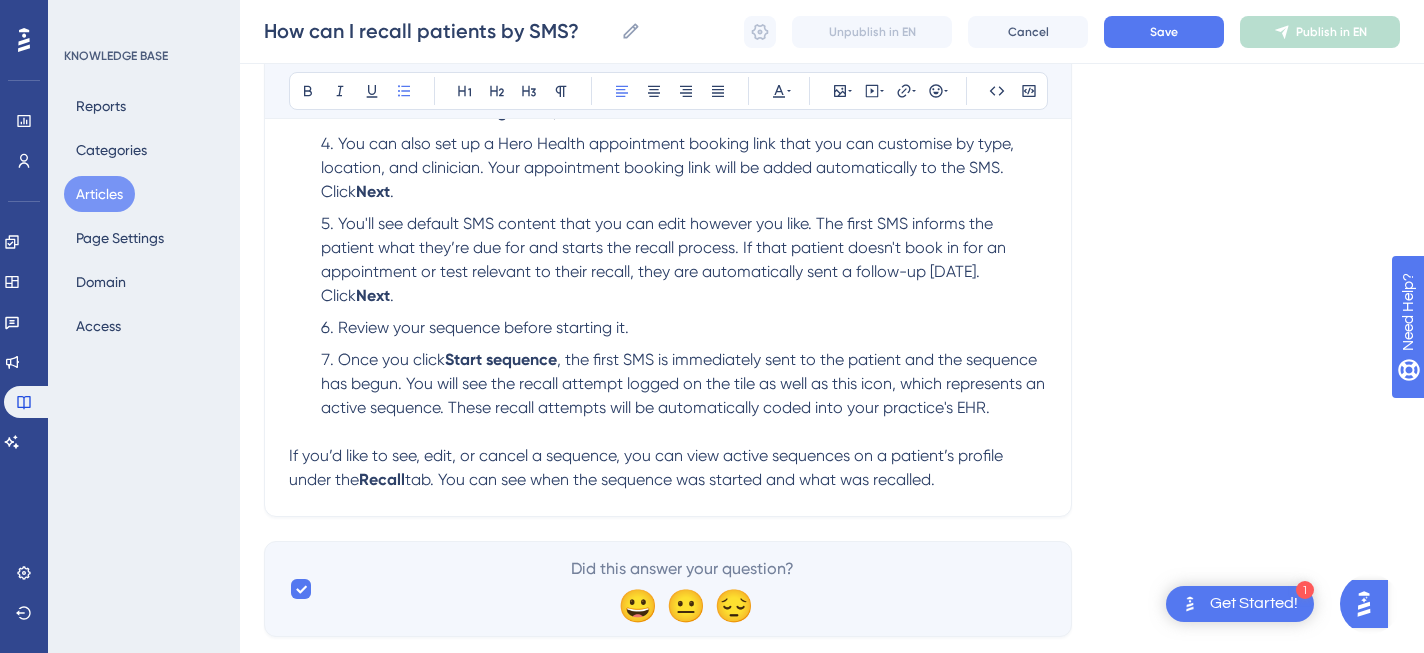 drag, startPoint x: 654, startPoint y: 329, endPoint x: 499, endPoint y: 334, distance: 155.08063 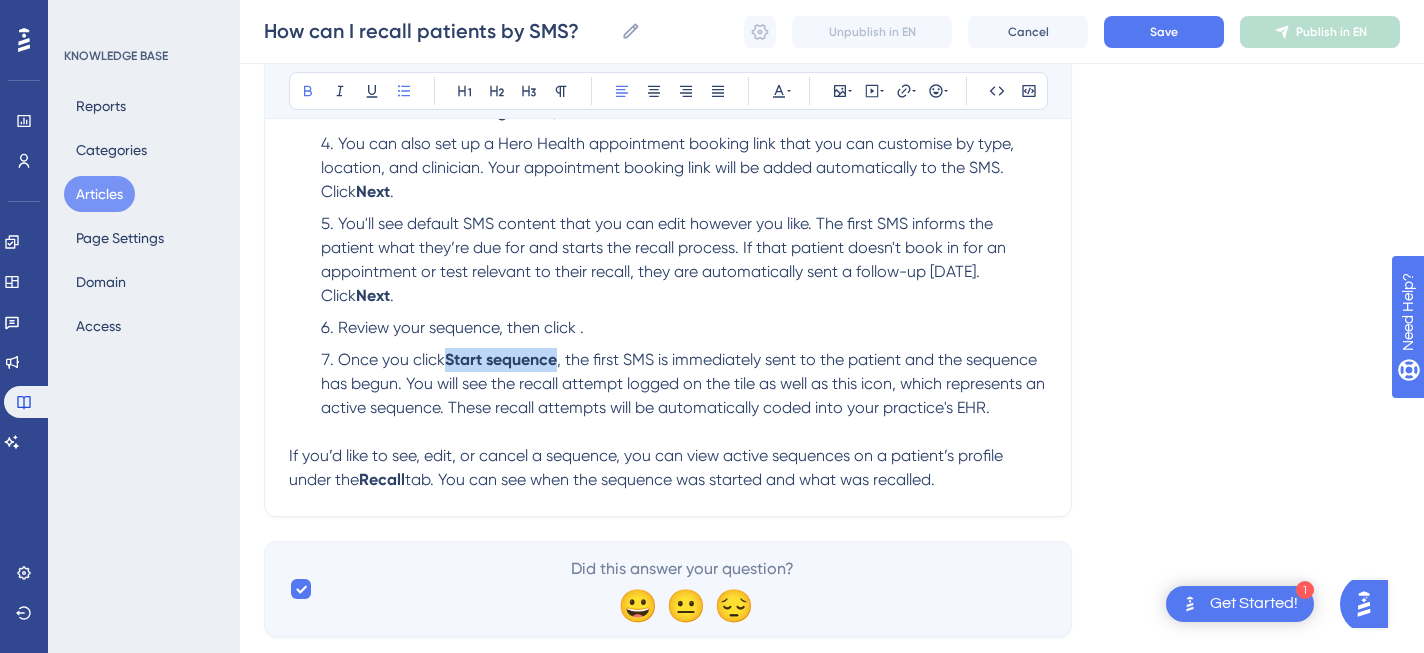drag, startPoint x: 451, startPoint y: 366, endPoint x: 558, endPoint y: 367, distance: 107.00467 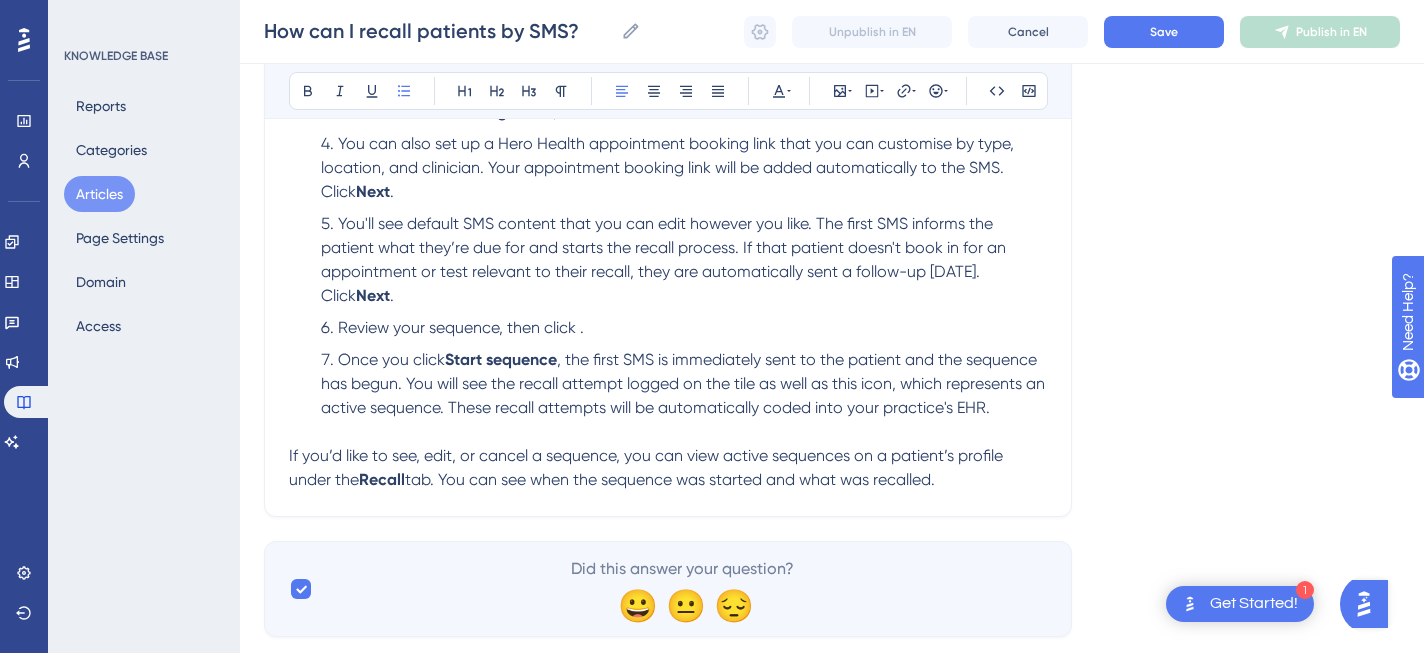 click on "Review your sequence, then click ." at bounding box center (461, 327) 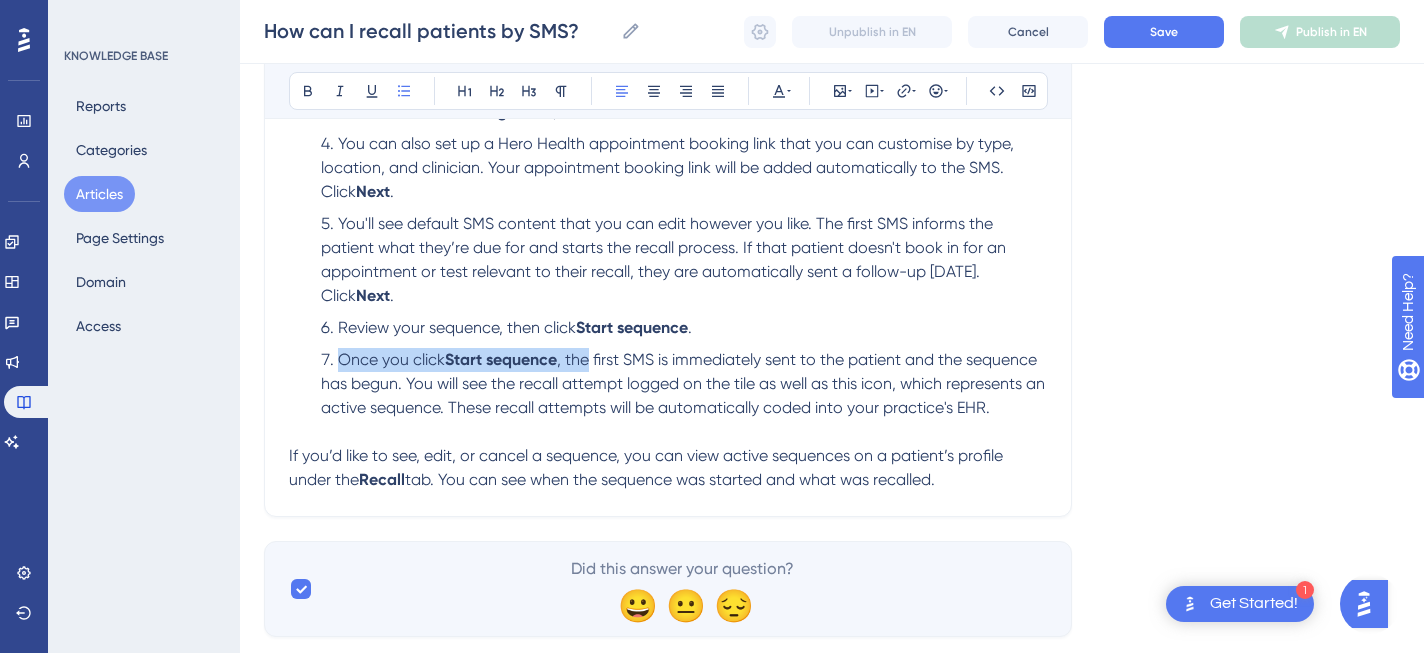 drag, startPoint x: 592, startPoint y: 367, endPoint x: 335, endPoint y: 372, distance: 257.04865 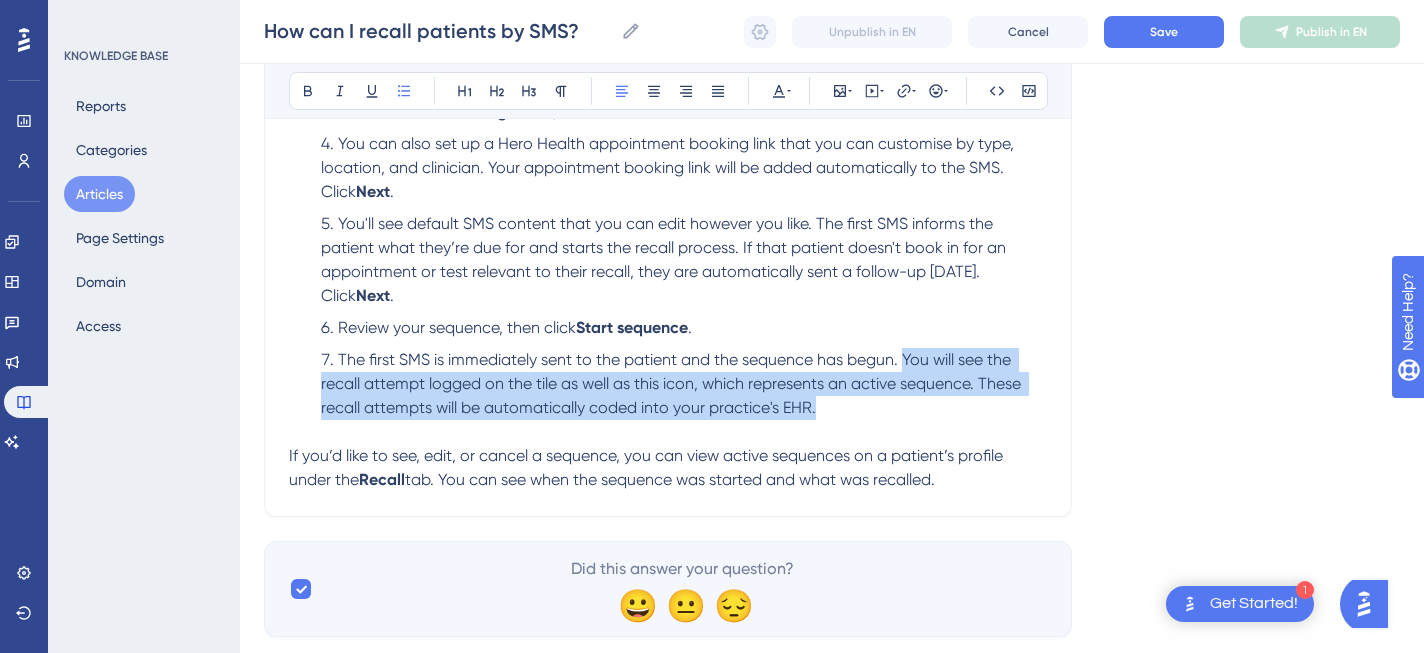 drag, startPoint x: 904, startPoint y: 365, endPoint x: 904, endPoint y: 402, distance: 37 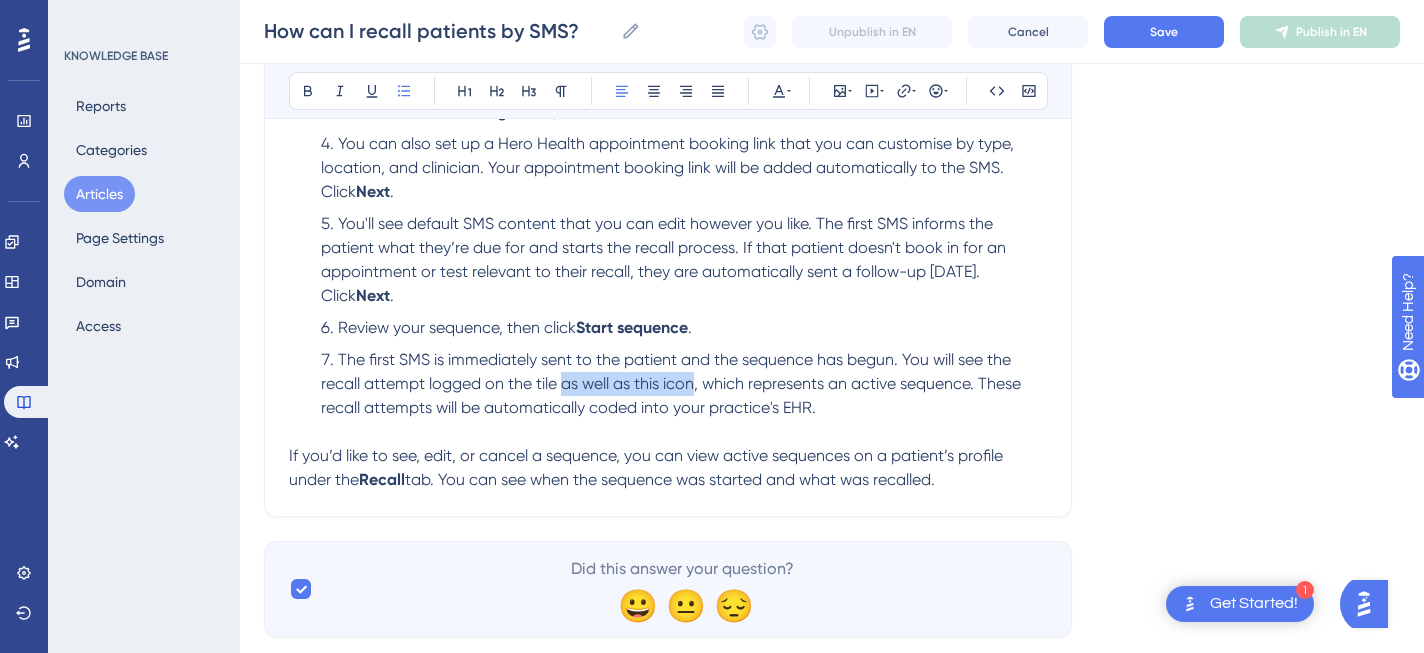 drag, startPoint x: 697, startPoint y: 391, endPoint x: 565, endPoint y: 391, distance: 132 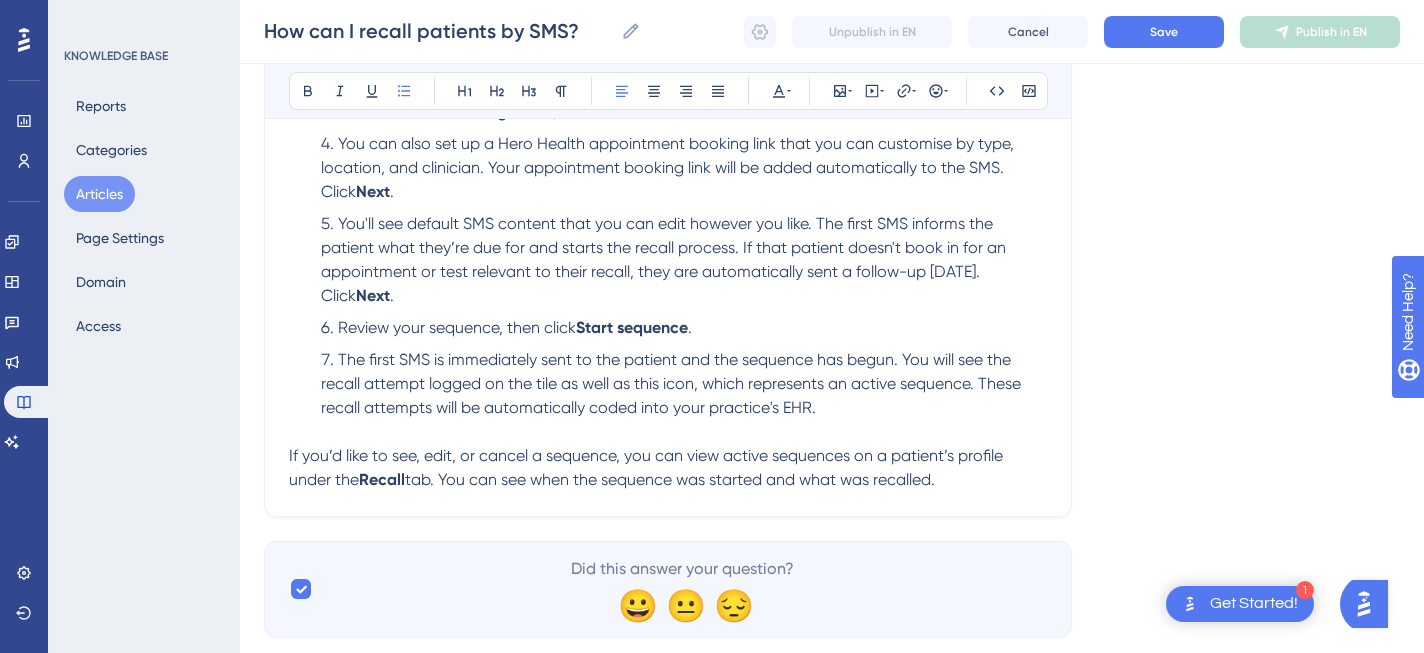 click on "The first SMS is immediately sent to the patient and the sequence has begun. You will see the recall attempt logged on the tile as well as this icon, which represents an active sequence. These recall attempts will be automatically coded into your practice's EHR." at bounding box center (673, 383) 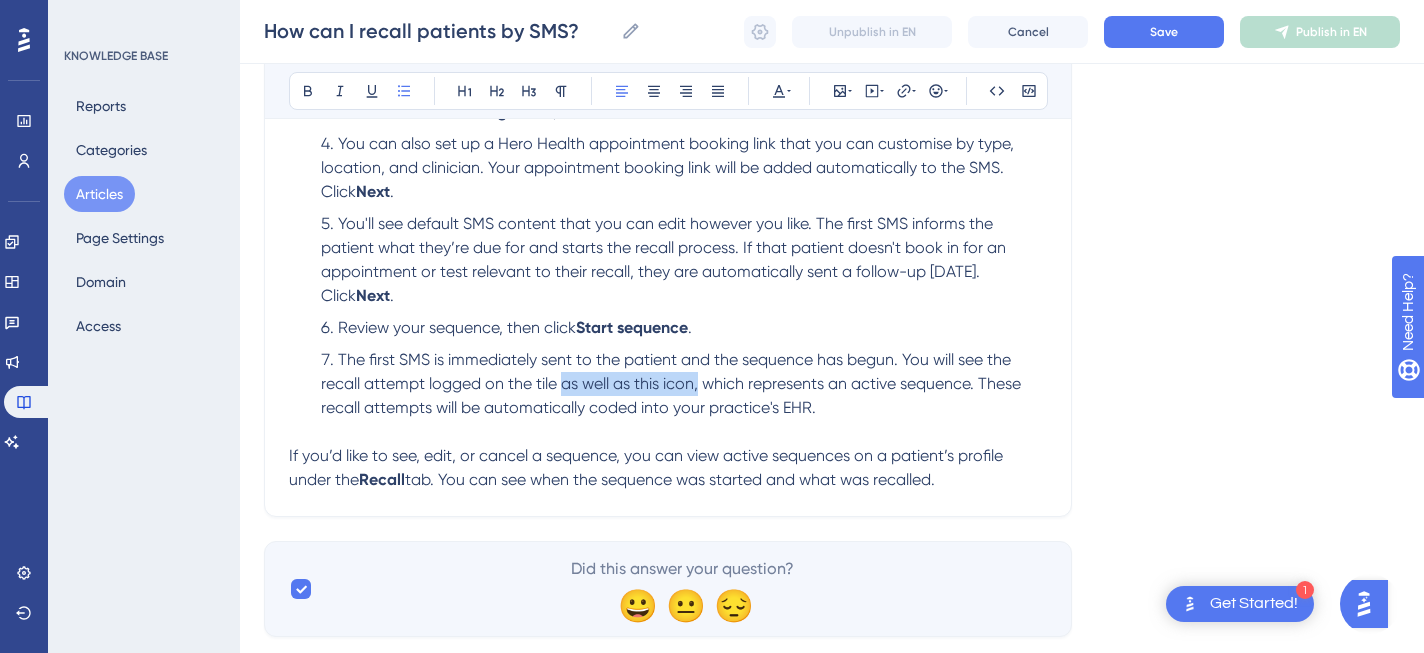 drag, startPoint x: 700, startPoint y: 389, endPoint x: 560, endPoint y: 390, distance: 140.00357 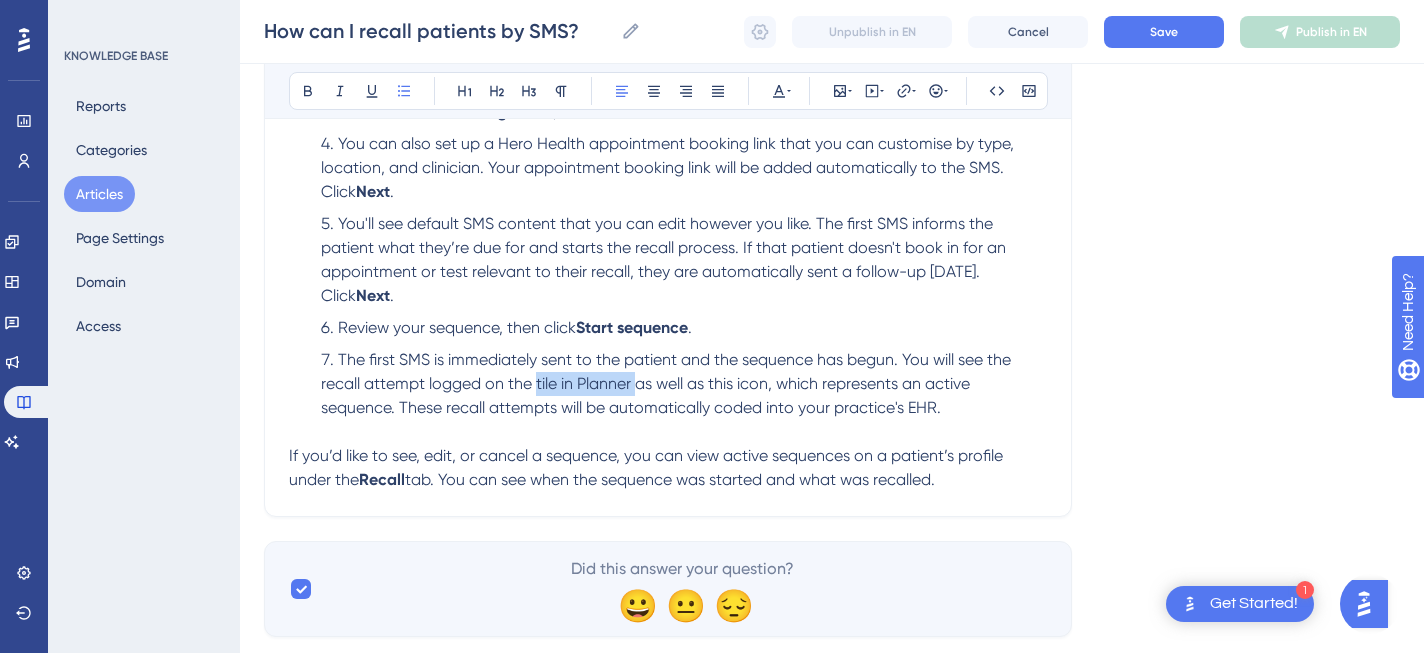 drag, startPoint x: 638, startPoint y: 392, endPoint x: 536, endPoint y: 393, distance: 102.0049 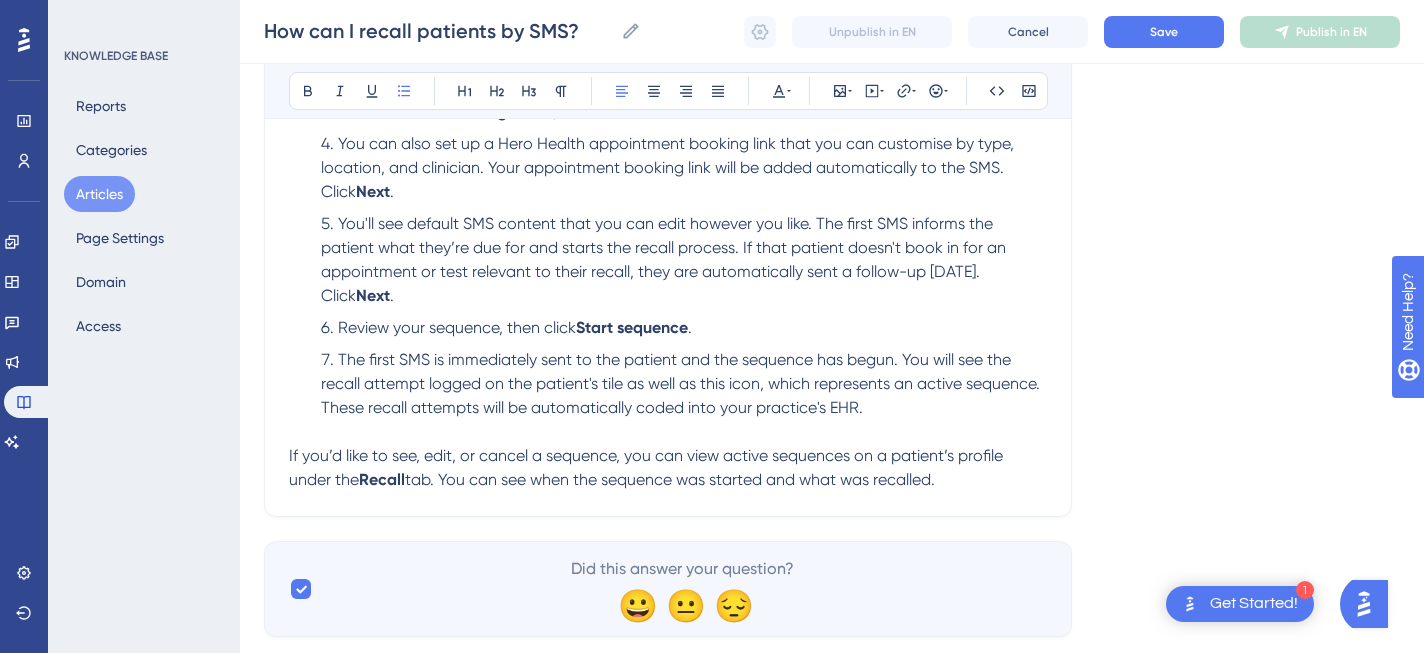 click at bounding box center (668, 432) 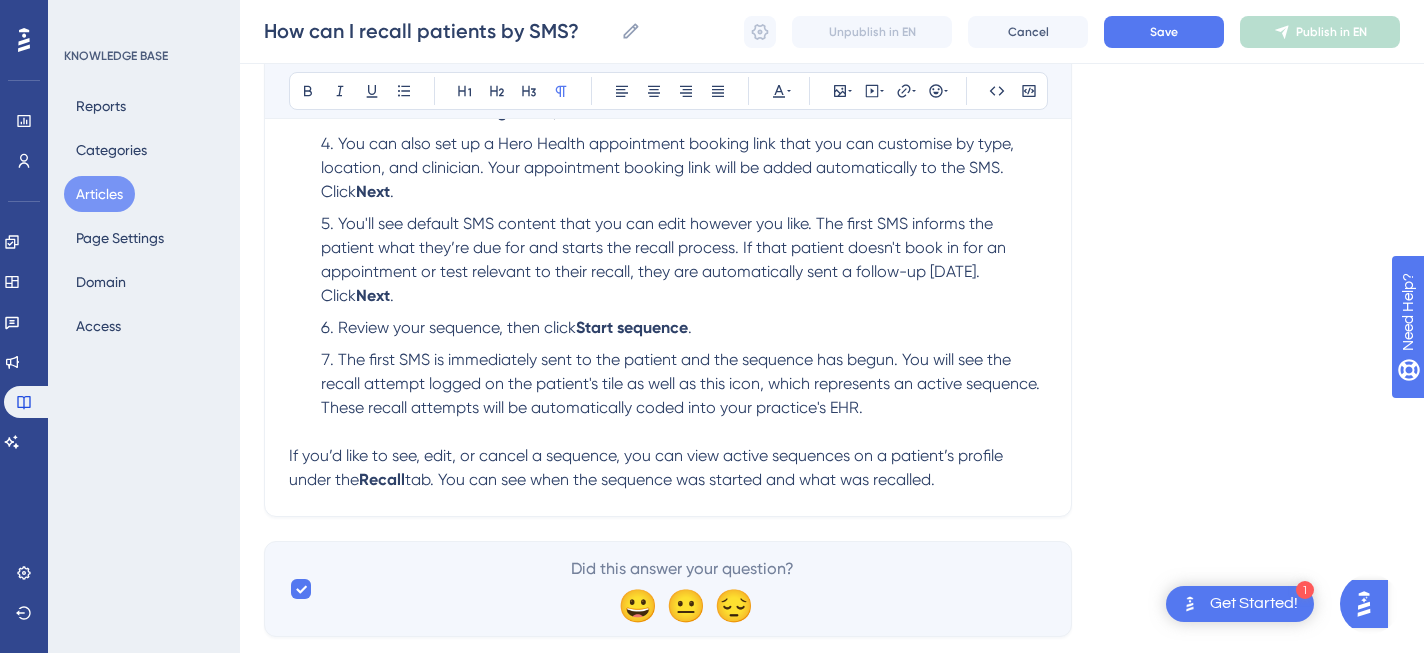 click on "The first SMS is immediately sent to the patient and the sequence has begun. You will see the recall attempt logged on the patient's tile as well as this icon, which represents an active sequence. These recall attempts will be automatically coded into your practice's EHR." at bounding box center (684, 384) 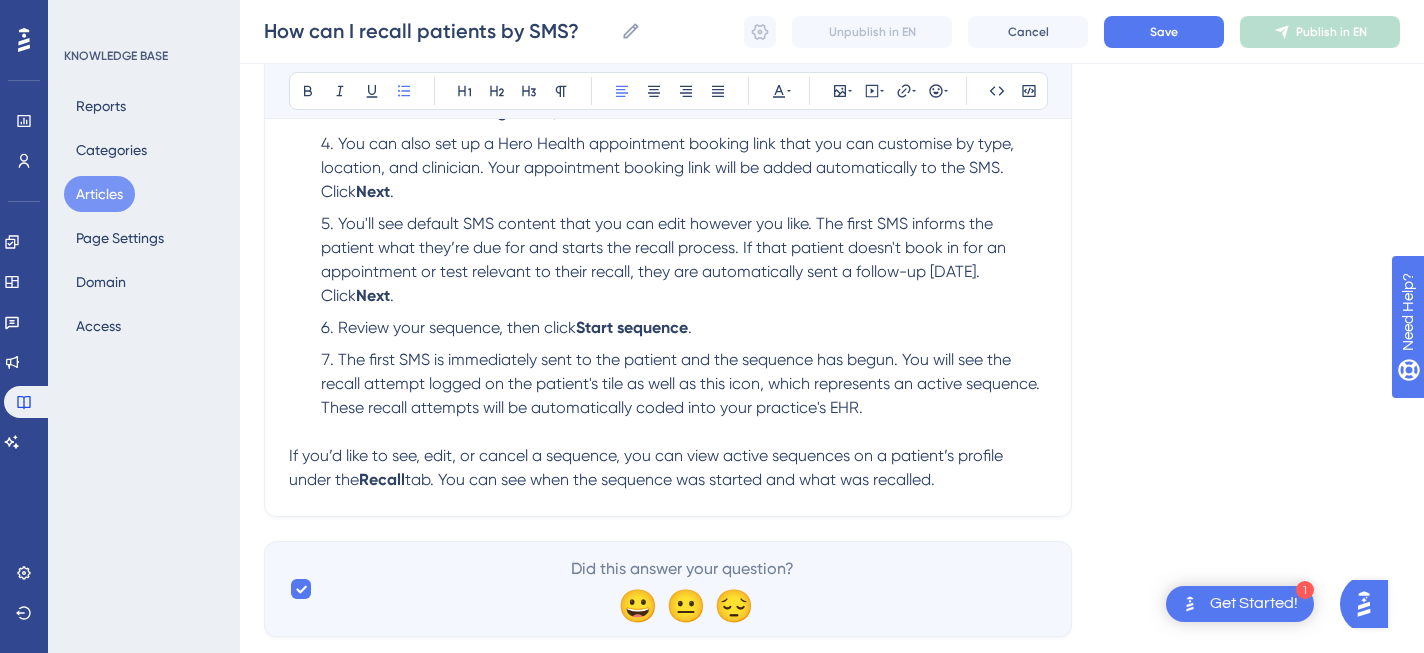 click on "The first SMS is immediately sent to the patient and the sequence has begun. You will see the recall attempt logged on the patient's tile as well as this icon, which represents an active sequence. These recall attempts will be automatically coded into your practice's EHR." at bounding box center [682, 383] 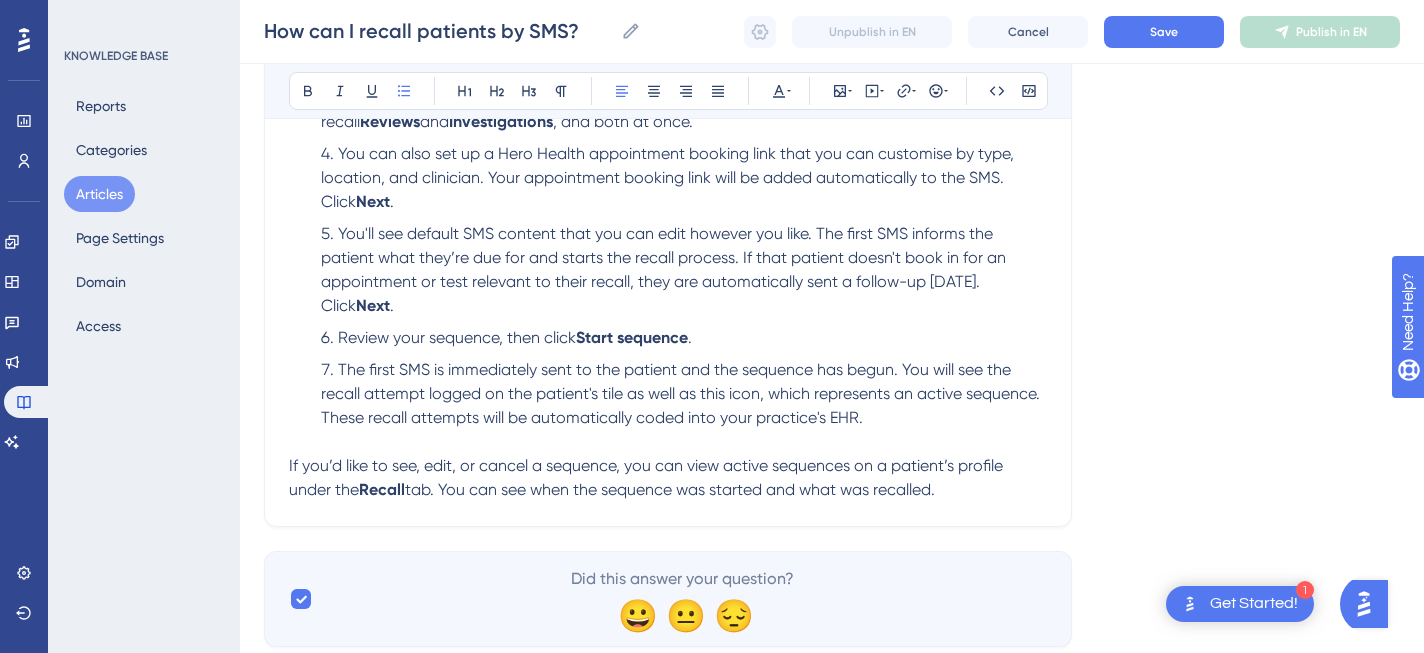 scroll, scrollTop: 587, scrollLeft: 0, axis: vertical 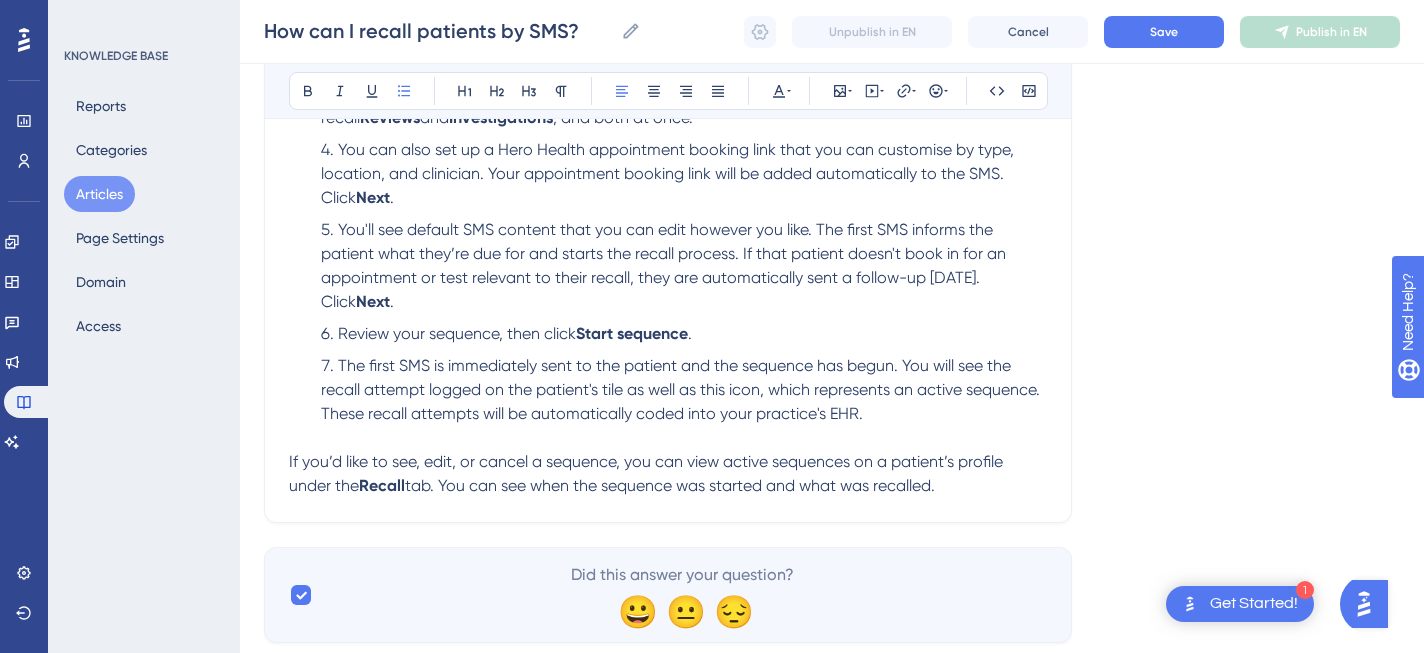 click on "If you’d like to see, edit, or cancel a sequence, you can view active sequences on a patient’s profile under the" at bounding box center (648, 473) 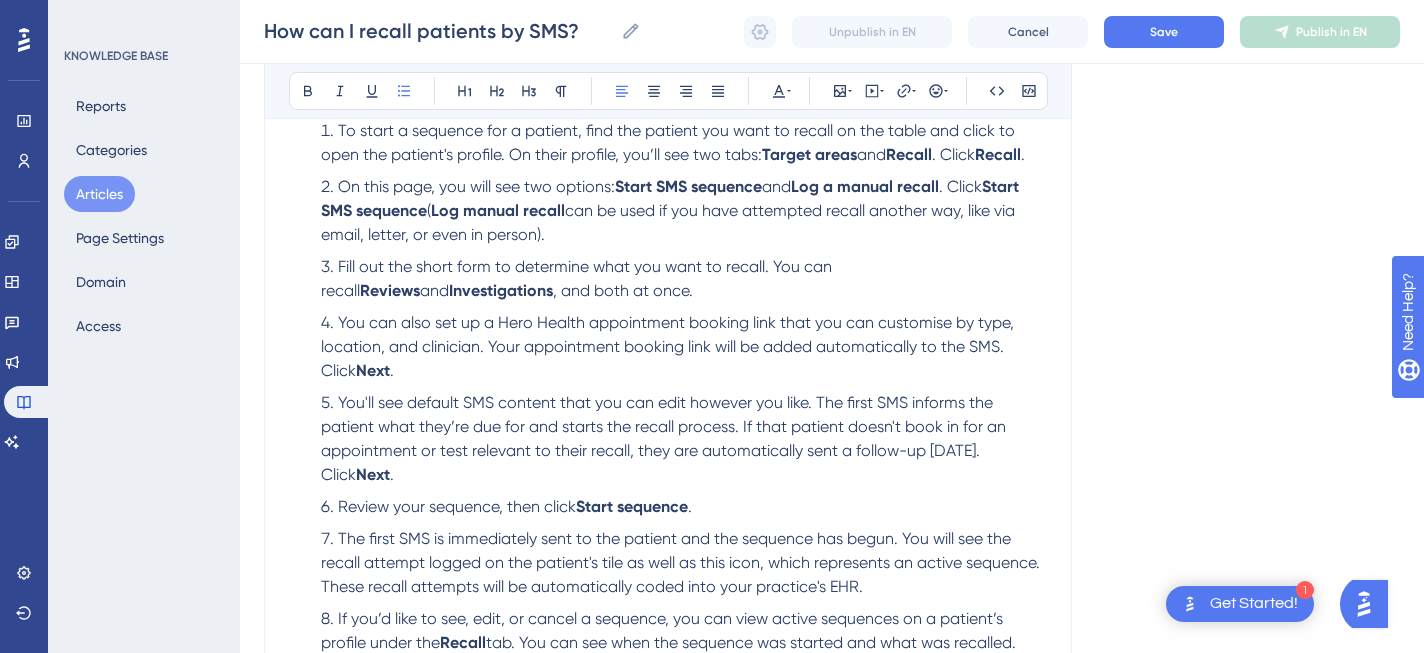 scroll, scrollTop: 535, scrollLeft: 0, axis: vertical 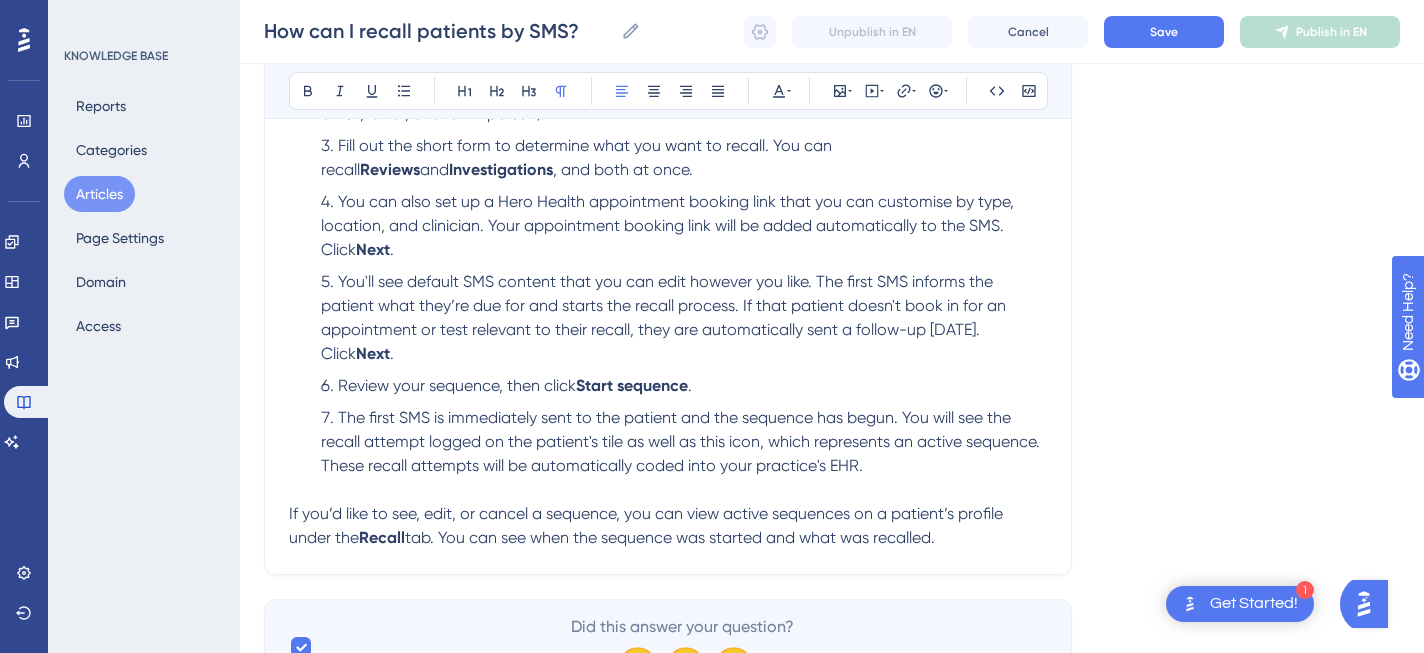 click on "You'll see default SMS content that you can edit however you like. The first SMS informs the patient what they’re due for and starts the recall process. If that patient doesn't book in for an appointment or test relevant to their recall, they are automatically sent a follow-up [DATE]. Click" at bounding box center (665, 317) 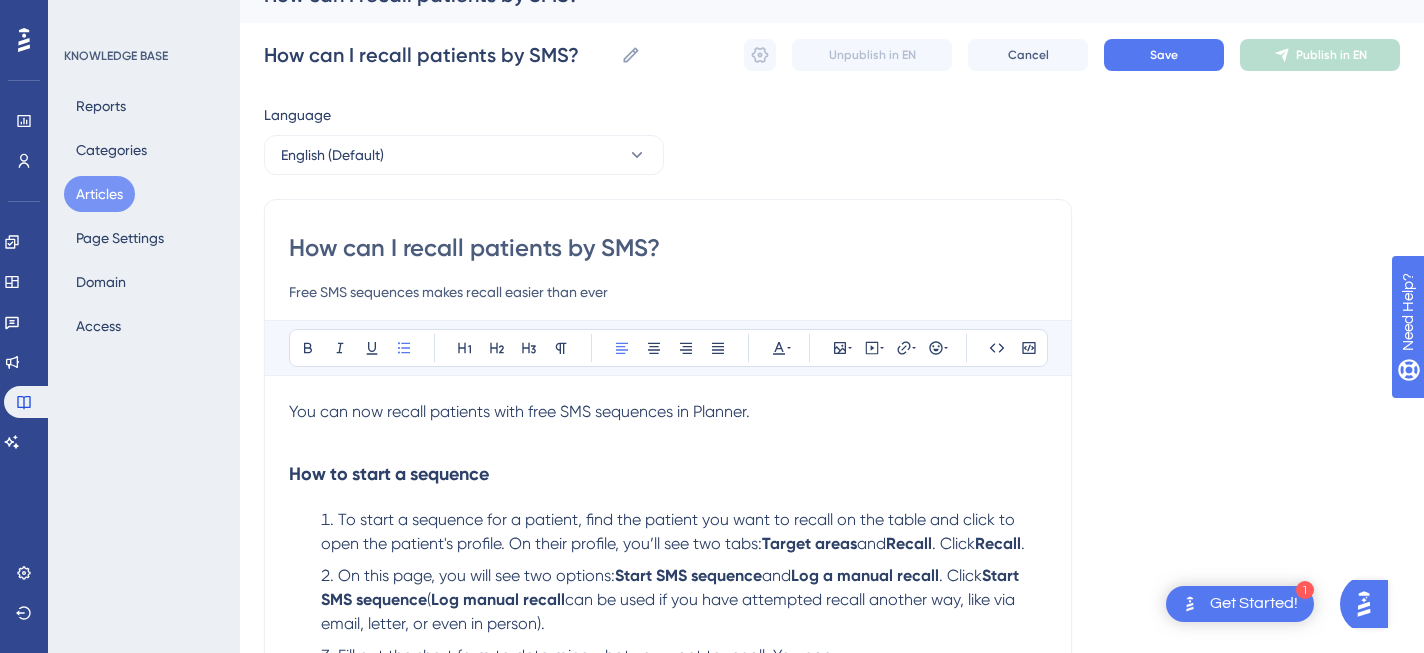 scroll, scrollTop: 0, scrollLeft: 0, axis: both 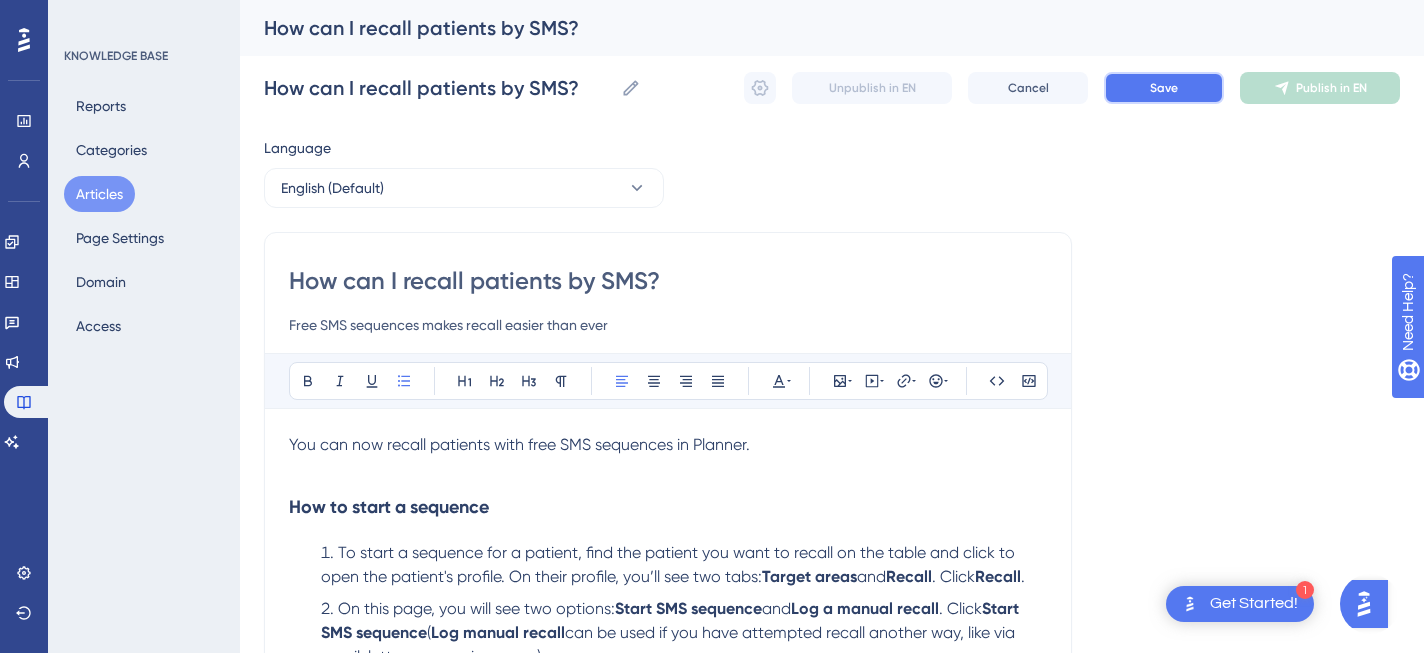 click on "Save" at bounding box center (1164, 88) 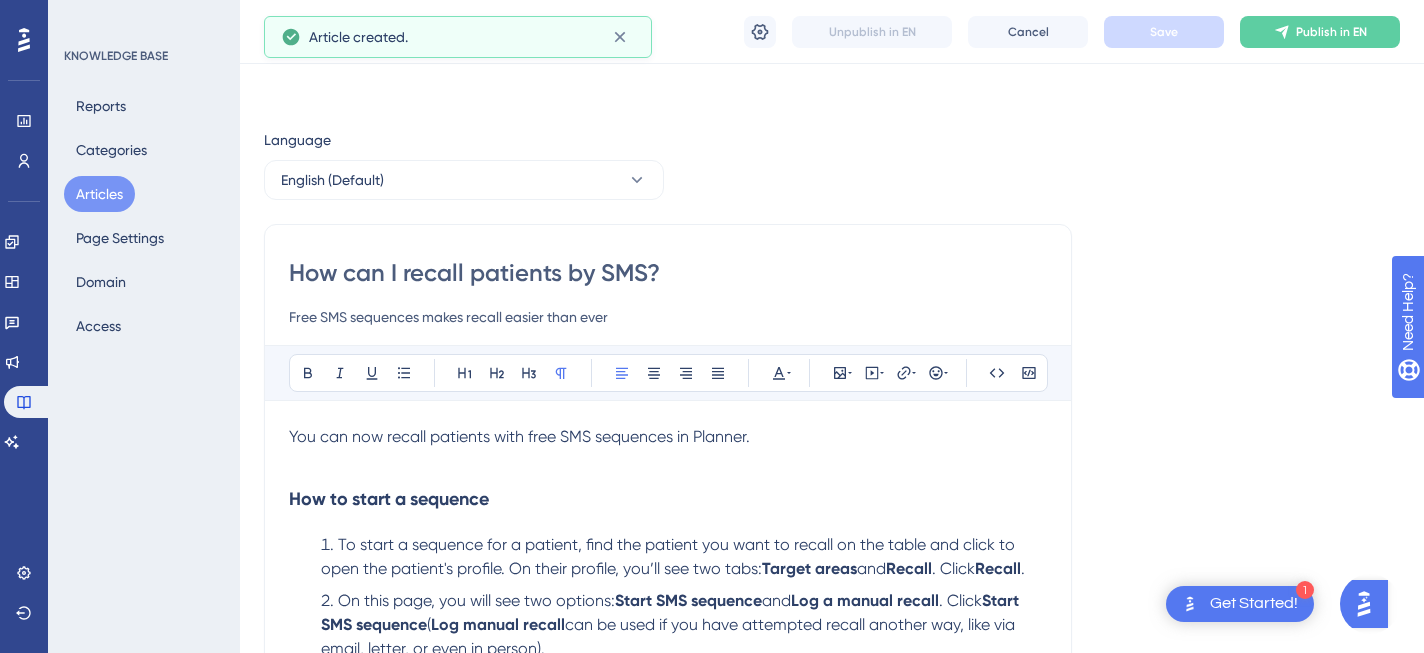 scroll, scrollTop: 441, scrollLeft: 0, axis: vertical 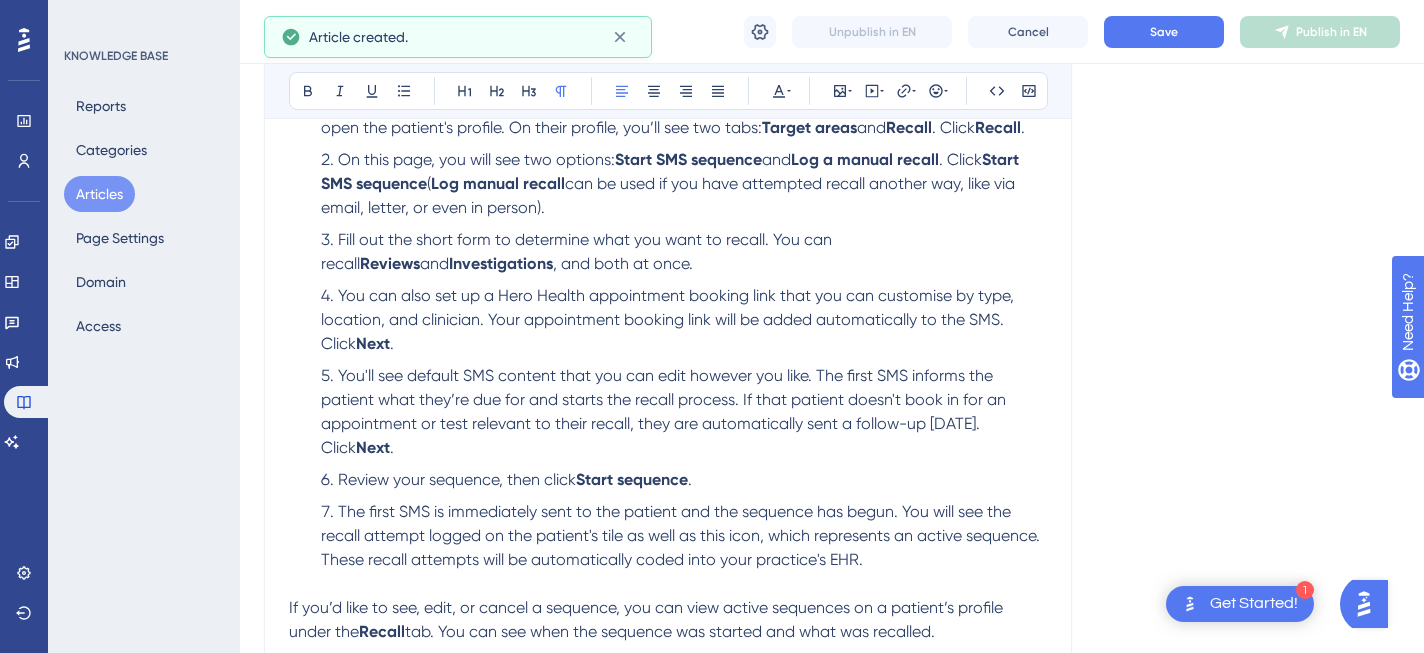 click on "Articles" at bounding box center [99, 194] 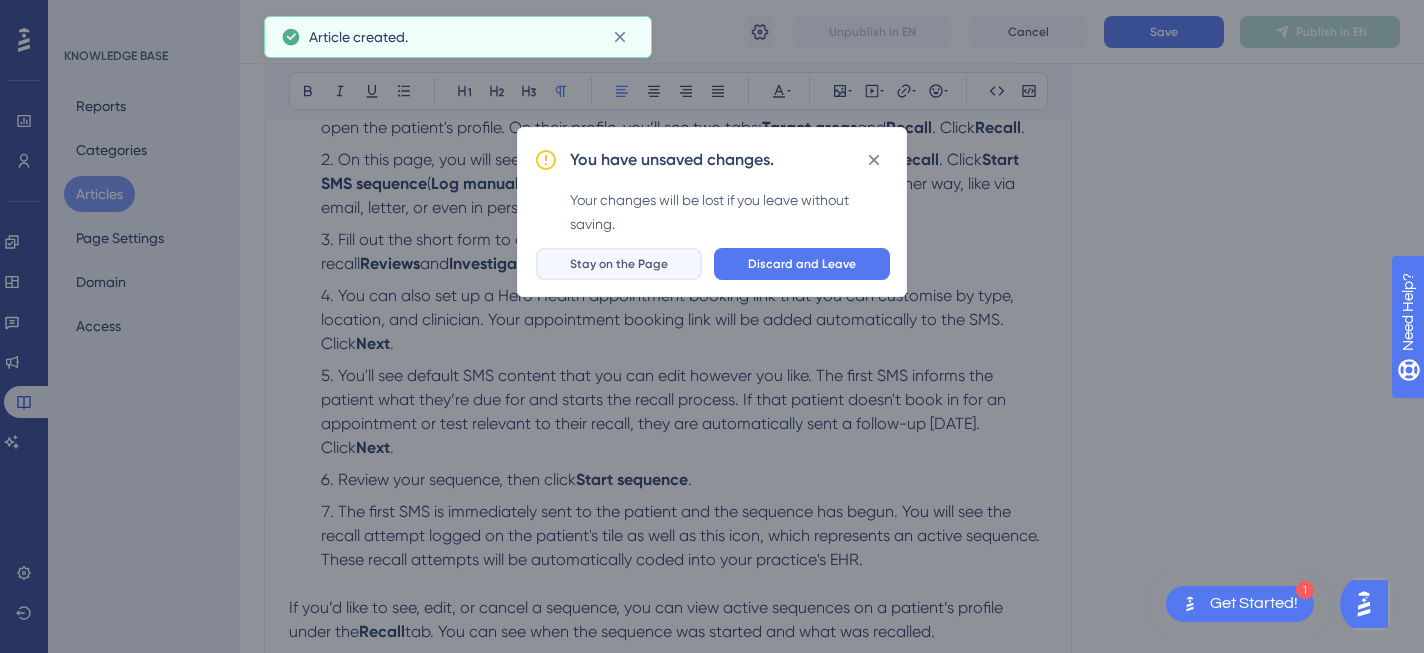 click on "Stay on the Page" at bounding box center (619, 264) 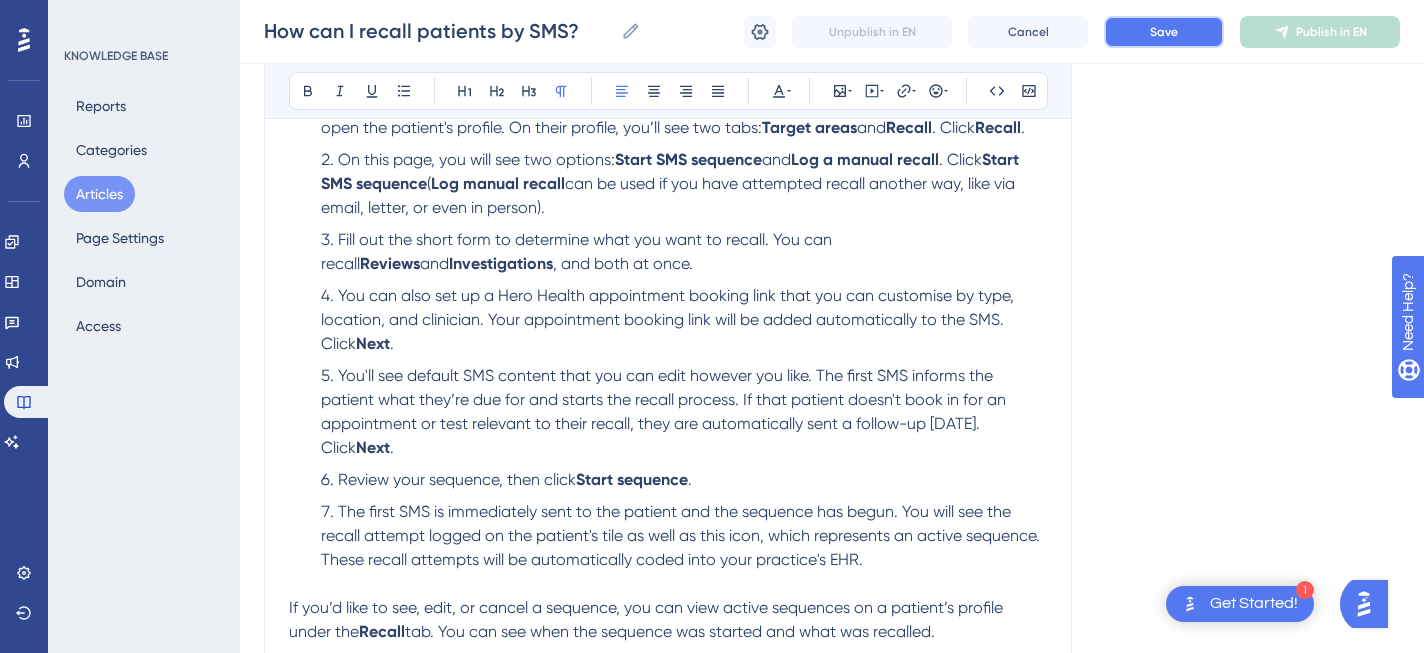 click on "Save" at bounding box center [1164, 32] 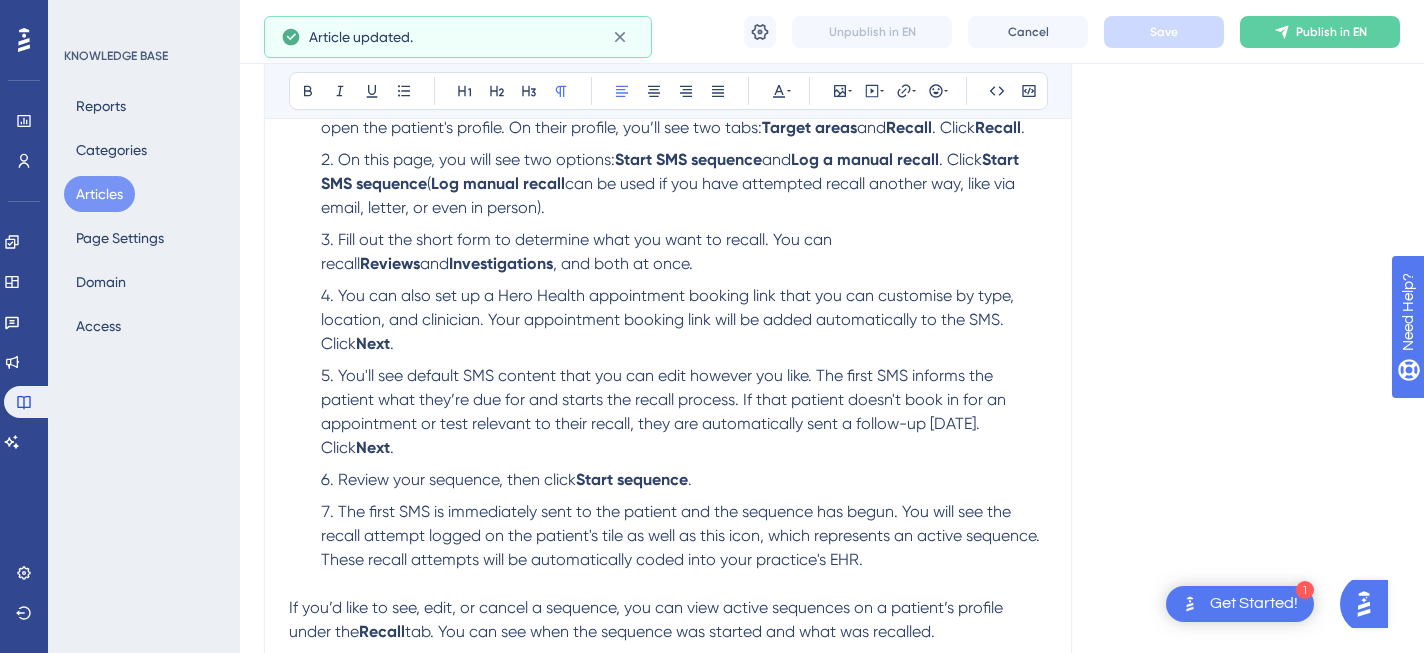 click on "Articles" at bounding box center [99, 194] 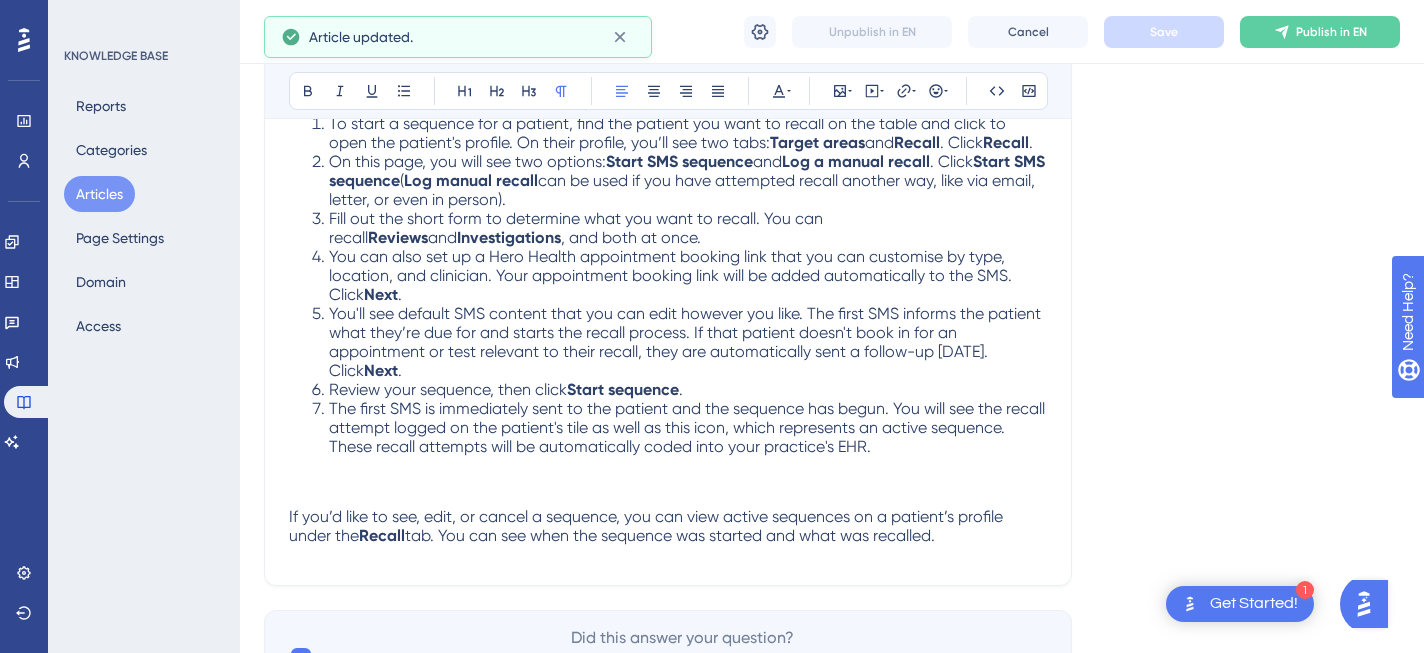 scroll, scrollTop: 0, scrollLeft: 0, axis: both 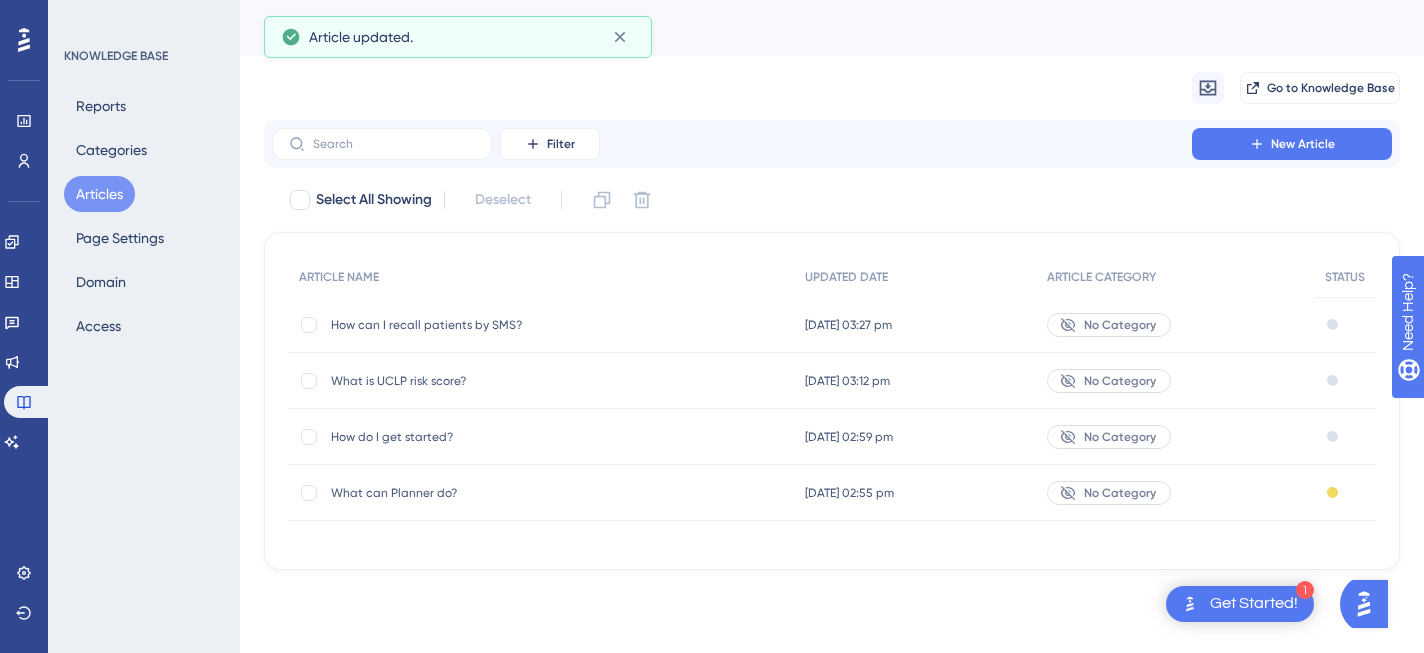 click on "What can Planner do?" at bounding box center (491, 493) 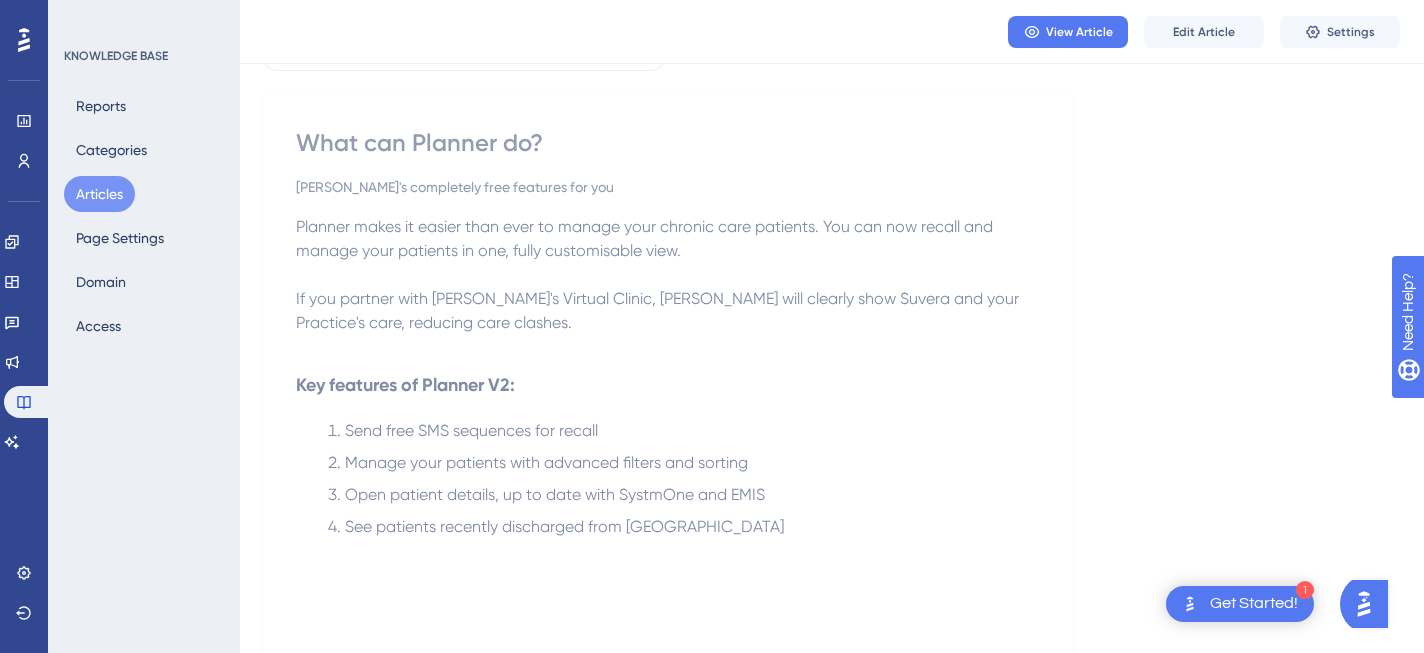 scroll, scrollTop: 211, scrollLeft: 0, axis: vertical 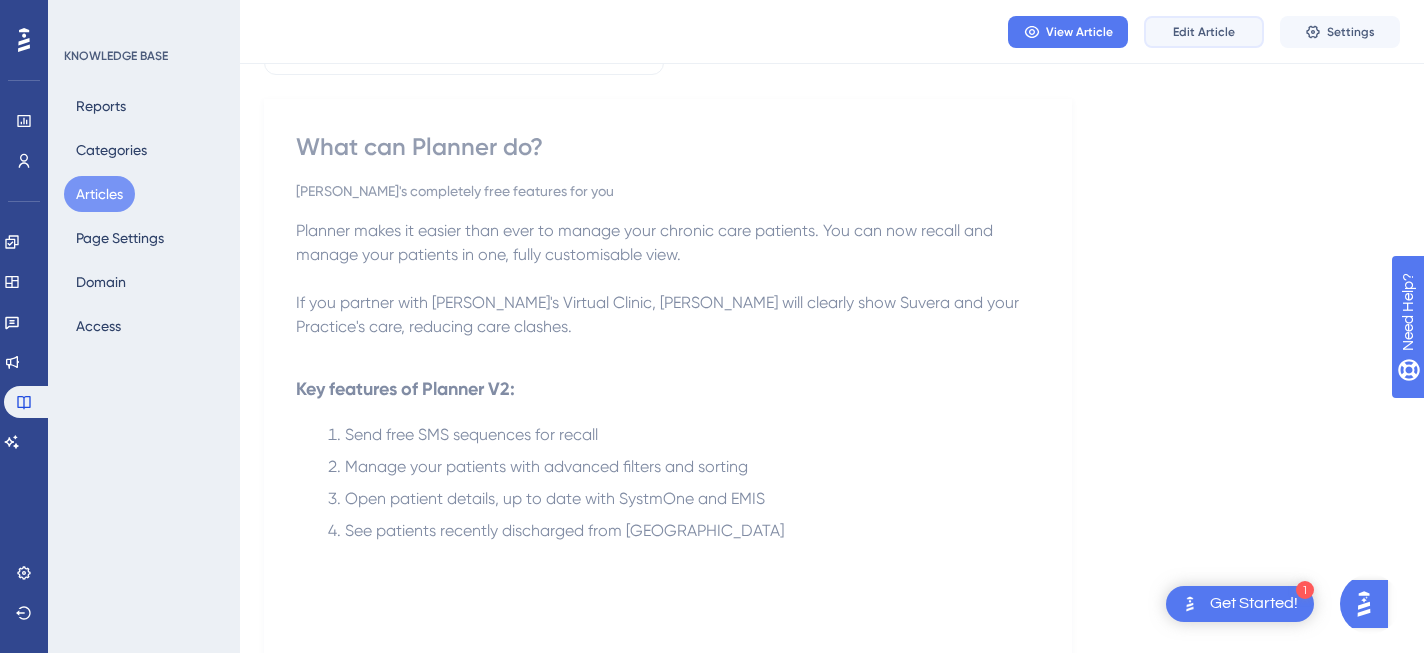 click on "Edit Article" at bounding box center [1204, 32] 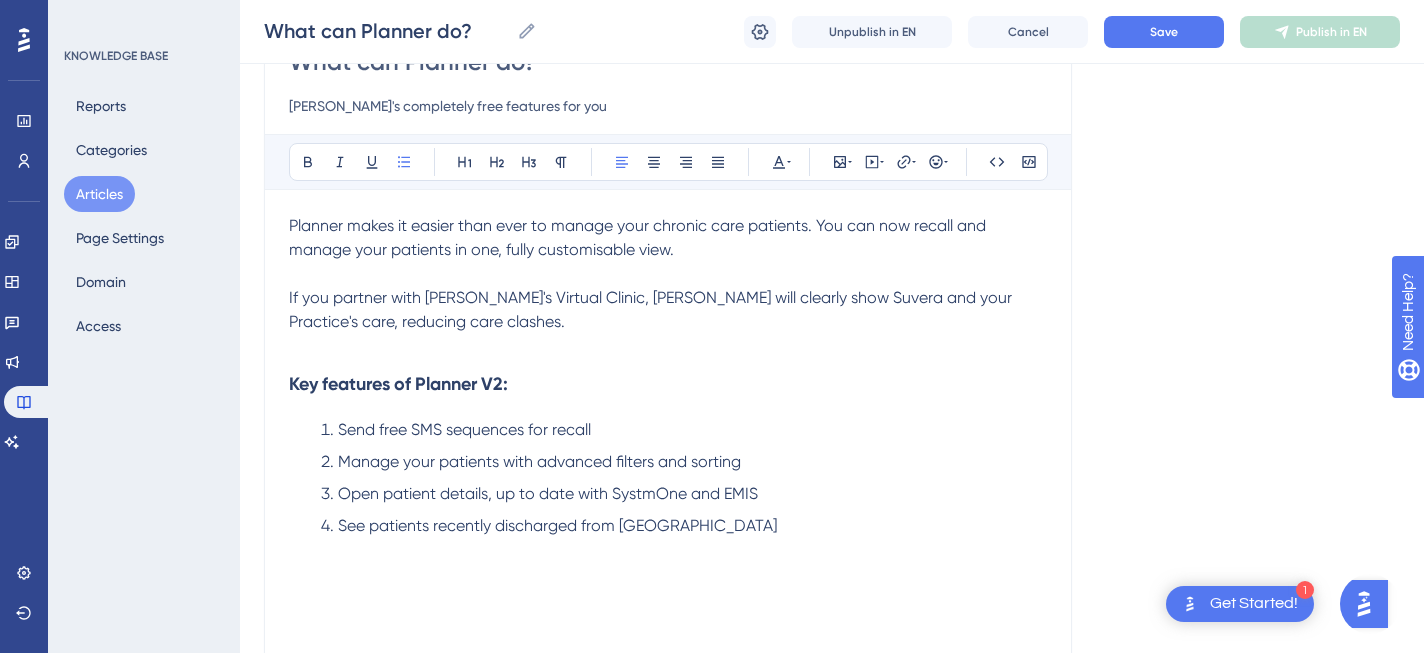 click on "Send free SMS sequences for recall Manage your patients with advanced filters and sorting Open patient details, up to date with SystmOne and EMIS See patients recently discharged from [GEOGRAPHIC_DATA]" at bounding box center [668, 478] 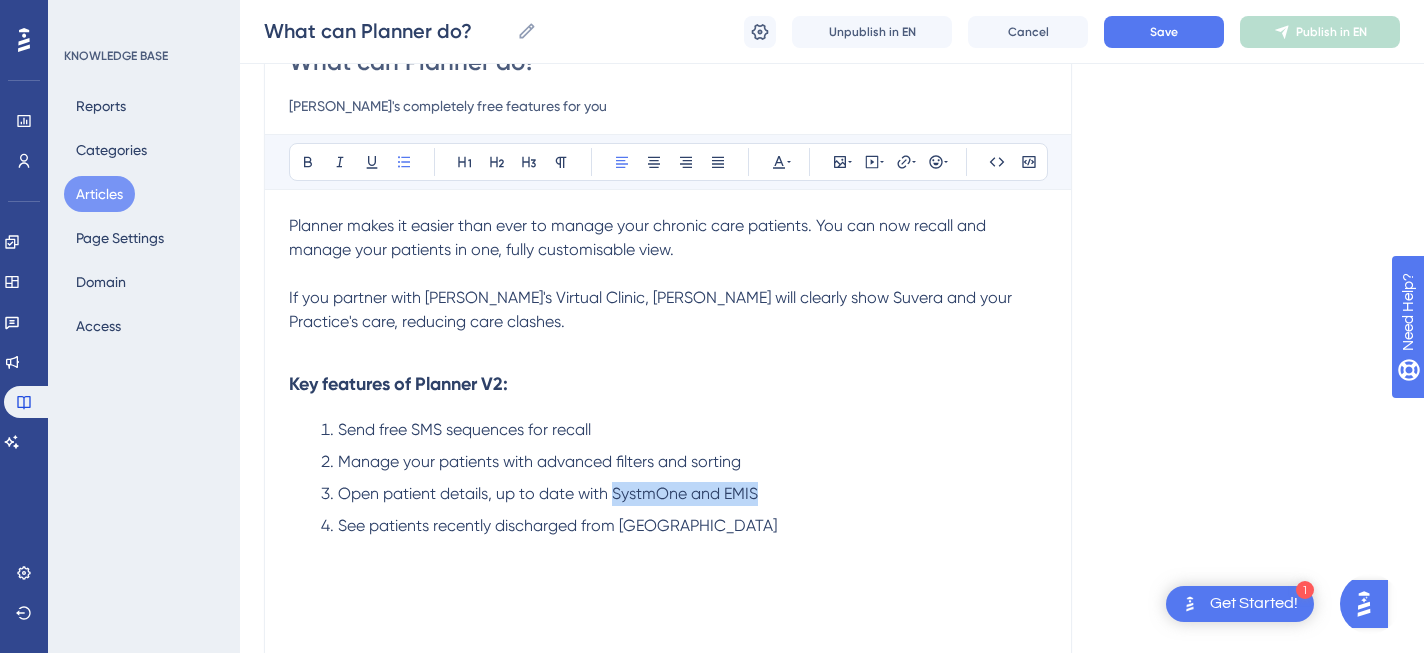 drag, startPoint x: 616, startPoint y: 495, endPoint x: 758, endPoint y: 498, distance: 142.0317 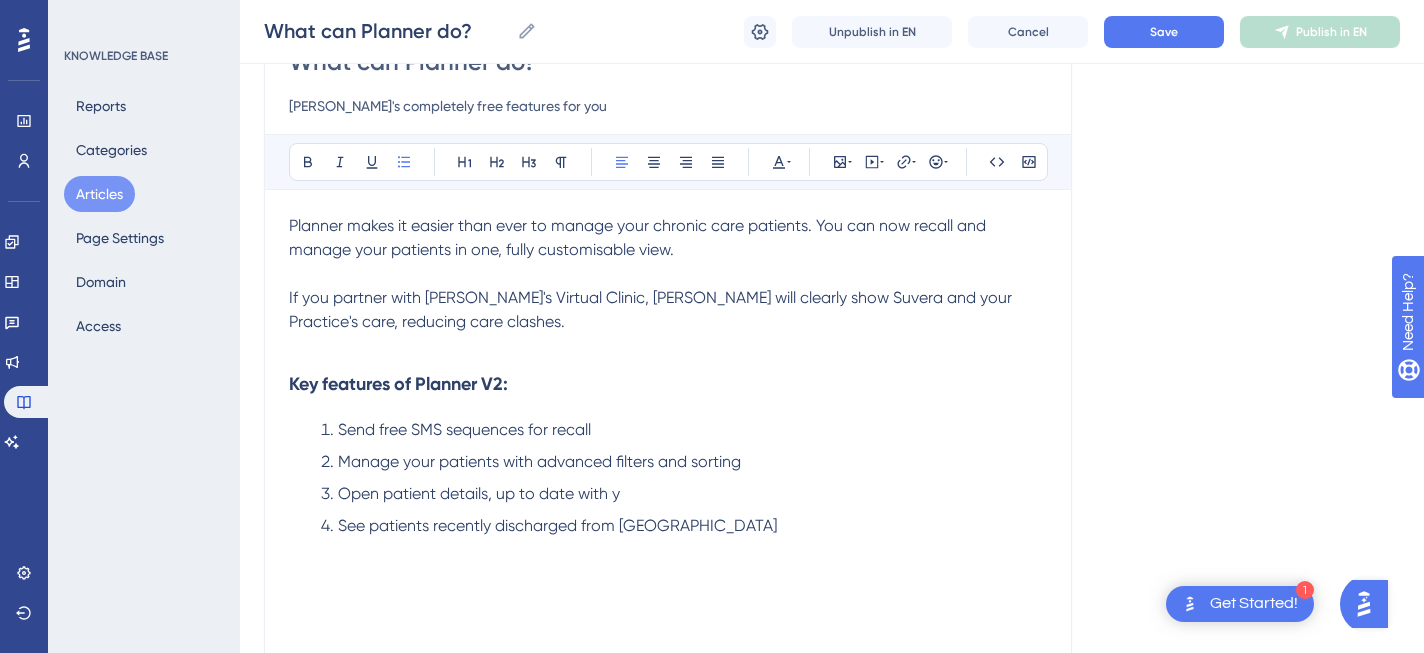 type 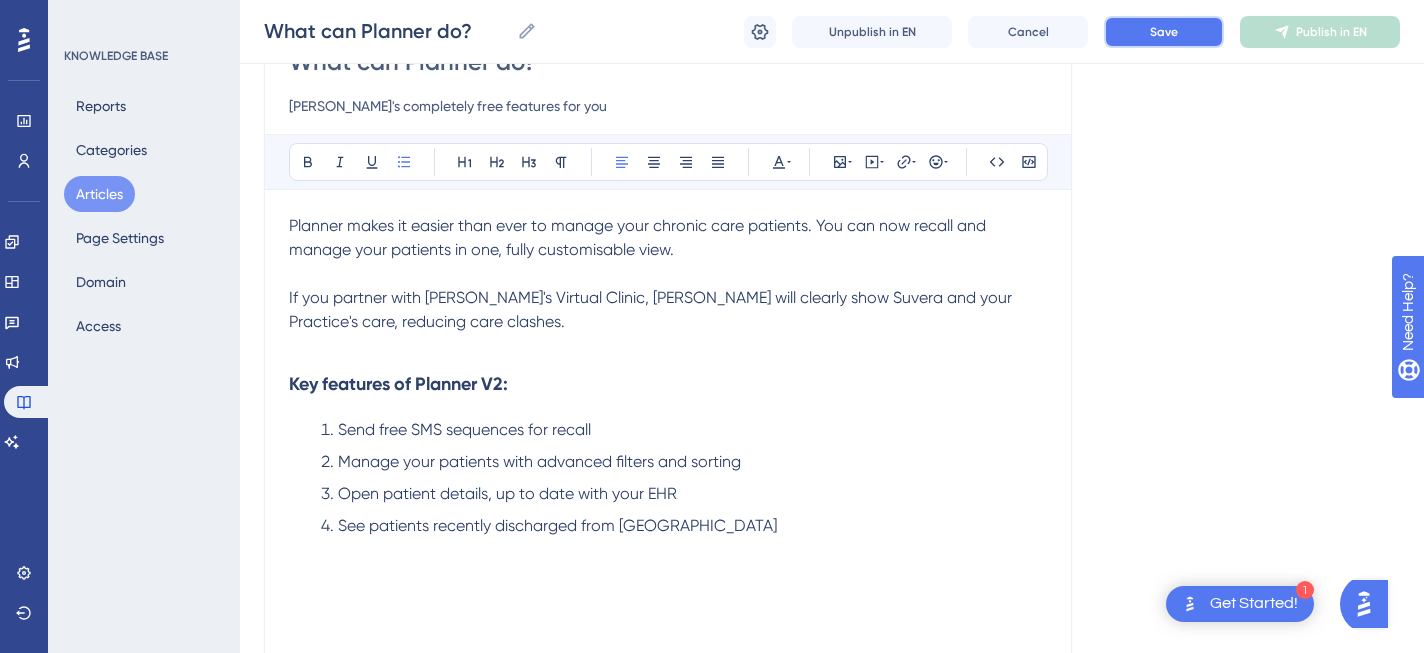 click on "Save" at bounding box center [1164, 32] 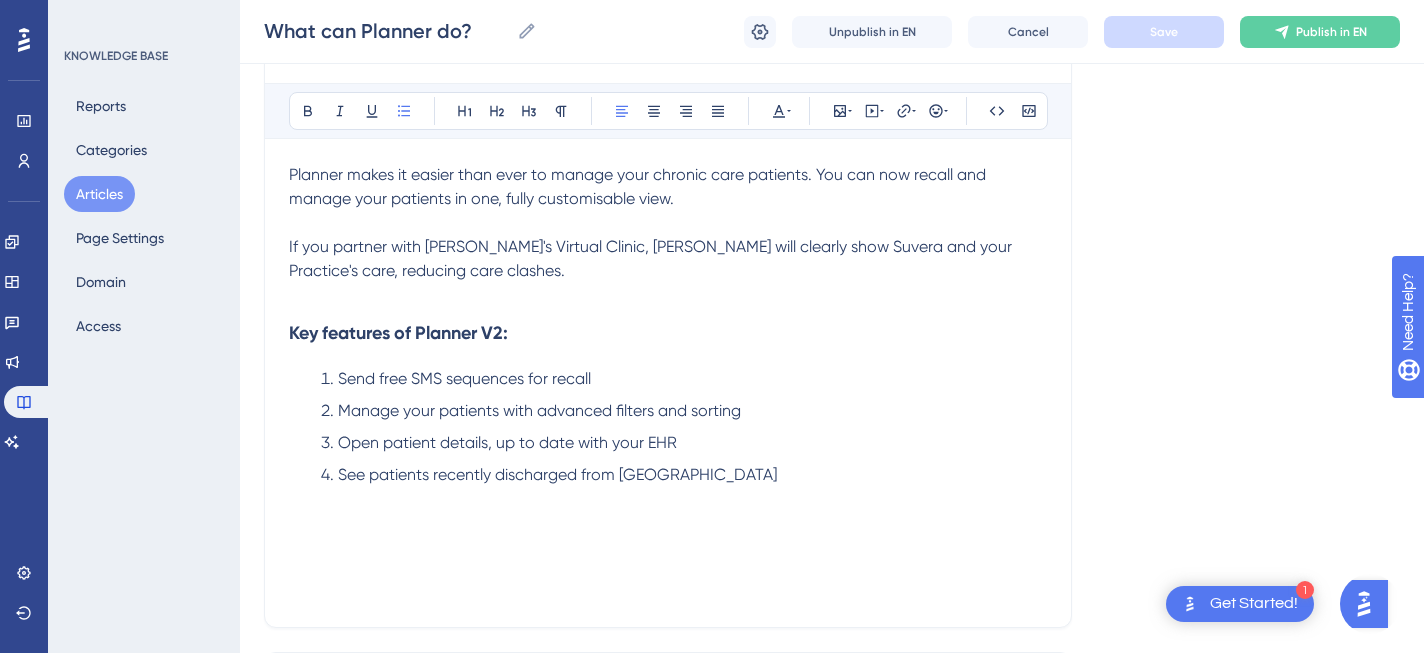 scroll, scrollTop: 267, scrollLeft: 0, axis: vertical 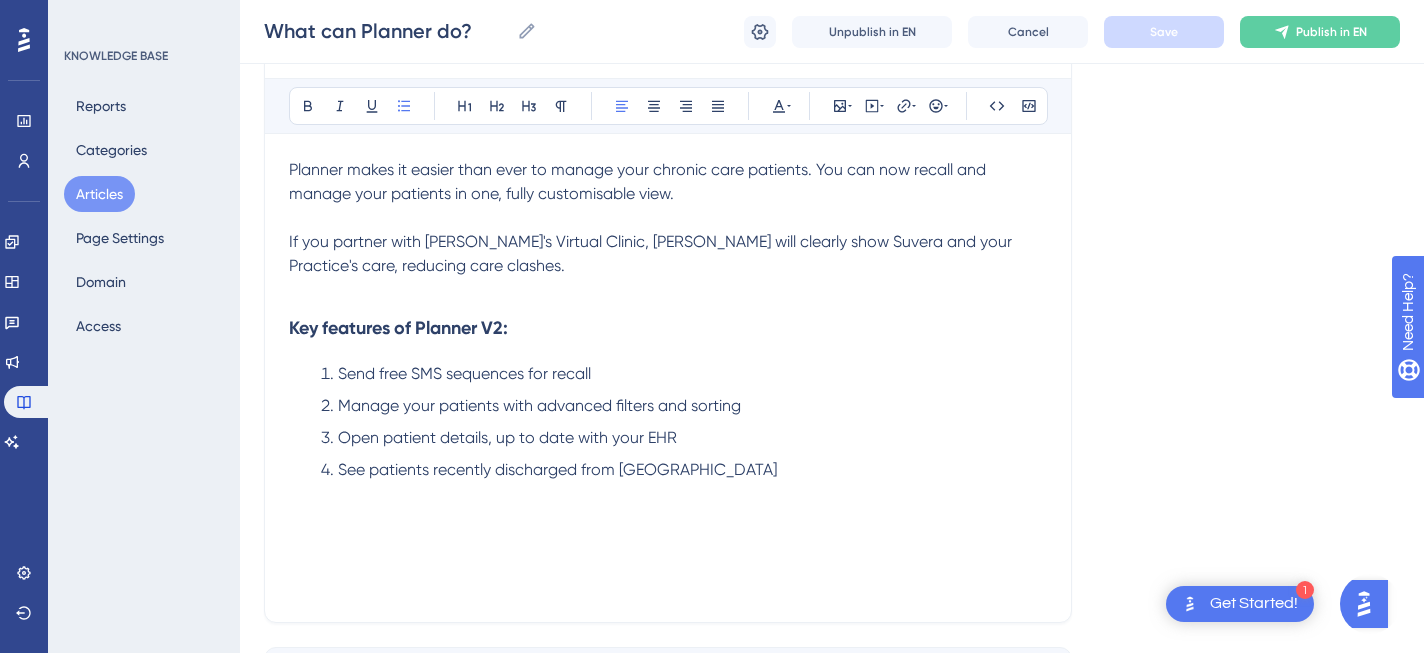 click on "Open patient details, up to date with your EHR" at bounding box center [507, 437] 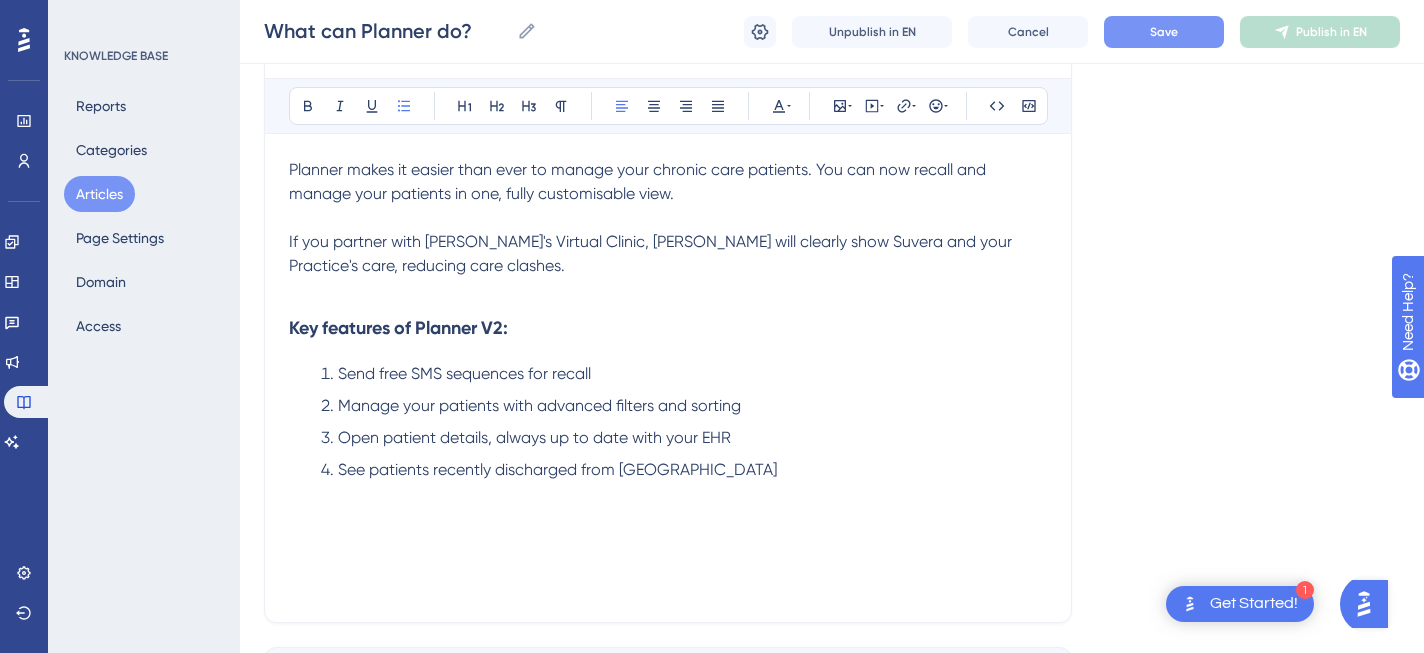 click on "Manage your patients with advanced filters and sorting" at bounding box center (539, 405) 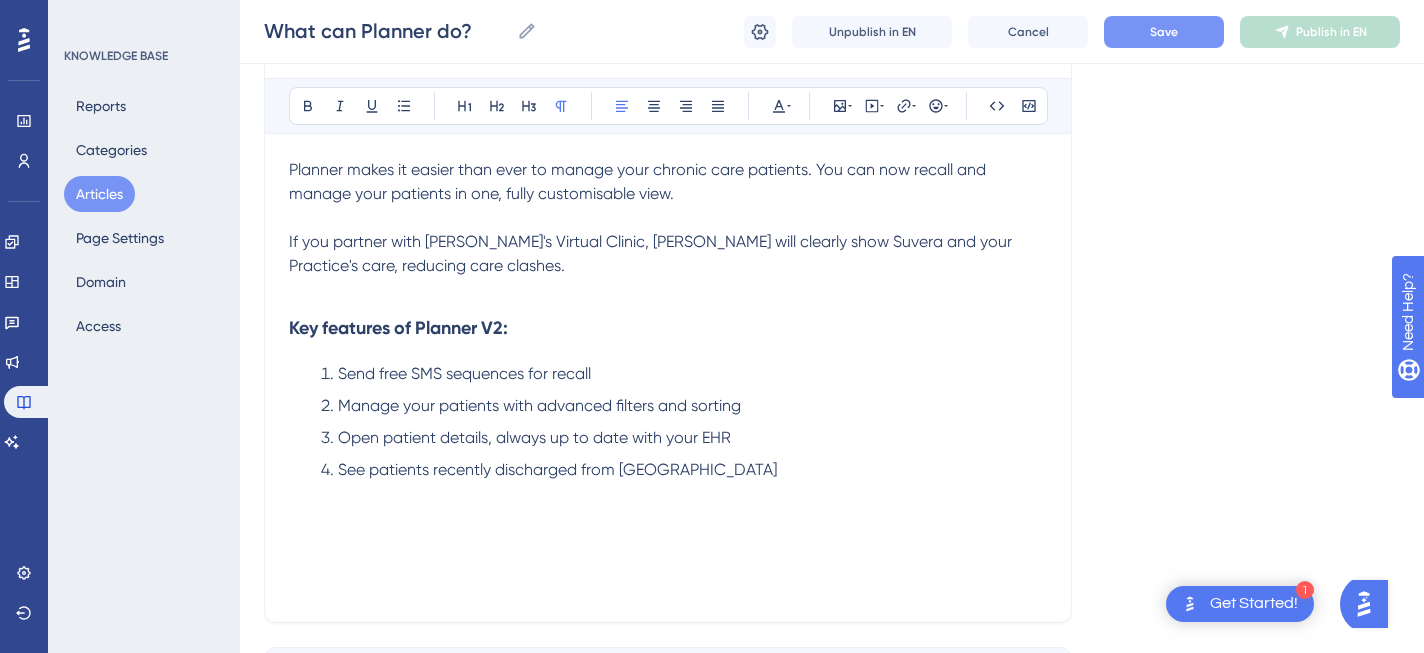 click on "If you partner with [PERSON_NAME]'s Virtual Clinic, [PERSON_NAME] will clearly show Suvera and your Practice's care, reducing care clashes." at bounding box center (652, 253) 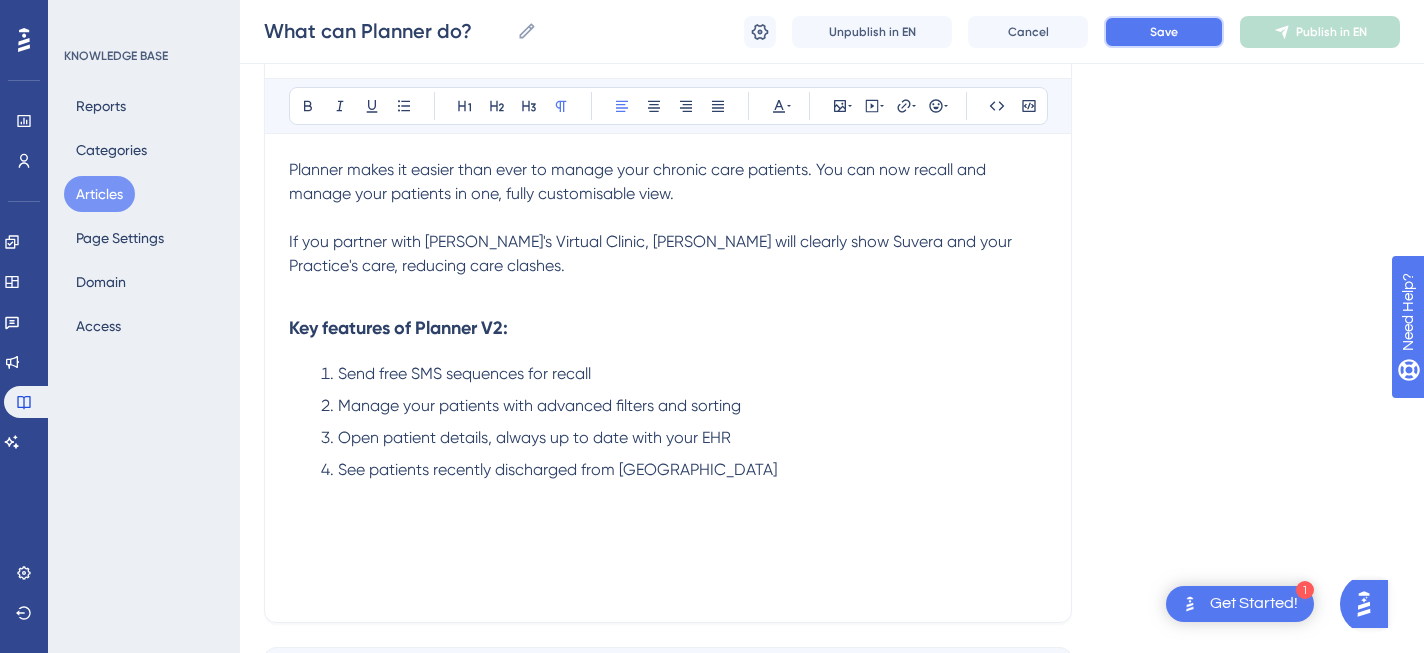click on "Save" at bounding box center (1164, 32) 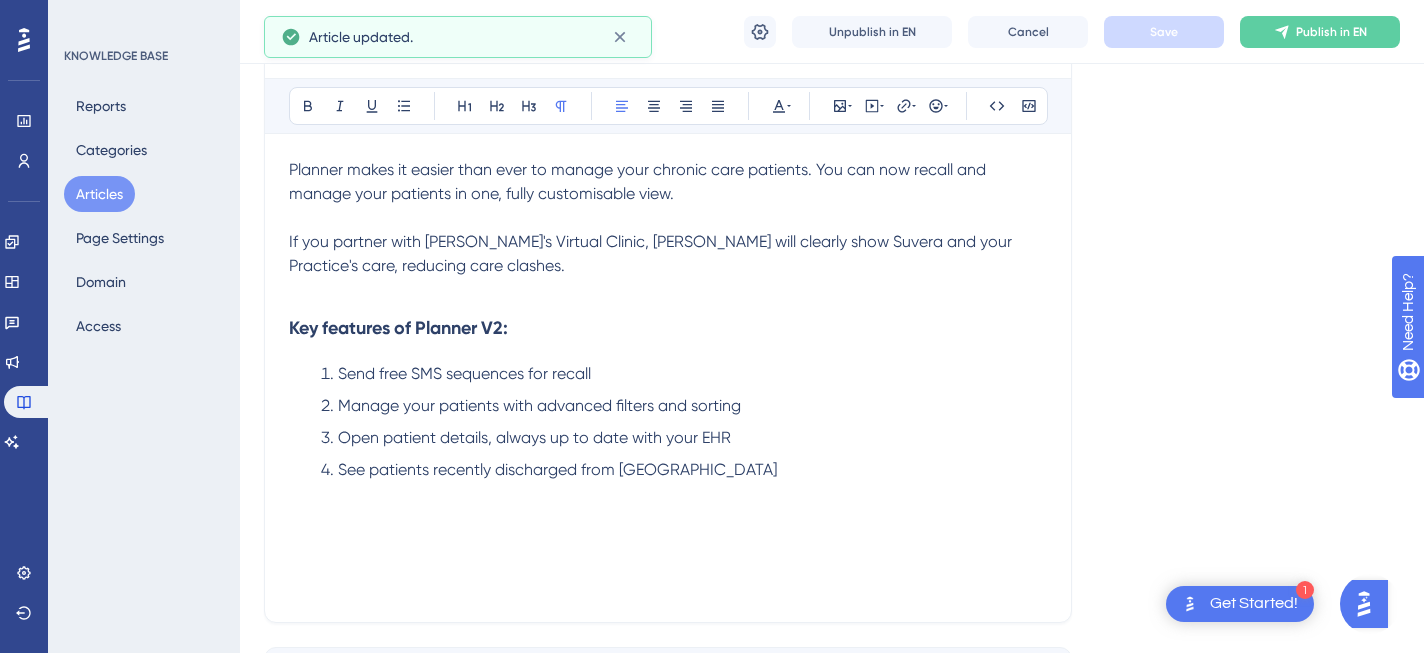click on "Articles" at bounding box center [99, 194] 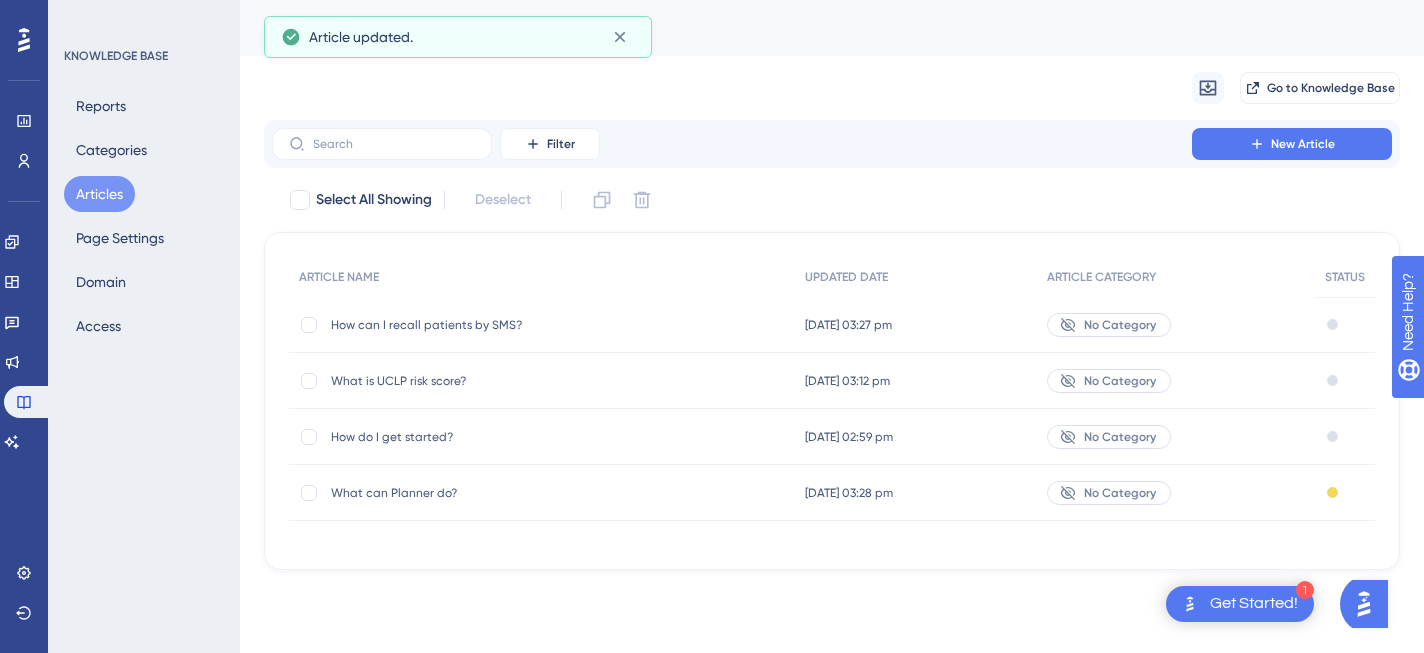 scroll, scrollTop: 0, scrollLeft: 0, axis: both 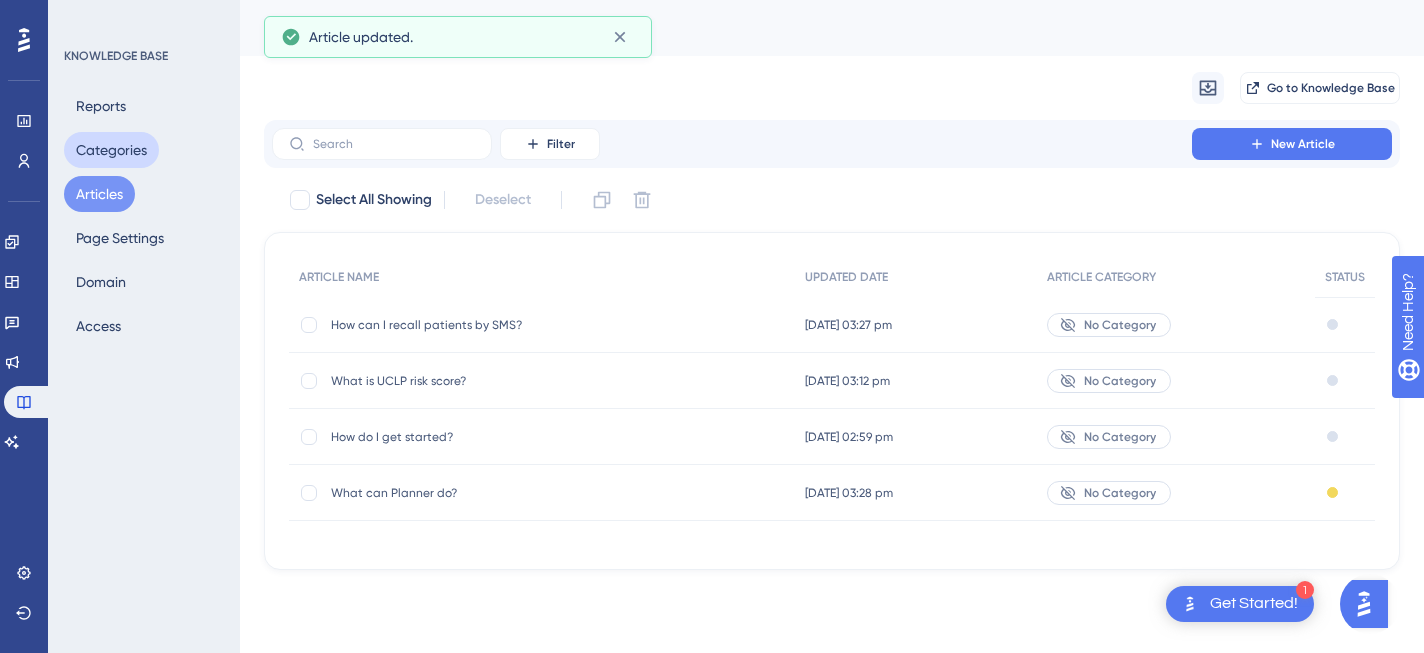 click on "Categories" at bounding box center (111, 150) 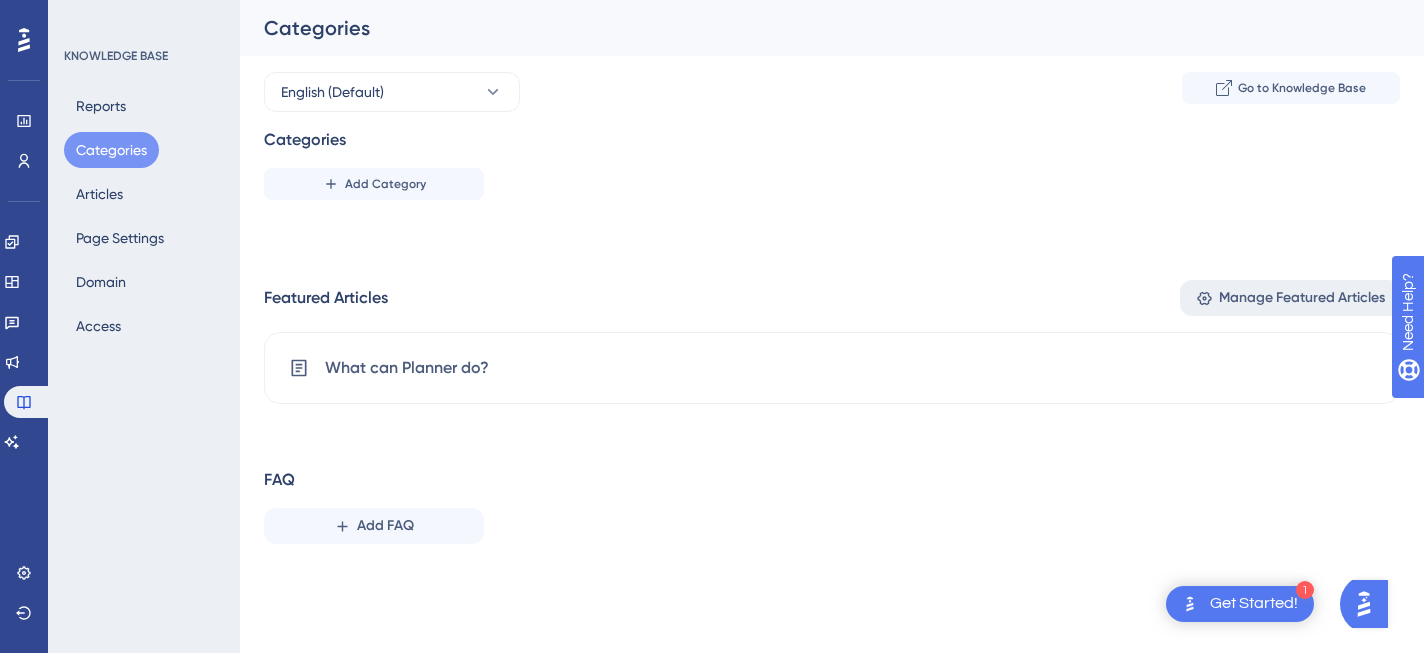click on "Manage Featured Articles" at bounding box center [1302, 298] 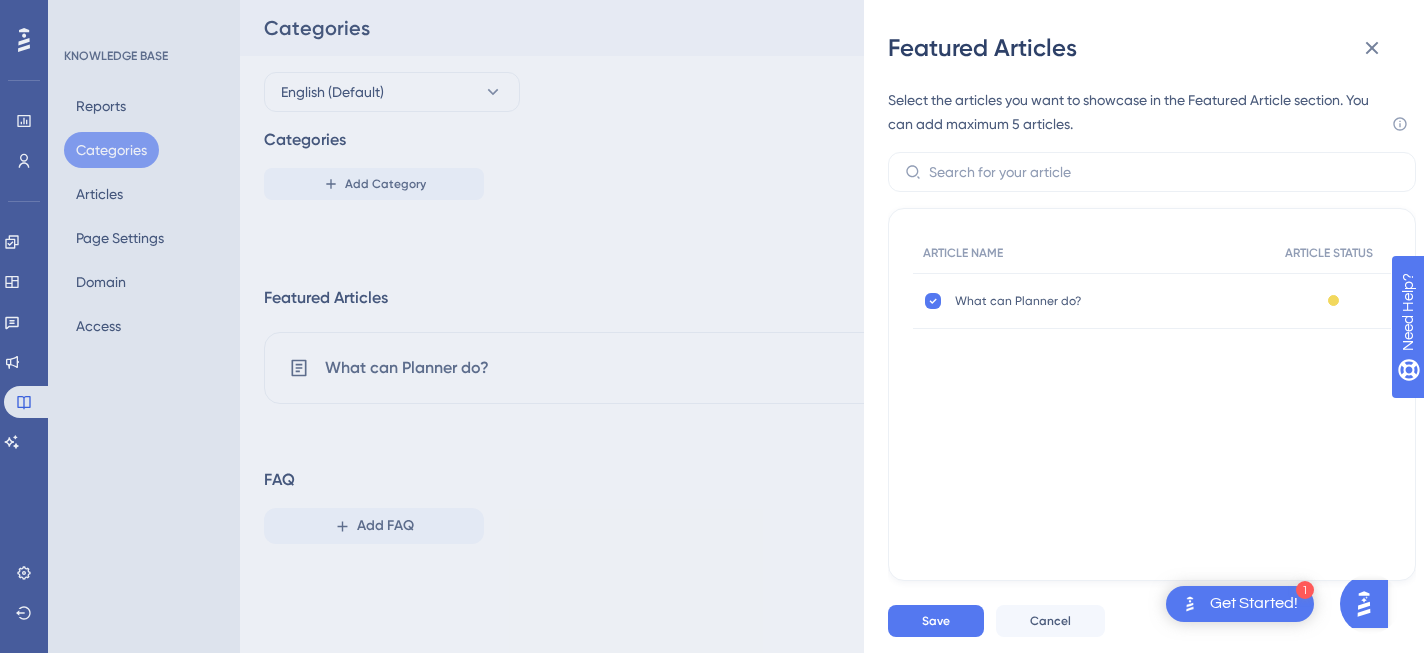 click on "ARTICLE NAME ARTICLE STATUS What can Planner do? What can Planner do? Published with pending draft" at bounding box center (1152, 333) 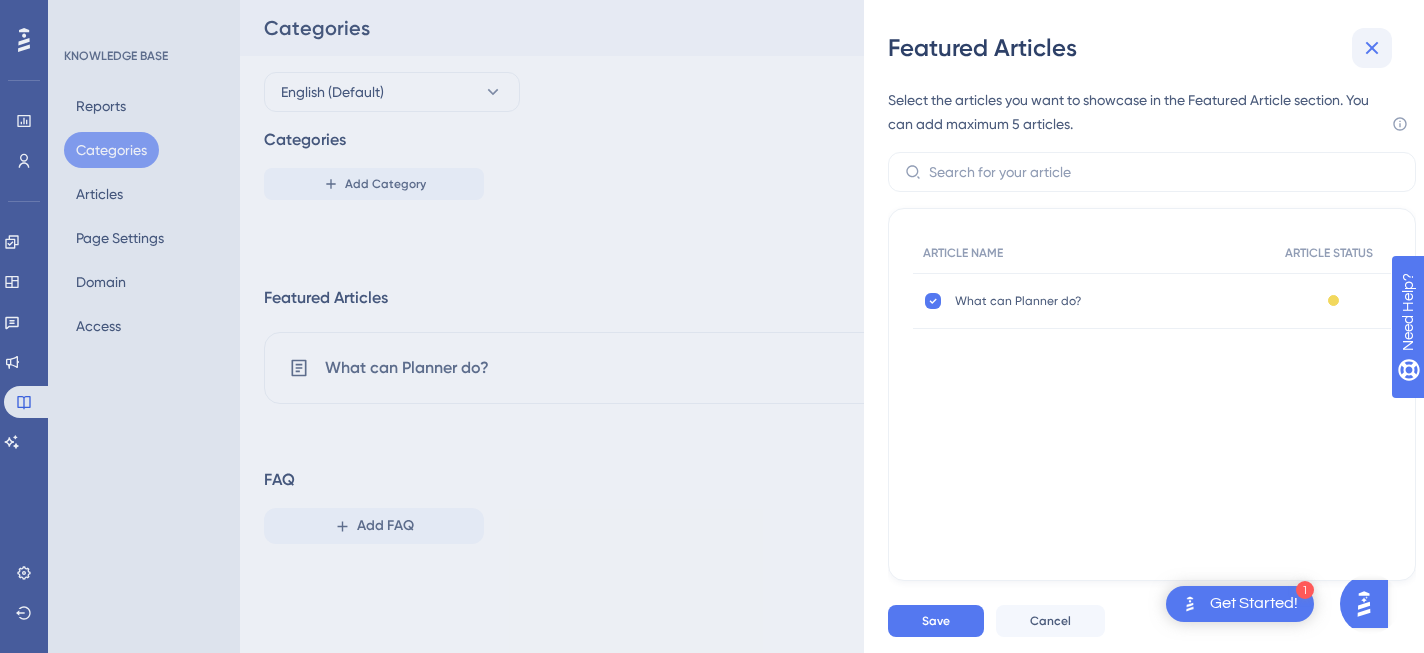 click 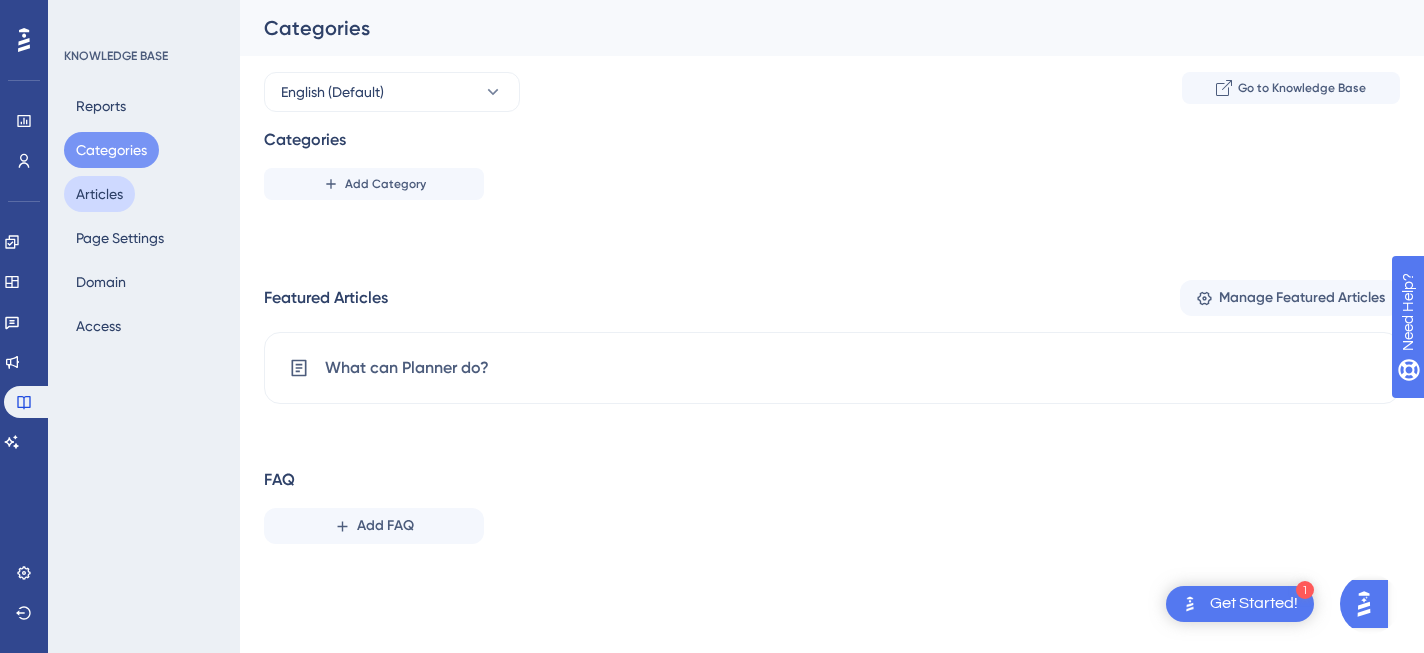 click on "Articles" at bounding box center (99, 194) 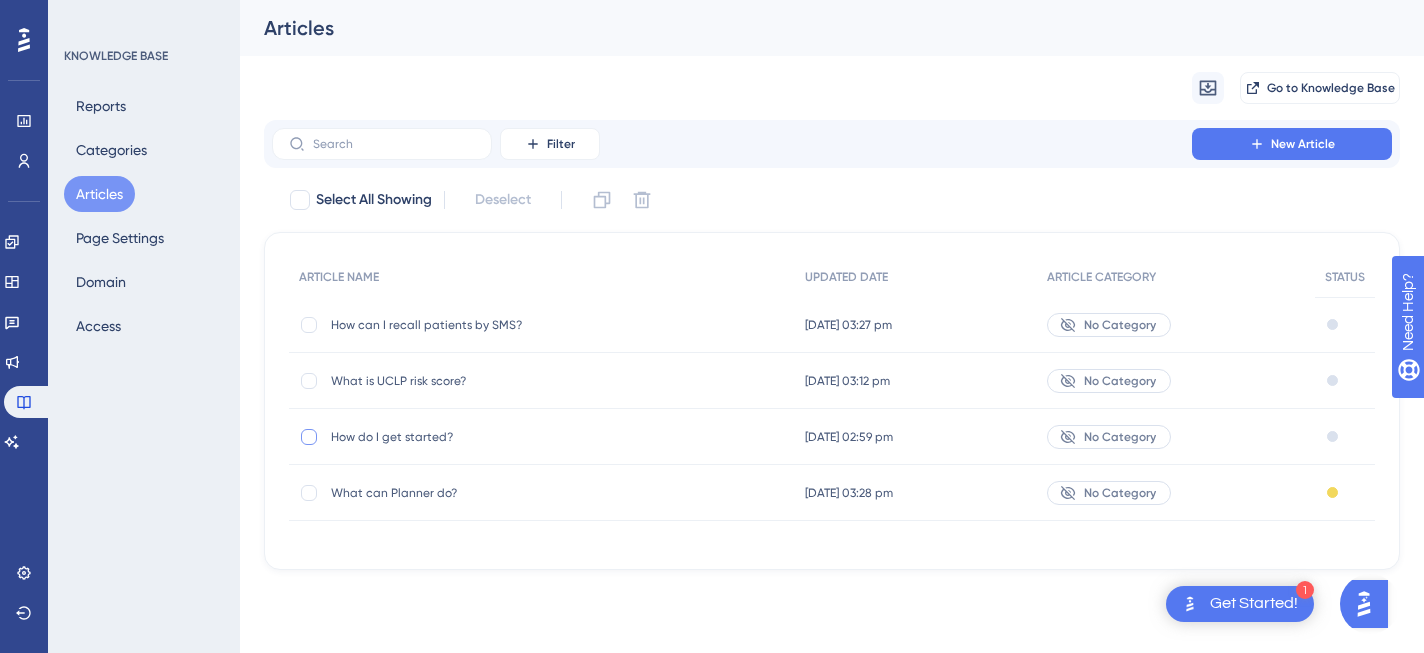 click at bounding box center [309, 437] 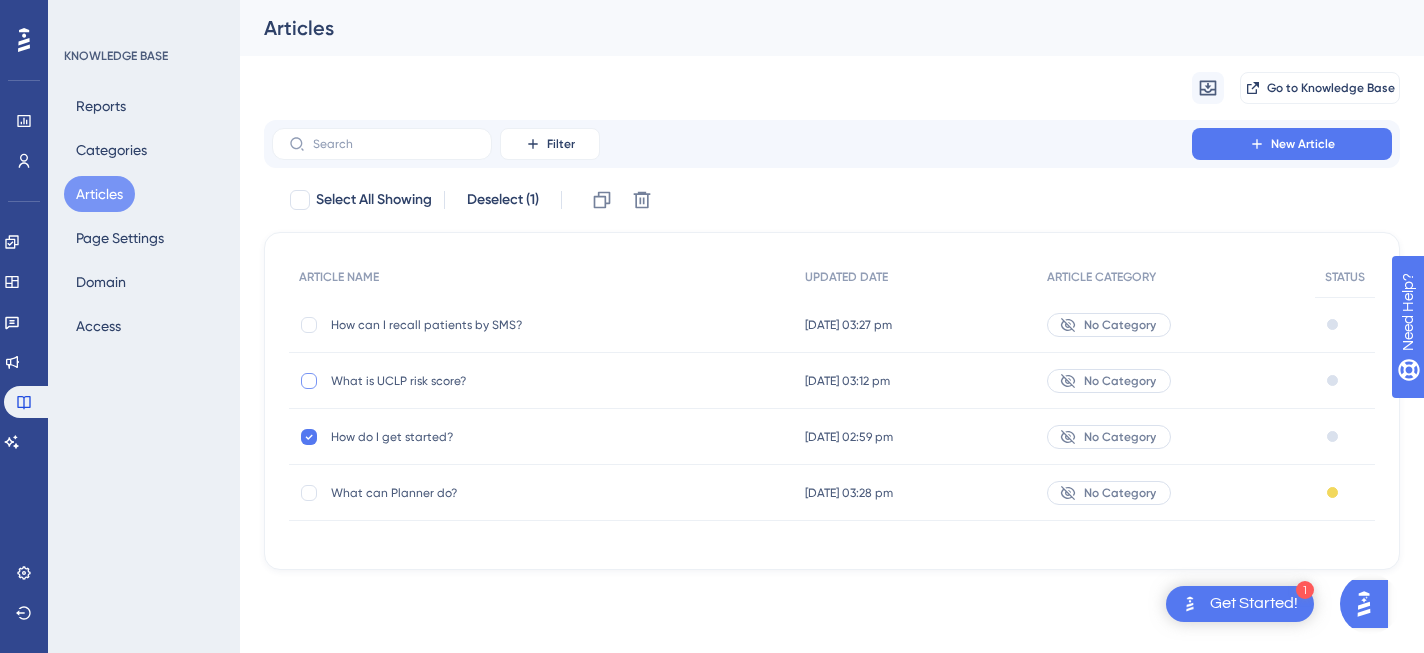 click at bounding box center (309, 381) 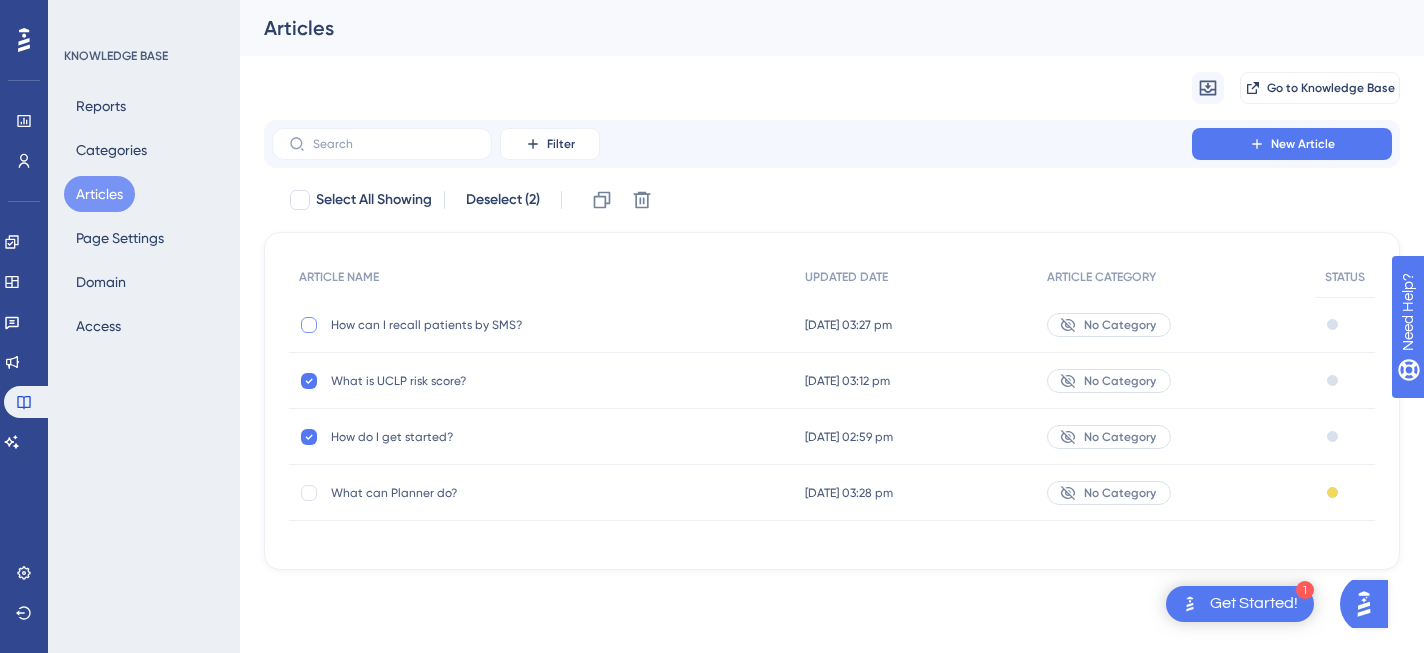 click at bounding box center (309, 325) 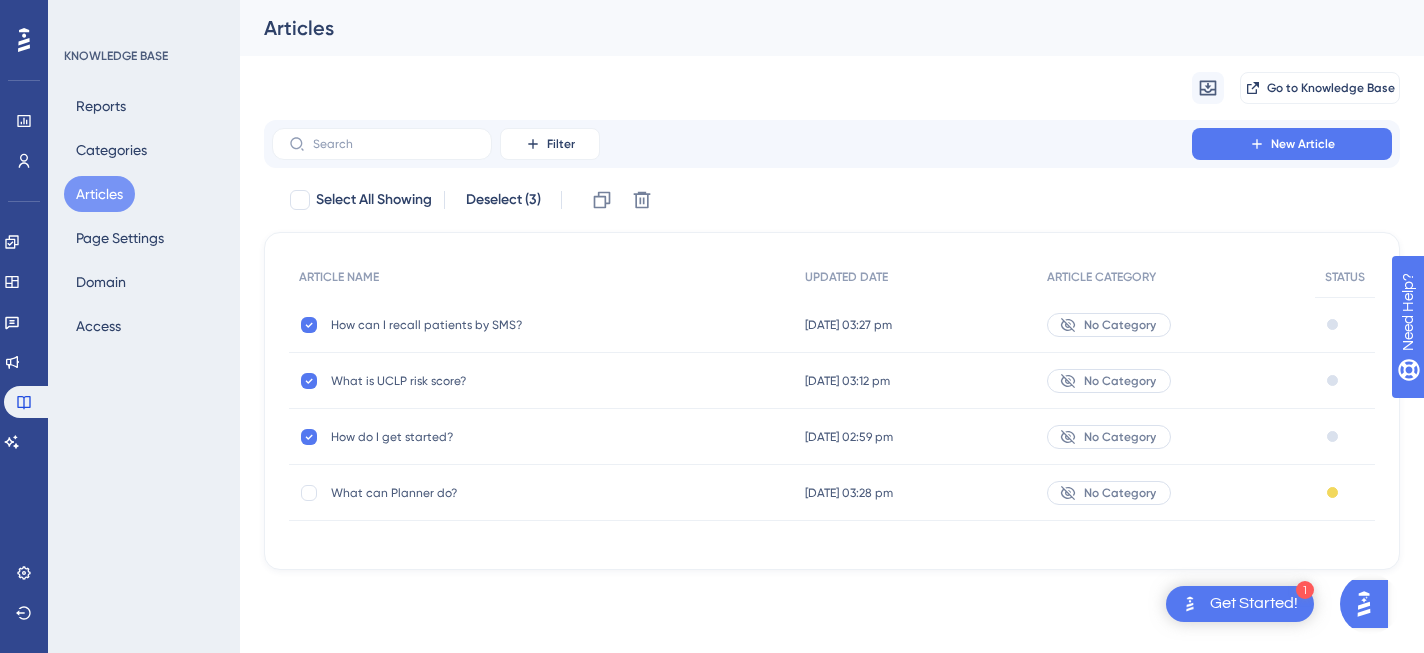click at bounding box center [1332, 324] 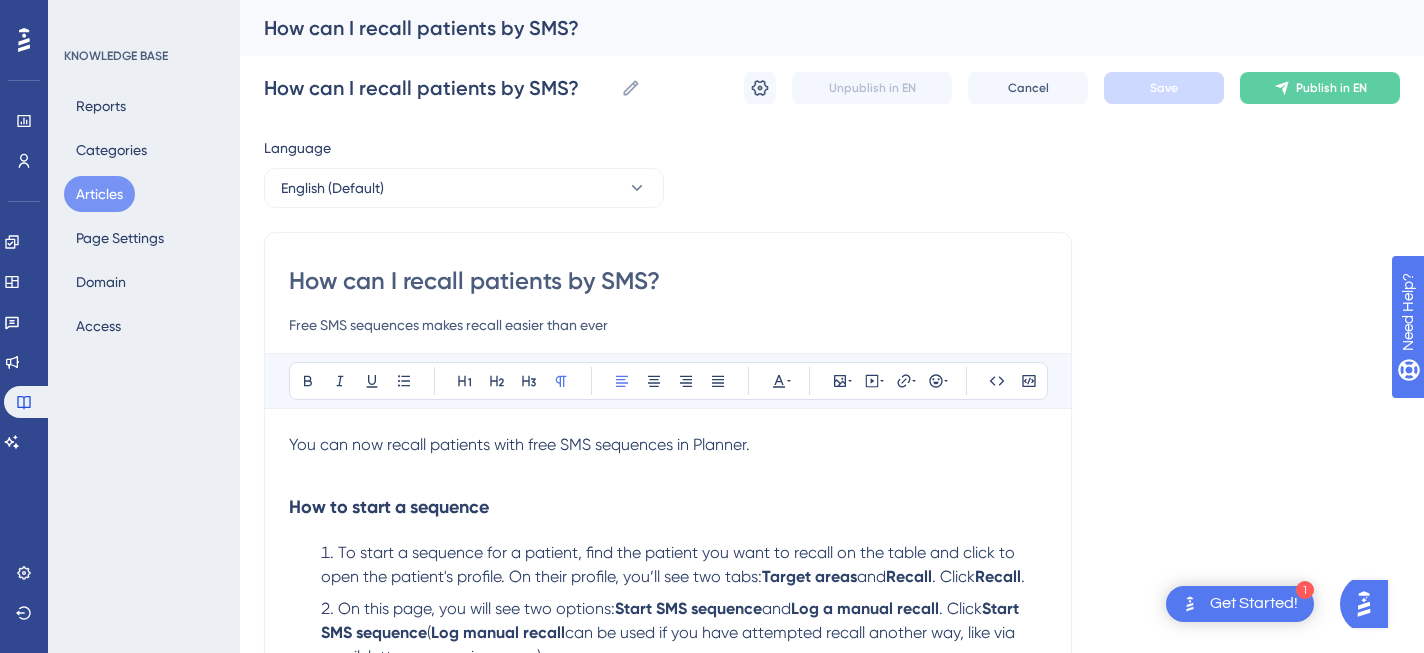 scroll, scrollTop: 441, scrollLeft: 0, axis: vertical 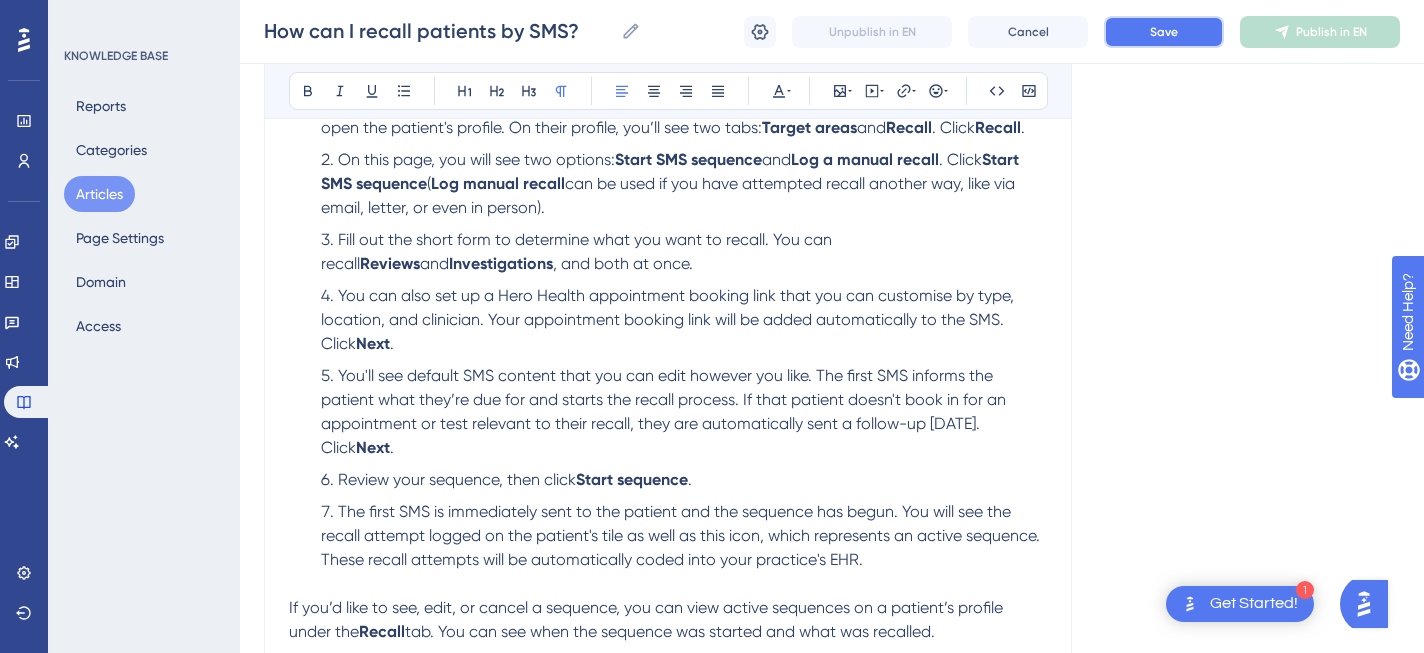 click on "Save" at bounding box center [1164, 32] 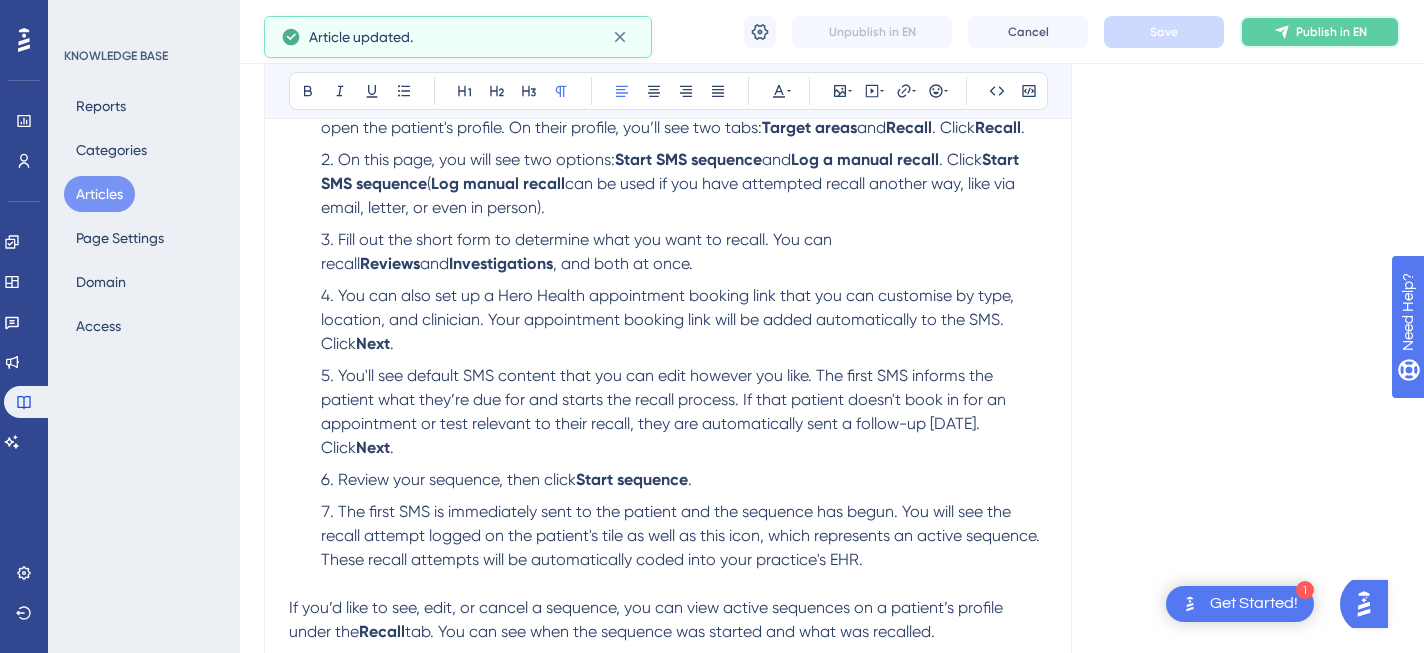 click 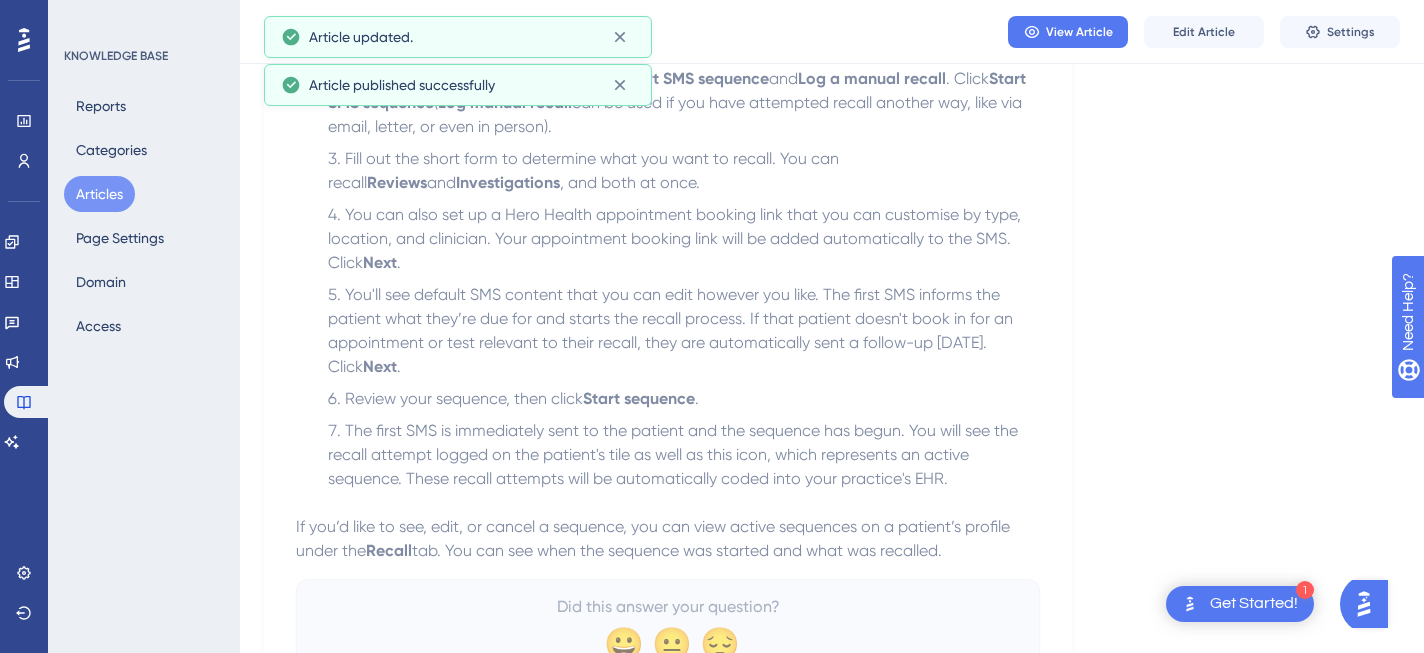 click on "Articles" at bounding box center (99, 194) 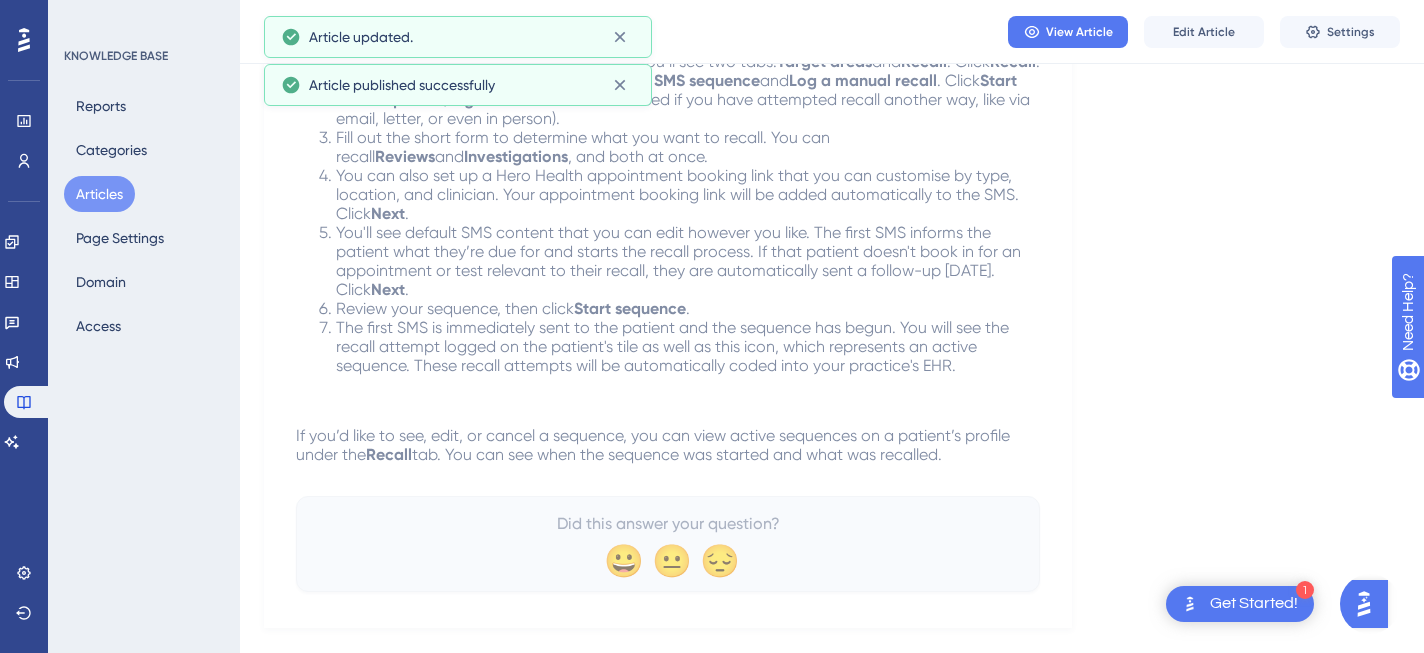 scroll, scrollTop: 0, scrollLeft: 0, axis: both 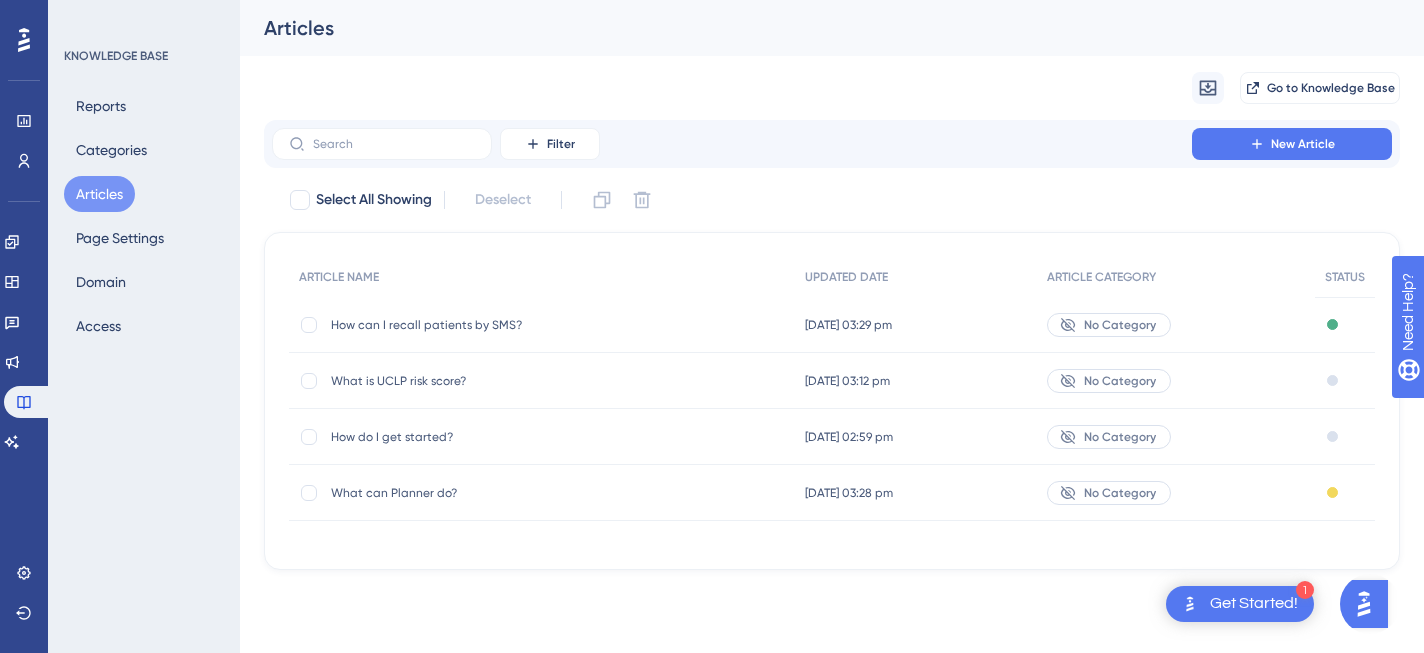 click on "What is UCLP risk score?" at bounding box center [491, 381] 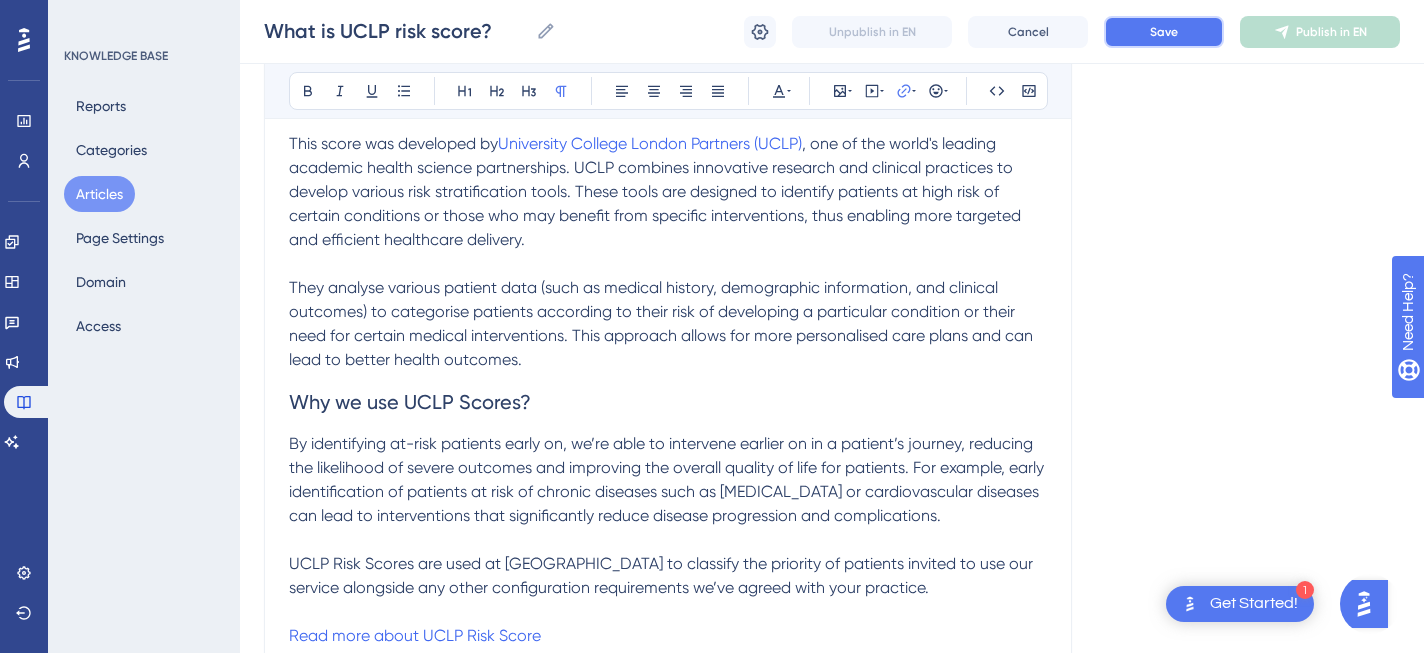 click on "Save" at bounding box center [1164, 32] 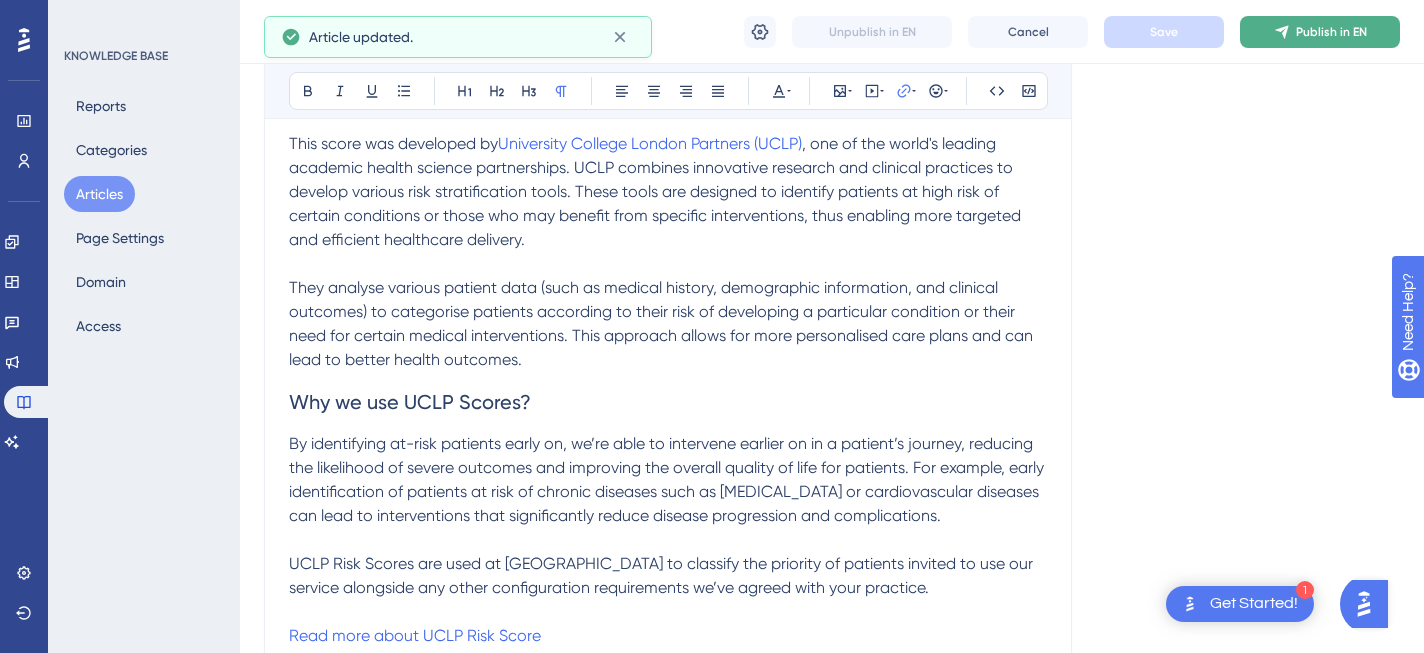 click on "Publish in EN" at bounding box center [1320, 32] 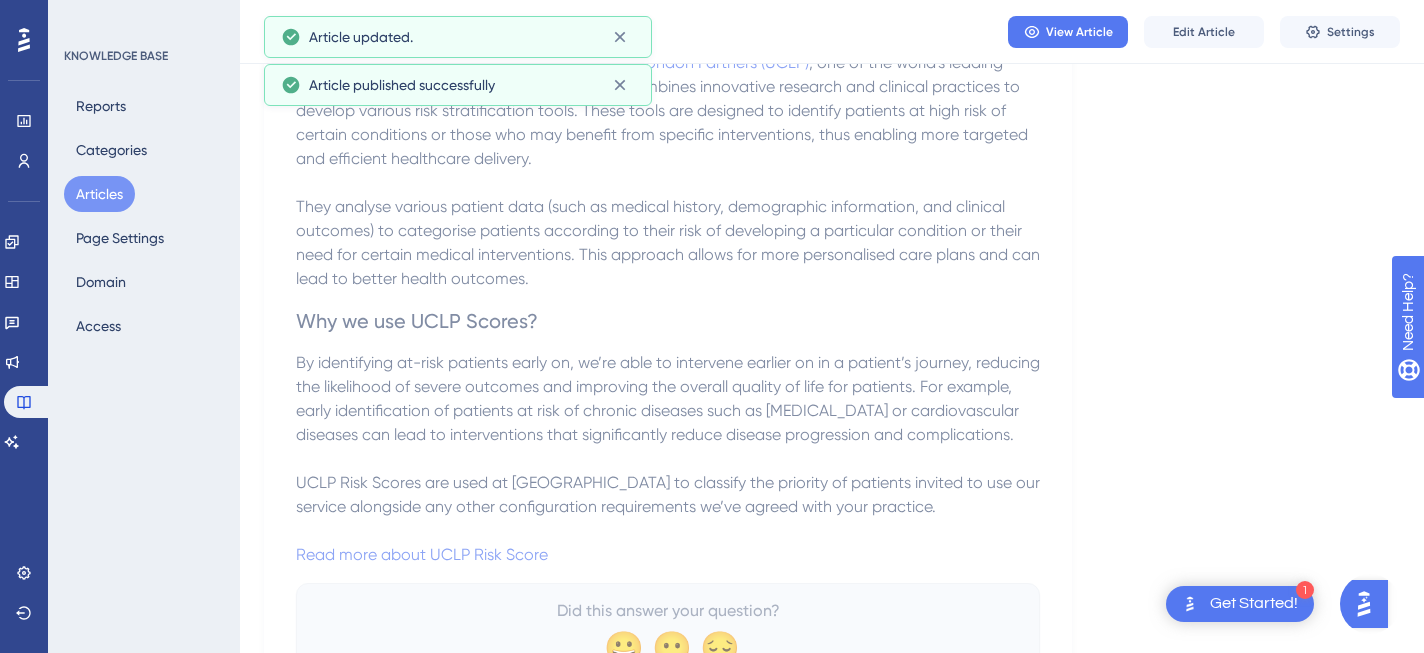 click on "Articles" at bounding box center [99, 194] 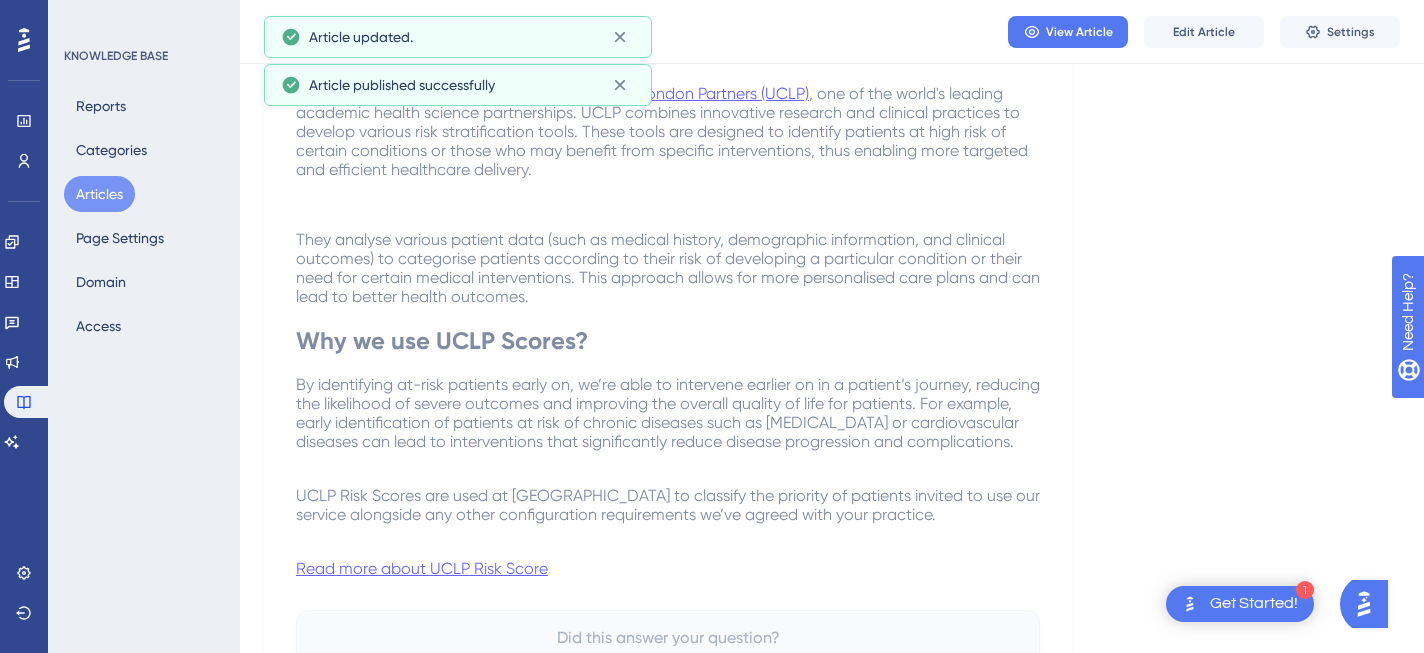 scroll, scrollTop: 0, scrollLeft: 0, axis: both 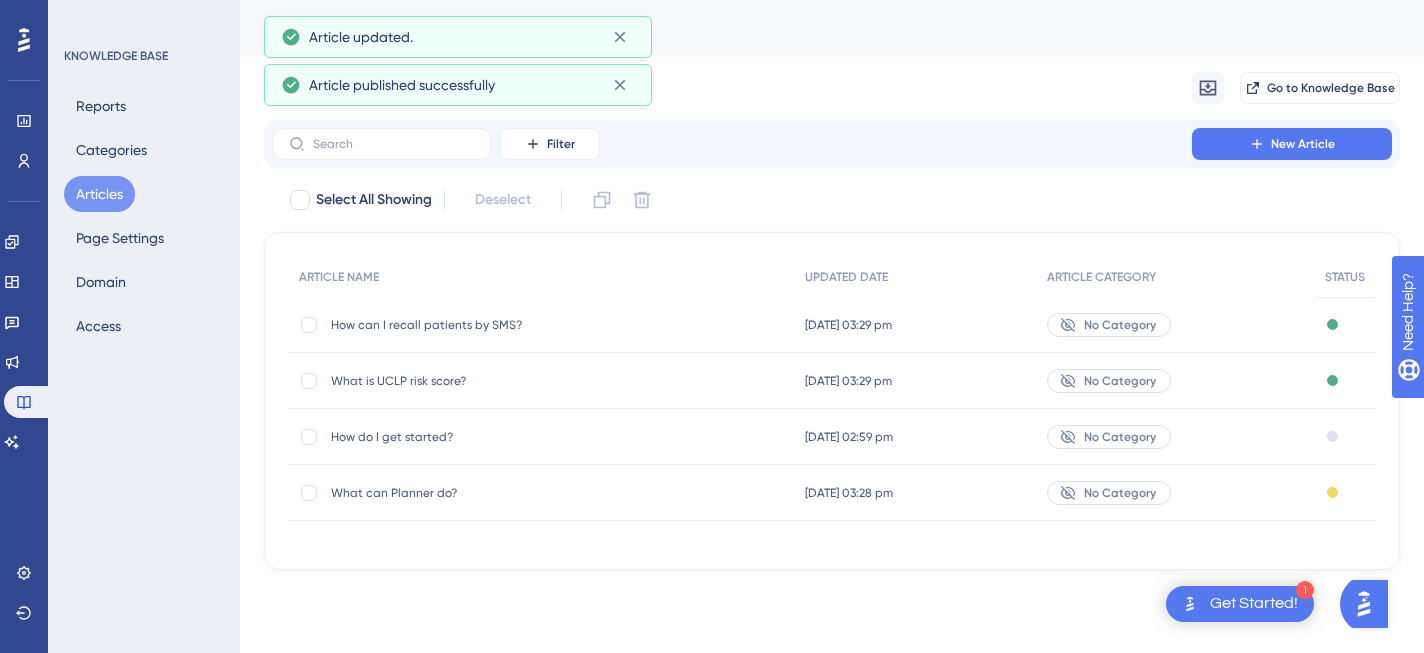 click on "How do I get started?" at bounding box center (491, 437) 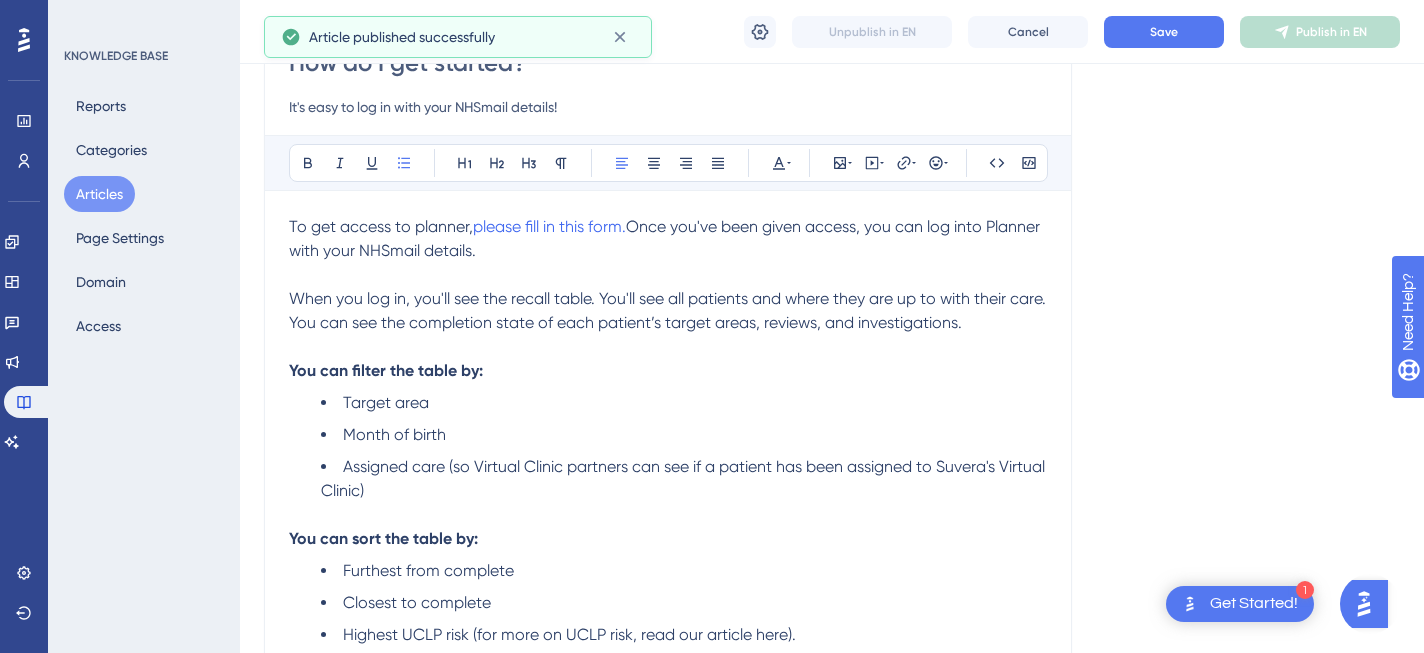 click on "How do I get started? How do I get started? Unpublish in EN Cancel Save Publish in EN" at bounding box center (832, 32) 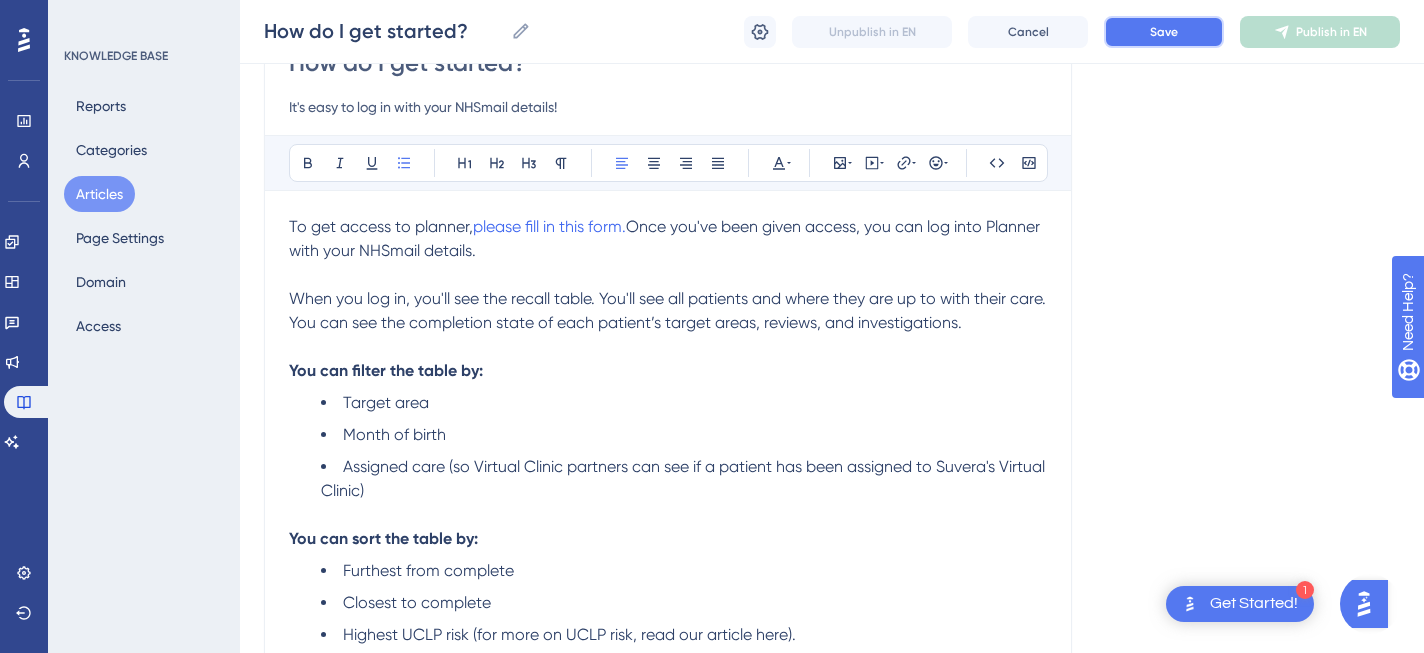 click on "Save" at bounding box center [1164, 32] 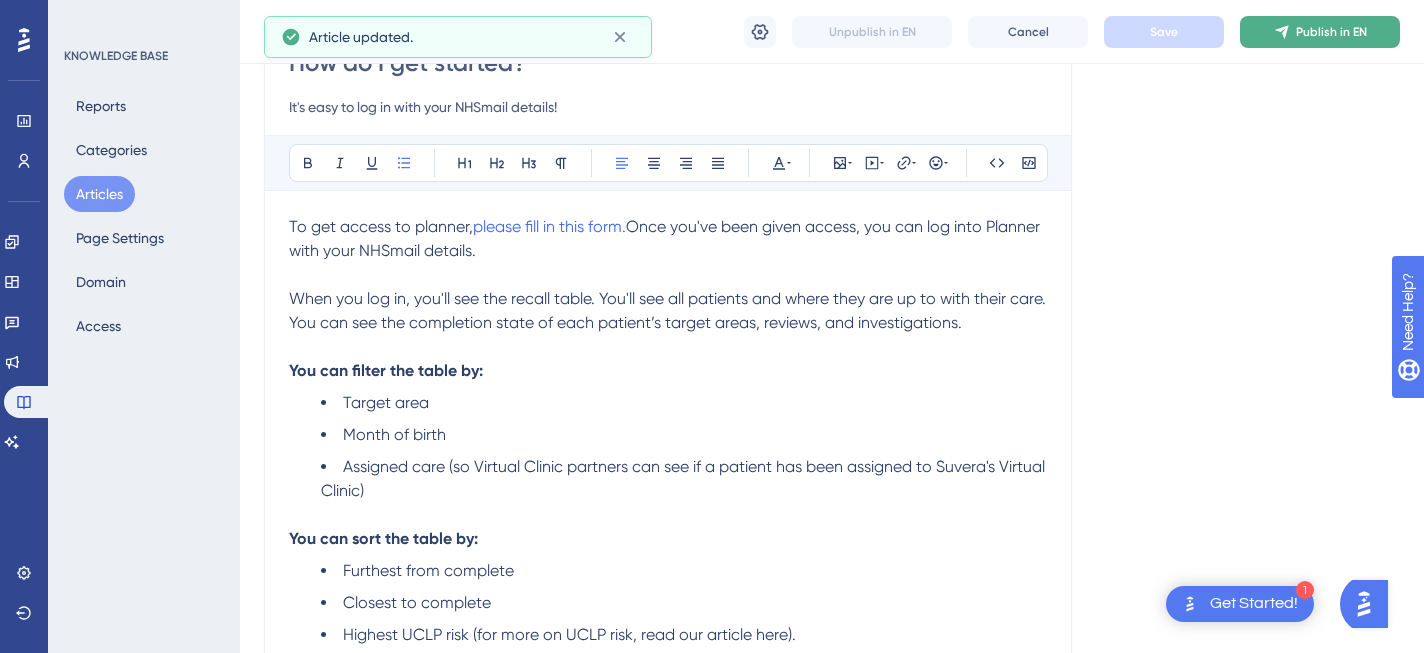 click on "Publish in EN" at bounding box center [1320, 32] 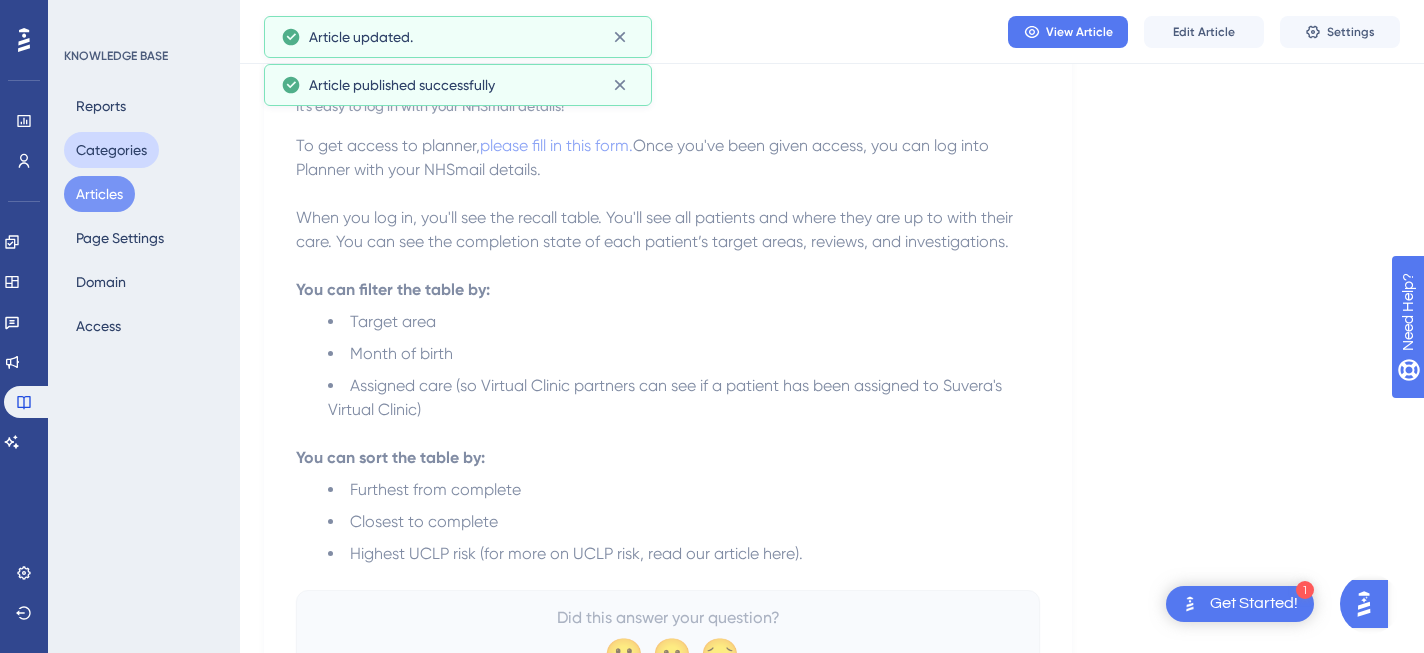 click on "Categories" at bounding box center (111, 150) 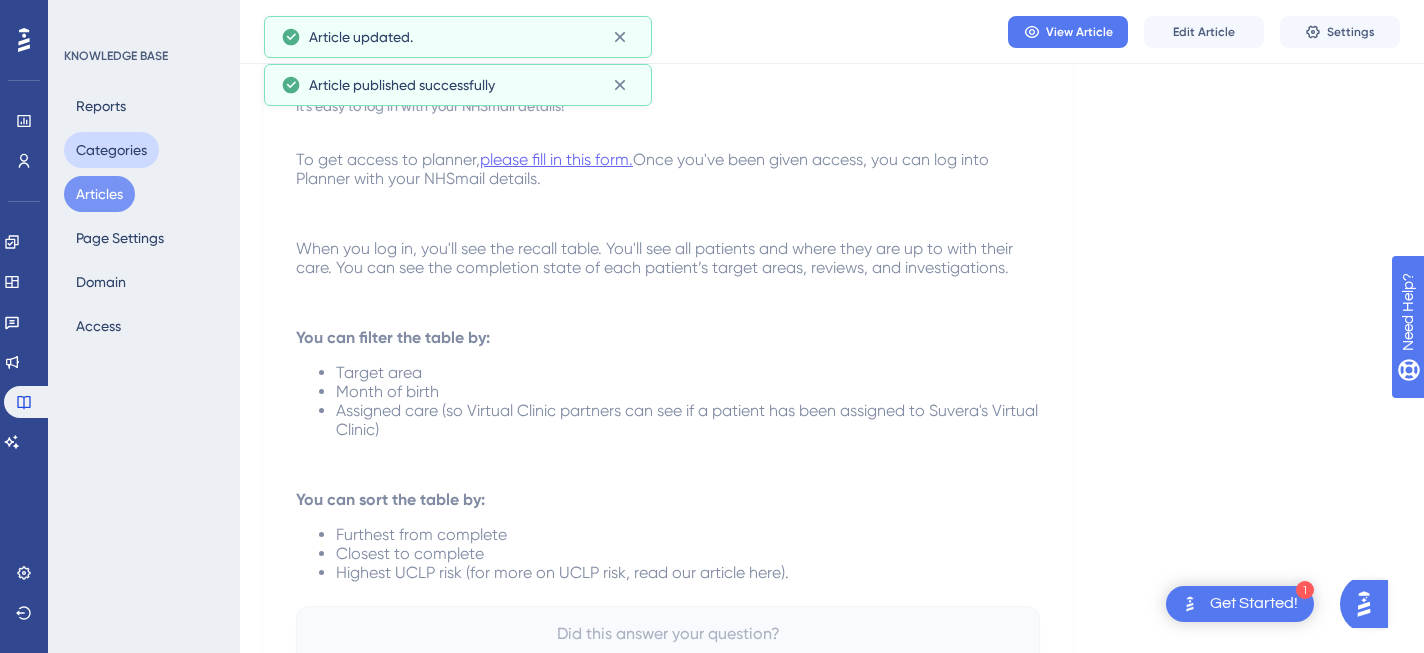 scroll, scrollTop: 0, scrollLeft: 0, axis: both 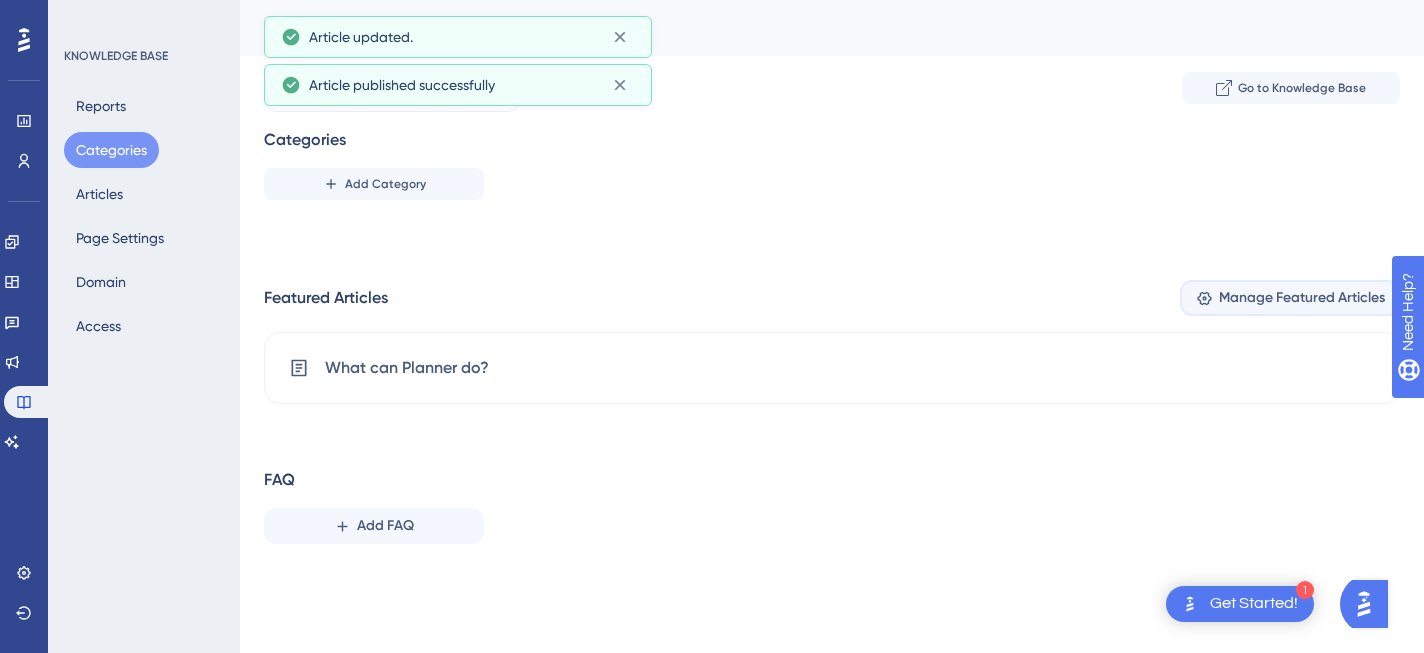 click on "Manage Featured Articles" at bounding box center [1290, 298] 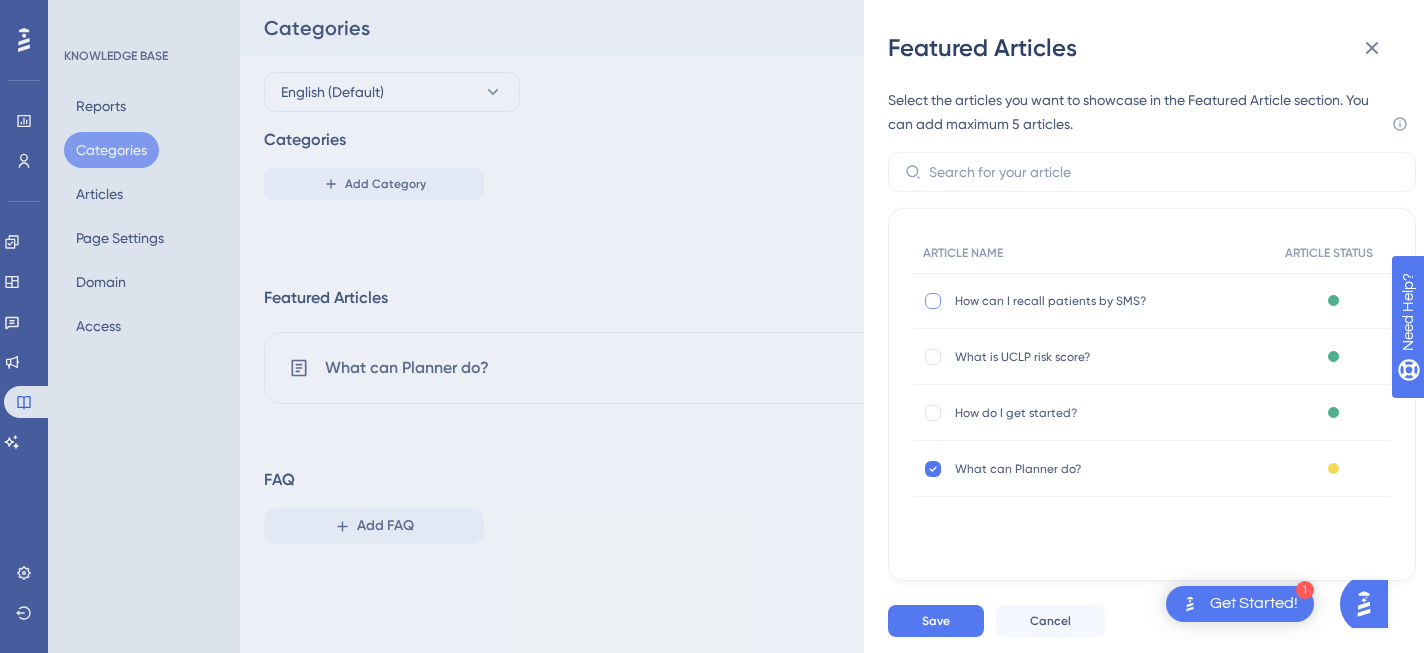 click at bounding box center [933, 301] 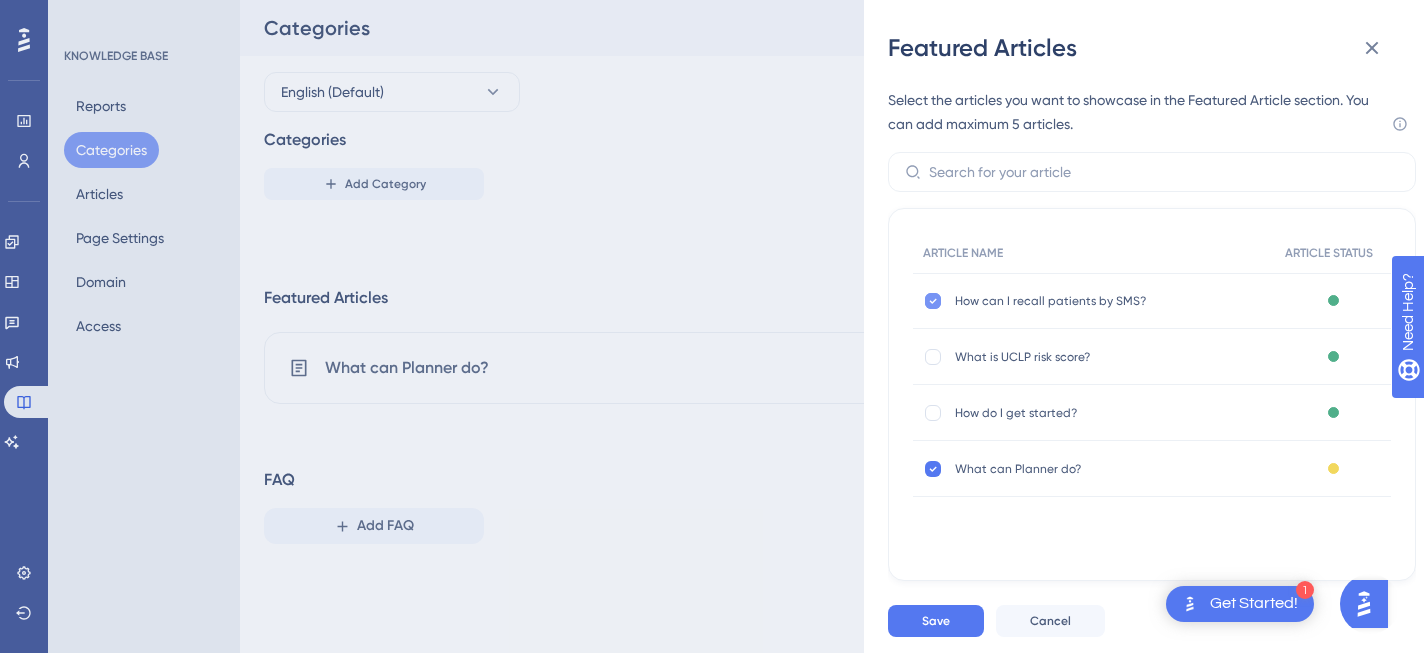 click 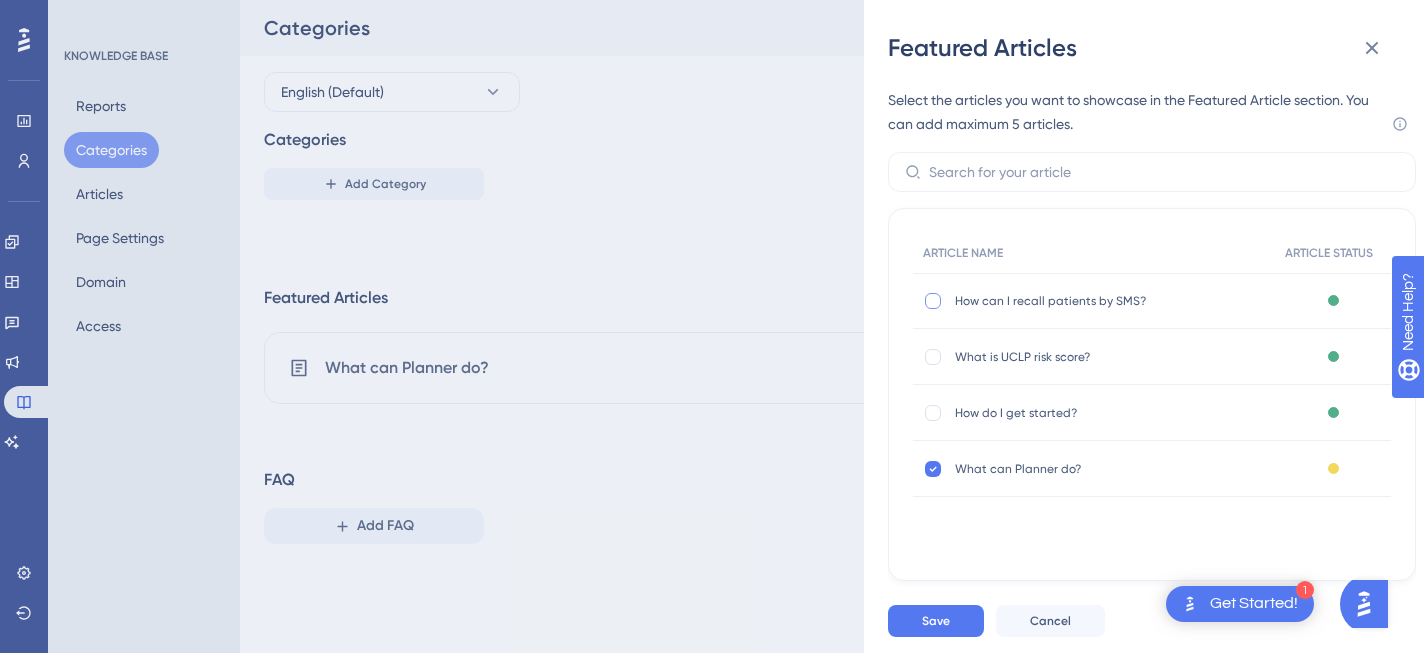 click at bounding box center (933, 301) 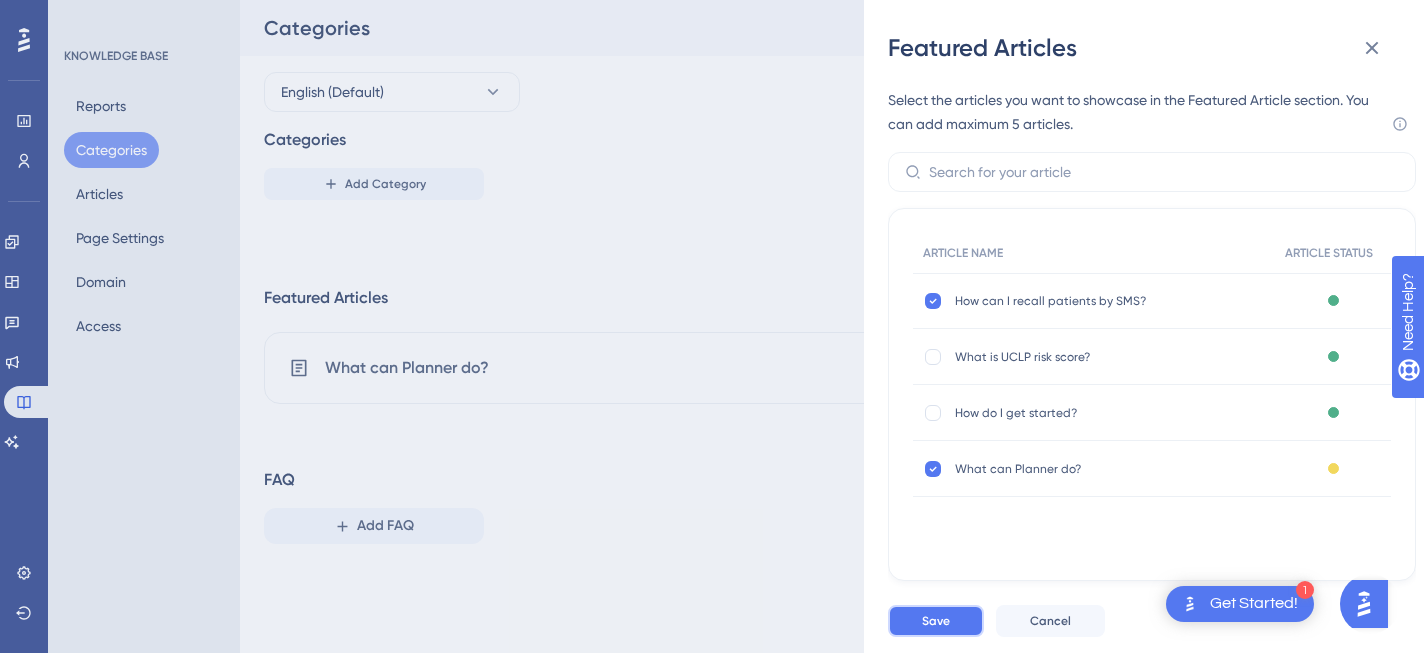 click on "Save" at bounding box center [936, 621] 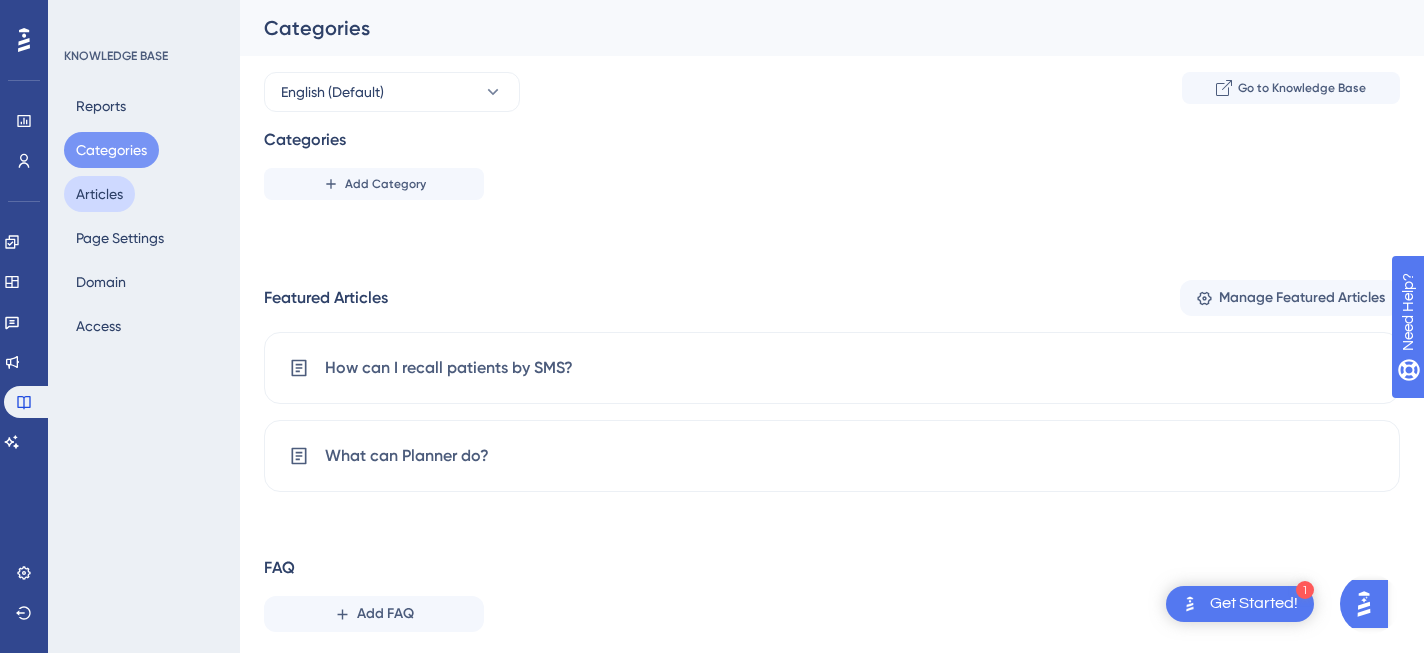 click on "Articles" at bounding box center (99, 194) 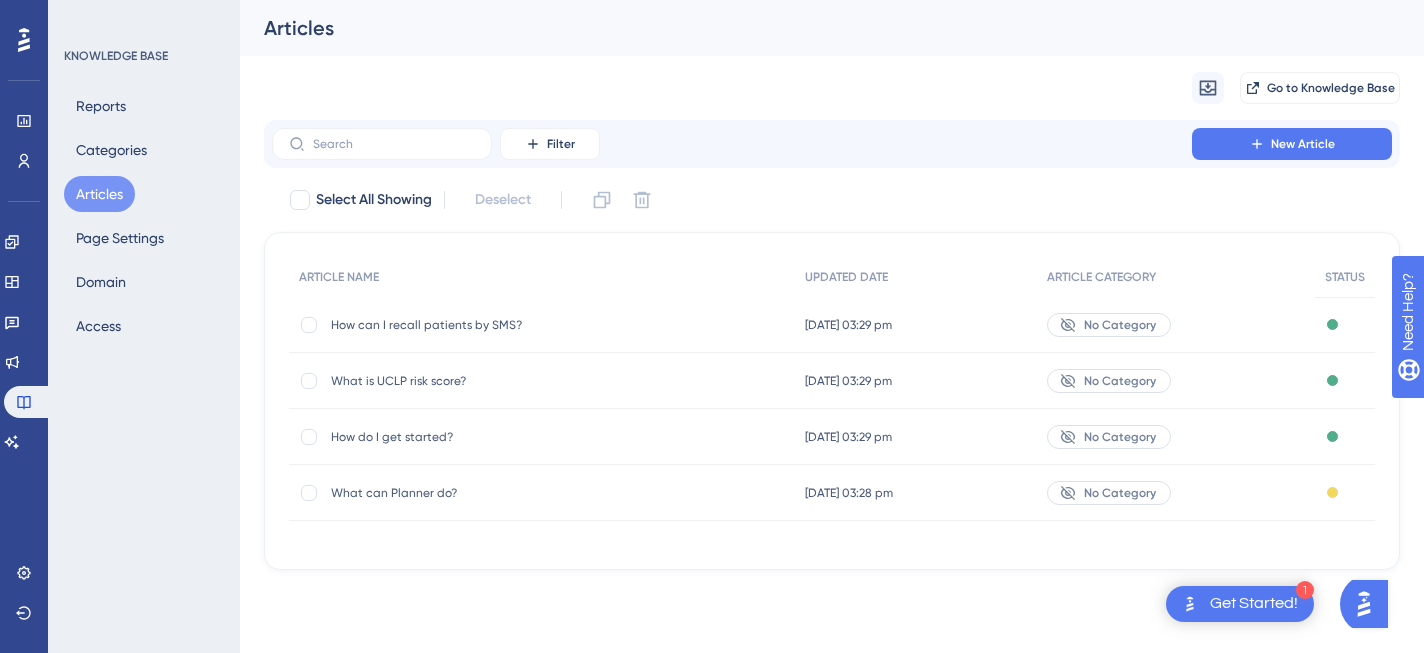 click on "What is UCLP risk score?" at bounding box center [491, 381] 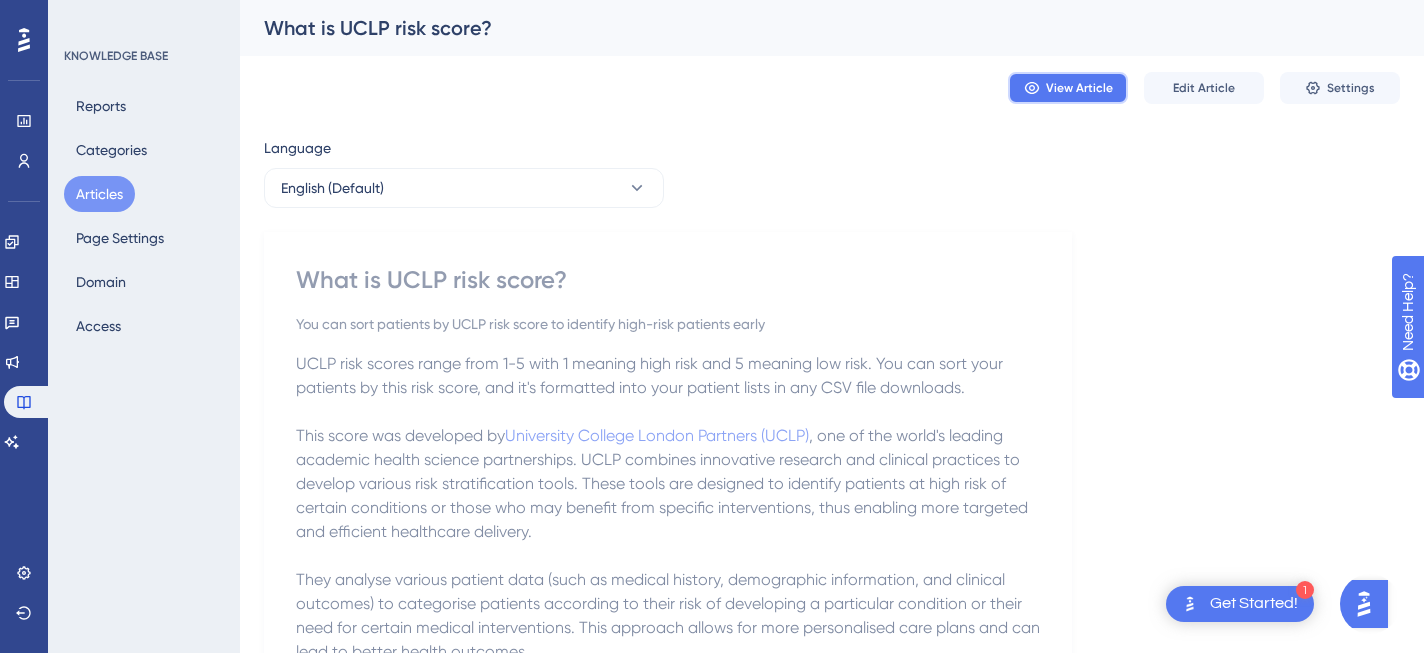 click on "View Article" at bounding box center (1068, 88) 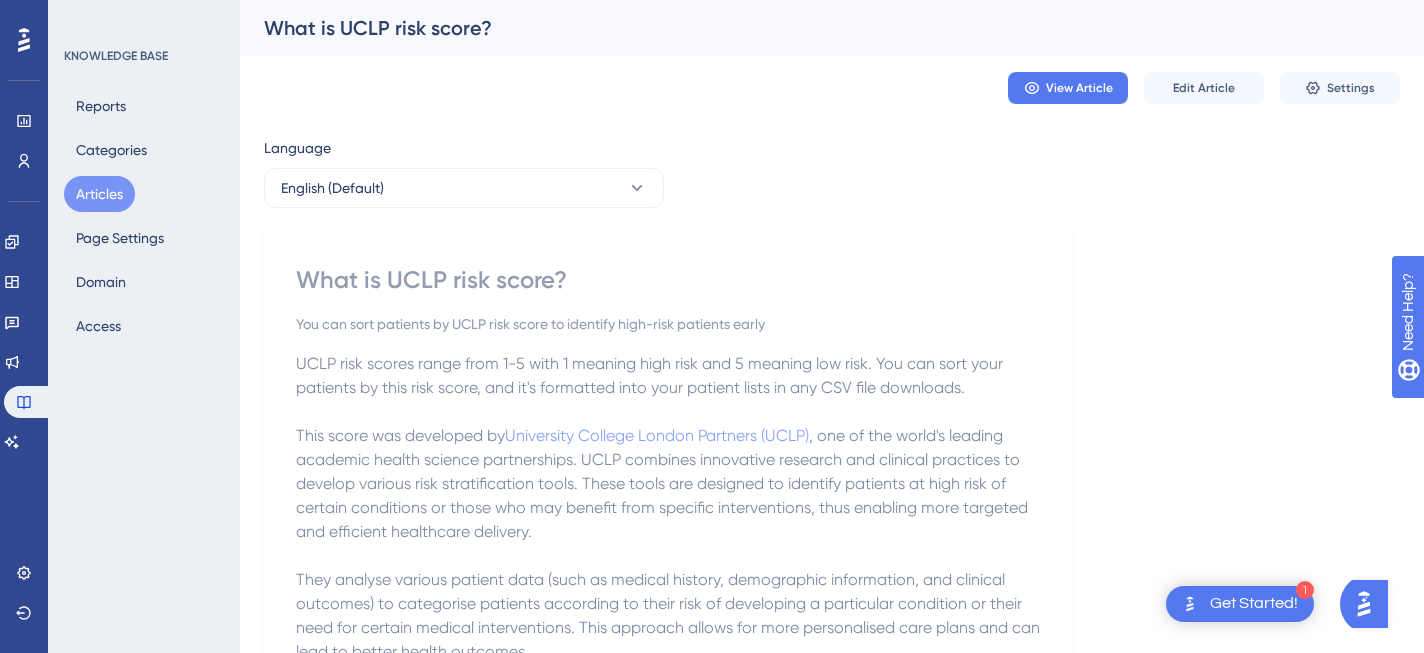 click on "Articles" at bounding box center (99, 194) 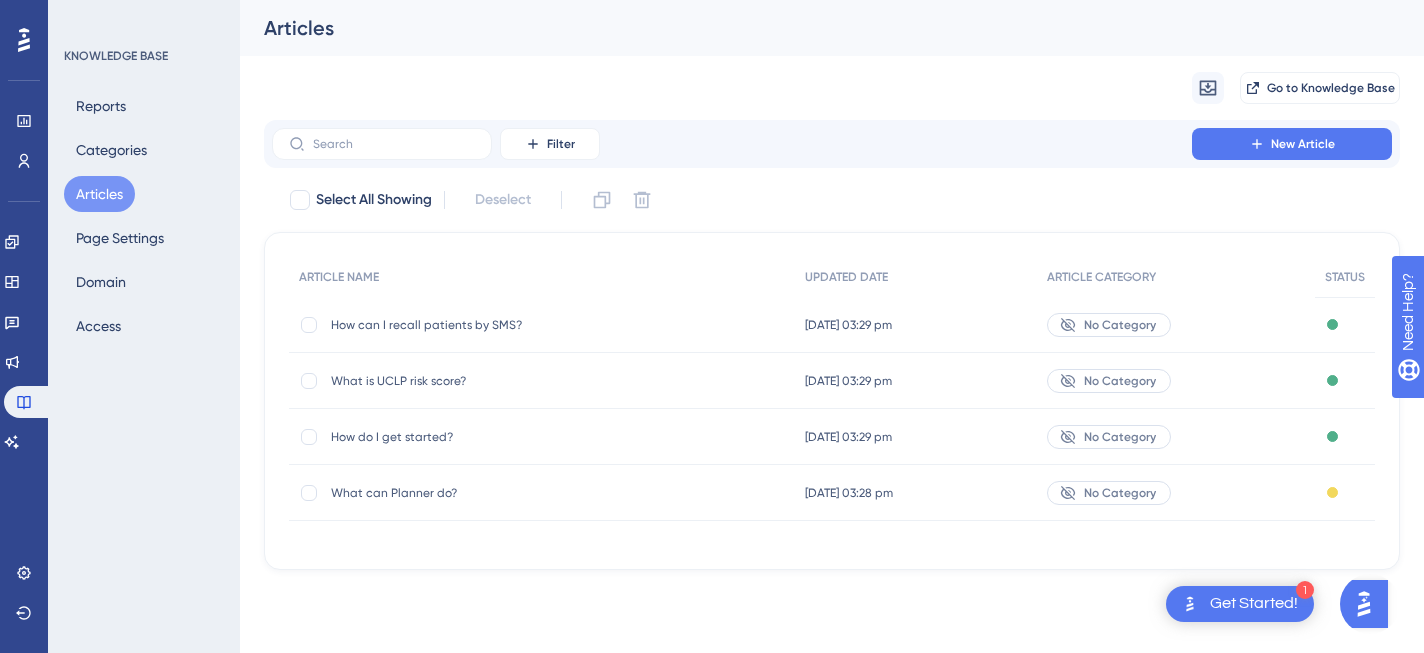 click on "How do I get started?" at bounding box center (491, 437) 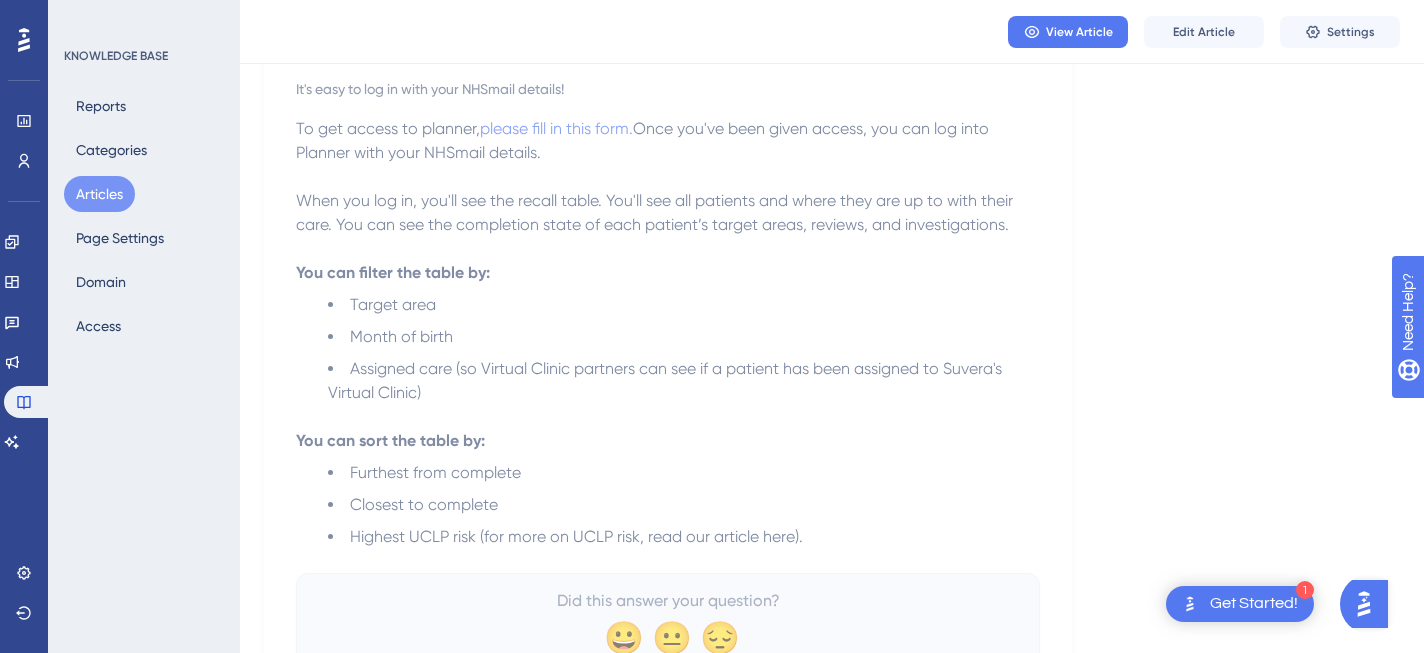 scroll, scrollTop: 126, scrollLeft: 0, axis: vertical 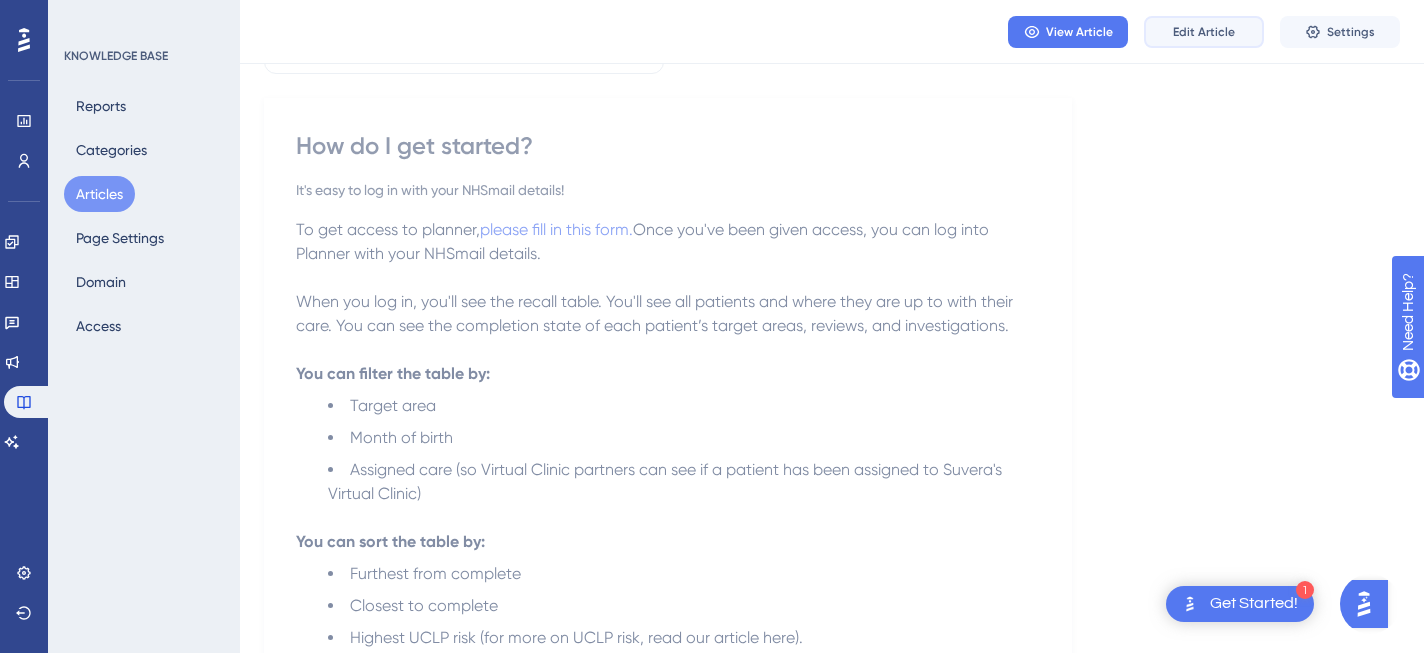 click on "Edit Article" at bounding box center [1204, 32] 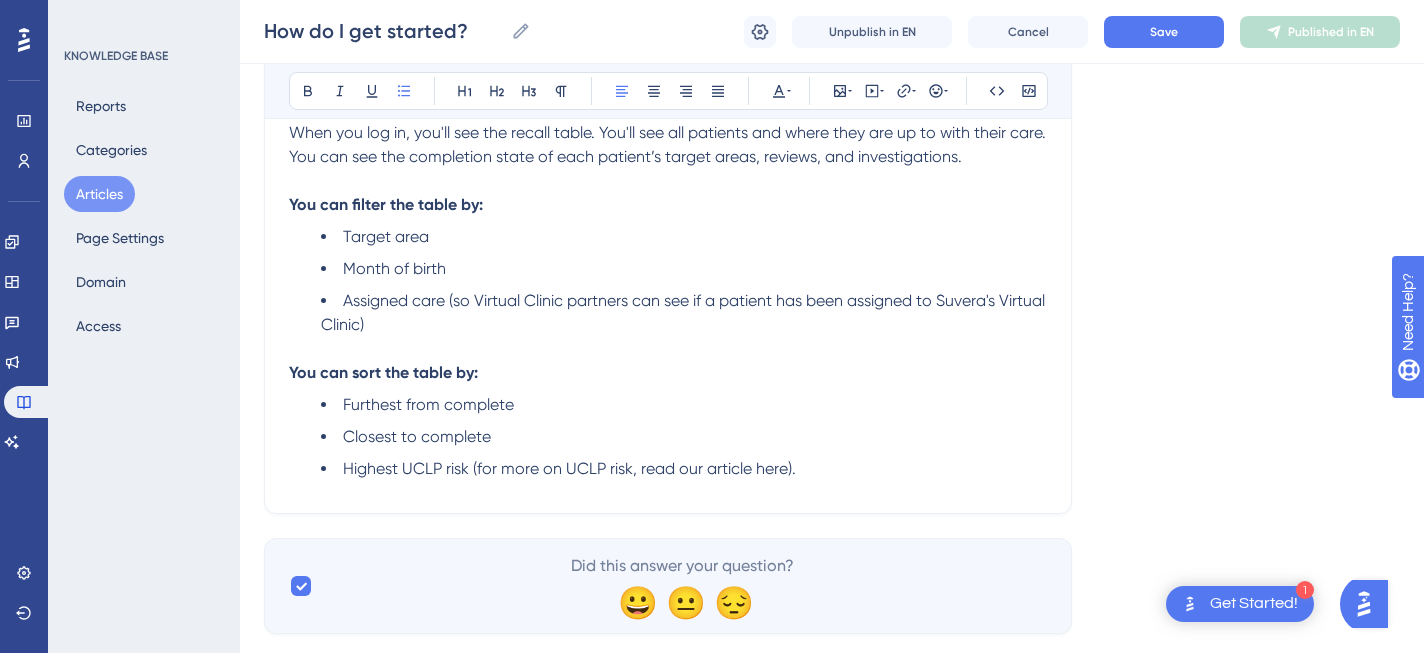 scroll, scrollTop: 421, scrollLeft: 0, axis: vertical 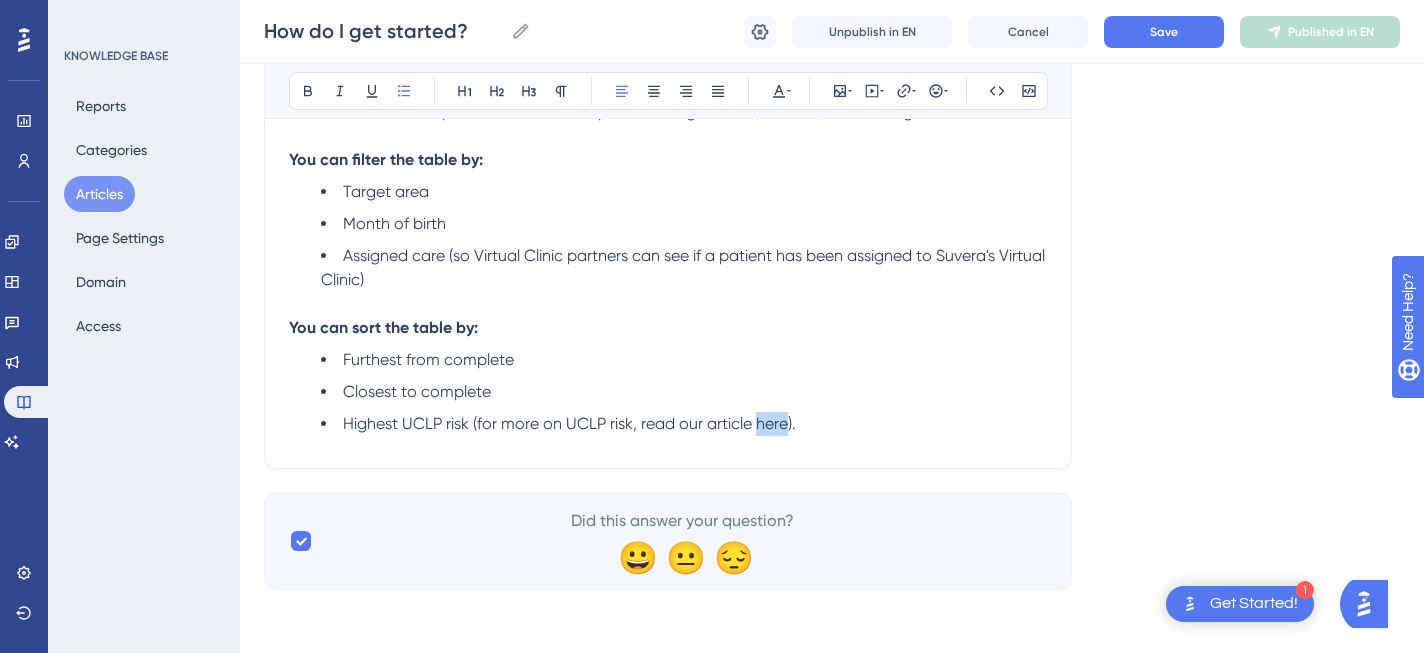 drag, startPoint x: 787, startPoint y: 427, endPoint x: 755, endPoint y: 427, distance: 32 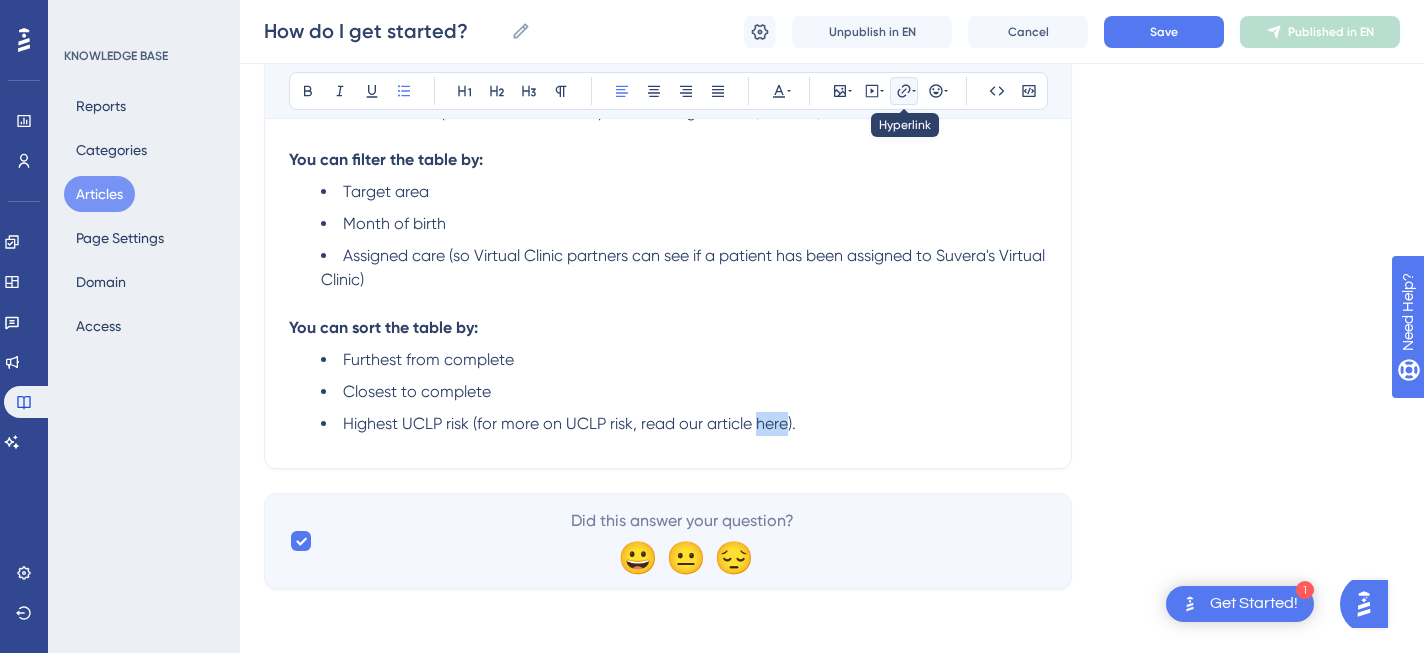 click 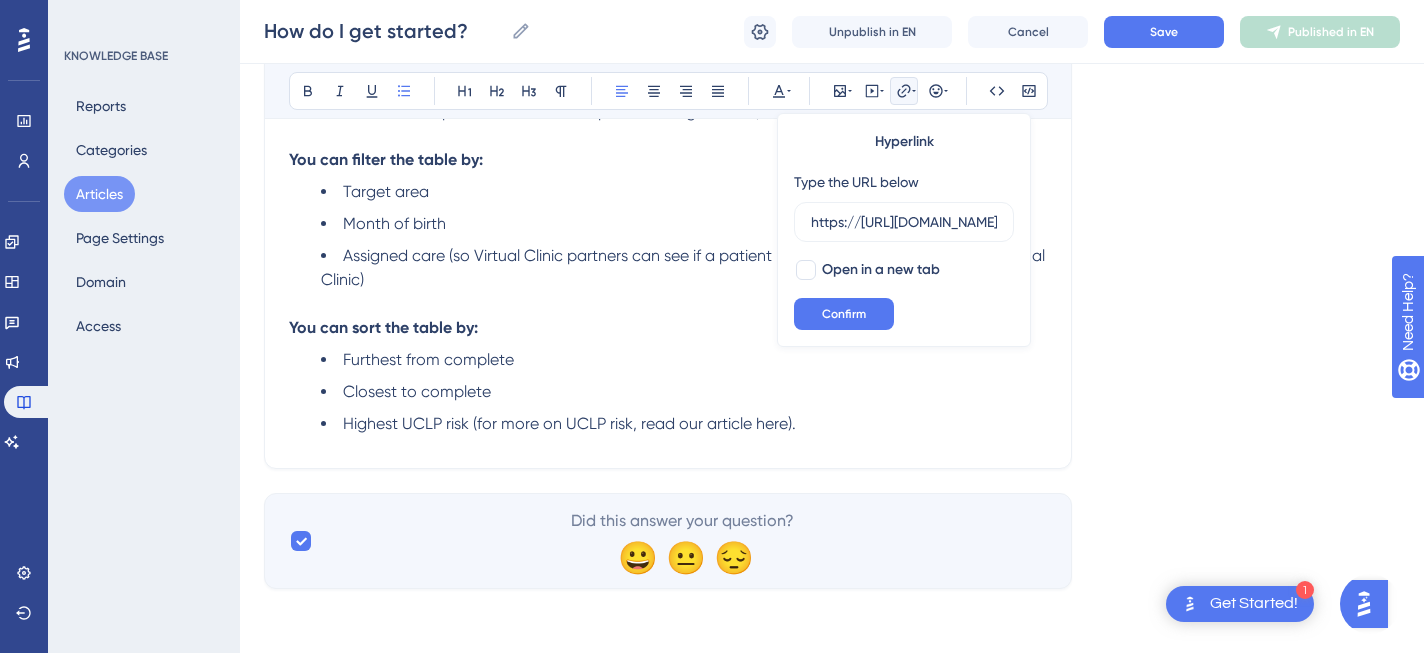 scroll, scrollTop: 0, scrollLeft: 413, axis: horizontal 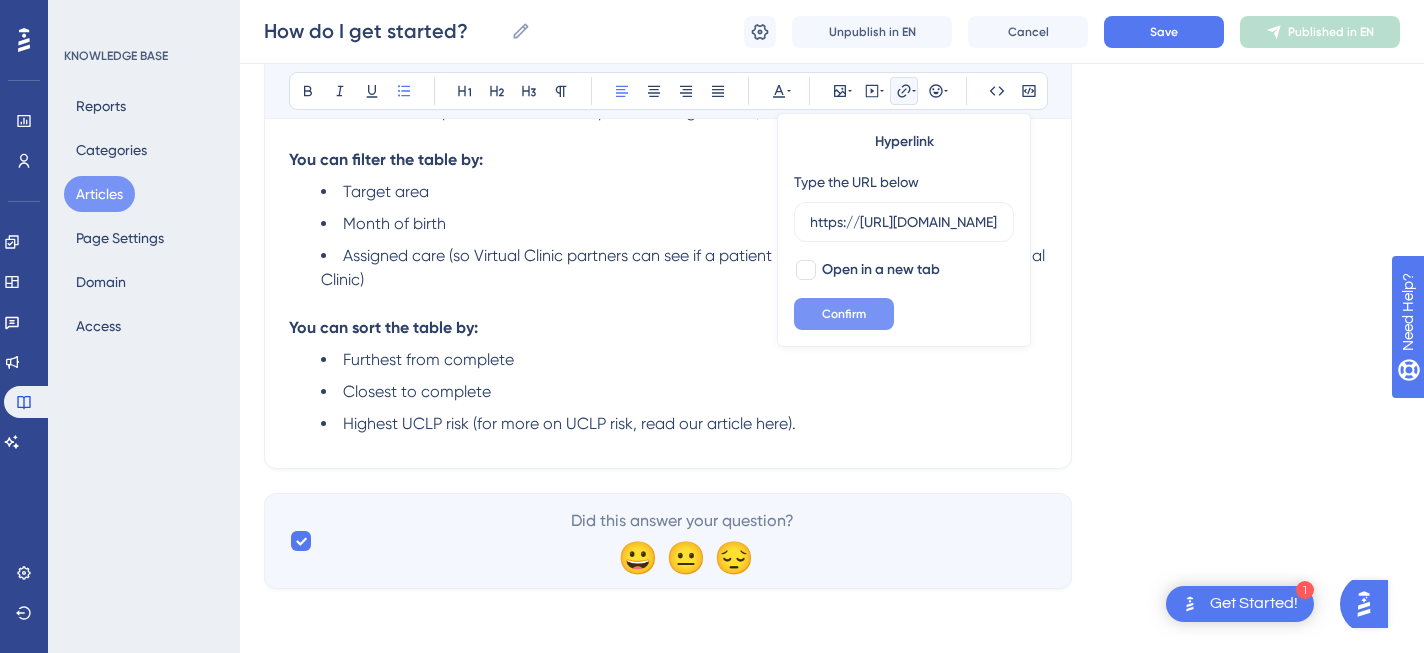 type on "https://[URL][DOMAIN_NAME]" 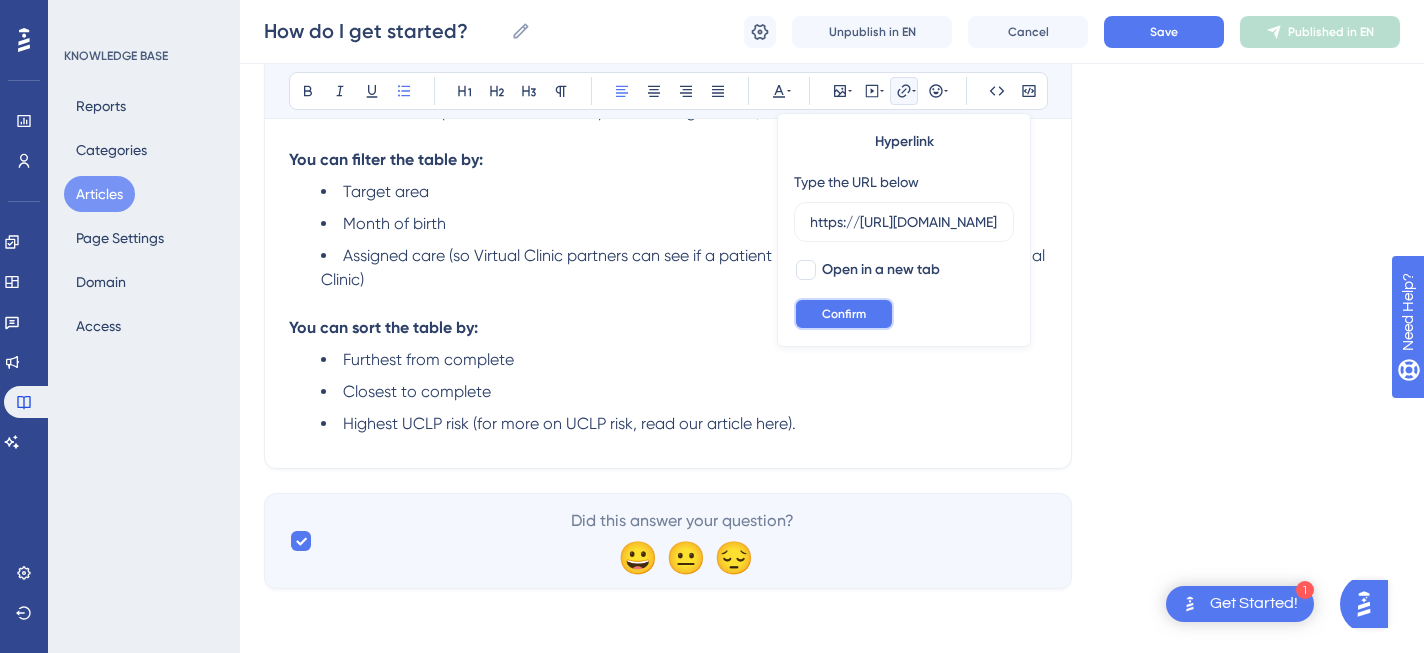 click on "Confirm" at bounding box center [844, 314] 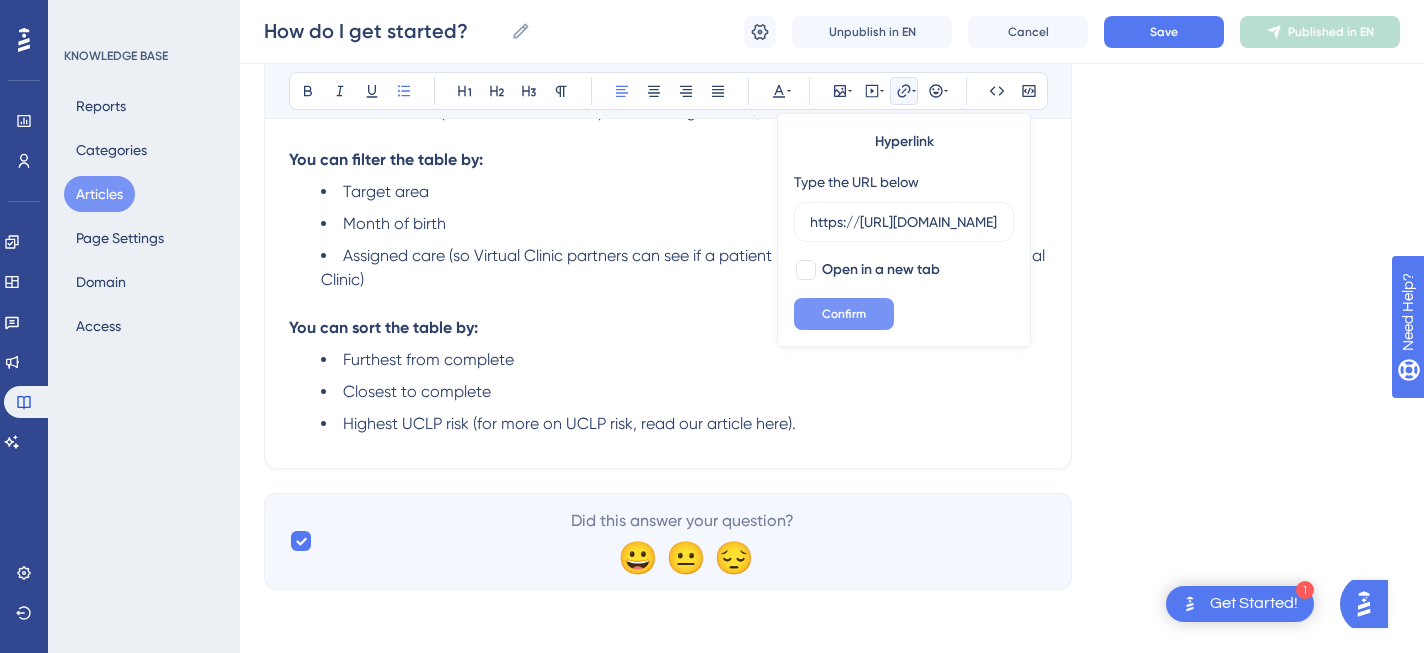 scroll, scrollTop: 0, scrollLeft: 0, axis: both 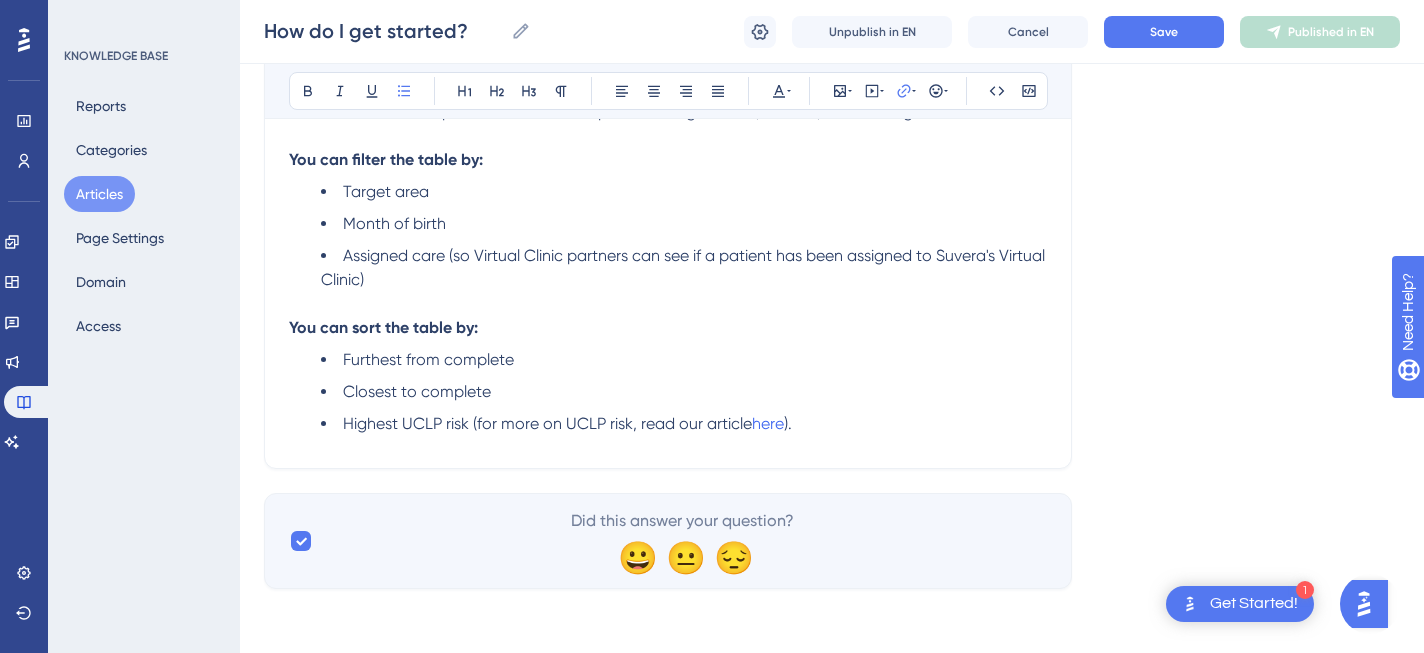 click on "You can sort the table by:" at bounding box center (668, 328) 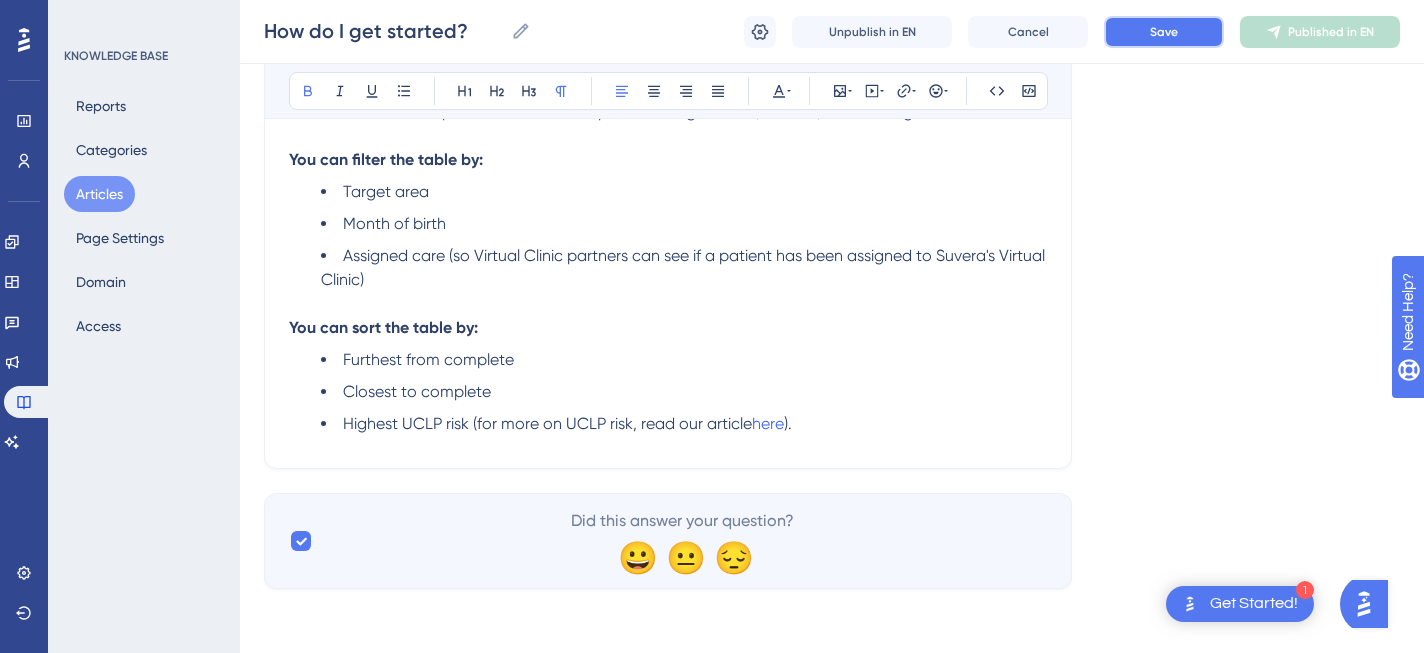 click on "Save" at bounding box center (1164, 32) 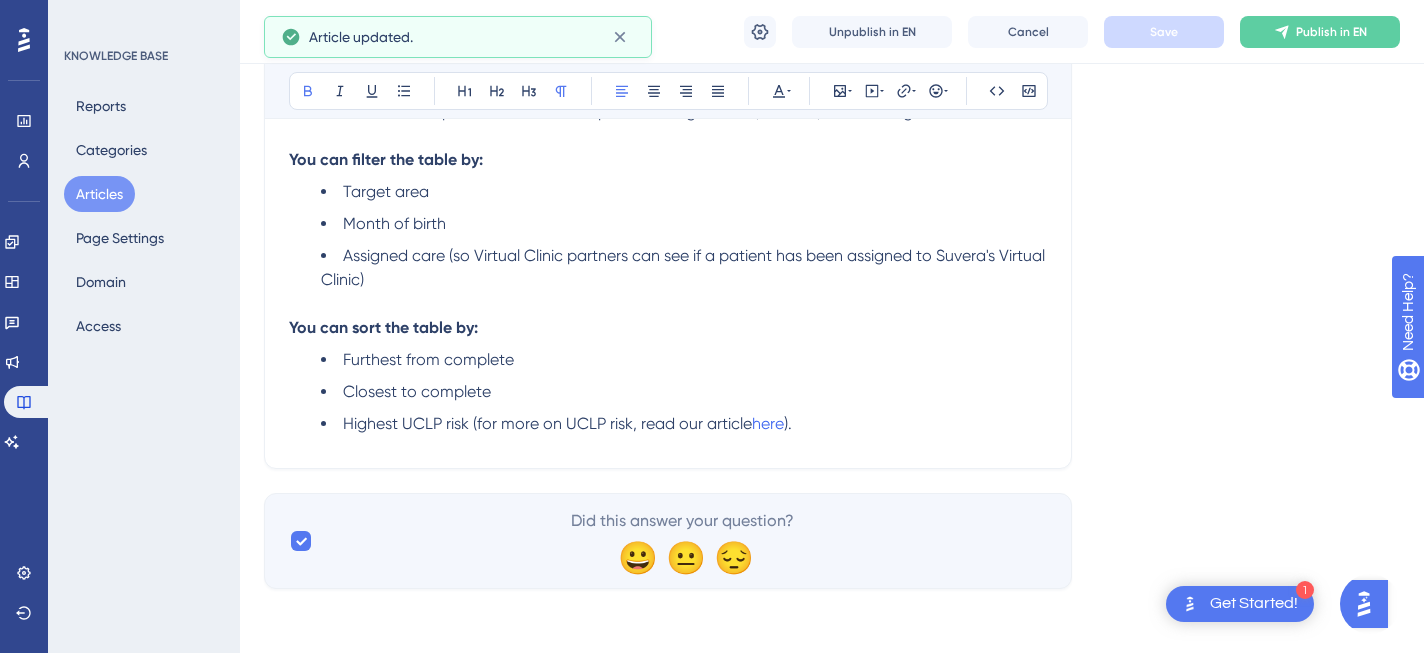 click on "Articles" at bounding box center (99, 194) 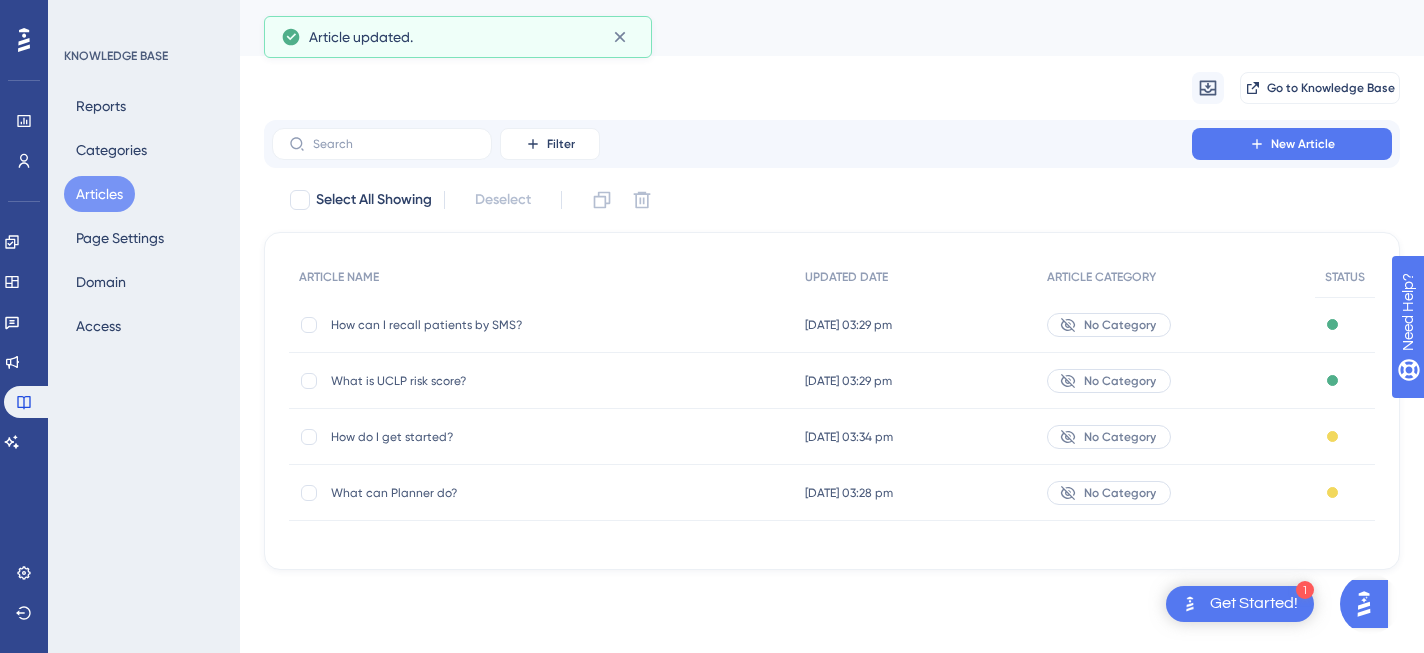 scroll, scrollTop: 0, scrollLeft: 0, axis: both 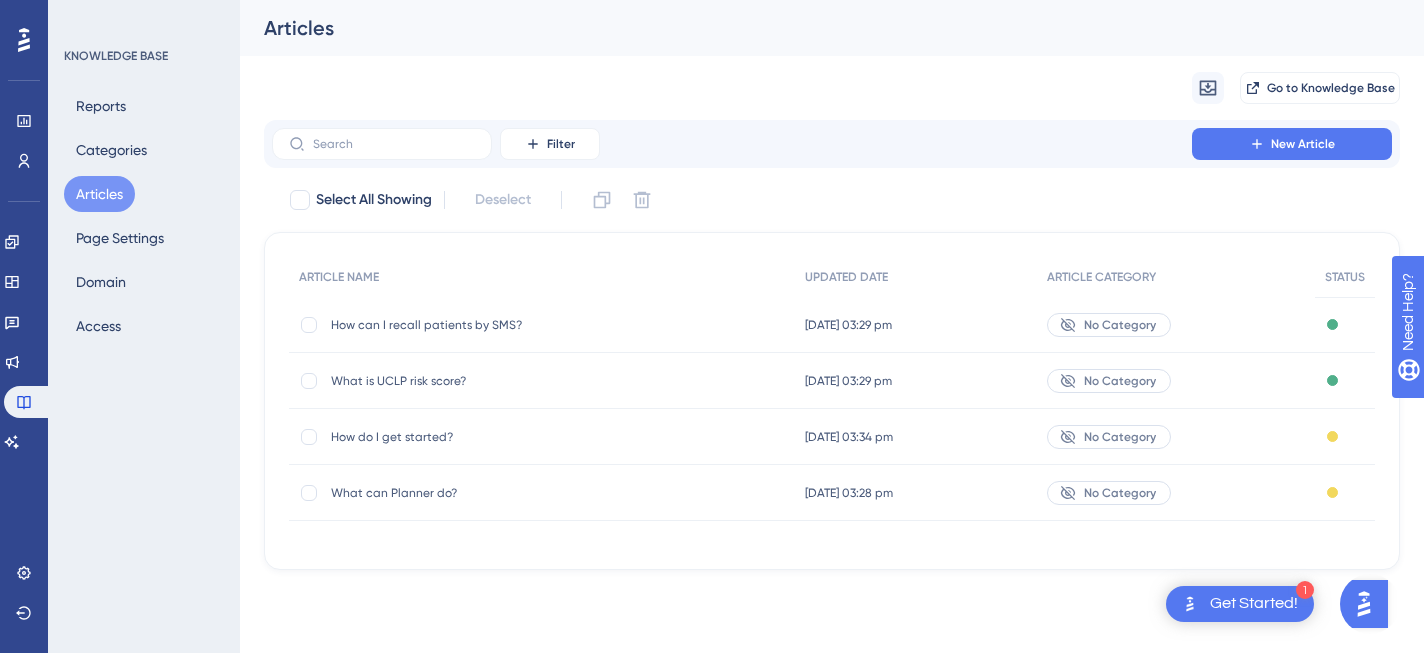 click on "How do I get started?" at bounding box center (491, 437) 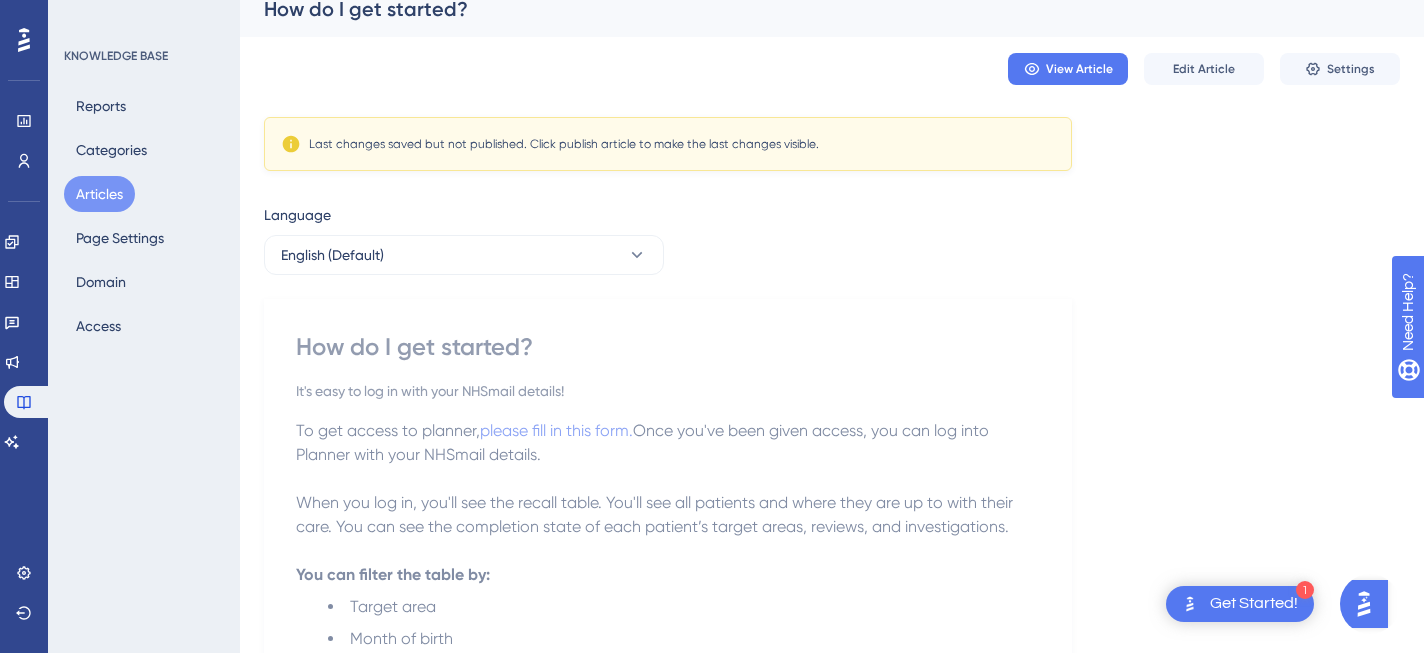 scroll, scrollTop: 29, scrollLeft: 0, axis: vertical 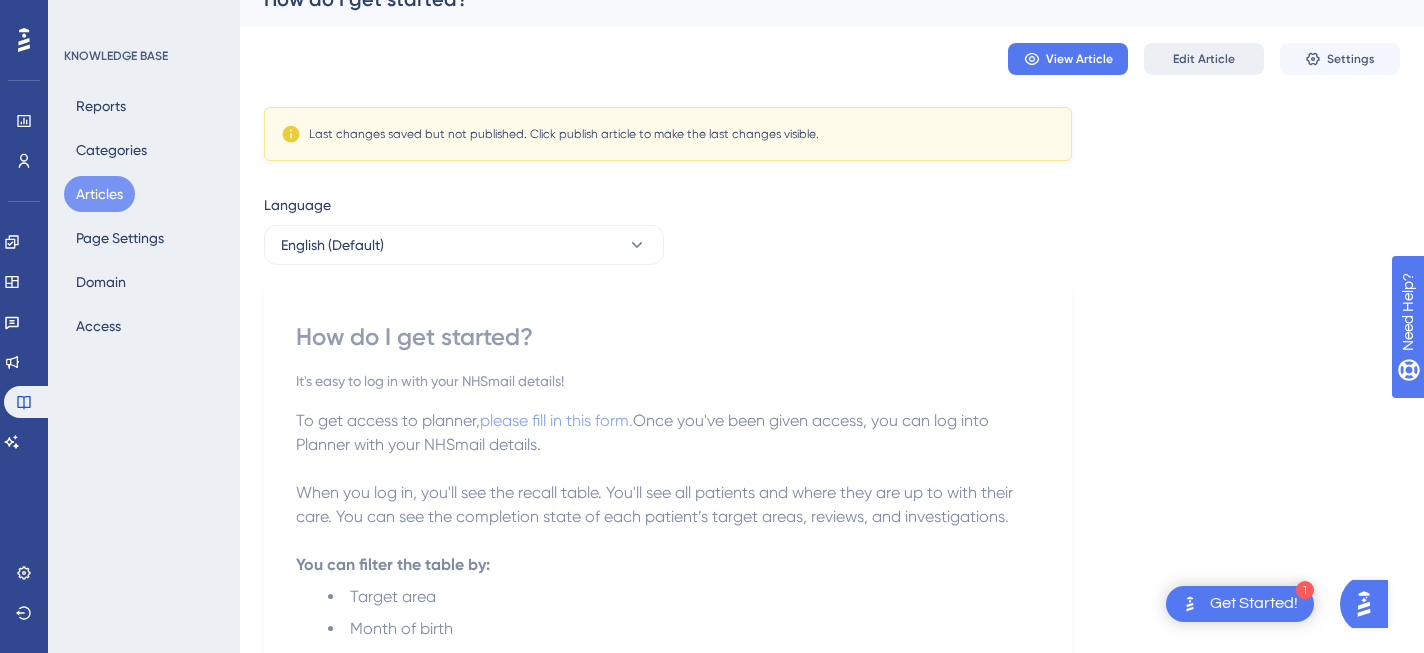 click on "Edit Article" at bounding box center [1204, 59] 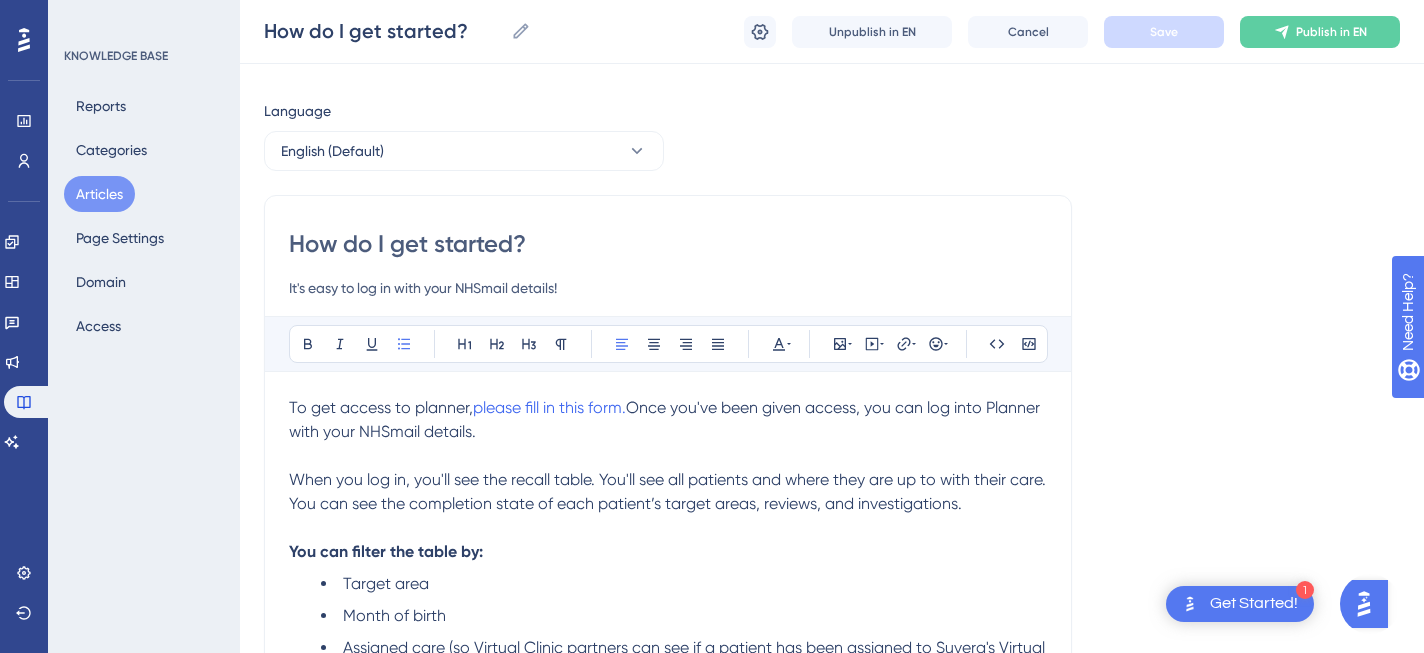 scroll, scrollTop: 210, scrollLeft: 0, axis: vertical 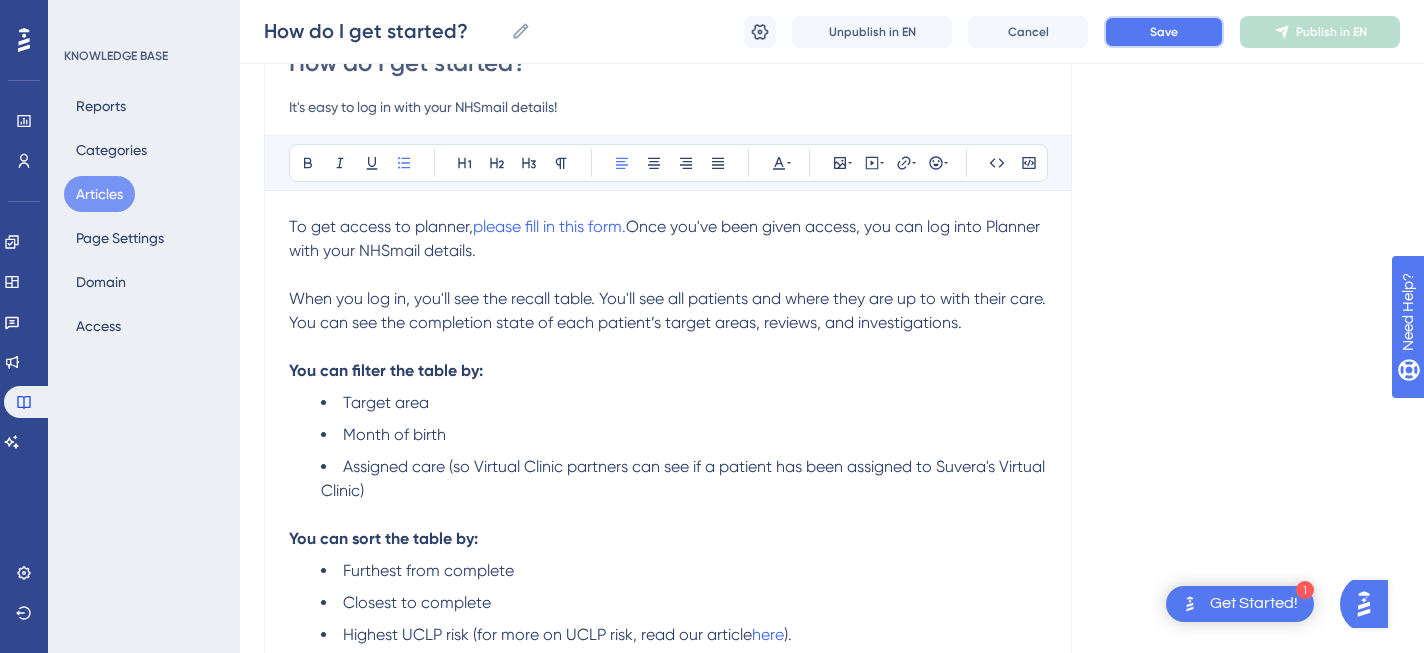 click on "Save" at bounding box center [1164, 32] 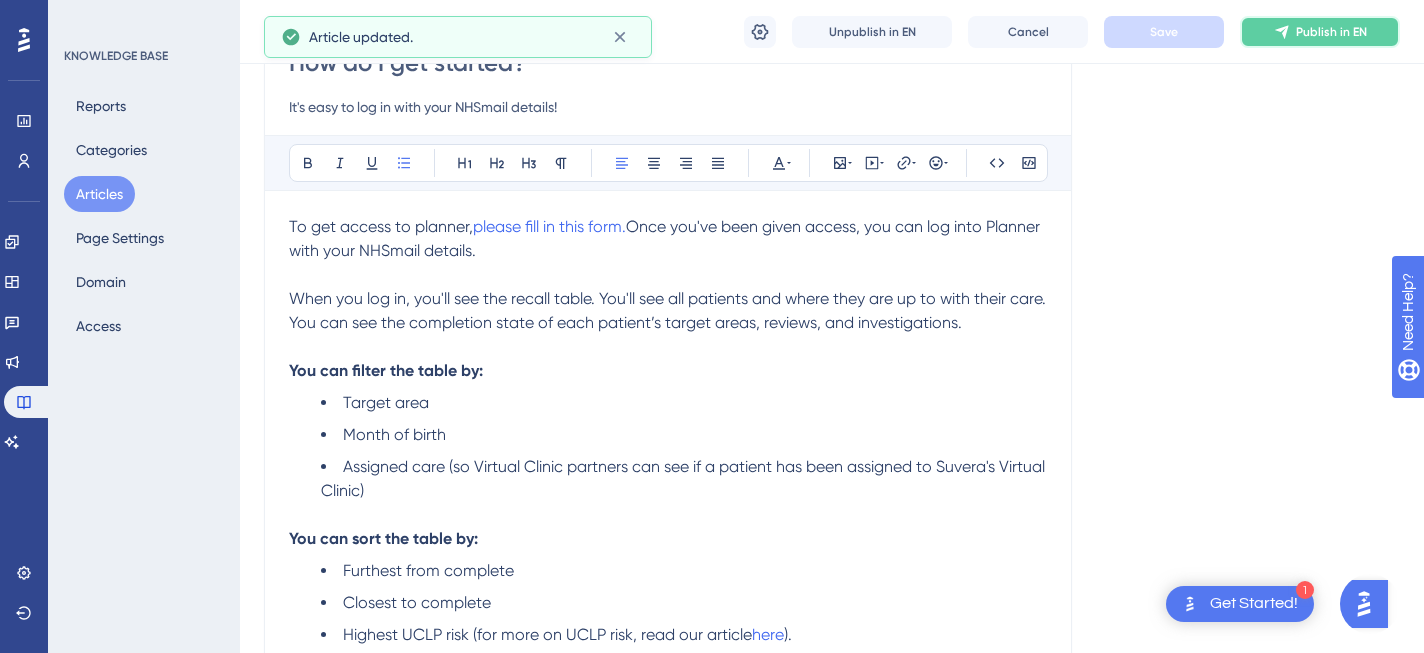 click on "Publish in EN" at bounding box center [1331, 32] 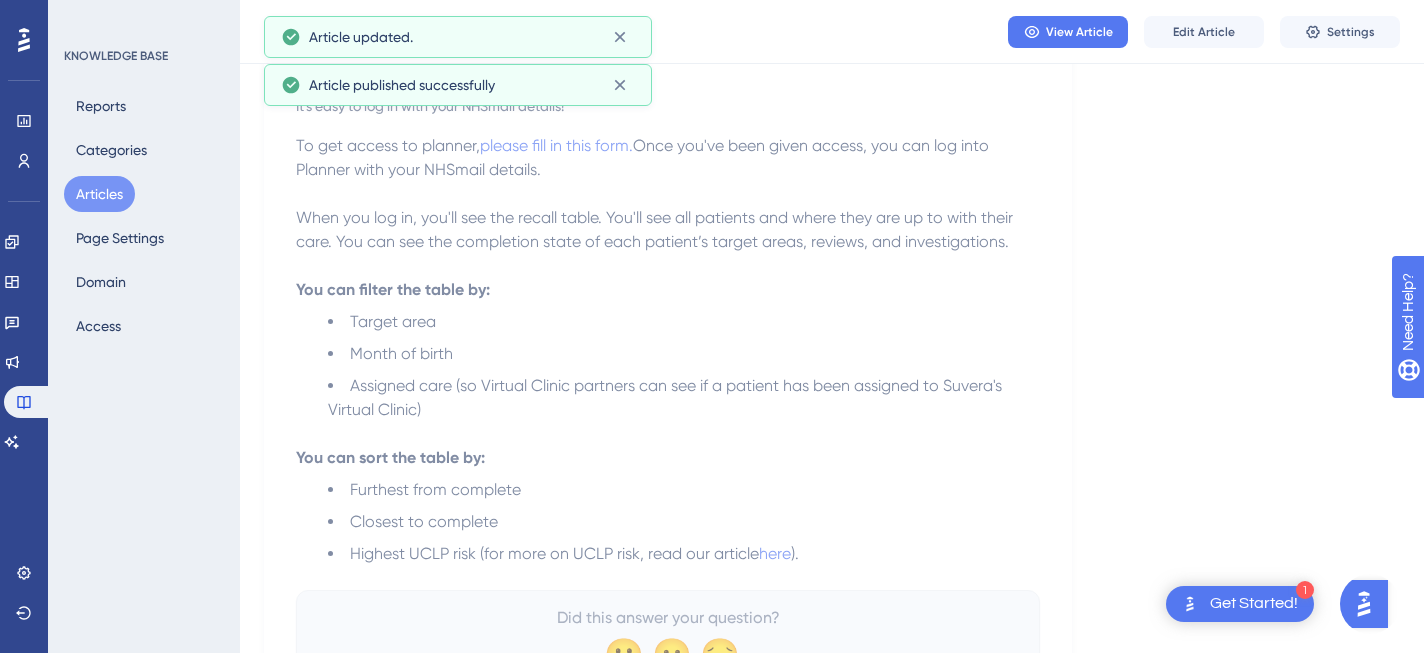 click on "Articles" at bounding box center [99, 194] 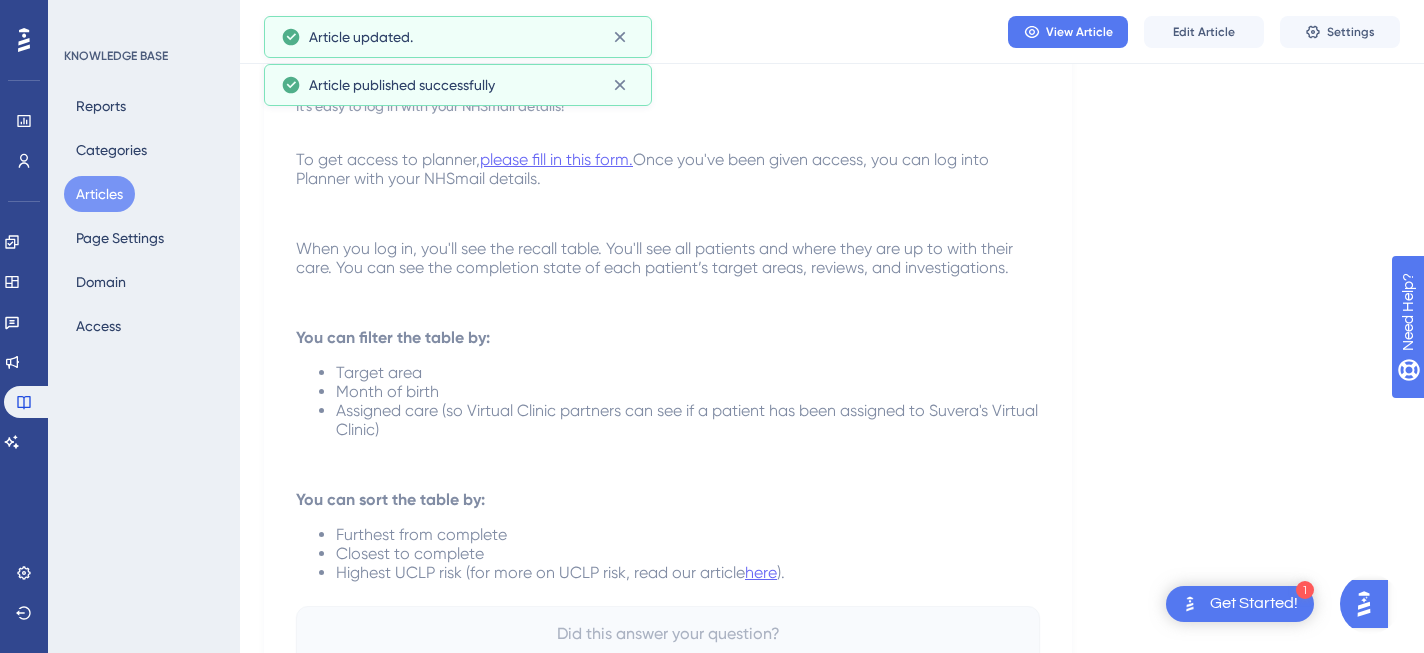 scroll, scrollTop: 0, scrollLeft: 0, axis: both 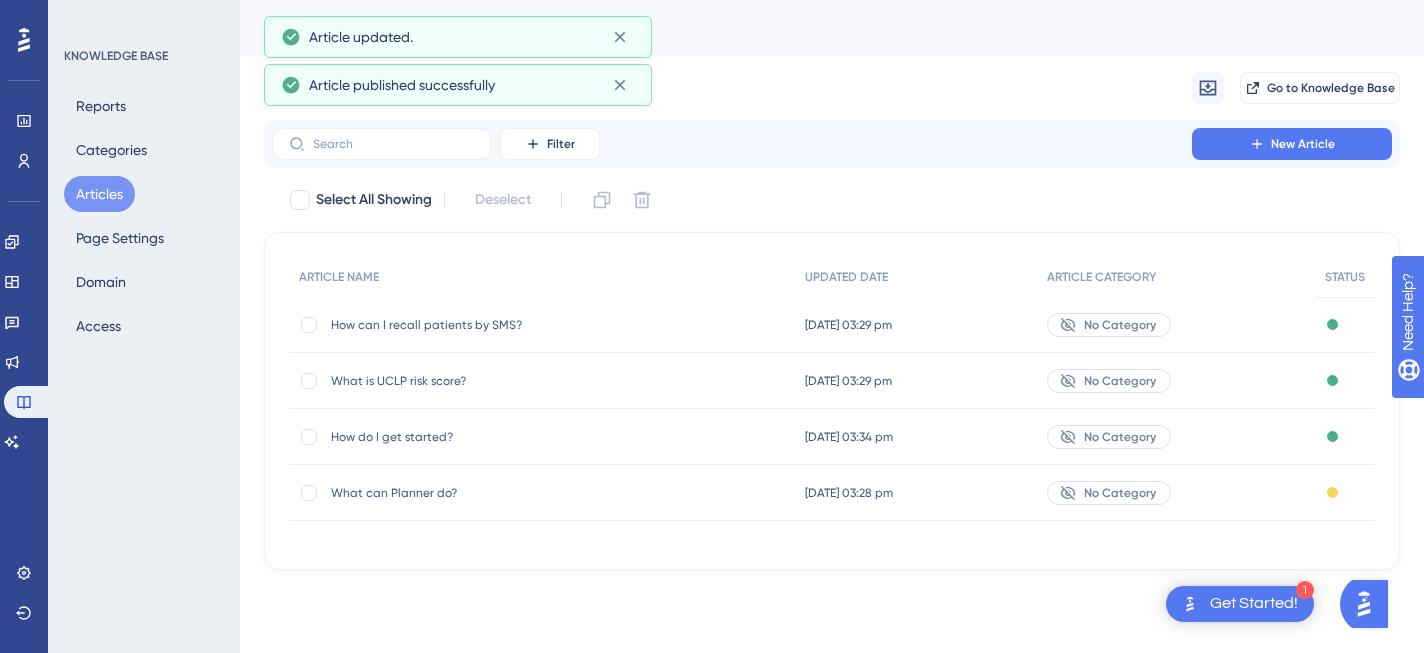 click on "What can Planner do?" at bounding box center (491, 493) 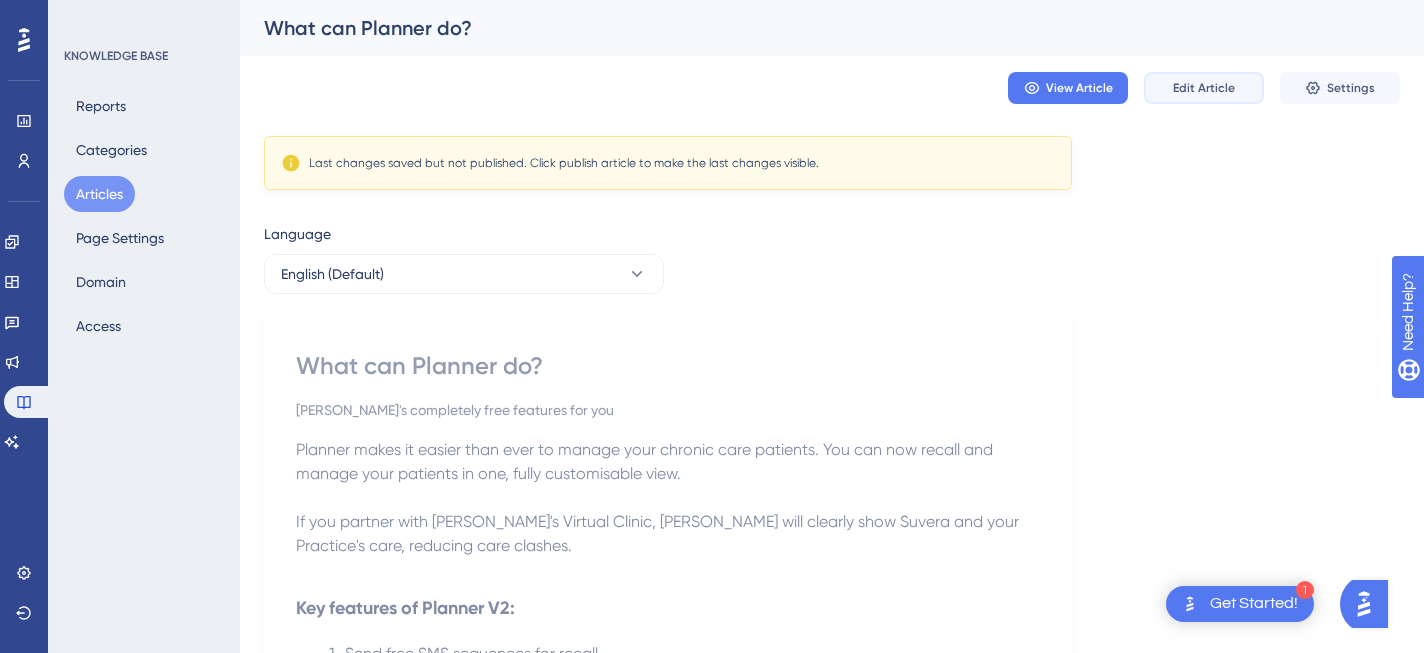 click on "Edit Article" at bounding box center (1204, 88) 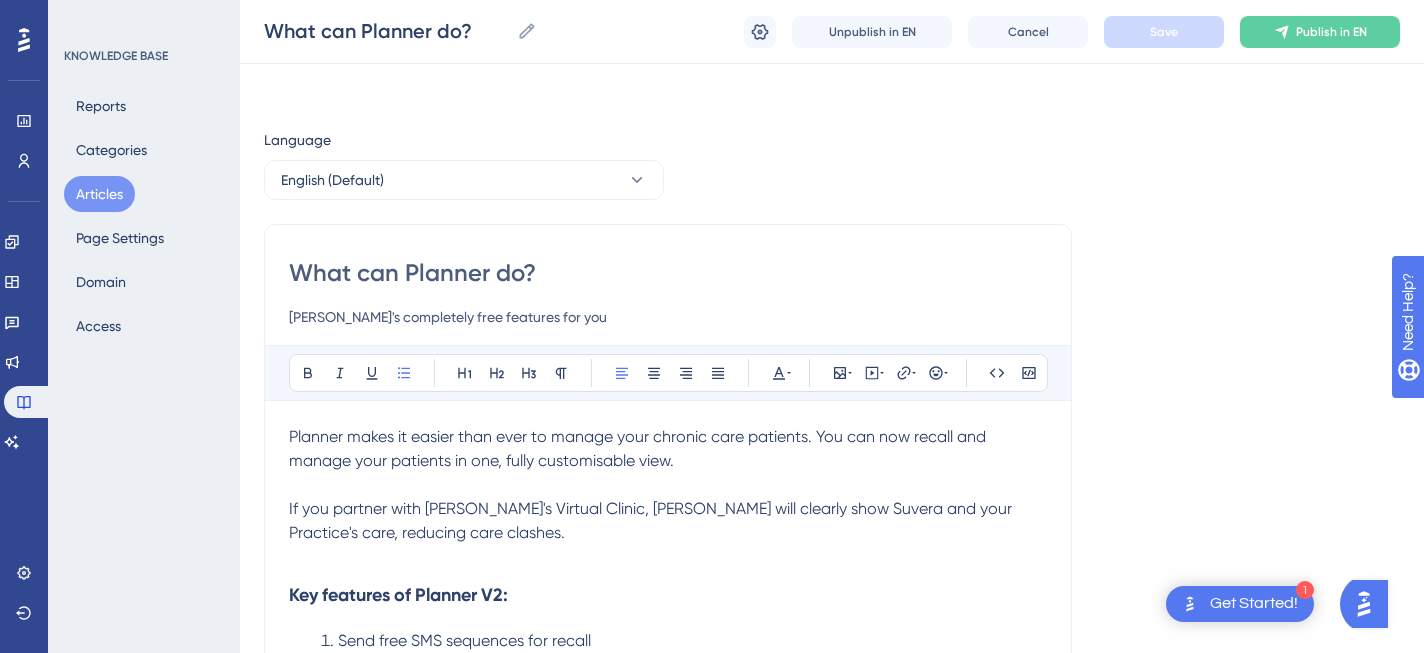 scroll, scrollTop: 101, scrollLeft: 0, axis: vertical 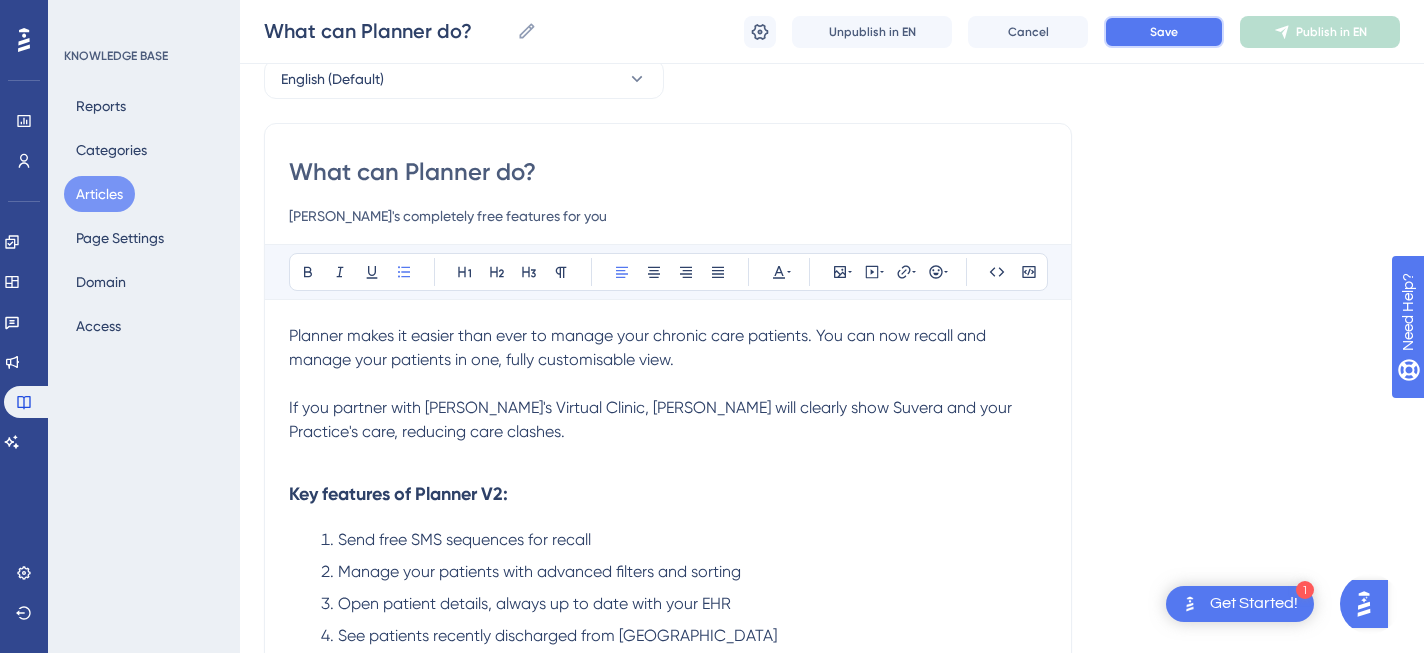 click on "Save" at bounding box center [1164, 32] 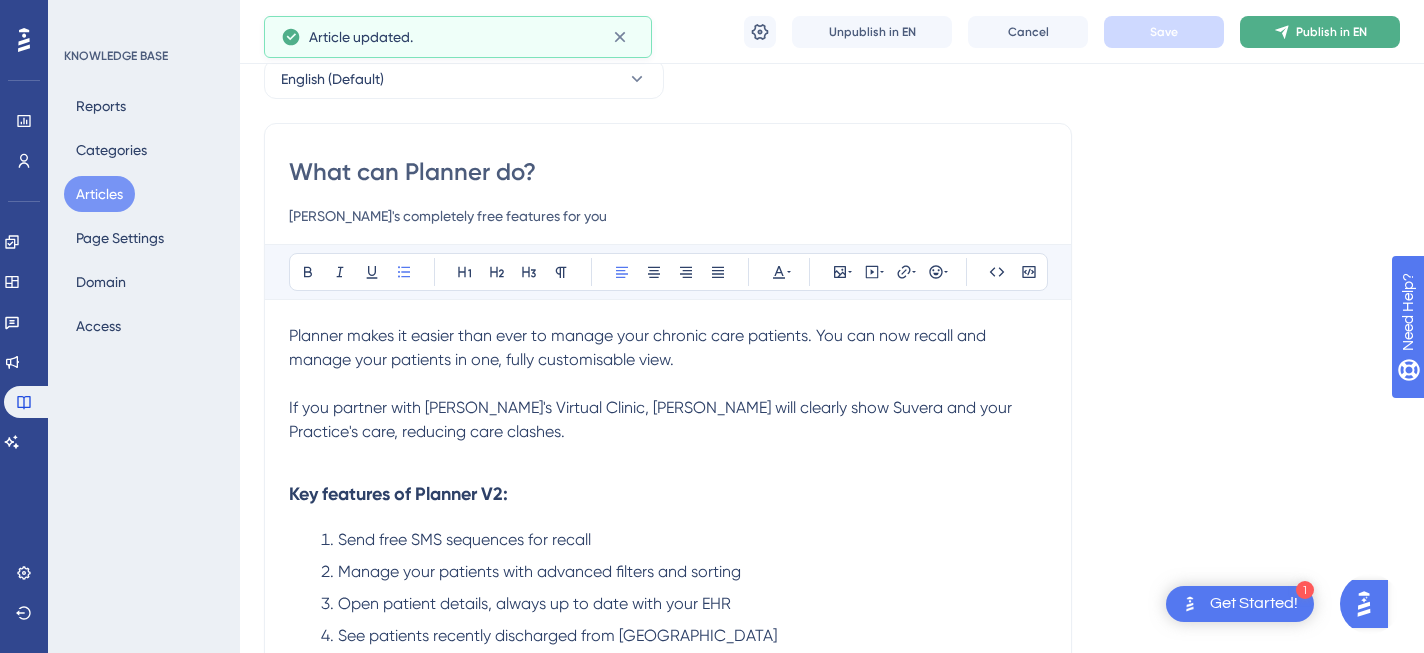 click on "Publish in EN" at bounding box center [1331, 32] 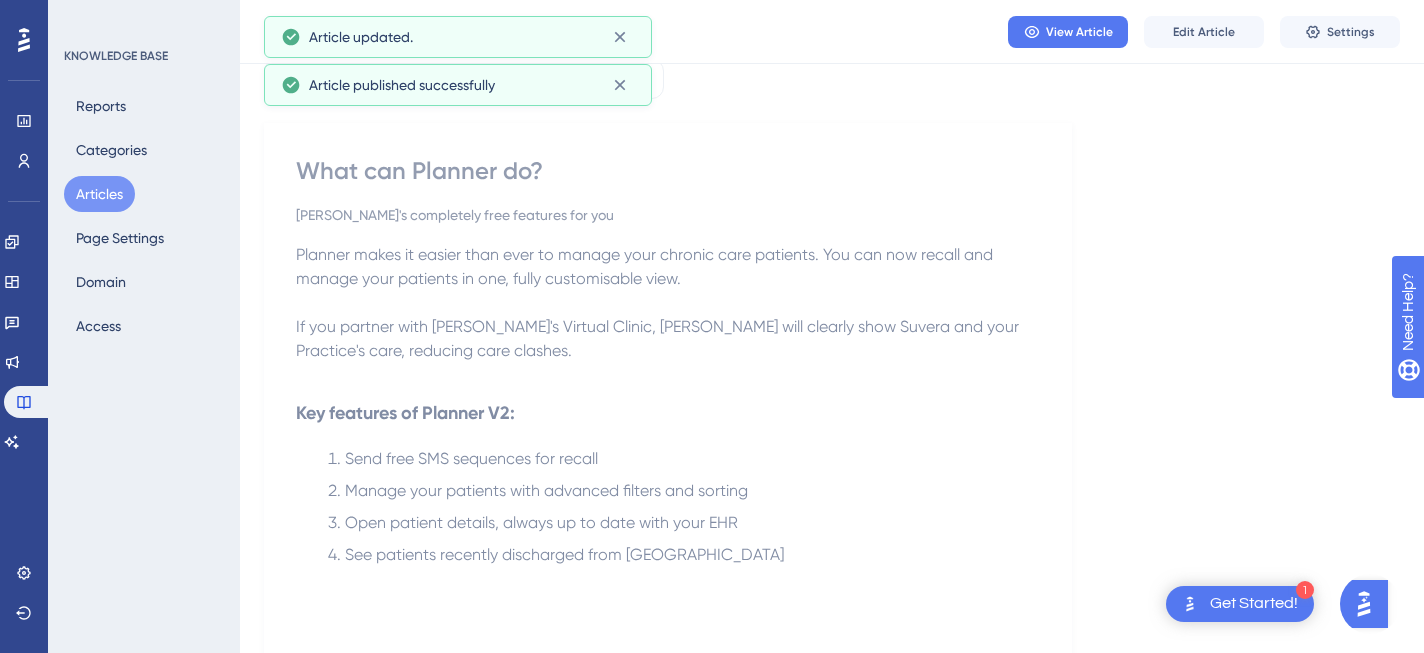click on "Articles" at bounding box center [99, 194] 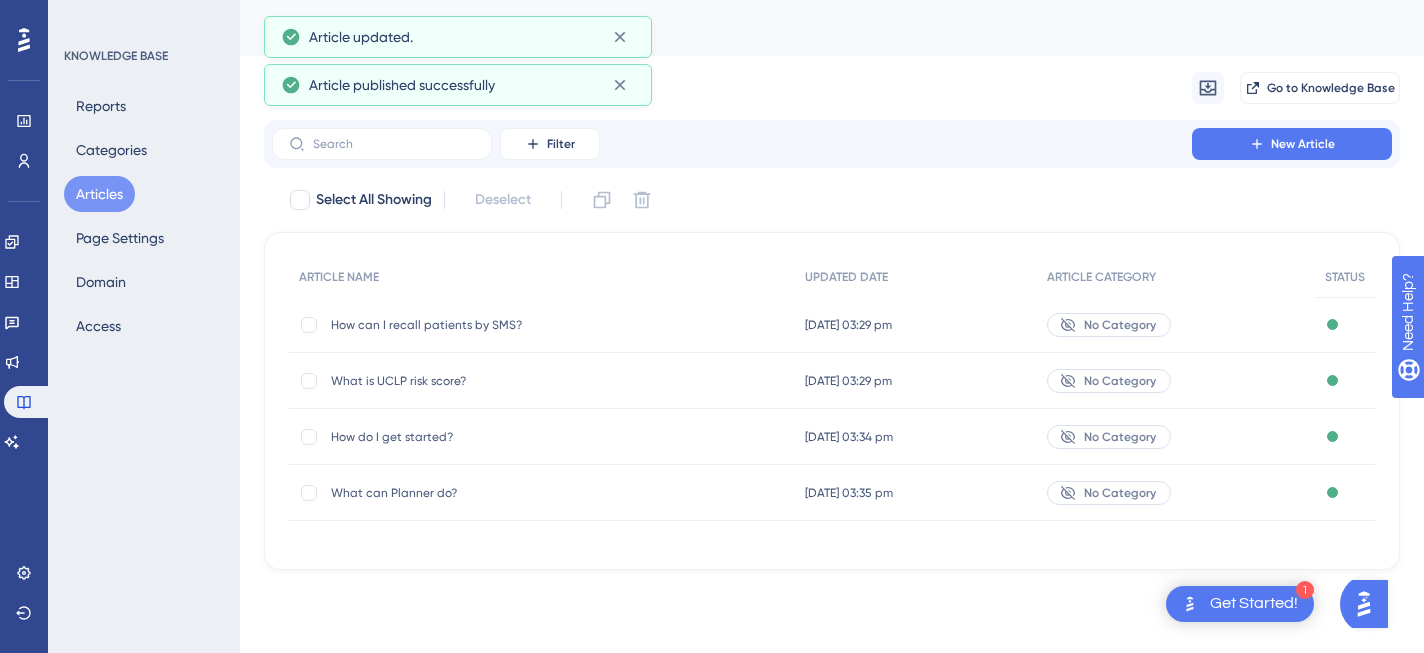 scroll, scrollTop: 0, scrollLeft: 0, axis: both 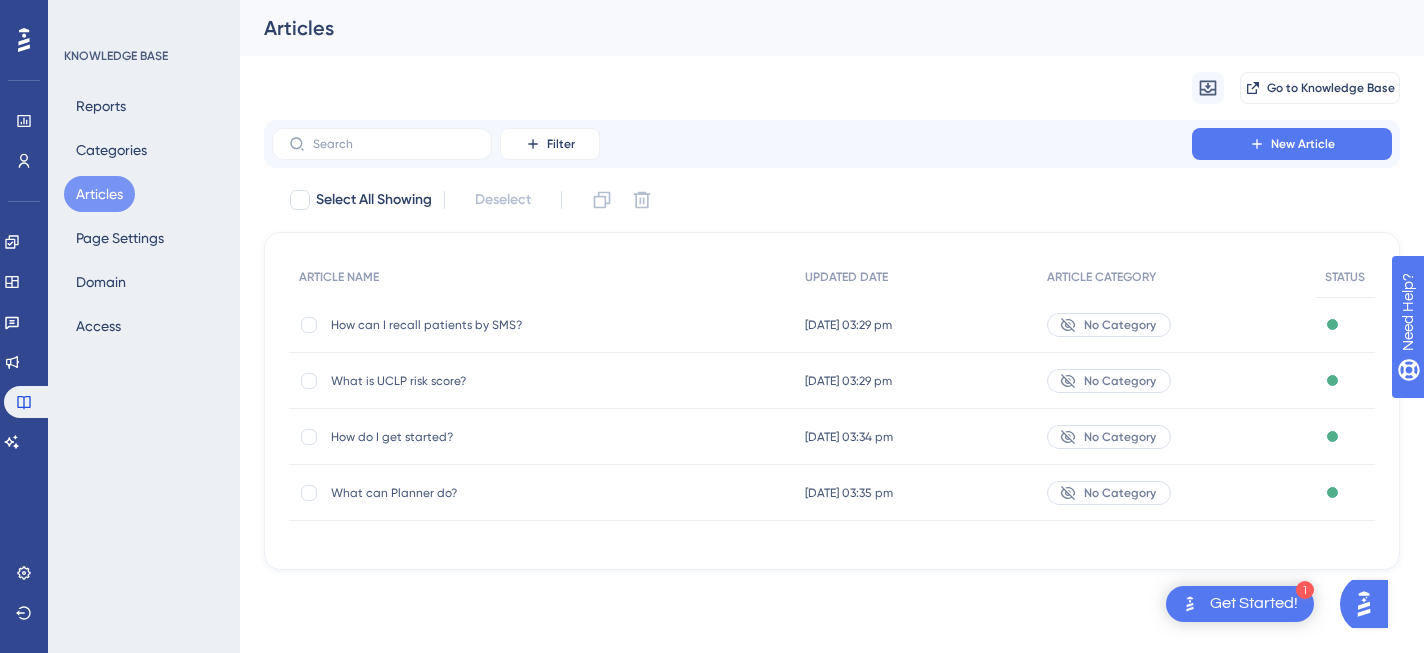 click on "How do I get started?" at bounding box center [491, 437] 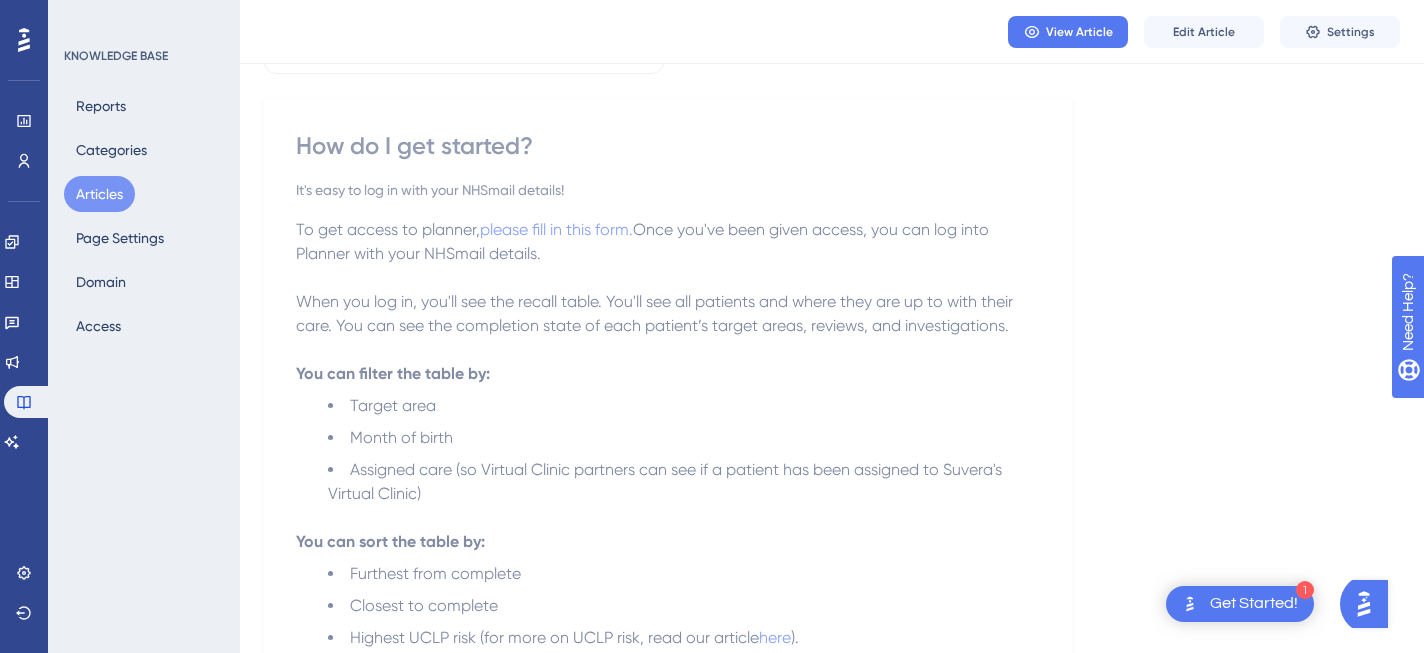 scroll, scrollTop: 0, scrollLeft: 0, axis: both 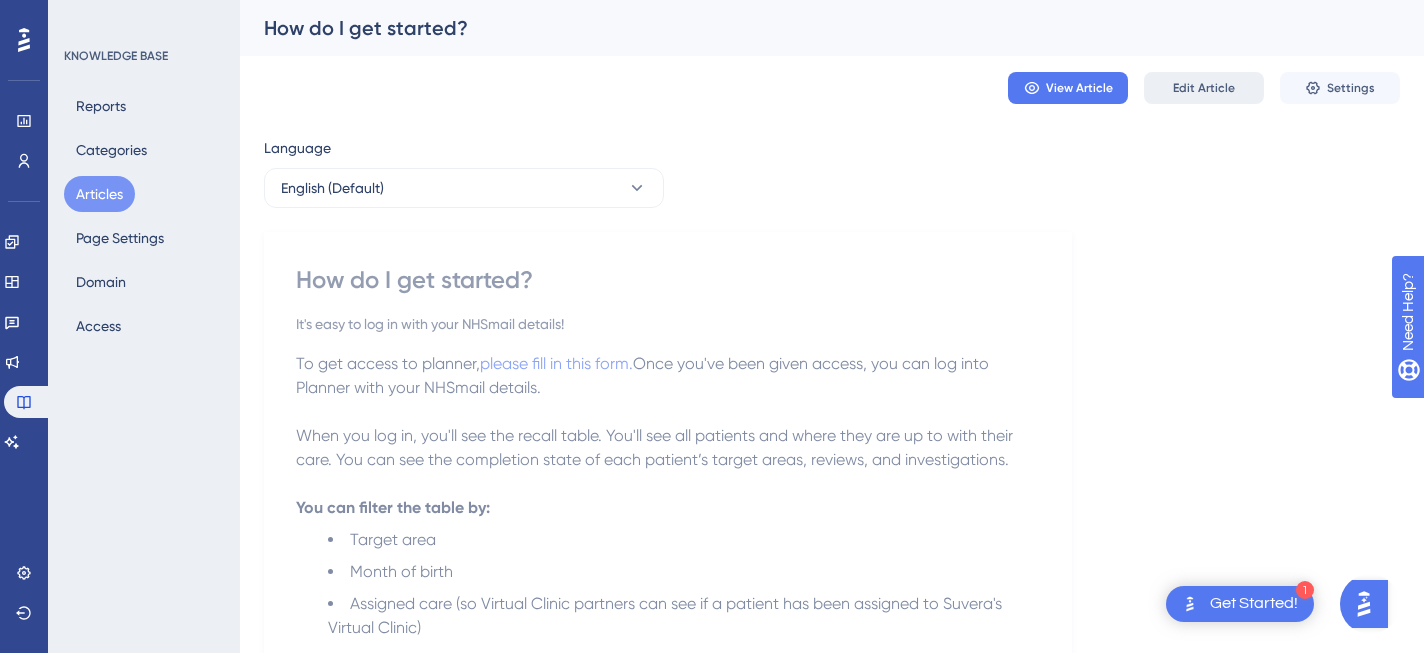 click on "Edit Article" at bounding box center [1204, 88] 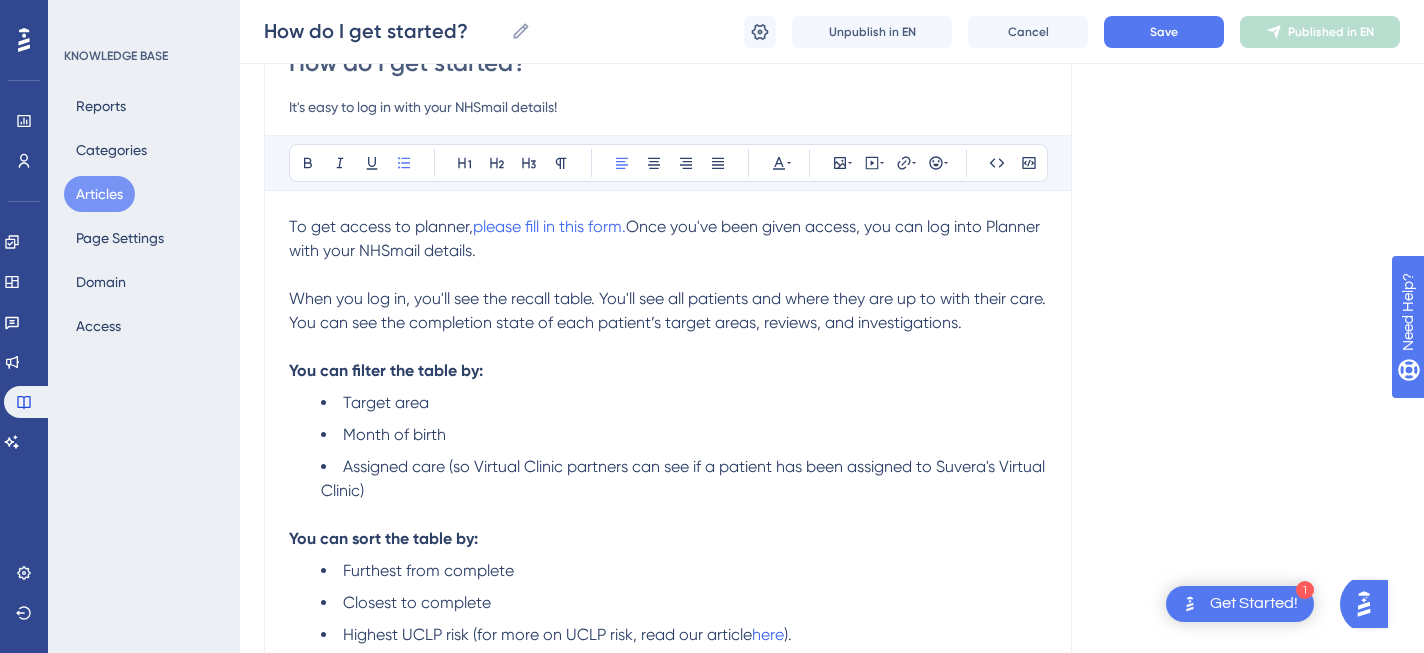 scroll, scrollTop: 13, scrollLeft: 0, axis: vertical 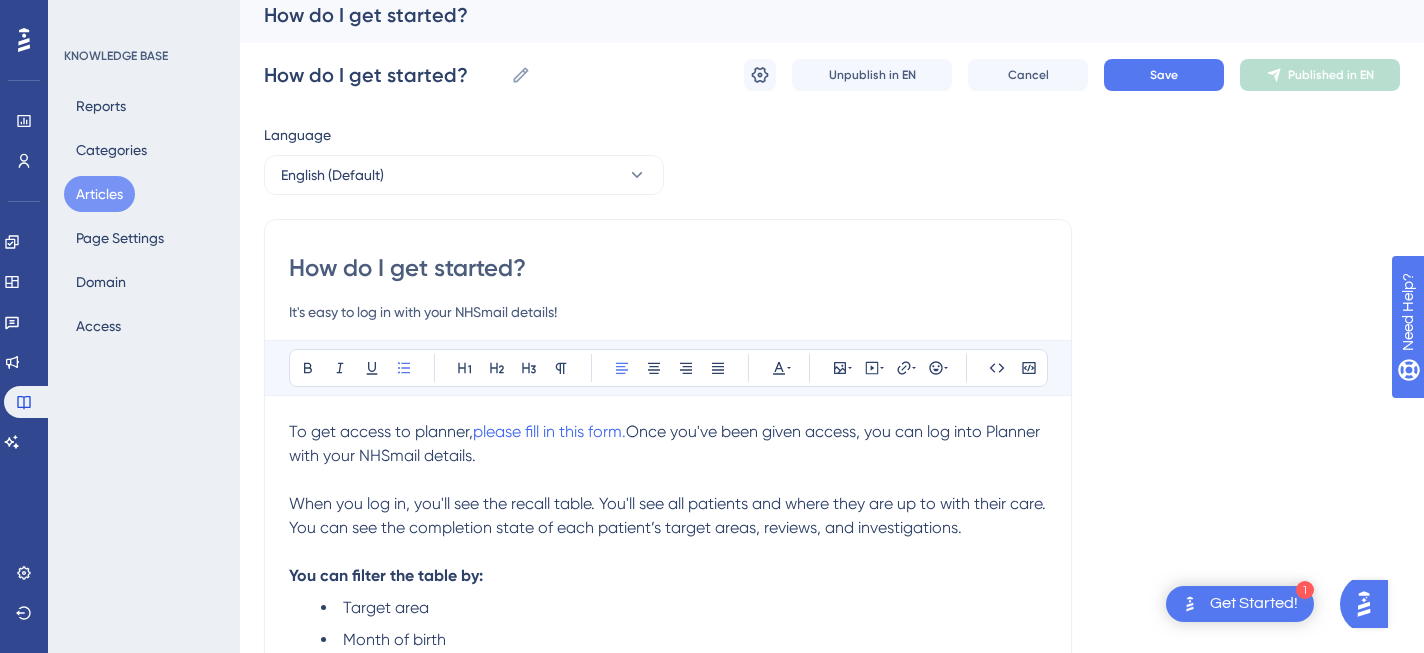 click on "How do I get started?" at bounding box center (668, 268) 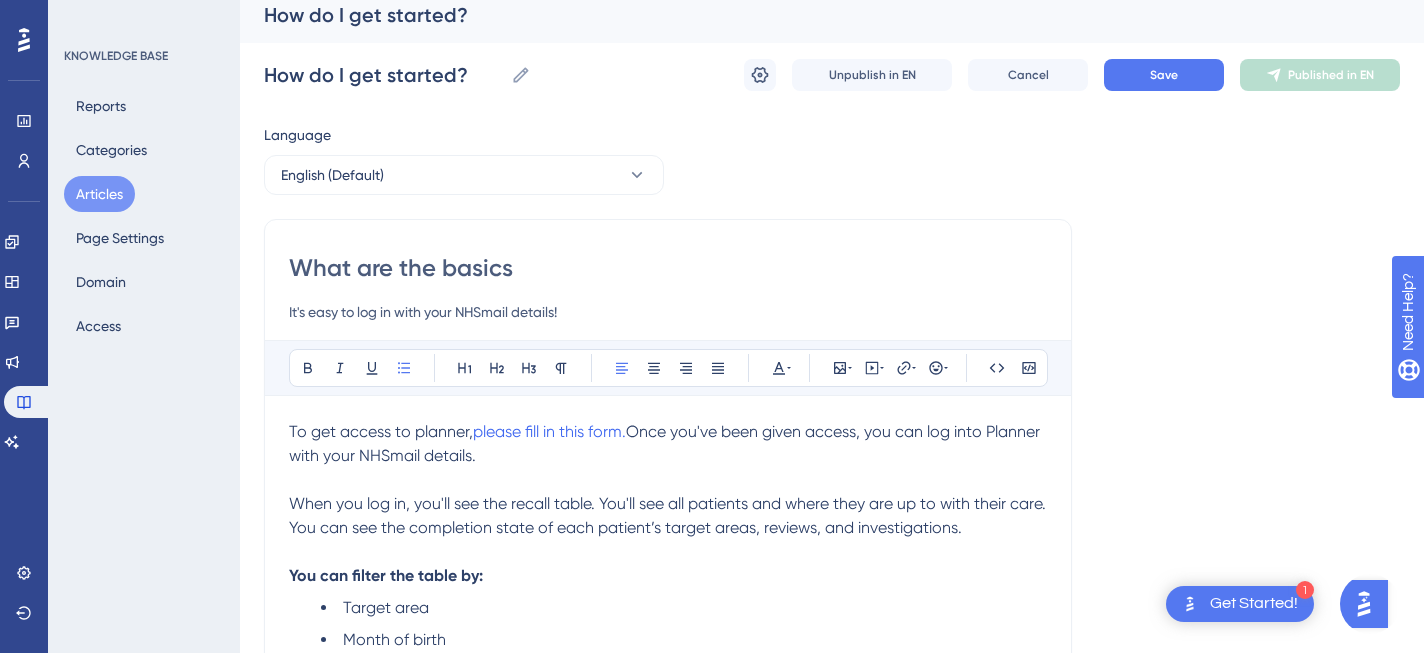 type on "What are the basics?" 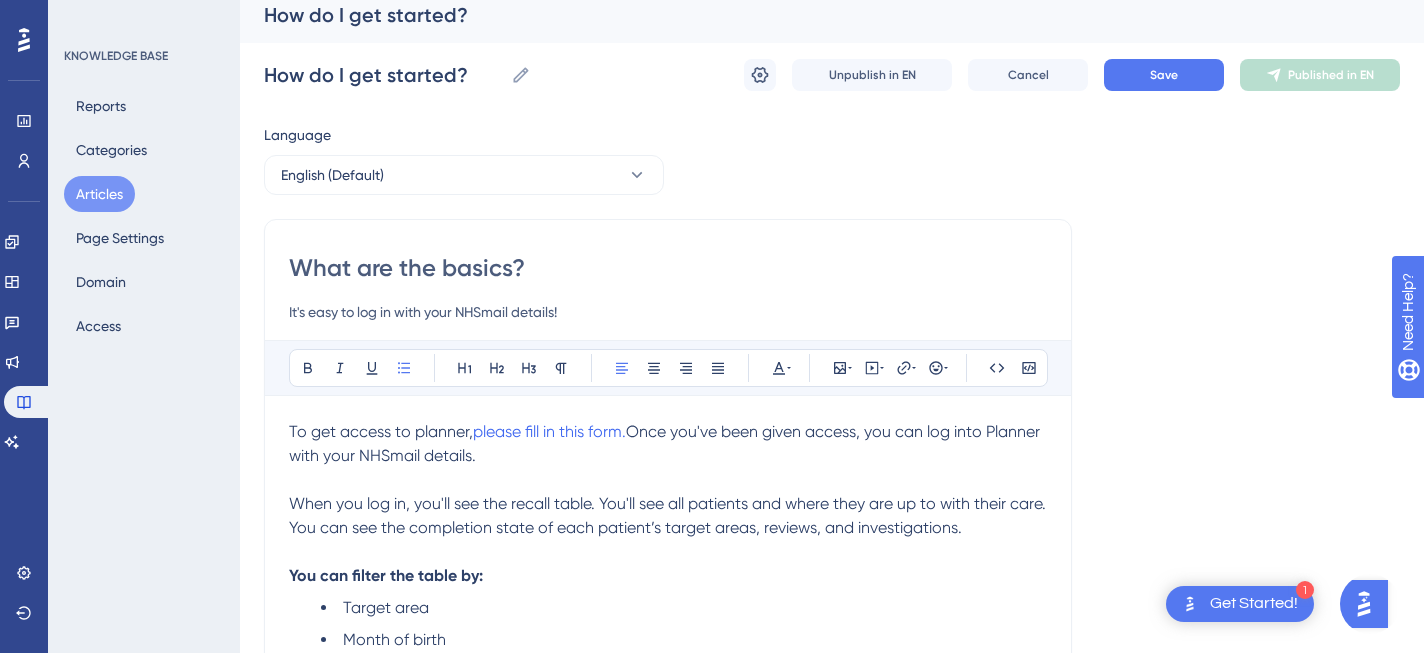 type on "What are the basics?" 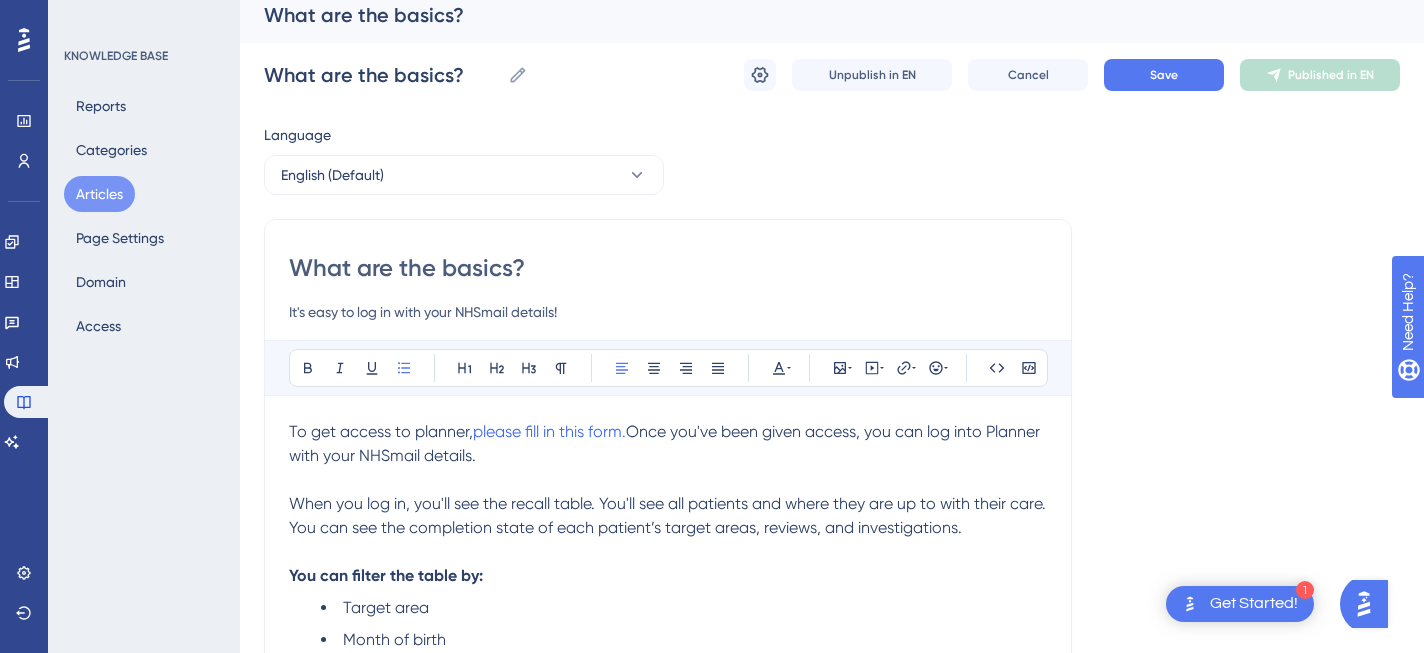 type on "What are the basics?" 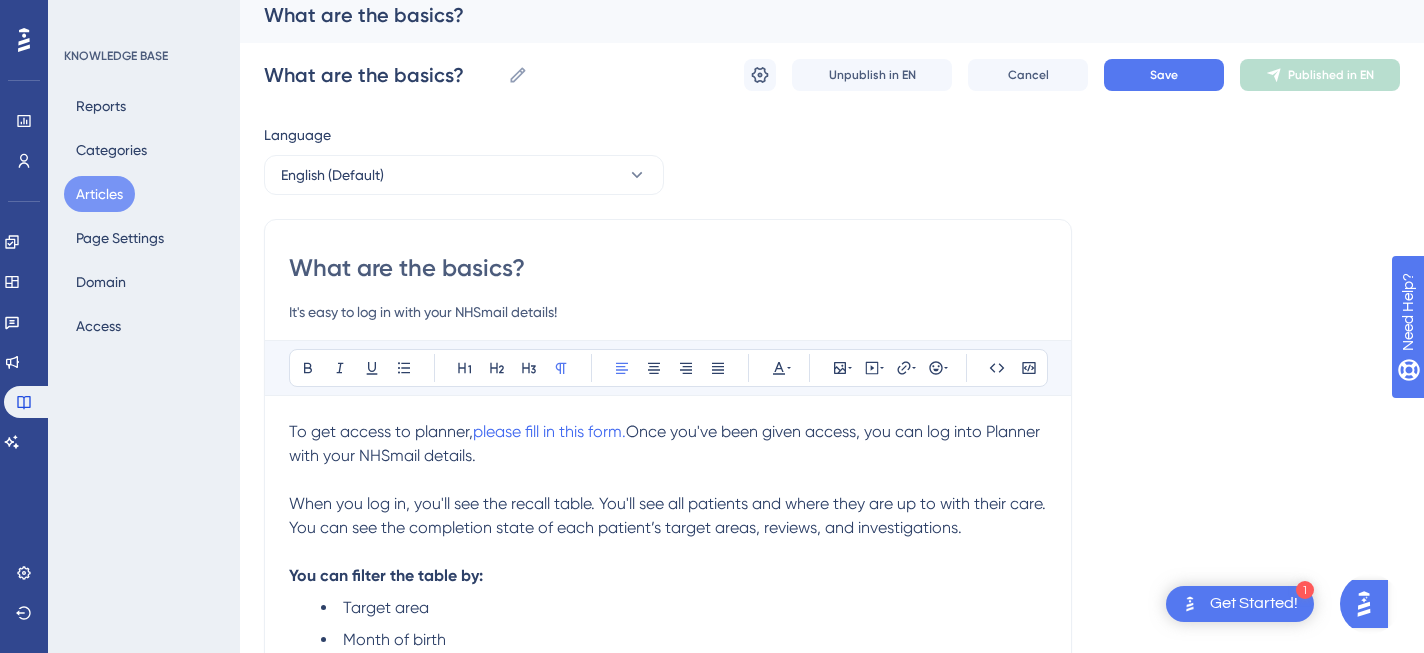 click on "When you log in, you'll see the recall table. You'll see all patients and where they are up to with their care. You can see the completion state of each patient’s target areas, reviews, and investigations." at bounding box center (669, 515) 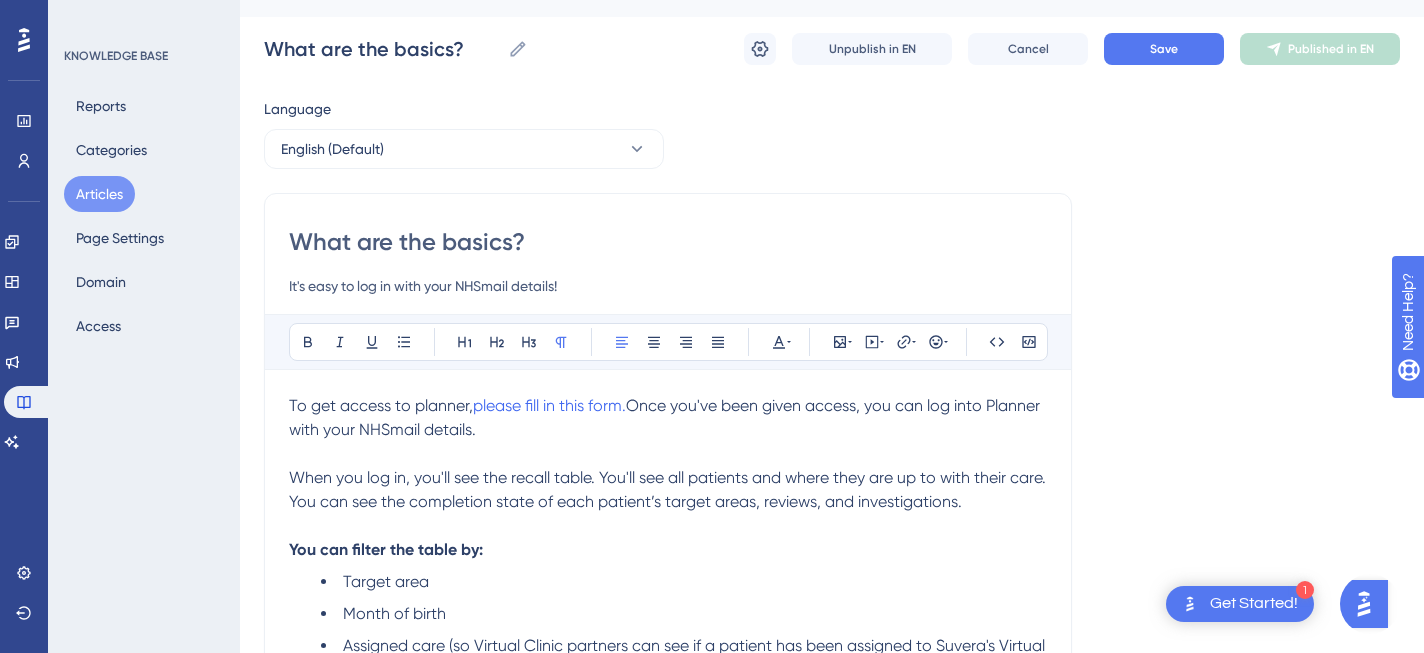 scroll, scrollTop: 421, scrollLeft: 0, axis: vertical 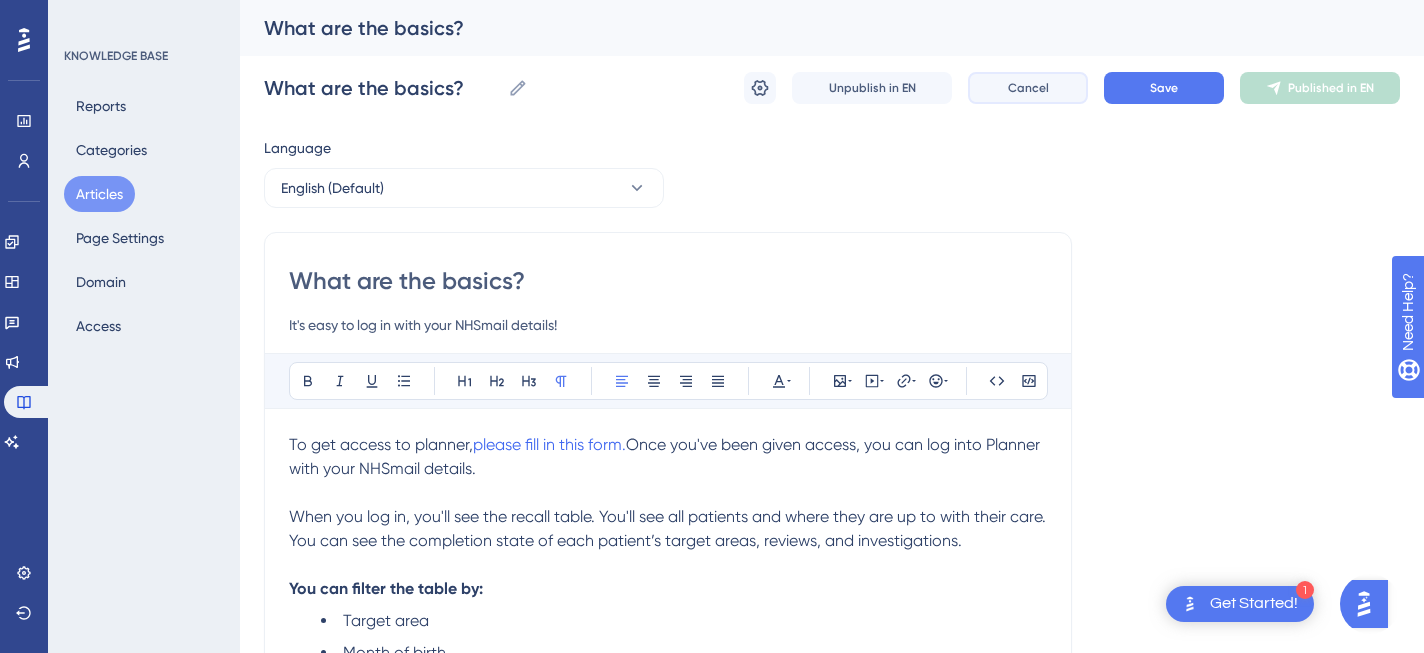 click on "Cancel" at bounding box center (1028, 88) 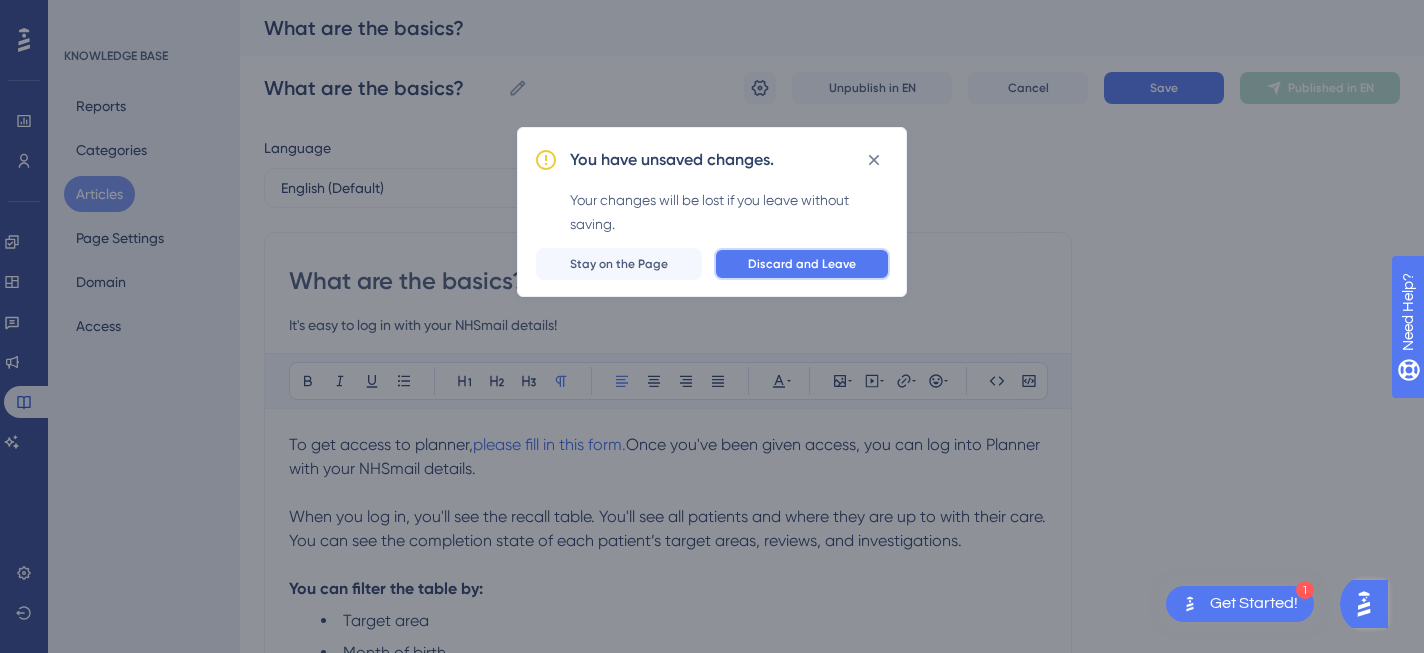 click on "Discard and Leave" at bounding box center [802, 264] 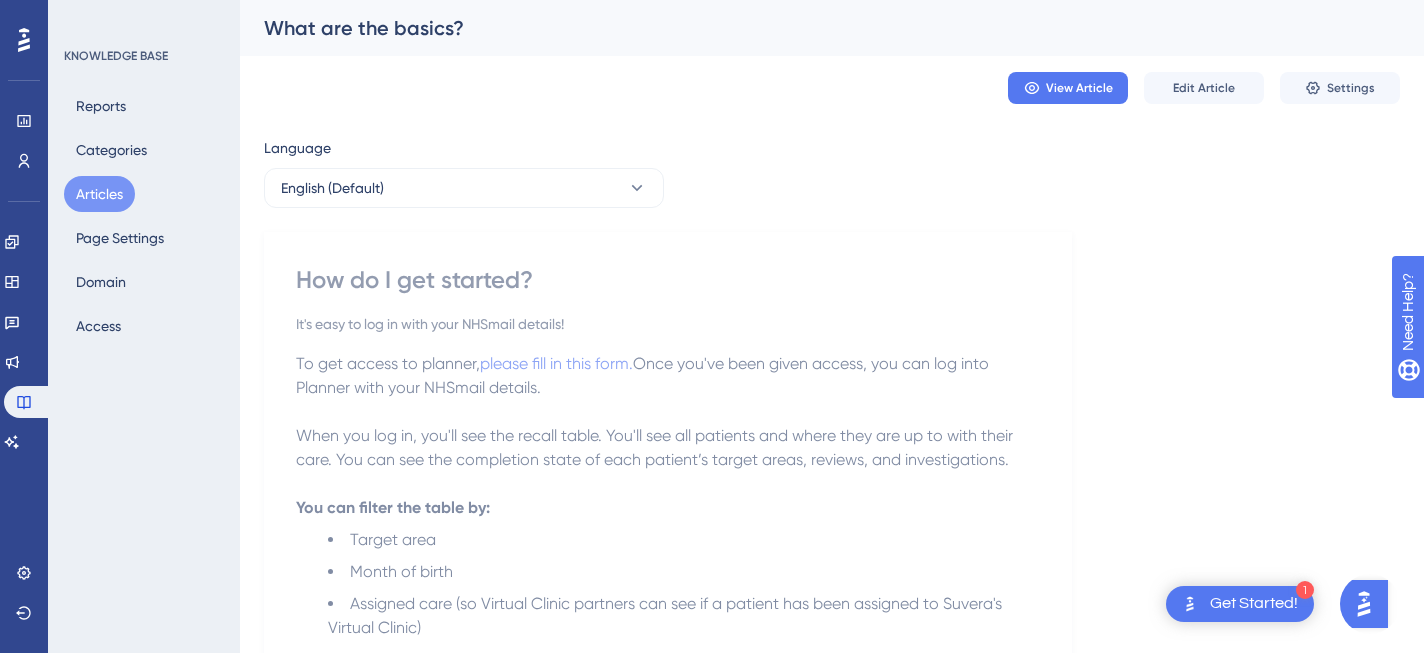click on "Articles" at bounding box center (99, 194) 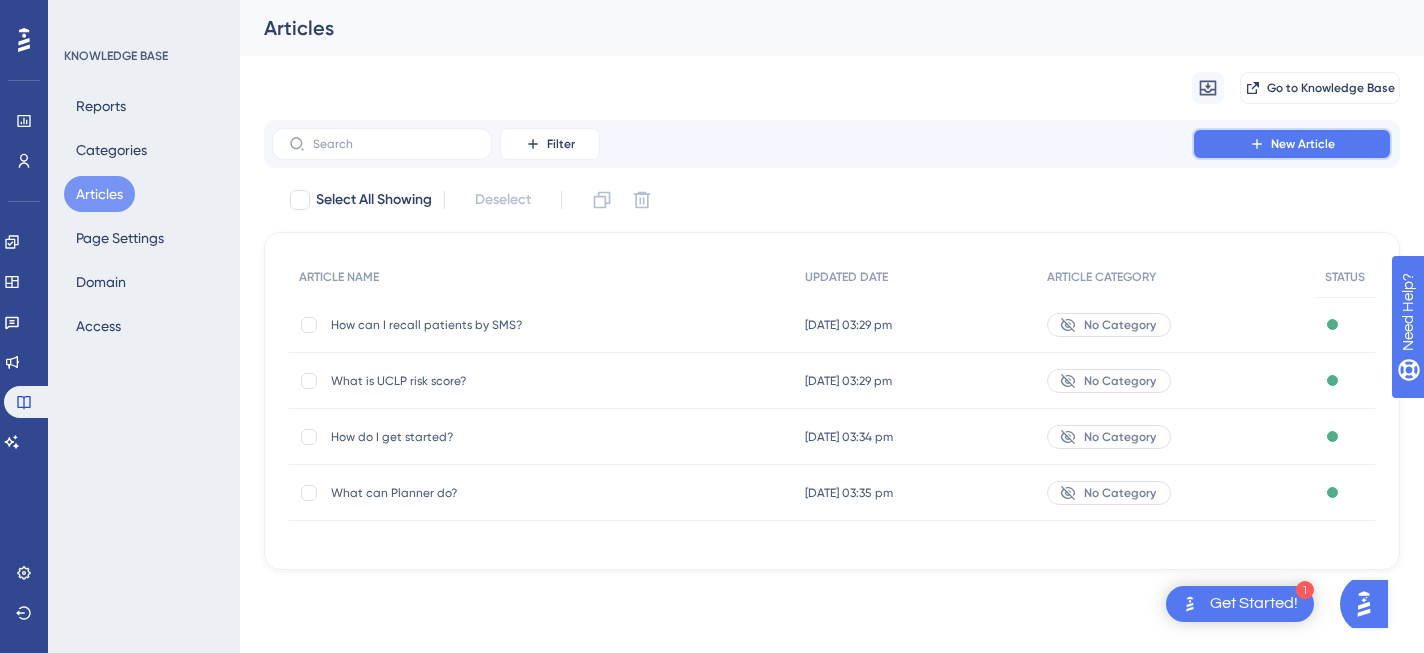 click on "New Article" at bounding box center (1292, 144) 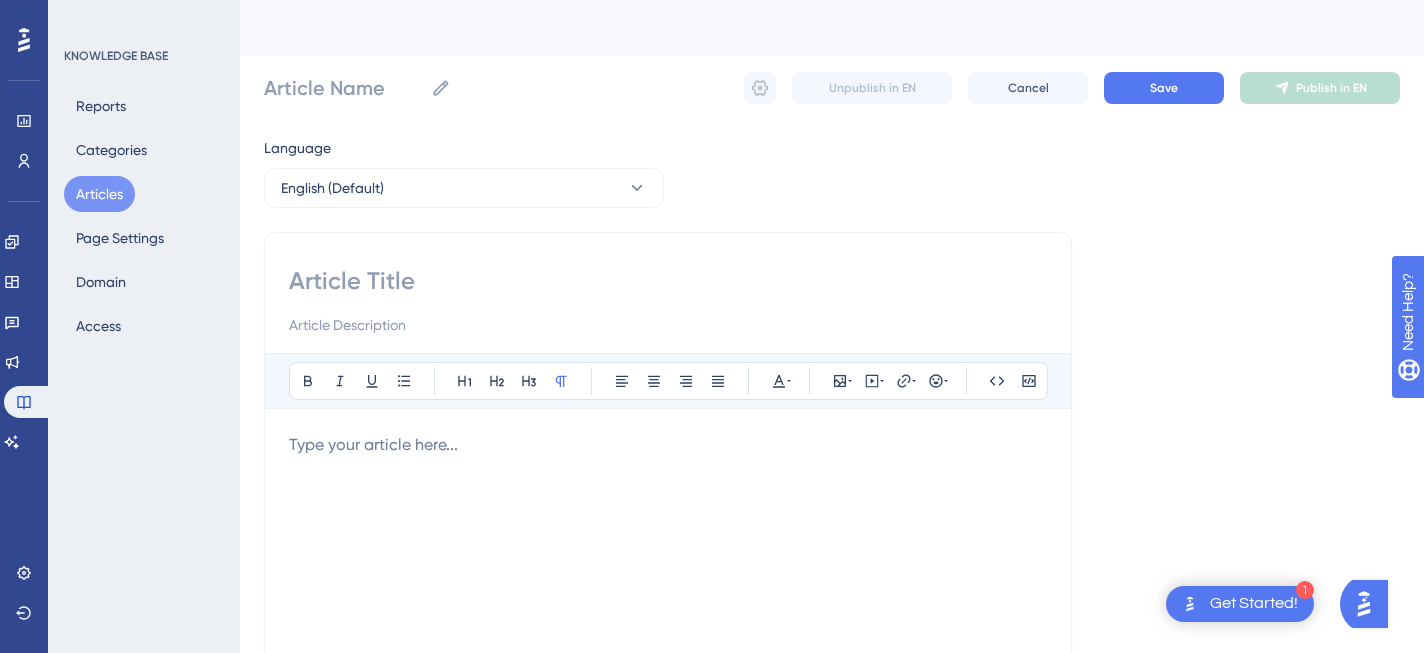 click at bounding box center (668, 281) 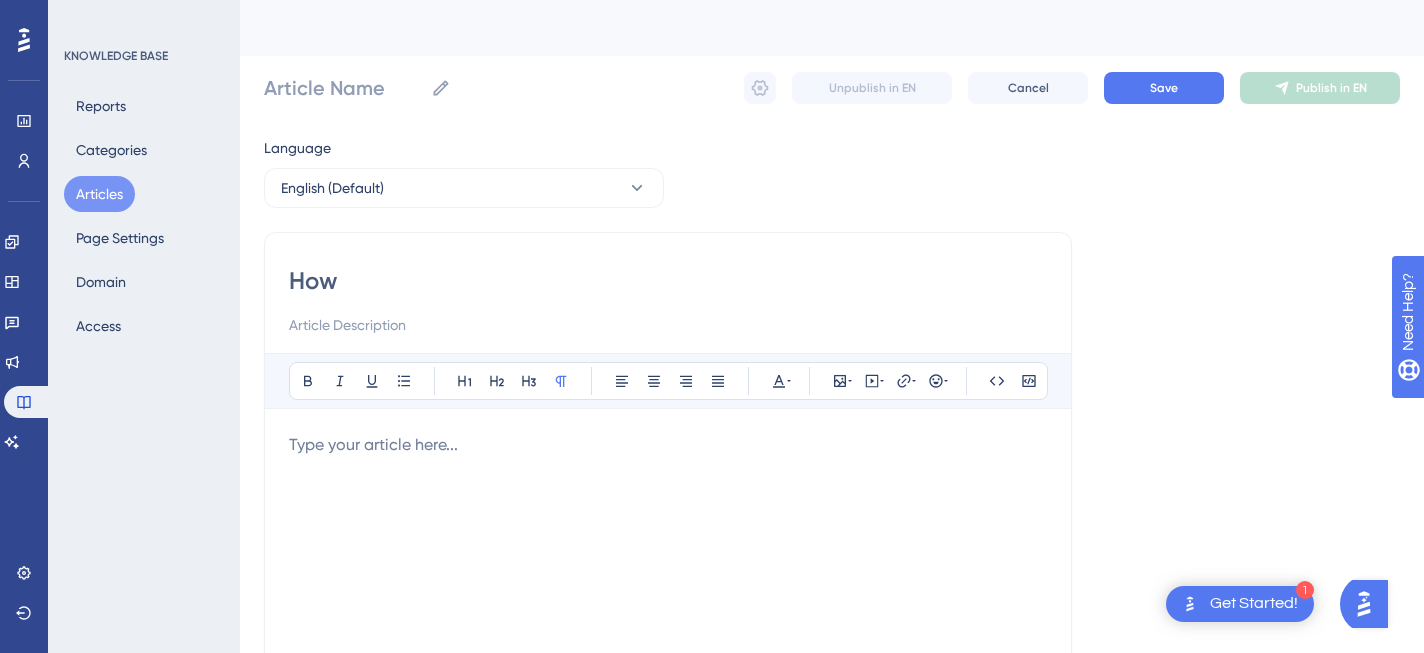 type on "How" 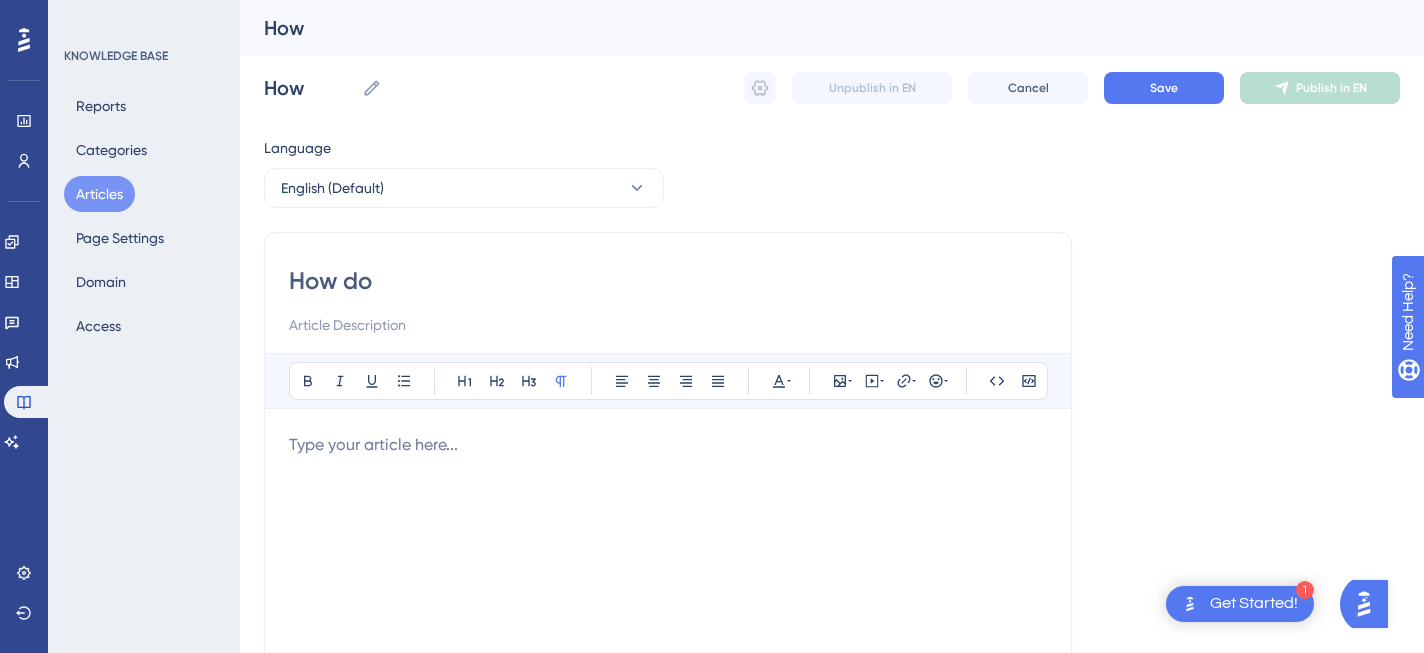 type on "How do I" 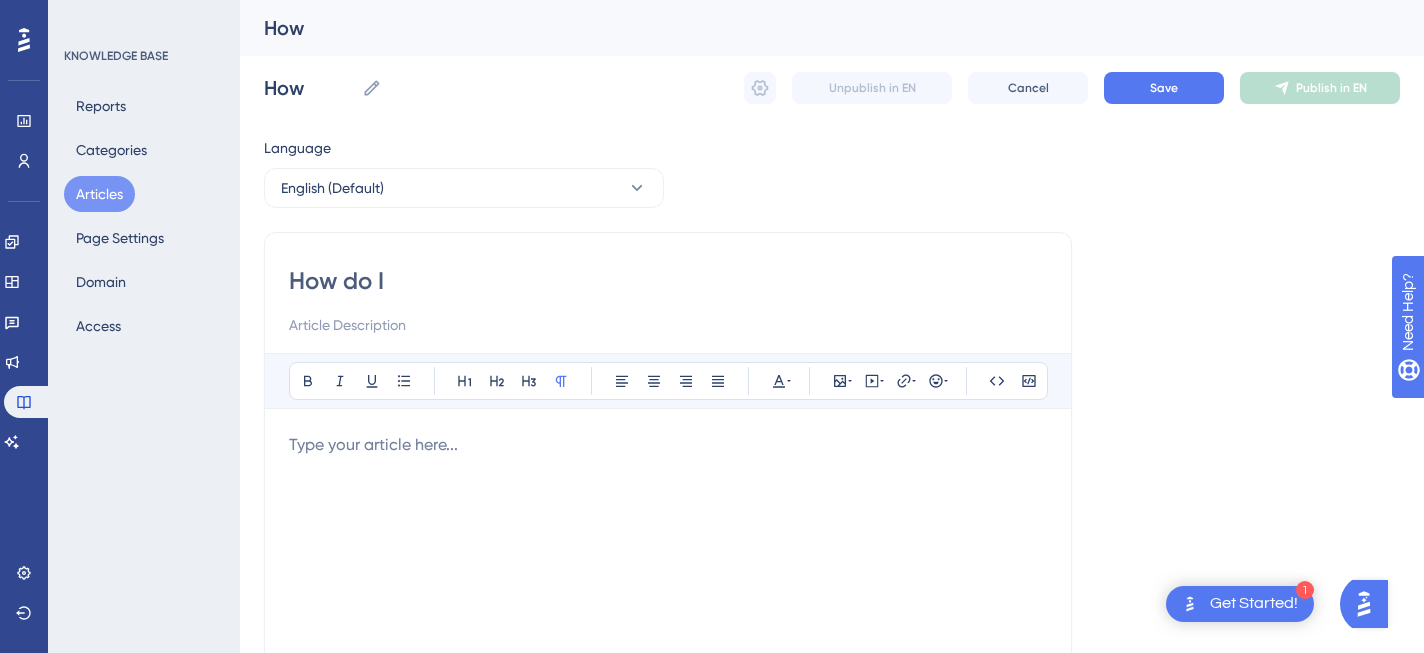 type on "How do I" 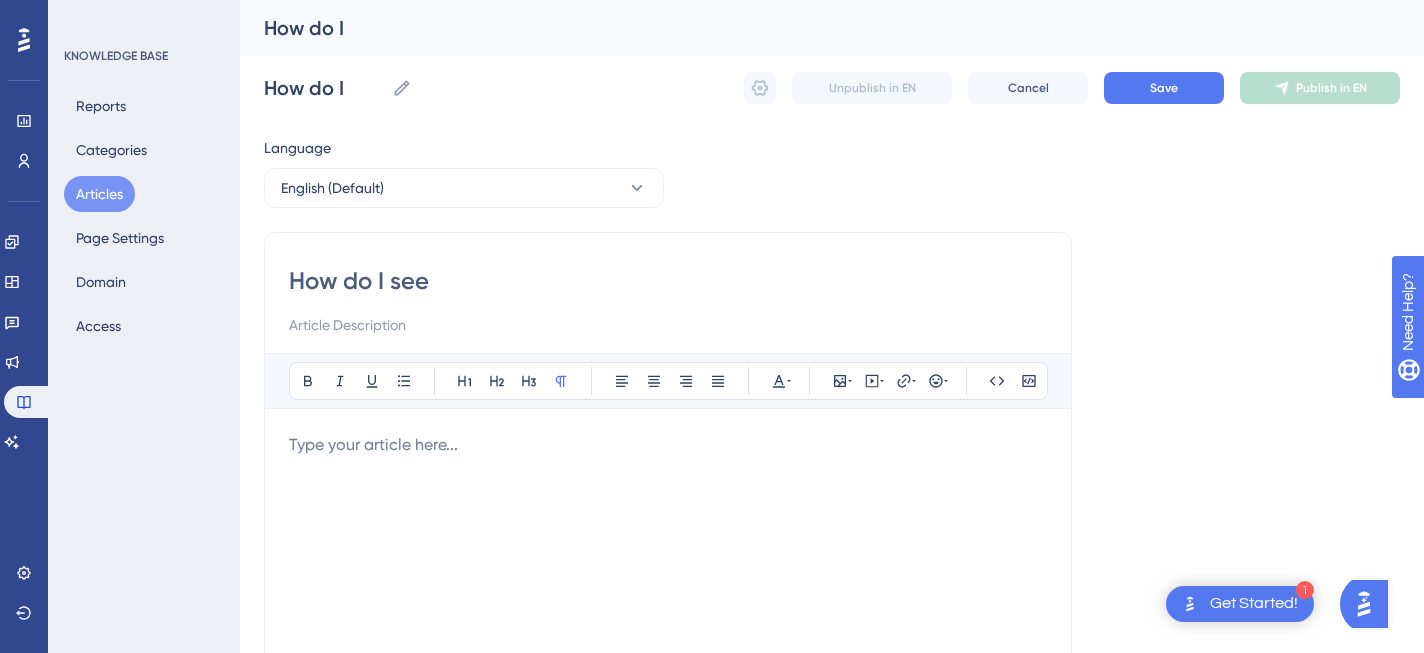 type on "How do I see" 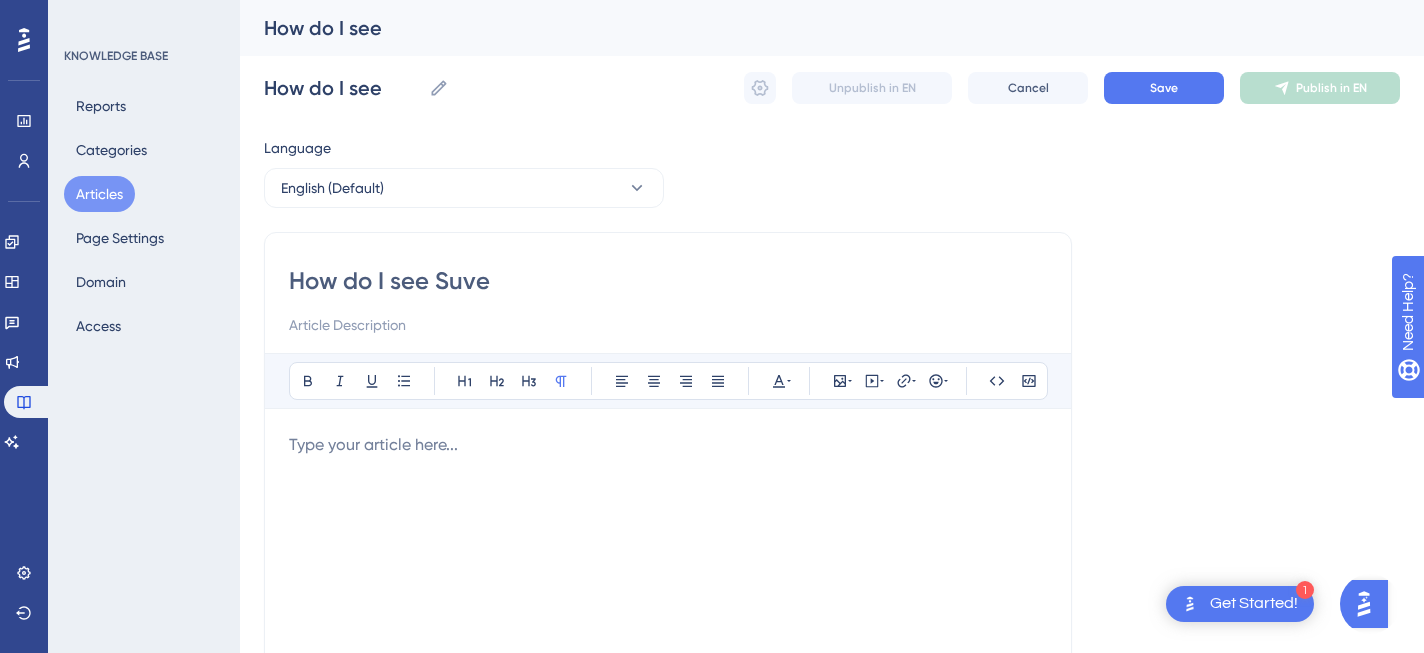 type on "How do I see [PERSON_NAME]" 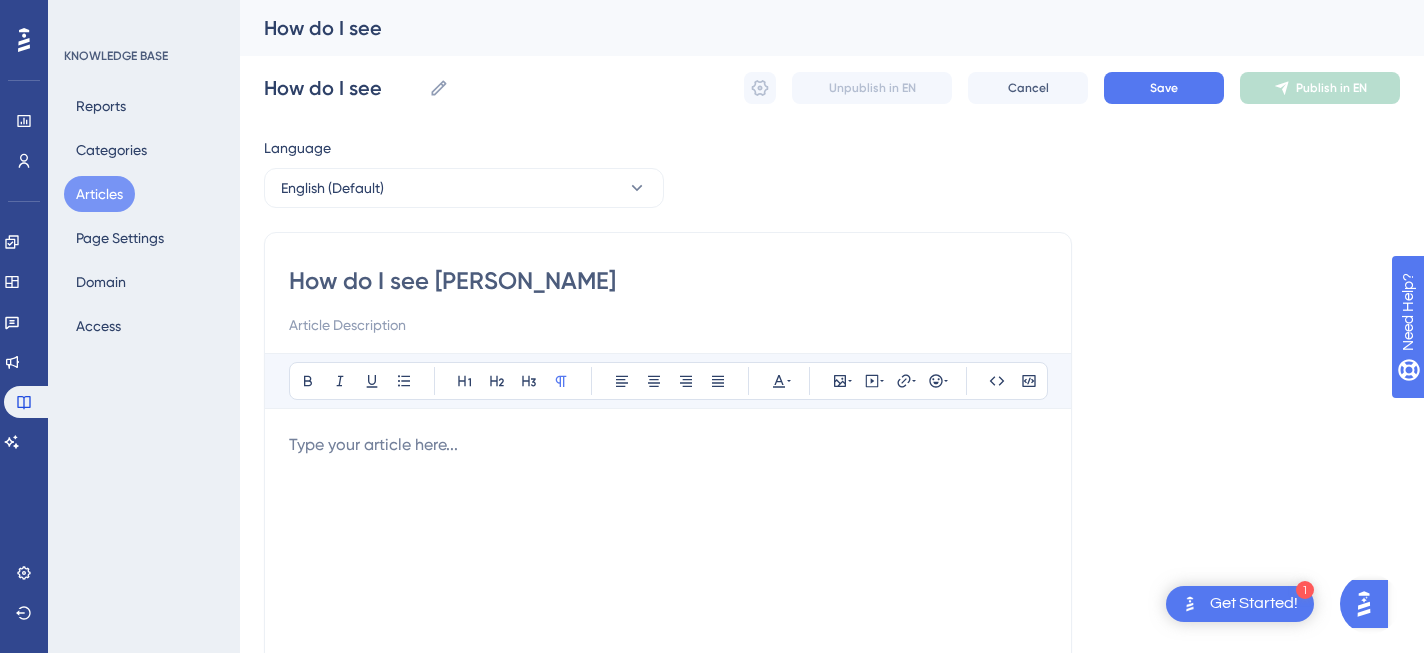 type on "How do I see [PERSON_NAME]" 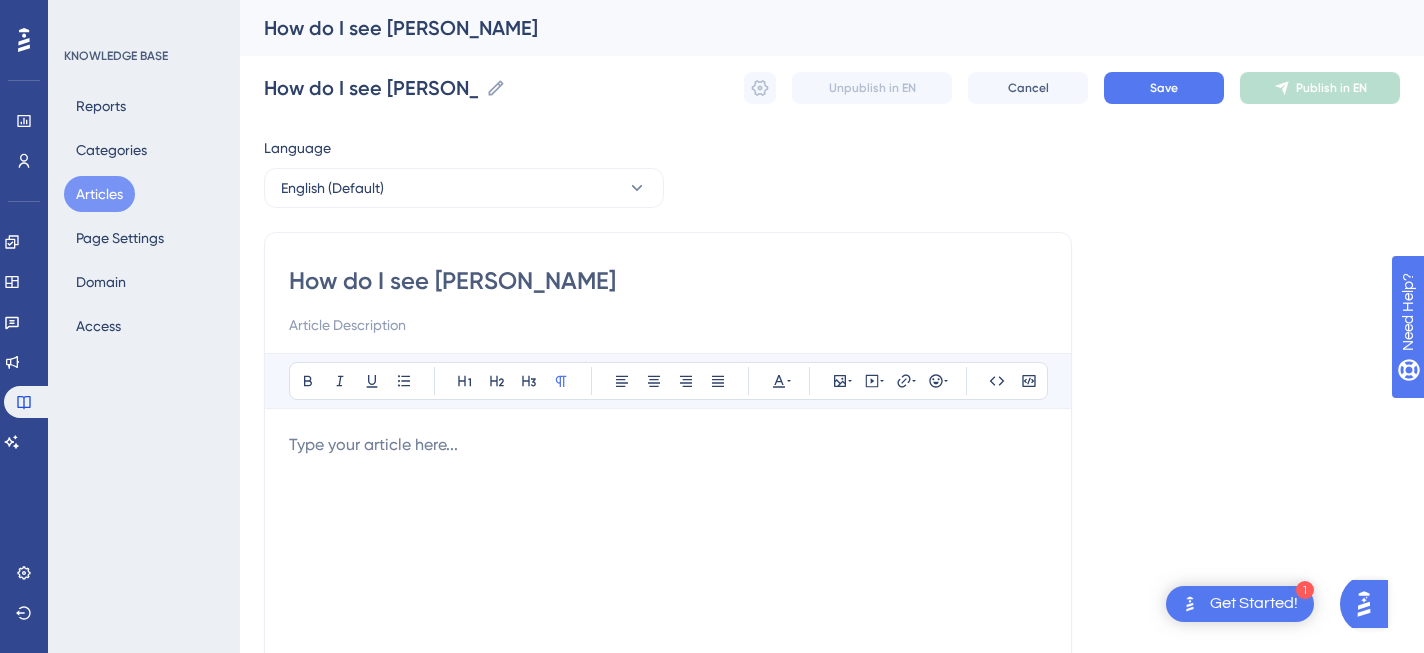 type on "How do I see Suvera" 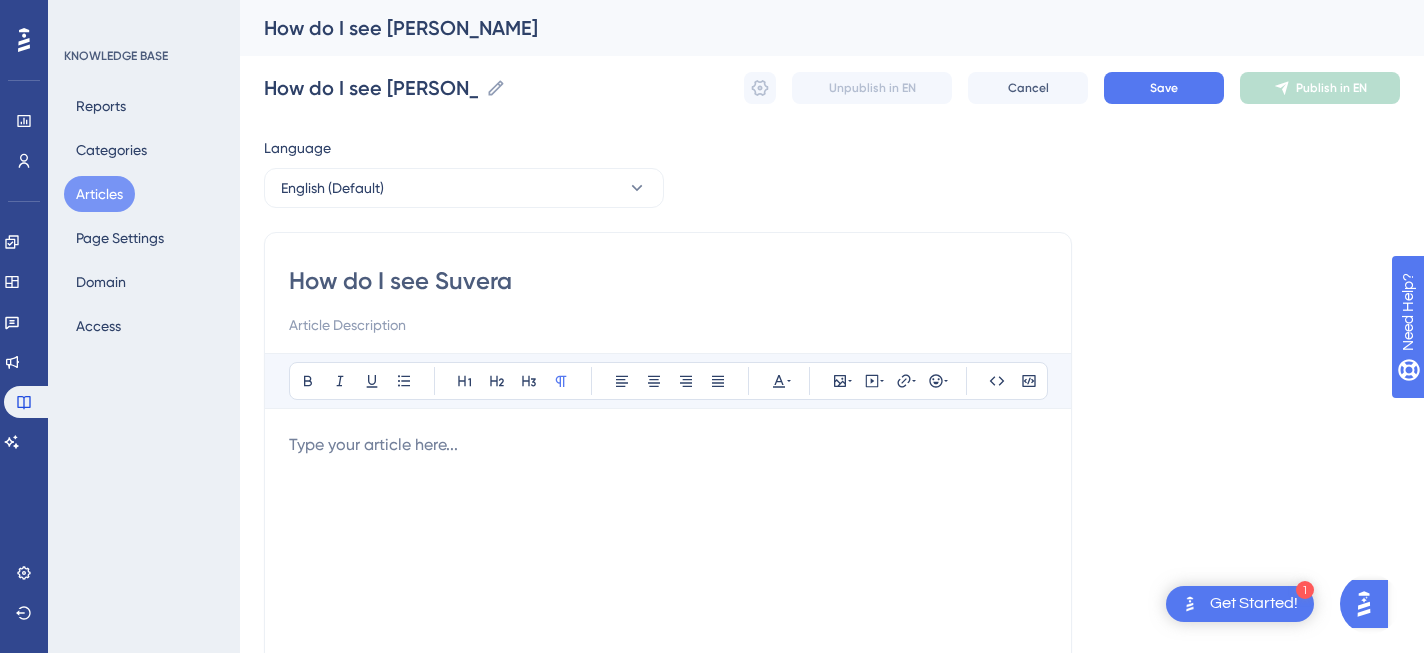 type on "How do I see Suvera" 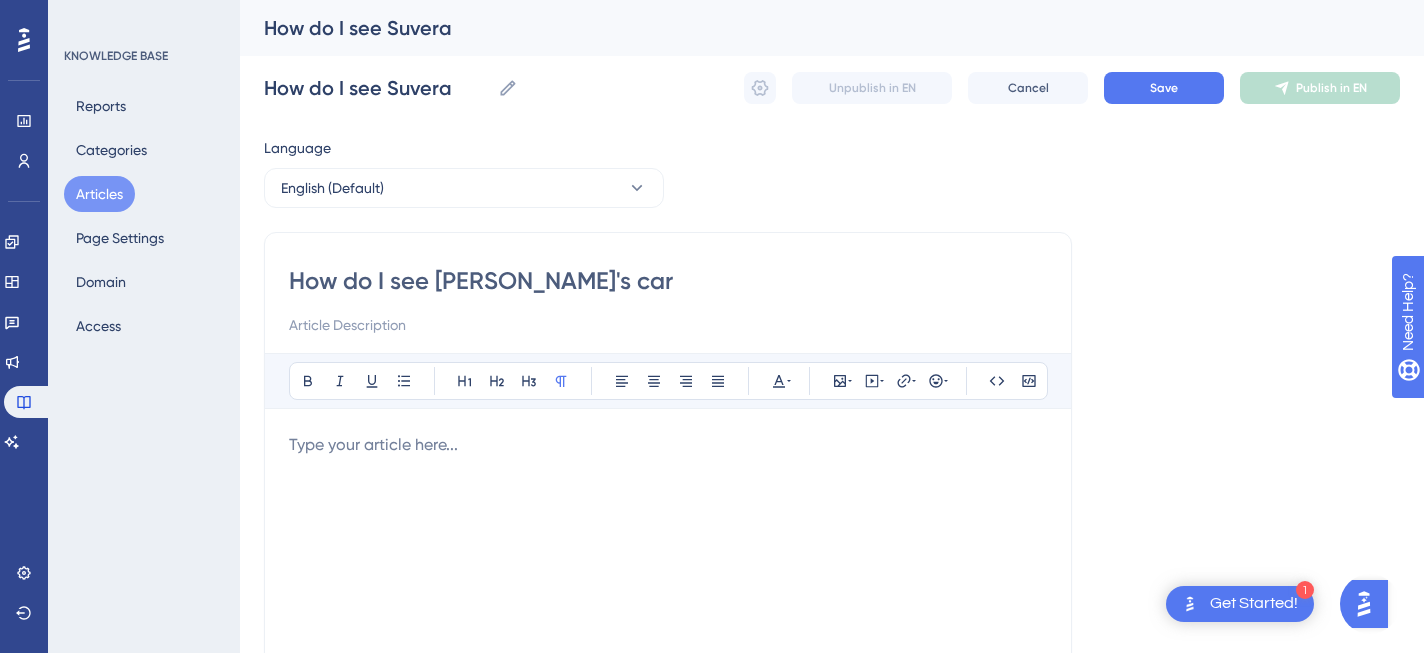 type on "How do I see [PERSON_NAME]'s care" 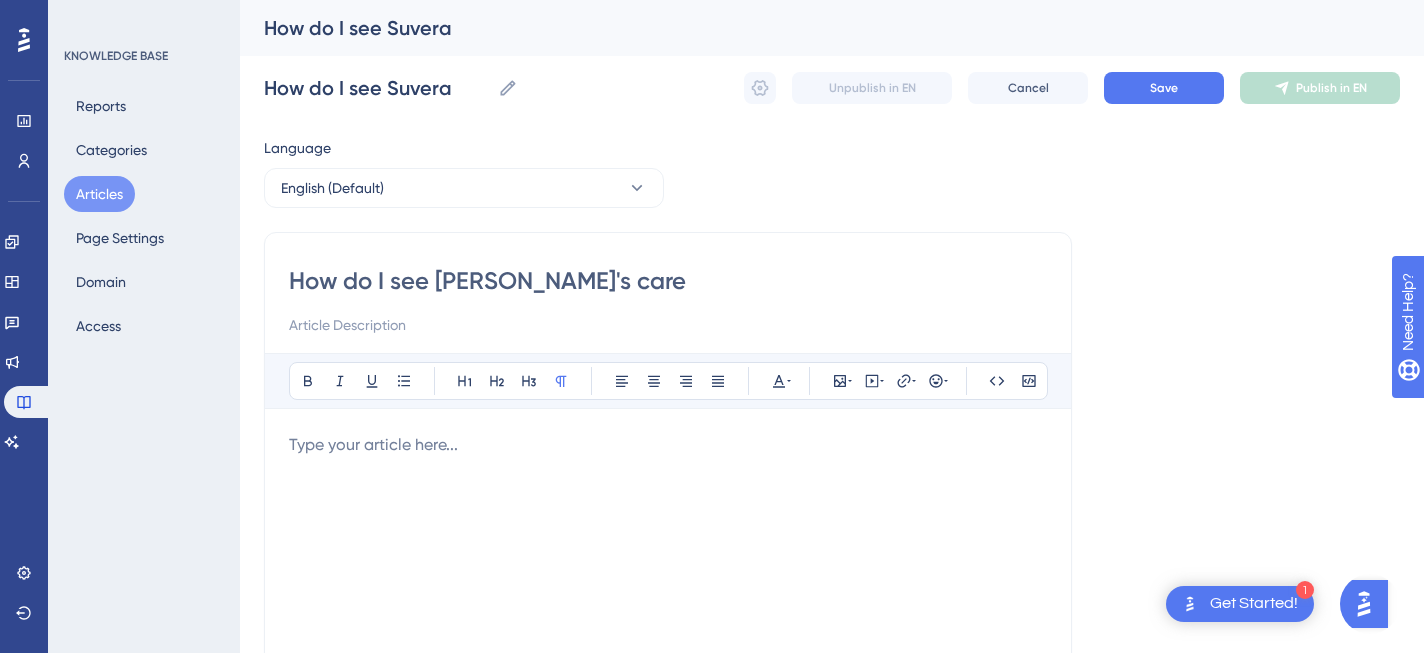 type on "How do I see [PERSON_NAME]'s care" 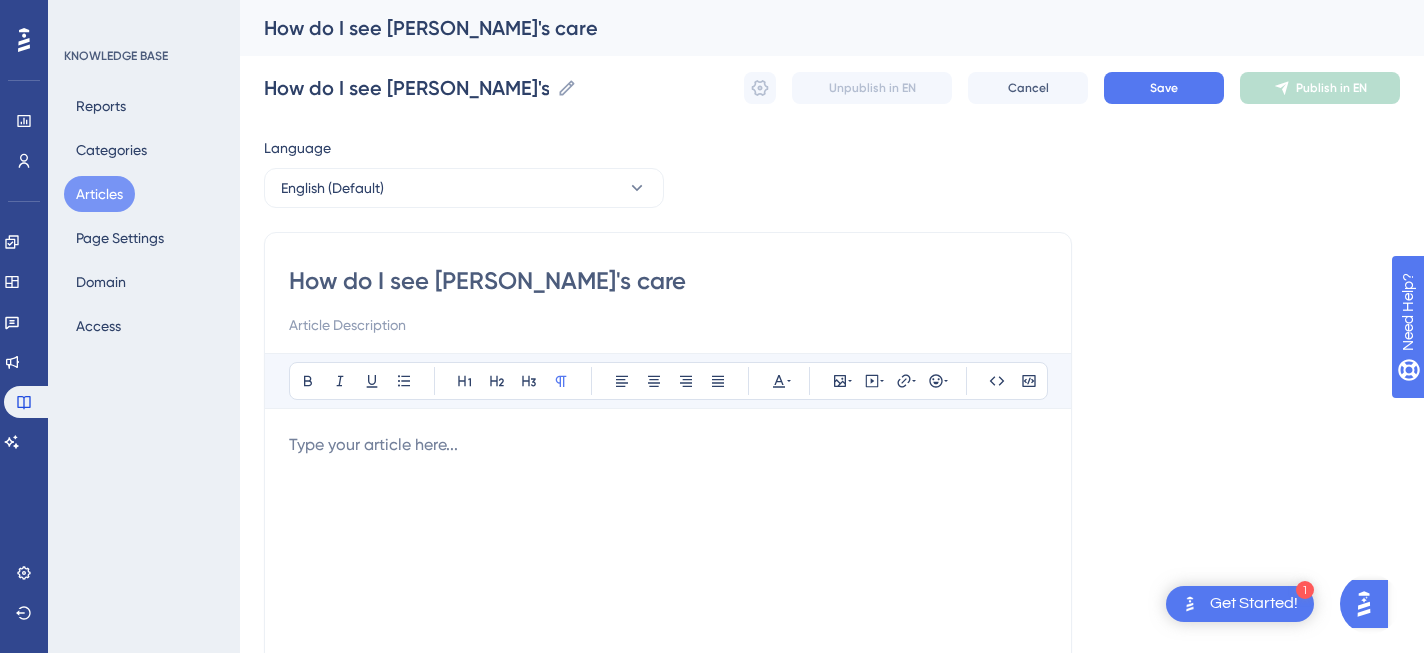 drag, startPoint x: 428, startPoint y: 285, endPoint x: 402, endPoint y: 286, distance: 26.019224 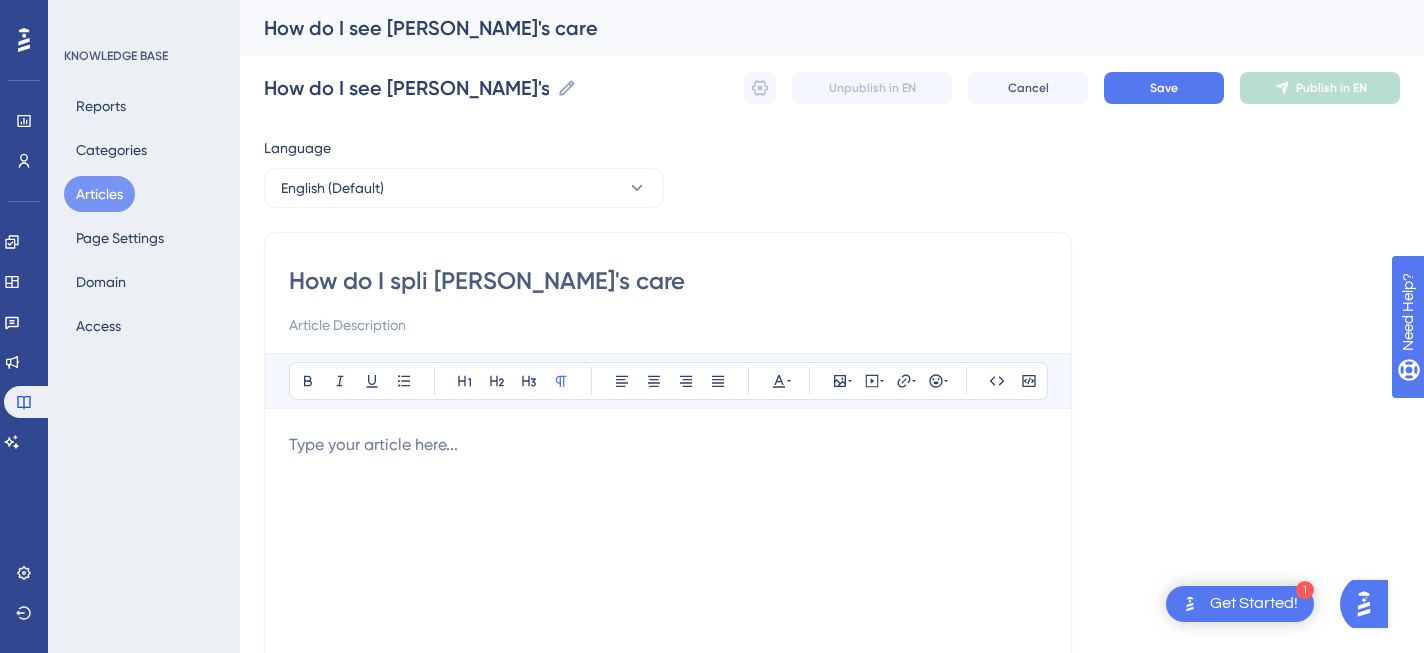 type on "How do I split [PERSON_NAME]'s care" 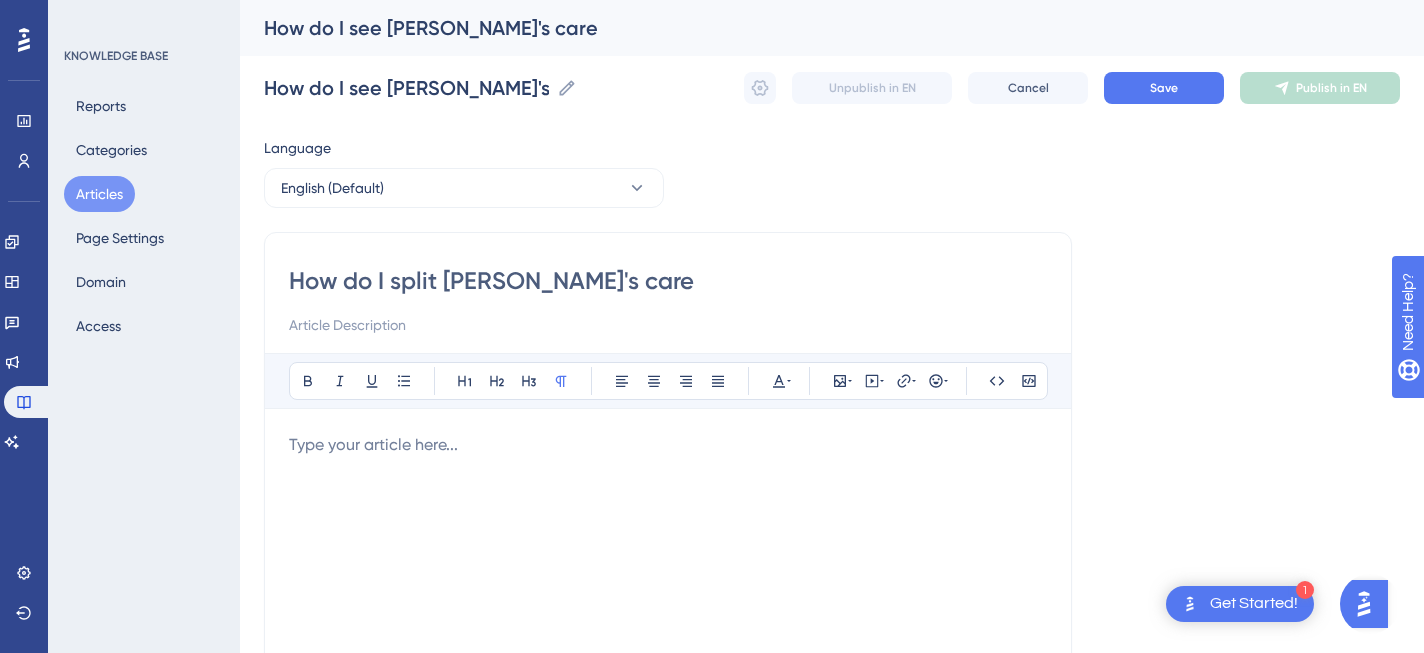 type on "How do I split [PERSON_NAME]'s care" 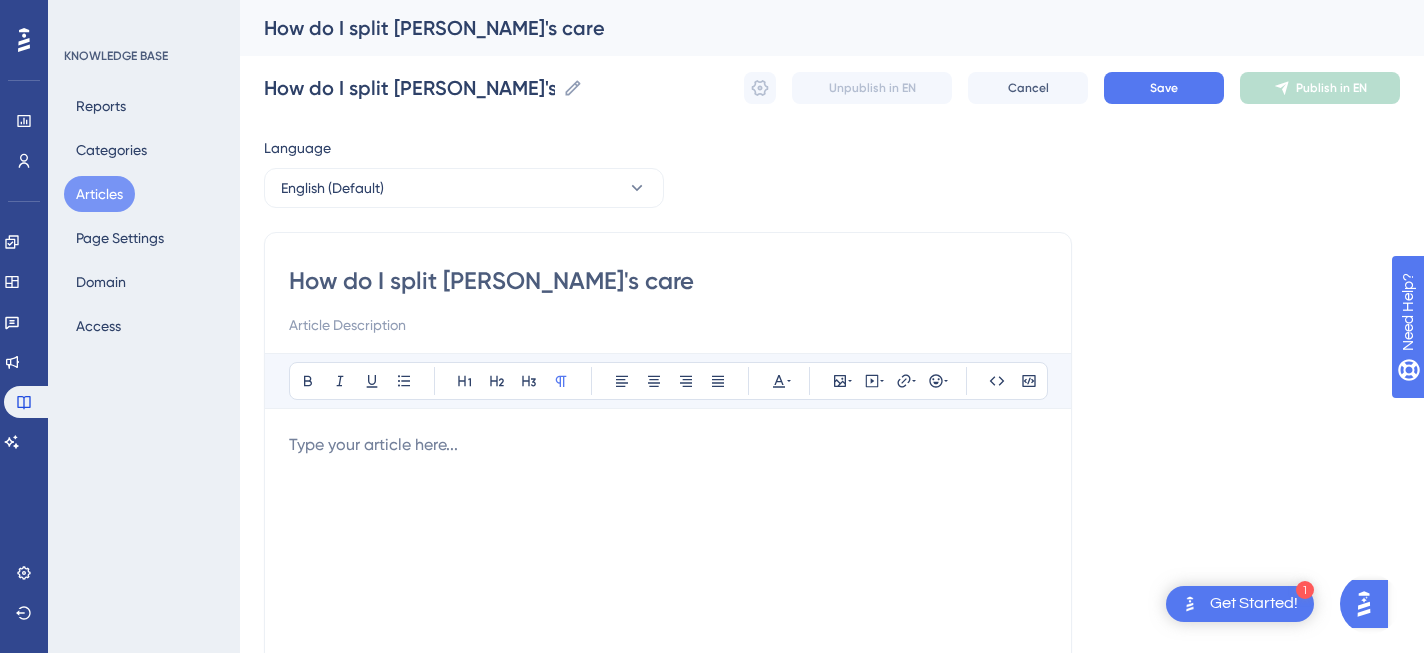 click on "How do I split [PERSON_NAME]'s care" at bounding box center [668, 281] 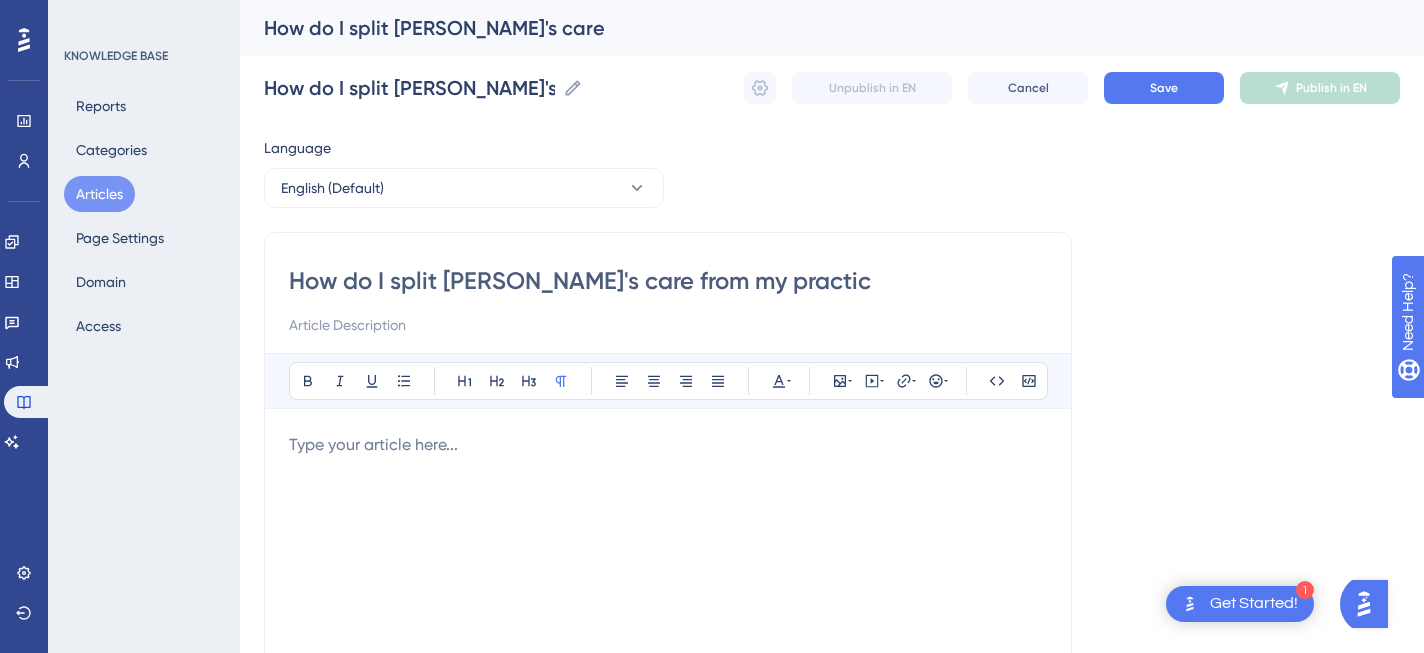 type on "How do I split [PERSON_NAME]'s care from my practice" 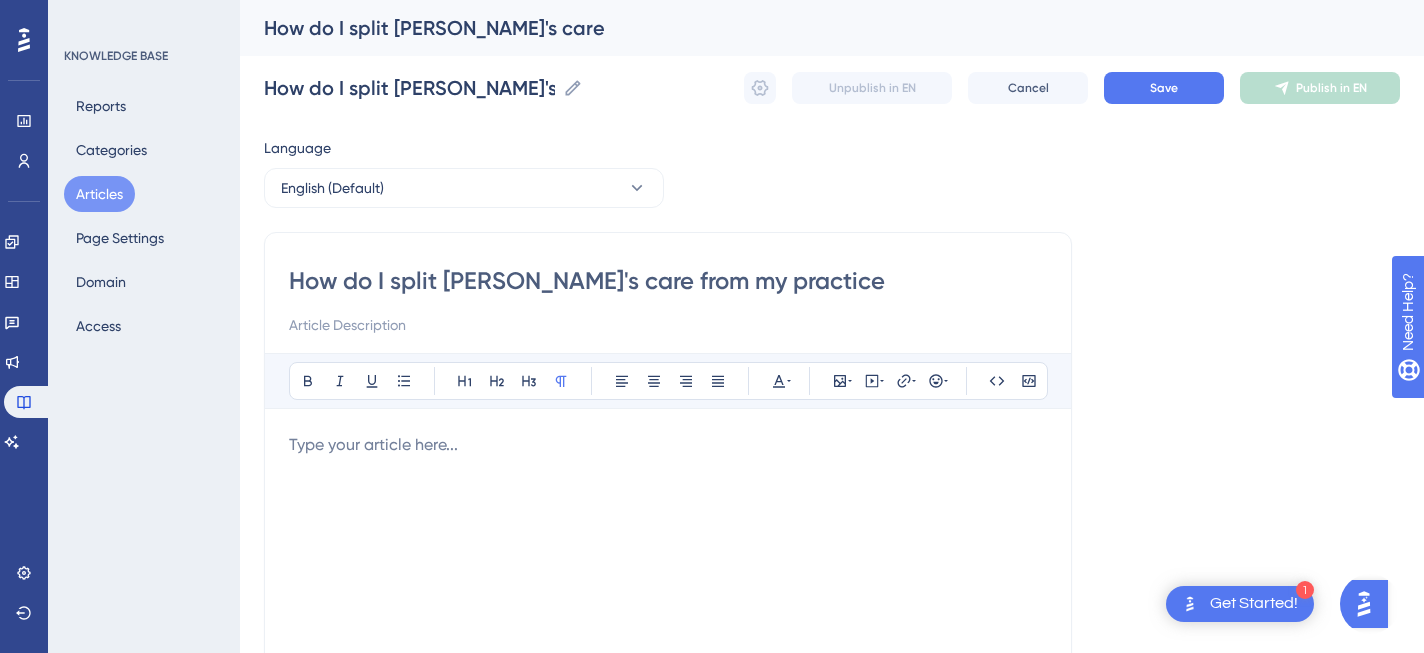 type on "How do I split [PERSON_NAME]'s care from my practice" 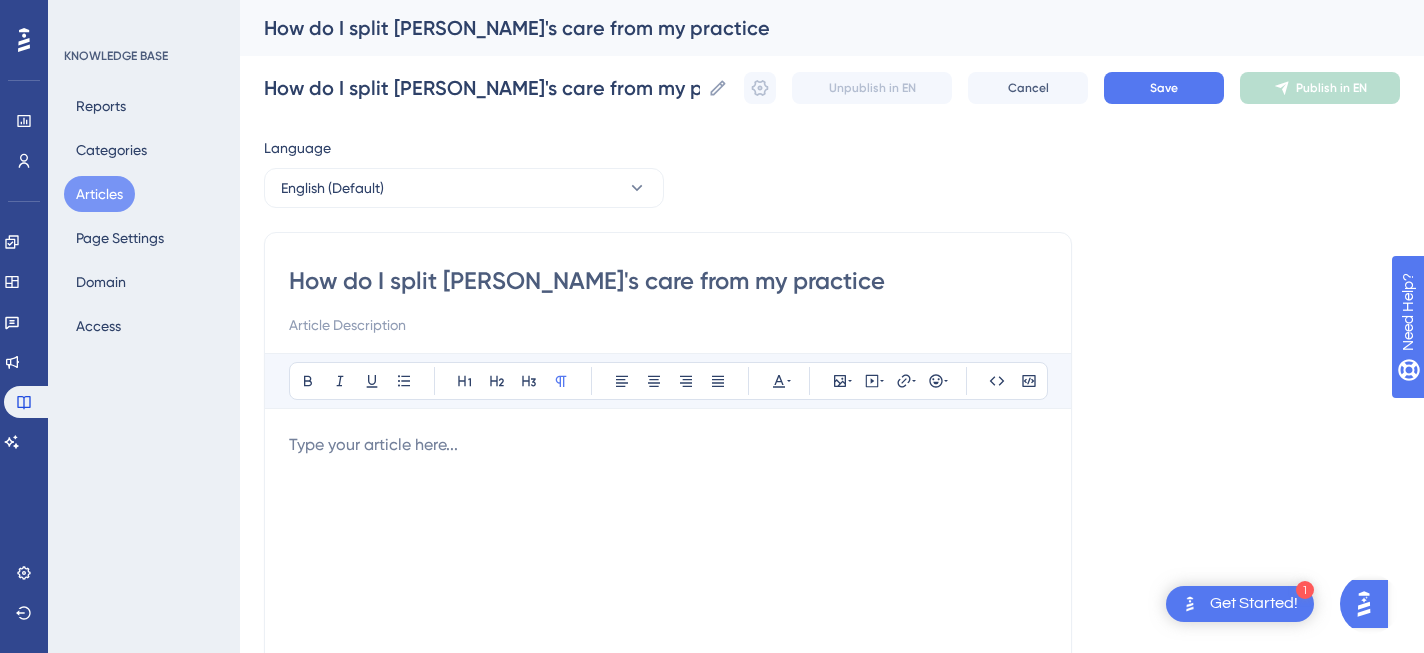 type on "How do I split [PERSON_NAME]'s care from my practice?" 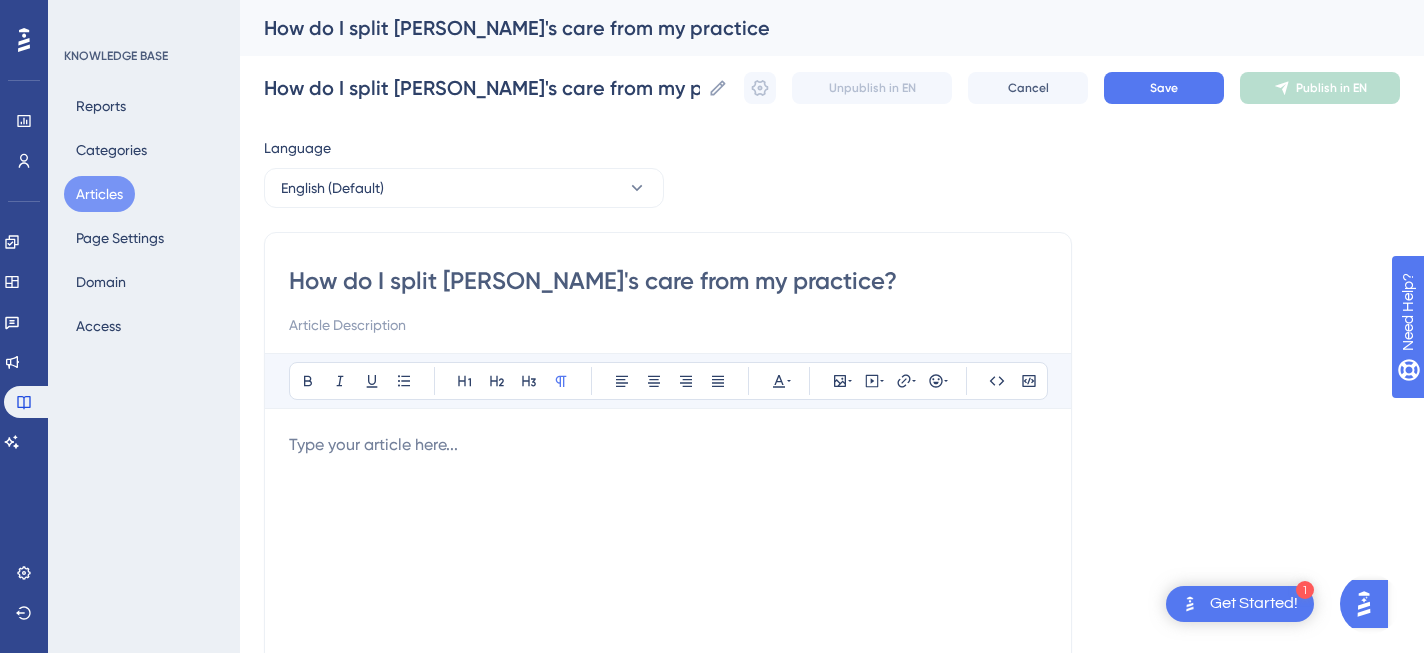 type on "How do I split [PERSON_NAME]'s care from my practice?" 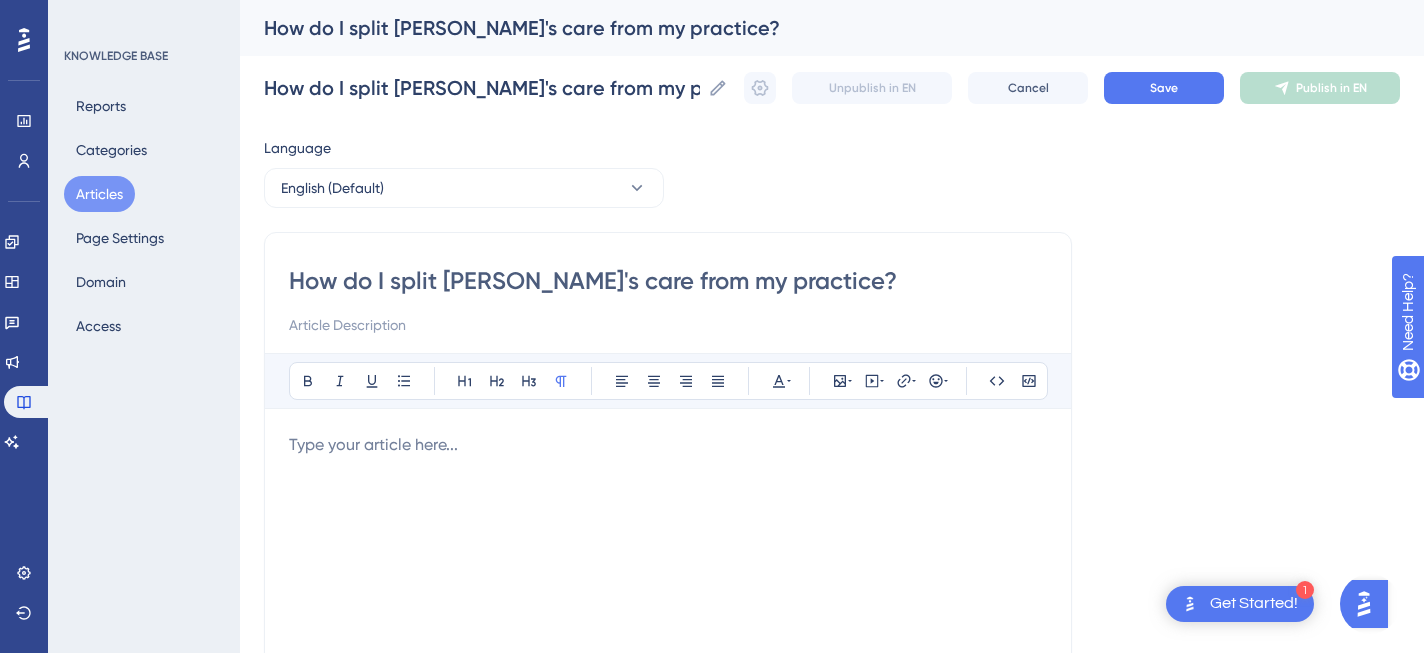 click on "How do I split [PERSON_NAME]'s care from my practice?" at bounding box center (668, 281) 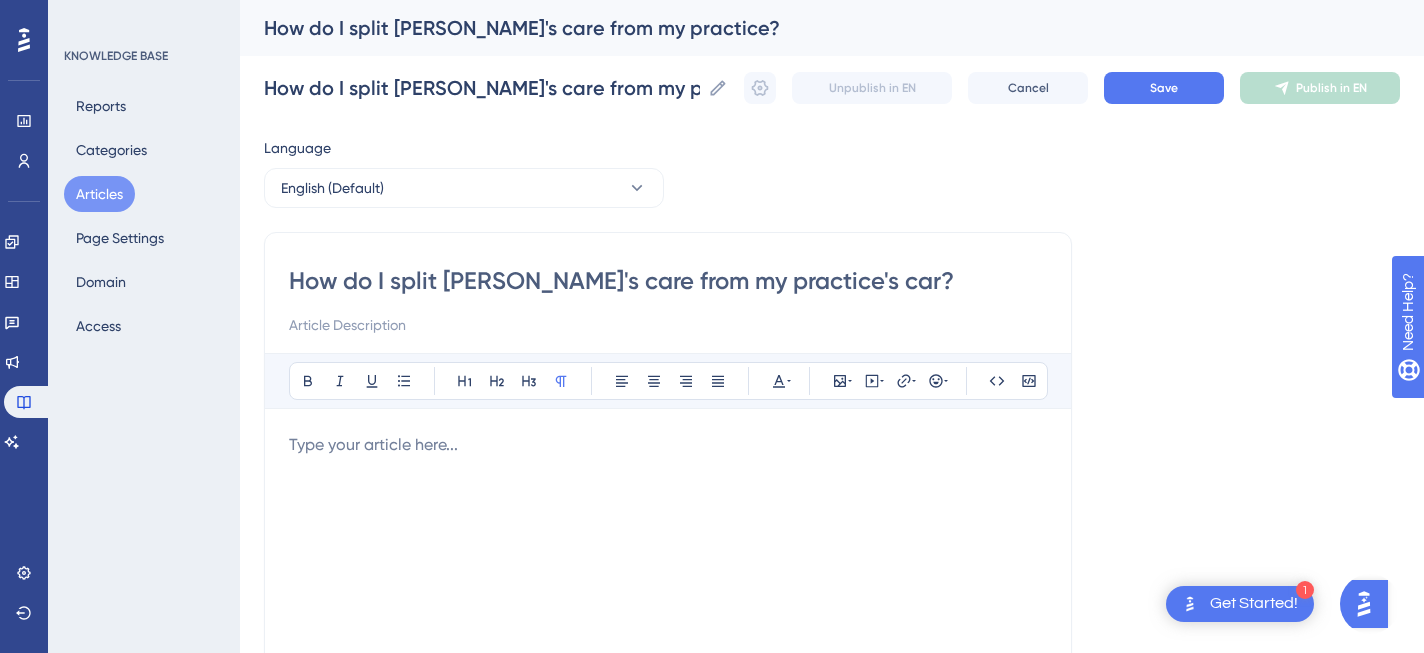 type on "How do I split [PERSON_NAME]'s care from my practice's care?" 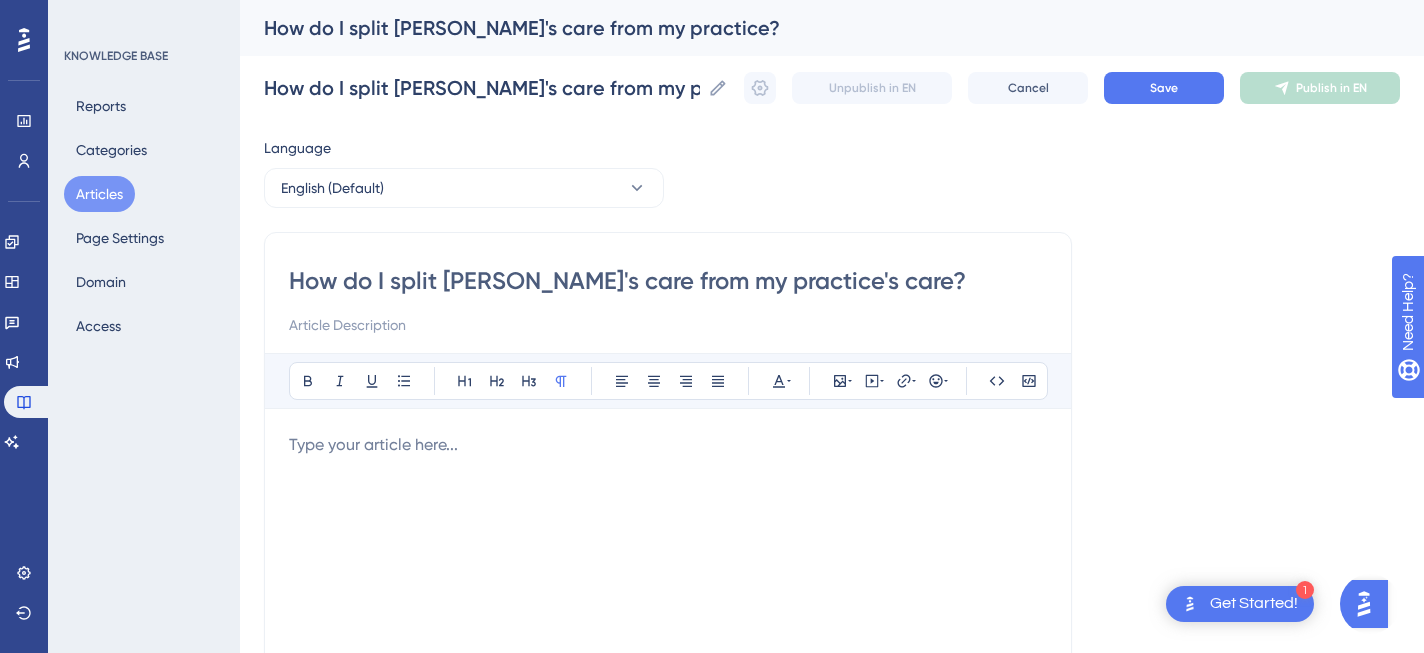 type on "How do I split [PERSON_NAME]'s care from my practice's care?" 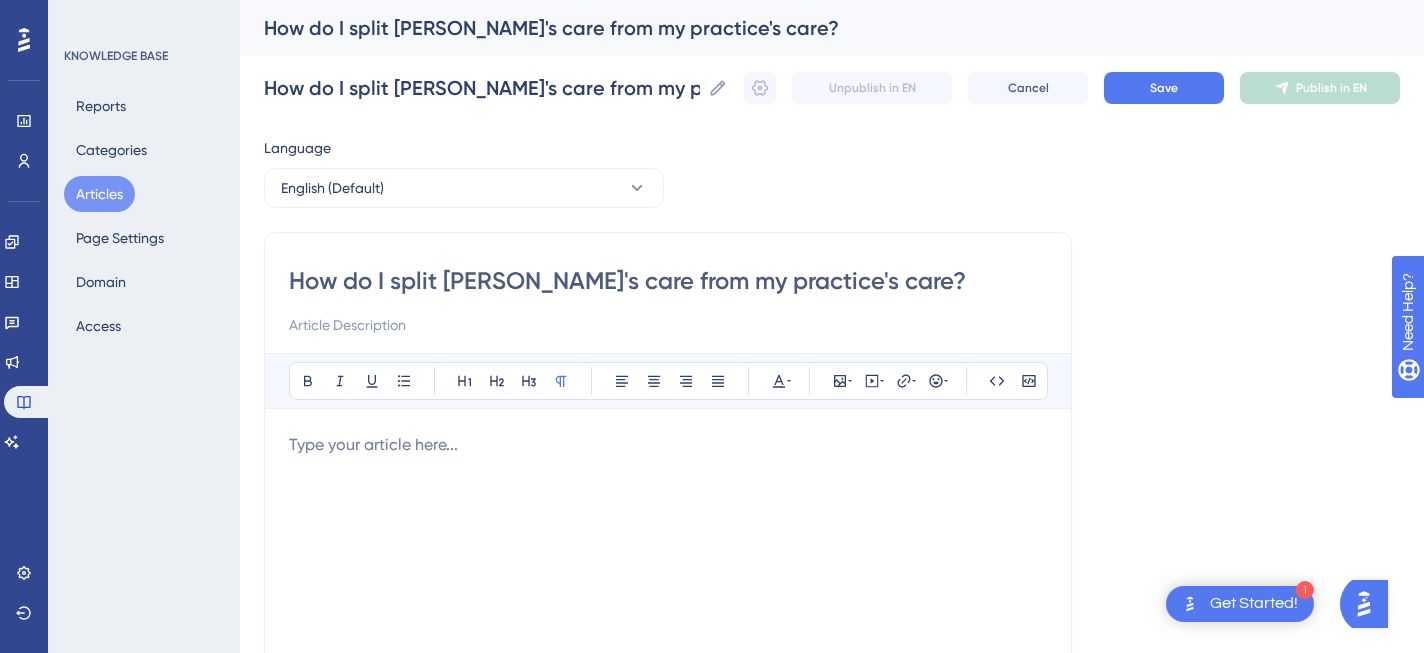 type on "How do I split [PERSON_NAME]'s care from my practice's care?" 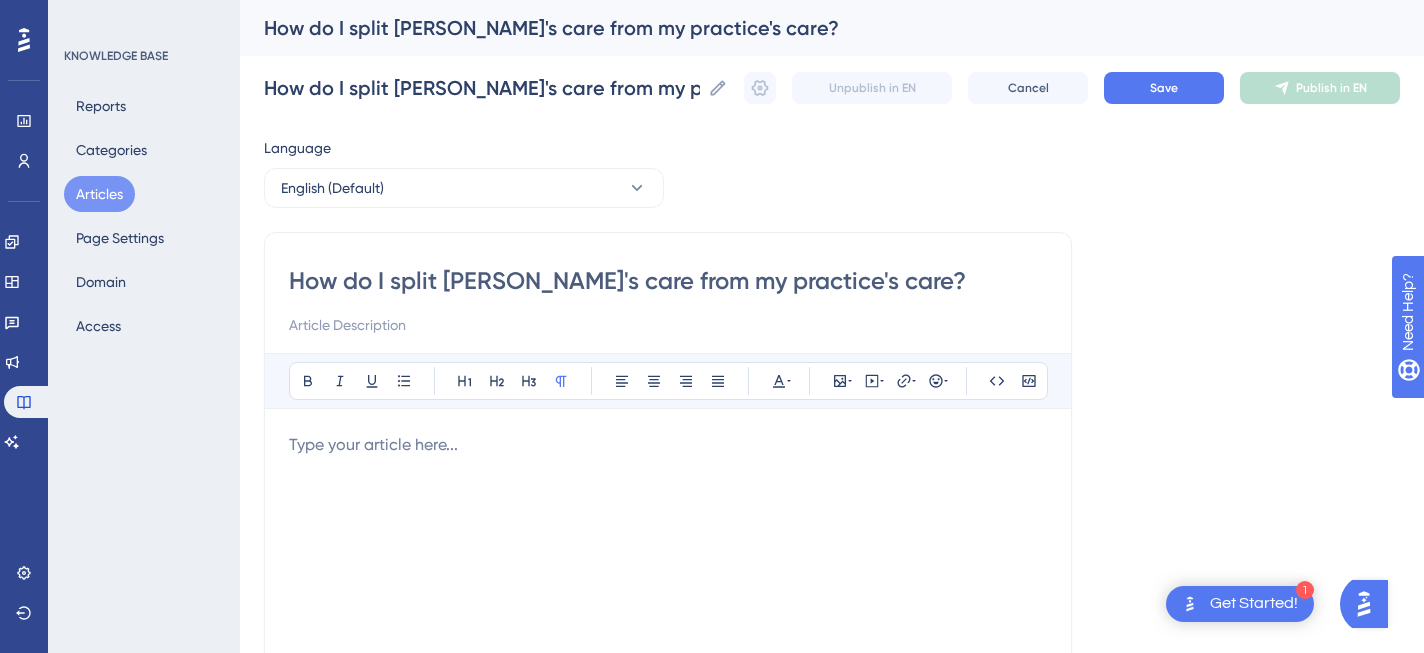 click at bounding box center [668, 445] 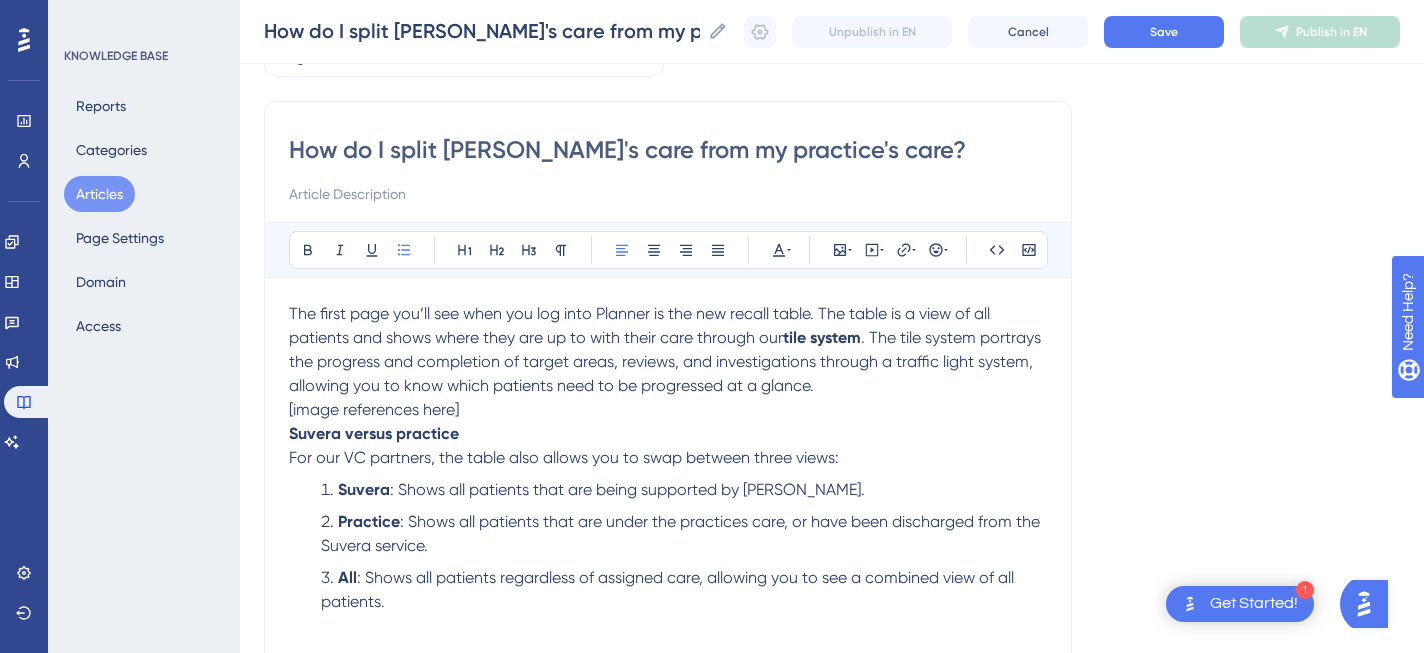 scroll, scrollTop: 156, scrollLeft: 0, axis: vertical 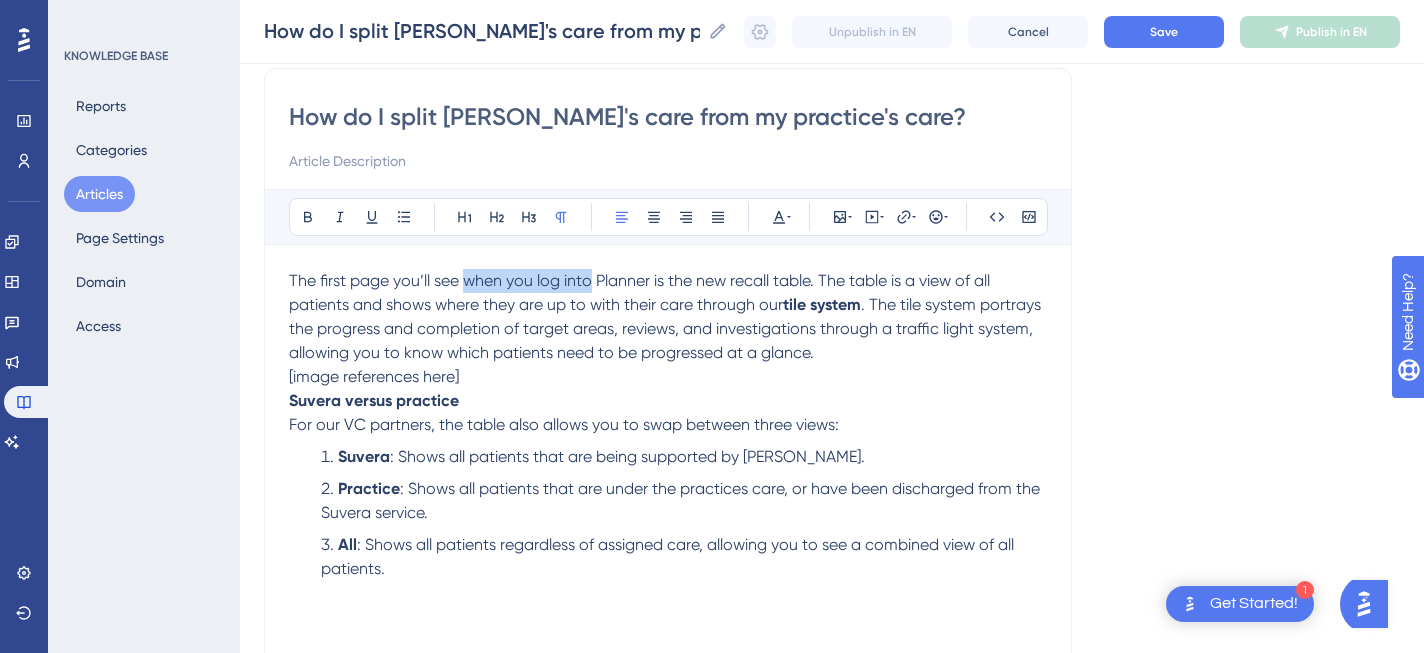 drag, startPoint x: 467, startPoint y: 281, endPoint x: 591, endPoint y: 282, distance: 124.004036 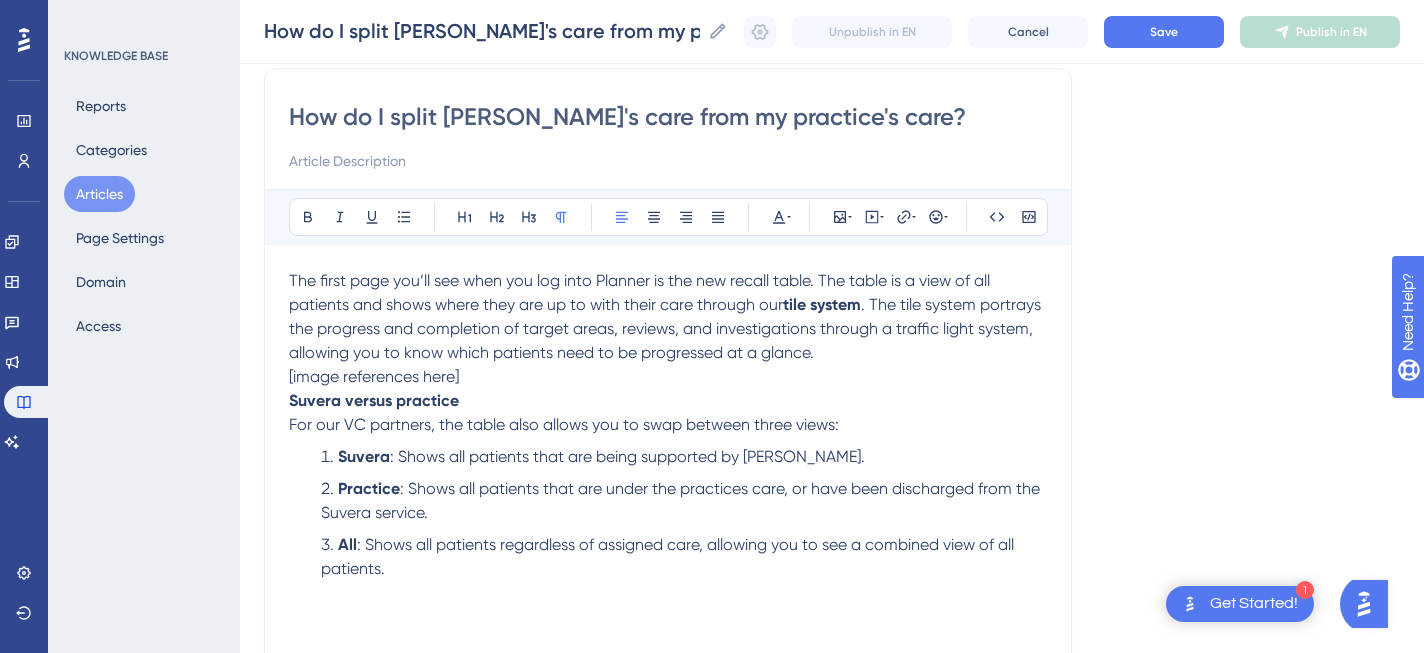 type 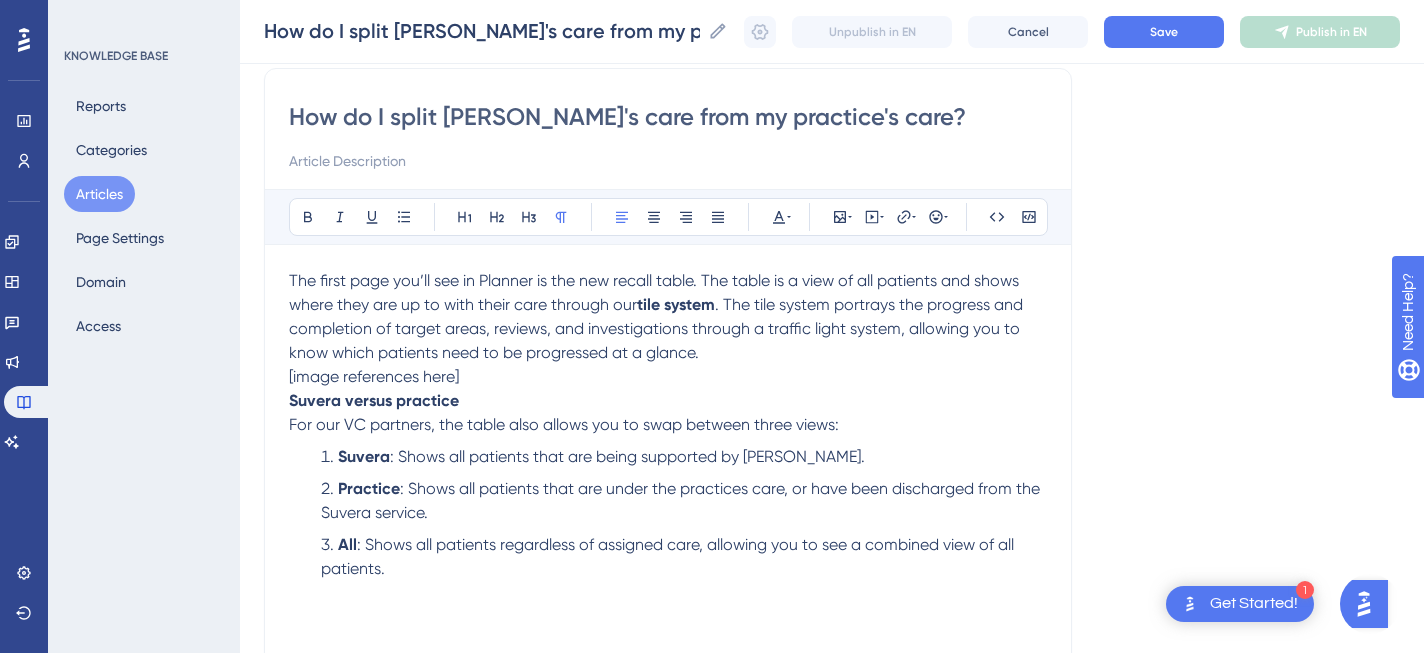 click on "The first page you’ll see in Planner is the new recall table. The table is a view of all patients and shows where they are up to with their care through our" at bounding box center (656, 292) 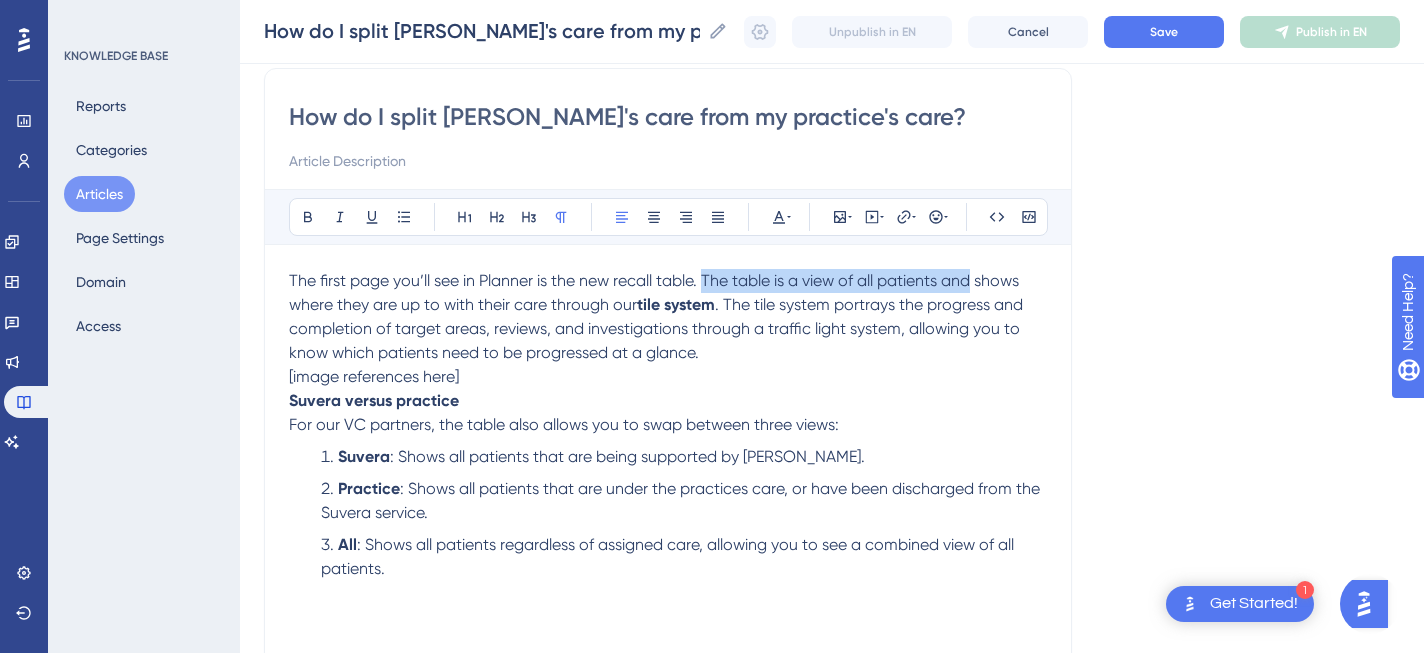 drag, startPoint x: 706, startPoint y: 282, endPoint x: 979, endPoint y: 284, distance: 273.00732 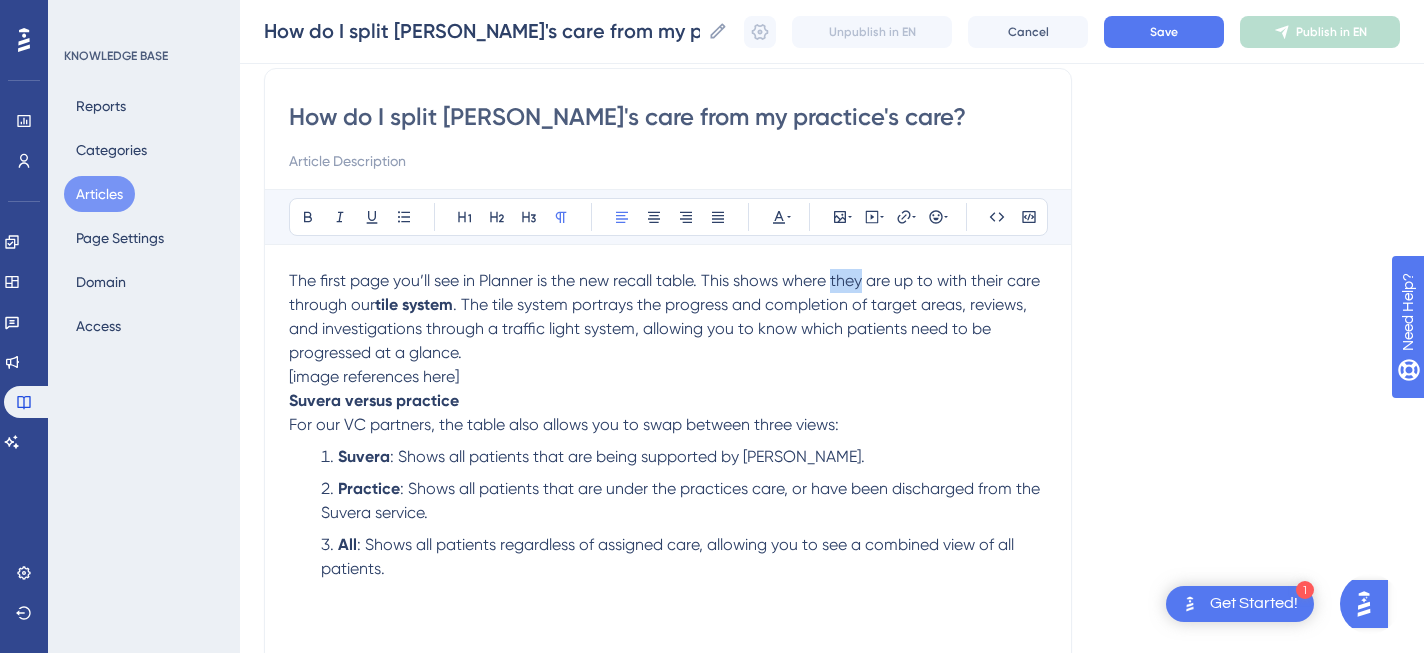 drag, startPoint x: 836, startPoint y: 281, endPoint x: 868, endPoint y: 281, distance: 32 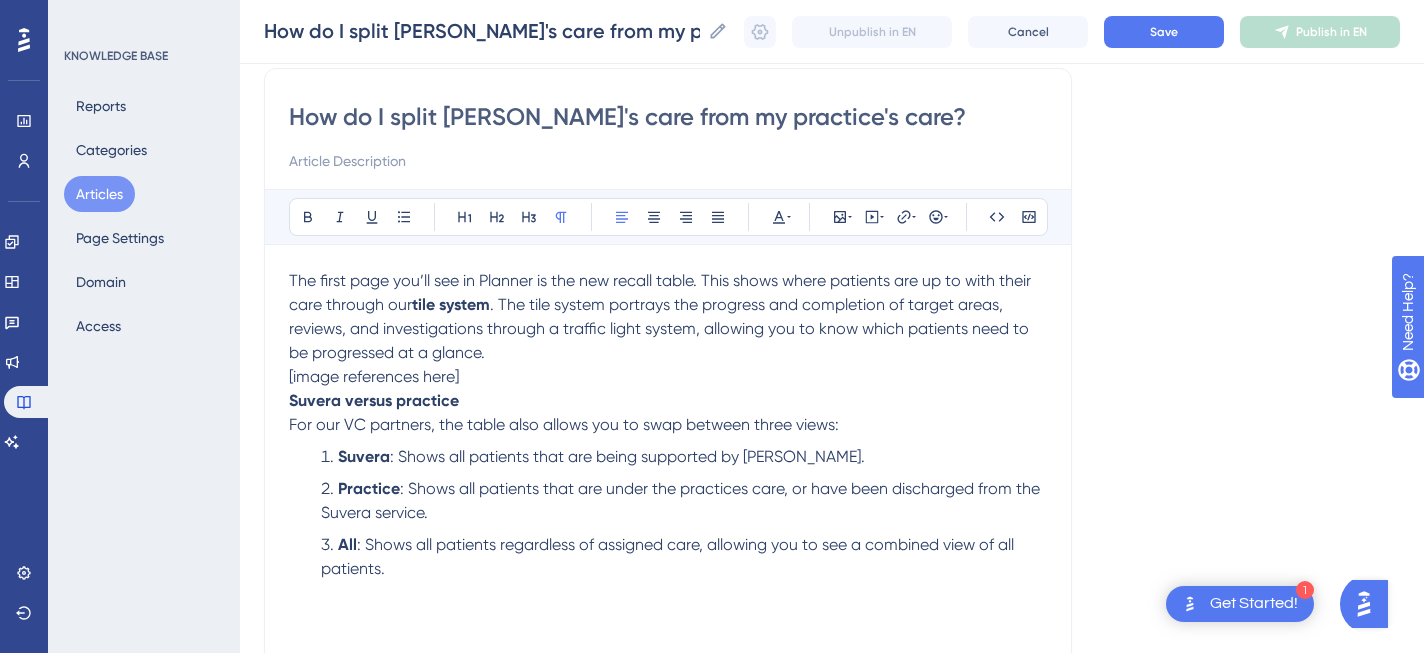 click on "The first page you’ll see in Planner is the new recall table. This shows where patients are up to with their care through our  tile system . The tile system portrays the progress and completion of target areas, reviews, and investigations through a traffic light system, allowing you to know which patients need to be progressed at a glance." at bounding box center (668, 317) 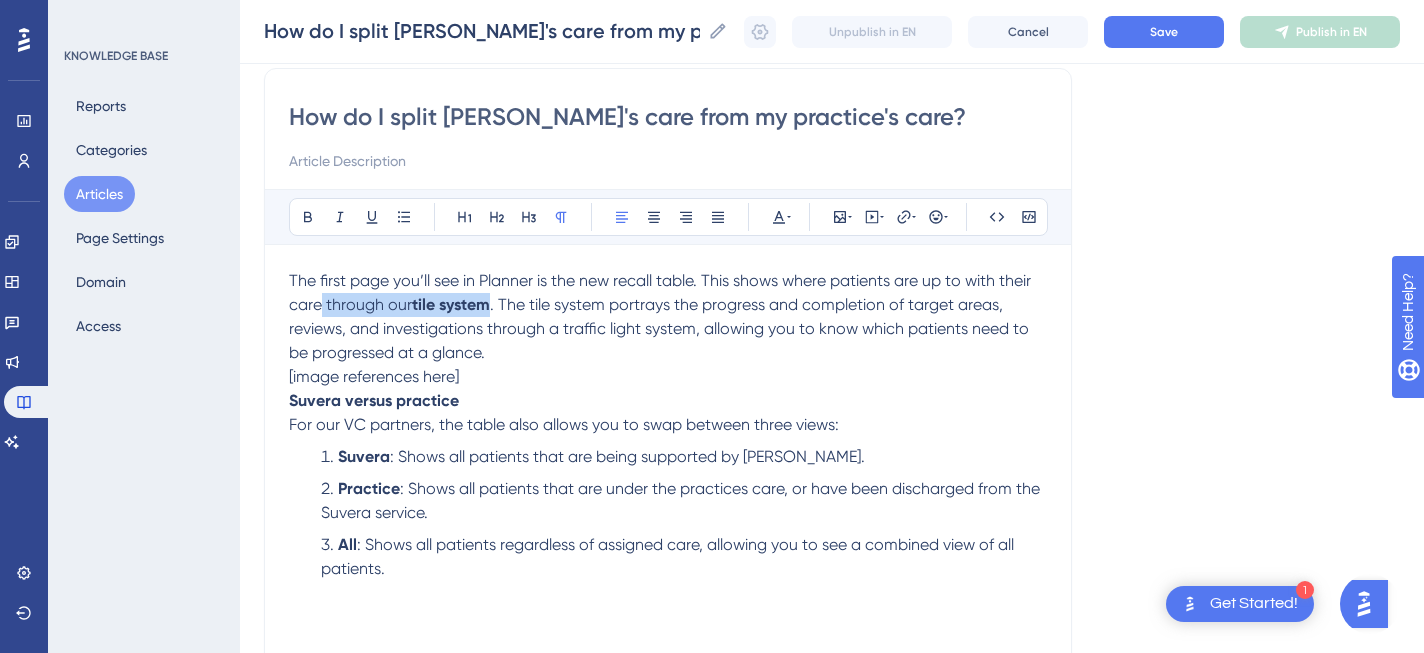 drag, startPoint x: 492, startPoint y: 306, endPoint x: 322, endPoint y: 311, distance: 170.07352 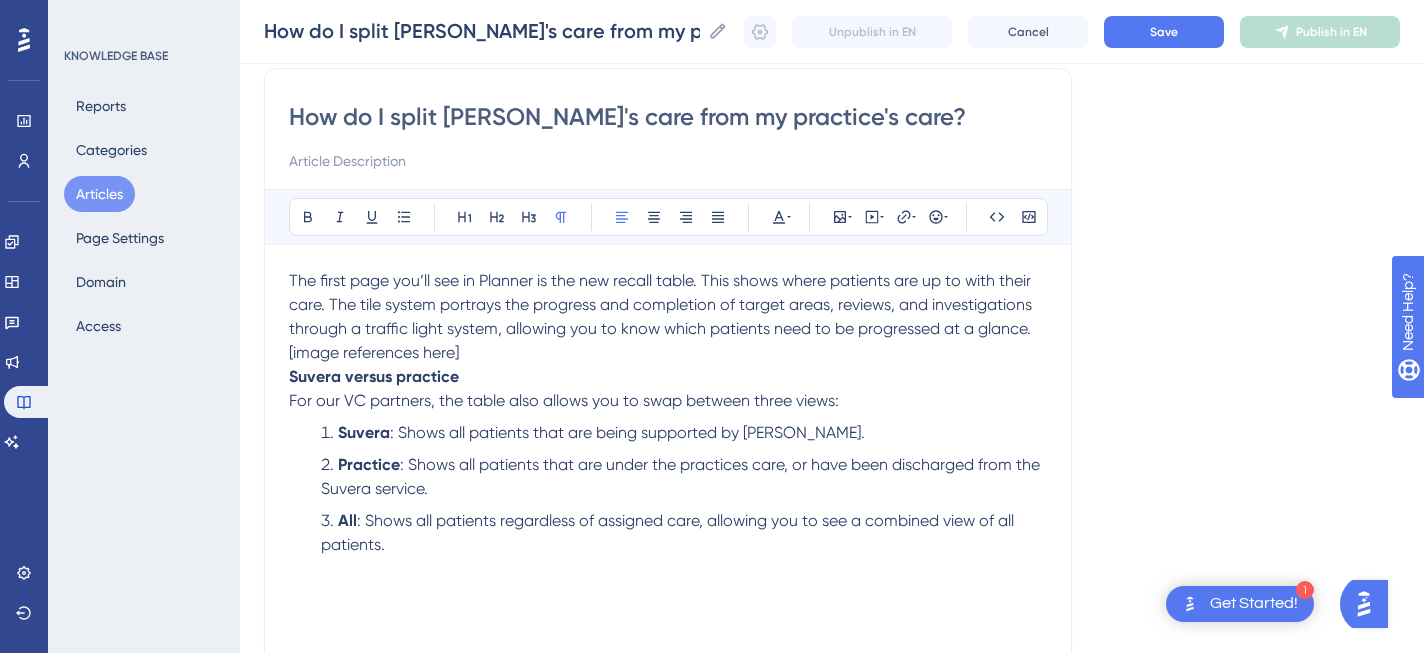click on "The first page you’ll see in Planner is the new recall table. This shows where patients are up to with their care. The tile system portrays the progress and completion of target areas, reviews, and investigations through a traffic light system, allowing you to know which patients need to be progressed at a glance." at bounding box center [662, 304] 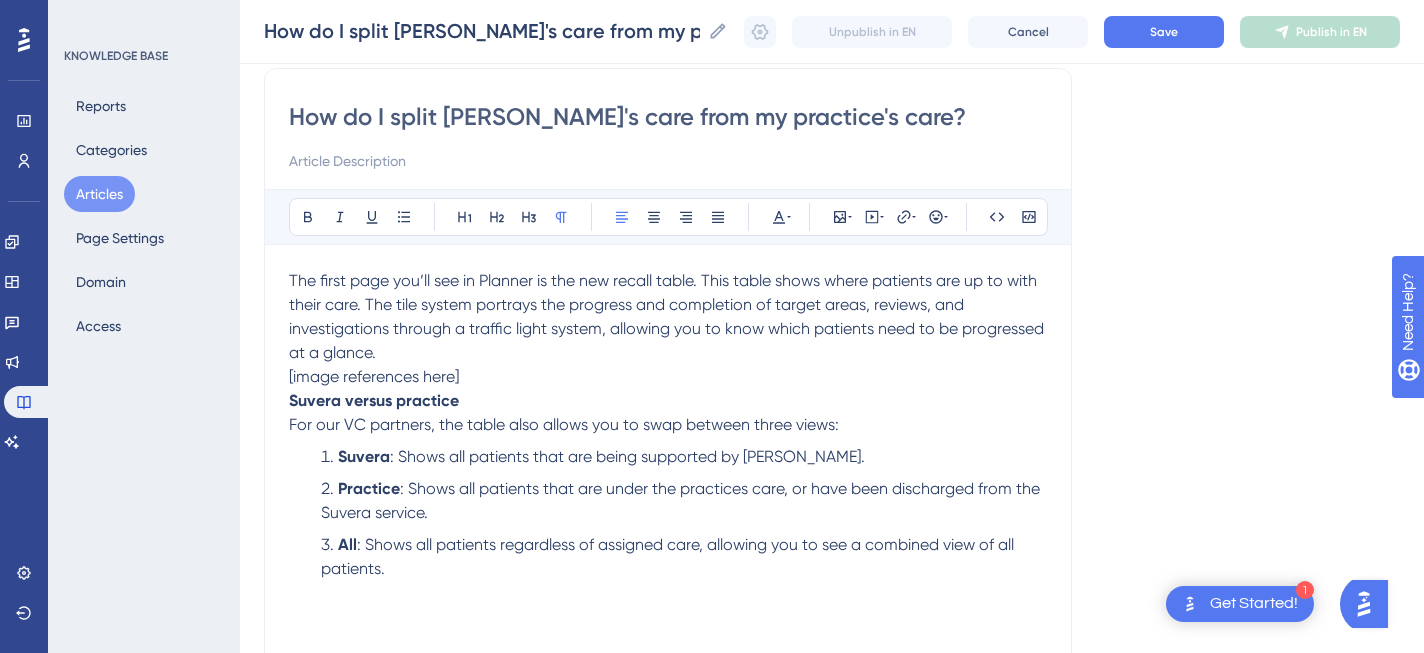 click on "The first page you’ll see in Planner is the new recall table. This table shows where patients are up to with their care. The tile system portrays the progress and completion of target areas, reviews, and investigations through a traffic light system, allowing you to know which patients need to be progressed at a glance." at bounding box center [668, 316] 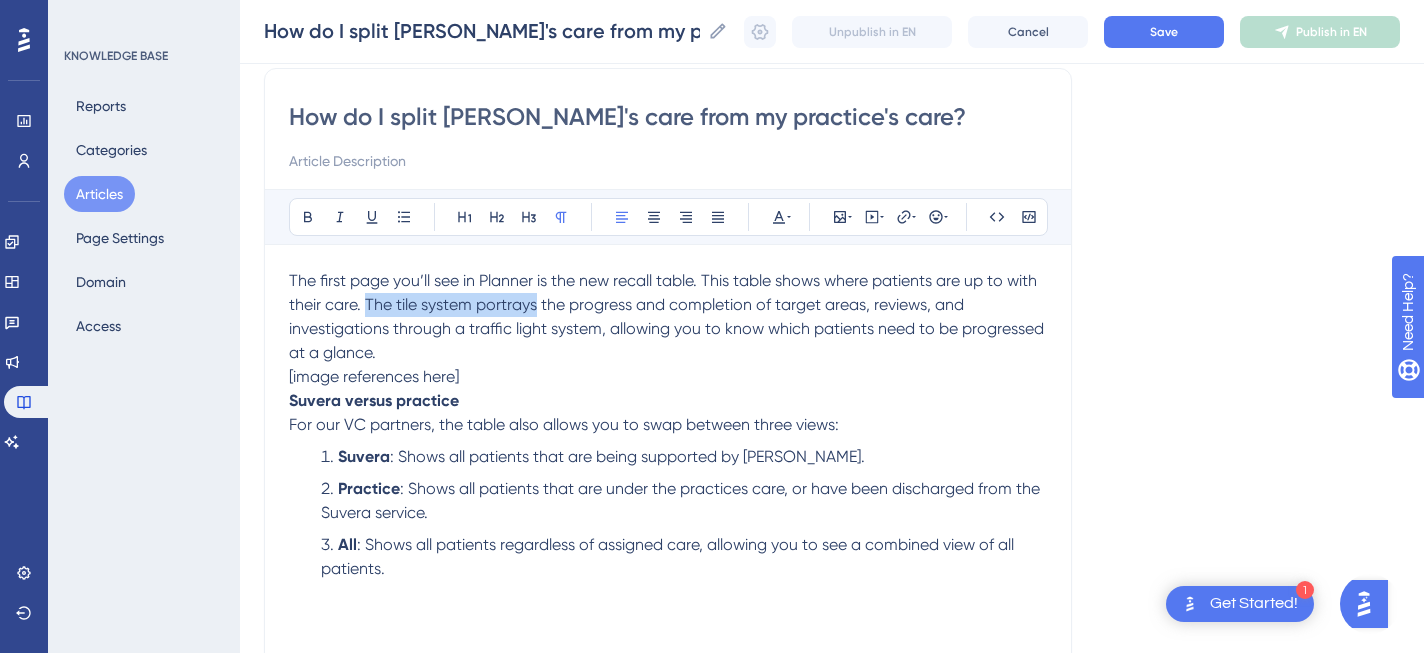 drag, startPoint x: 366, startPoint y: 303, endPoint x: 534, endPoint y: 306, distance: 168.02678 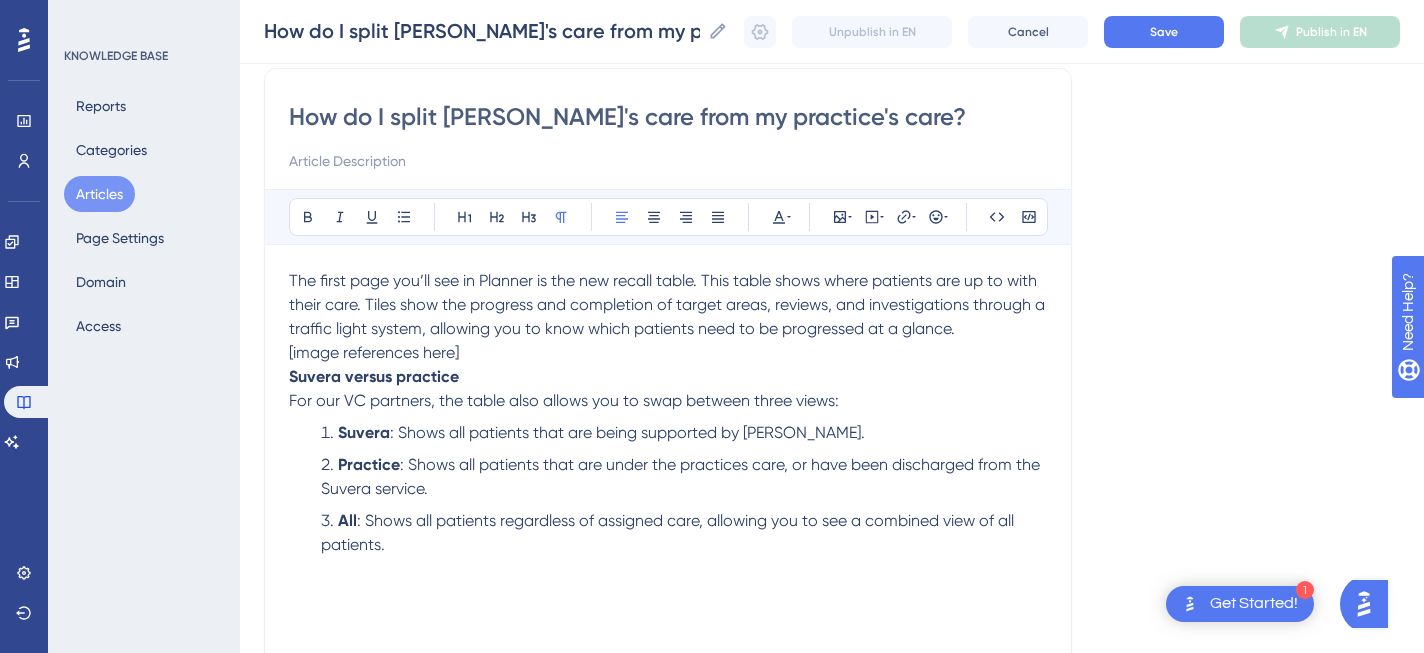 click on "The first page you’ll see in Planner is the new recall table. This table shows where patients are up to with their care. Tiles show the progress and completion of target areas, reviews, and investigations through a traffic light system, allowing you to know which patients need to be progressed at a glance." at bounding box center [669, 304] 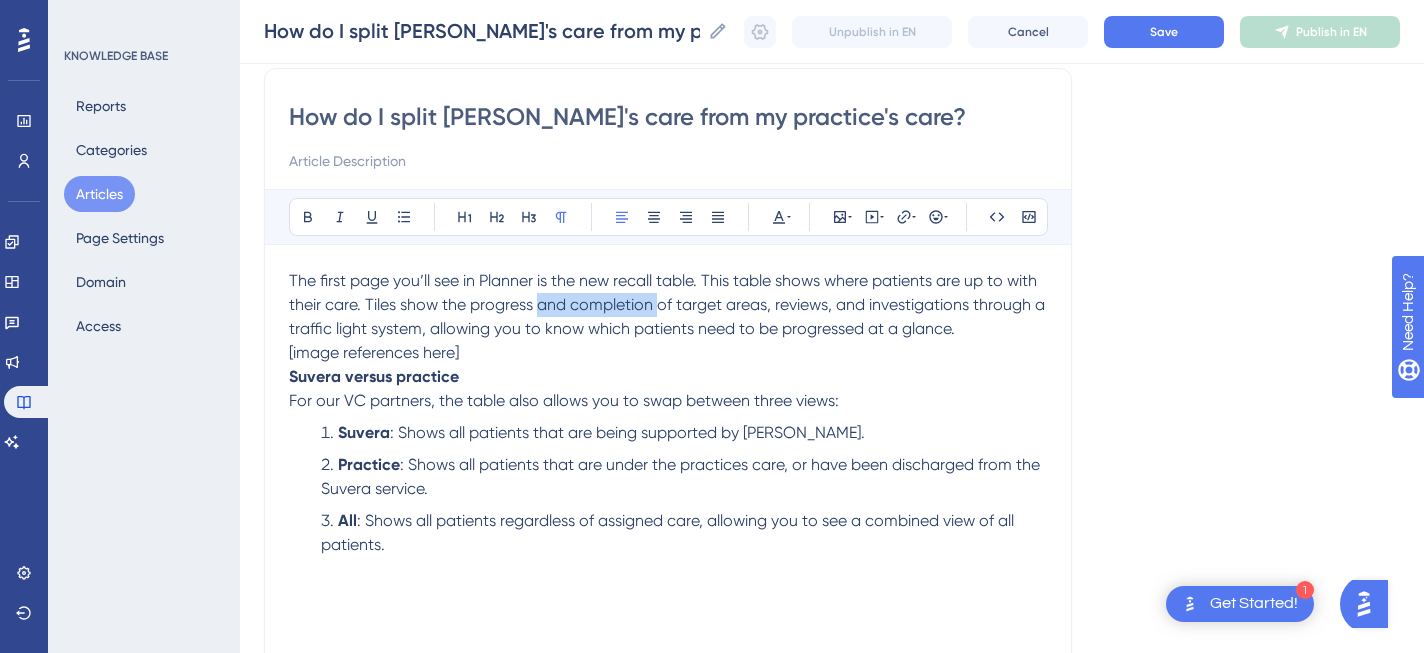 drag, startPoint x: 536, startPoint y: 308, endPoint x: 658, endPoint y: 310, distance: 122.016396 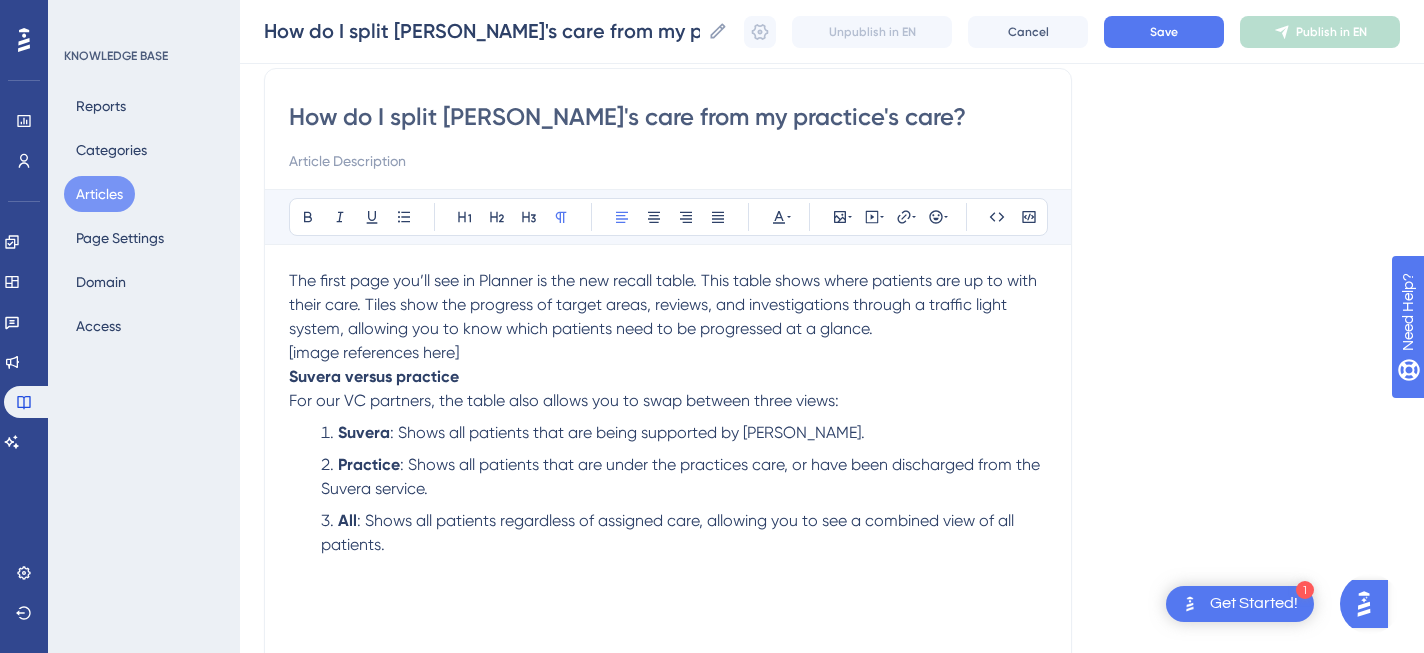 click on "Suvera versus practice" at bounding box center (668, 377) 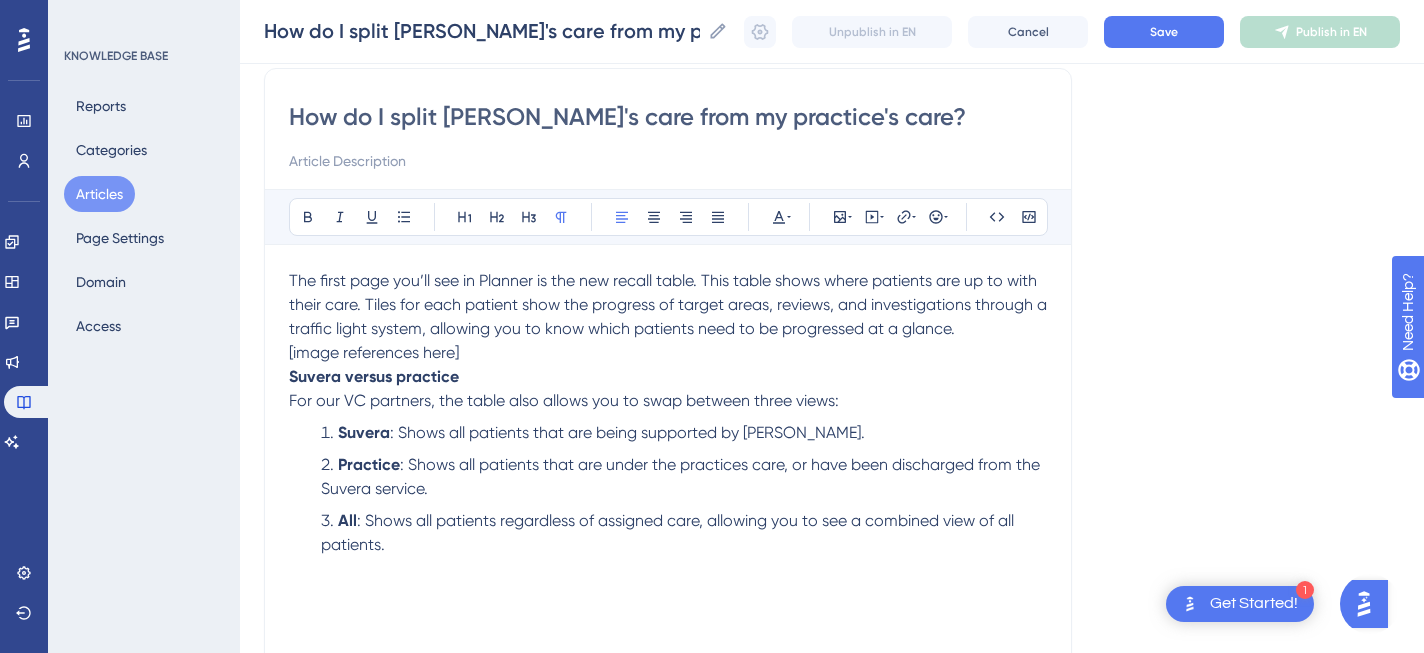 click on "Suvera versus practice" at bounding box center [668, 377] 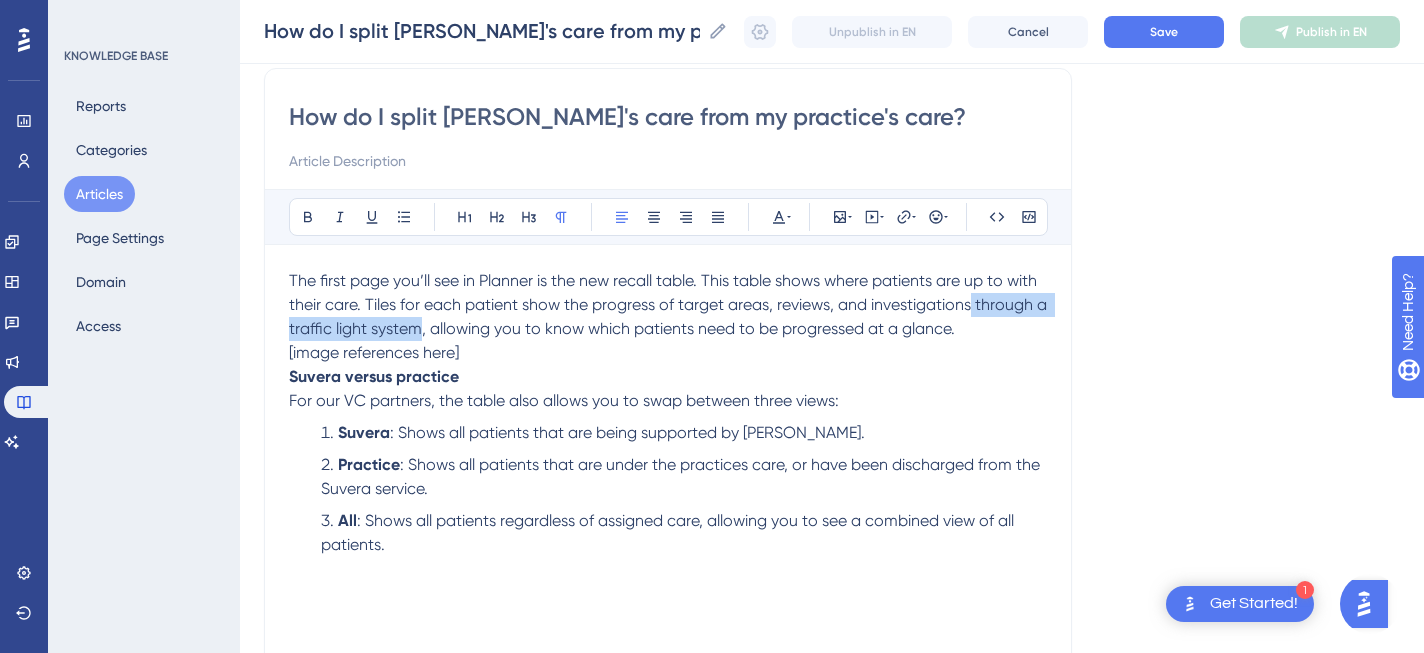 drag, startPoint x: 969, startPoint y: 303, endPoint x: 435, endPoint y: 327, distance: 534.53906 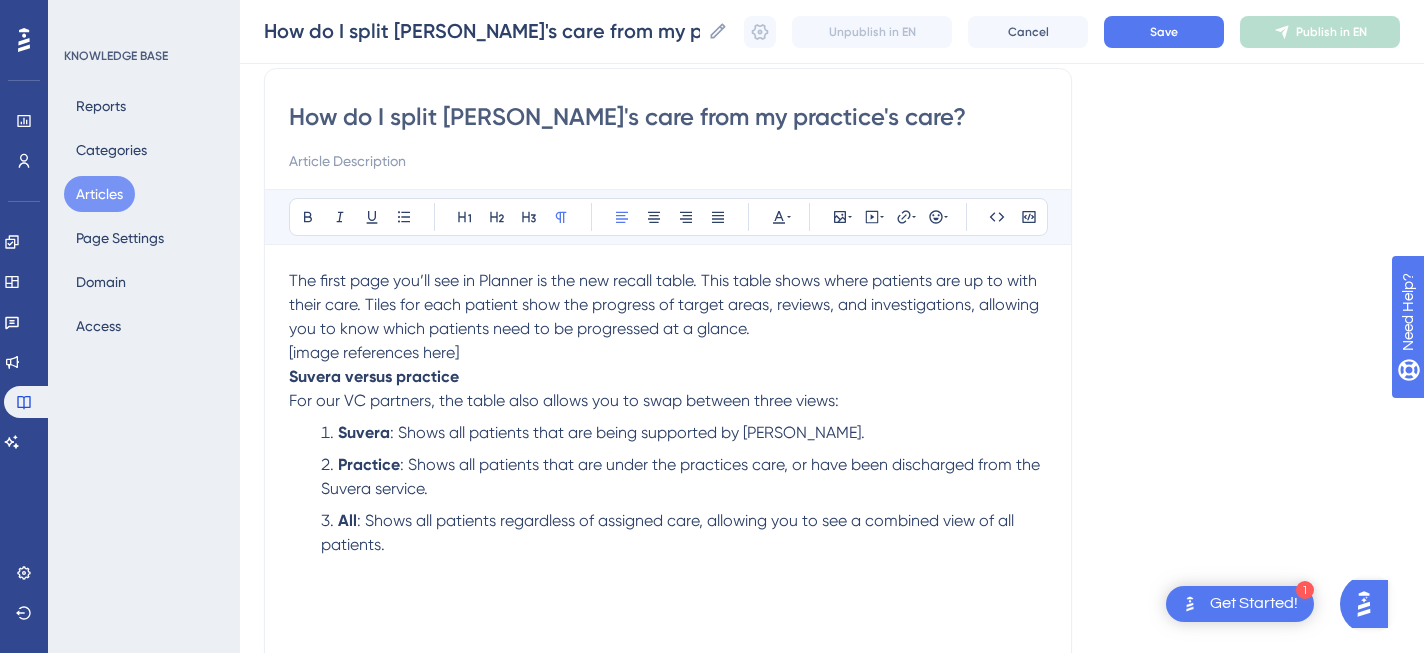 click on "[image references here]" at bounding box center (668, 353) 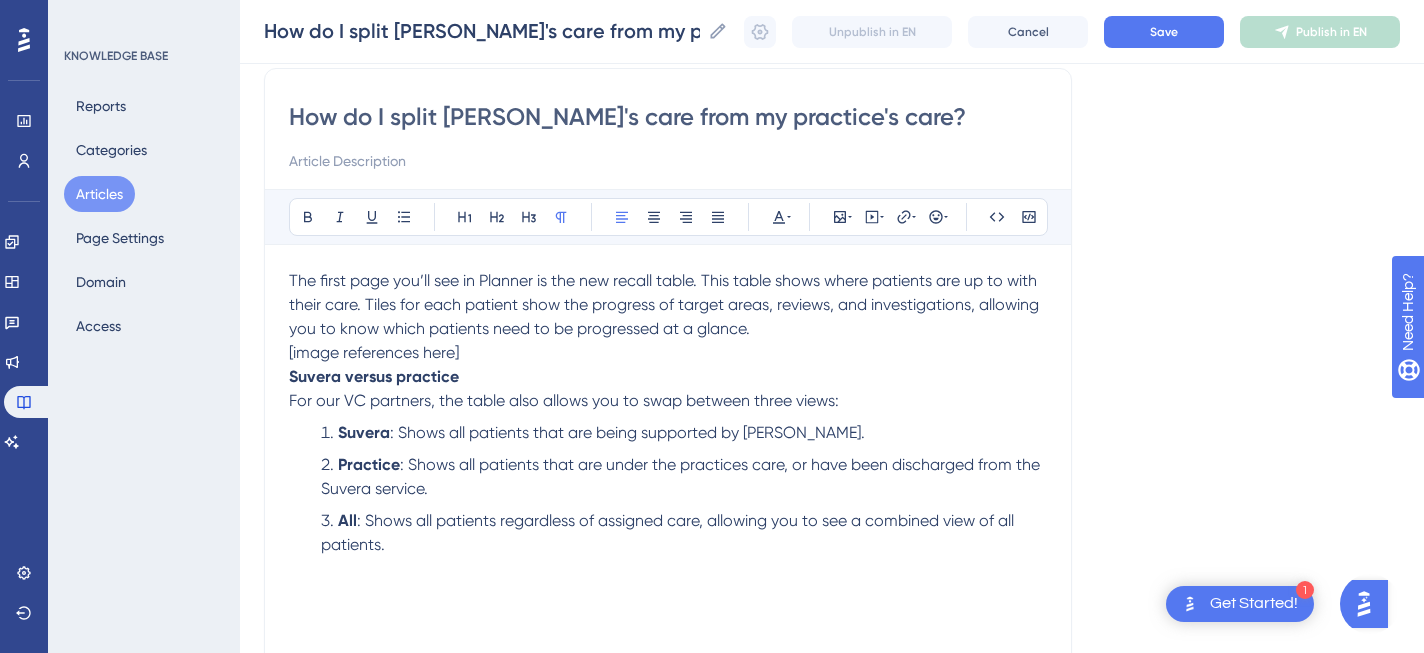 click on "The first page you’ll see in Planner is the new recall table. This table shows where patients are up to with their care. Tiles for each patient show the progress of target areas, reviews, and investigations, allowing you to know which patients need to be progressed at a glance." at bounding box center [668, 305] 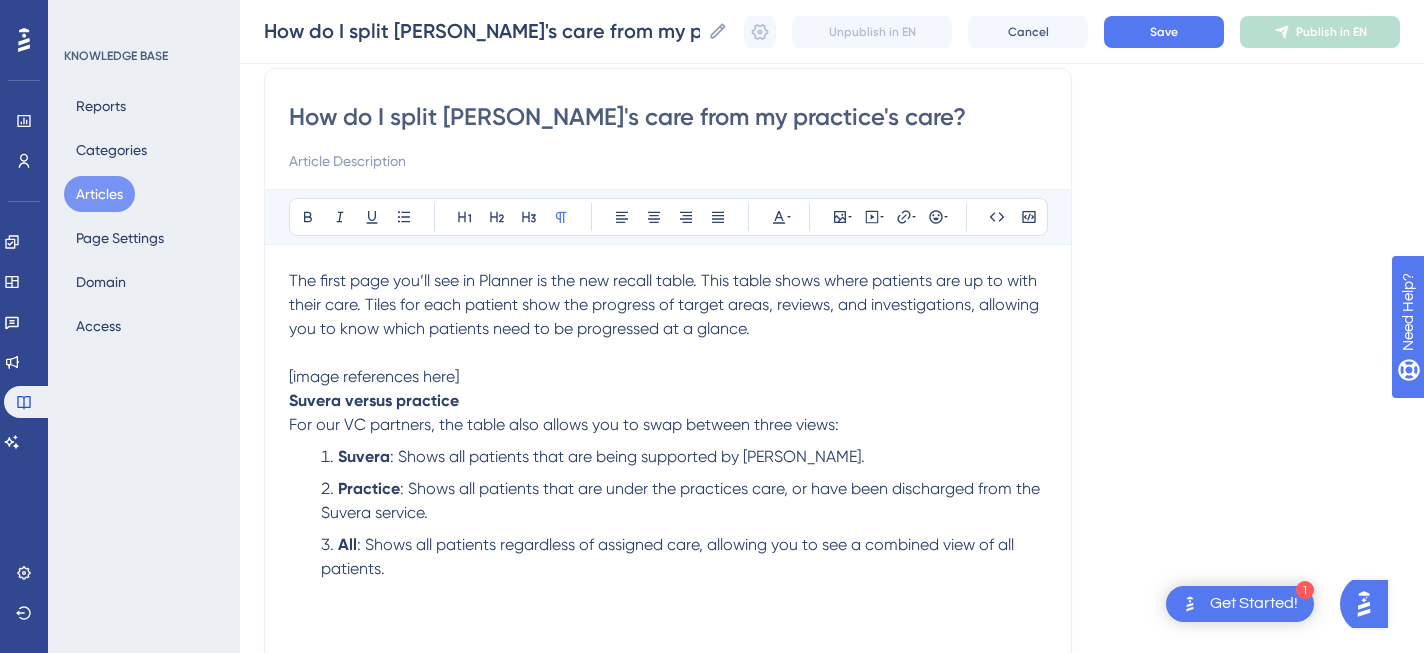 click on "[image references here]" at bounding box center [668, 377] 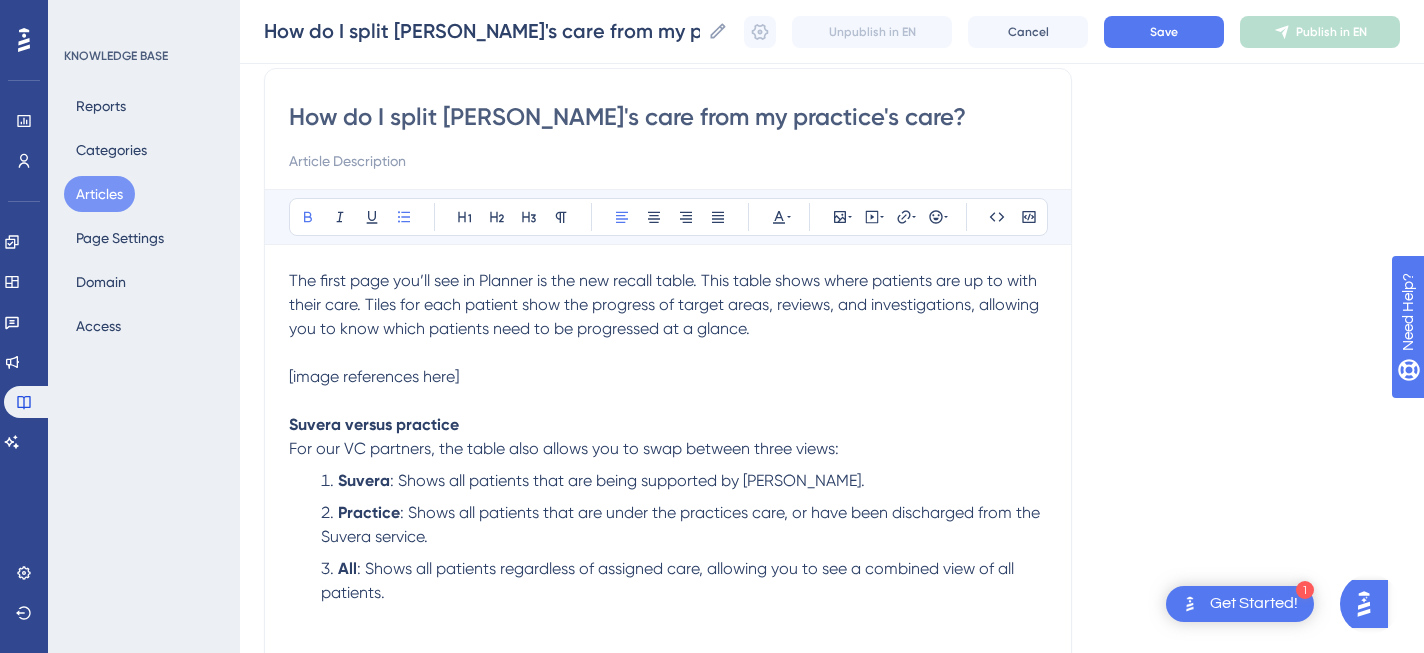click on "The first page you’ll see in Planner is the new recall table. This table shows where patients are up to with their care. Tiles for each patient show the progress of target areas, reviews, and investigations, allowing you to know which patients need to be progressed at a glance. [image references here] Suvera versus practice For our VC partners, the table also allows you to swap between three views: Suvera : Shows all patients that are being supported by [PERSON_NAME]. Practice : Shows all patients that are under the practices care, or have been discharged from the Suvera service. All : Shows all patients regardless of assigned care, allowing you to see a combined view of all patients." at bounding box center (668, 489) 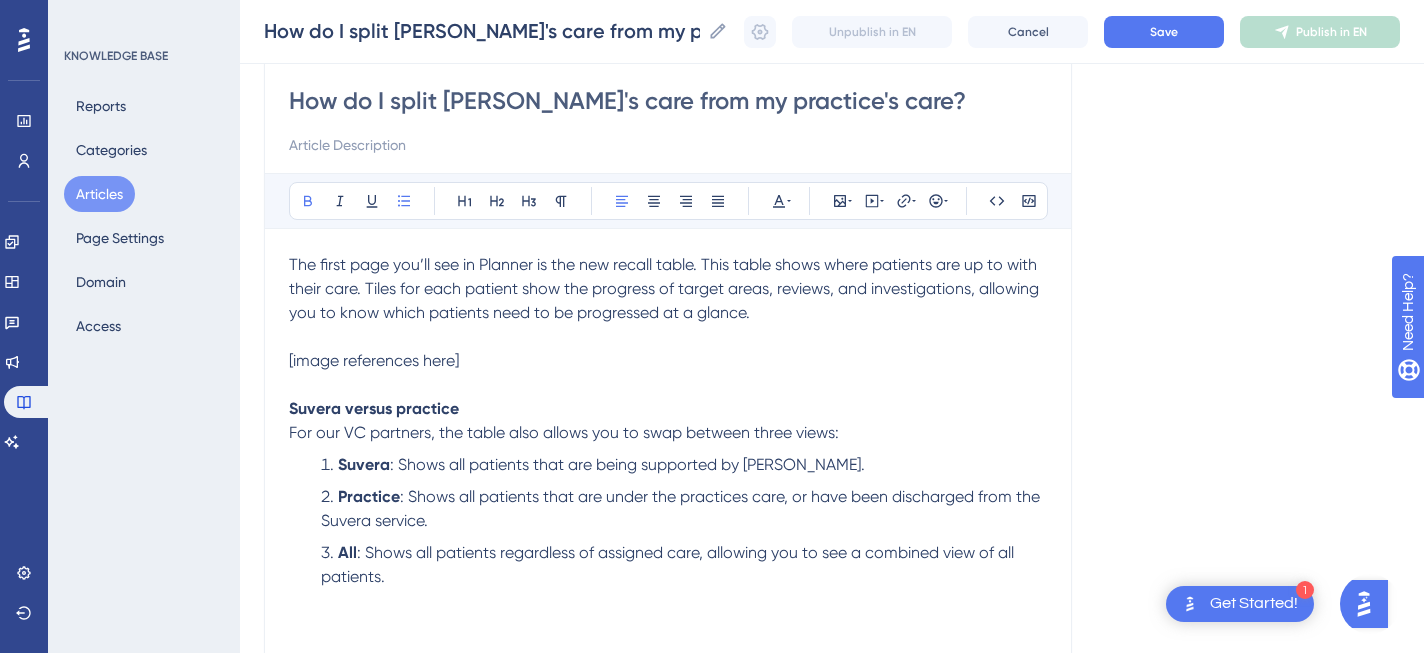 click on "Suvera versus practice" at bounding box center [374, 408] 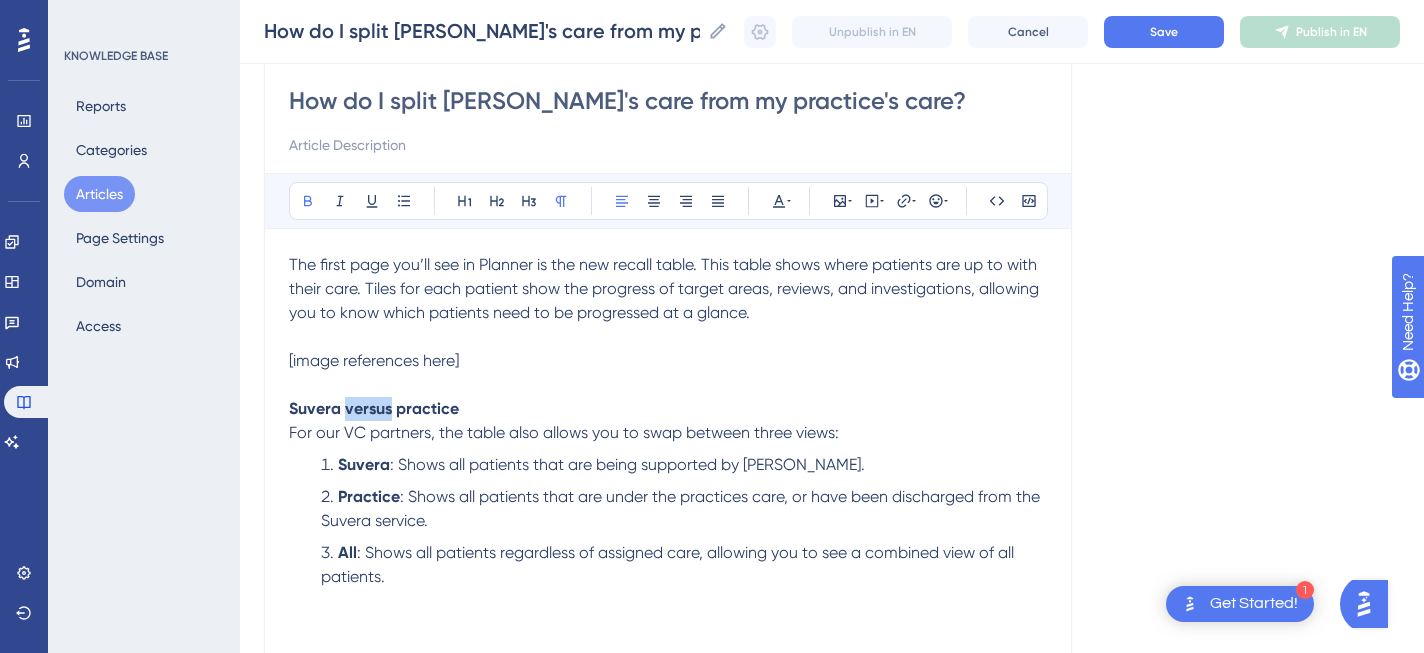 click on "Suvera versus practice" at bounding box center (374, 408) 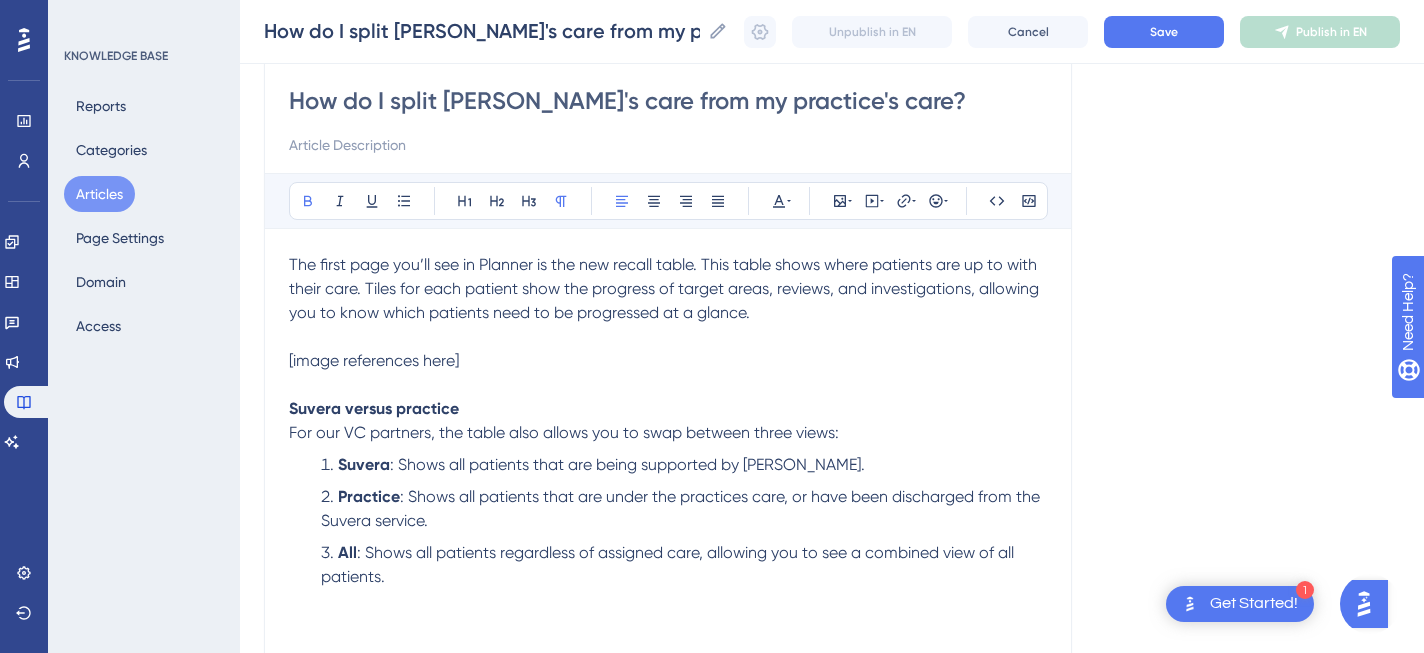 drag, startPoint x: 391, startPoint y: 105, endPoint x: 437, endPoint y: 103, distance: 46.043457 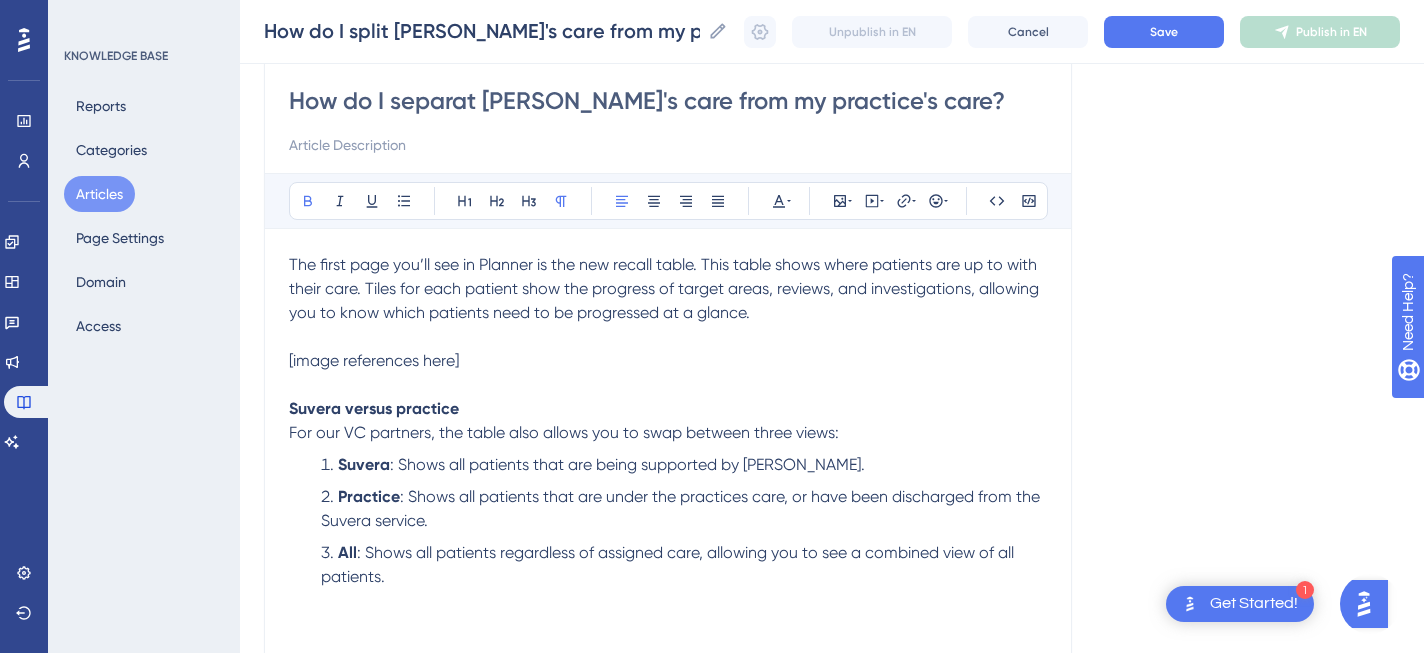type on "How do I separate [PERSON_NAME]'s care from my practice's care?" 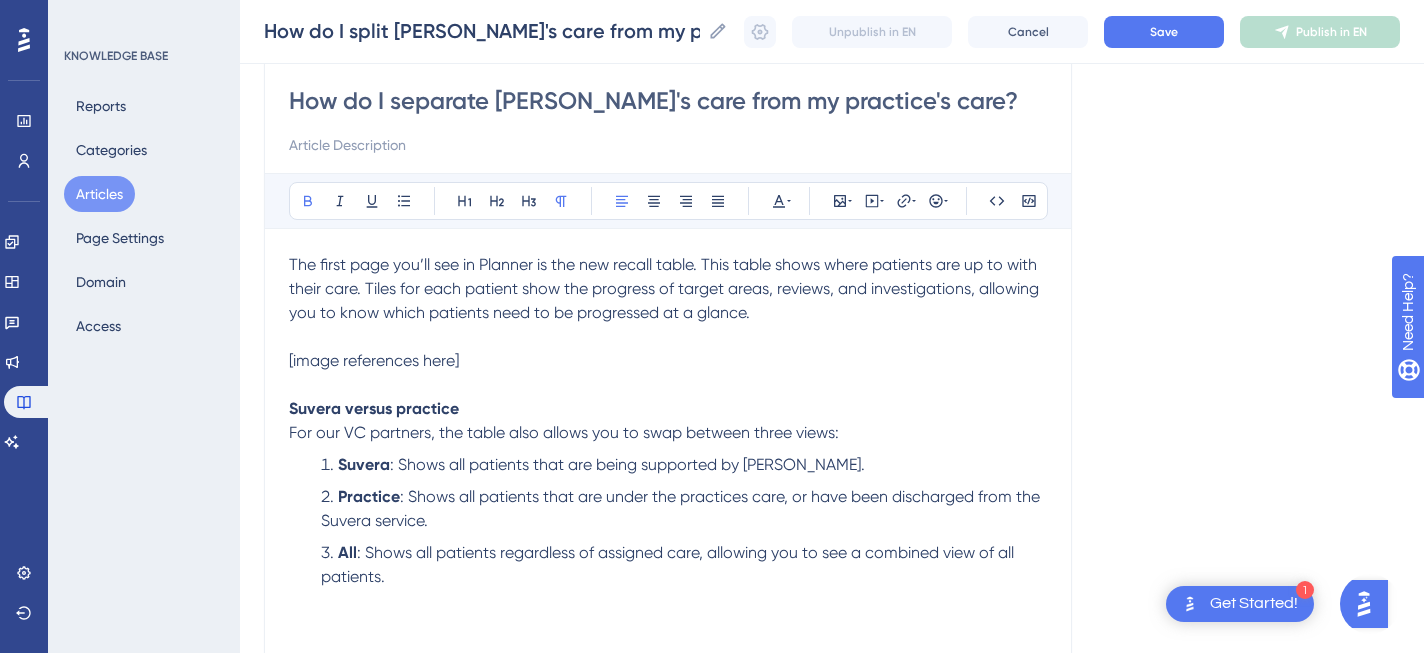 type on "How do I separate [PERSON_NAME]'s care from my practice's care?" 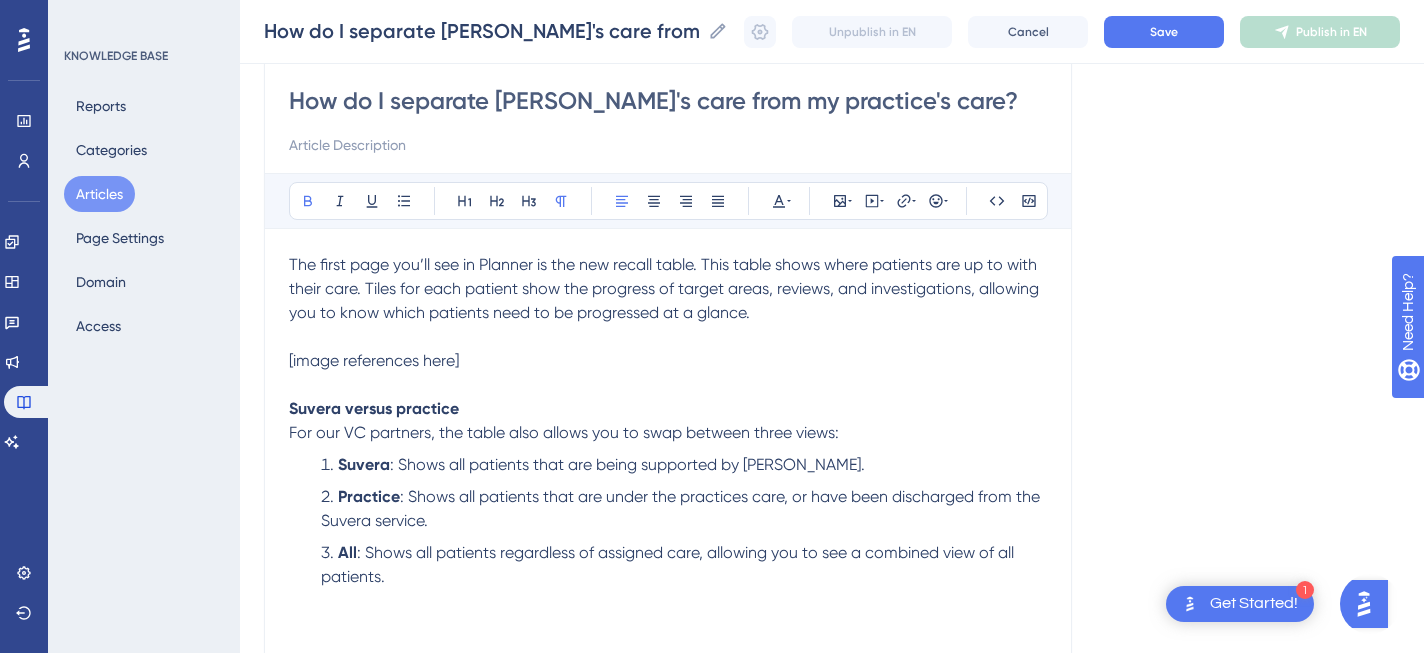 type on "How do I separate [PERSON_NAME]'s care from my practice's care?" 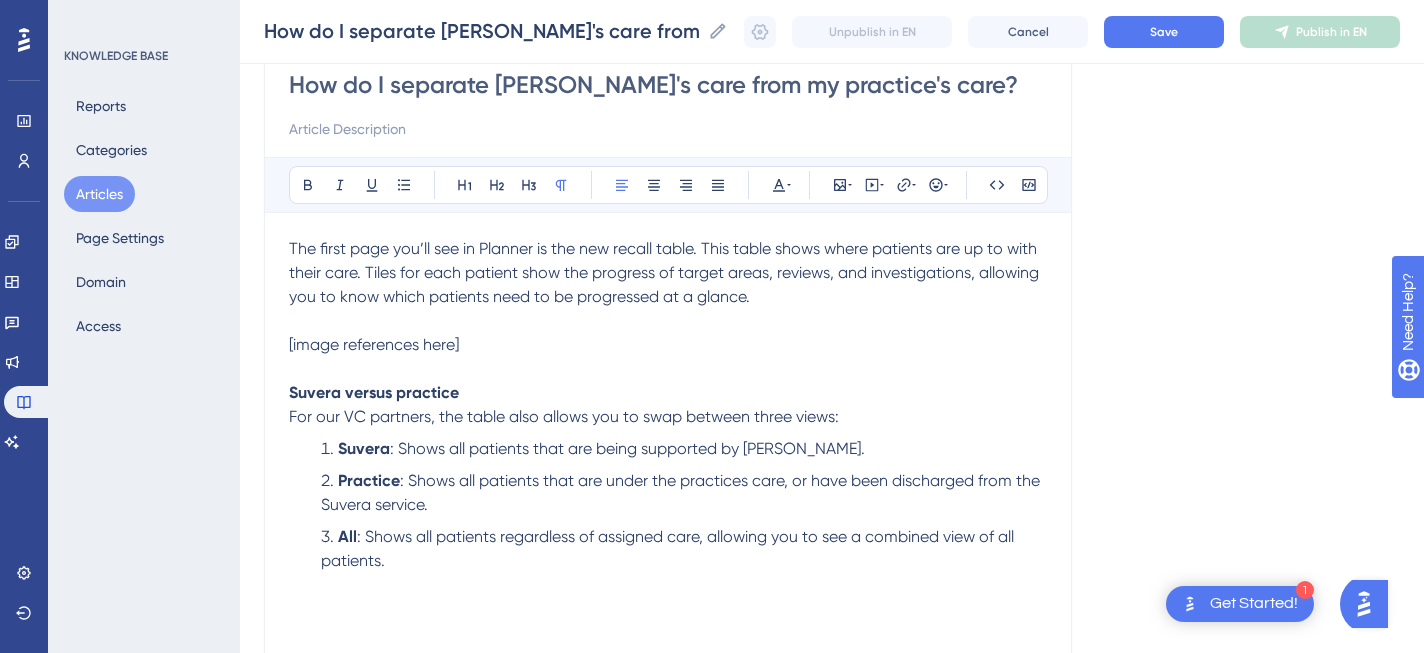 scroll, scrollTop: 193, scrollLeft: 0, axis: vertical 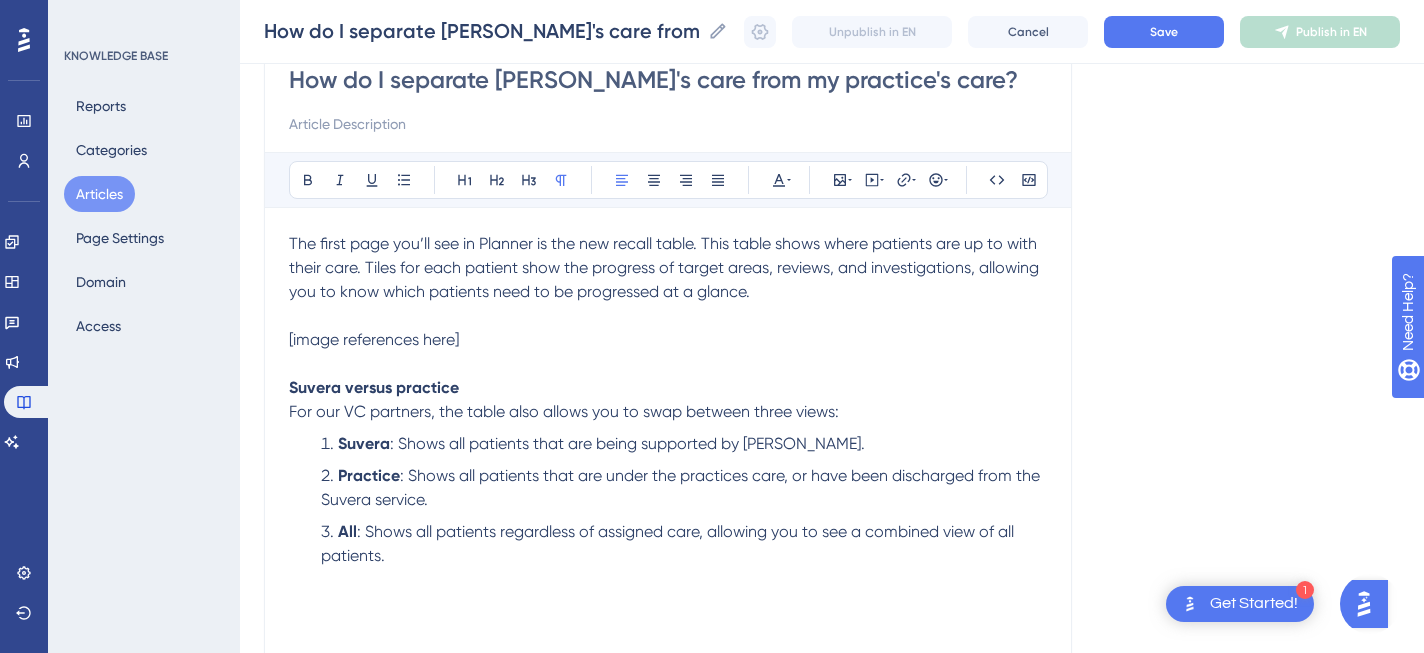 click at bounding box center (668, 124) 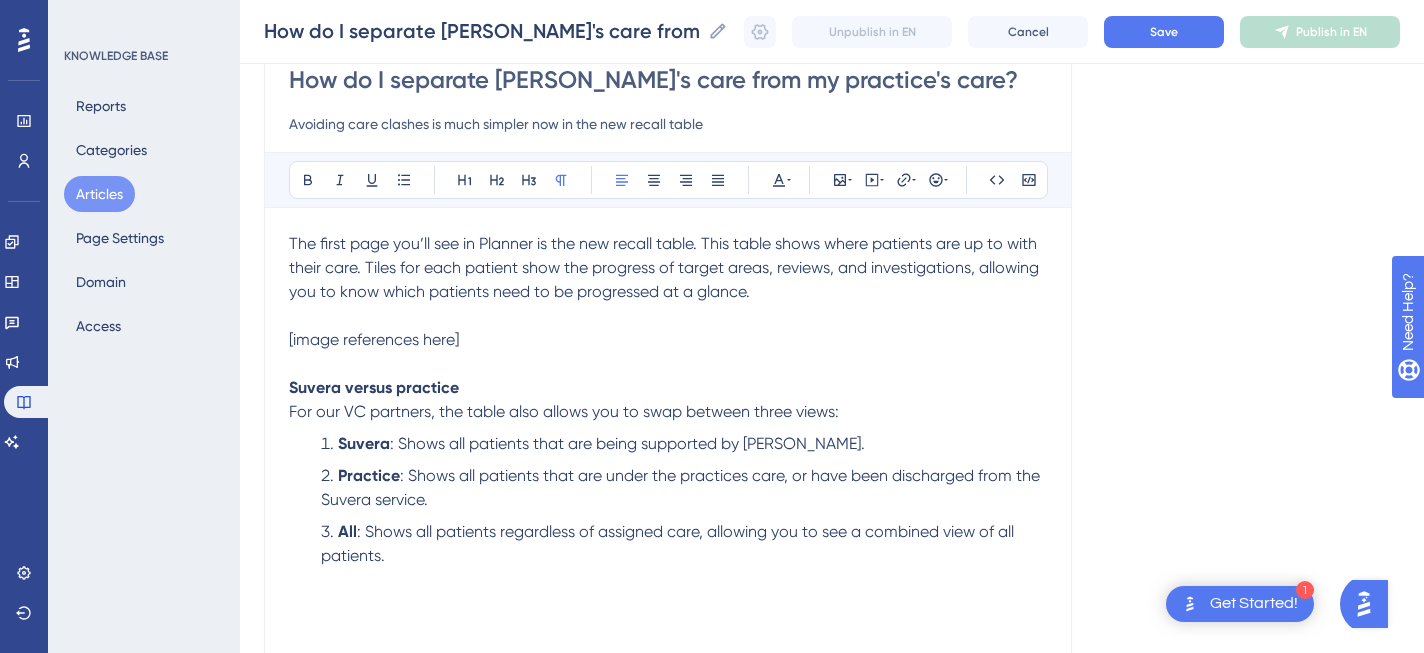click on "The first page you’ll see in Planner is the new recall table. This table shows where patients are up to with their care. Tiles for each patient show the progress of target areas, reviews, and investigations, allowing you to know which patients need to be progressed at a glance." at bounding box center [666, 267] 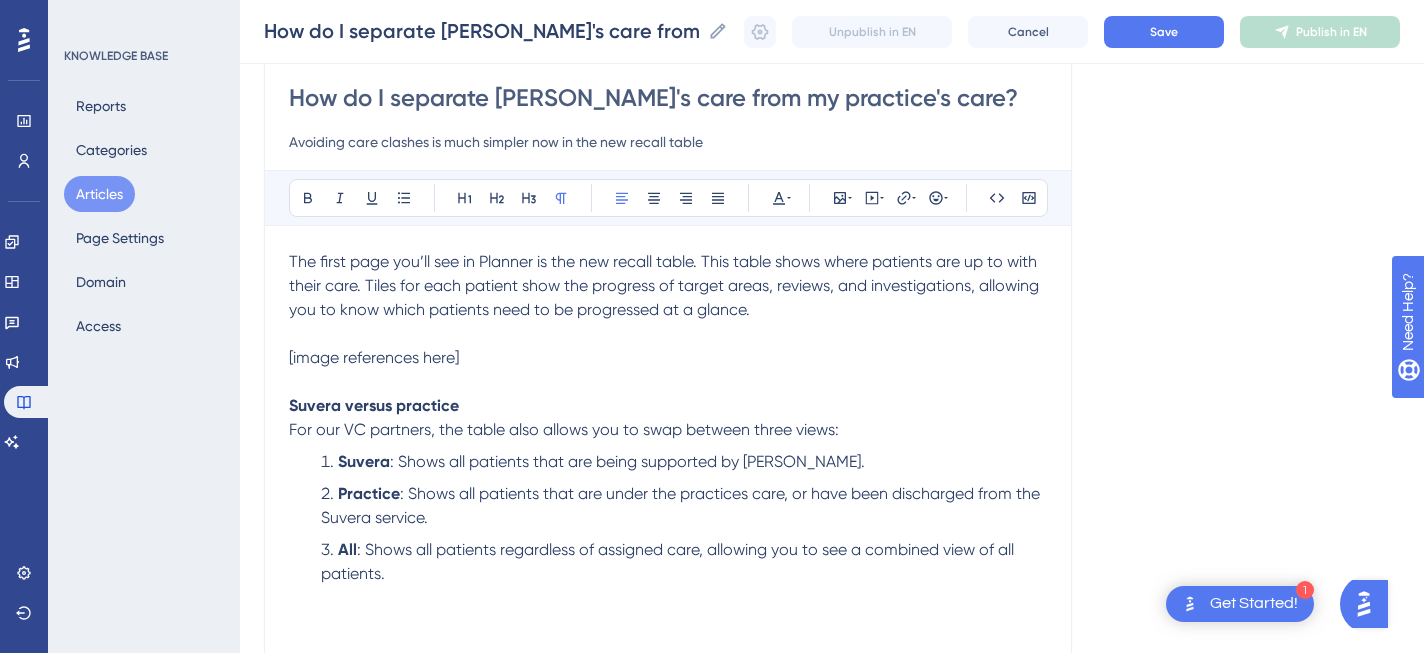 scroll, scrollTop: 173, scrollLeft: 0, axis: vertical 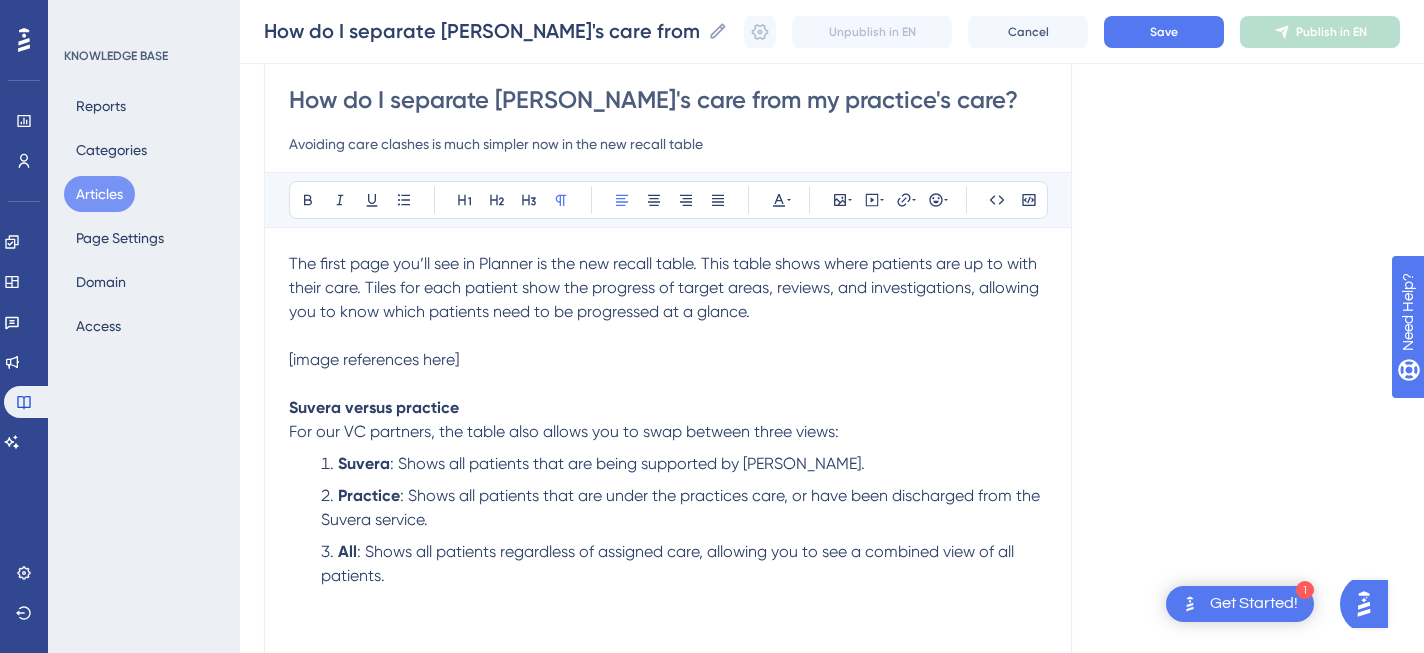 drag, startPoint x: 733, startPoint y: 144, endPoint x: 583, endPoint y: 147, distance: 150.03 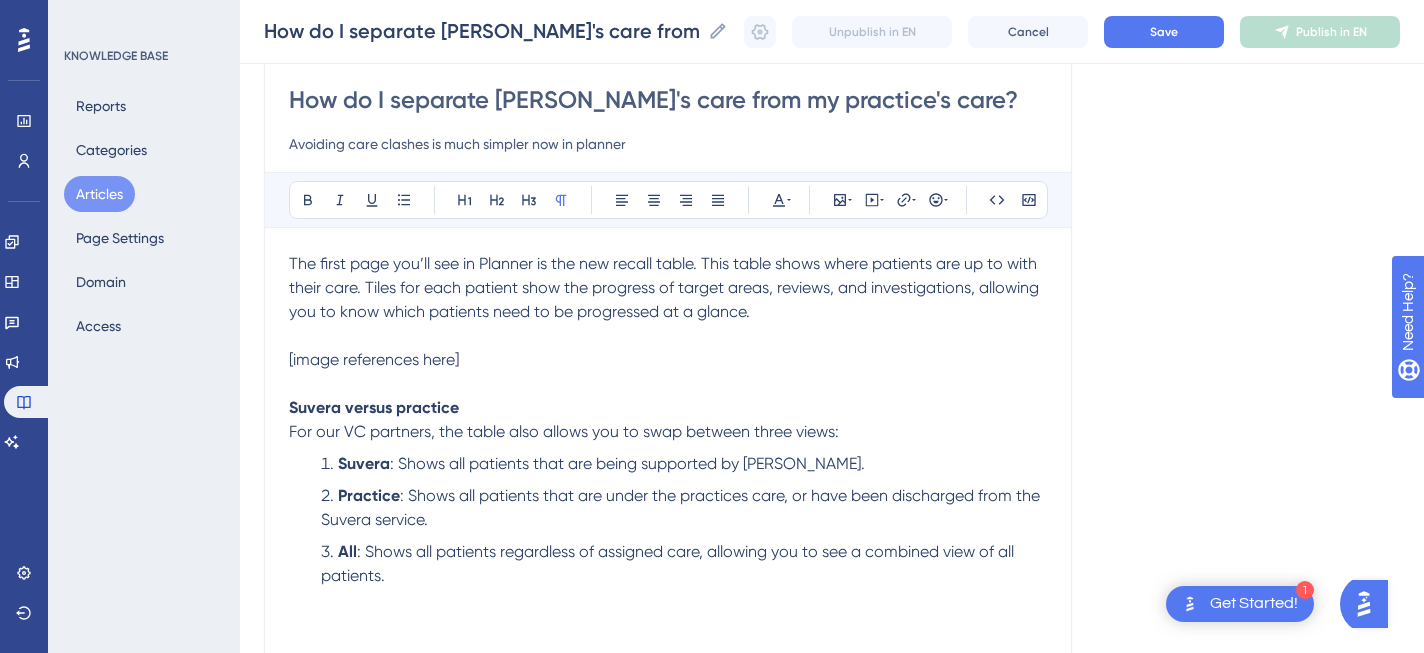 click on "The first page you’ll see in Planner is the new recall table. This table shows where patients are up to with their care. Tiles for each patient show the progress of target areas, reviews, and investigations, allowing you to know which patients need to be progressed at a glance." at bounding box center (668, 300) 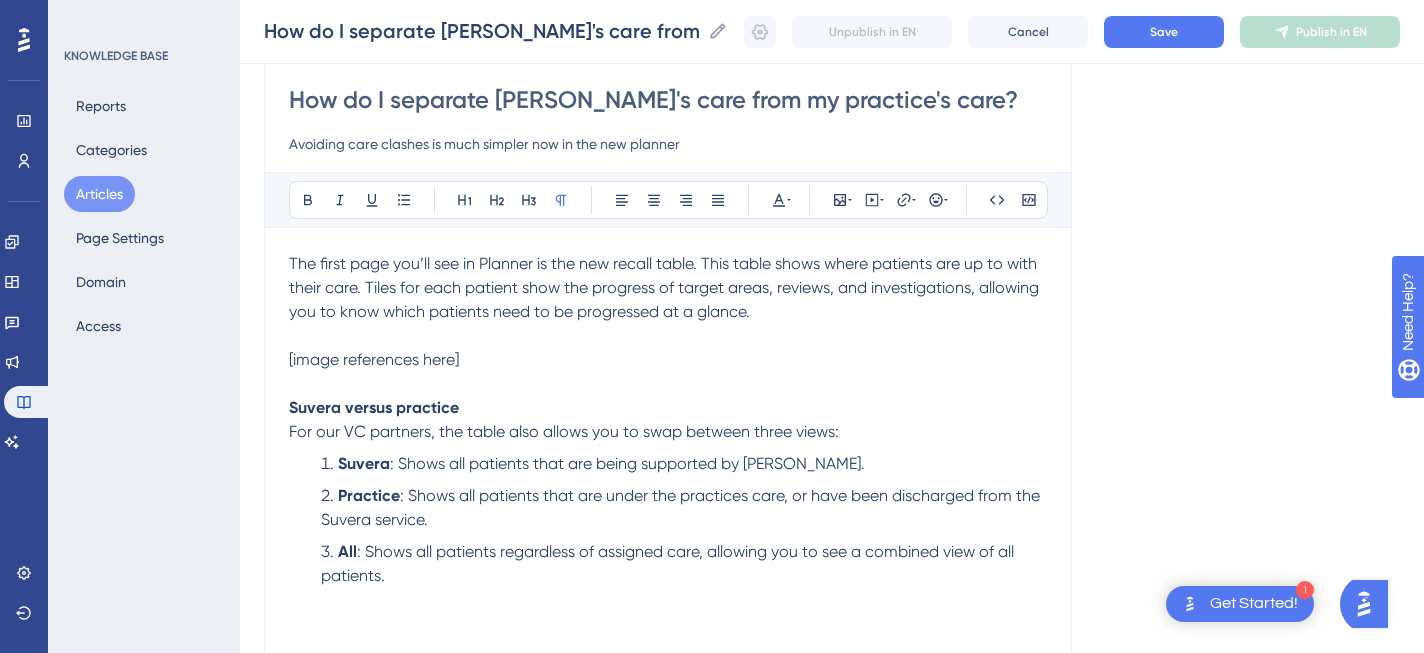 click on "The first page you’ll see in Planner is the new recall table. This table shows where patients are up to with their care. Tiles for each patient show the progress of target areas, reviews, and investigations, allowing you to know which patients need to be progressed at a glance." at bounding box center (668, 300) 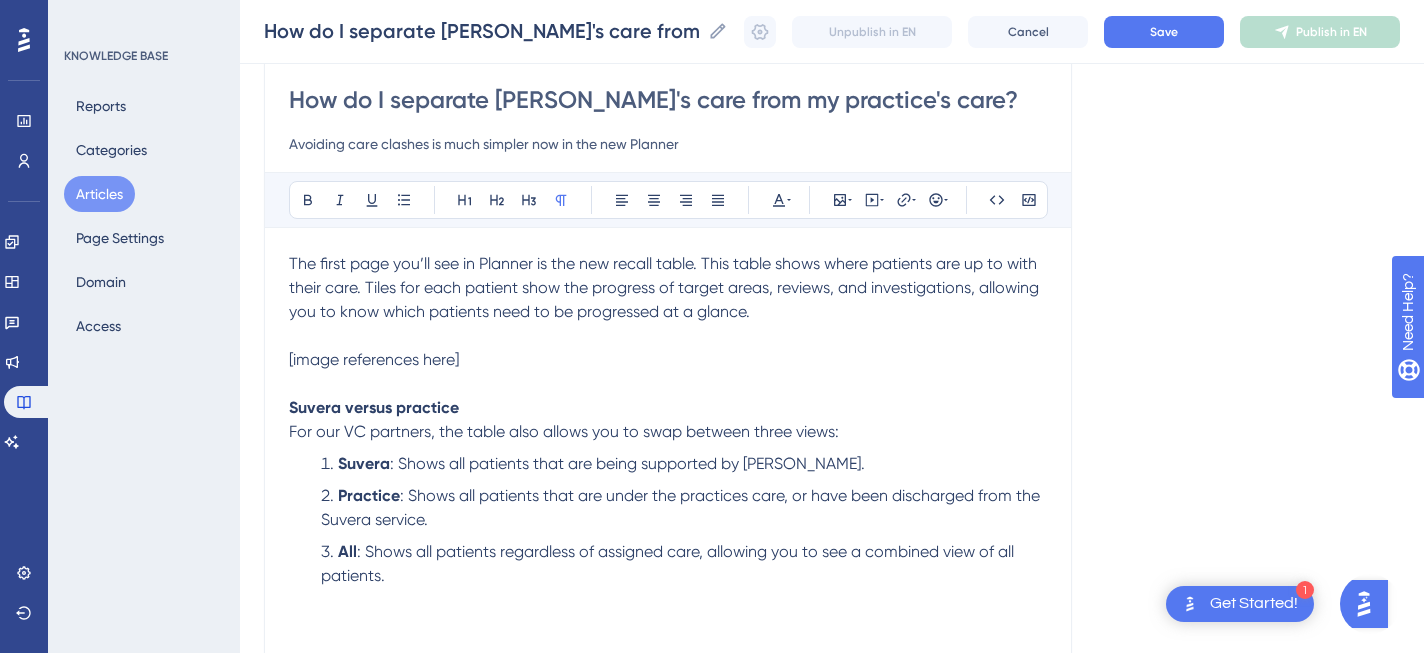 click on "The first page you’ll see in Planner is the new recall table. This table shows where patients are up to with their care. Tiles for each patient show the progress of target areas, reviews, and investigations, allowing you to know which patients need to be progressed at a glance." at bounding box center (666, 287) 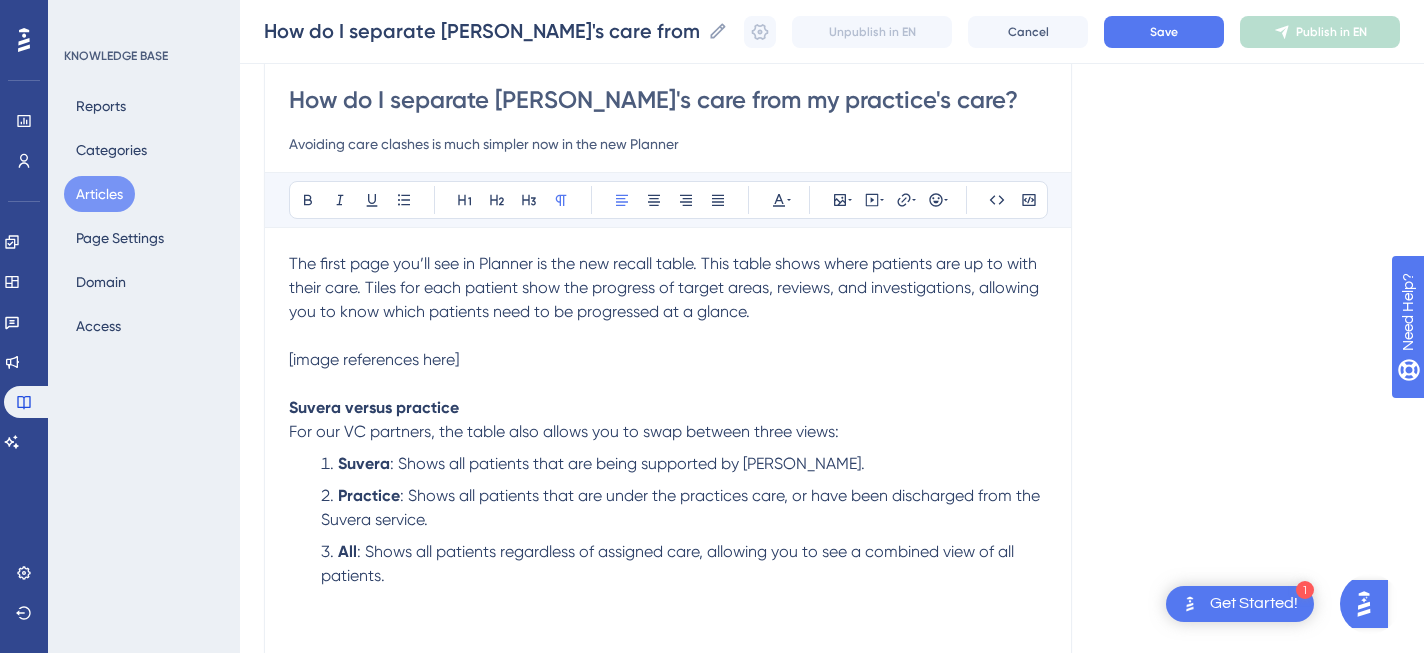 click on "Avoiding care clashes is much simpler now in the new Planner" at bounding box center [668, 144] 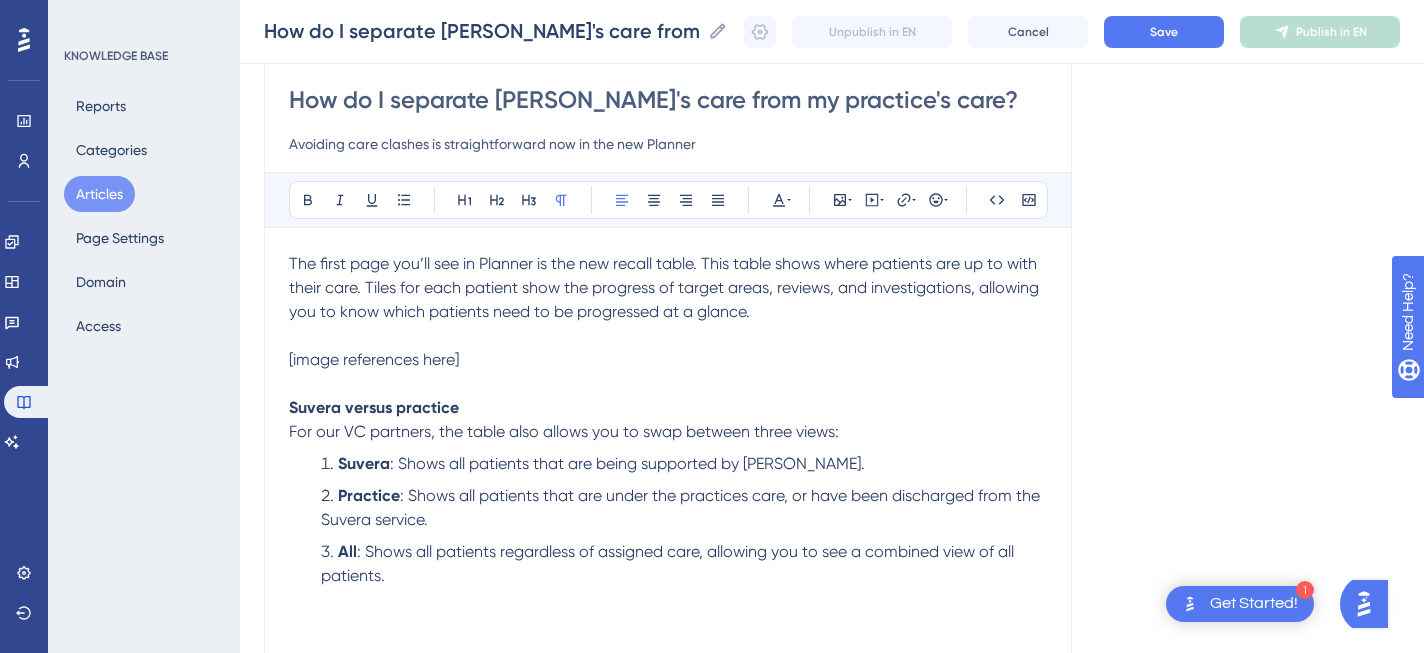 type on "Avoiding care clashes is straightforward now in the new Planner" 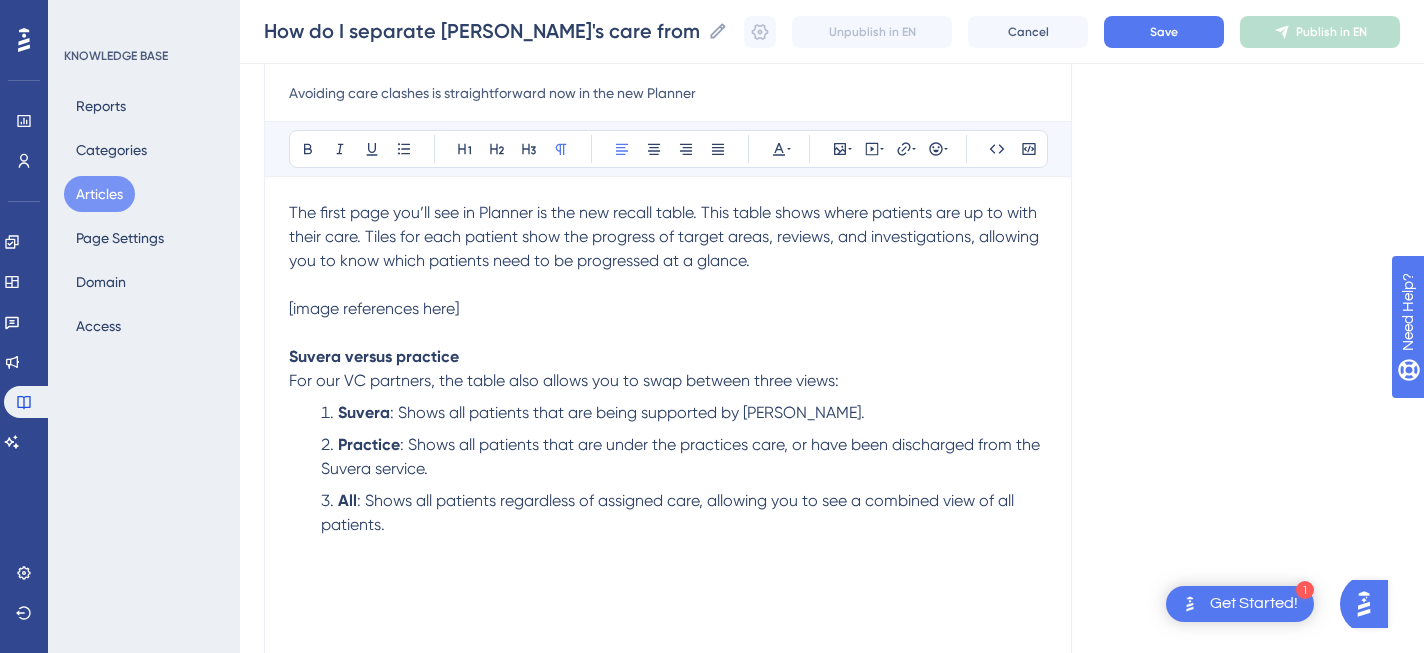 click on "Suvera versus practice" at bounding box center [668, 357] 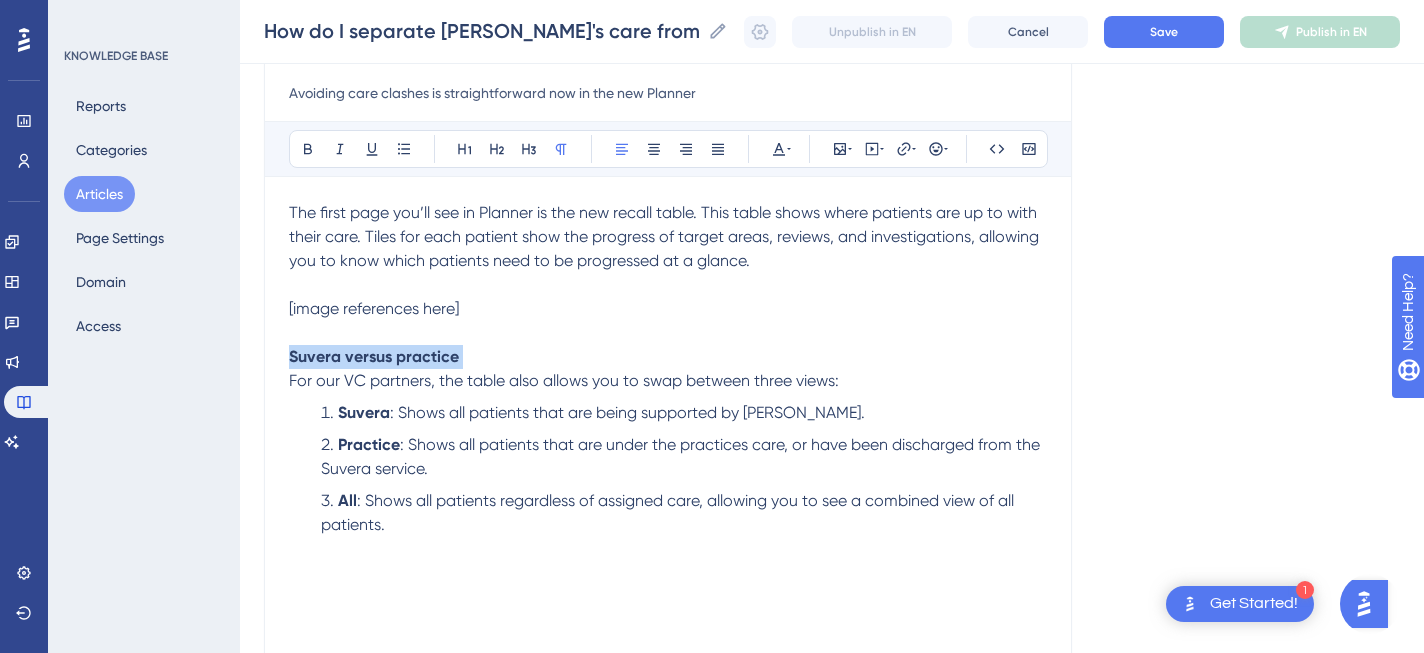 click on "Suvera versus practice" at bounding box center [668, 357] 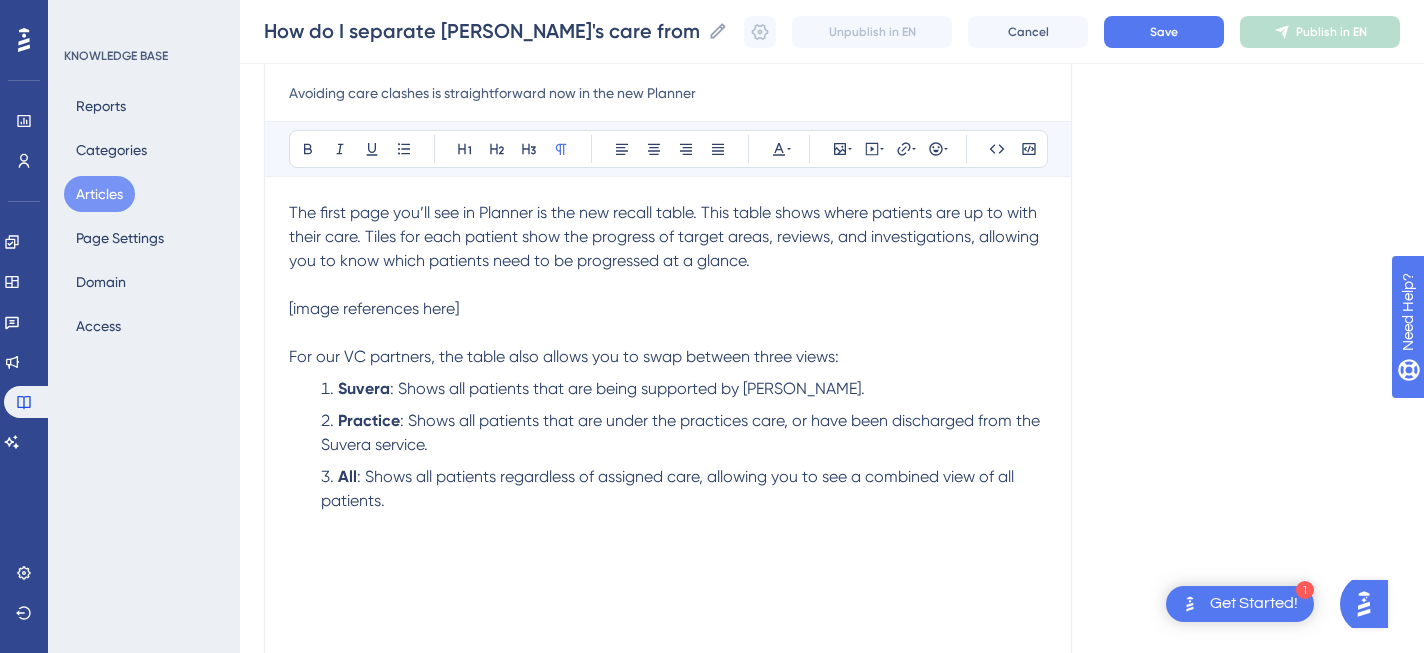 click on "For our VC partners, the table also allows you to swap between three views:" at bounding box center (564, 356) 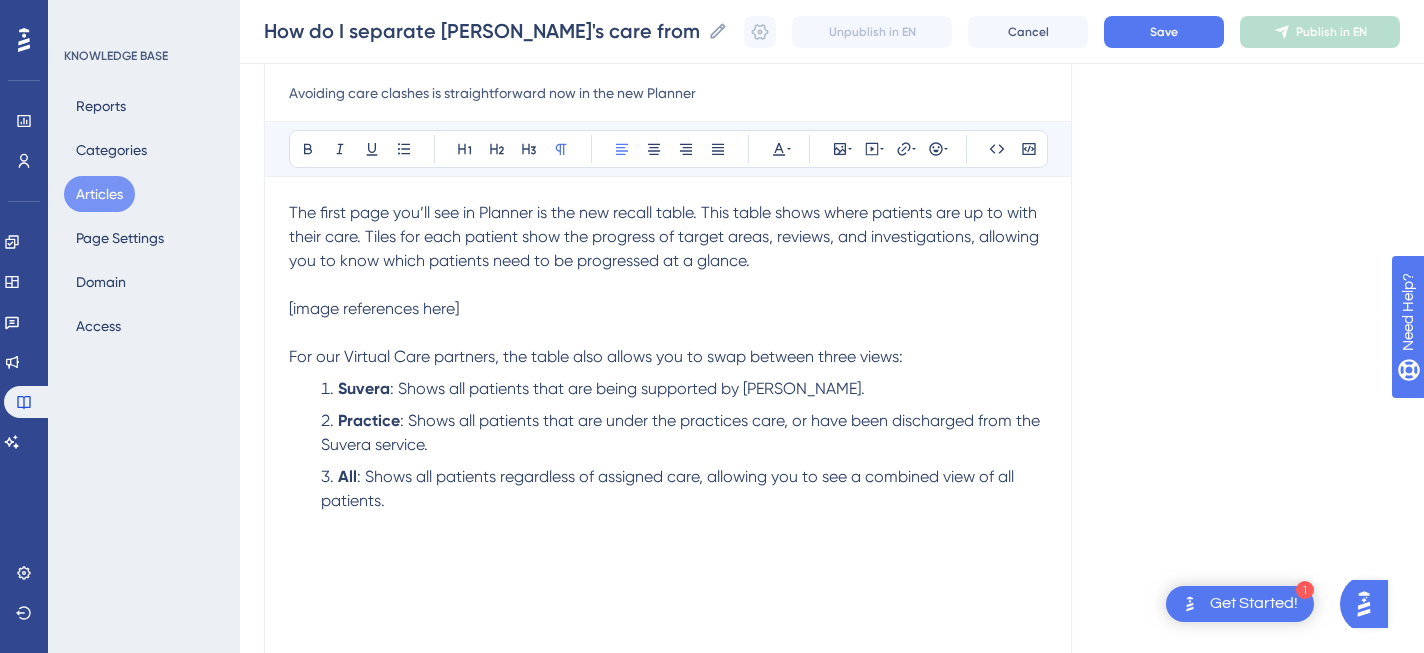 click on ": Shows all patients that are under the practices care, or have been discharged from the Suvera service." at bounding box center (682, 432) 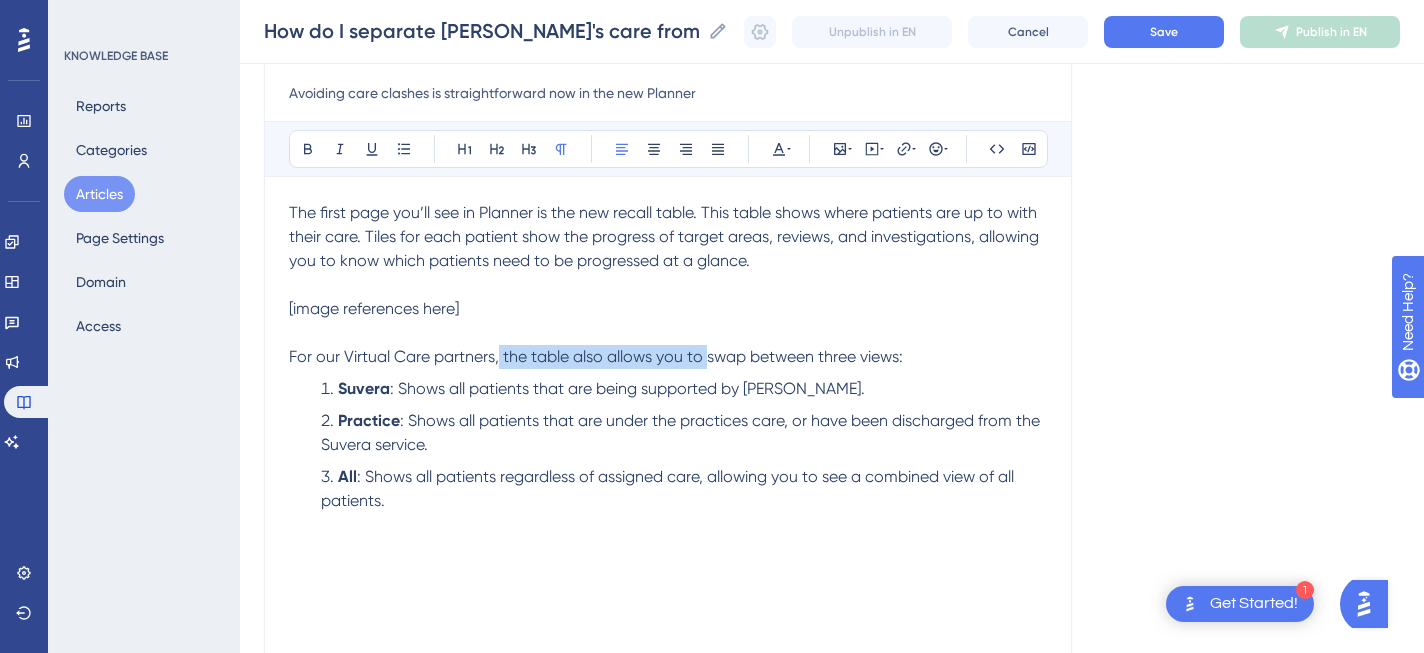 drag, startPoint x: 500, startPoint y: 358, endPoint x: 706, endPoint y: 358, distance: 206 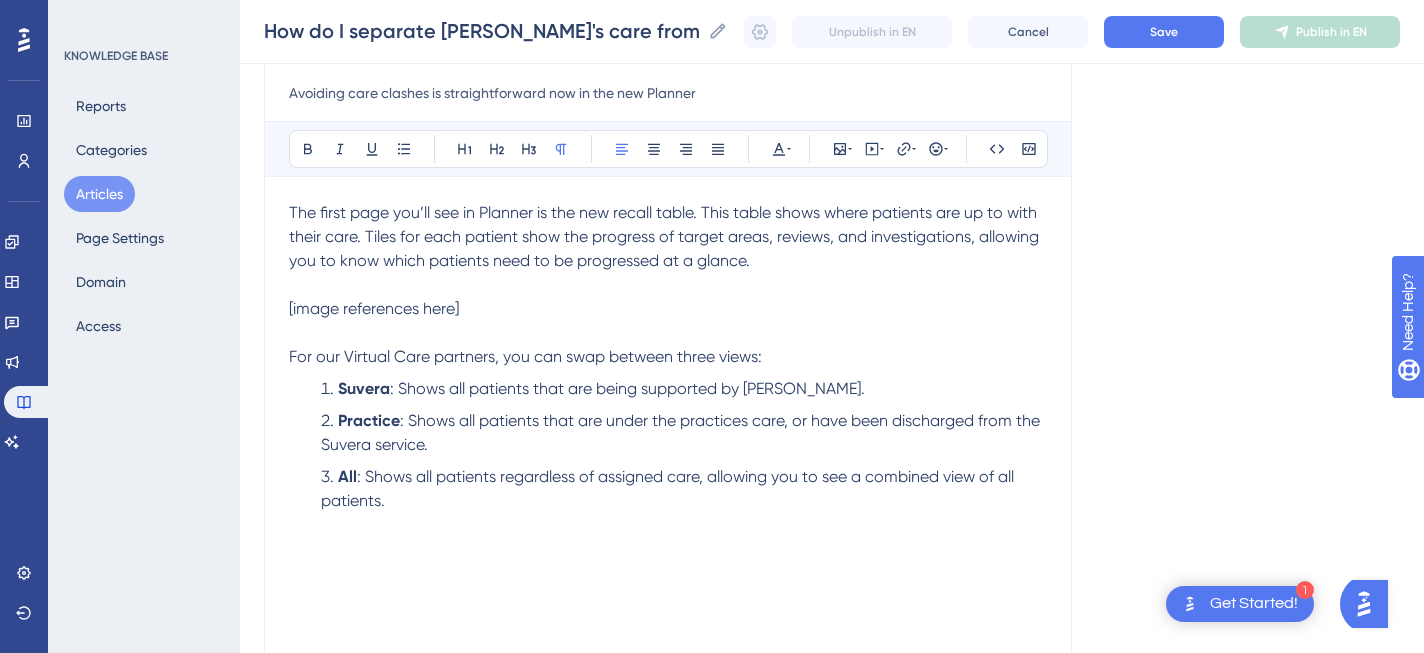 click on "Suvera : Shows all patients that are being supported by [PERSON_NAME]. Practice : Shows all patients that are under the practices care, or have been discharged from the Suvera service. All : Shows all patients regardless of assigned care, allowing you to see a combined view of all patients." at bounding box center (668, 445) 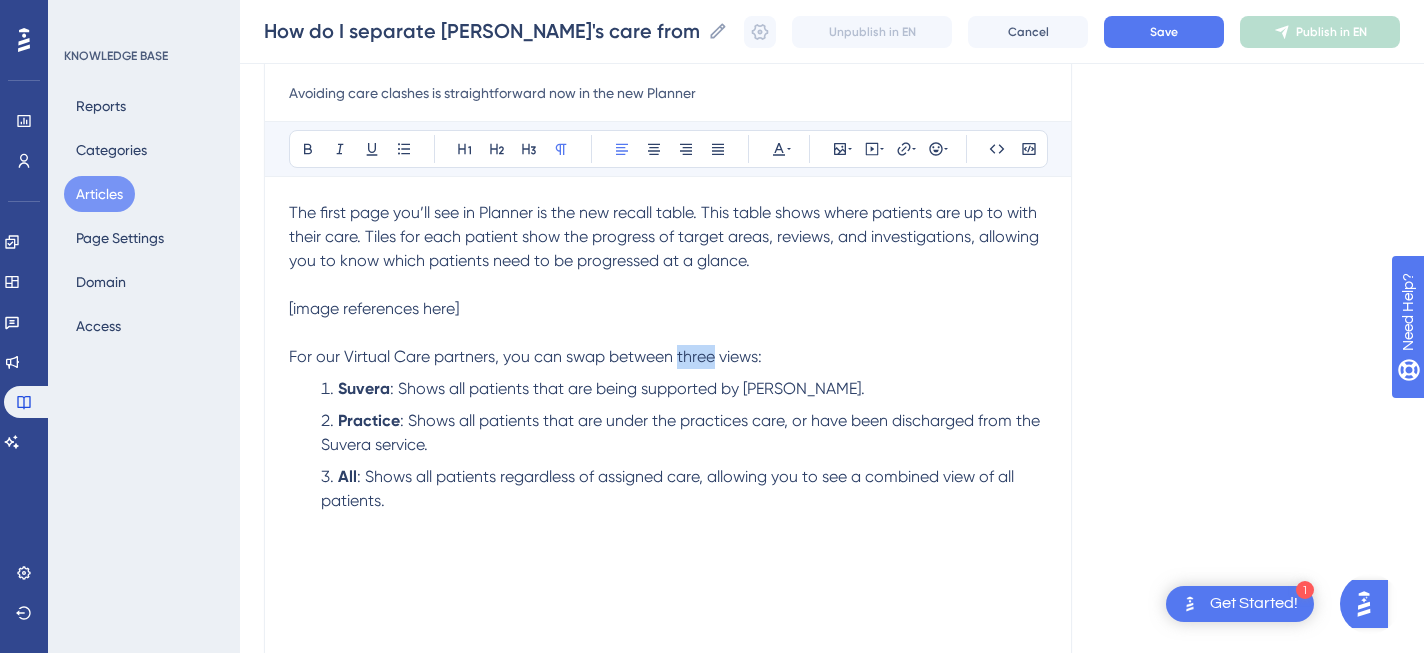 drag, startPoint x: 716, startPoint y: 353, endPoint x: 679, endPoint y: 356, distance: 37.12142 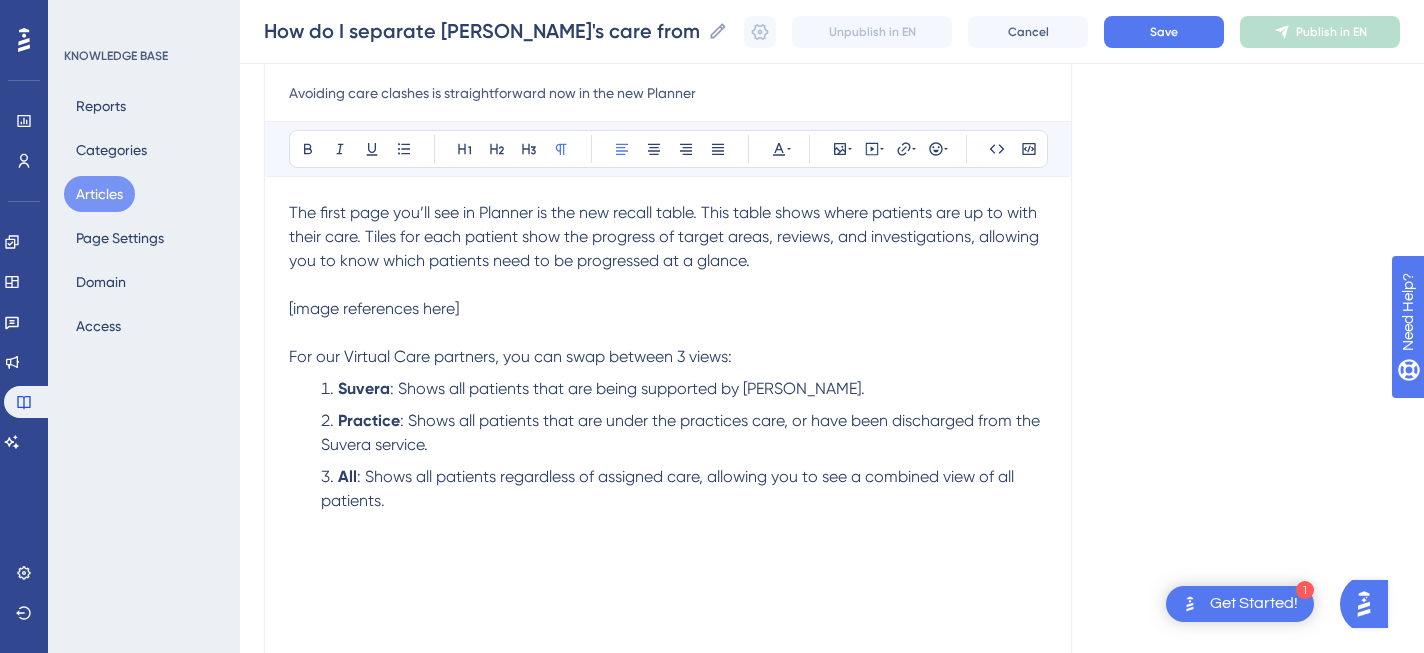click on ": Shows all patients that are under the practices care, or have been discharged from the Suvera service." at bounding box center [682, 432] 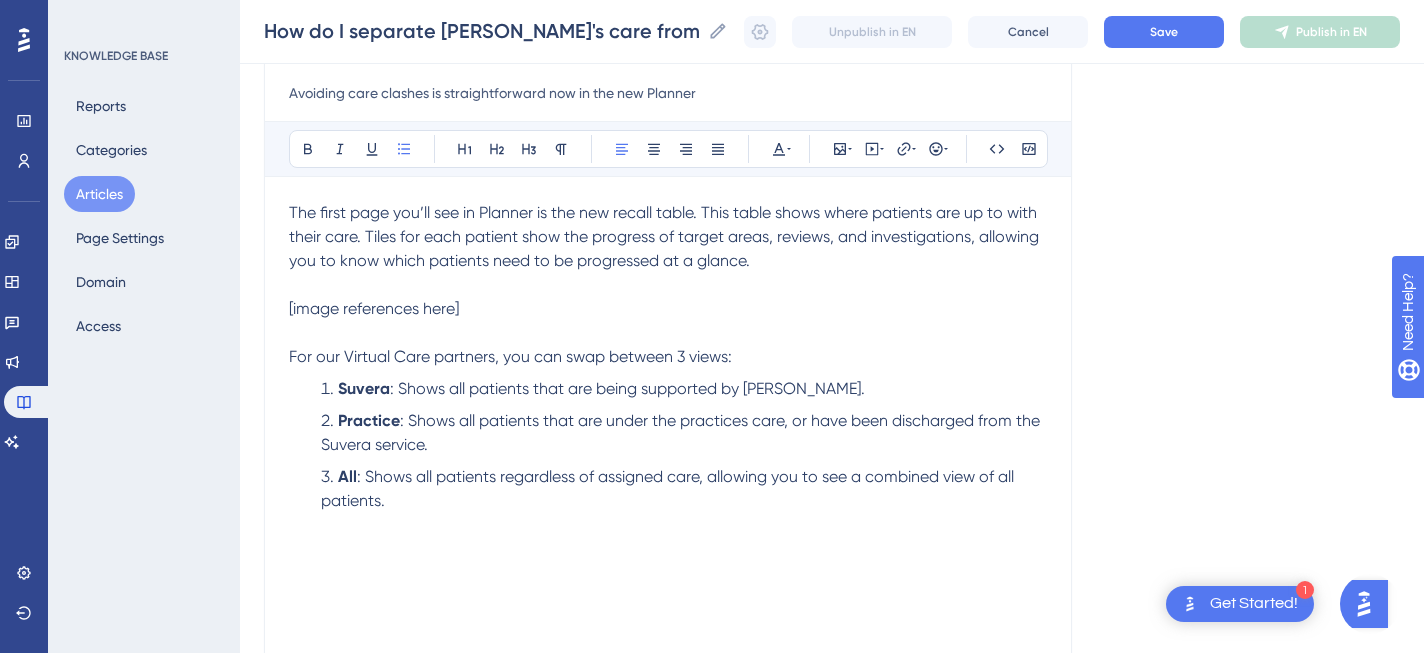 click on "Practice : Shows all patients that are under the practices care, or have been discharged from the Suvera service." at bounding box center [684, 433] 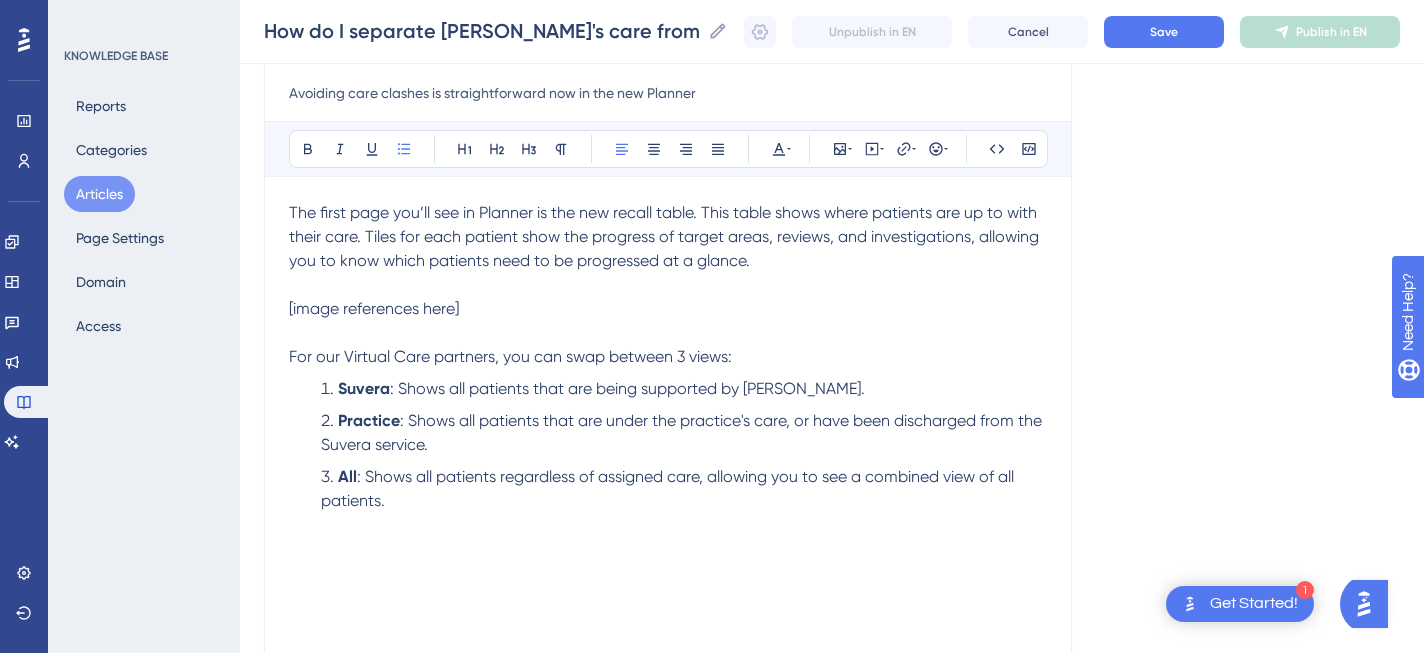 click on "All : Shows all patients regardless of assigned care, allowing you to see a combined view of all patients." at bounding box center [684, 489] 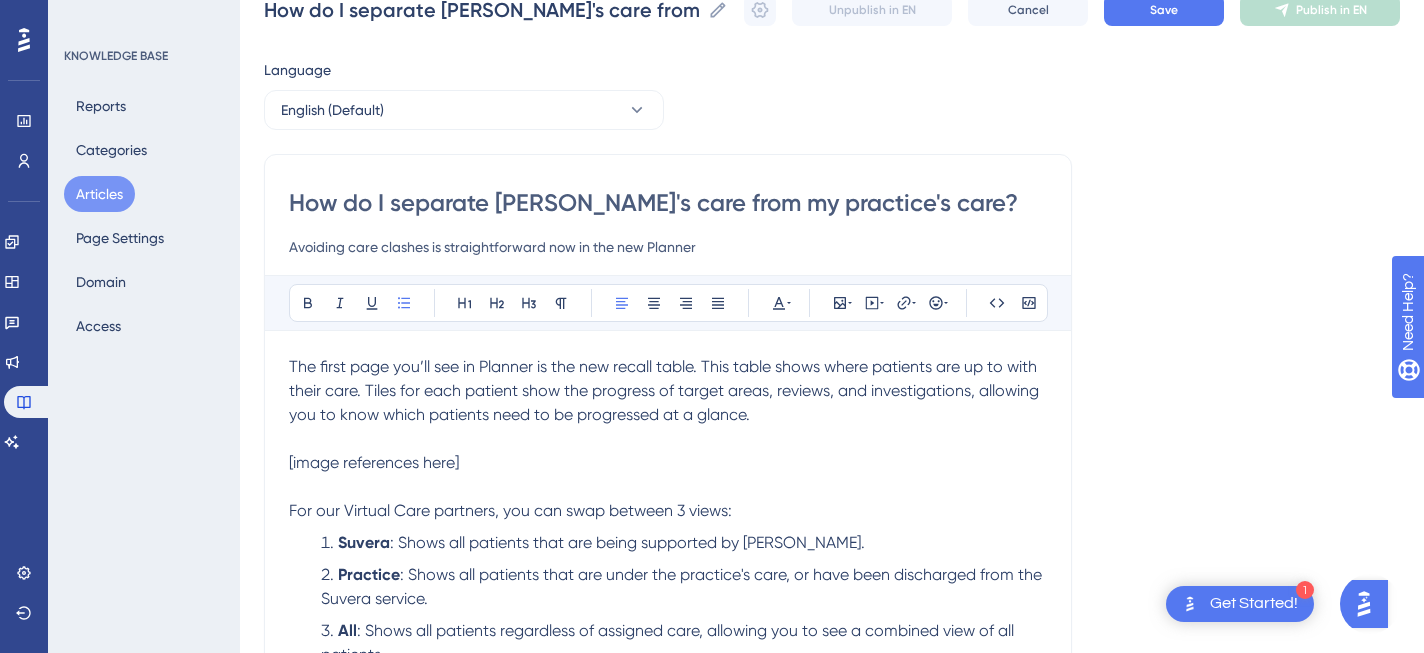 scroll, scrollTop: 0, scrollLeft: 0, axis: both 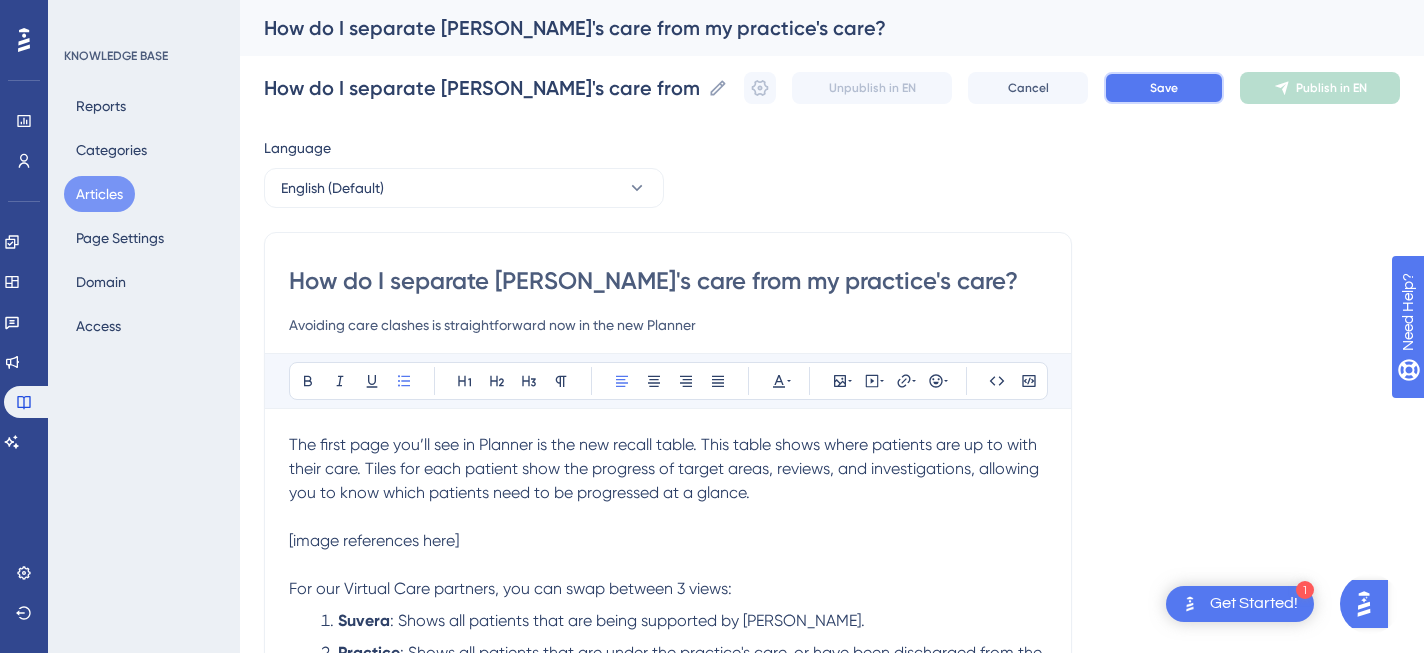 click on "Save" at bounding box center (1164, 88) 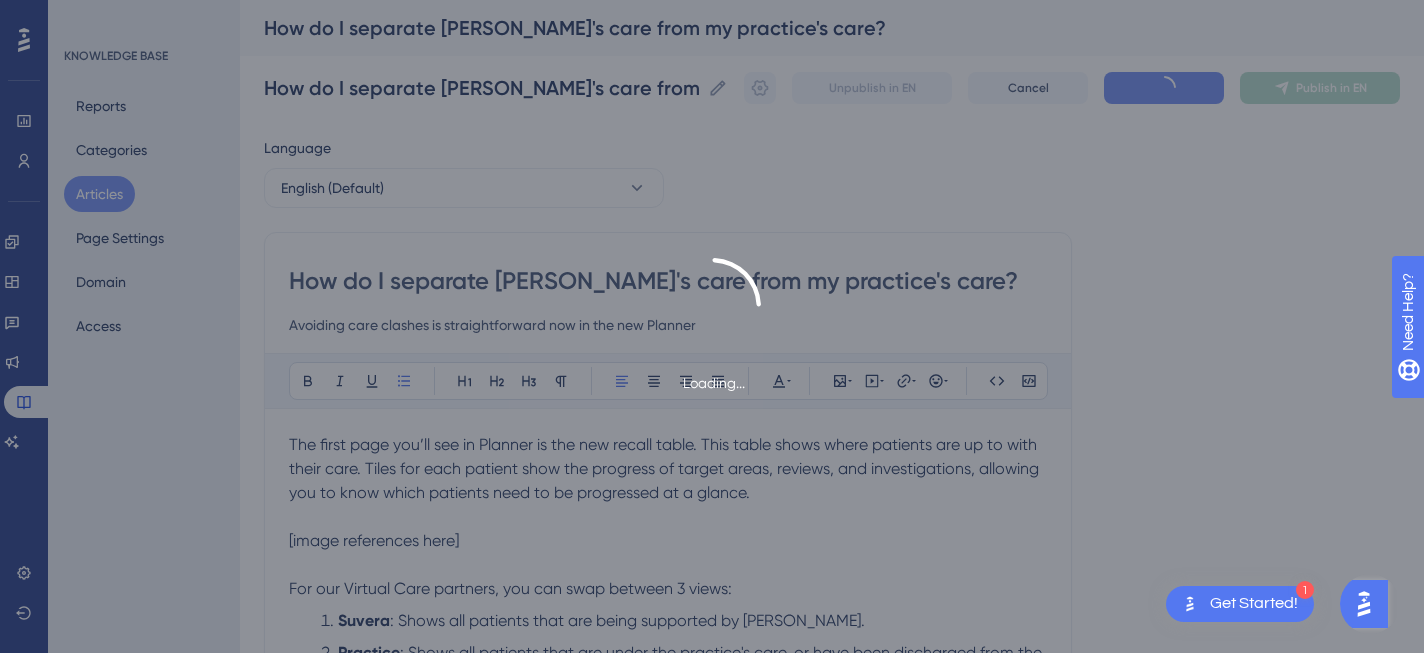 scroll, scrollTop: 90, scrollLeft: 0, axis: vertical 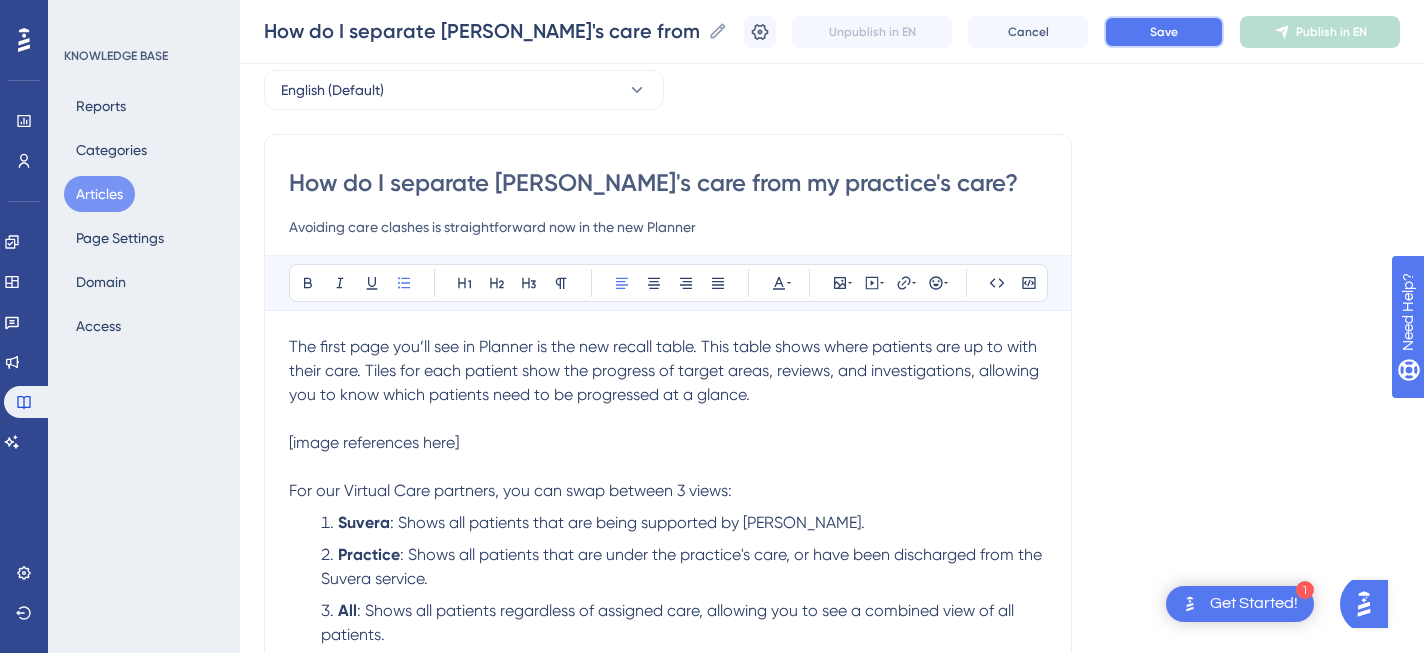 click on "Save" at bounding box center (1164, 32) 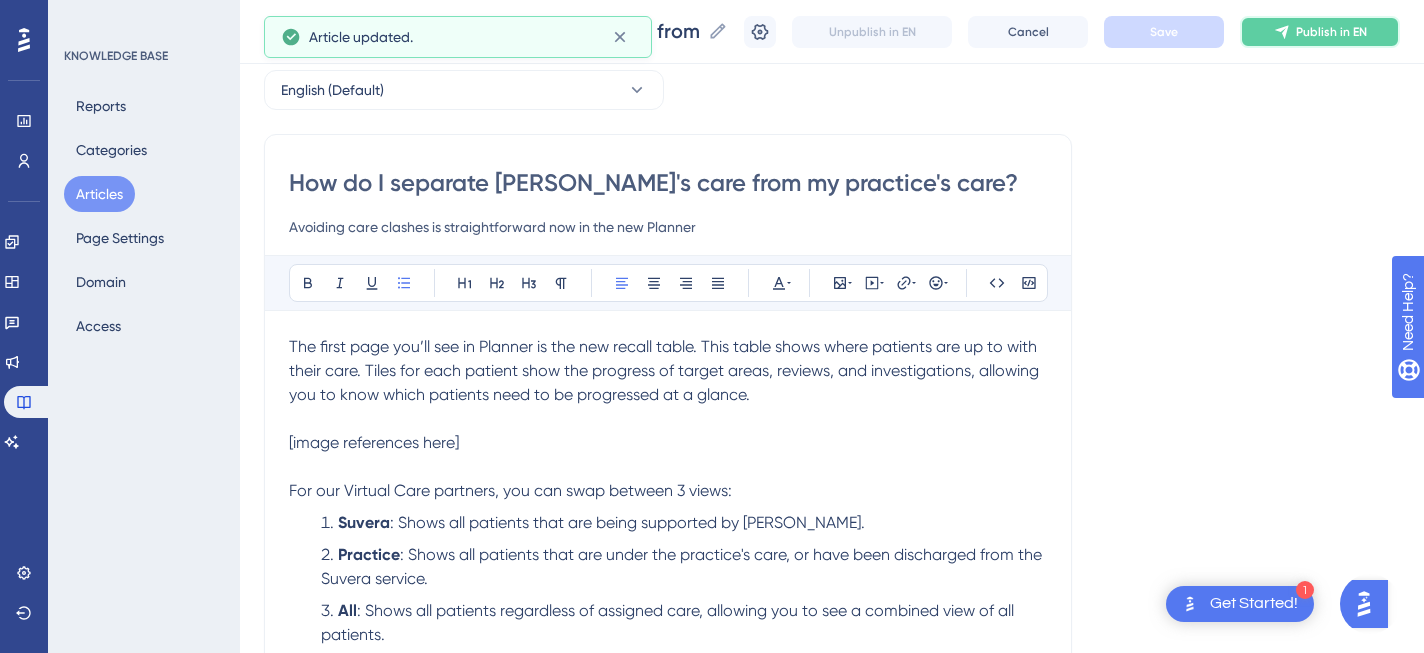 click 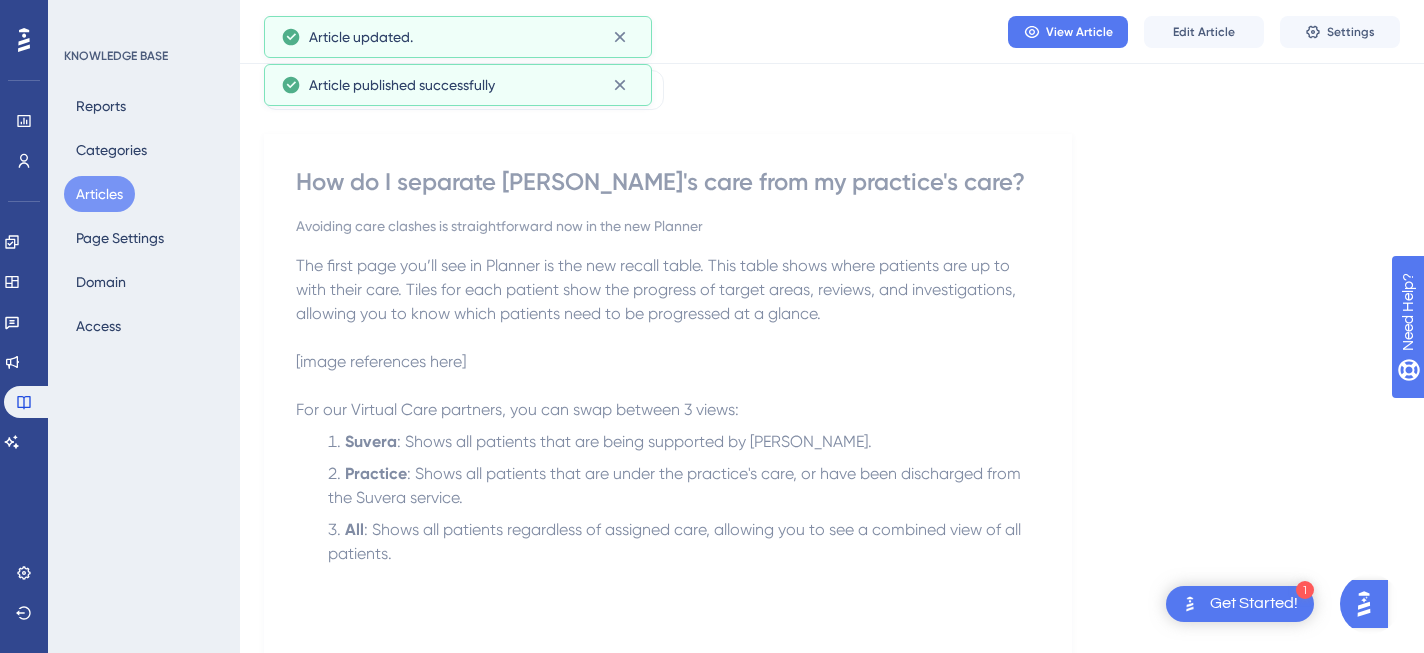 click on "Articles" at bounding box center [99, 194] 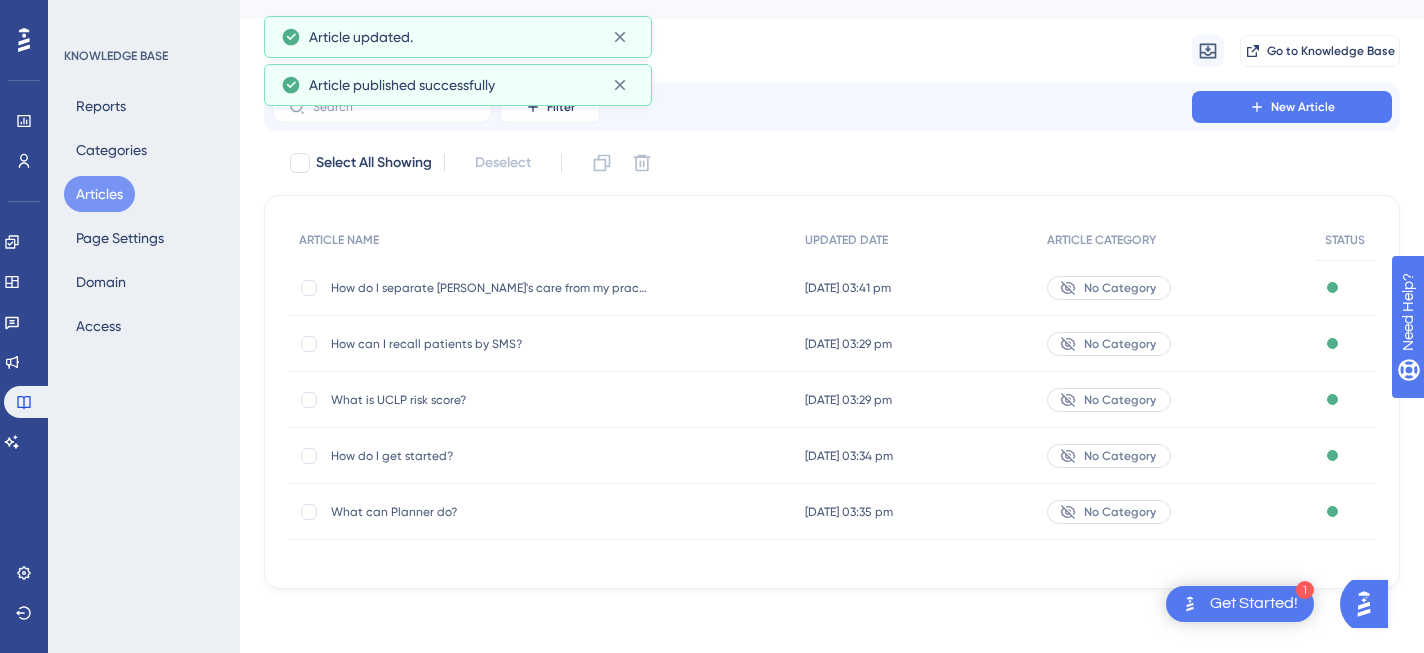 scroll, scrollTop: 0, scrollLeft: 0, axis: both 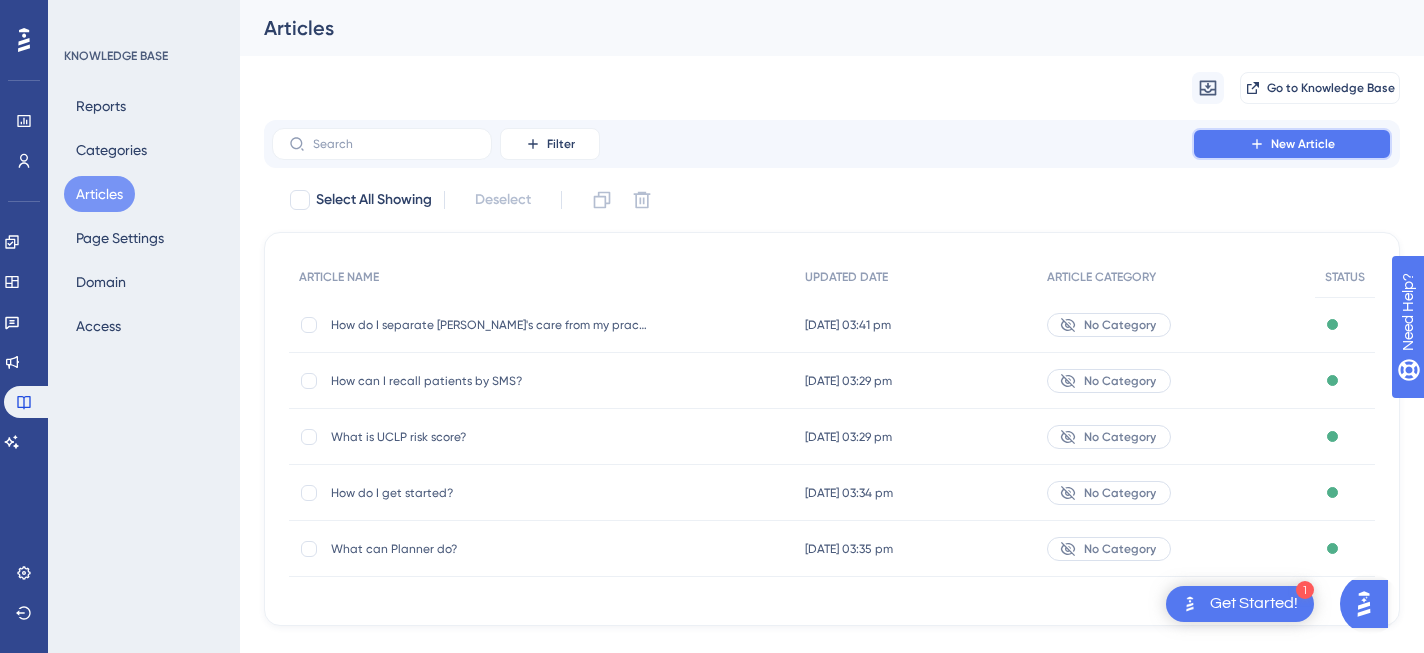 click on "New Article" at bounding box center (1292, 144) 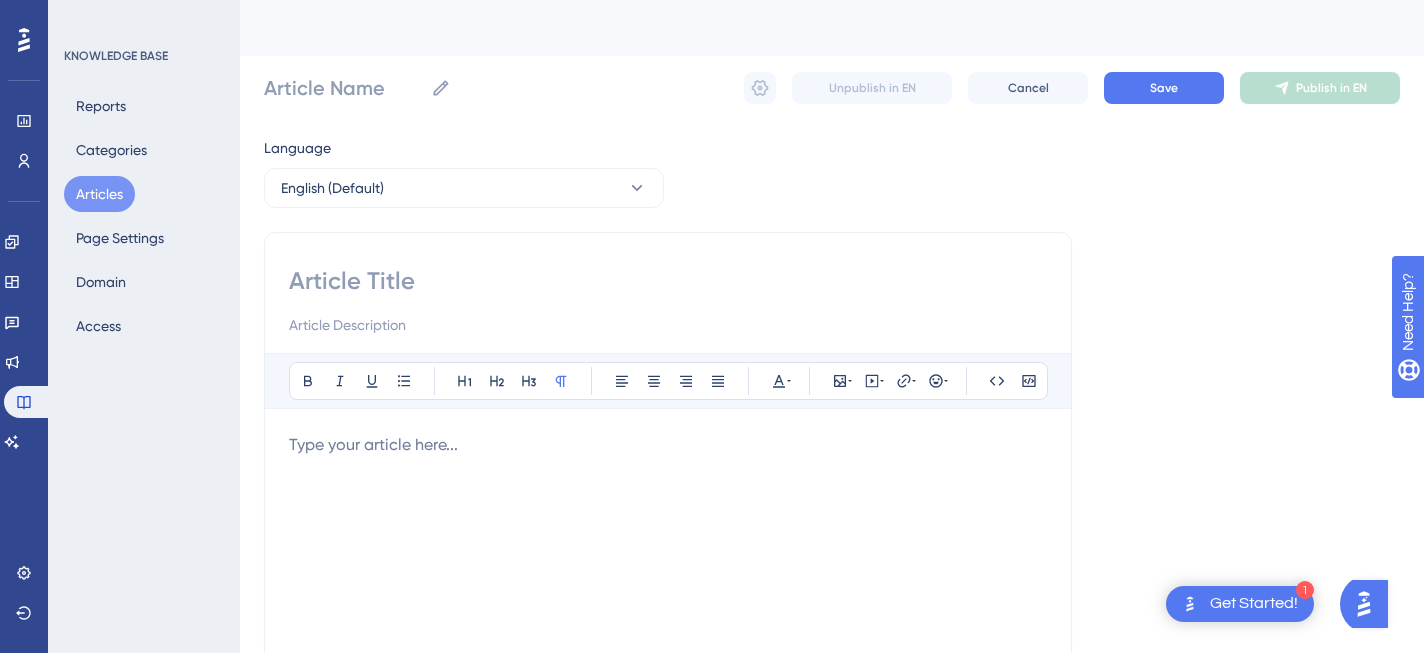 click at bounding box center (668, 281) 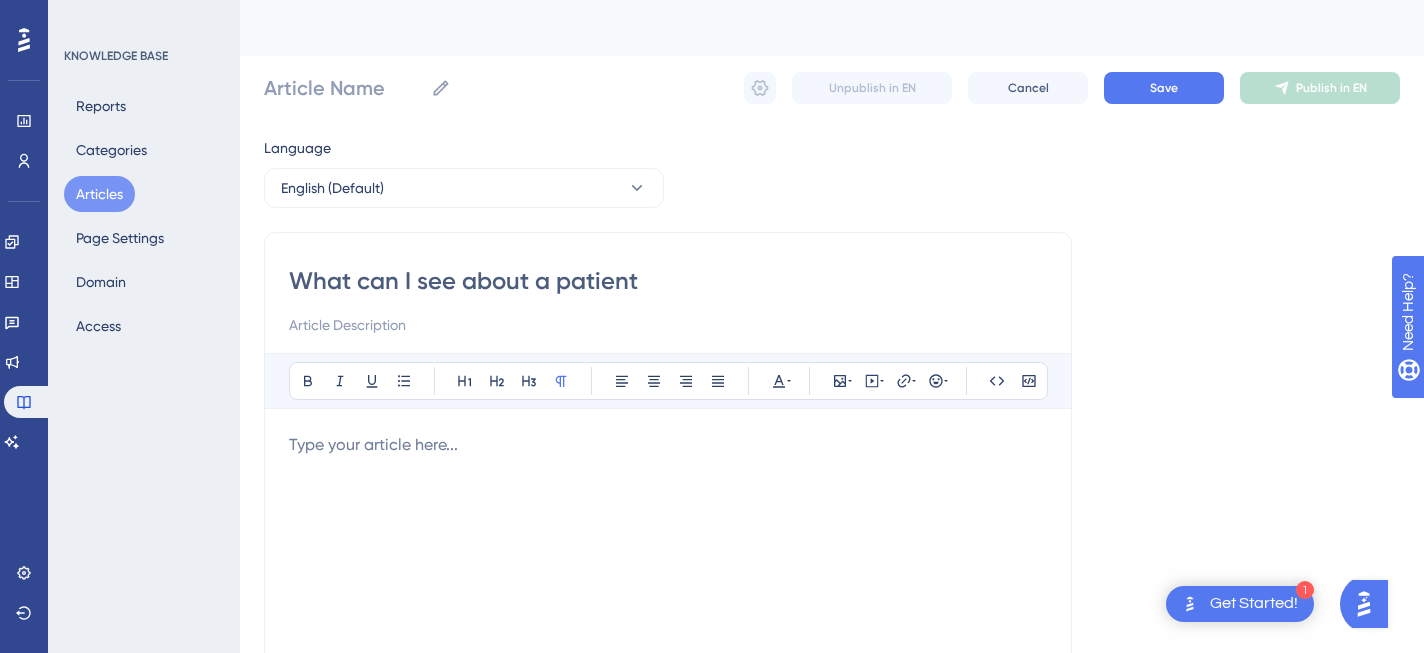 type on "What can I see about a patient?" 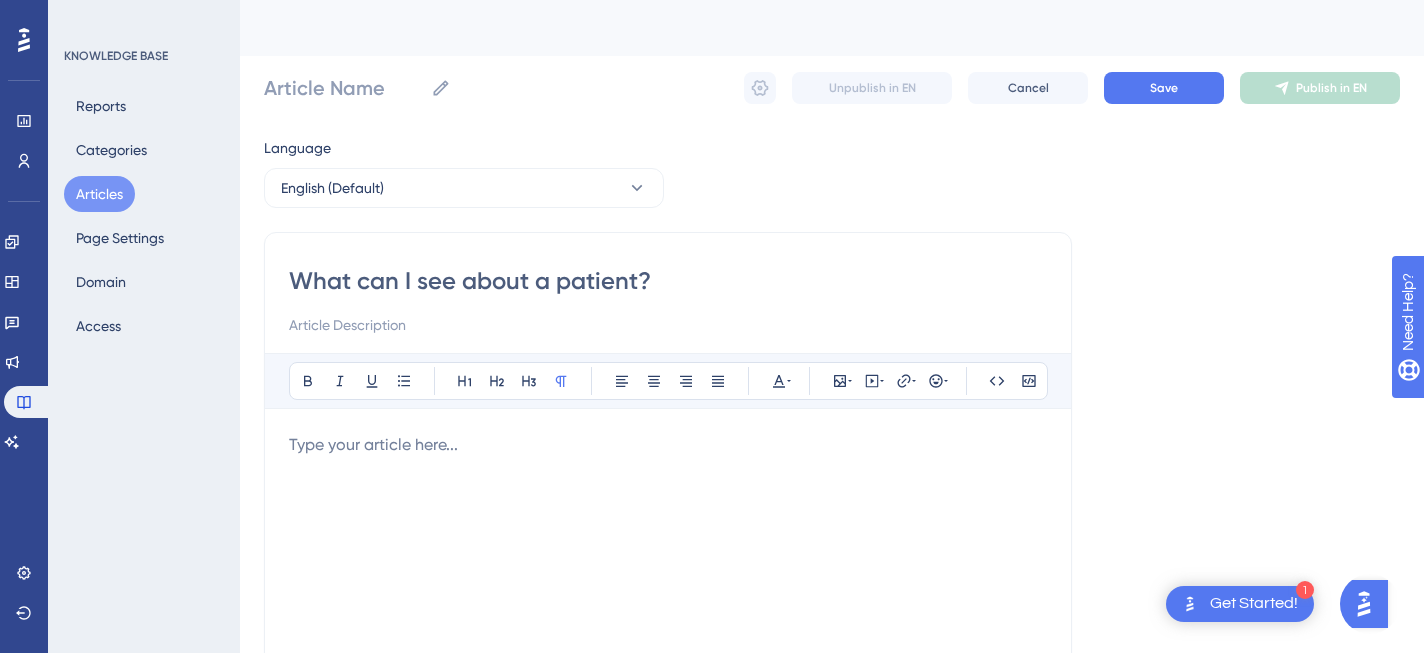 type on "What can I see about a patient?" 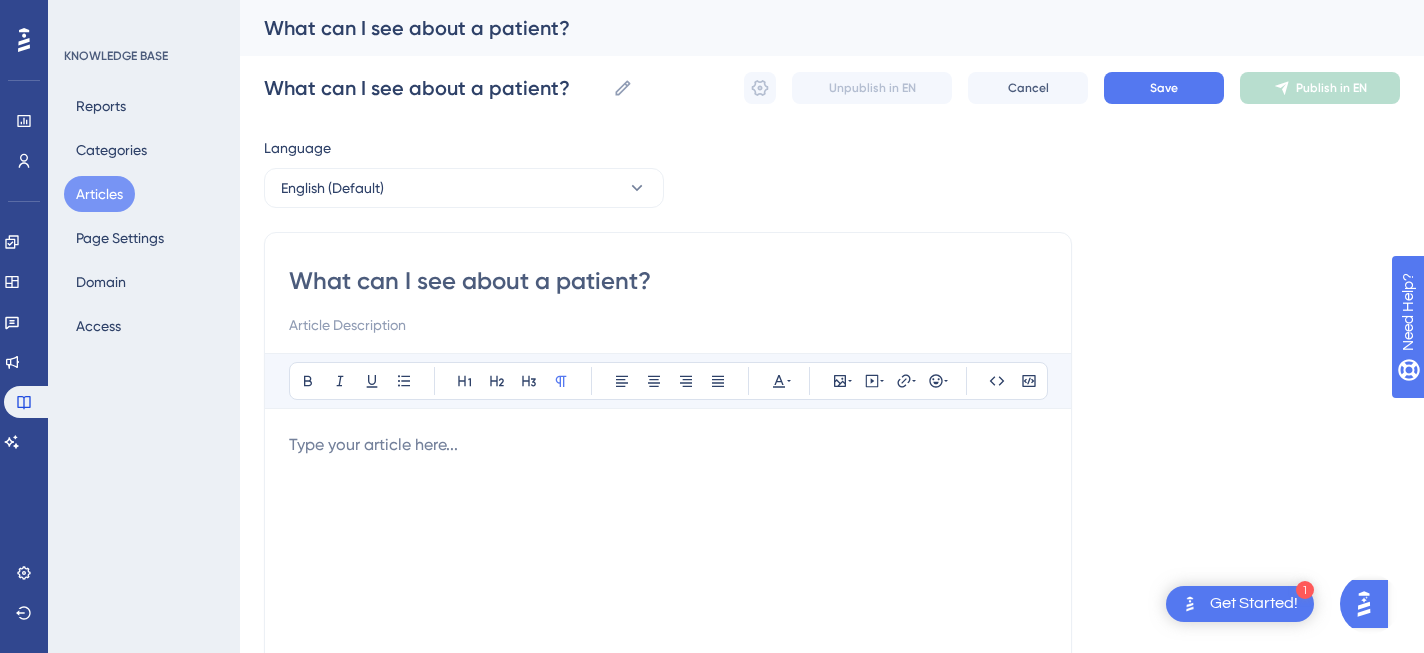 type on "What can I see about a patient?" 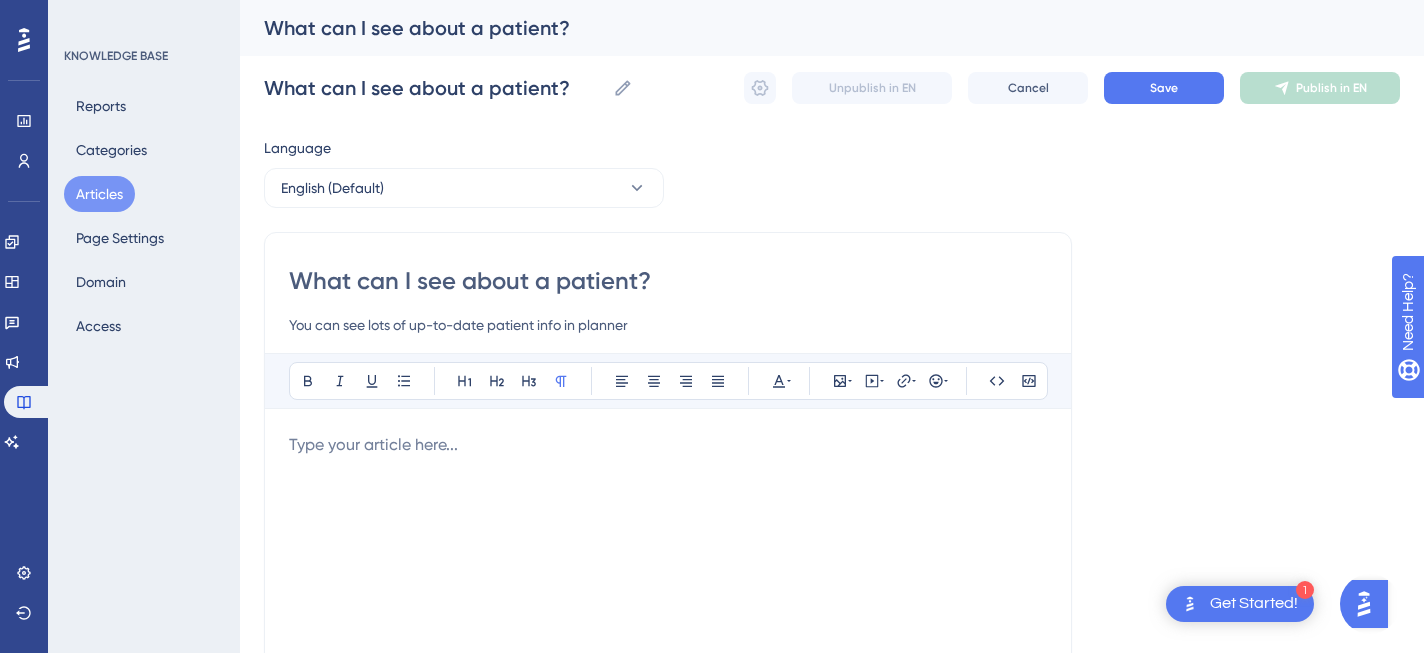 click at bounding box center [668, 653] 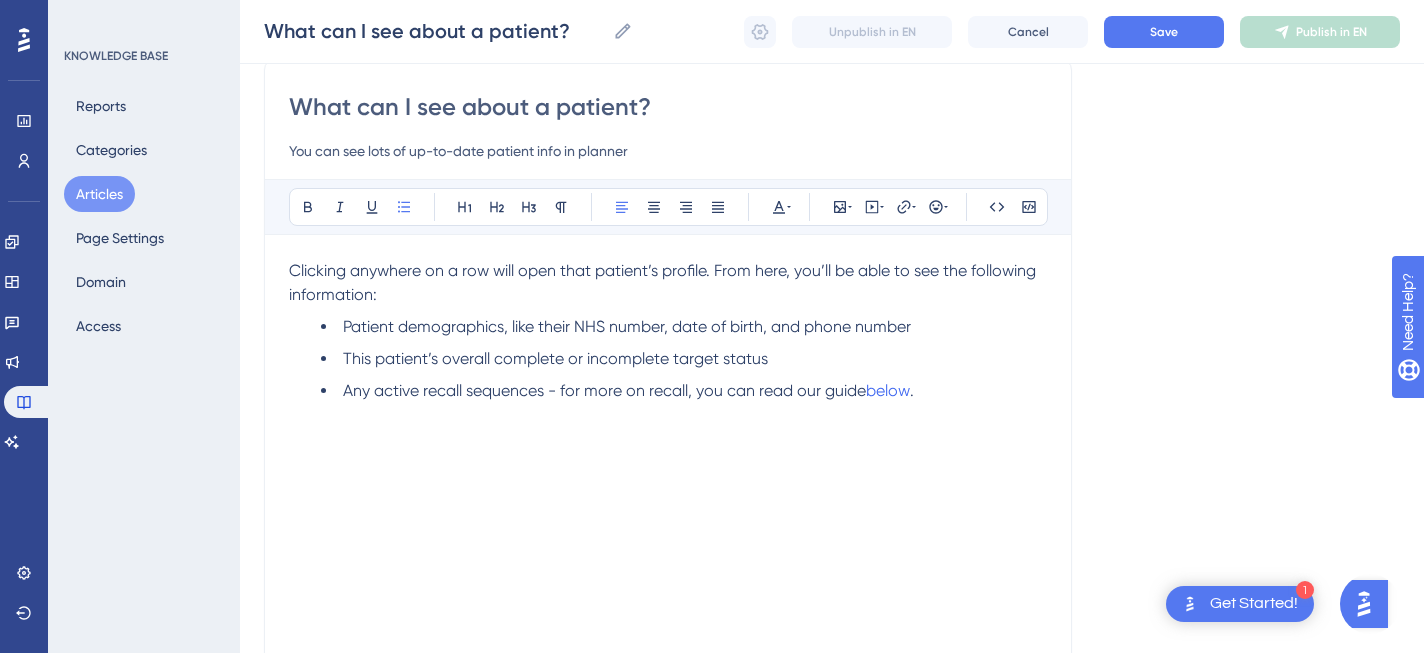 scroll, scrollTop: 124, scrollLeft: 0, axis: vertical 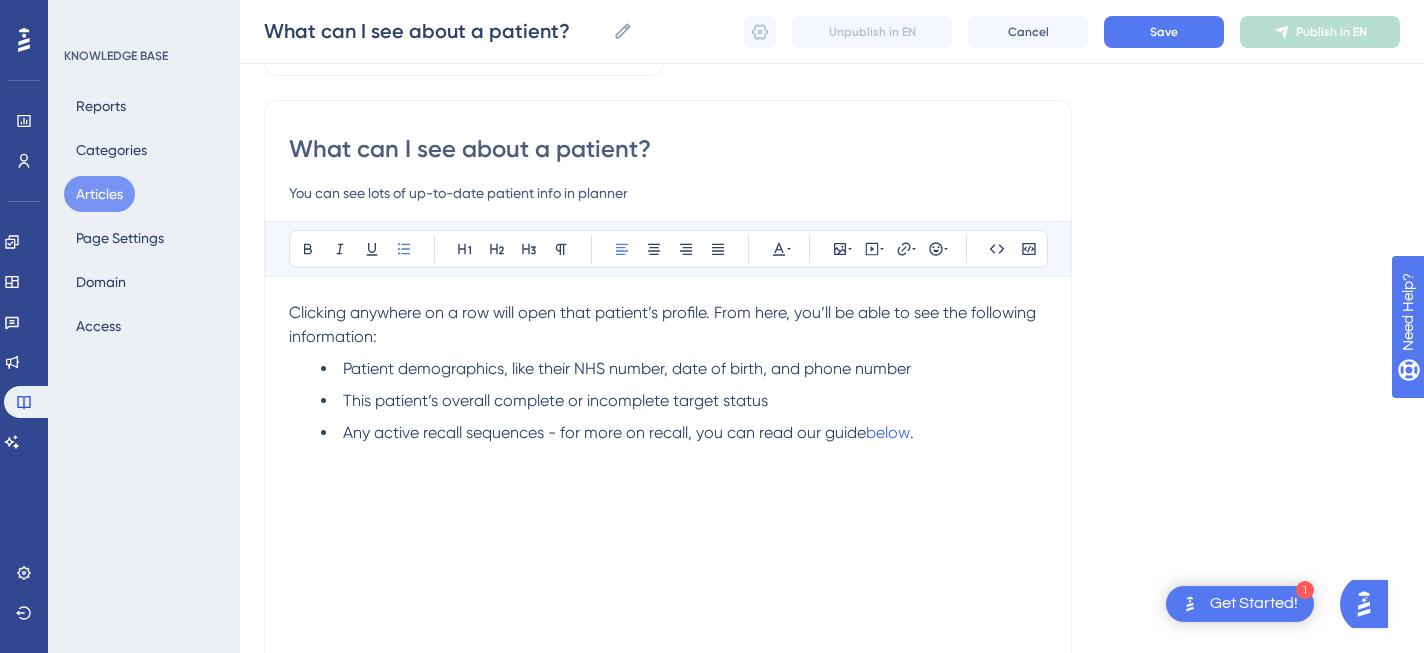 click on "You can see lots of up-to-date patient info in planner" at bounding box center (668, 193) 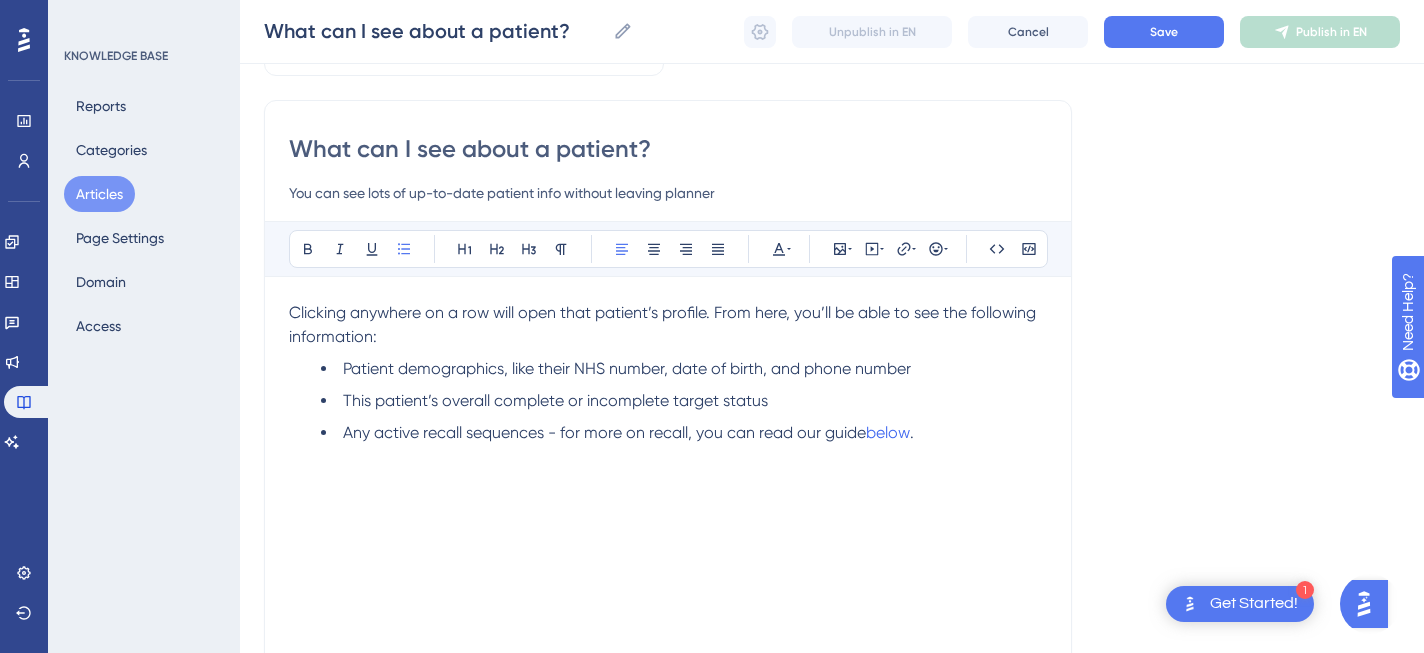 click on "Clicking anywhere on a row will open that patient’s profile. From here, you’ll be able to see the following information: Patient demographics, like their NHS number, date of birth, and phone number This patient’s overall complete or incomplete target status Any active recall sequences - for more on recall, you can read our guide  below ." at bounding box center (668, 521) 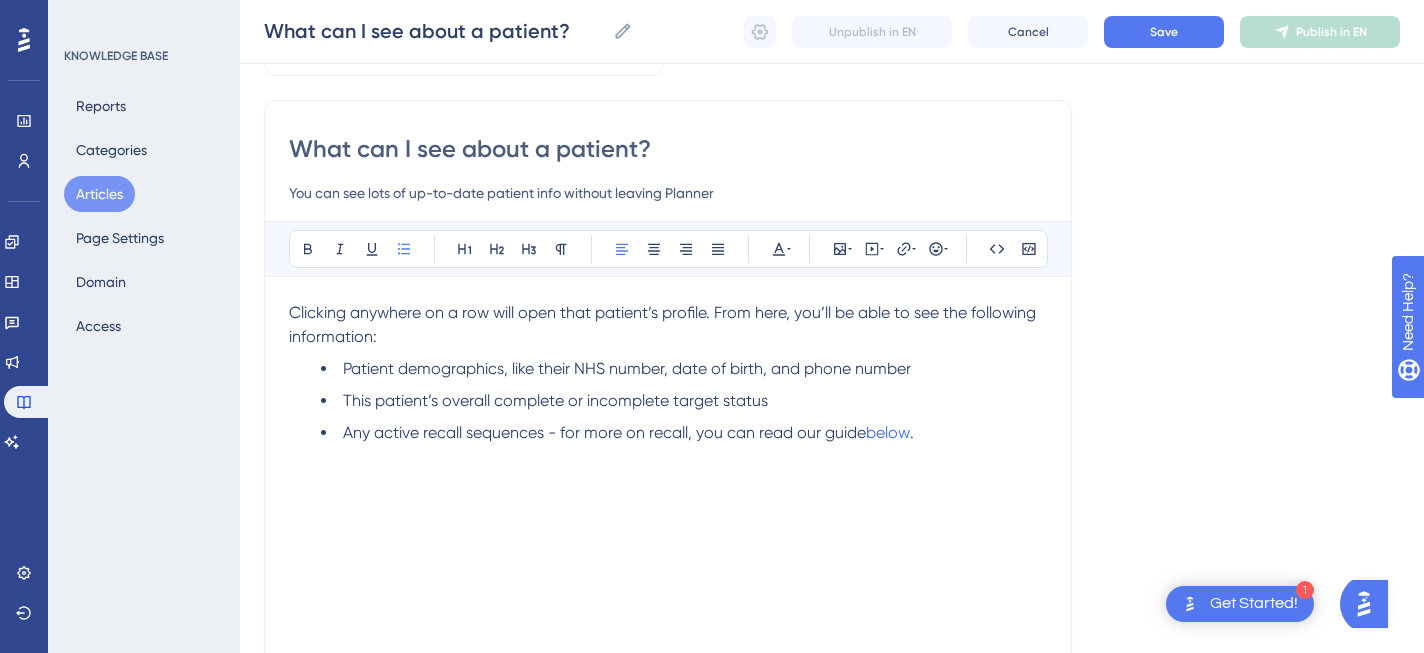 type on "You can see lots of up-to-date patient info without leaving Planner" 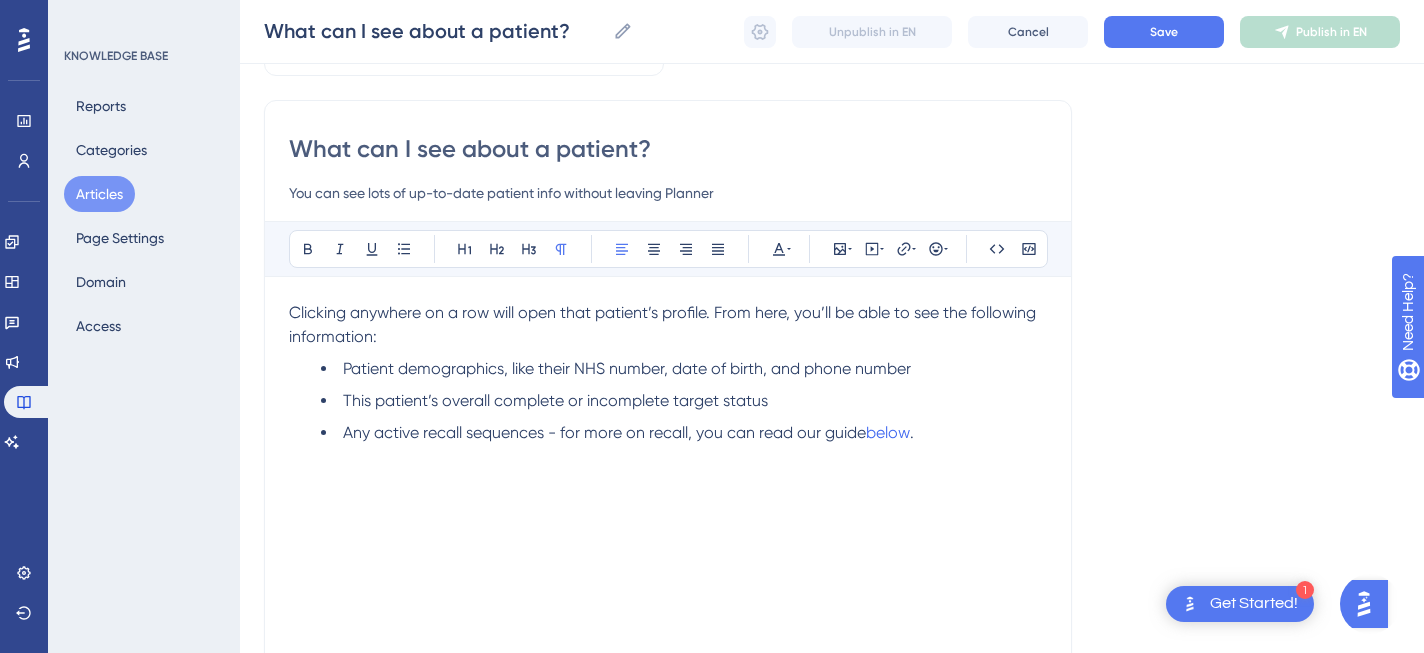 click on "Clicking anywhere on a row will open that patient’s profile. From here, you’ll be able to see the following information:" at bounding box center (668, 325) 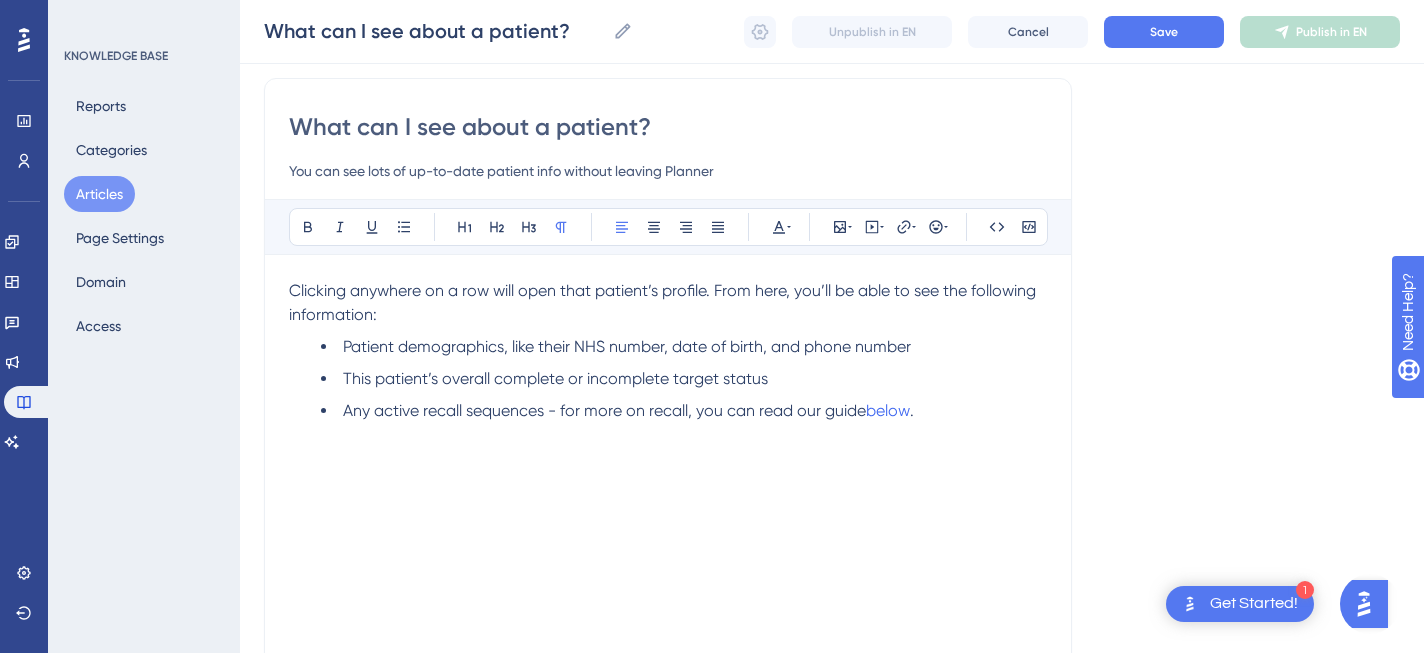 click on "Clicking anywhere on a row will open that patient’s profile. From here, you’ll be able to see the following information:" at bounding box center [668, 303] 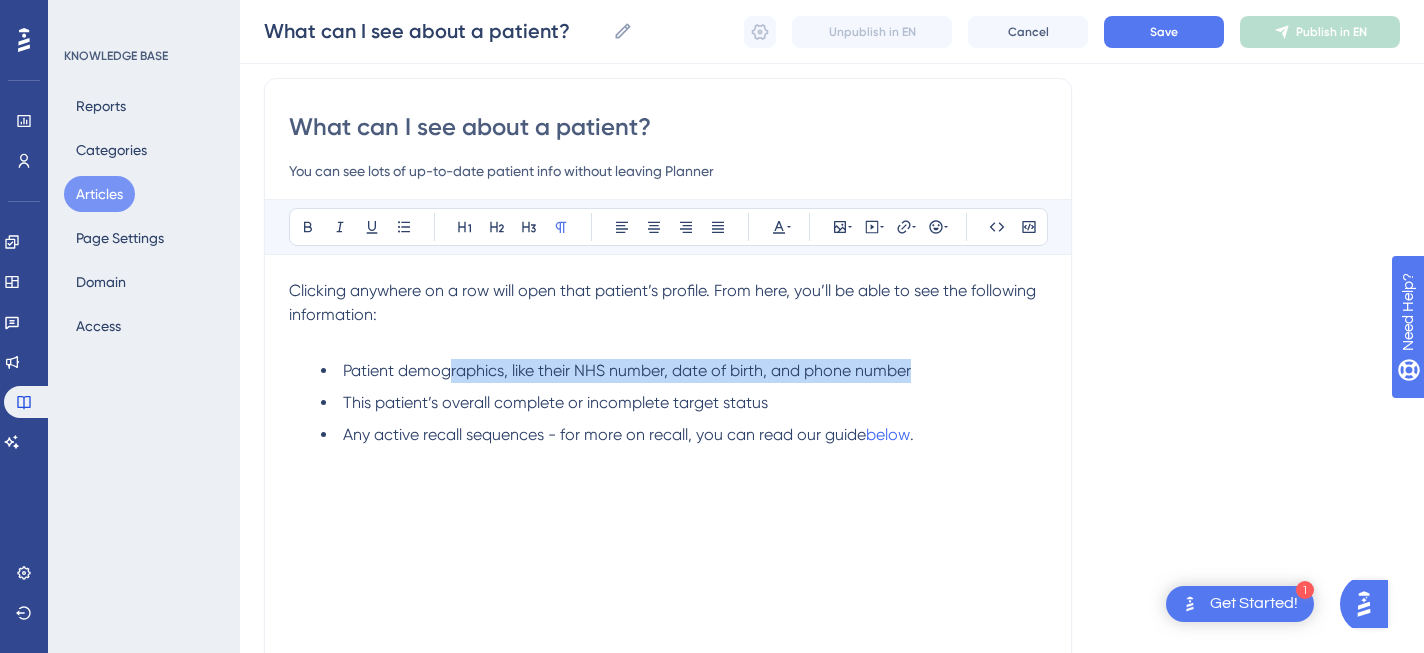 click on "Patient demographics, like their NHS number, date of birth, and phone number This patient’s overall complete or incomplete target status Any active recall sequences - for more on recall, you can read our guide  below ." at bounding box center (668, 403) 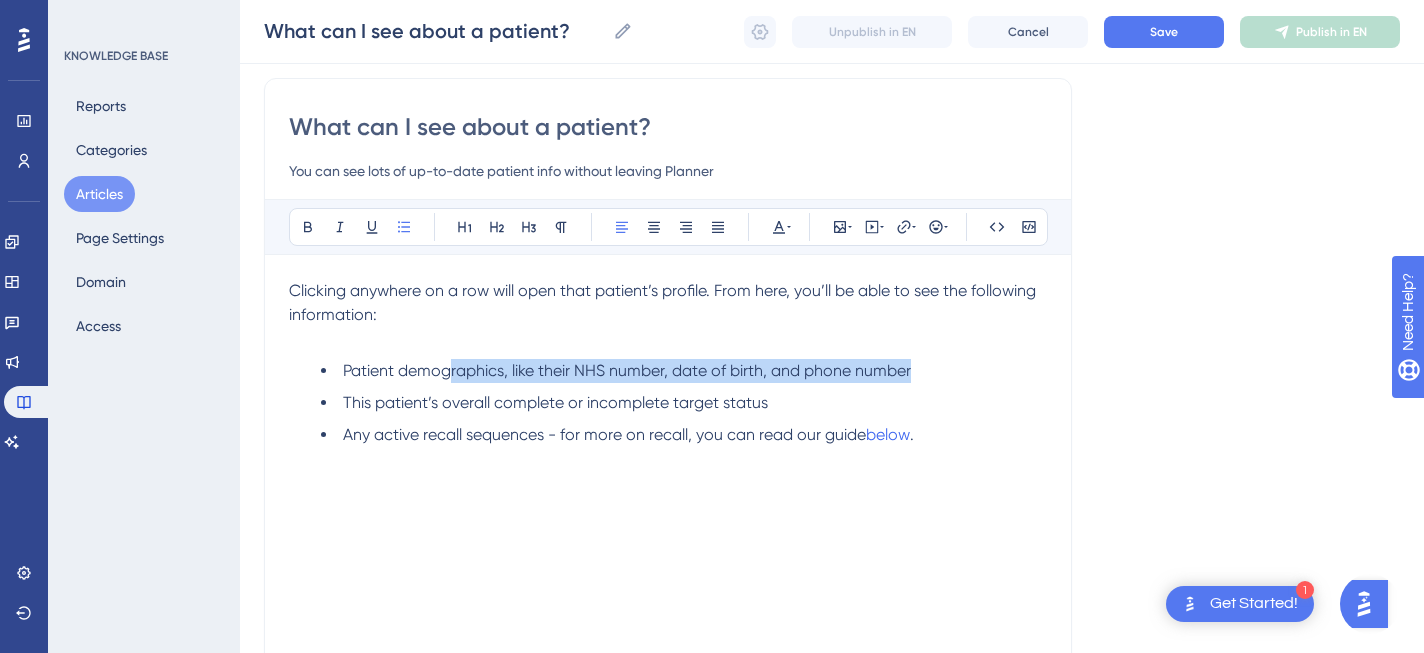 click on "Patient demographics, like their NHS number, date of birth, and phone number This patient’s overall complete or incomplete target status Any active recall sequences - for more on recall, you can read our guide  below ." at bounding box center [668, 403] 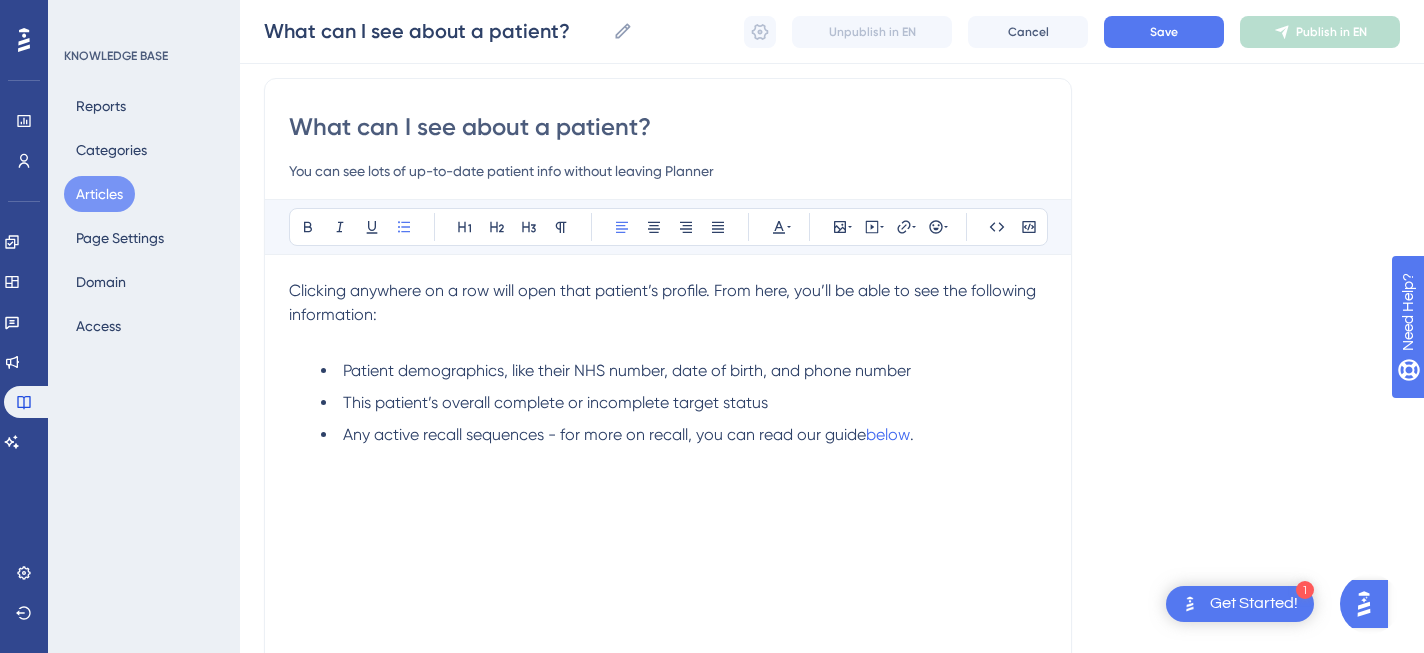 click on "This patient’s overall complete or incomplete target status" at bounding box center [555, 402] 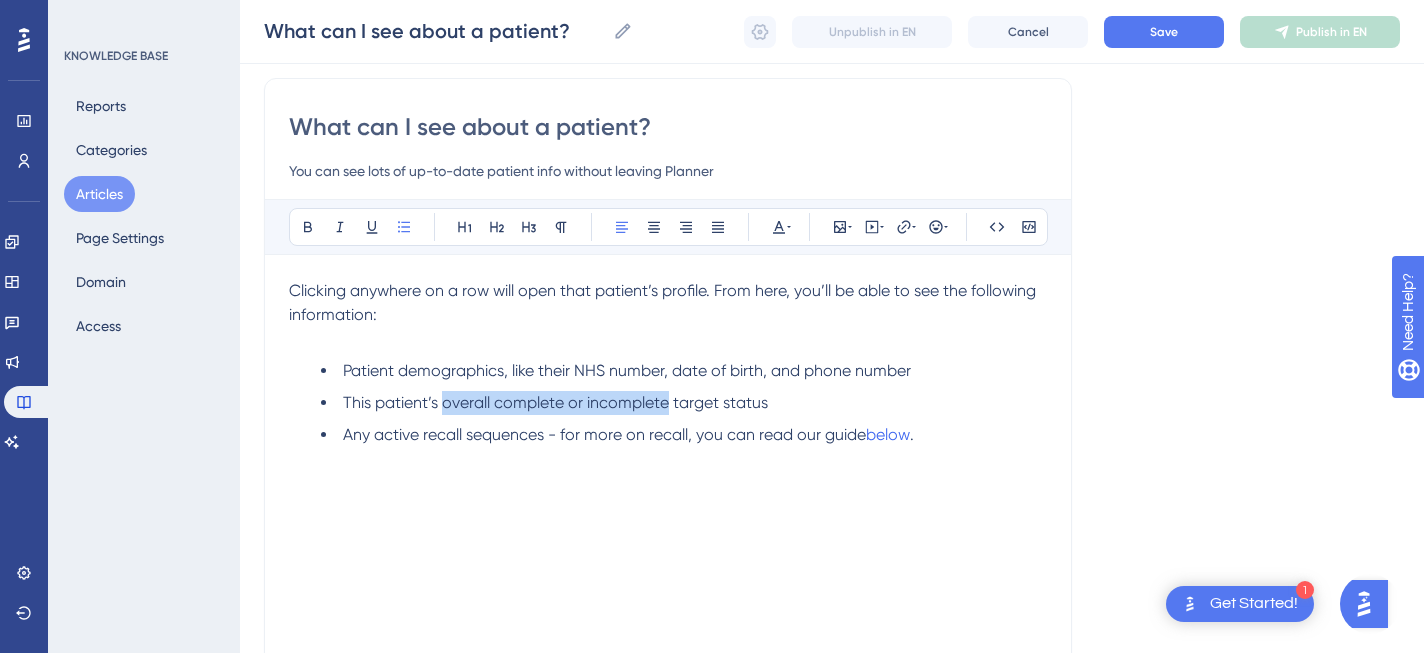 drag, startPoint x: 669, startPoint y: 401, endPoint x: 447, endPoint y: 405, distance: 222.03603 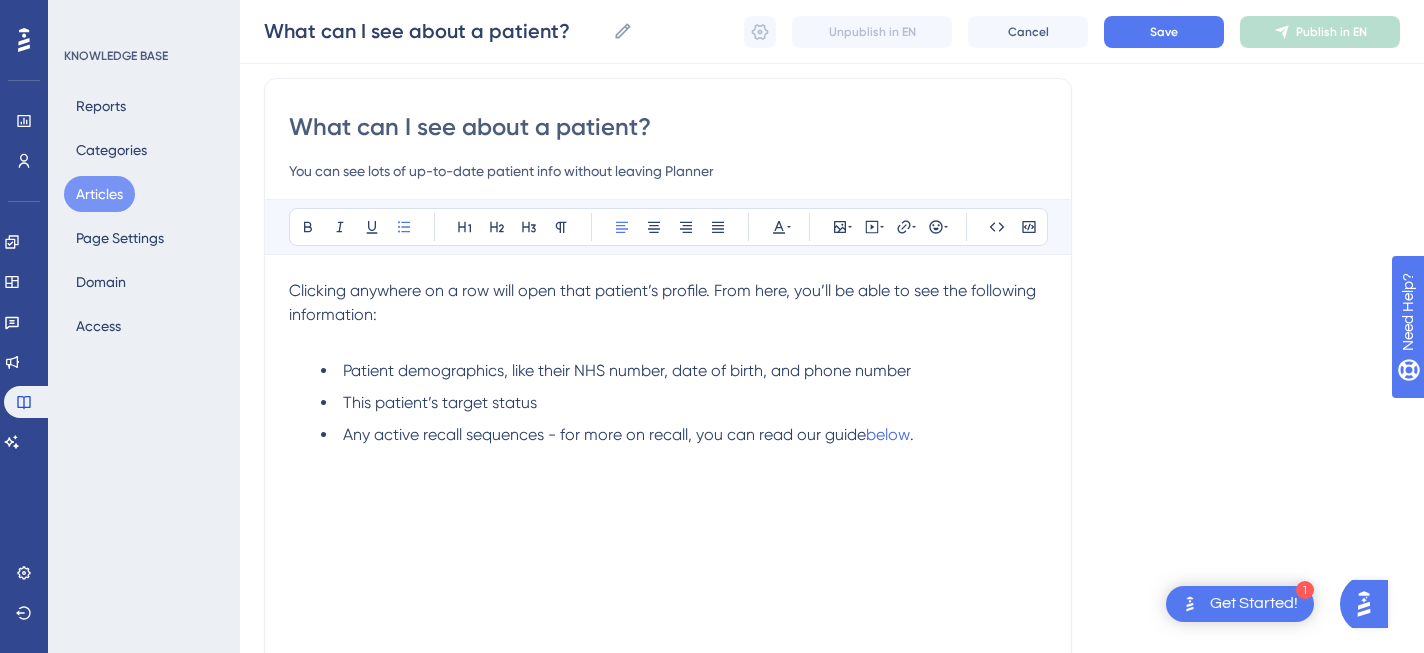 type 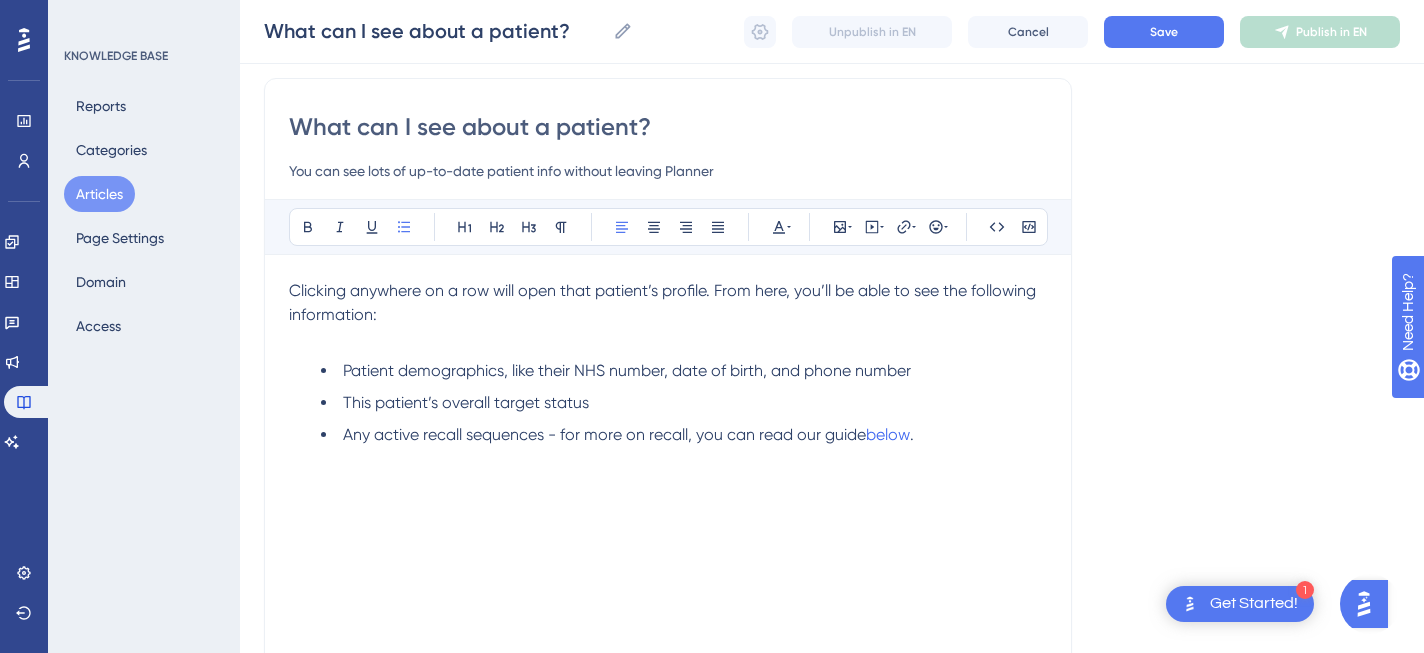 click on "Patient demographics, like their NHS number, date of birth, and phone number This patient’s overall target status Any active recall sequences - for more on recall, you can read our guide  below ." at bounding box center (668, 403) 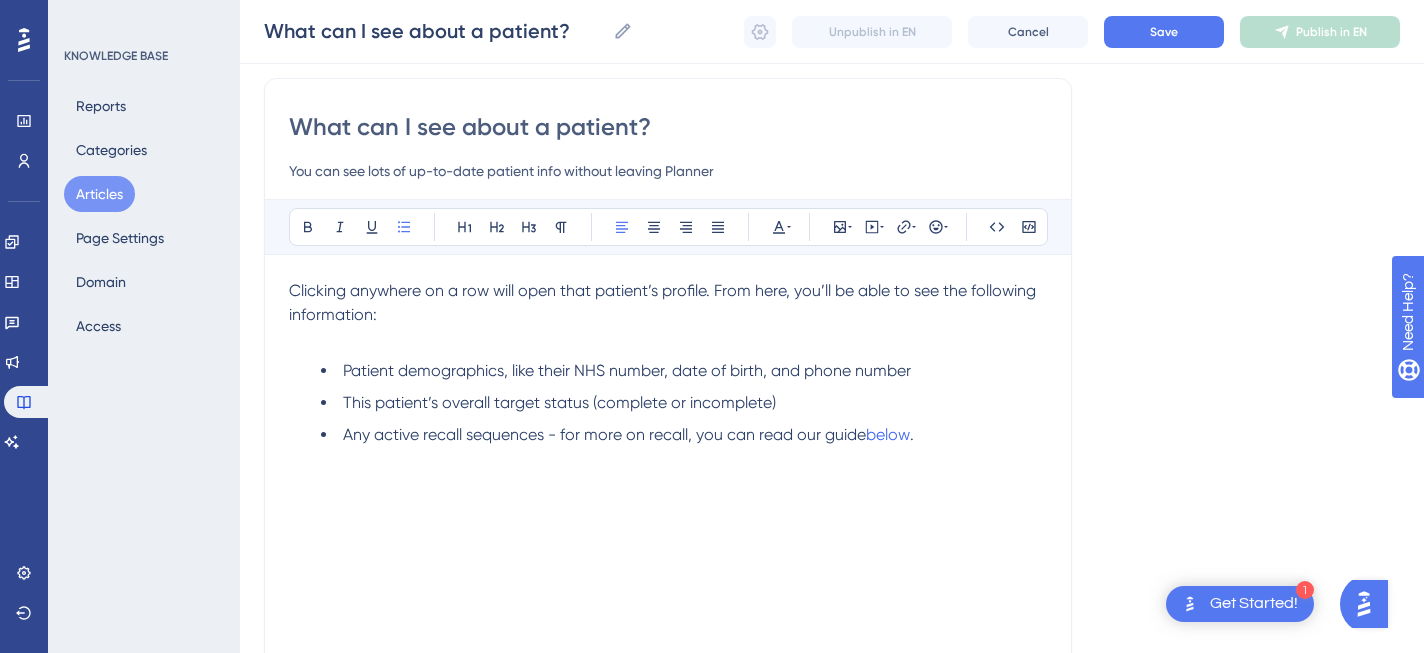 click on "Clicking anywhere on a row will open that patient’s profile. From here, you’ll be able to see the following information: Patient demographics, like their NHS number, date of birth, and phone number This patient’s overall target status (complete or incomplete) Any active recall sequences - for more on recall, you can read our guide  below ." at bounding box center [668, 499] 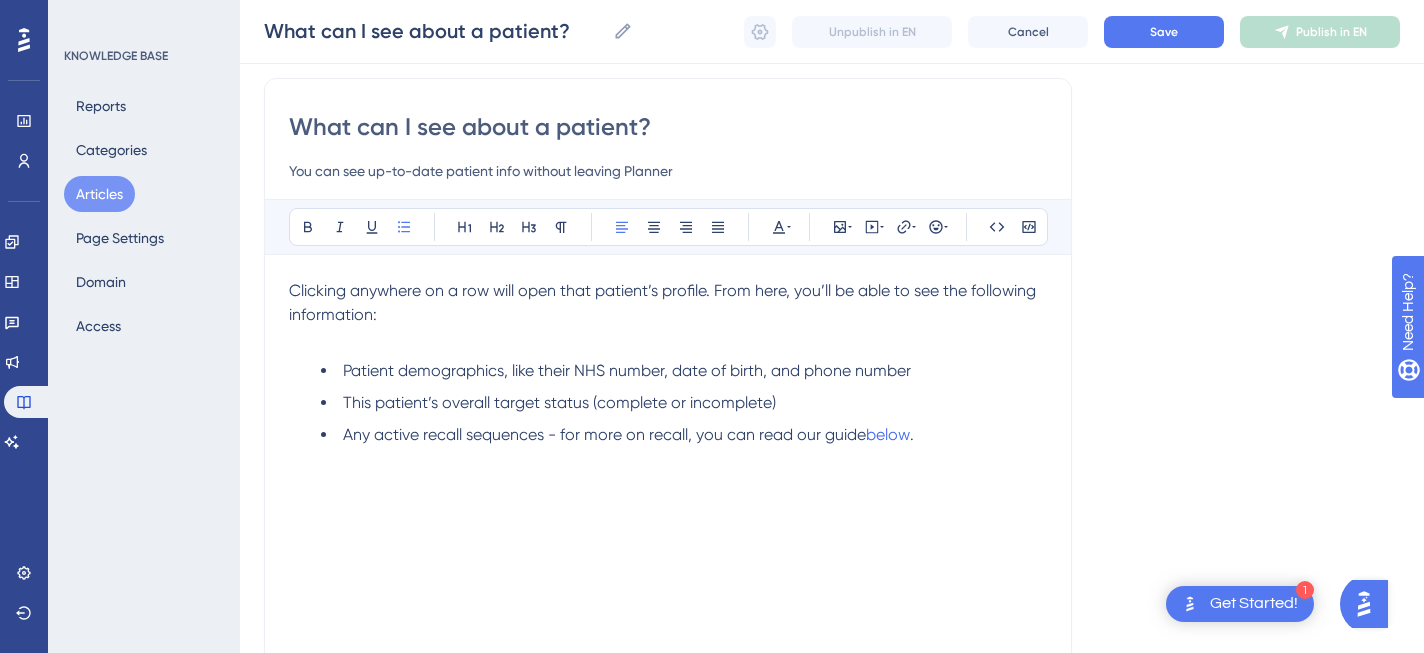 type on "You can see up-to-date patient info without leaving Planner" 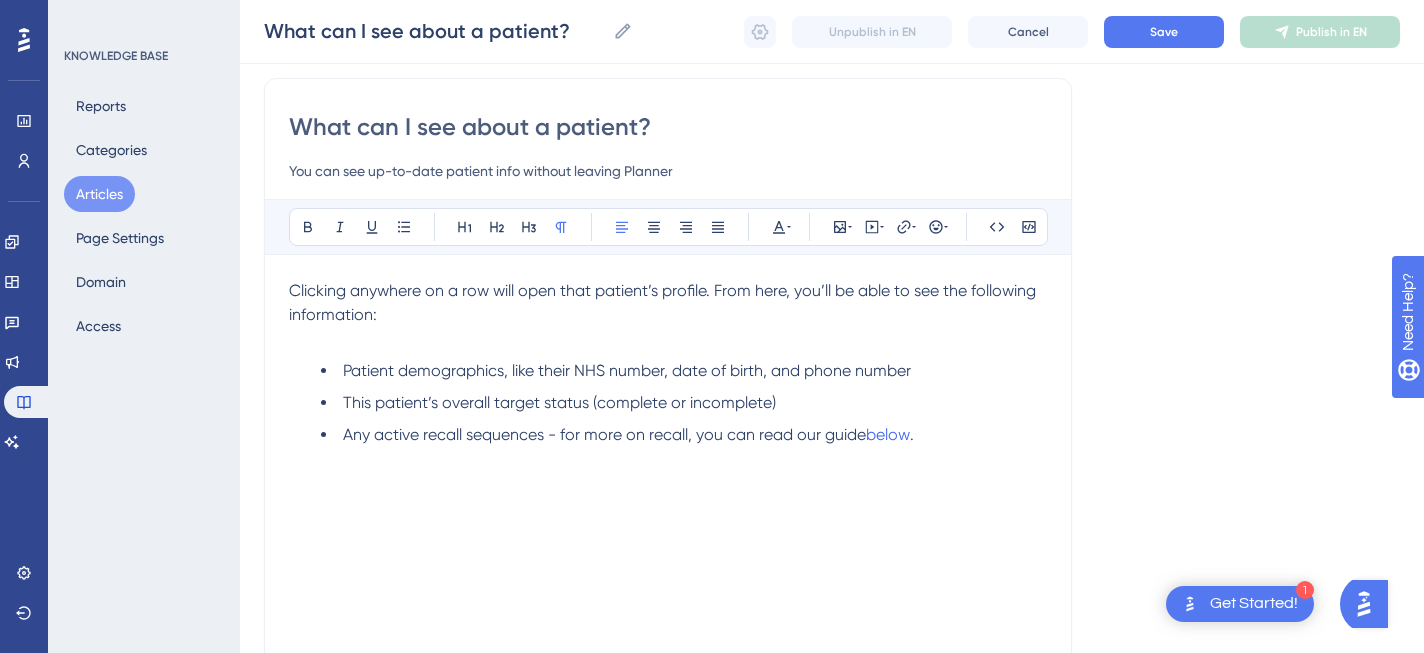 click on "Clicking anywhere on a row will open that patient’s profile. From here, you’ll be able to see the following information:" at bounding box center (668, 303) 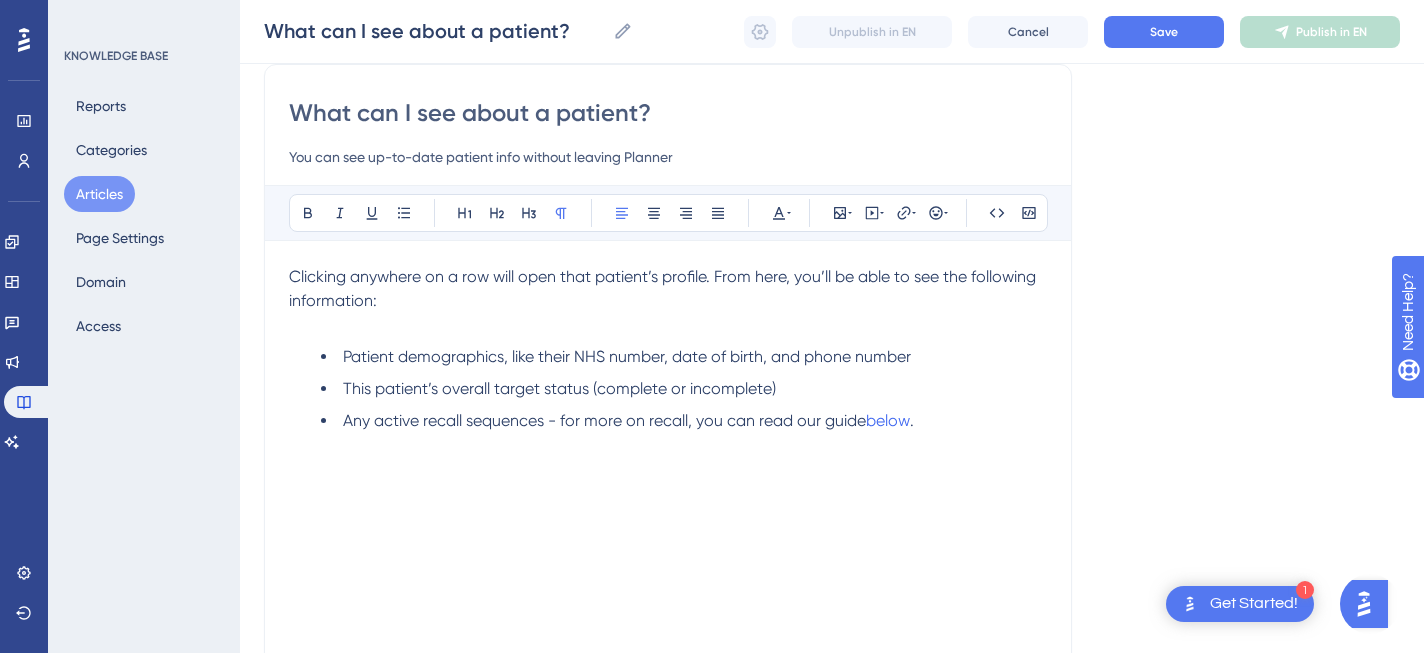 scroll, scrollTop: 163, scrollLeft: 0, axis: vertical 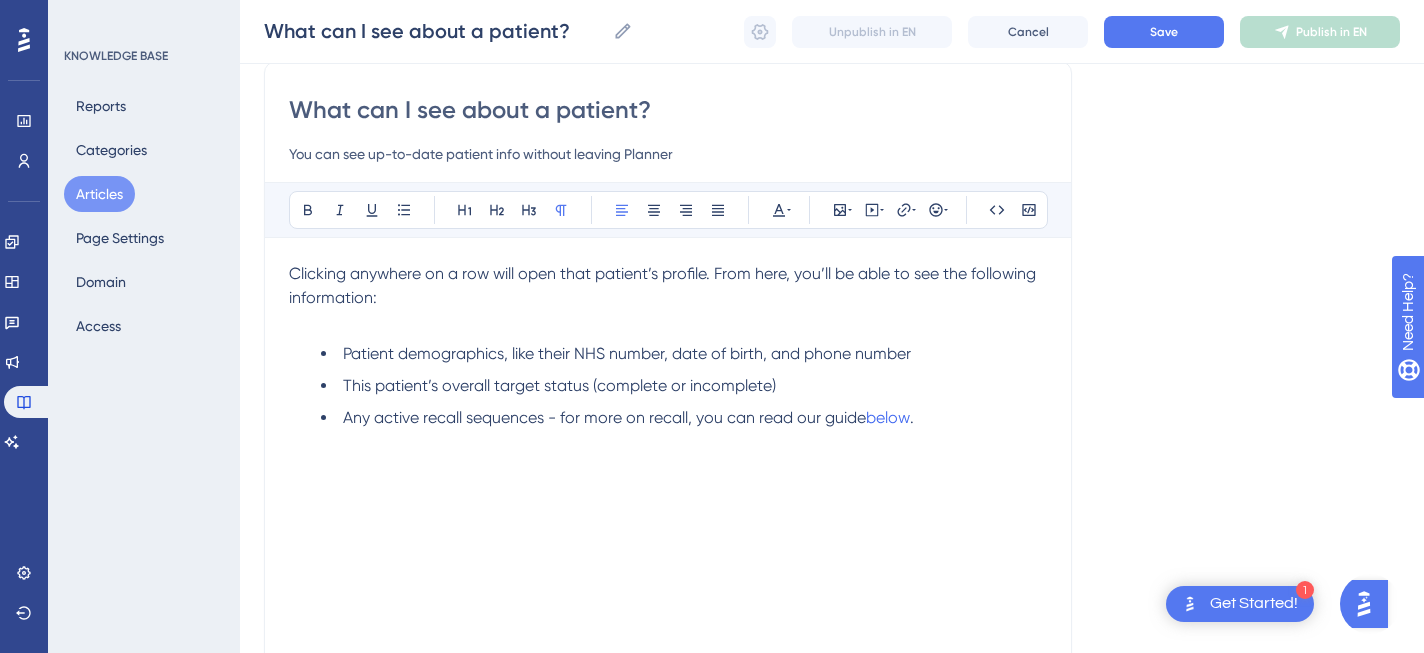 click on "This patient’s overall target status (complete or incomplete)" at bounding box center [559, 385] 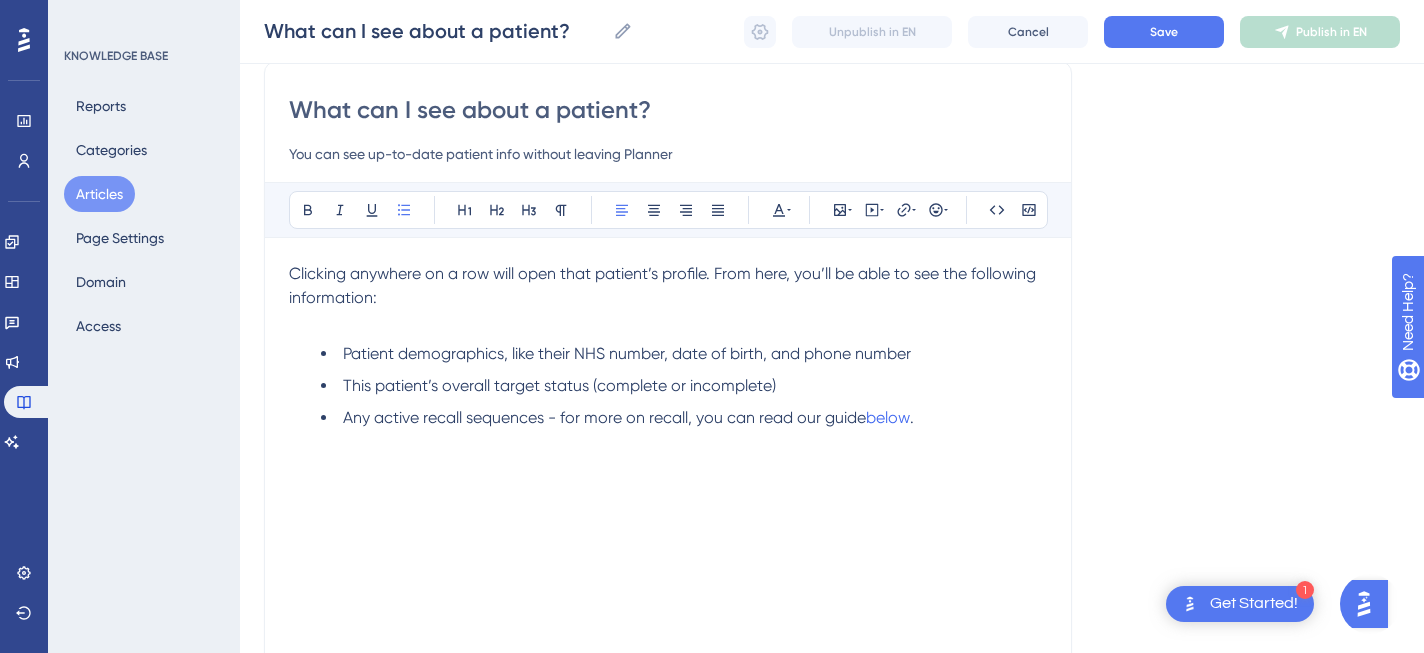 click on "Any active recall sequences - for more on recall, you can read our guide" at bounding box center [604, 417] 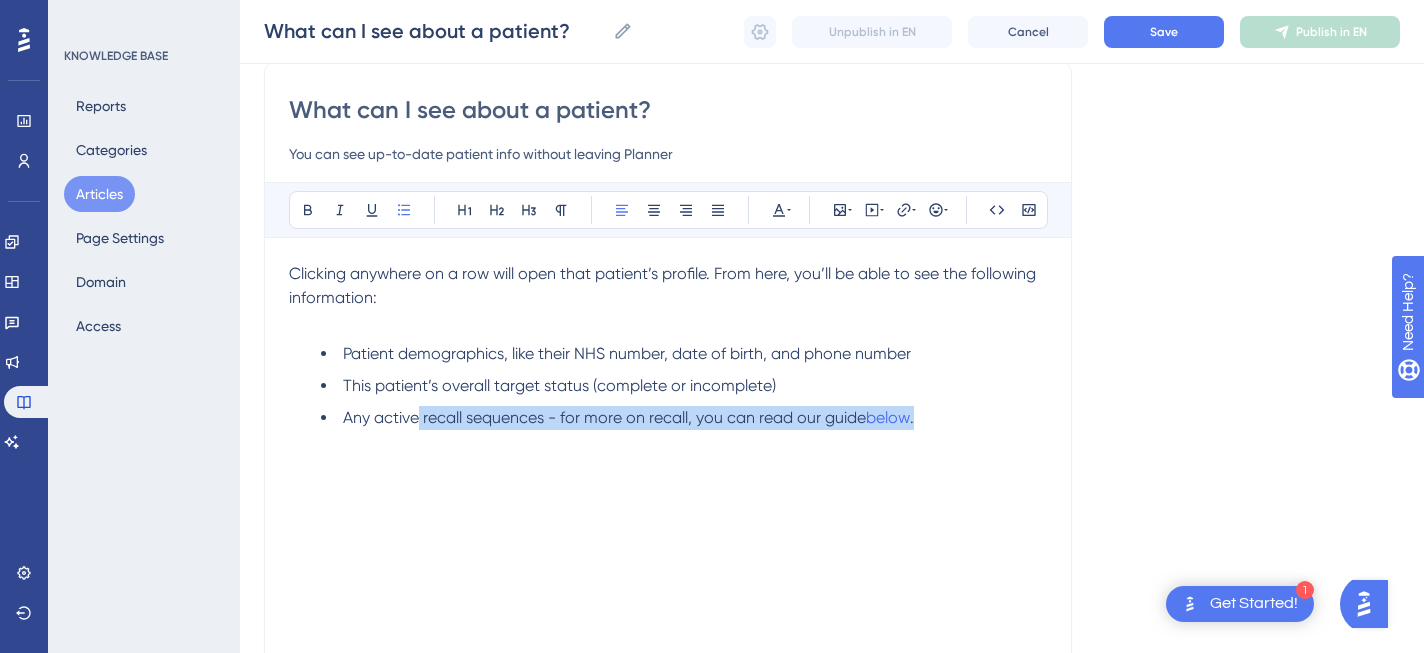 drag, startPoint x: 939, startPoint y: 417, endPoint x: 420, endPoint y: 421, distance: 519.01544 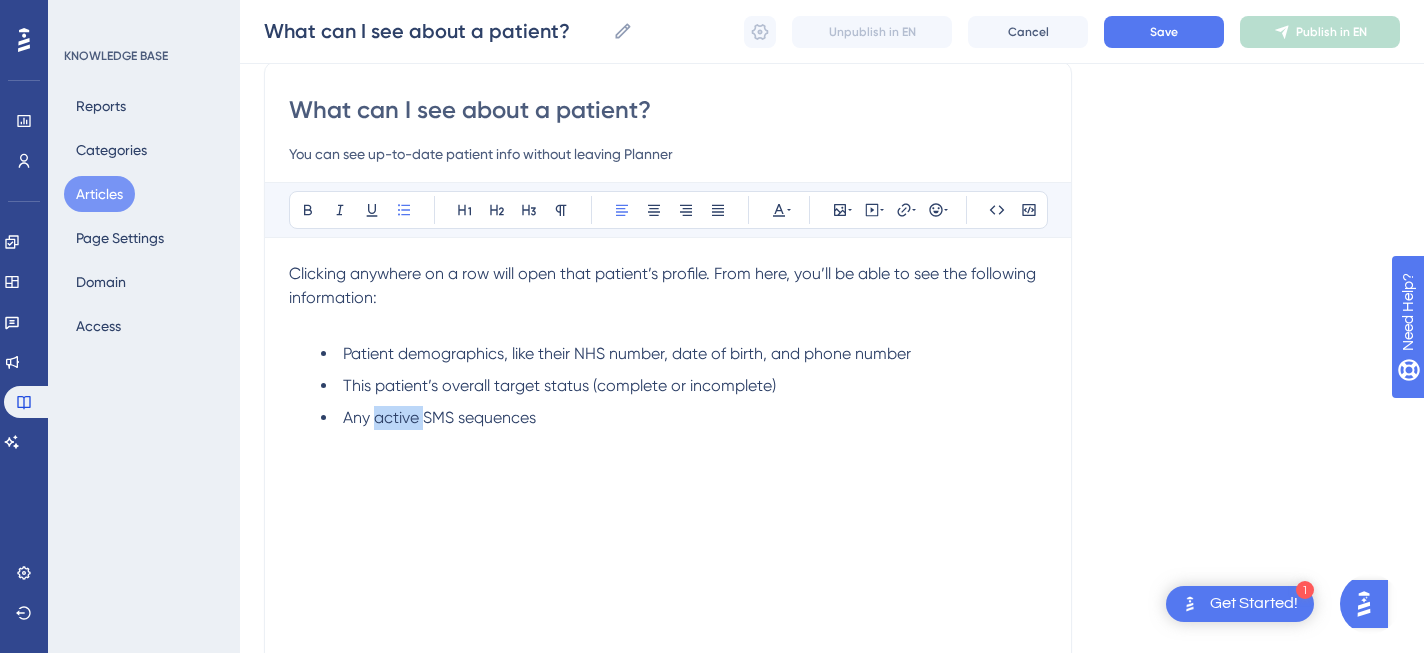 drag, startPoint x: 421, startPoint y: 423, endPoint x: 373, endPoint y: 424, distance: 48.010414 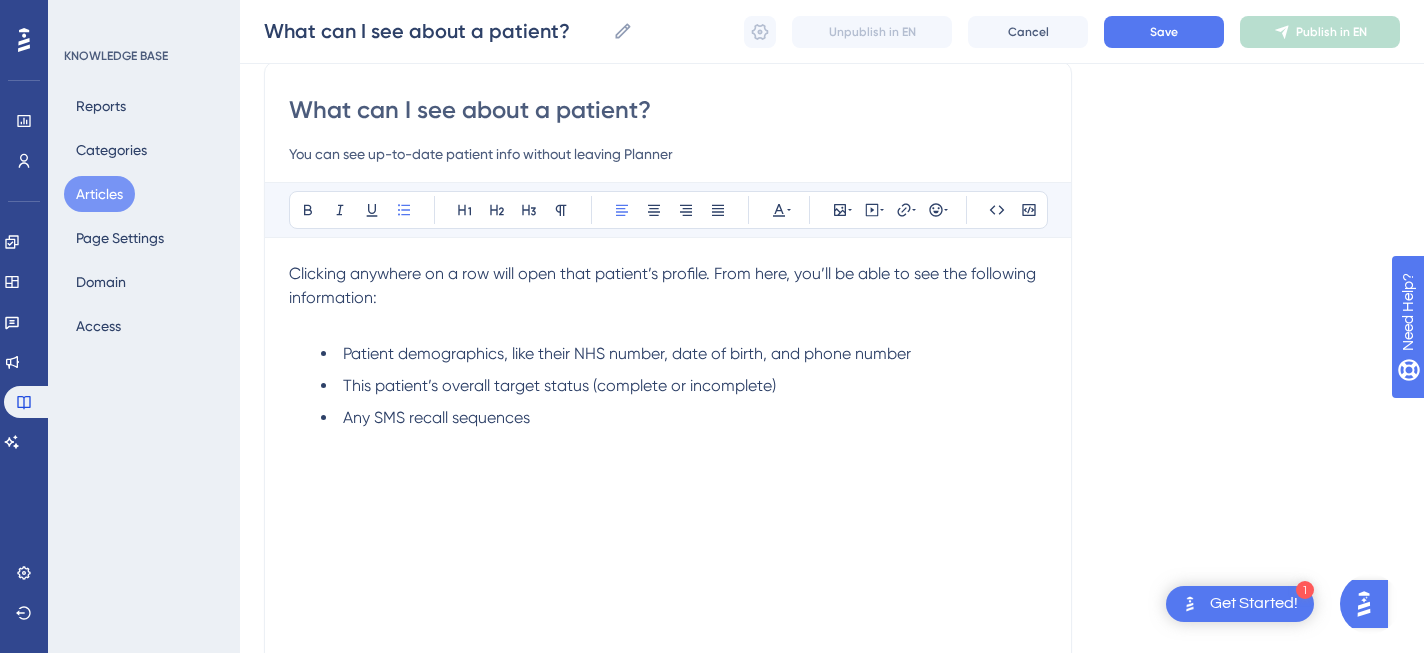 click on "Any SMS recall sequences" at bounding box center [684, 418] 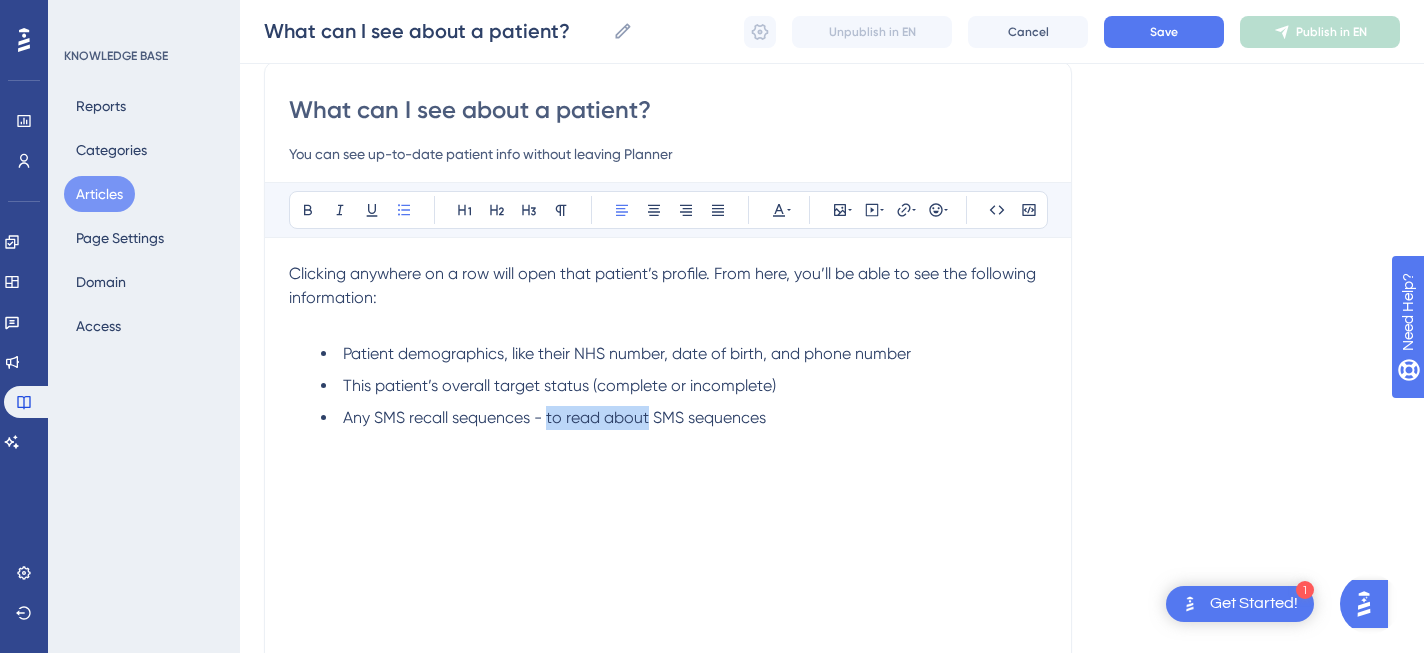 drag, startPoint x: 648, startPoint y: 420, endPoint x: 547, endPoint y: 421, distance: 101.00495 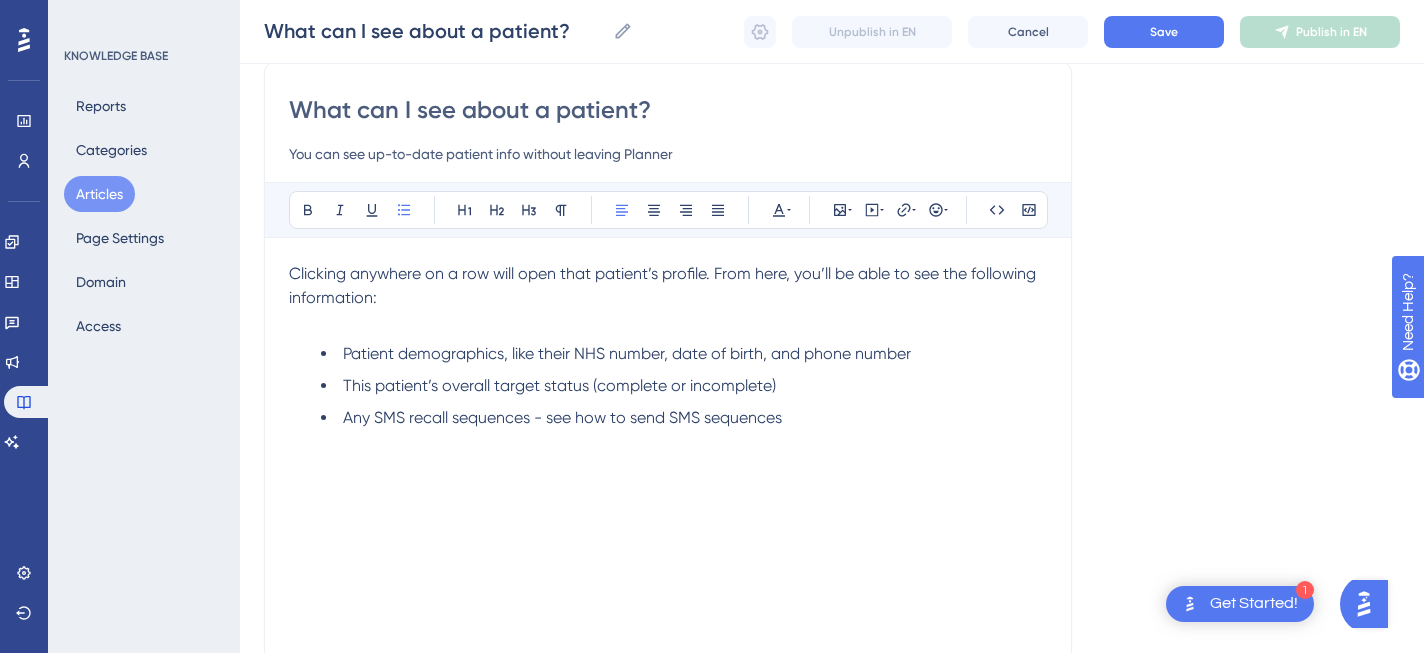 click on "Any SMS recall sequences - see how to send SMS sequences" at bounding box center [684, 418] 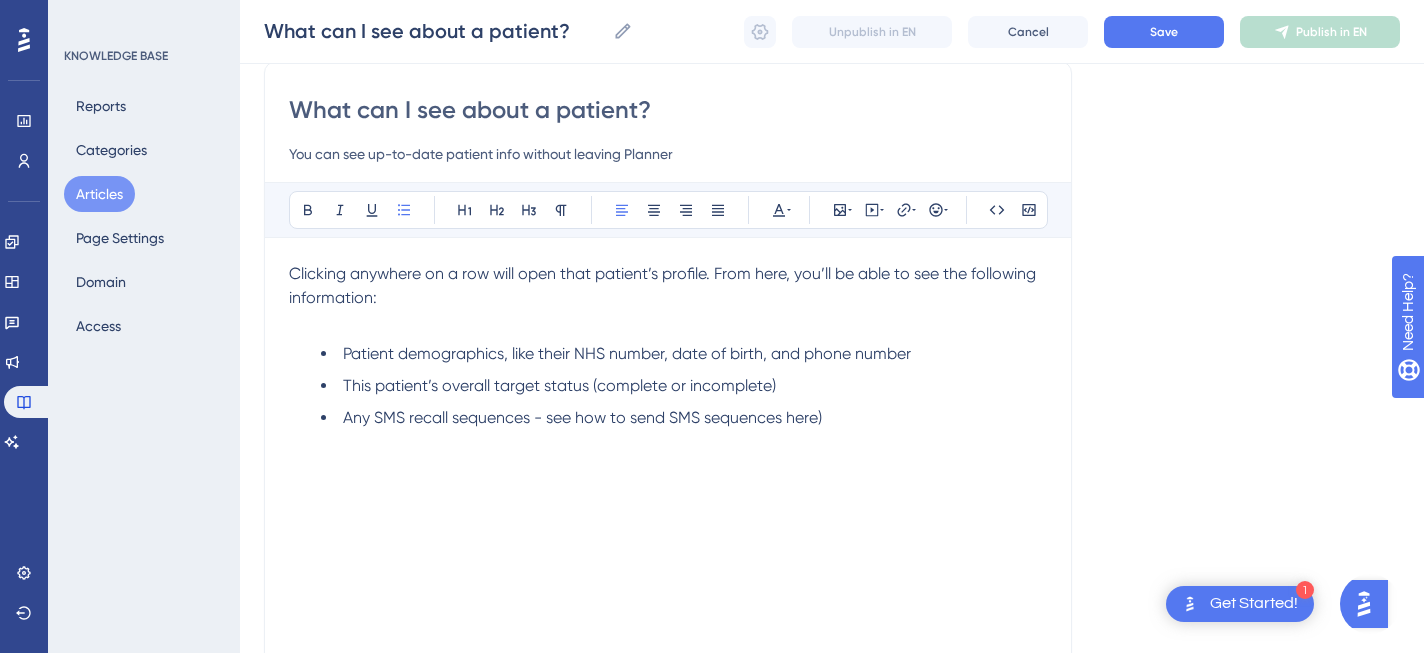 click on "Any SMS recall sequences - see how to send SMS sequences here)" at bounding box center (582, 417) 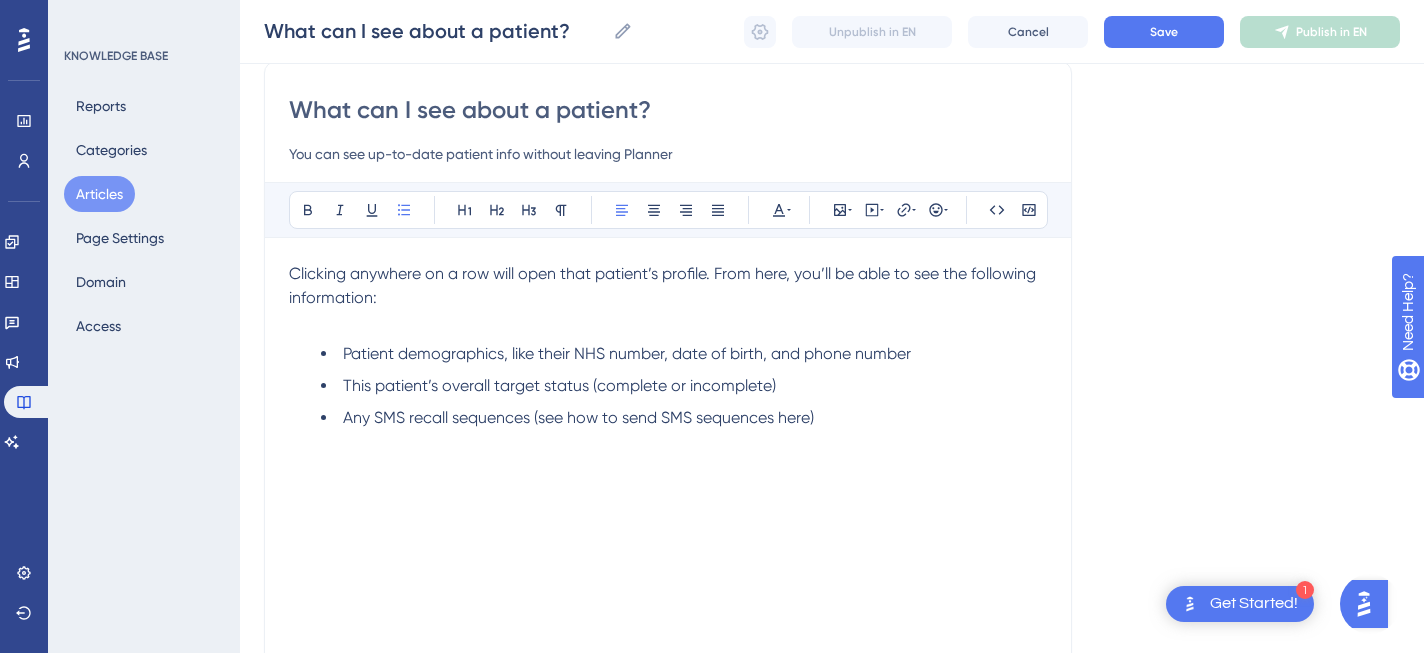 click on "Clicking anywhere on a row will open that patient’s profile. From here, you’ll be able to see the following information: Patient demographics, like their NHS number, date of birth, and phone number This patient’s overall target status (complete or incomplete) Any SMS recall sequences (see how to send SMS sequences here)" at bounding box center [668, 482] 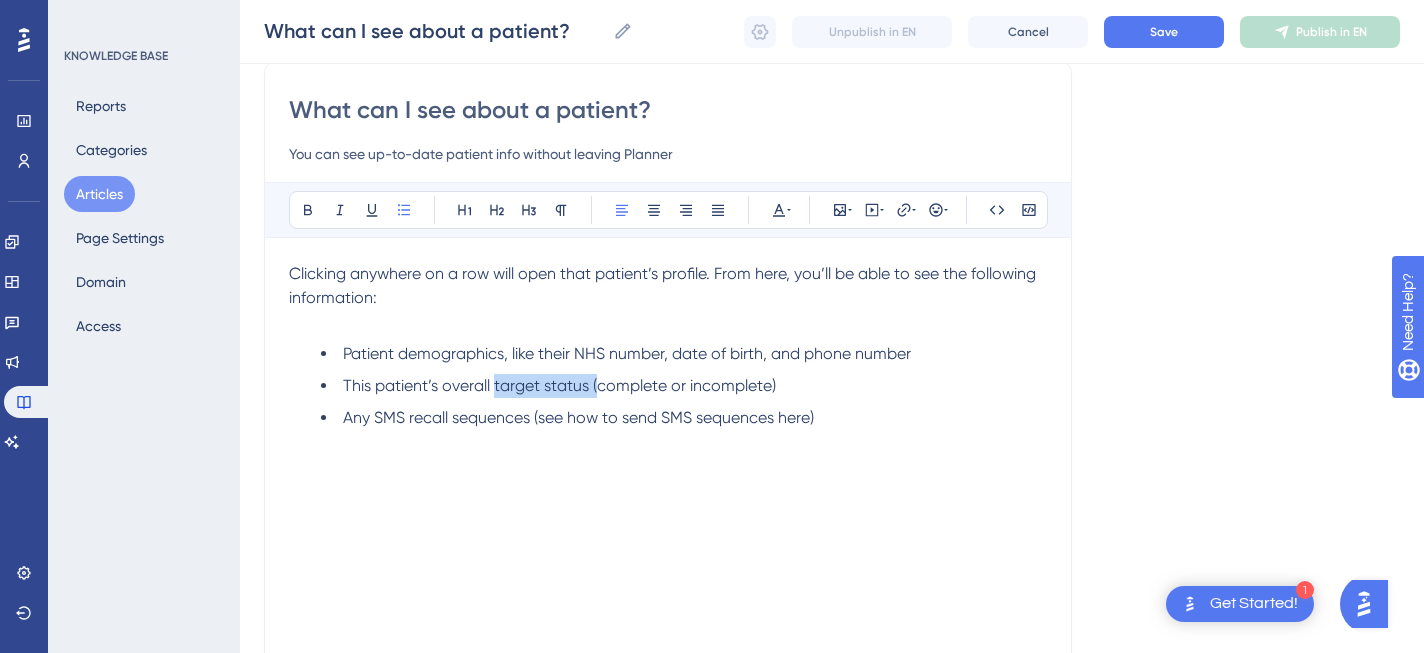 drag, startPoint x: 598, startPoint y: 382, endPoint x: 495, endPoint y: 386, distance: 103.077644 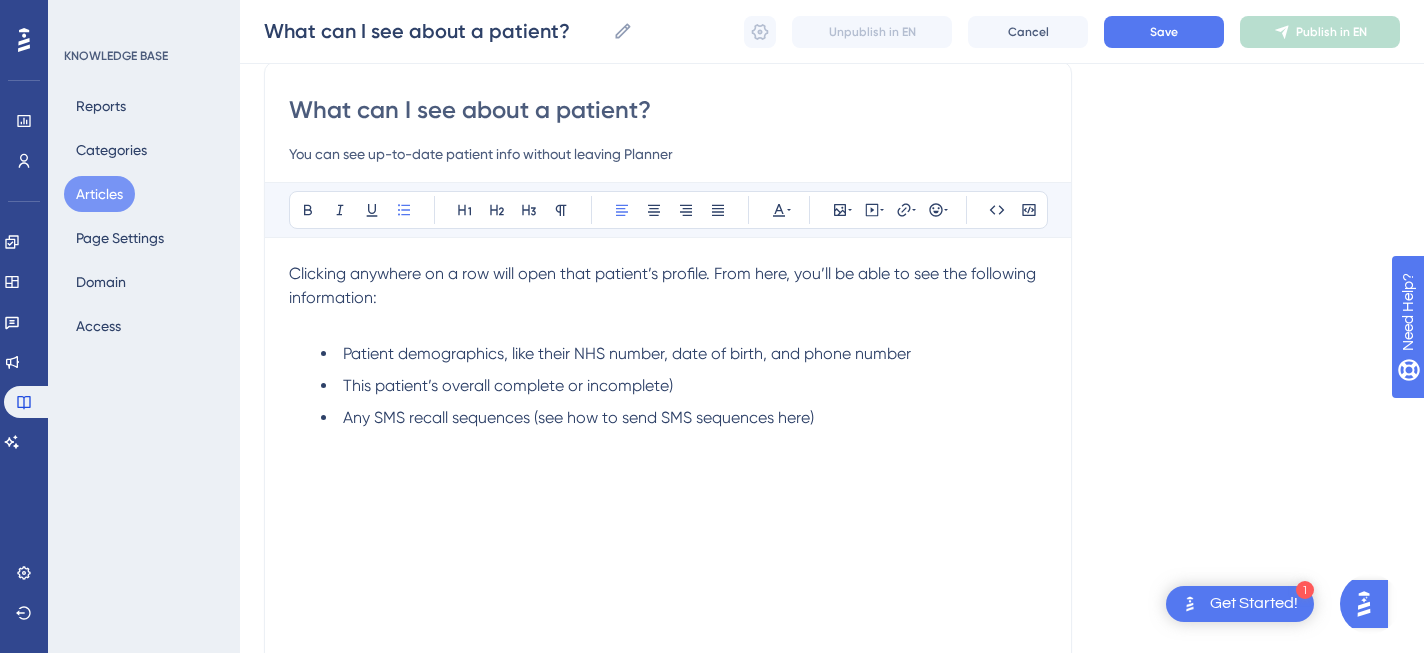 click on "Patient demographics, like their NHS number, date of birth, and phone number This patient’s overall complete or incomplete) Any SMS recall sequences (see how to send SMS sequences here)" at bounding box center (668, 386) 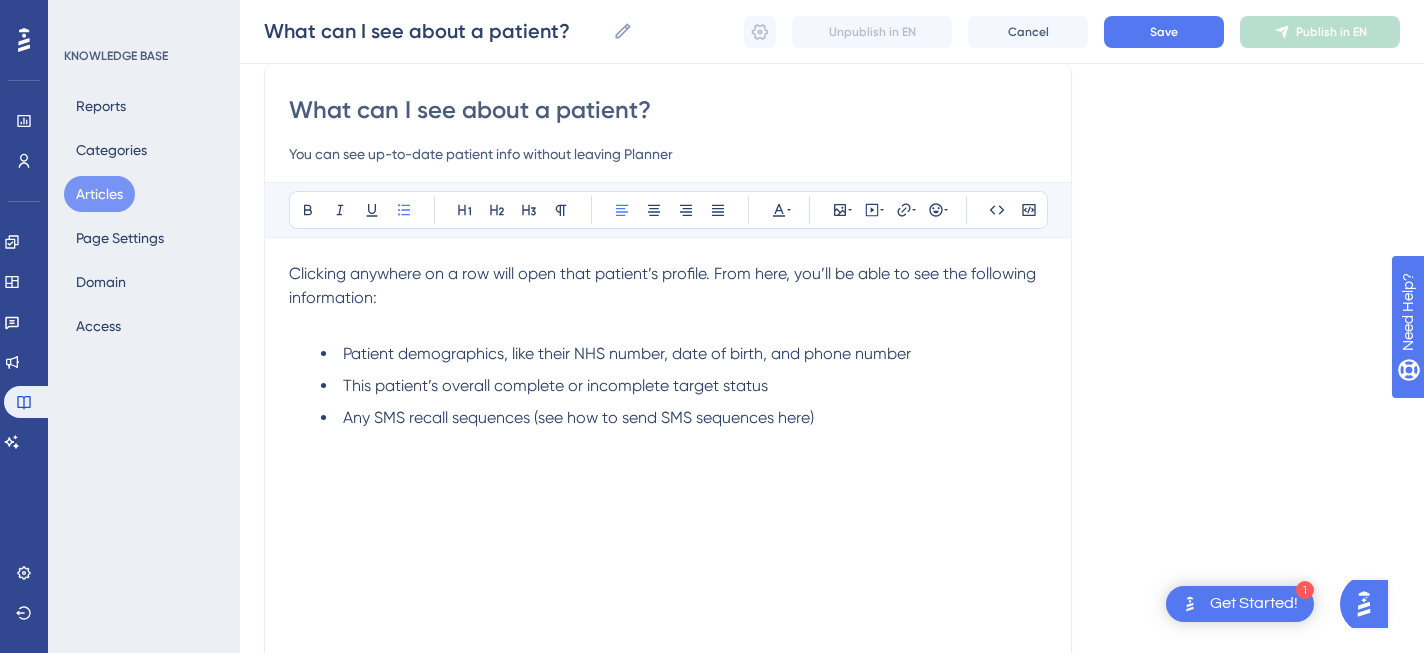 click on "Clicking anywhere on a row will open that patient’s profile. From here, you’ll be able to see the following information: Patient demographics, like their NHS number, date of birth, and phone number This patient’s overall complete or incomplete target status Any SMS recall sequences (see how to send SMS sequences here)" at bounding box center (668, 482) 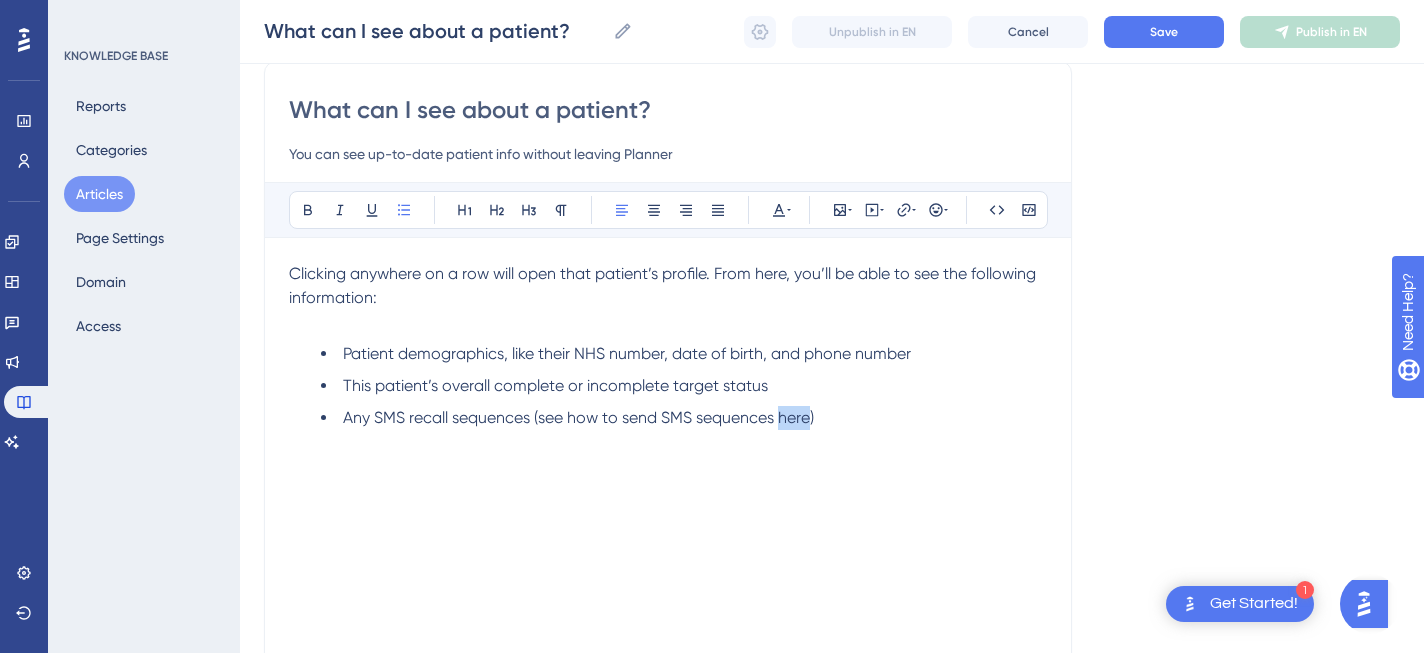 drag, startPoint x: 808, startPoint y: 416, endPoint x: 780, endPoint y: 419, distance: 28.160255 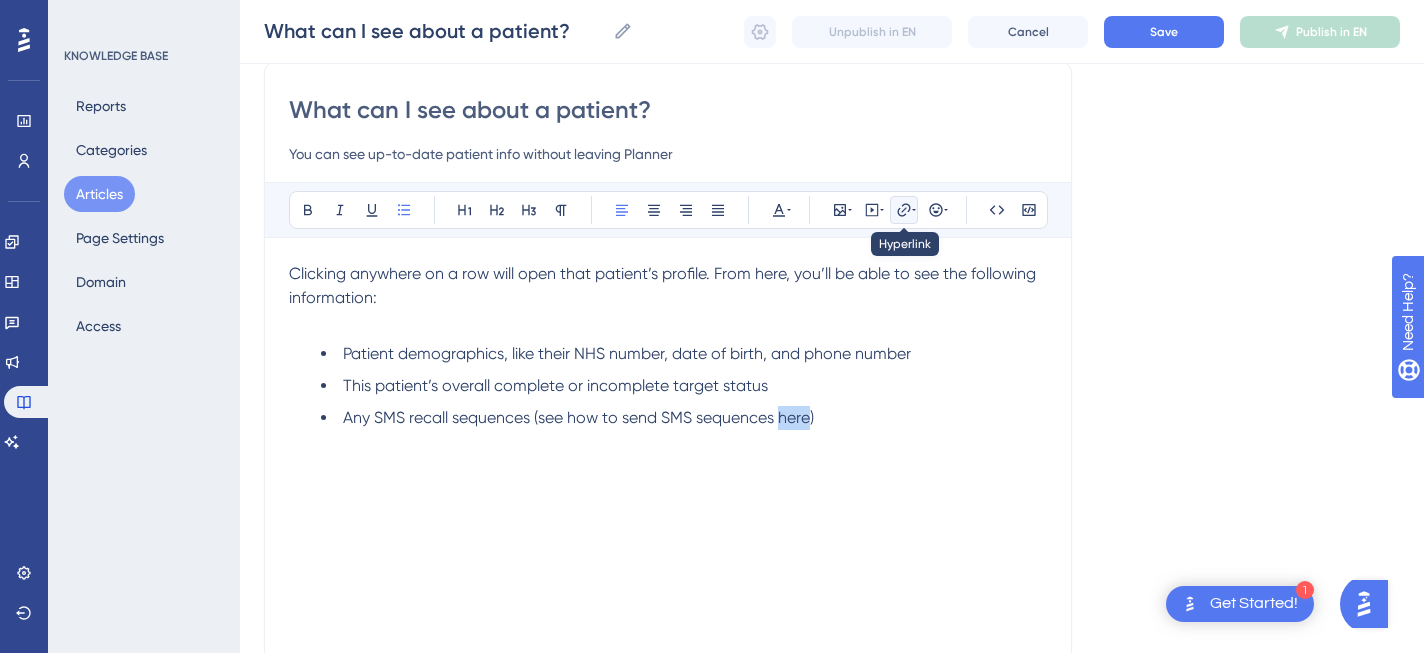 click 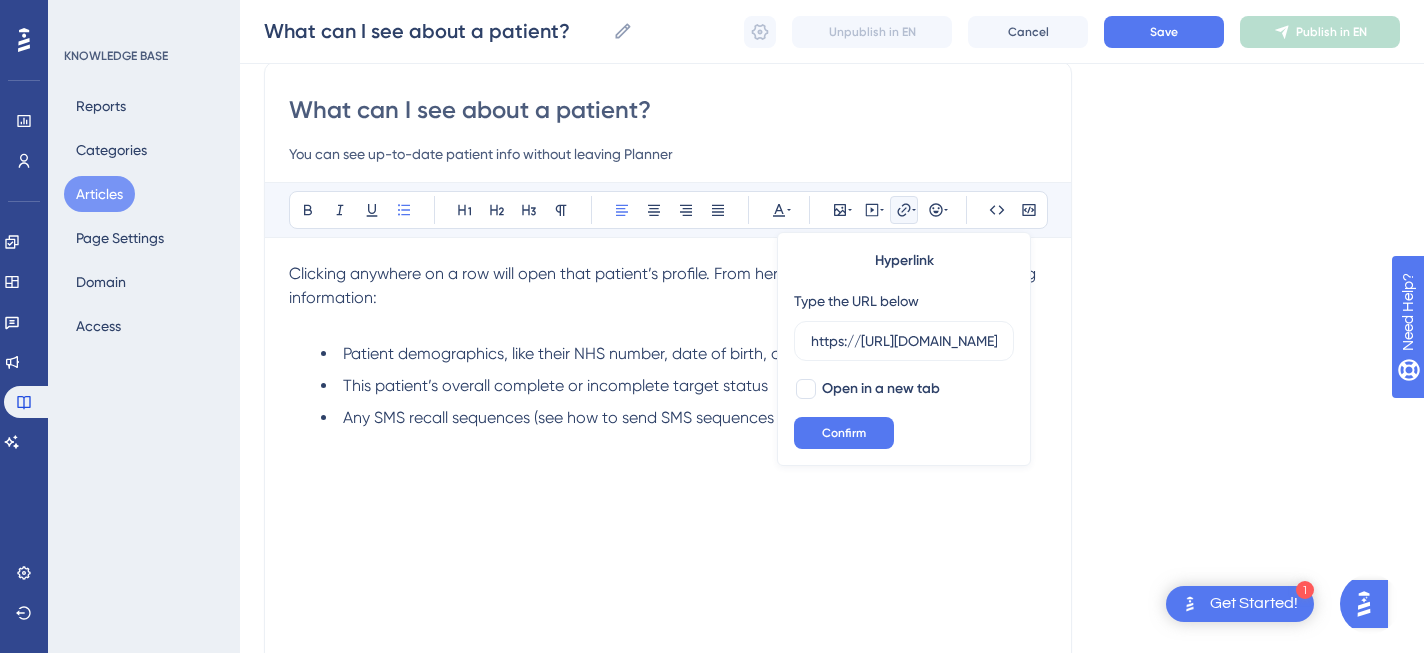 scroll, scrollTop: 0, scrollLeft: 488, axis: horizontal 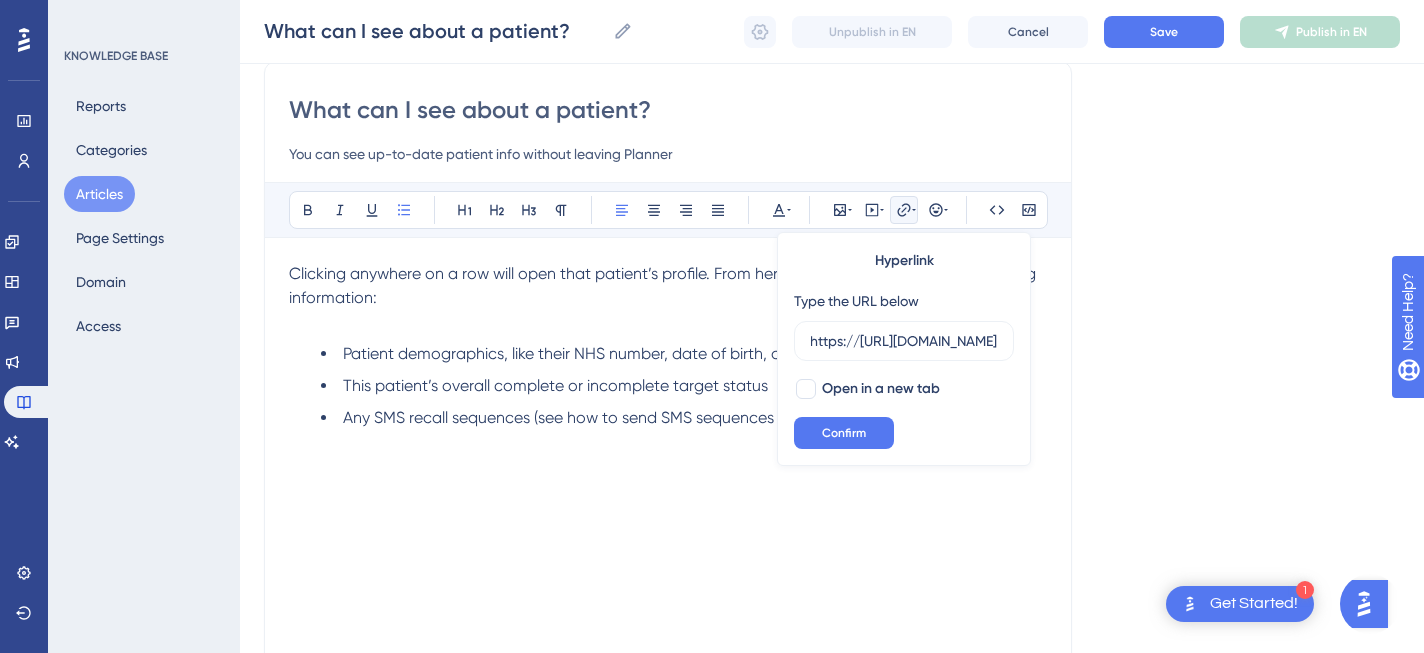 type on "https://[URL][DOMAIN_NAME]" 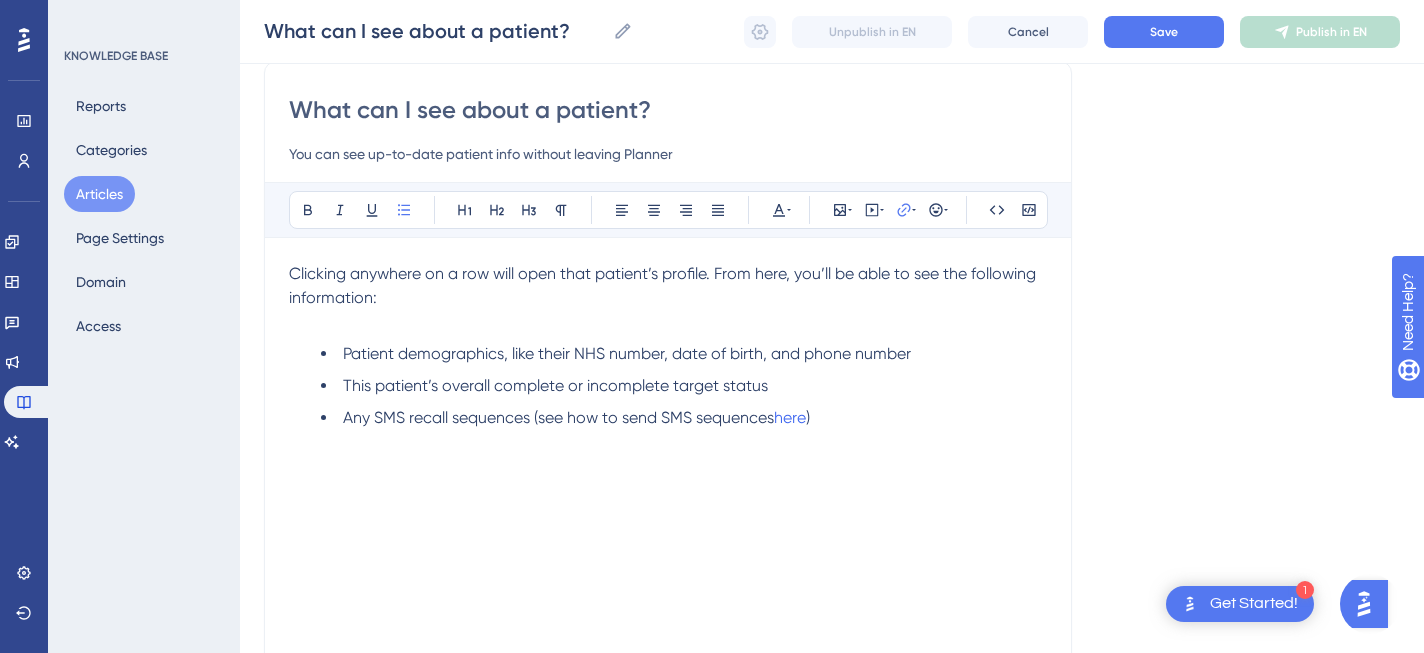 click on "This patient’s overall complete or incomplete target status" at bounding box center (684, 386) 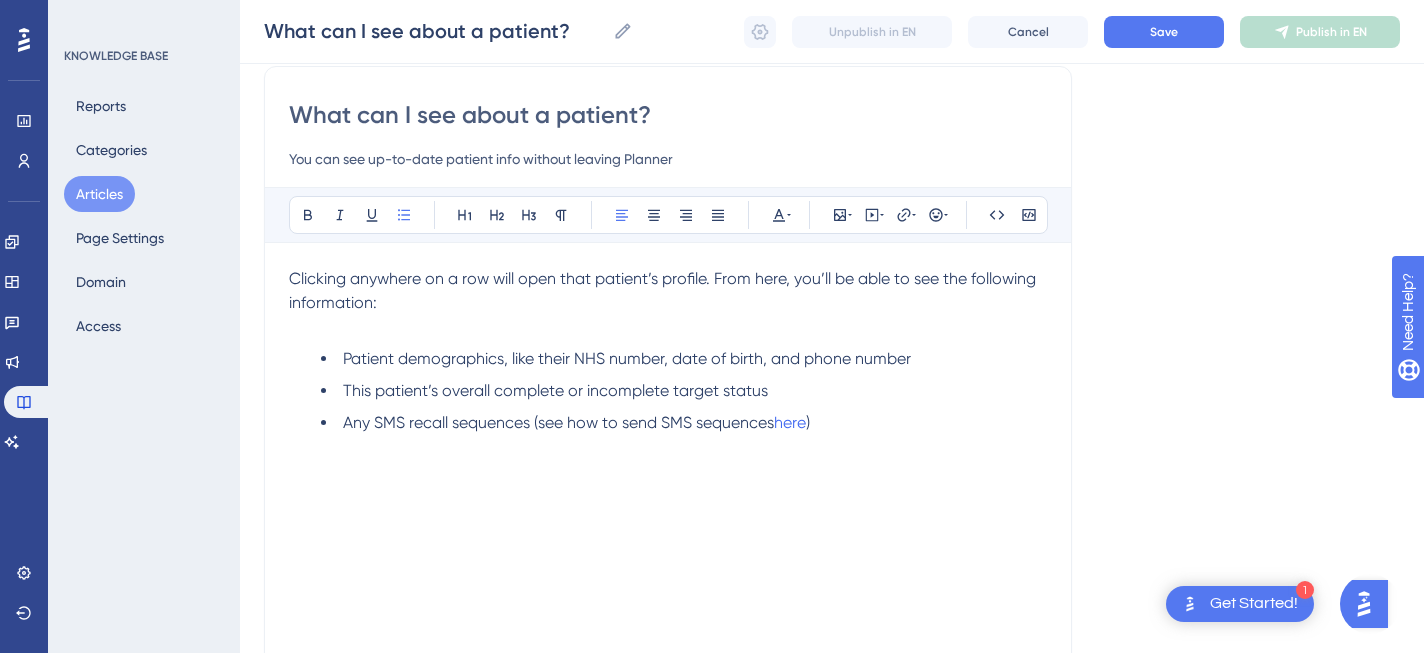scroll, scrollTop: 152, scrollLeft: 0, axis: vertical 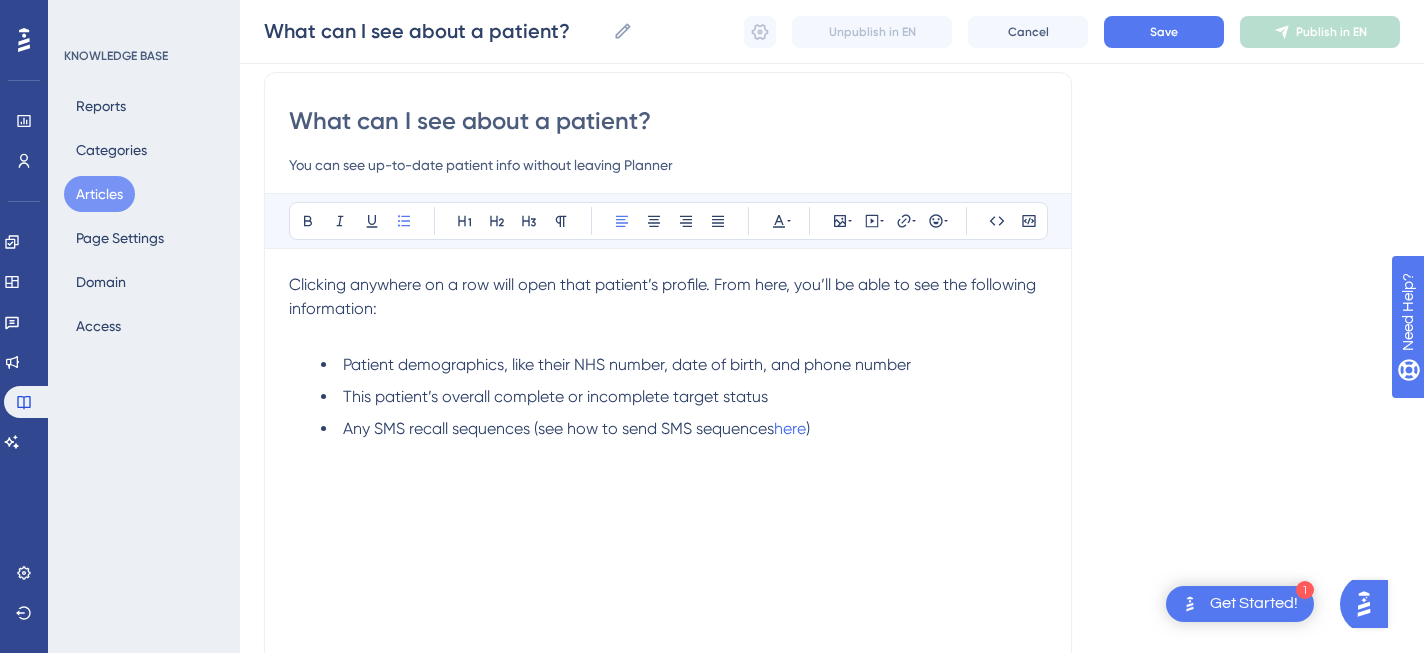 click on "This patient’s overall complete or incomplete target status" at bounding box center (684, 397) 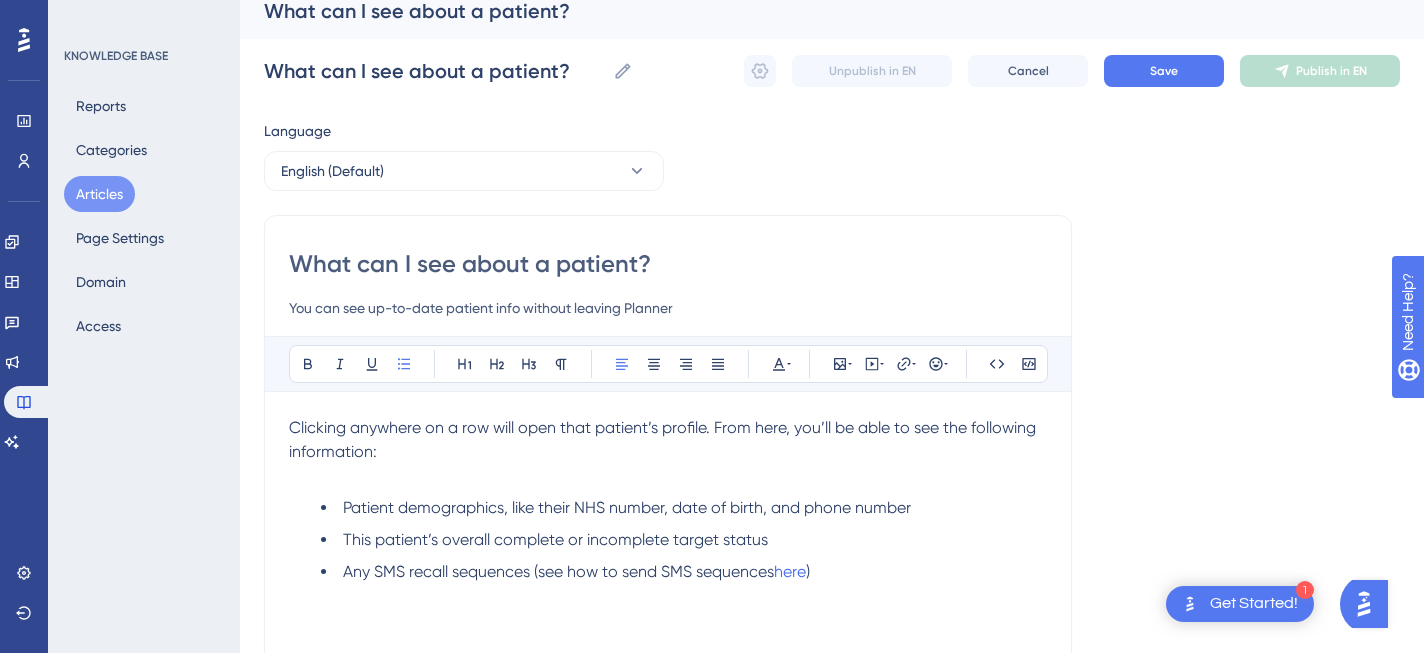 scroll, scrollTop: 8, scrollLeft: 0, axis: vertical 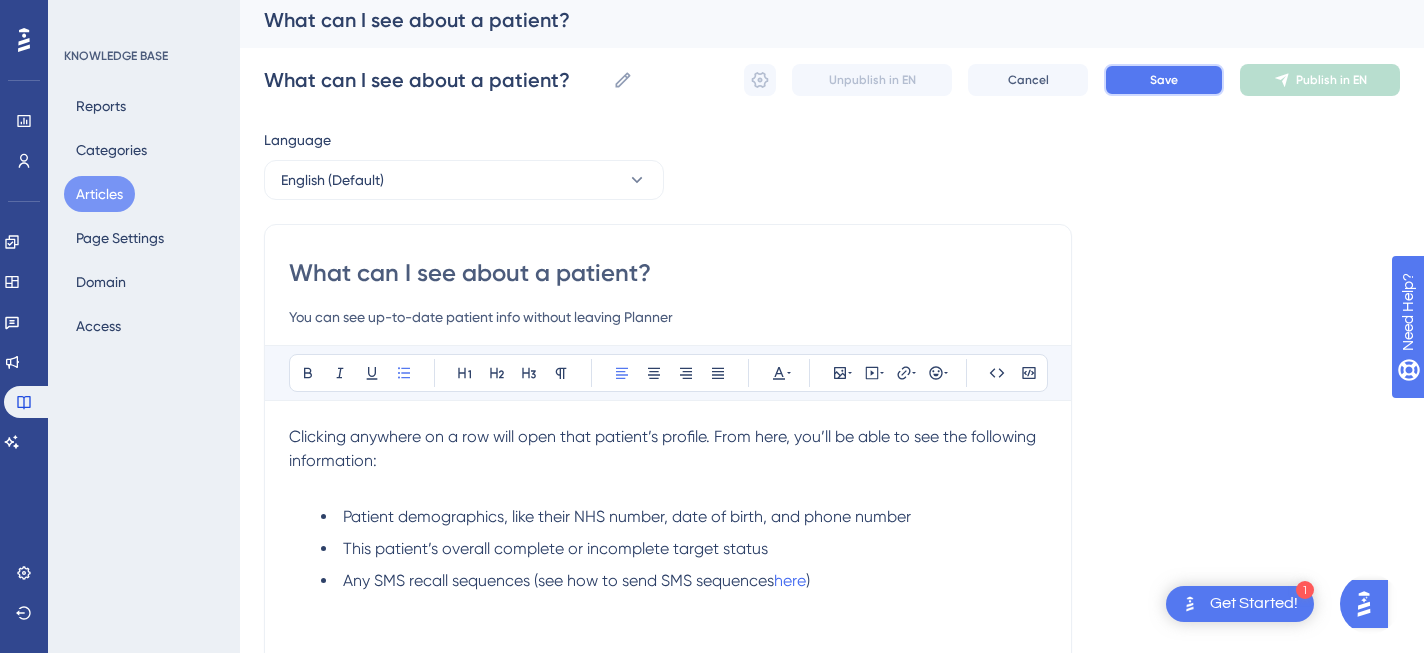 click on "Save" at bounding box center (1164, 80) 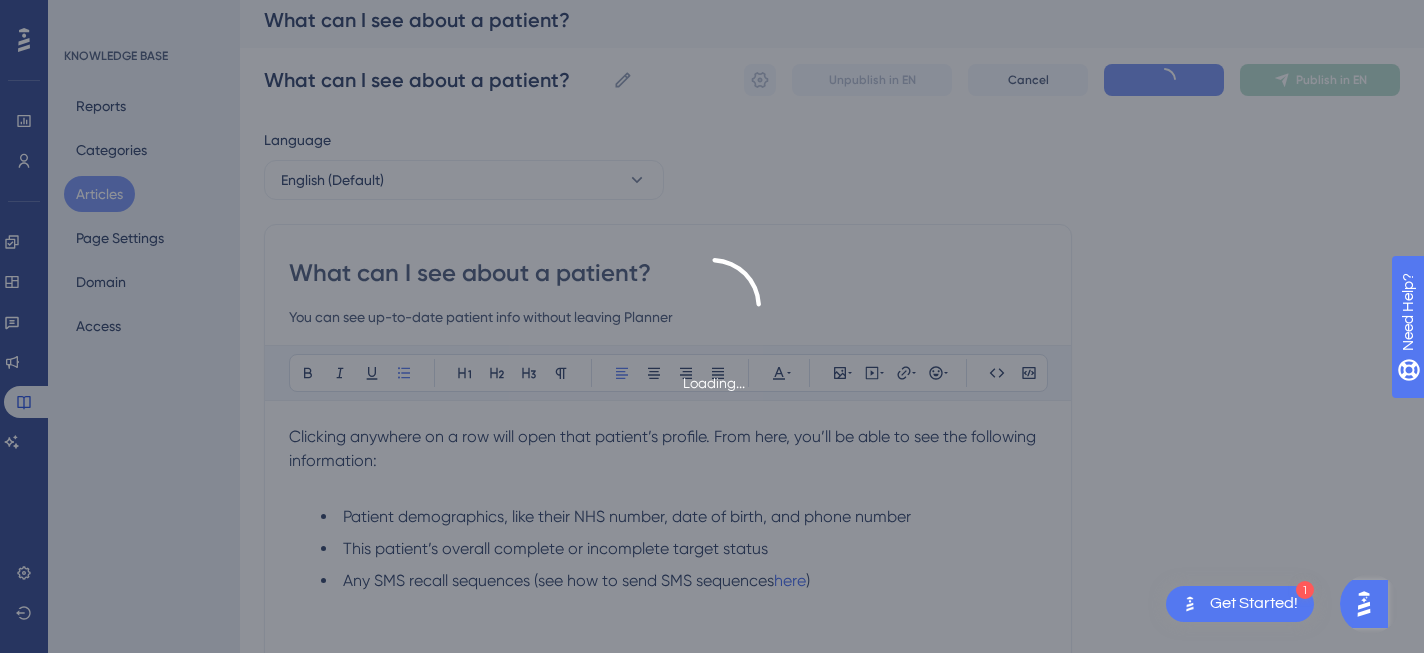 scroll, scrollTop: 0, scrollLeft: 0, axis: both 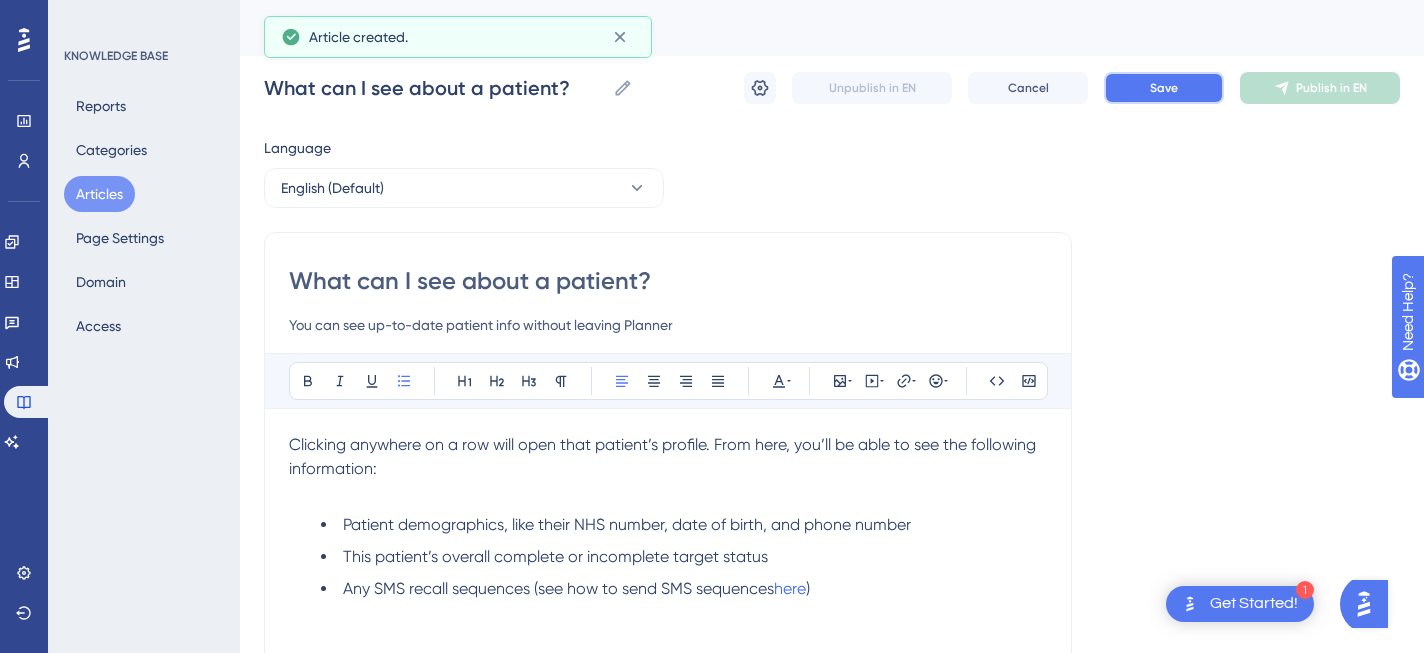 click on "Save" at bounding box center (1164, 88) 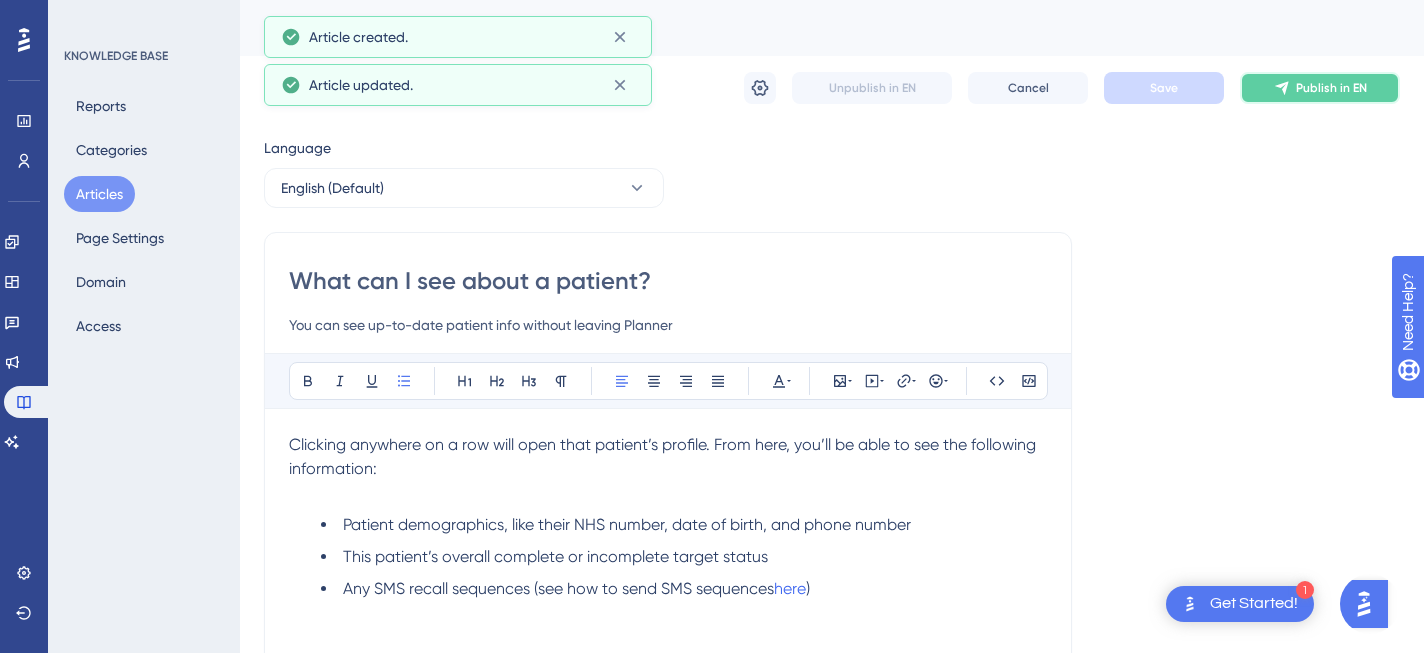 click on "Publish in EN" at bounding box center [1320, 88] 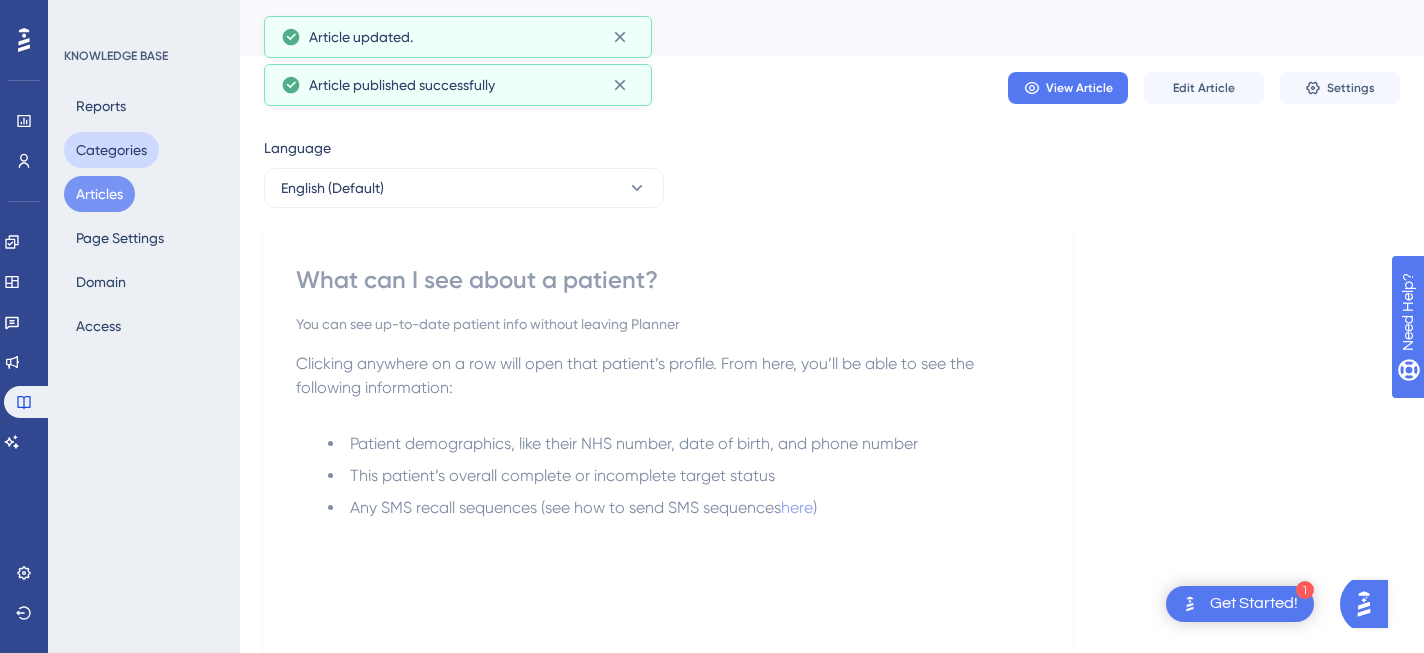 click on "Categories" at bounding box center [111, 150] 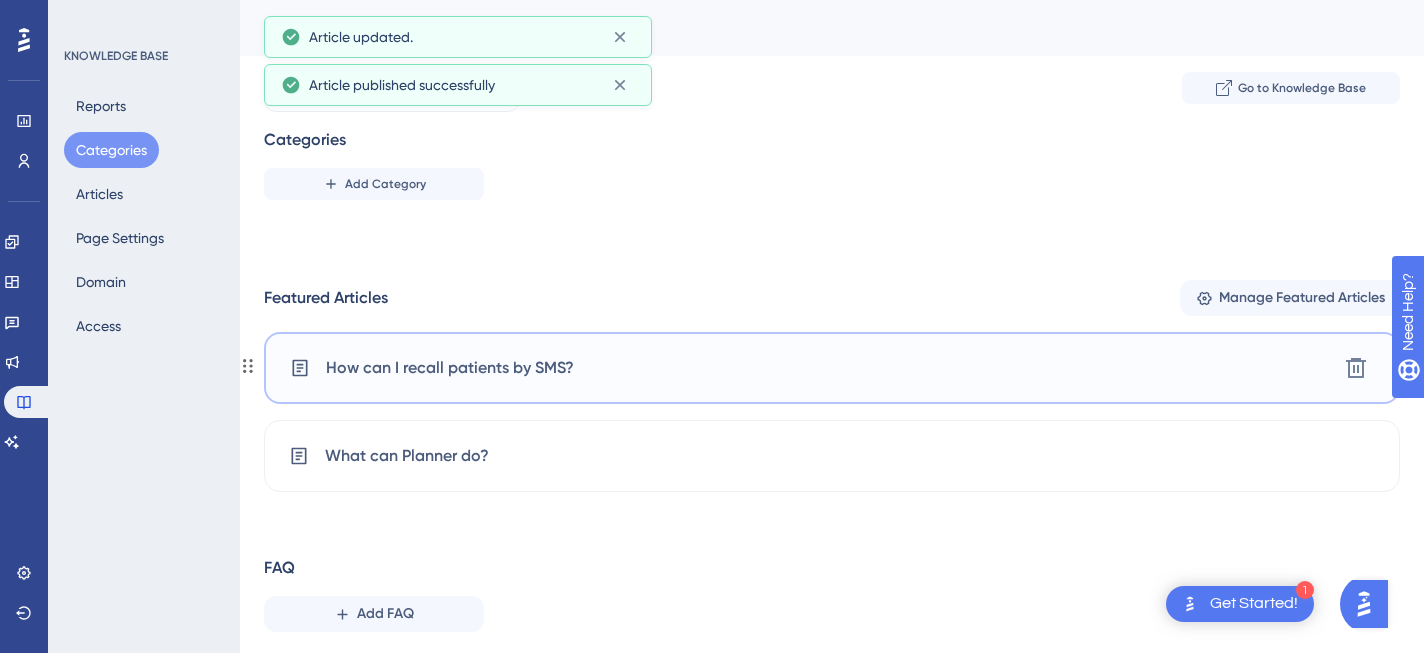 scroll, scrollTop: 59, scrollLeft: 0, axis: vertical 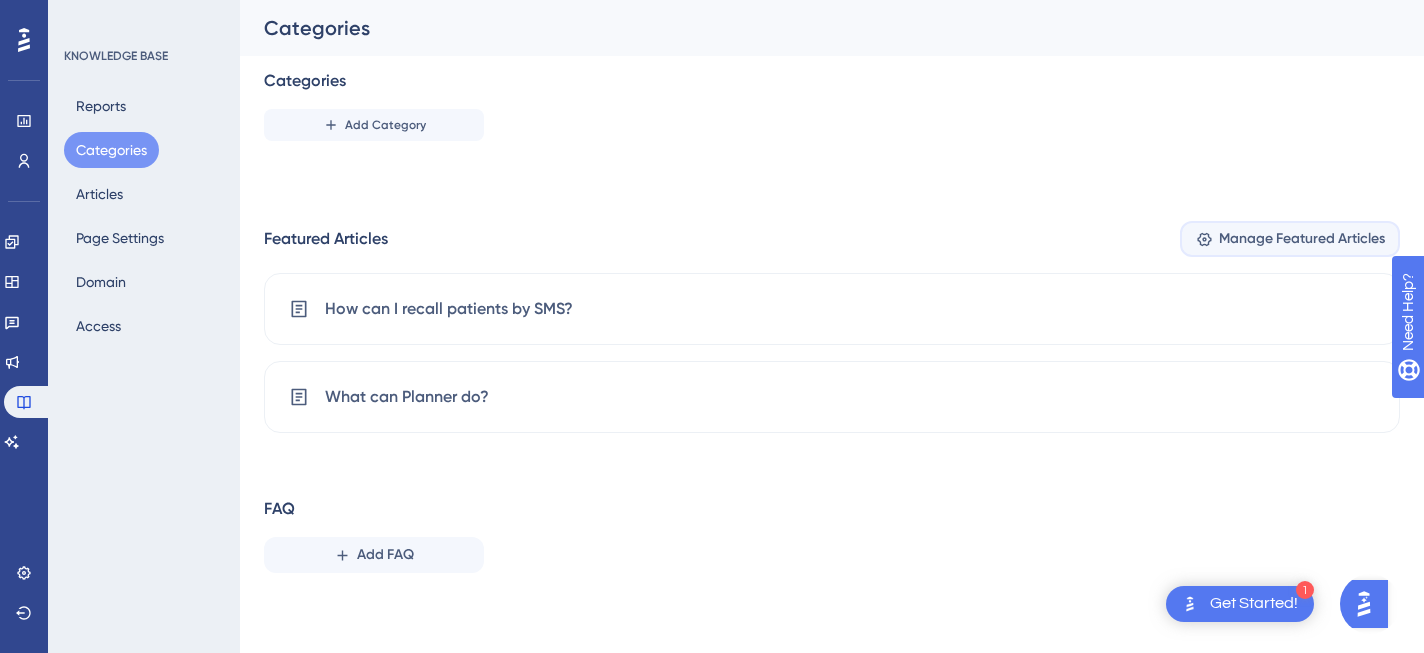 click on "Manage Featured Articles" at bounding box center [1290, 239] 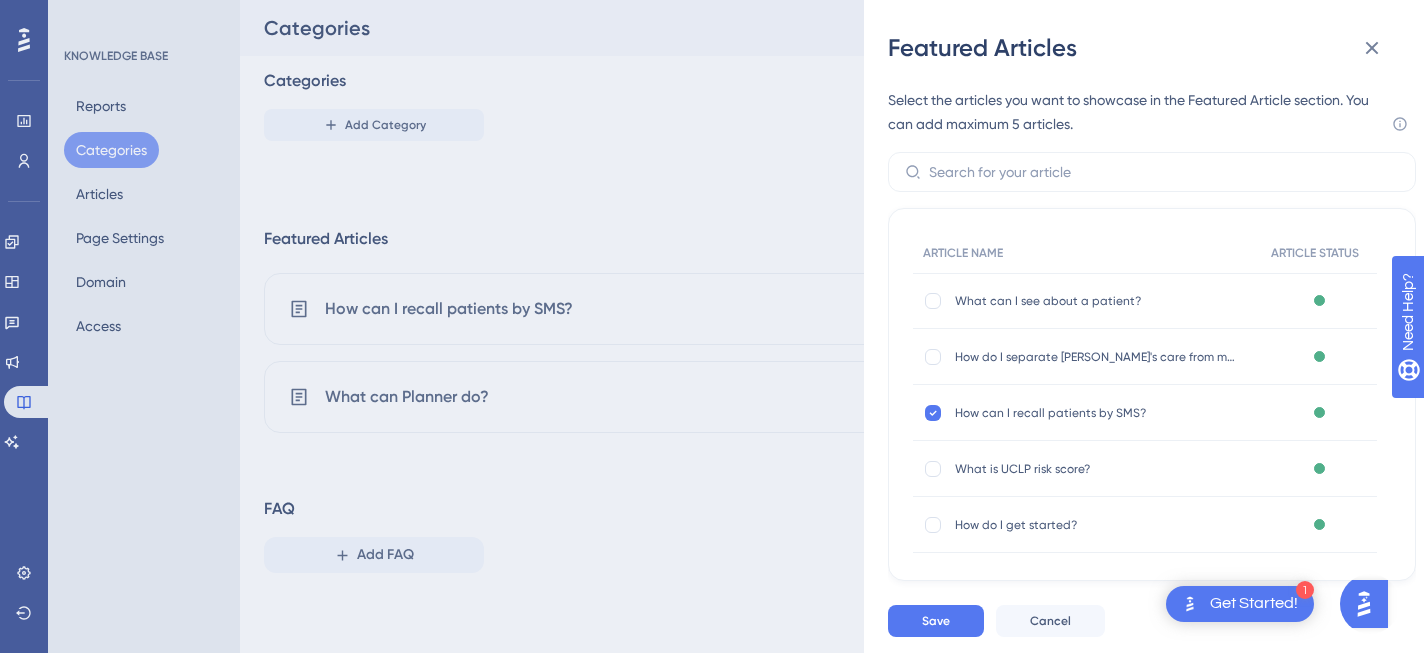 scroll, scrollTop: 77, scrollLeft: 0, axis: vertical 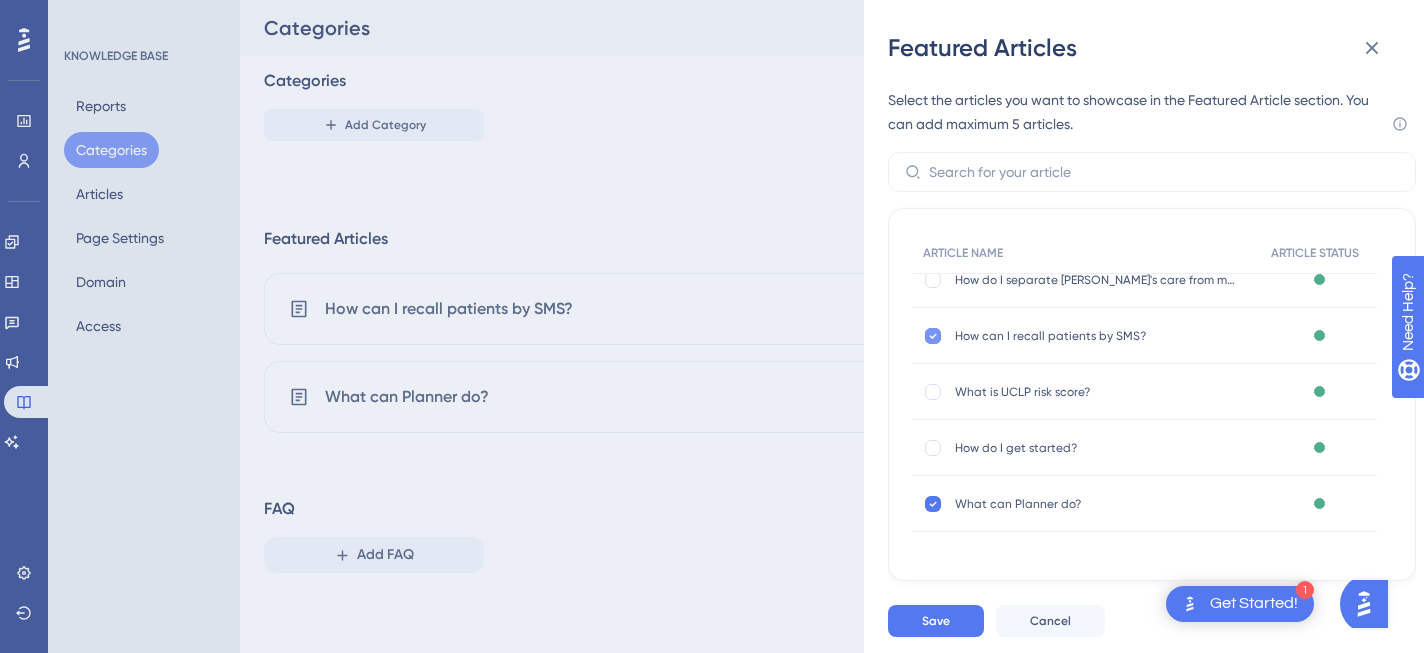 click 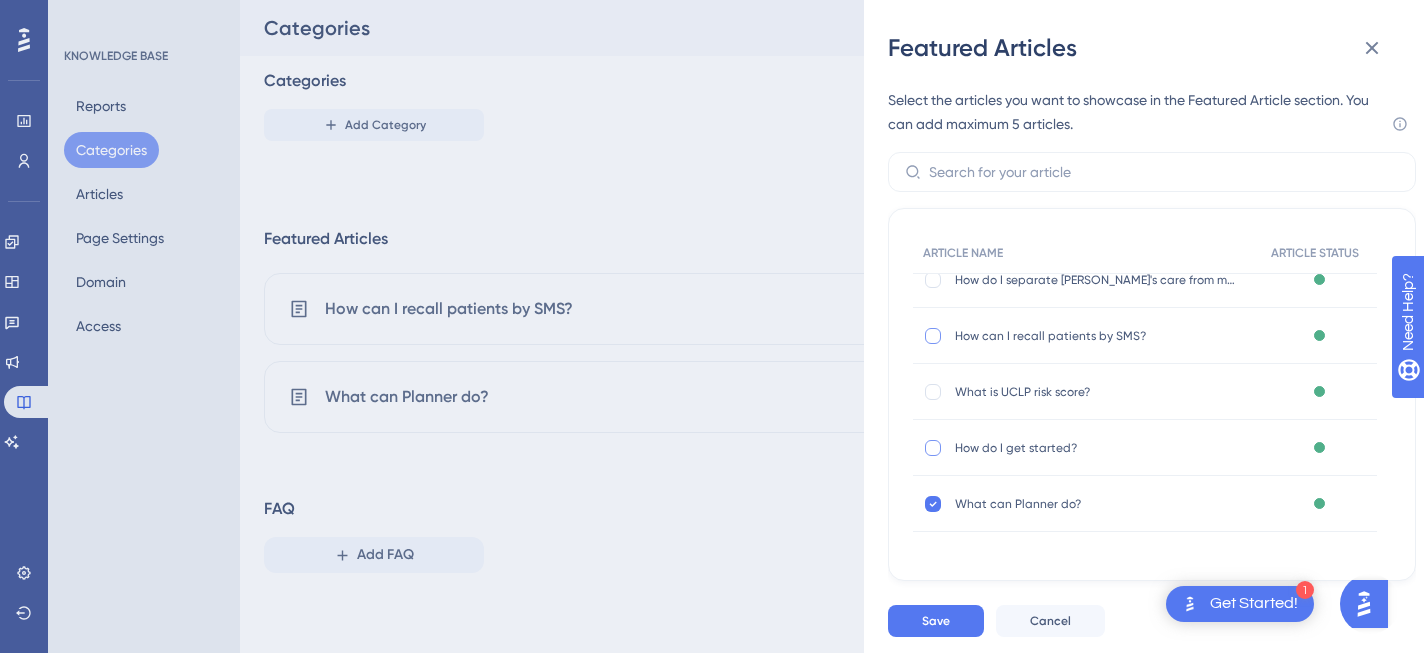 click at bounding box center (933, 448) 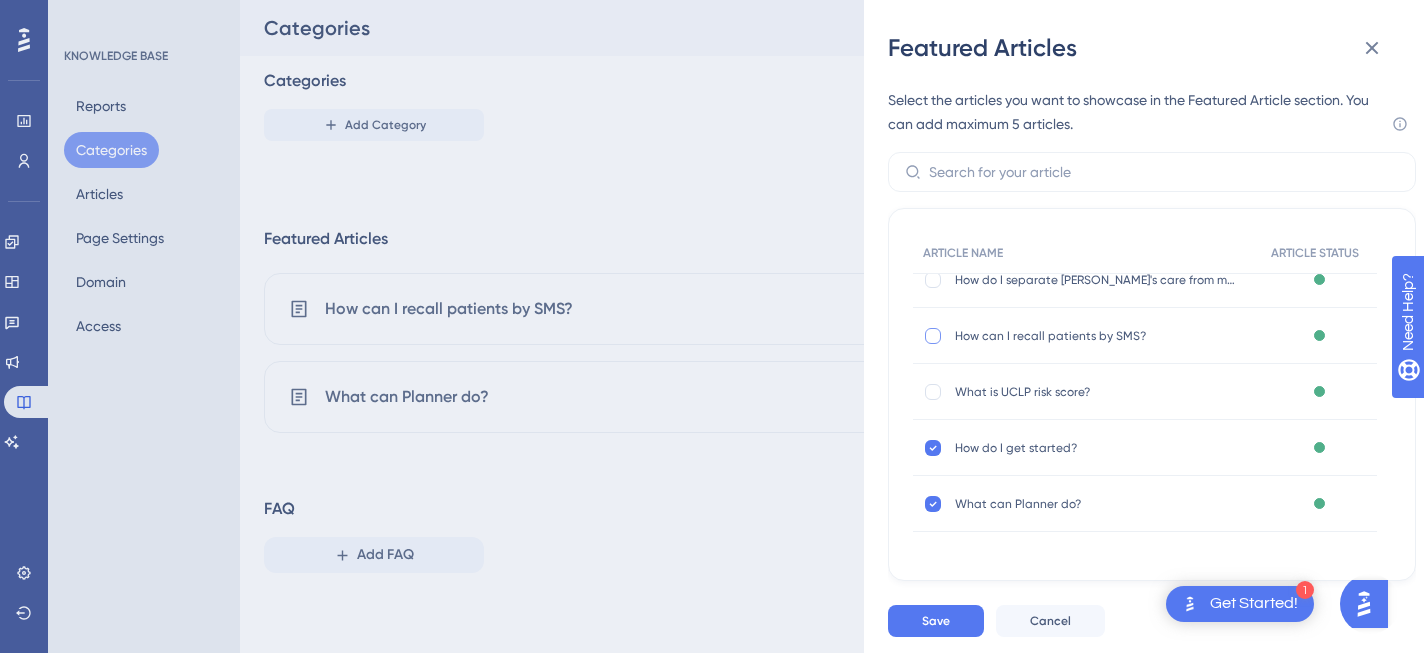 click at bounding box center [933, 336] 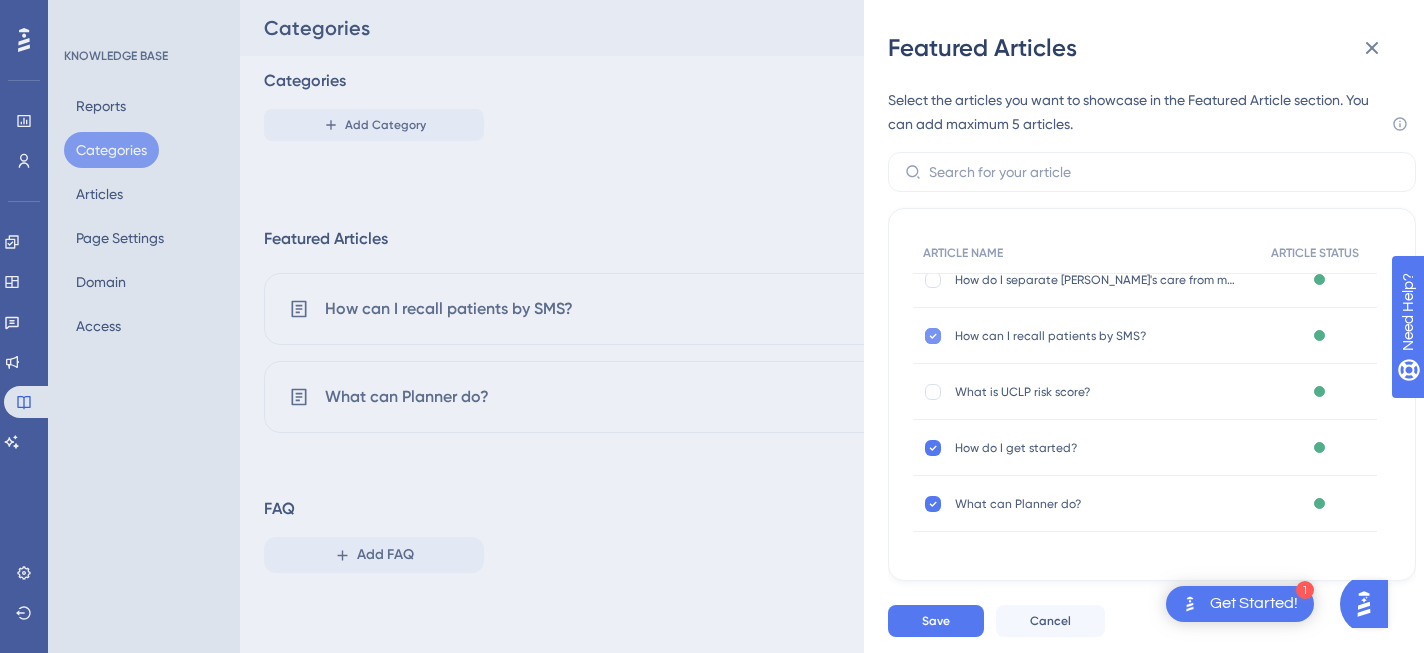 scroll, scrollTop: 0, scrollLeft: 0, axis: both 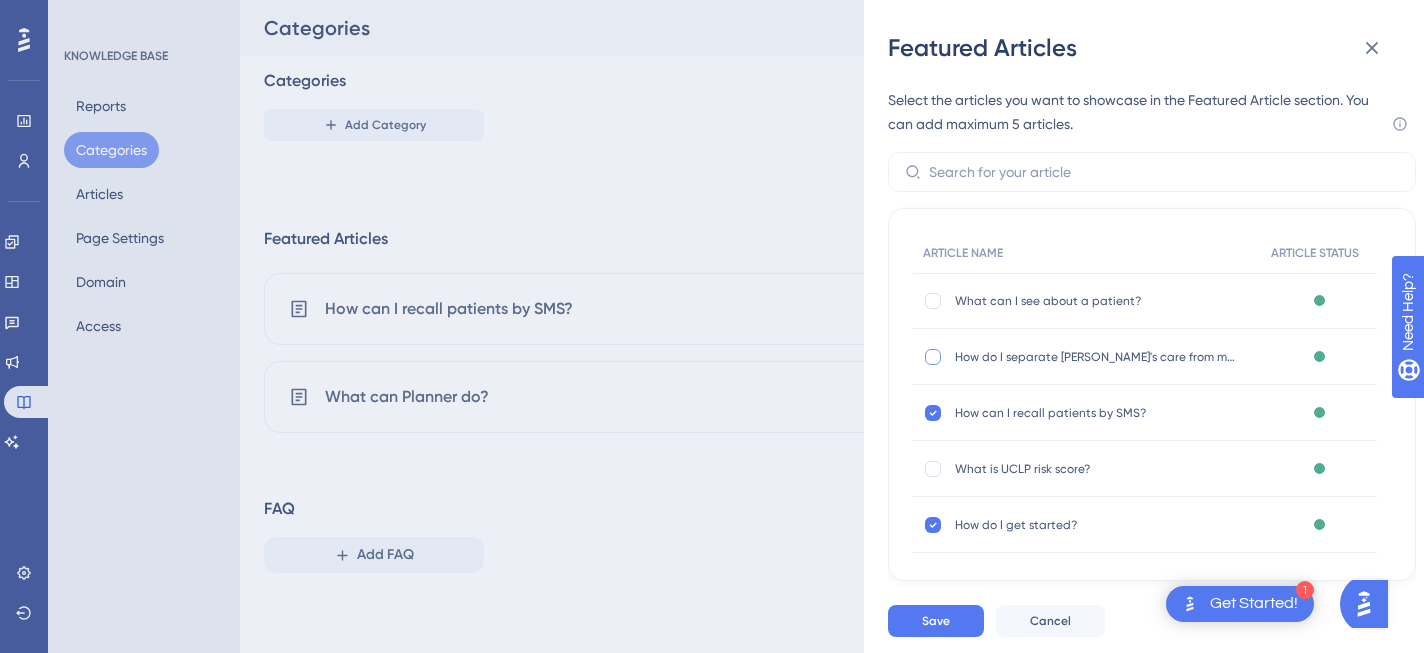 click at bounding box center (933, 357) 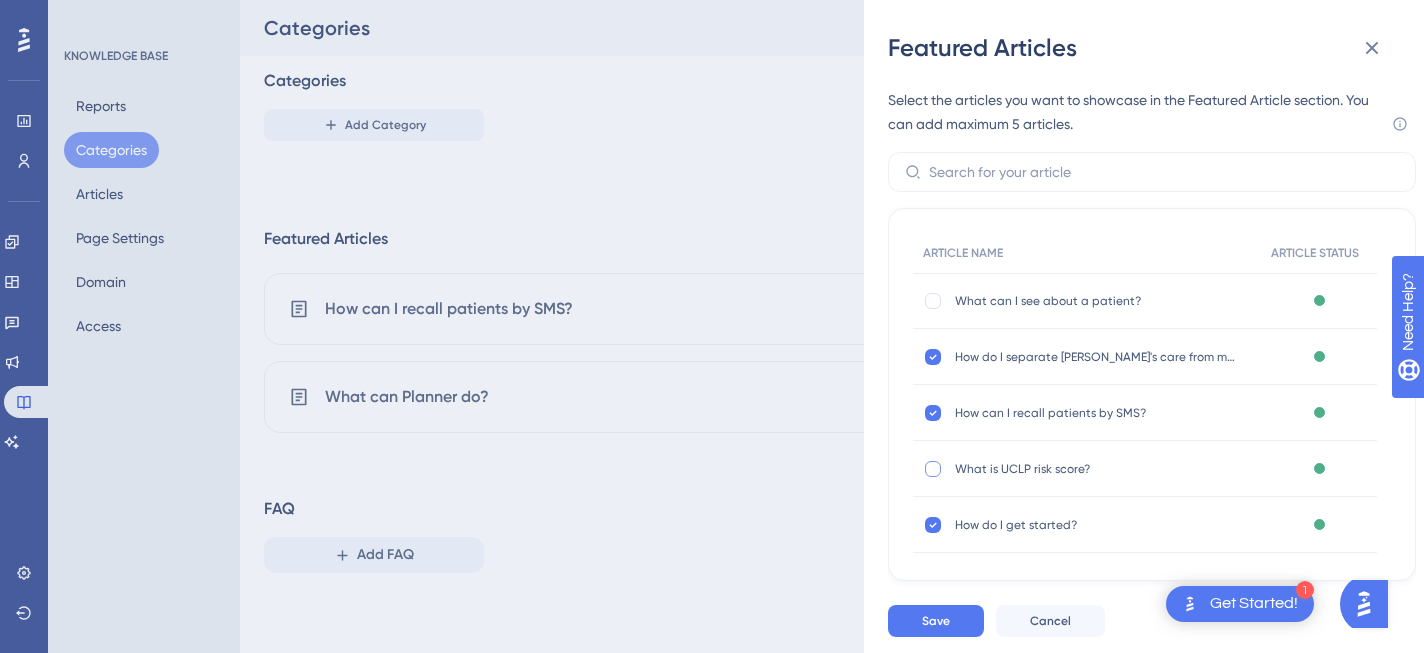 click at bounding box center [933, 469] 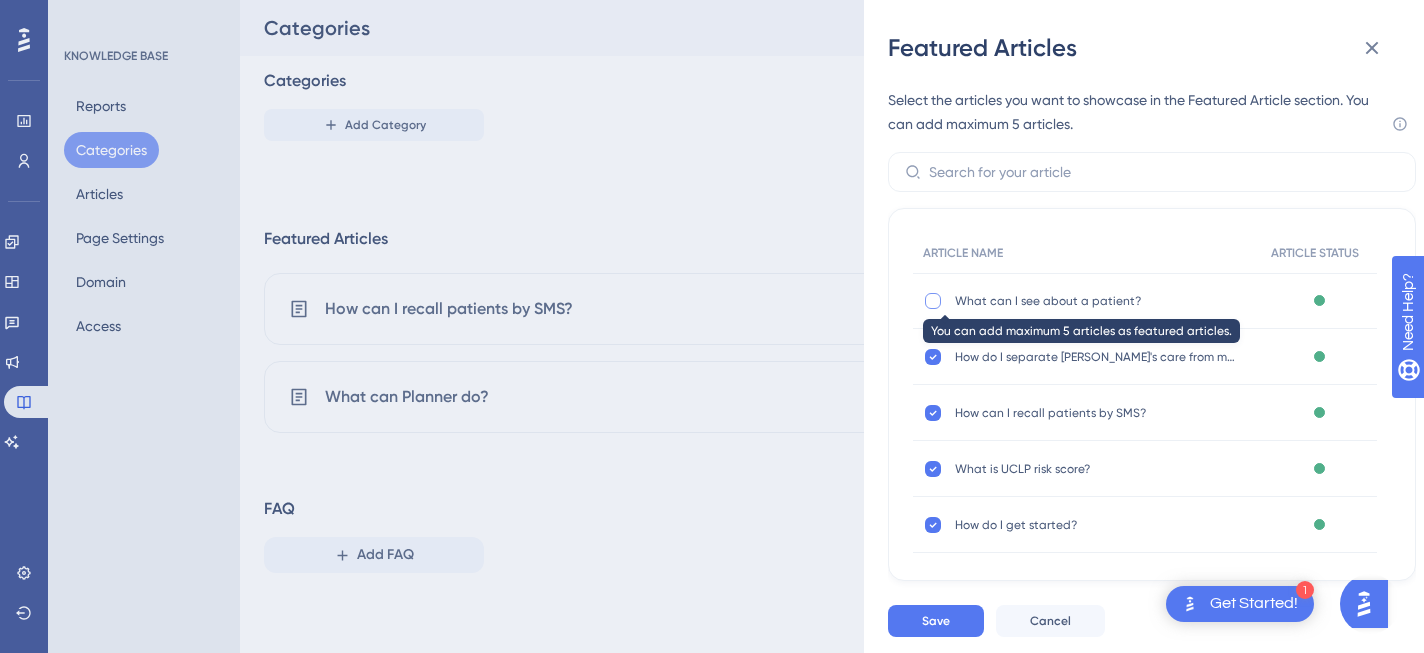 click at bounding box center (933, 301) 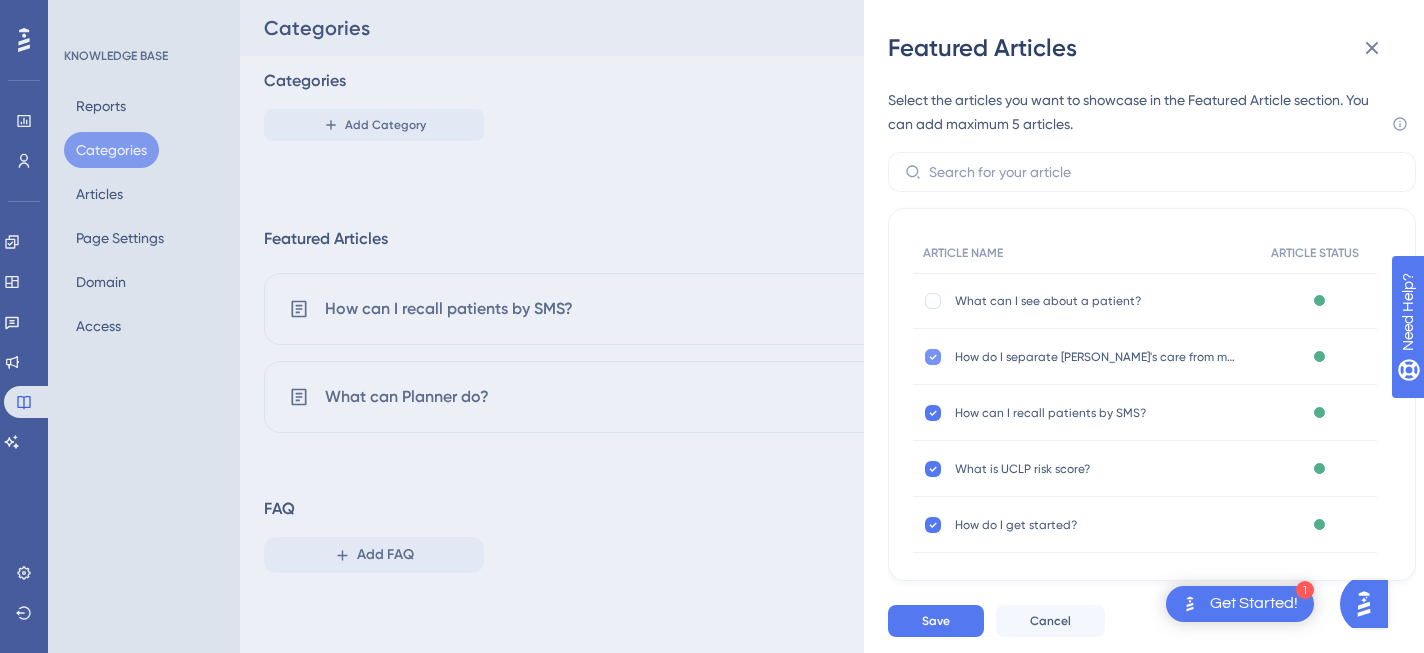 click 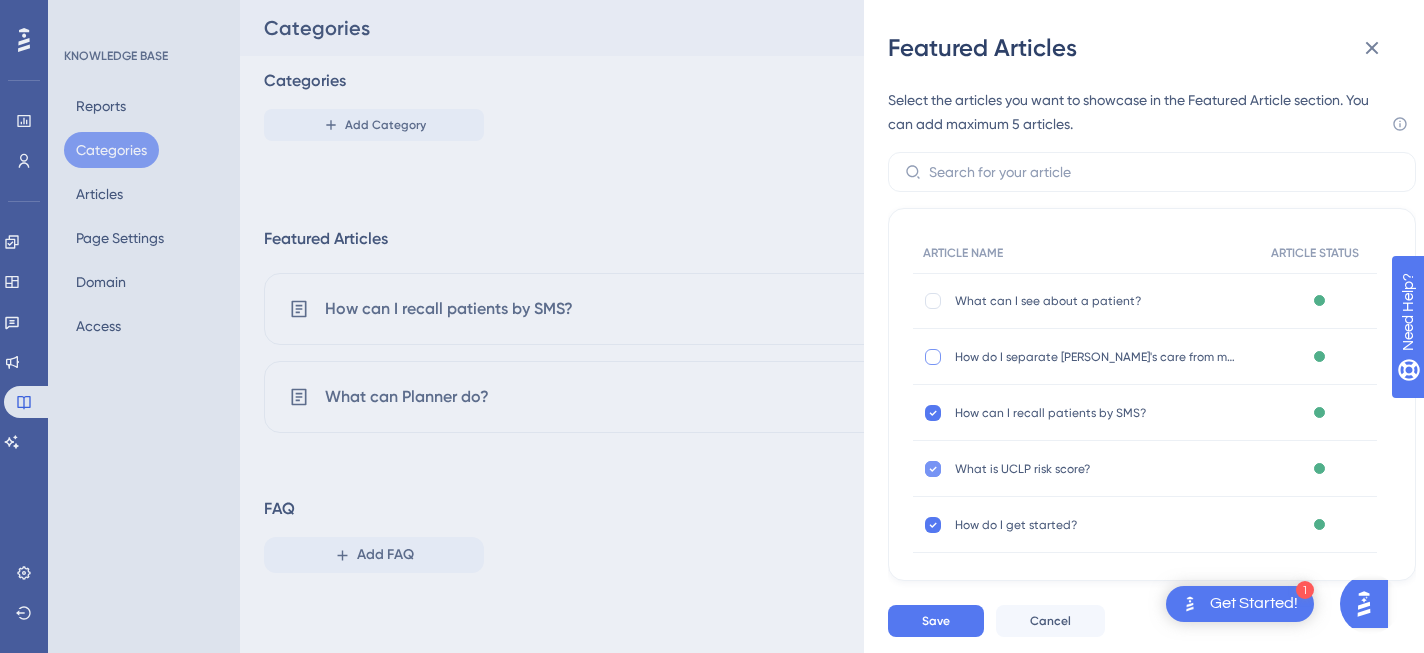 click 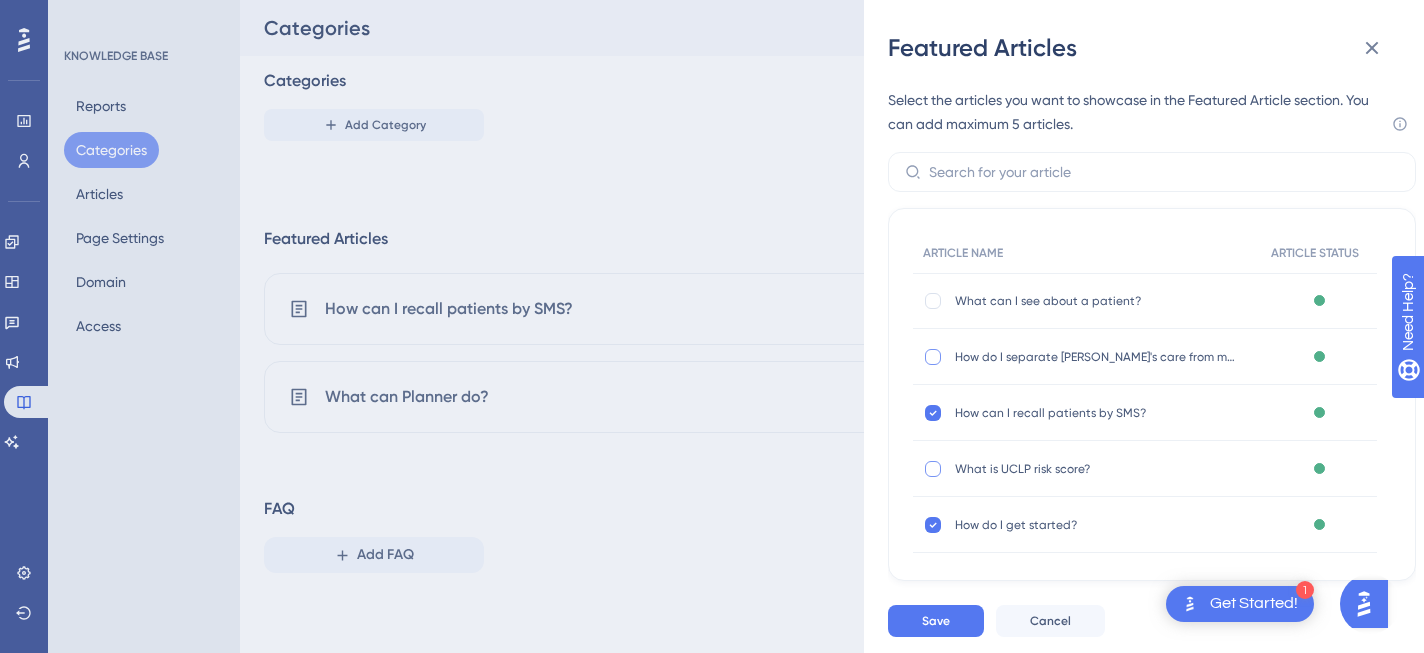 scroll, scrollTop: 77, scrollLeft: 0, axis: vertical 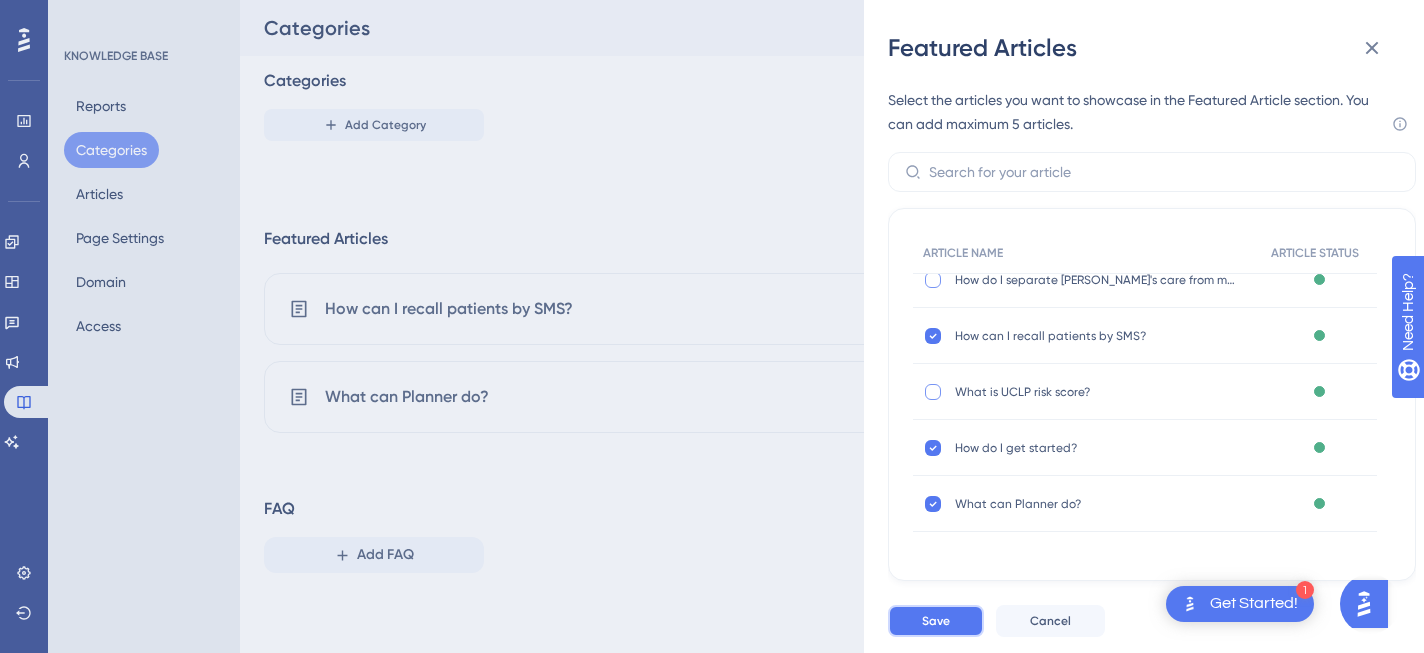 click on "Save" at bounding box center [936, 621] 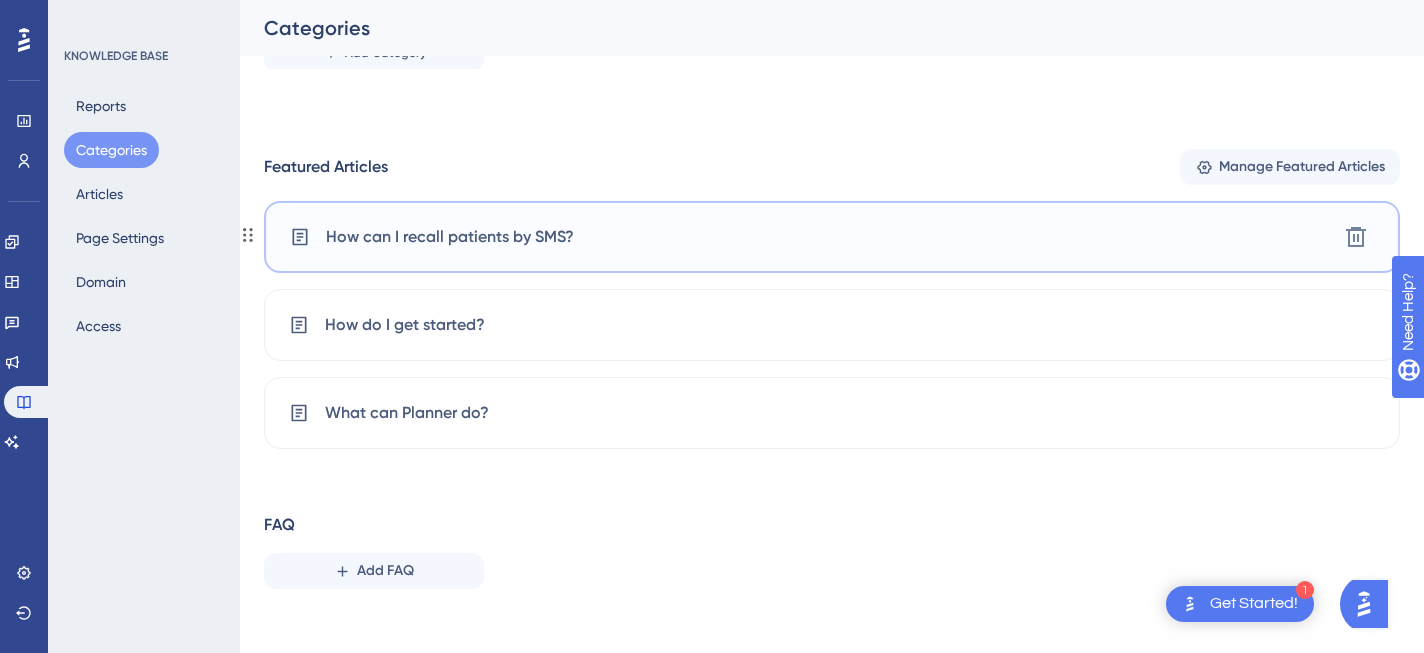 scroll, scrollTop: 147, scrollLeft: 0, axis: vertical 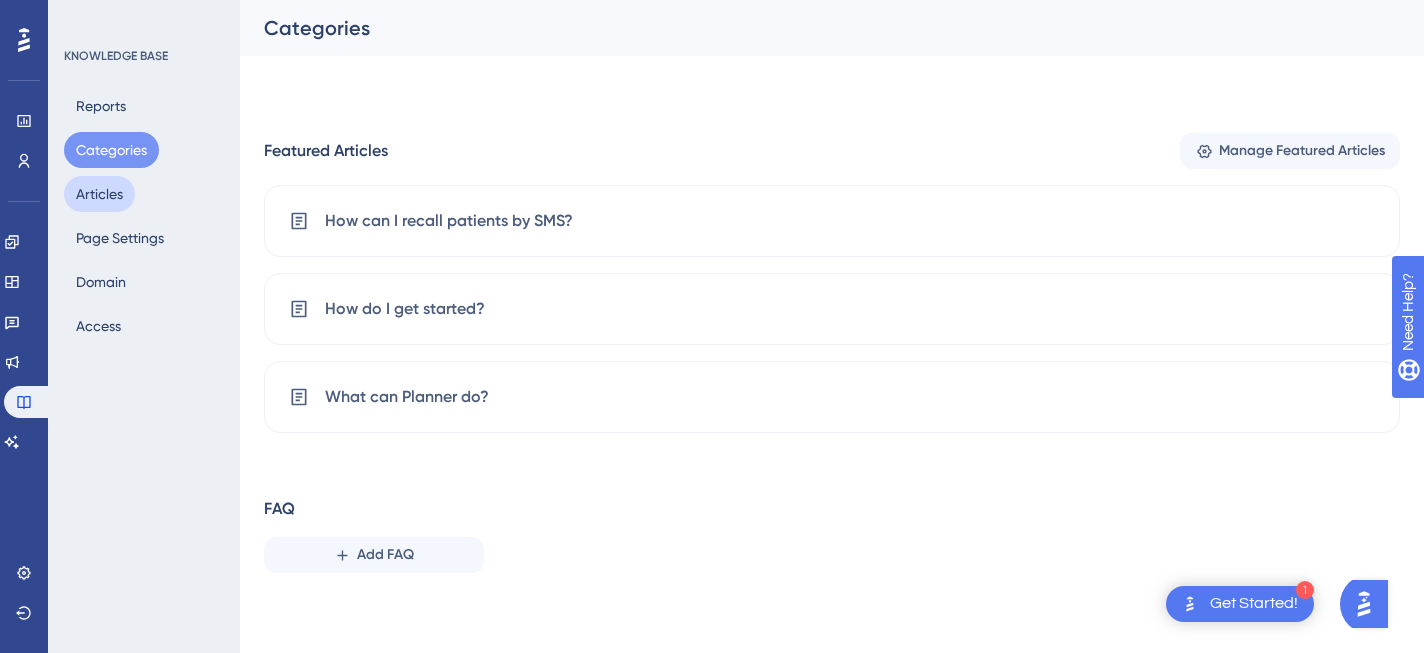 click on "Articles" at bounding box center [99, 194] 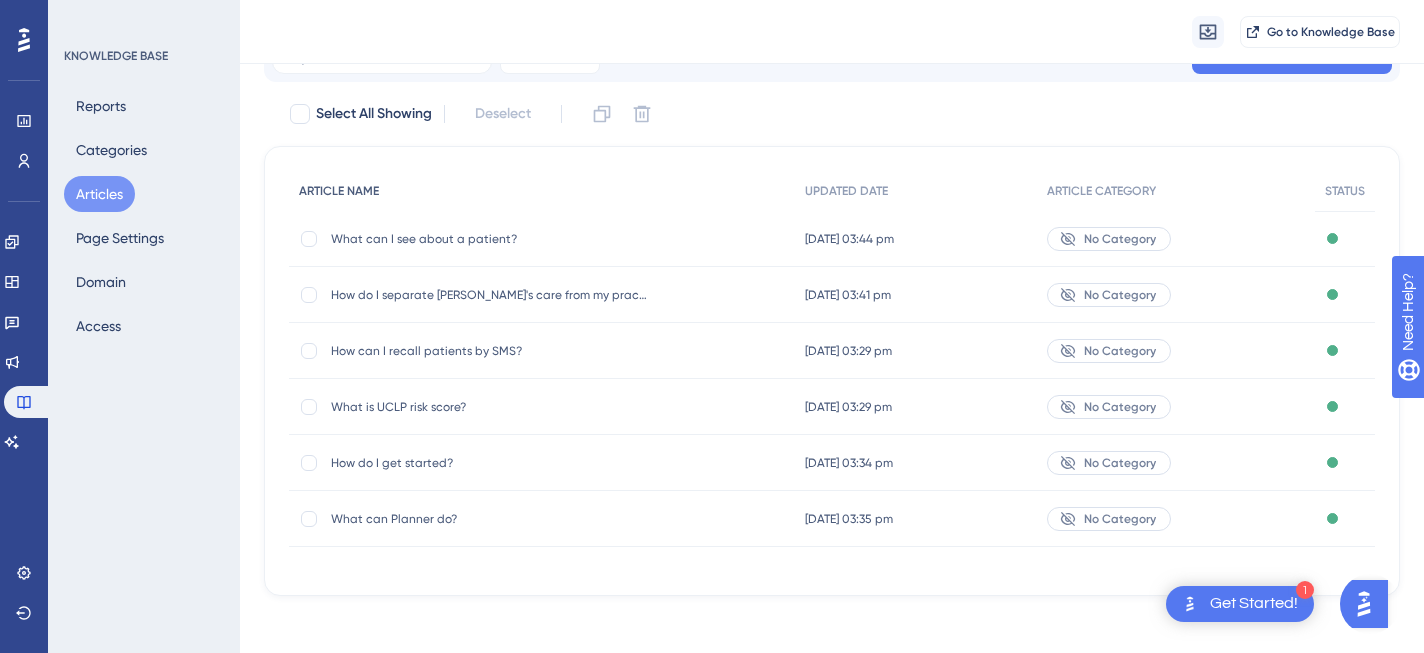 scroll, scrollTop: 101, scrollLeft: 0, axis: vertical 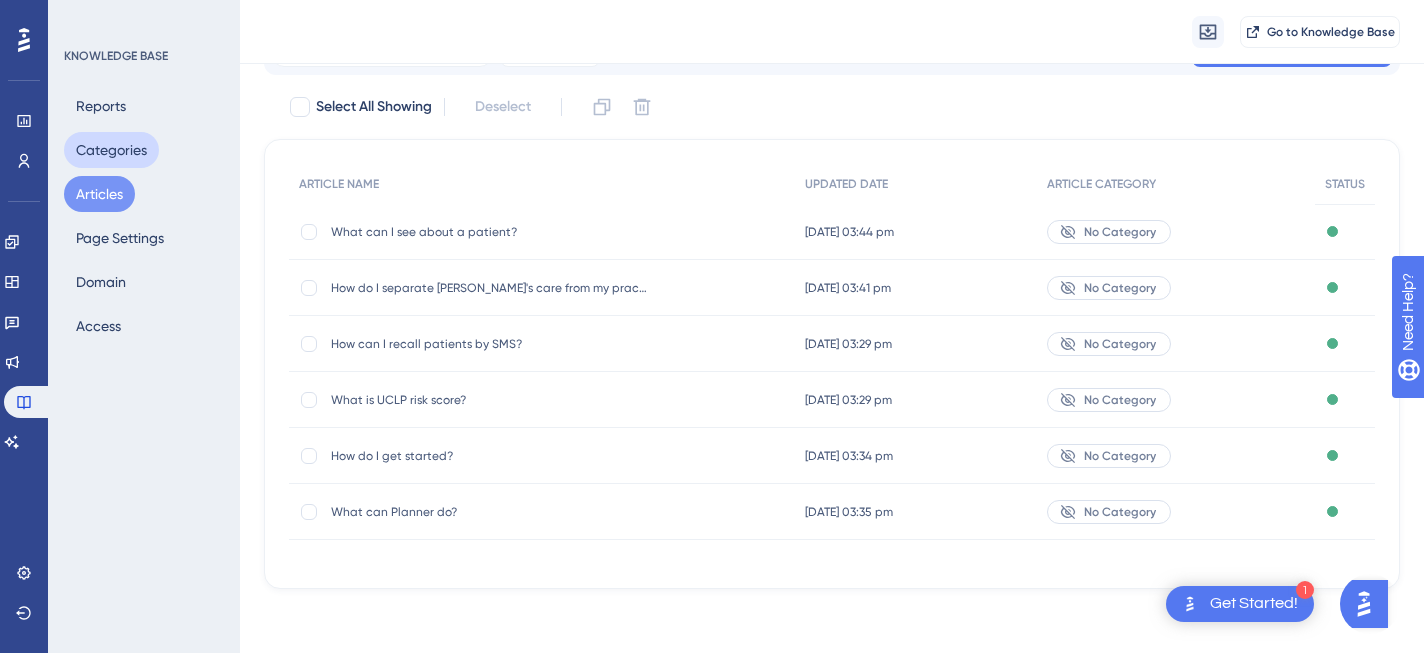 click on "Categories" at bounding box center [111, 150] 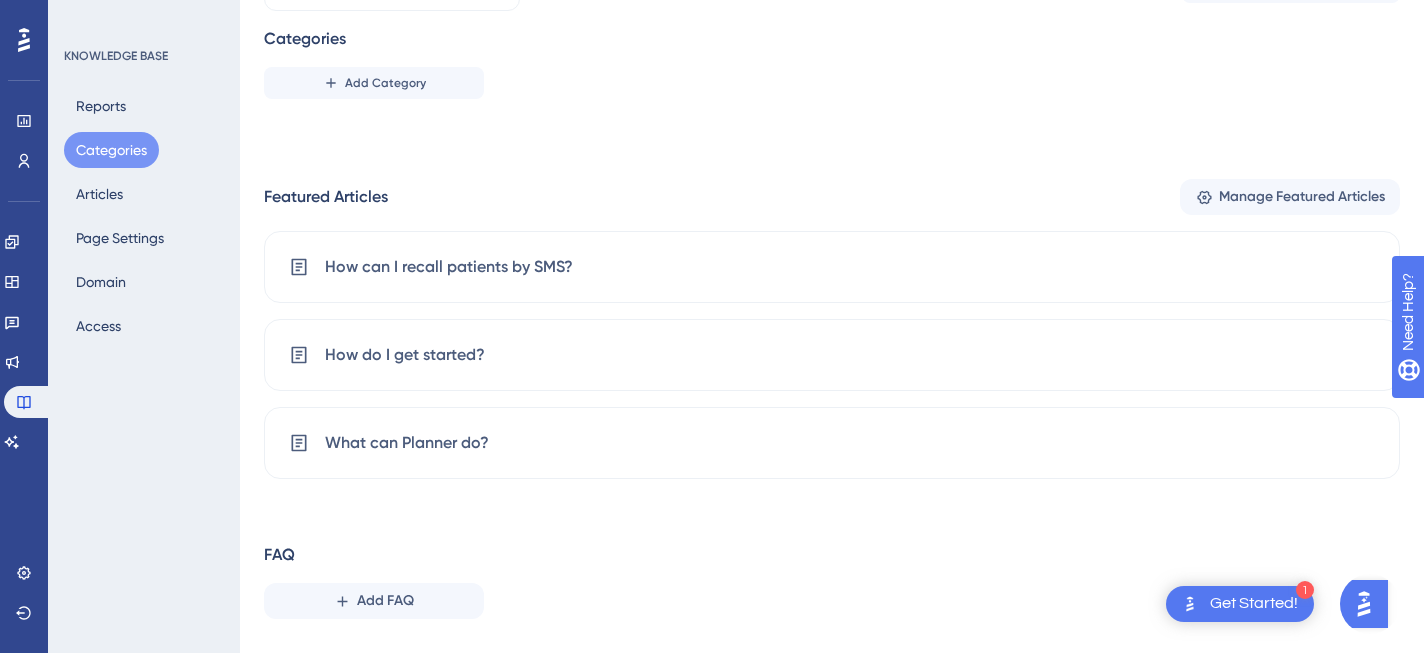 scroll, scrollTop: 0, scrollLeft: 0, axis: both 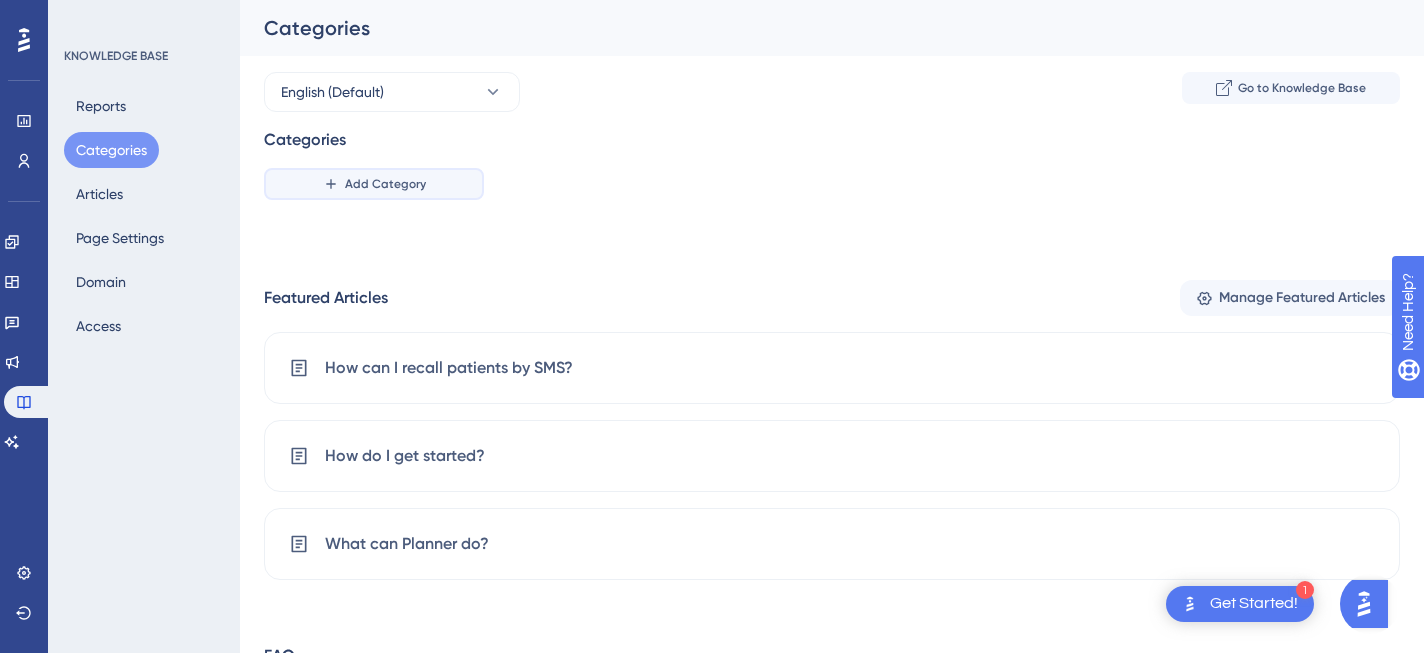 click on "Add Category" at bounding box center [385, 184] 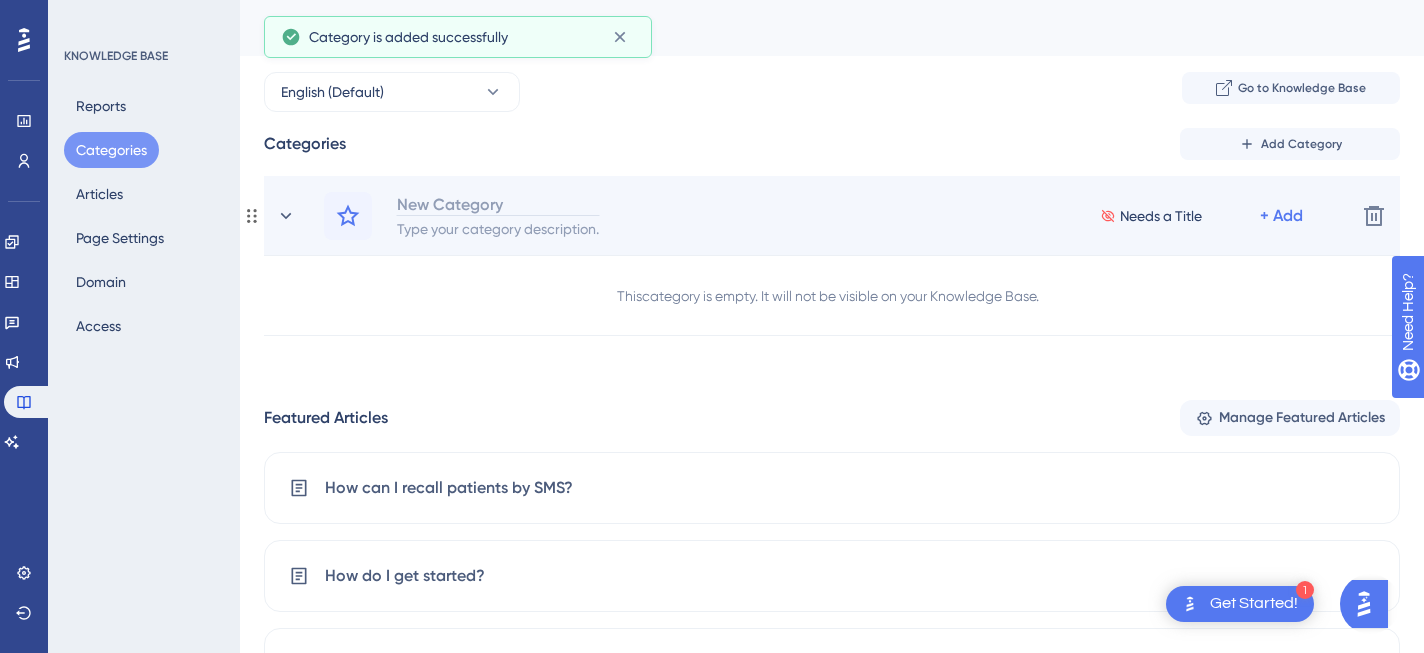 click on "New Category" at bounding box center (498, 204) 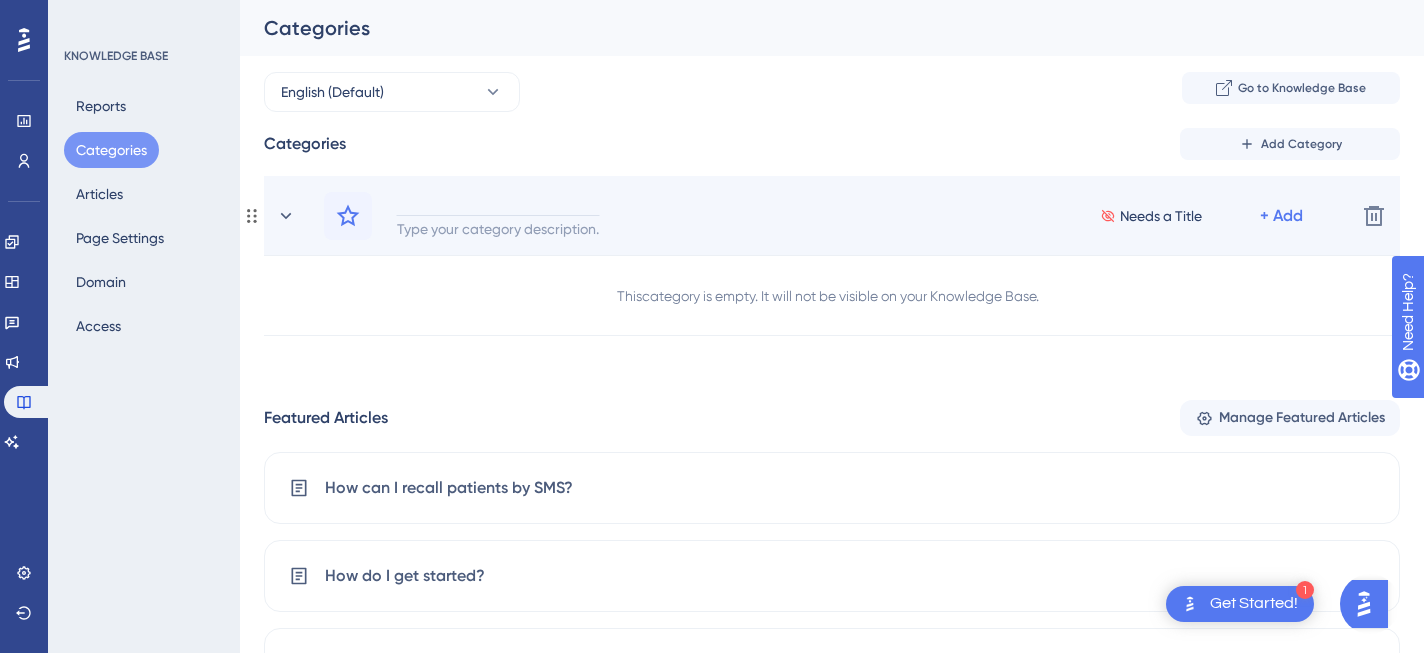 type 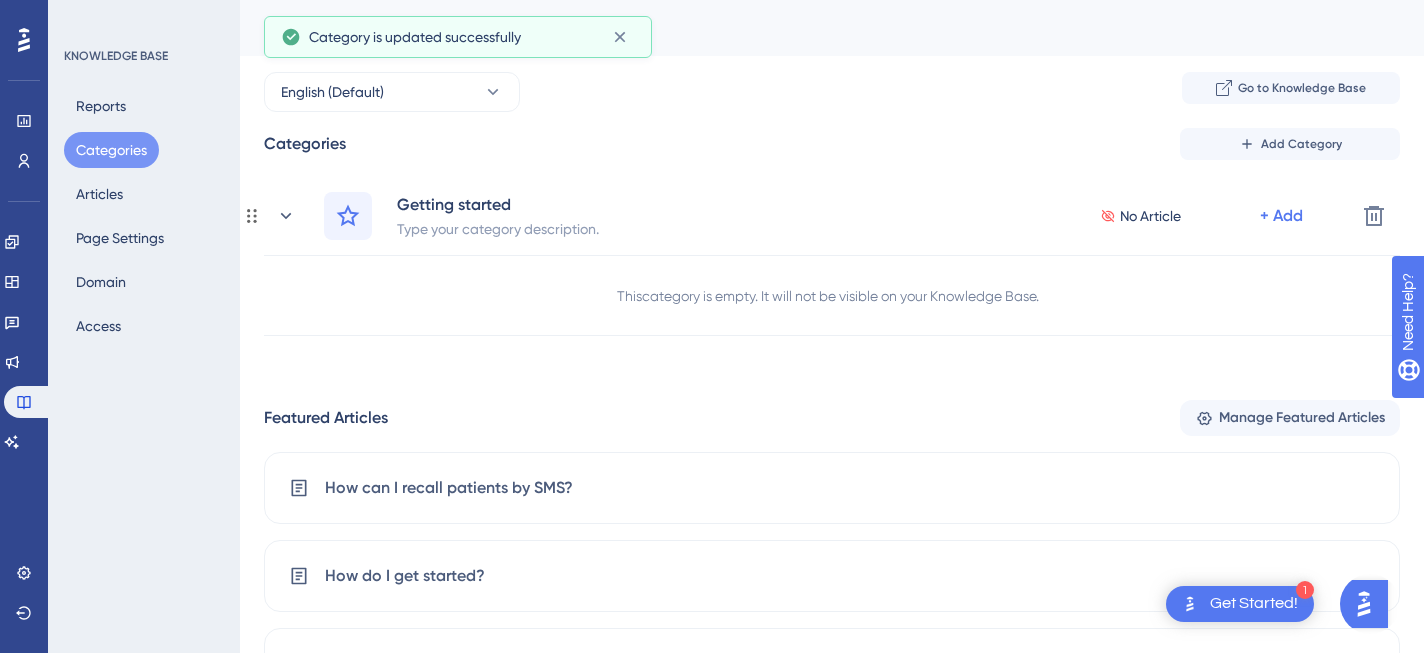 click on "Type your category description." at bounding box center [498, 228] 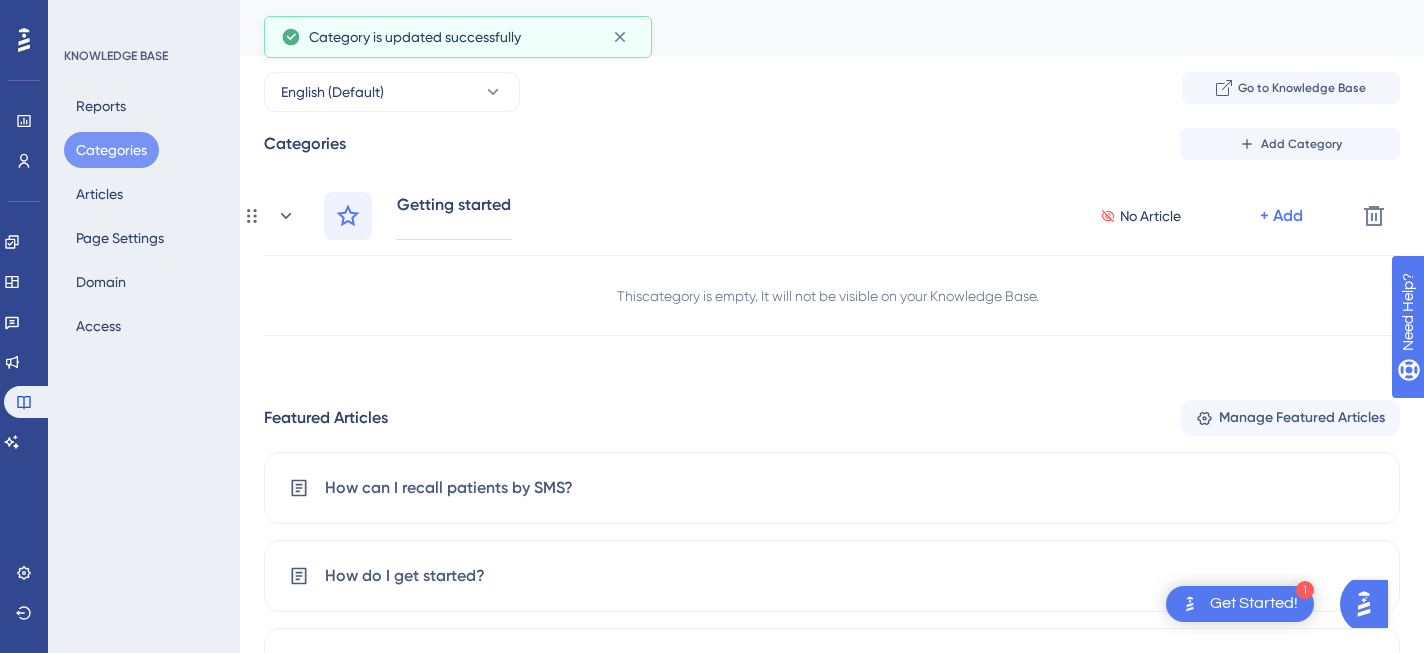 type 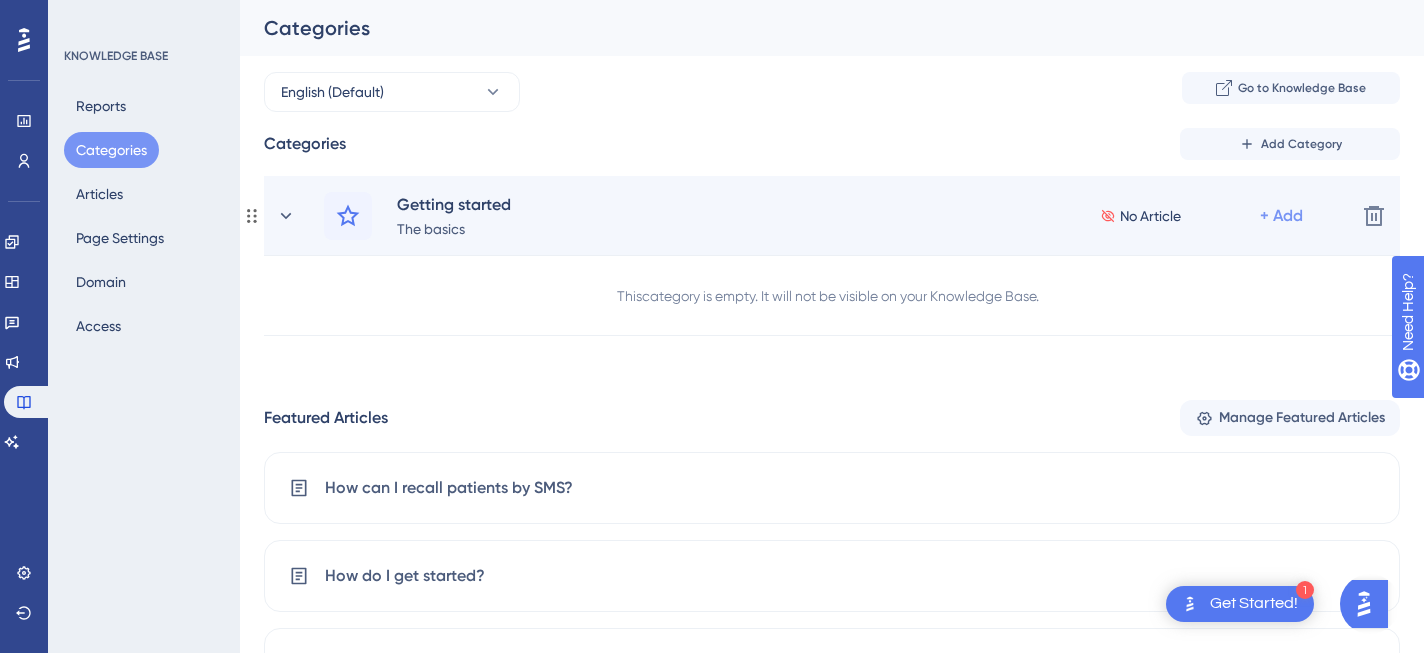 click on "+ Add" at bounding box center (1281, 216) 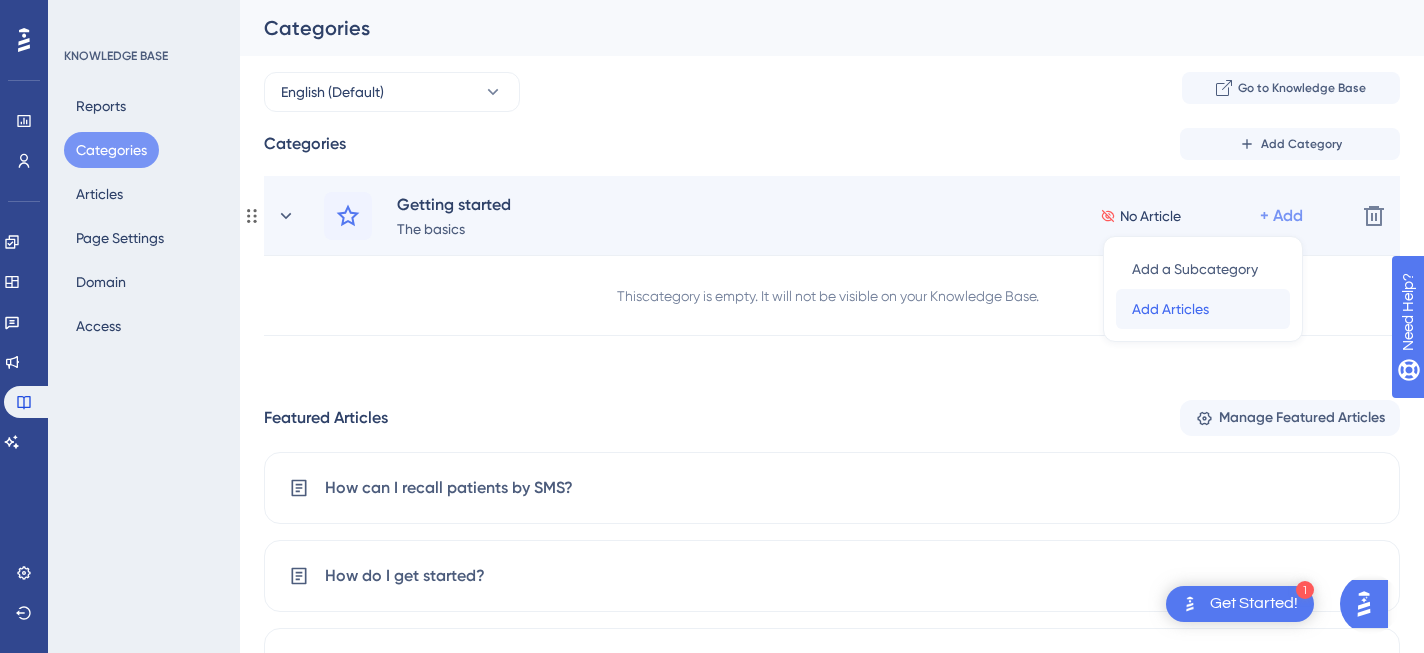 click on "Add Articles Add Articles" at bounding box center [1203, 309] 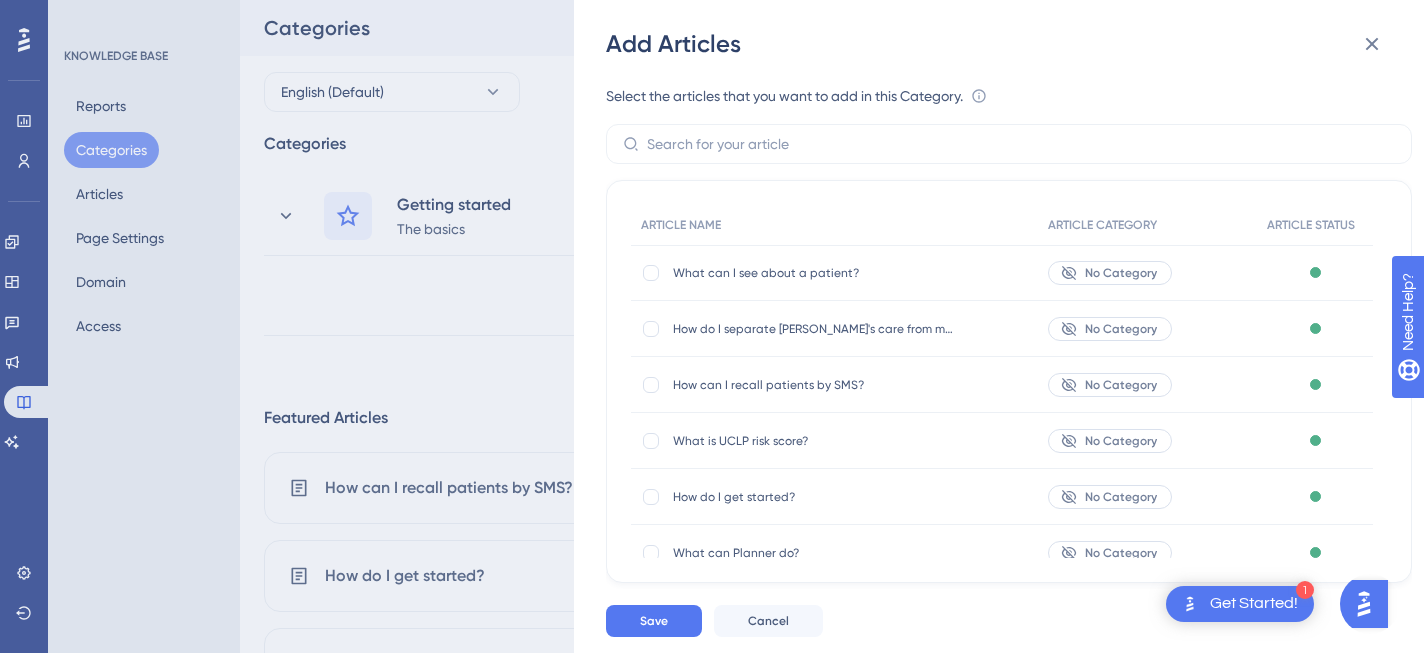 scroll, scrollTop: 47, scrollLeft: 0, axis: vertical 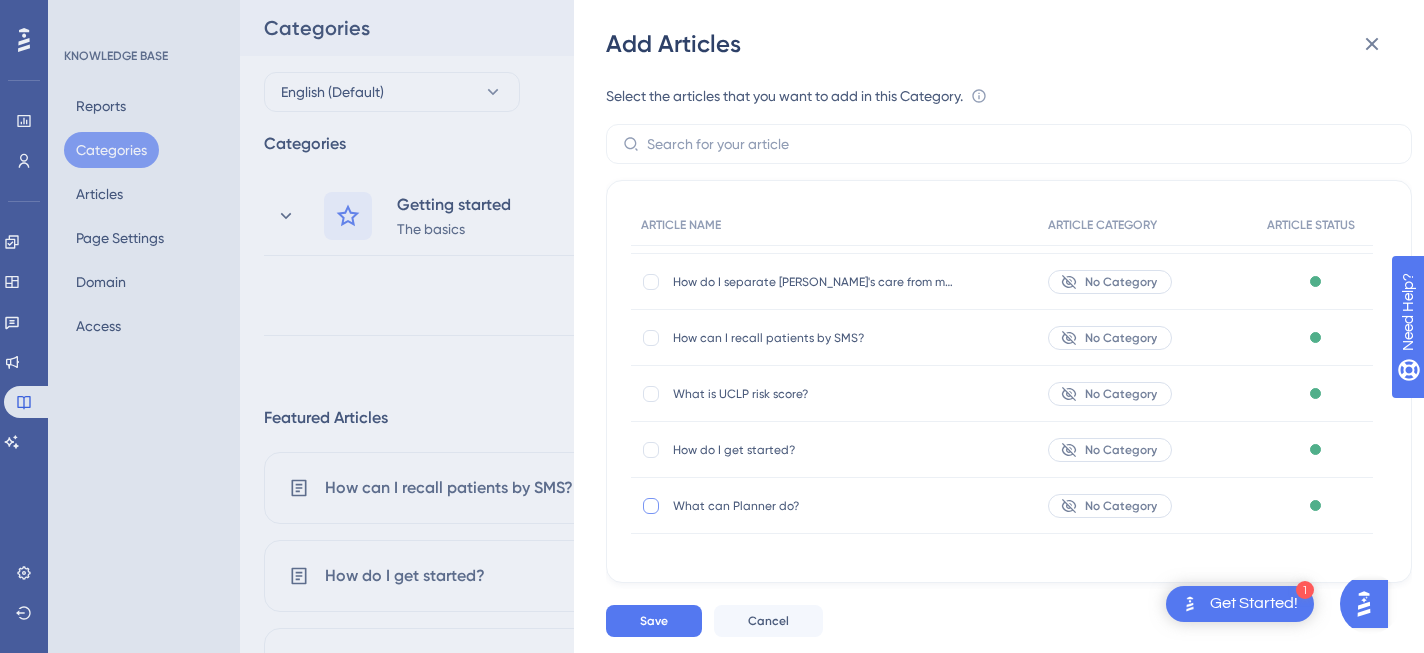 click at bounding box center [651, 506] 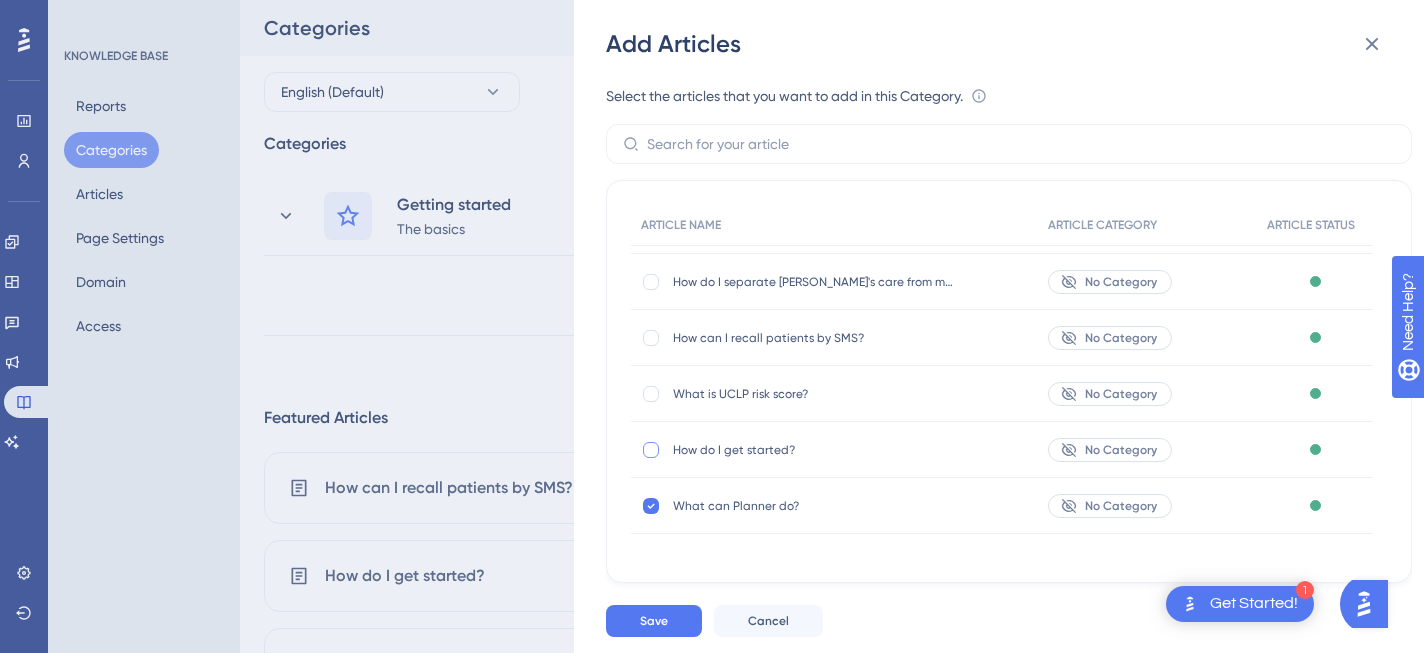 click at bounding box center (651, 450) 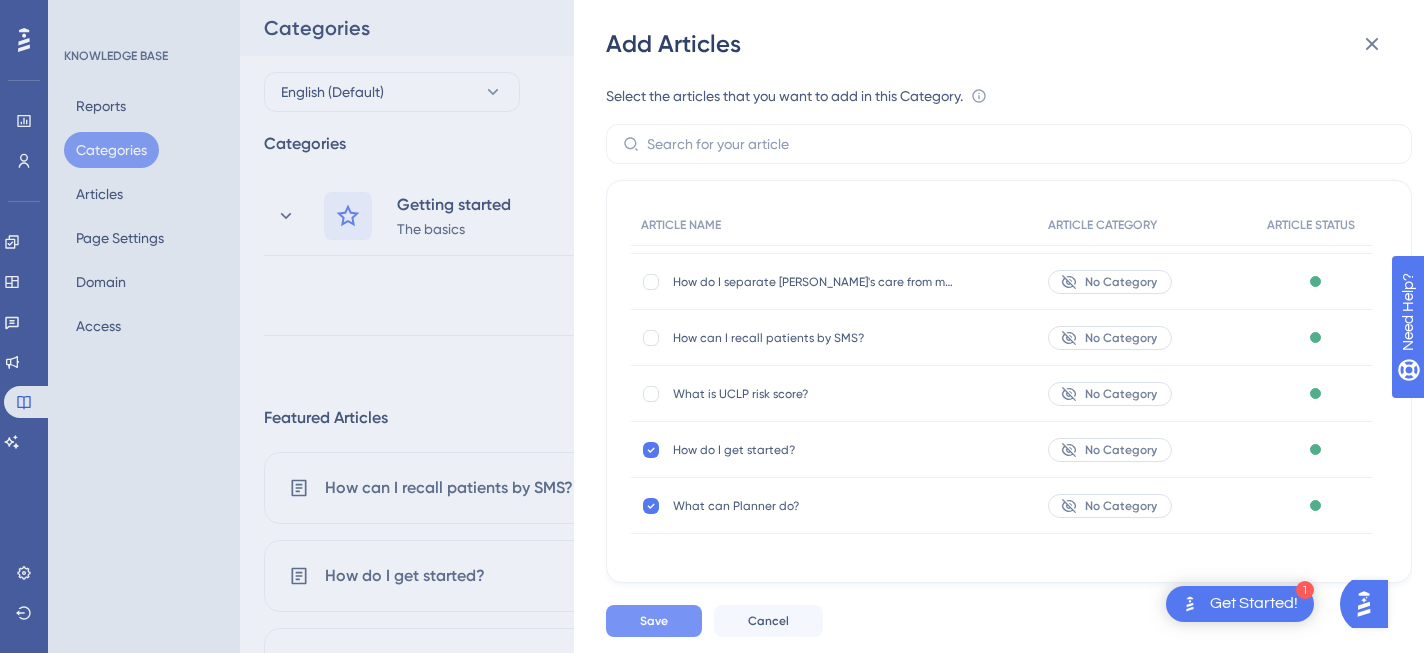 click on "Save" at bounding box center (654, 621) 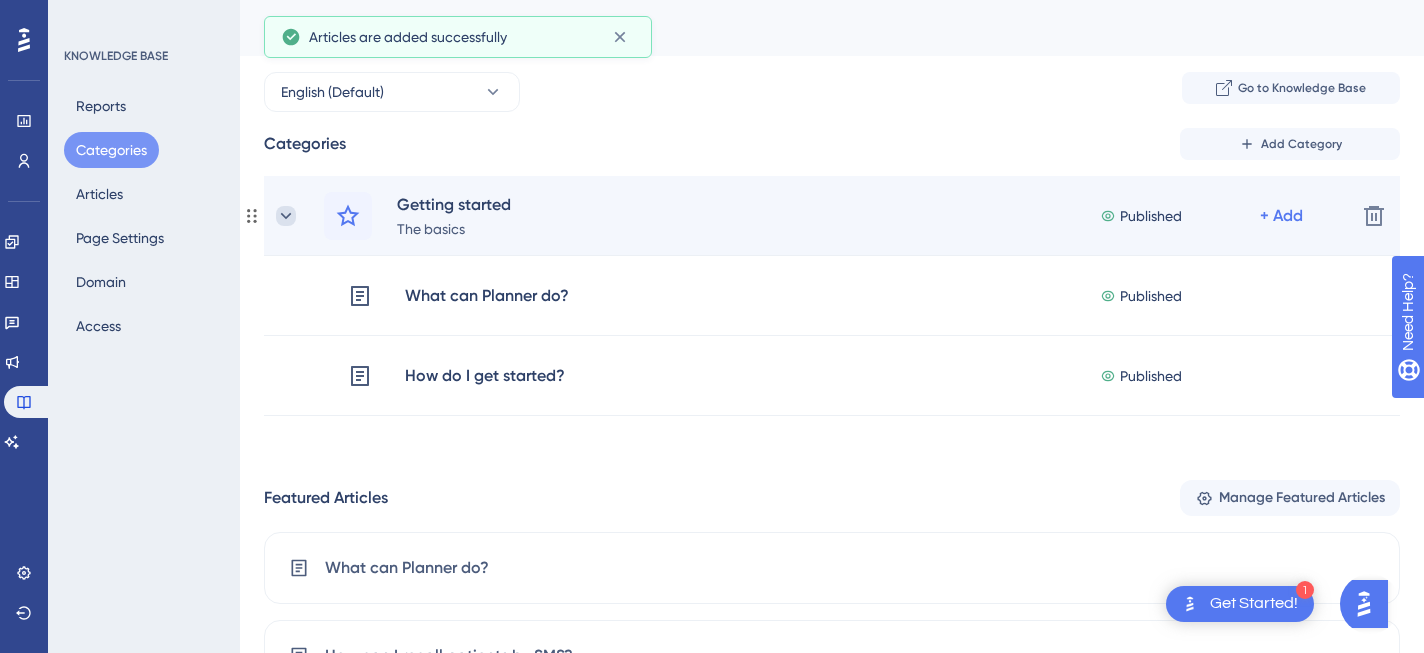 click 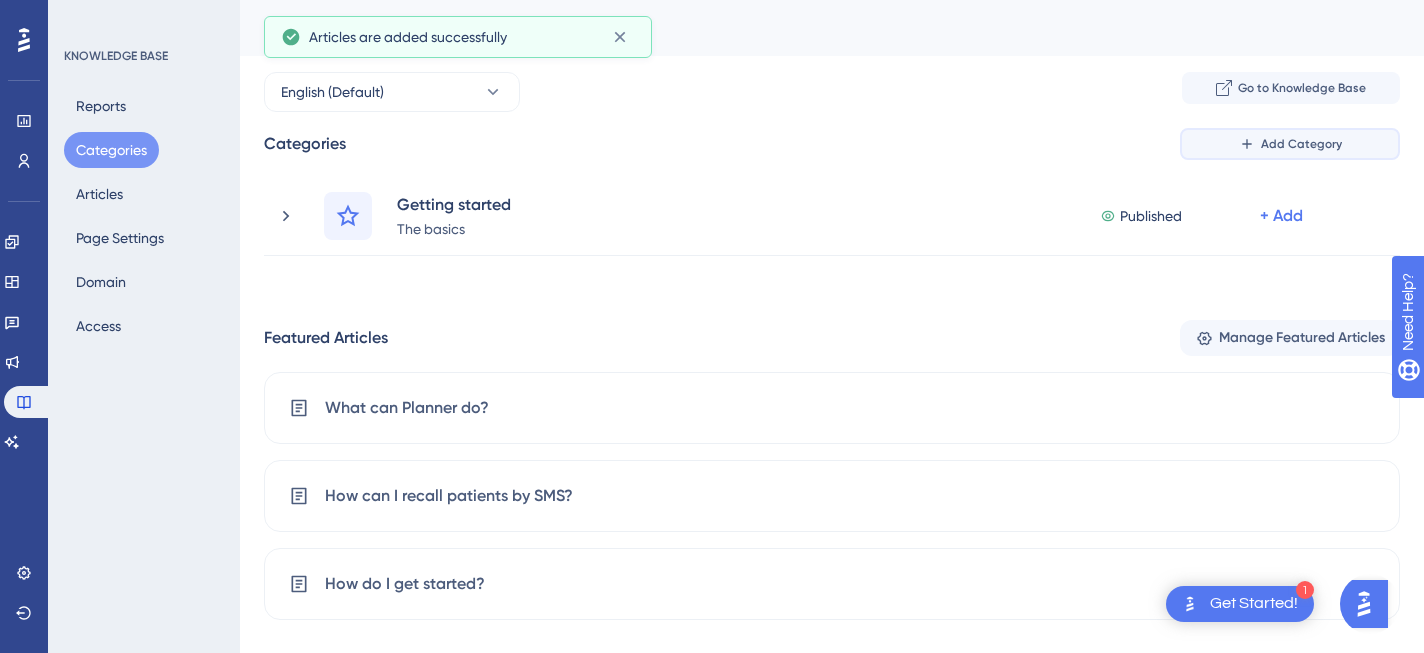 click on "Add Category" at bounding box center [1290, 144] 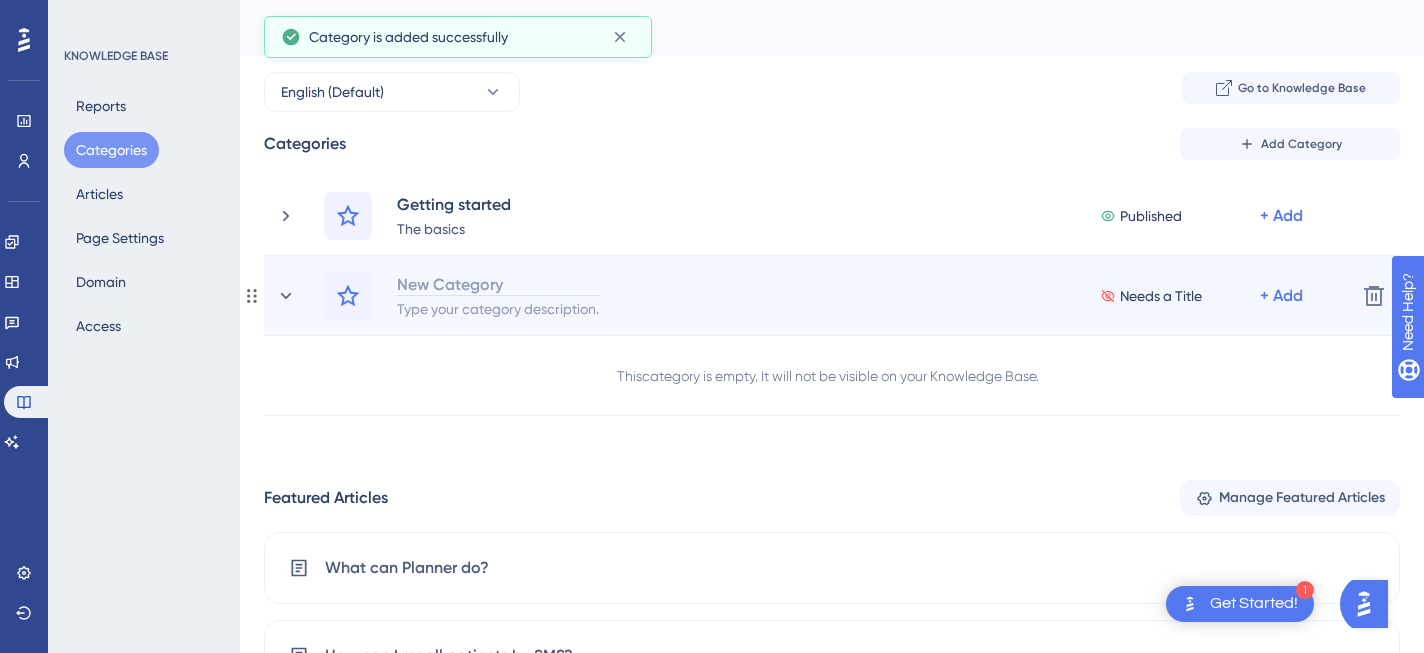 click on "New Category" at bounding box center (498, 284) 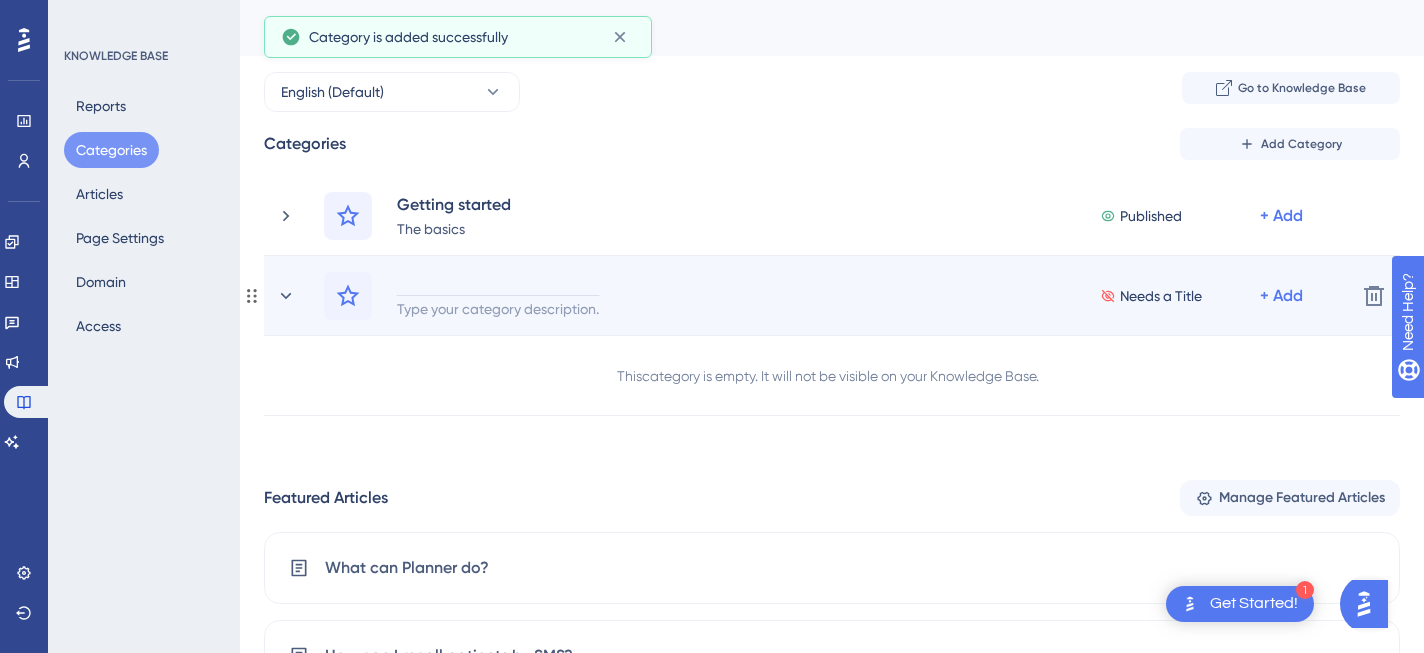 type 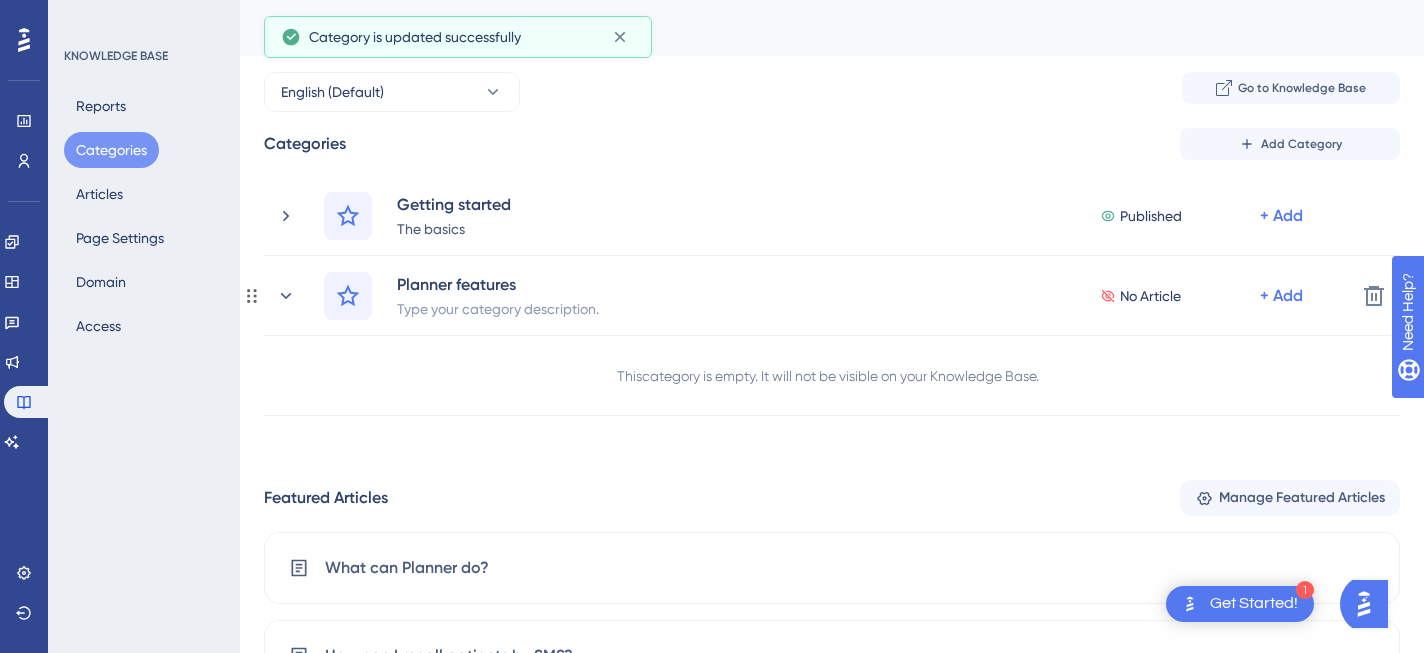 click on "Type your category description." at bounding box center (498, 308) 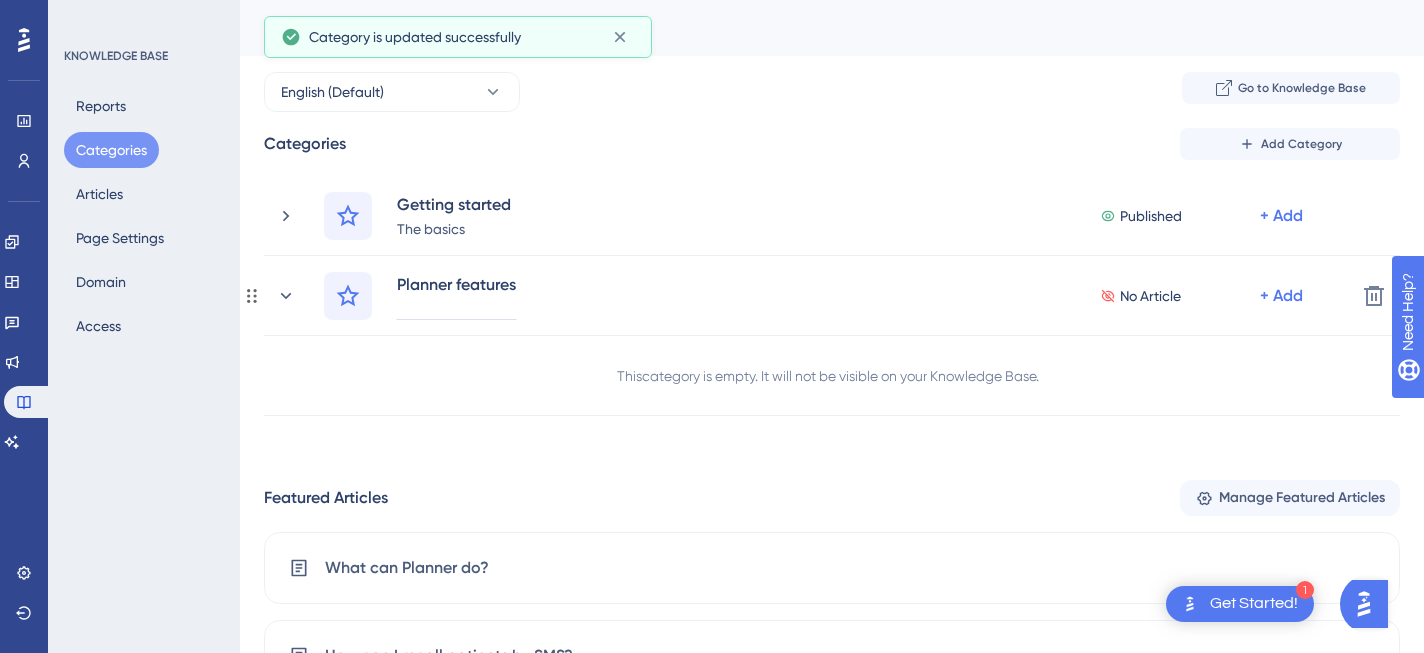 type 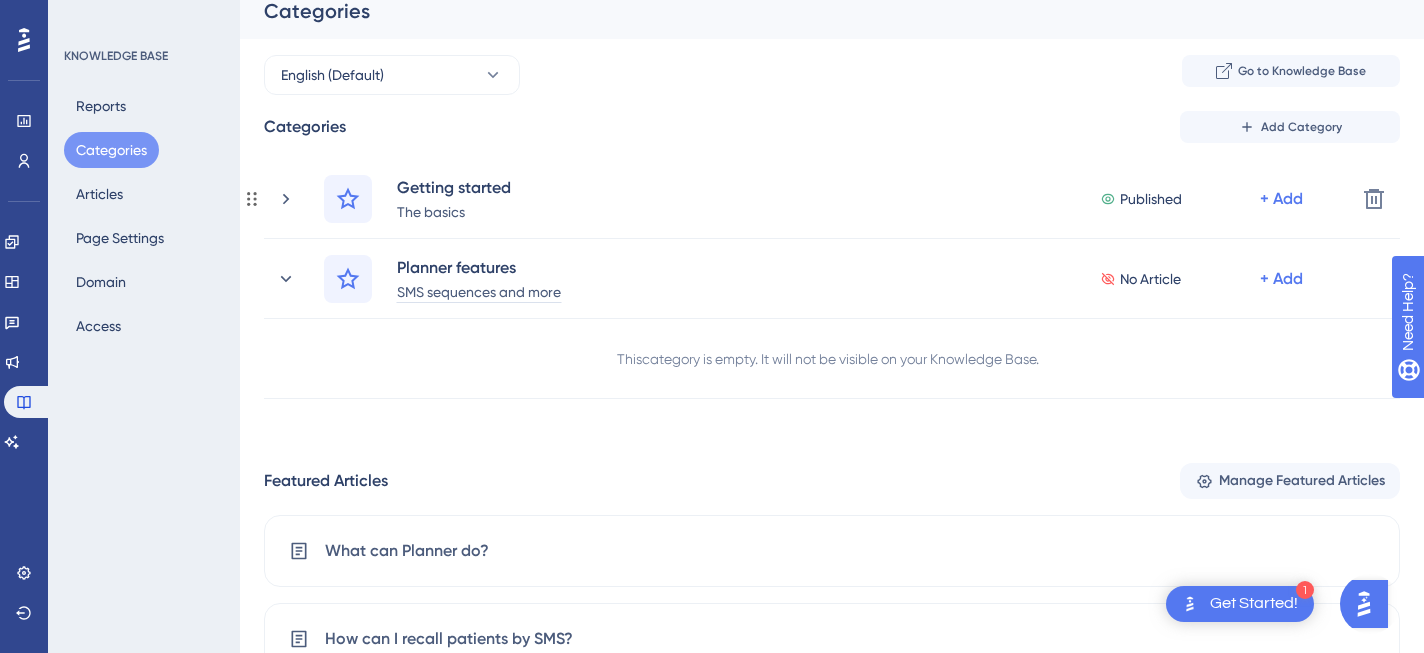 scroll, scrollTop: 0, scrollLeft: 0, axis: both 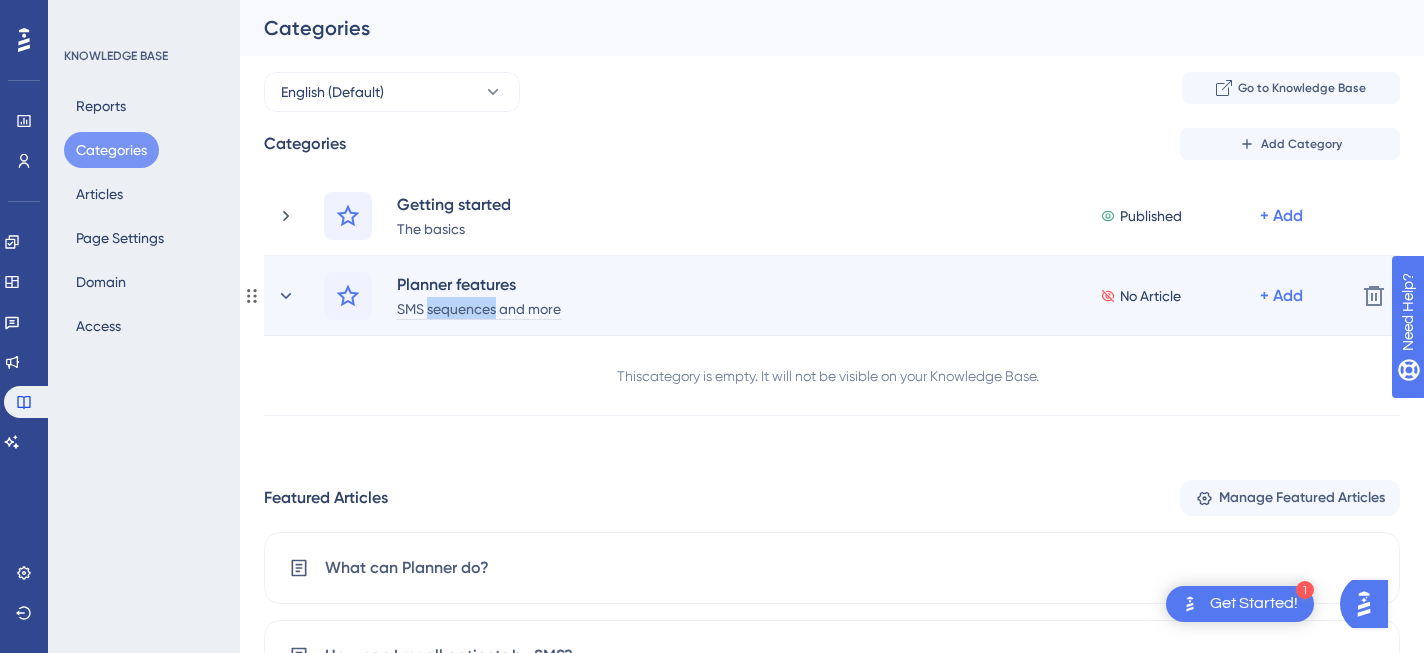 drag, startPoint x: 427, startPoint y: 309, endPoint x: 494, endPoint y: 314, distance: 67.18631 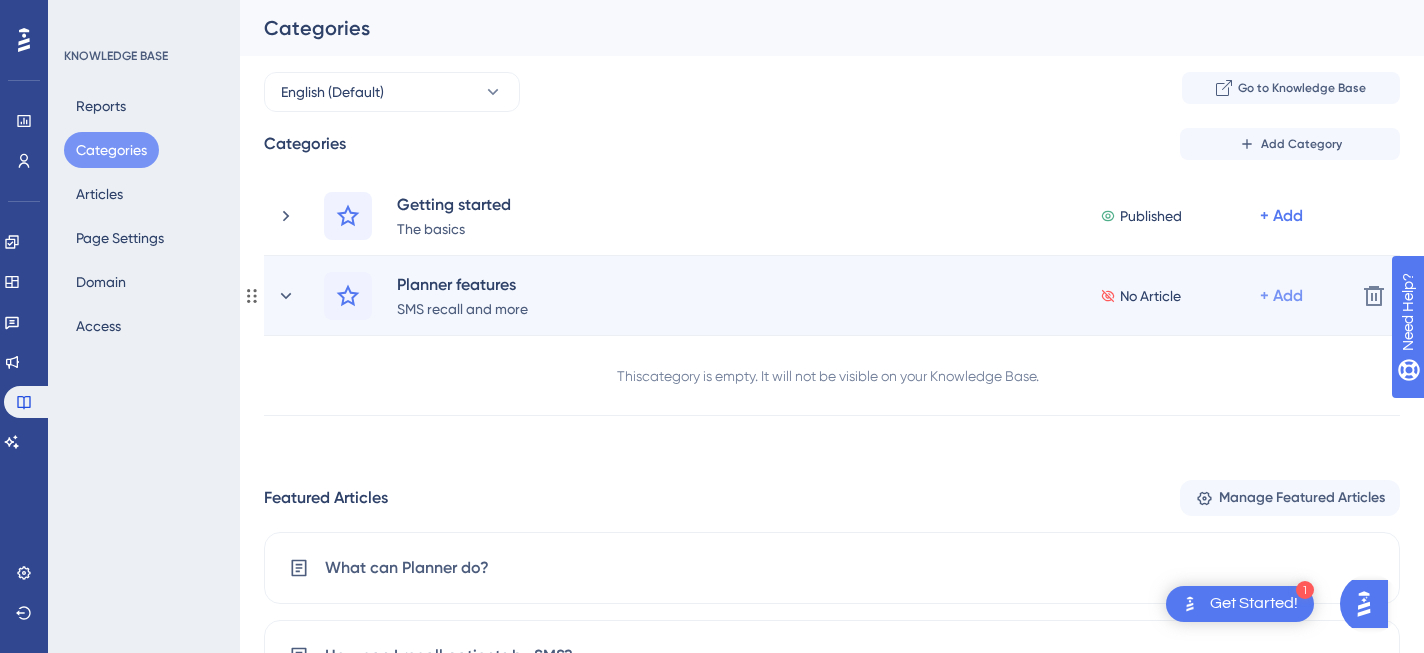 click on "No Article + Add" at bounding box center (1204, 296) 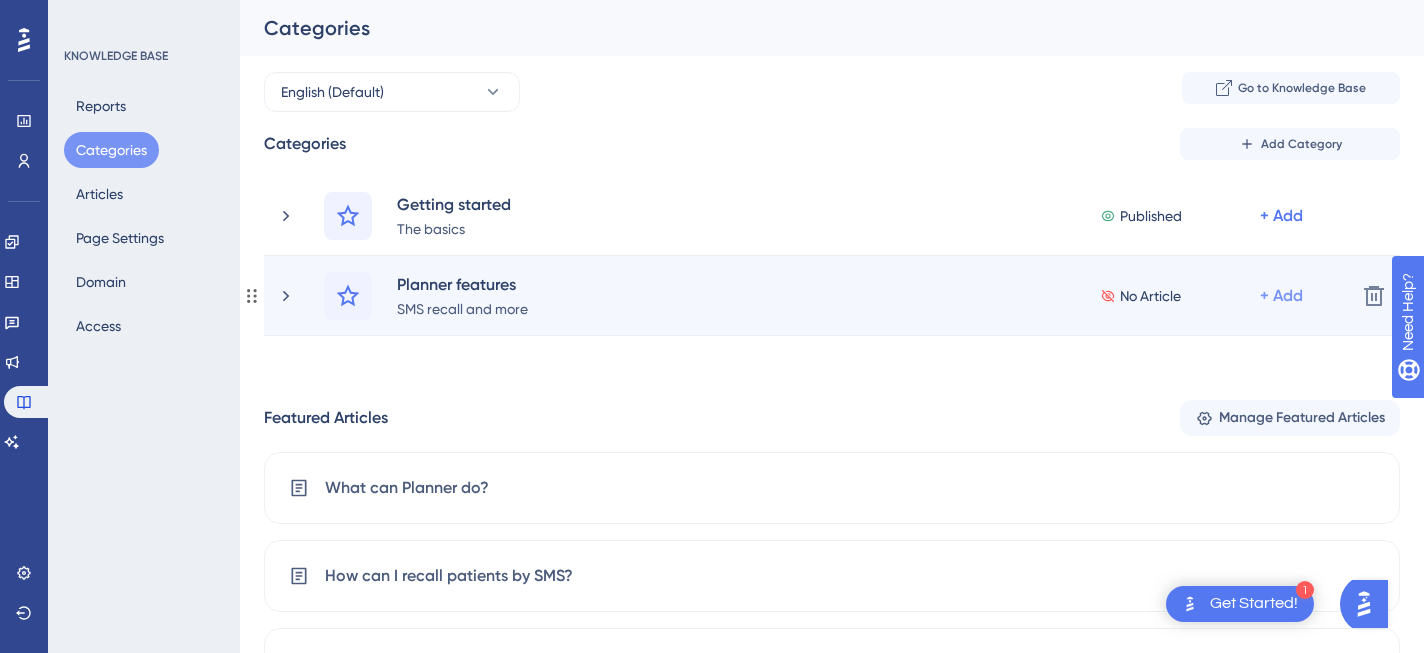 click on "+ Add" at bounding box center [1281, 216] 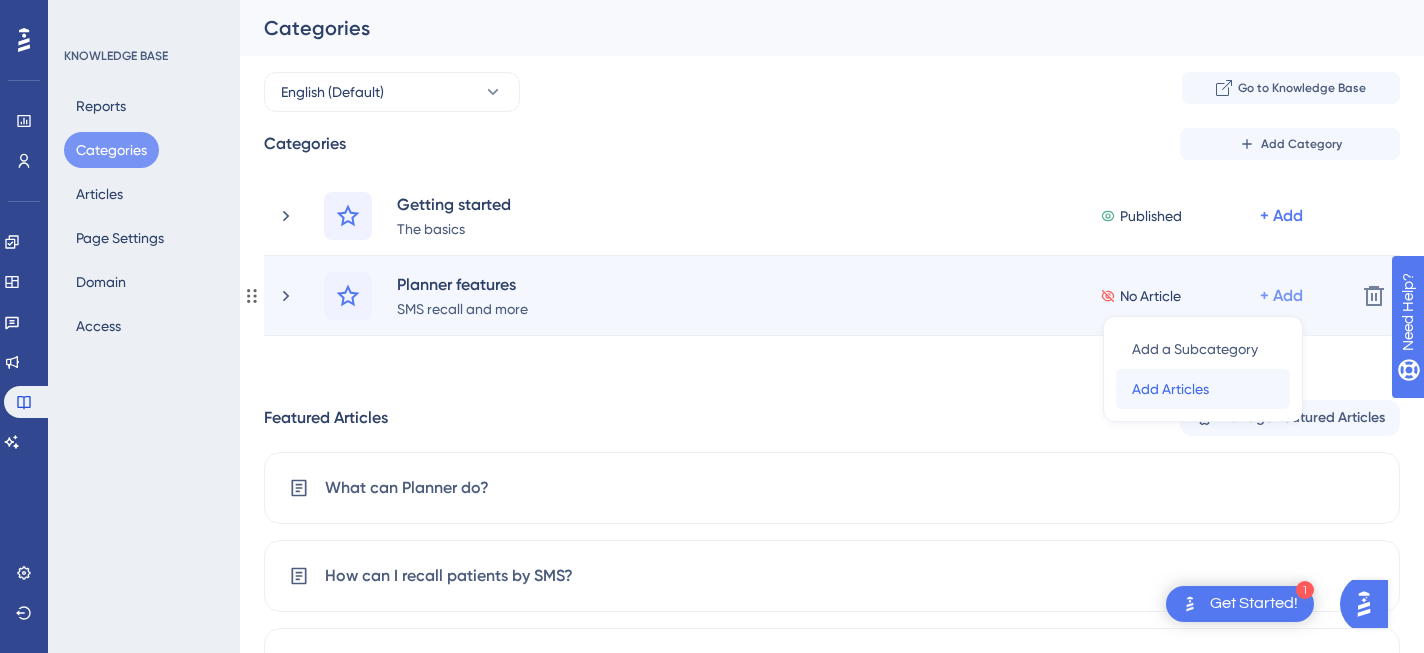 click on "Add Articles" at bounding box center (1170, 389) 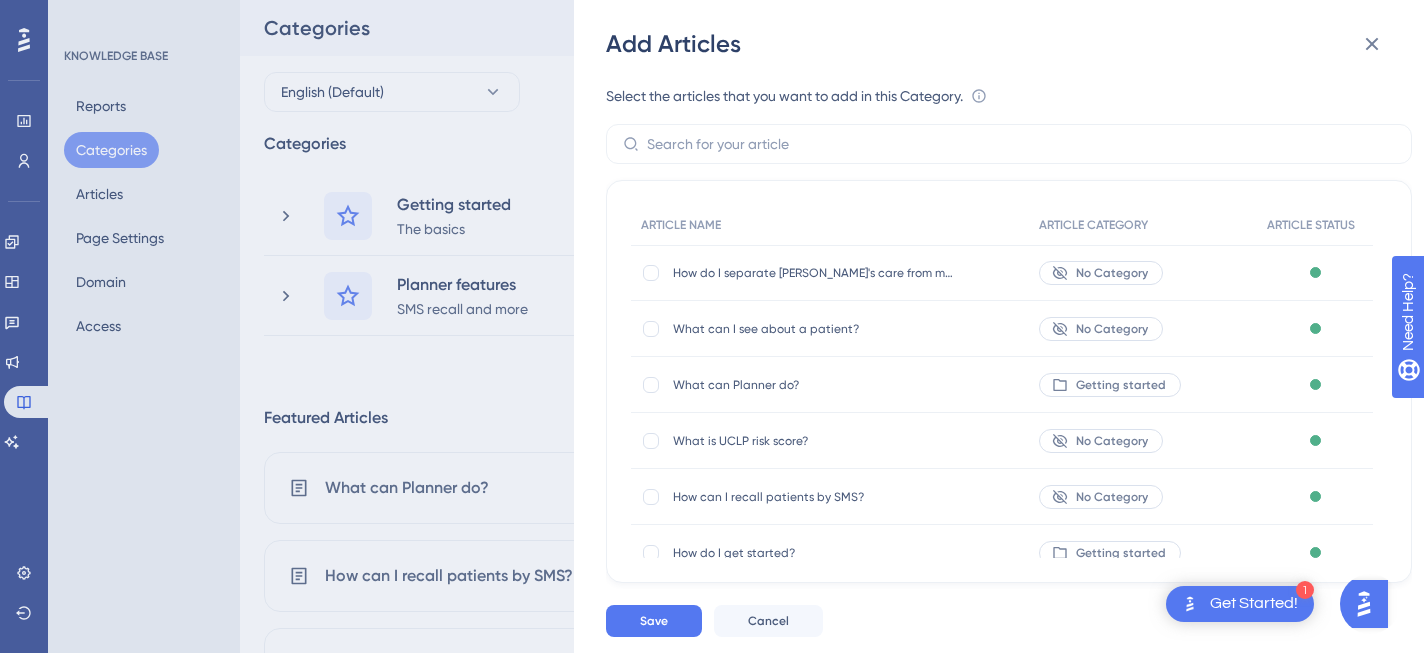 scroll, scrollTop: 47, scrollLeft: 0, axis: vertical 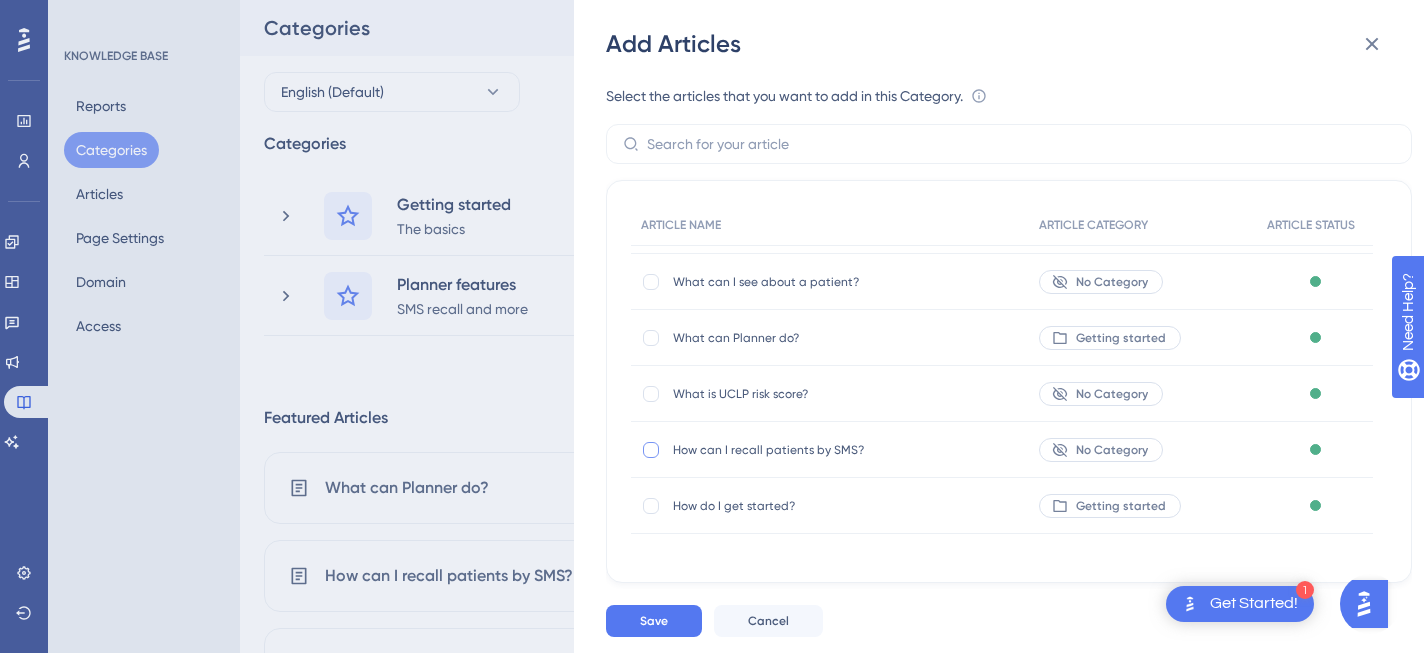 click at bounding box center [651, 450] 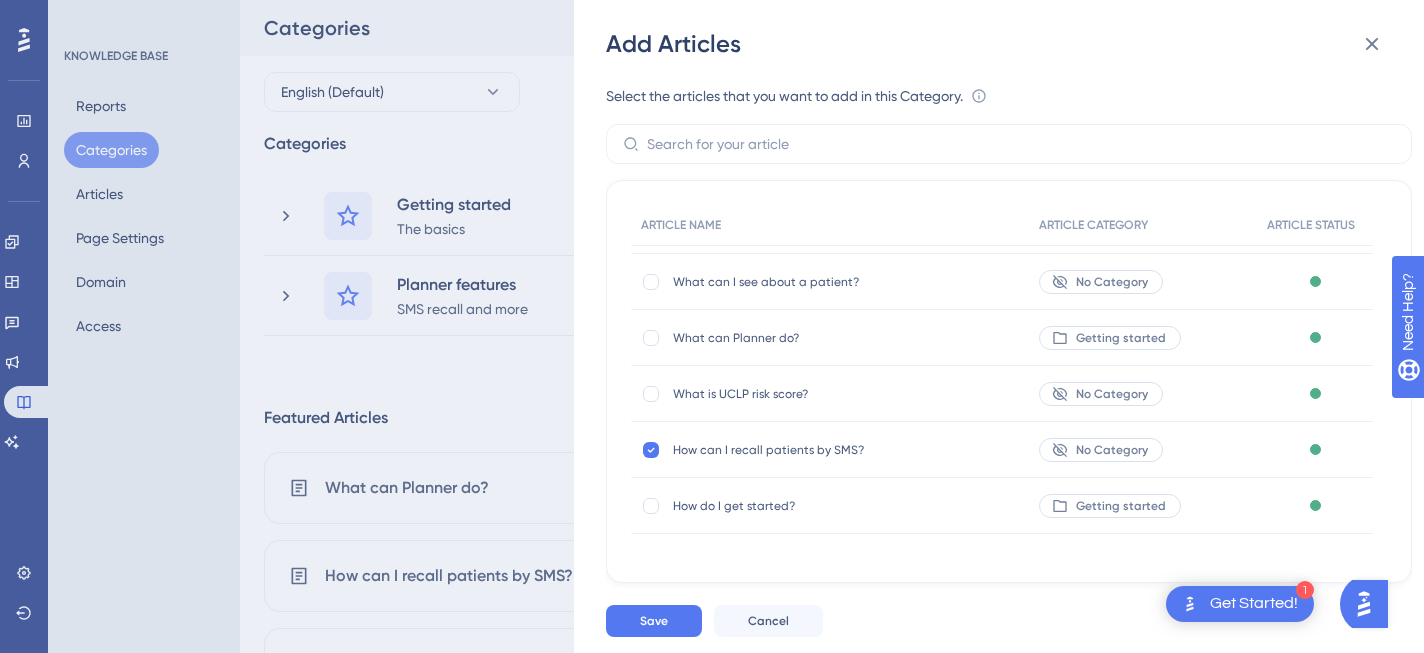 scroll, scrollTop: 0, scrollLeft: 0, axis: both 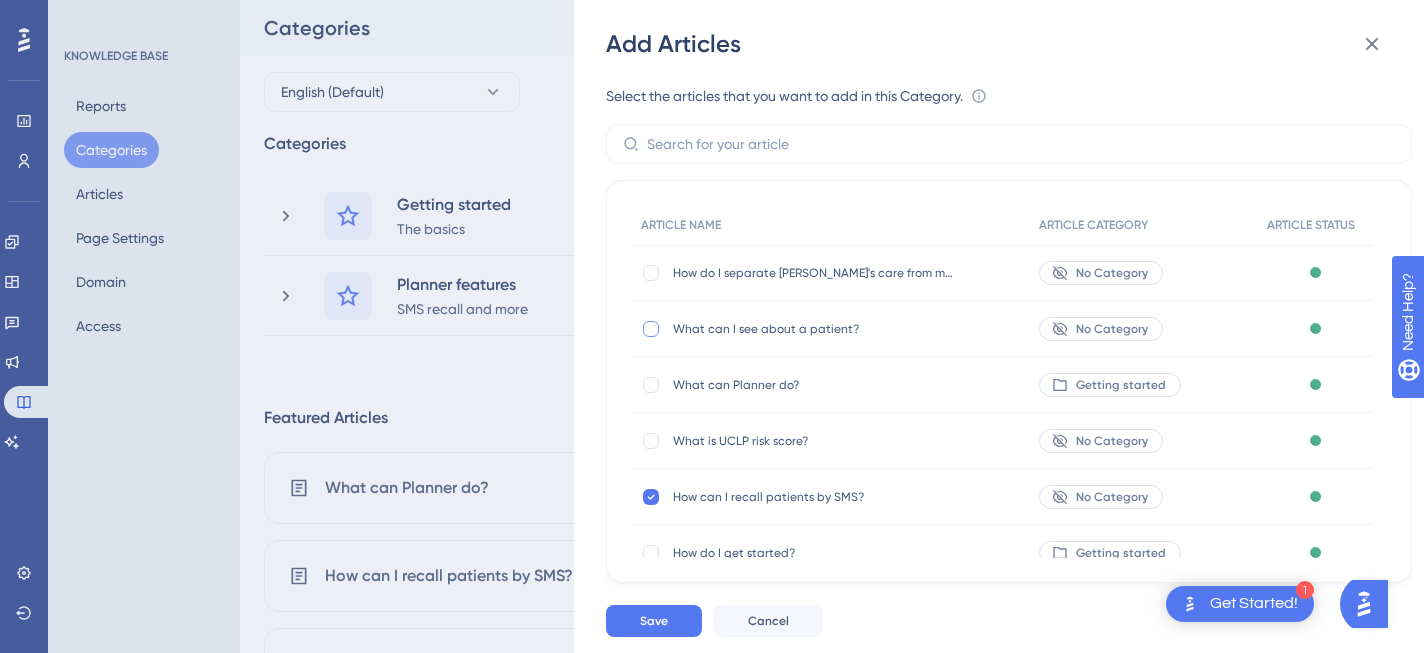 click at bounding box center (651, 329) 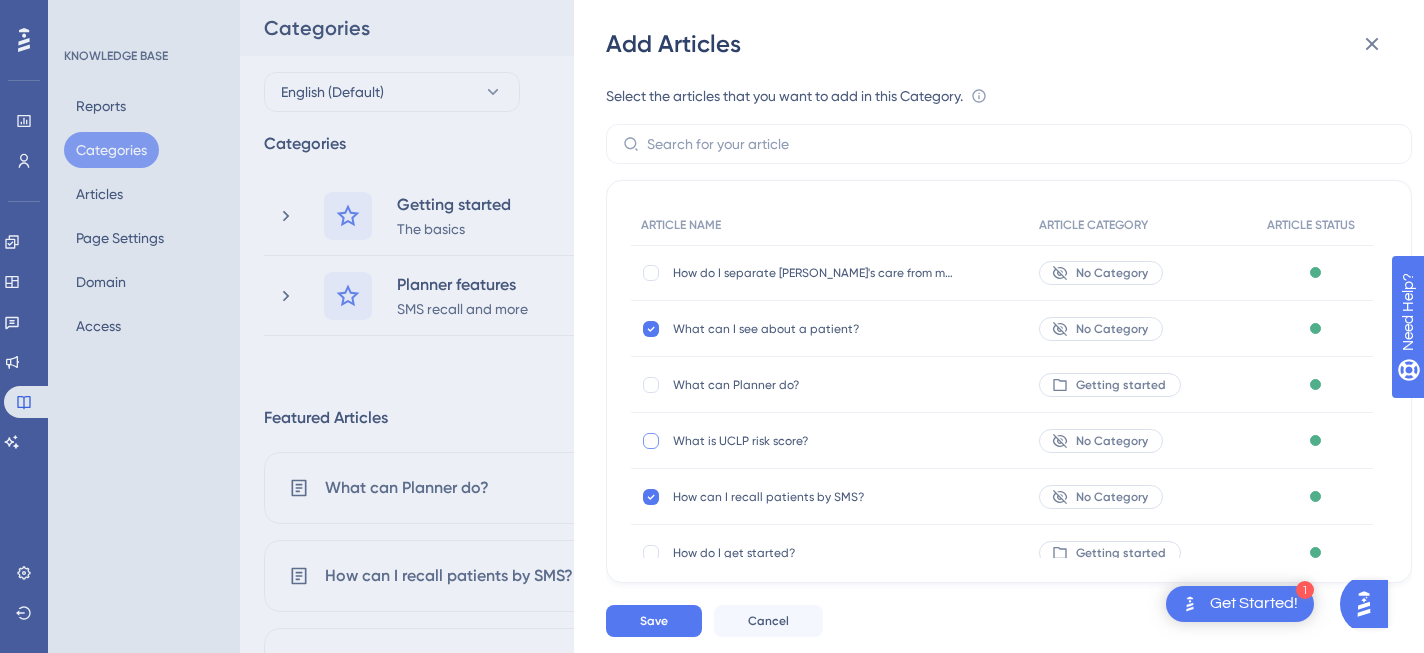 click at bounding box center [651, 441] 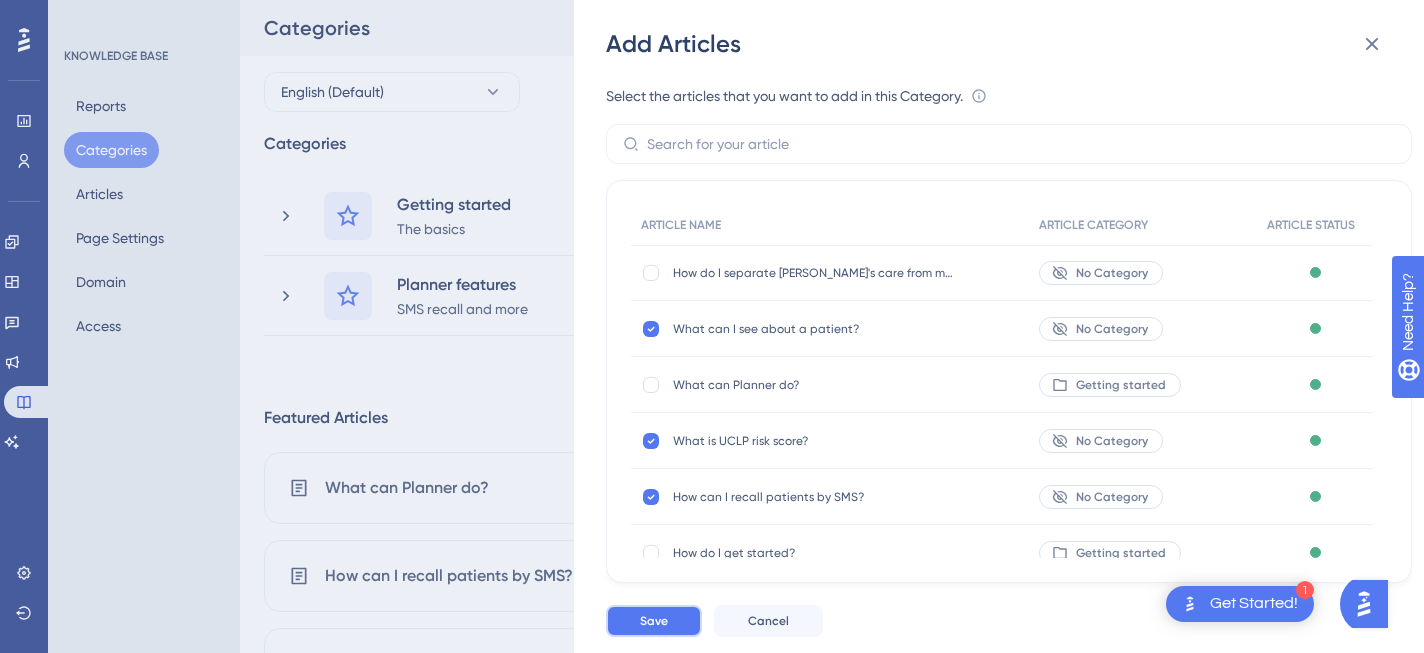 click on "Save" at bounding box center (654, 621) 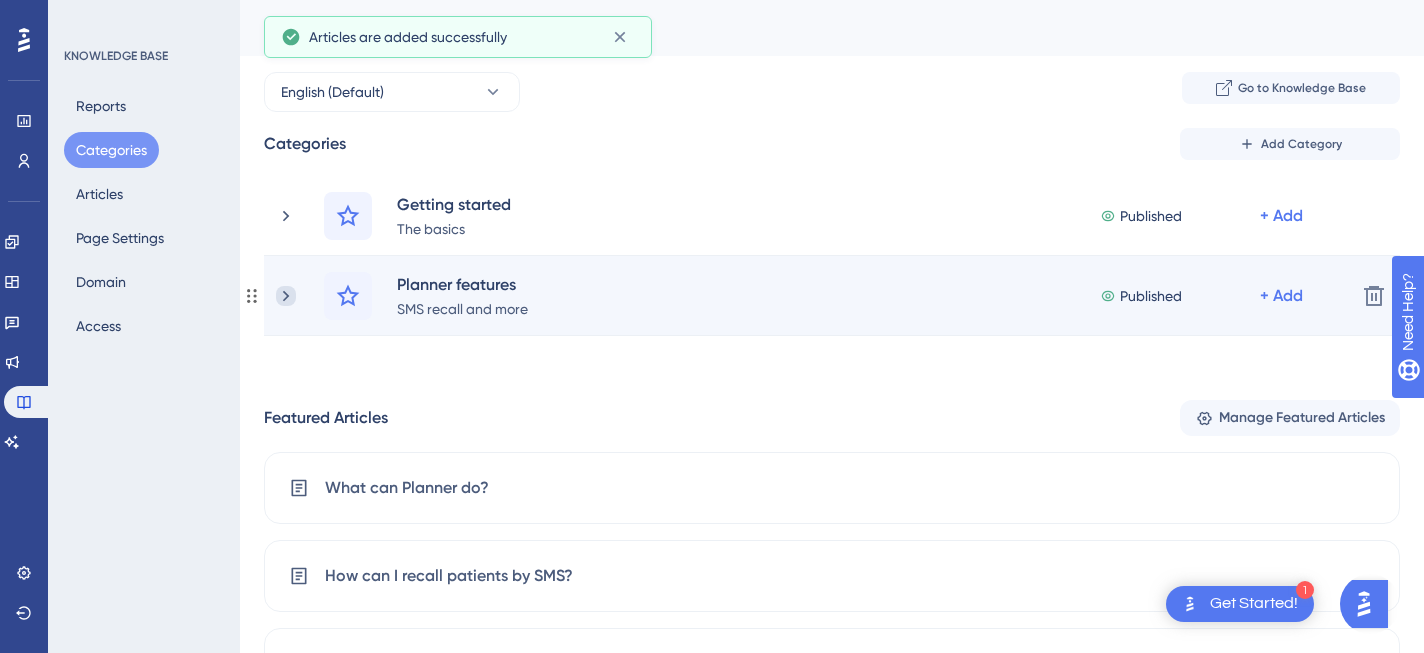 click 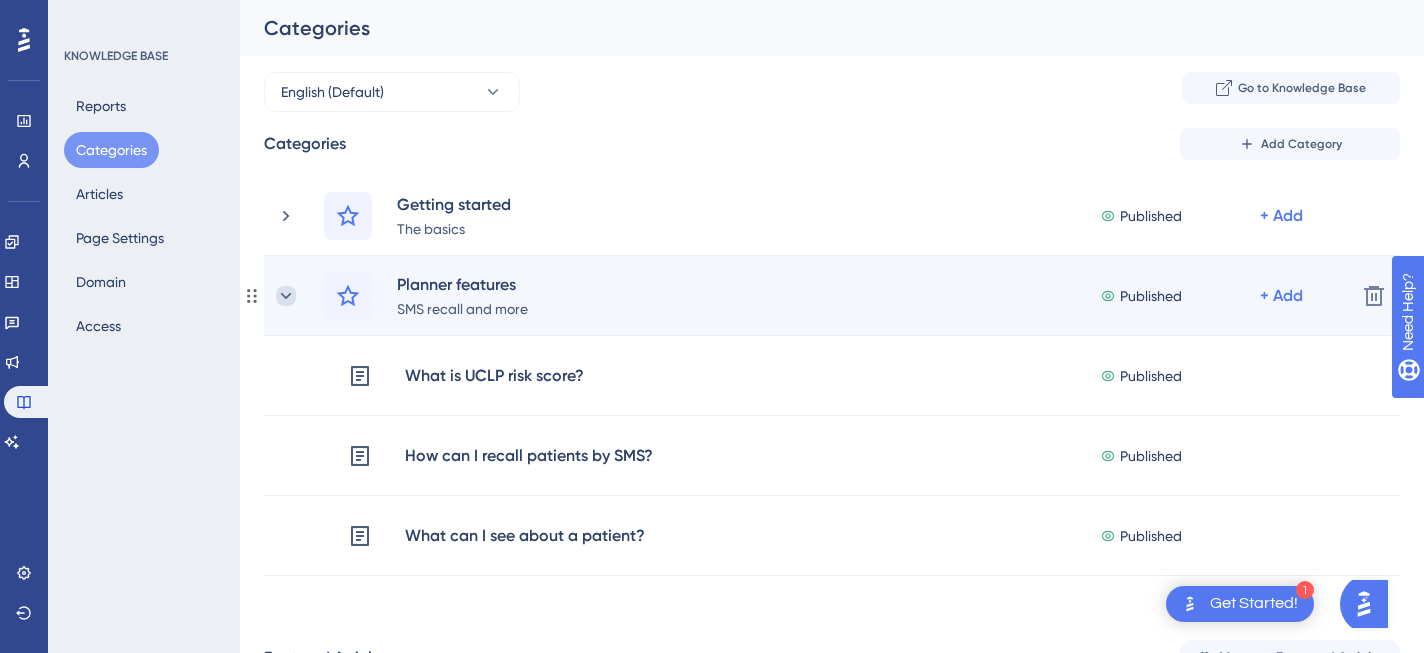 click 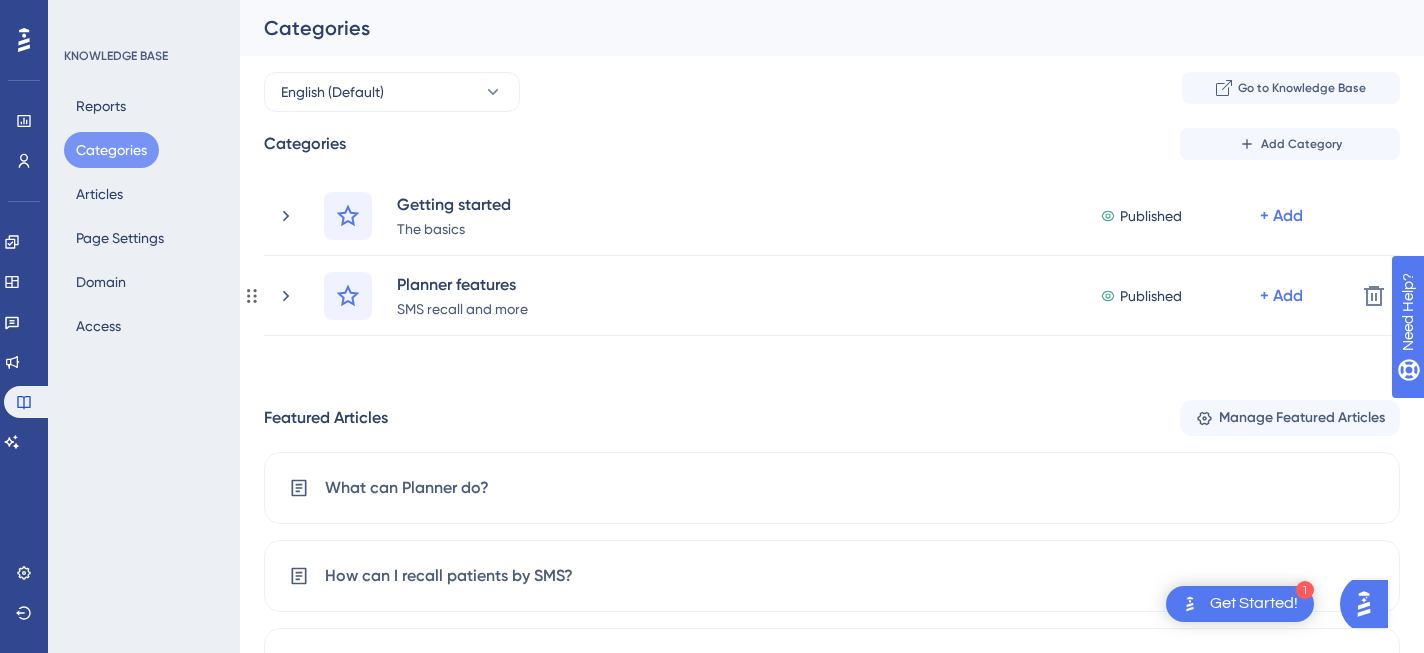 click 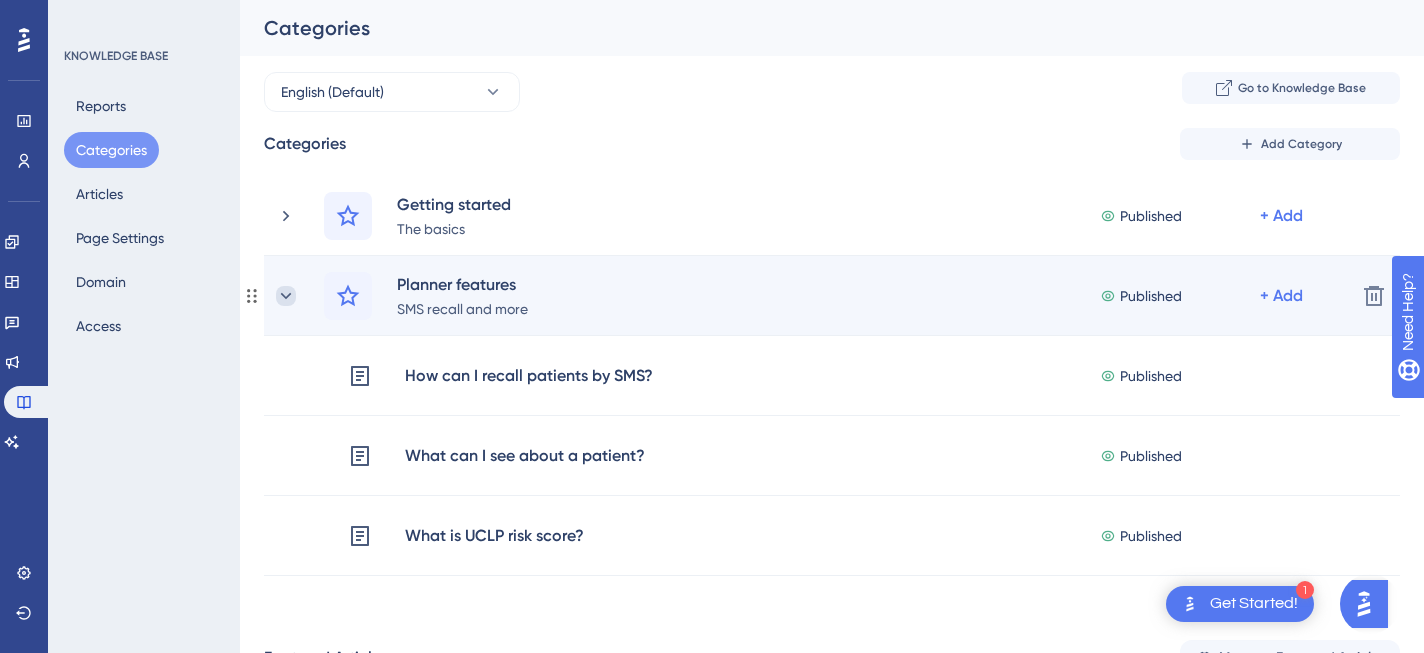 click 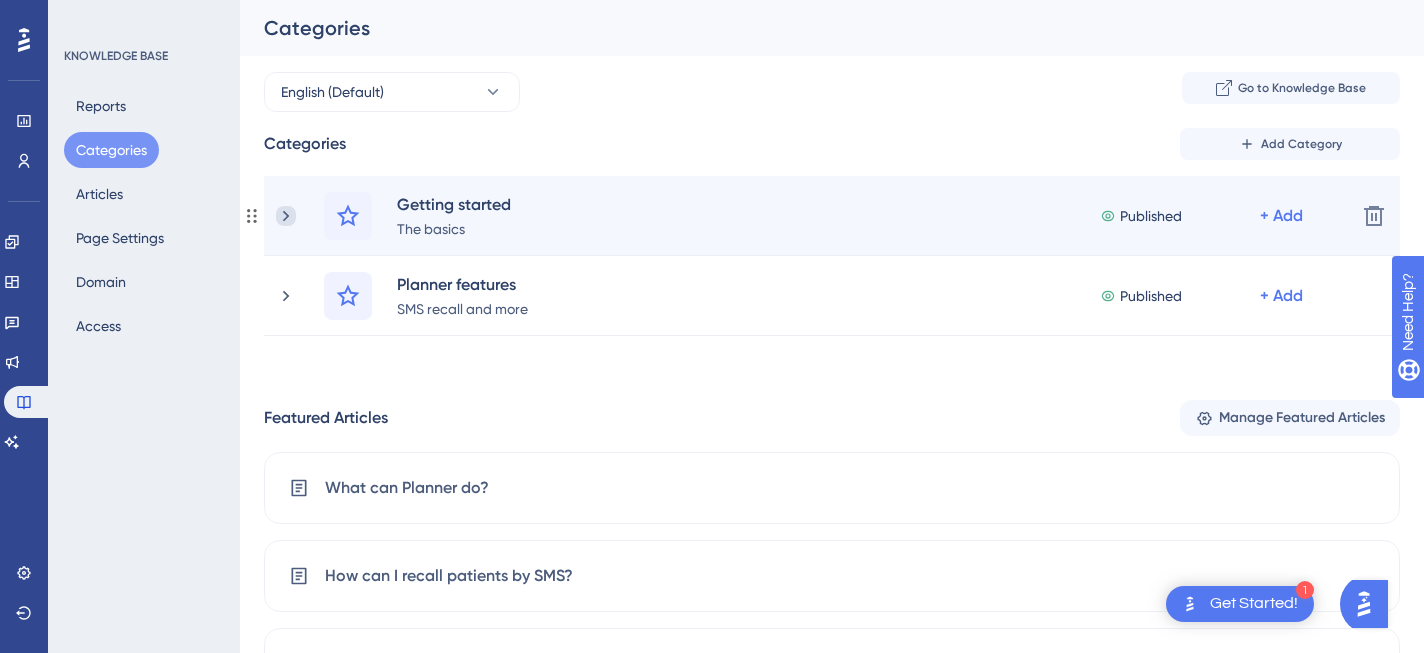 click 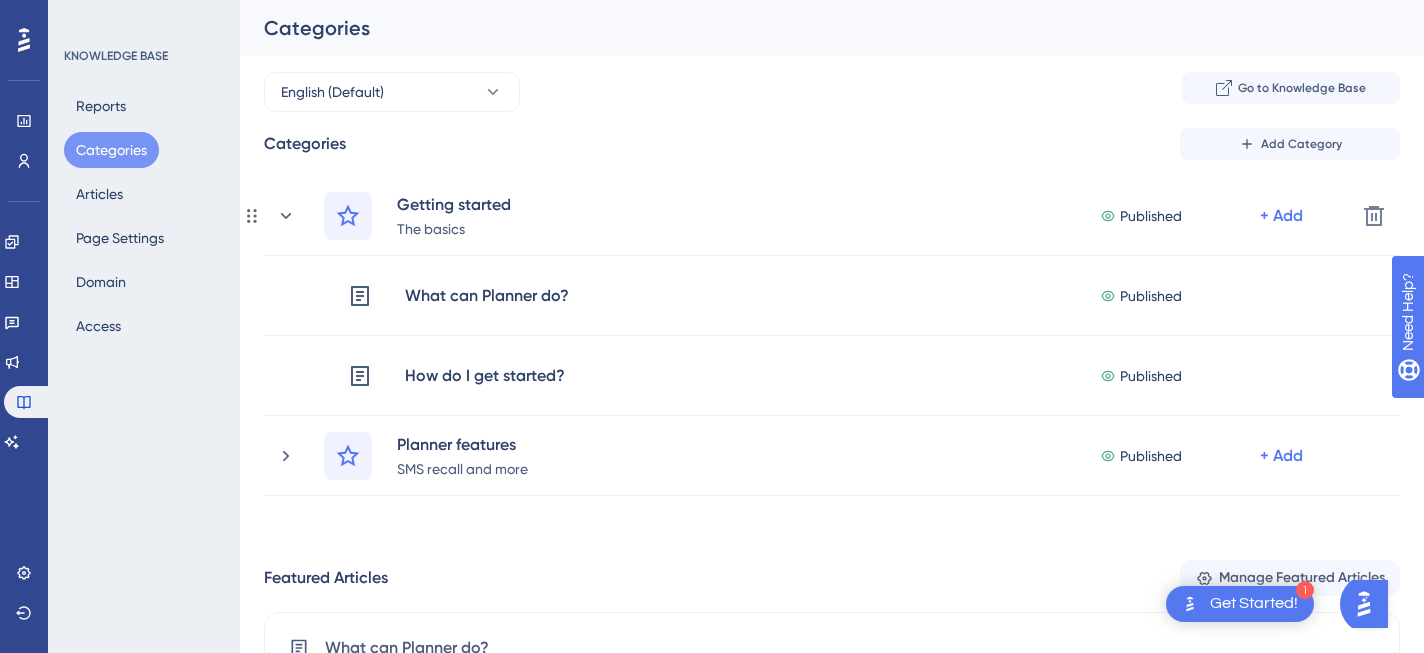 click 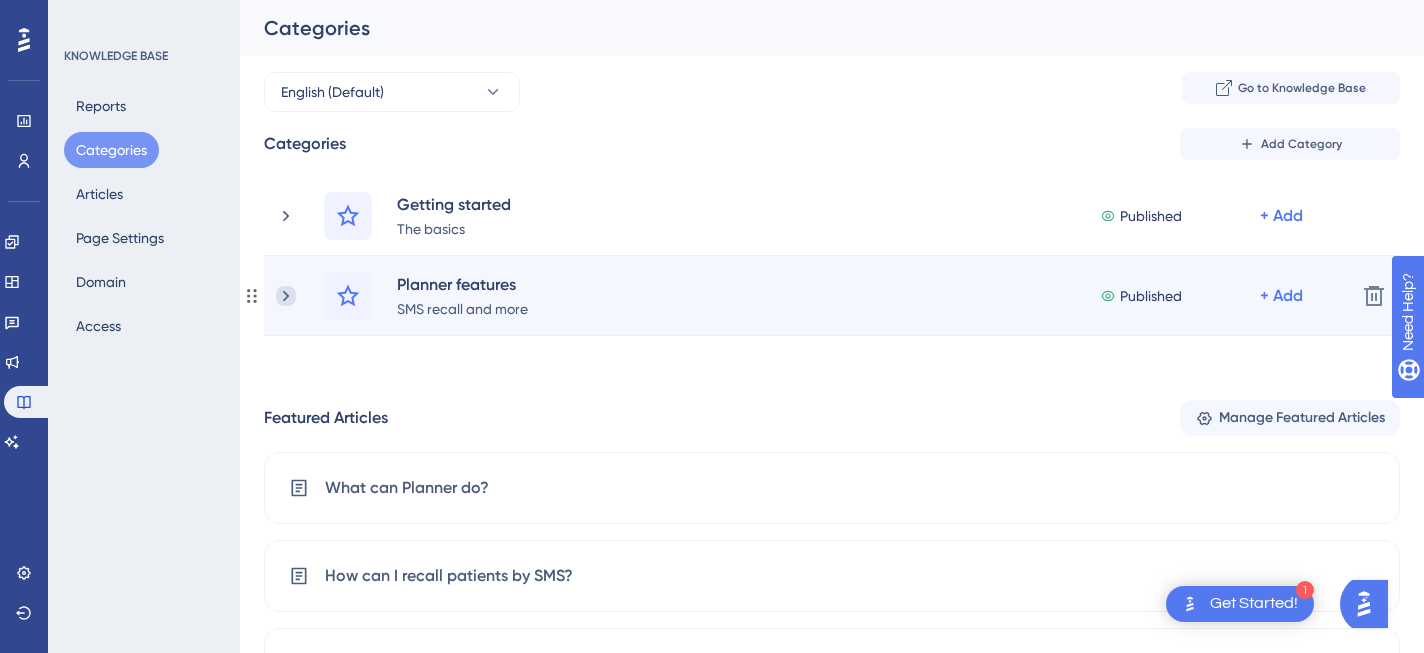 click 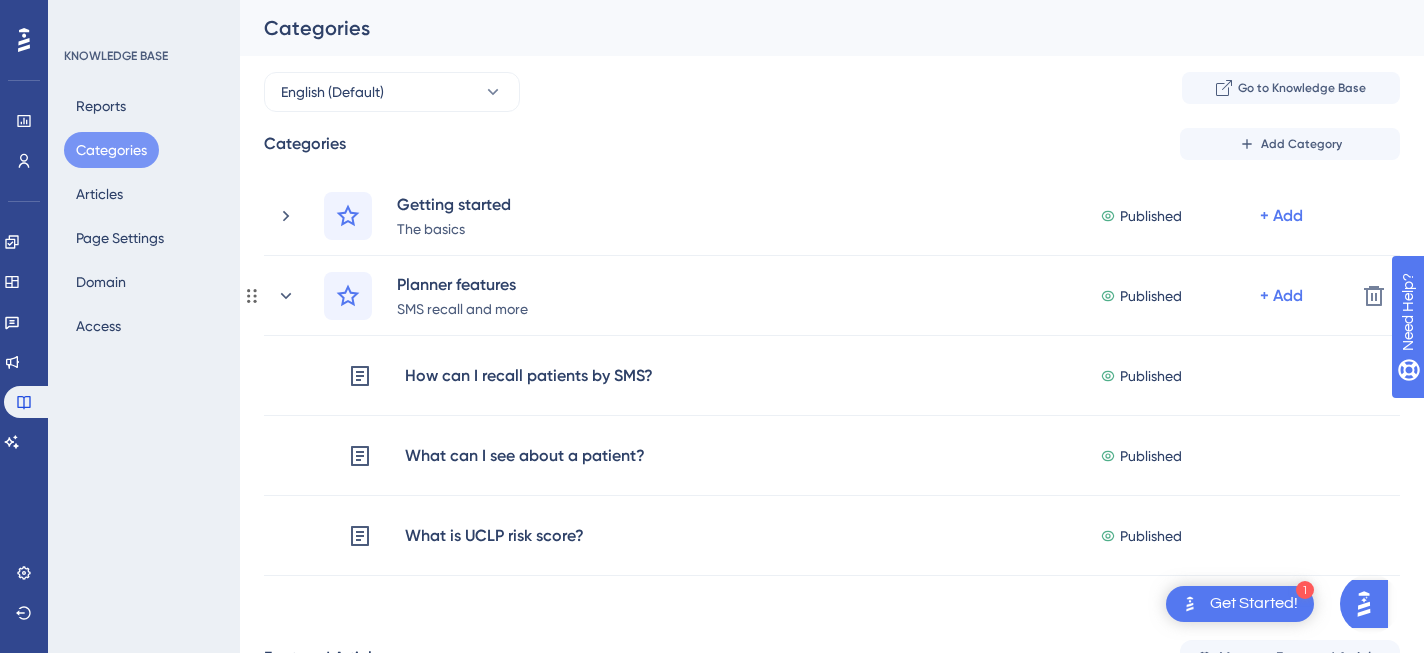 click 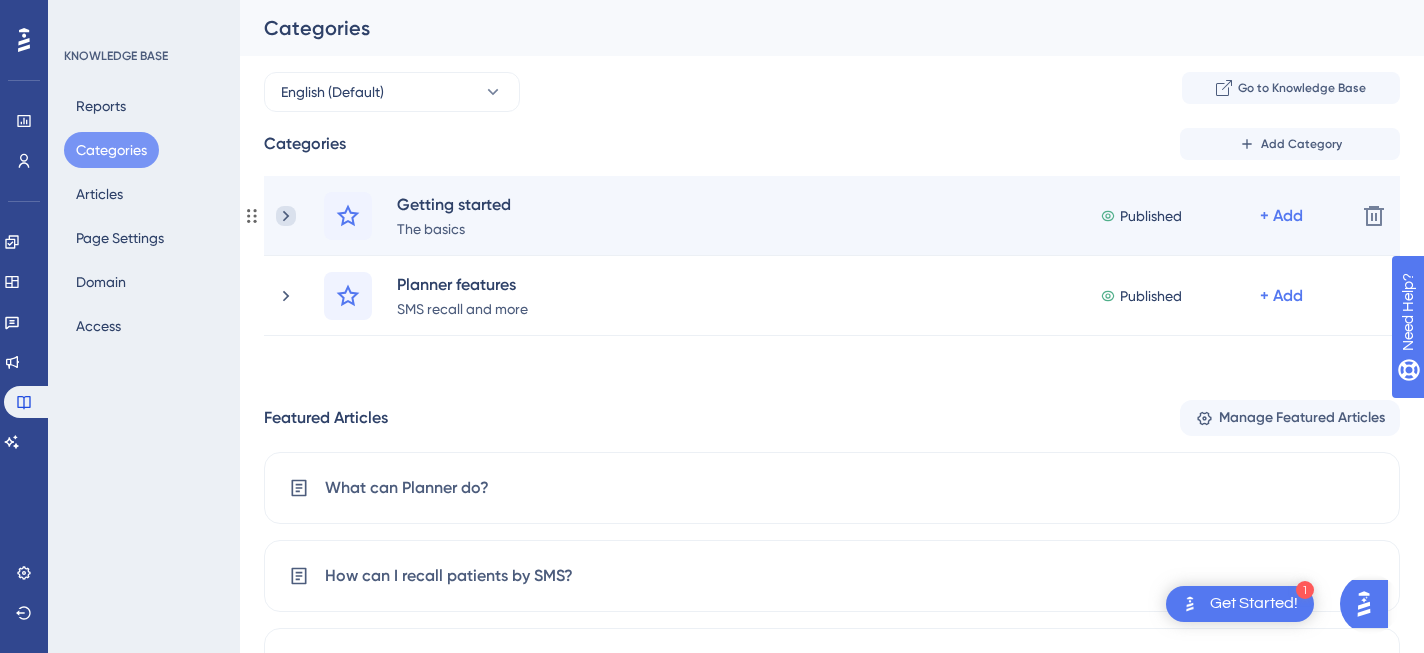 click 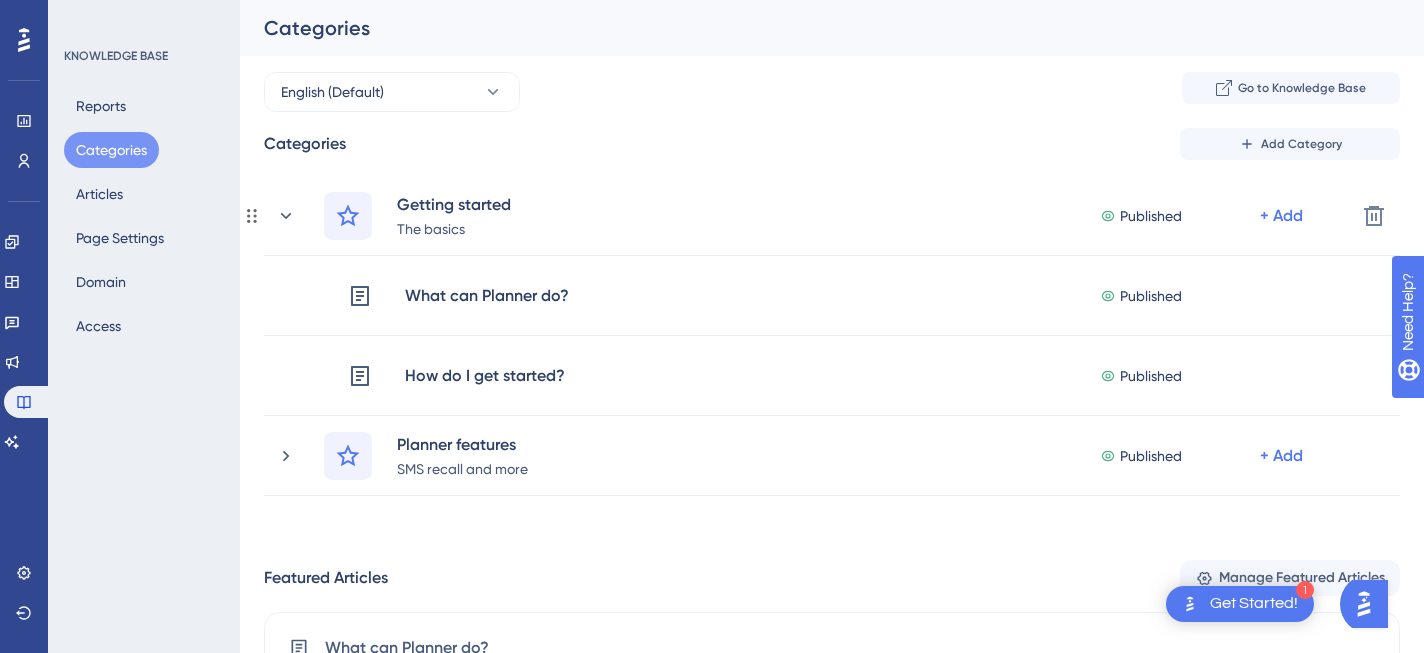 click 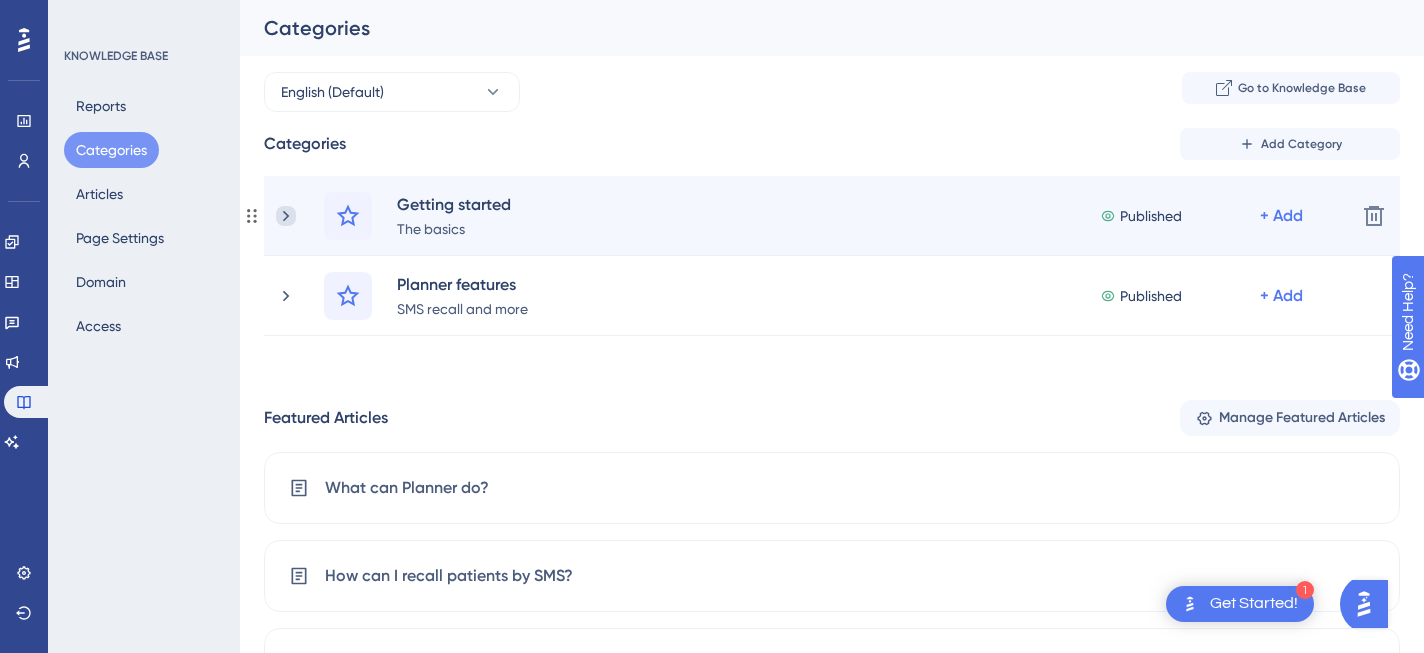 click 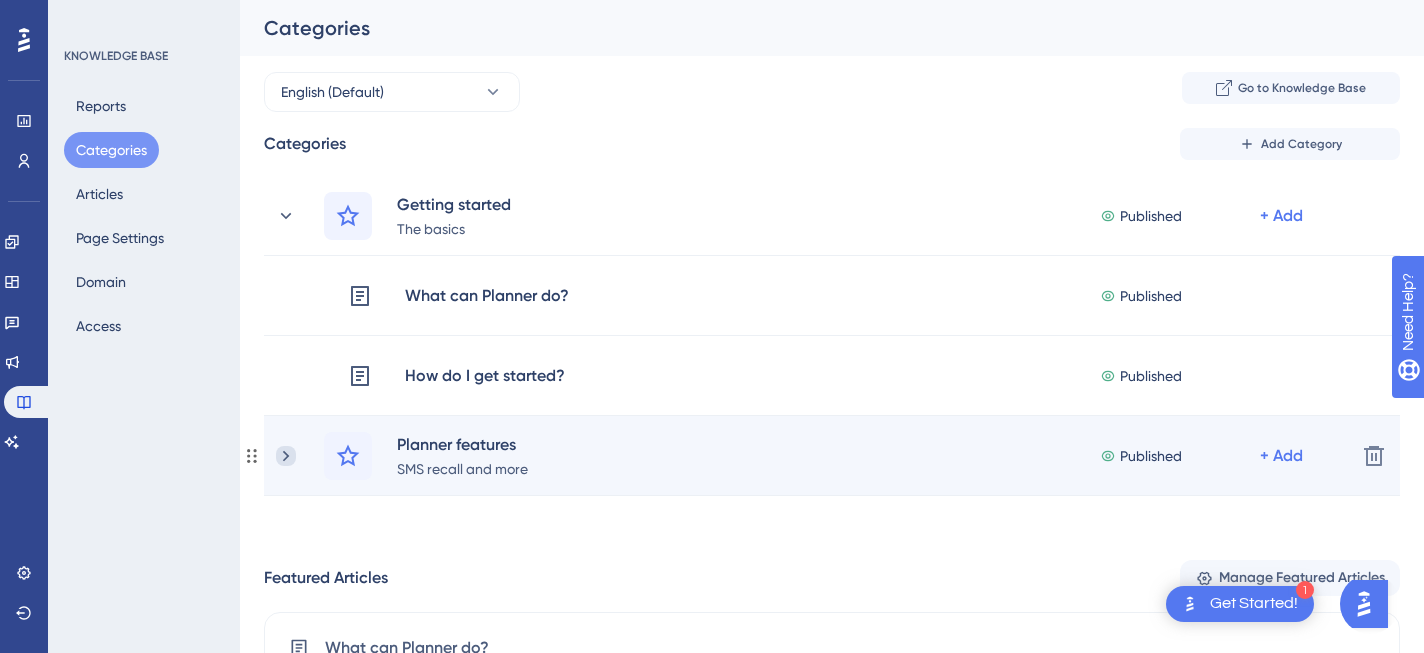 click 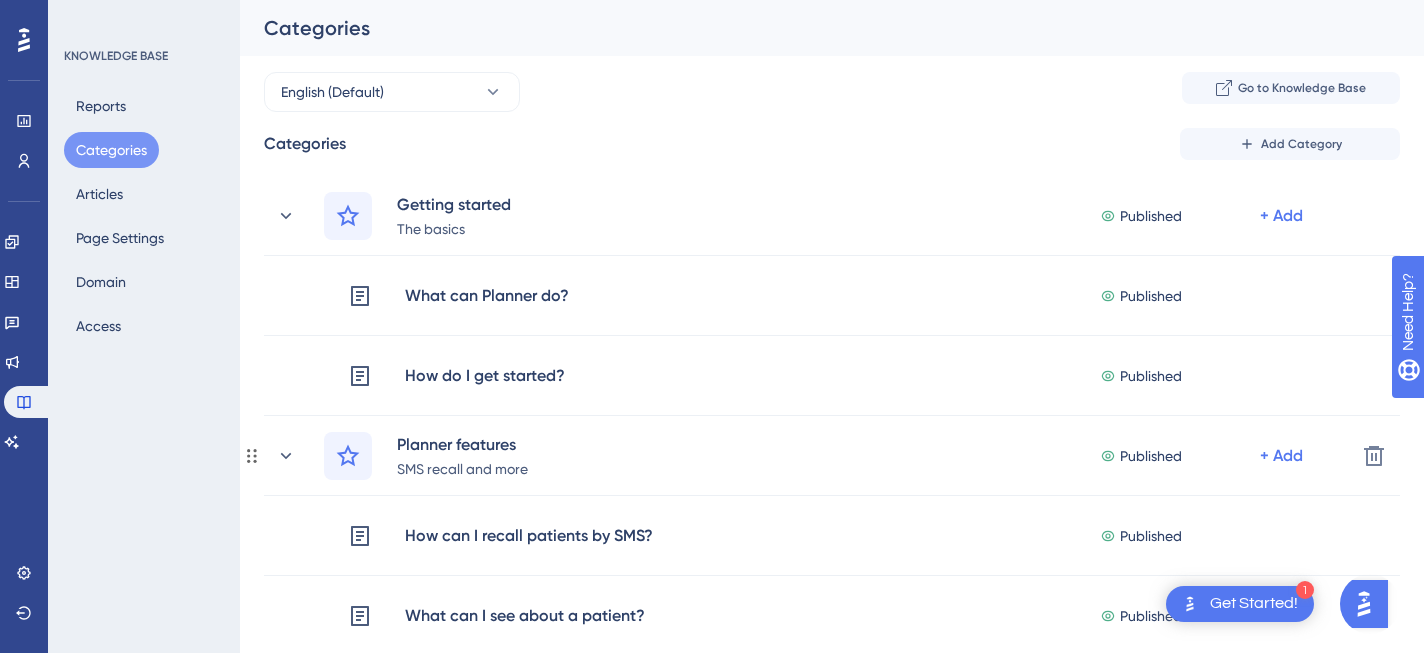 click 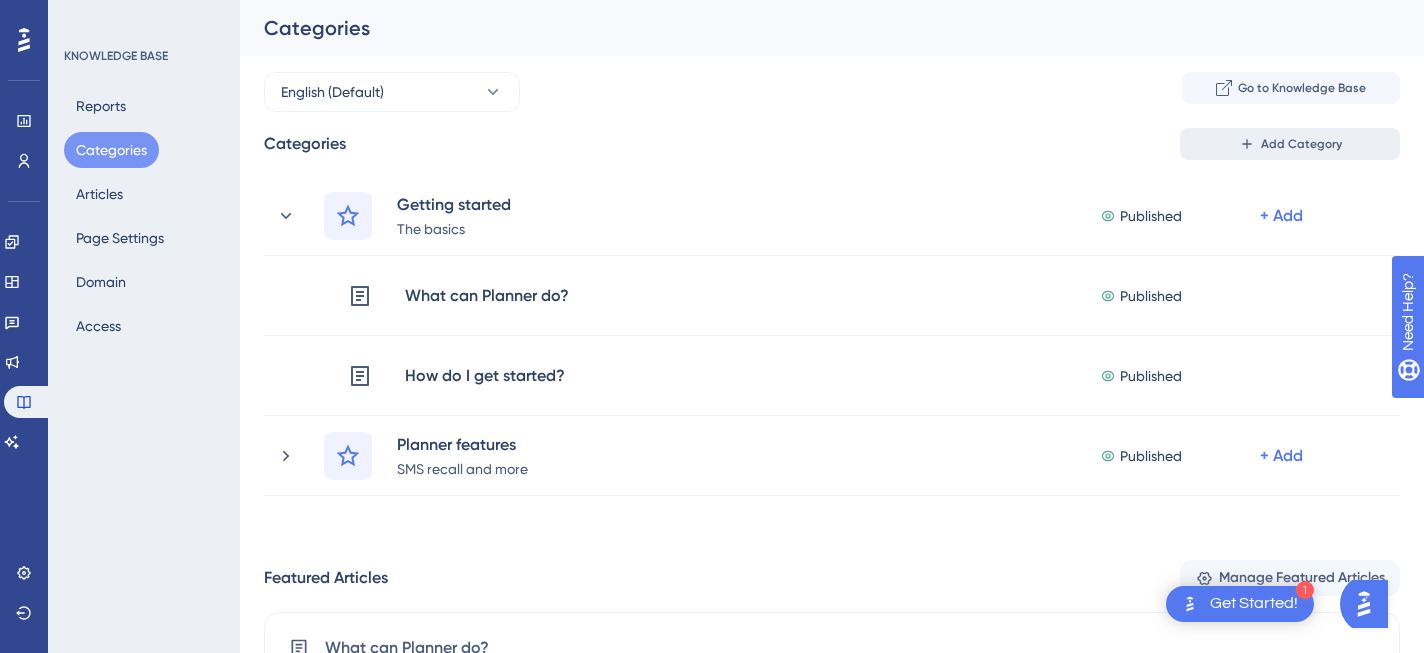 click on "Add Category" at bounding box center (1301, 144) 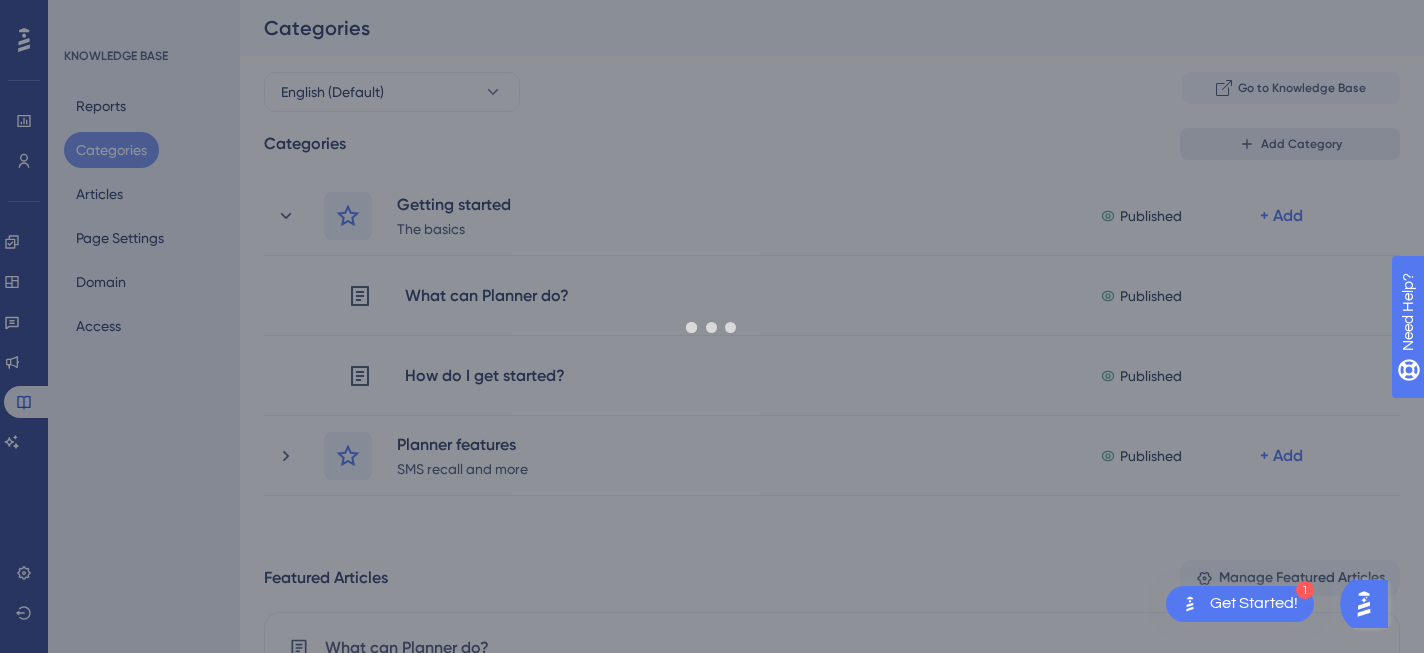 scroll, scrollTop: 129, scrollLeft: 0, axis: vertical 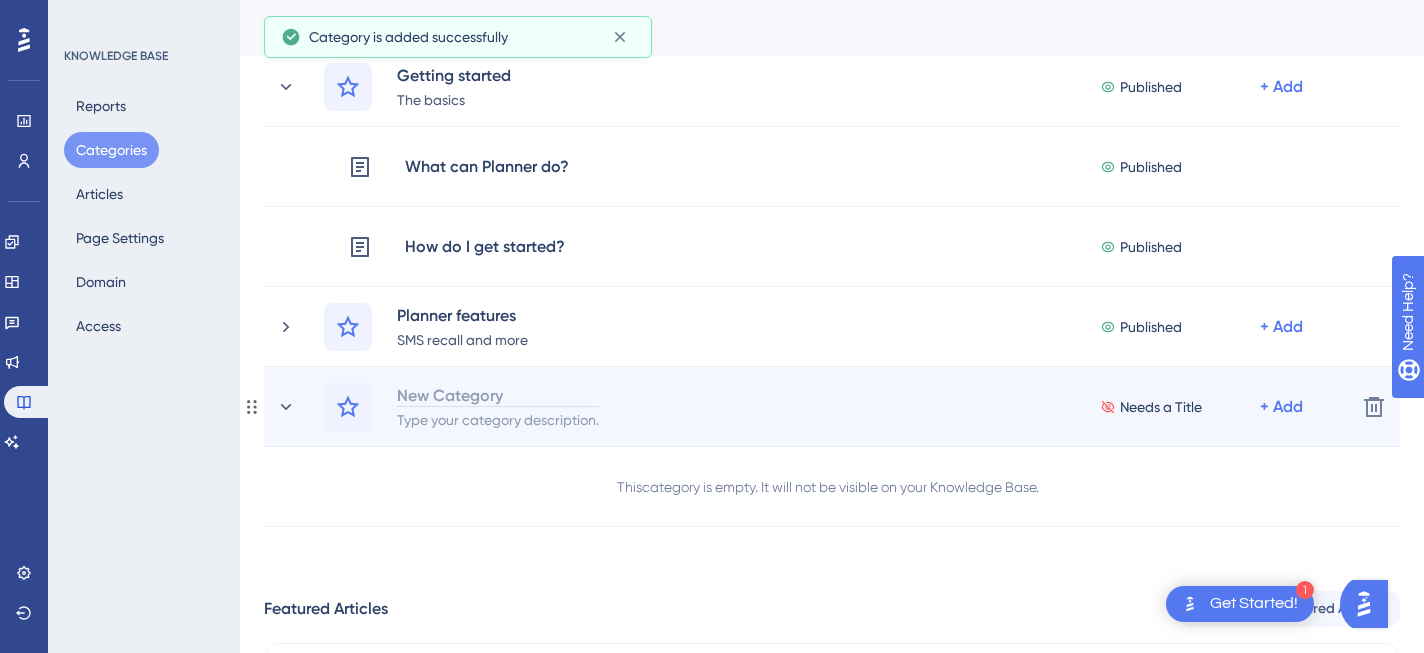click on "New Category" at bounding box center [498, 395] 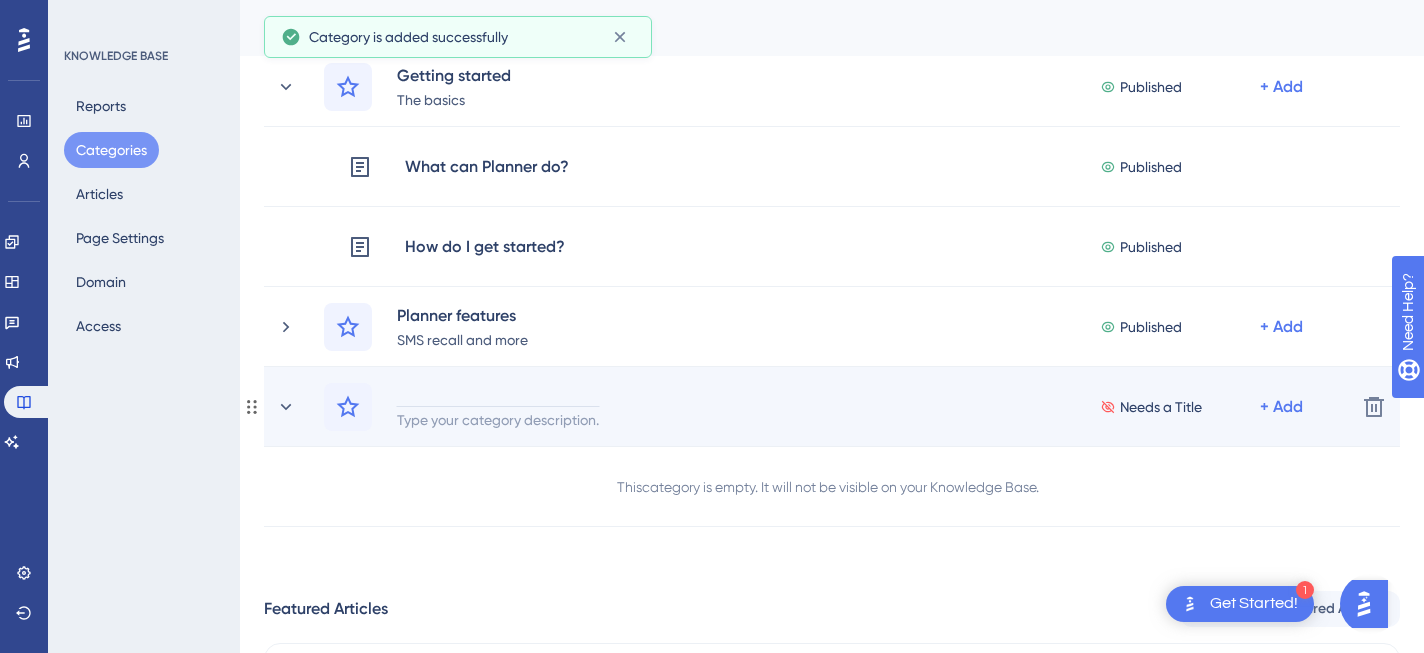 type 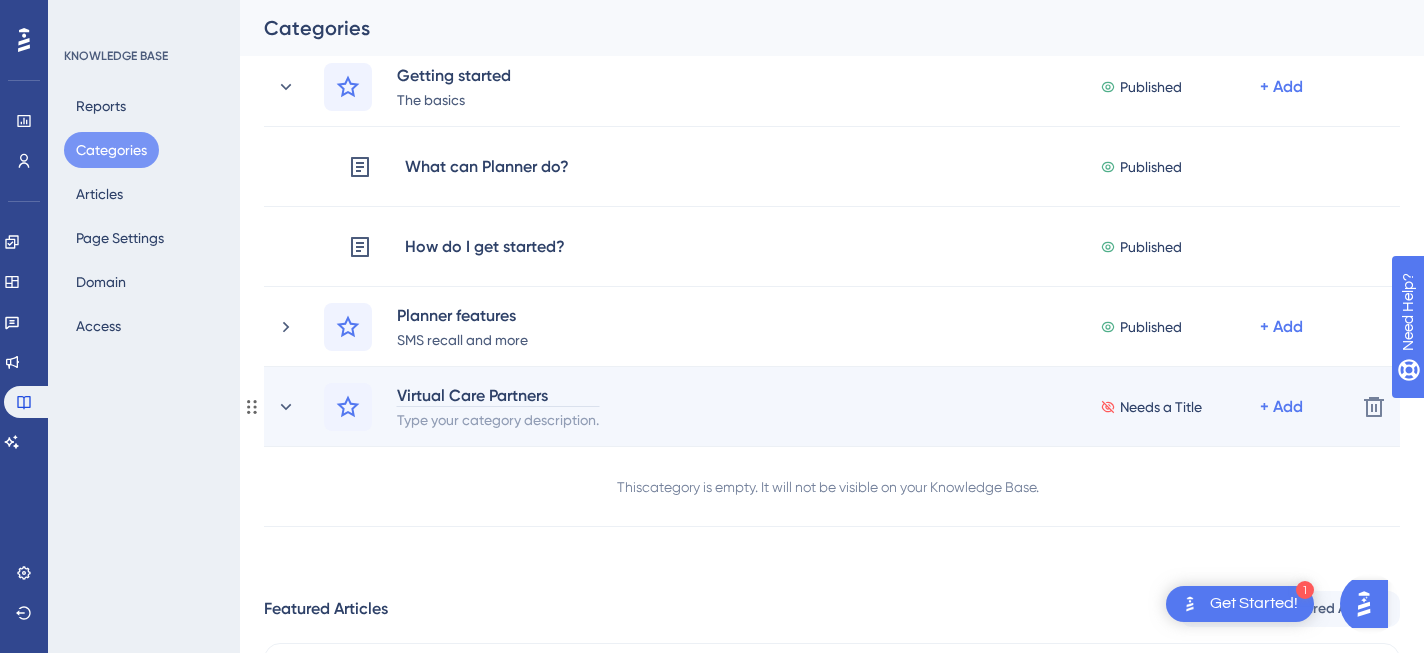 click on "Virtual Care Partners" at bounding box center [498, 395] 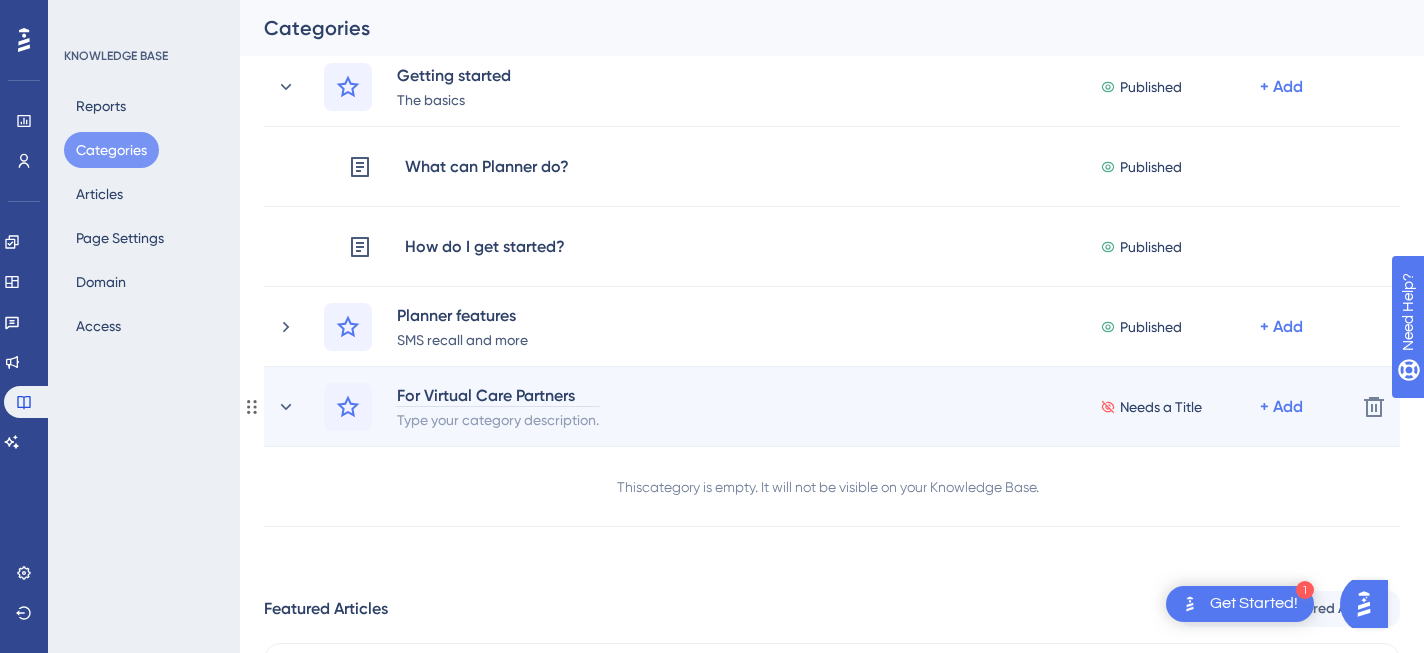 click on "For Virtual Care Partners" at bounding box center (498, 395) 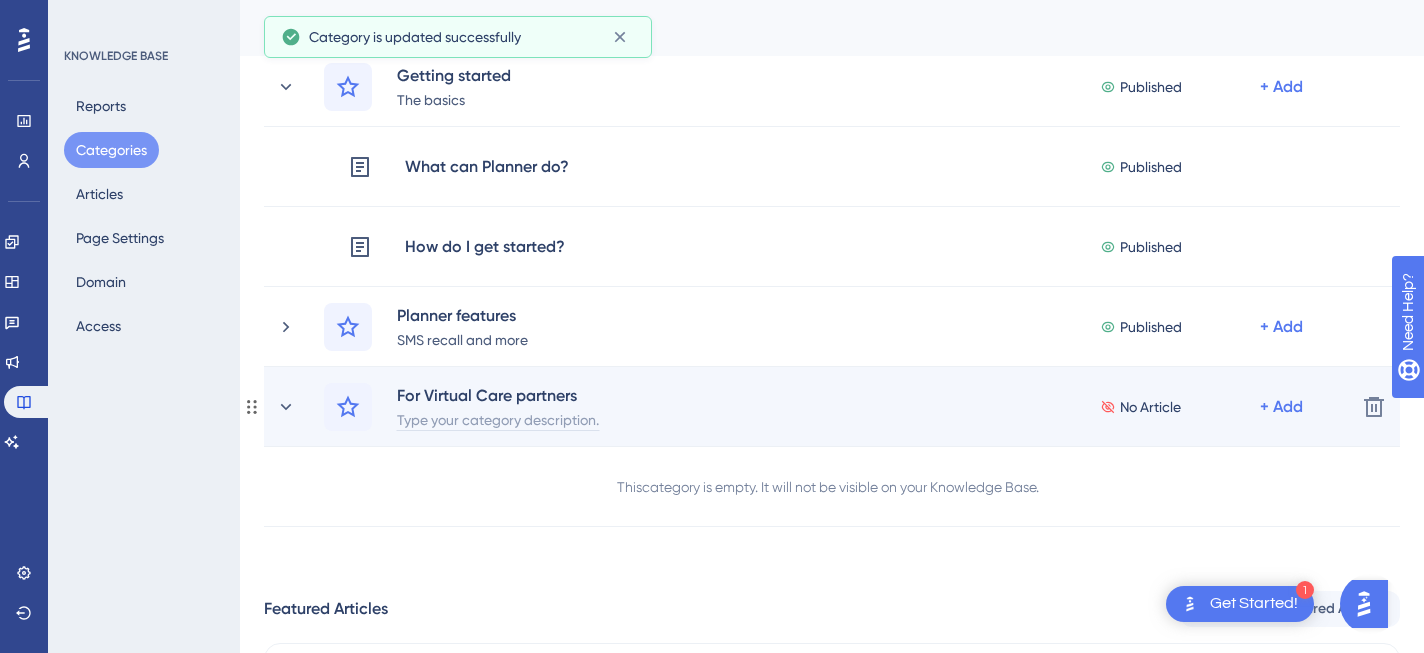 click on "Type your category description." at bounding box center (498, 419) 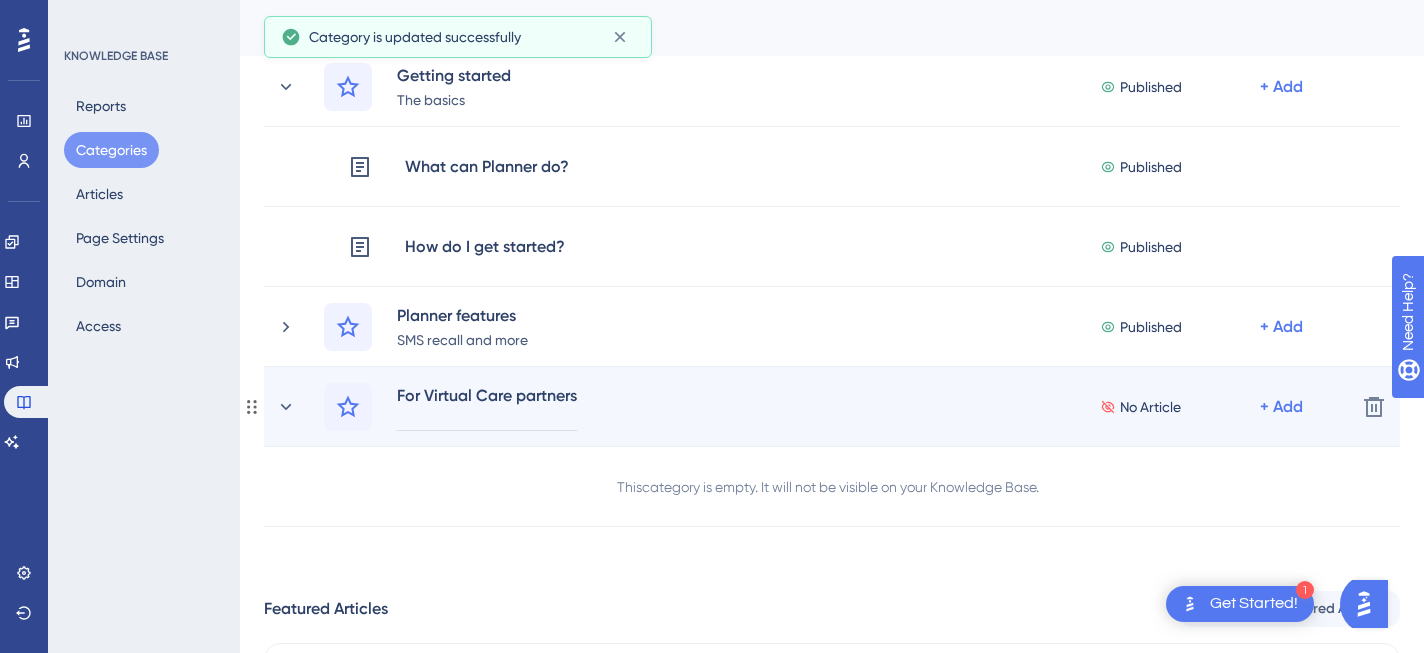 scroll, scrollTop: 118, scrollLeft: 0, axis: vertical 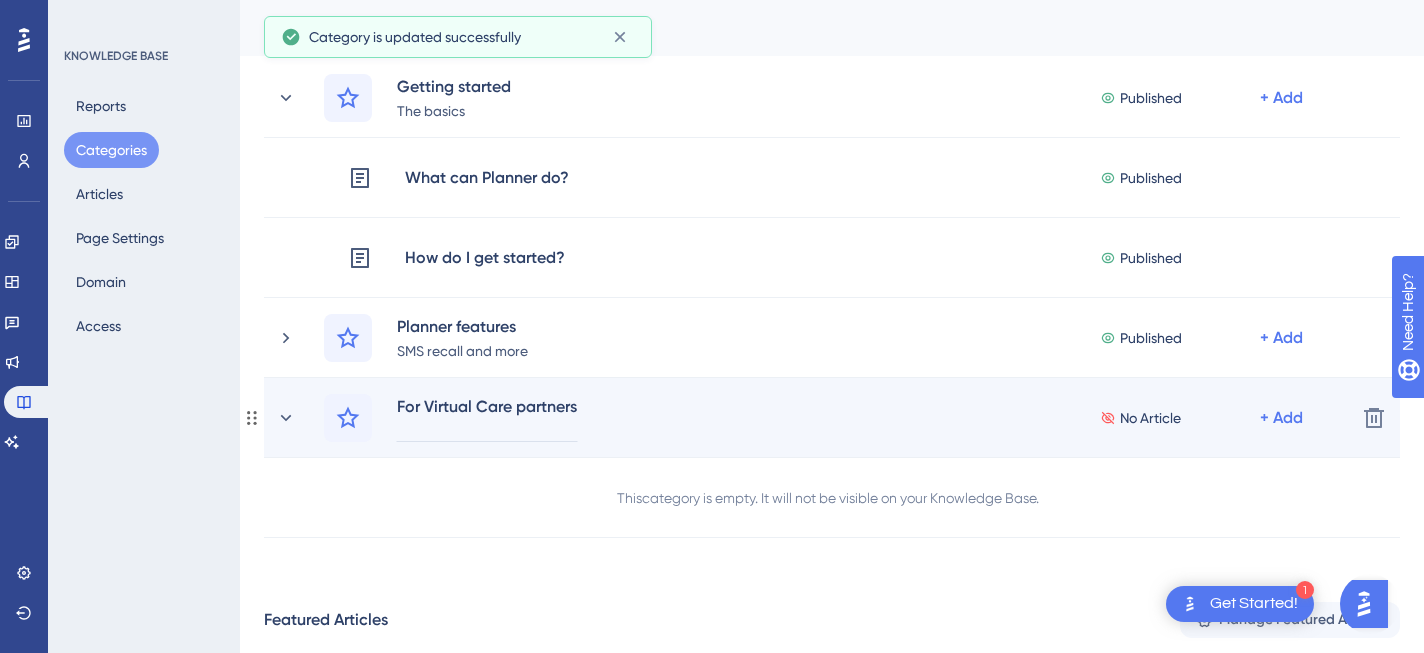 type 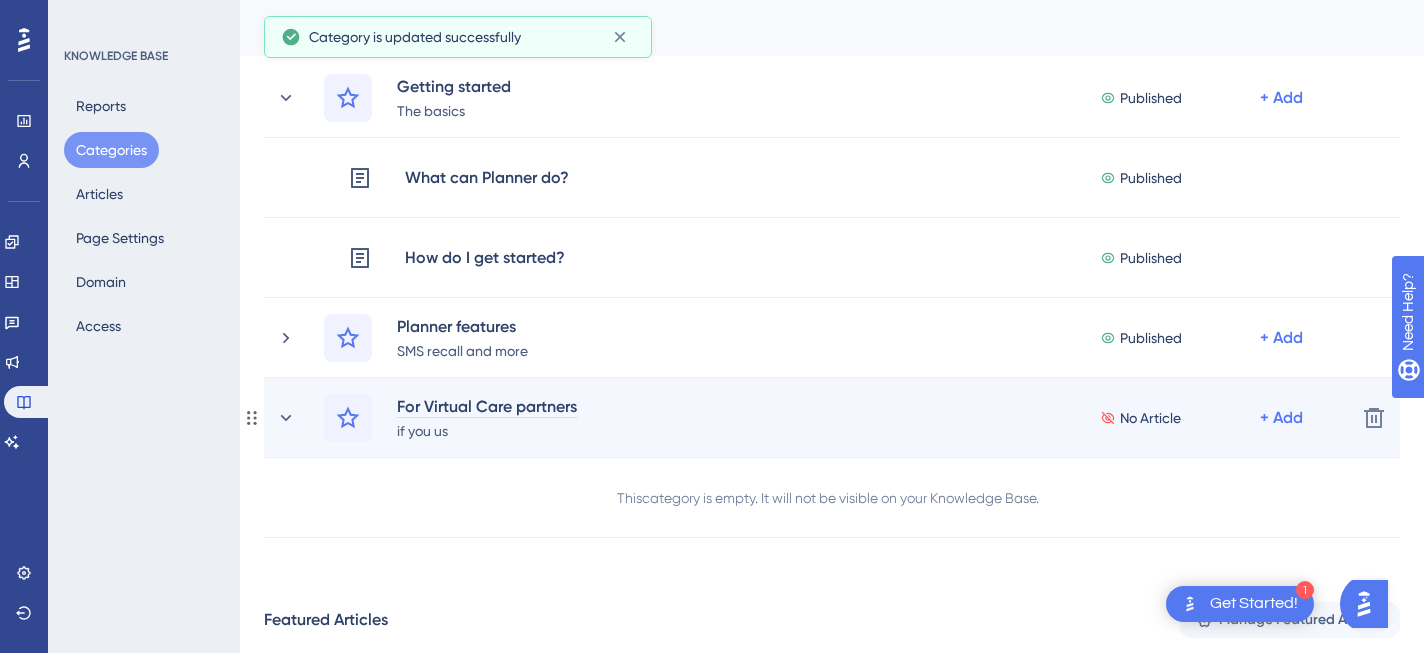 click on "For Virtual Care partners" at bounding box center (487, 406) 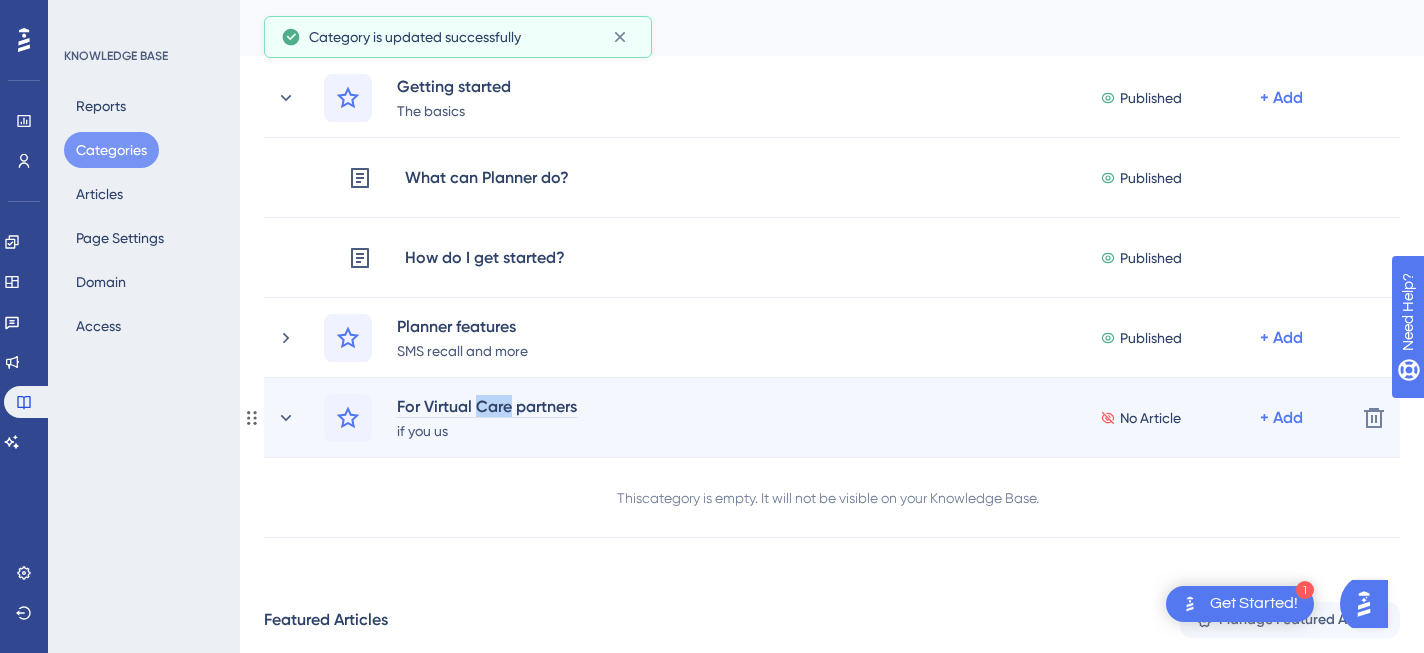click on "For Virtual Care partners" at bounding box center [487, 406] 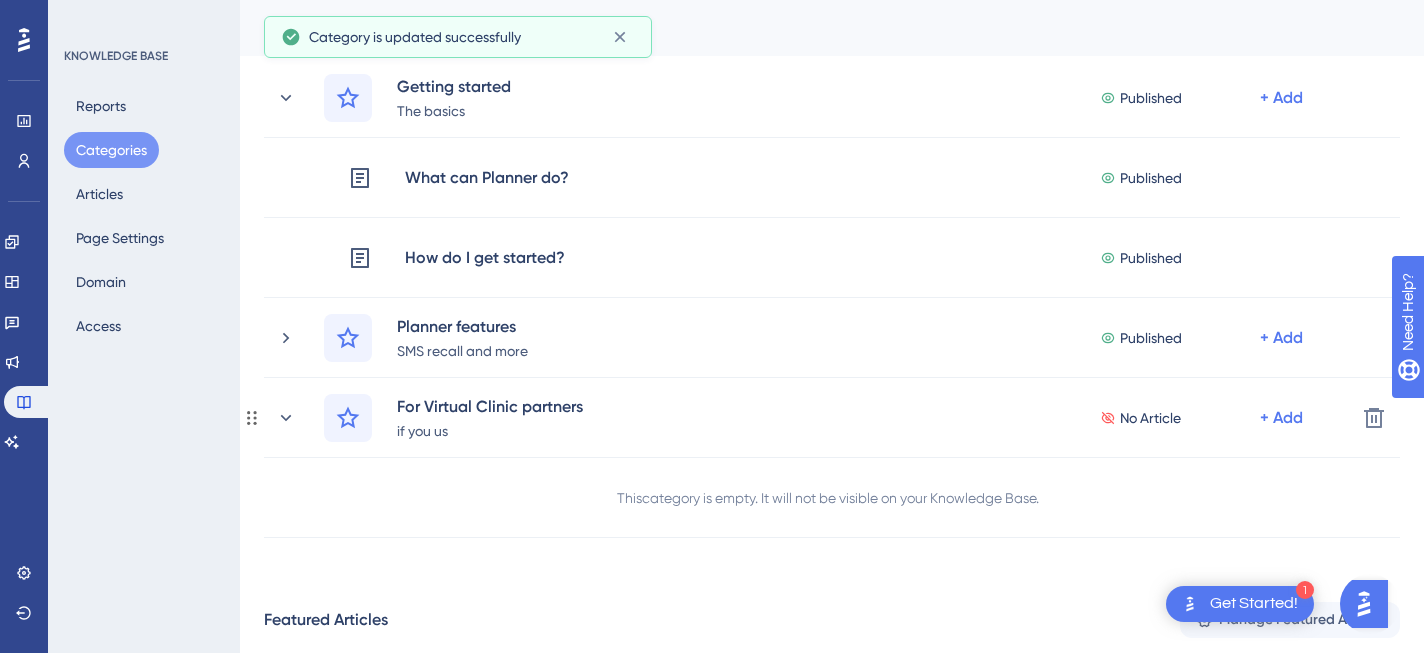 click on "if you us" at bounding box center [490, 430] 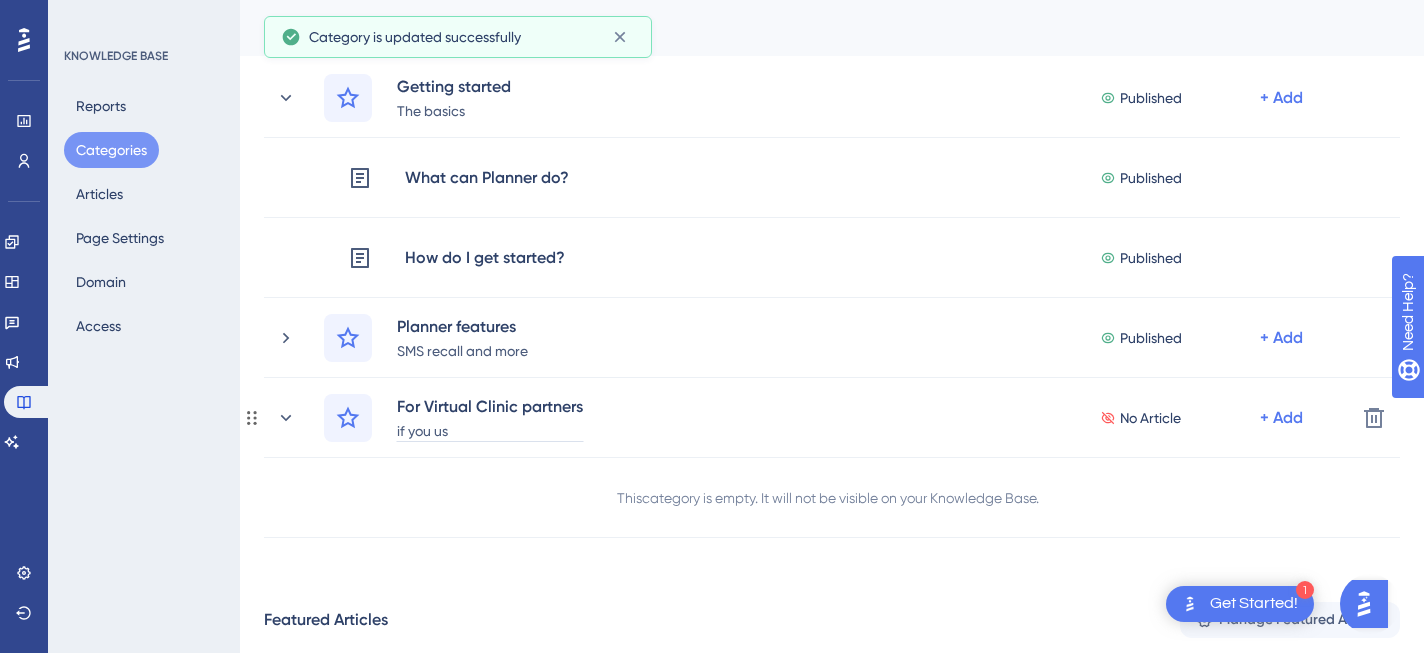 click on "if you us" at bounding box center (490, 430) 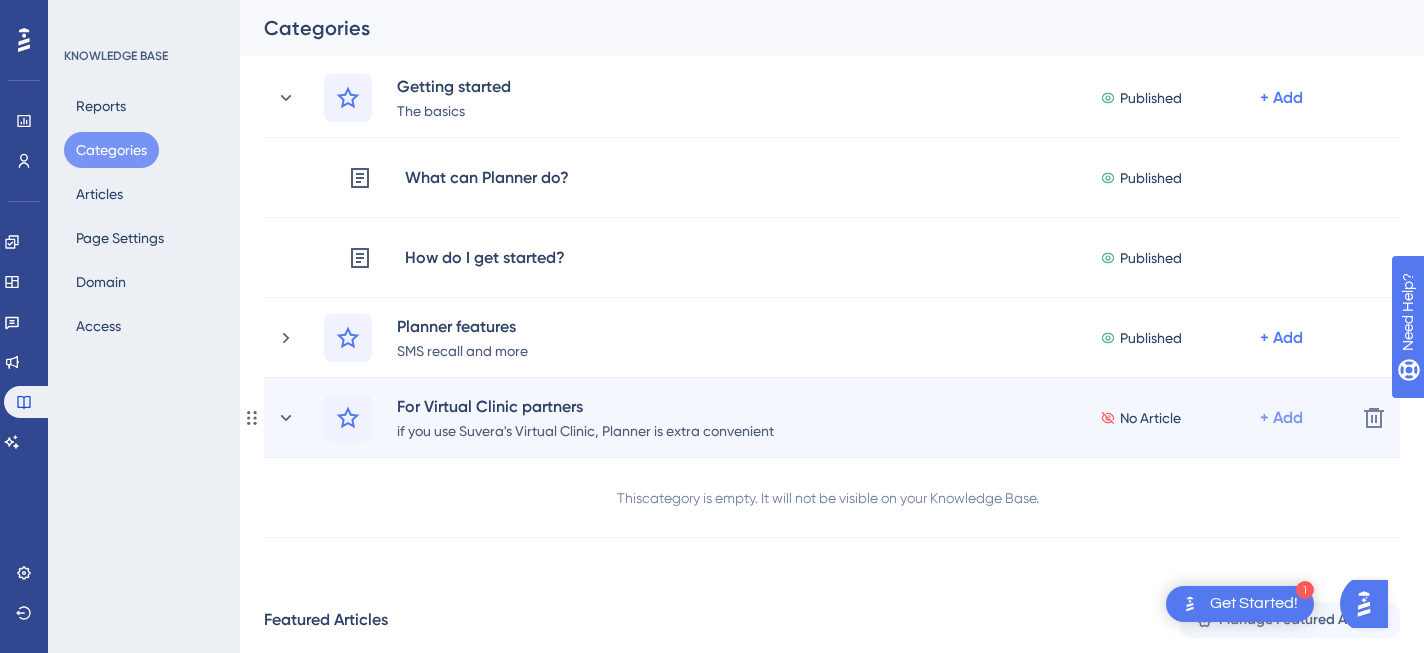 click on "+ Add" at bounding box center (1281, 98) 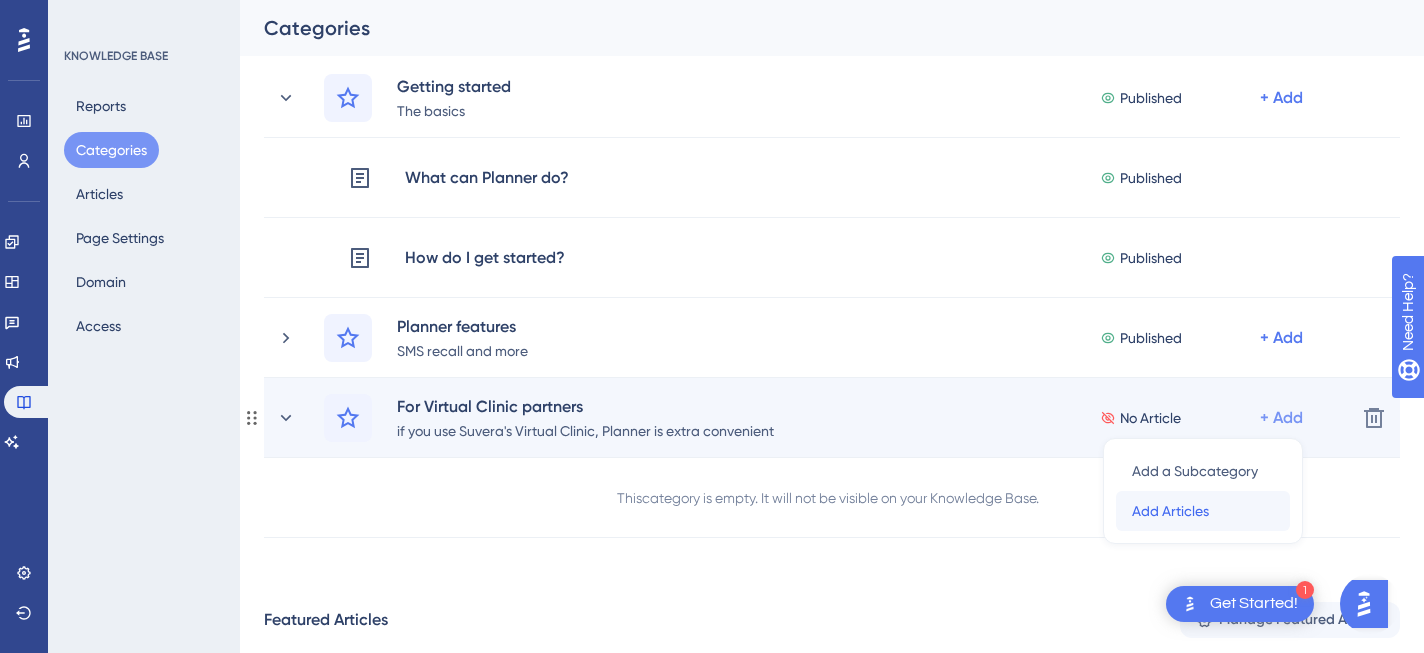 click on "Add Articles Add Articles" at bounding box center [1203, 511] 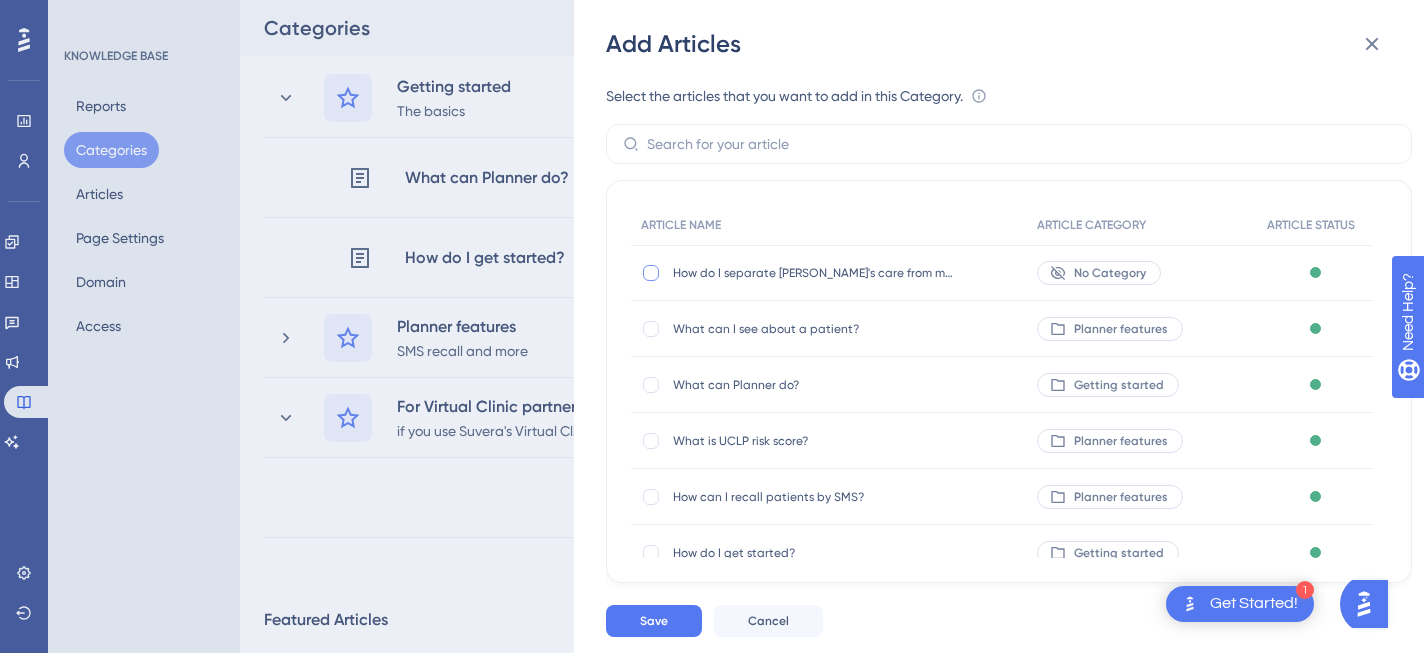 click at bounding box center [651, 273] 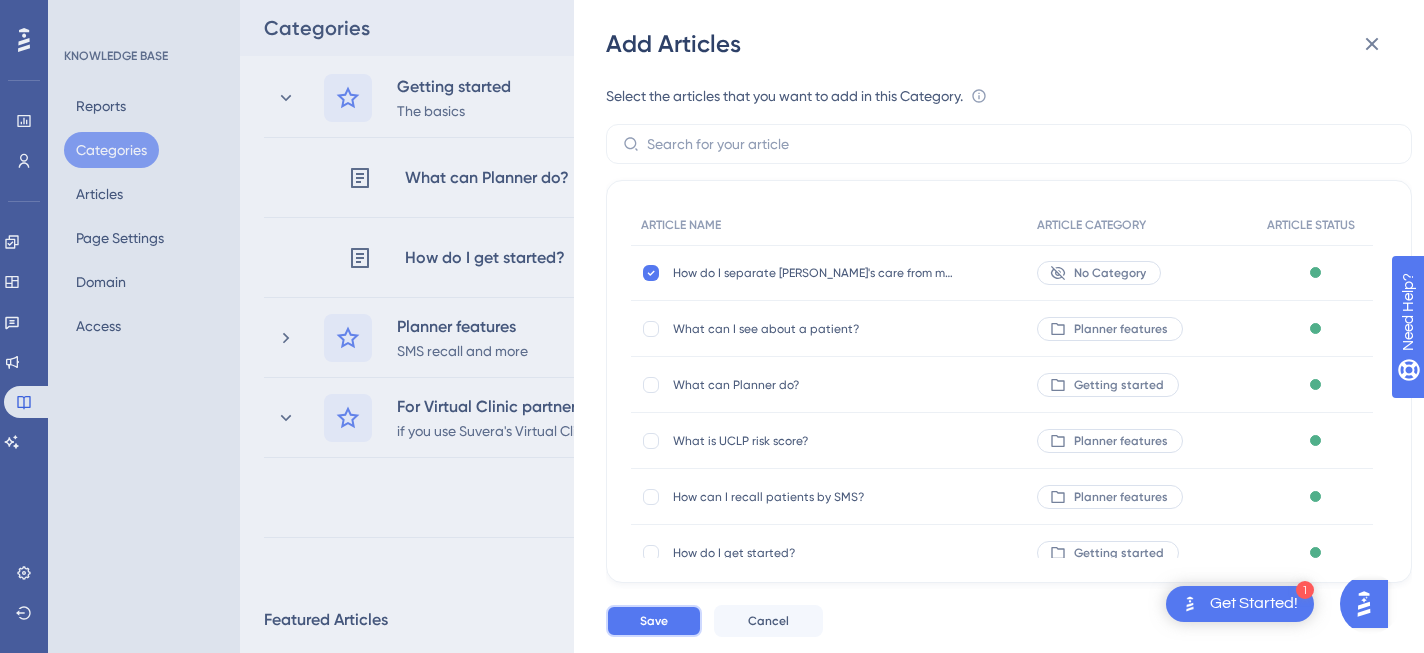 click on "Save" at bounding box center [654, 621] 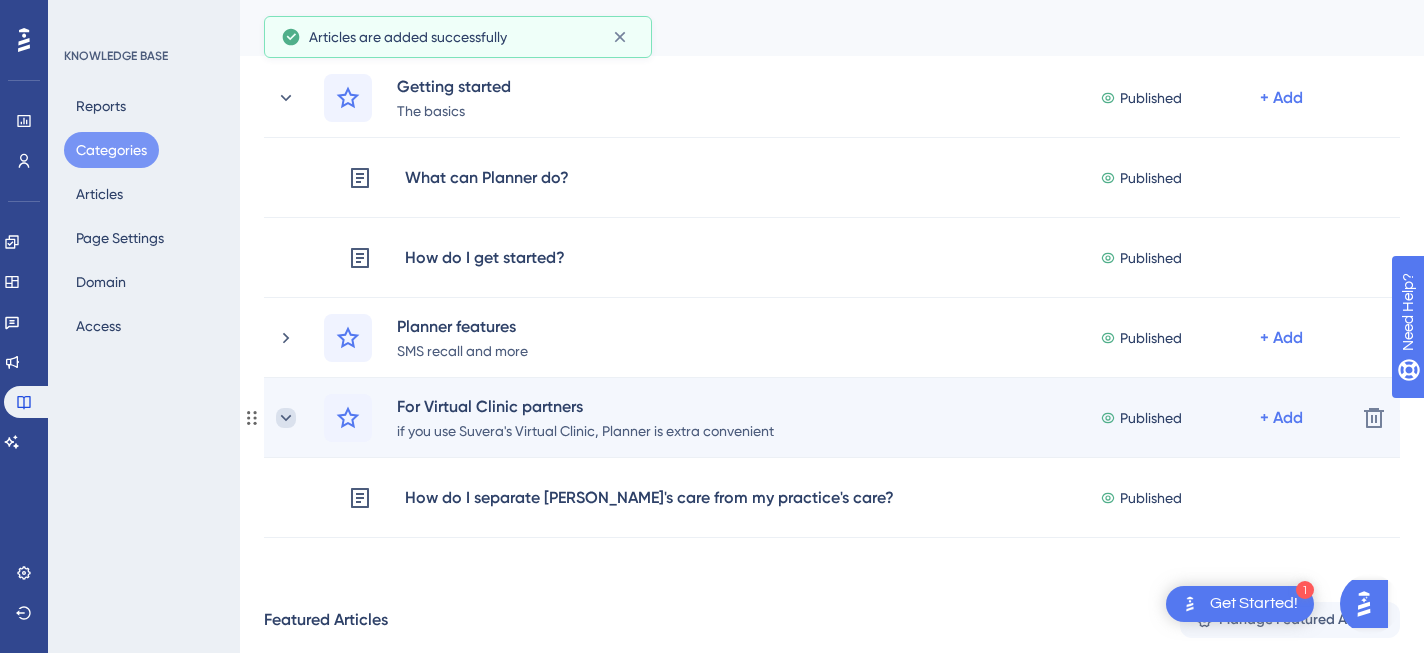 click 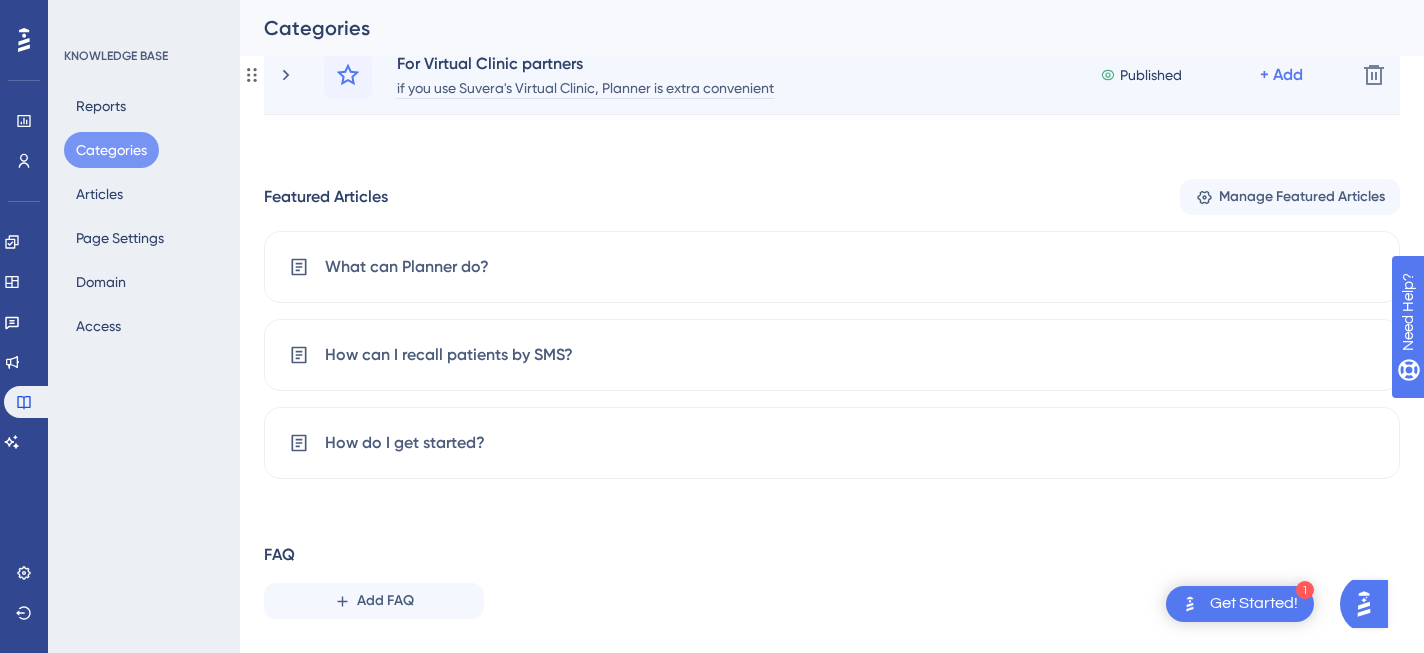 scroll, scrollTop: 507, scrollLeft: 0, axis: vertical 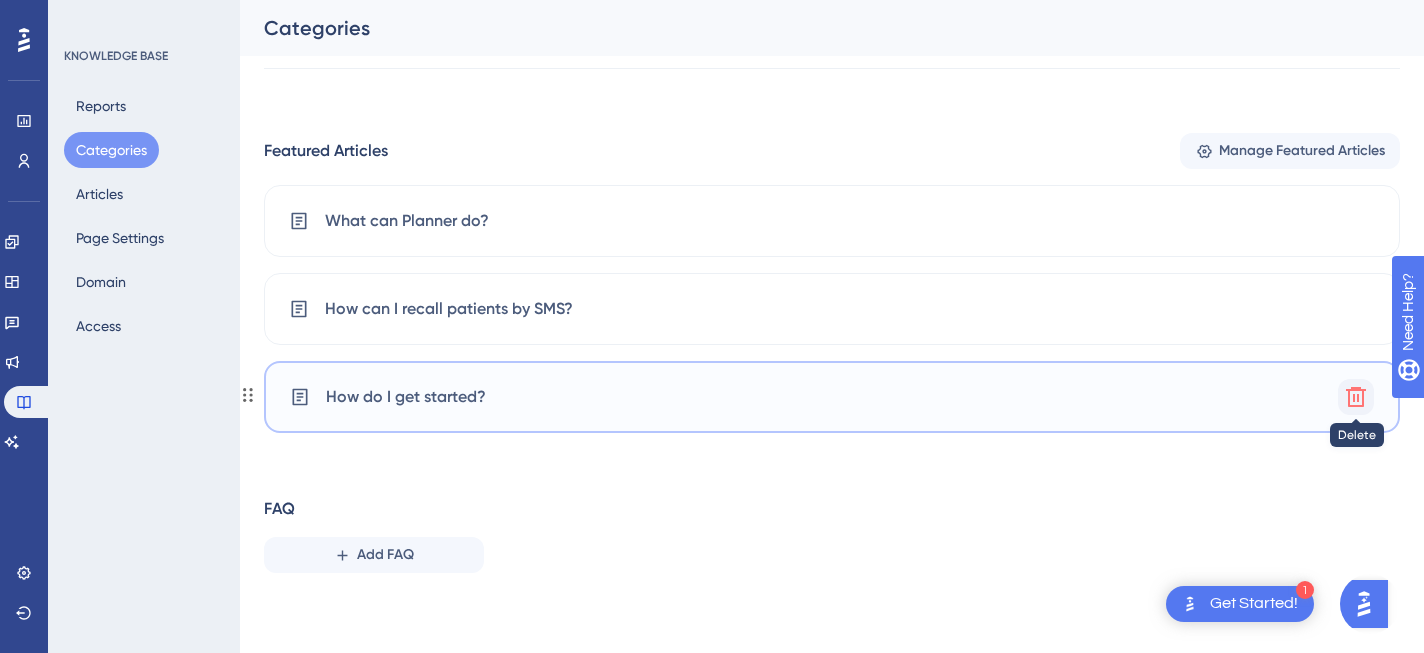 click 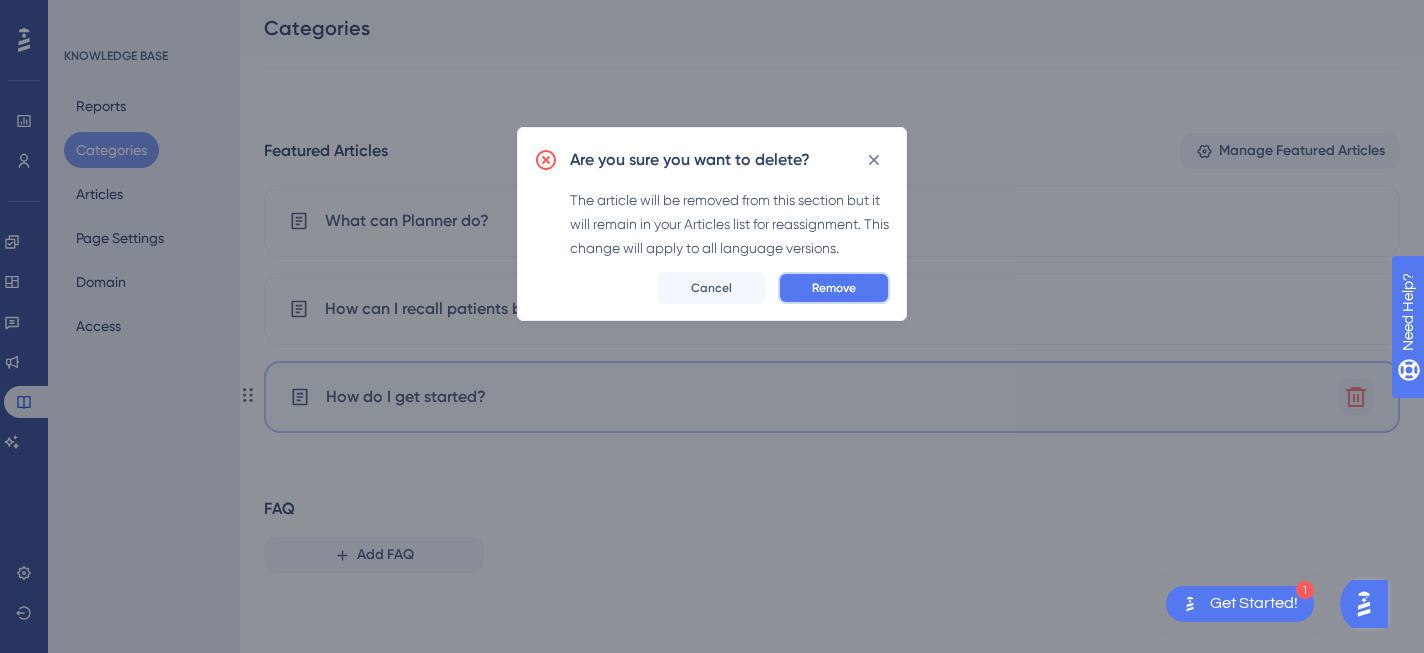 click on "Remove" at bounding box center [834, 288] 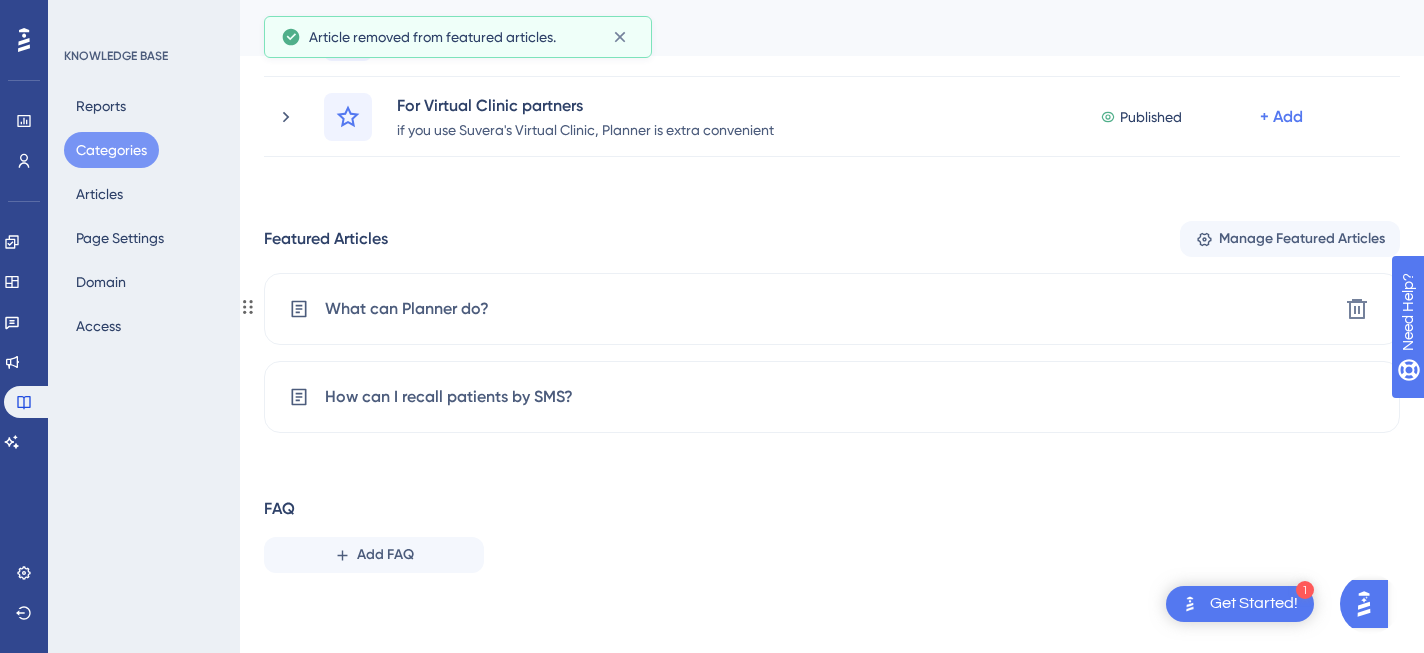 scroll, scrollTop: 419, scrollLeft: 0, axis: vertical 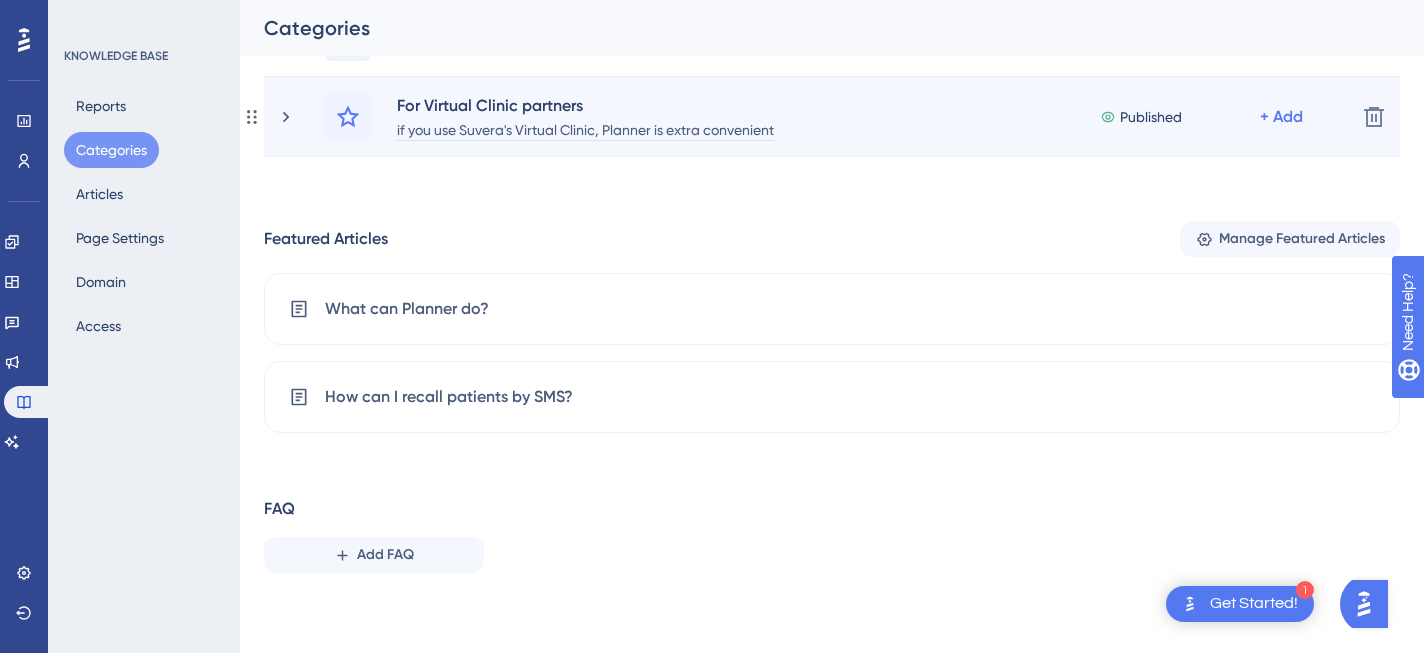 click on "if you use Suvera's Virtual Clinic, Planner is extra convenient" at bounding box center [585, 129] 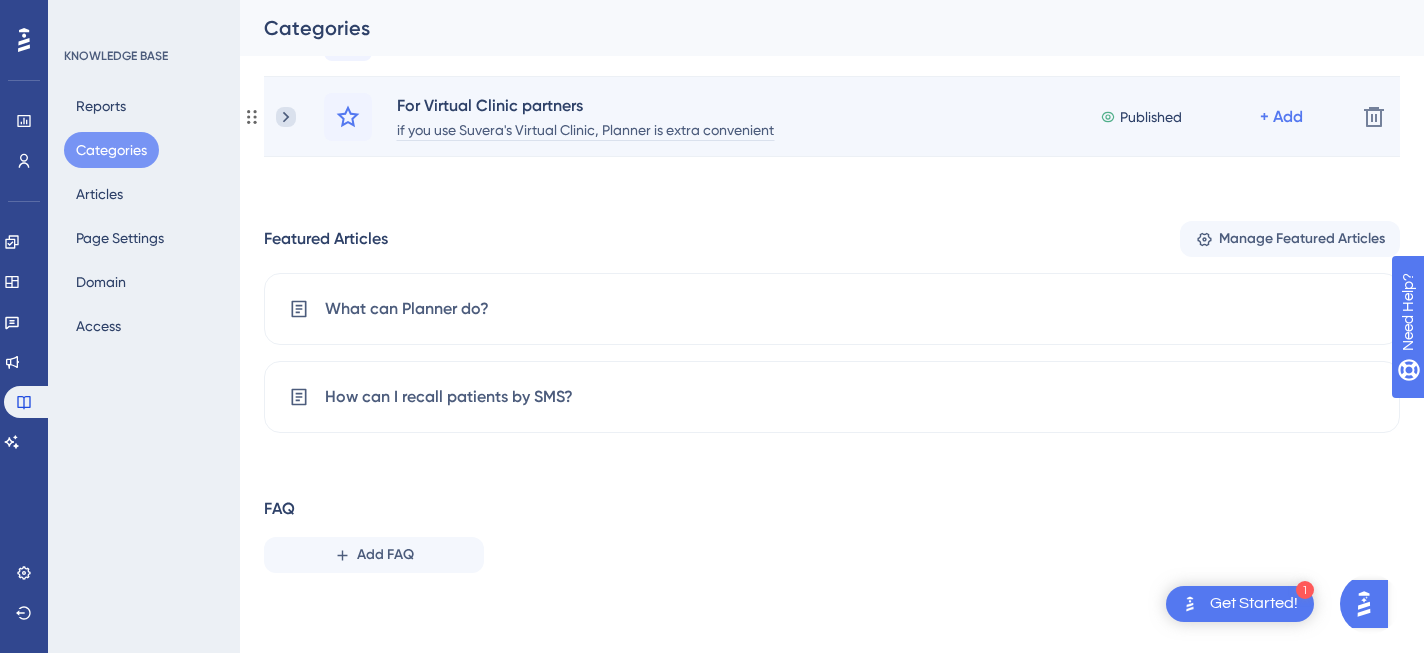 click 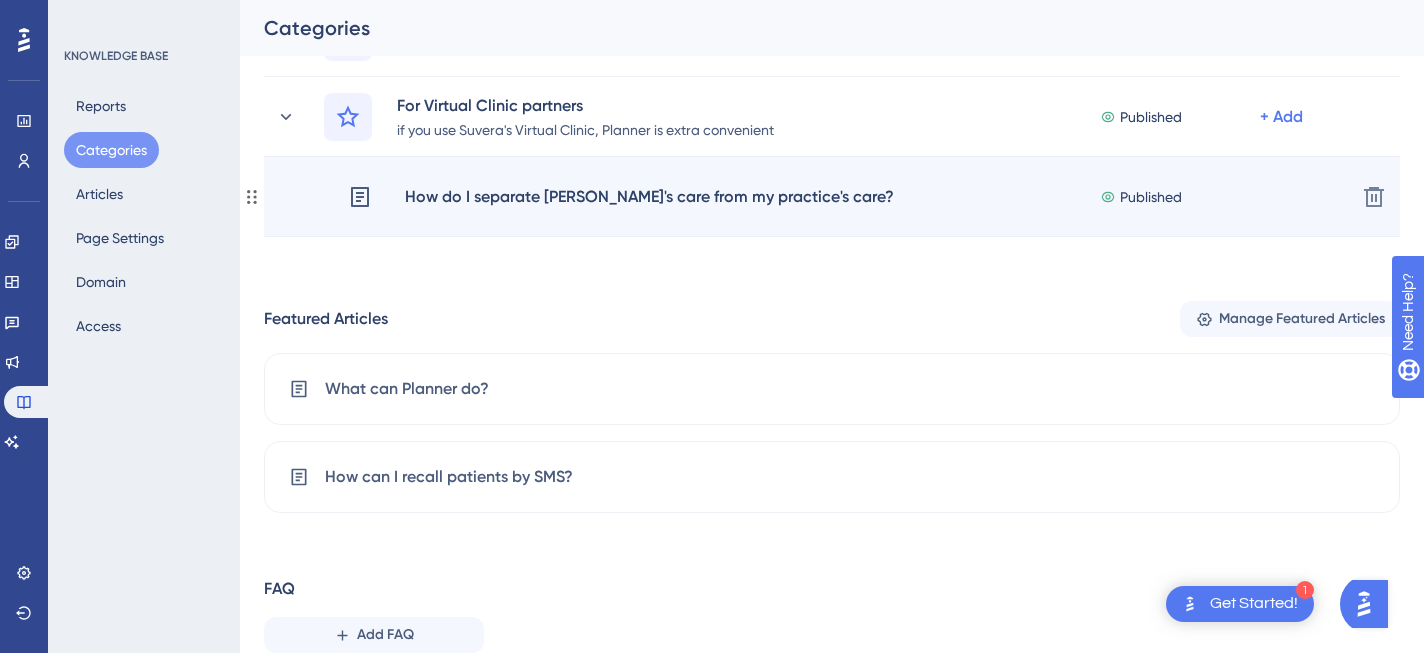 click on "How do I separate [PERSON_NAME]'s care from my practice's care?" at bounding box center (649, 197) 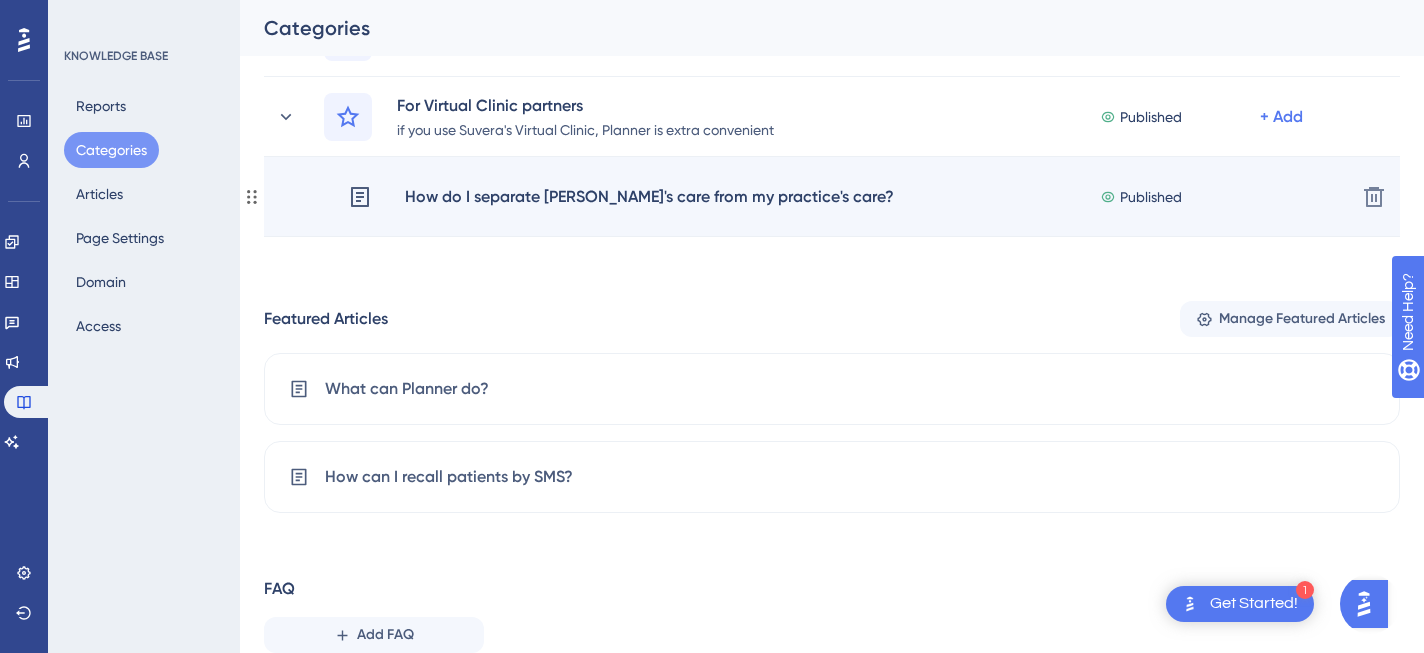 click on "How do I separate [PERSON_NAME]'s care from my practice's care?   Published + Add" at bounding box center [844, 197] 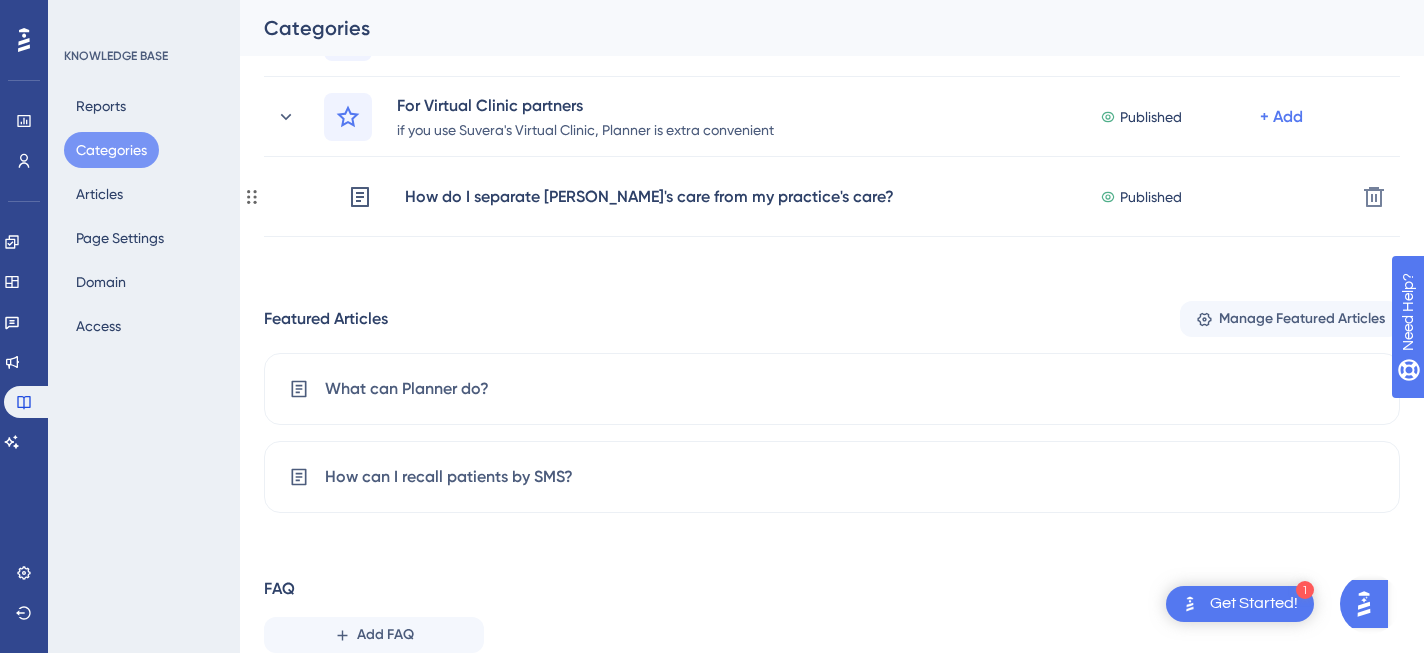 click on "How do I separate [PERSON_NAME]'s care from my practice's care?" at bounding box center (649, 197) 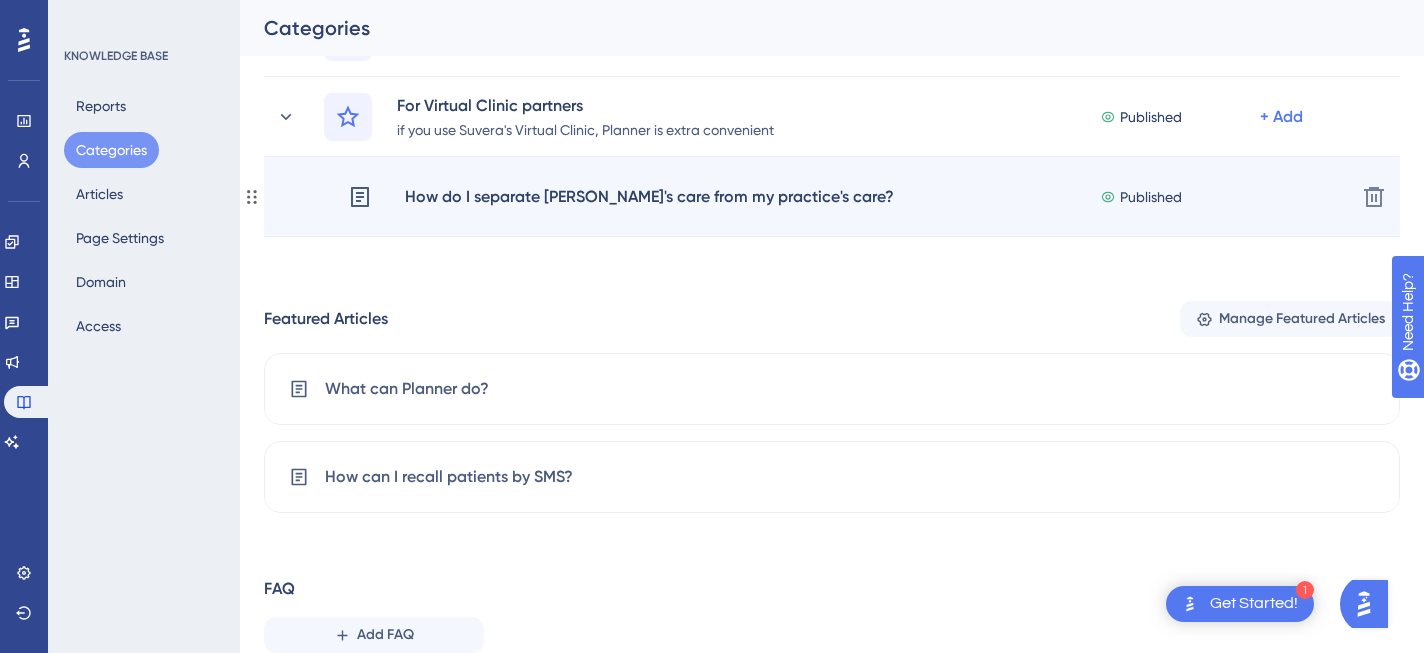 click 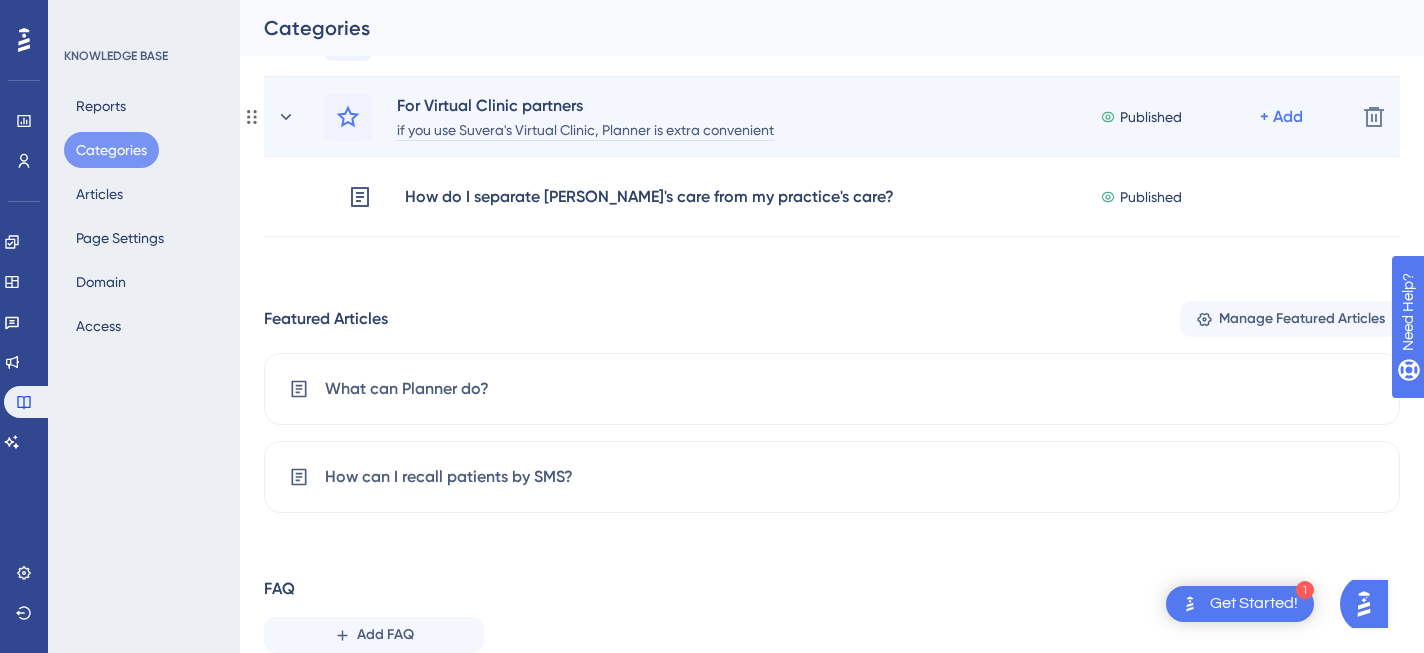 click on "if you use Suvera's Virtual Clinic, Planner is extra convenient" at bounding box center (585, 129) 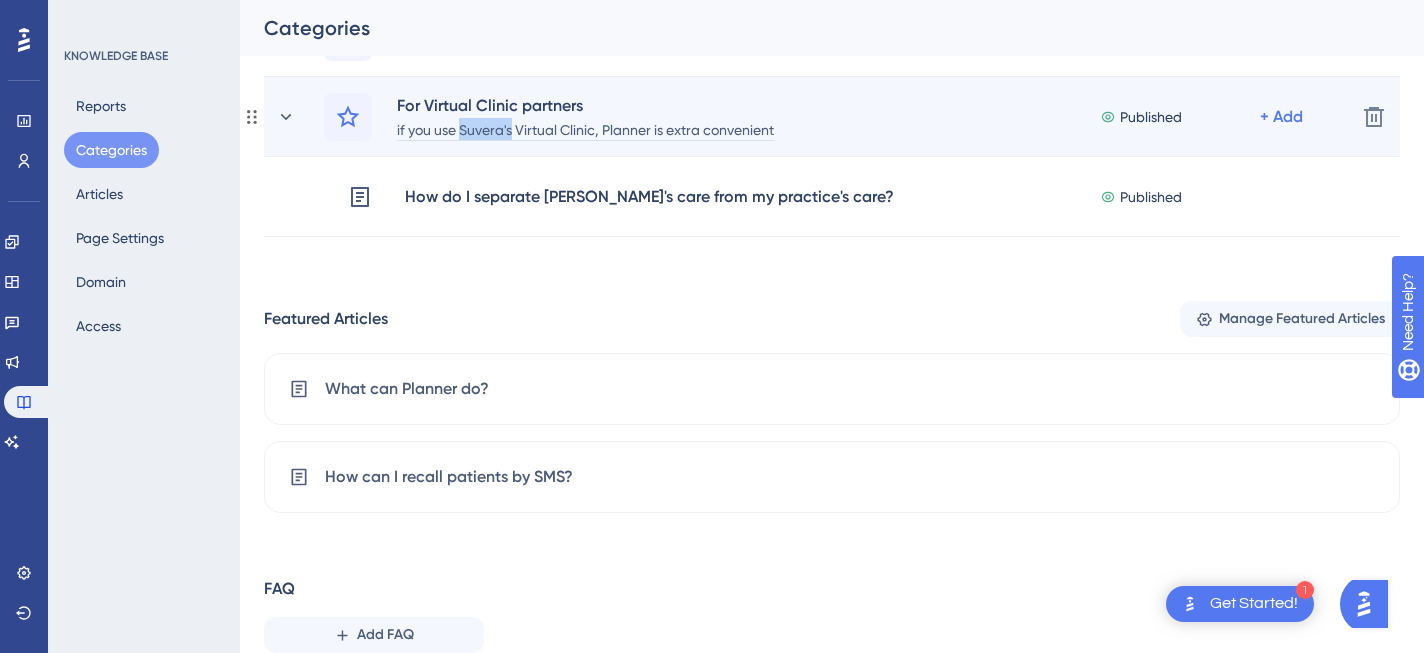 drag, startPoint x: 463, startPoint y: 132, endPoint x: 509, endPoint y: 136, distance: 46.173584 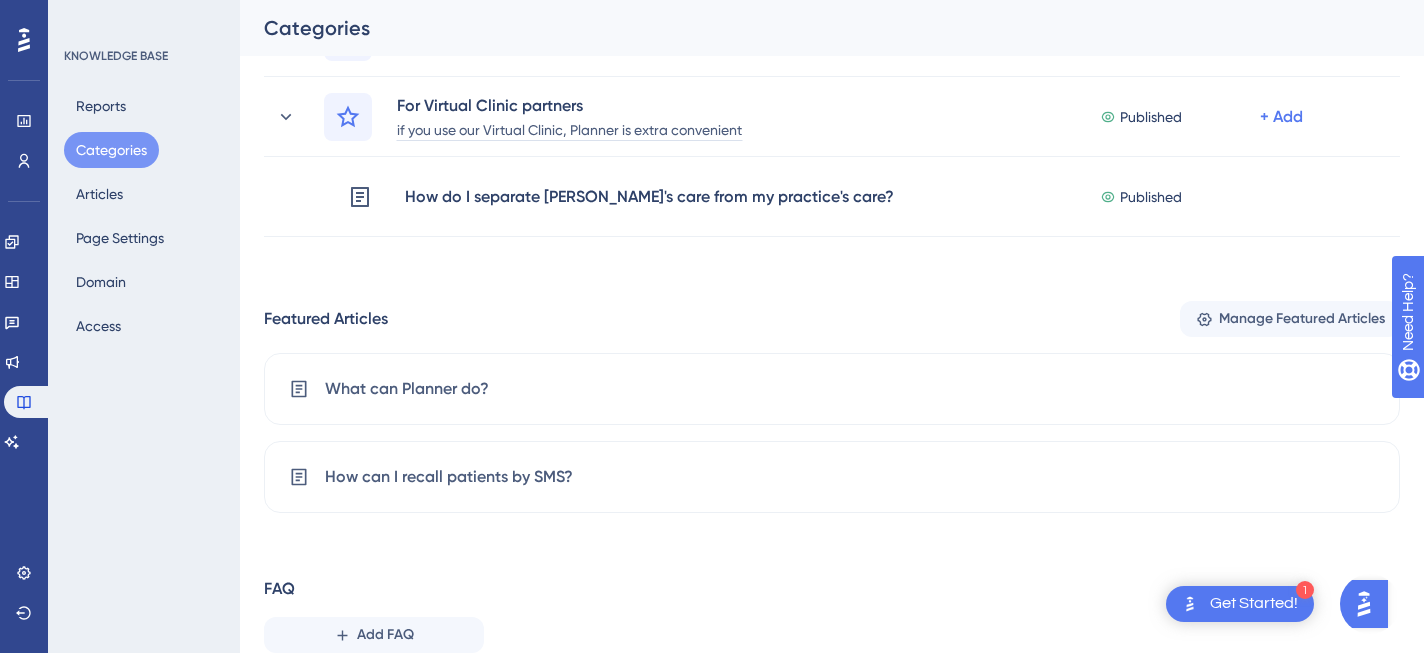 click on "Performance Users Engagement Widgets Feedback Product Updates Knowledge Base AI Assistant Settings Logout KNOWLEDGE BASE Reports Categories Articles Page Settings Domain Access Categories English (Default) Go to Knowledge Base Categories Add Category Getting started The basics   Published + Add Delete What can Planner do?   Published + Add Delete How do I get started?   Published with pending draft + Add Delete Planner features SMS recall and more   Published + Add Delete How can I recall patients by SMS?   Published + Add Delete What can I see about a patient?   Published + Add Delete What is UCLP risk score?   Published + Add Delete For Virtual Clinic partners if you use our Virtual Clinic, Planner is extra convenient   Published + Add Delete How do I separate Suvera's care from my practice's care?   Published + Add Delete Featured Articles Manage Featured Articles What can Planner do? How can I recall patients by SMS? FAQ Add FAQ" at bounding box center (832, 177) 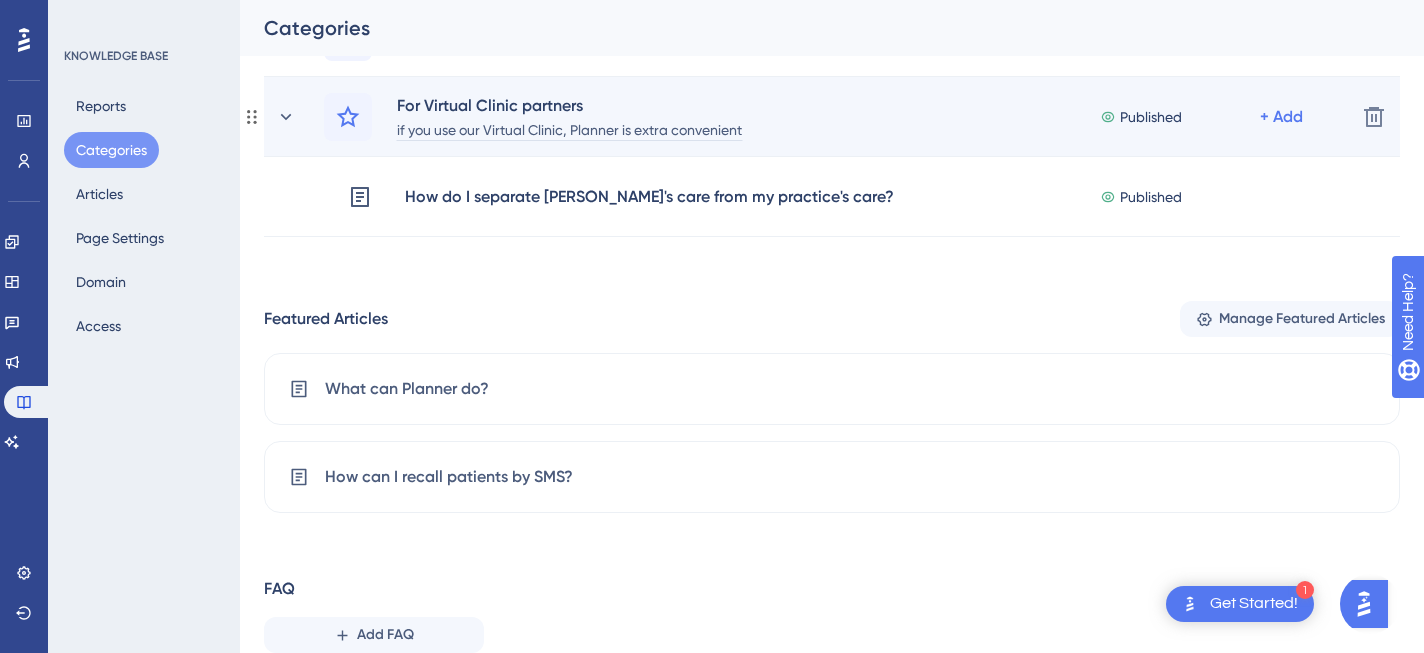 click on "if you use our Virtual Clinic, Planner is extra convenient" at bounding box center [569, 129] 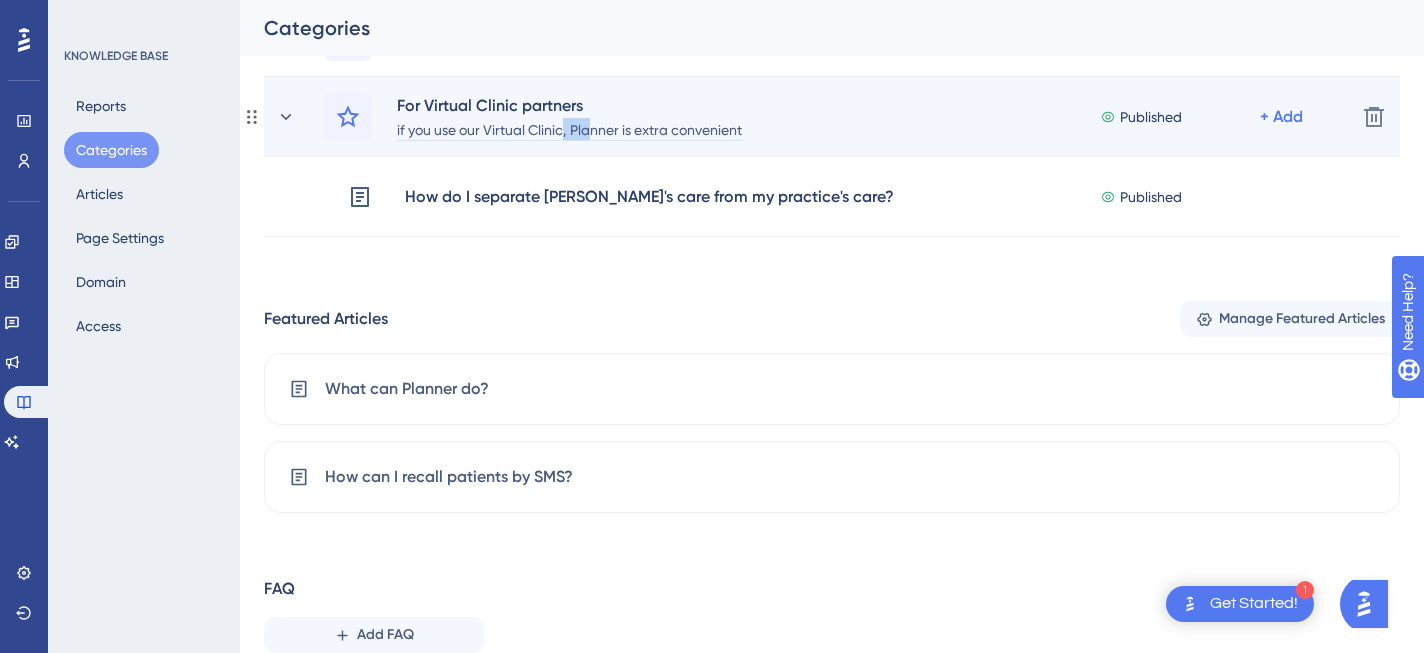 drag, startPoint x: 563, startPoint y: 130, endPoint x: 588, endPoint y: 130, distance: 25 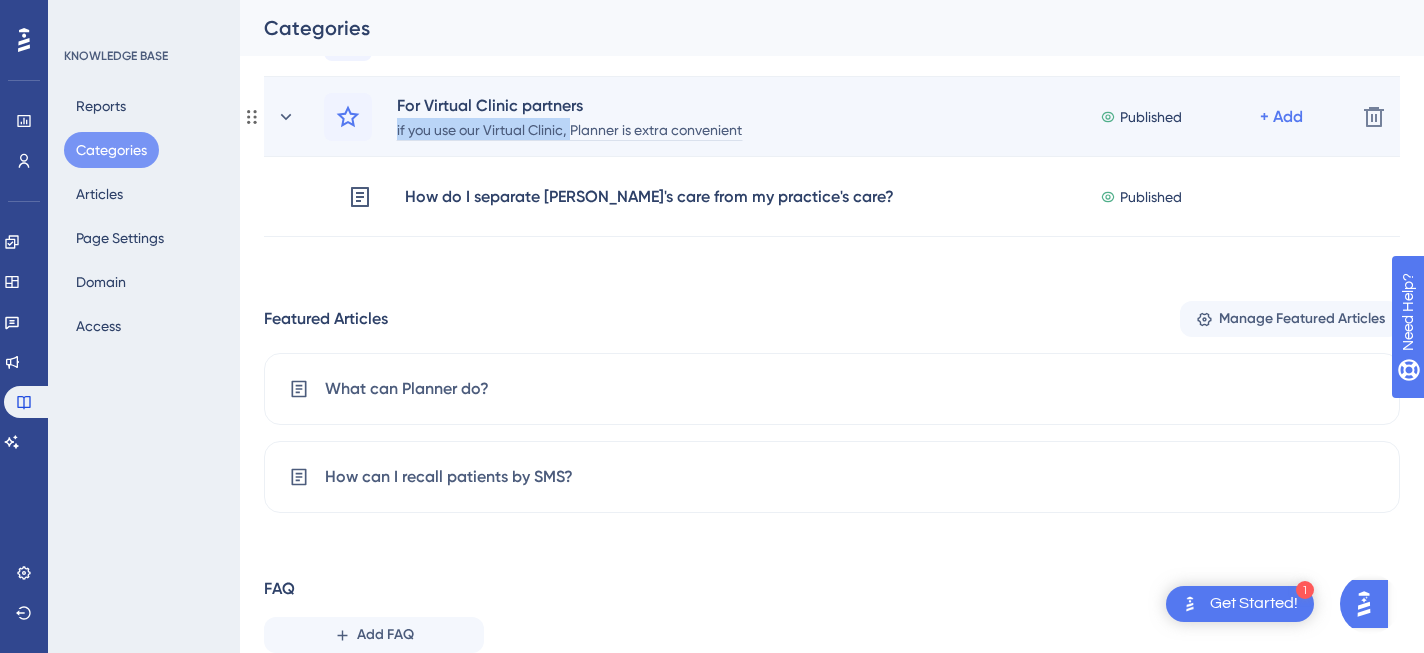 drag, startPoint x: 572, startPoint y: 131, endPoint x: 386, endPoint y: 130, distance: 186.00269 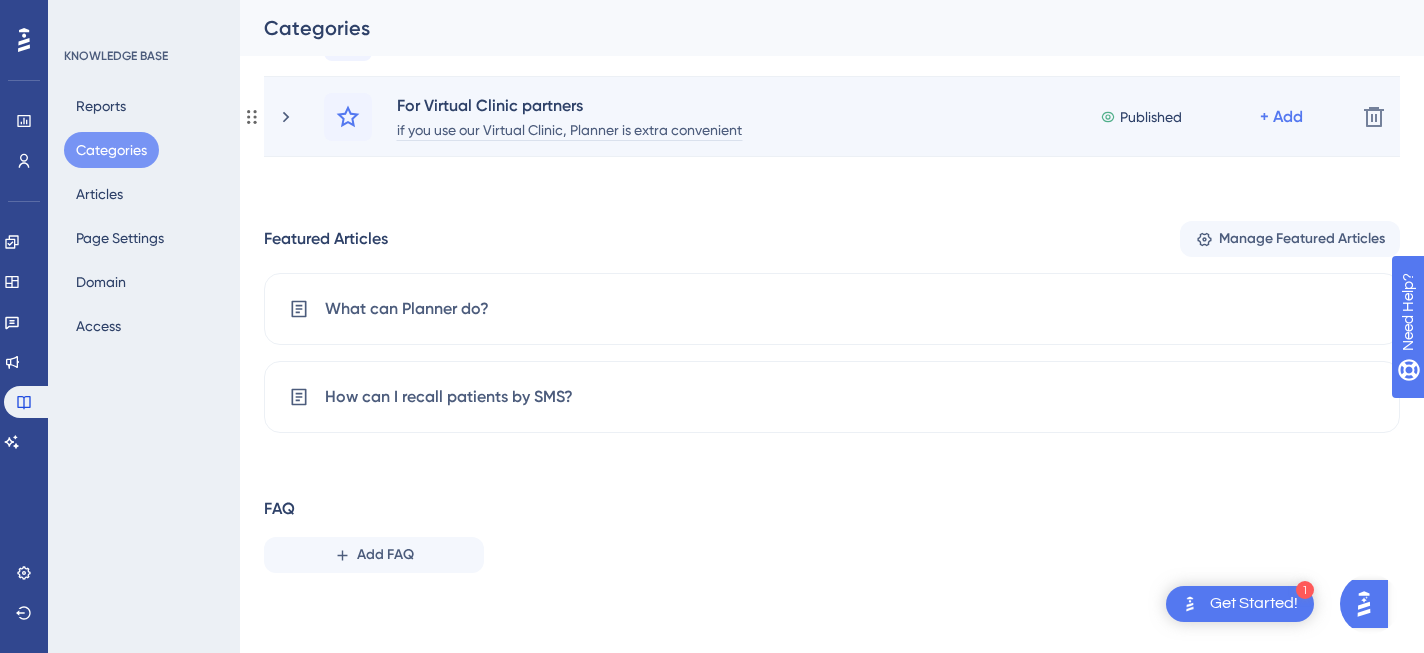 click on "if you use our Virtual Clinic, Planner is extra convenient" at bounding box center (569, 129) 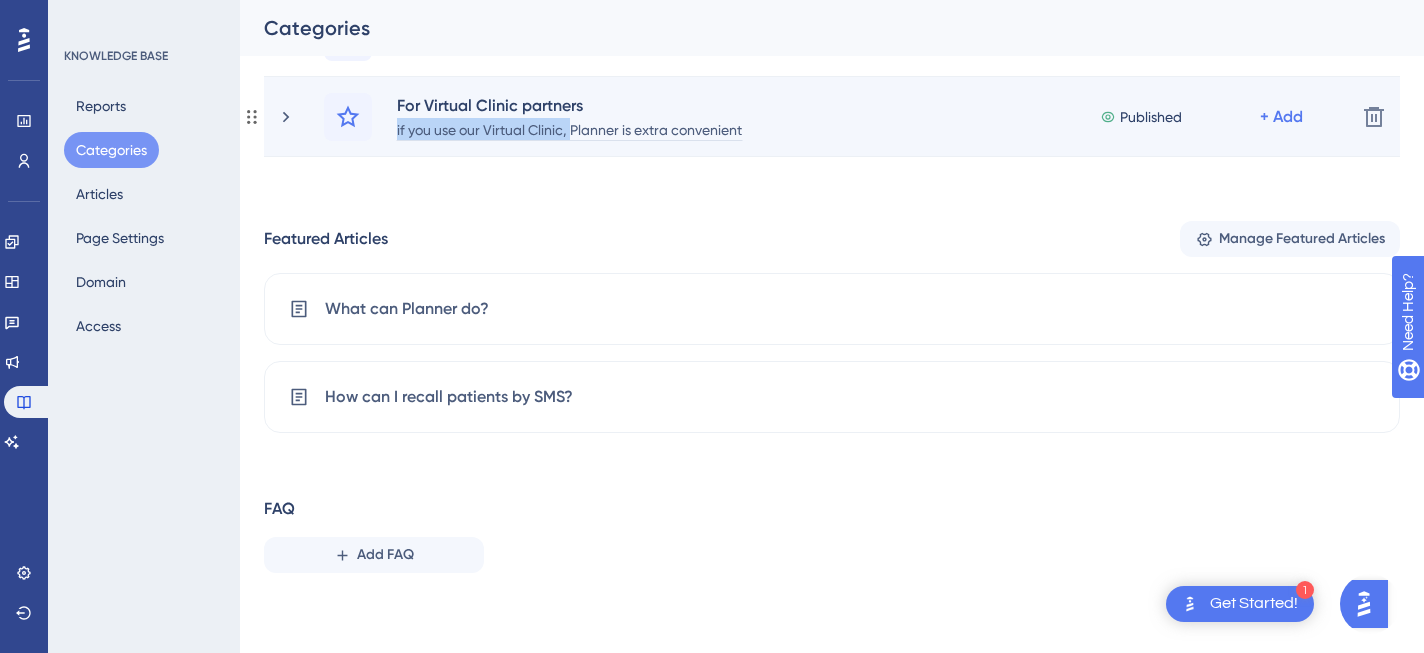 drag, startPoint x: 397, startPoint y: 133, endPoint x: 571, endPoint y: 139, distance: 174.10342 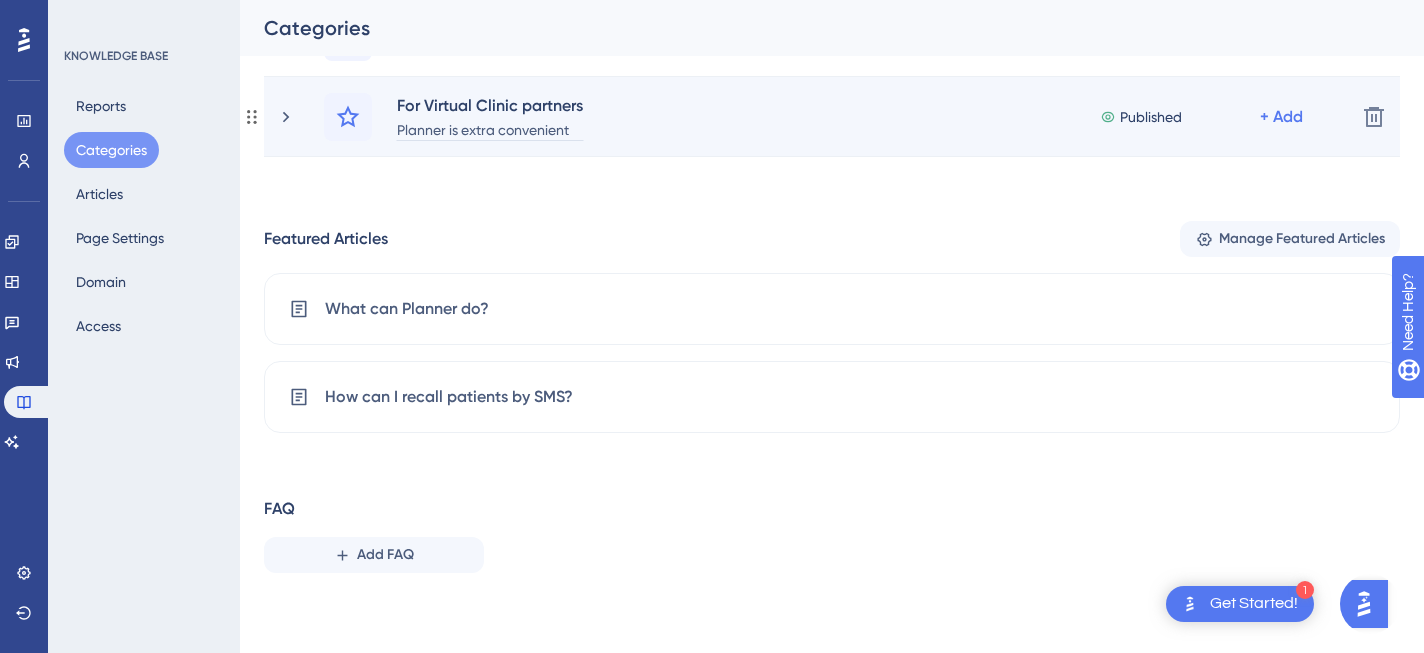 click on "Planner is extra convenient" at bounding box center (490, 129) 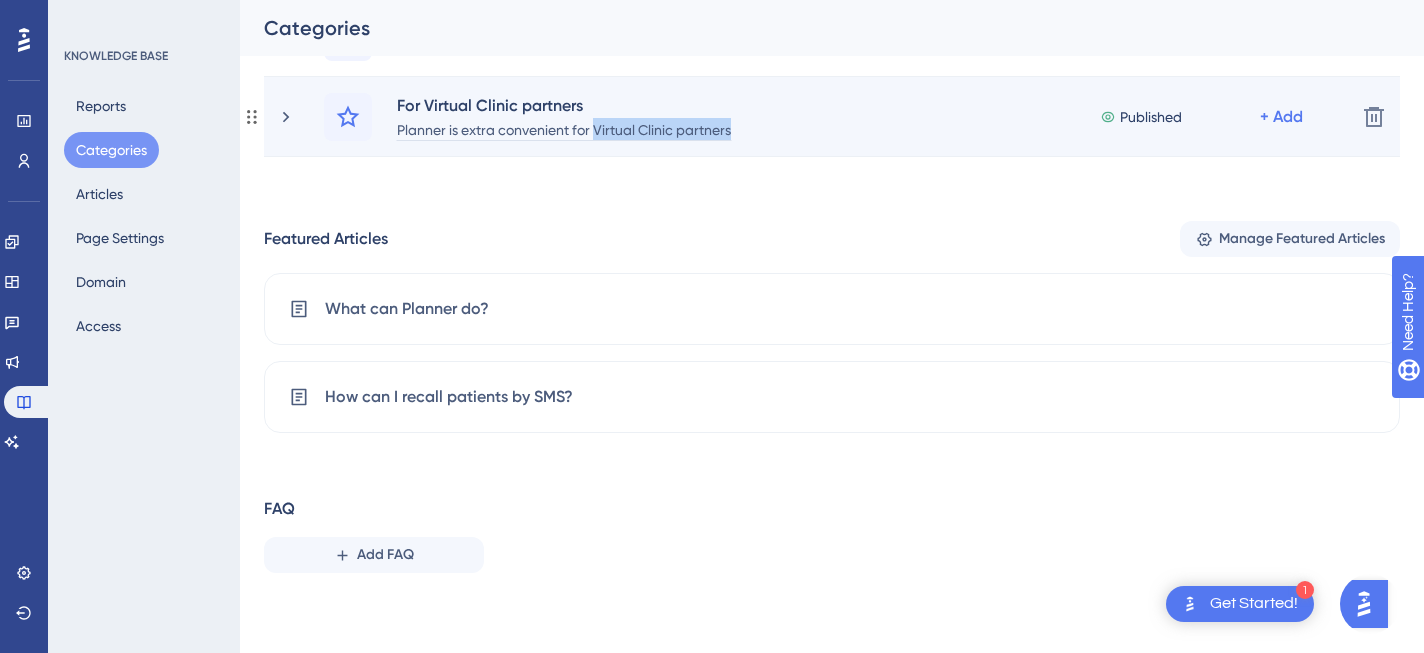 drag, startPoint x: 595, startPoint y: 130, endPoint x: 731, endPoint y: 133, distance: 136.03308 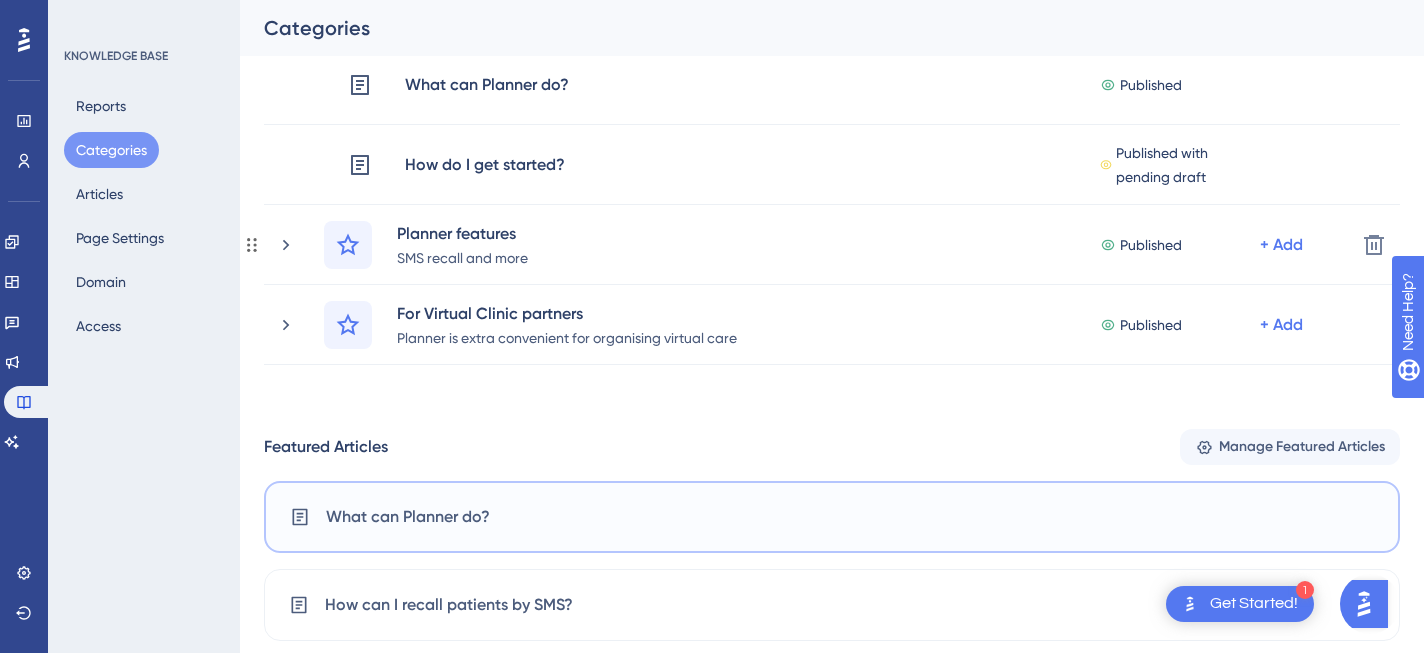 scroll, scrollTop: 117, scrollLeft: 0, axis: vertical 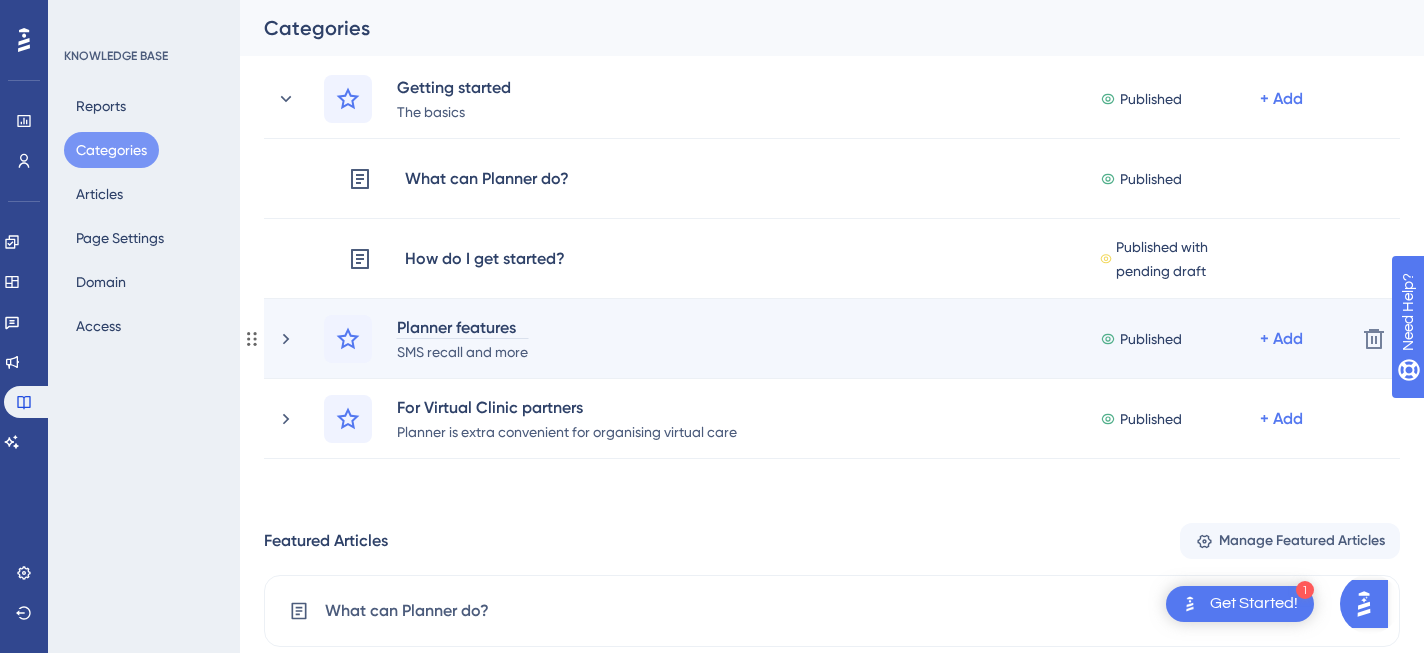click on "Planner features" at bounding box center [462, 327] 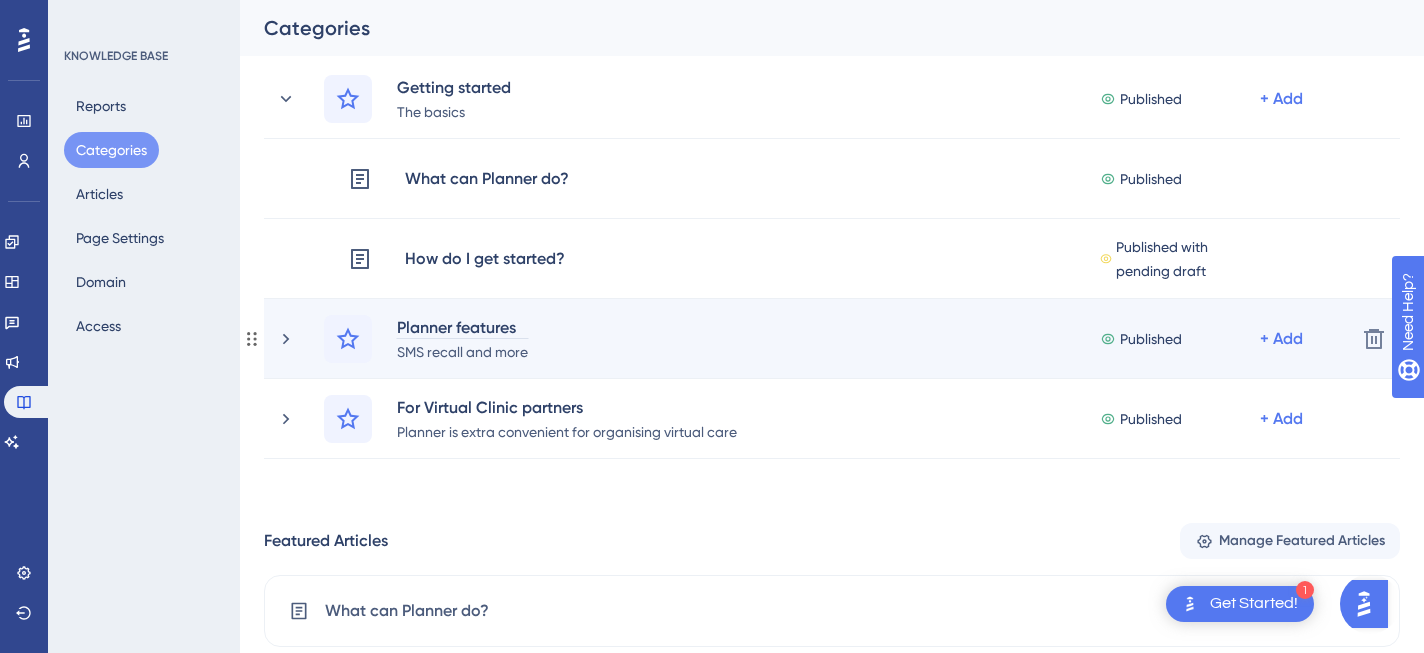 type 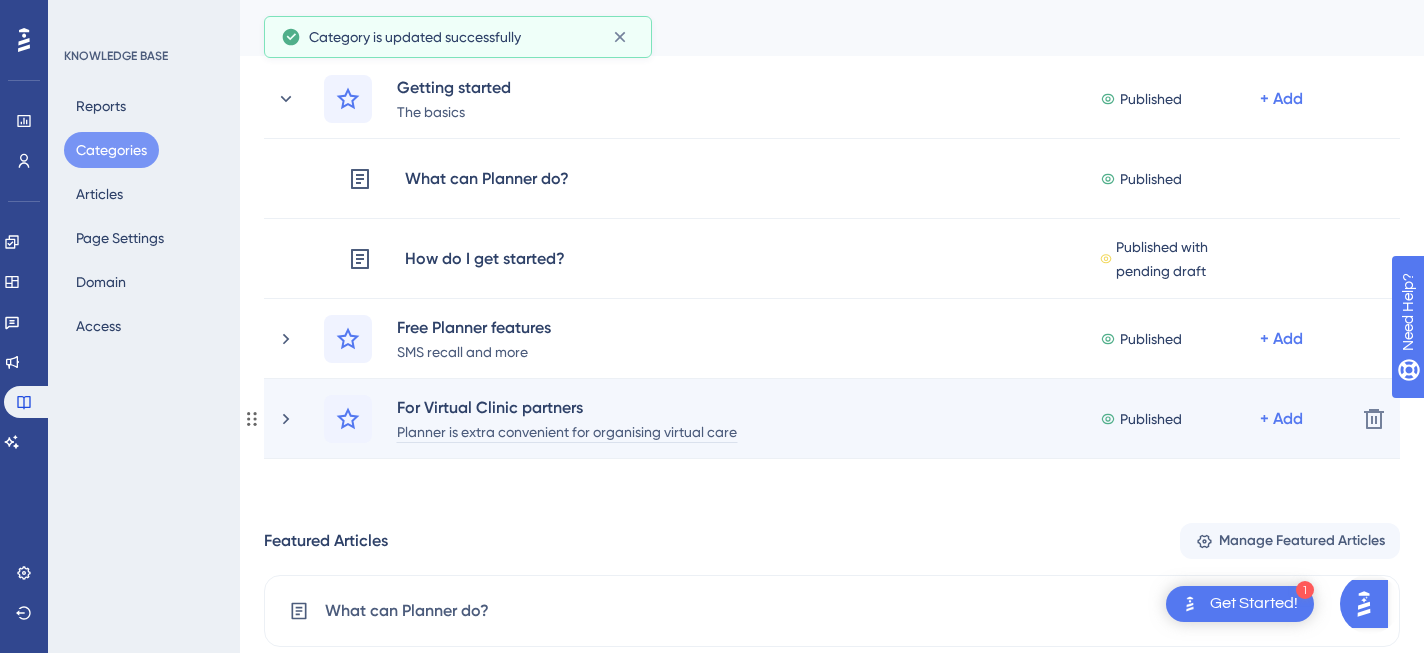 click on "Planner is extra convenient for organising virtual care" at bounding box center (567, 431) 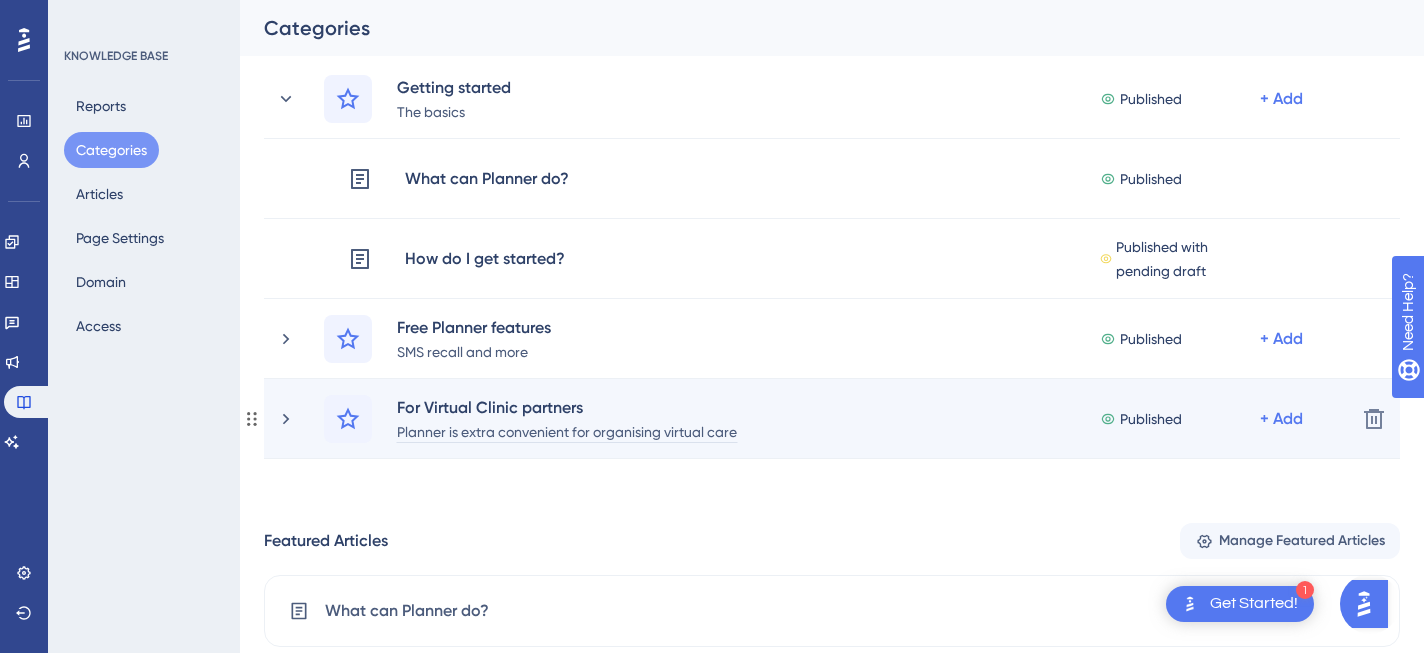 click on "Planner is extra convenient for organising virtual care" at bounding box center (567, 431) 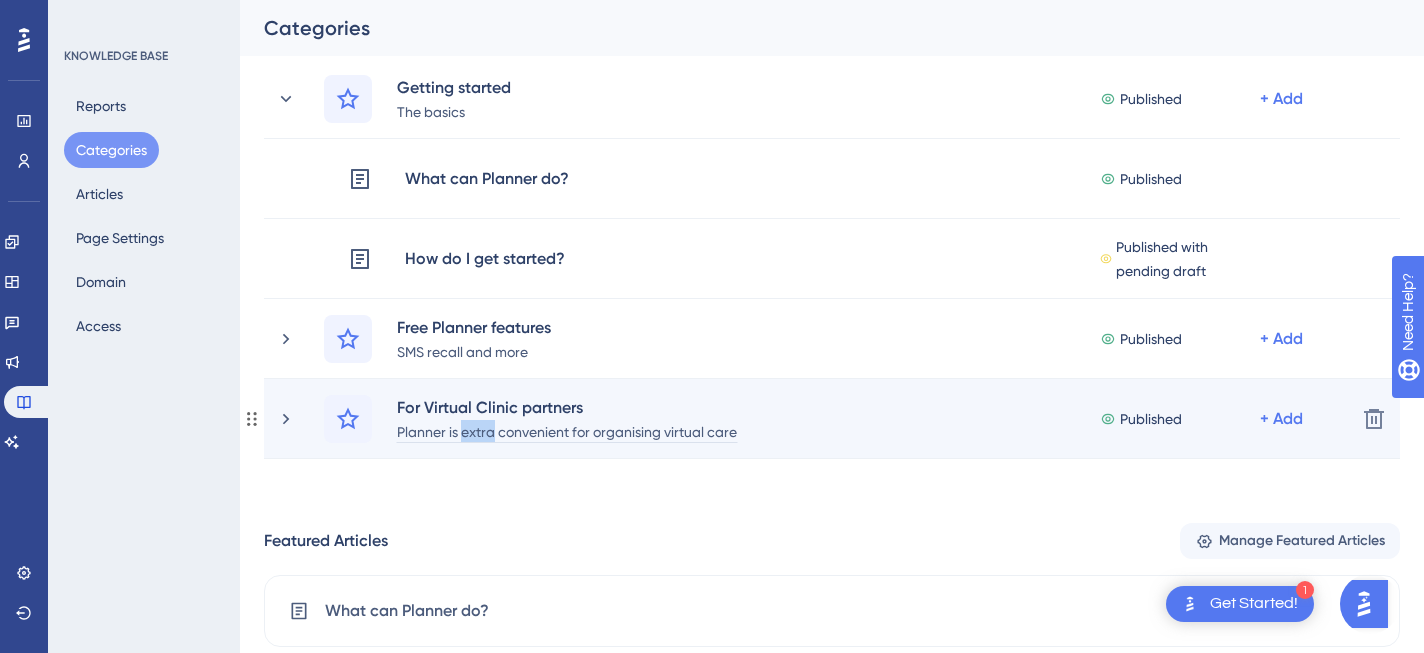 drag, startPoint x: 465, startPoint y: 432, endPoint x: 495, endPoint y: 433, distance: 30.016663 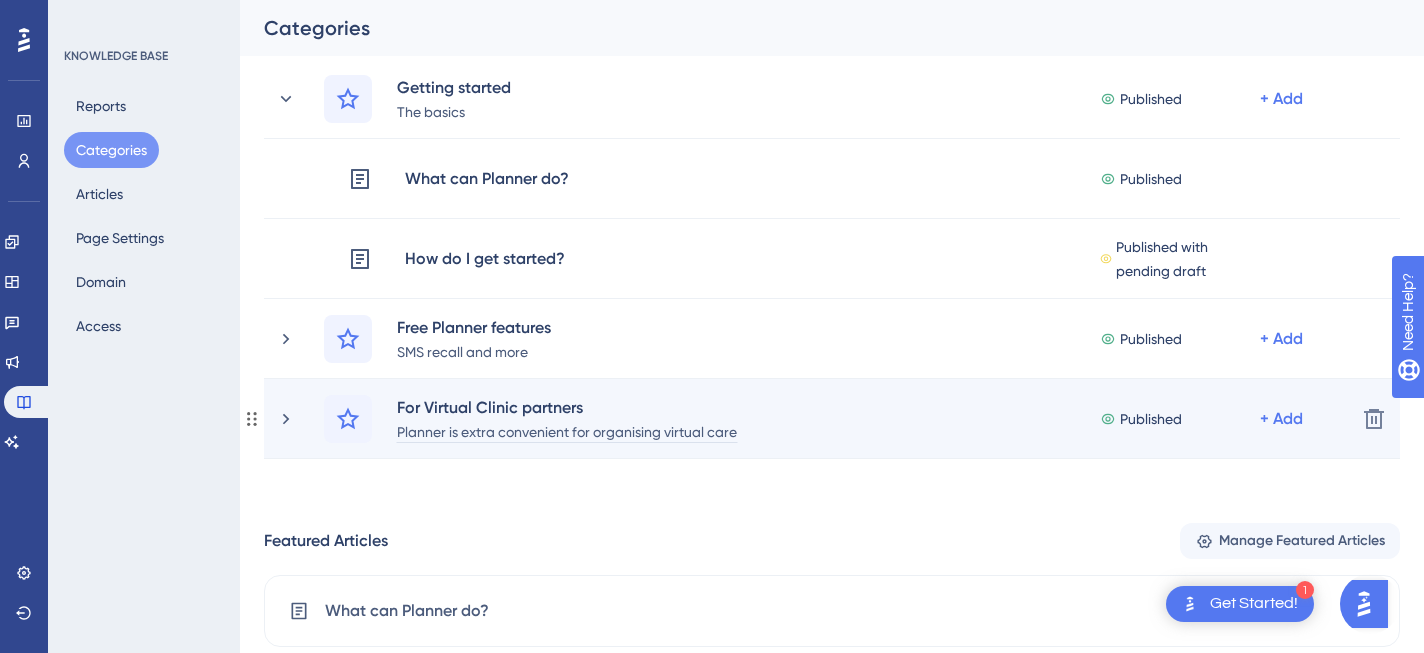 click on "Planner is extra convenient for organising virtual care" at bounding box center [567, 431] 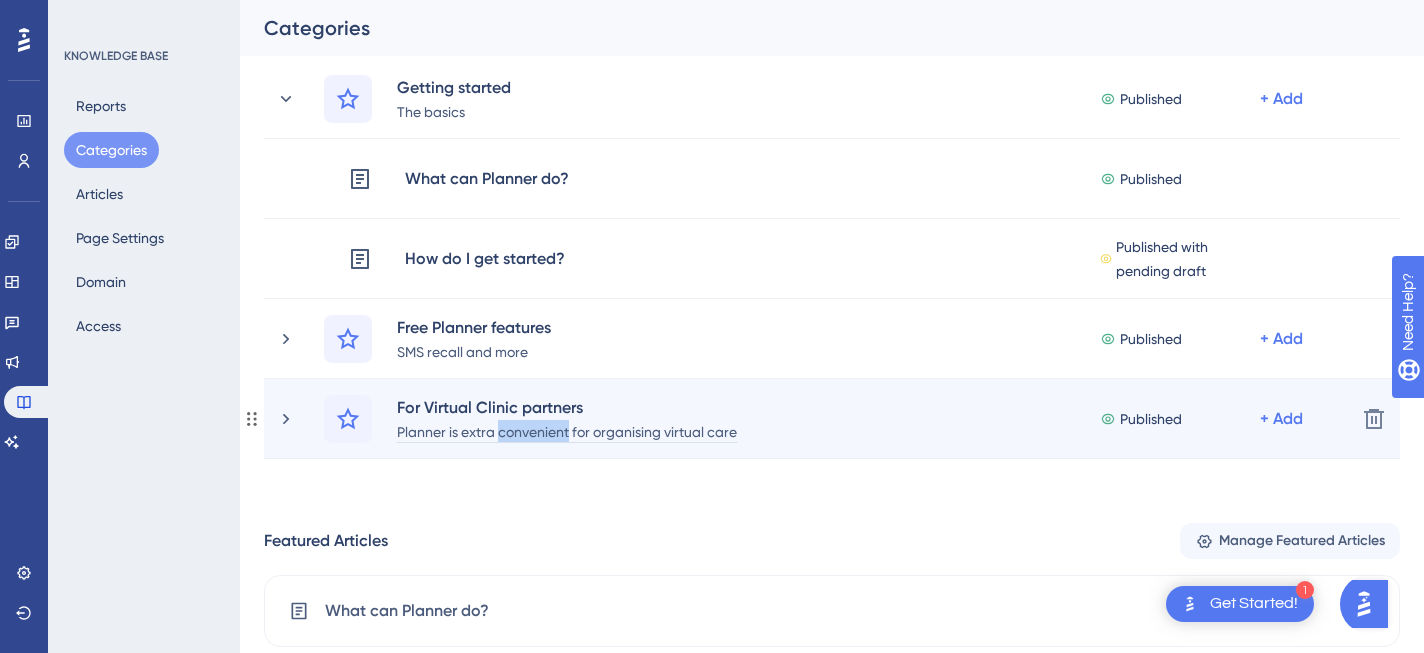 drag, startPoint x: 500, startPoint y: 434, endPoint x: 568, endPoint y: 435, distance: 68.007355 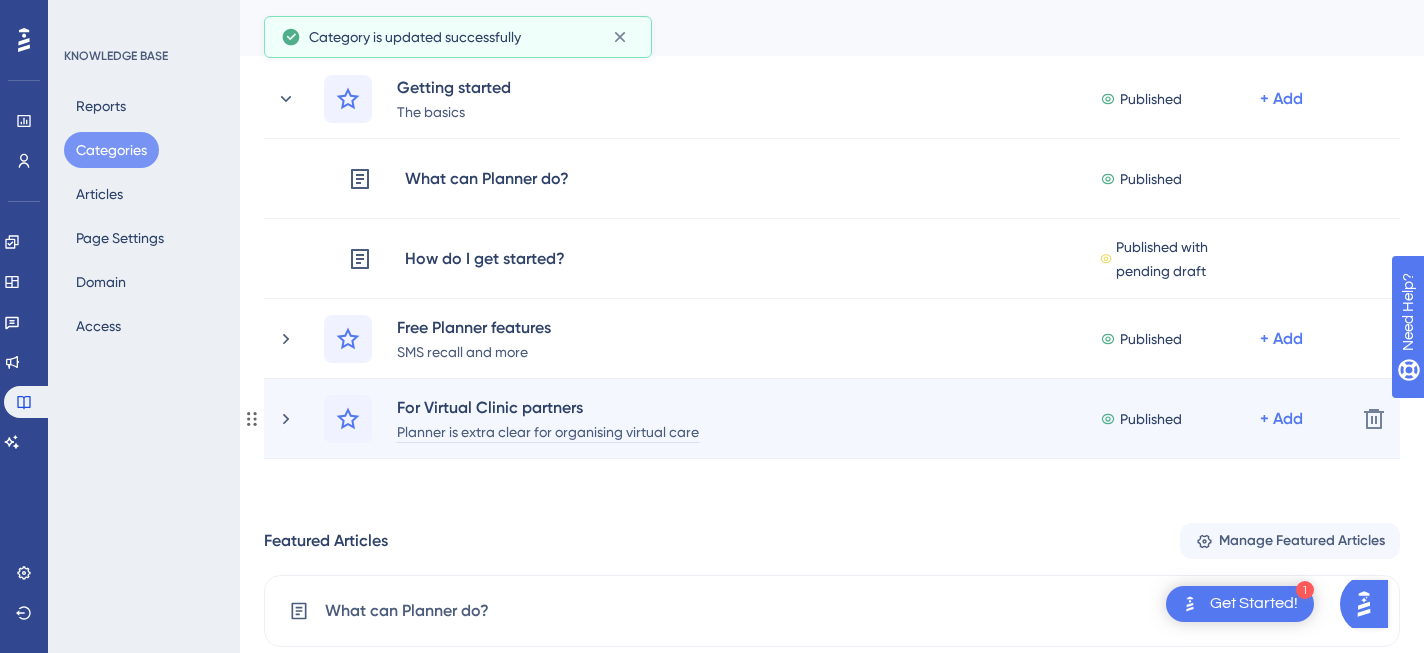 click on "Planner is extra clear for organising virtual care" at bounding box center [548, 431] 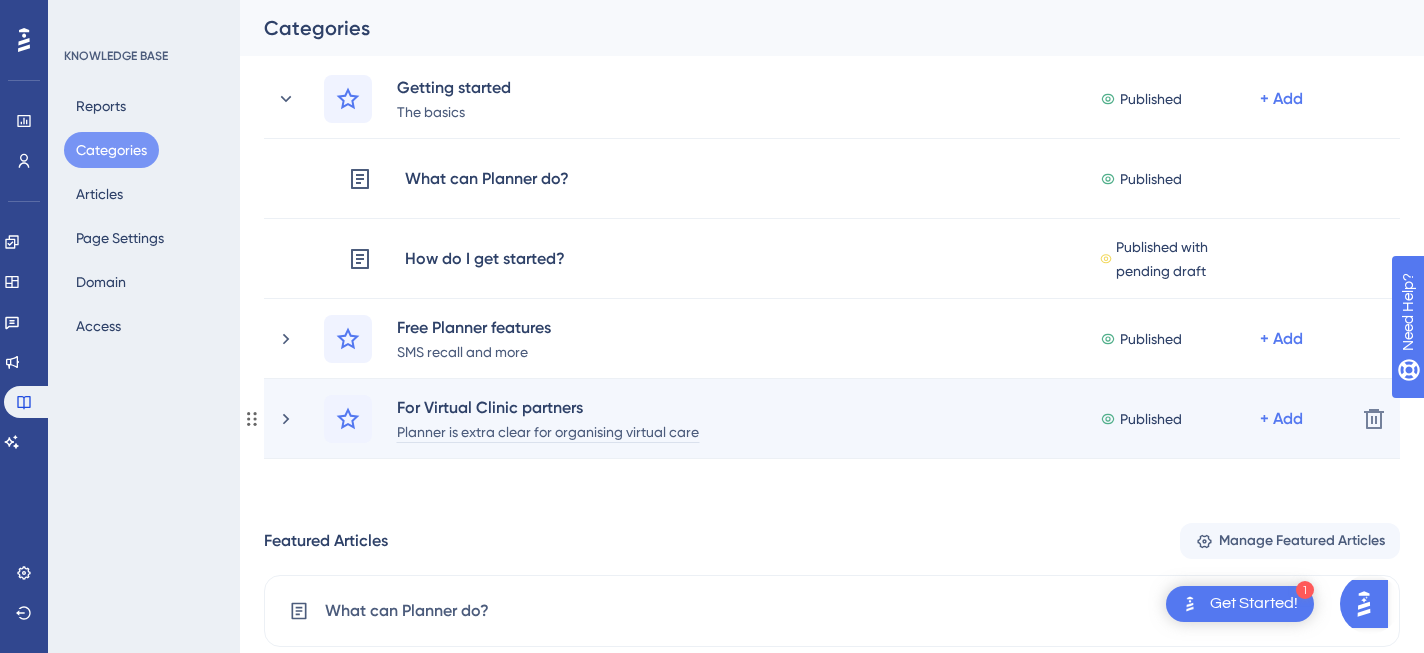 type 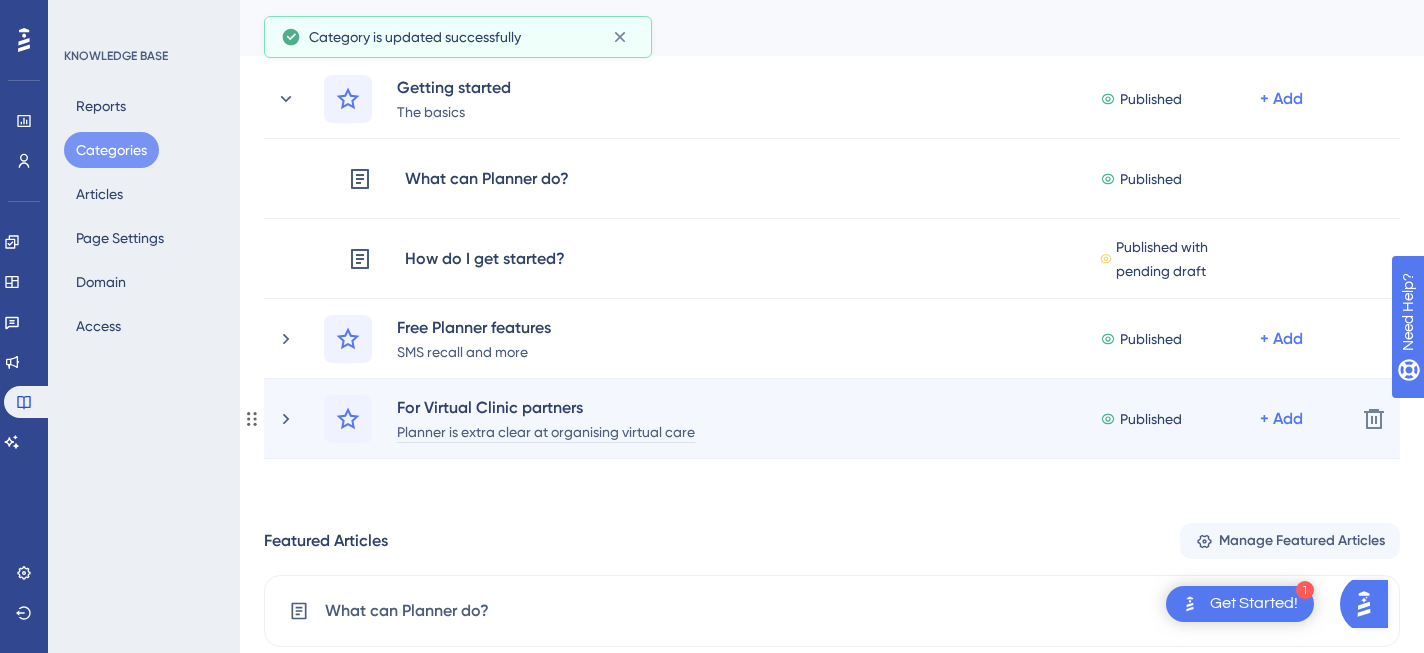 click on "Planner is extra clear at organising virtual care" at bounding box center (546, 431) 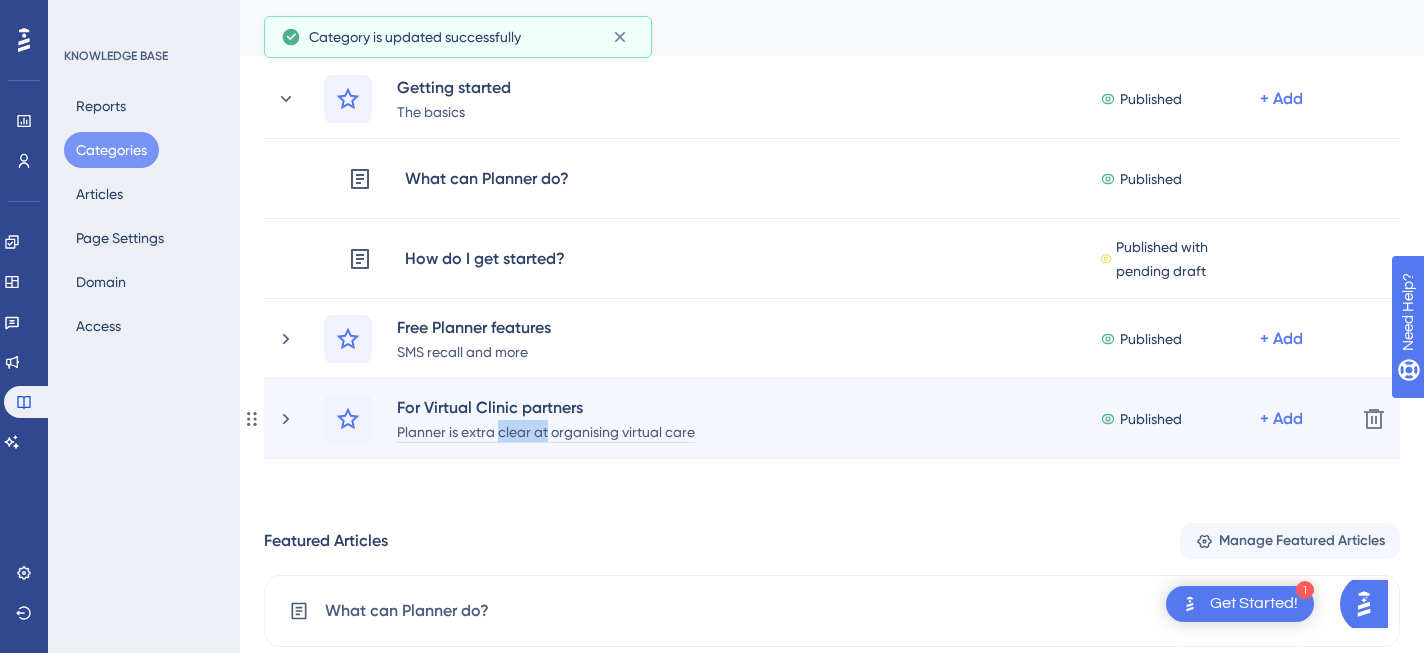 drag, startPoint x: 499, startPoint y: 432, endPoint x: 550, endPoint y: 436, distance: 51.156624 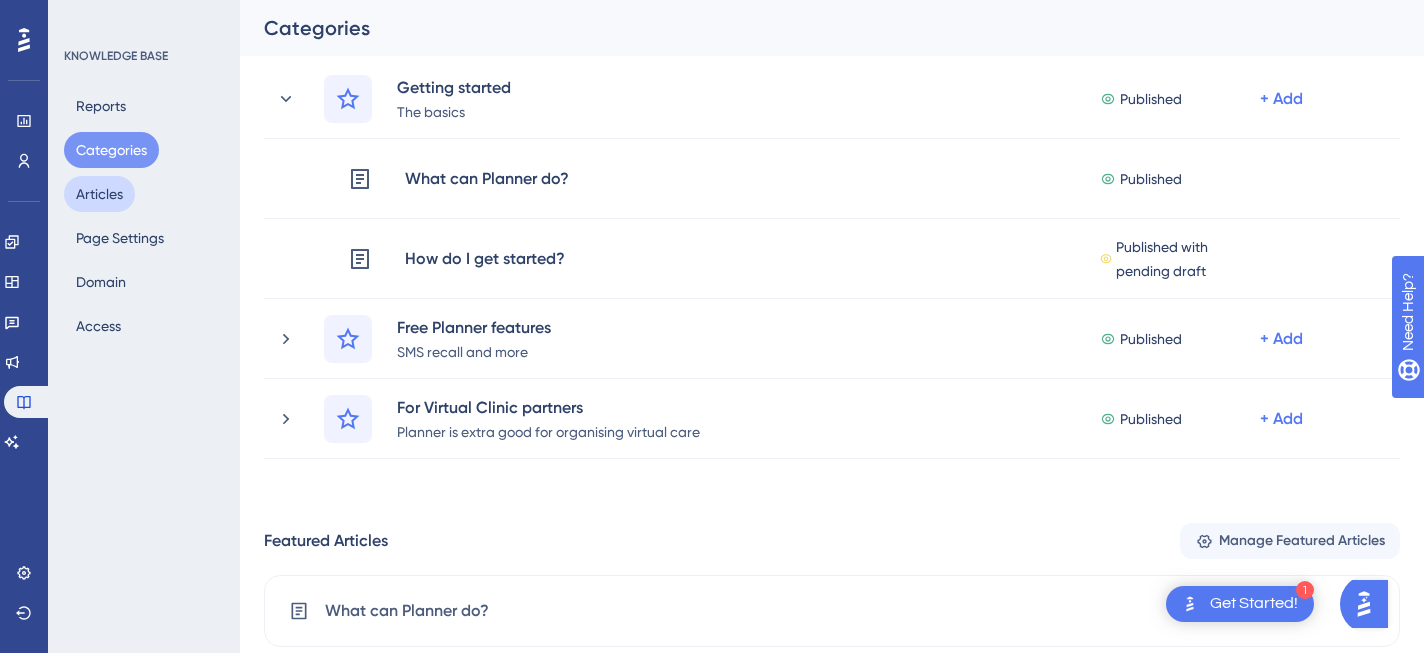 click on "Articles" at bounding box center [99, 194] 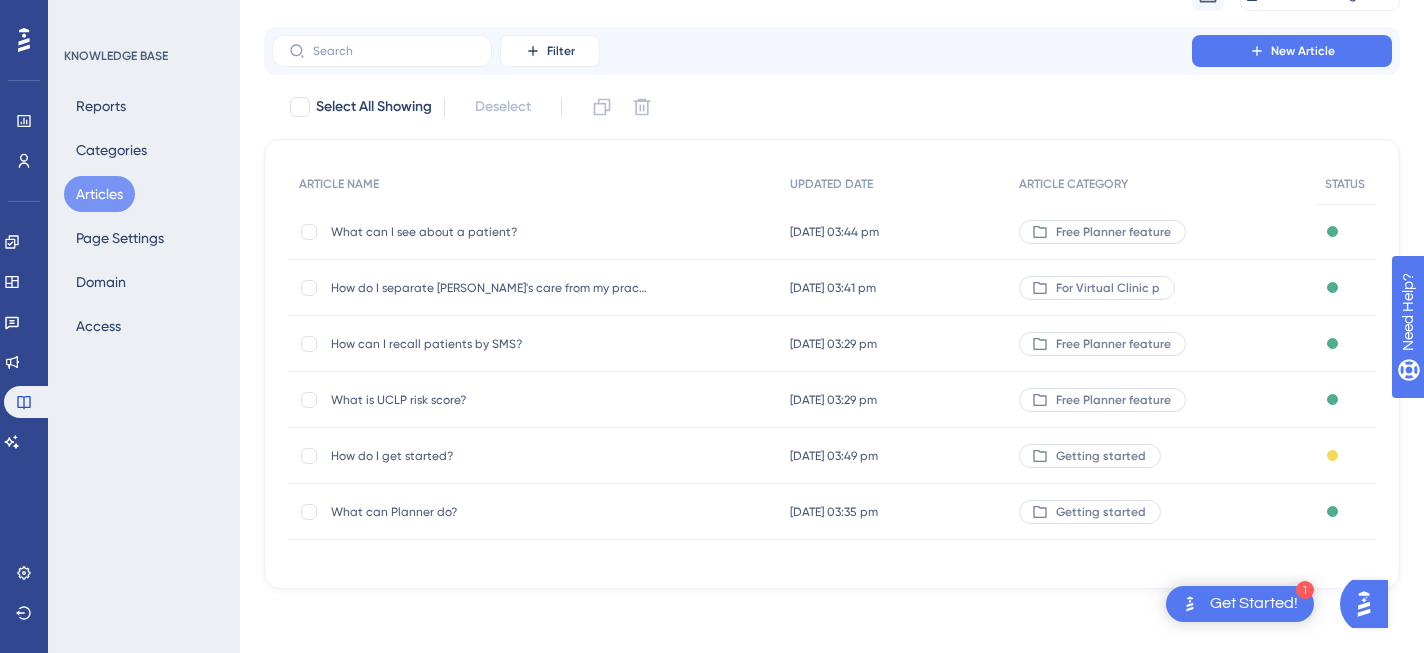 scroll, scrollTop: 0, scrollLeft: 0, axis: both 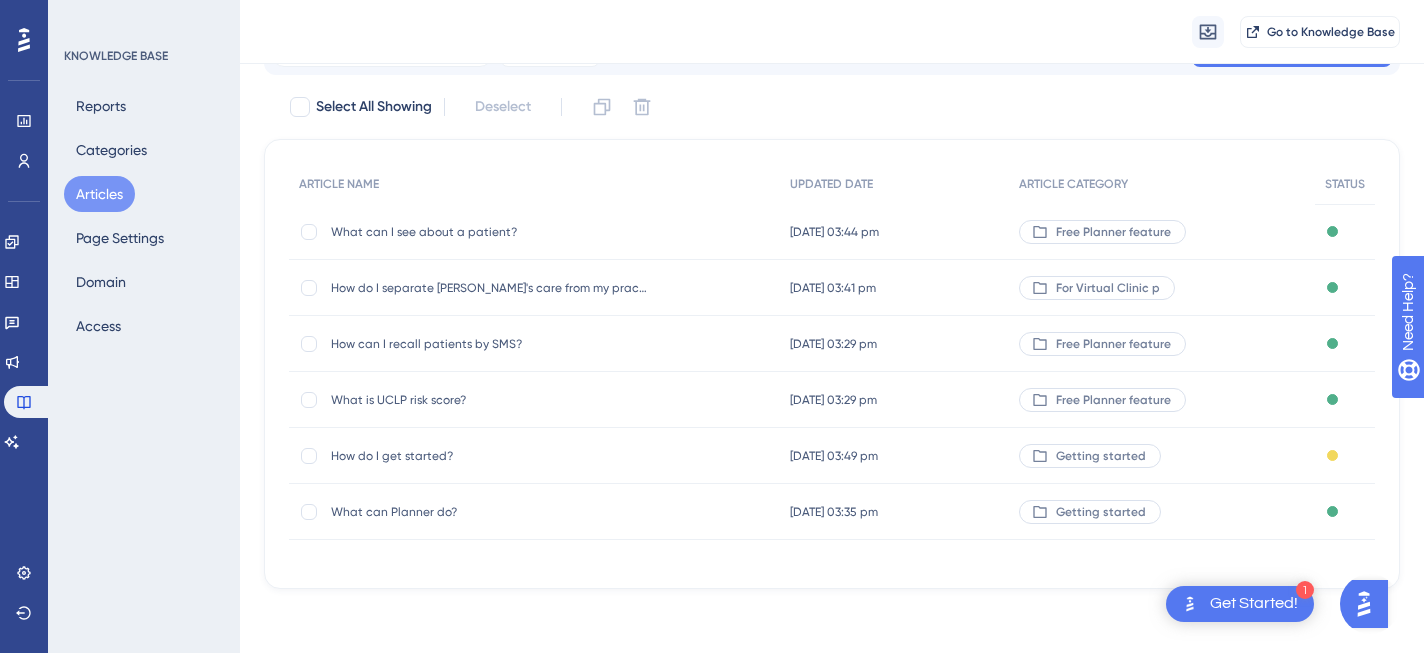 click on "How do I get started?" at bounding box center (491, 456) 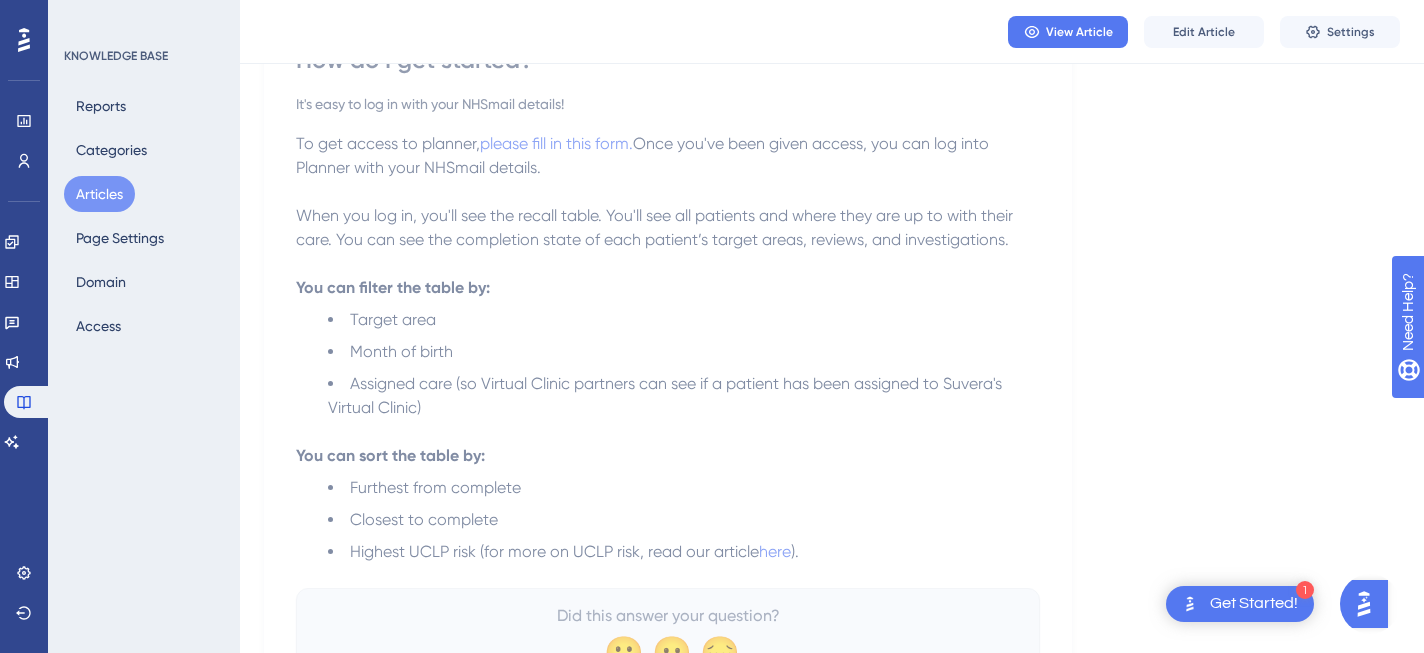 scroll, scrollTop: 308, scrollLeft: 0, axis: vertical 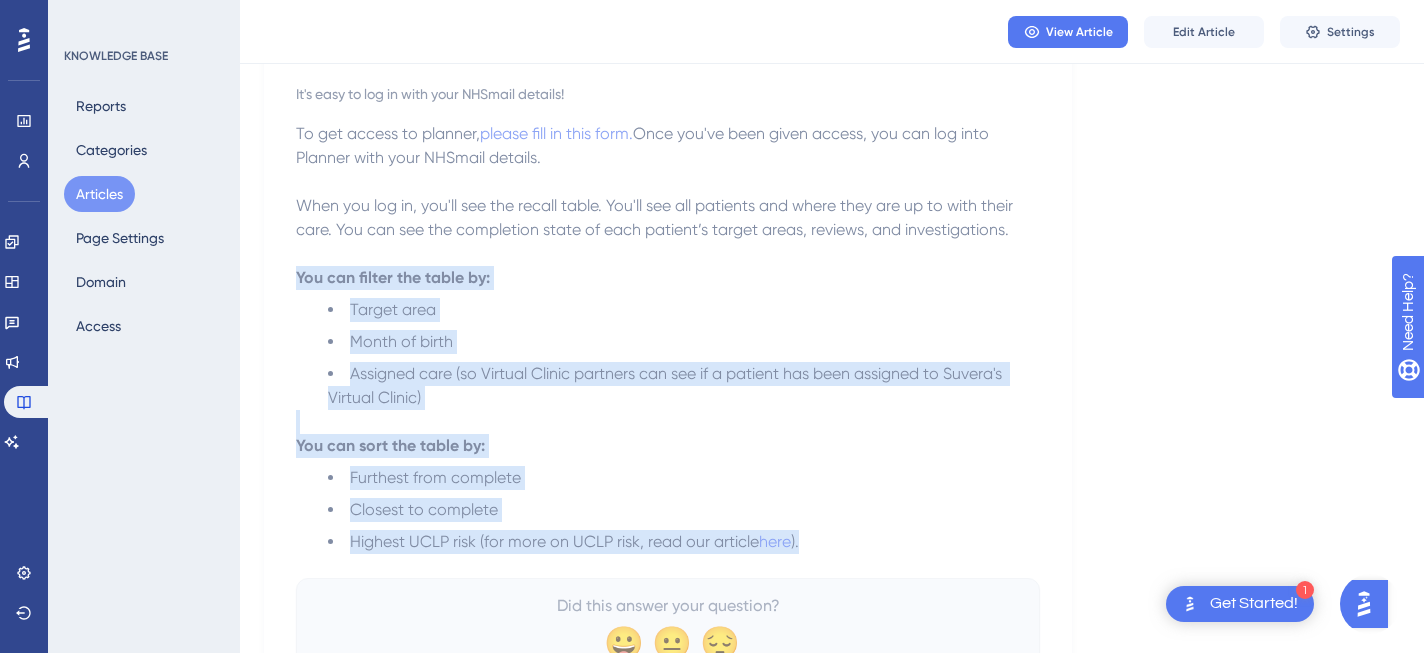drag, startPoint x: 297, startPoint y: 276, endPoint x: 809, endPoint y: 542, distance: 576.97485 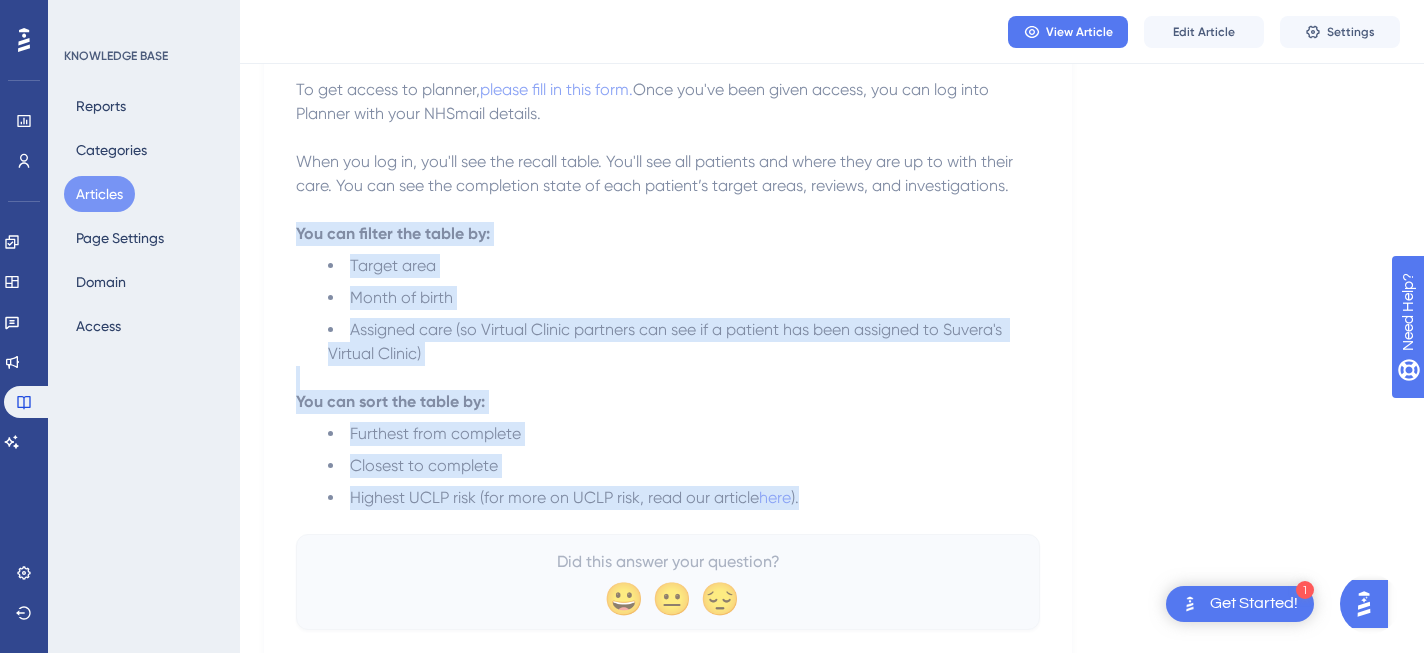 scroll, scrollTop: 356, scrollLeft: 0, axis: vertical 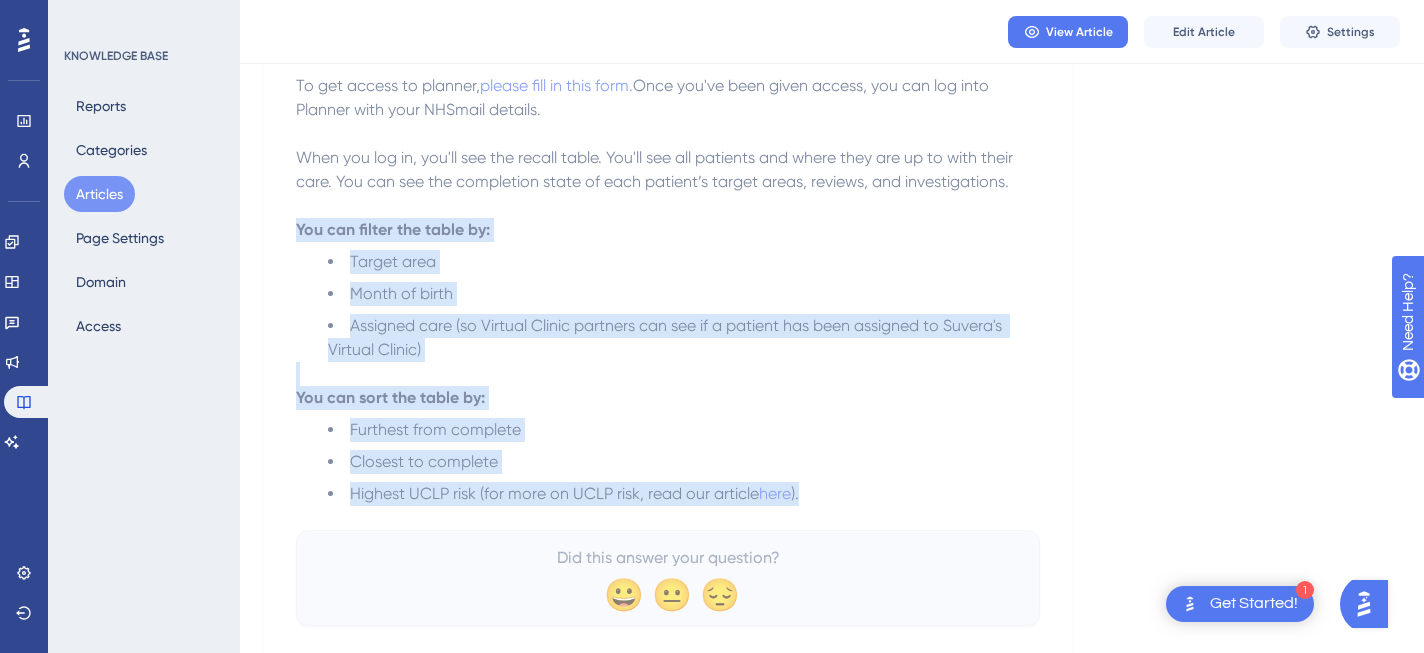 click on "Closest to complete" at bounding box center (684, 462) 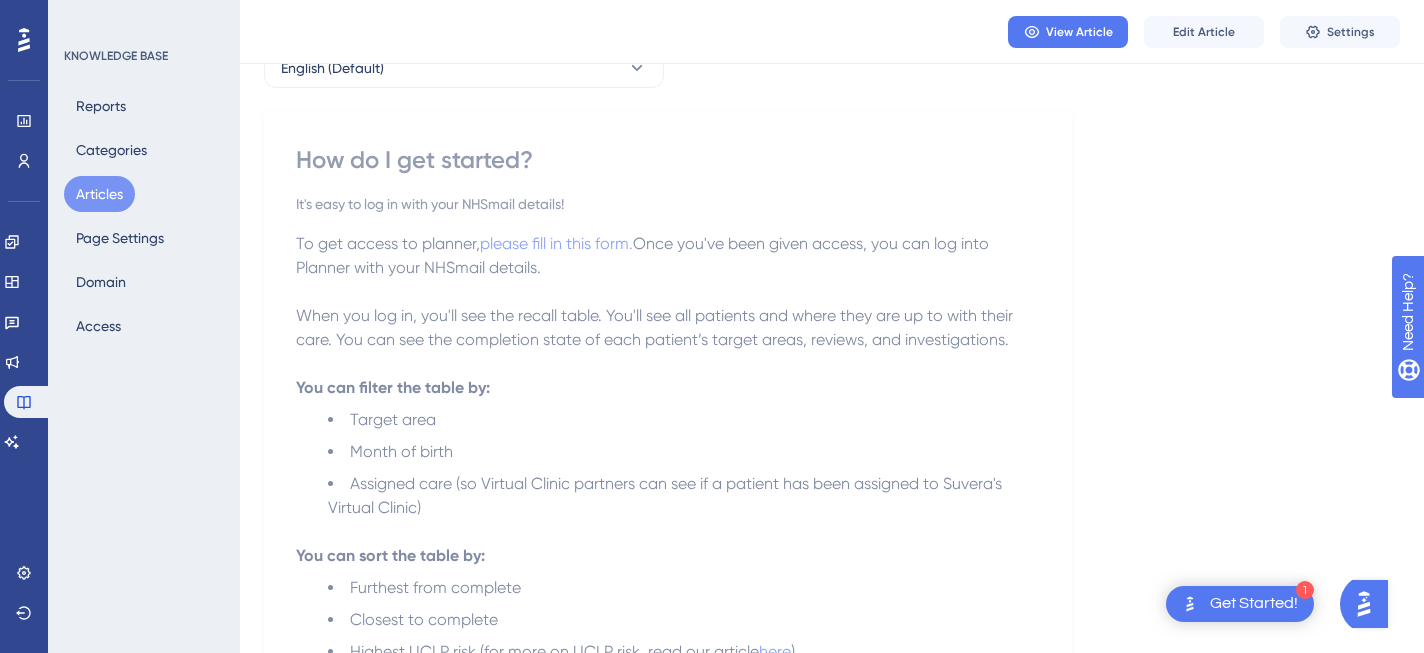 scroll, scrollTop: 22, scrollLeft: 0, axis: vertical 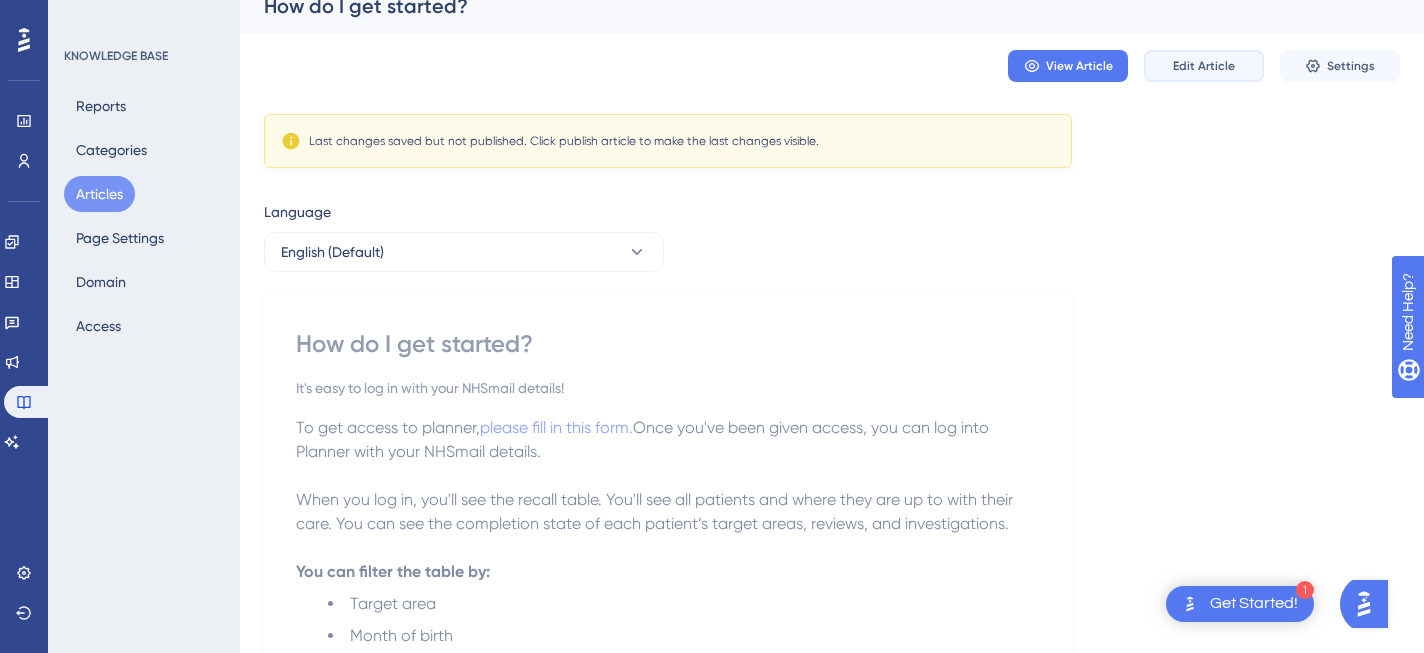 click on "Edit Article" at bounding box center [1204, 66] 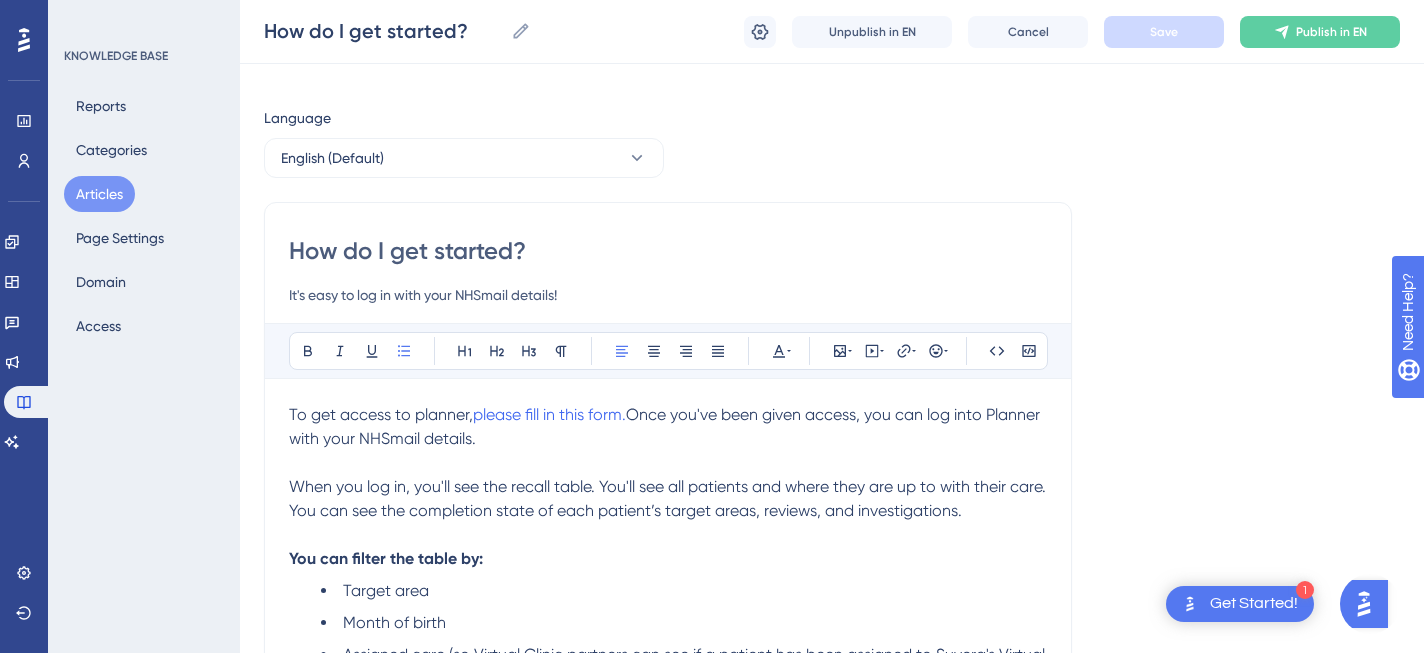 scroll, scrollTop: 210, scrollLeft: 0, axis: vertical 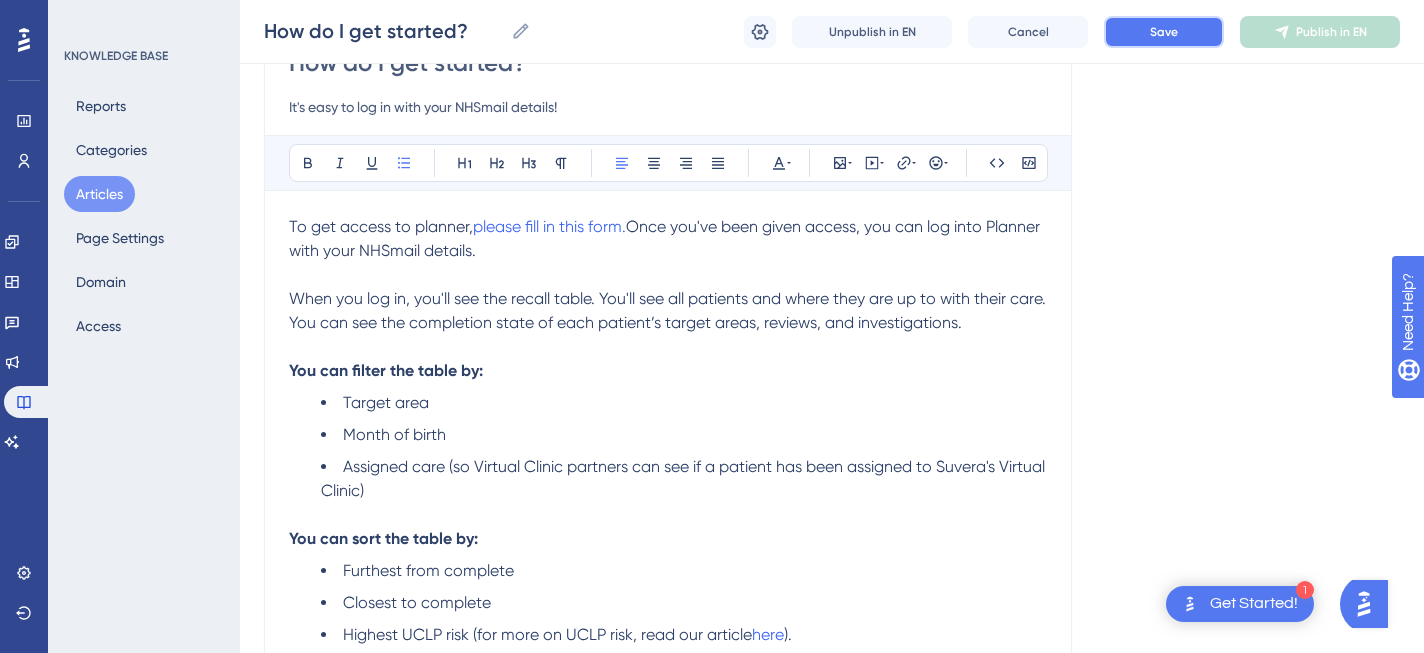 click on "Save" at bounding box center [1164, 32] 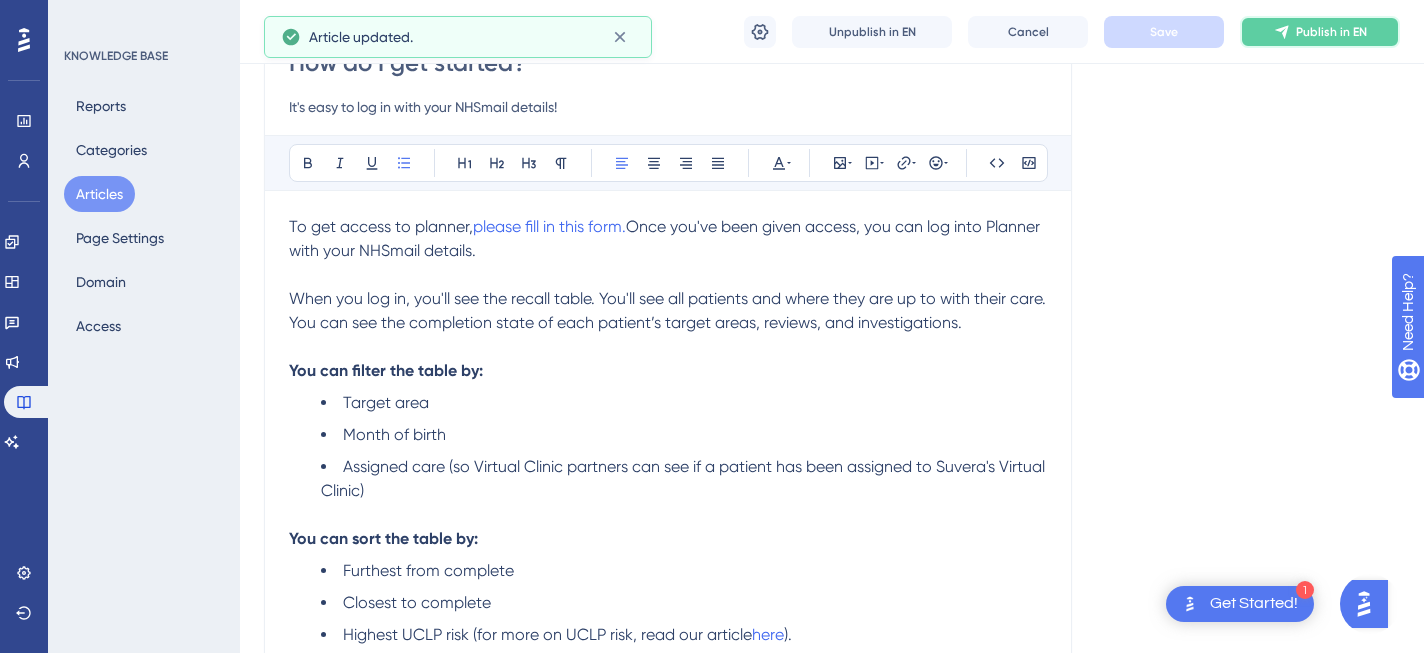 click on "Publish in EN" at bounding box center [1331, 32] 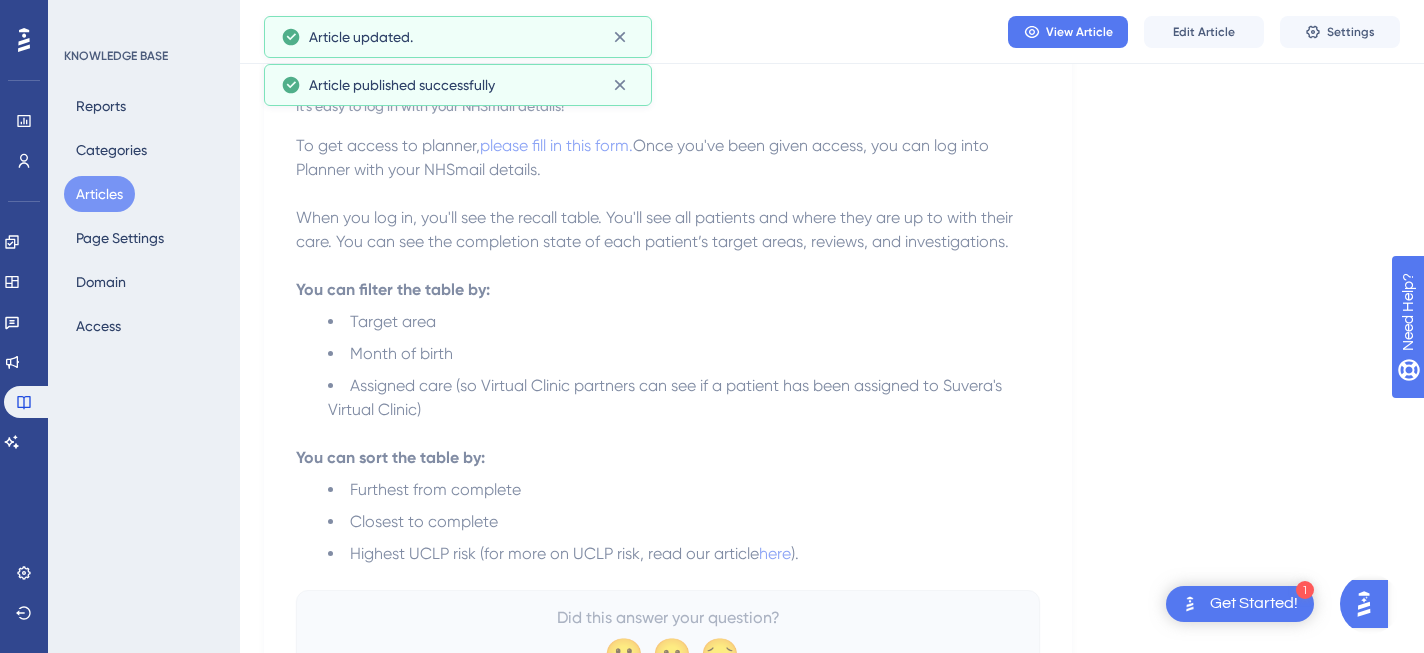 click on "Articles" at bounding box center (99, 194) 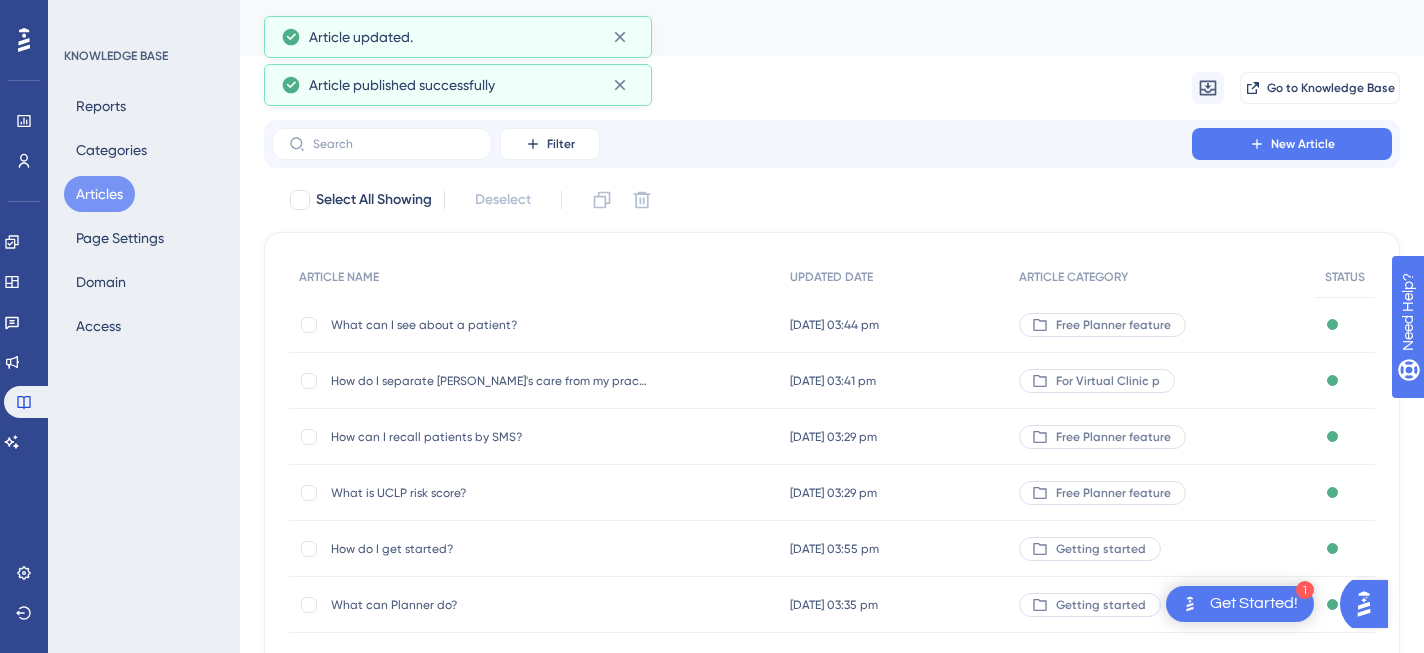 scroll, scrollTop: 101, scrollLeft: 0, axis: vertical 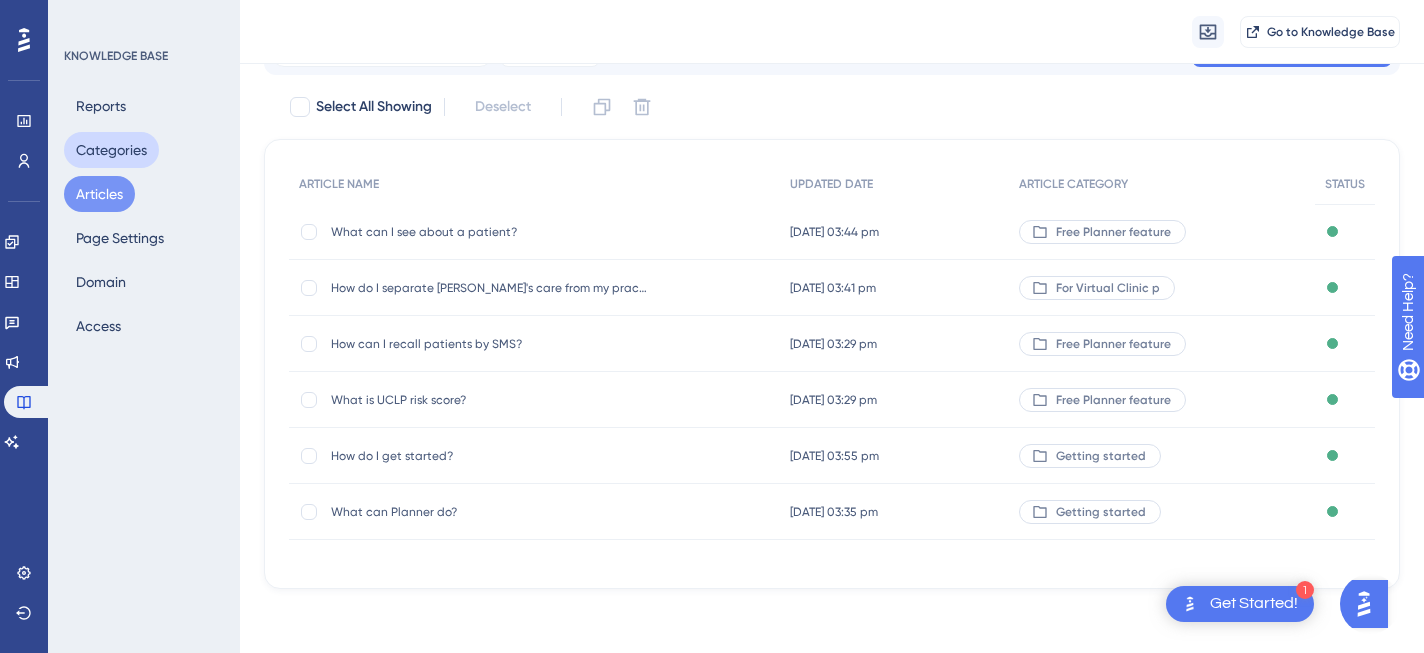 click on "Categories" at bounding box center [111, 150] 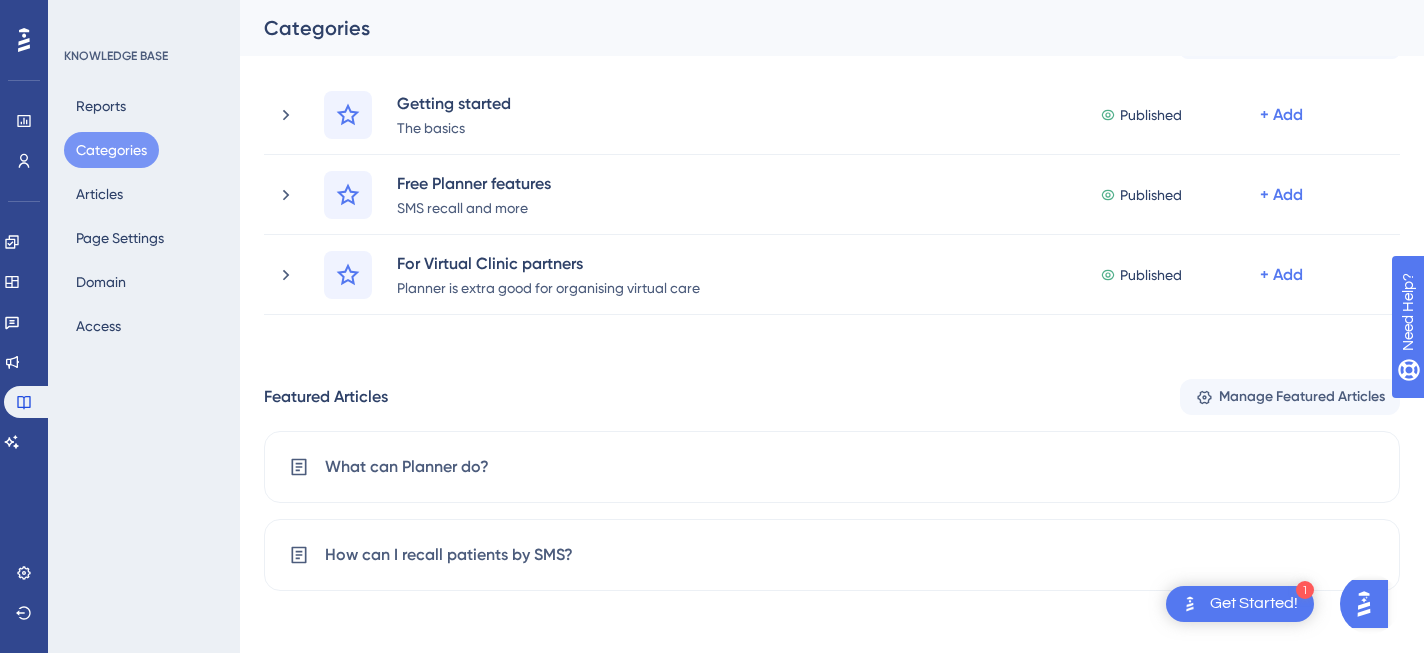 scroll, scrollTop: 0, scrollLeft: 0, axis: both 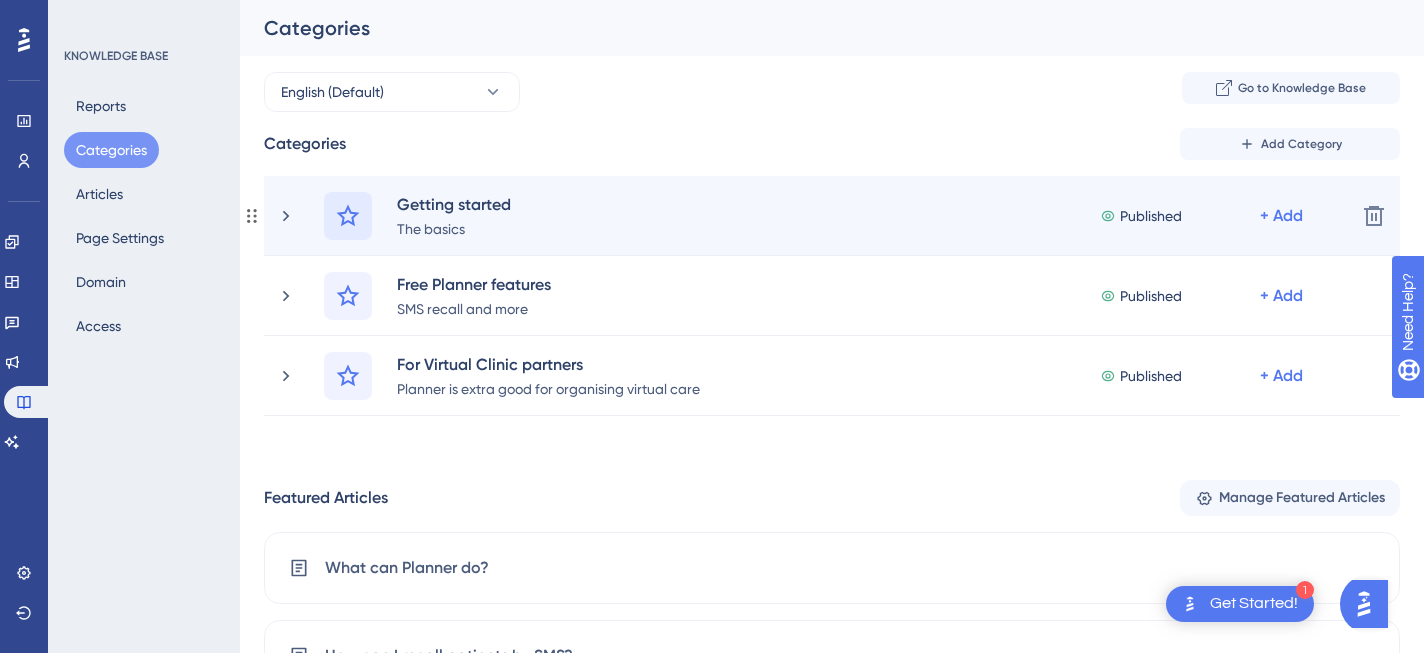 click 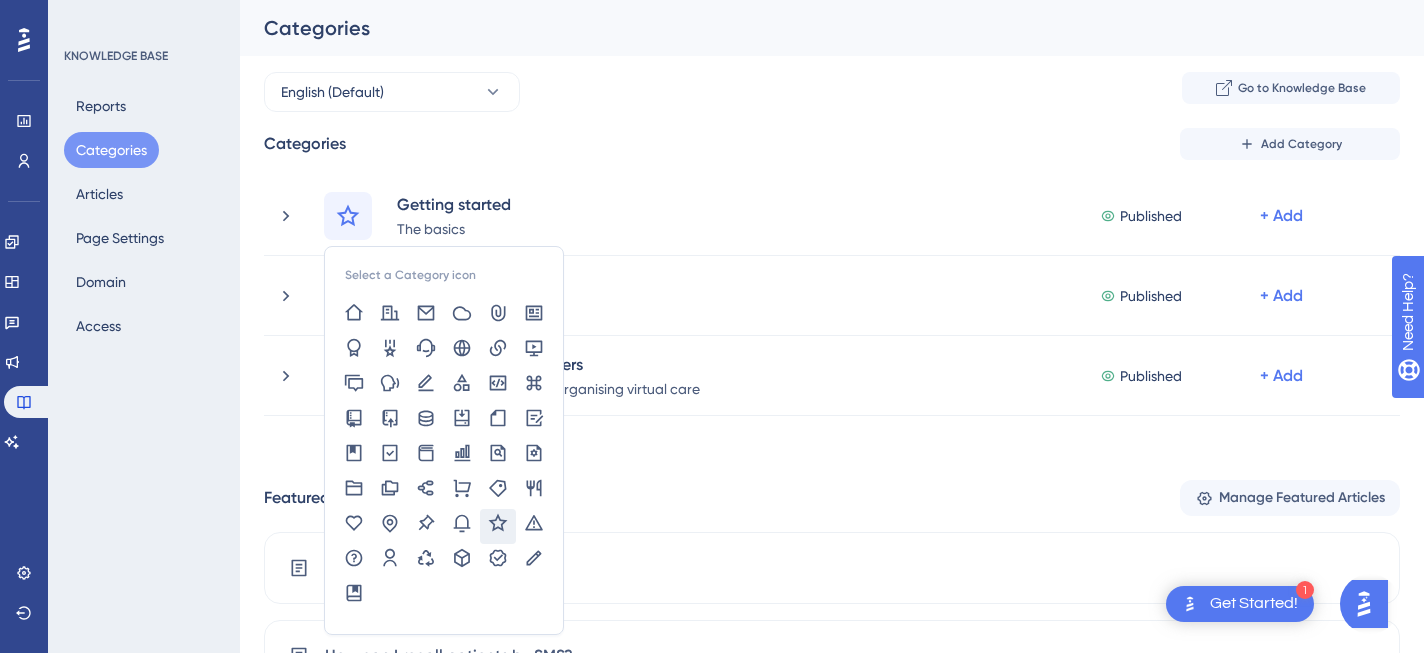 click on "Categories Add Category Select a Category icon Getting started The basics   Published + Add Delete What can Planner do?   Published + Add Delete How do I get started?   Published + Add Delete Free Planner features SMS recall and more   Published + Add Delete How can I recall patients by SMS?   Published + Add Delete What can I see about a patient?   Published + Add Delete What is UCLP risk score?   Published + Add Delete For Virtual Clinic partners [PERSON_NAME] is extra good for organising virtual care   Published + Add Delete How do I separate Suvera's care from my practice's care?   Published + Add Delete Featured Articles Manage Featured Articles What can Planner do? How can I recall patients by SMS? FAQ Add FAQ" at bounding box center (832, 488) 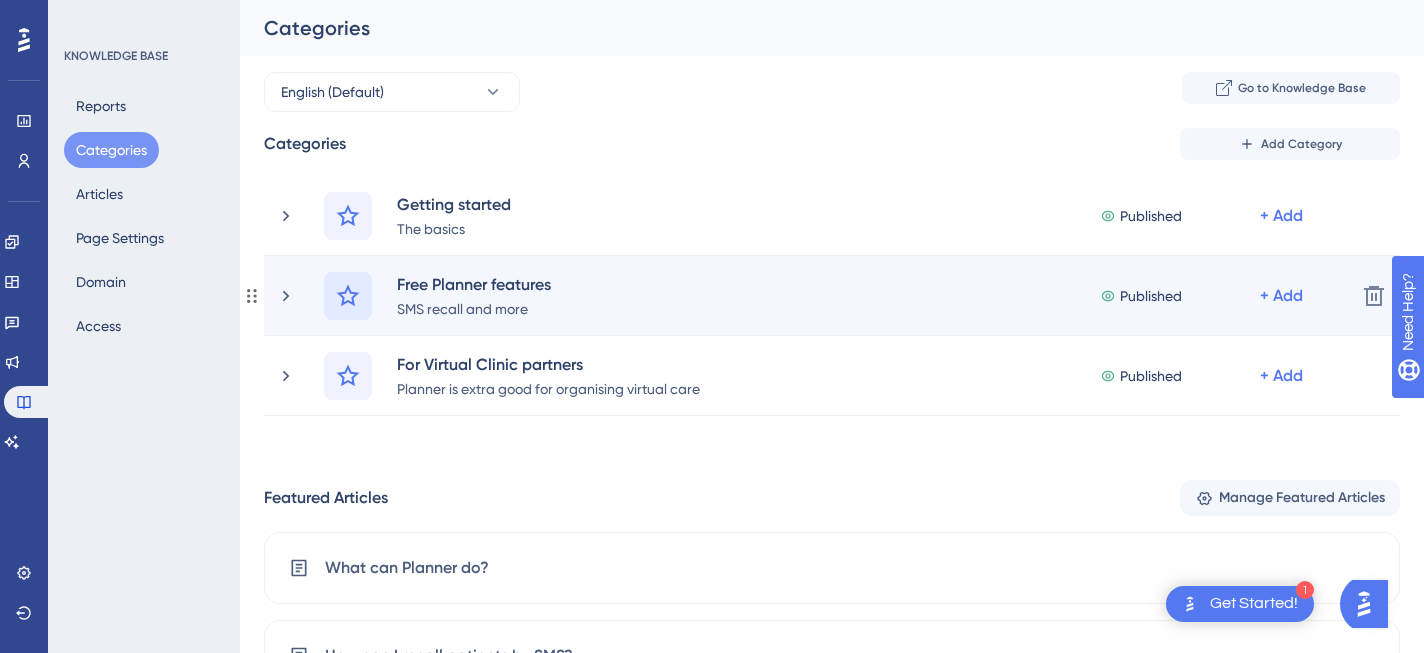 click 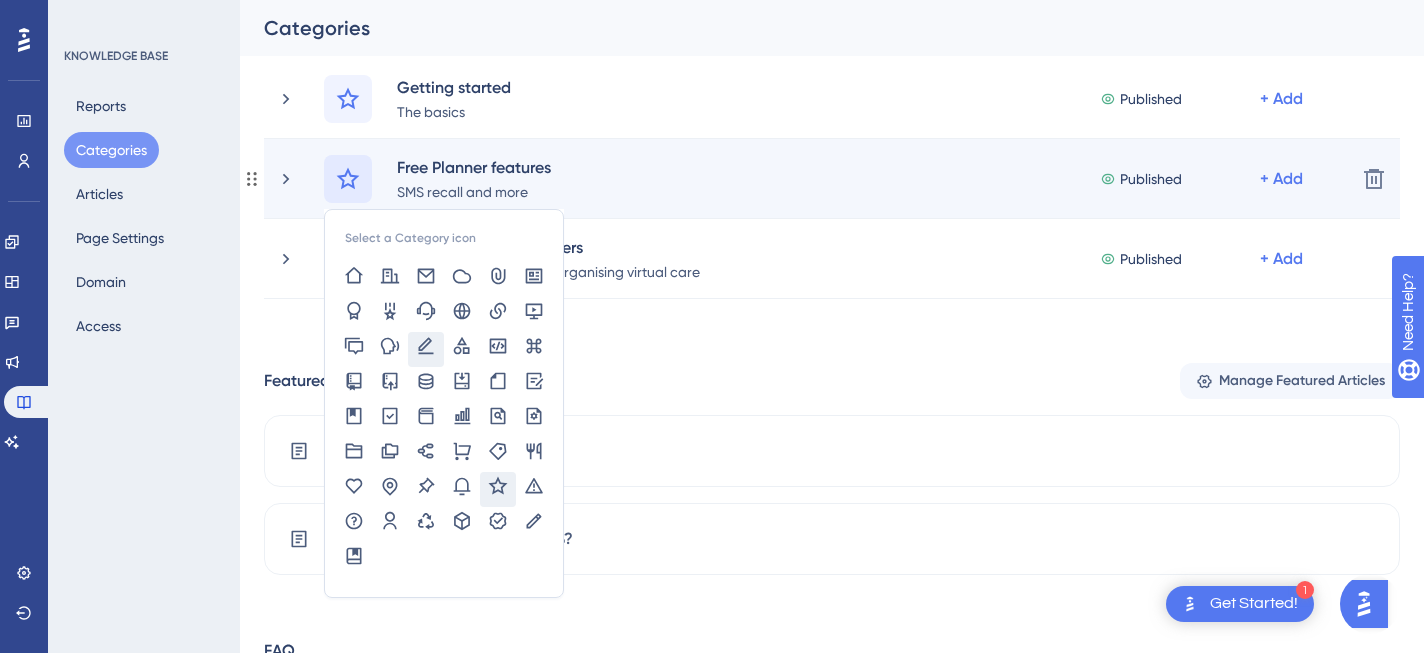 scroll, scrollTop: 119, scrollLeft: 0, axis: vertical 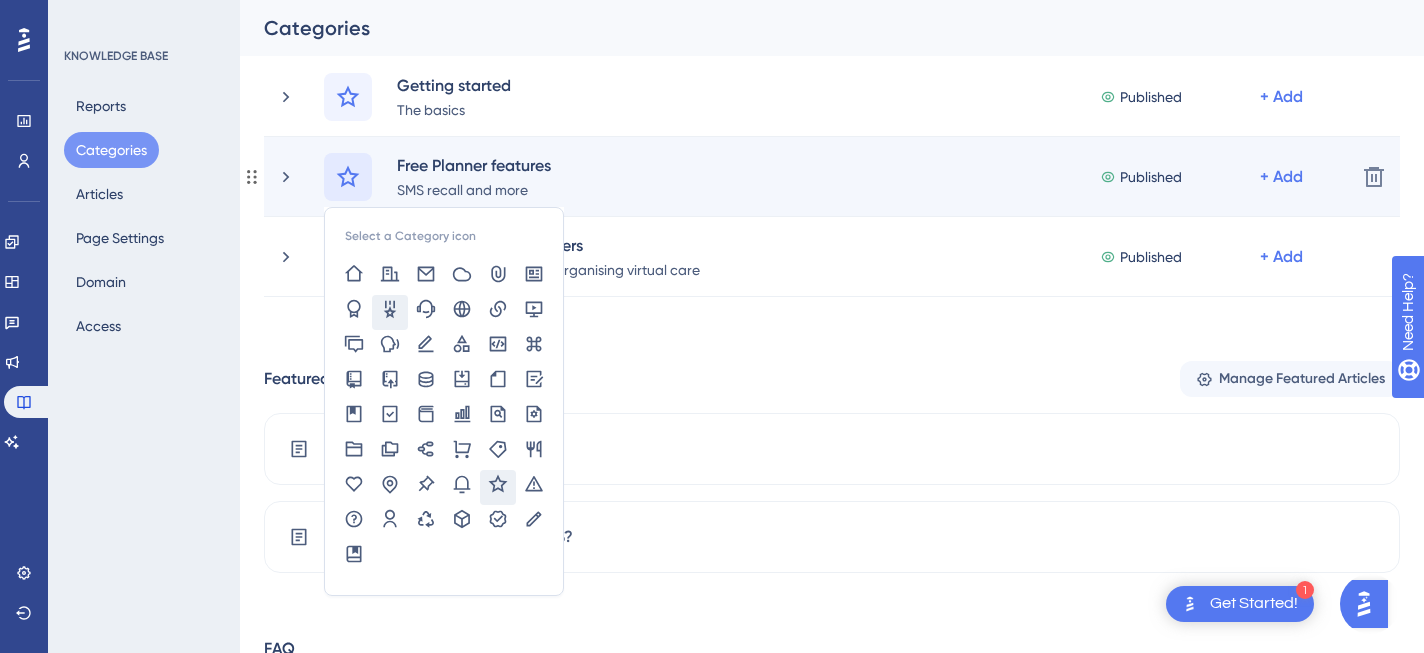click 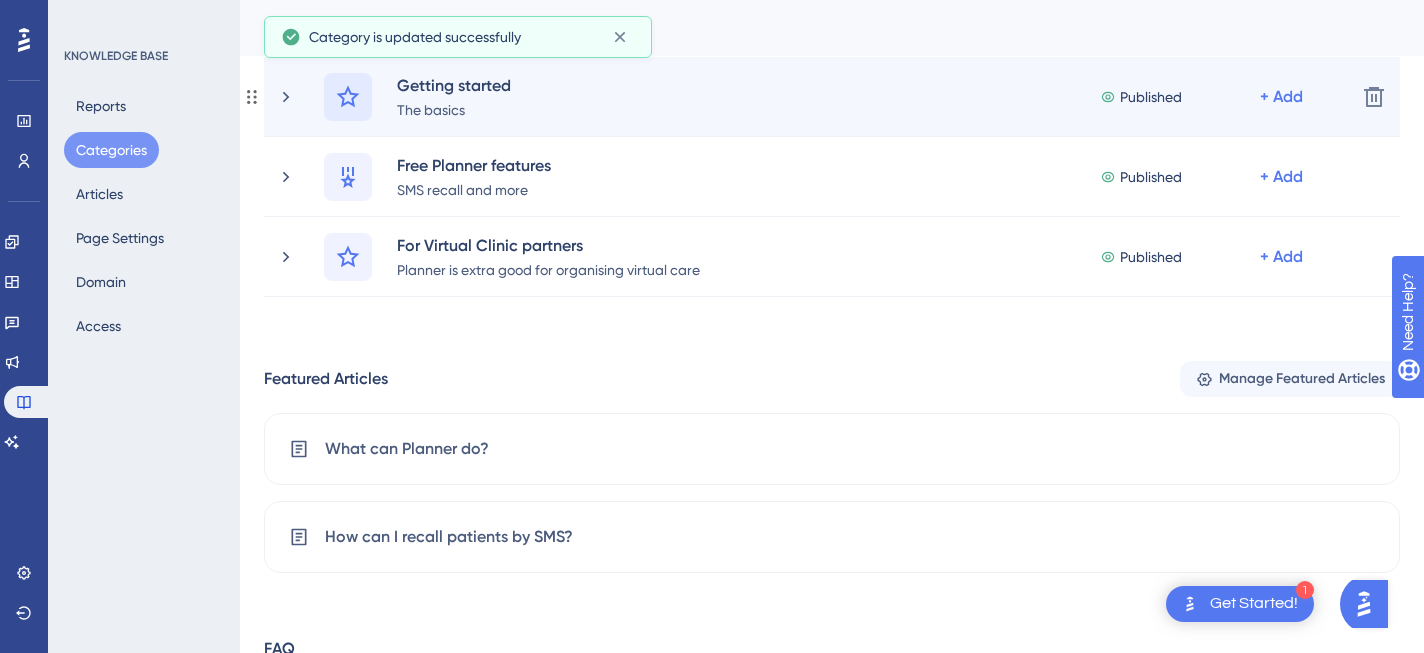 click 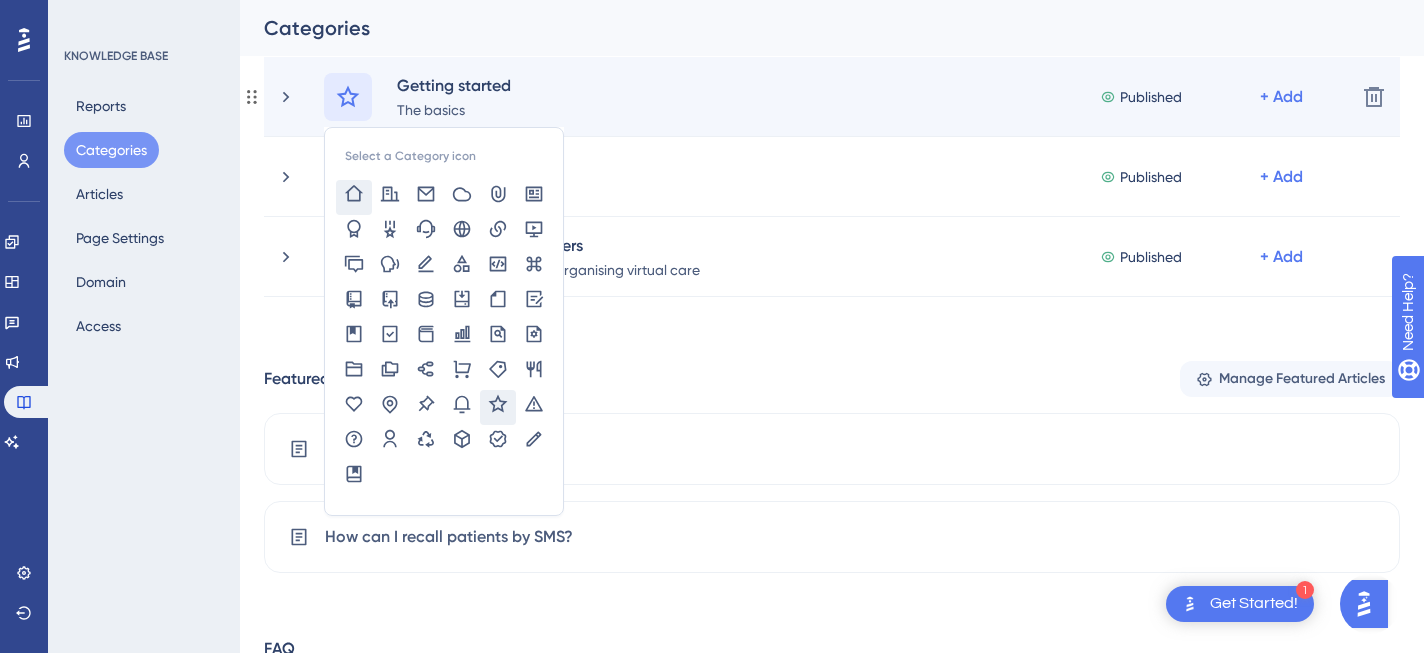 click 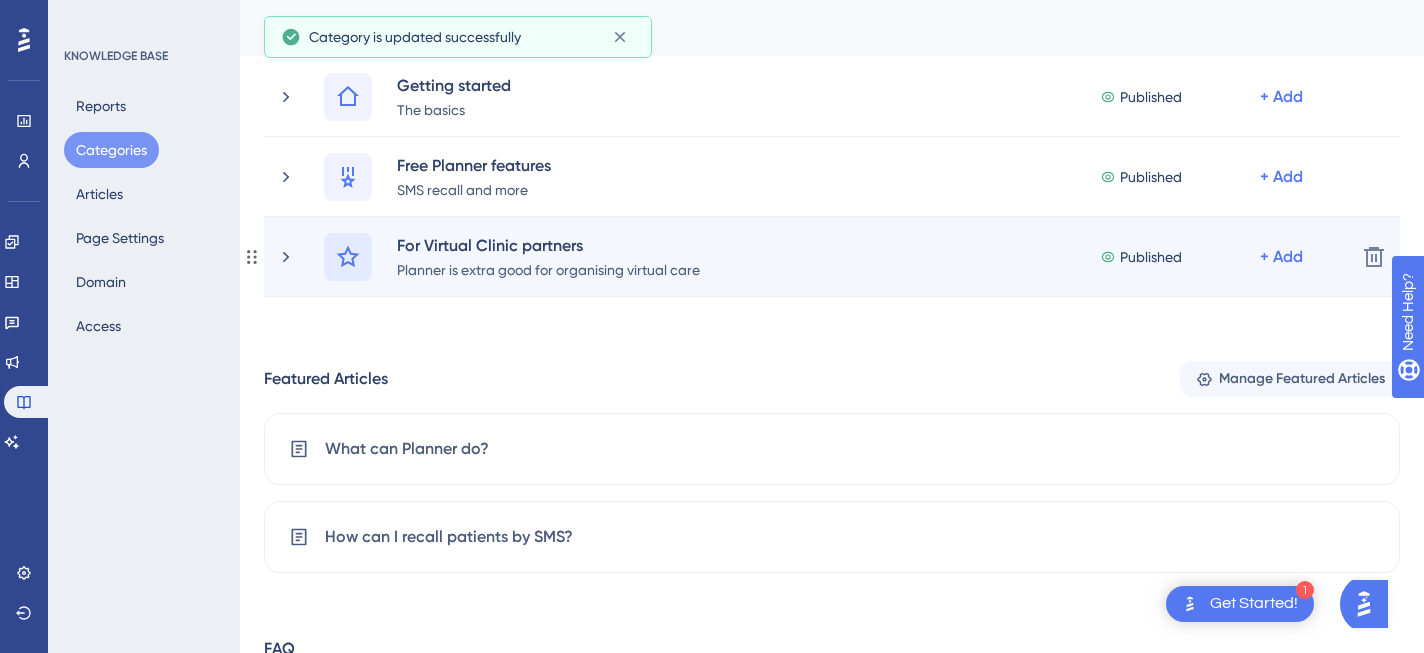 click 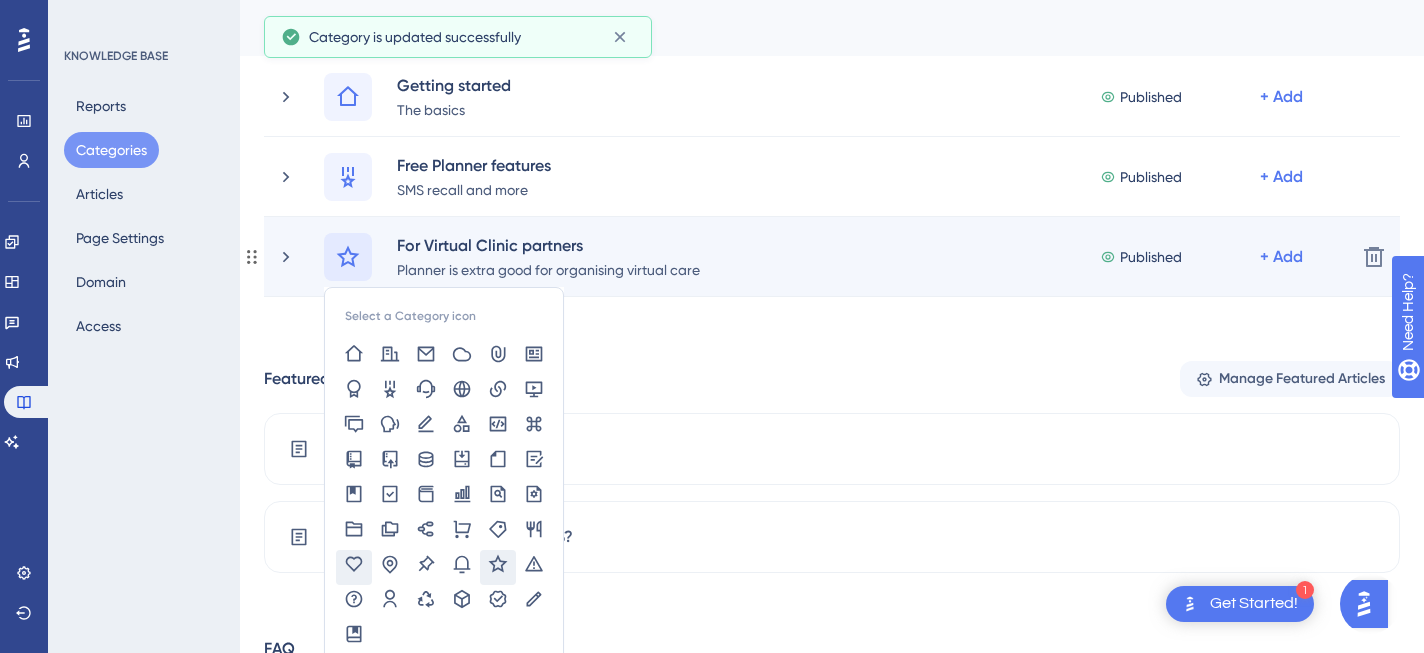 click 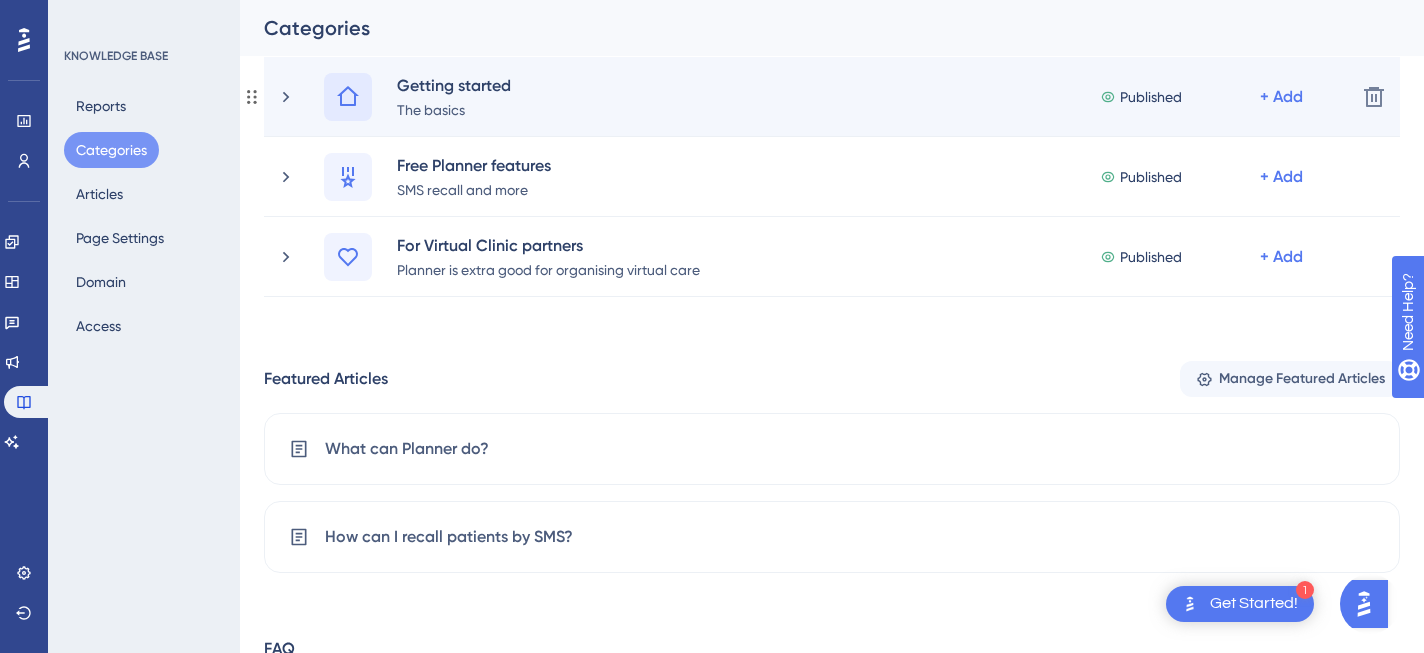 click 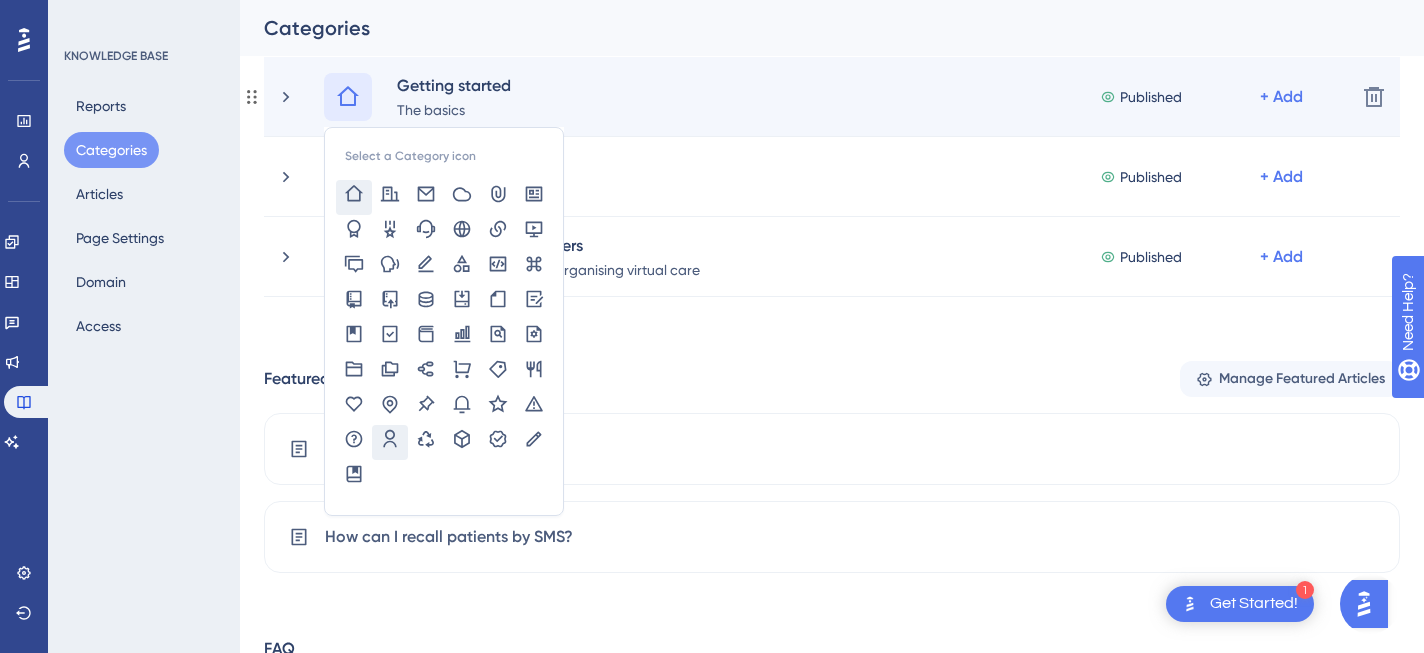 click 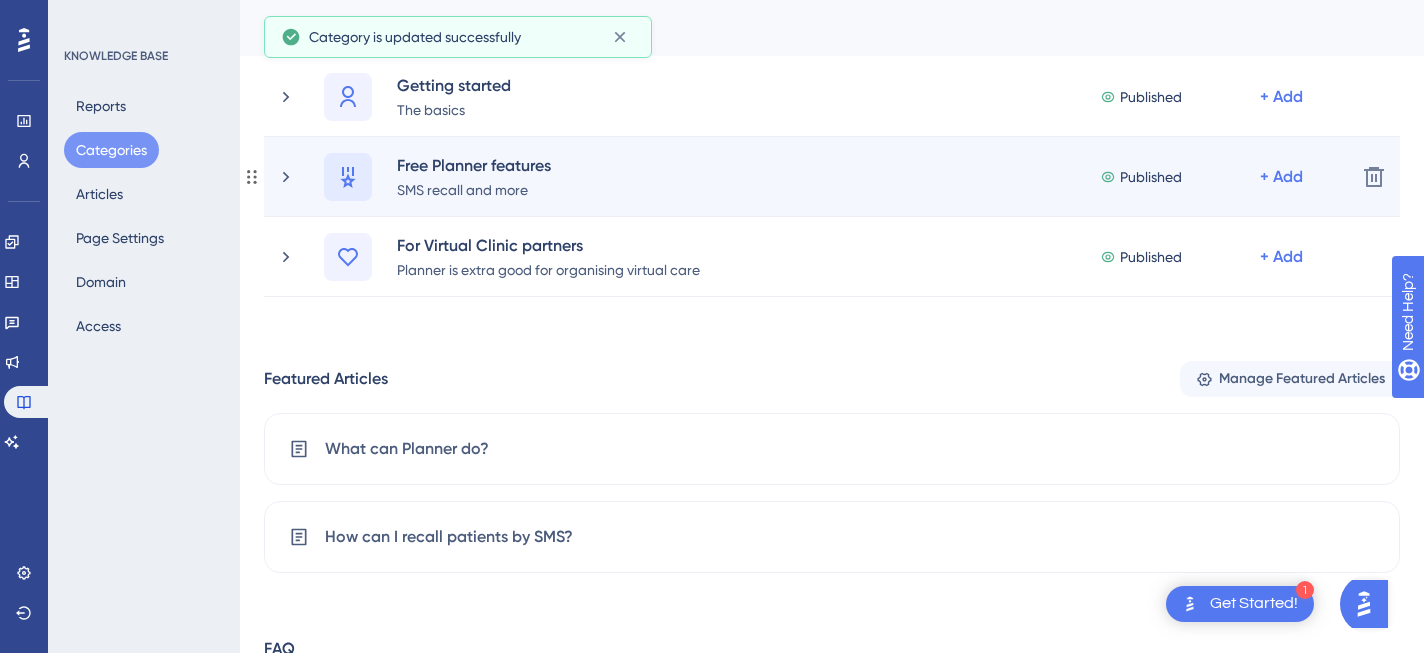 click 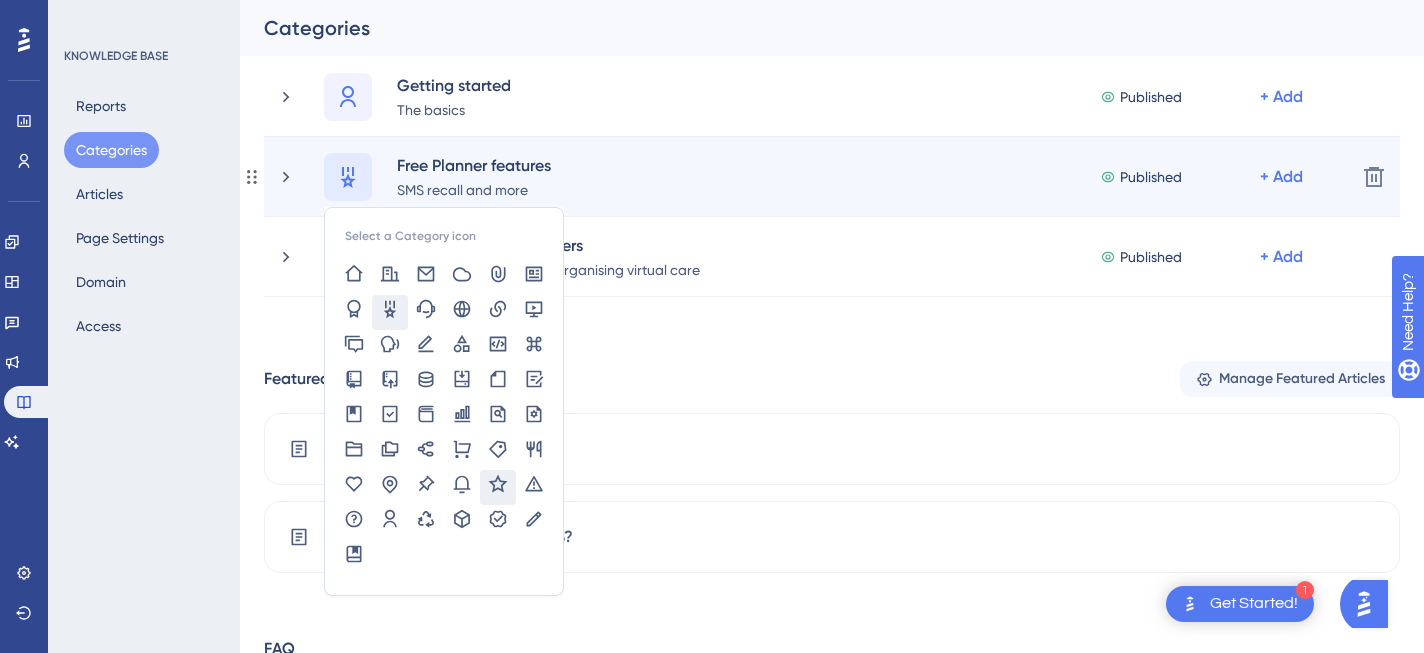 click 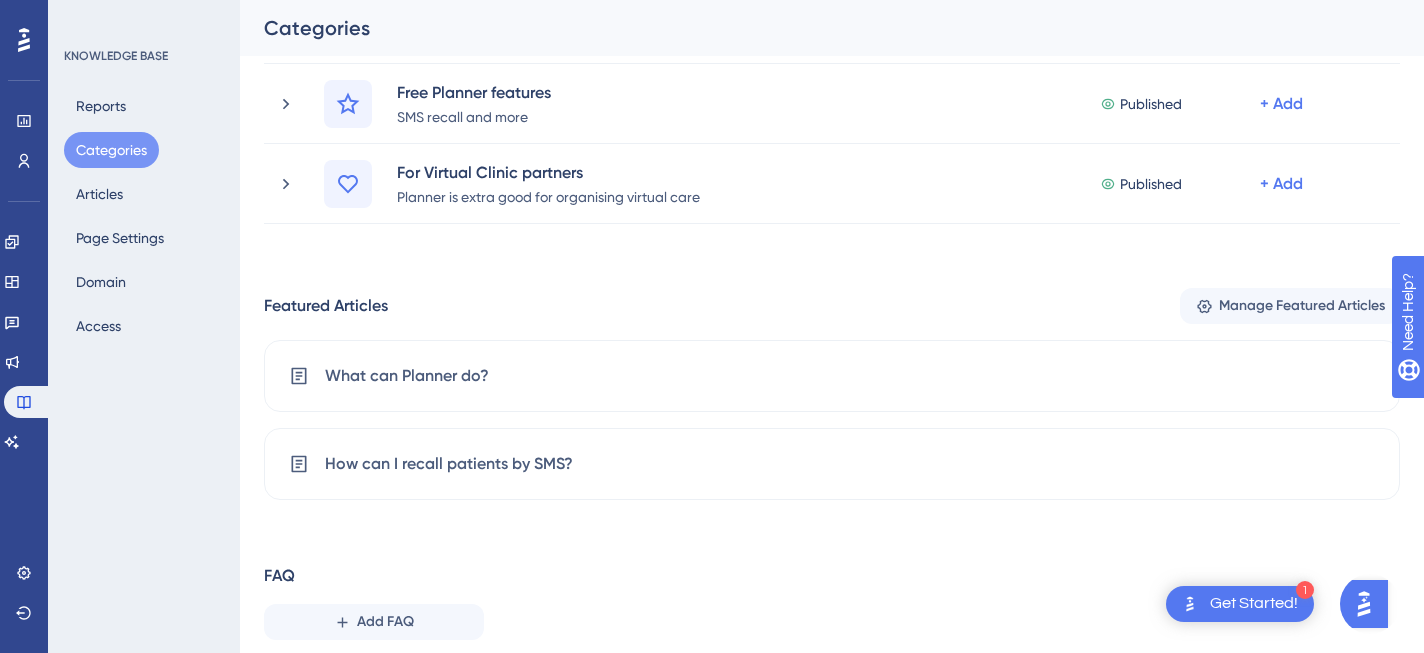 scroll, scrollTop: 196, scrollLeft: 0, axis: vertical 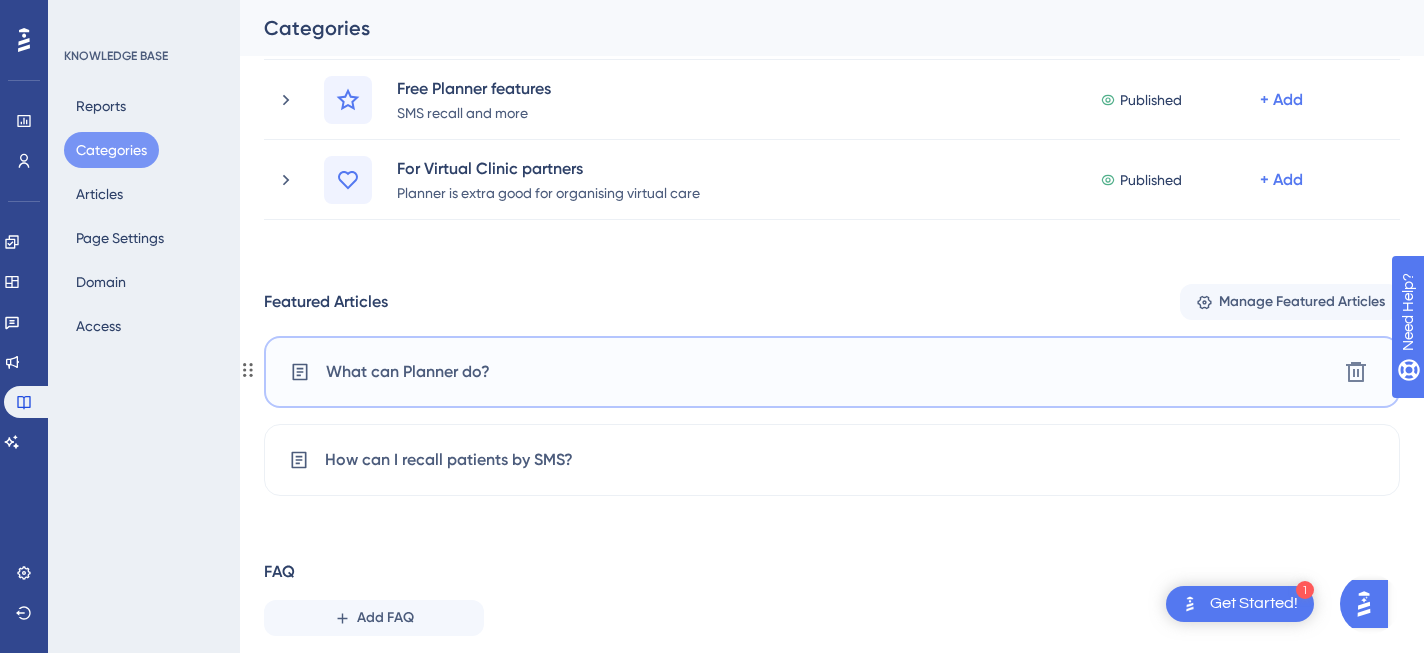click 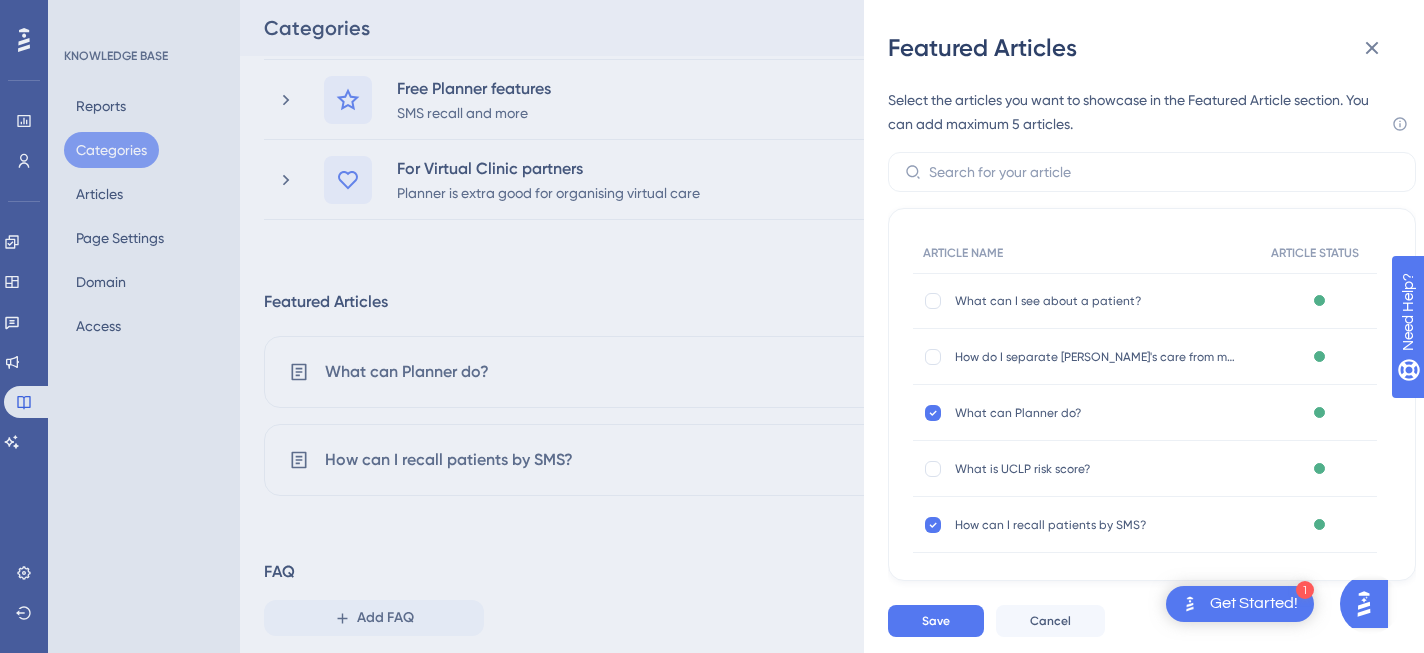 scroll, scrollTop: 77, scrollLeft: 0, axis: vertical 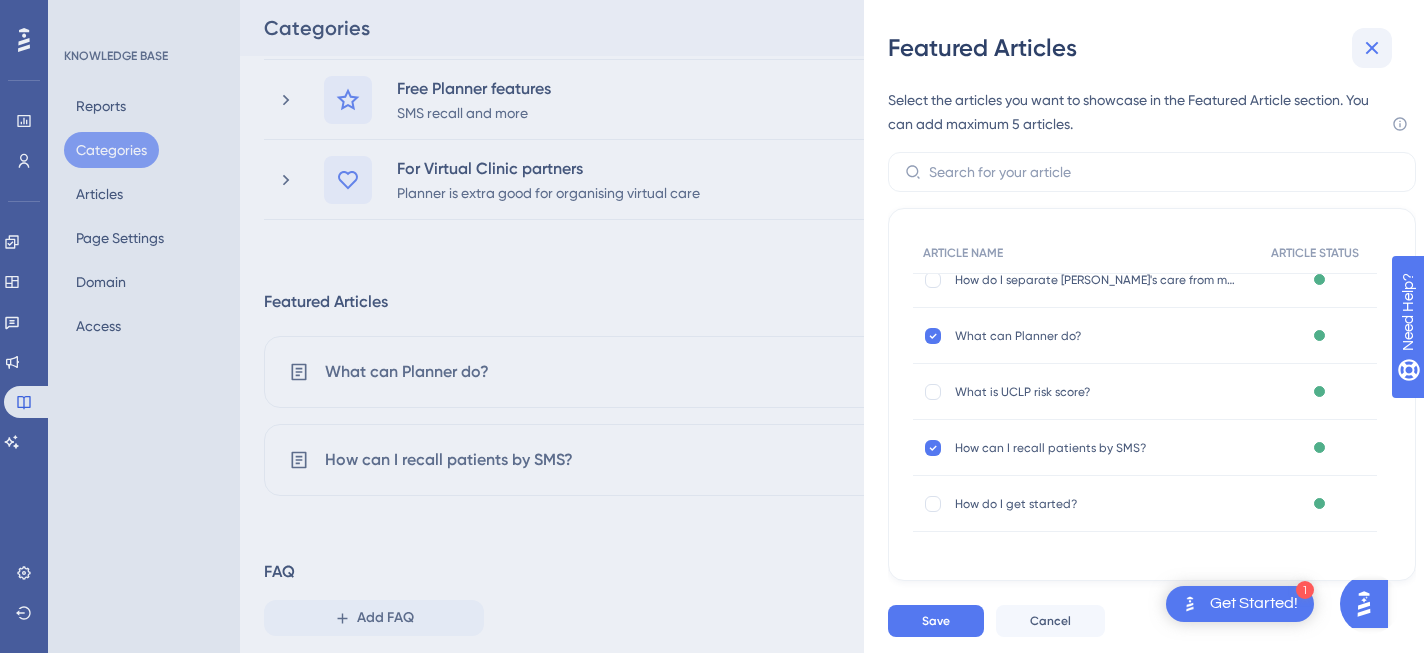 click 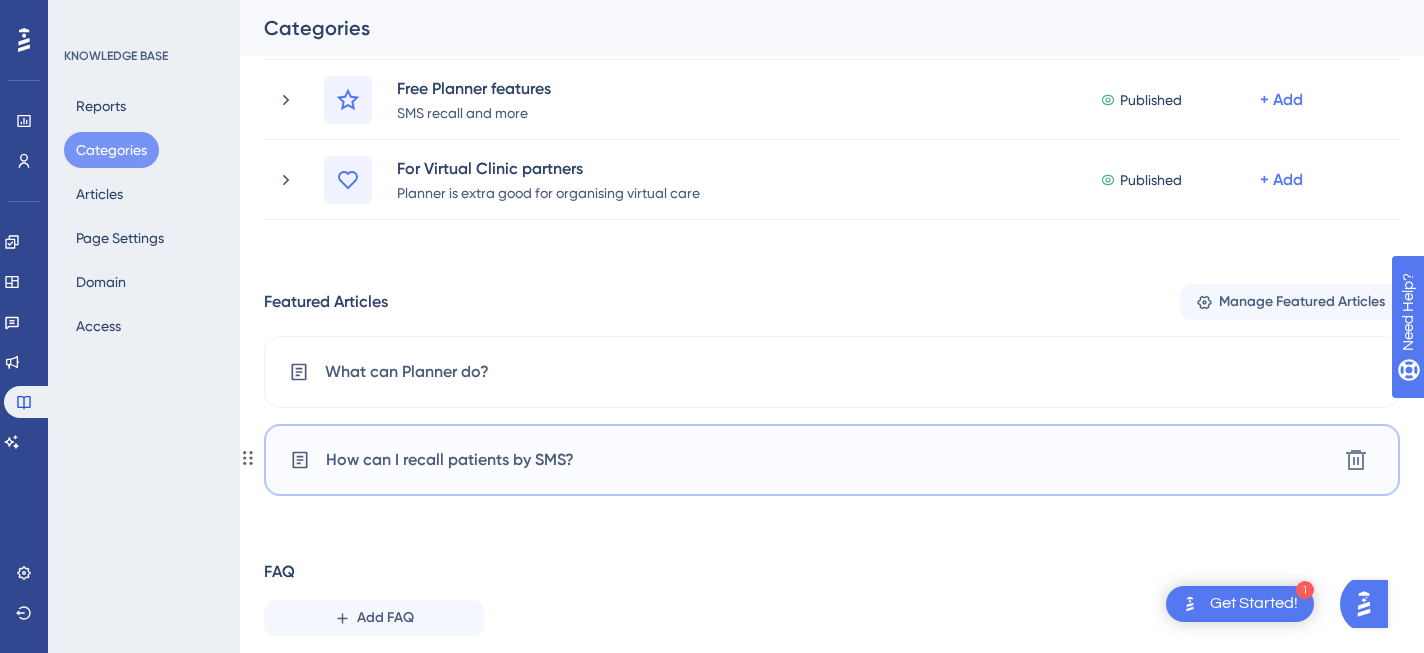 scroll, scrollTop: 0, scrollLeft: 0, axis: both 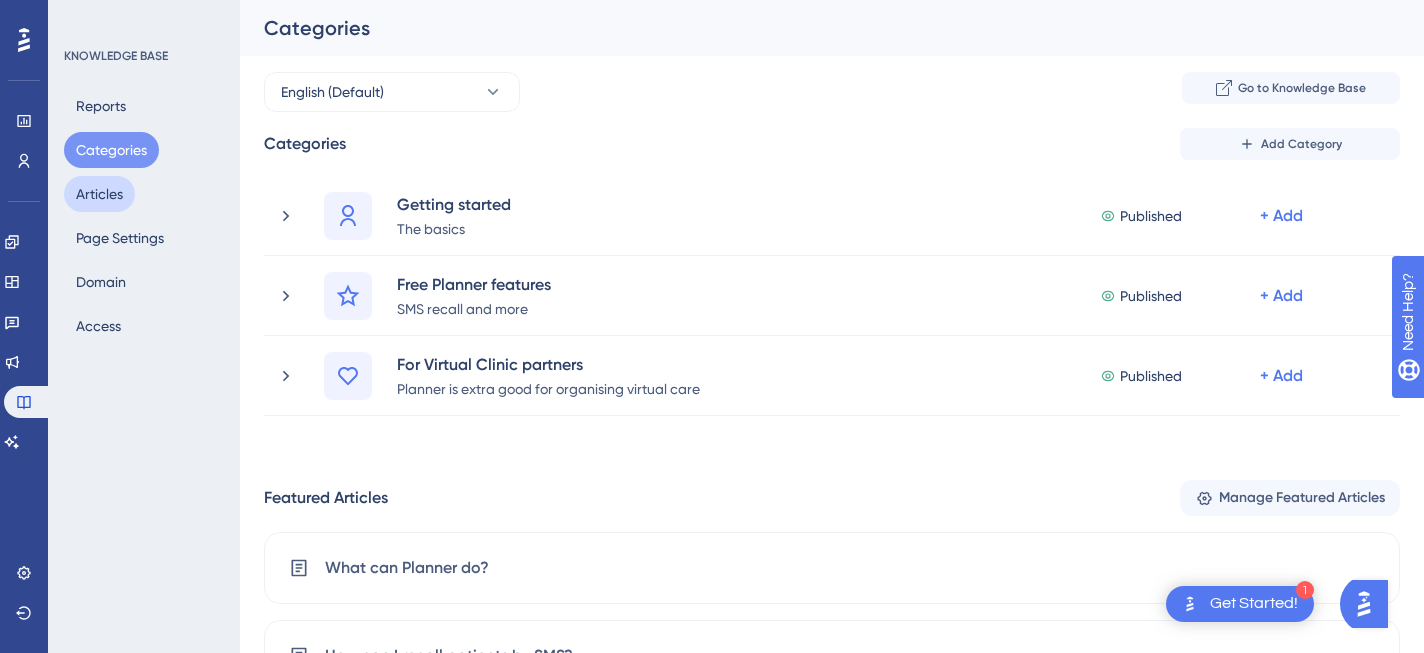 click on "Articles" at bounding box center (99, 194) 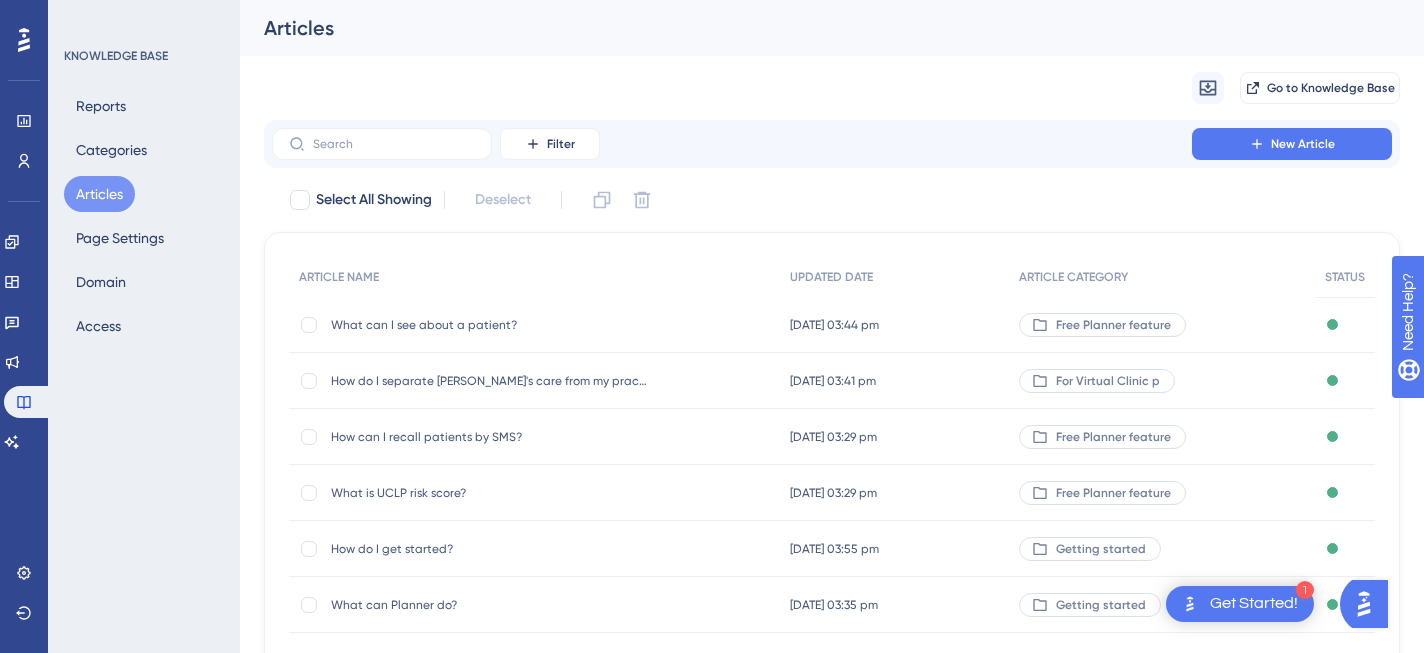 click on "How do I separate [PERSON_NAME]'s care from my practice's care? How do I separate [PERSON_NAME]'s care from my practice's care?" at bounding box center [491, 381] 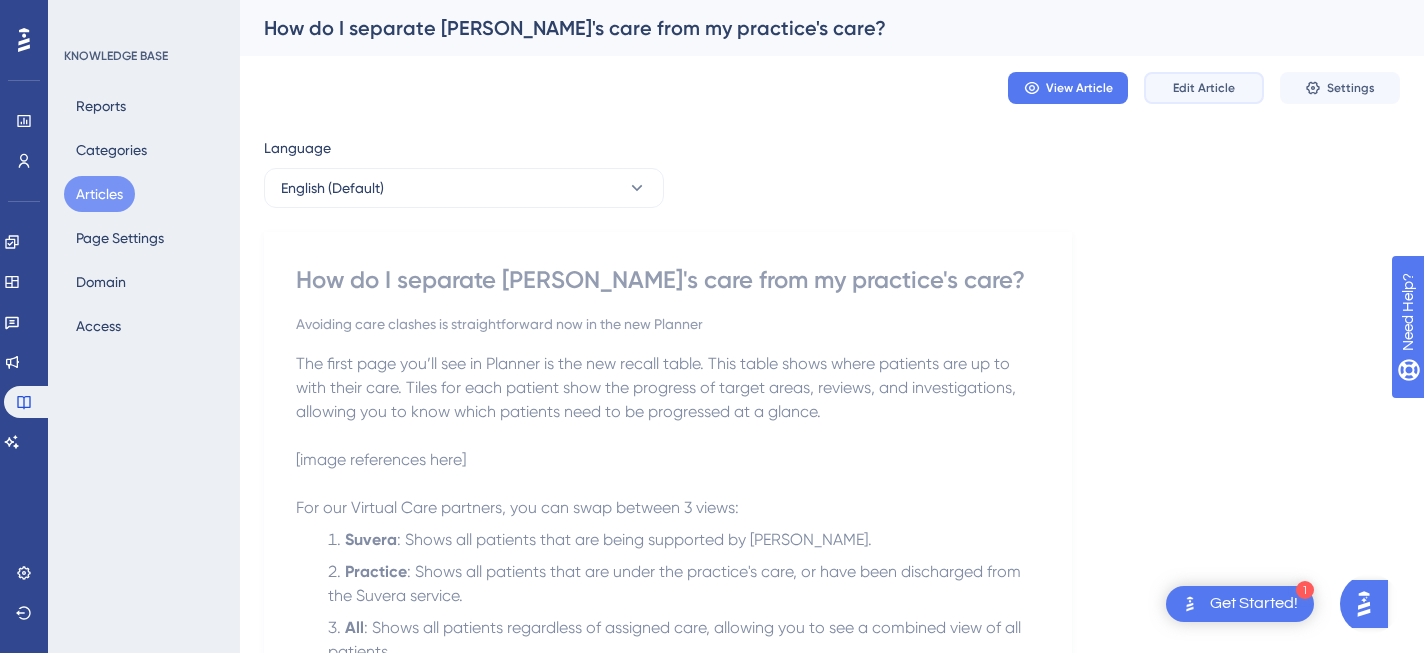 click on "Edit Article" at bounding box center [1204, 88] 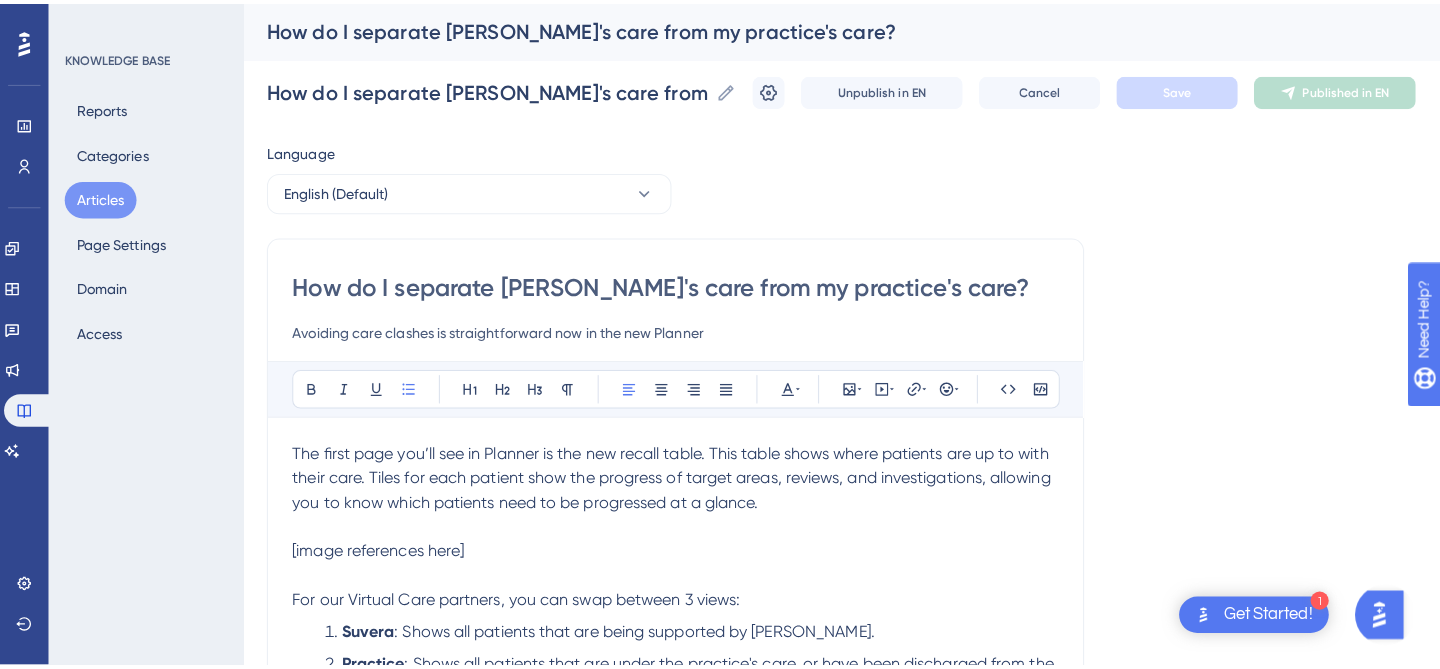 scroll, scrollTop: 90, scrollLeft: 0, axis: vertical 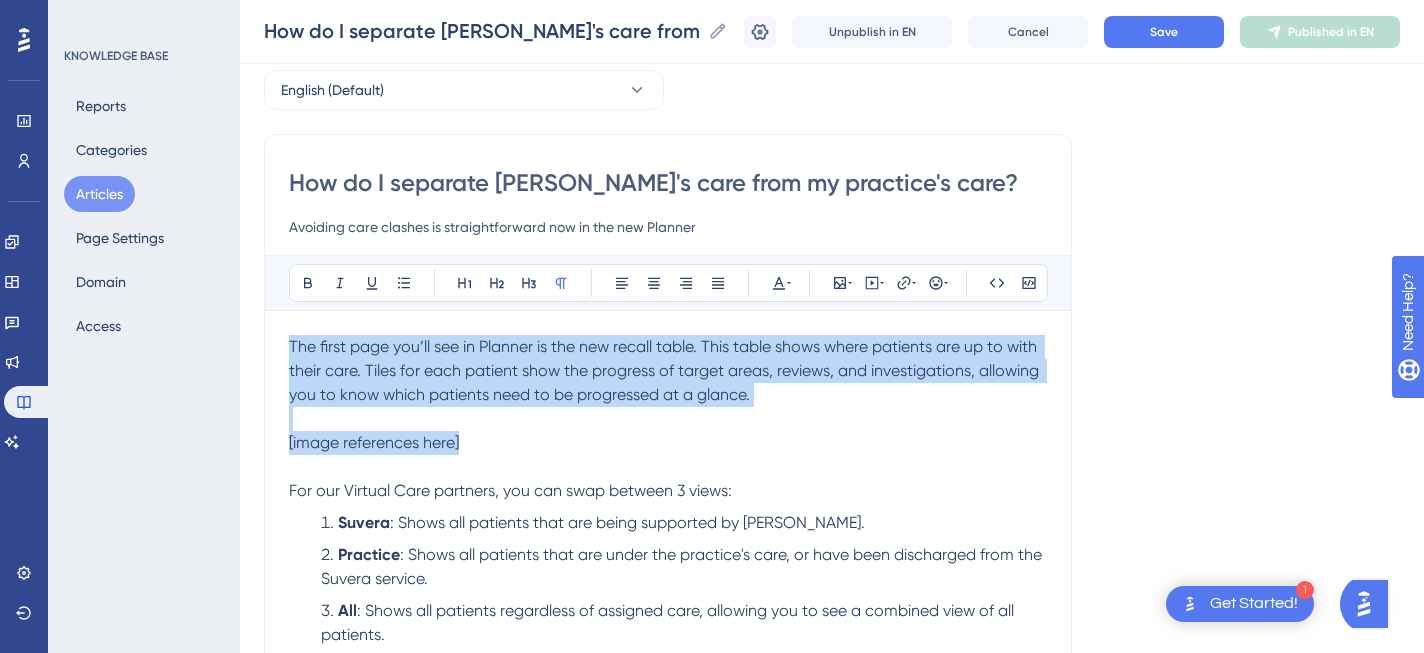 drag, startPoint x: 725, startPoint y: 432, endPoint x: 806, endPoint y: 395, distance: 89.050545 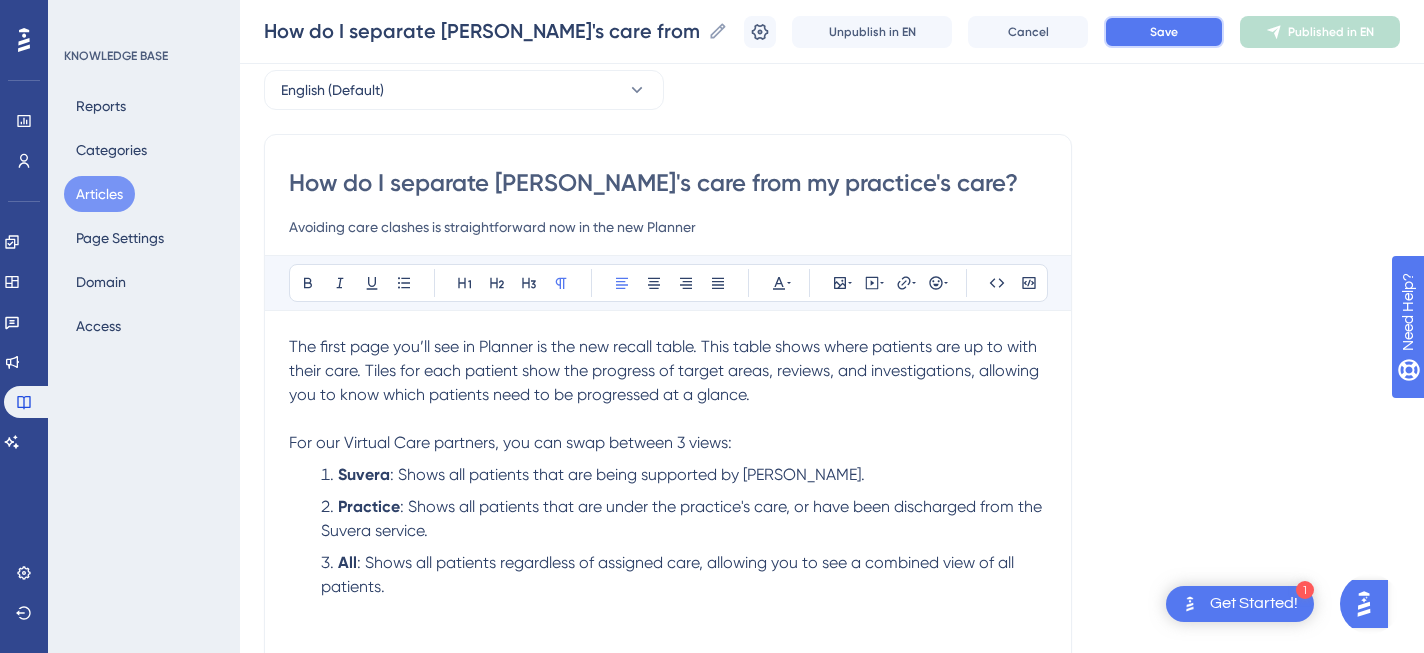 click on "Save" at bounding box center (1164, 32) 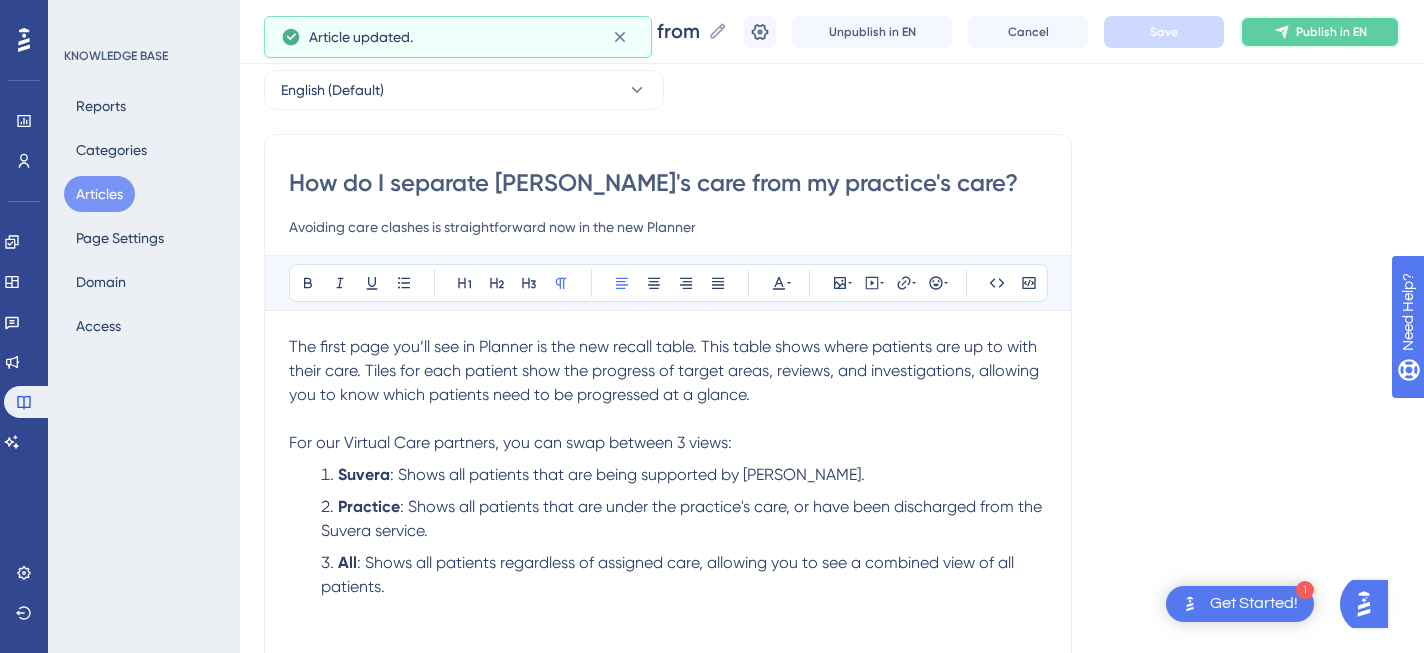 click on "Publish in EN" at bounding box center (1320, 32) 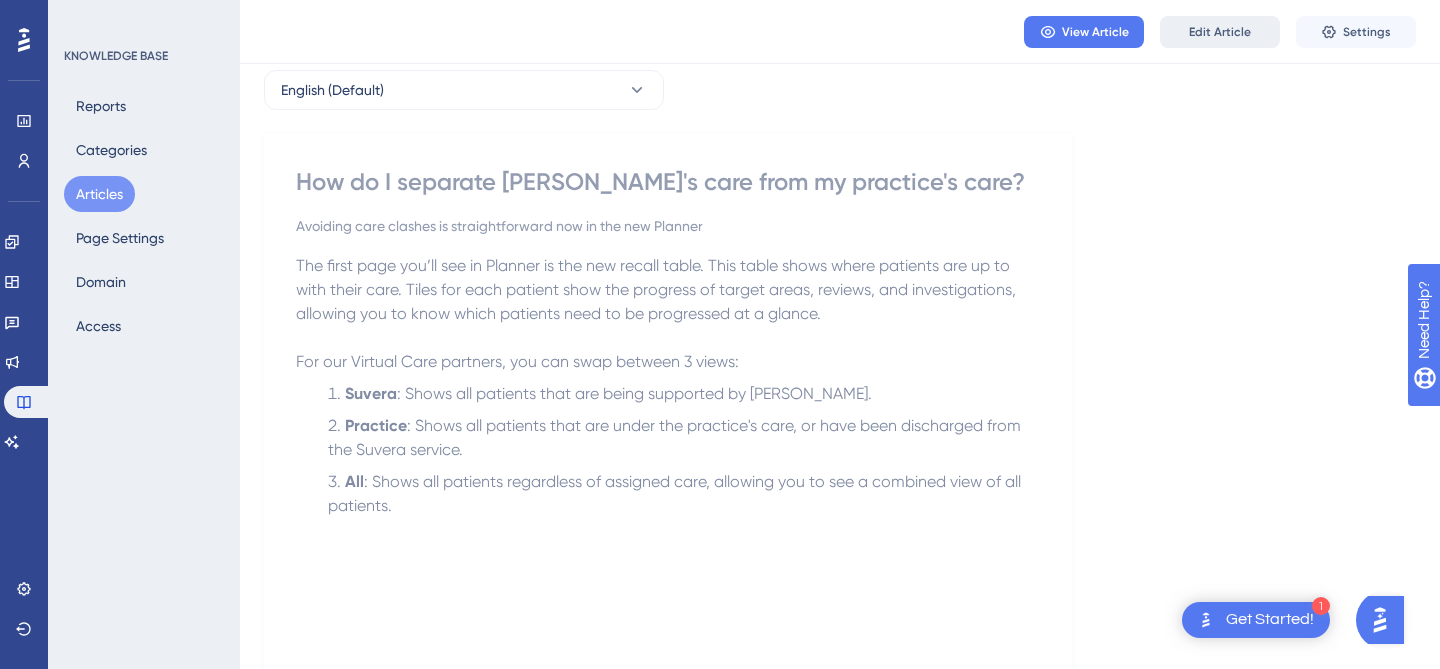 click on "Edit Article" at bounding box center (1220, 32) 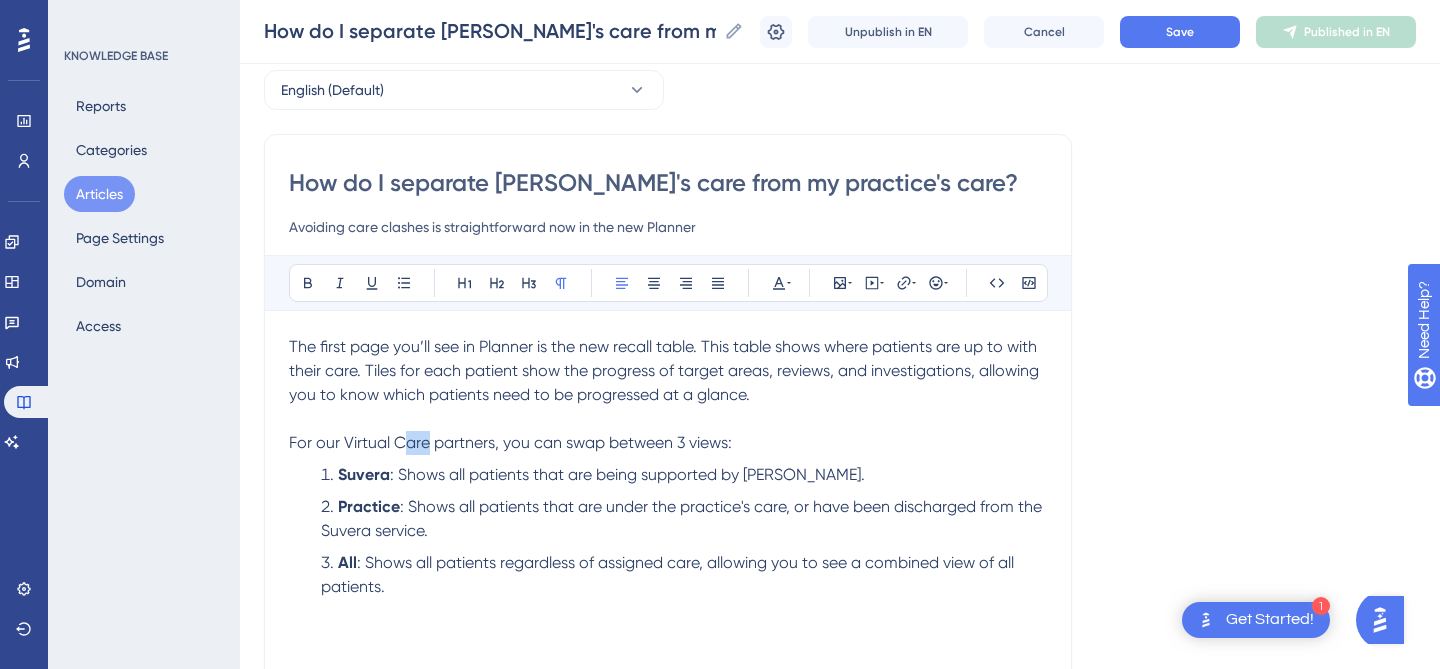 drag, startPoint x: 430, startPoint y: 440, endPoint x: 404, endPoint y: 446, distance: 26.683329 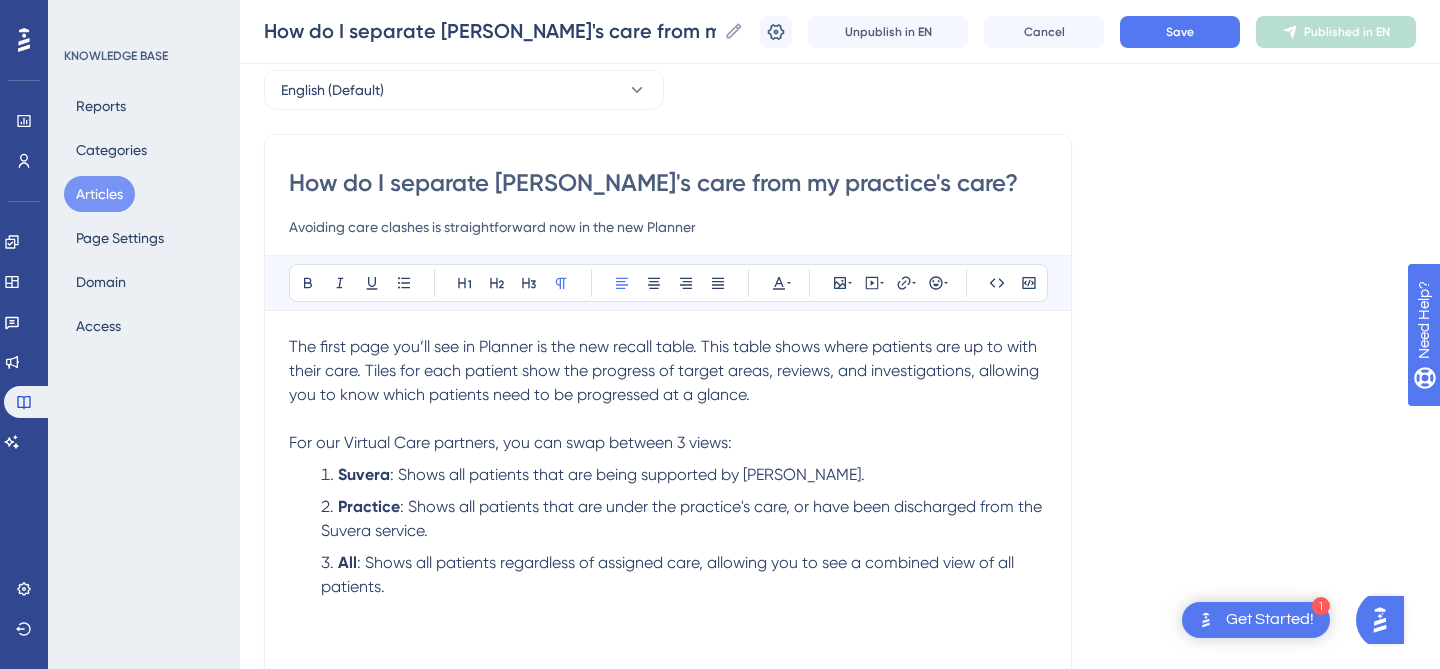 type 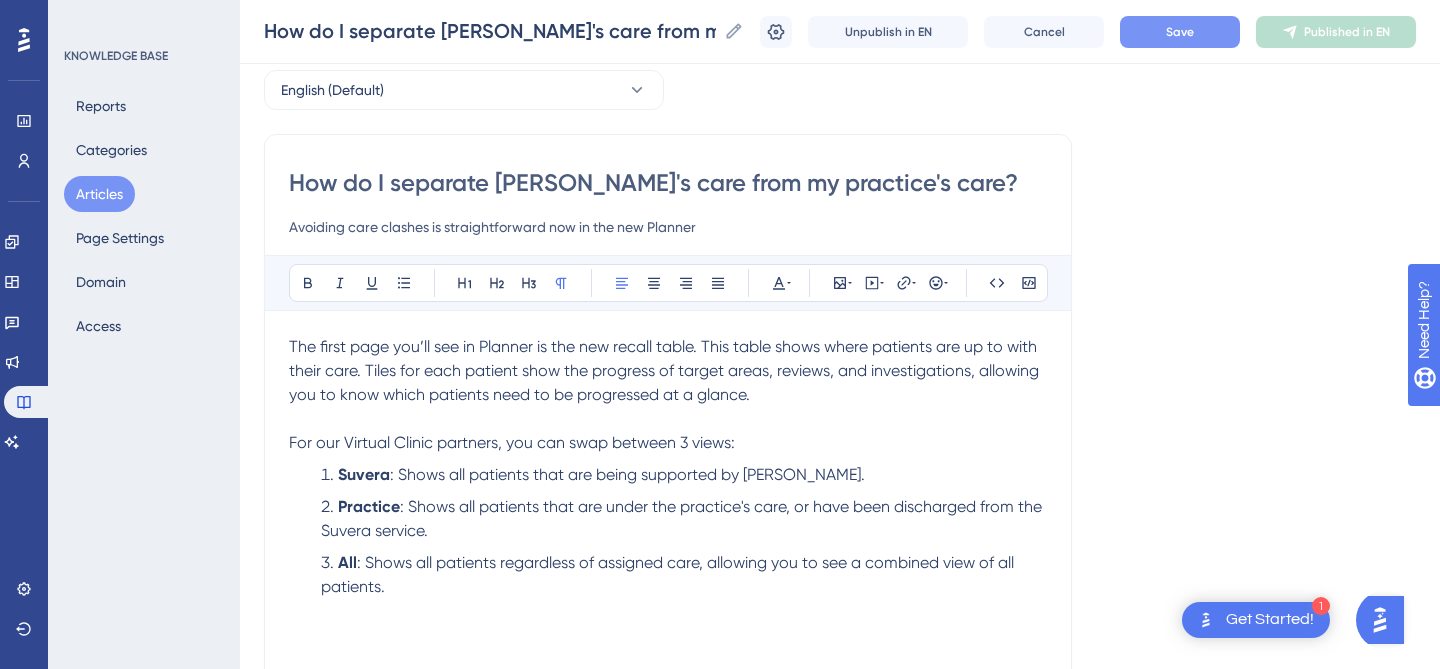 click on "Save" at bounding box center [1180, 32] 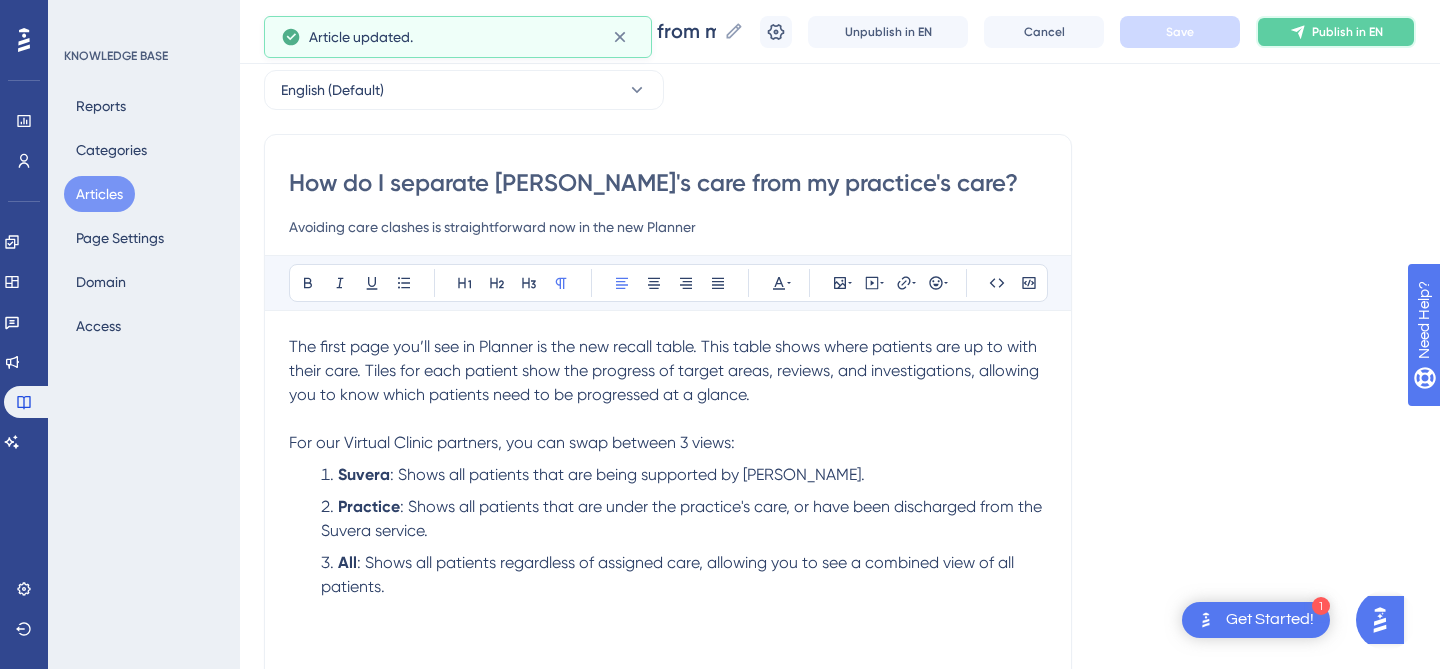 click on "Publish in EN" at bounding box center (1336, 32) 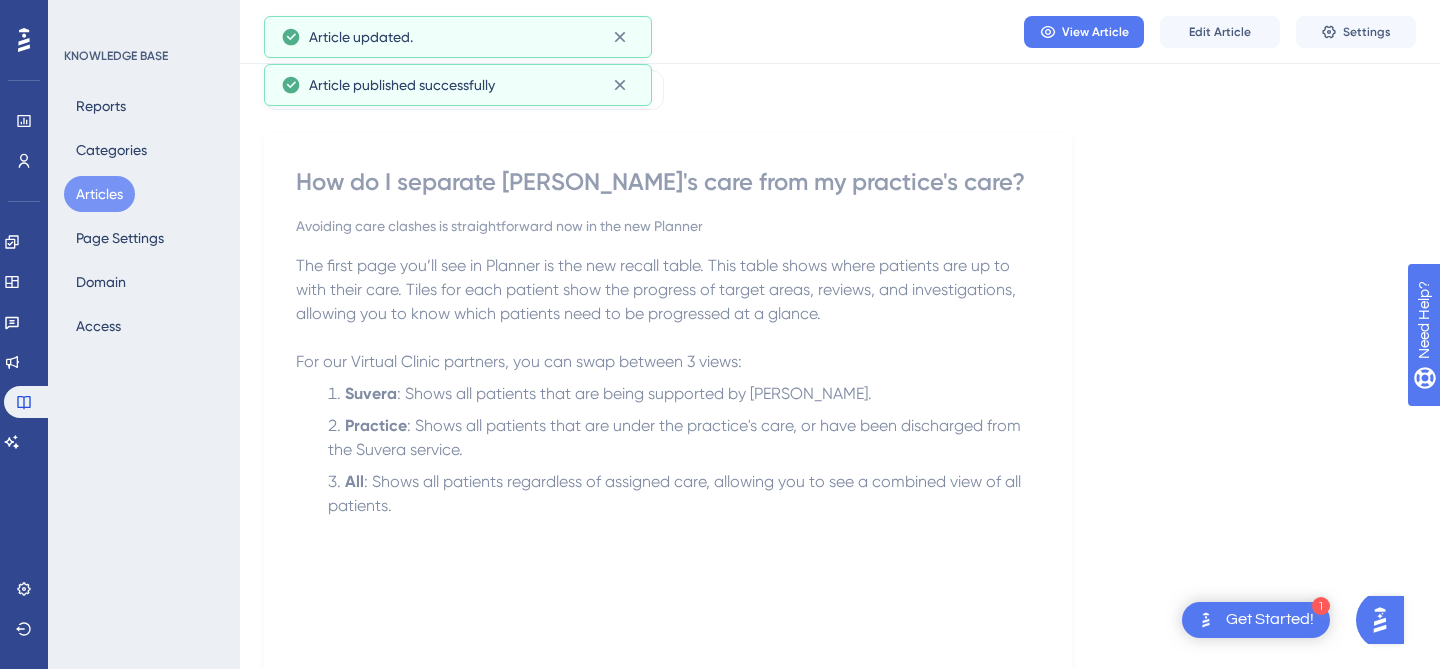 click on "Articles" at bounding box center [99, 194] 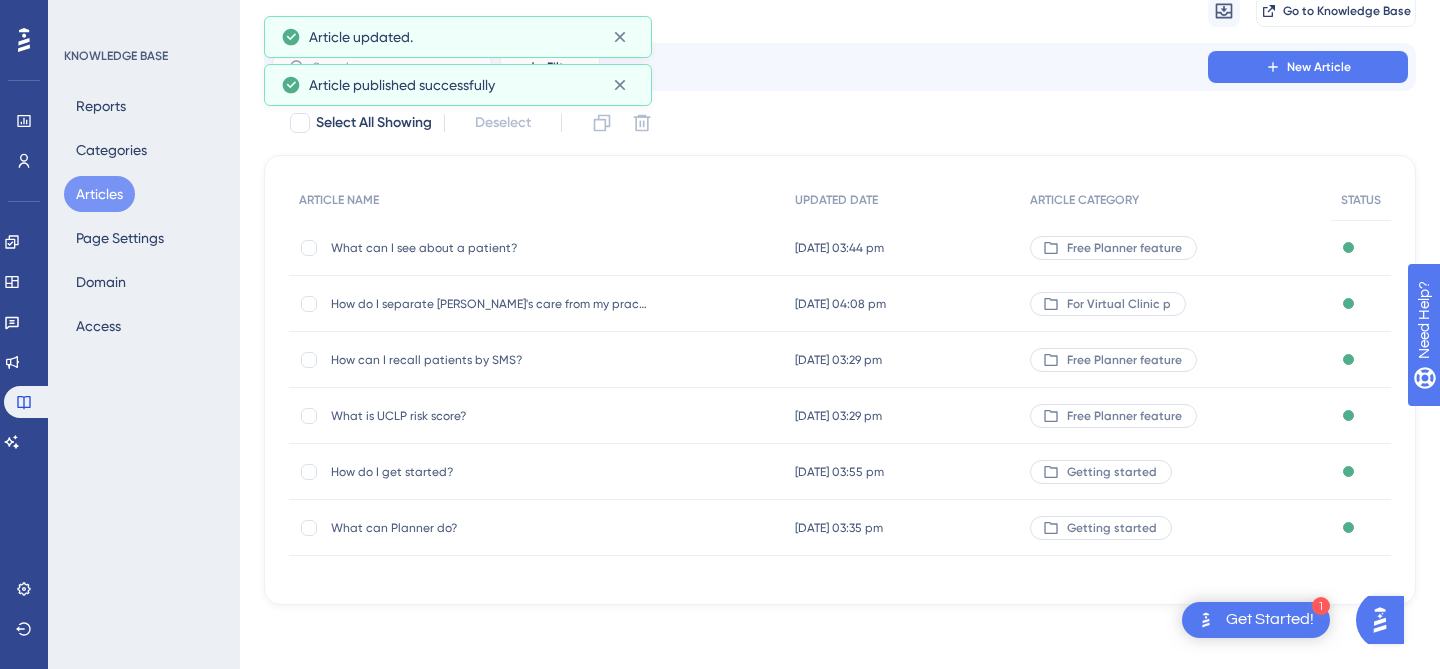 scroll, scrollTop: 0, scrollLeft: 0, axis: both 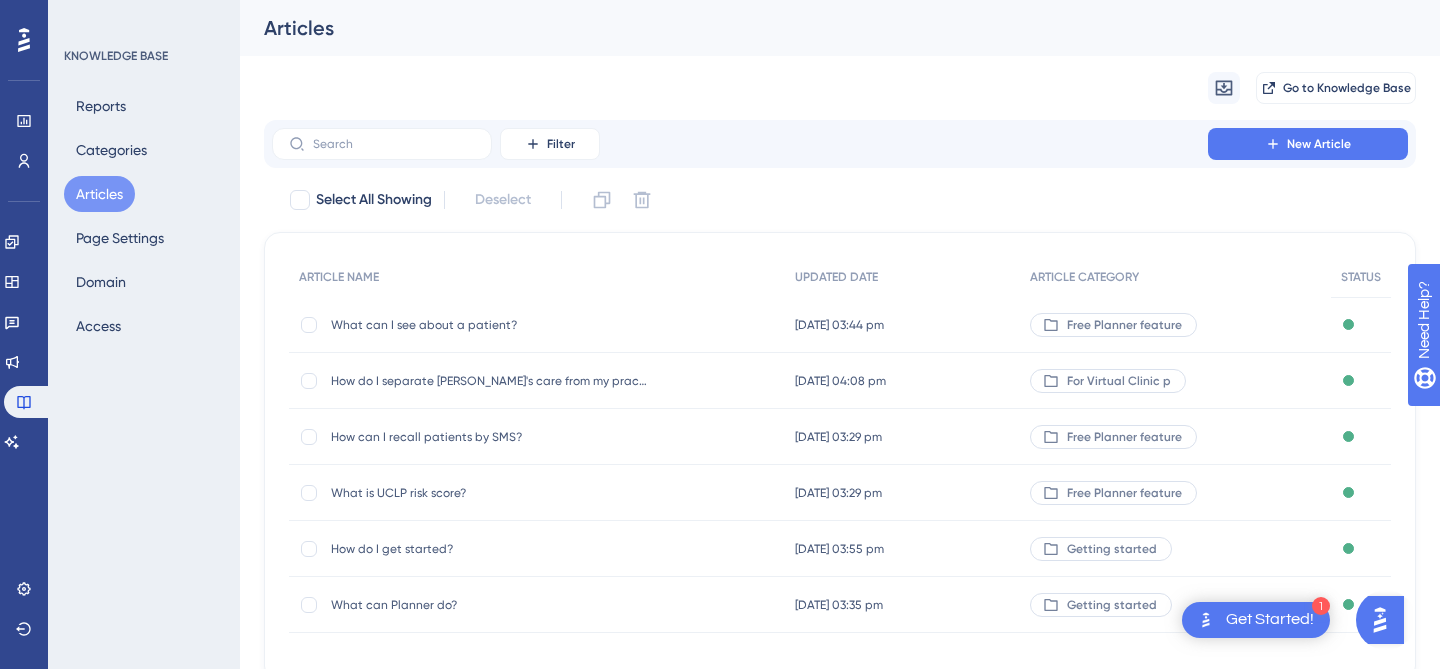 click on "How can I recall patients by SMS?" at bounding box center [491, 437] 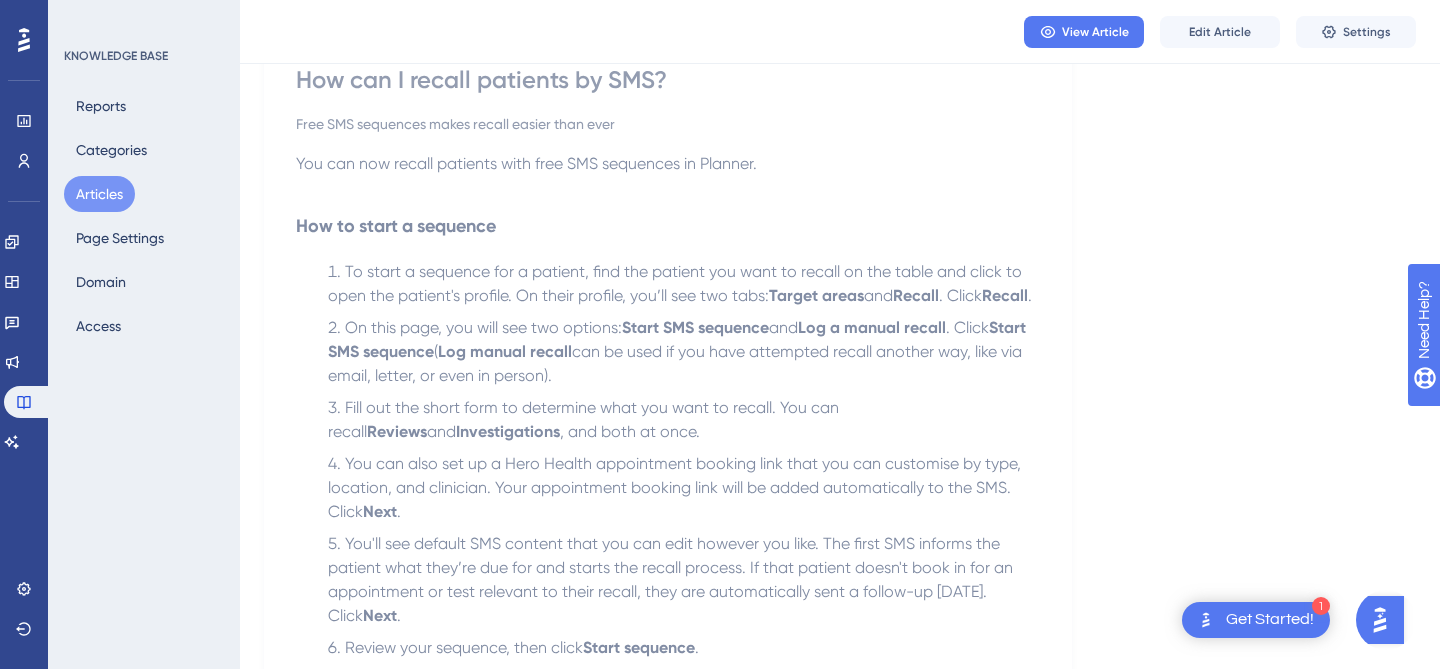 scroll, scrollTop: 130, scrollLeft: 0, axis: vertical 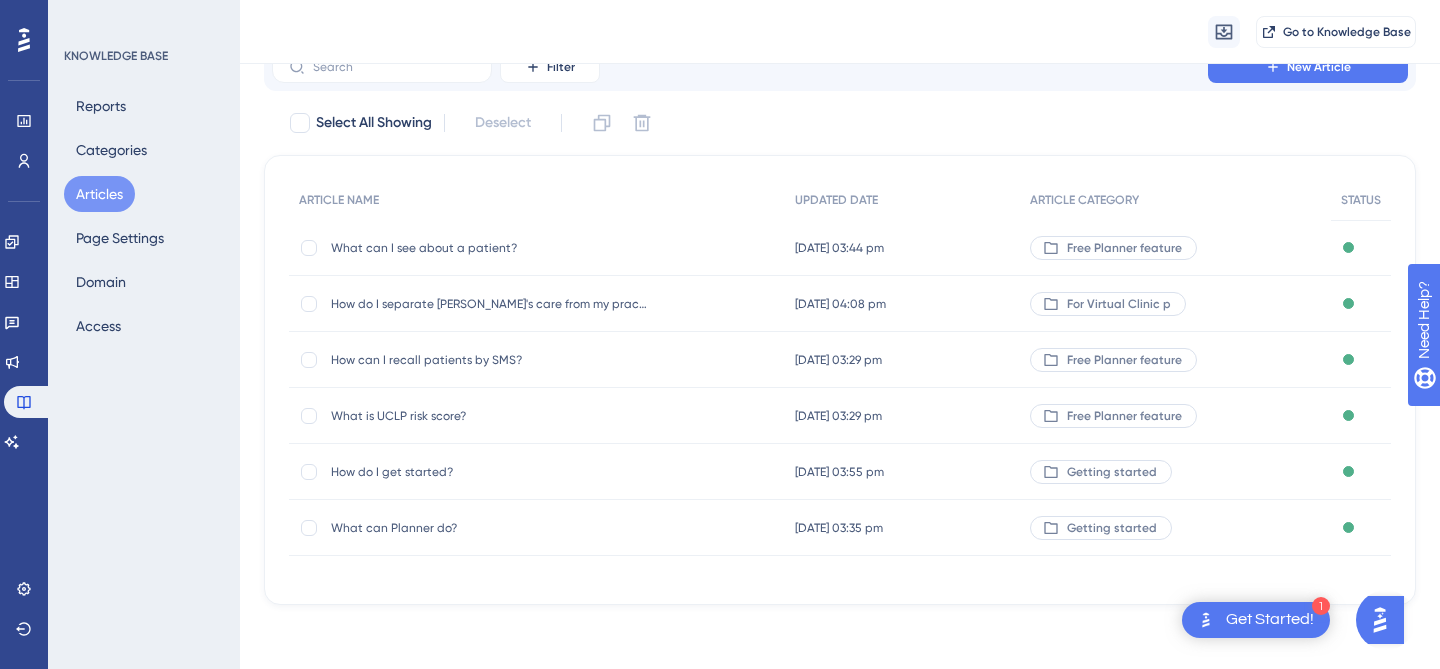 click on "How do I get started?" at bounding box center (491, 472) 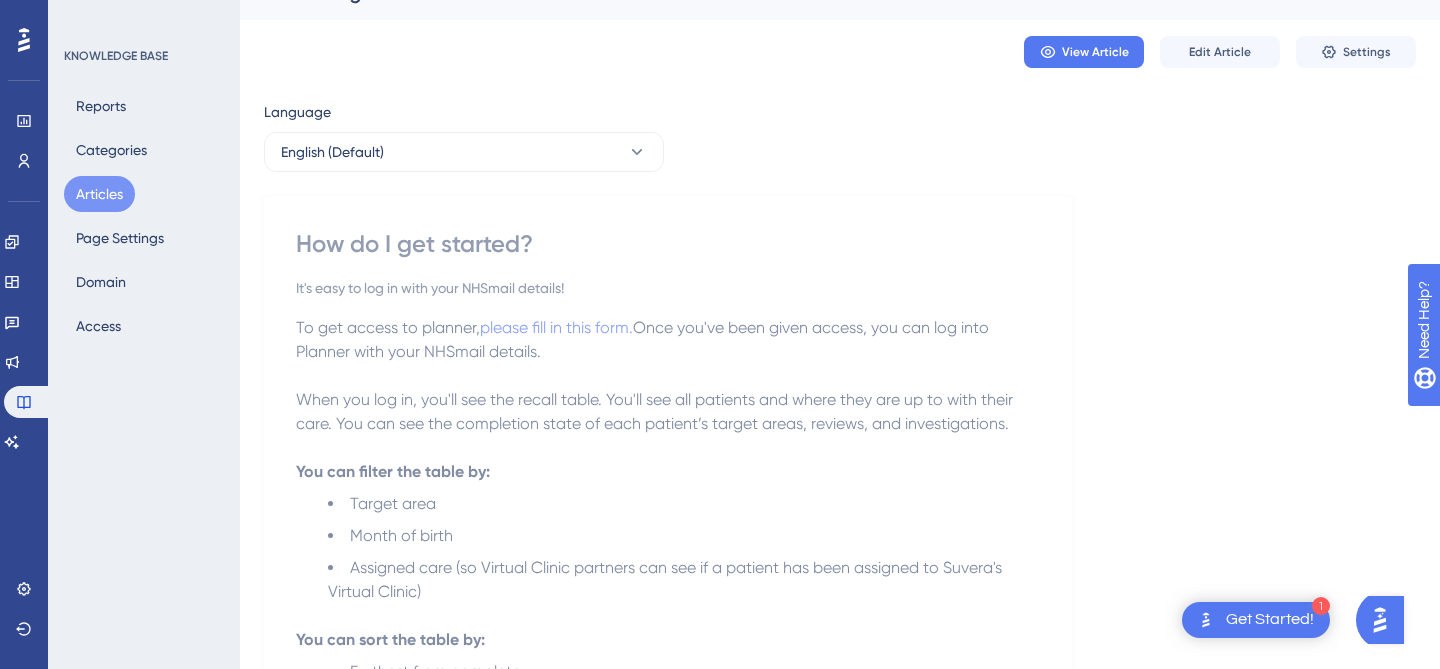 scroll, scrollTop: 0, scrollLeft: 0, axis: both 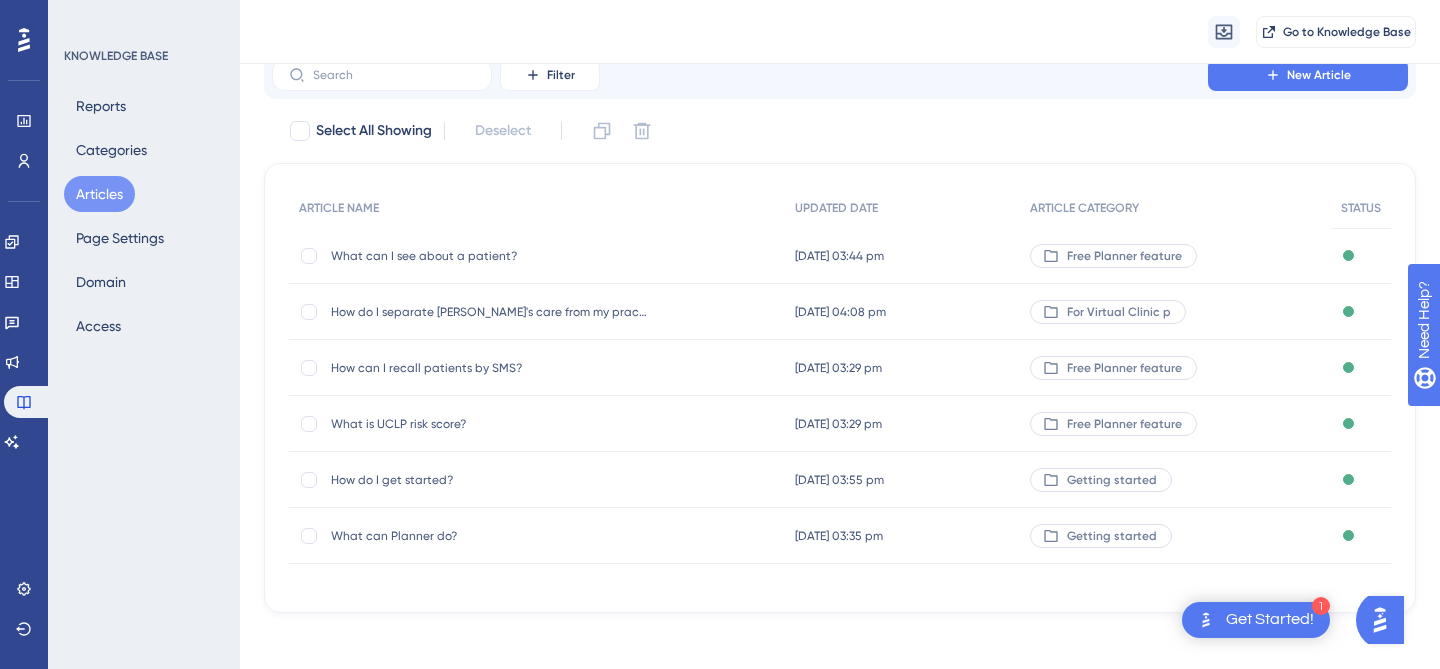 click on "What can Planner do?" at bounding box center (491, 536) 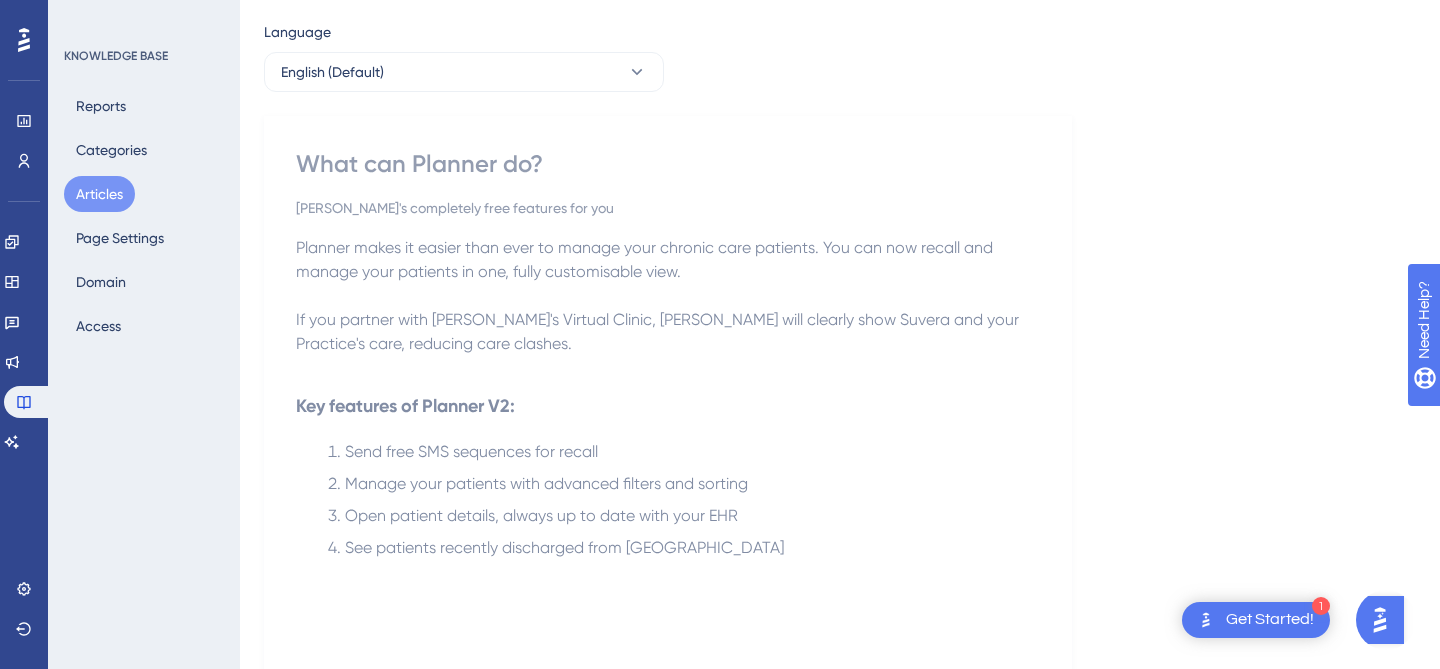 scroll, scrollTop: 117, scrollLeft: 0, axis: vertical 